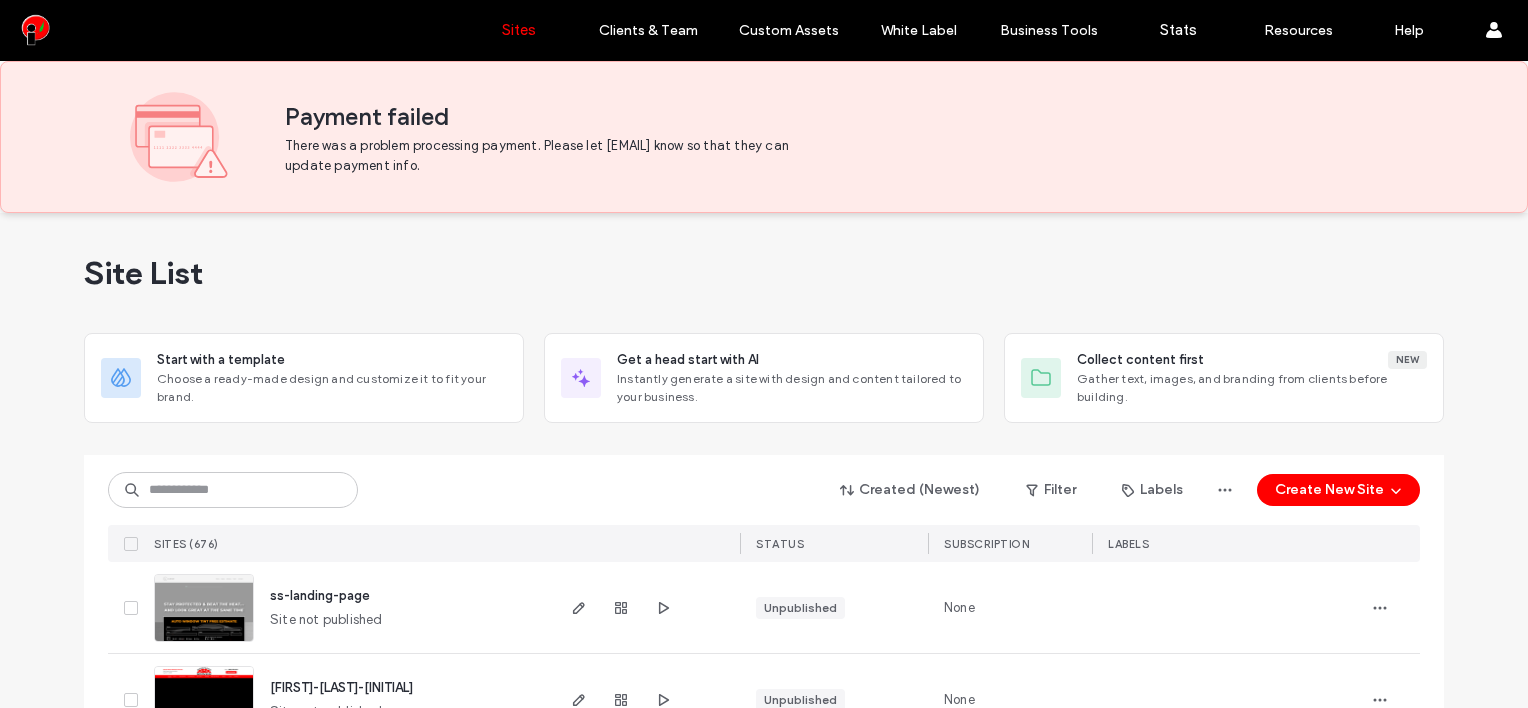 scroll, scrollTop: 0, scrollLeft: 0, axis: both 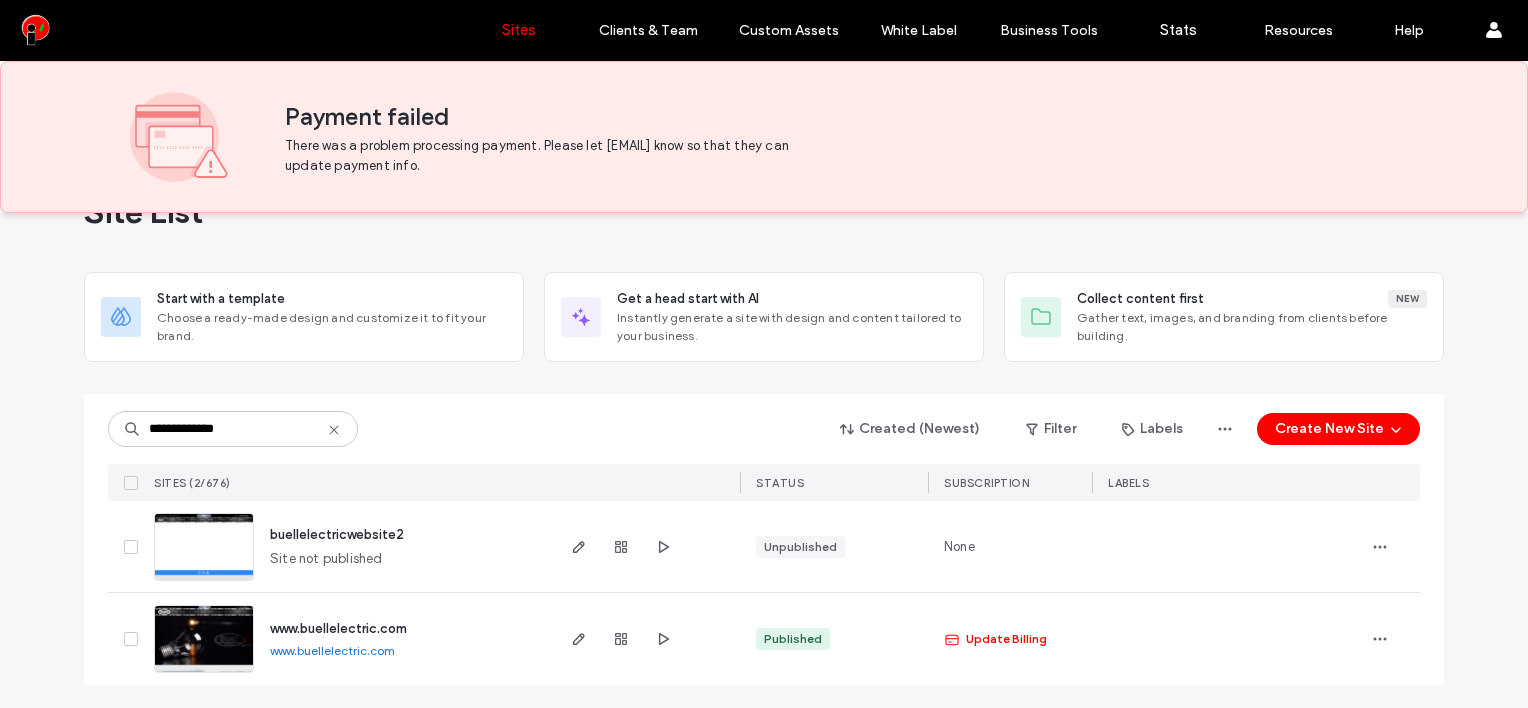 type on "**********" 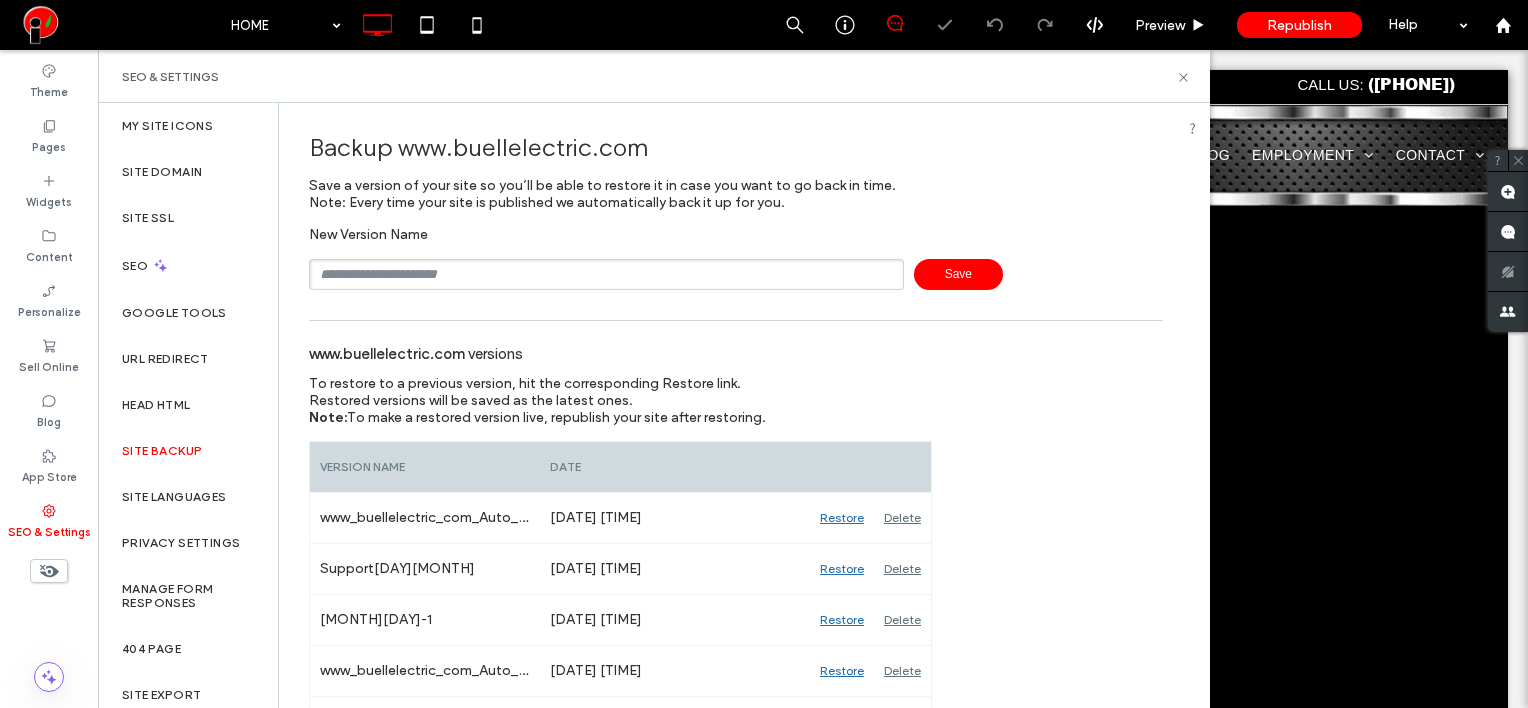 scroll, scrollTop: 0, scrollLeft: 0, axis: both 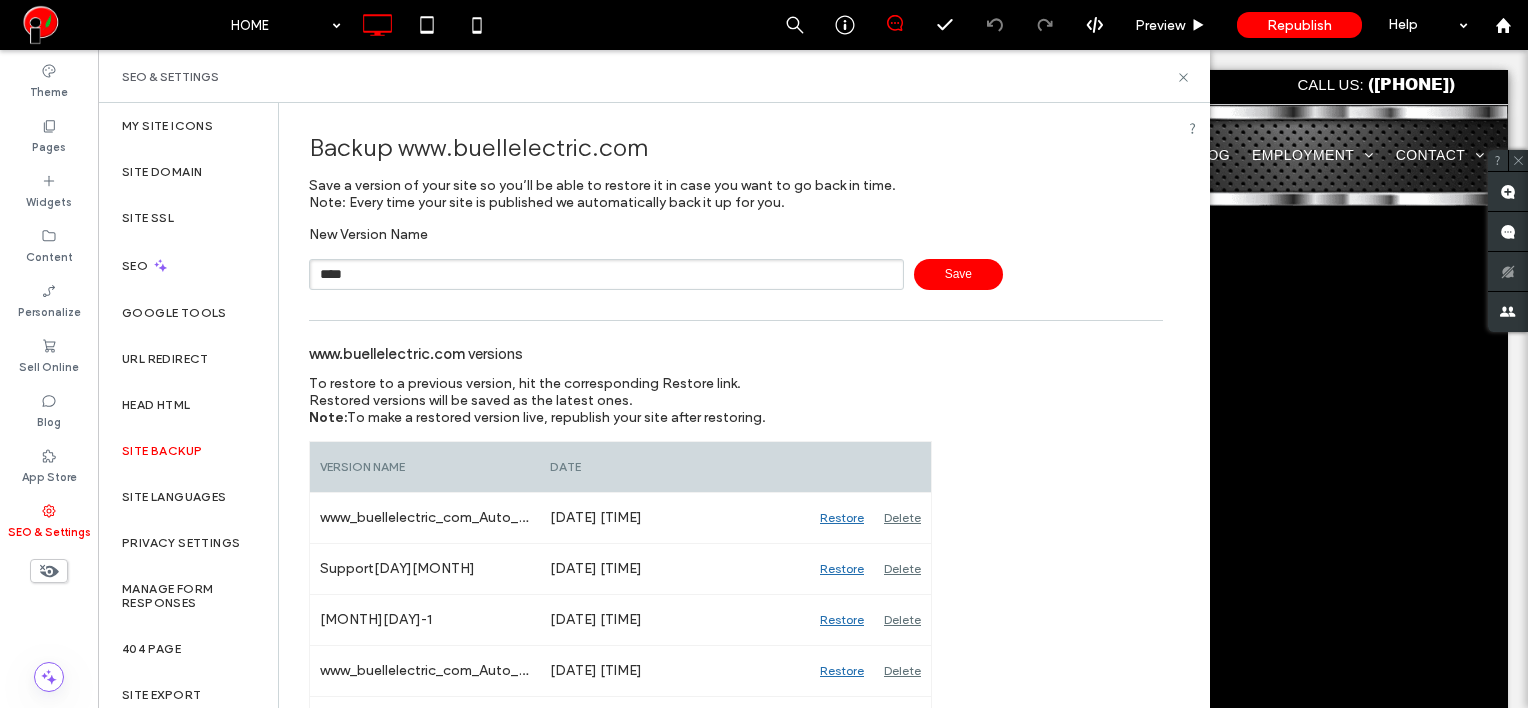type on "****" 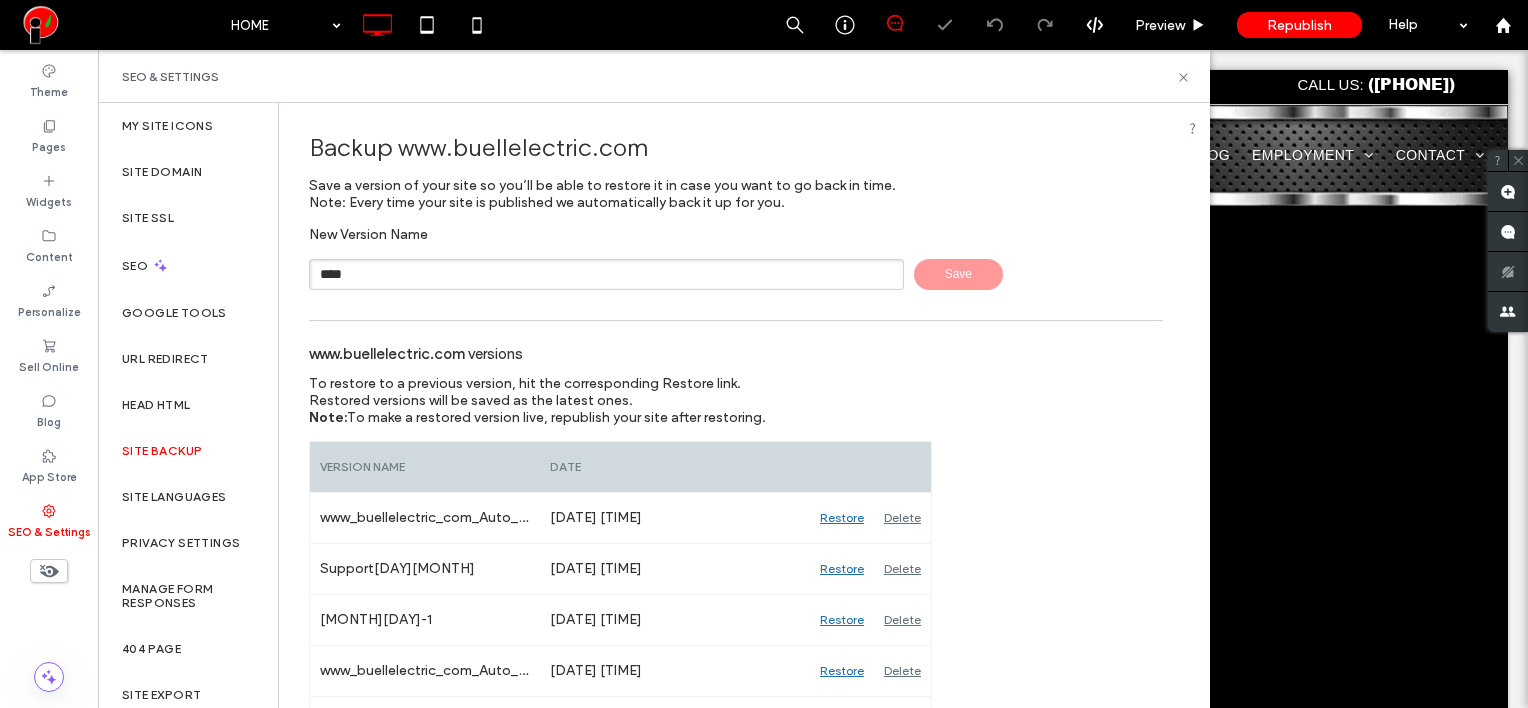 type 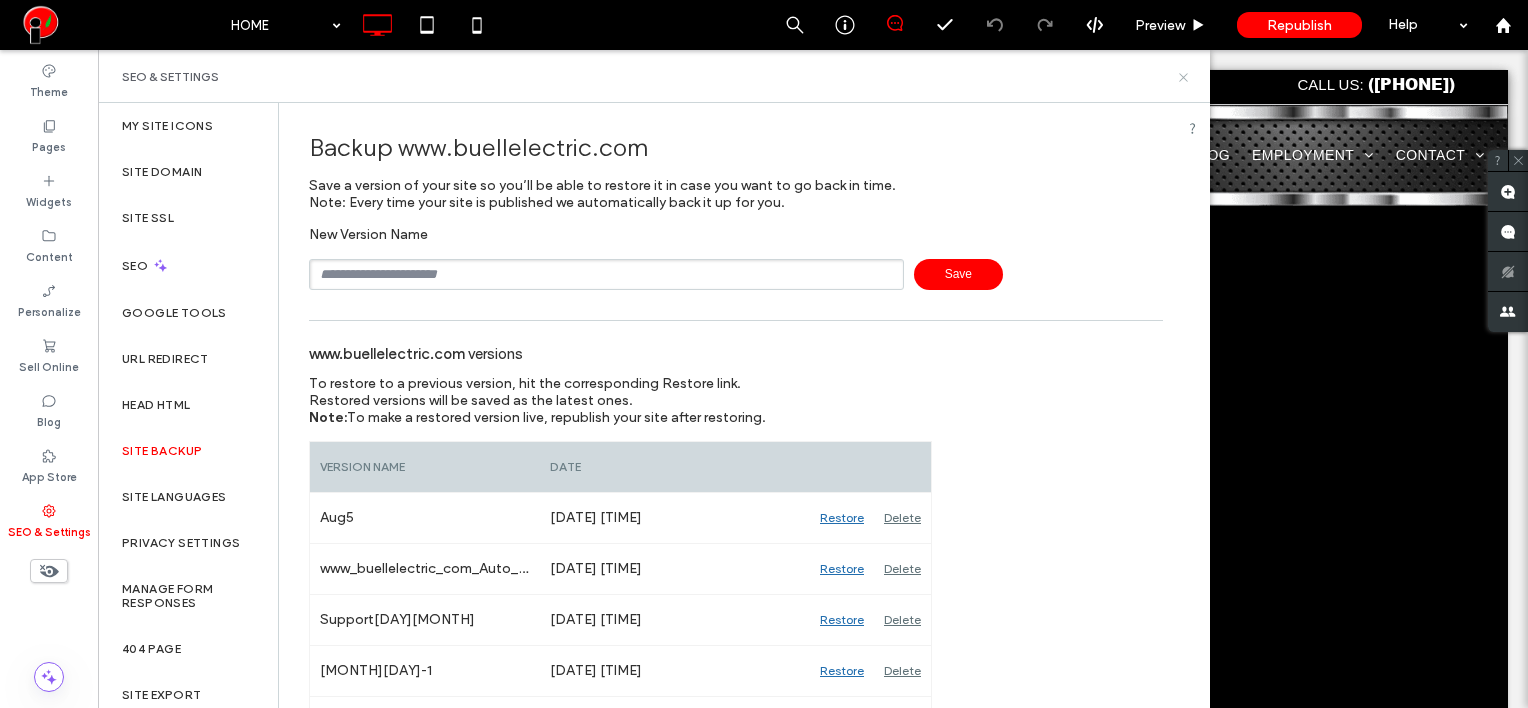 click 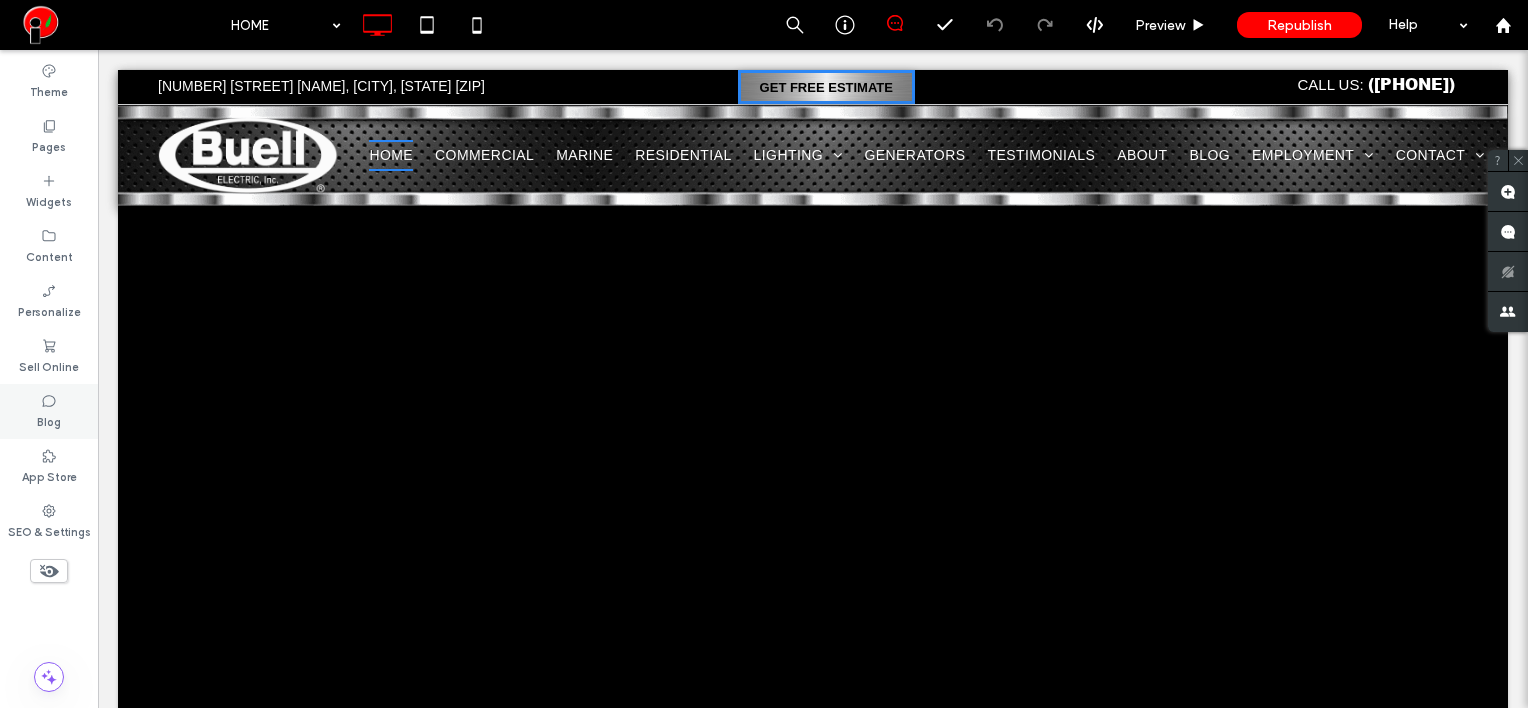 click 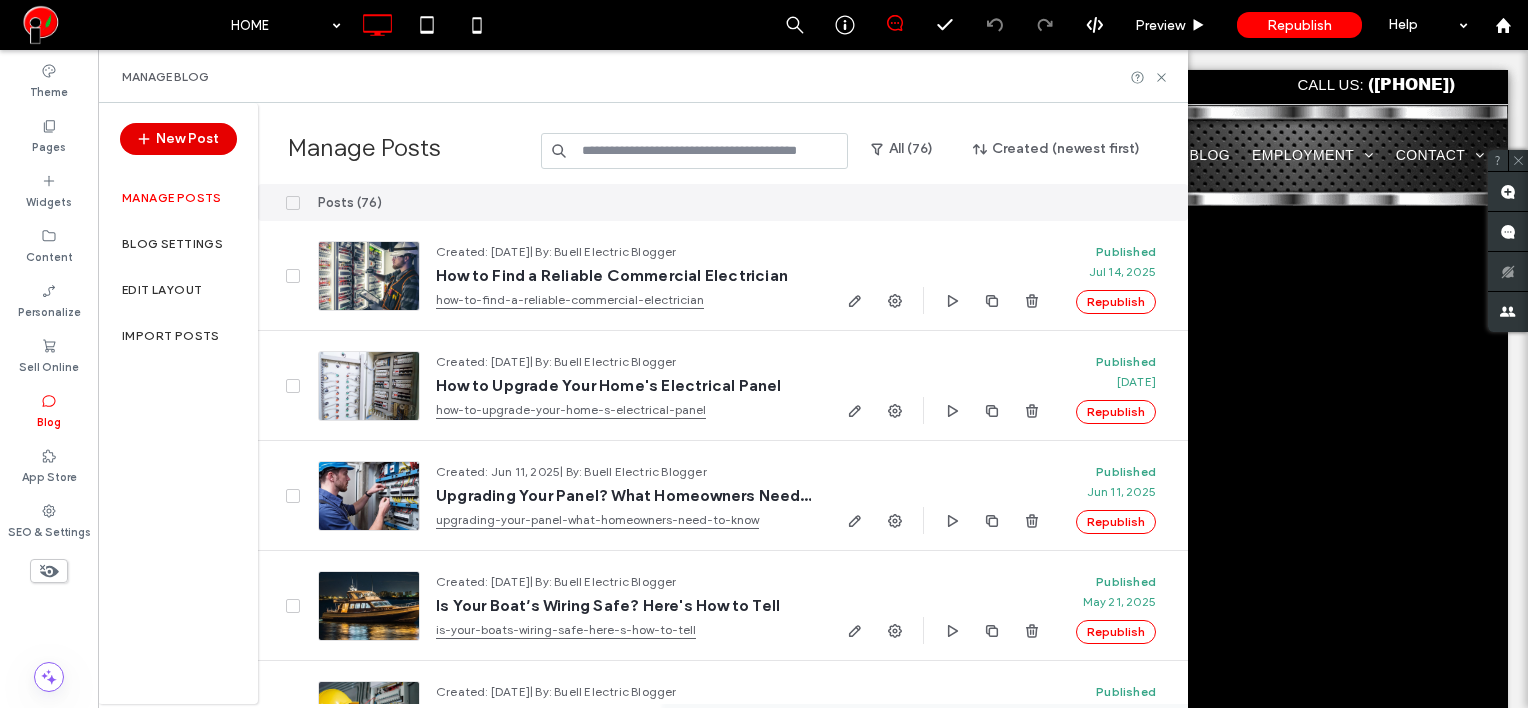 click on "New Post" at bounding box center [178, 139] 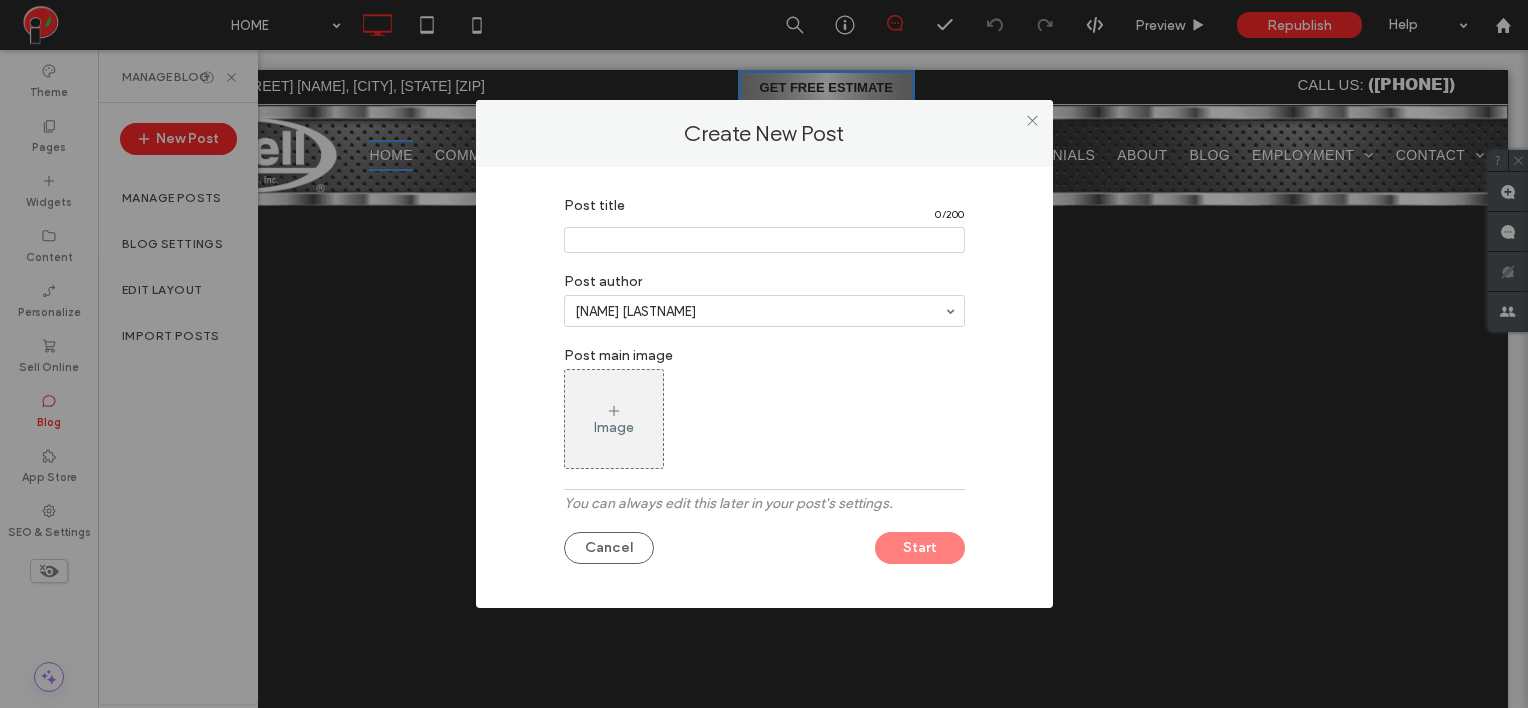 click at bounding box center (764, 240) 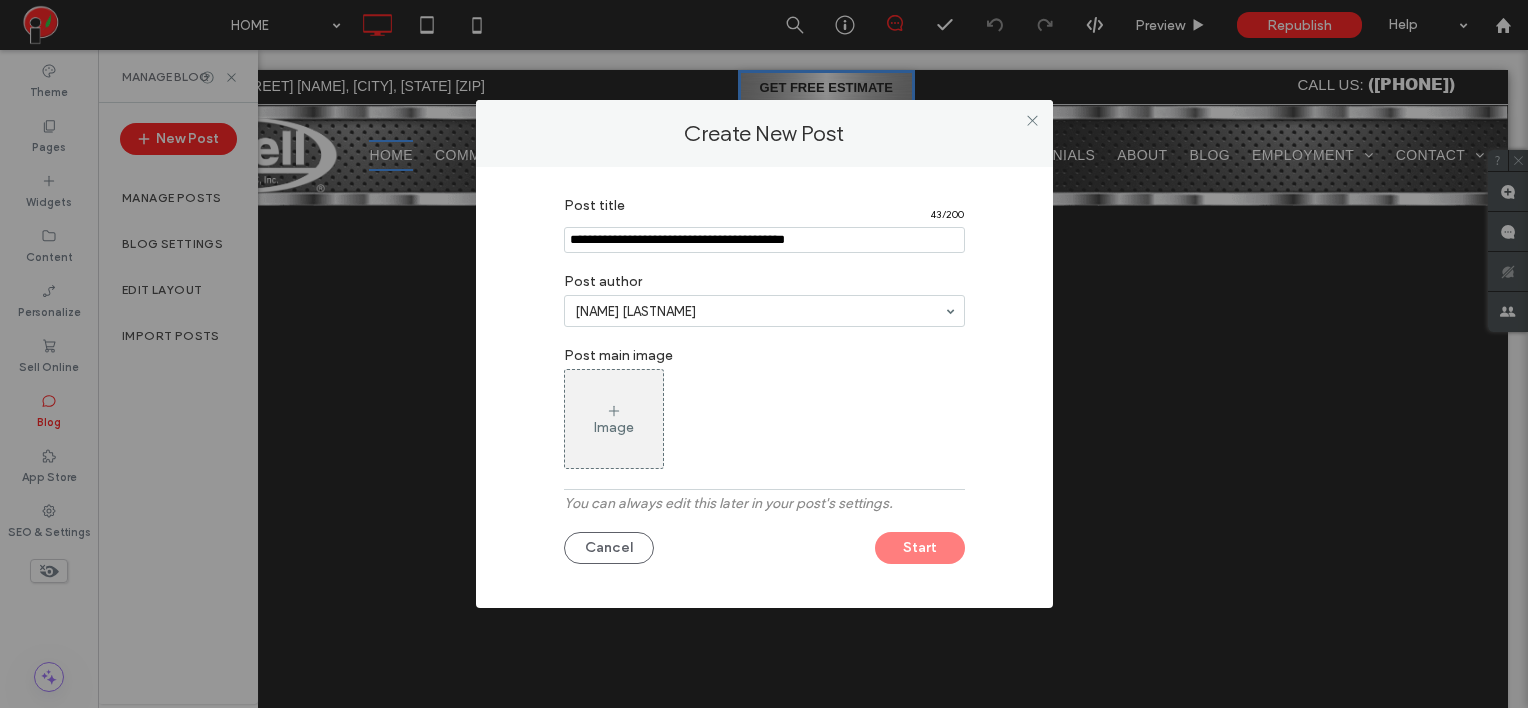 type on "**********" 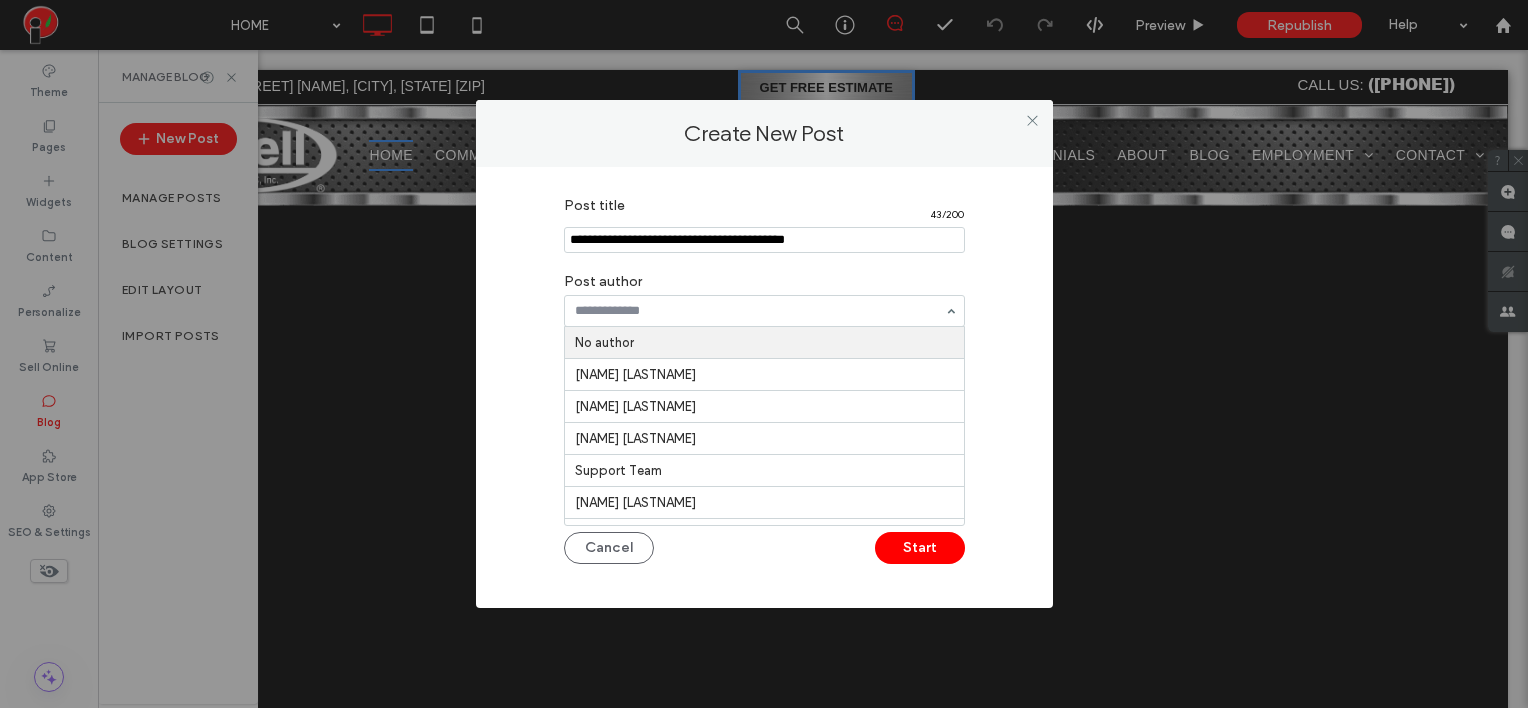 paste on "**********" 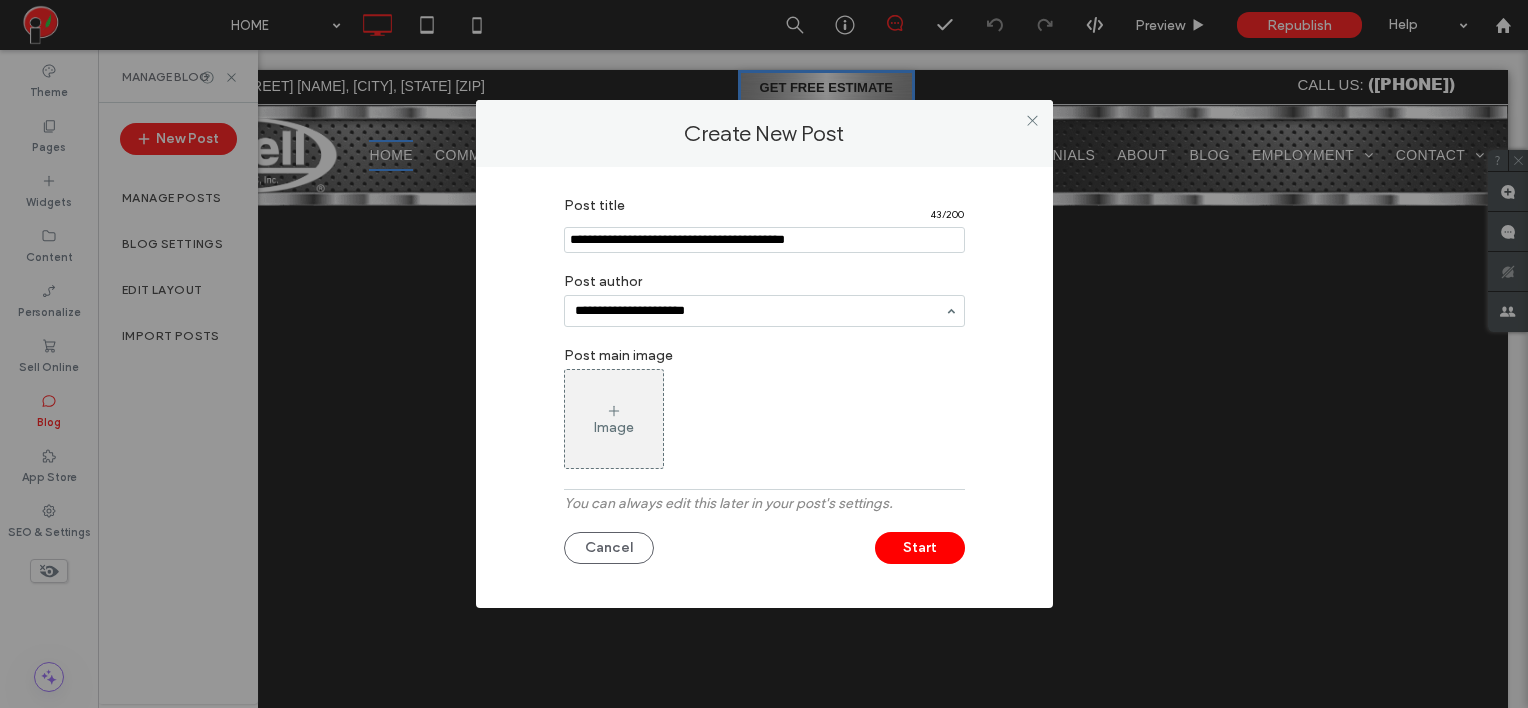 type on "**********" 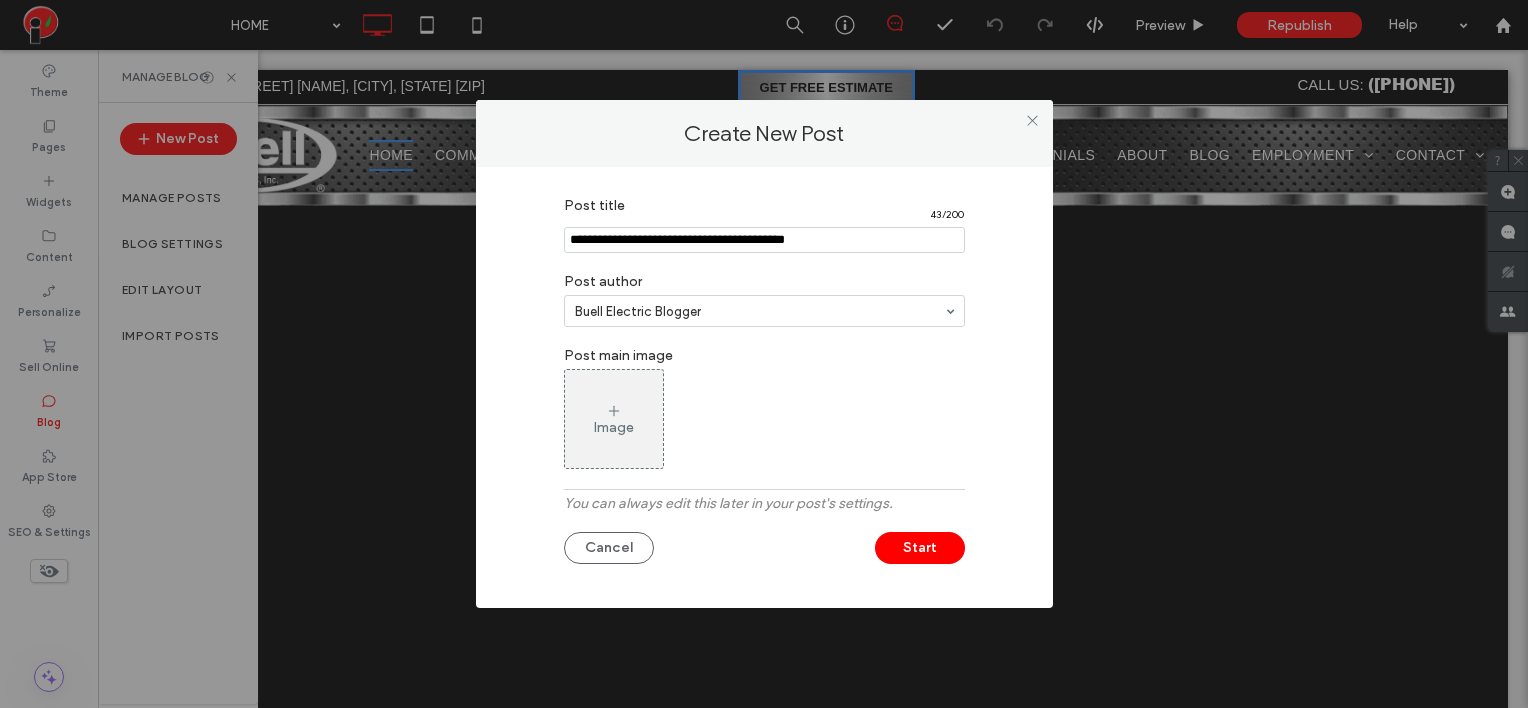 click on "Image" at bounding box center (614, 419) 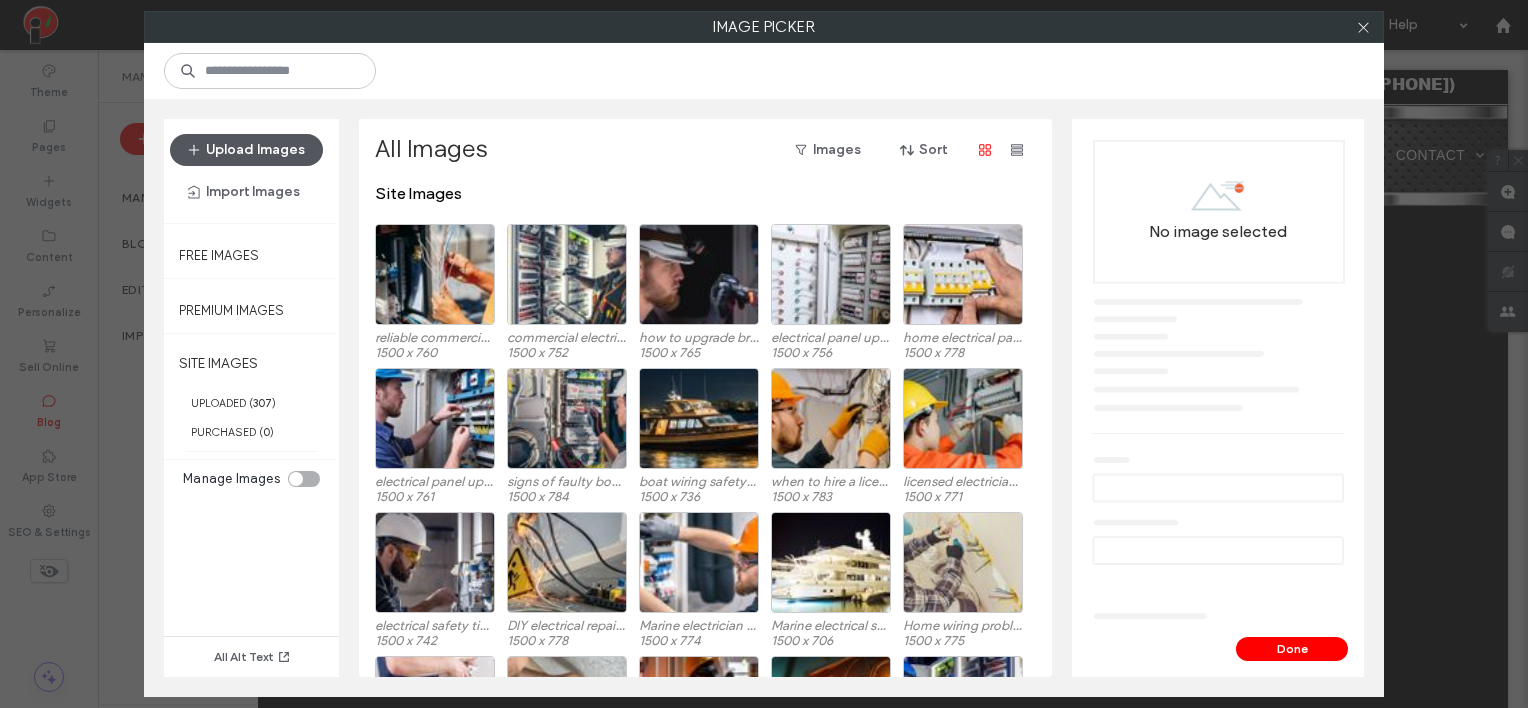 click on "Upload Images" at bounding box center [246, 150] 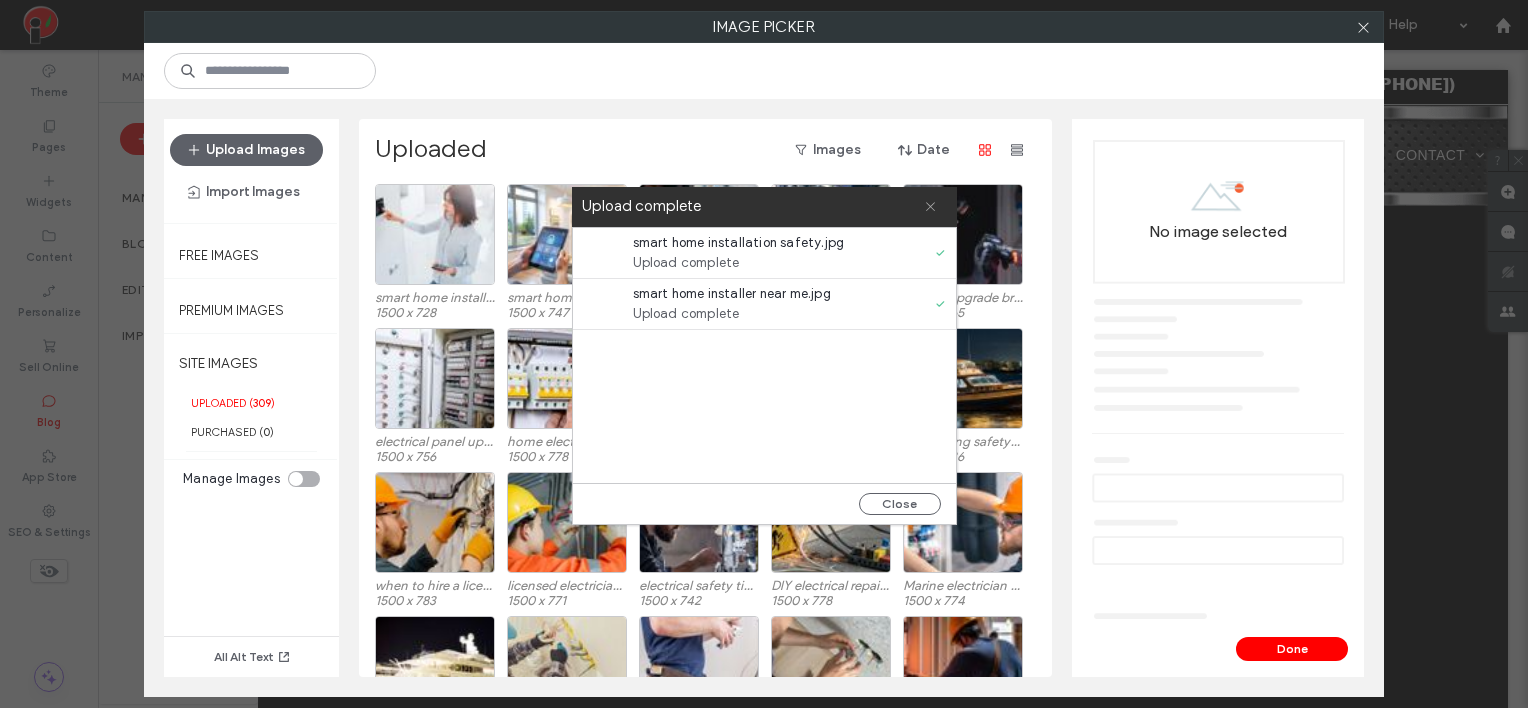 click 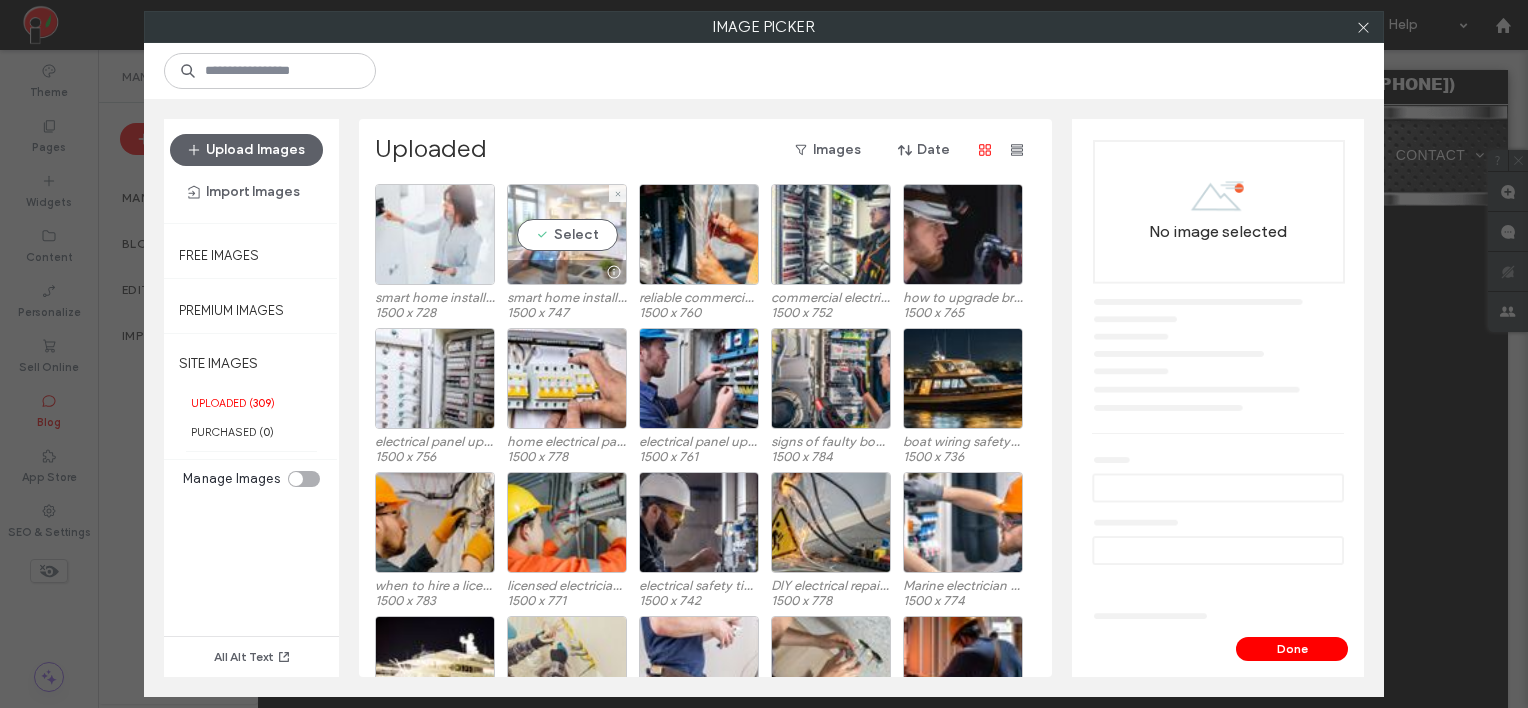 click on "Select" at bounding box center (567, 234) 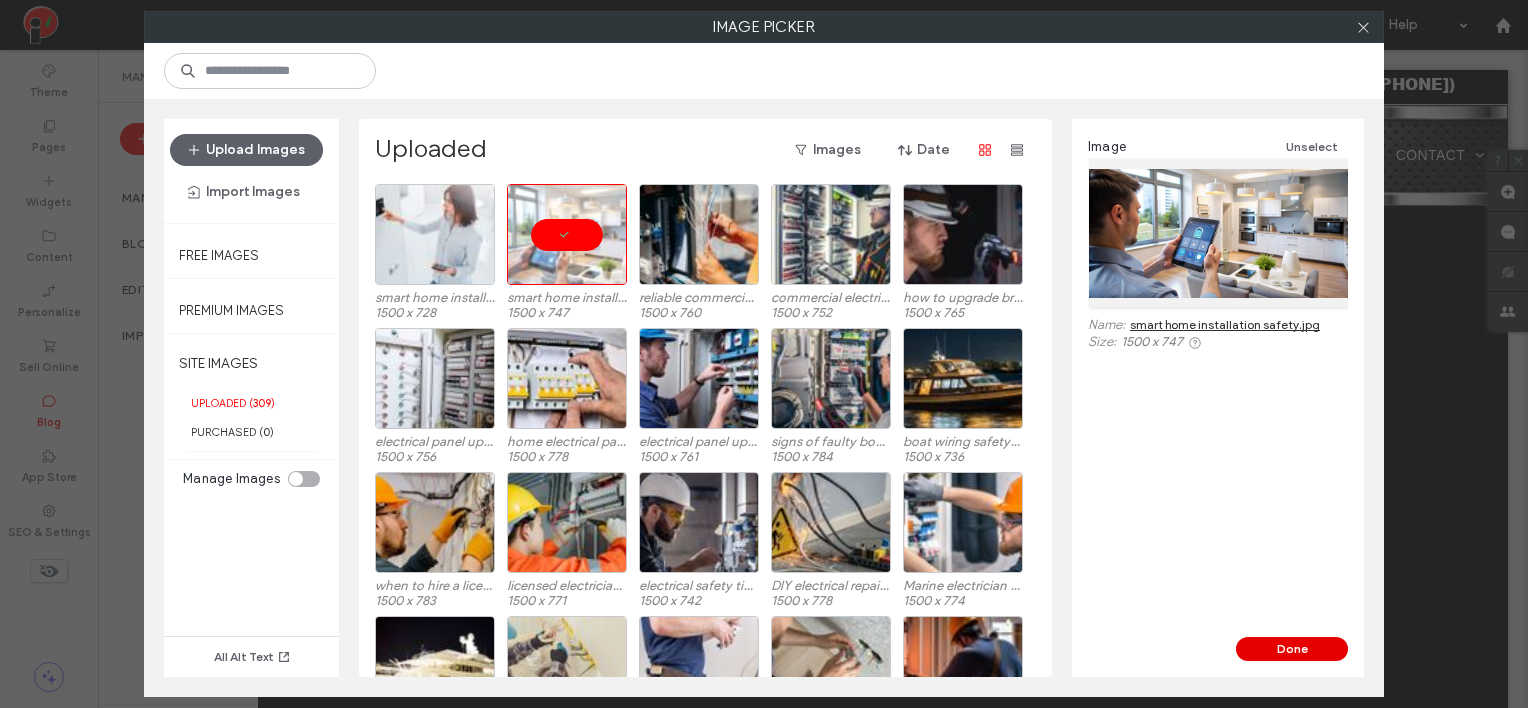 click on "Done" at bounding box center [1292, 649] 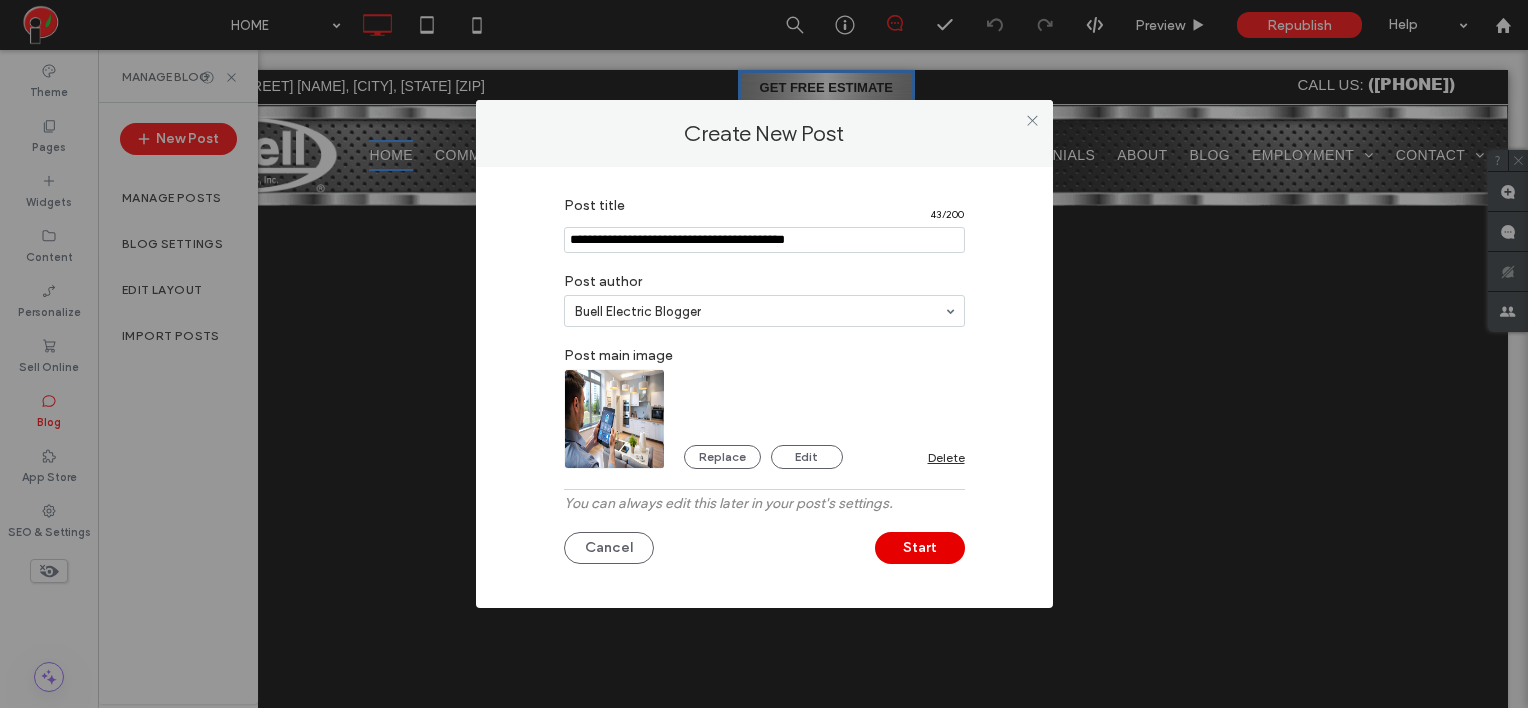 click on "Start" at bounding box center (920, 548) 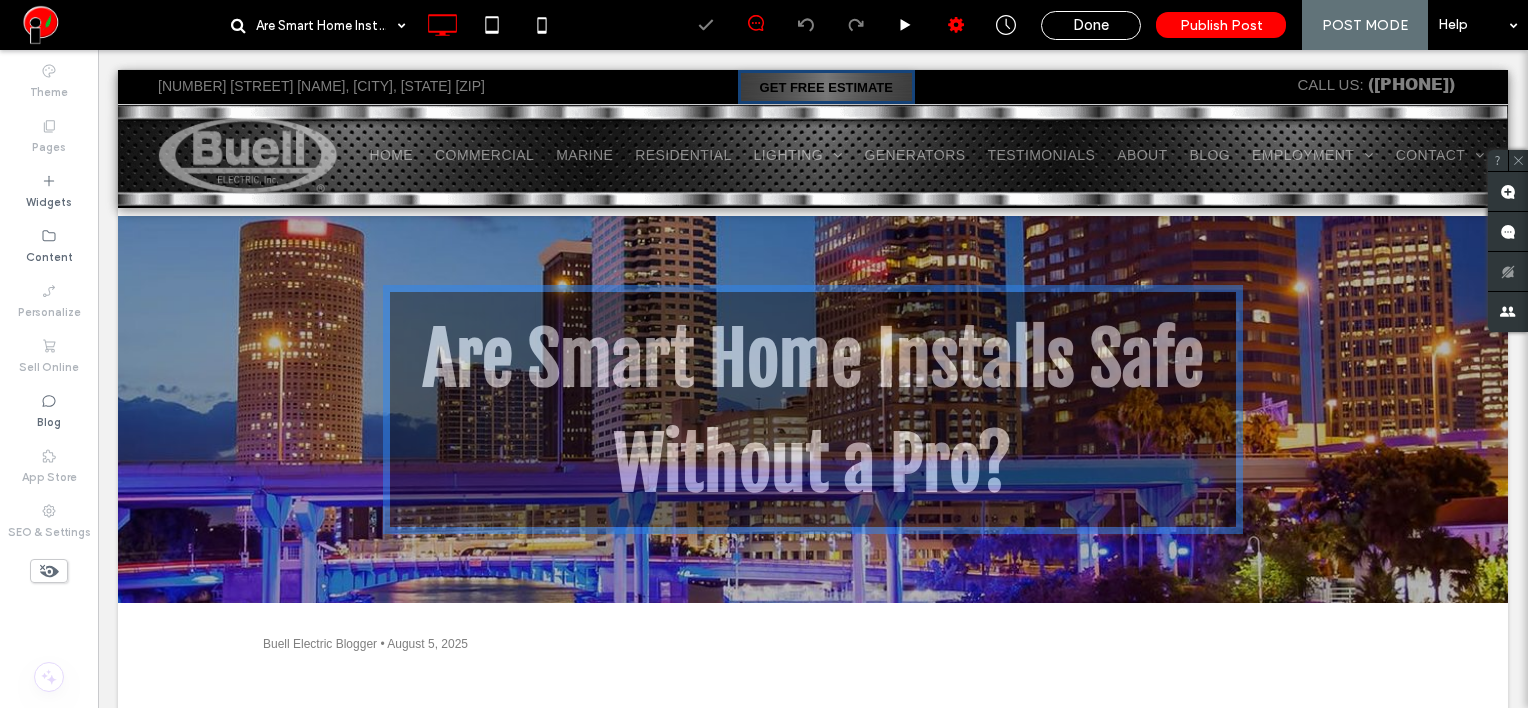 scroll, scrollTop: 0, scrollLeft: 0, axis: both 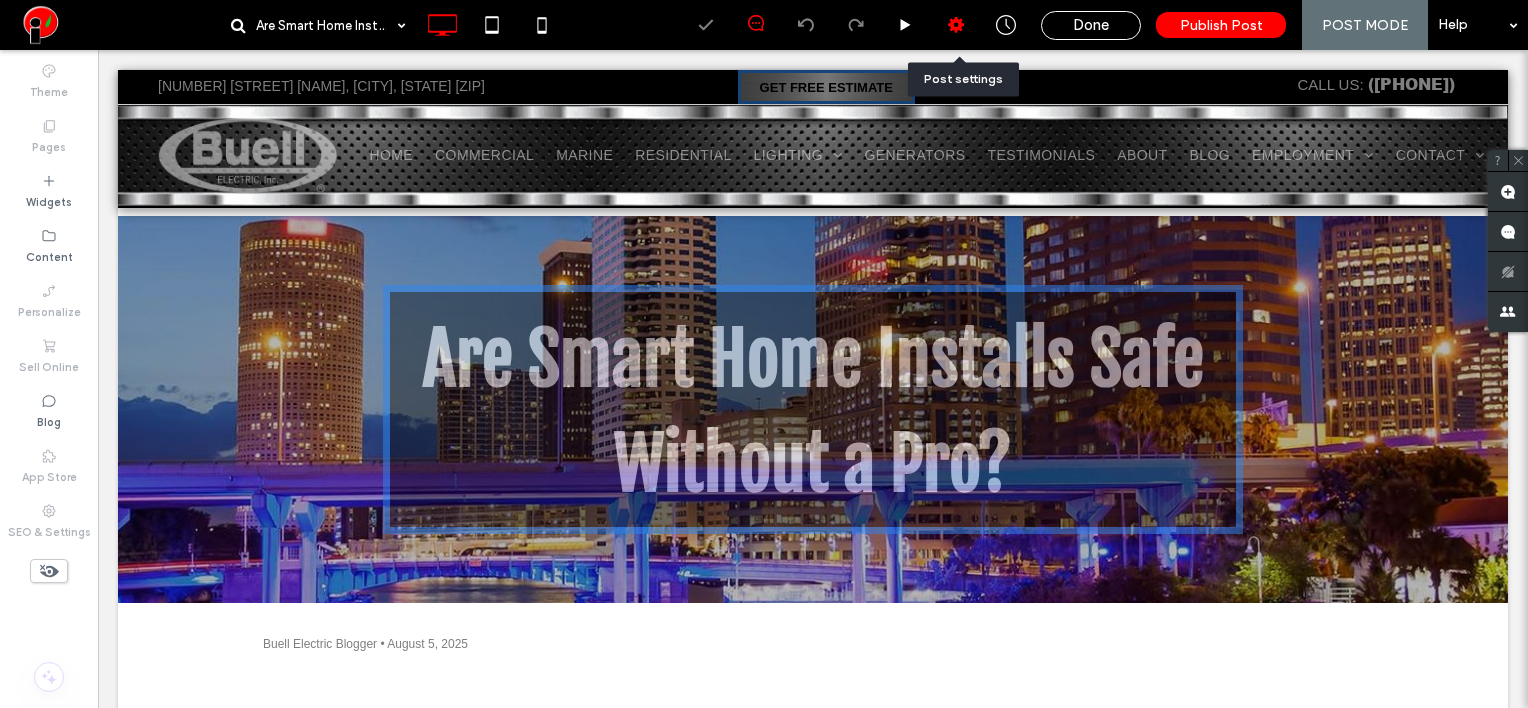 click at bounding box center [956, 25] 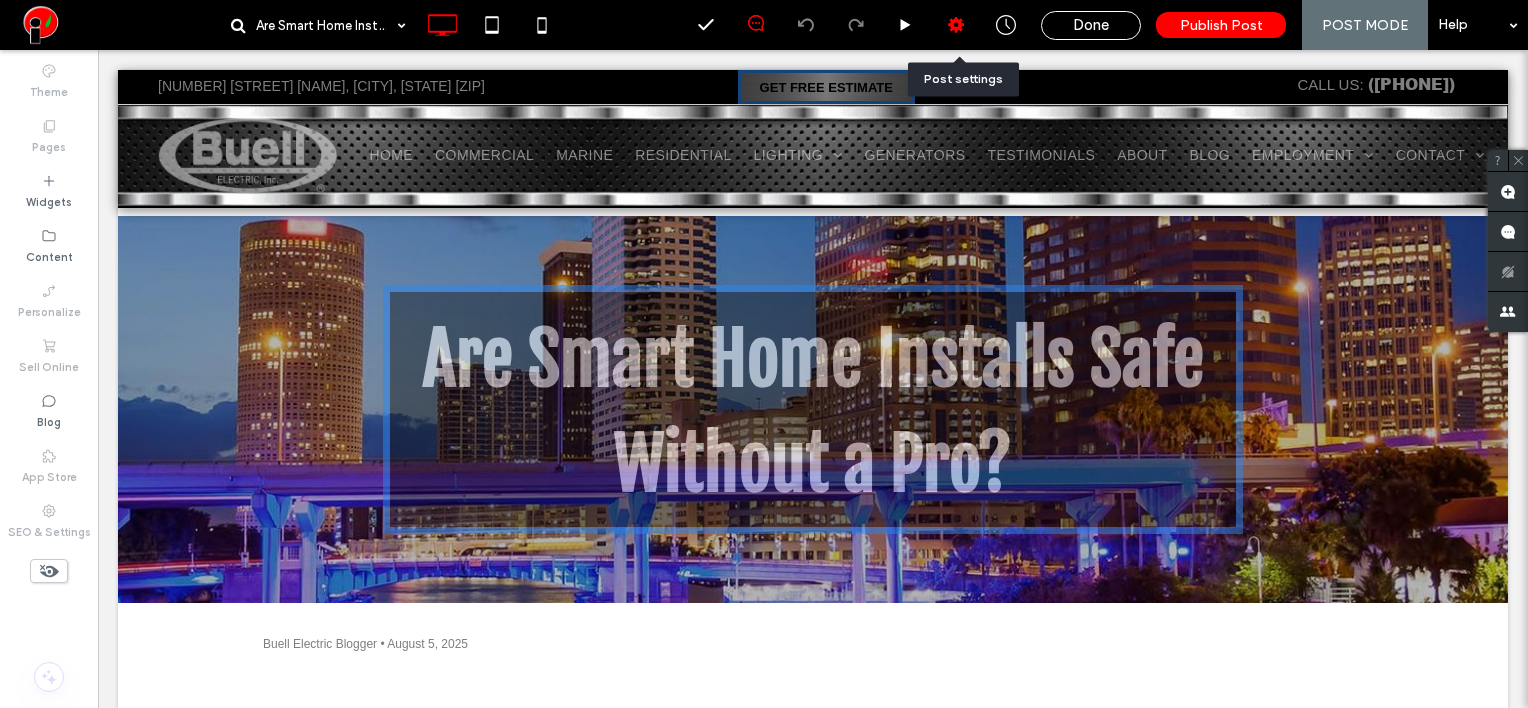 click 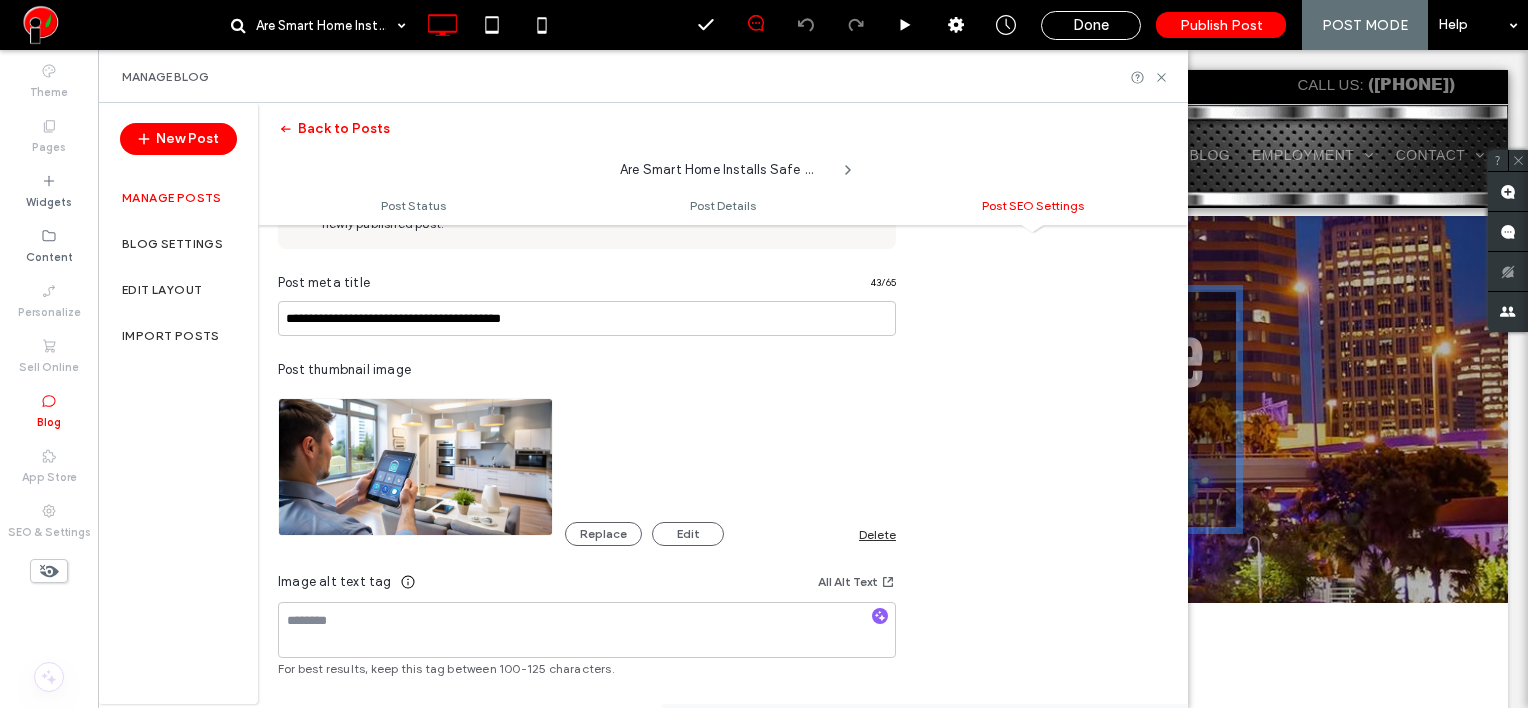 scroll, scrollTop: 900, scrollLeft: 0, axis: vertical 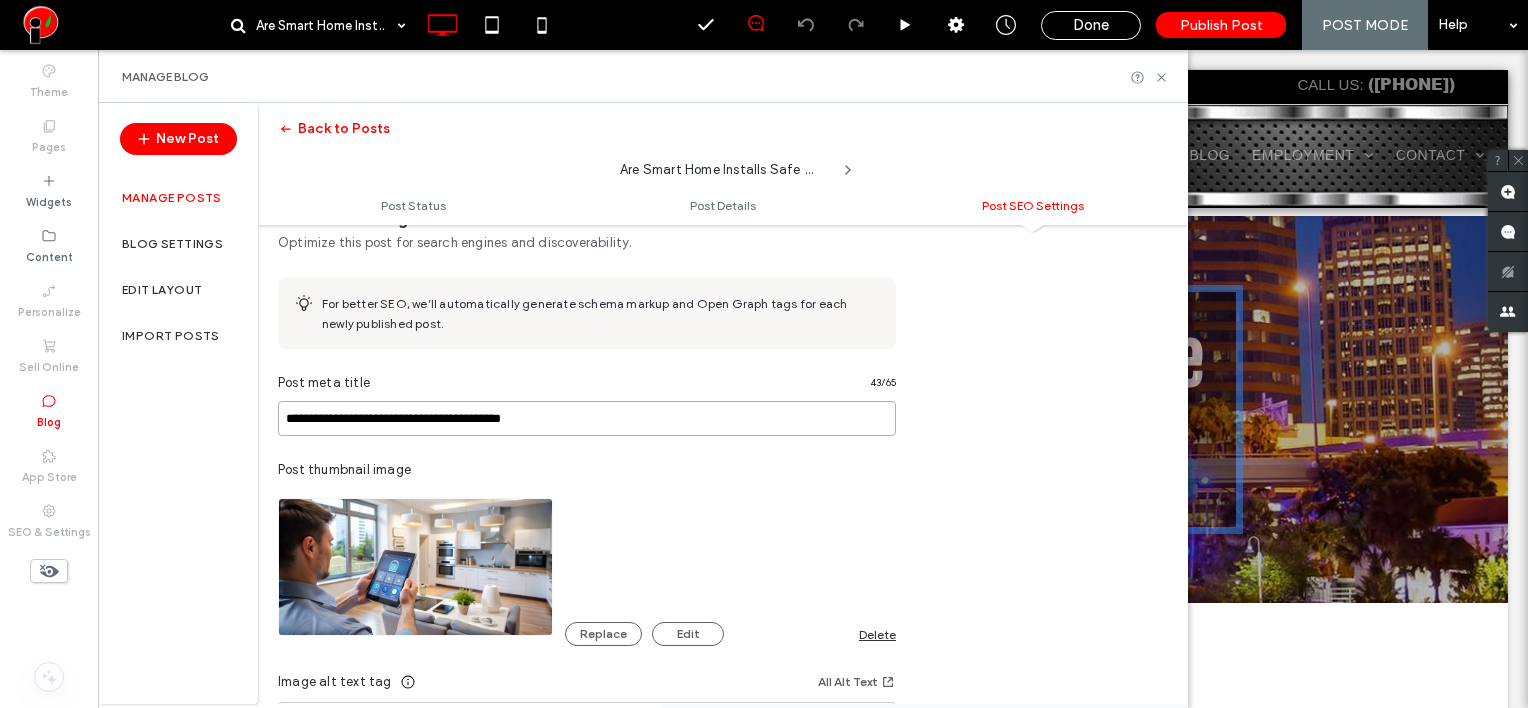 drag, startPoint x: 584, startPoint y: 430, endPoint x: 284, endPoint y: 422, distance: 300.10666 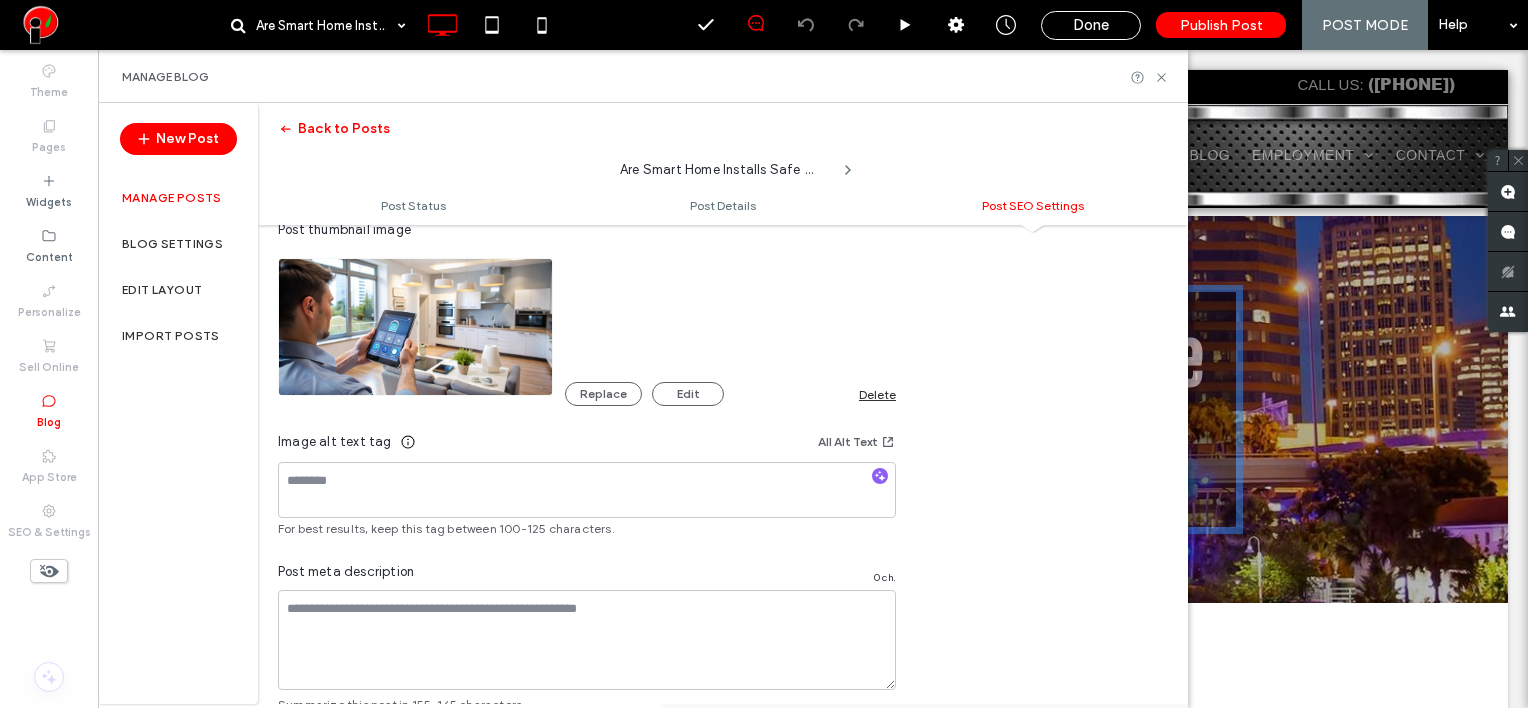 scroll, scrollTop: 1200, scrollLeft: 0, axis: vertical 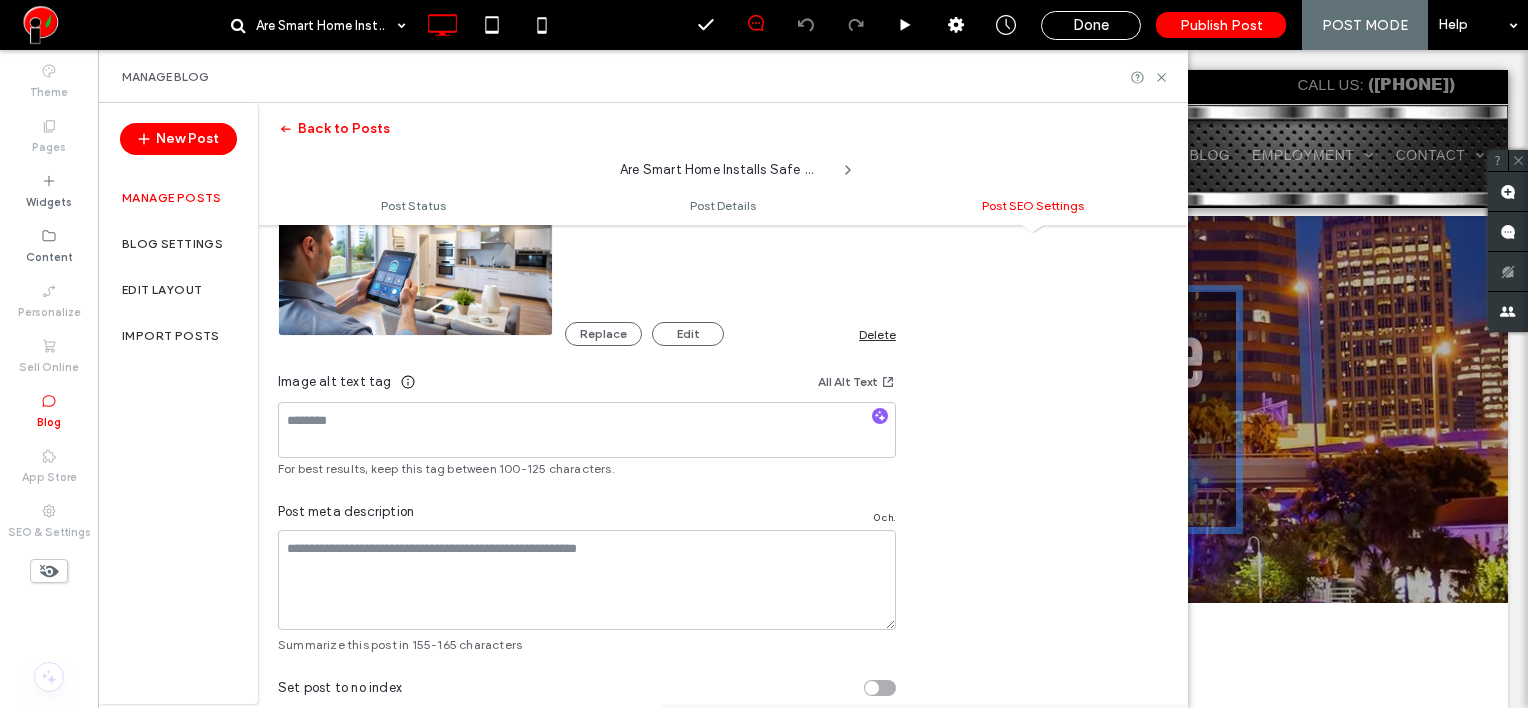 type on "**********" 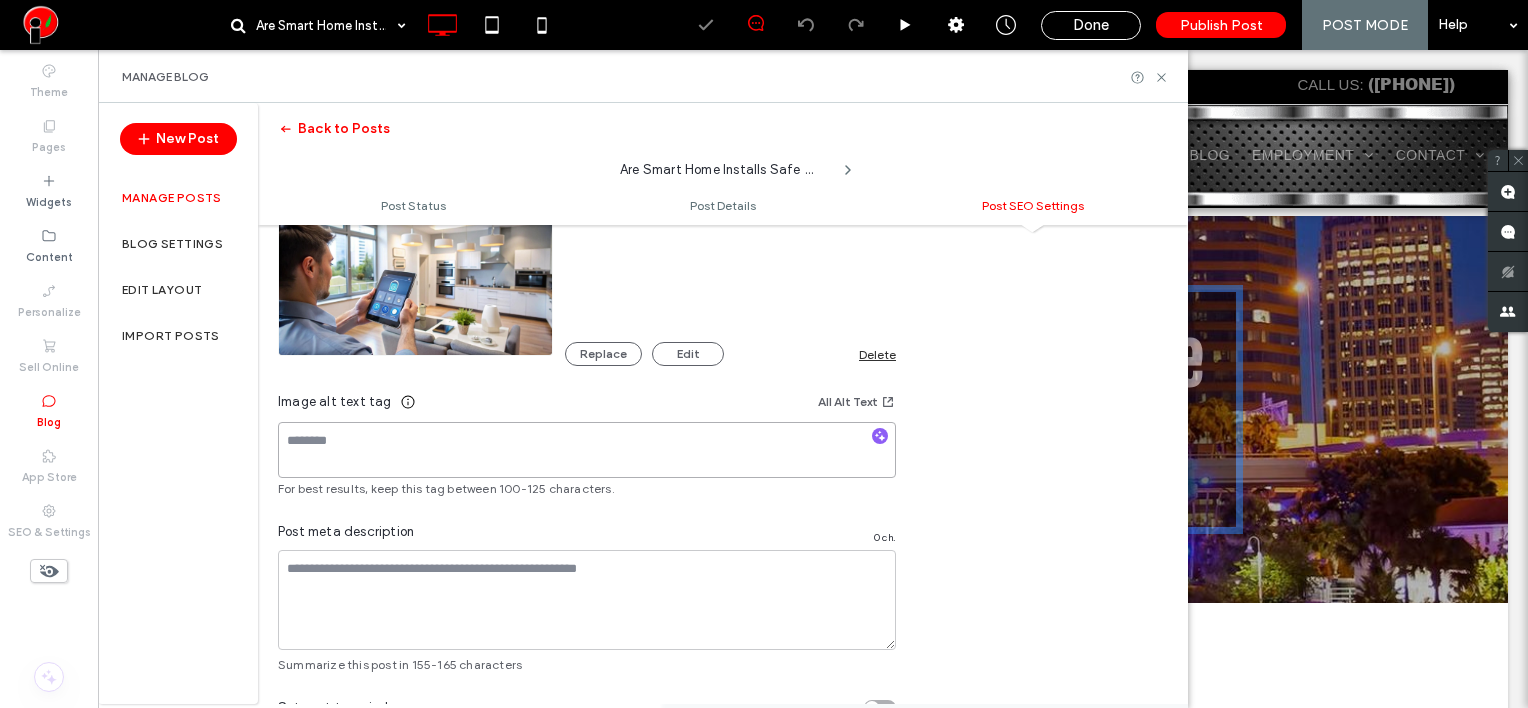 click at bounding box center [587, 450] 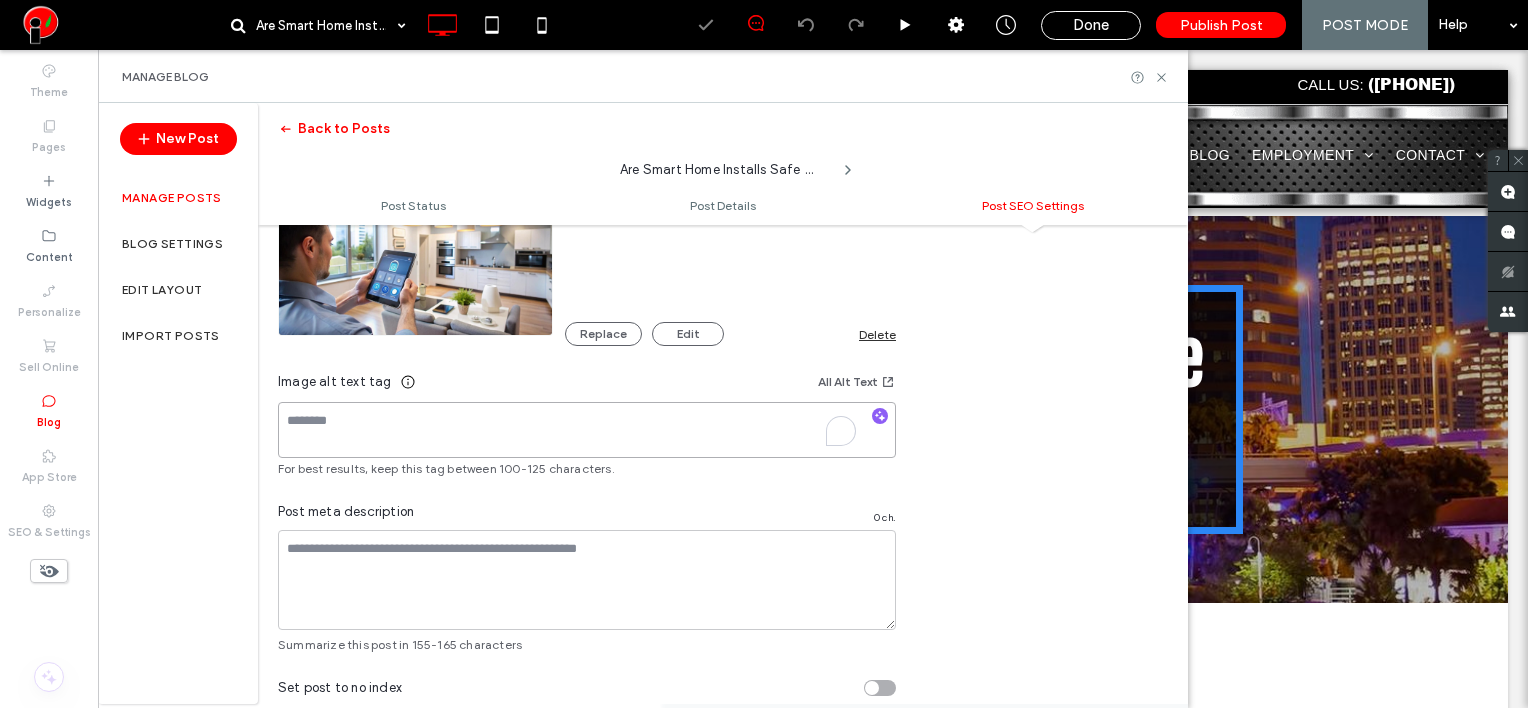 scroll, scrollTop: 0, scrollLeft: 0, axis: both 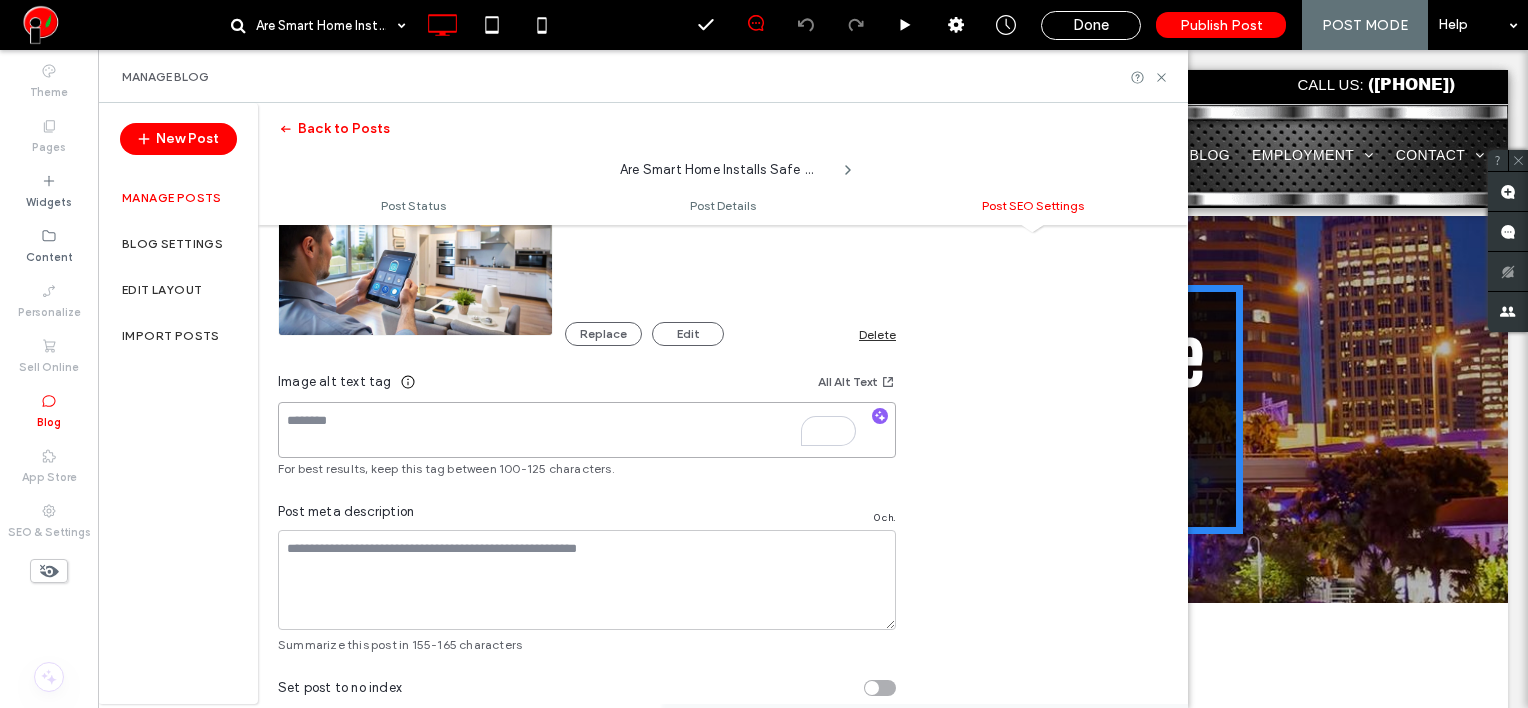 paste on "**********" 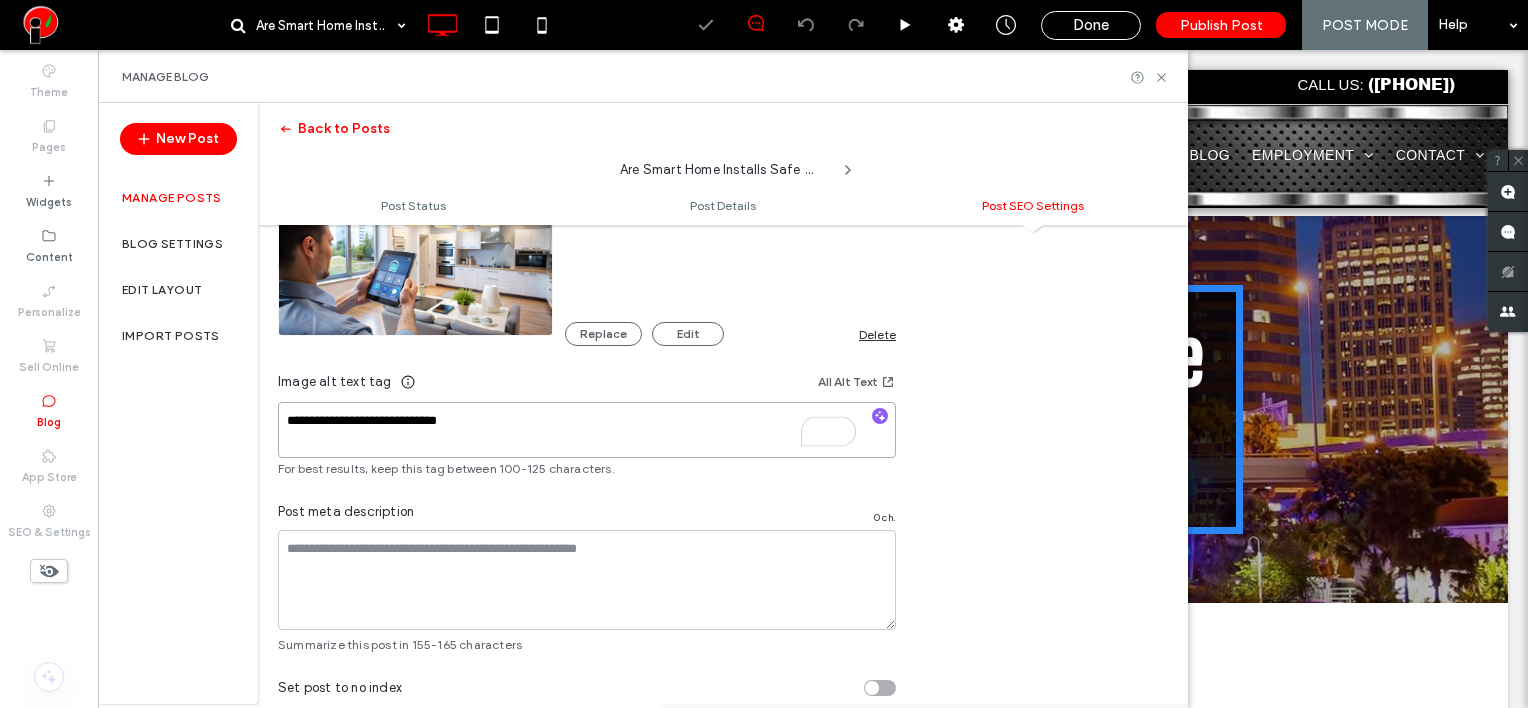 scroll, scrollTop: 0, scrollLeft: 0, axis: both 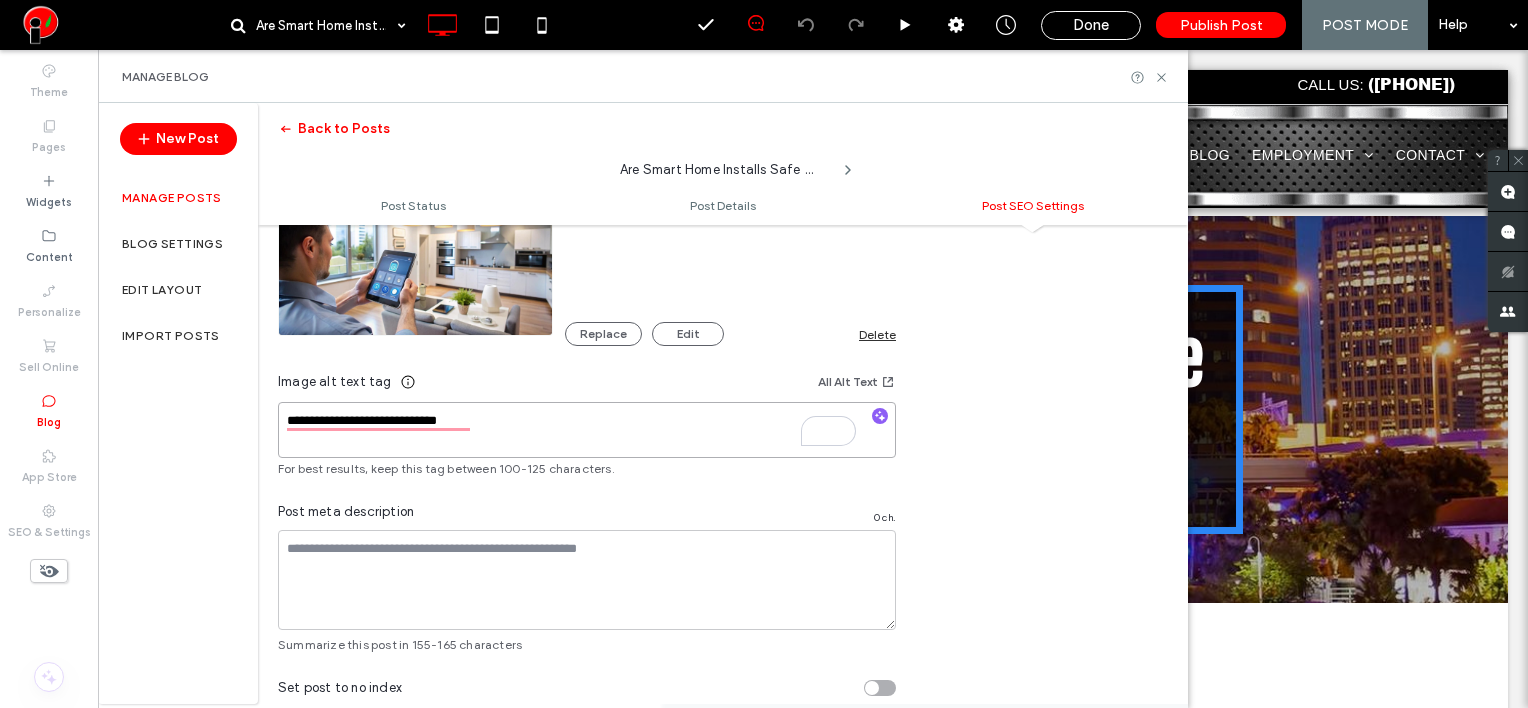 type on "**********" 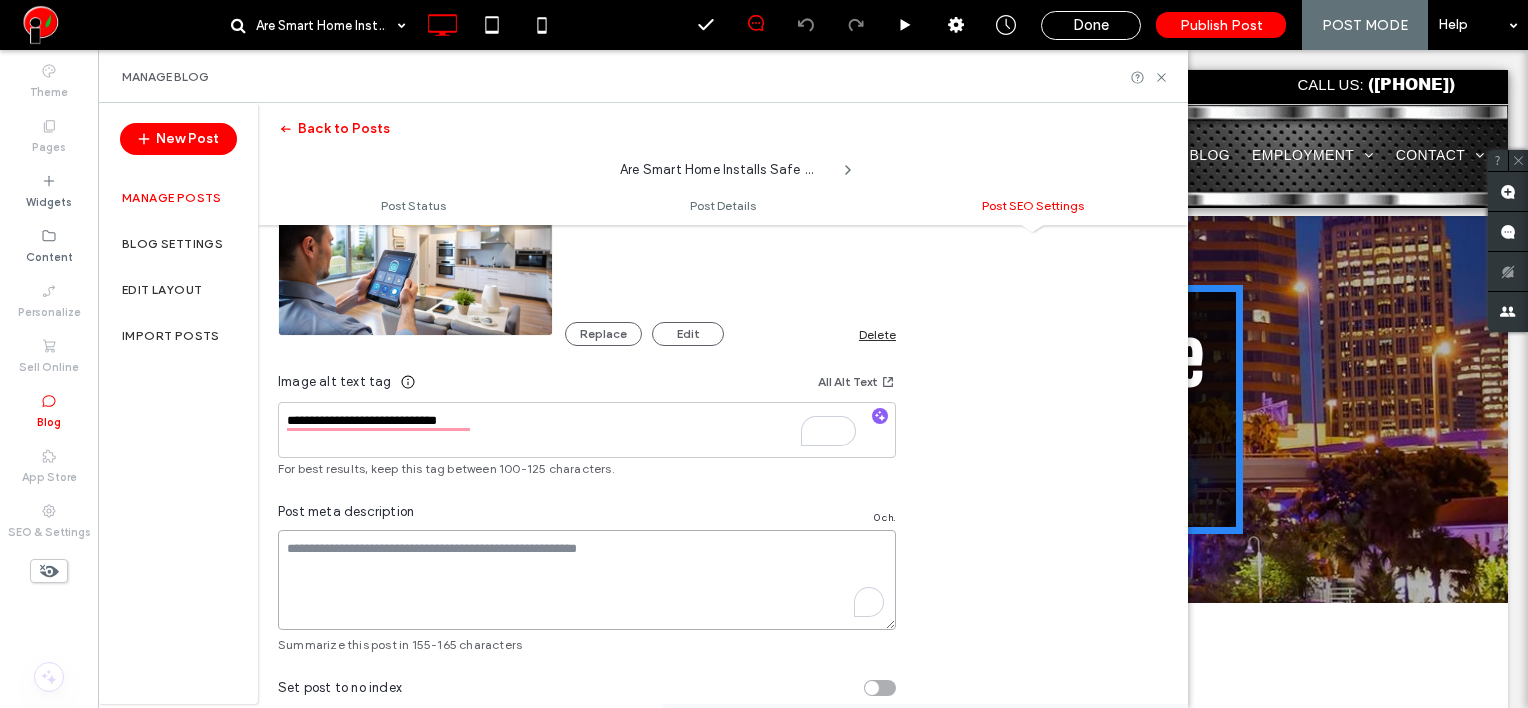 click at bounding box center (587, 580) 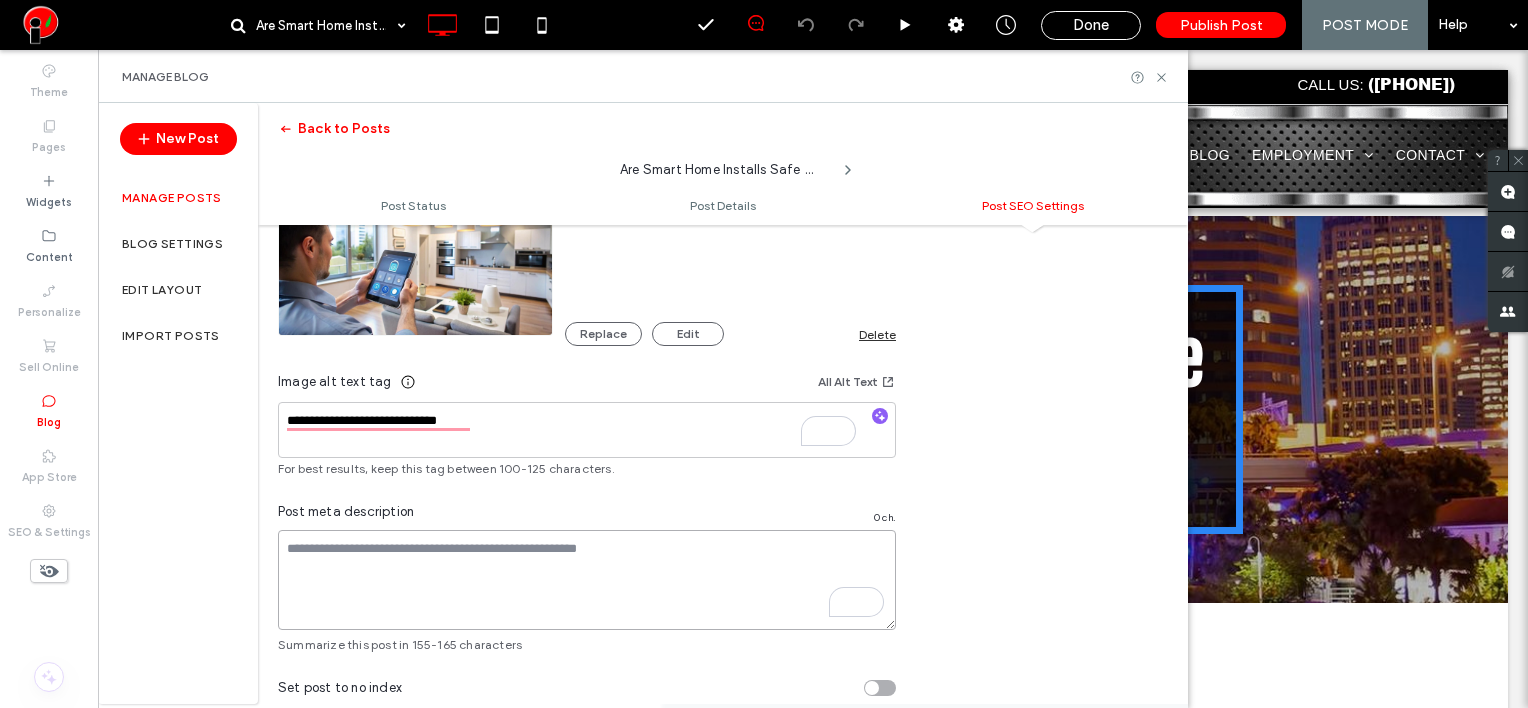 paste on "**********" 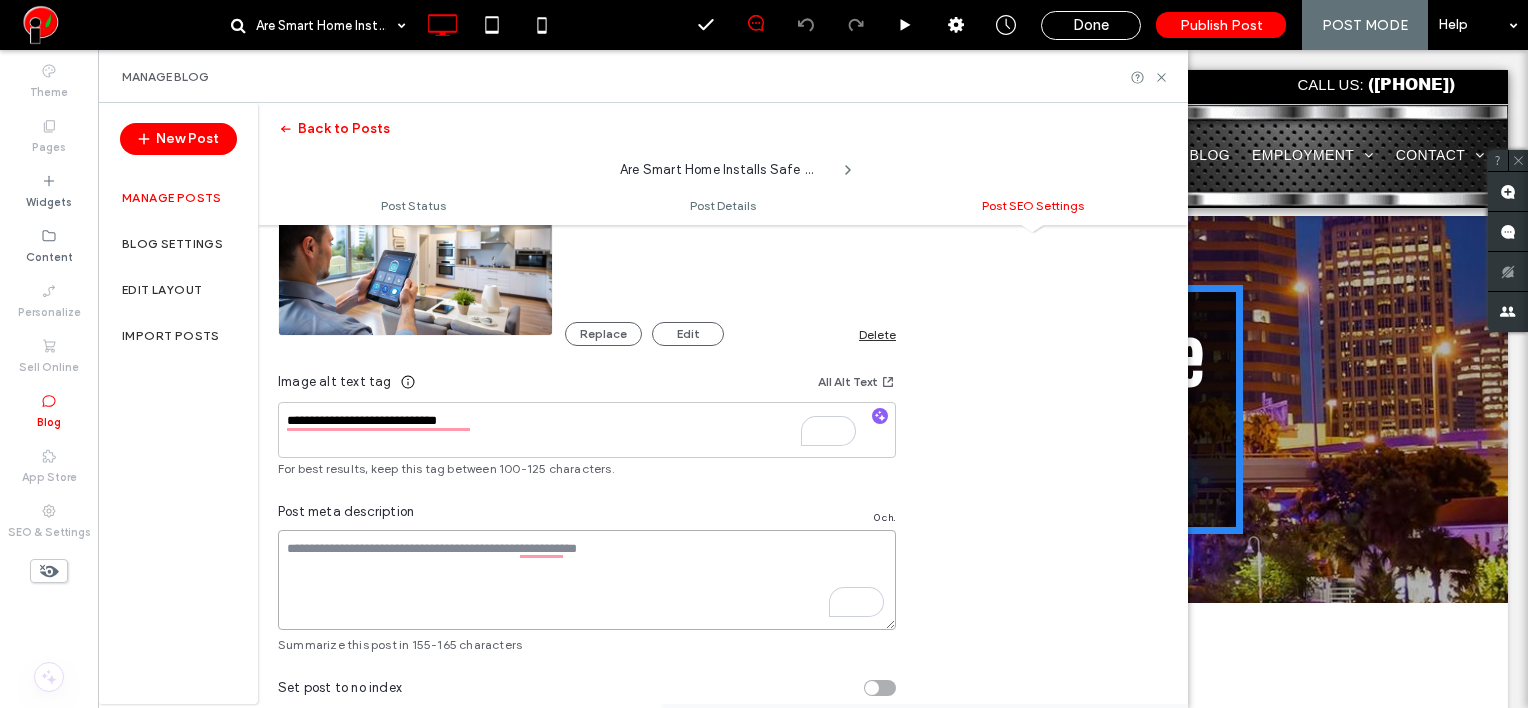 paste on "**********" 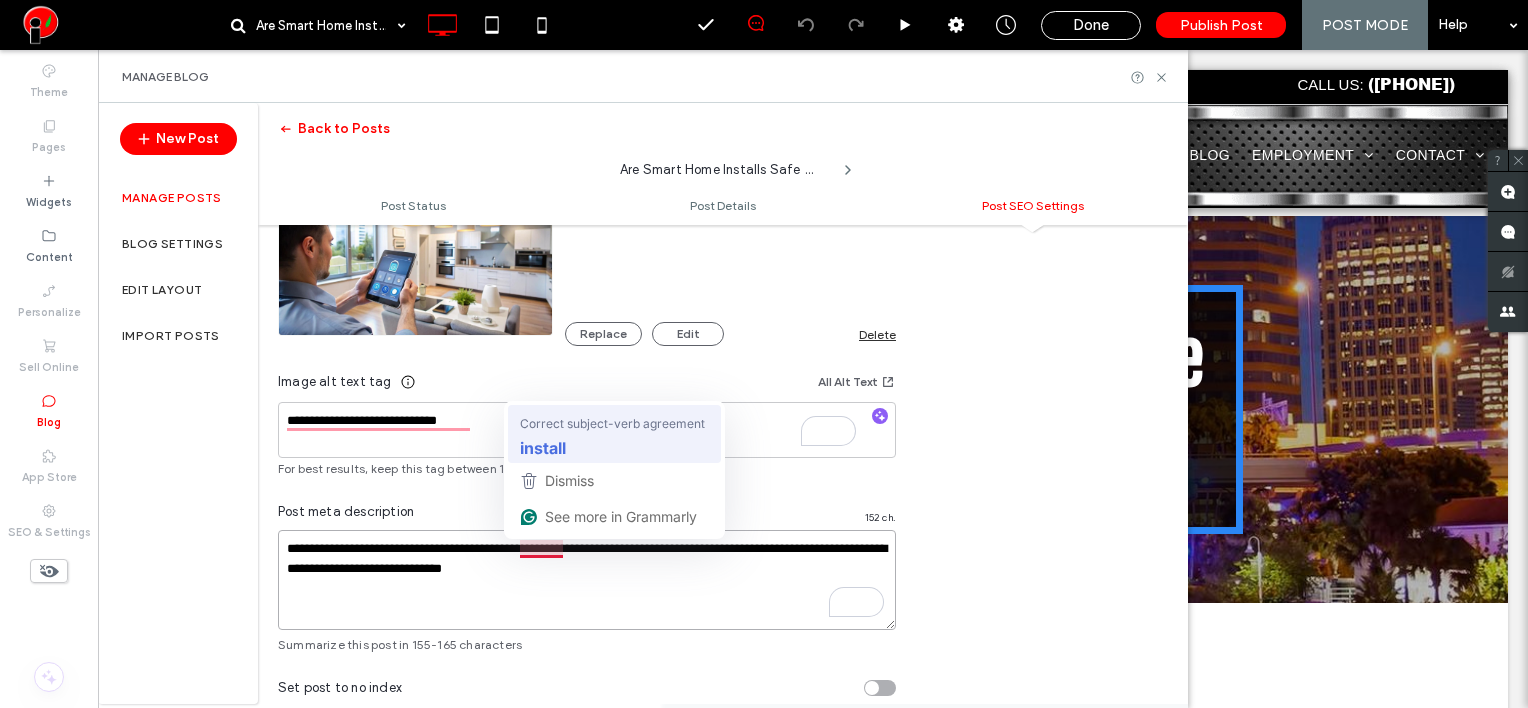 type on "**********" 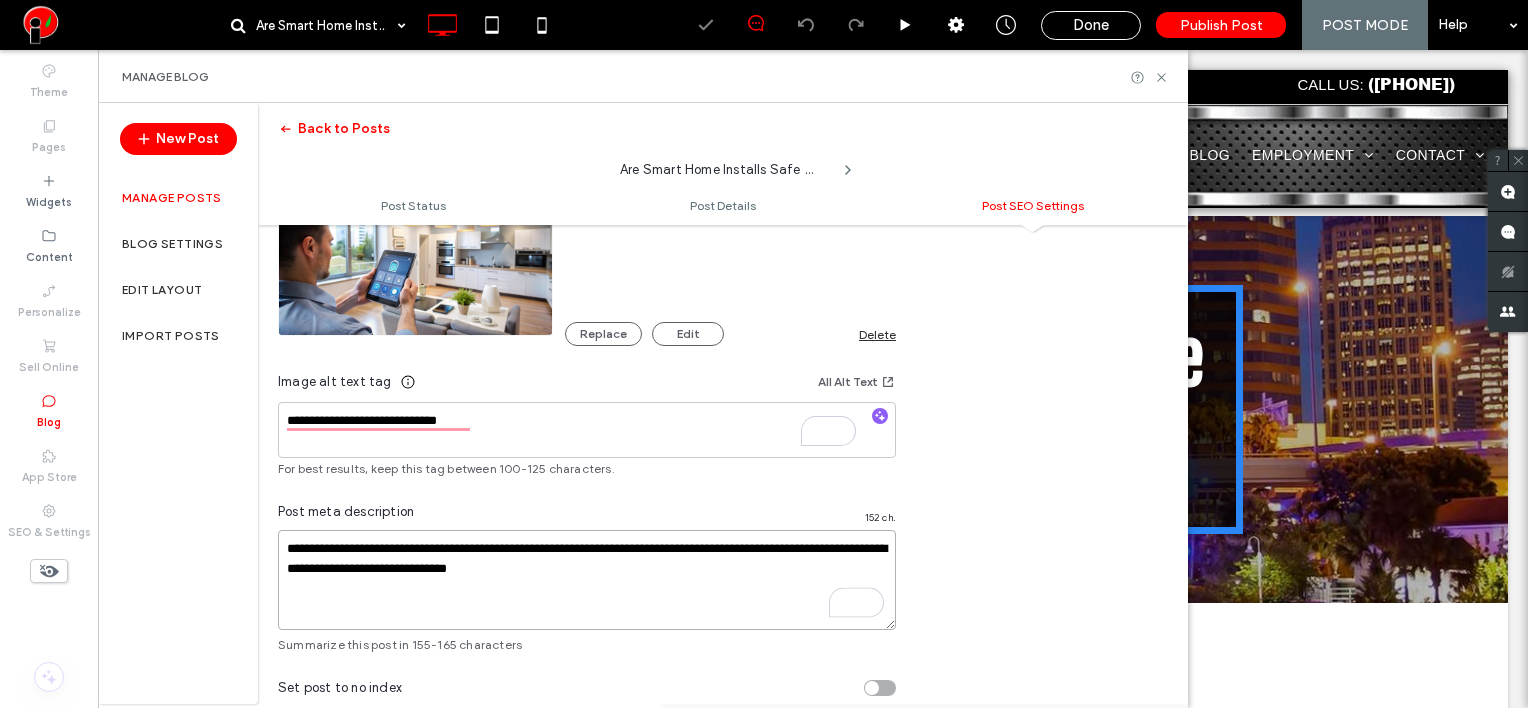 scroll, scrollTop: 0, scrollLeft: 0, axis: both 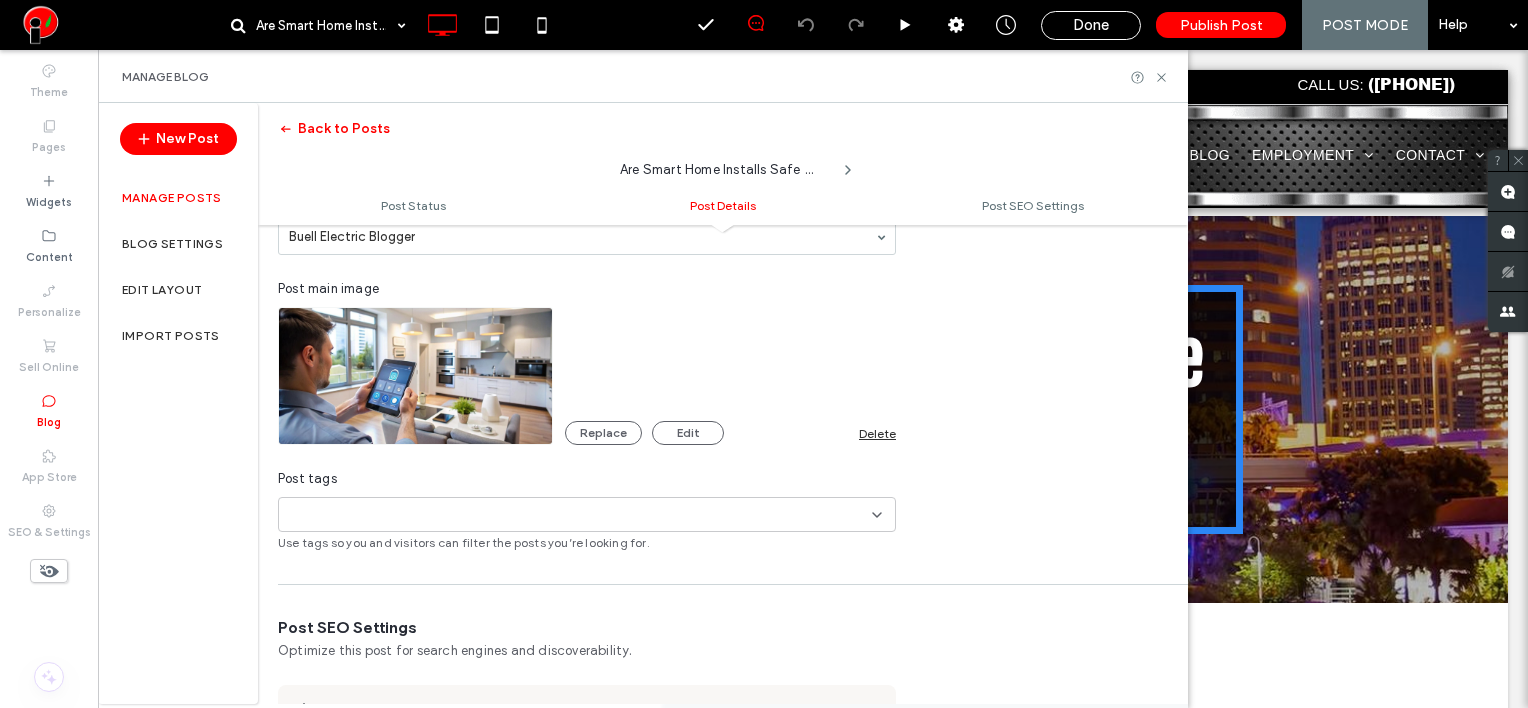 click at bounding box center [356, 515] 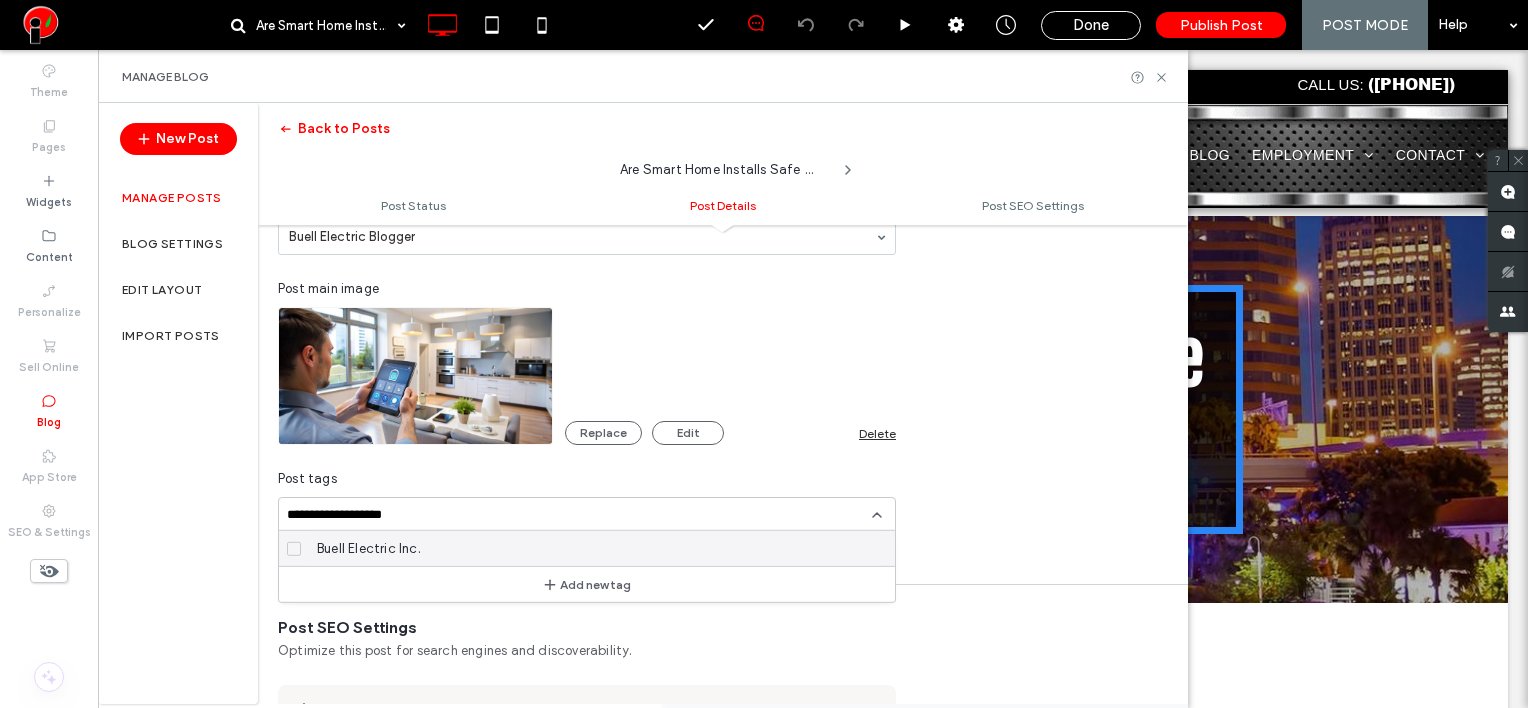 click on "Buell Electric Inc." at bounding box center (369, 548) 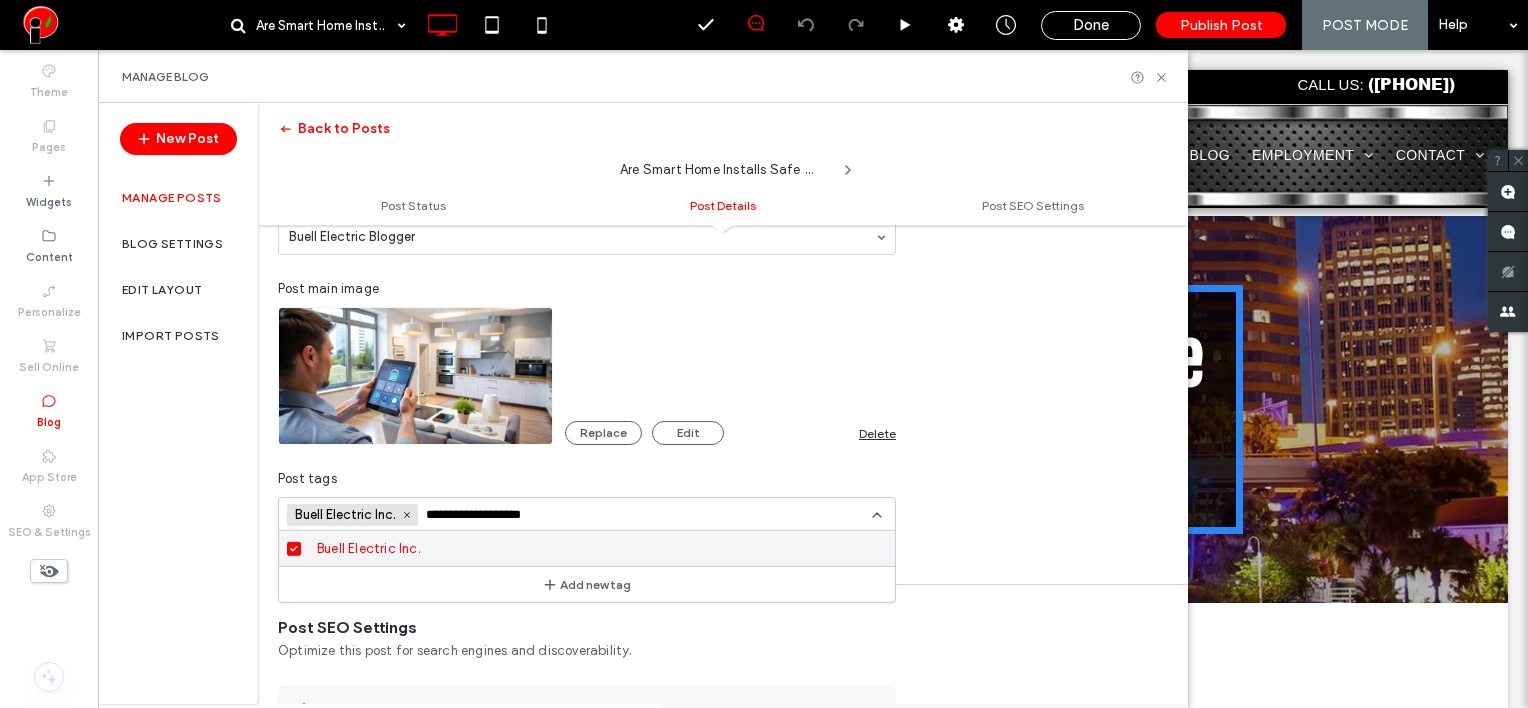 scroll, scrollTop: 0, scrollLeft: 0, axis: both 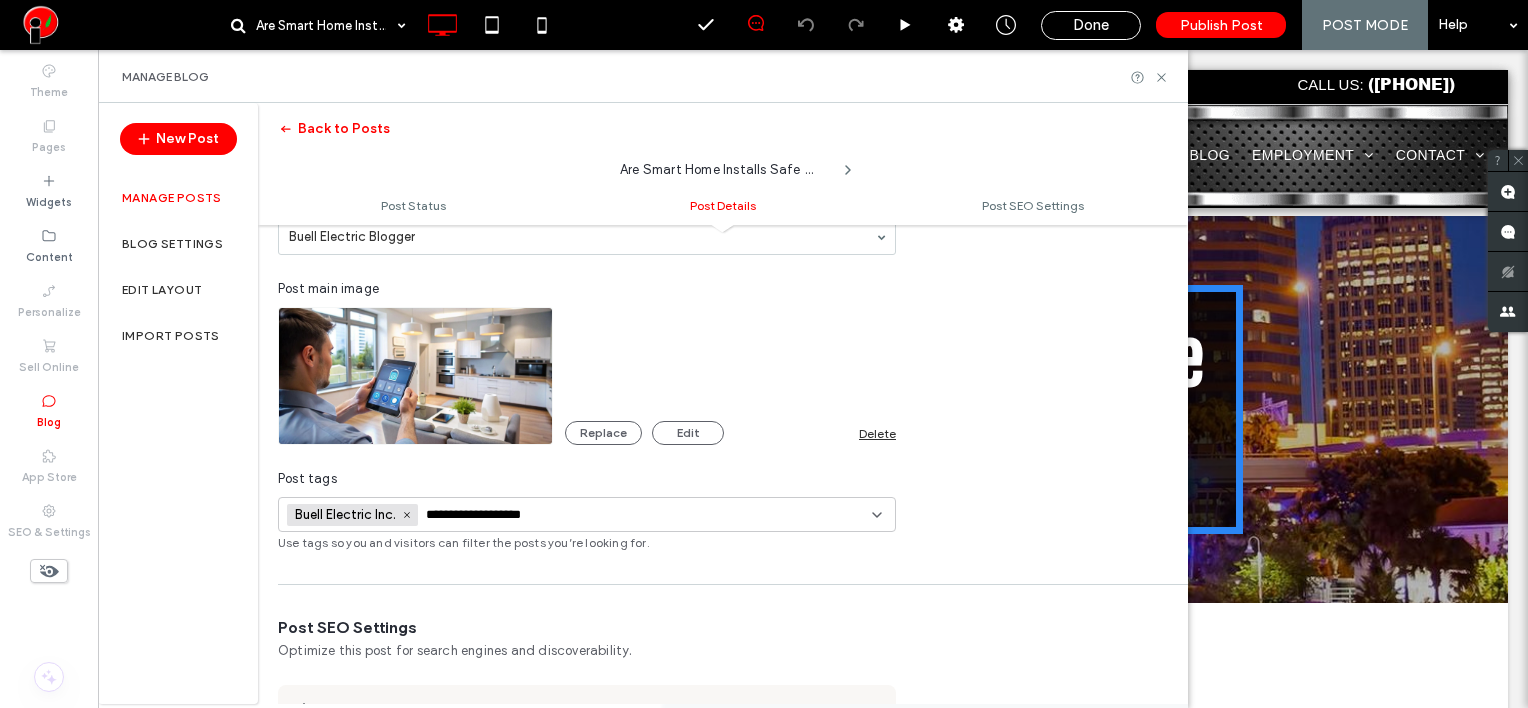 paste 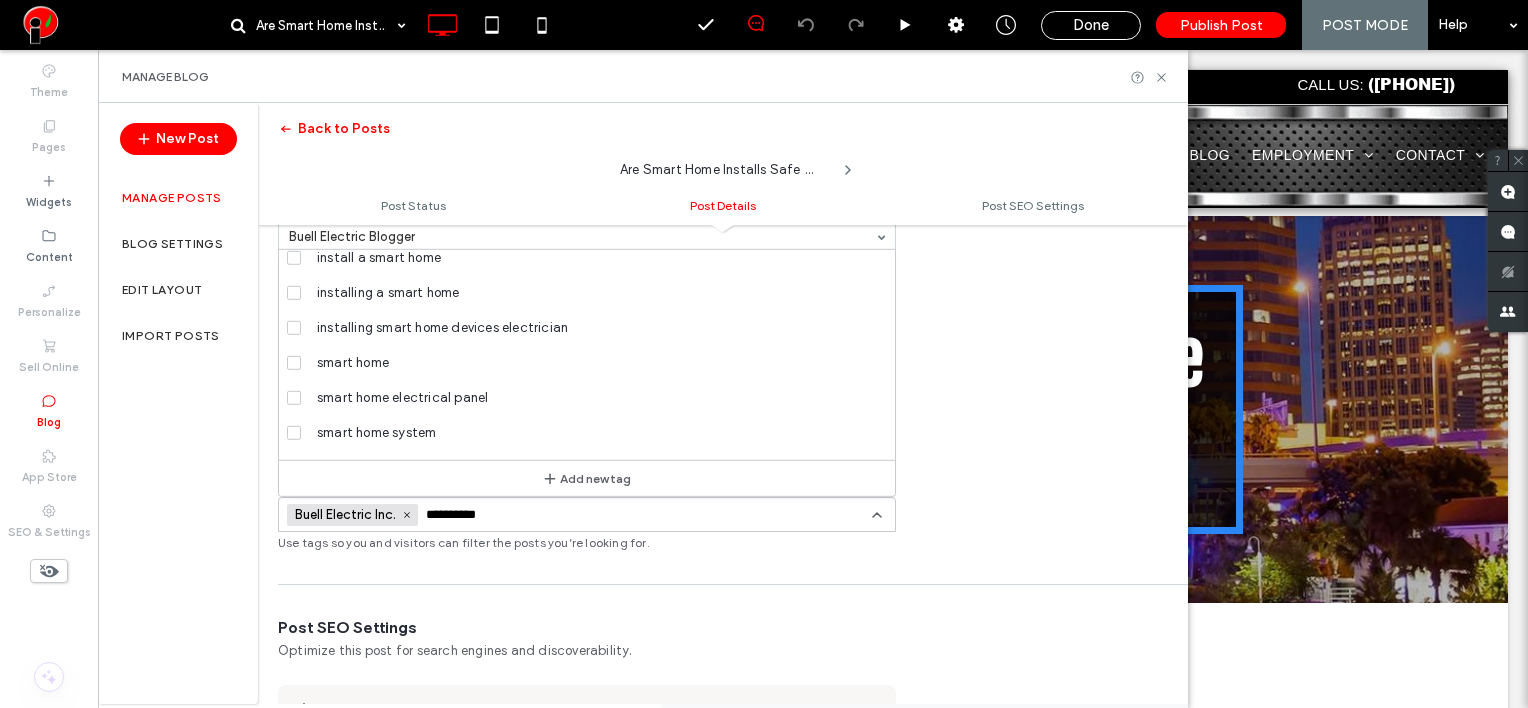 scroll, scrollTop: 594, scrollLeft: 0, axis: vertical 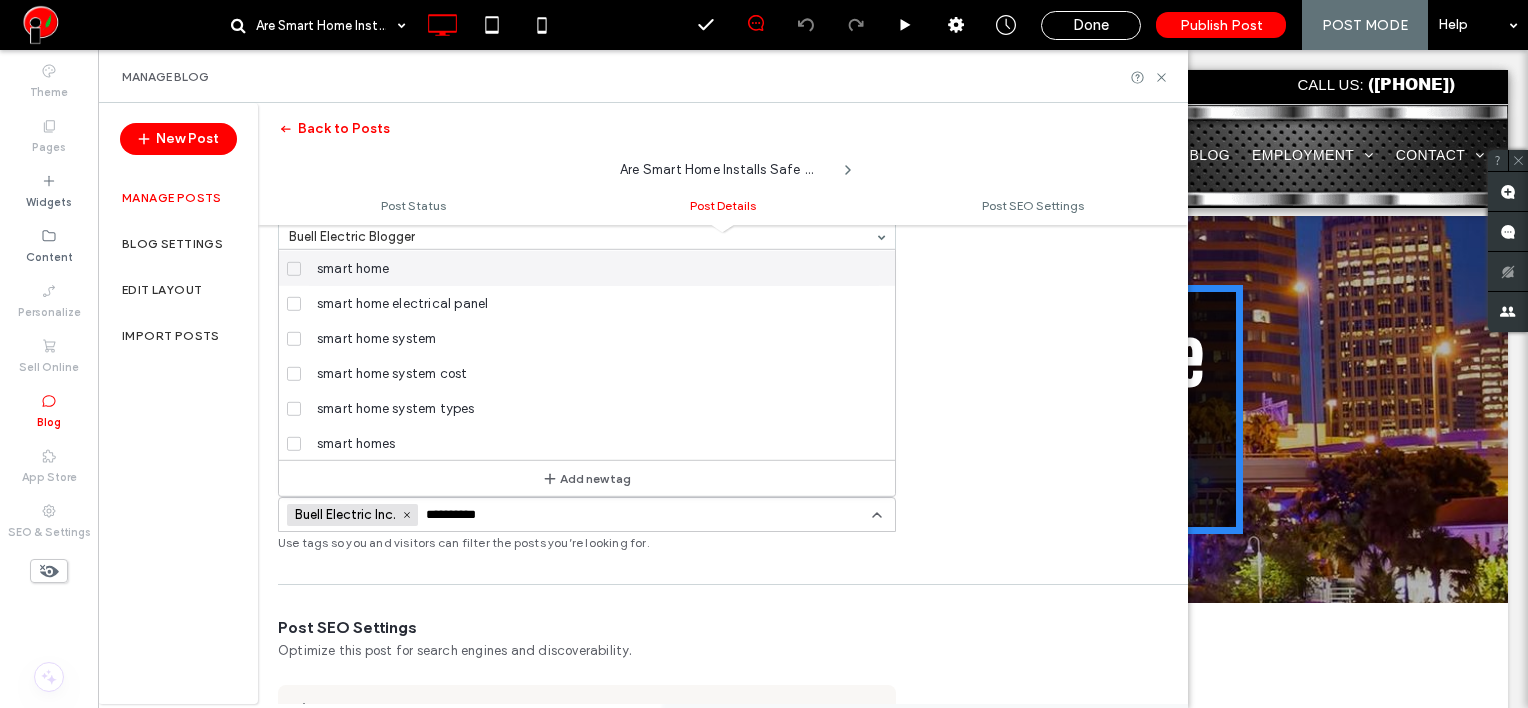 type on "**********" 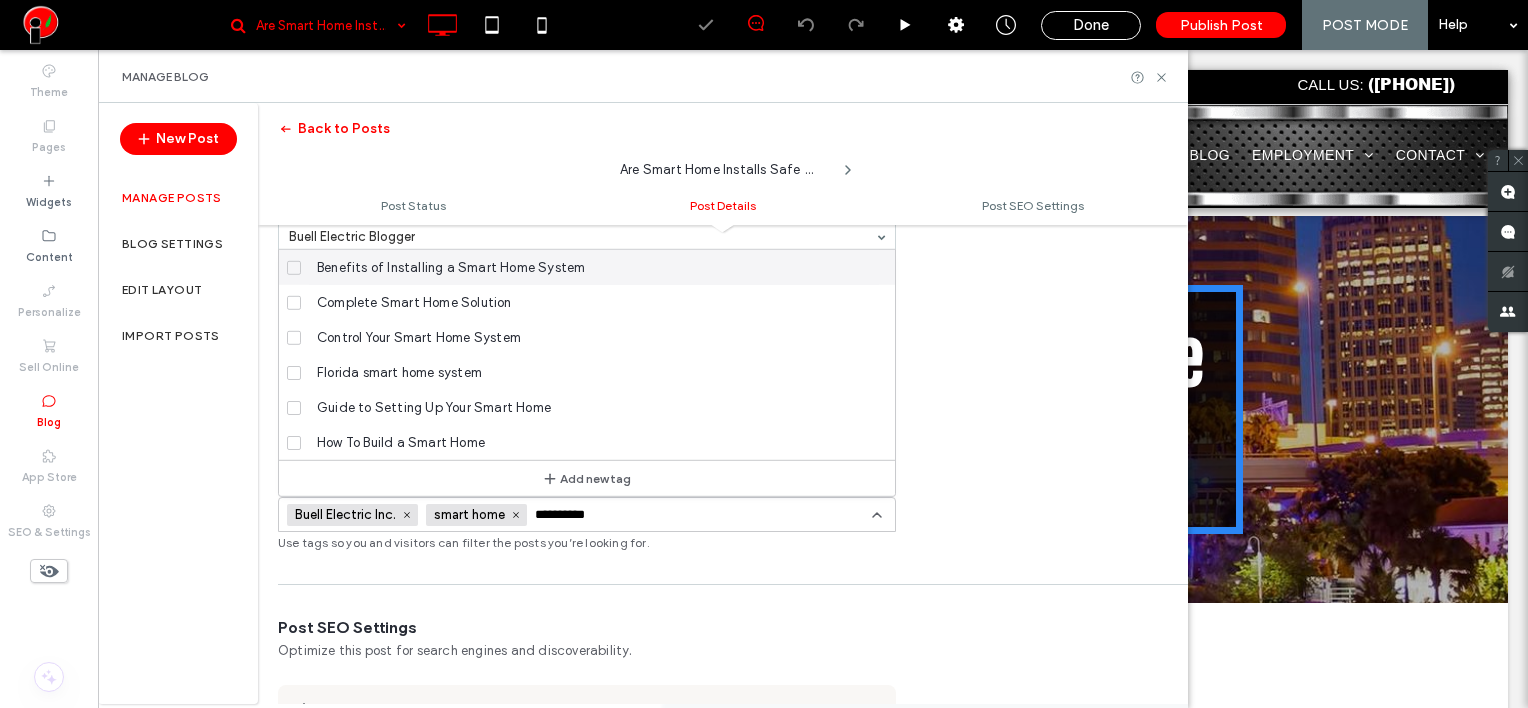 scroll, scrollTop: 0, scrollLeft: 0, axis: both 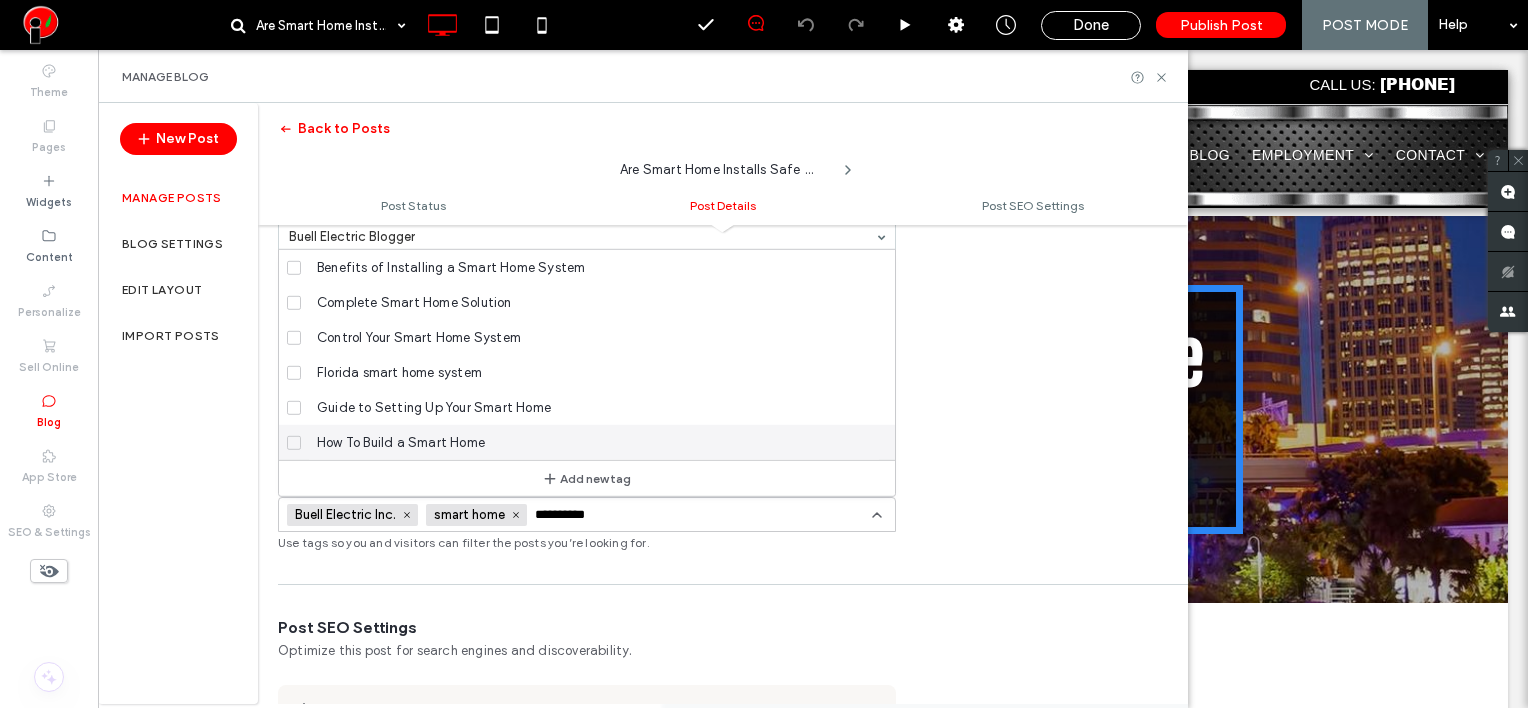 click on "**********" at bounding box center (604, 515) 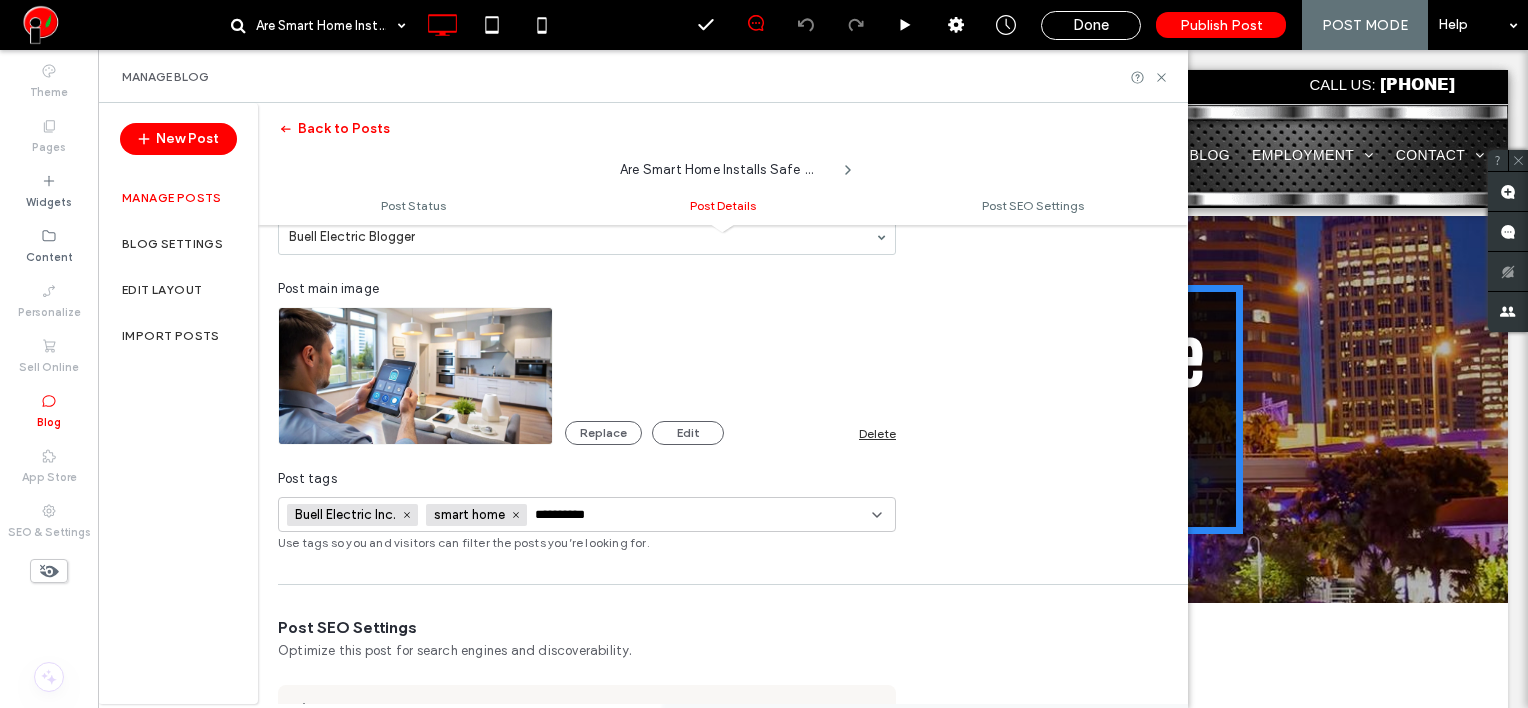 paste on "**********" 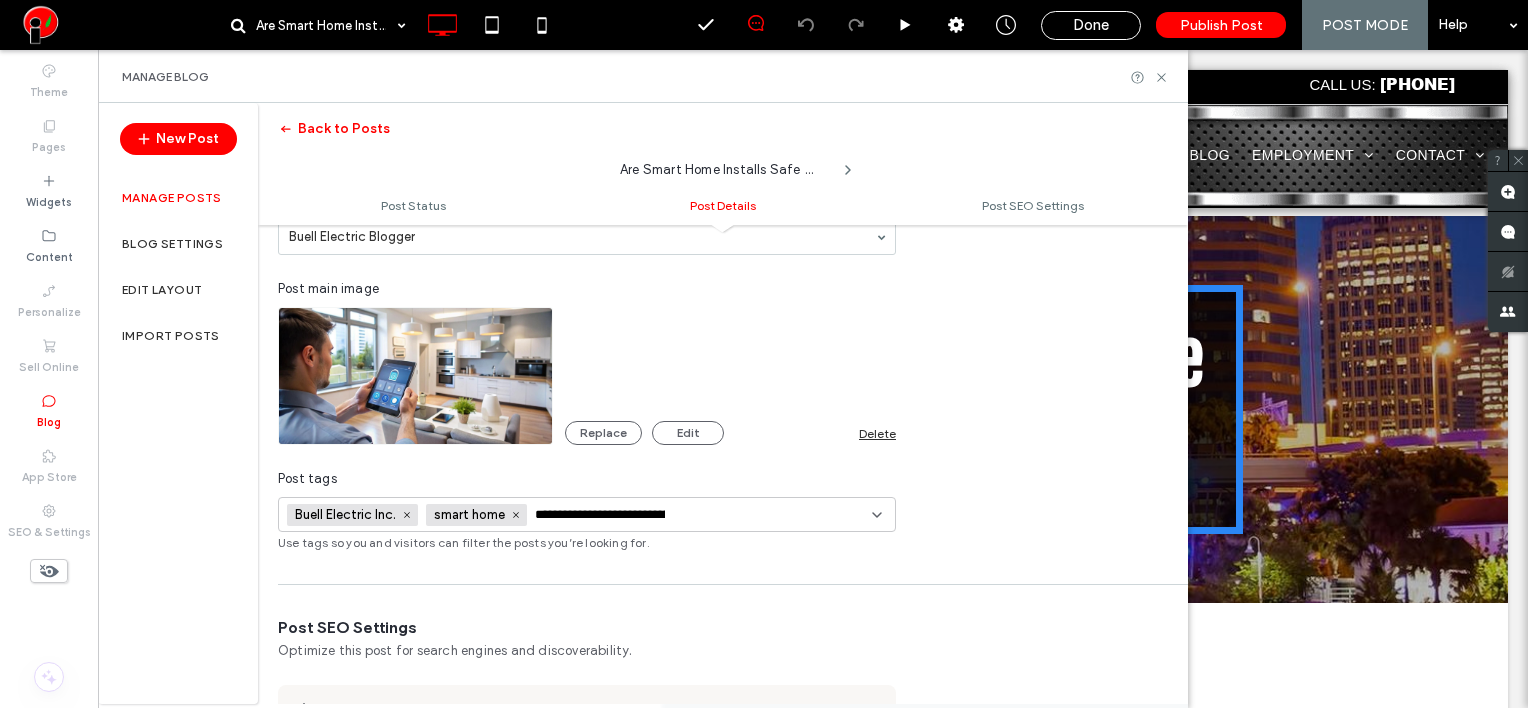 scroll, scrollTop: 0, scrollLeft: 54, axis: horizontal 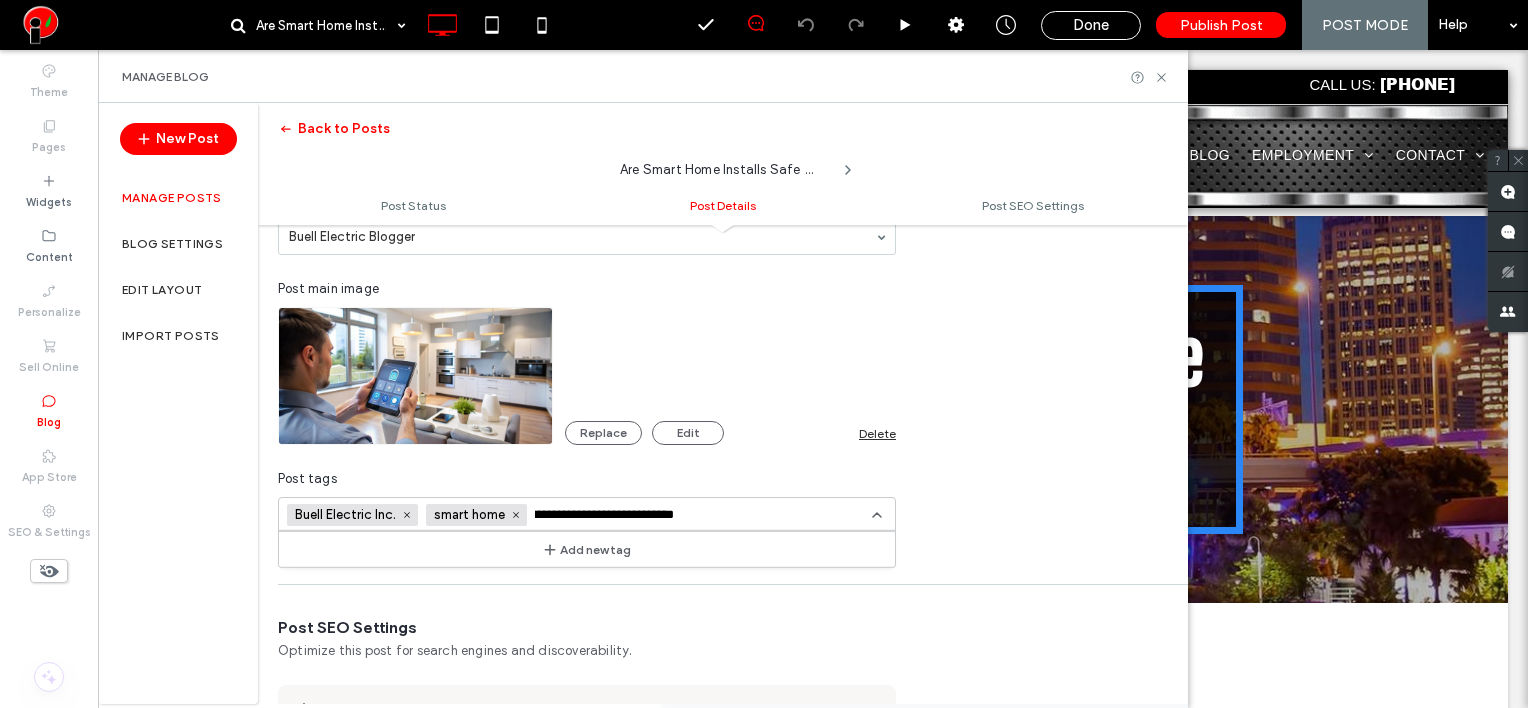 type on "**********" 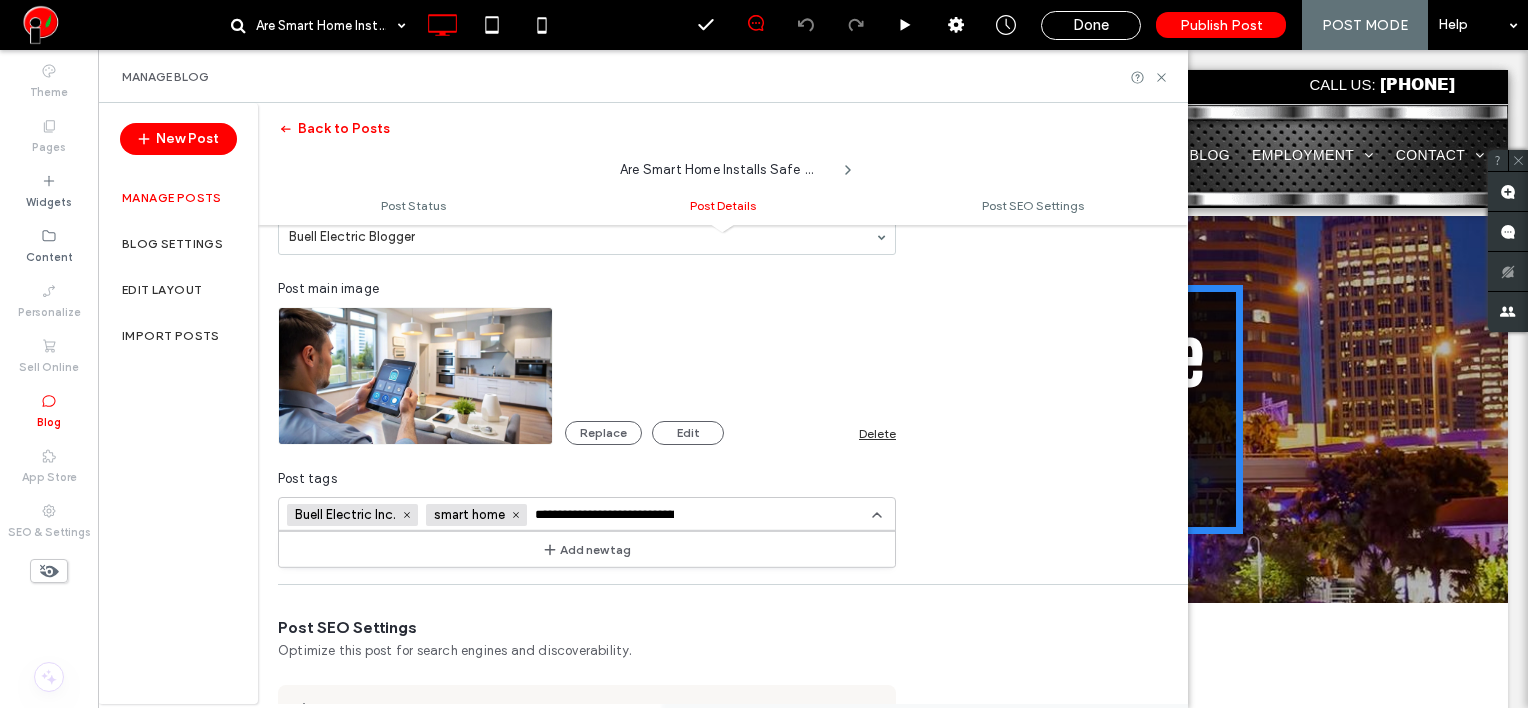 click on "Add new tag" at bounding box center [587, 549] 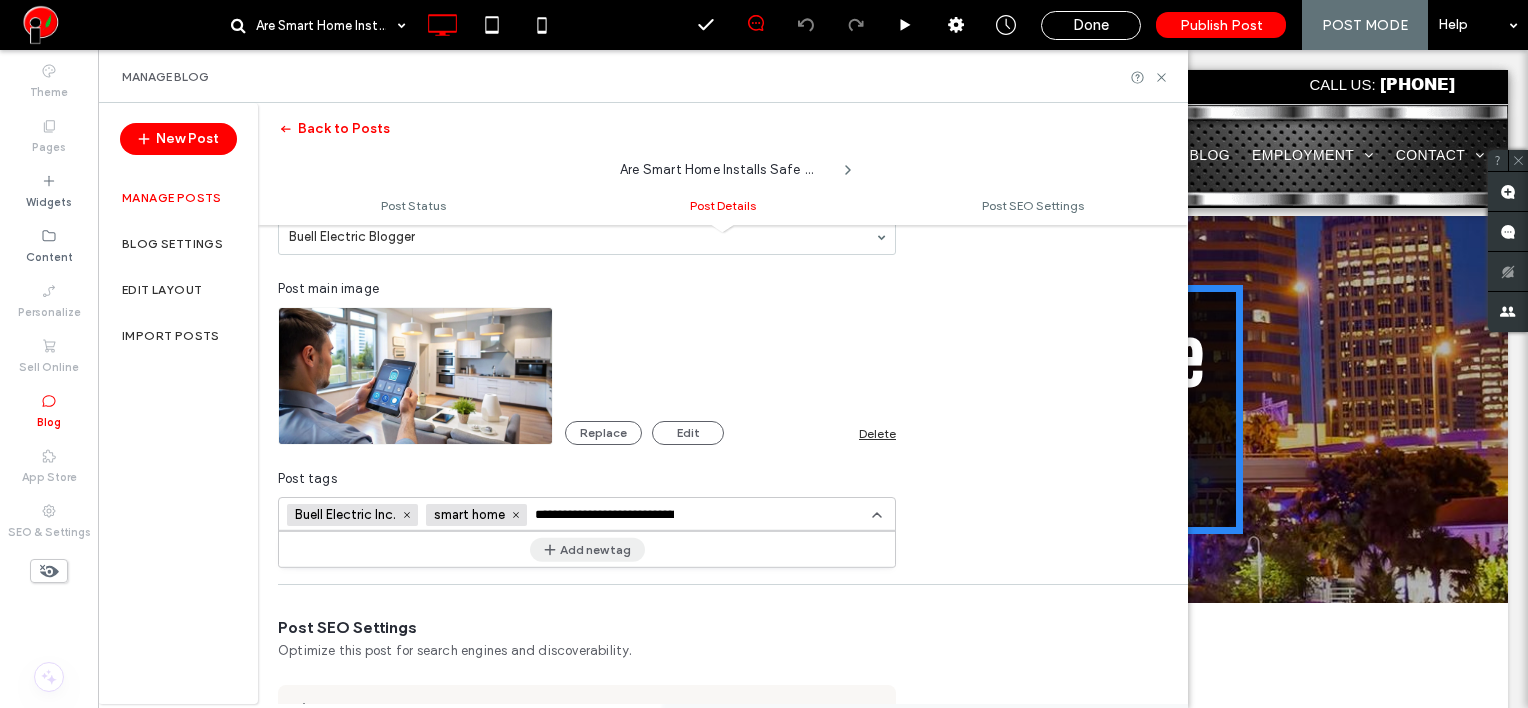 click on "Add new tag" at bounding box center (587, 549) 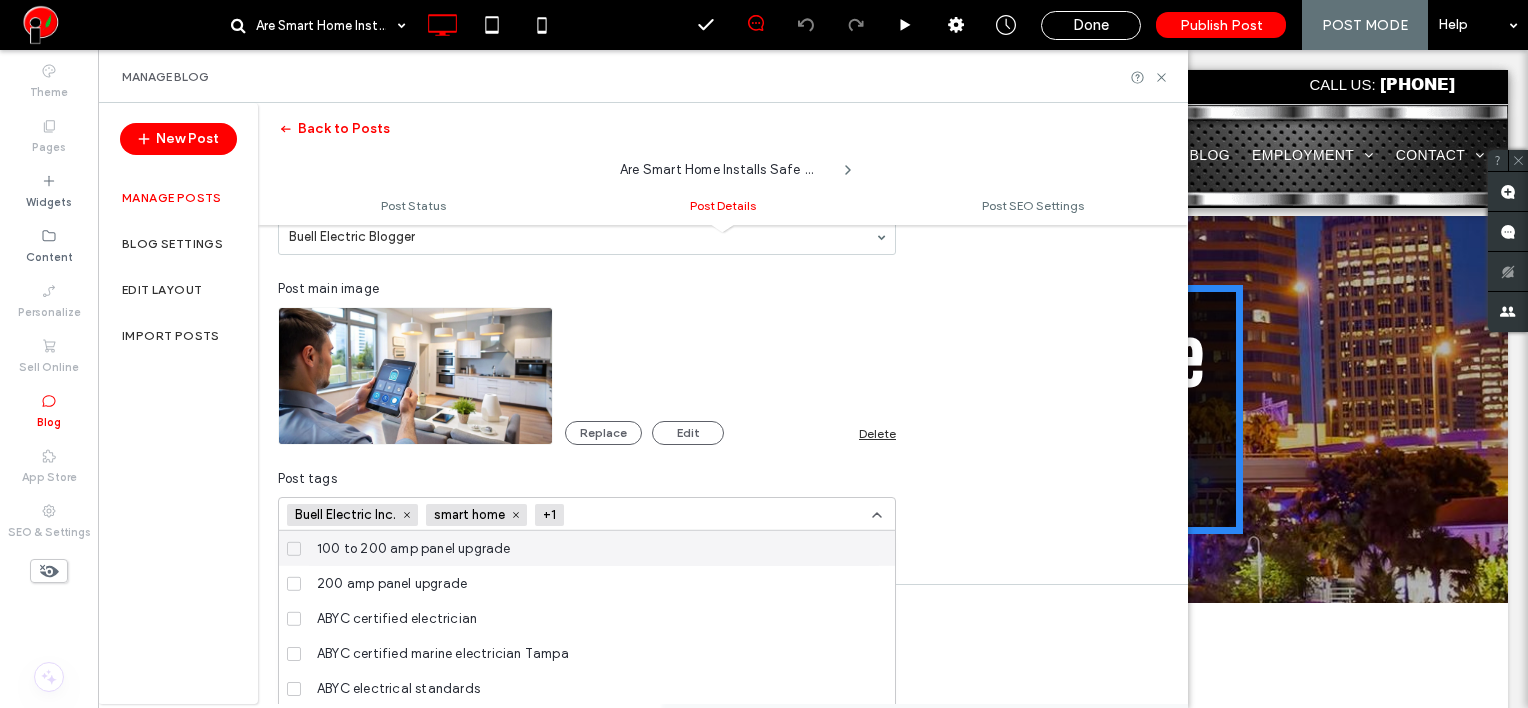 click at bounding box center (645, 515) 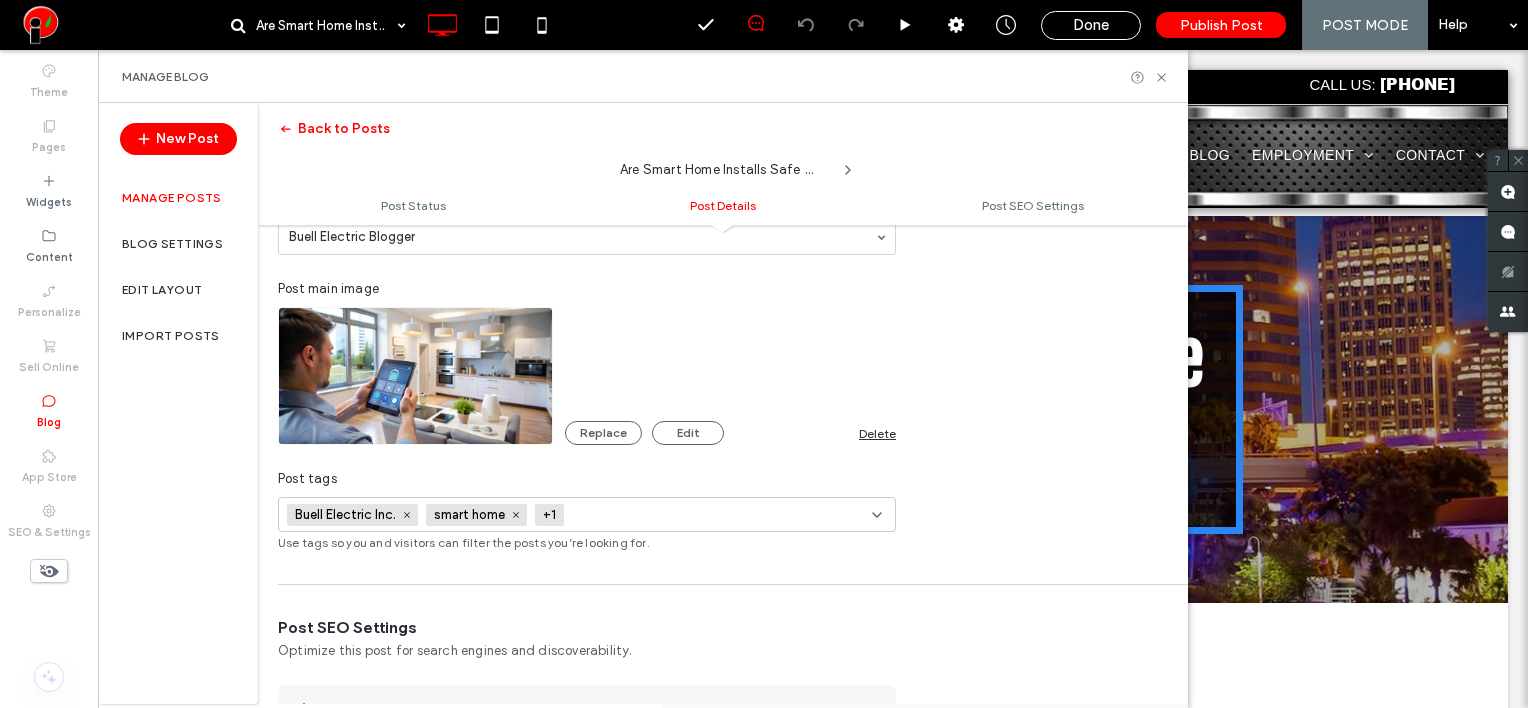 paste on "**********" 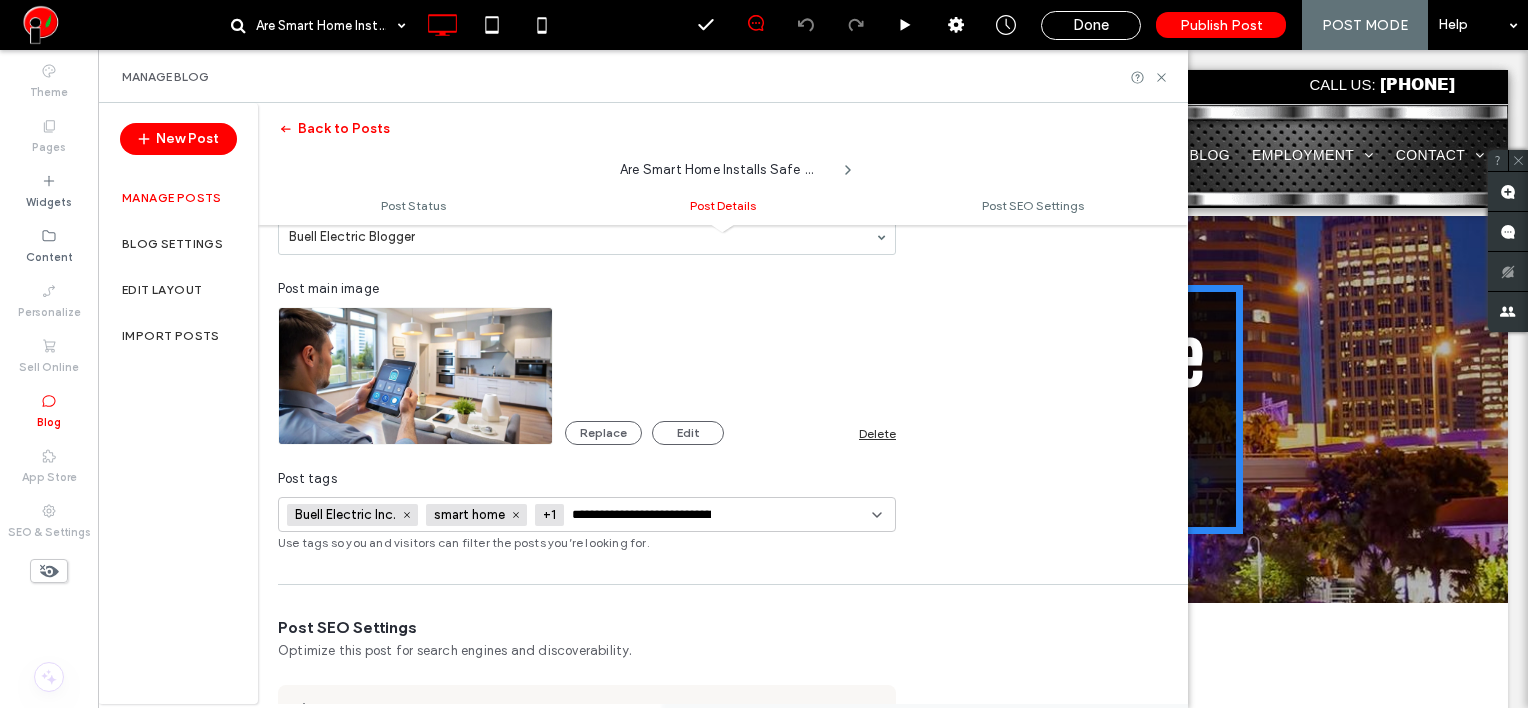 scroll, scrollTop: 0, scrollLeft: 64, axis: horizontal 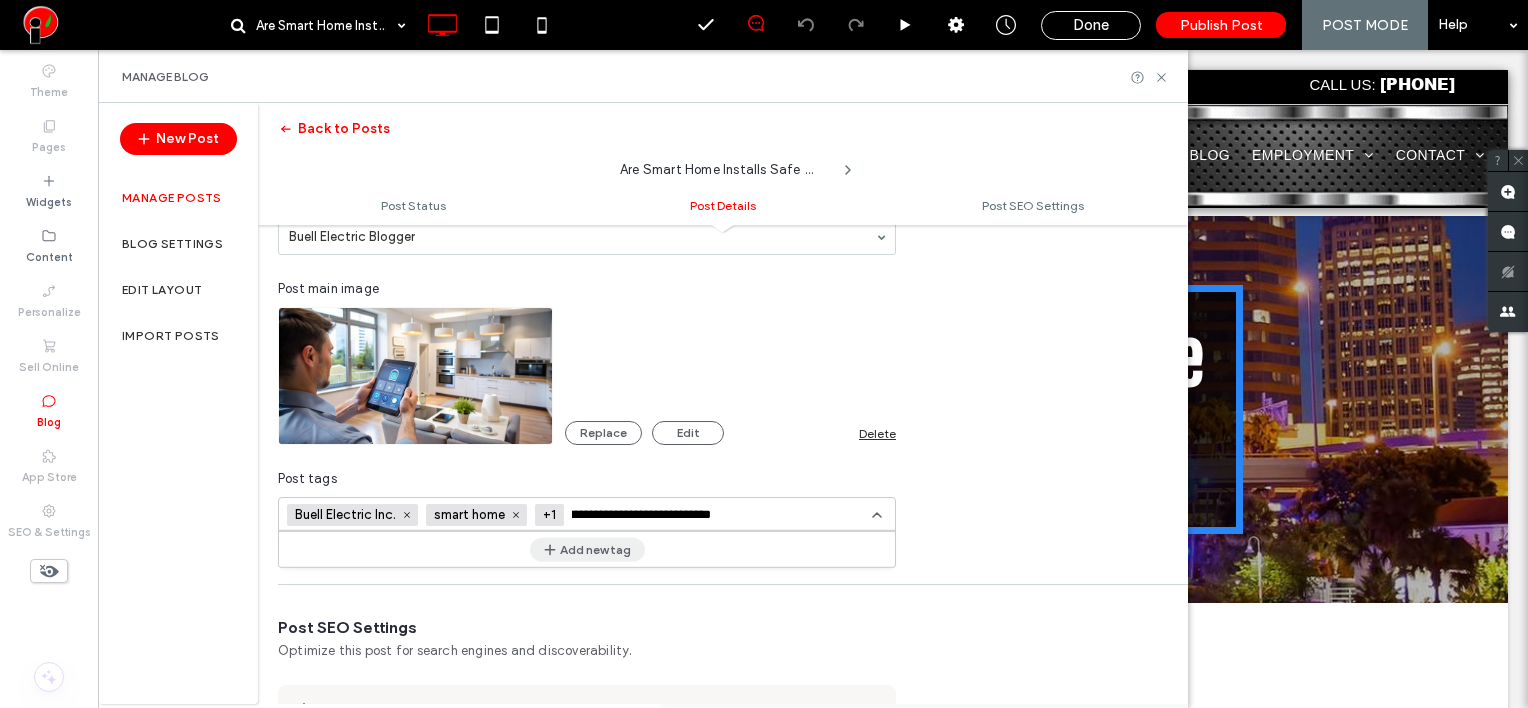 type on "**********" 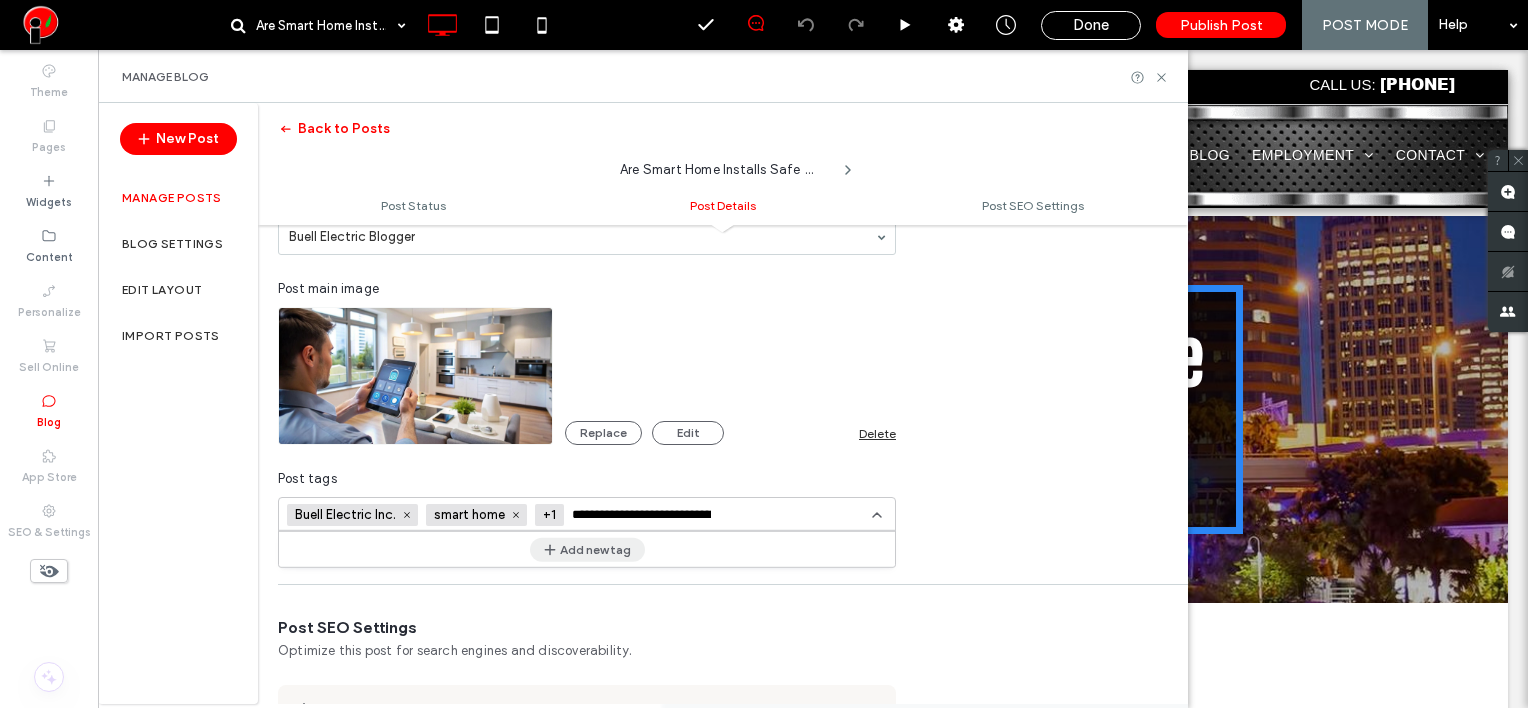 click on "Add new tag" at bounding box center (587, 549) 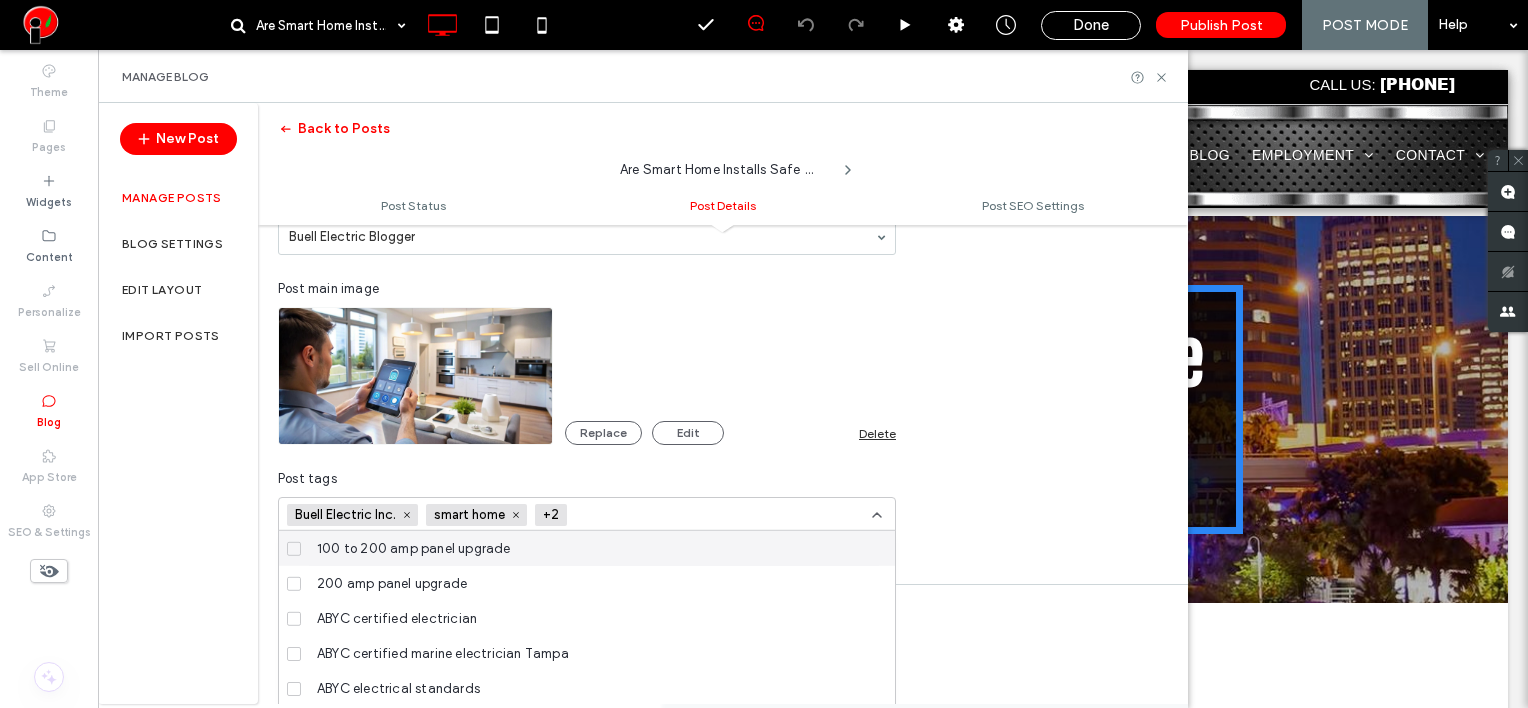 click at bounding box center (648, 515) 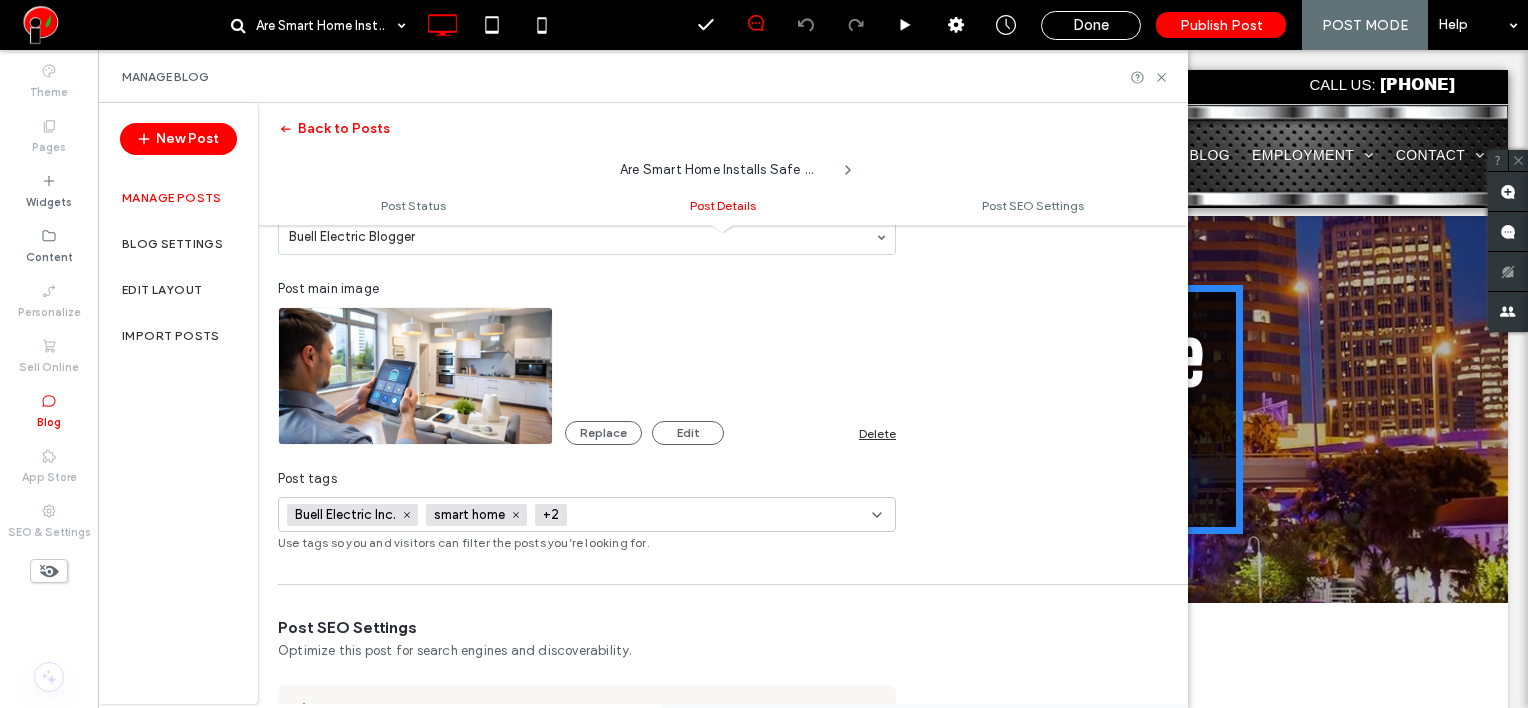 paste on "**********" 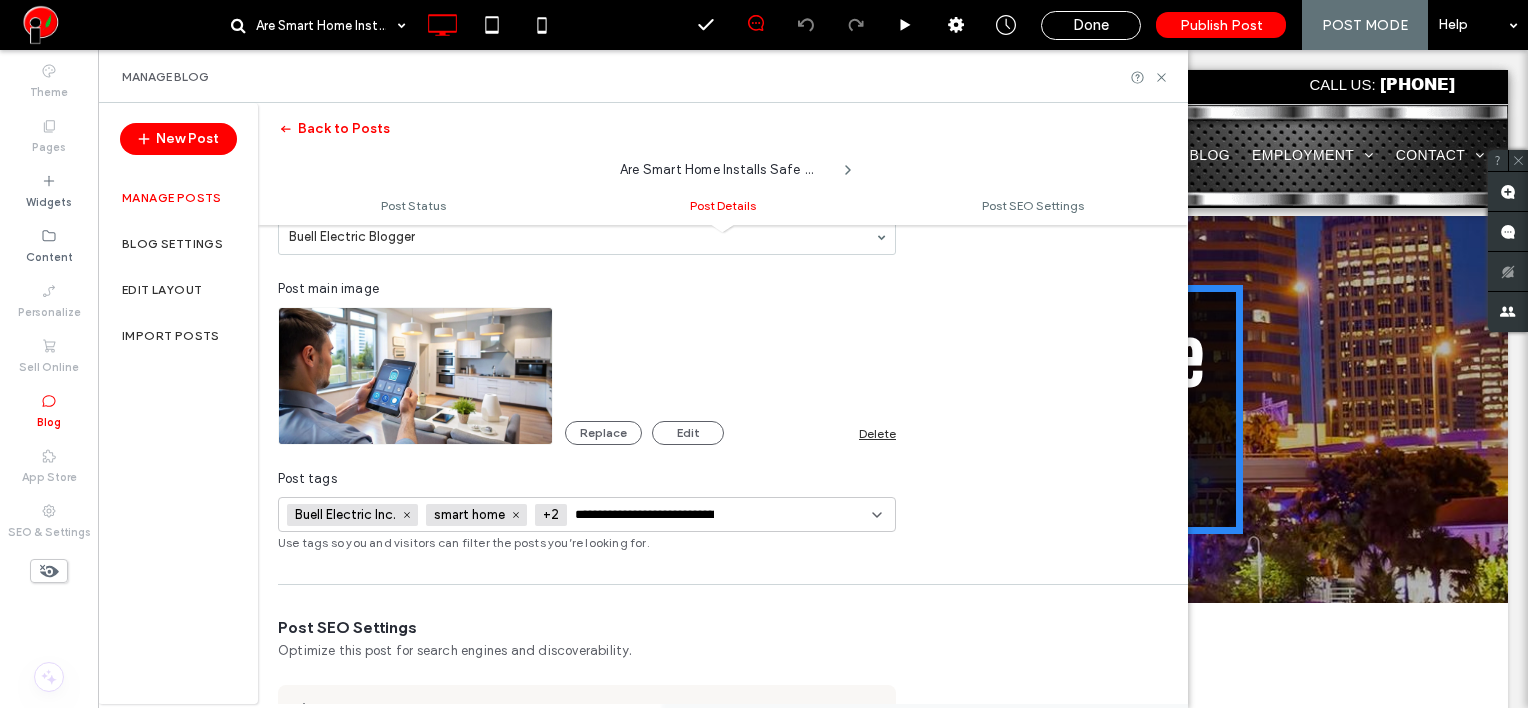 scroll, scrollTop: 0, scrollLeft: 43, axis: horizontal 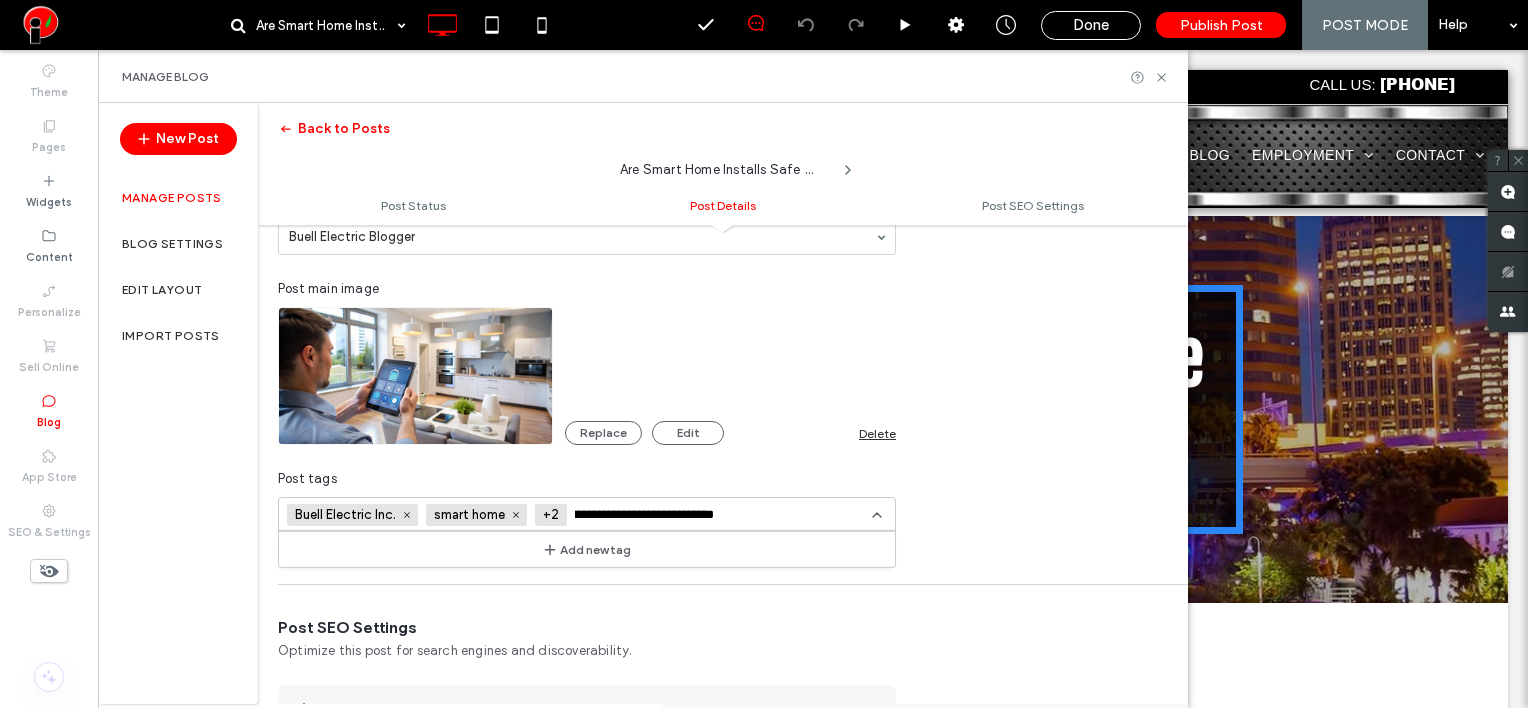 type on "**********" 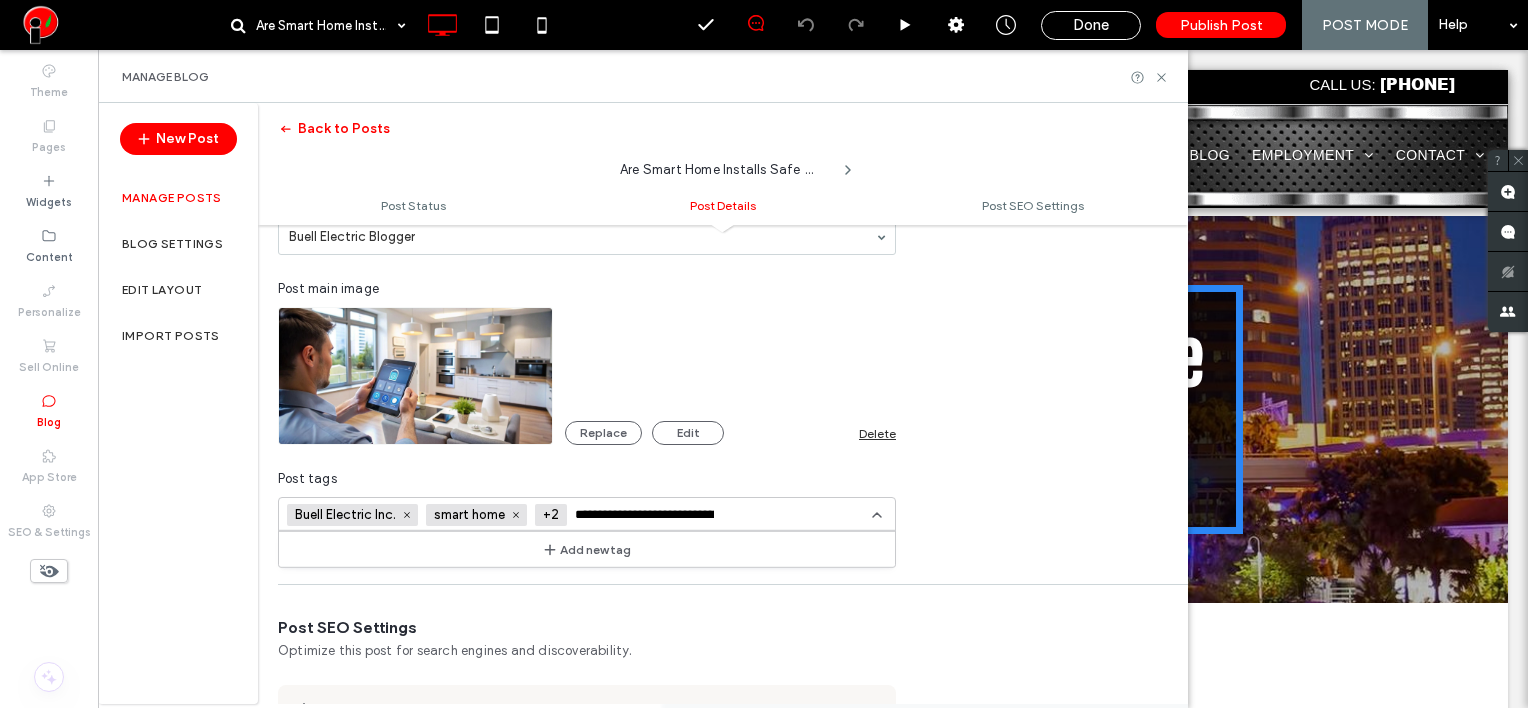 click on "Add new tag" at bounding box center [587, 549] 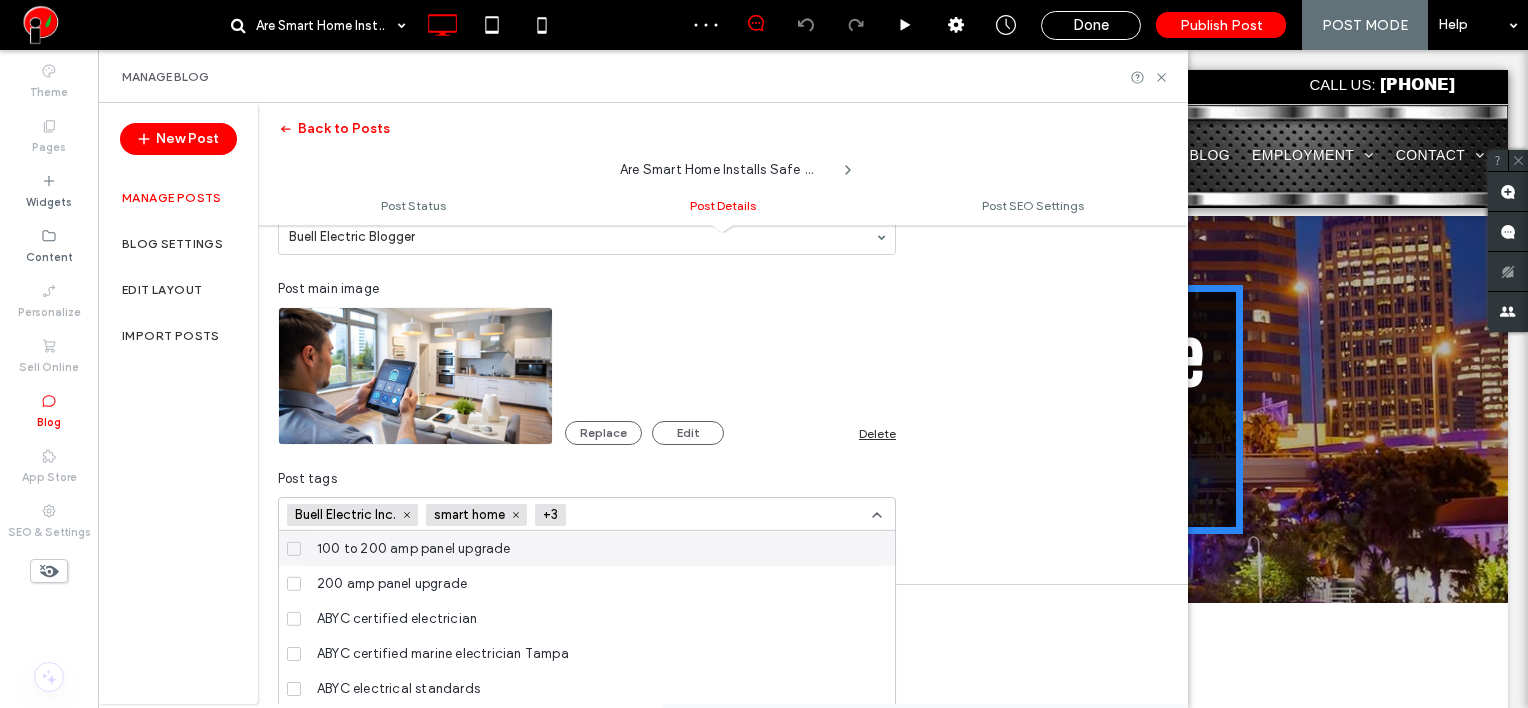 click at bounding box center [647, 515] 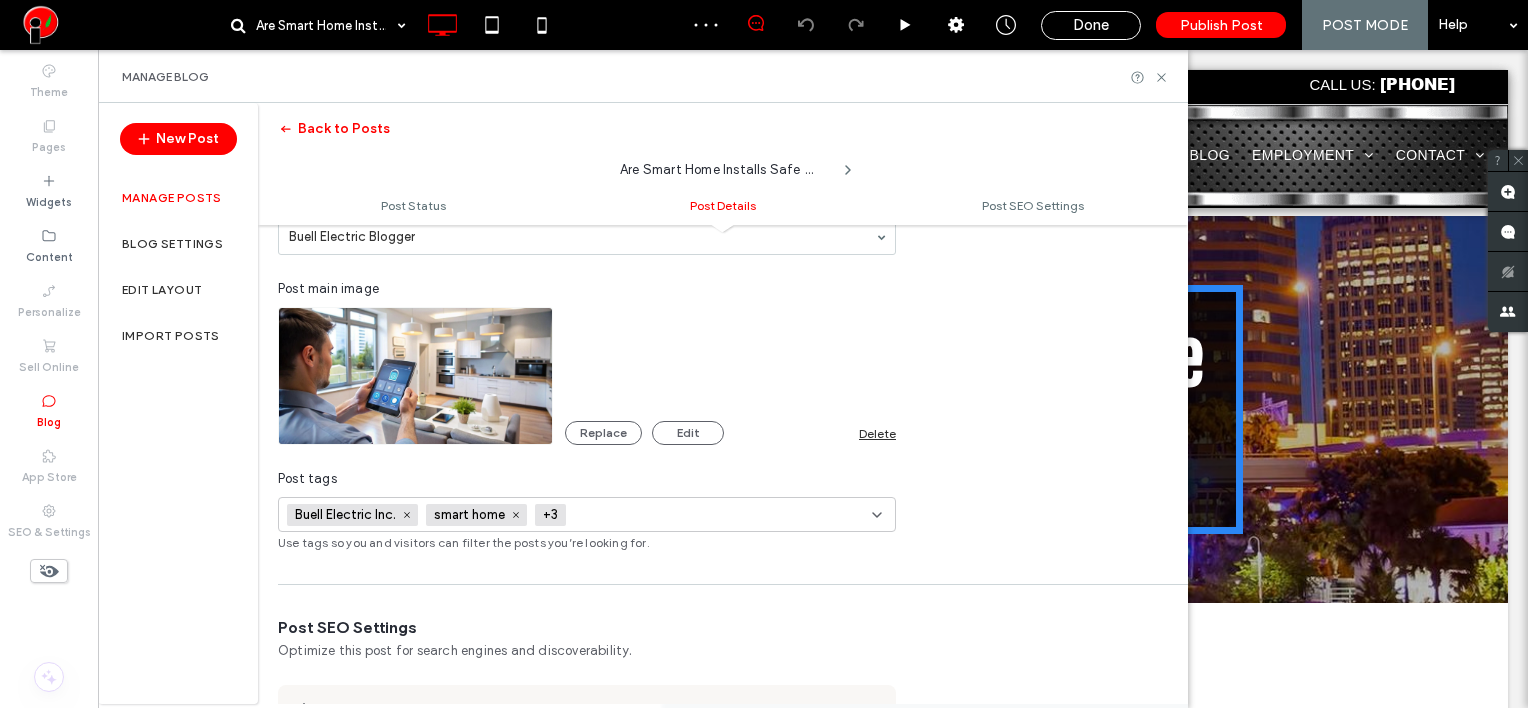 paste on "**********" 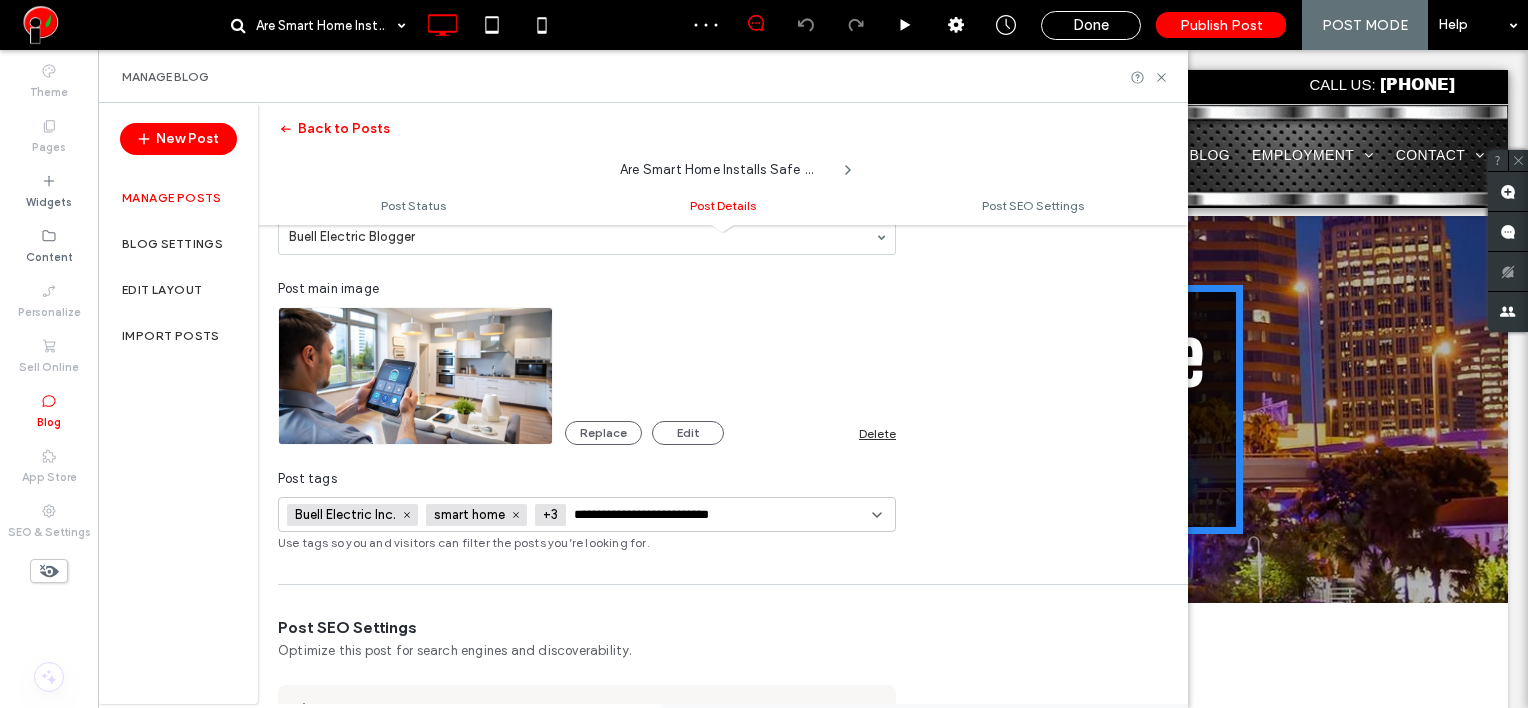 scroll, scrollTop: 0, scrollLeft: 26, axis: horizontal 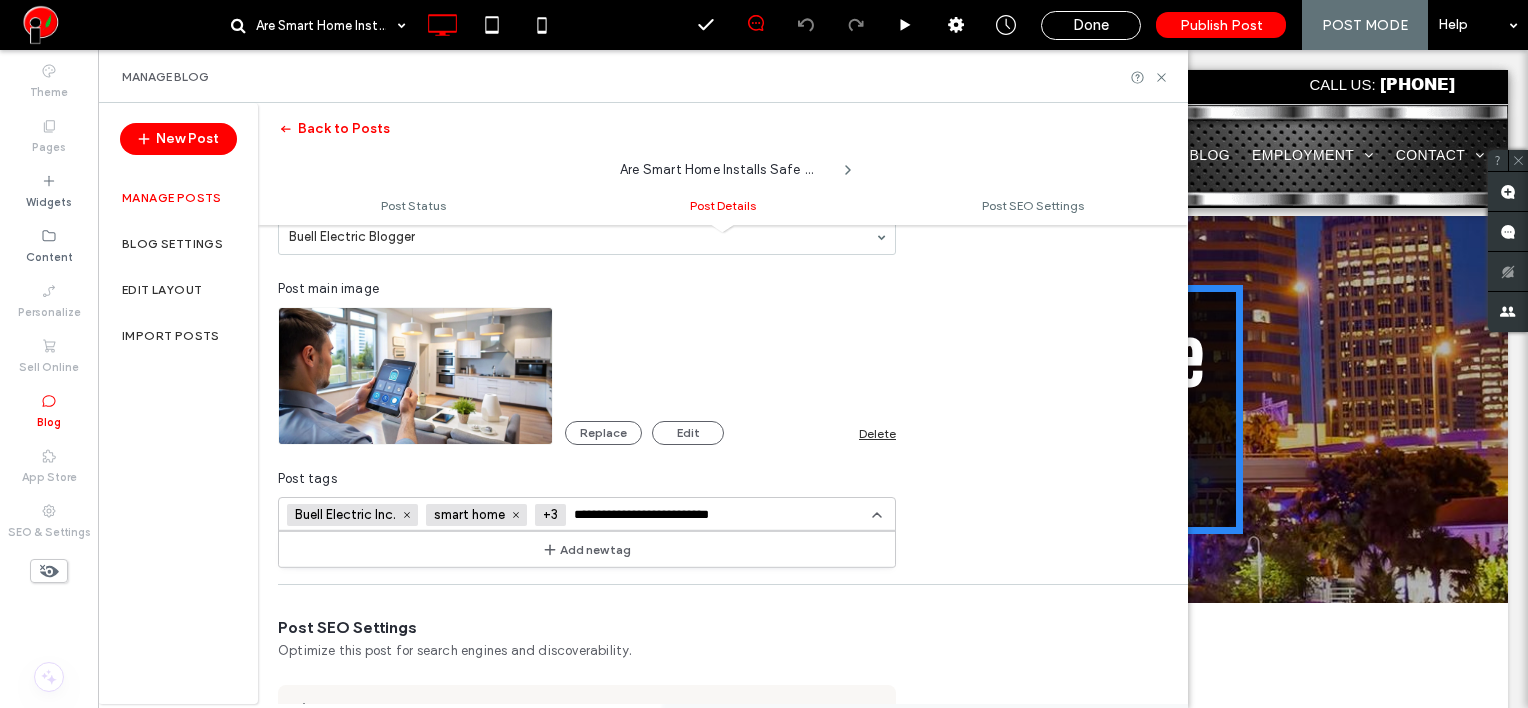type on "**********" 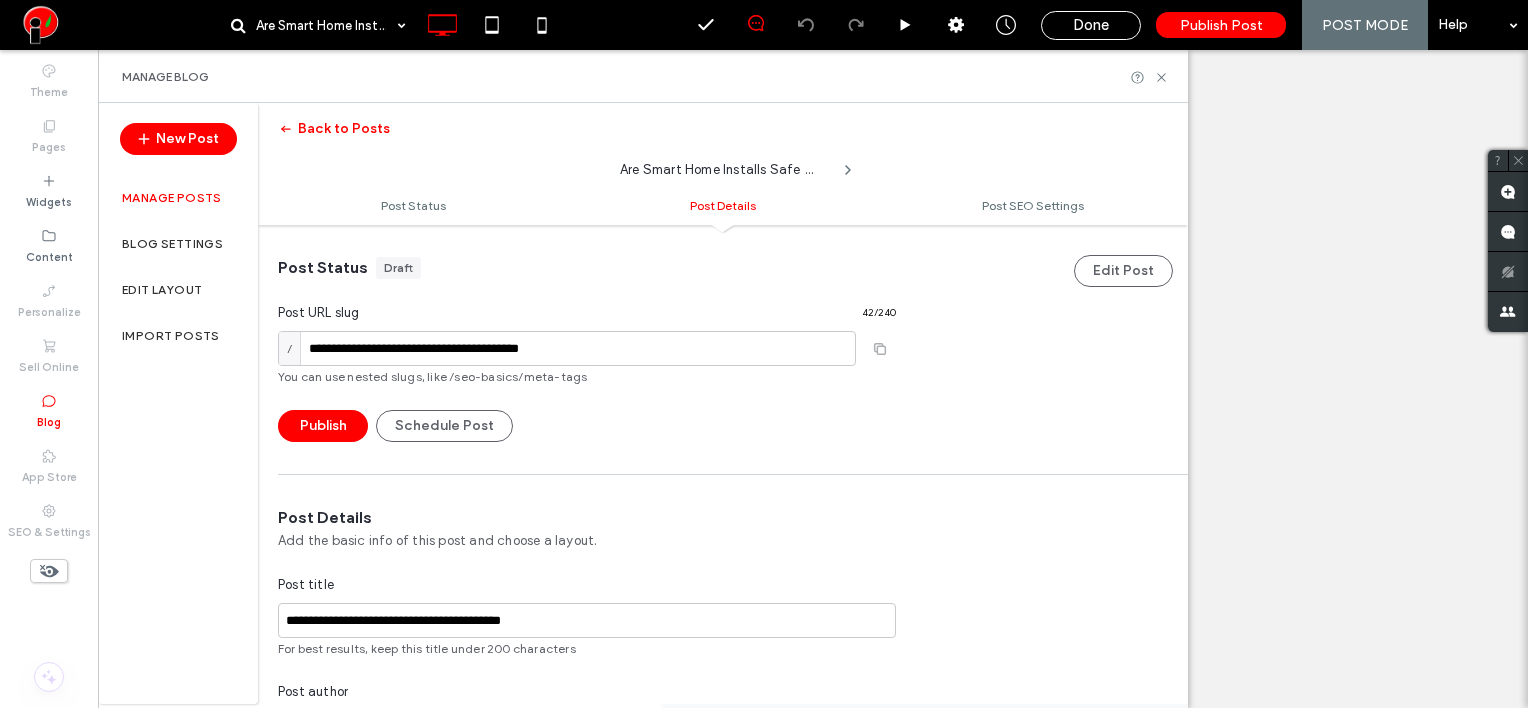 scroll, scrollTop: 0, scrollLeft: 0, axis: both 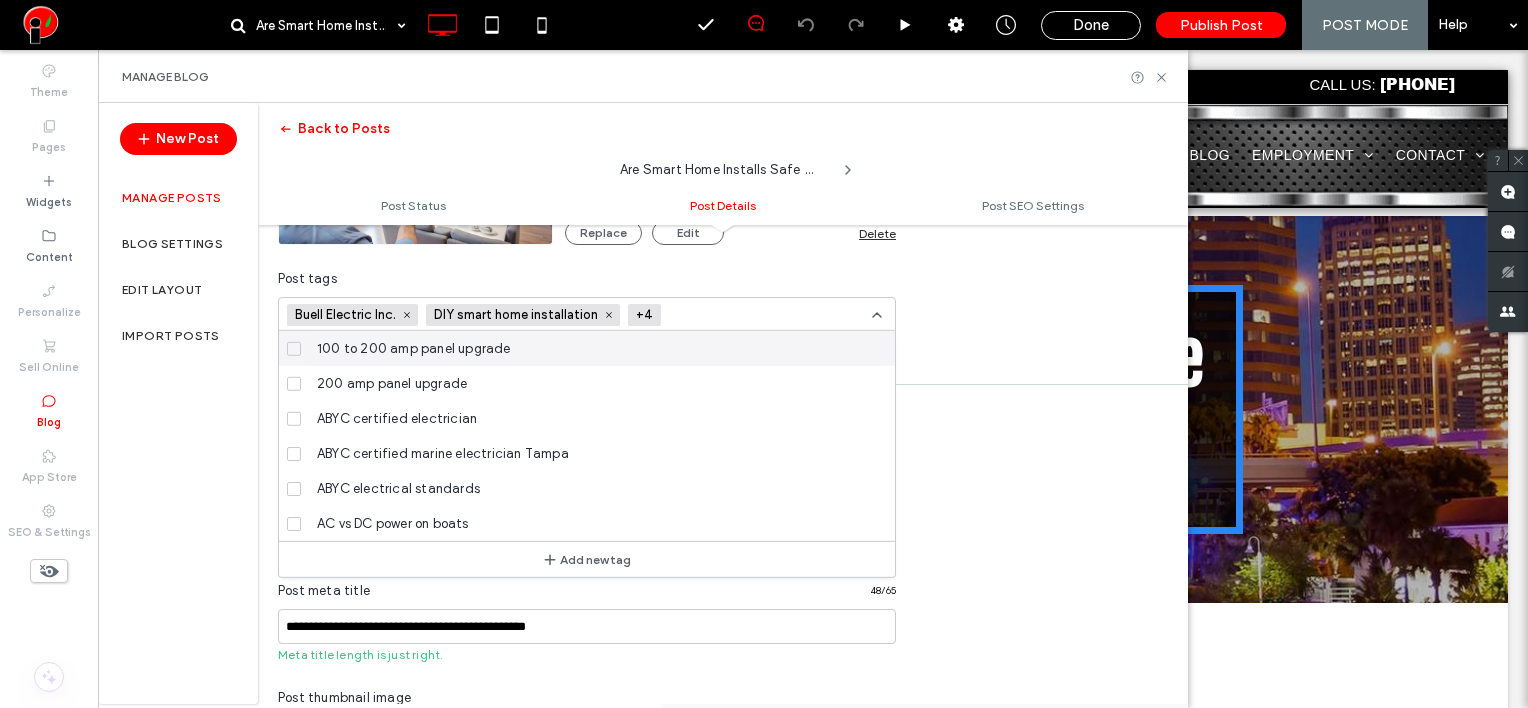 click at bounding box center [738, 315] 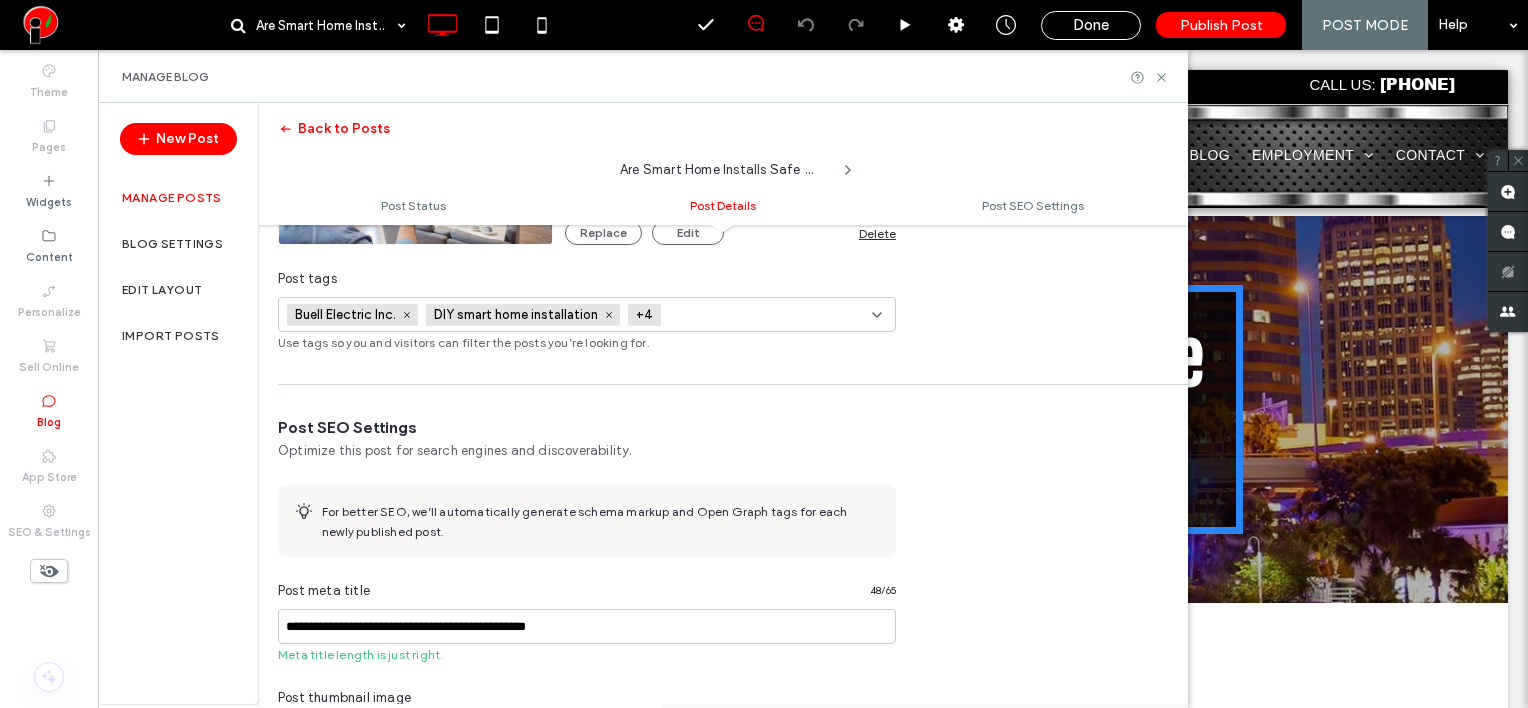 paste on "**********" 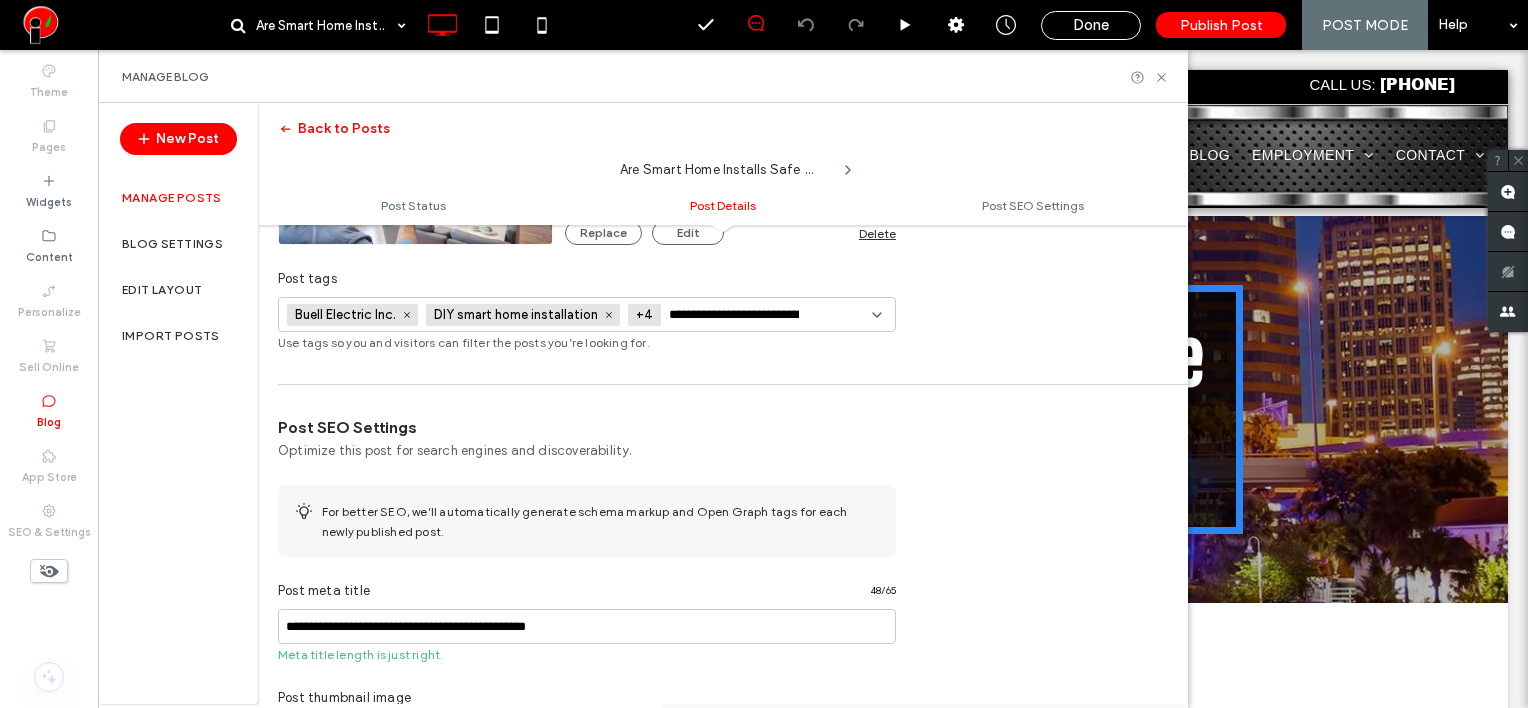 scroll, scrollTop: 0, scrollLeft: 35, axis: horizontal 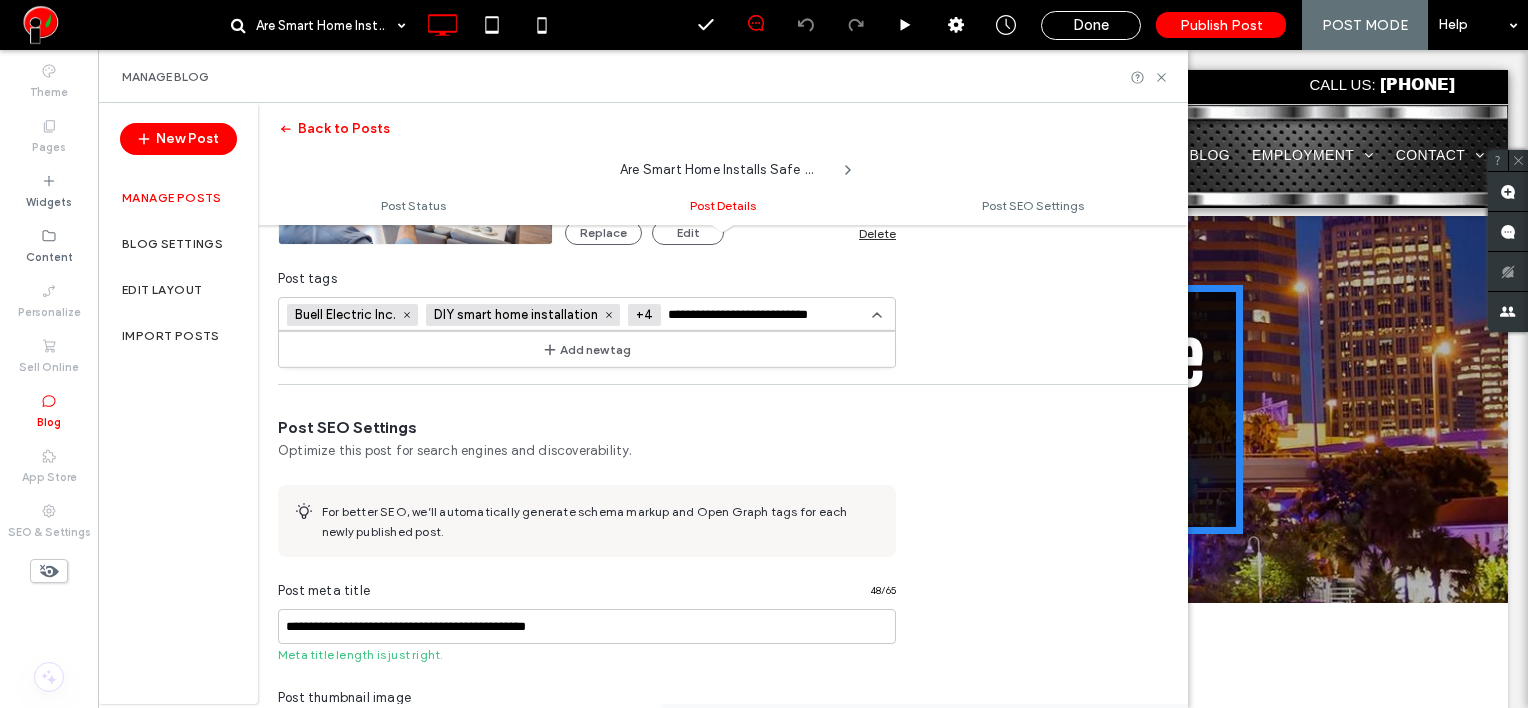 type on "**********" 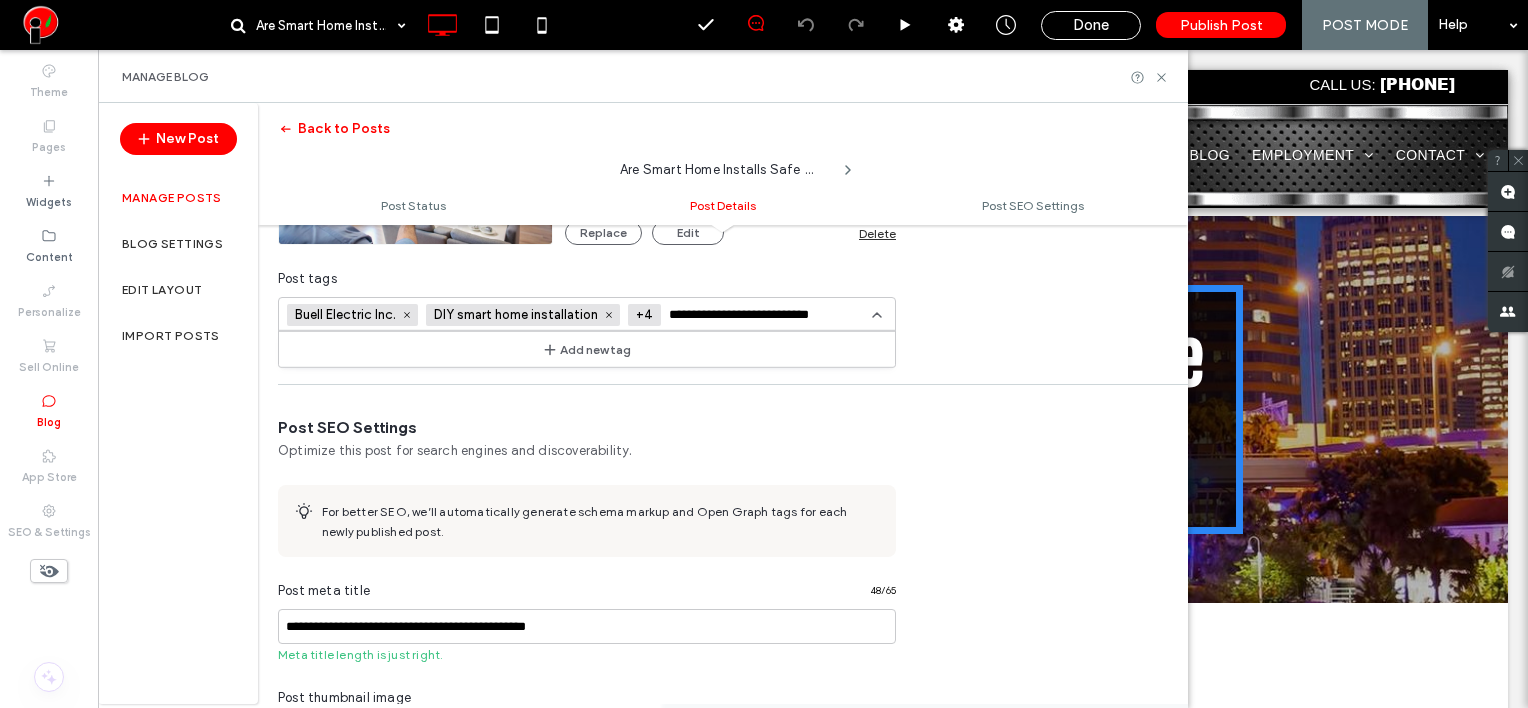 click on "Add new tag" at bounding box center [587, 349] 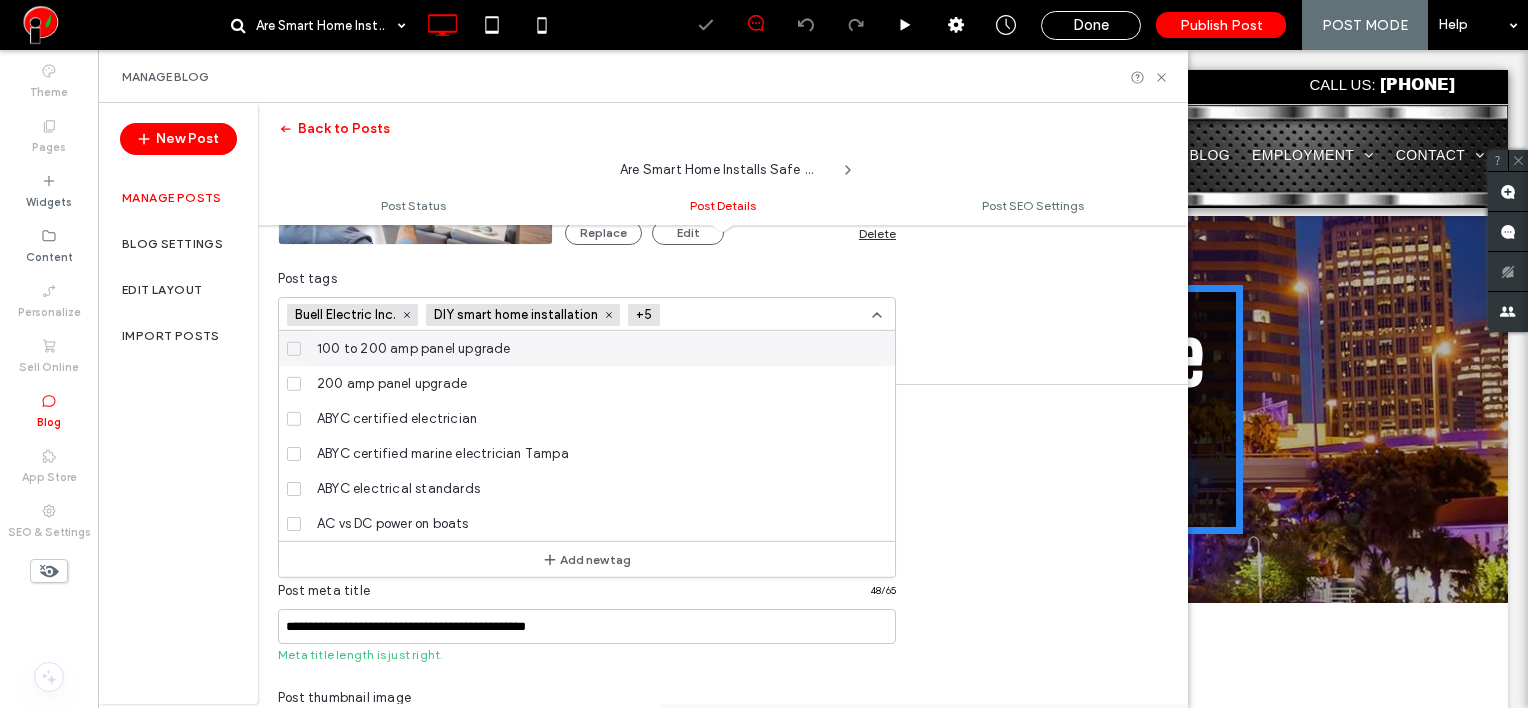 click at bounding box center (741, 315) 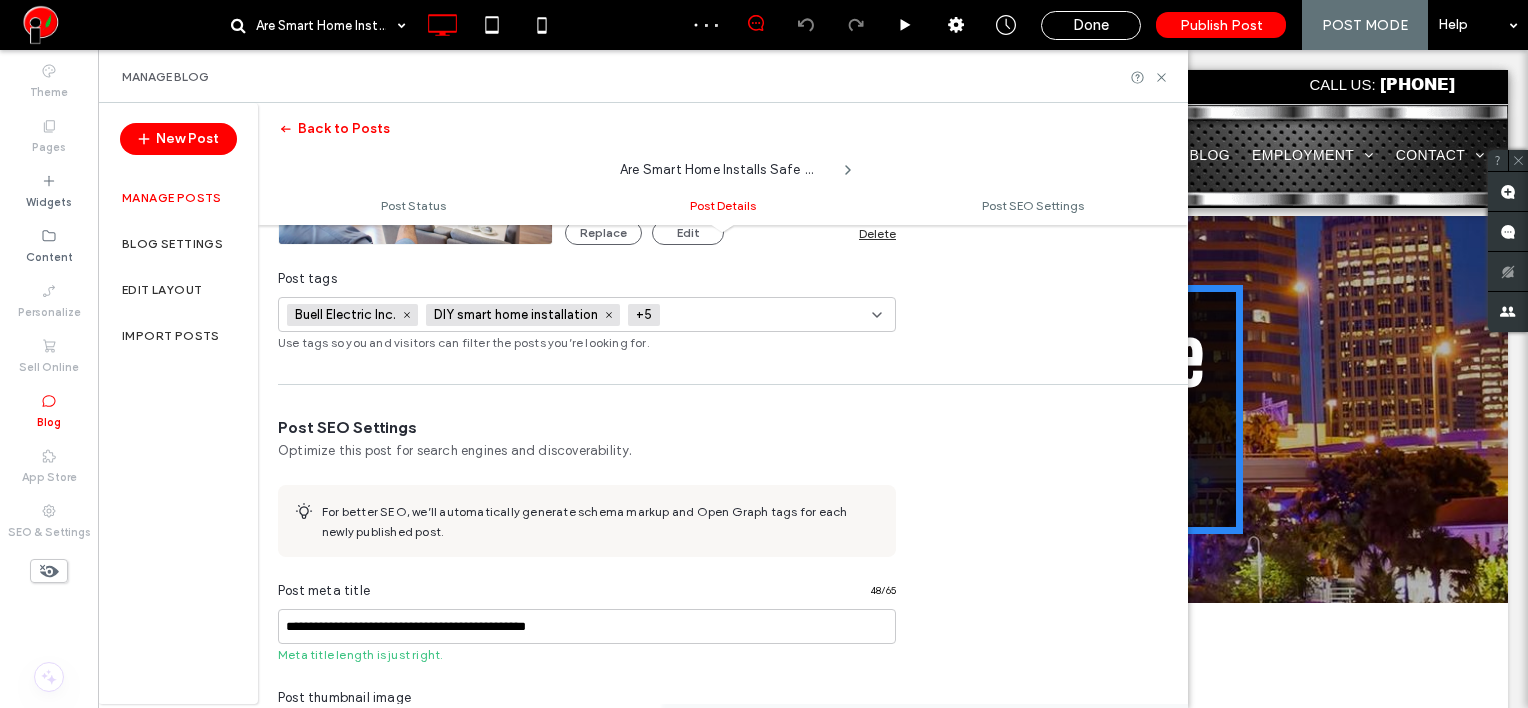 paste on "**********" 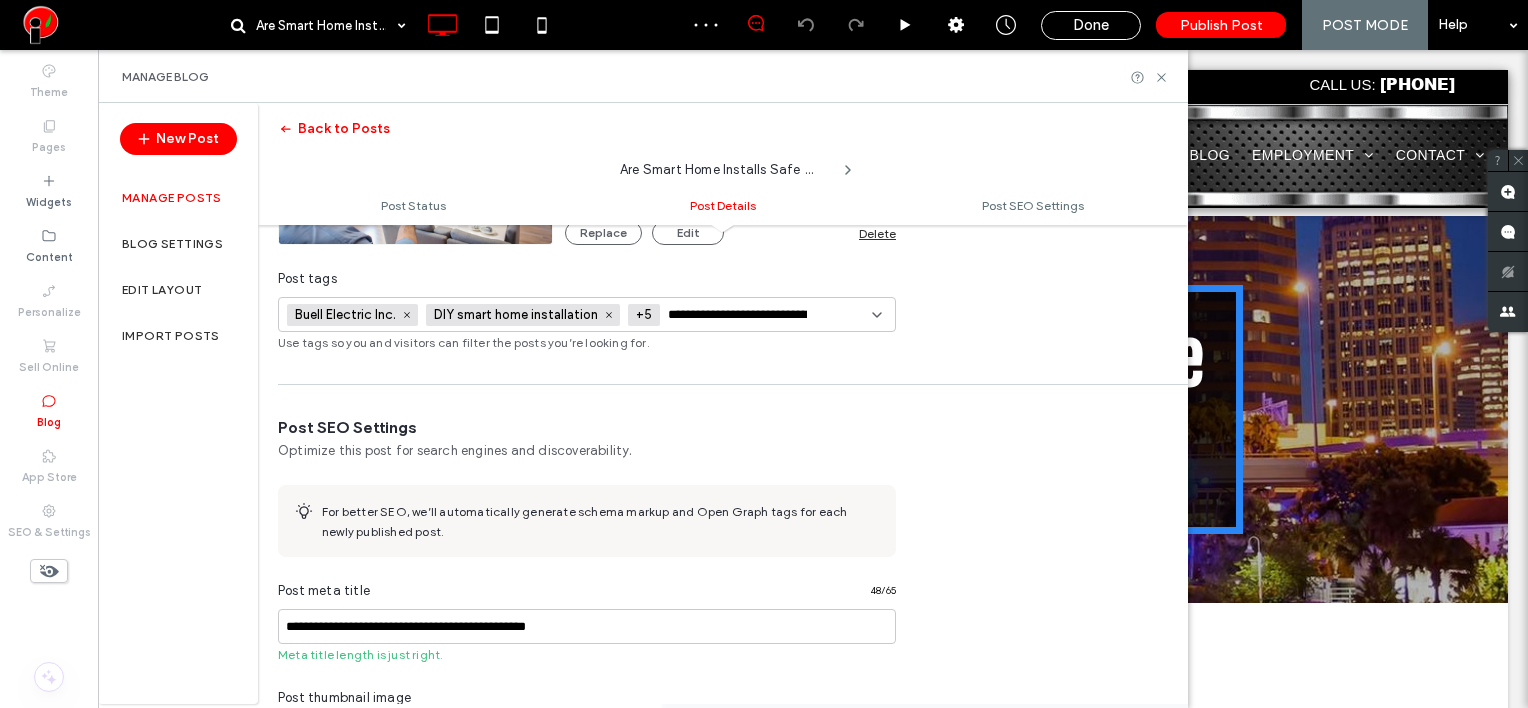 scroll, scrollTop: 0, scrollLeft: 49, axis: horizontal 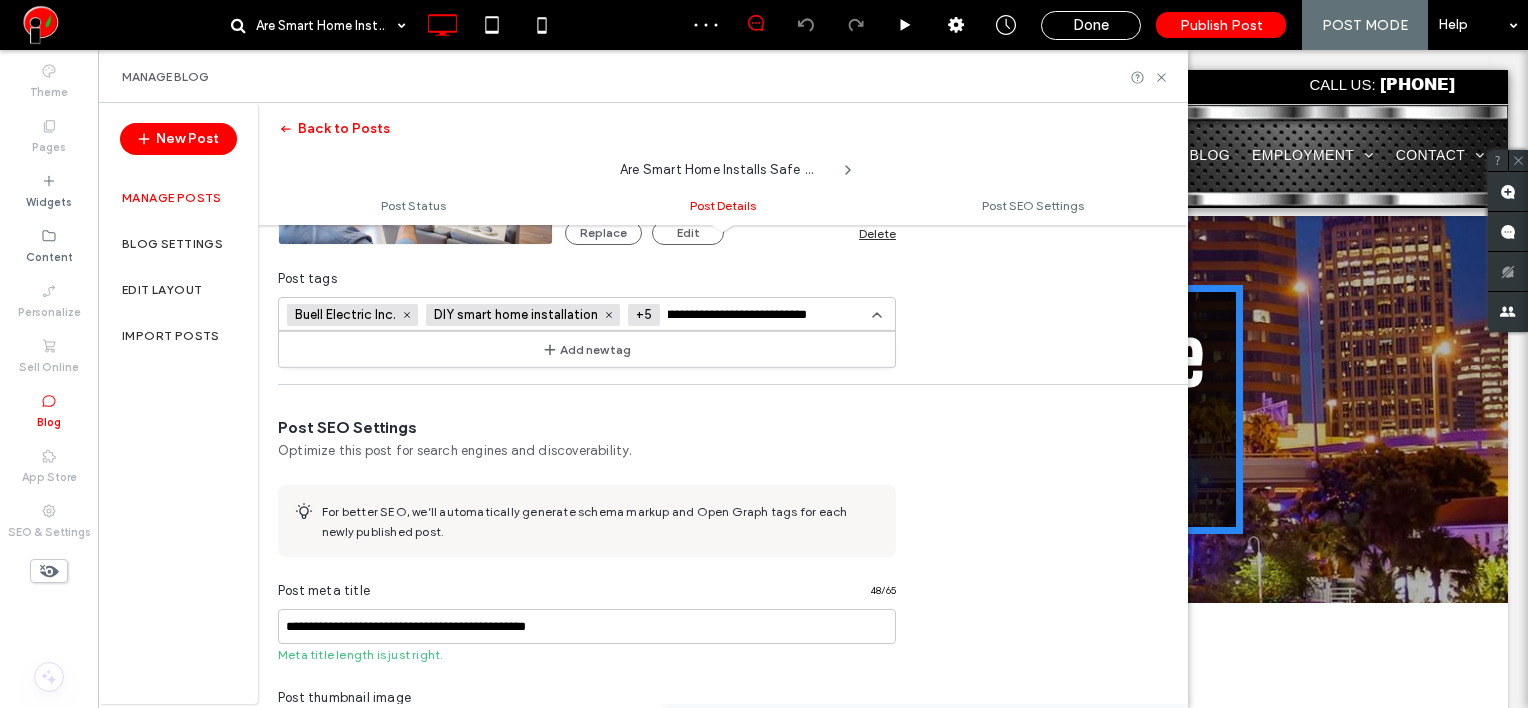 type on "**********" 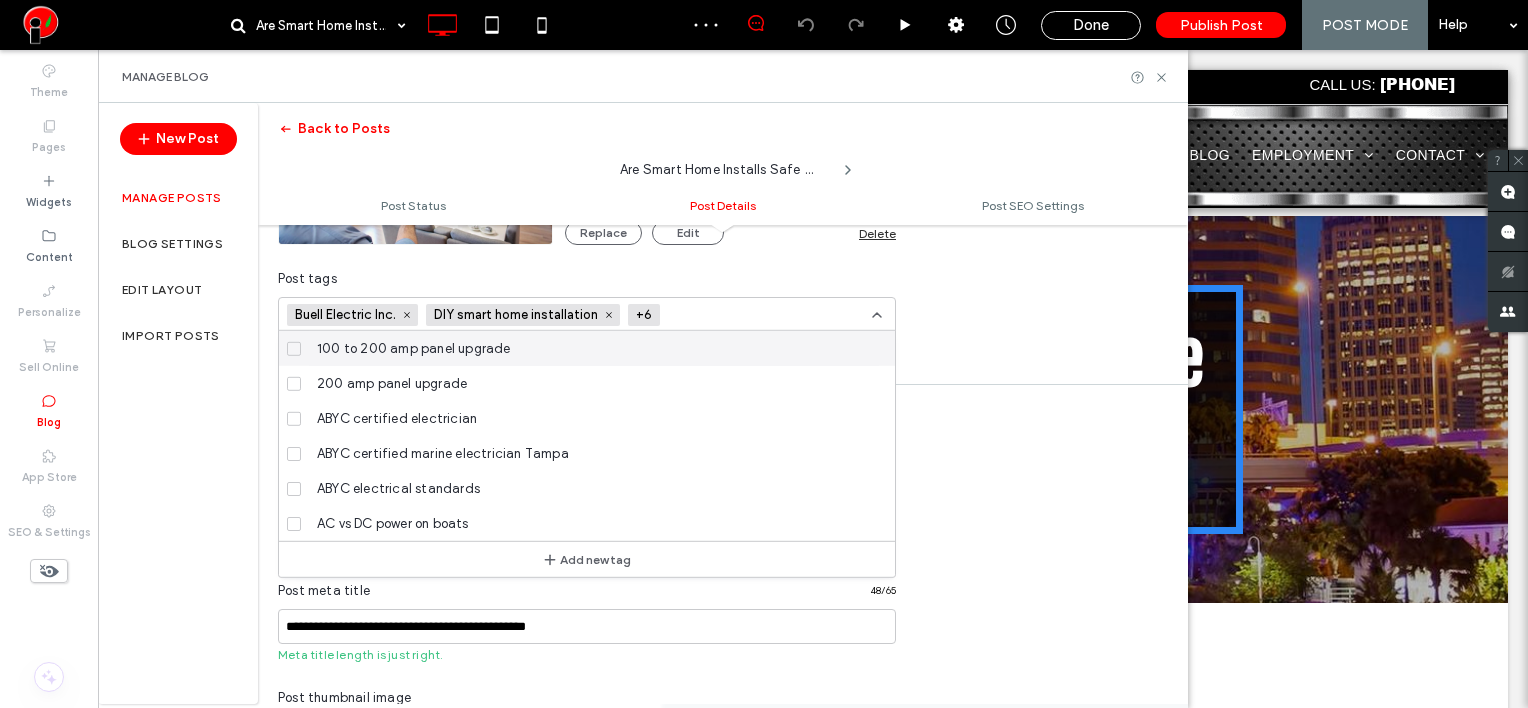 scroll, scrollTop: 0, scrollLeft: 0, axis: both 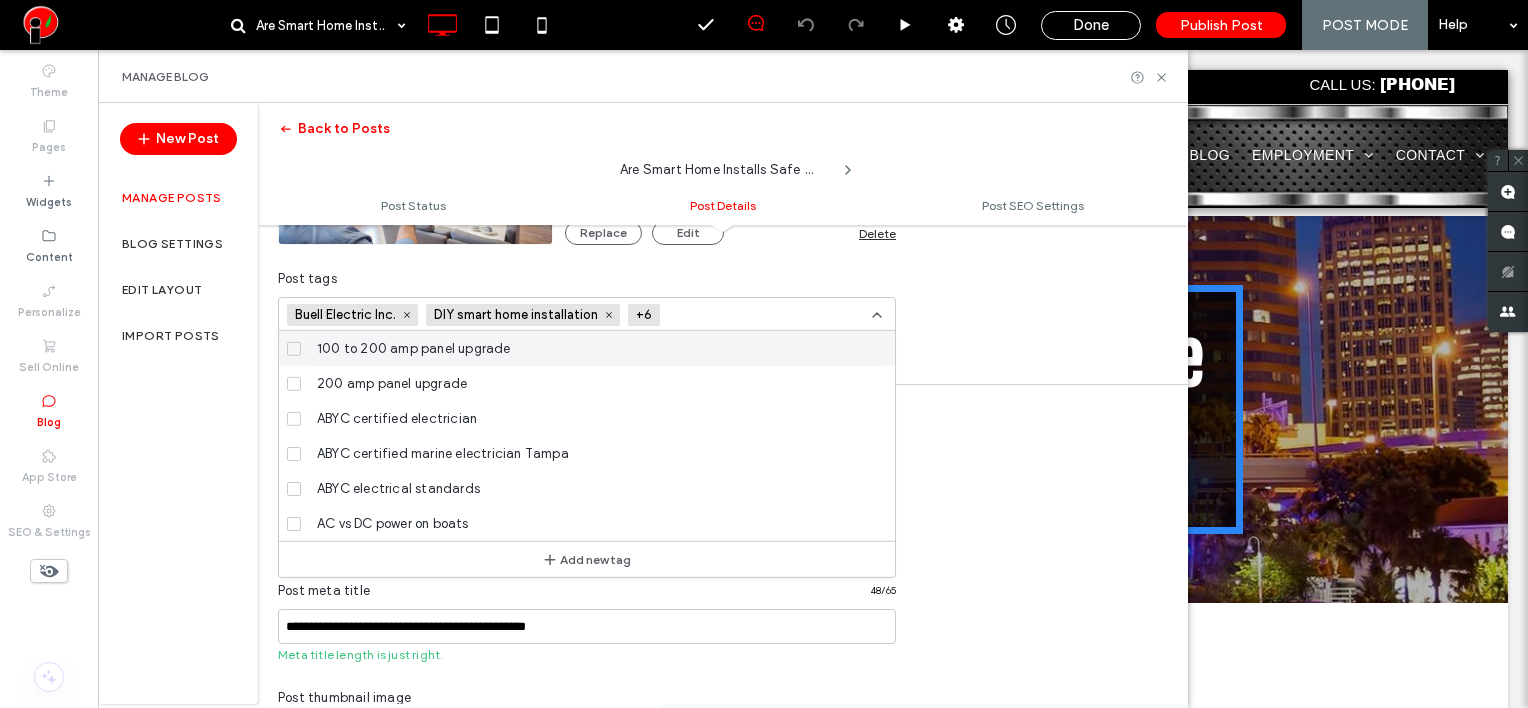 click at bounding box center [741, 315] 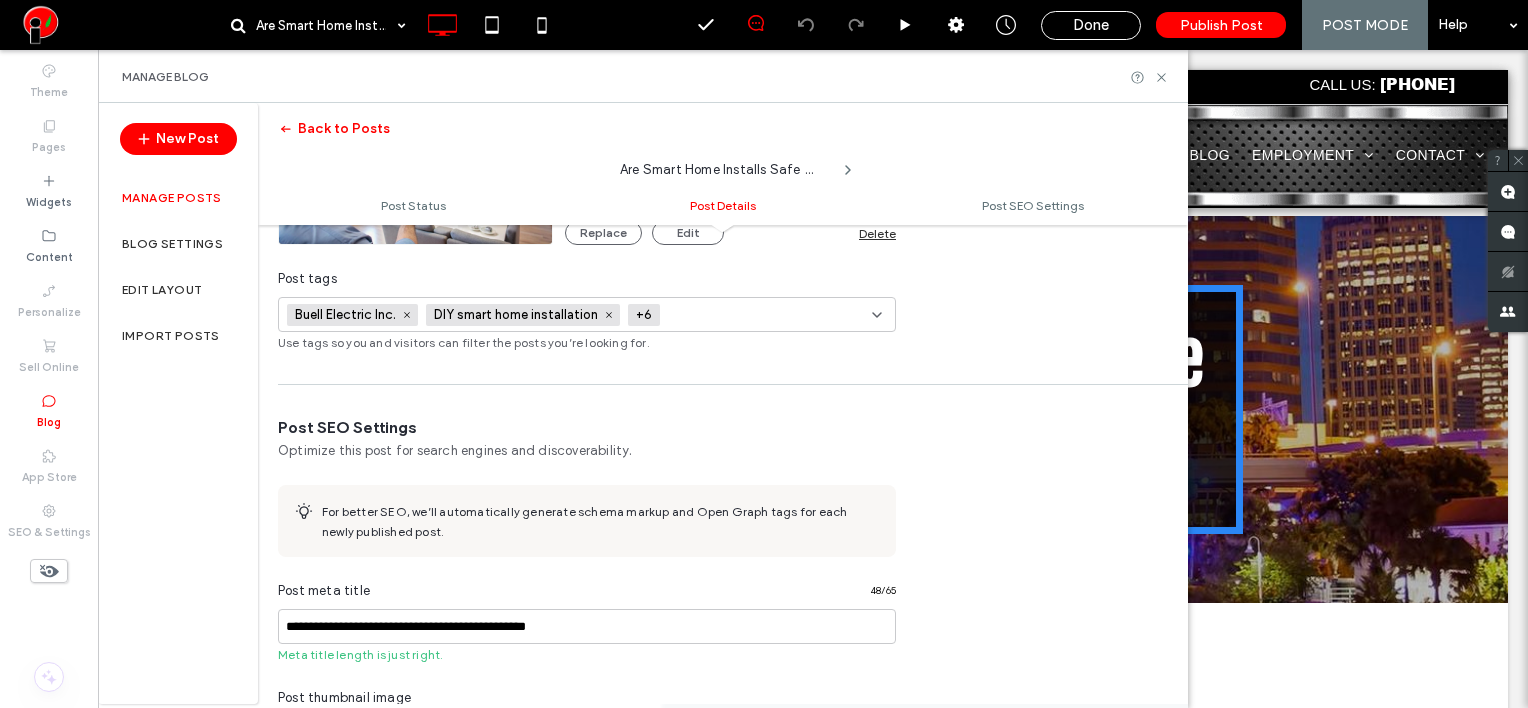 paste on "**********" 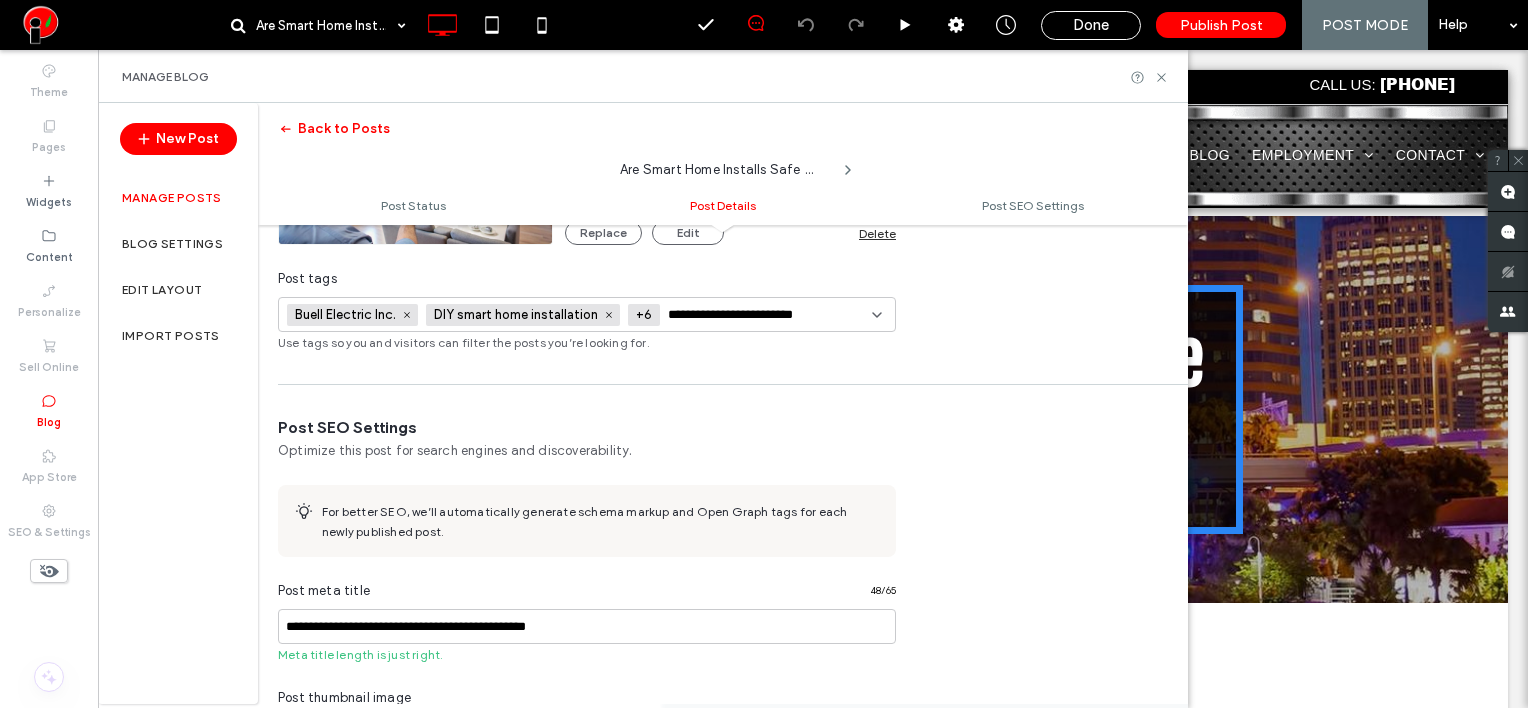 scroll, scrollTop: 0, scrollLeft: 14, axis: horizontal 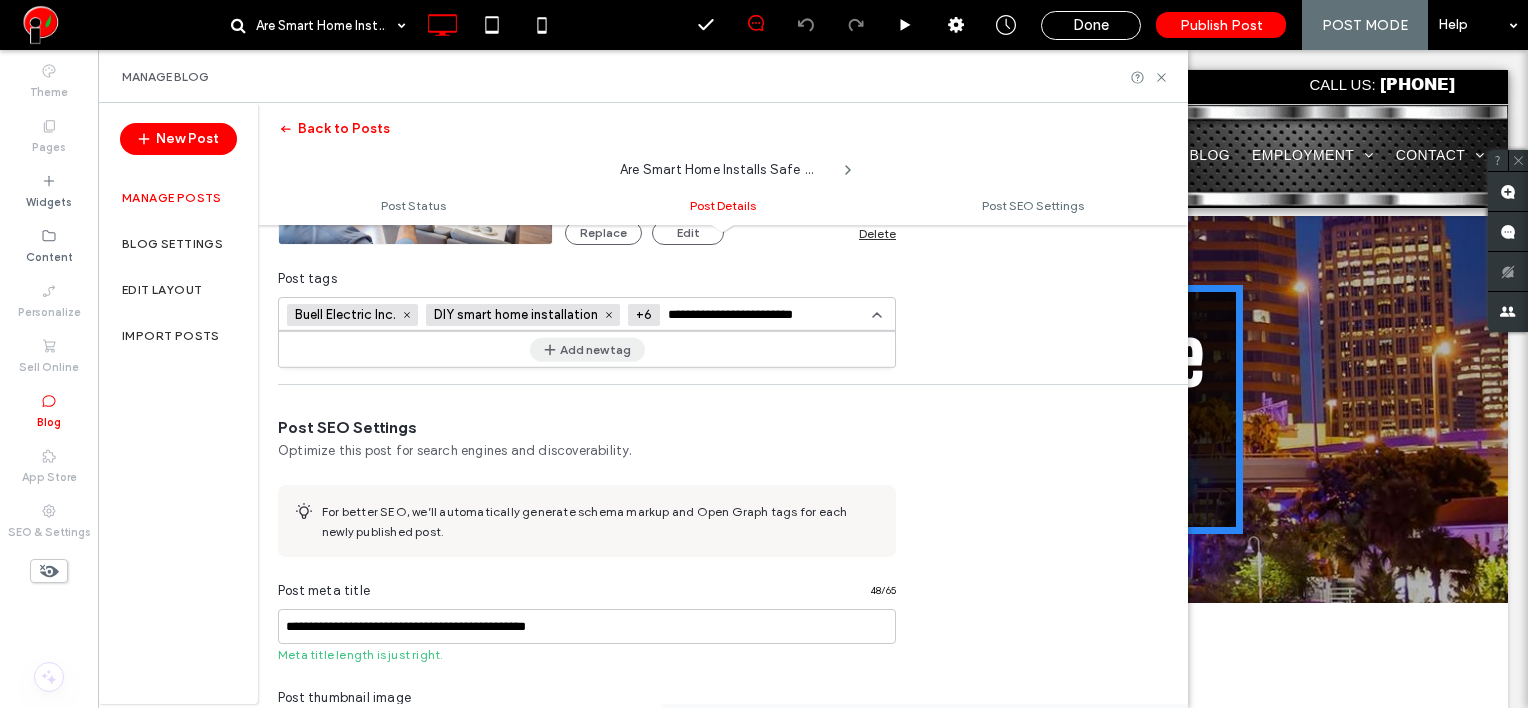 type on "**********" 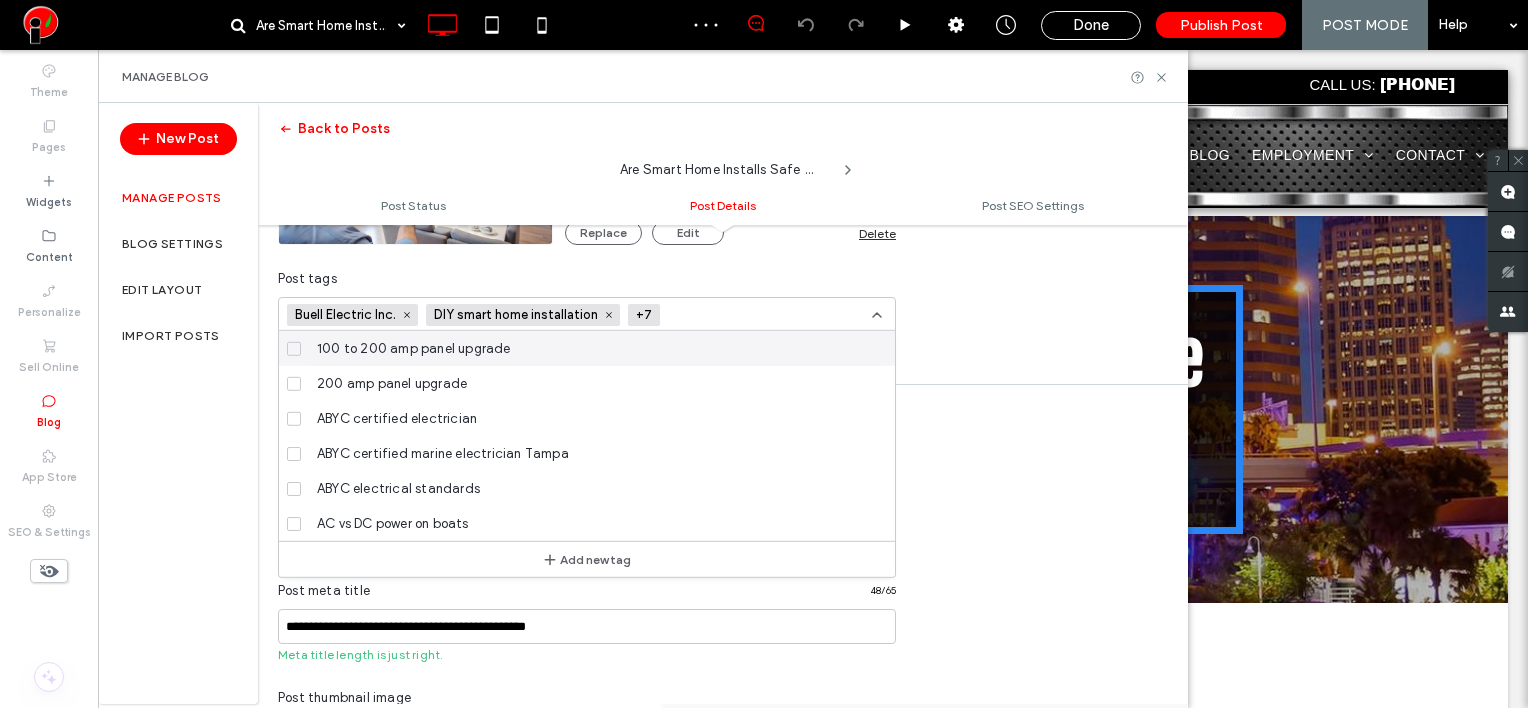 scroll, scrollTop: 0, scrollLeft: 0, axis: both 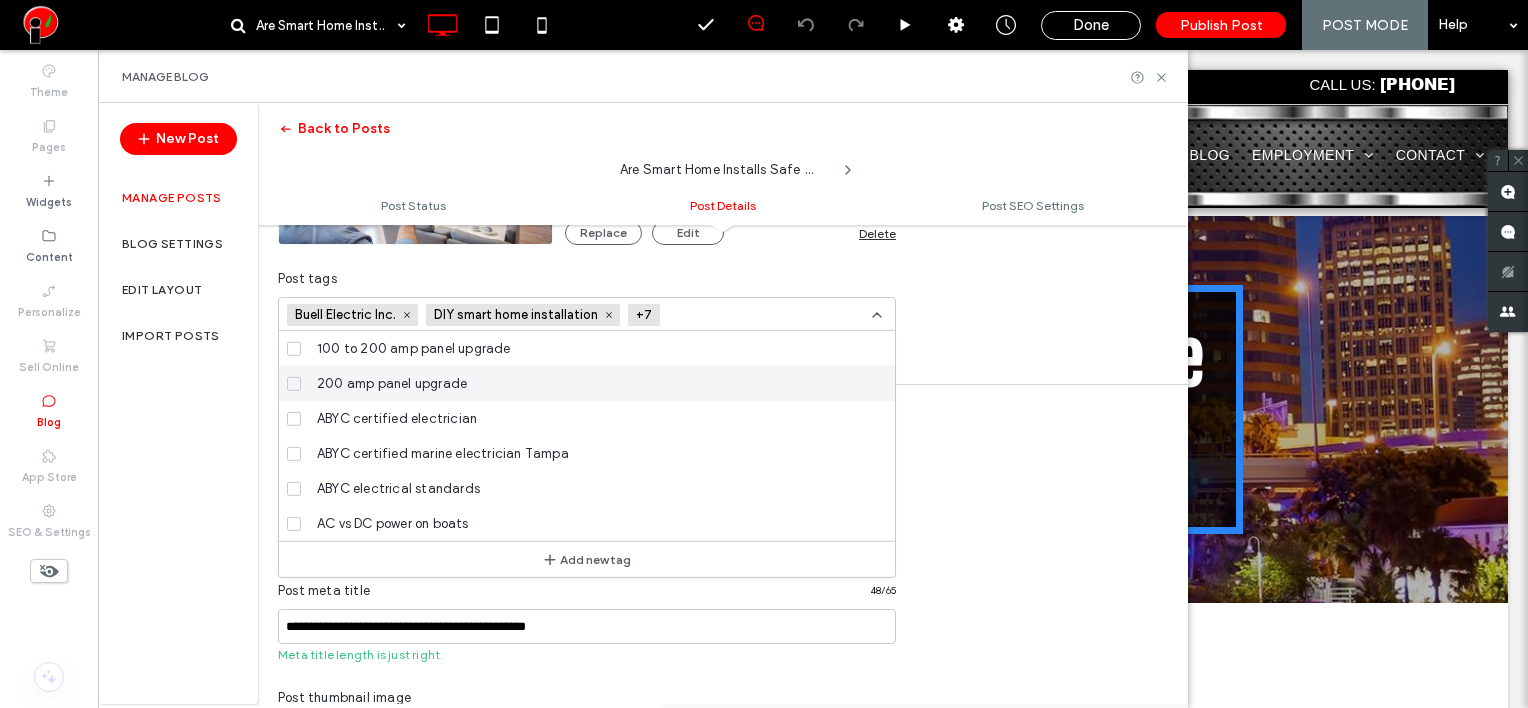 click at bounding box center [741, 315] 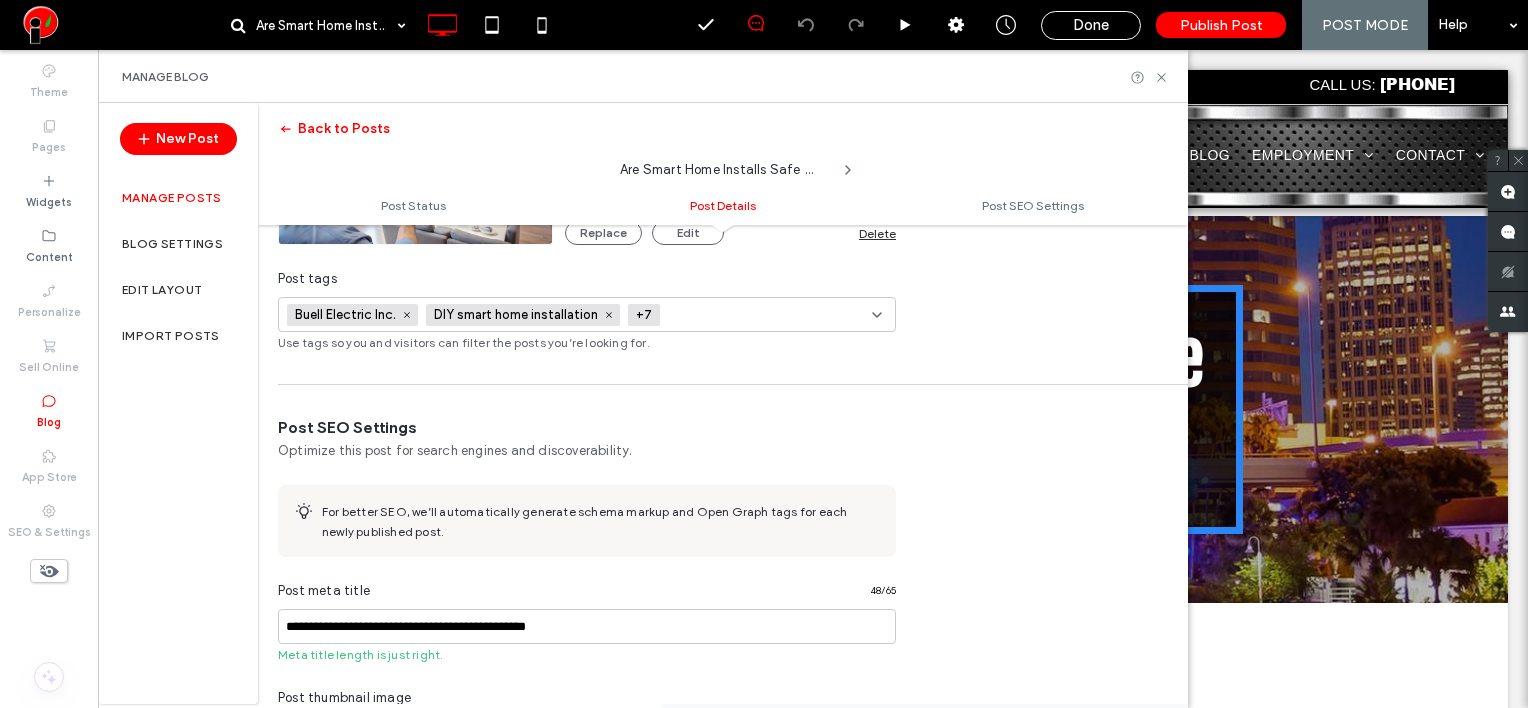 paste on "**********" 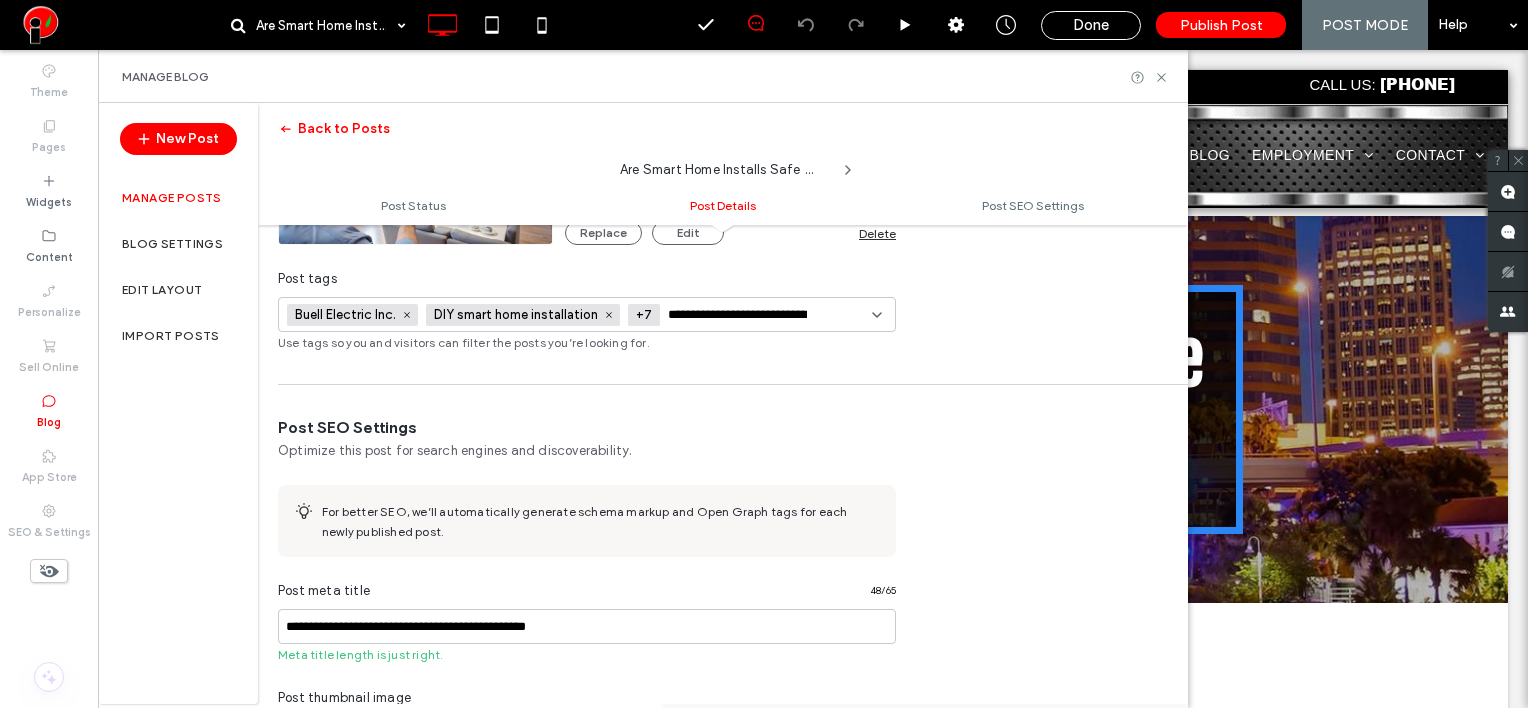 scroll, scrollTop: 0, scrollLeft: 40, axis: horizontal 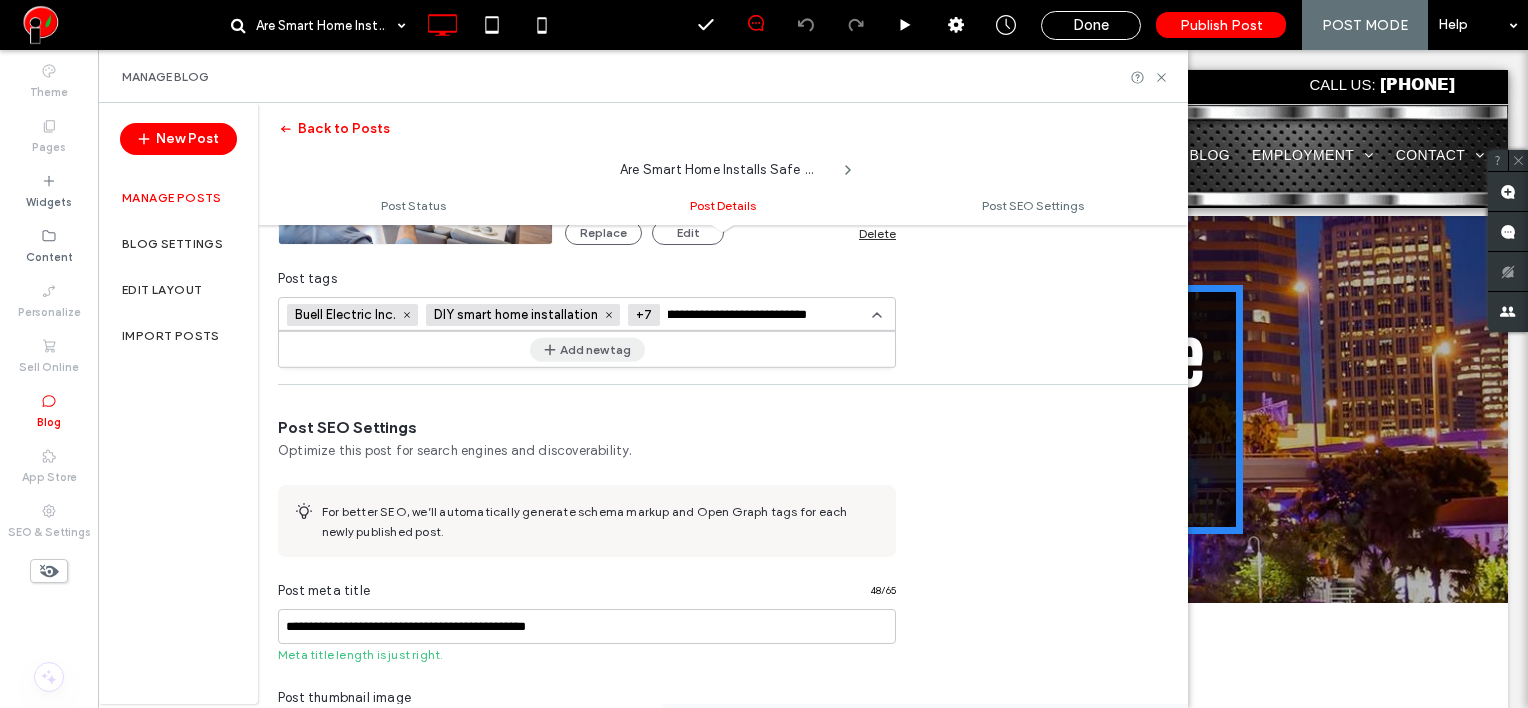 type on "**********" 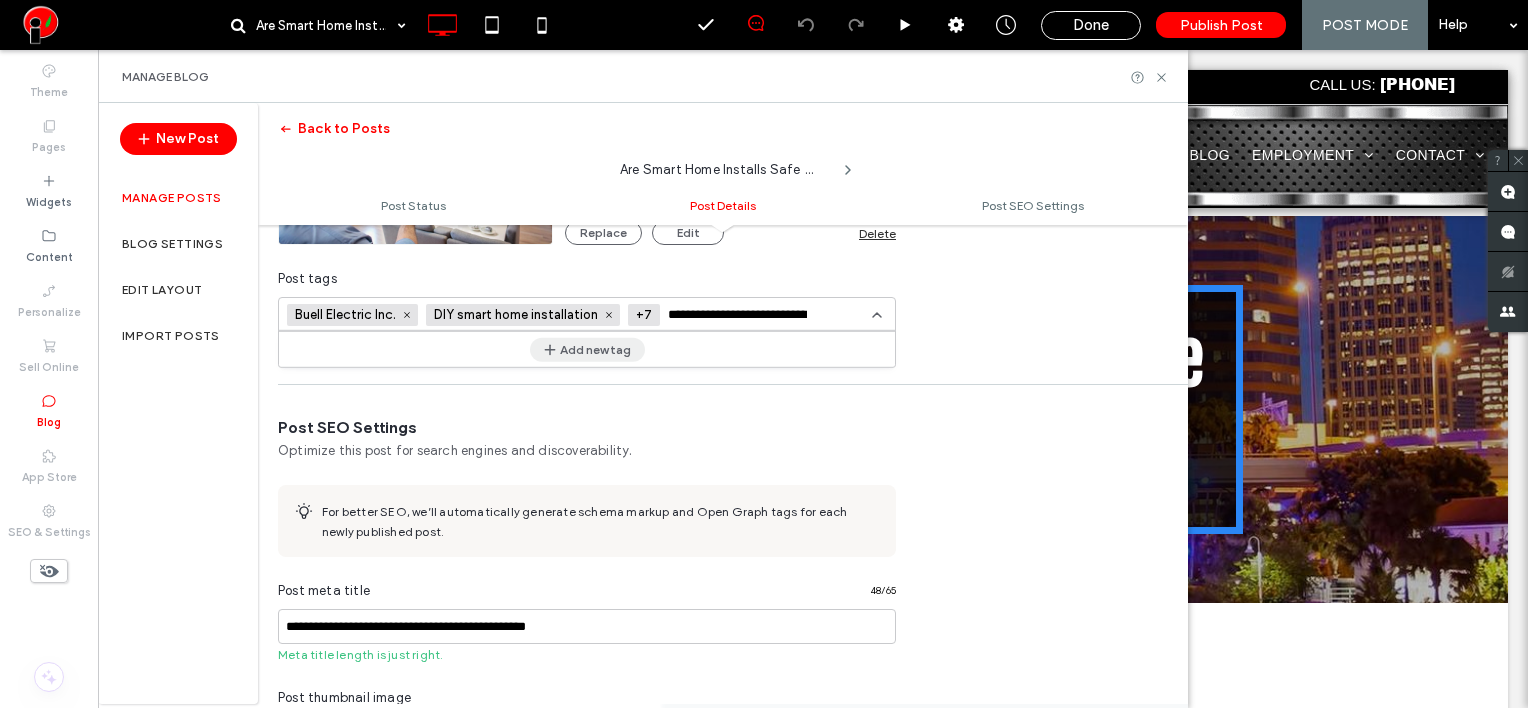 click on "Add new tag" at bounding box center (587, 349) 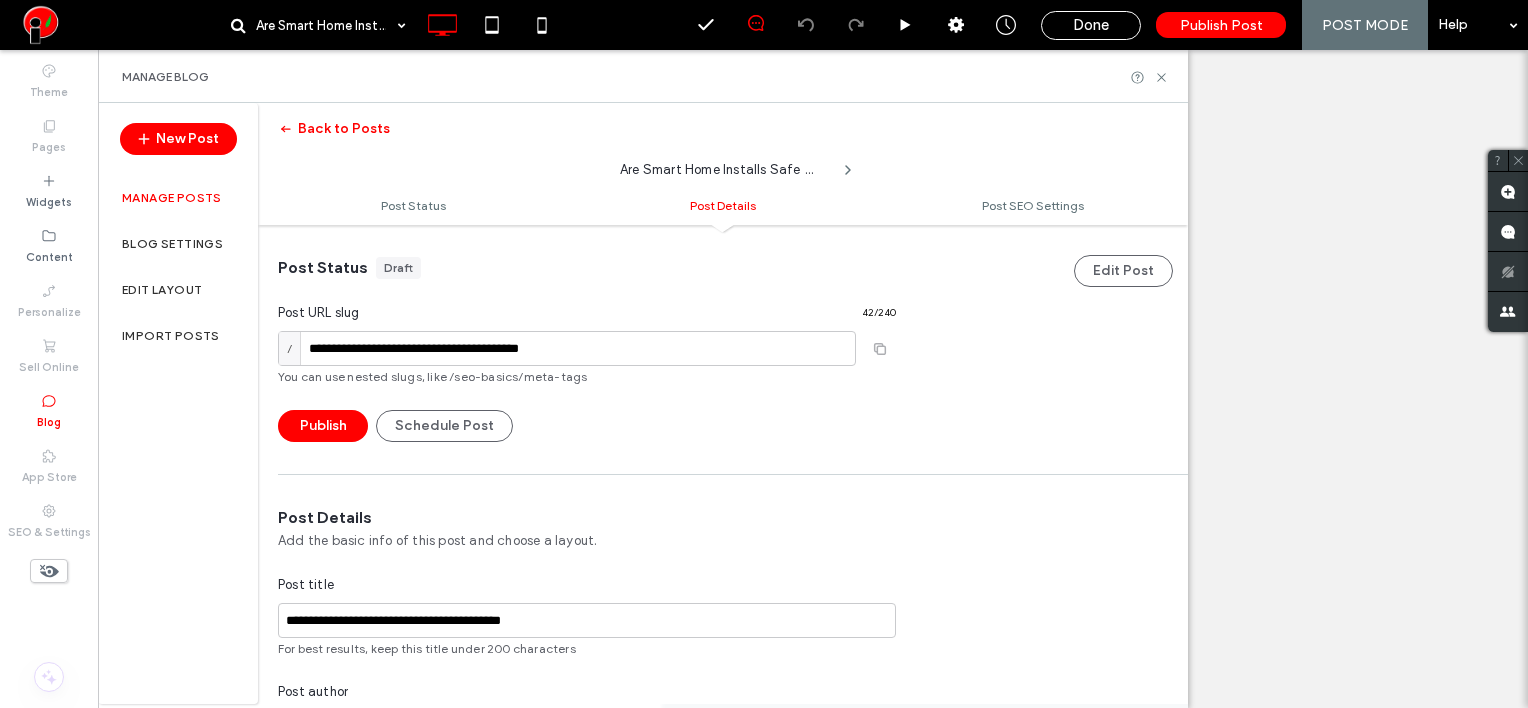 scroll, scrollTop: 0, scrollLeft: 0, axis: both 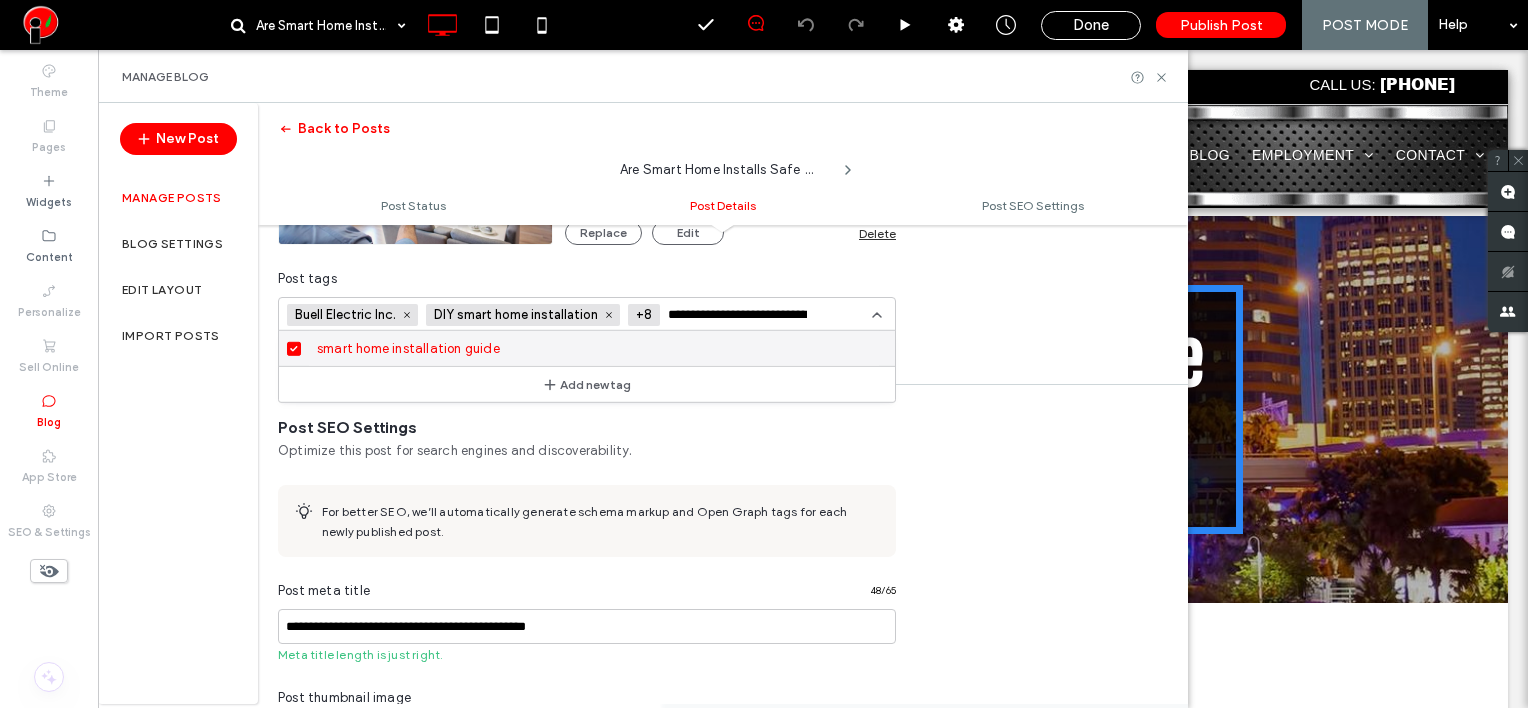 paste 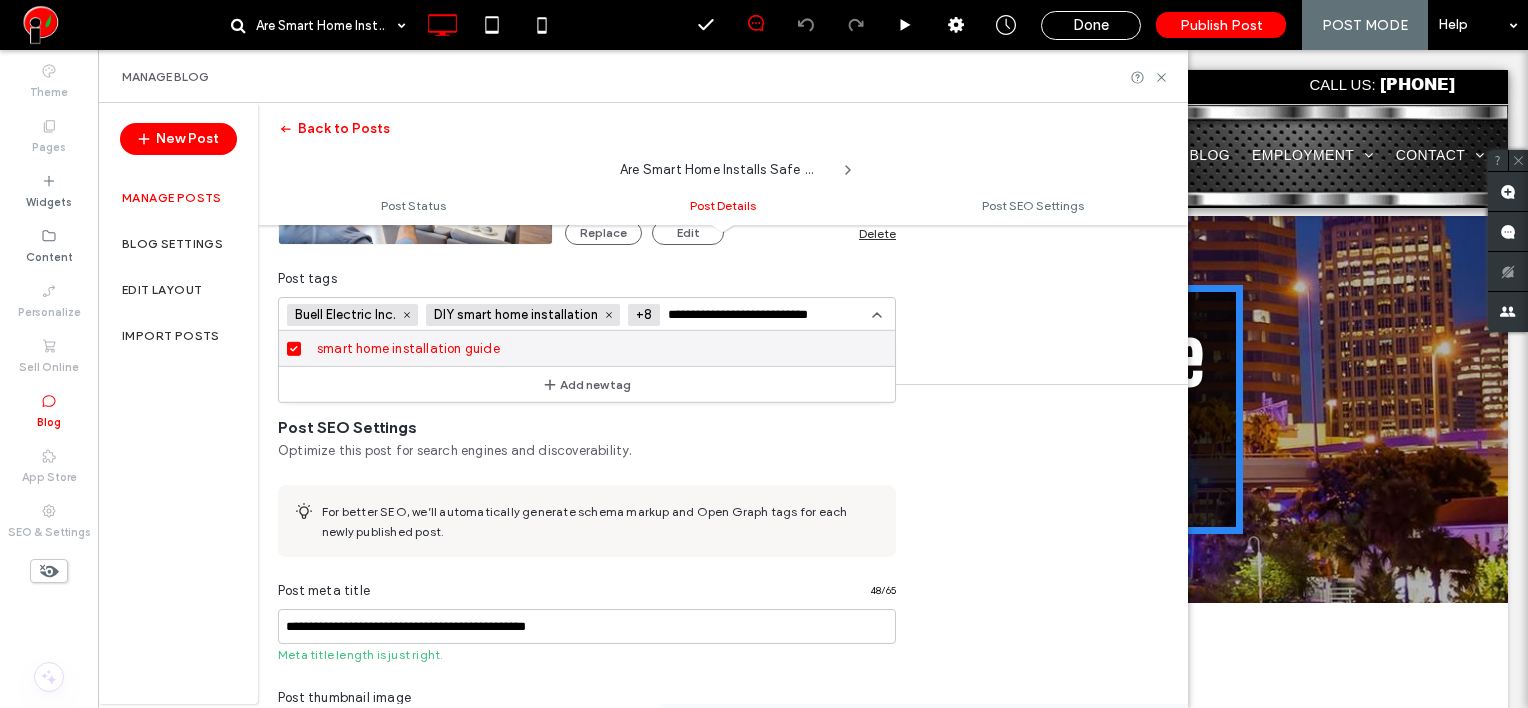 scroll, scrollTop: 0, scrollLeft: 32, axis: horizontal 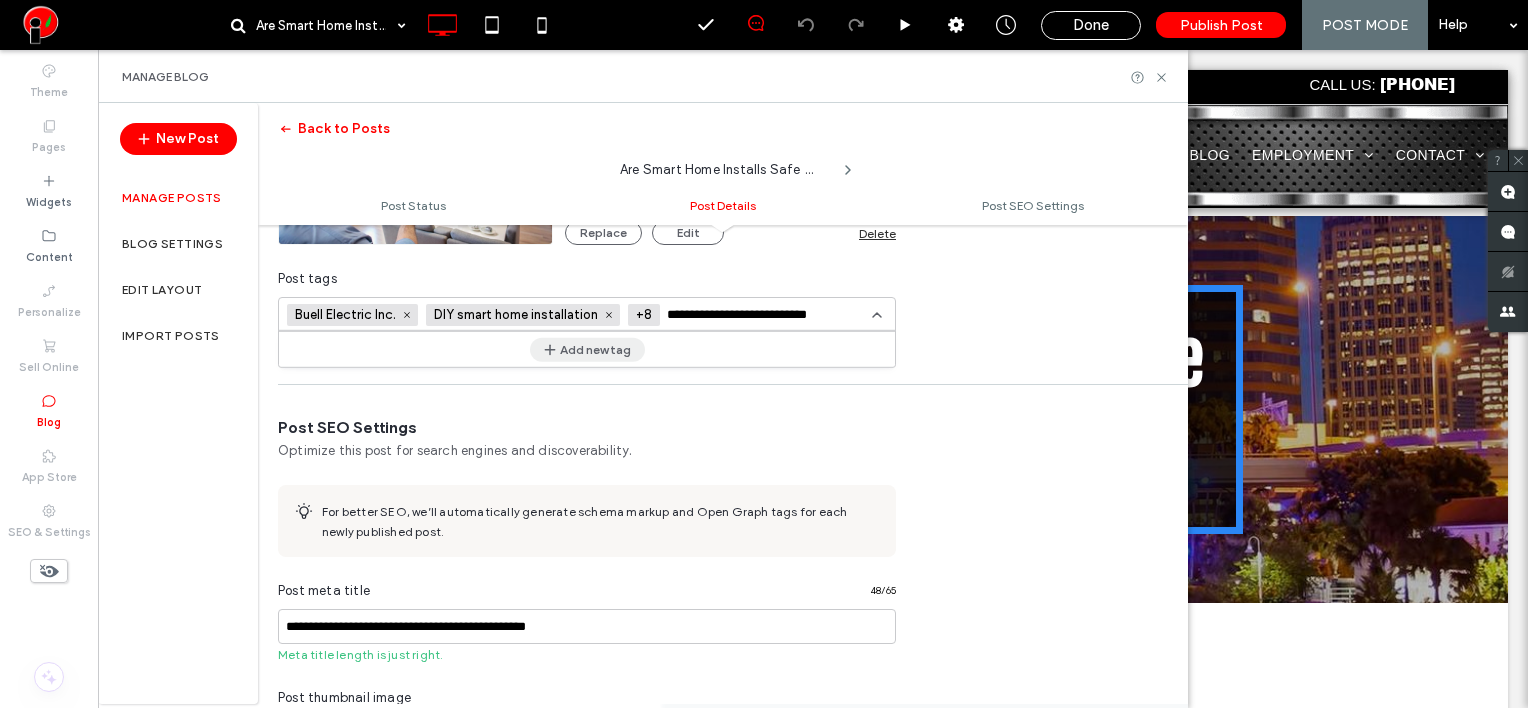 type on "**********" 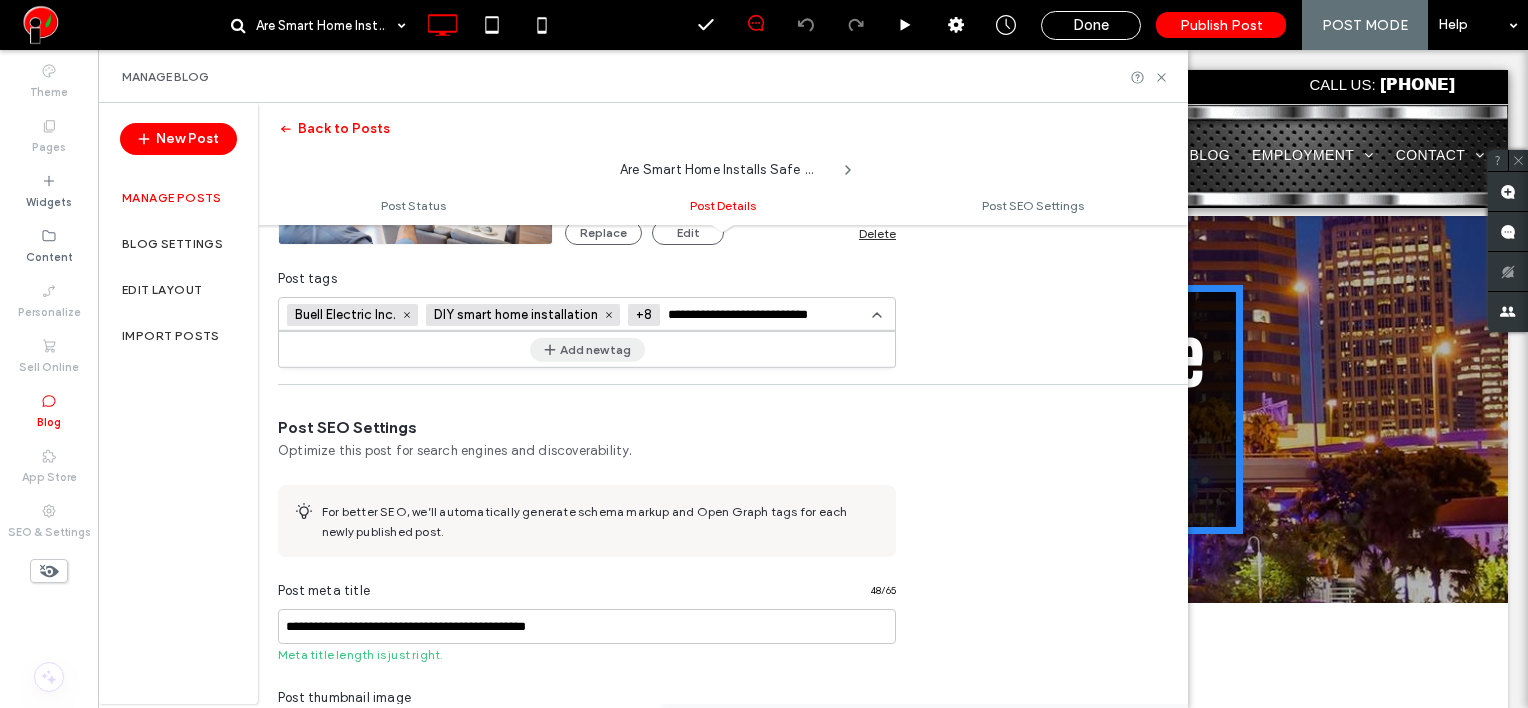 click on "Add new tag" at bounding box center [587, 349] 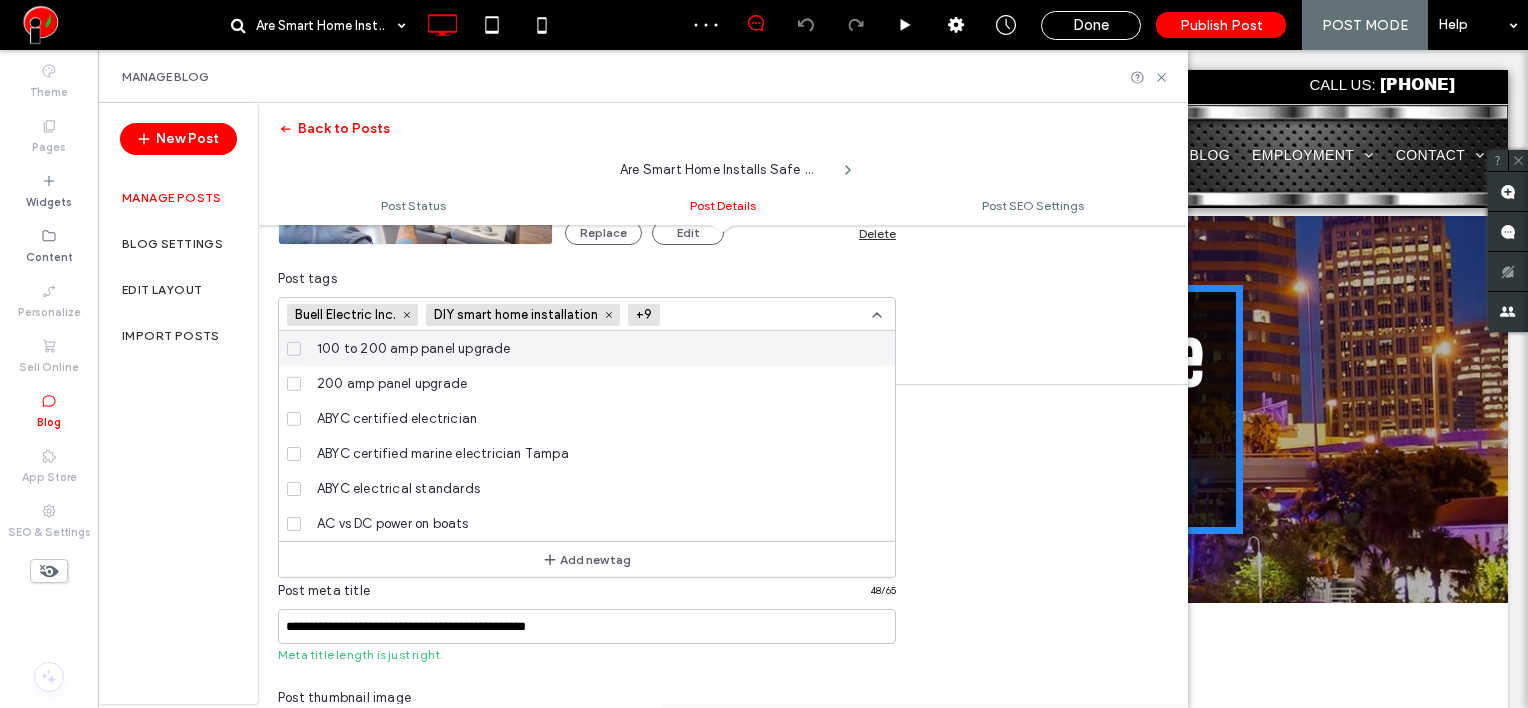 click at bounding box center [741, 315] 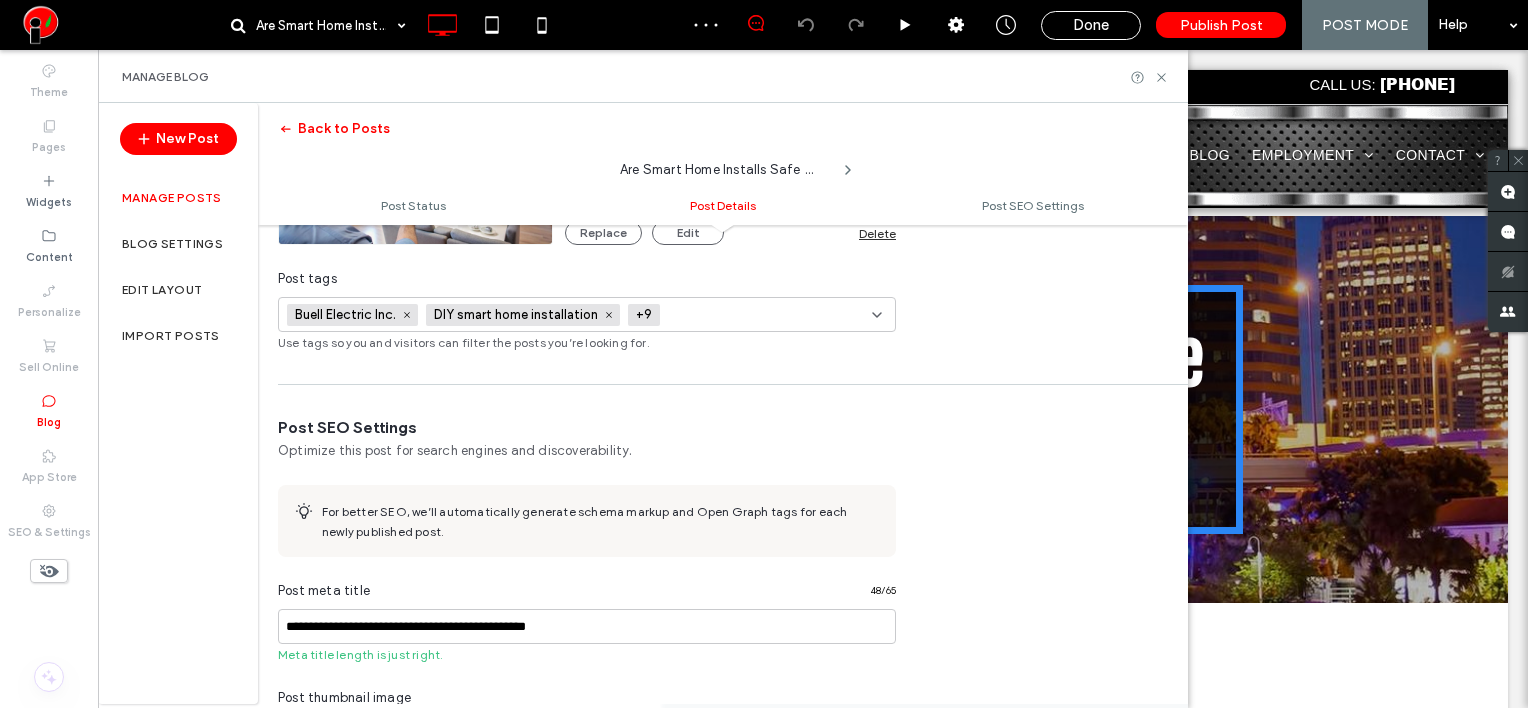 paste on "**********" 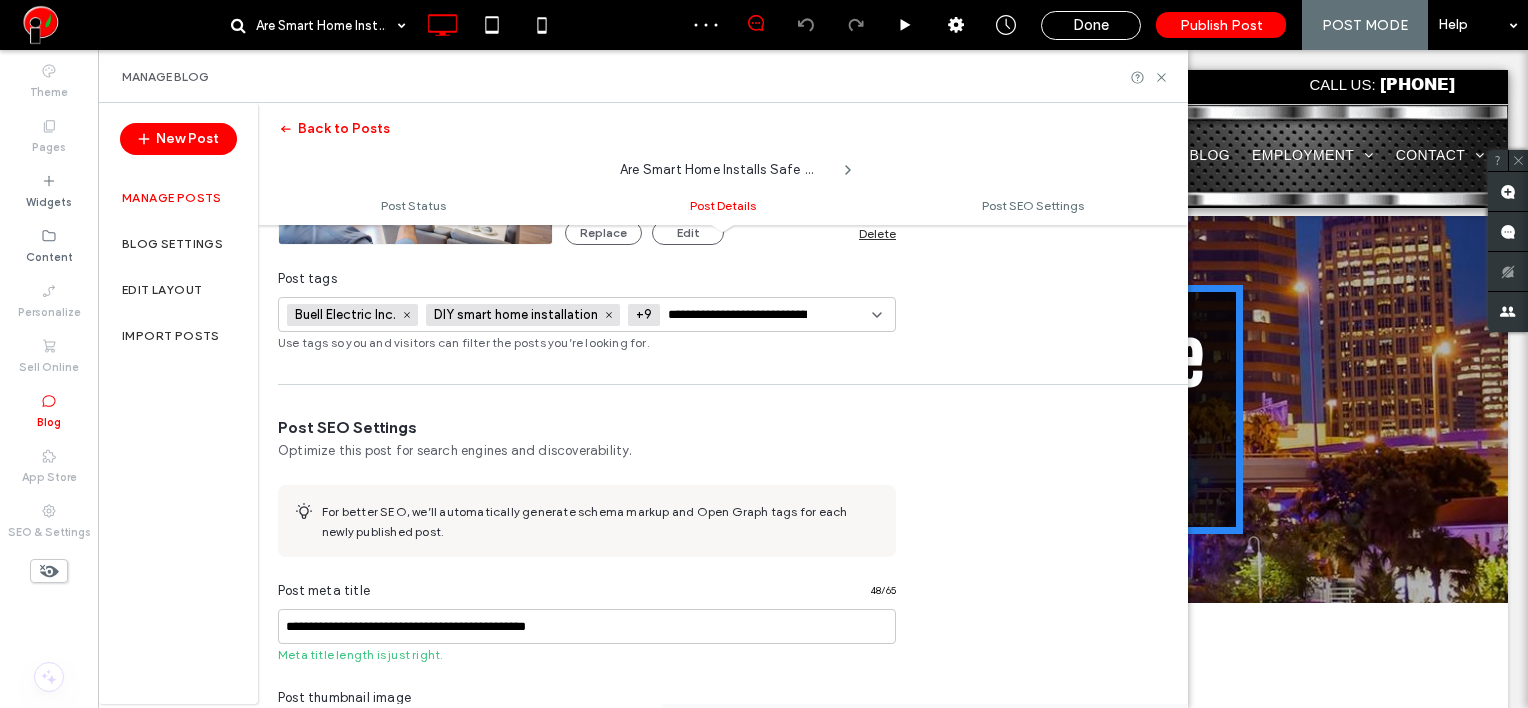scroll, scrollTop: 0, scrollLeft: 104, axis: horizontal 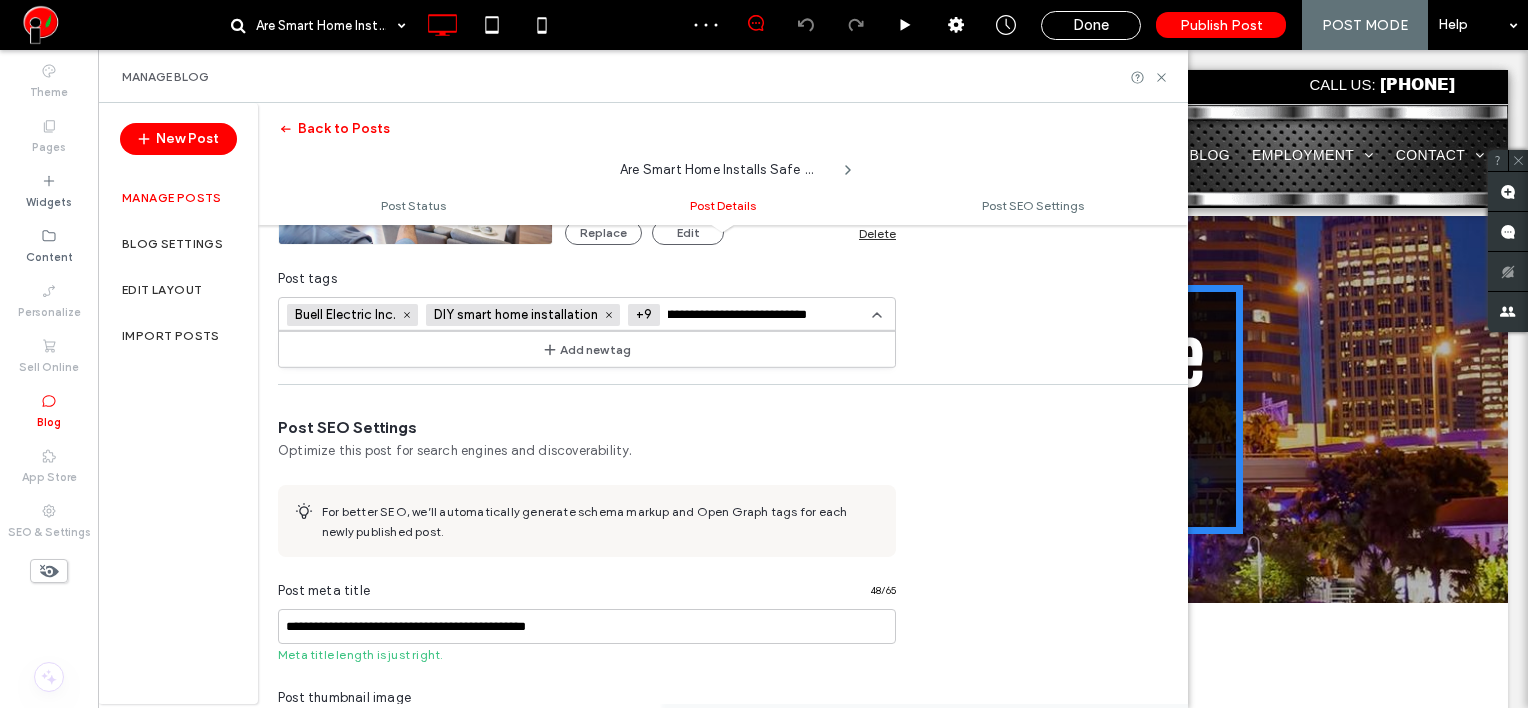 type on "**********" 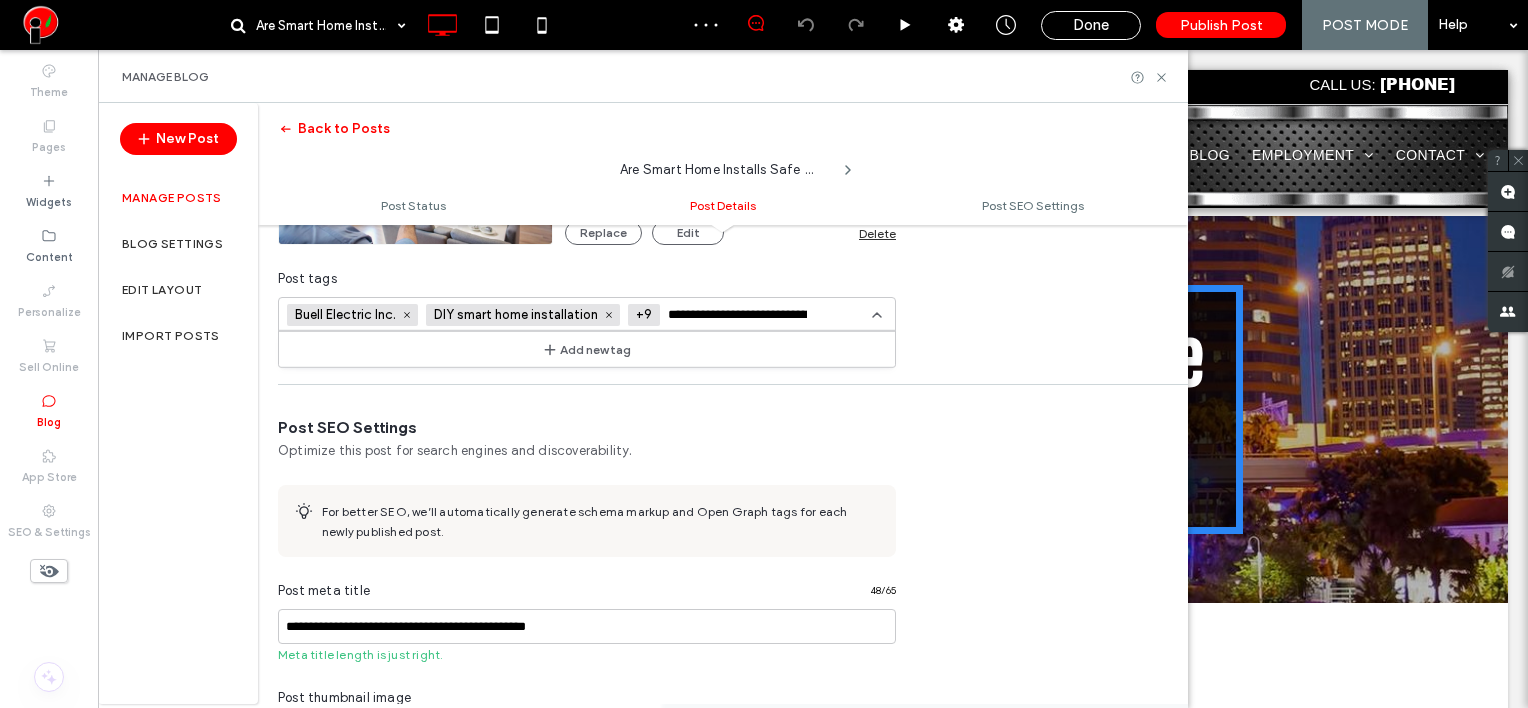 click on "Add new tag" at bounding box center (587, 349) 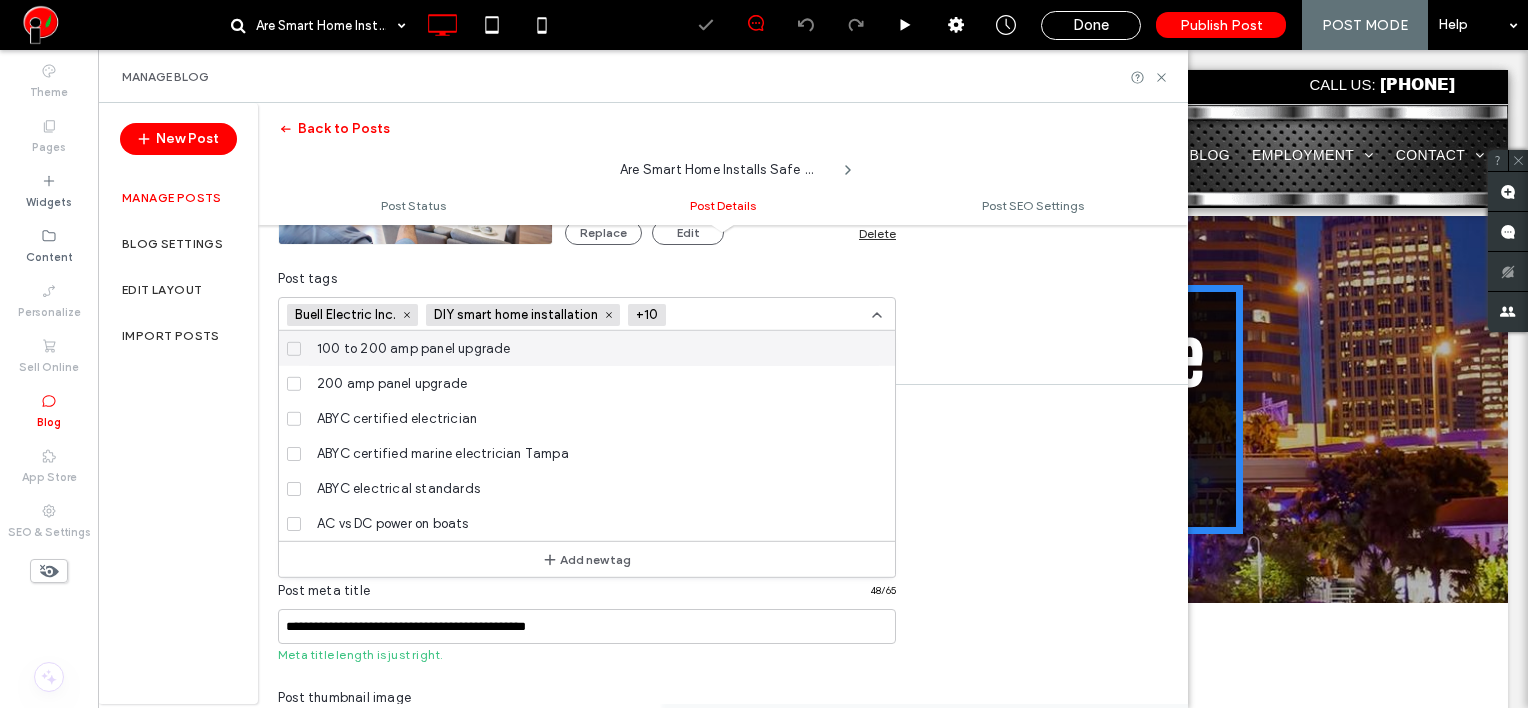 click at bounding box center [747, 314] 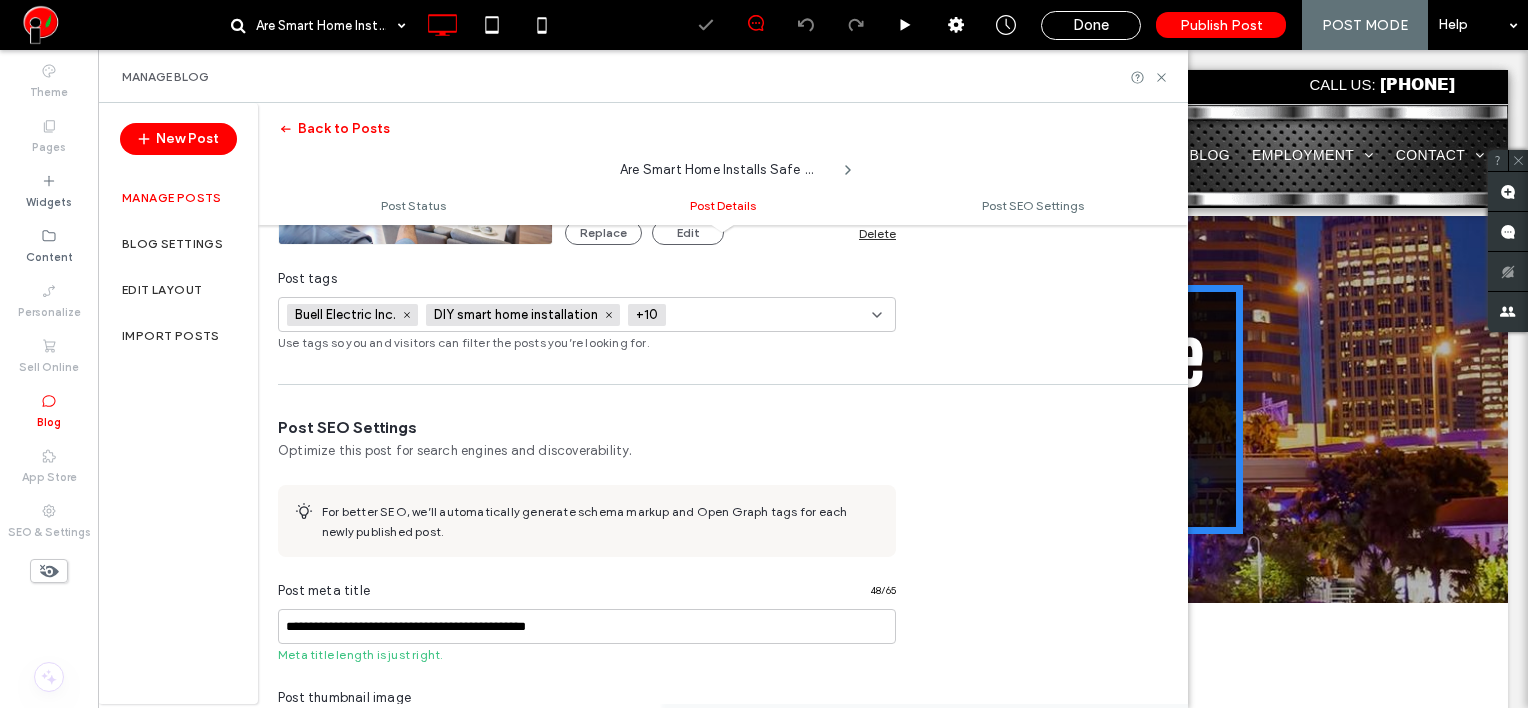 click at bounding box center [747, 315] 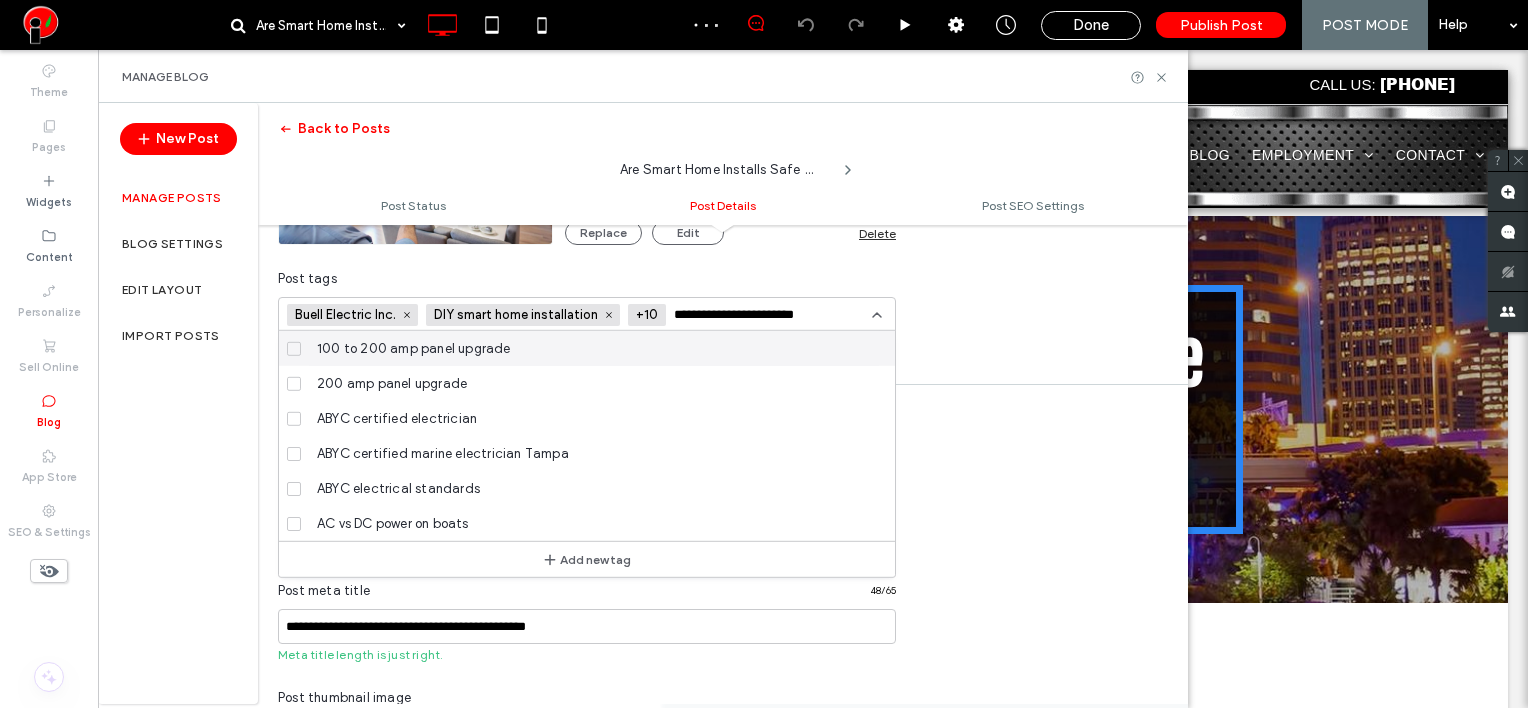scroll, scrollTop: 0, scrollLeft: 18, axis: horizontal 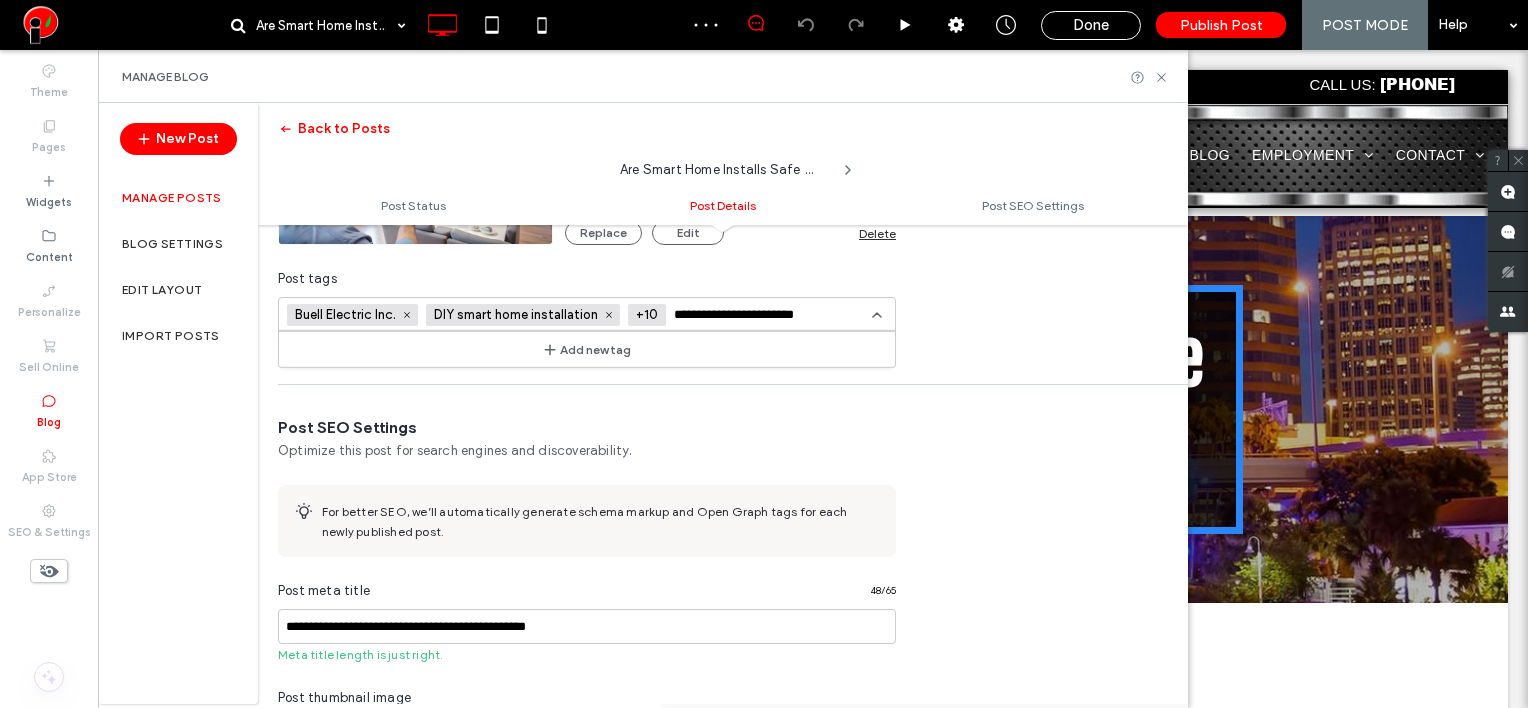 type on "**********" 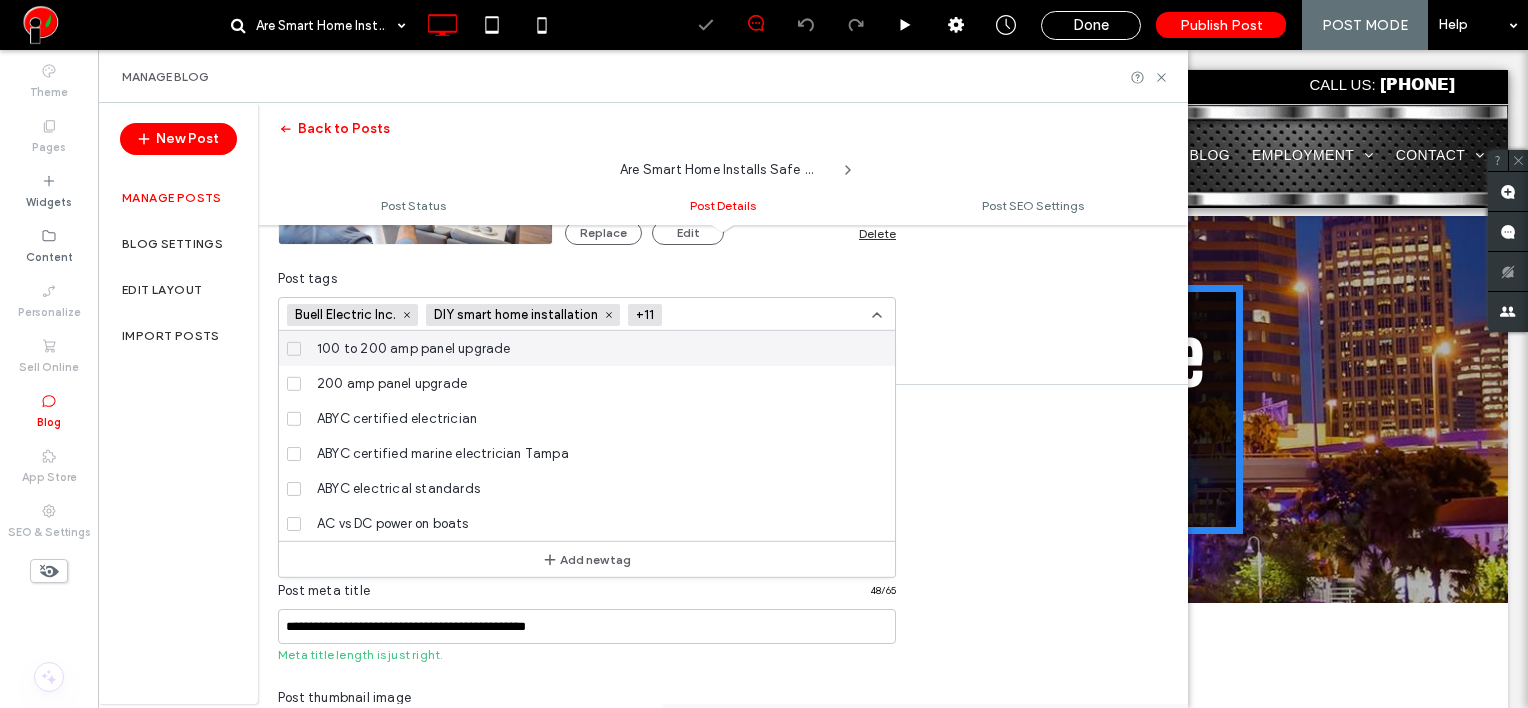 click at bounding box center (743, 315) 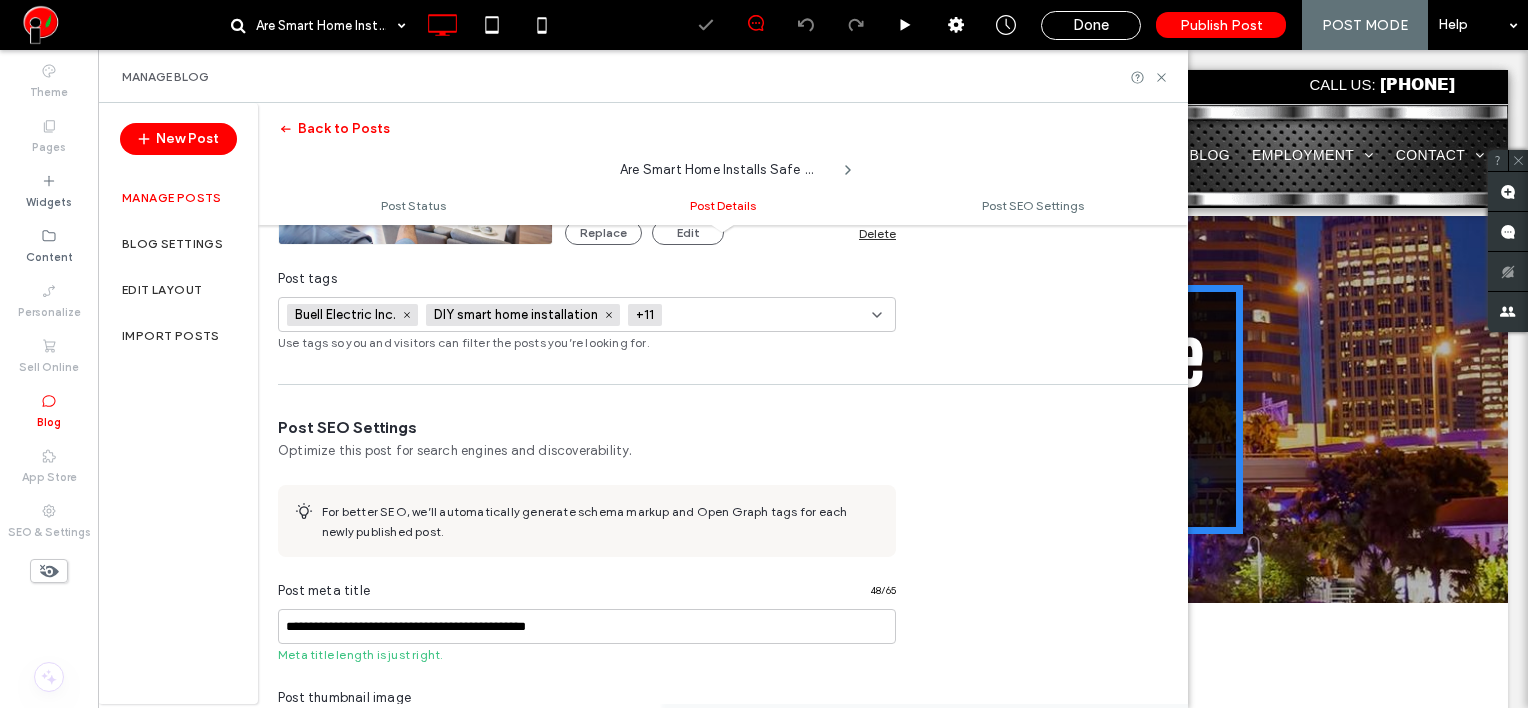 paste on "**********" 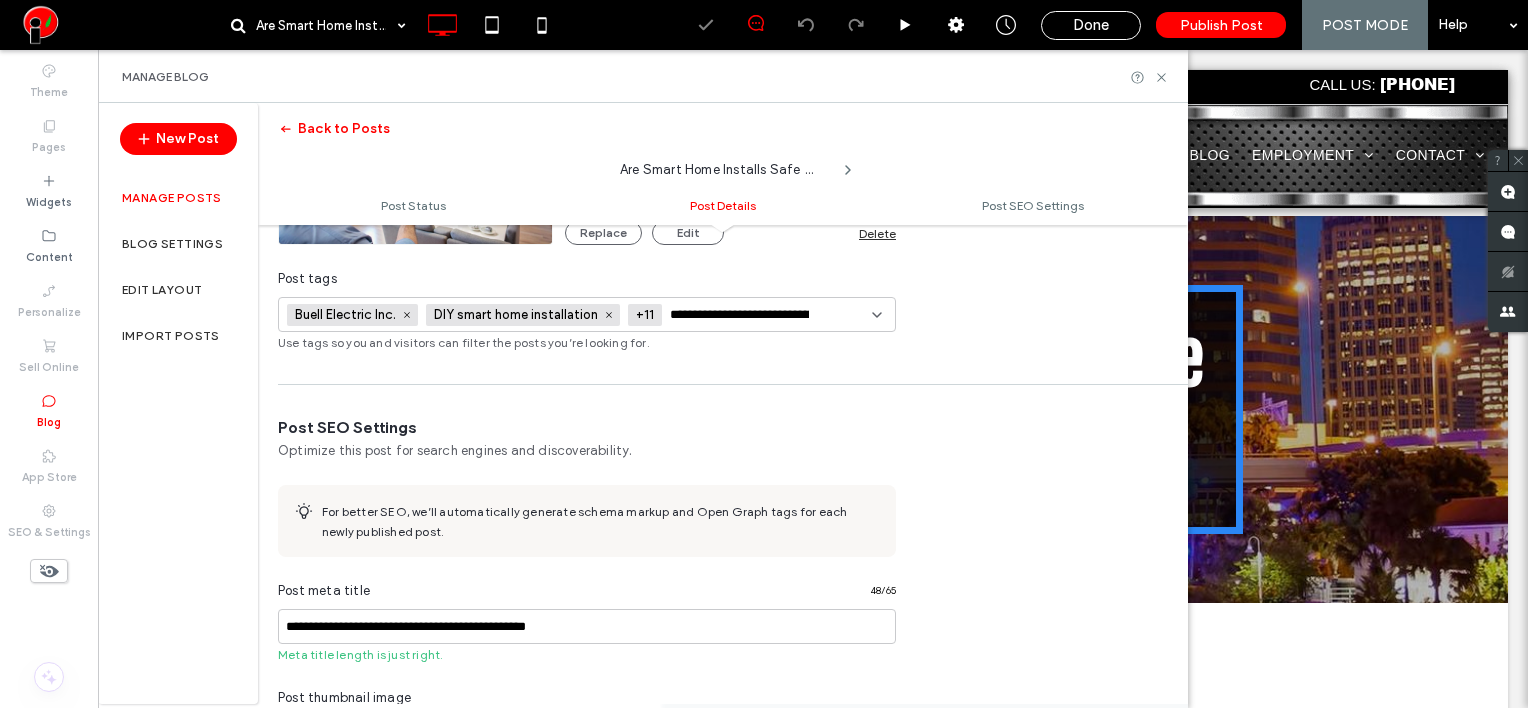 scroll, scrollTop: 0, scrollLeft: 76, axis: horizontal 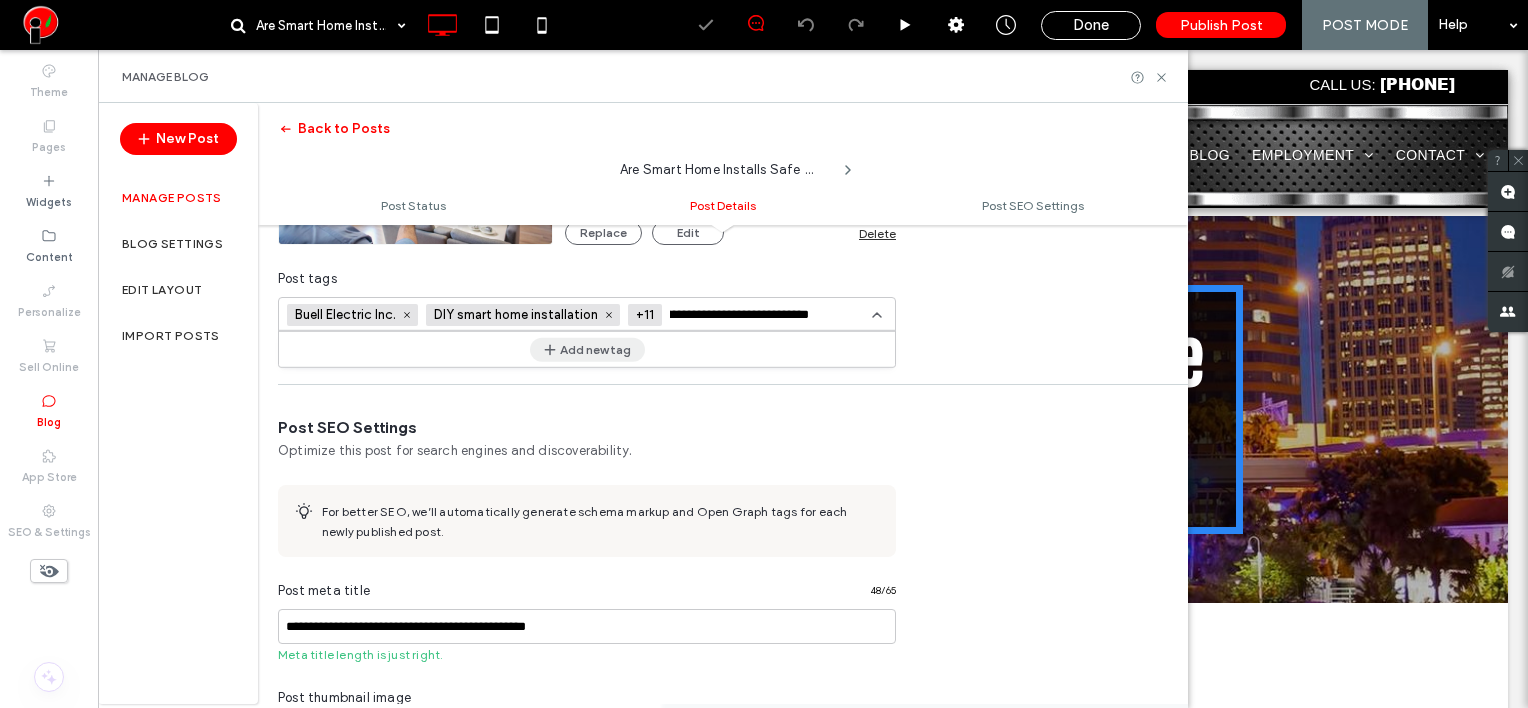 type on "**********" 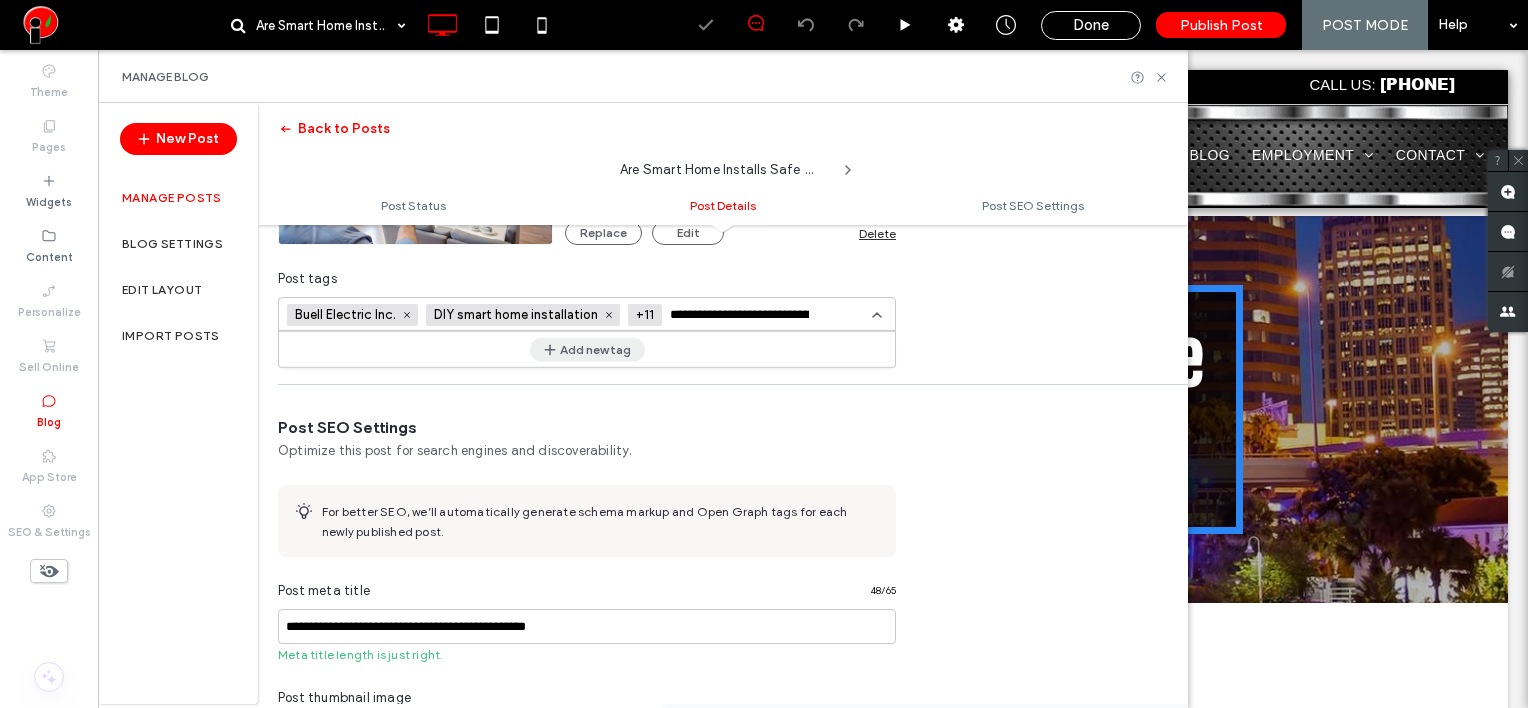 click on "Add new tag" at bounding box center [587, 349] 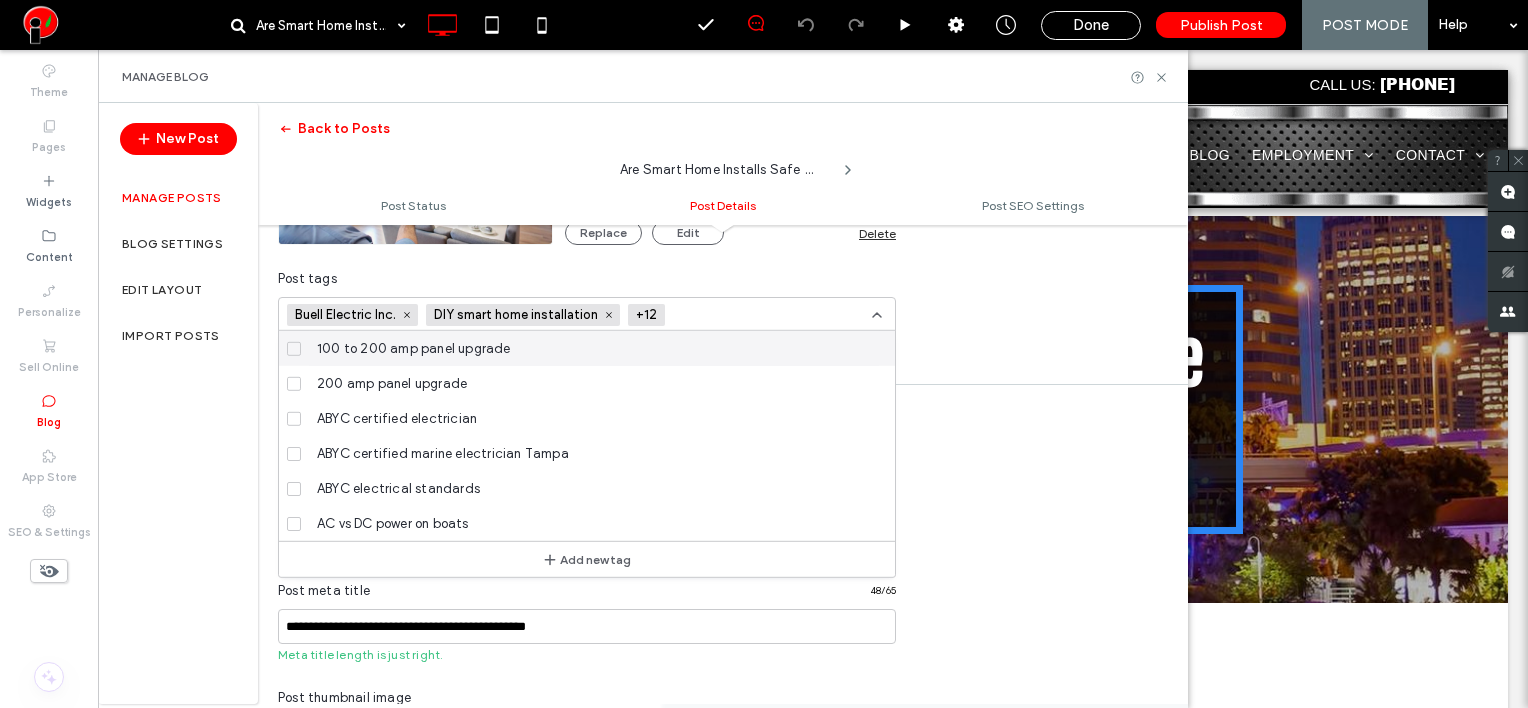 click at bounding box center (746, 315) 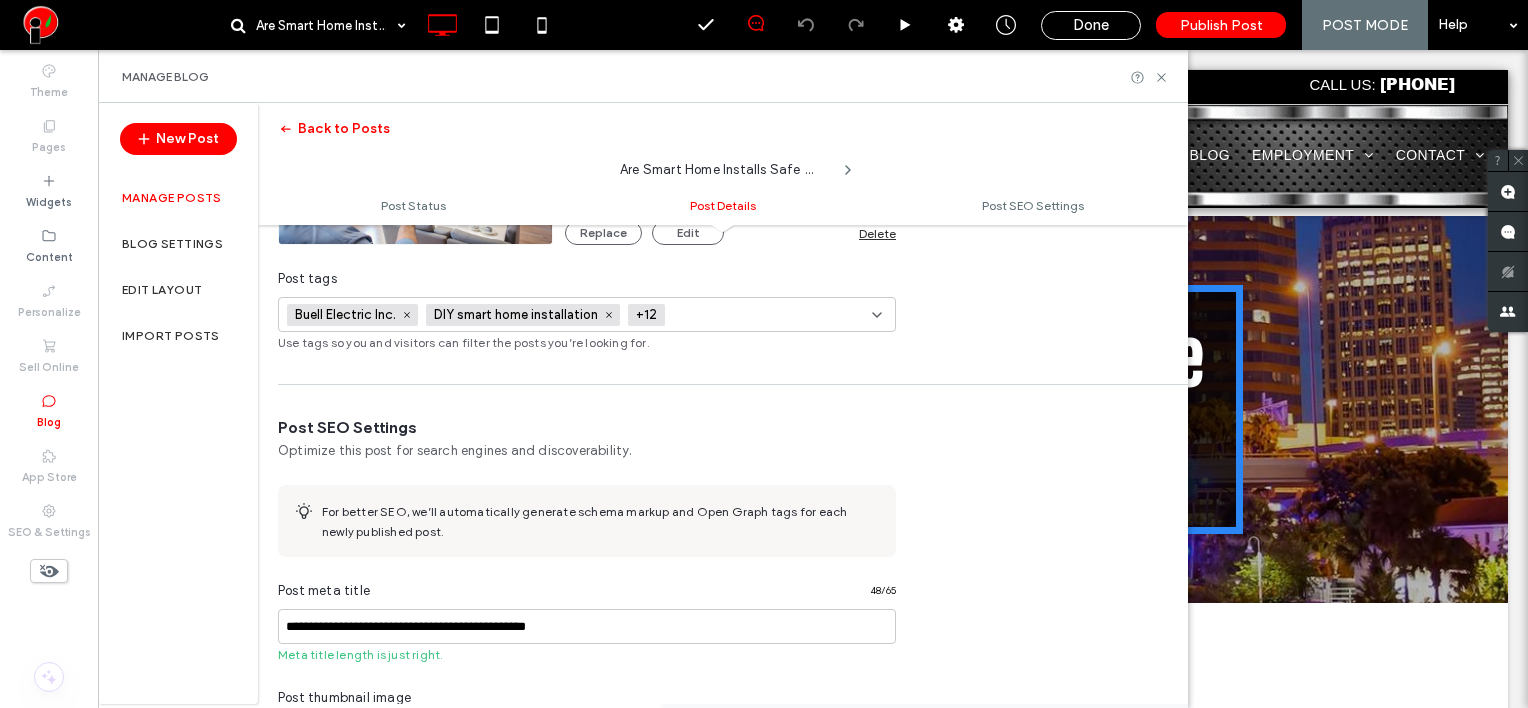 paste on "**********" 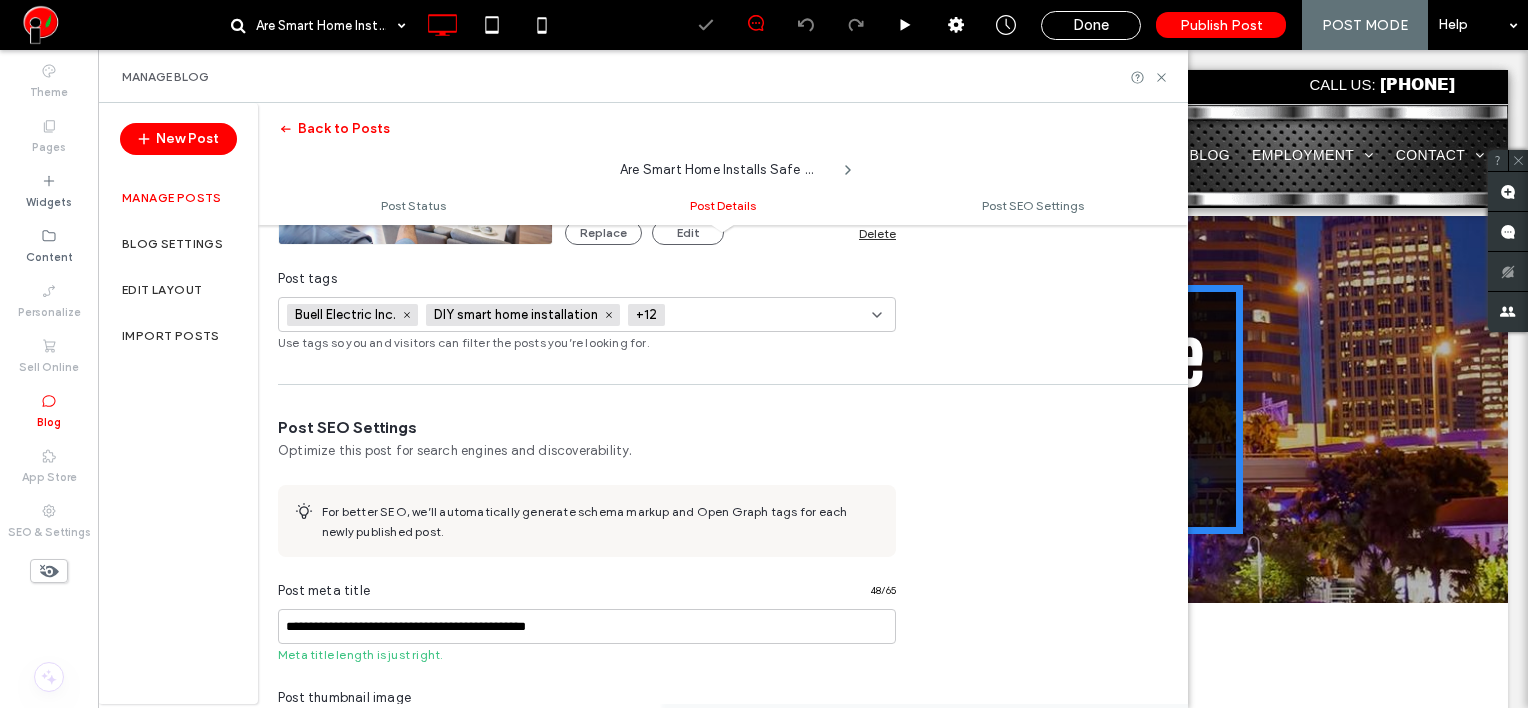 type on "**********" 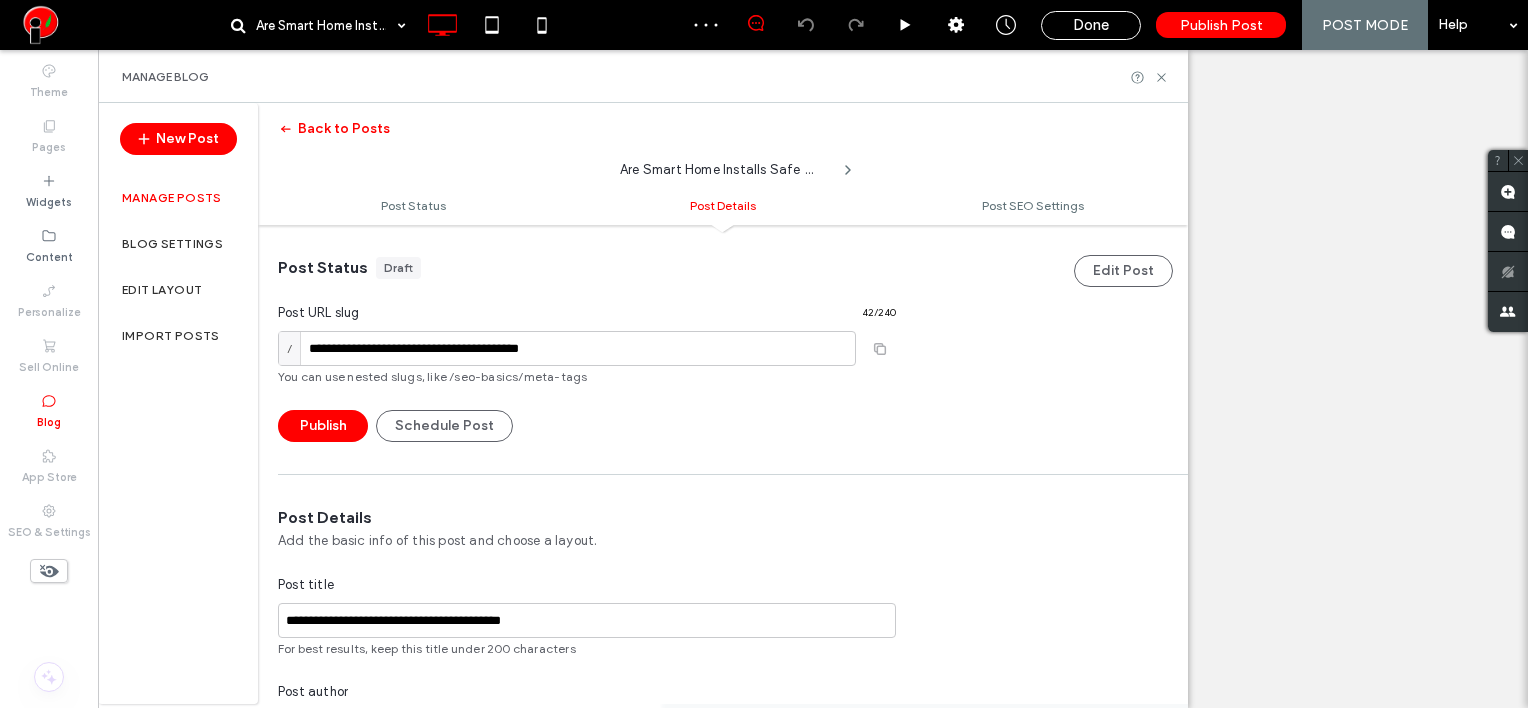 click at bounding box center [742, 1007] 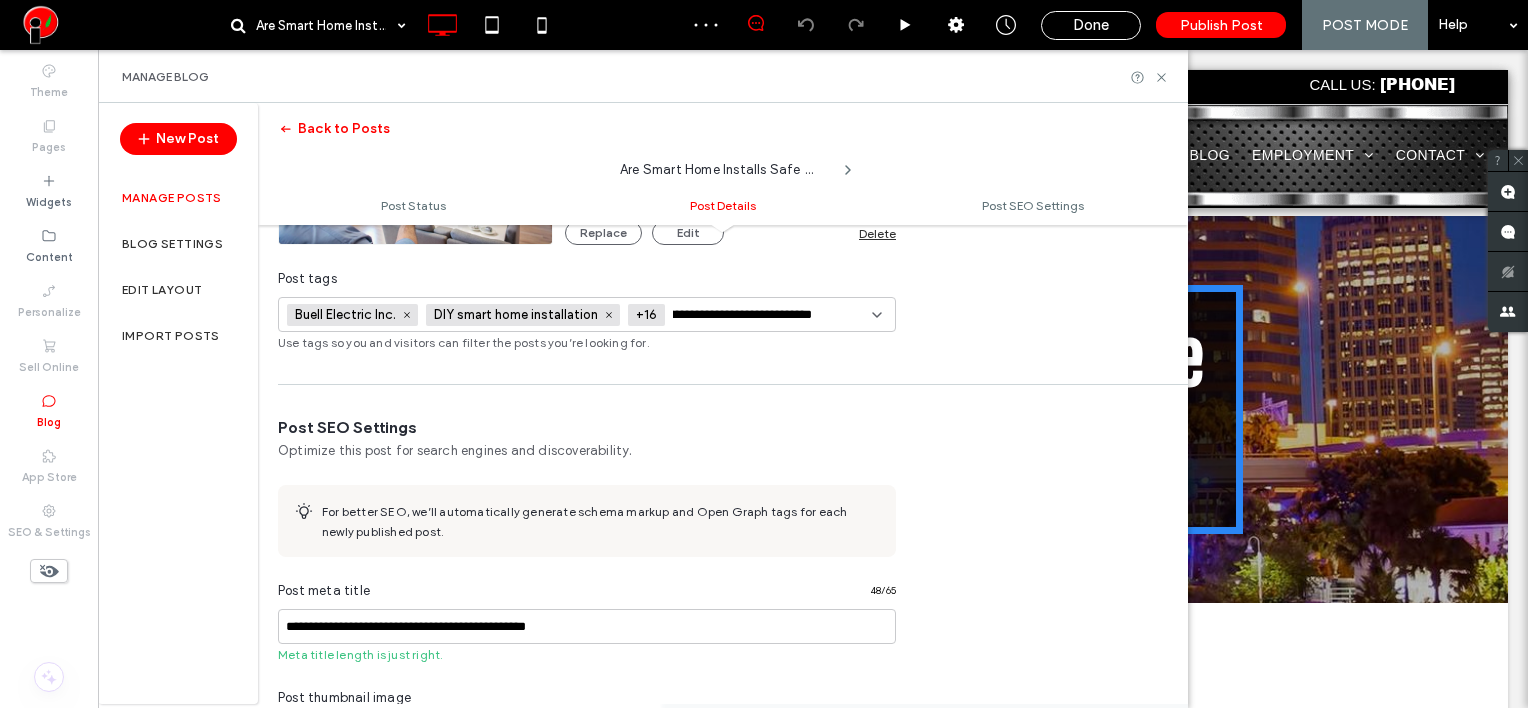 scroll, scrollTop: 0, scrollLeft: 0, axis: both 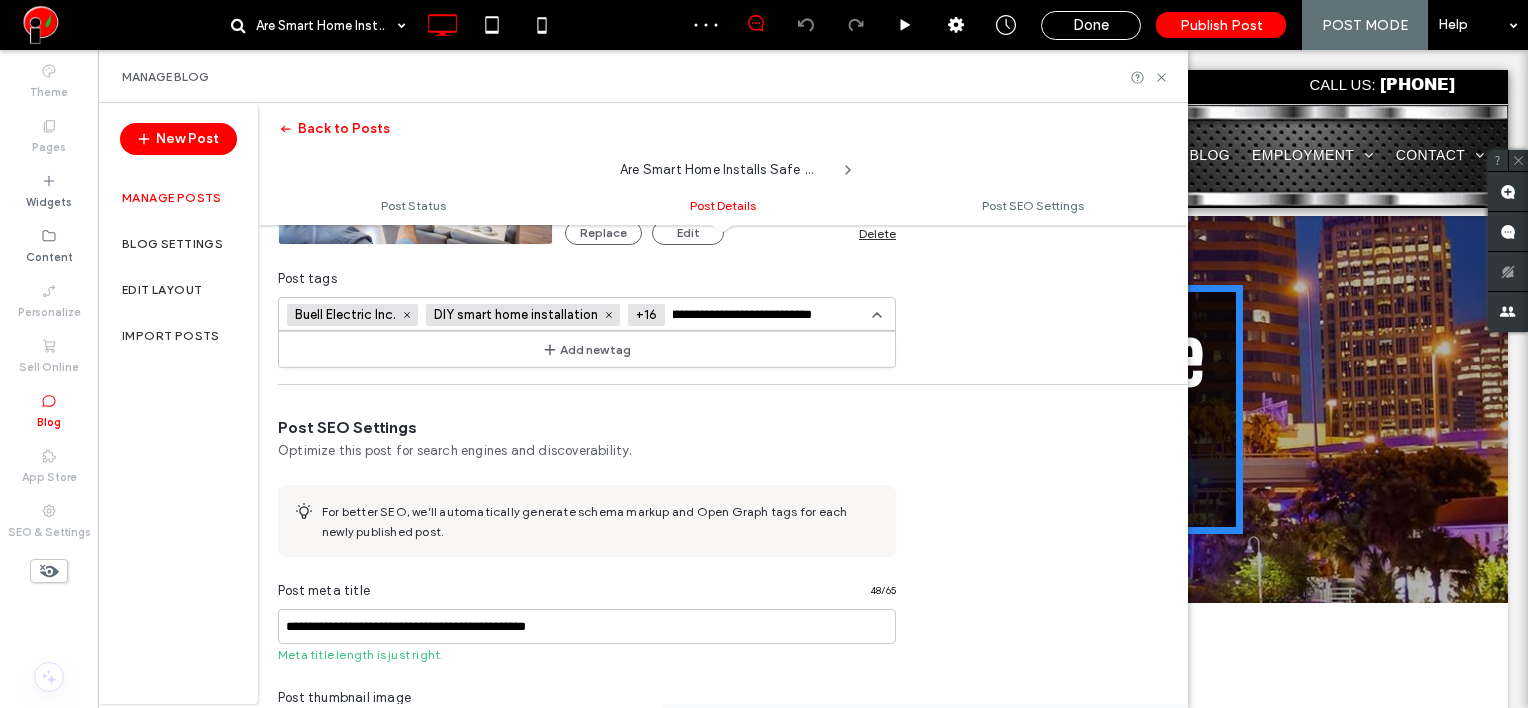type on "**********" 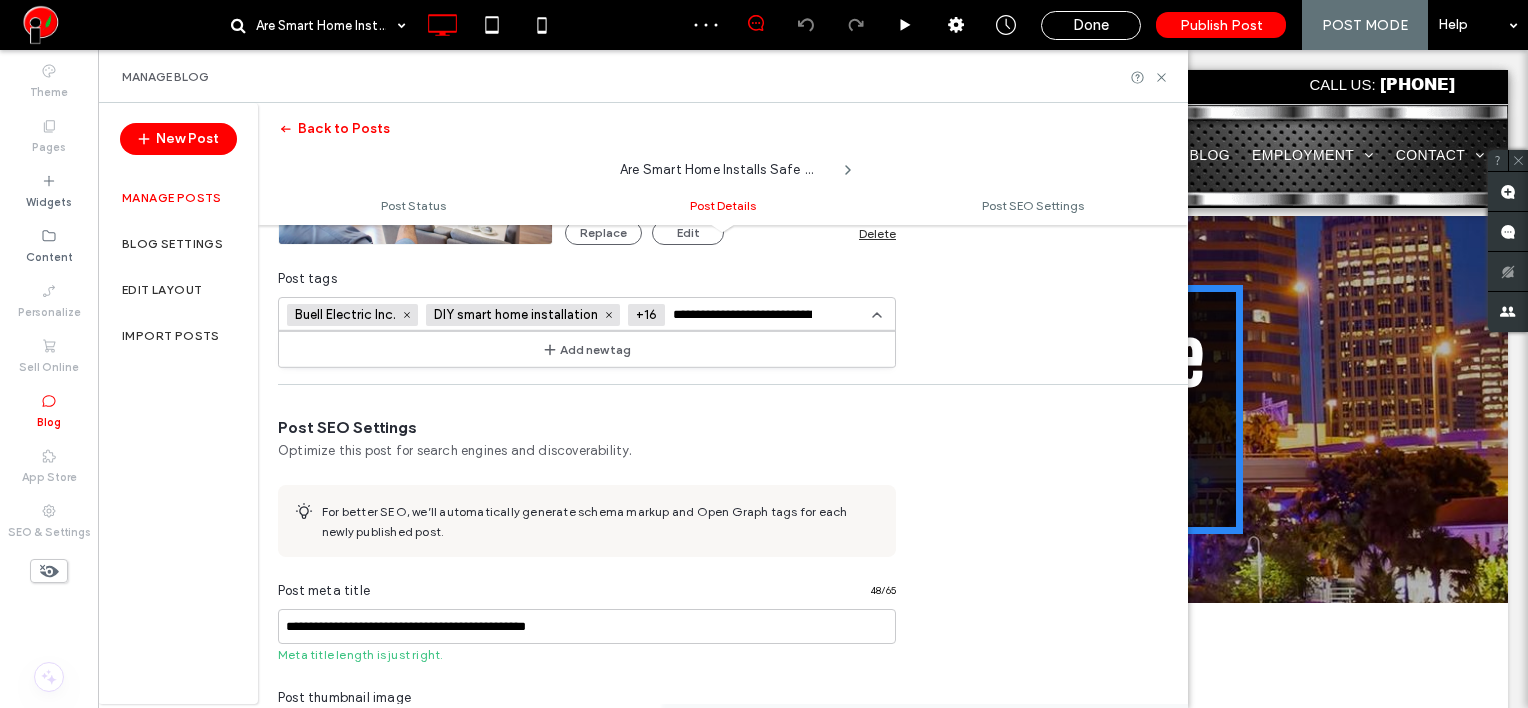 click on "Add new tag" at bounding box center (587, 349) 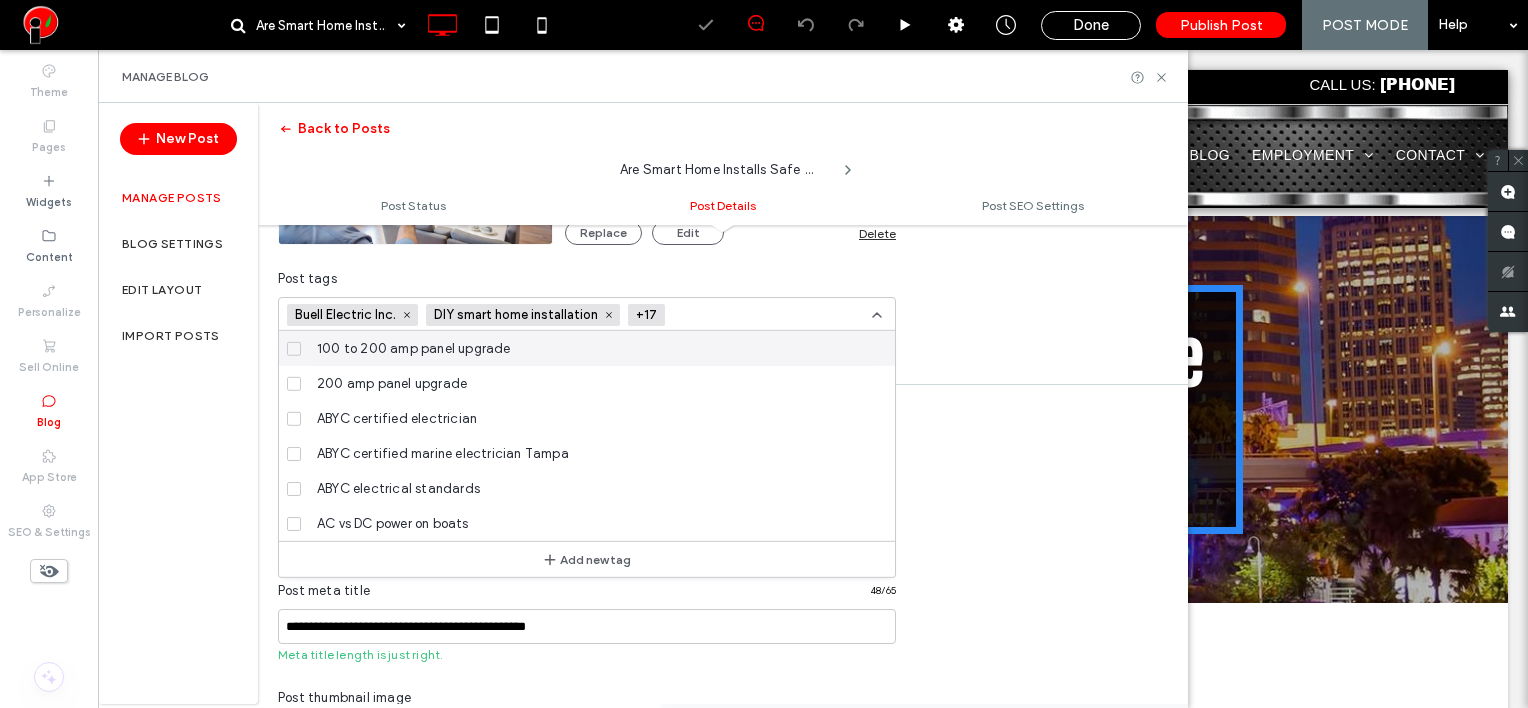 scroll, scrollTop: 0, scrollLeft: 0, axis: both 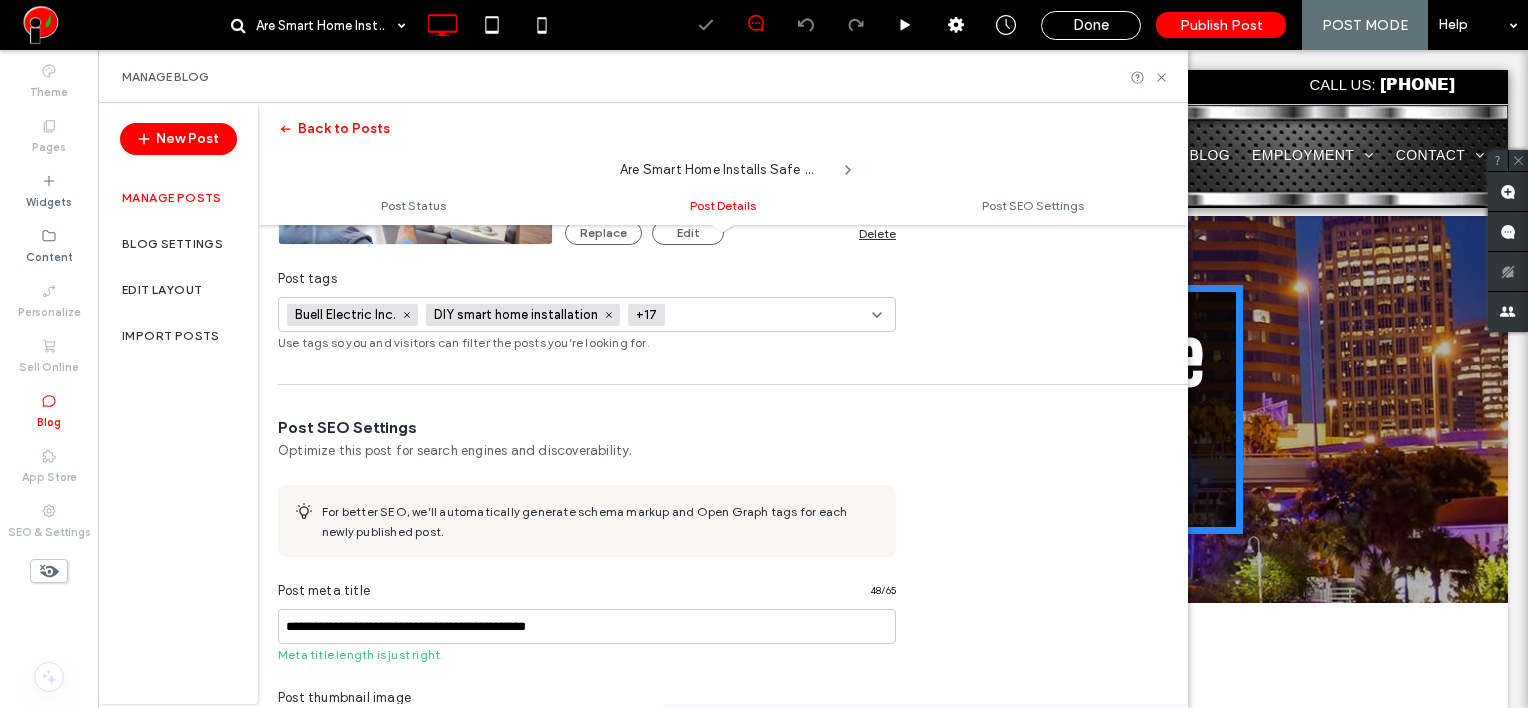 paste on "**********" 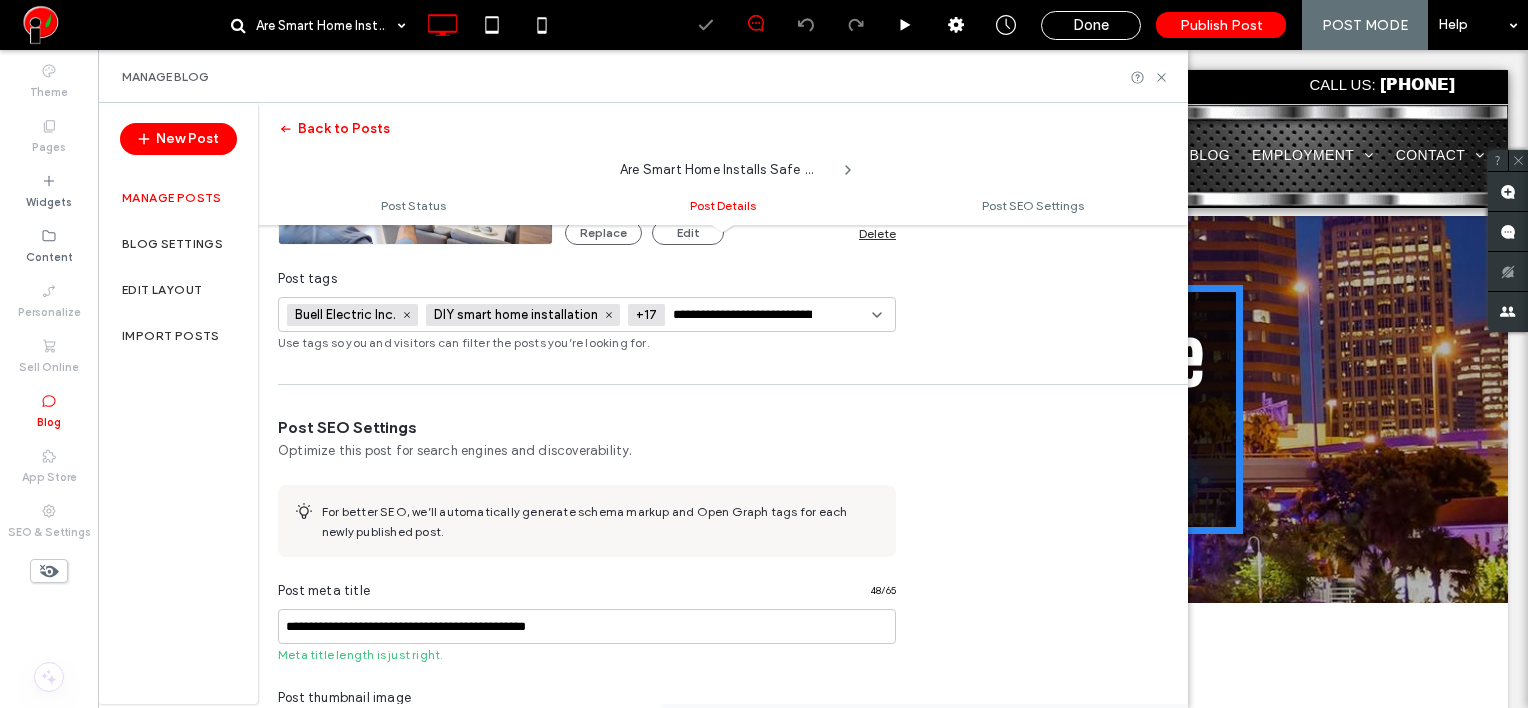 scroll, scrollTop: 0, scrollLeft: 64, axis: horizontal 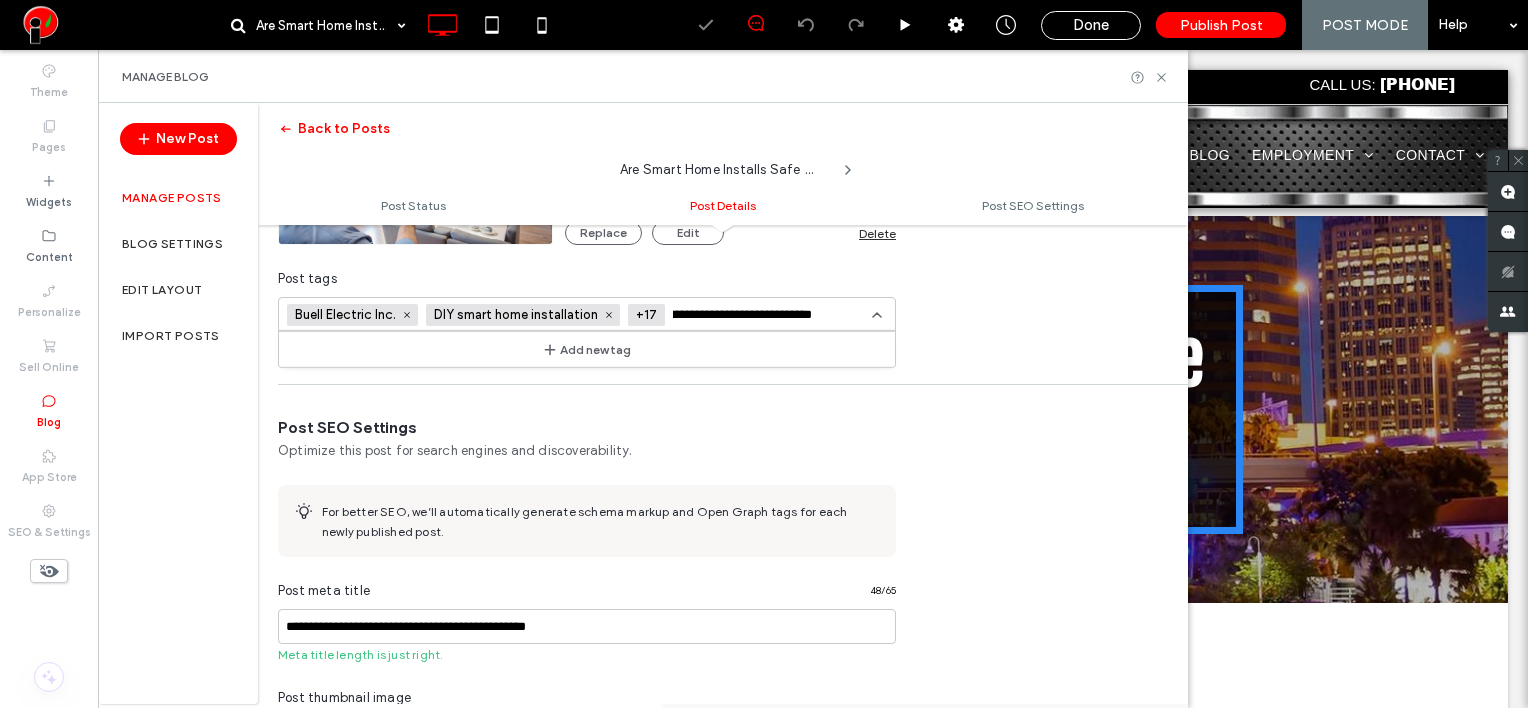 type on "**********" 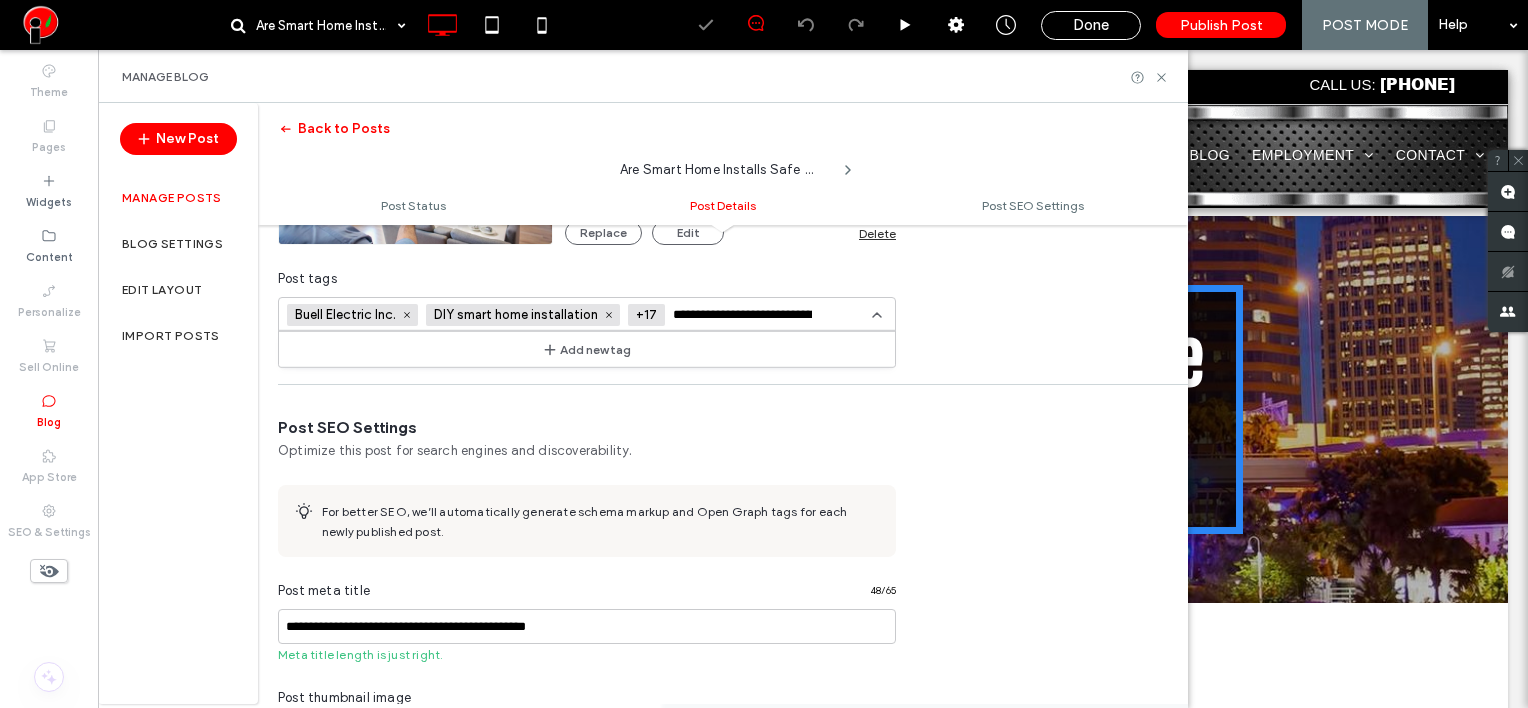 click on "Add new tag" at bounding box center [587, 349] 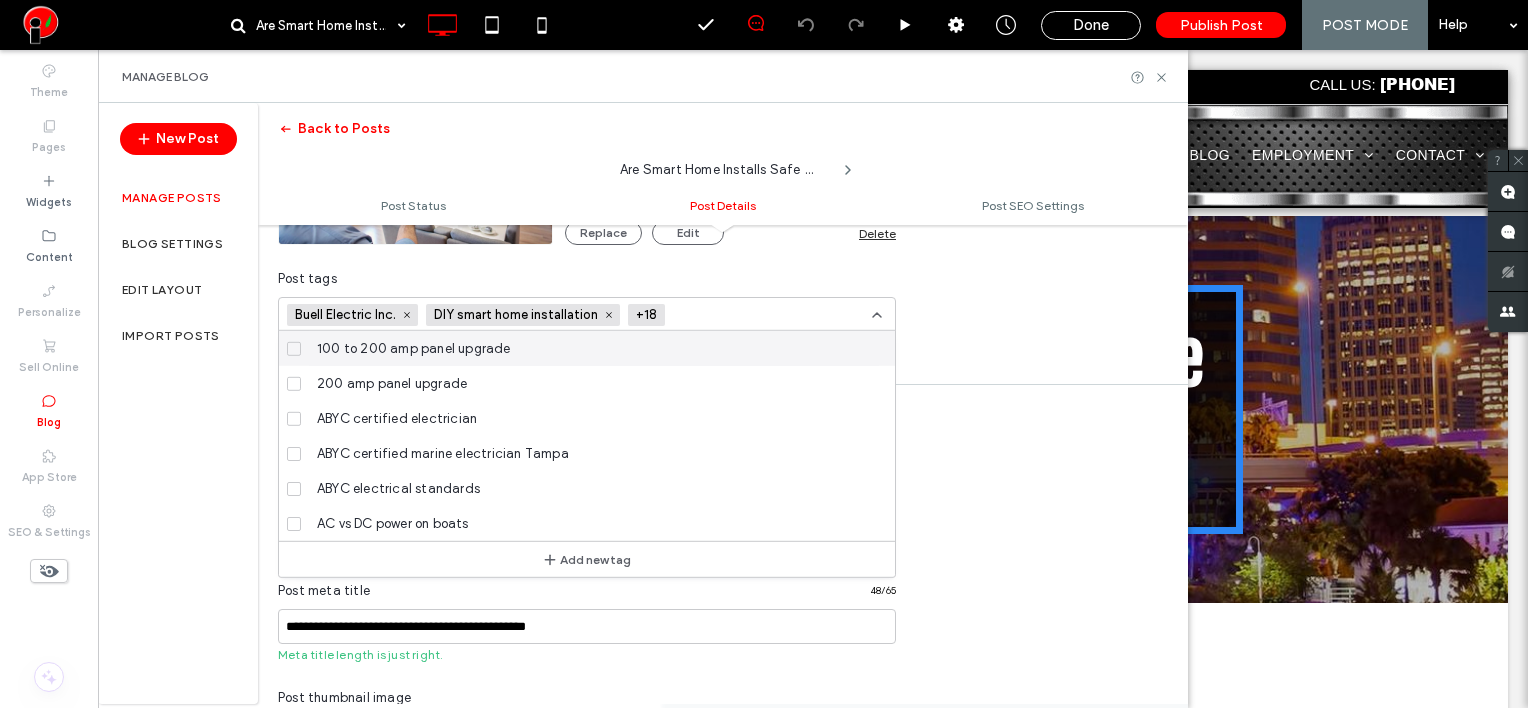click at bounding box center (746, 315) 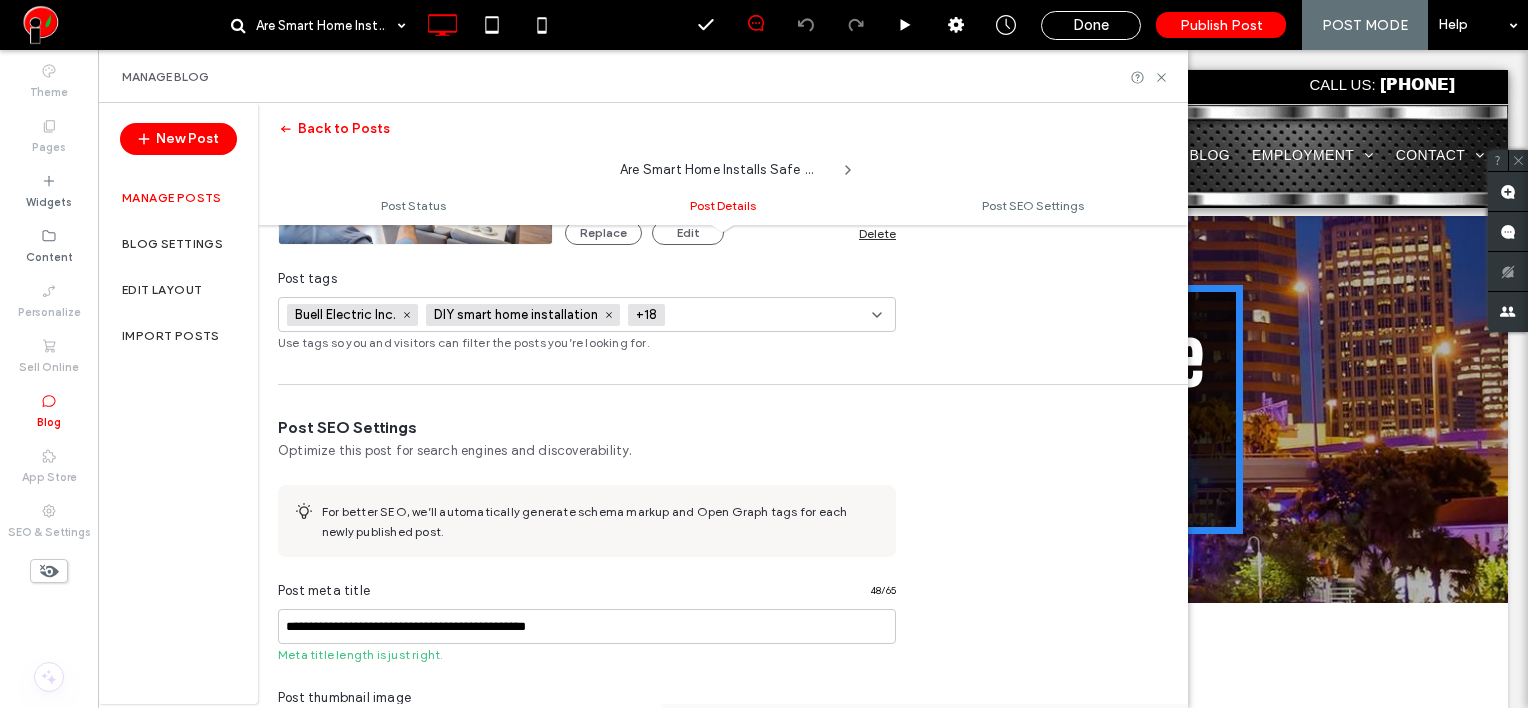 paste on "**********" 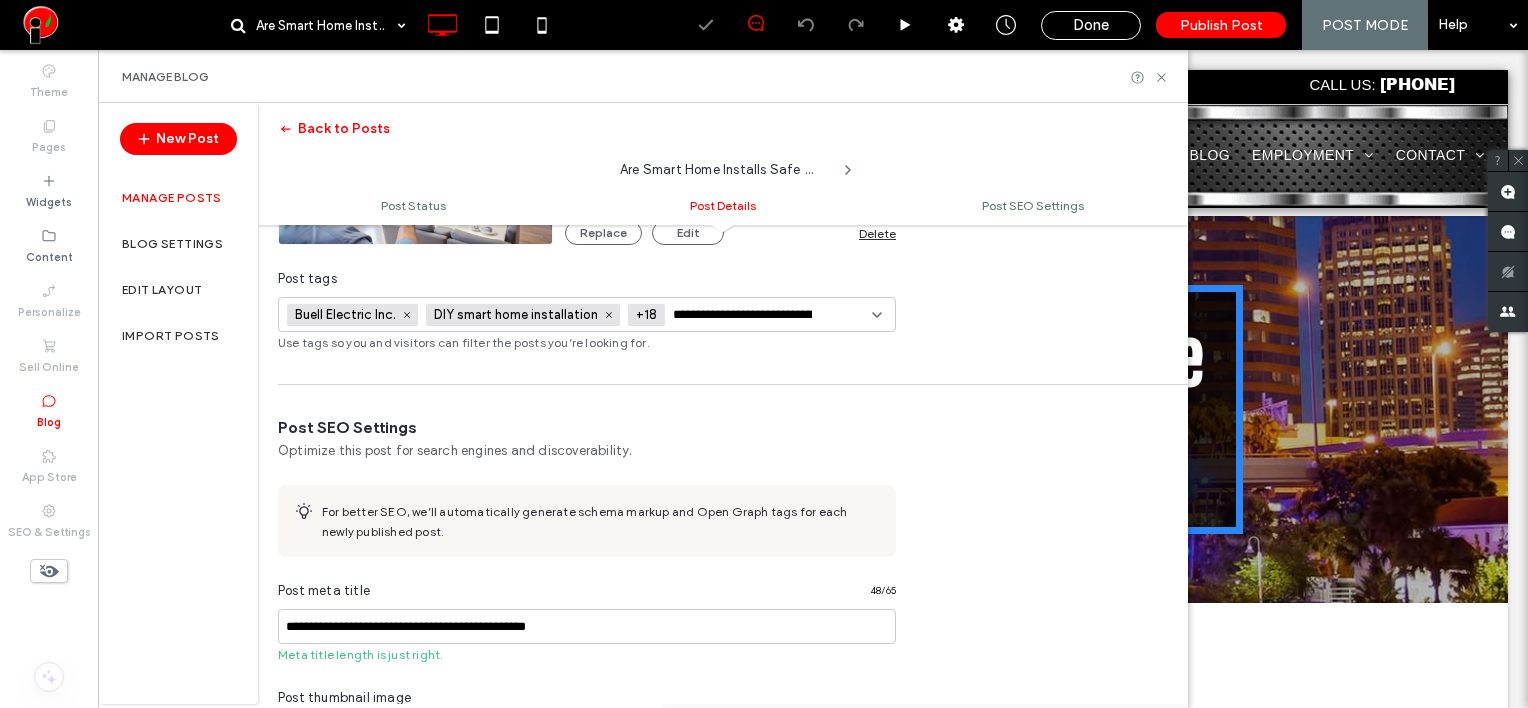 scroll, scrollTop: 0, scrollLeft: 57, axis: horizontal 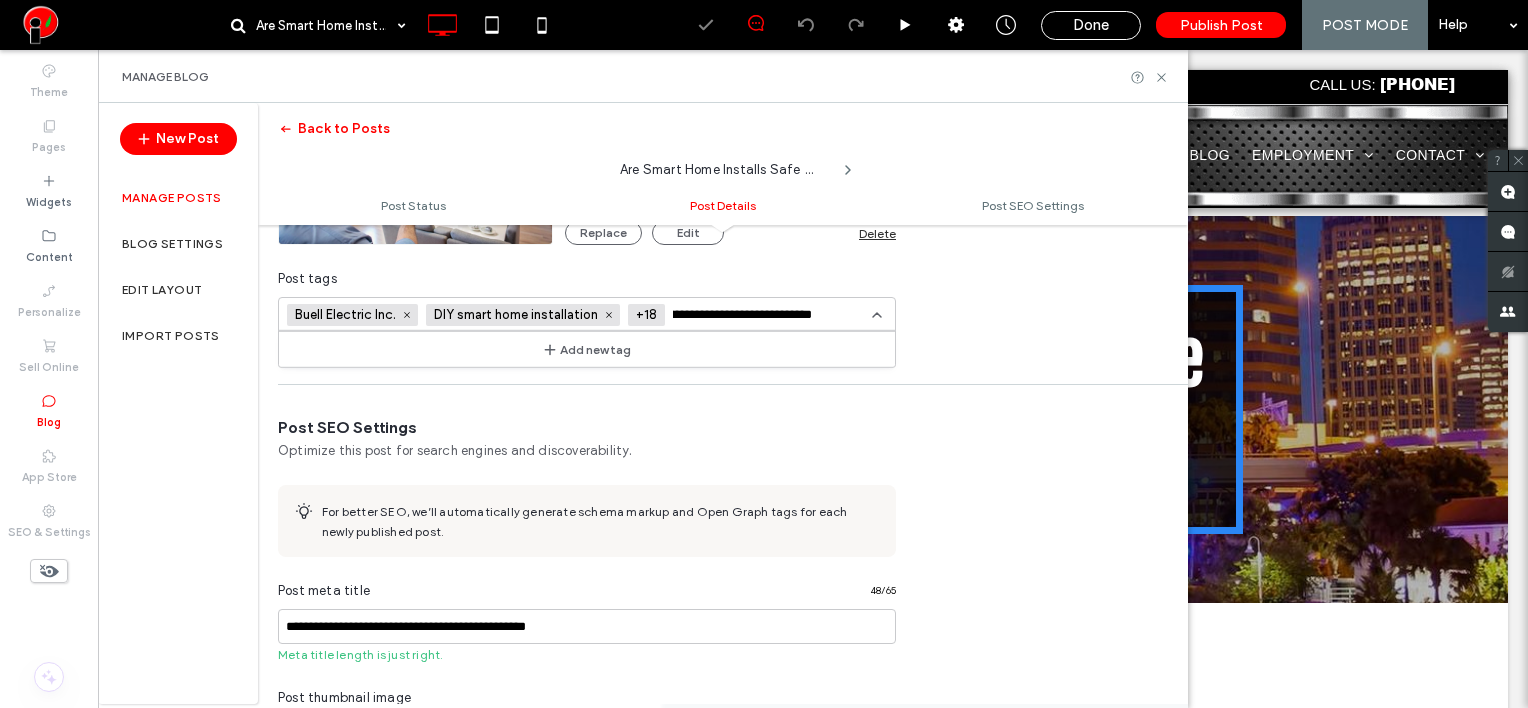 type on "**********" 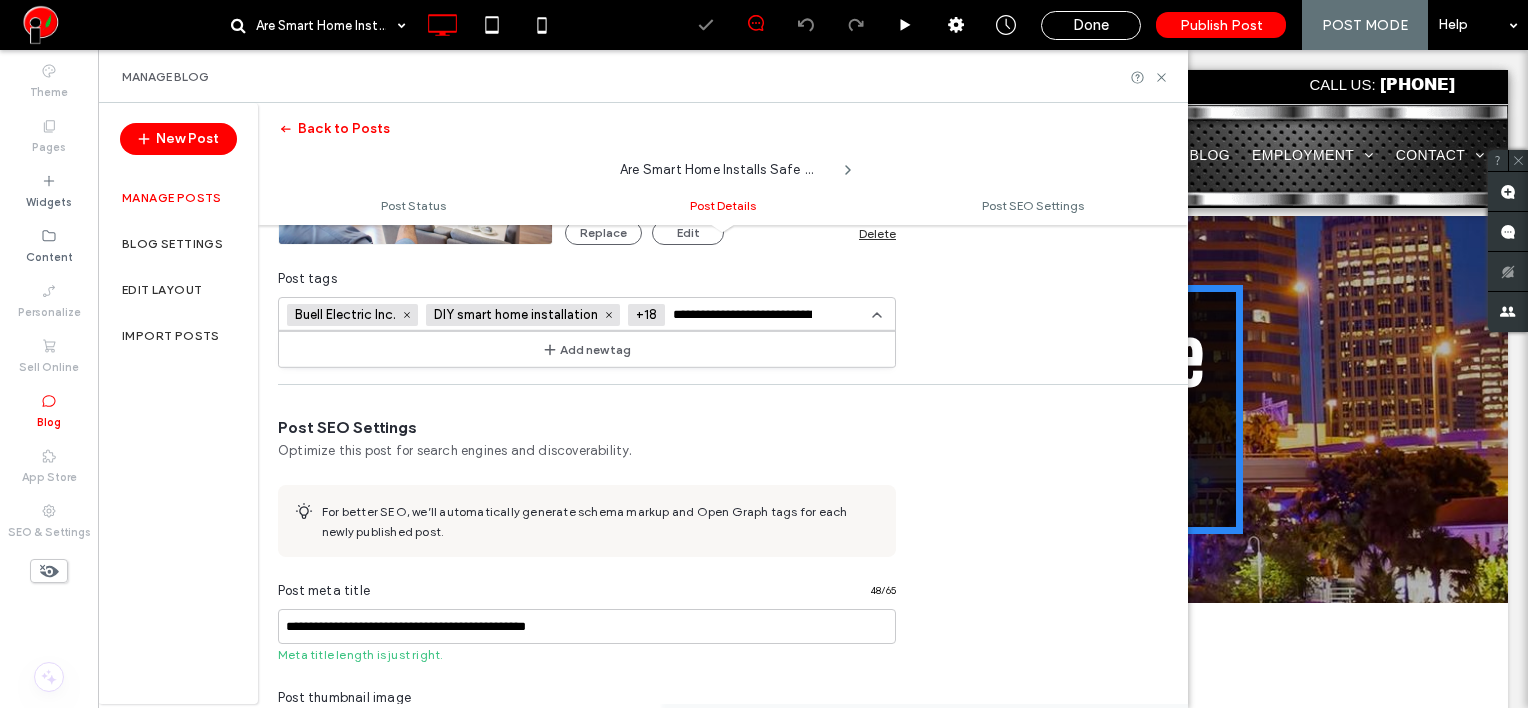 click on "Add new tag" at bounding box center (587, 349) 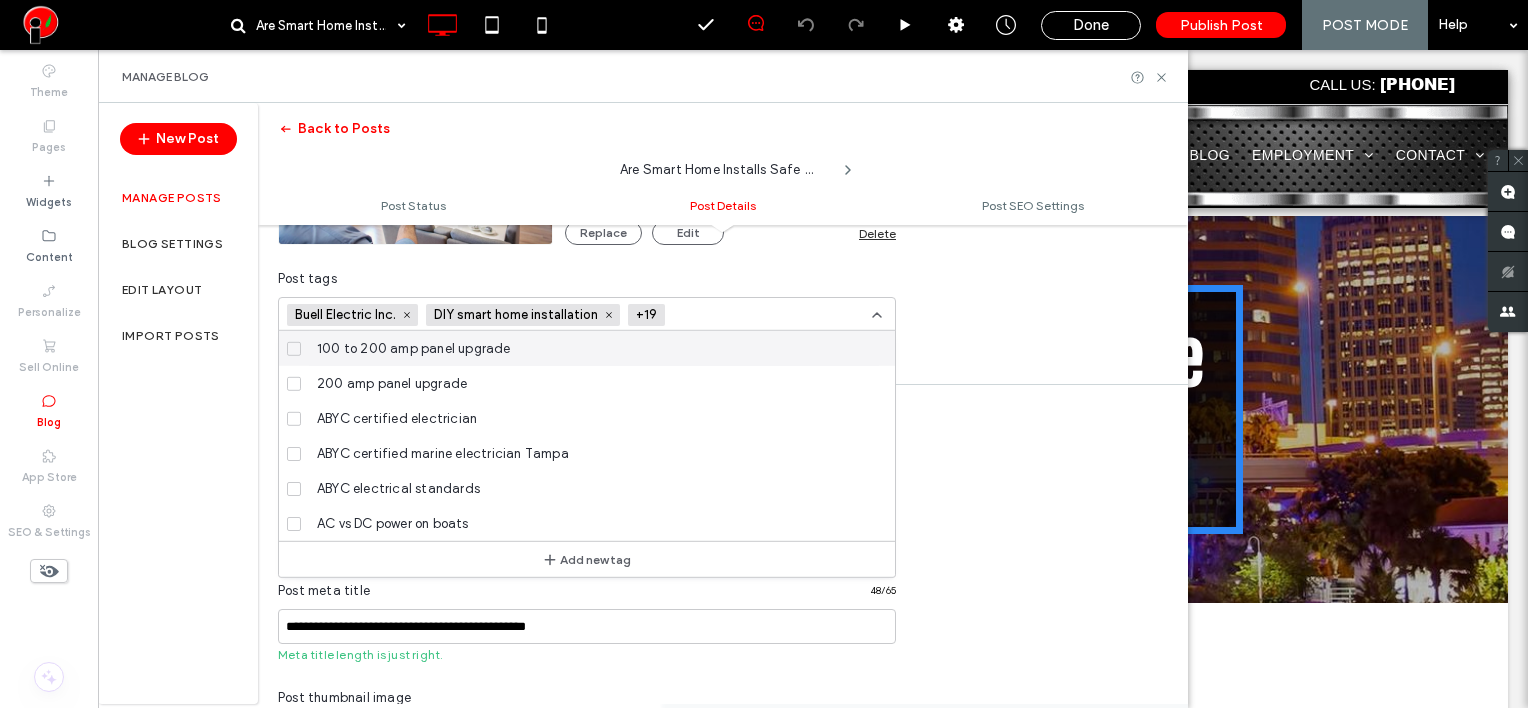 scroll, scrollTop: 0, scrollLeft: 0, axis: both 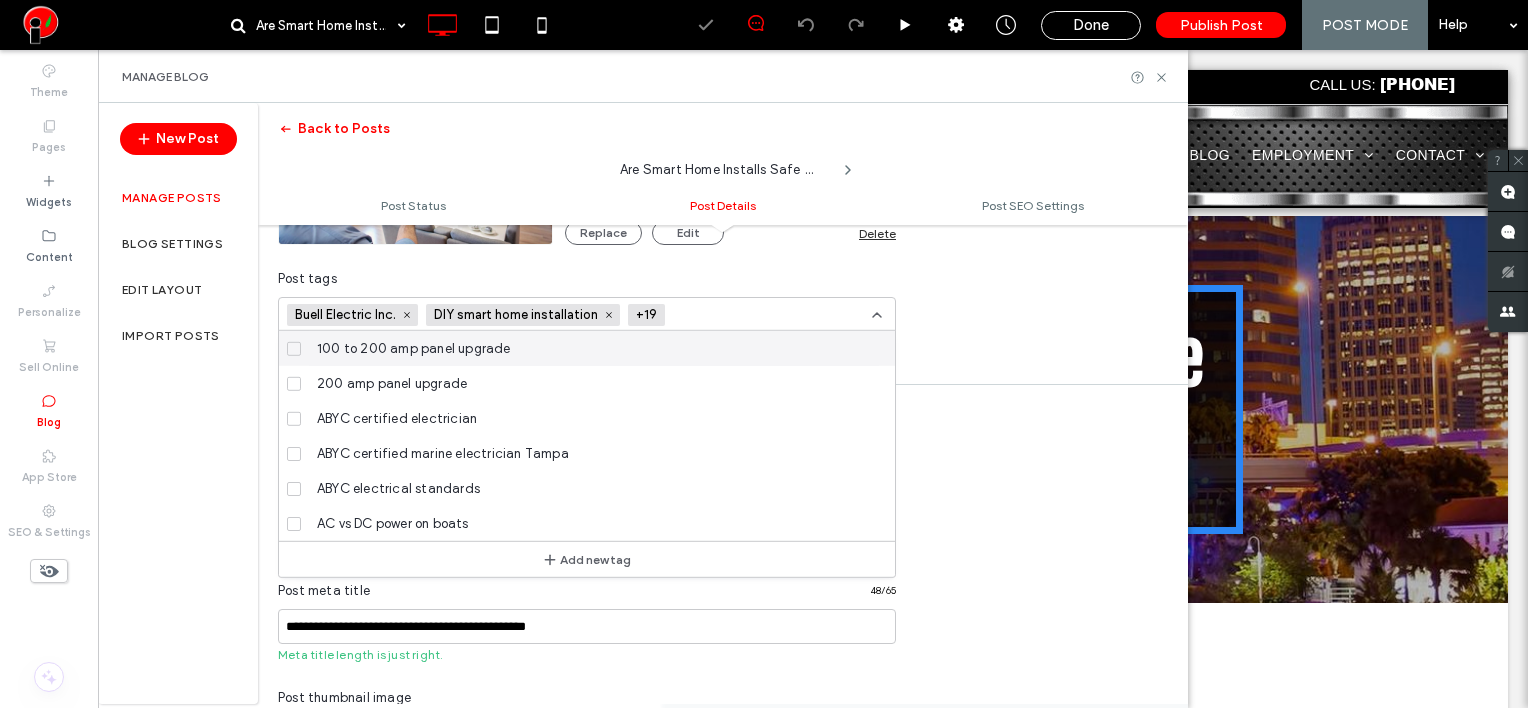 click at bounding box center [746, 315] 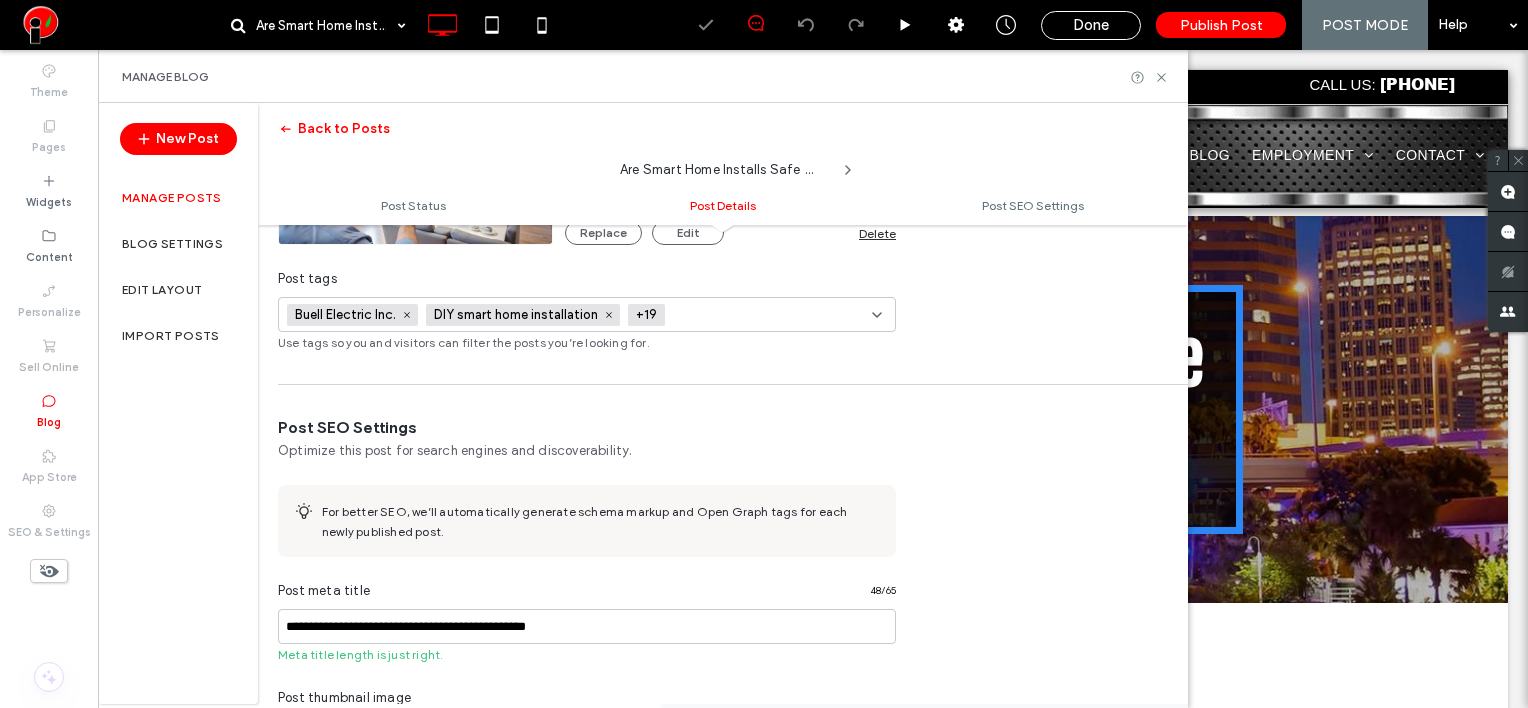 paste on "**********" 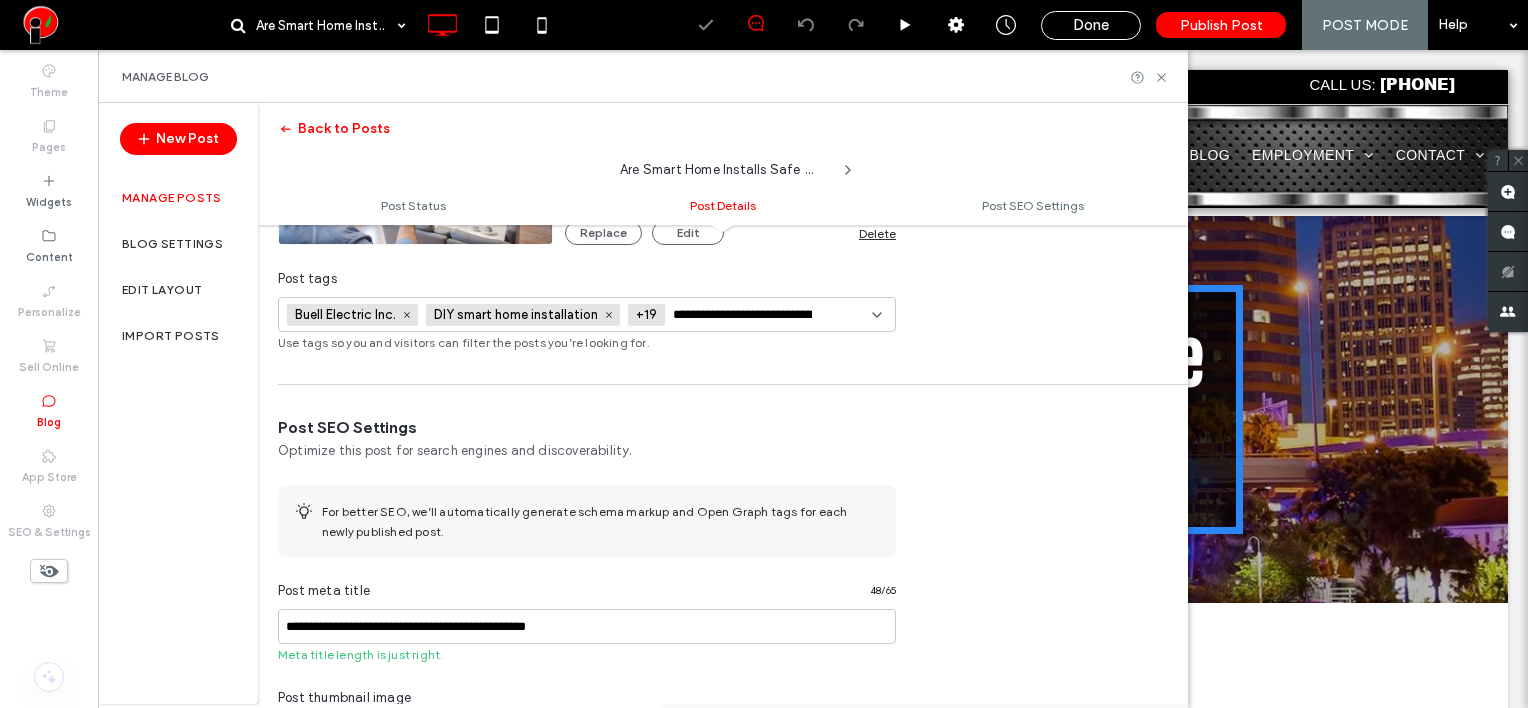 scroll, scrollTop: 0, scrollLeft: 116, axis: horizontal 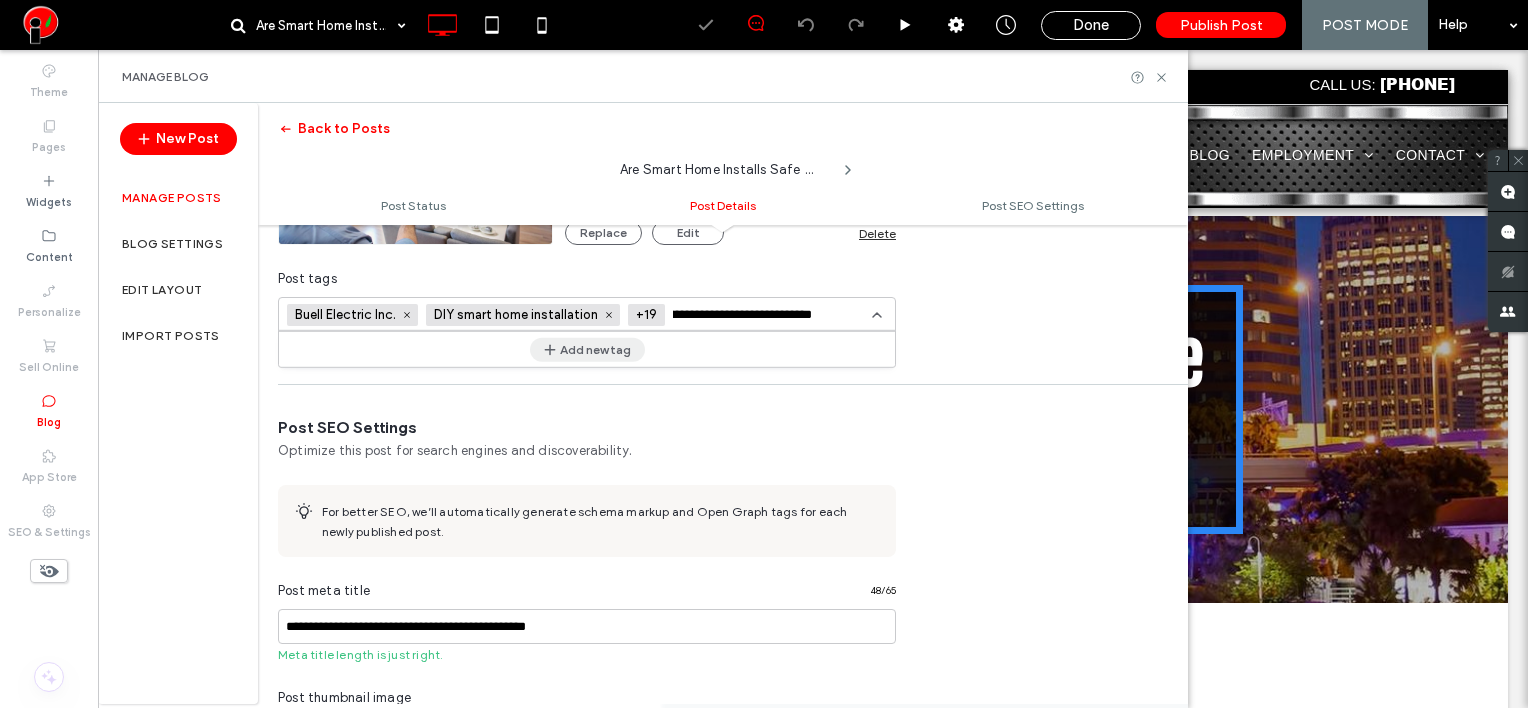 type on "**********" 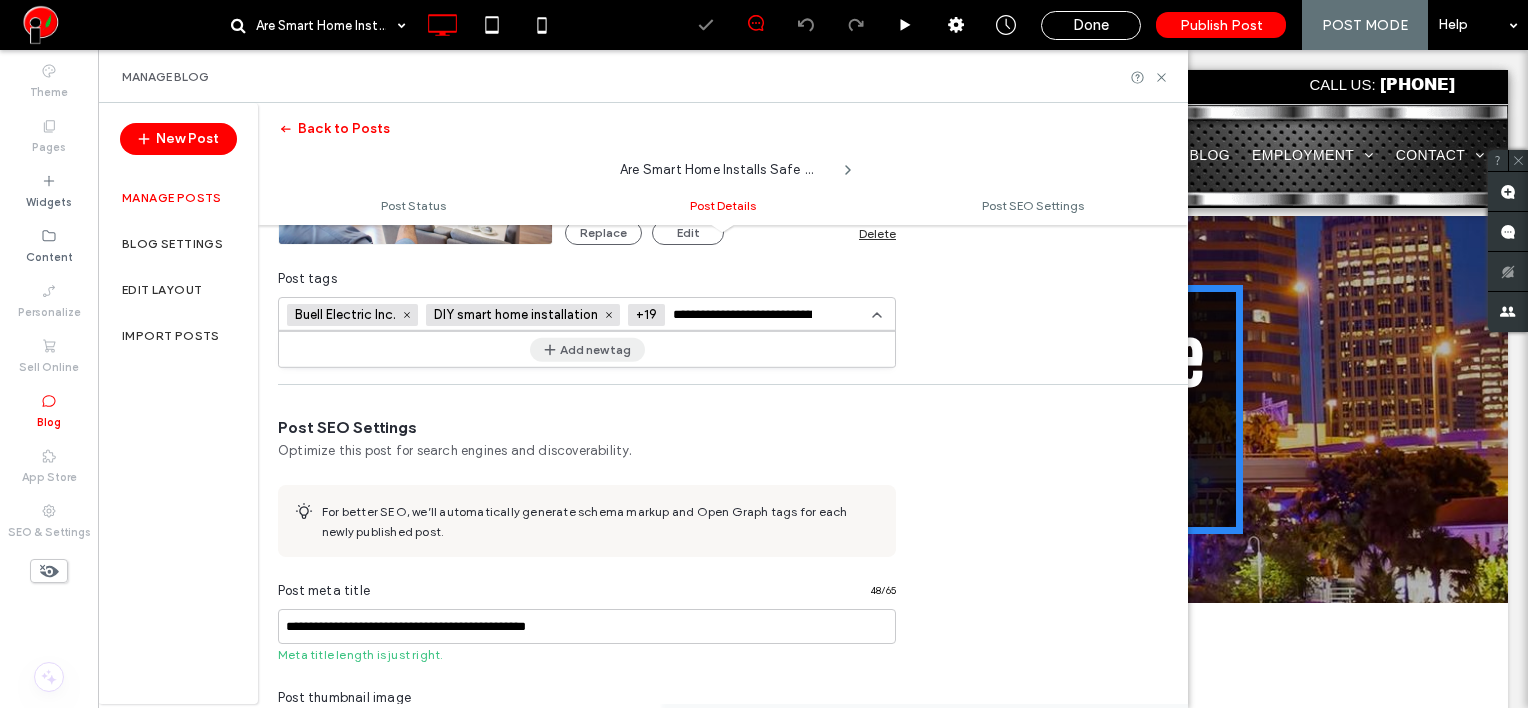 click on "Add new tag" at bounding box center (587, 349) 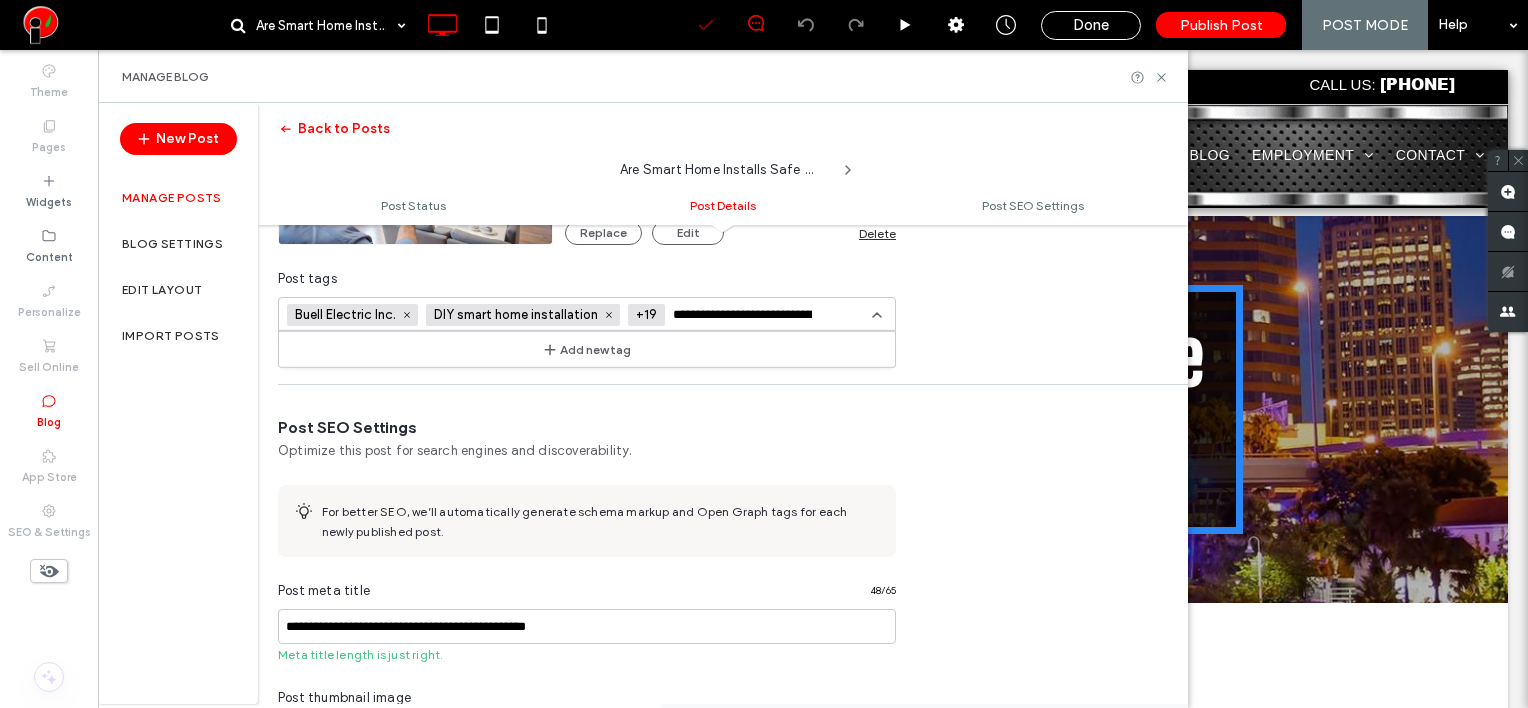 type 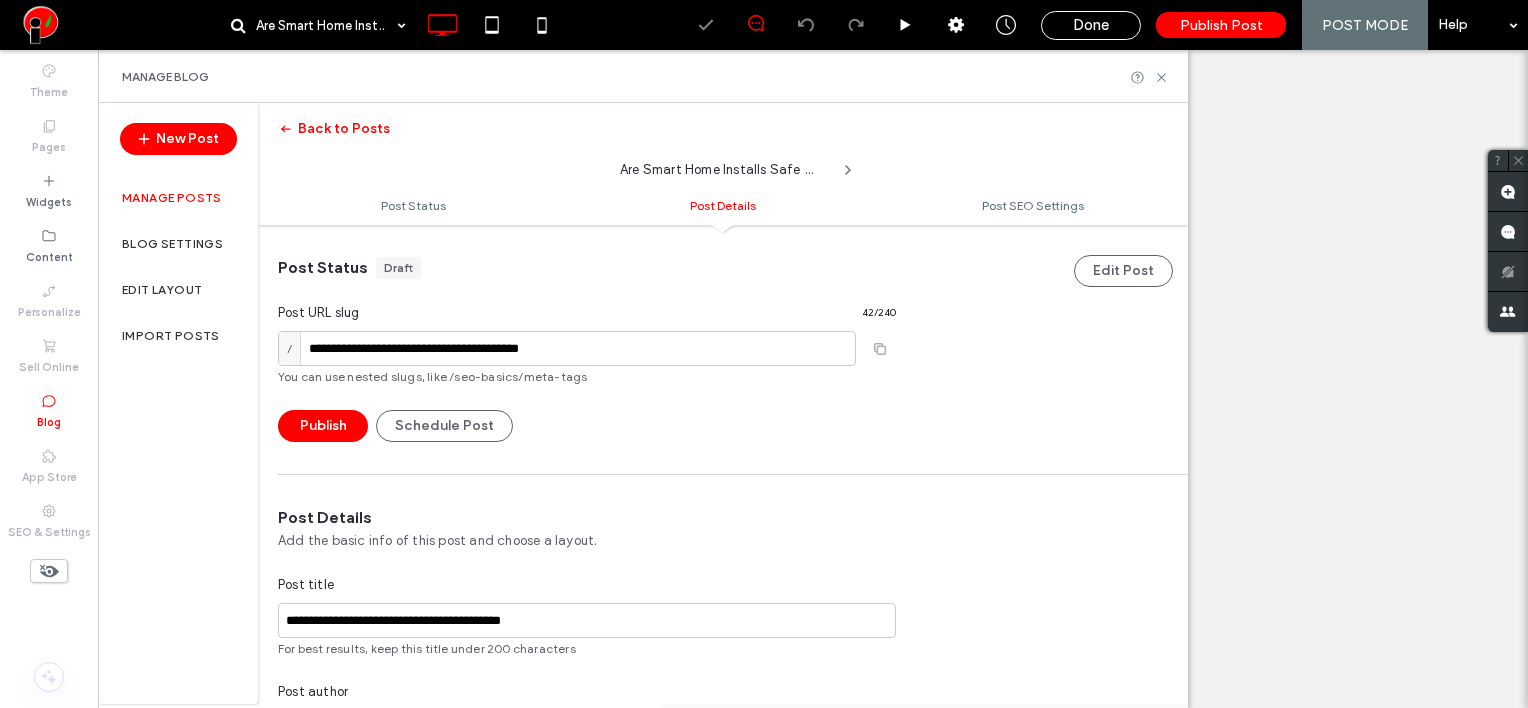 scroll, scrollTop: 0, scrollLeft: 0, axis: both 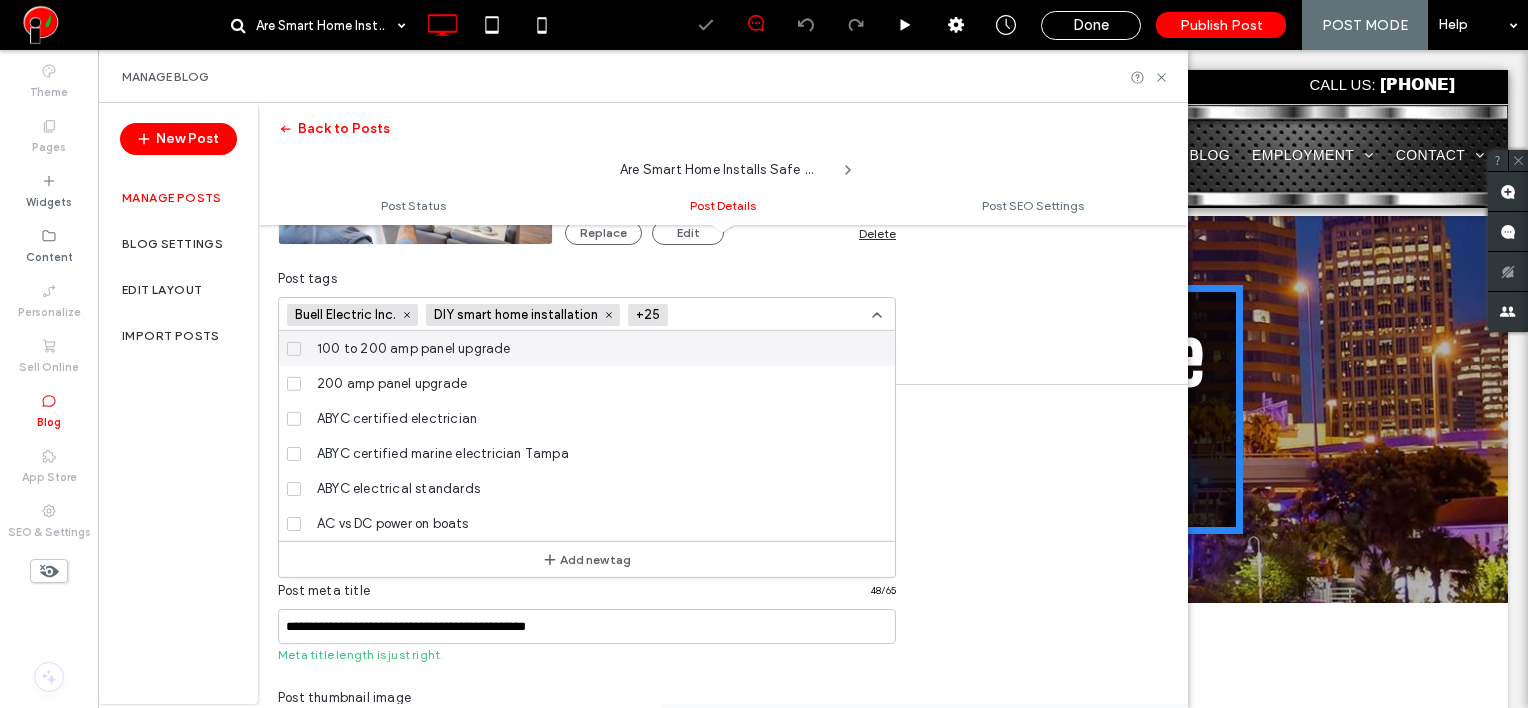 click 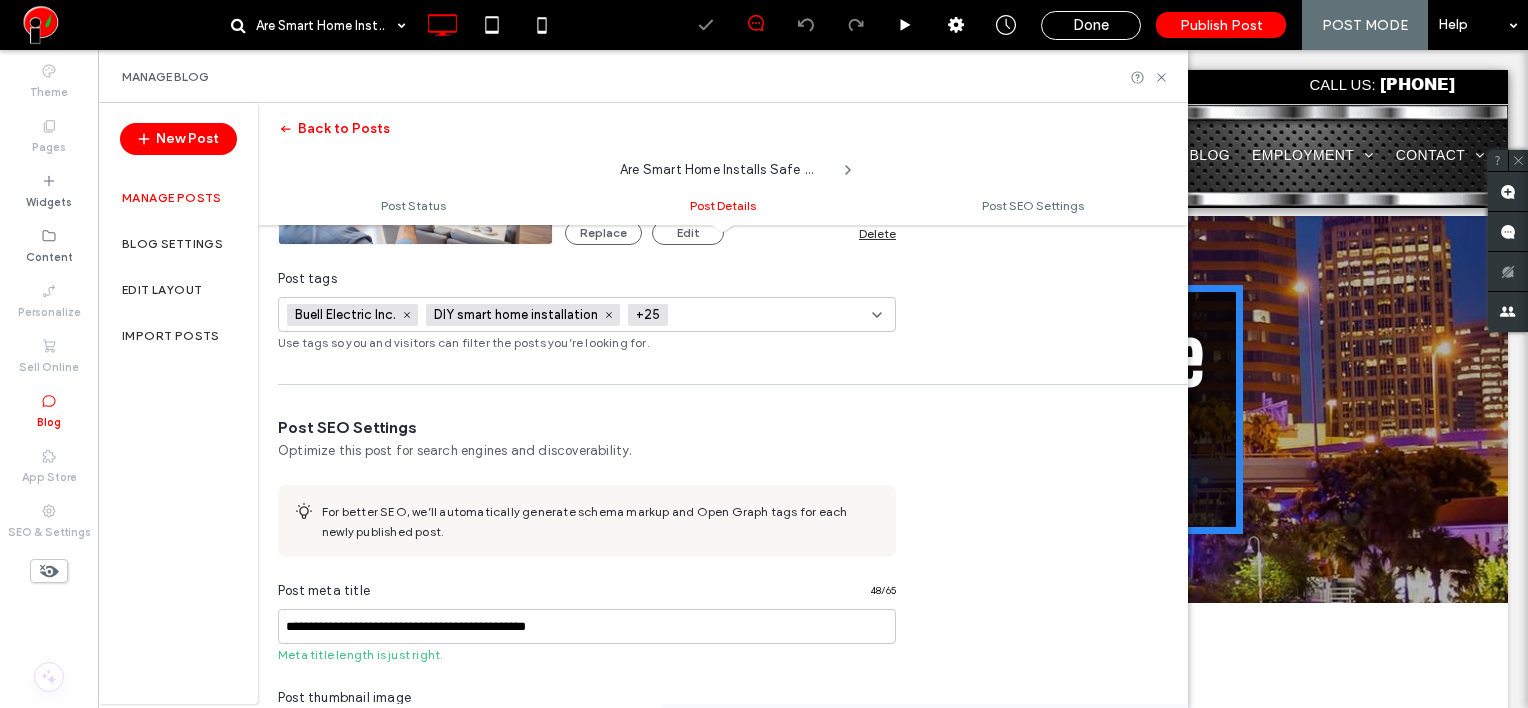 paste on "**********" 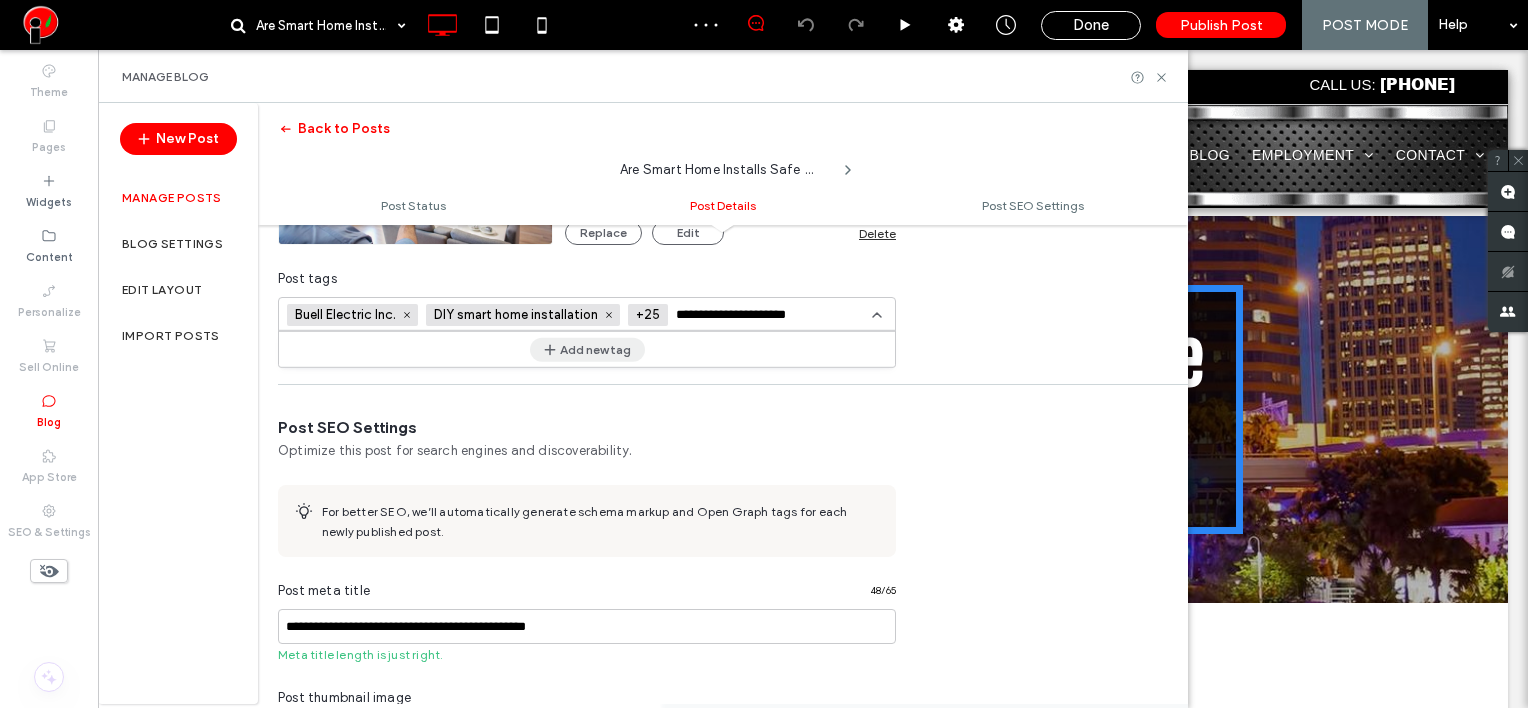type on "**********" 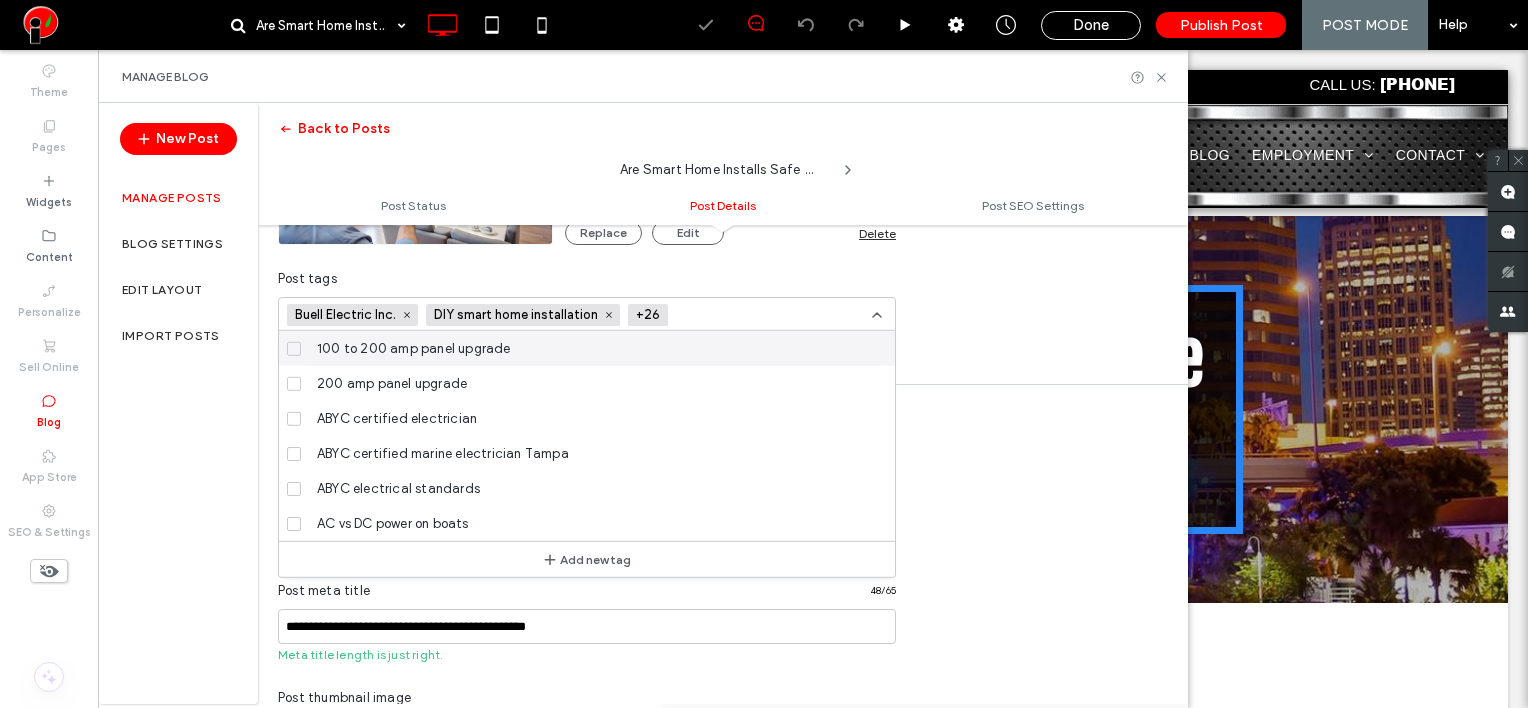 scroll, scrollTop: 0, scrollLeft: 0, axis: both 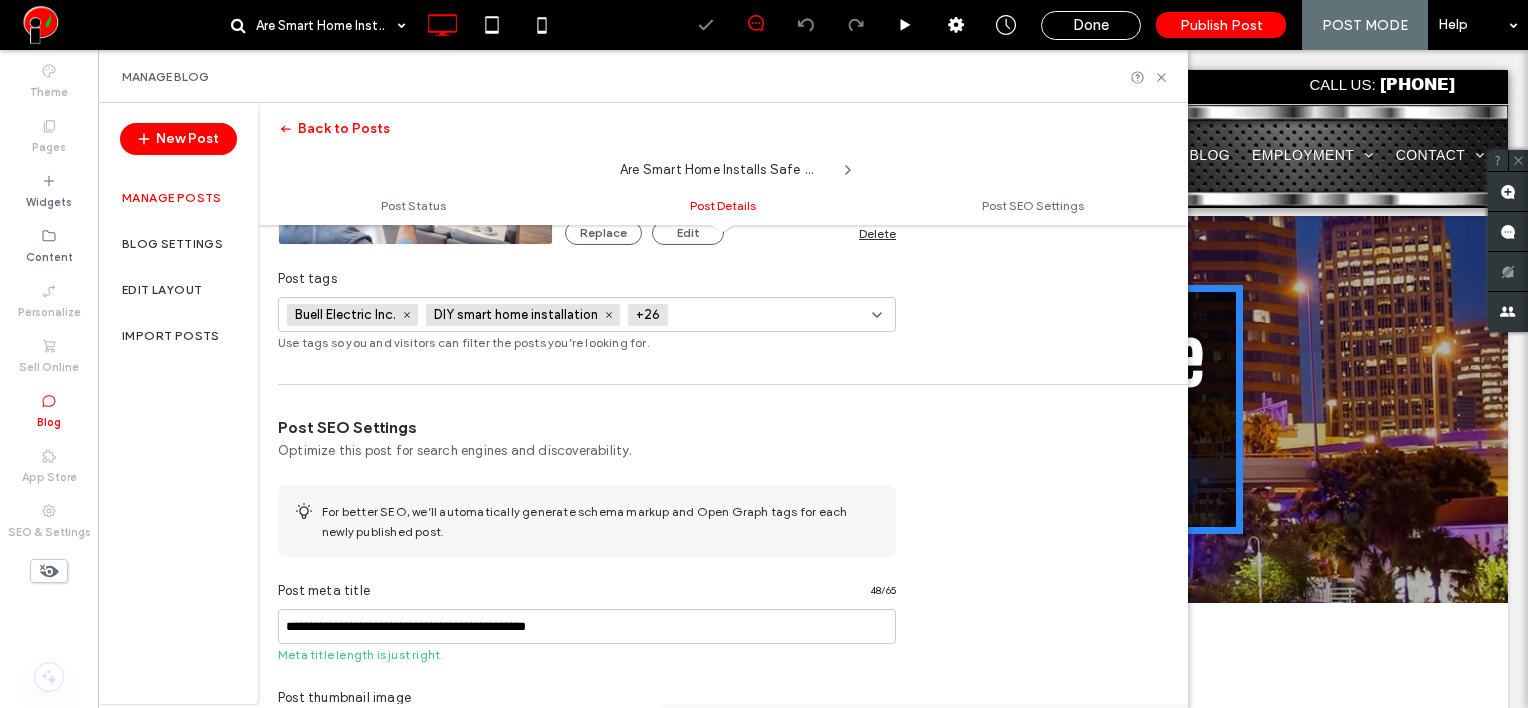 paste on "**********" 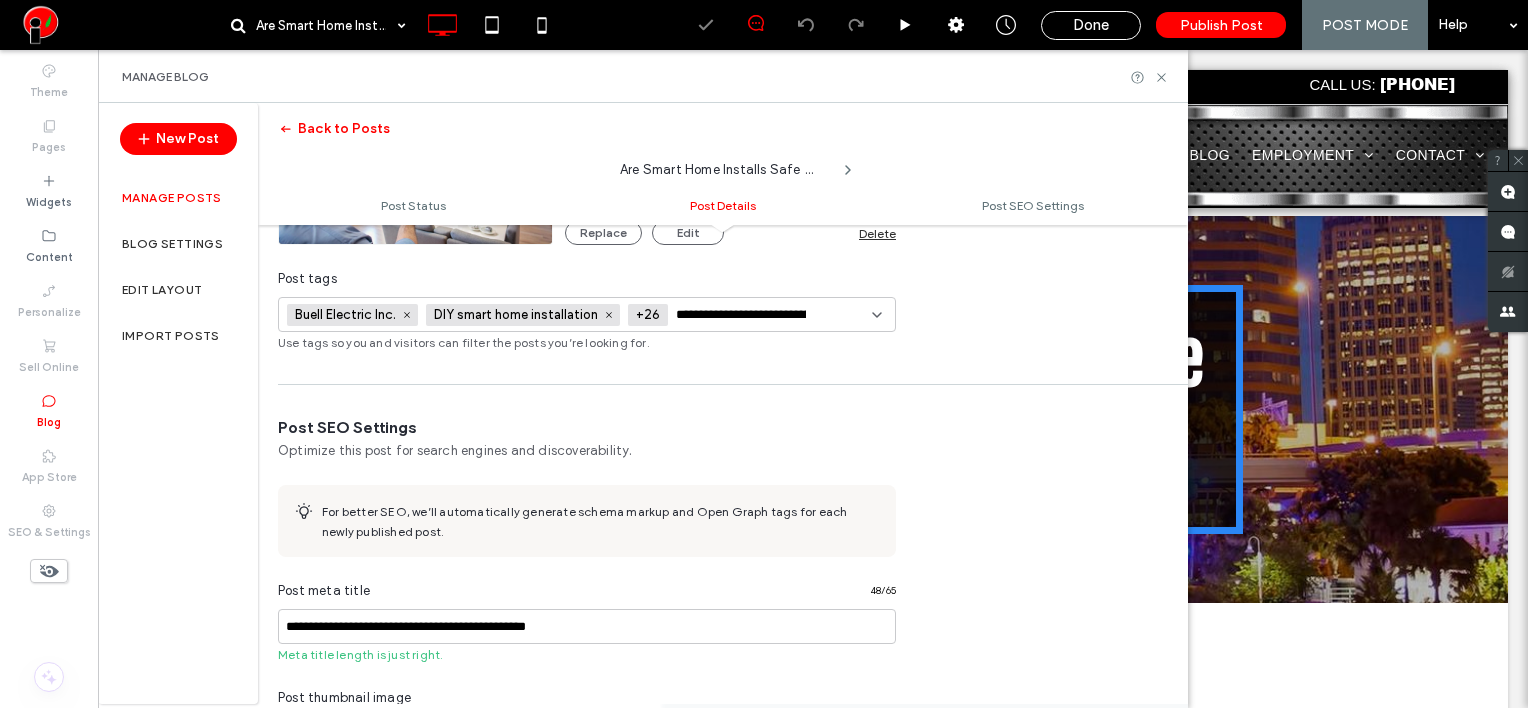 scroll, scrollTop: 0, scrollLeft: 56, axis: horizontal 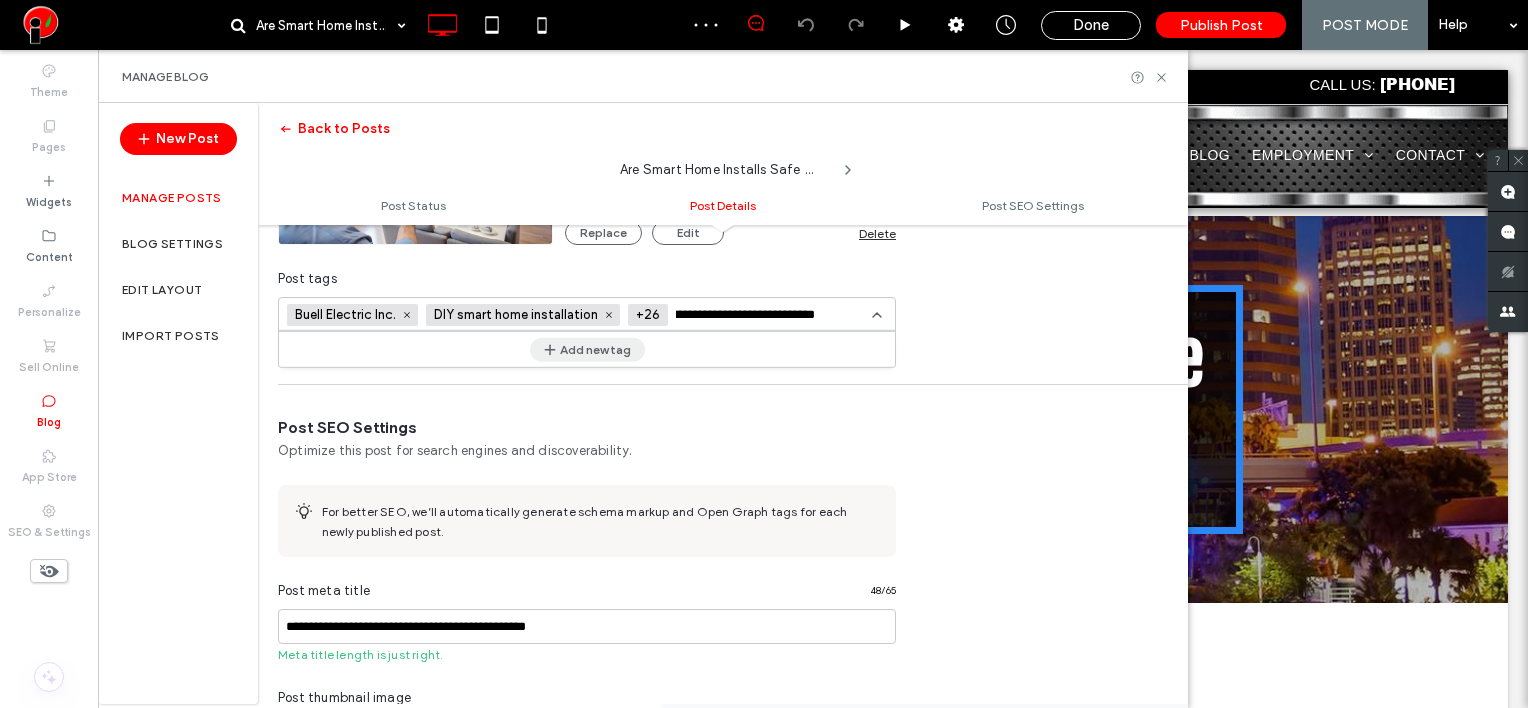 type on "**********" 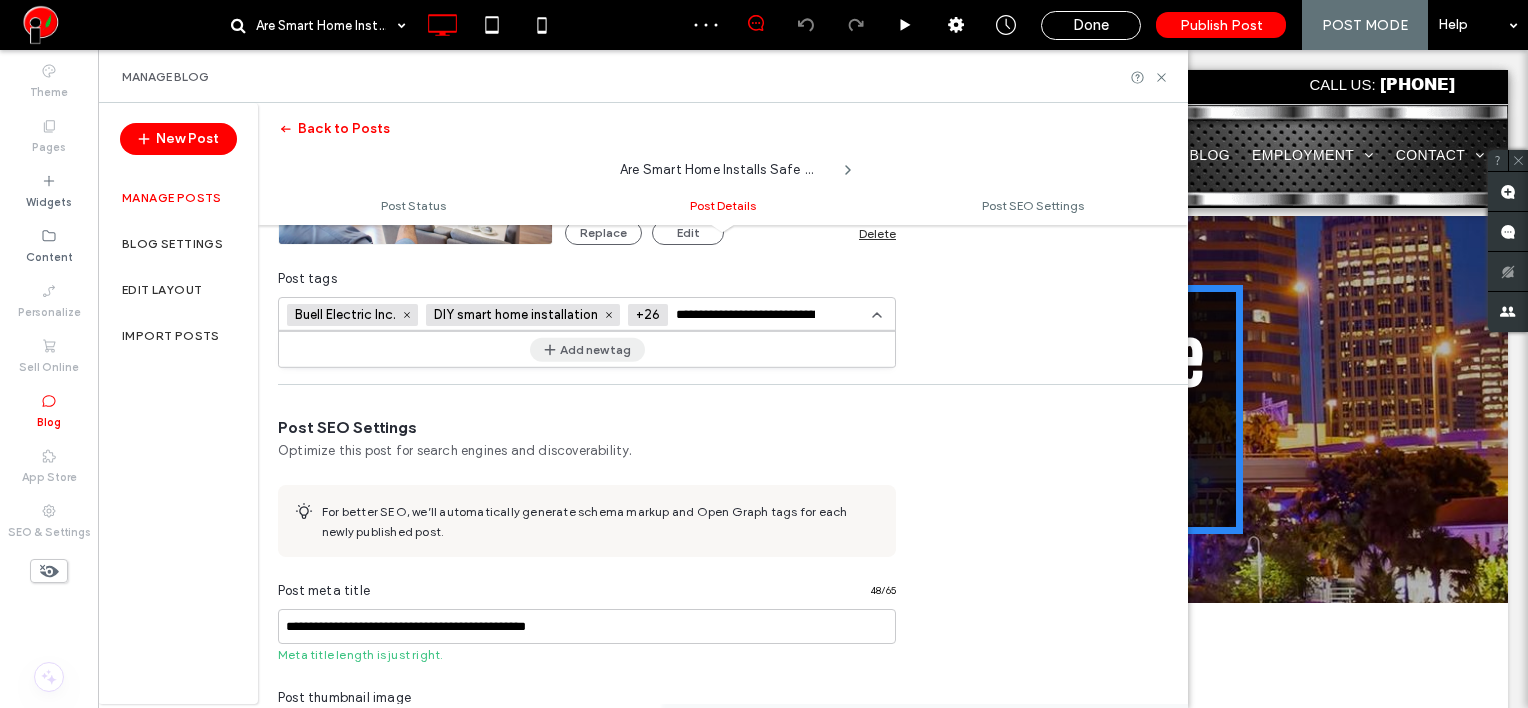 click on "Add new tag" 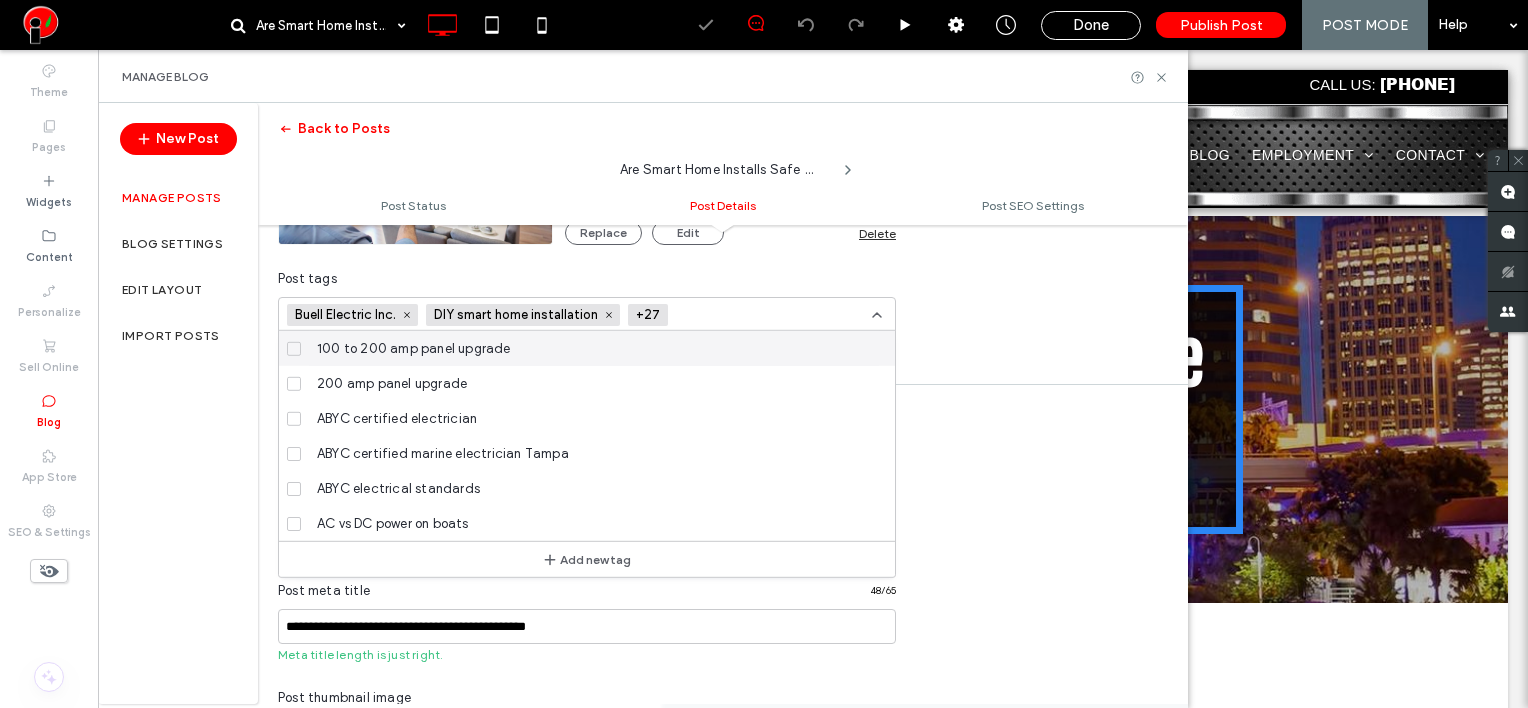 scroll, scrollTop: 0, scrollLeft: 0, axis: both 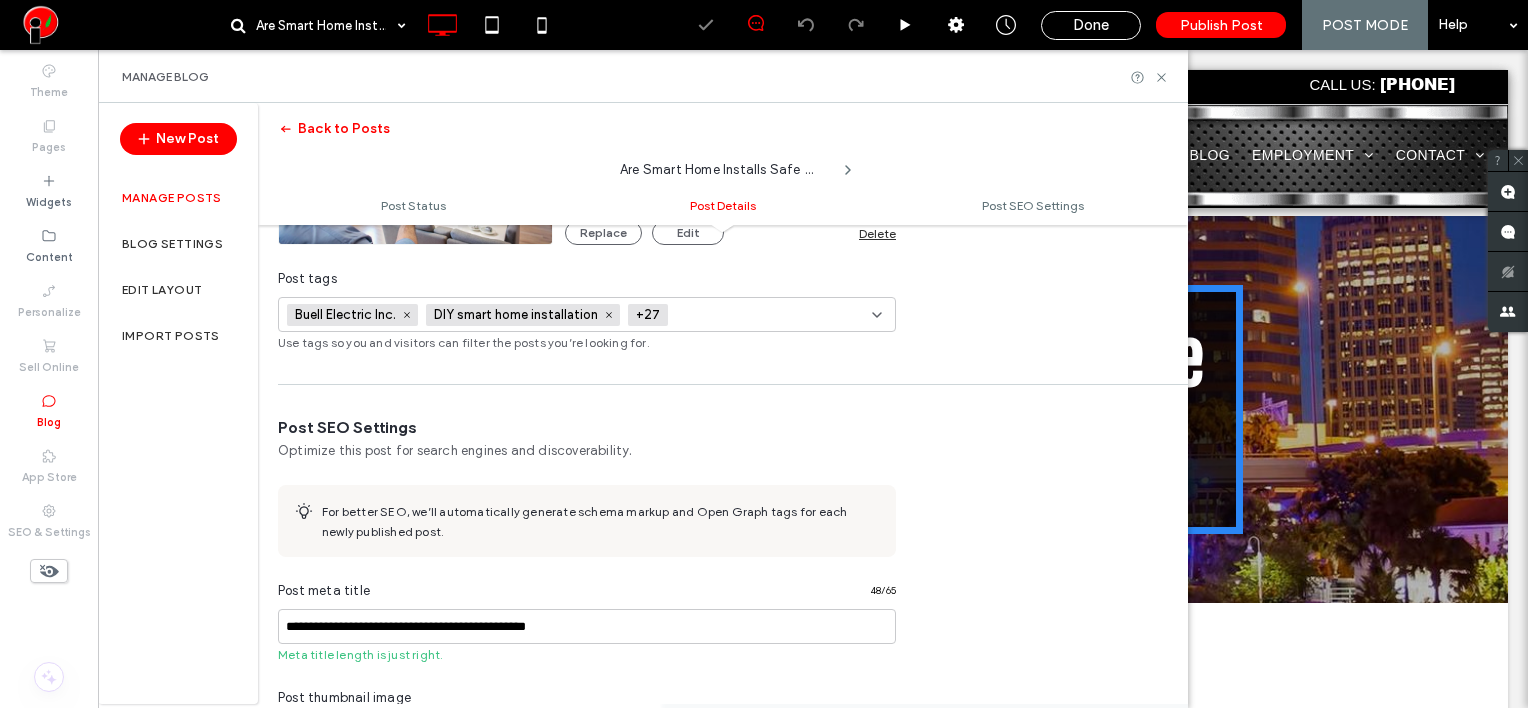 paste on "**********" 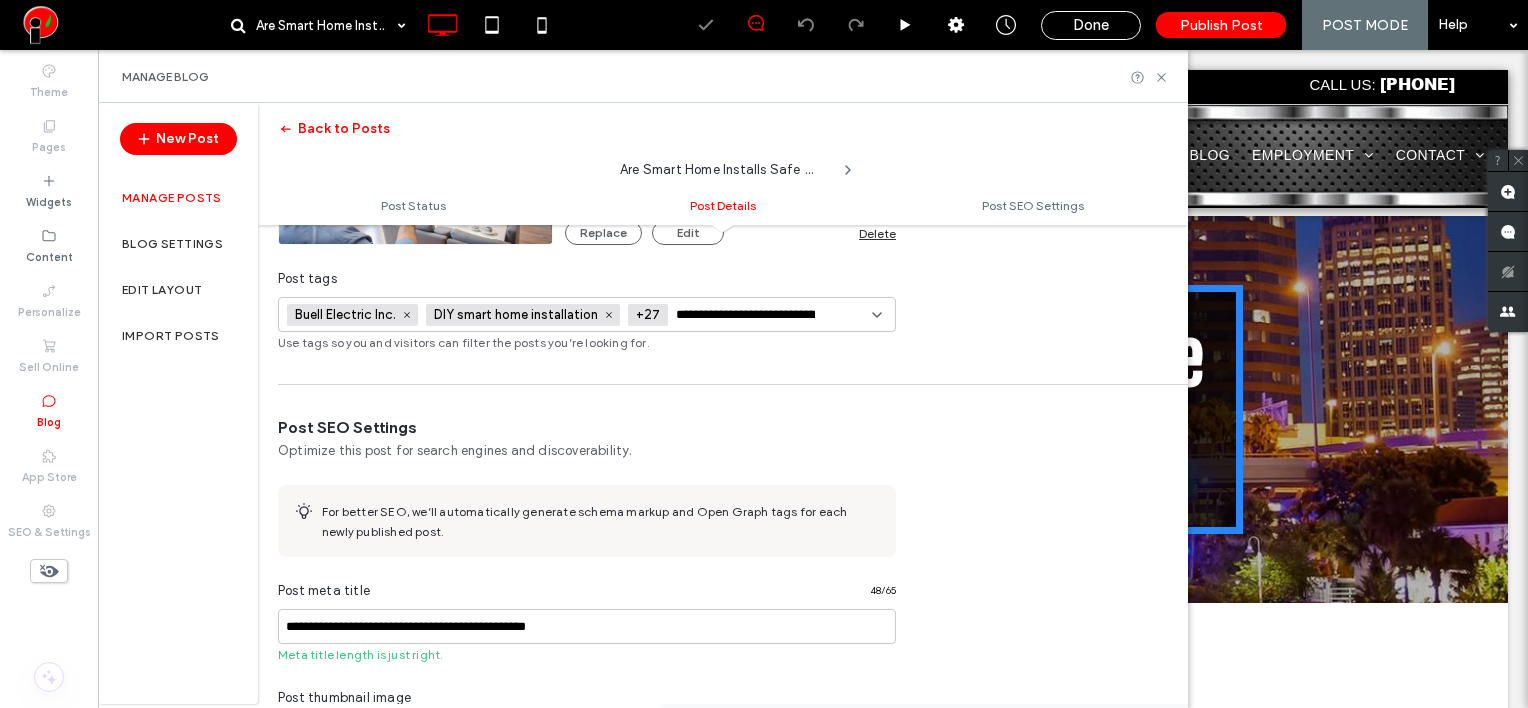 scroll, scrollTop: 0, scrollLeft: 28, axis: horizontal 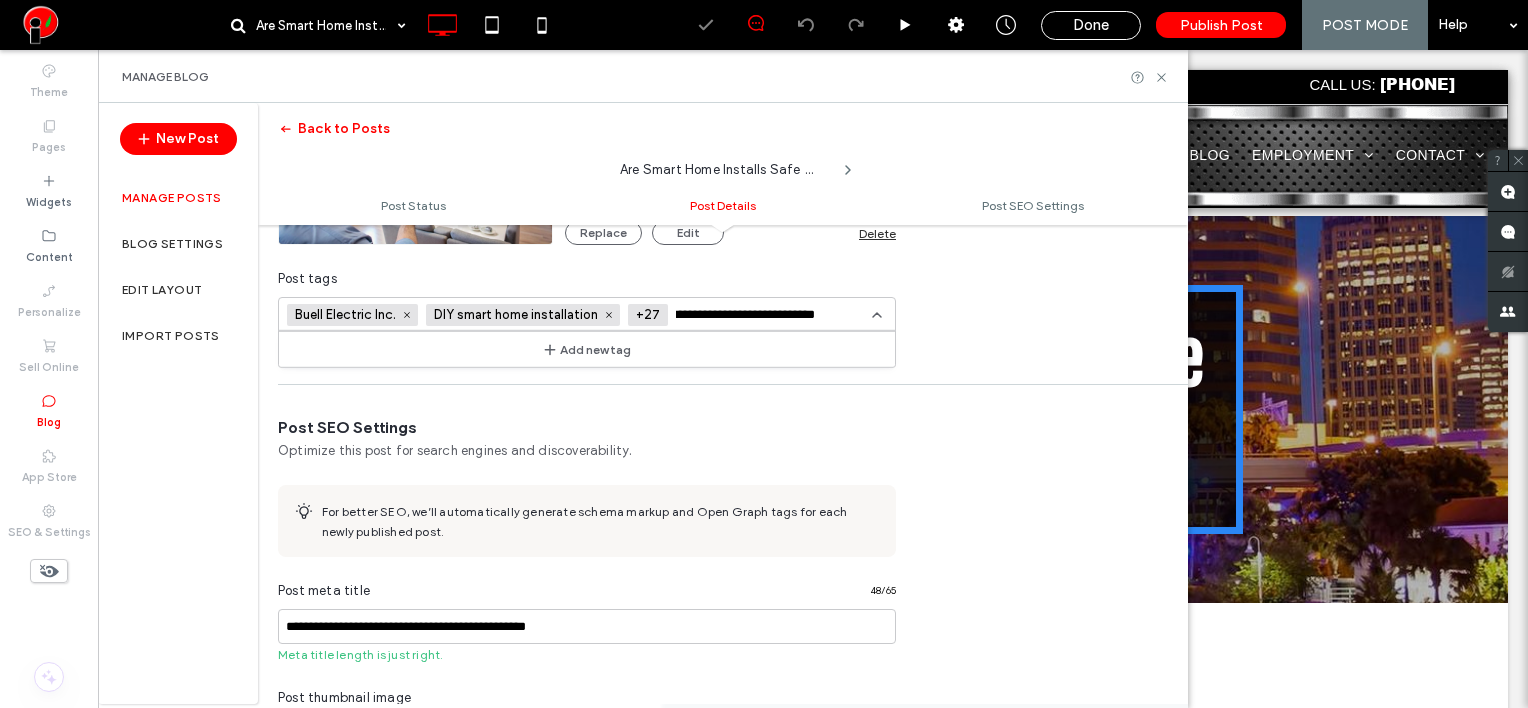 type on "**********" 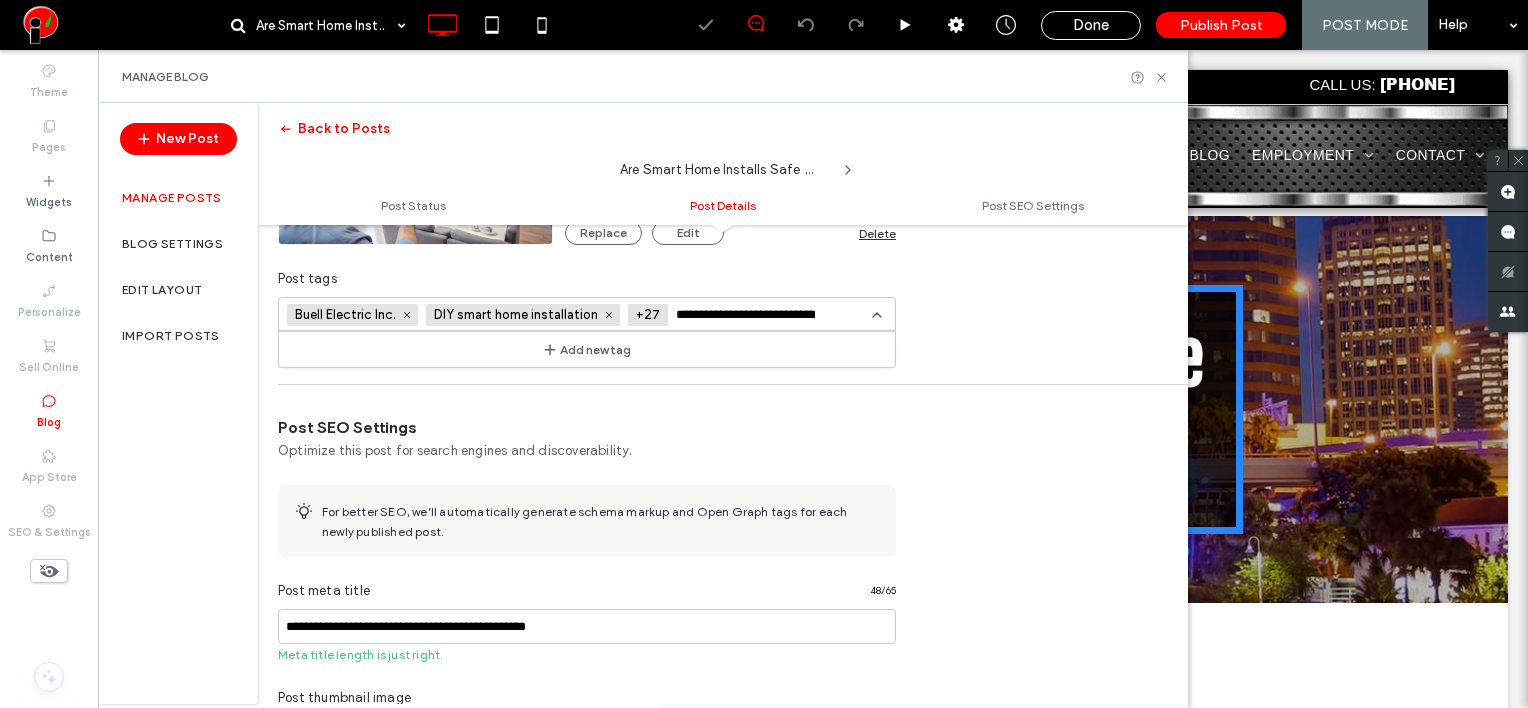 click on "Add new tag" 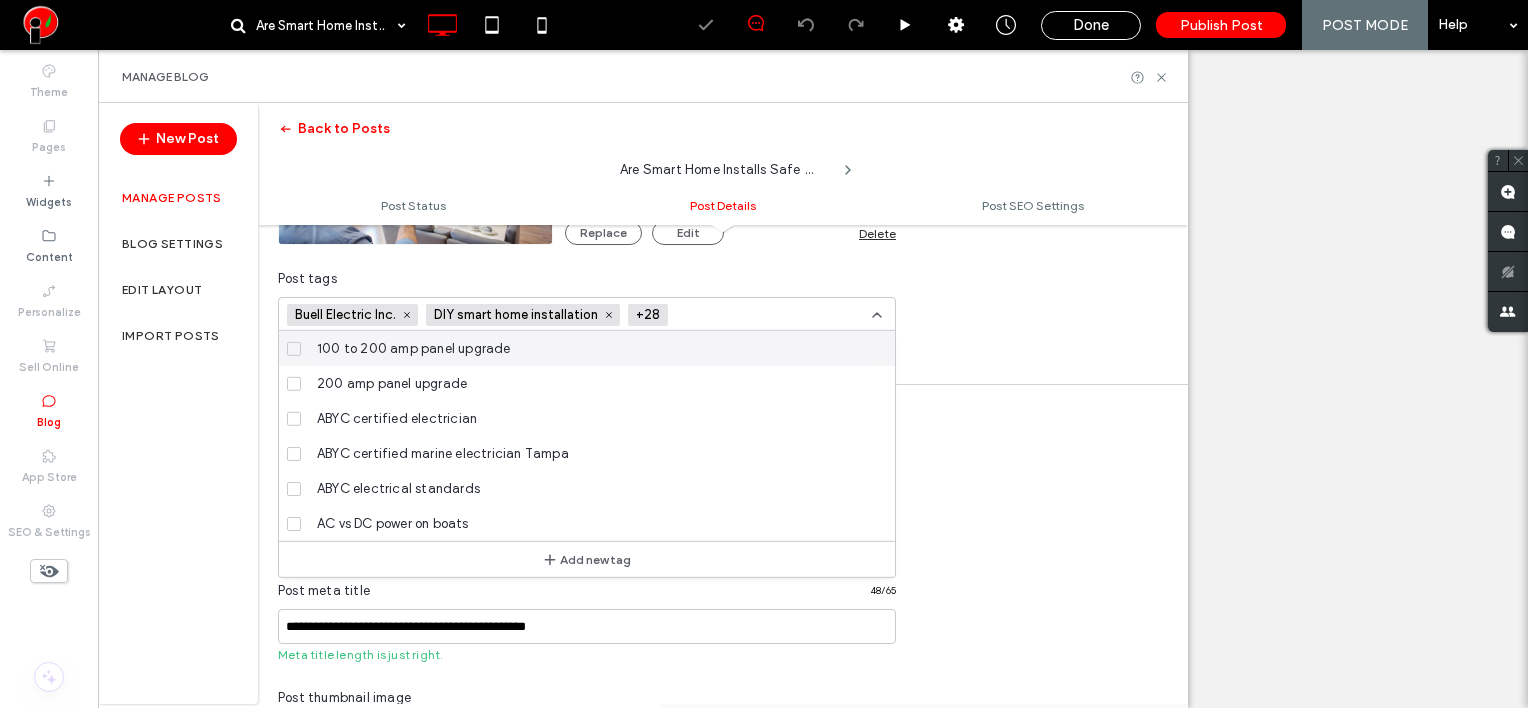 click 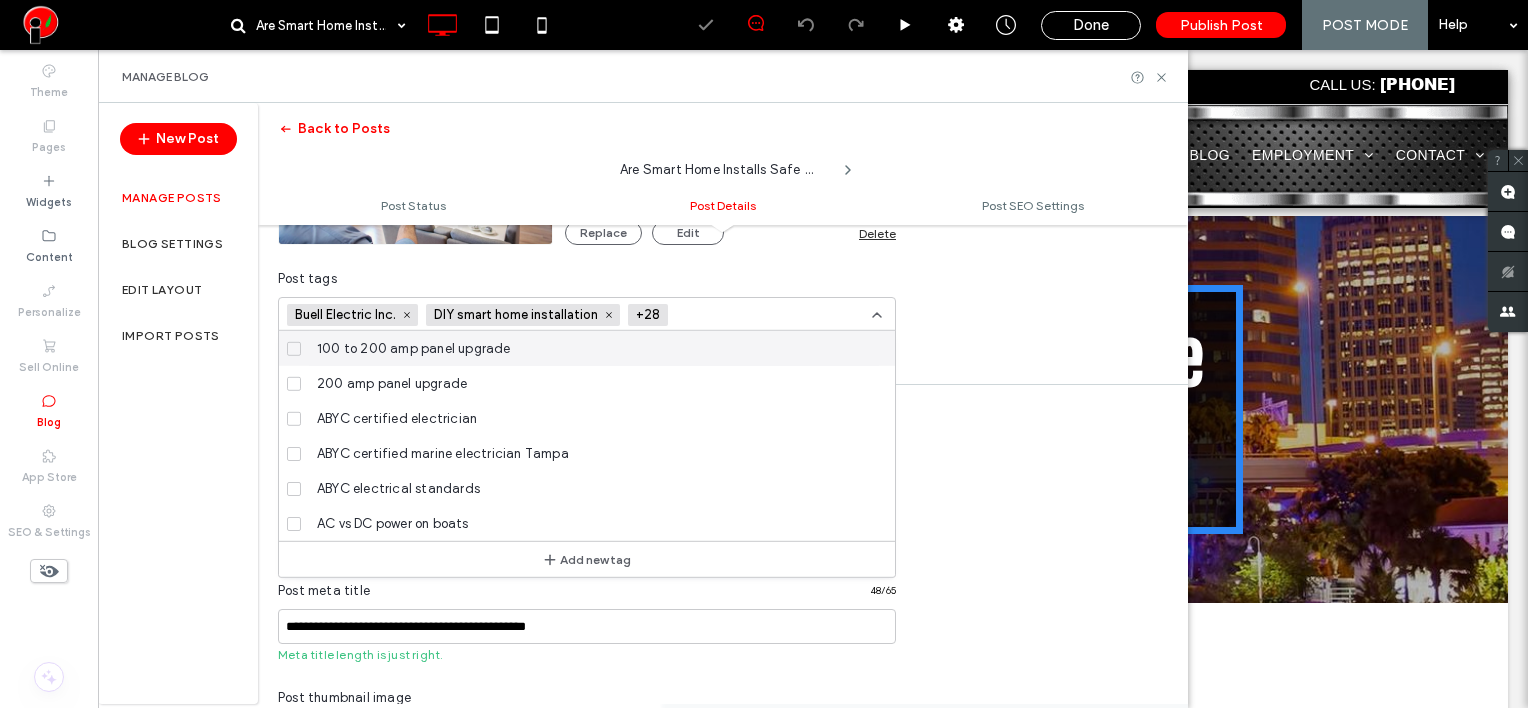 scroll, scrollTop: 0, scrollLeft: 0, axis: both 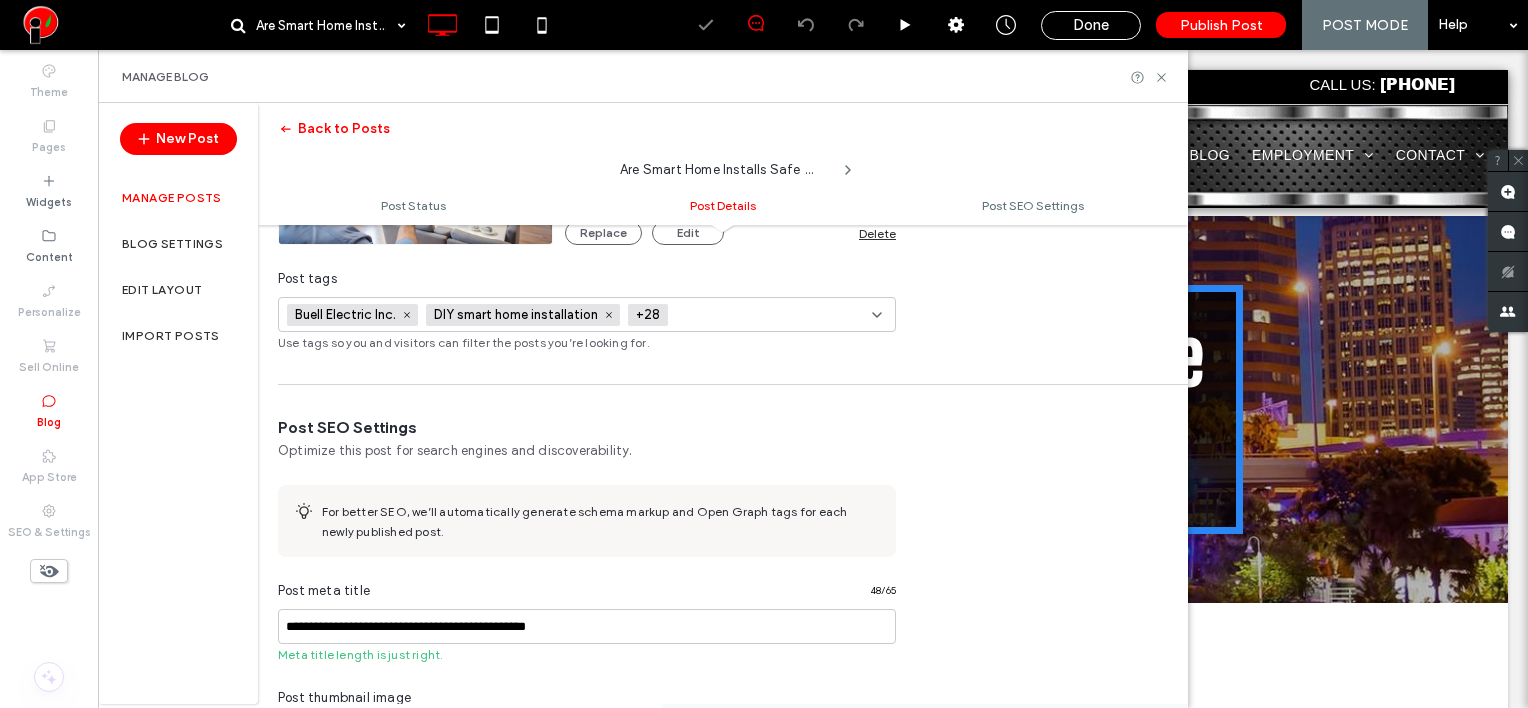 paste on "**********" 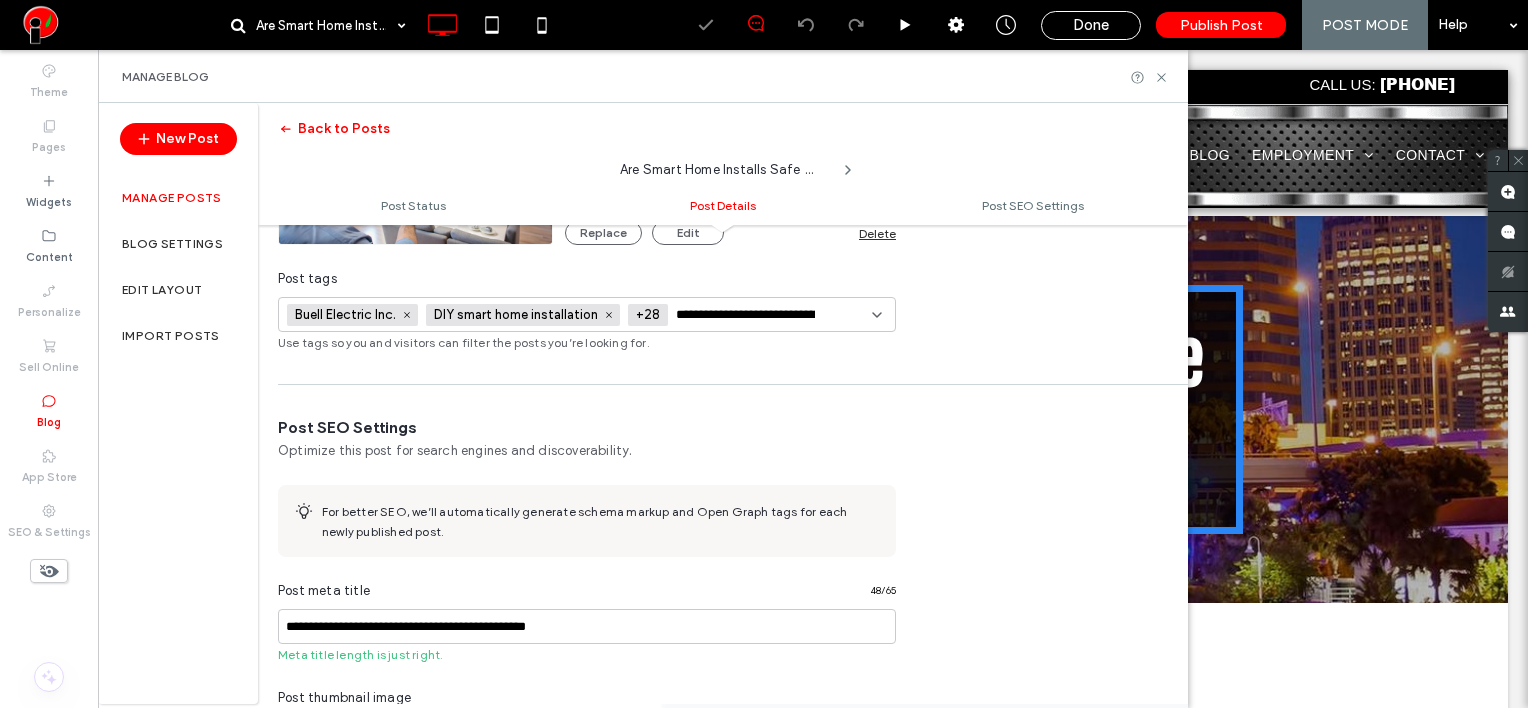 scroll, scrollTop: 0, scrollLeft: 67, axis: horizontal 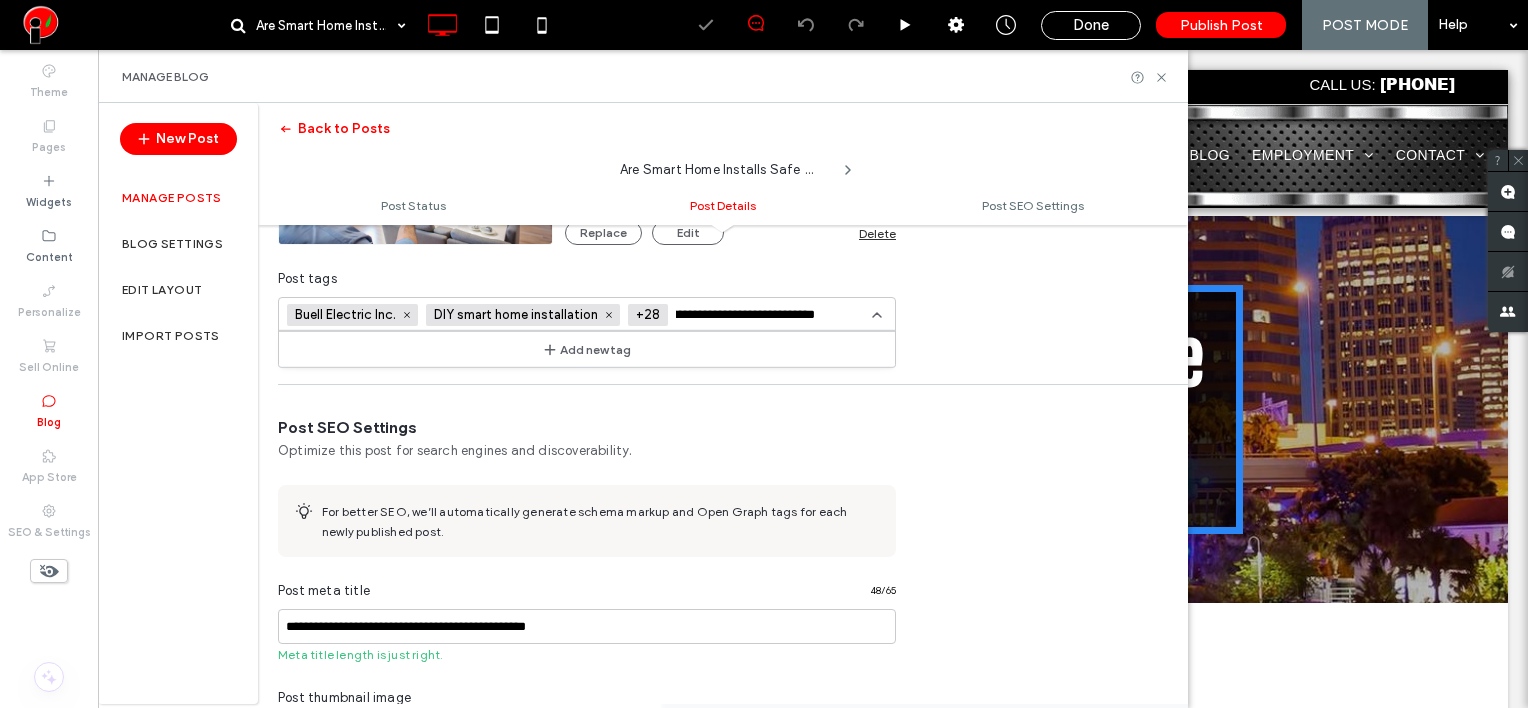 type on "**********" 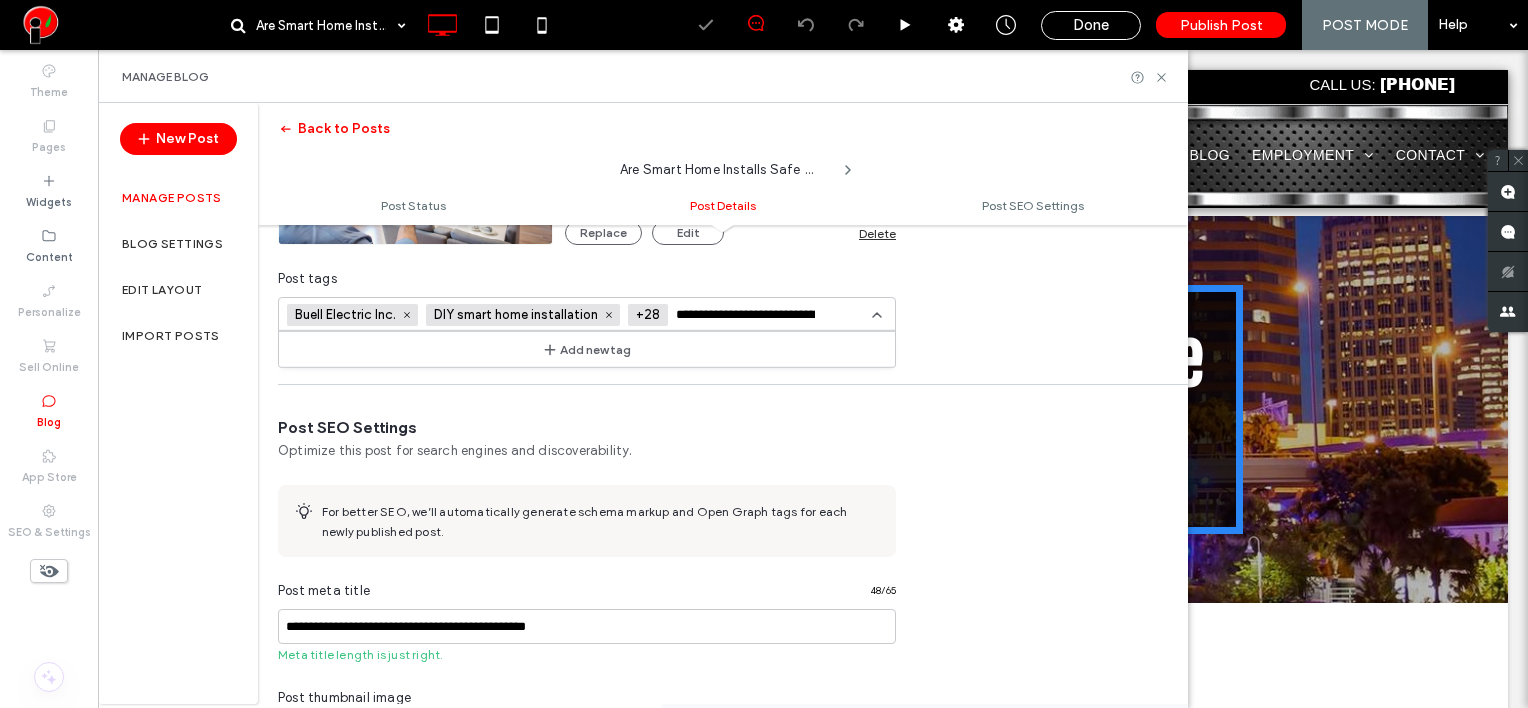 click on "Add new tag" 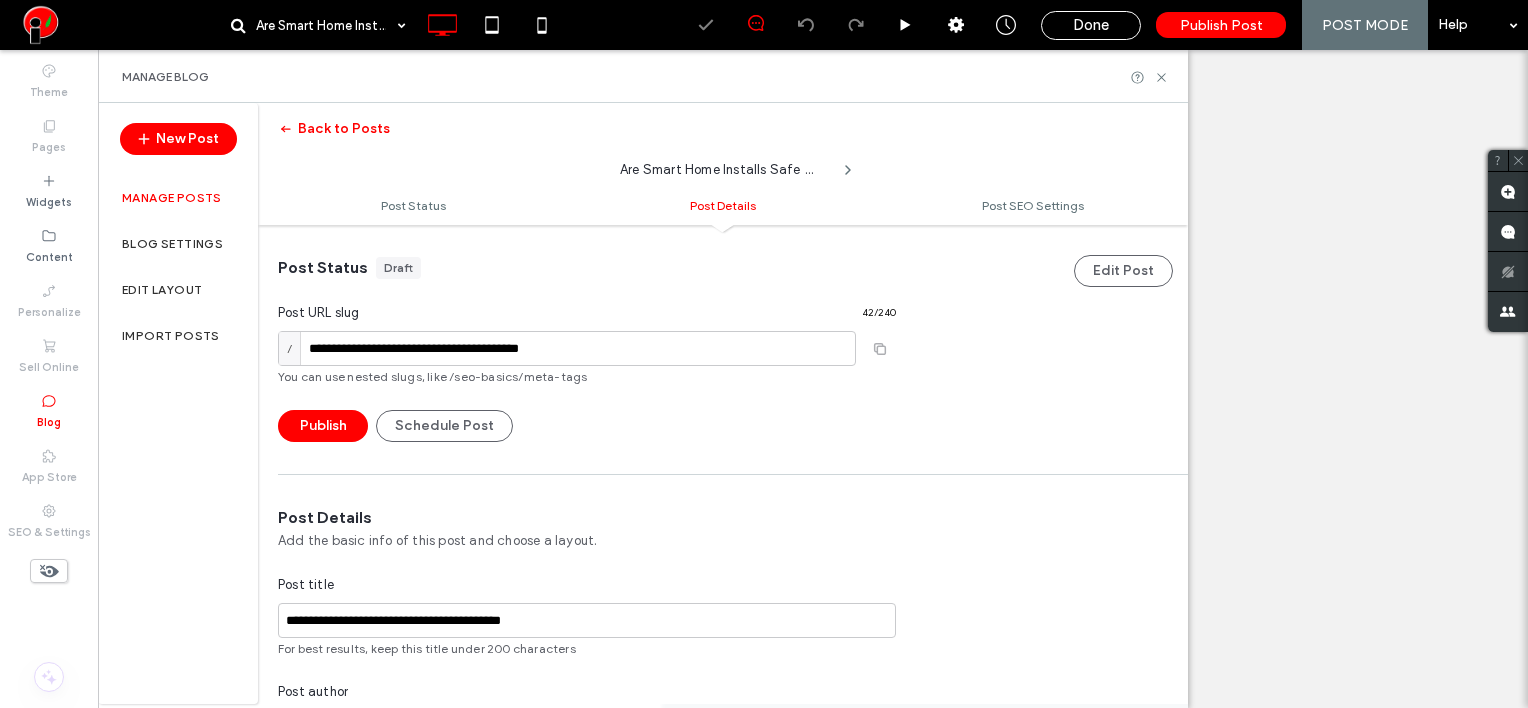 scroll, scrollTop: 0, scrollLeft: 0, axis: both 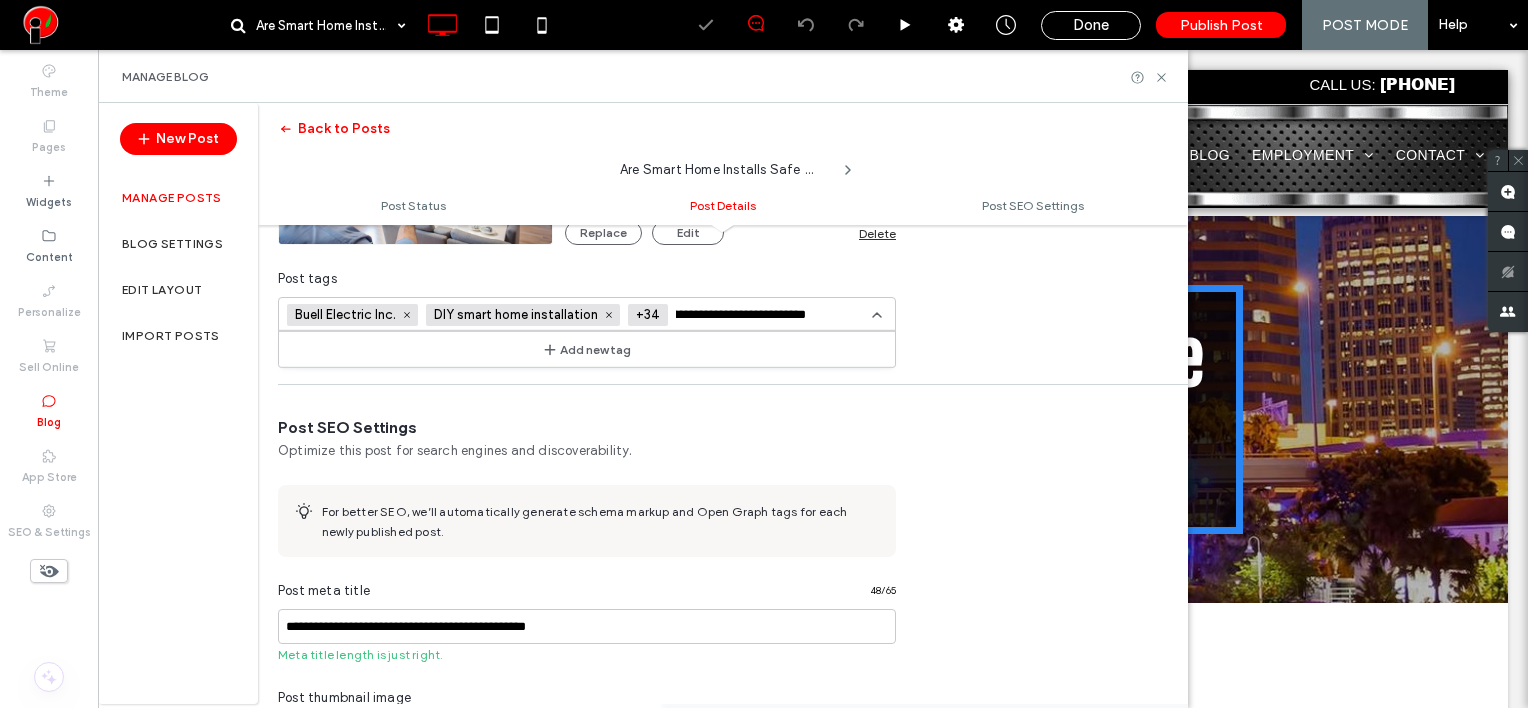 type on "**********" 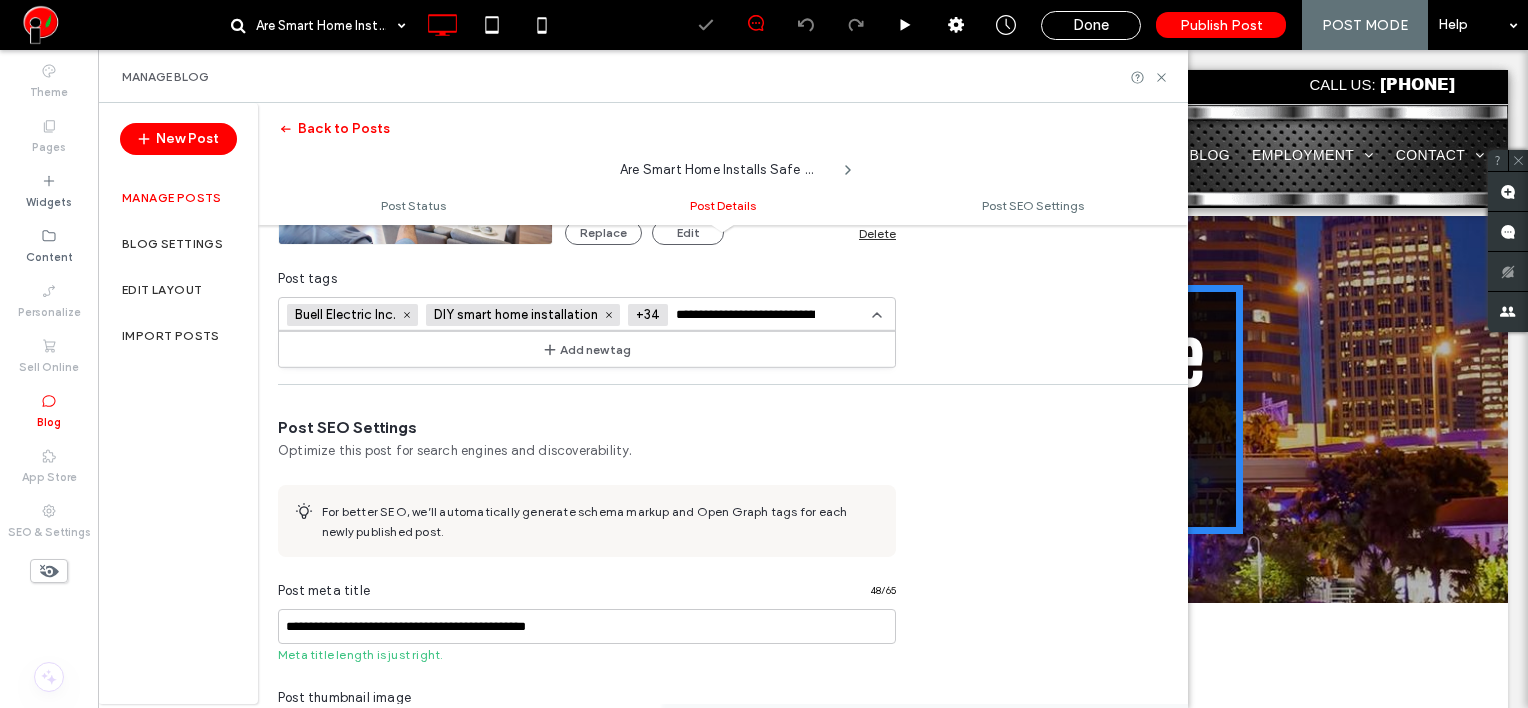click on "Add new tag" at bounding box center [587, 349] 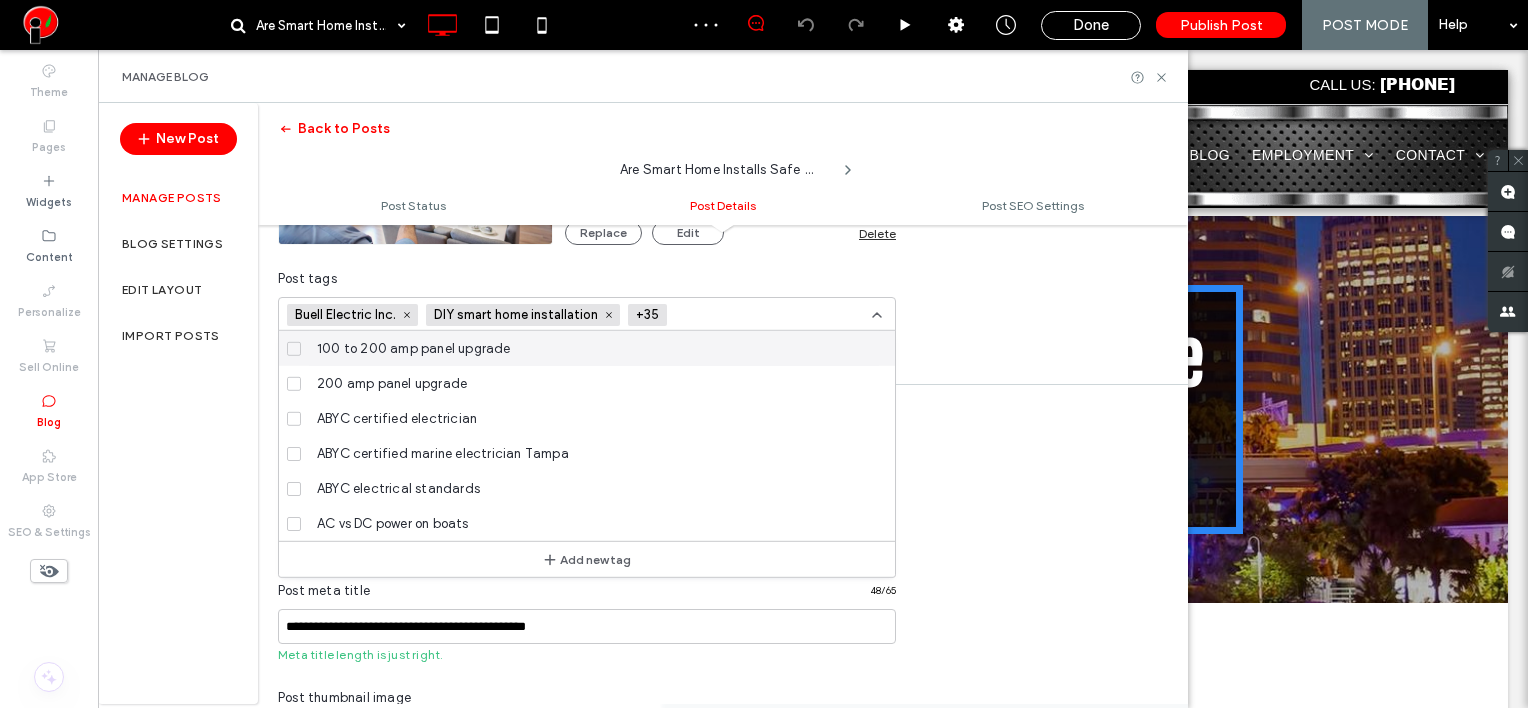 scroll, scrollTop: 0, scrollLeft: 0, axis: both 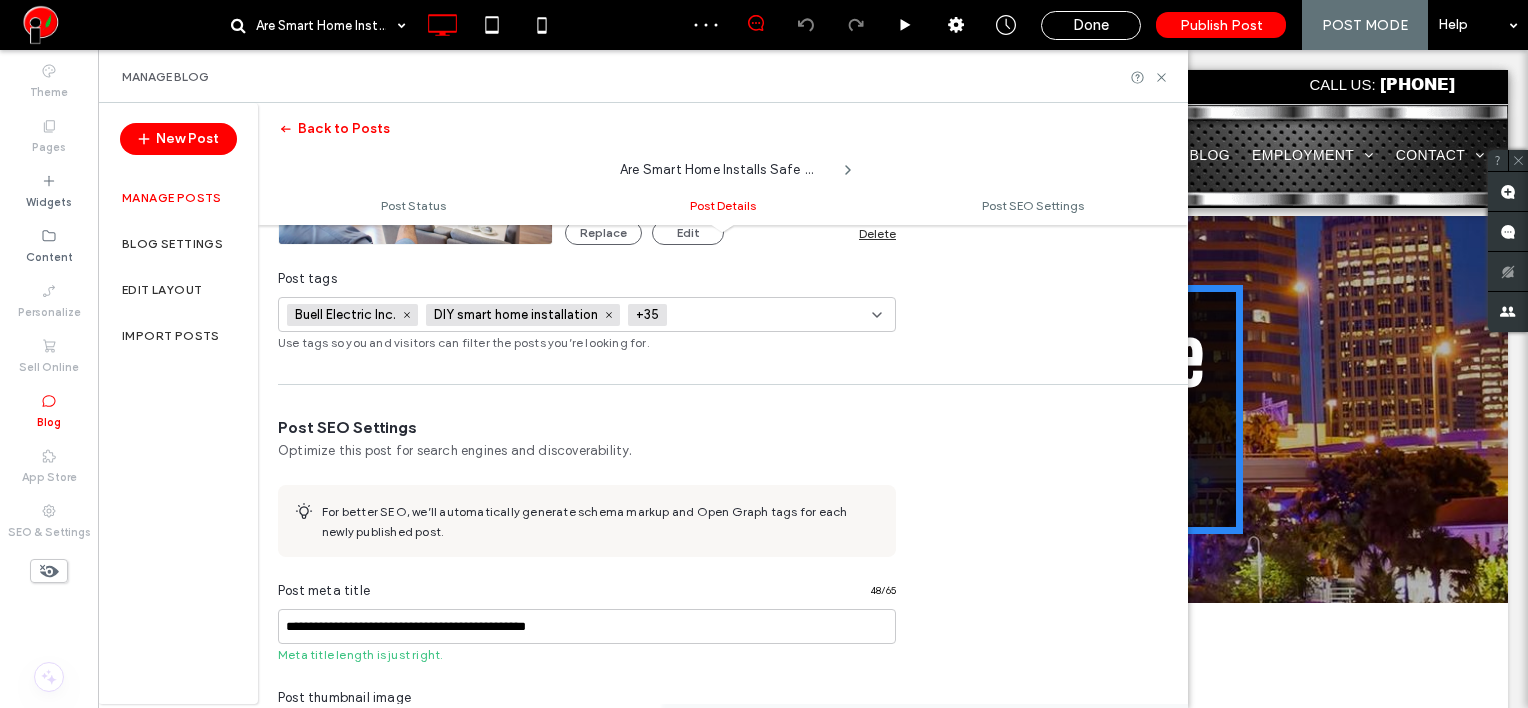 paste on "**********" 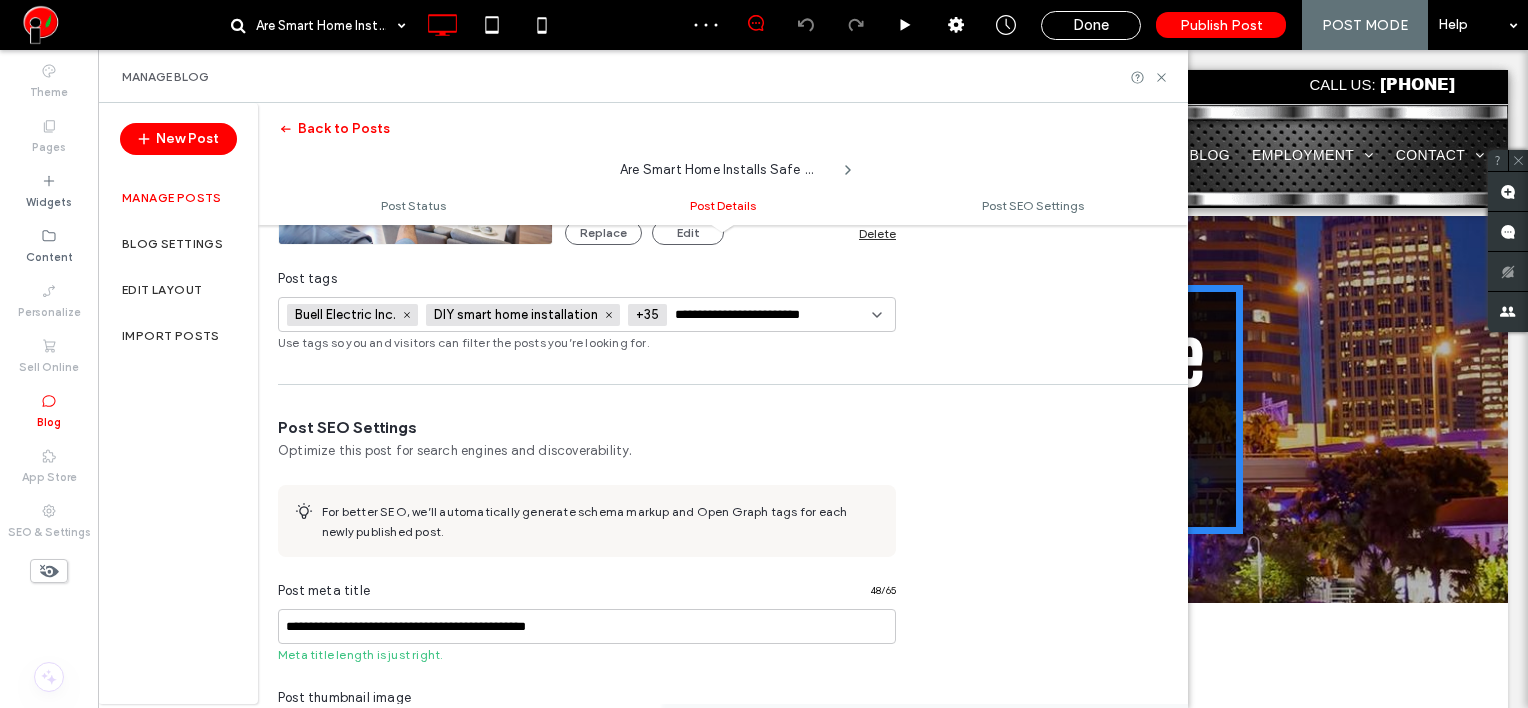 scroll, scrollTop: 0, scrollLeft: 20, axis: horizontal 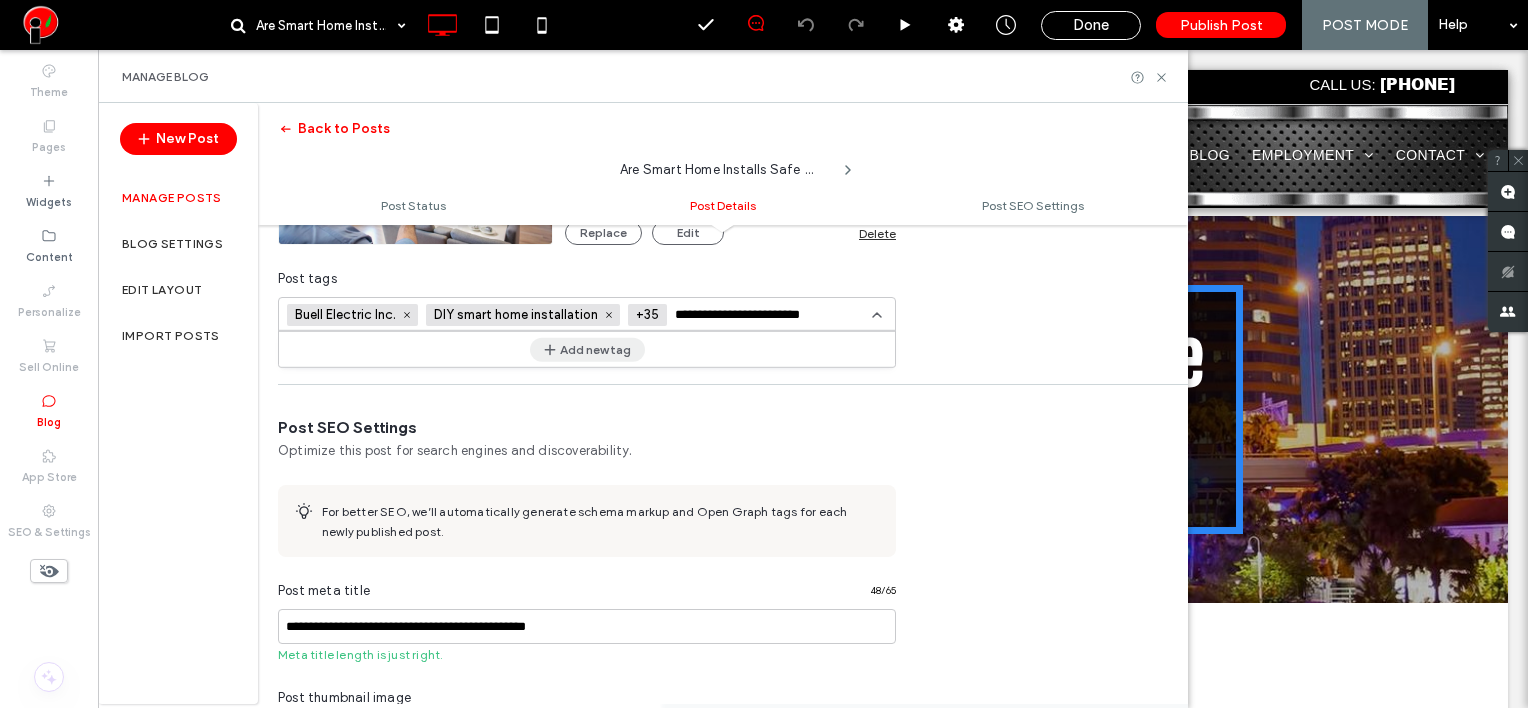 type on "**********" 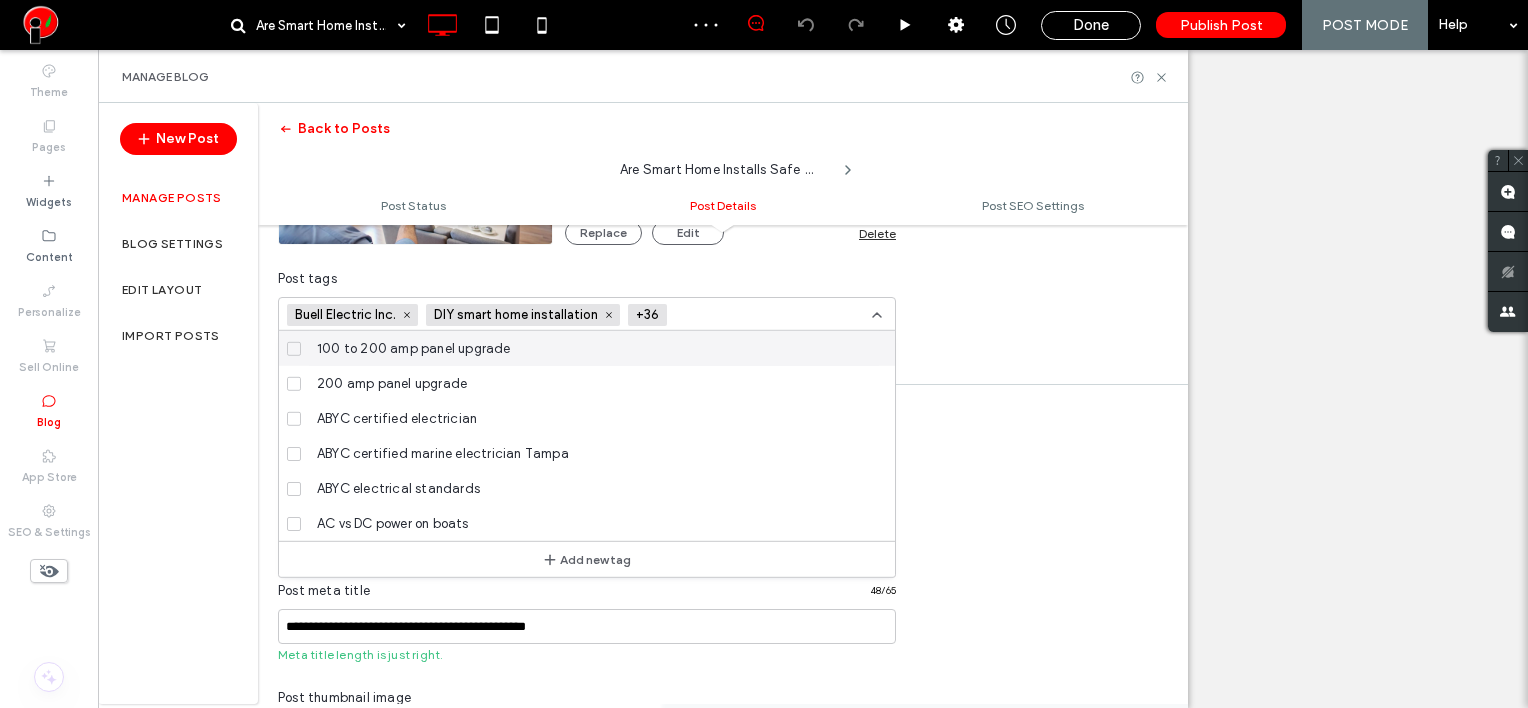 click at bounding box center (748, 315) 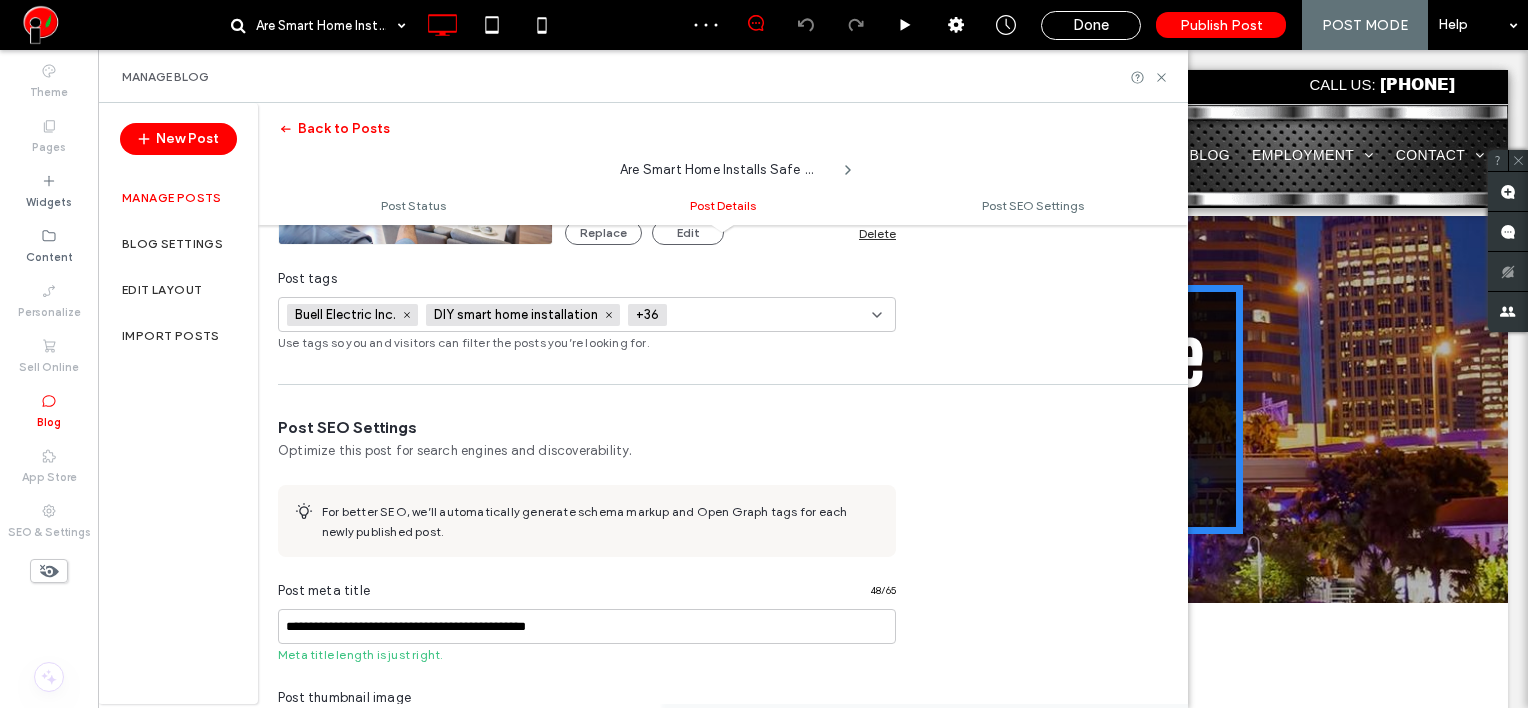 scroll, scrollTop: 0, scrollLeft: 0, axis: both 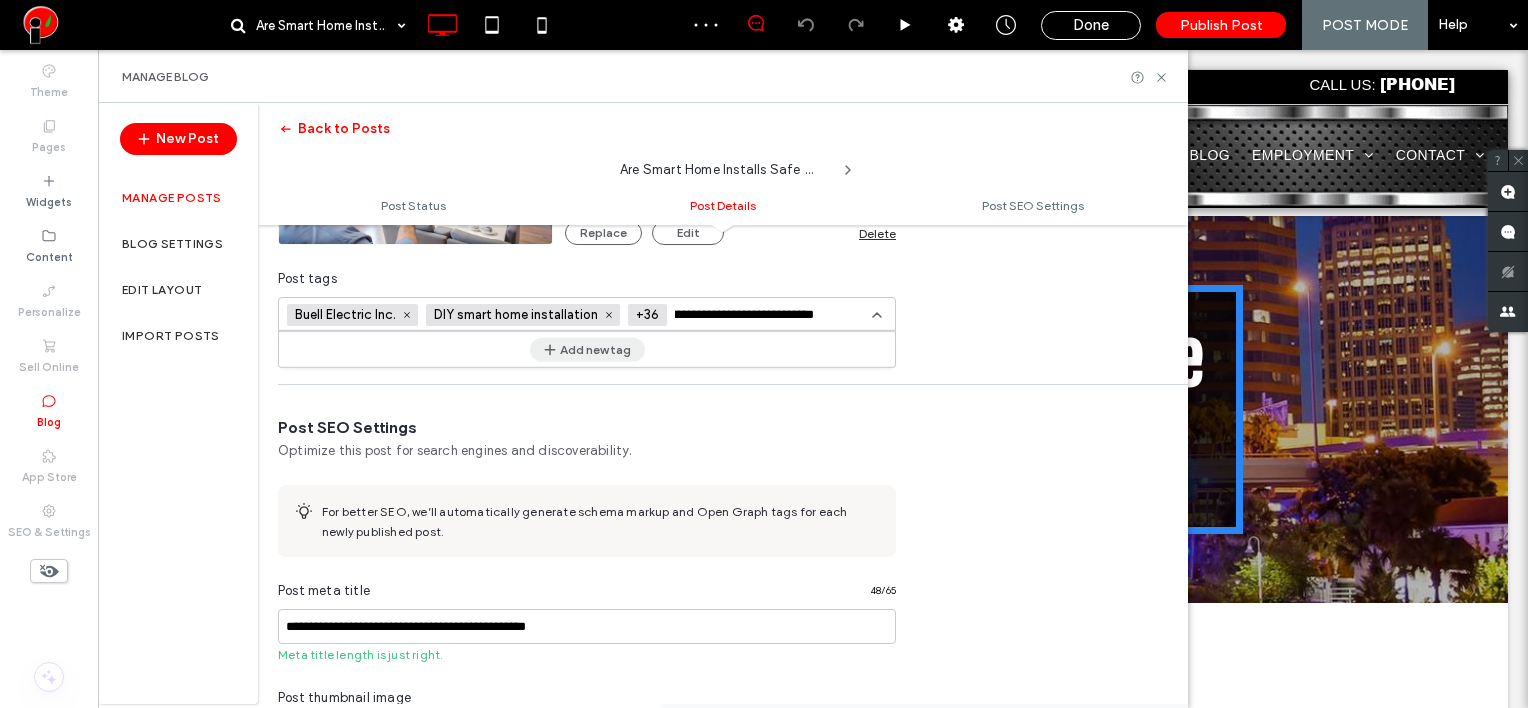 type on "**********" 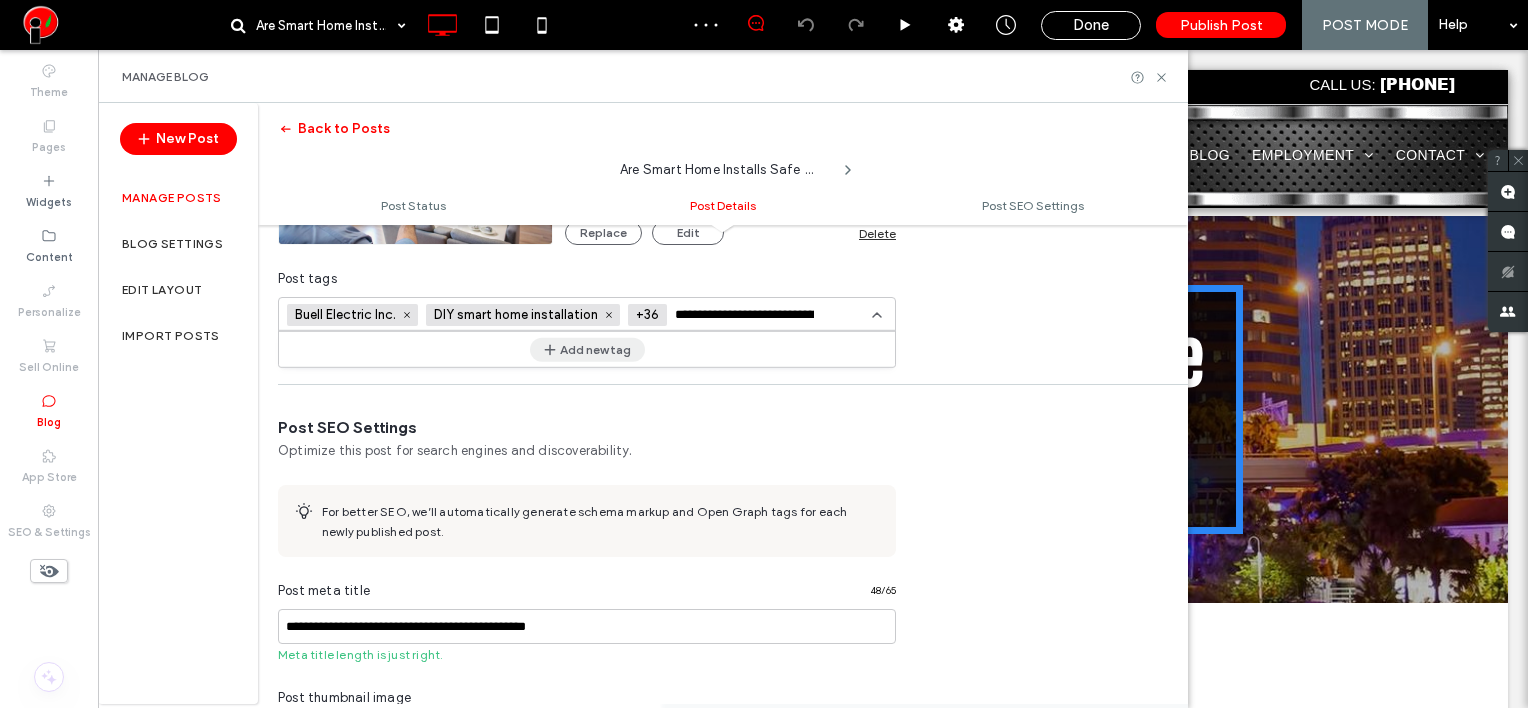click on "Add new tag" at bounding box center [587, 349] 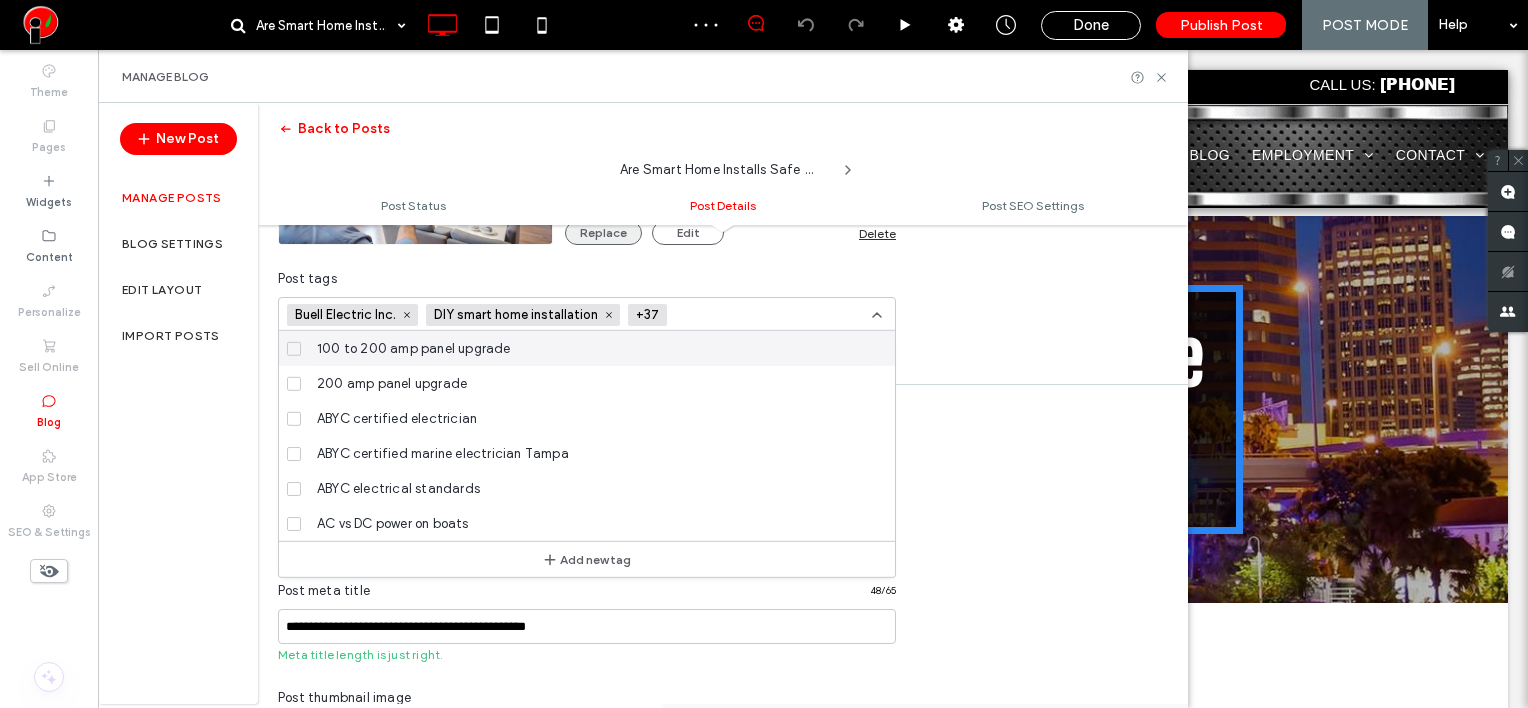 scroll, scrollTop: 0, scrollLeft: 0, axis: both 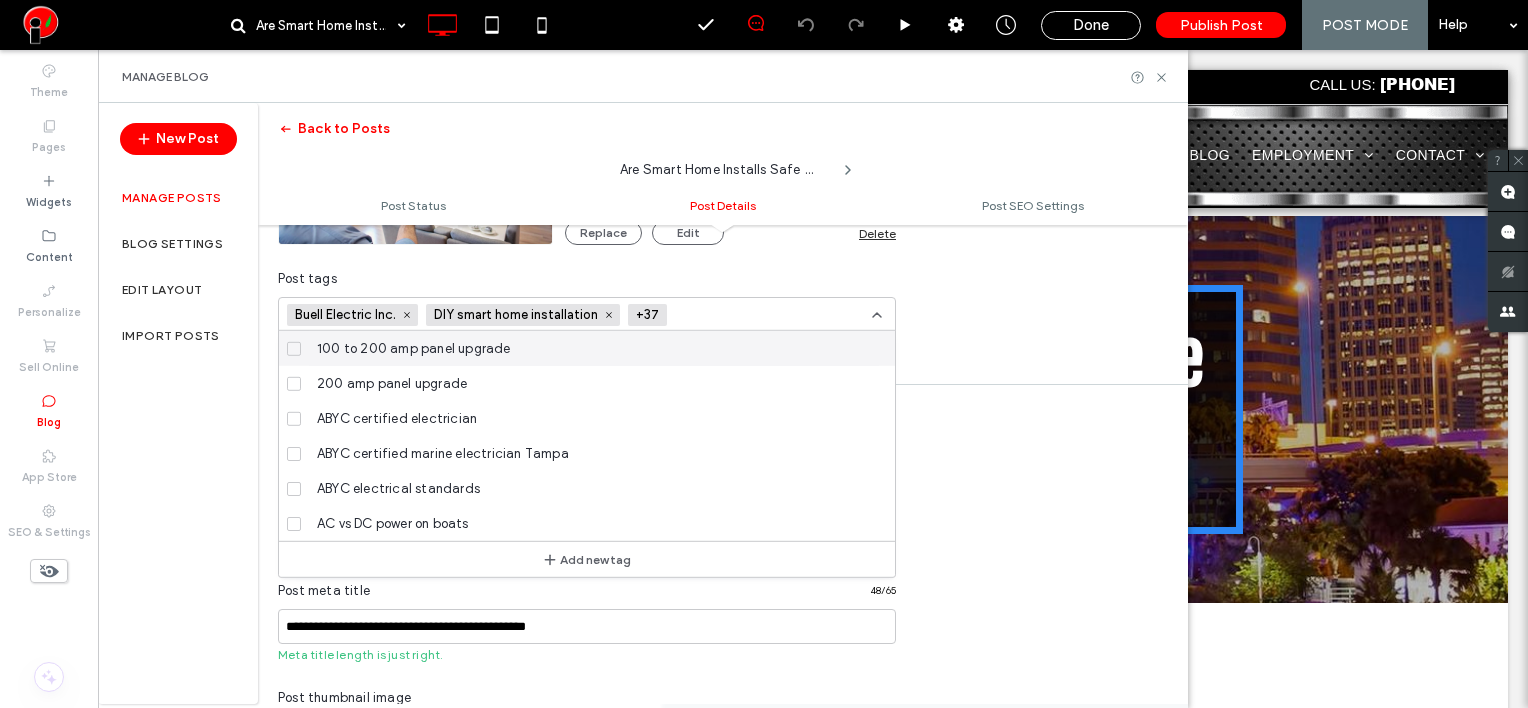 click at bounding box center (748, 315) 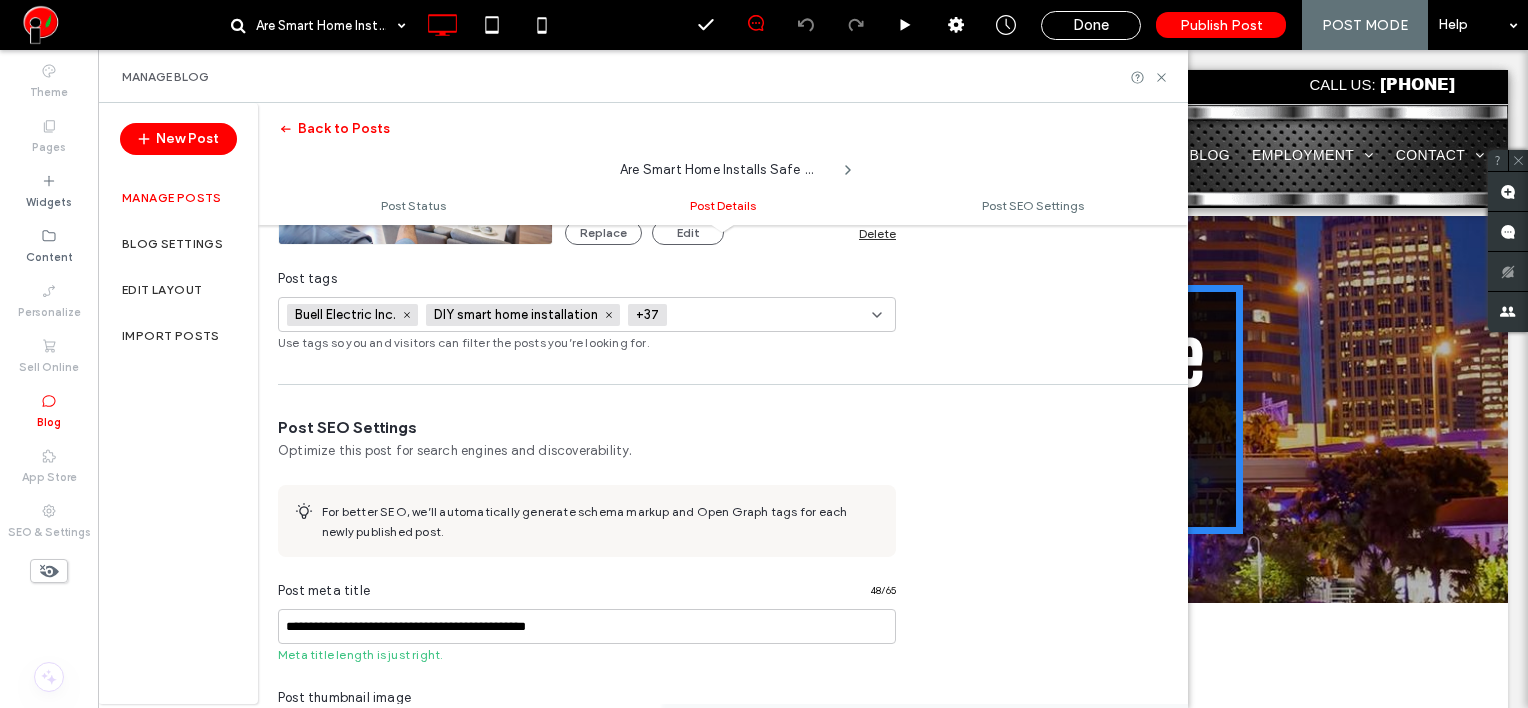 paste on "**********" 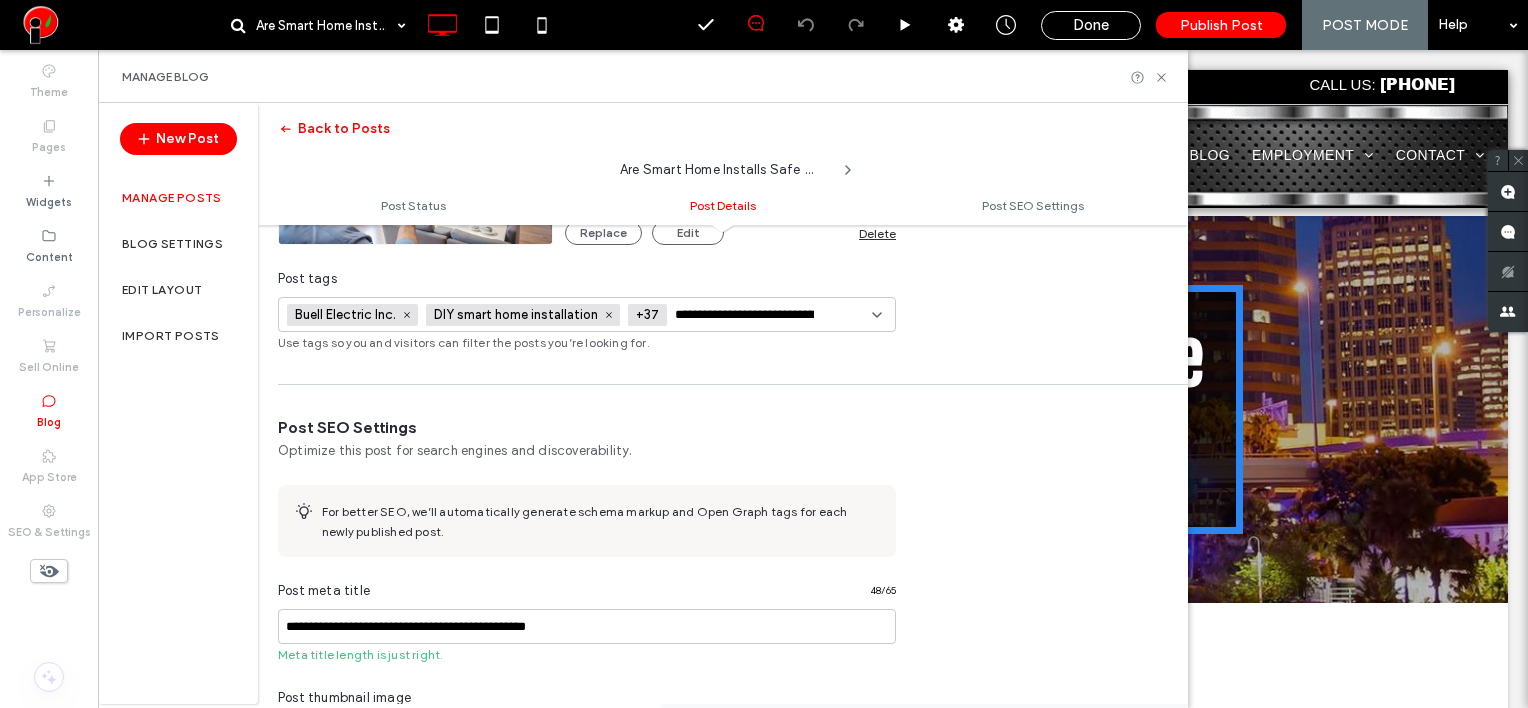 scroll, scrollTop: 0, scrollLeft: 93, axis: horizontal 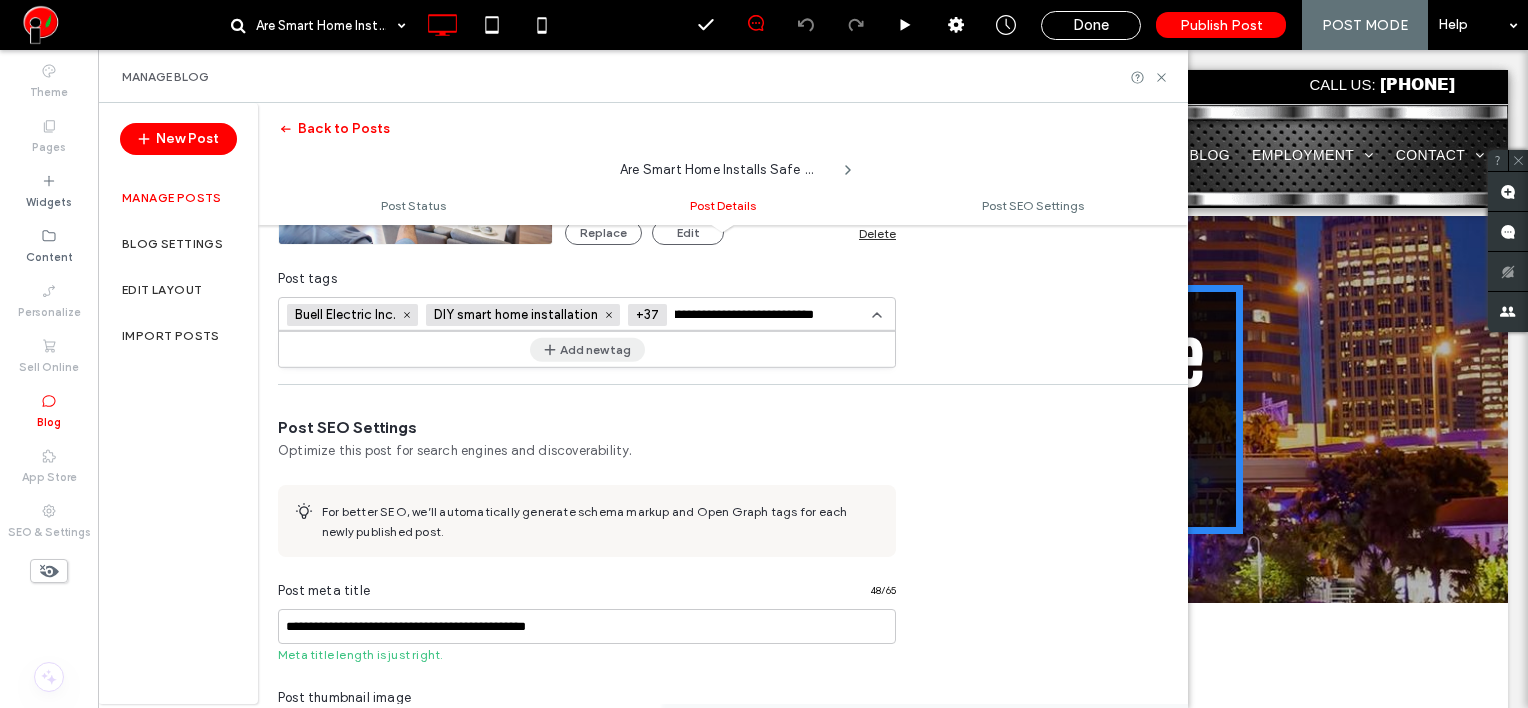 type on "**********" 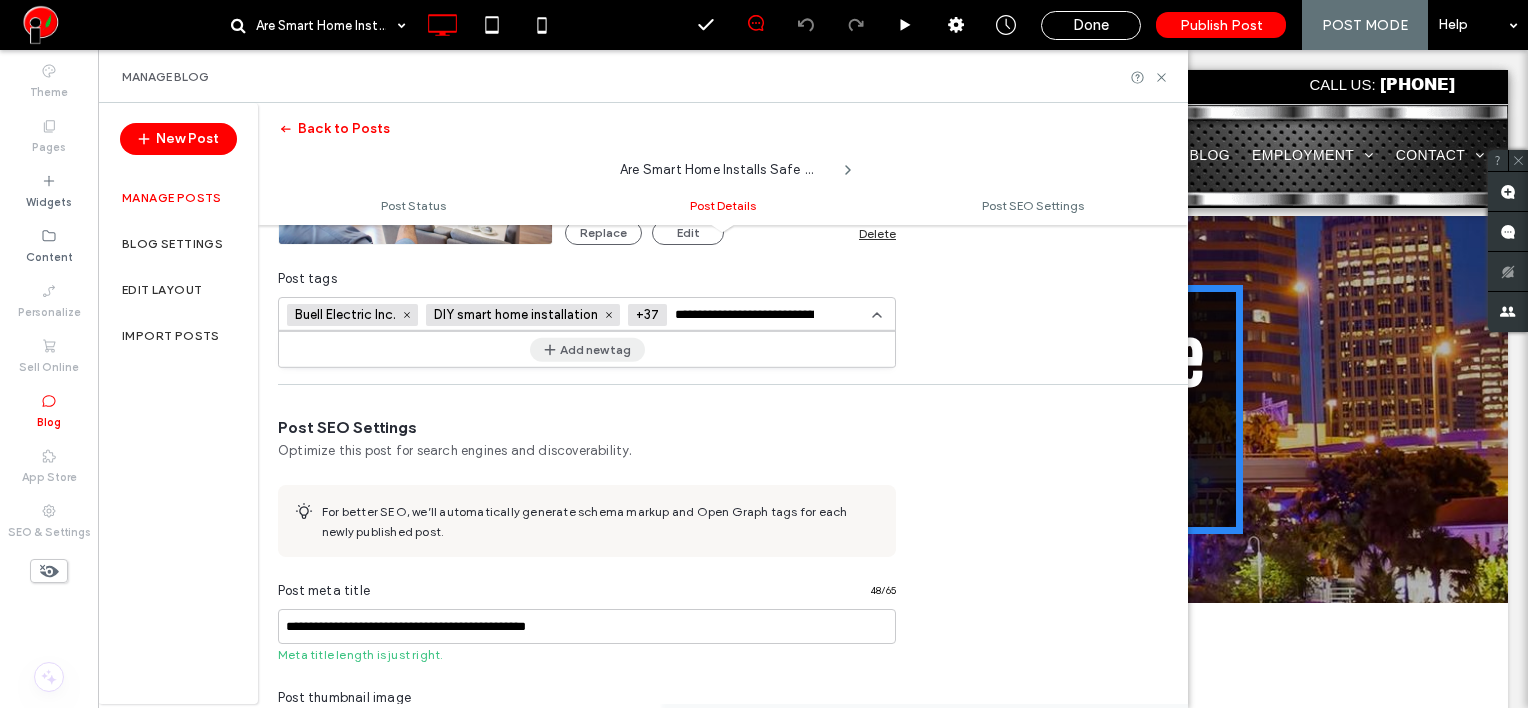 click on "Add new tag" at bounding box center [587, 349] 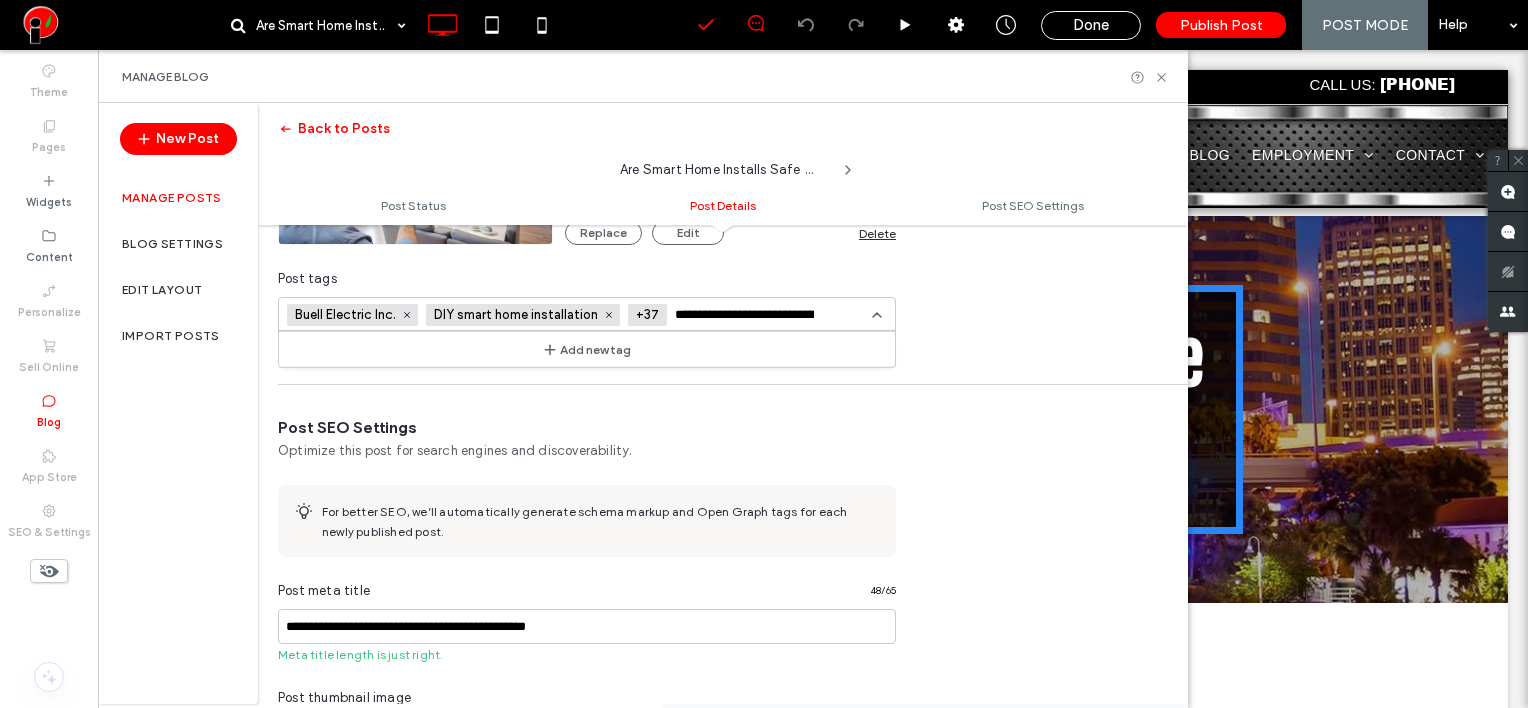 type 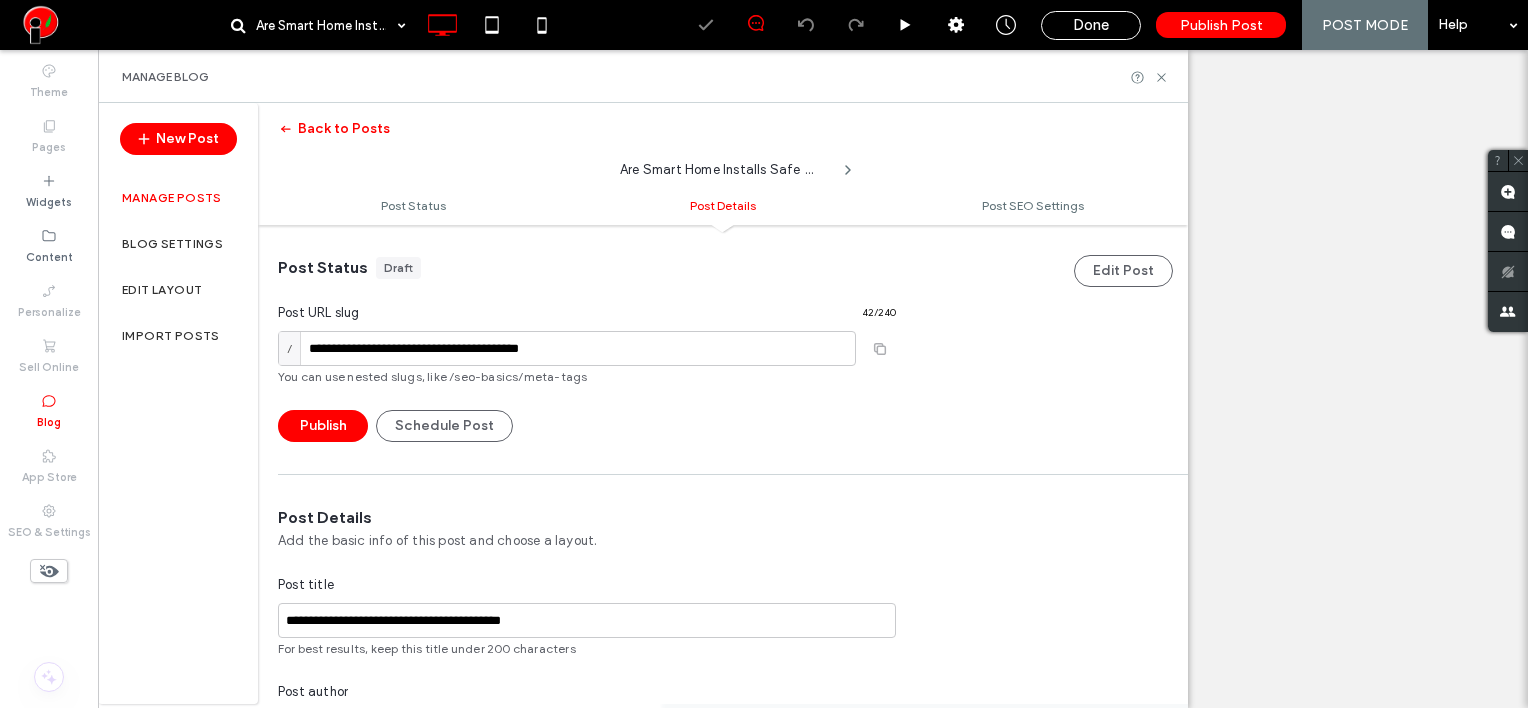 click at bounding box center (745, 1007) 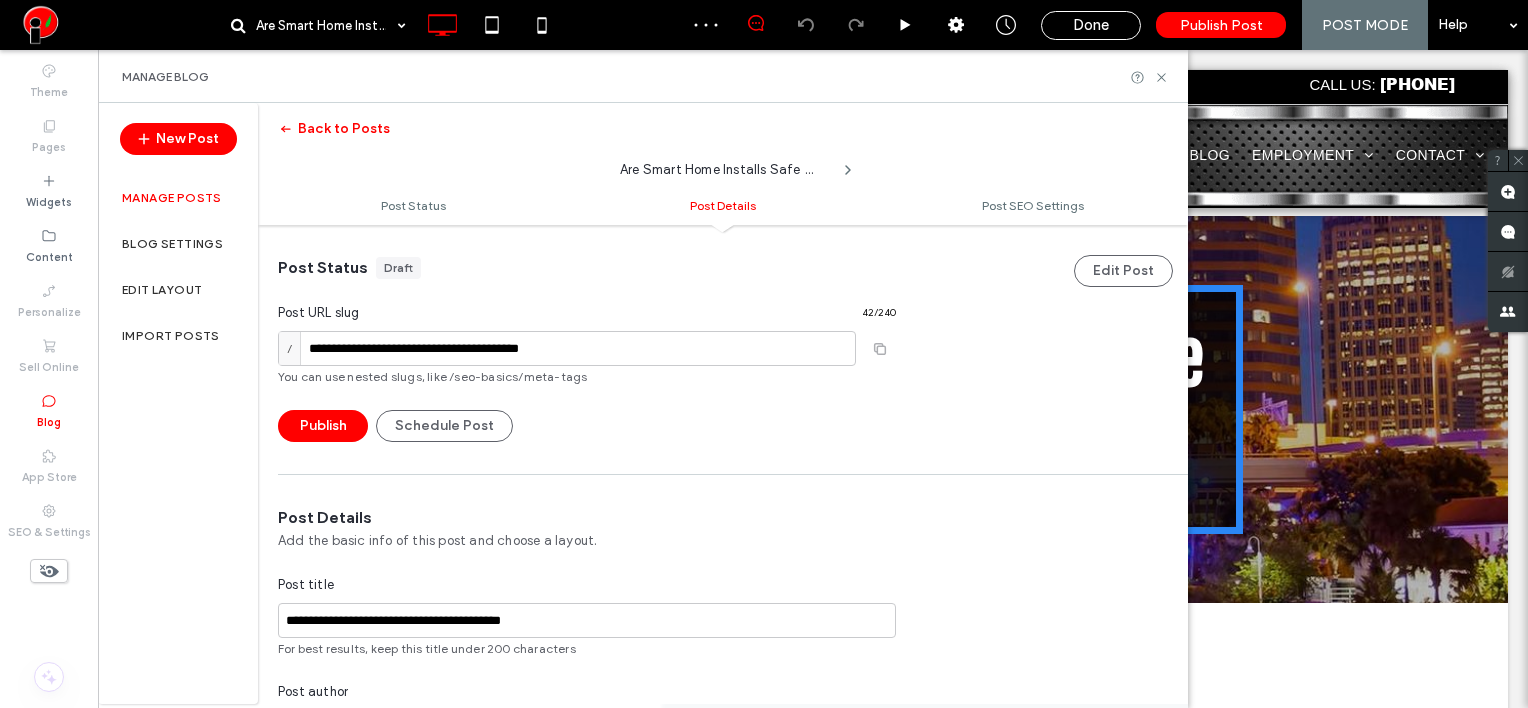 scroll, scrollTop: 692, scrollLeft: 0, axis: vertical 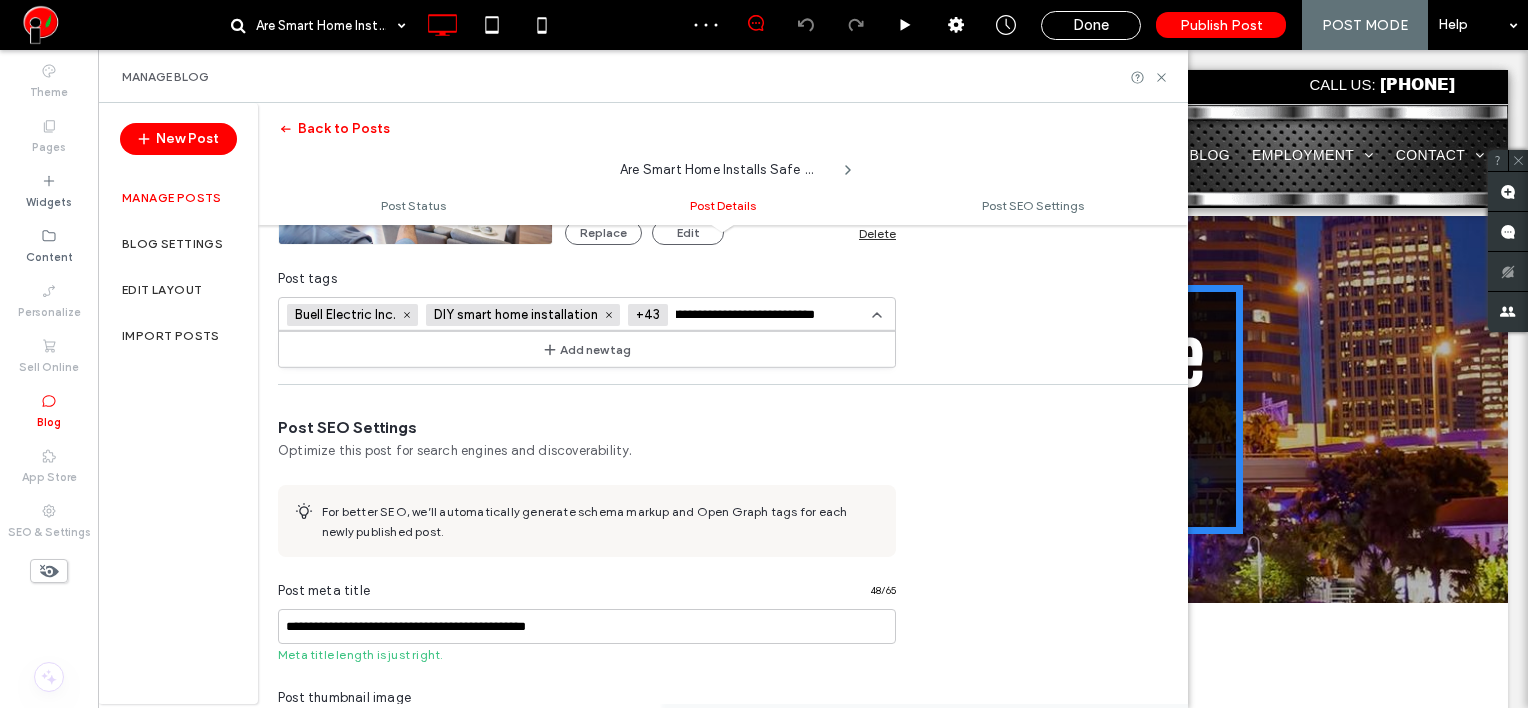 type on "**********" 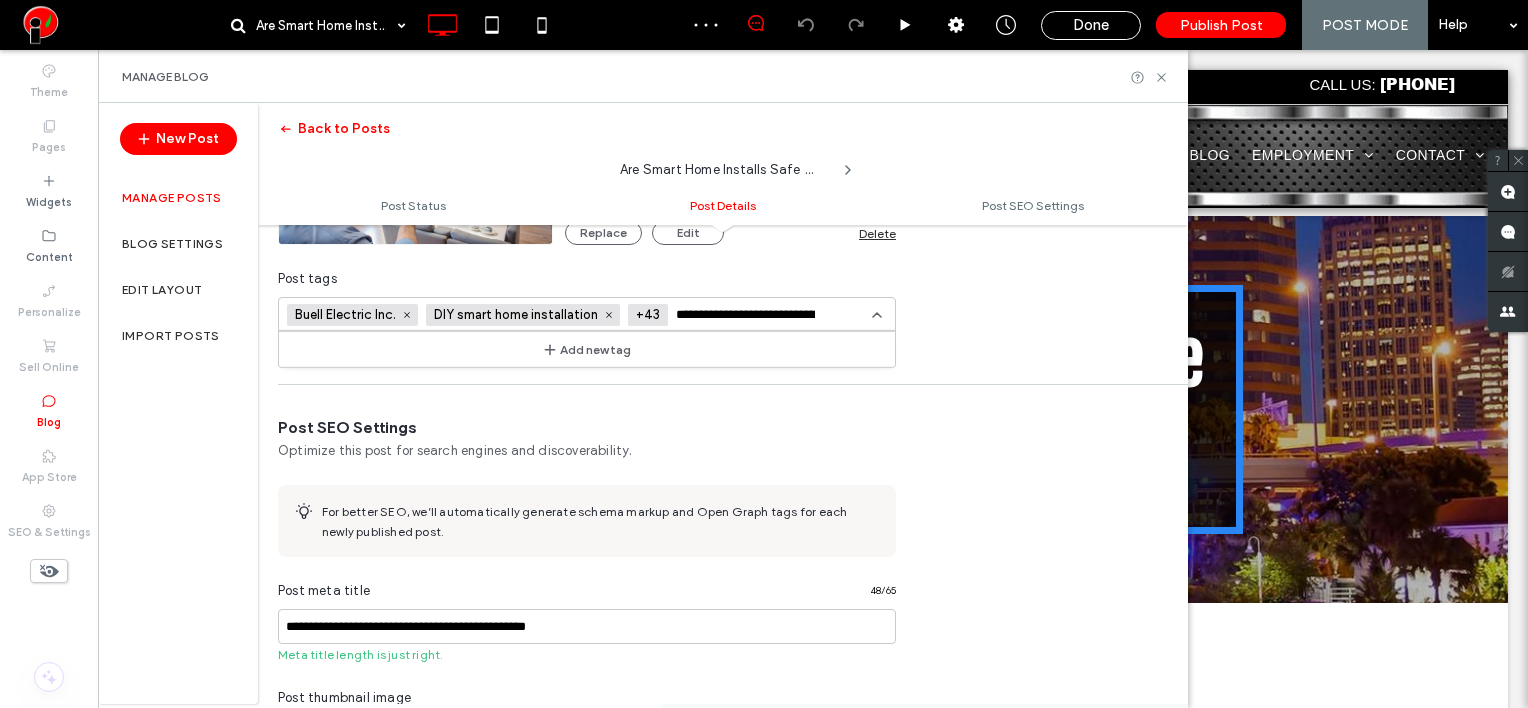 click on "Add new tag" at bounding box center (587, 349) 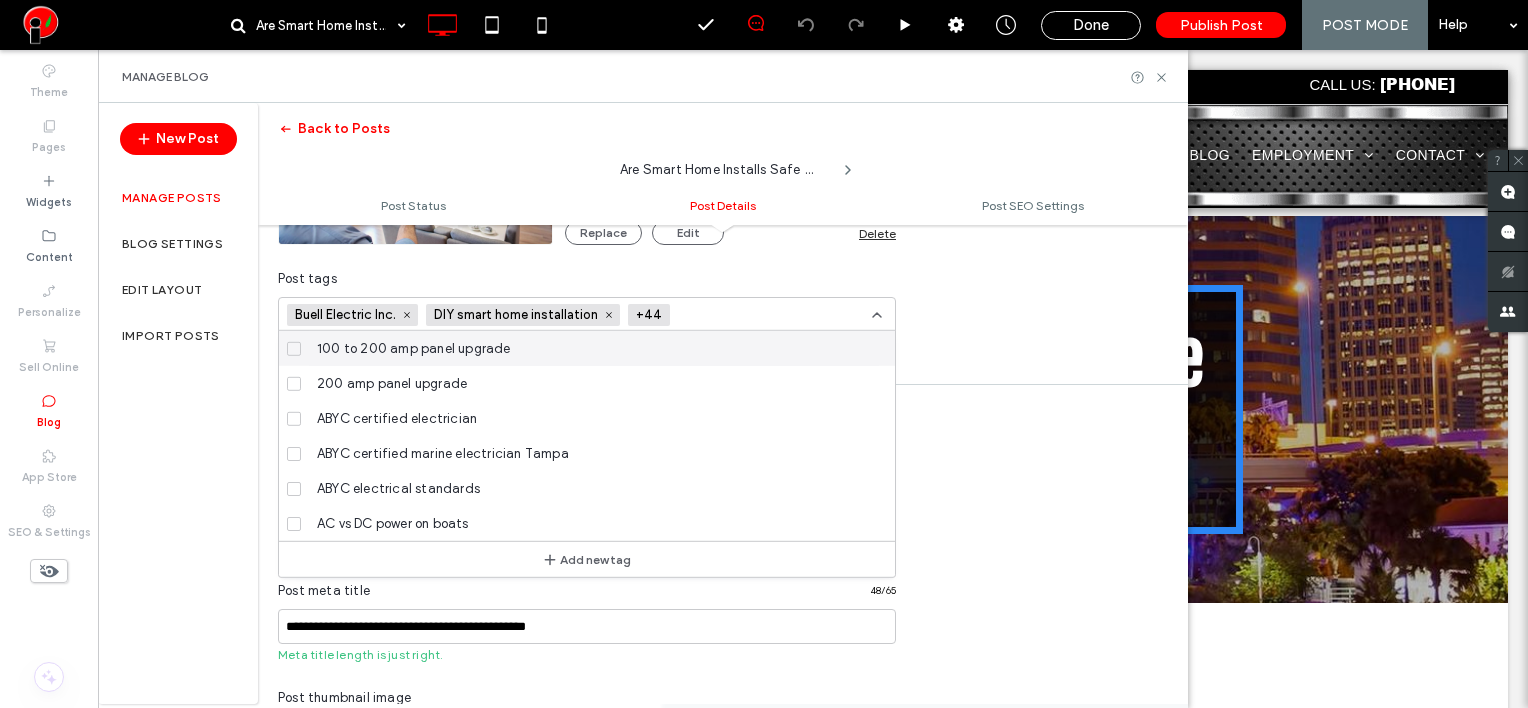 click at bounding box center [751, 315] 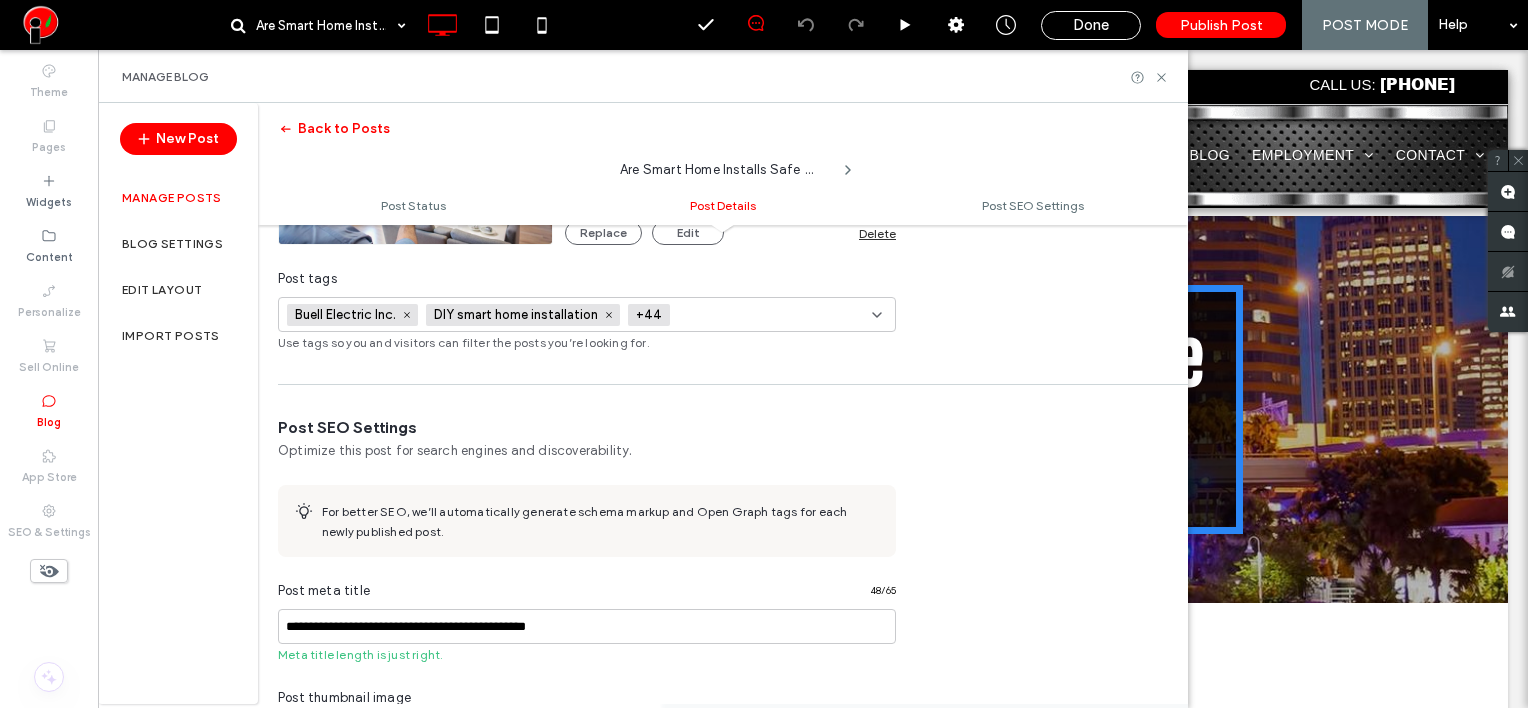 paste on "**********" 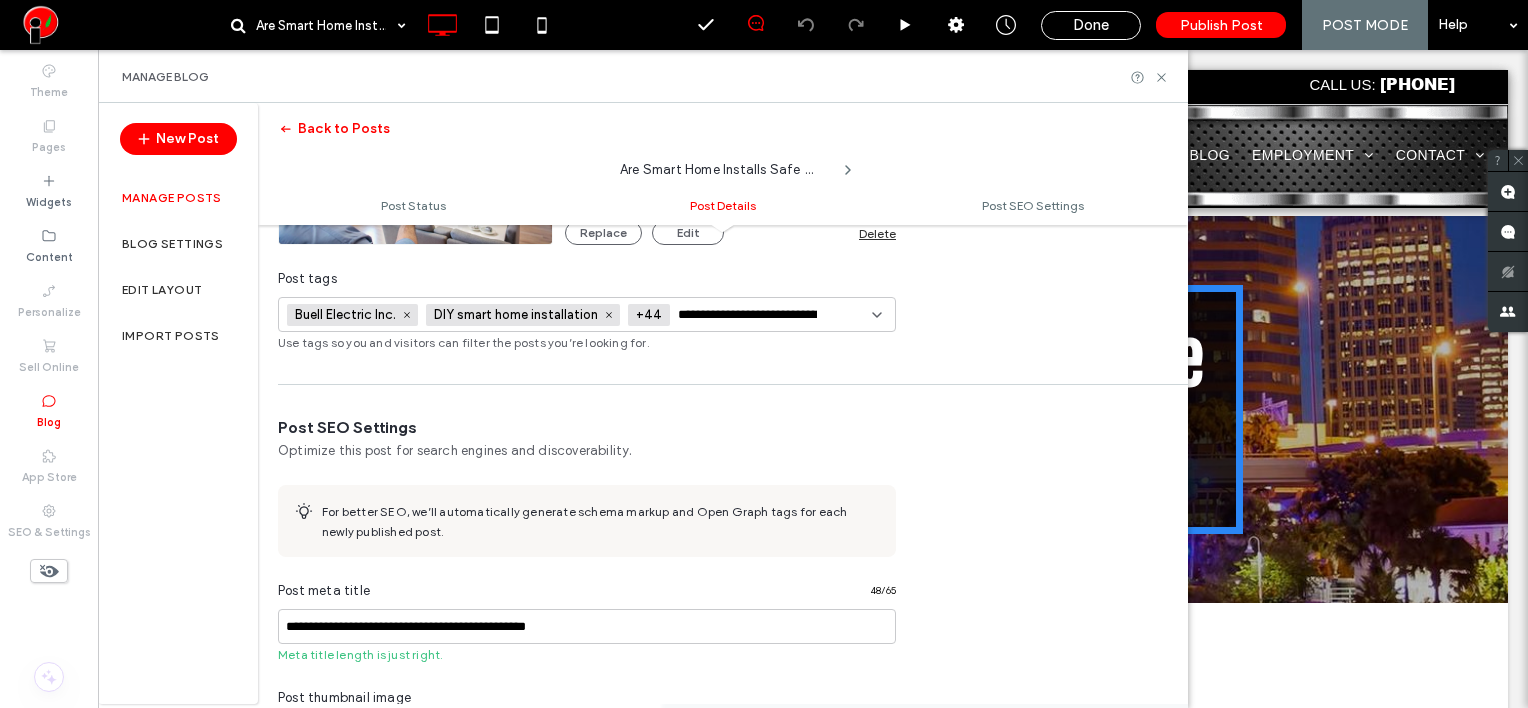 scroll, scrollTop: 0, scrollLeft: 68, axis: horizontal 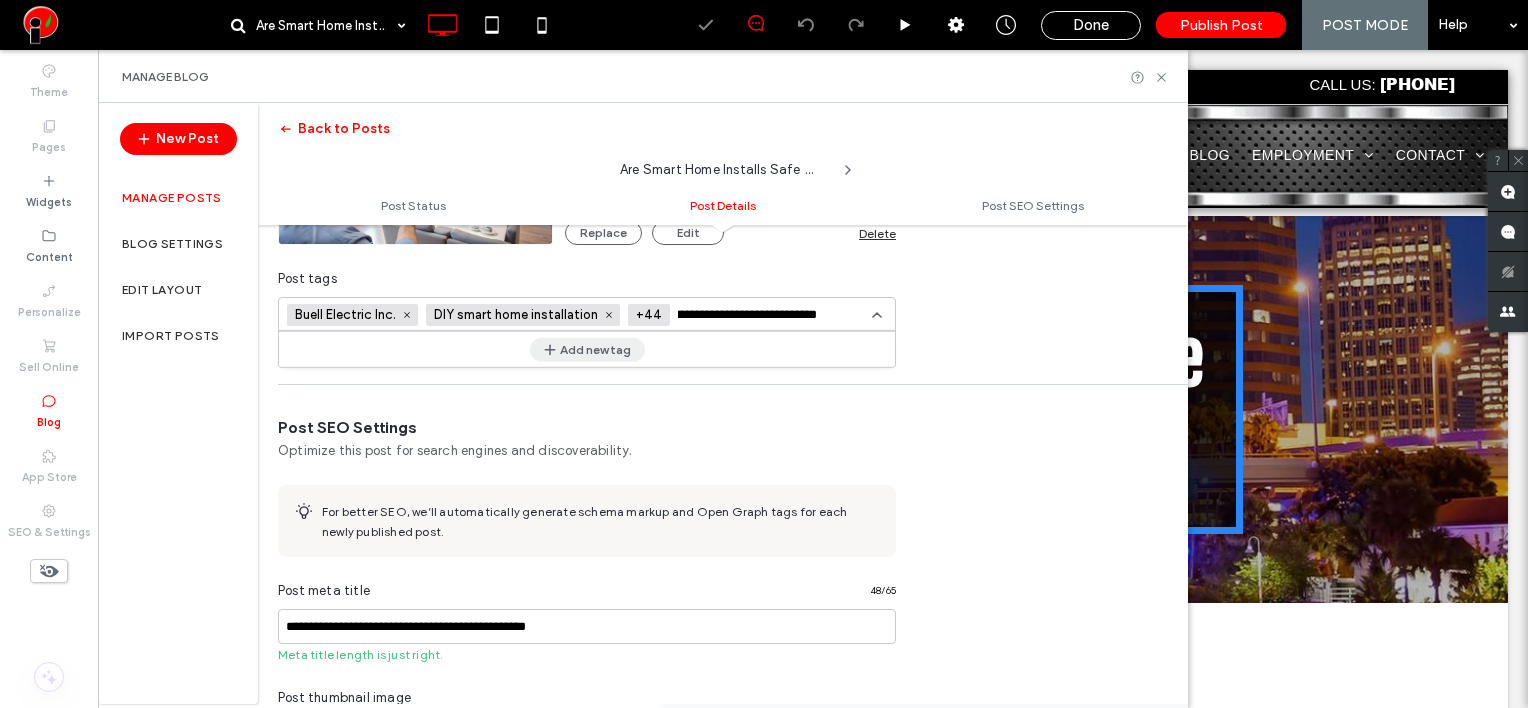 type on "**********" 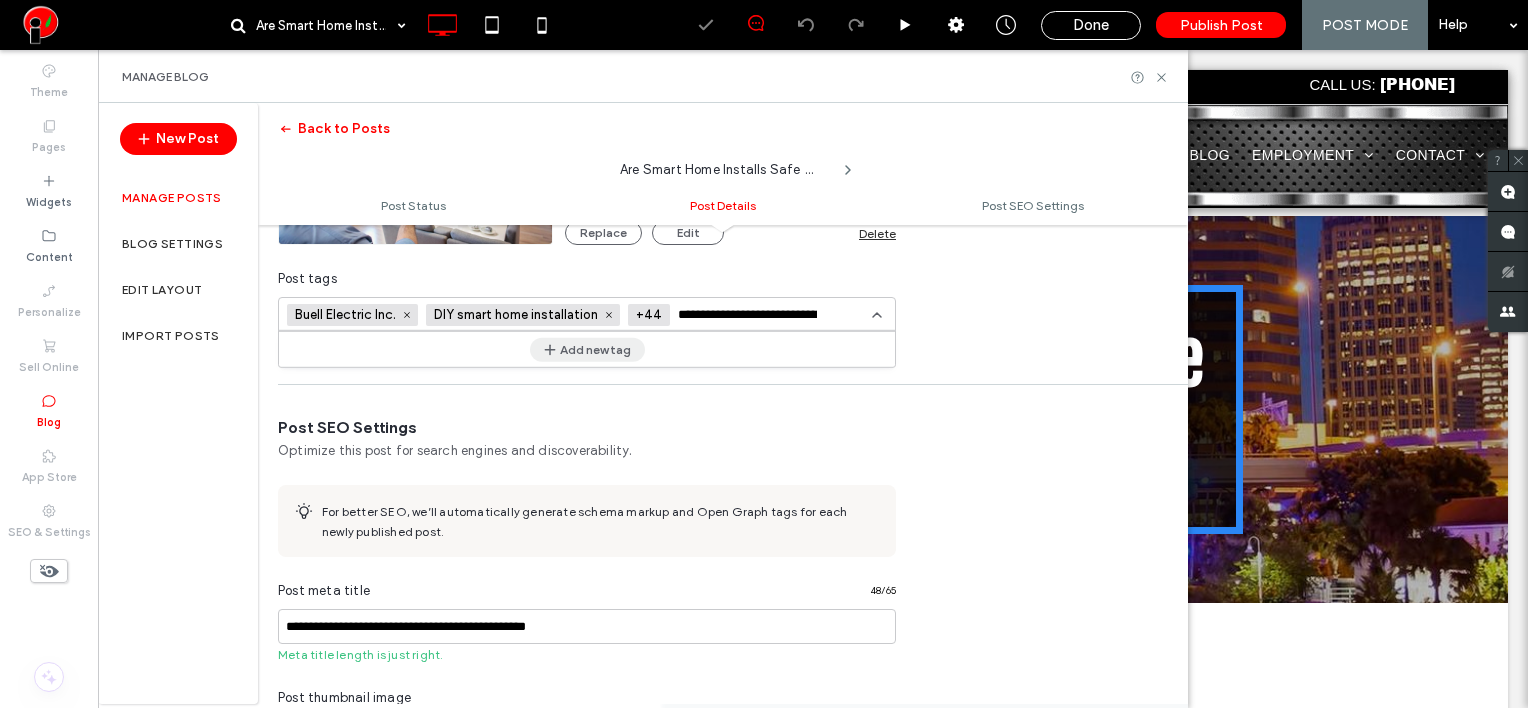 click on "Add new tag" at bounding box center (587, 349) 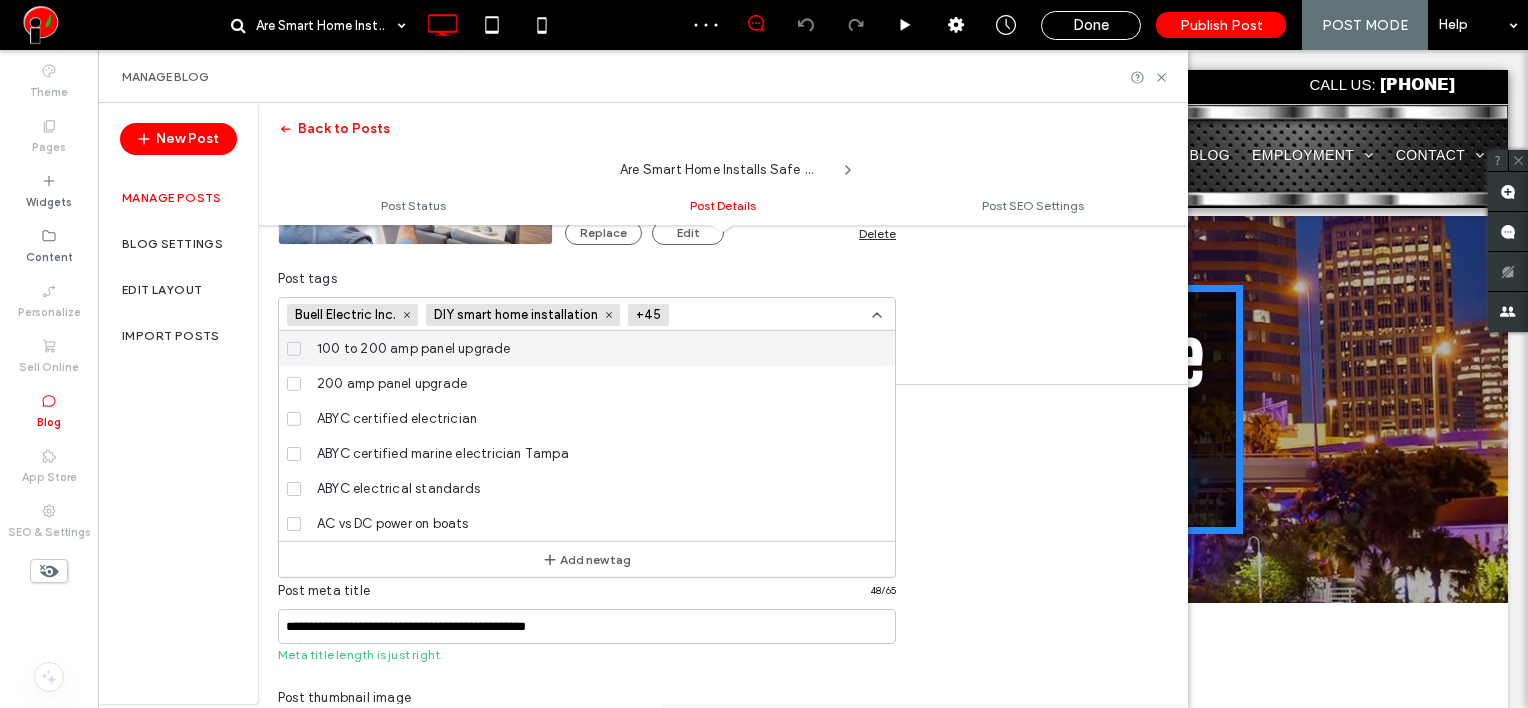 scroll, scrollTop: 0, scrollLeft: 0, axis: both 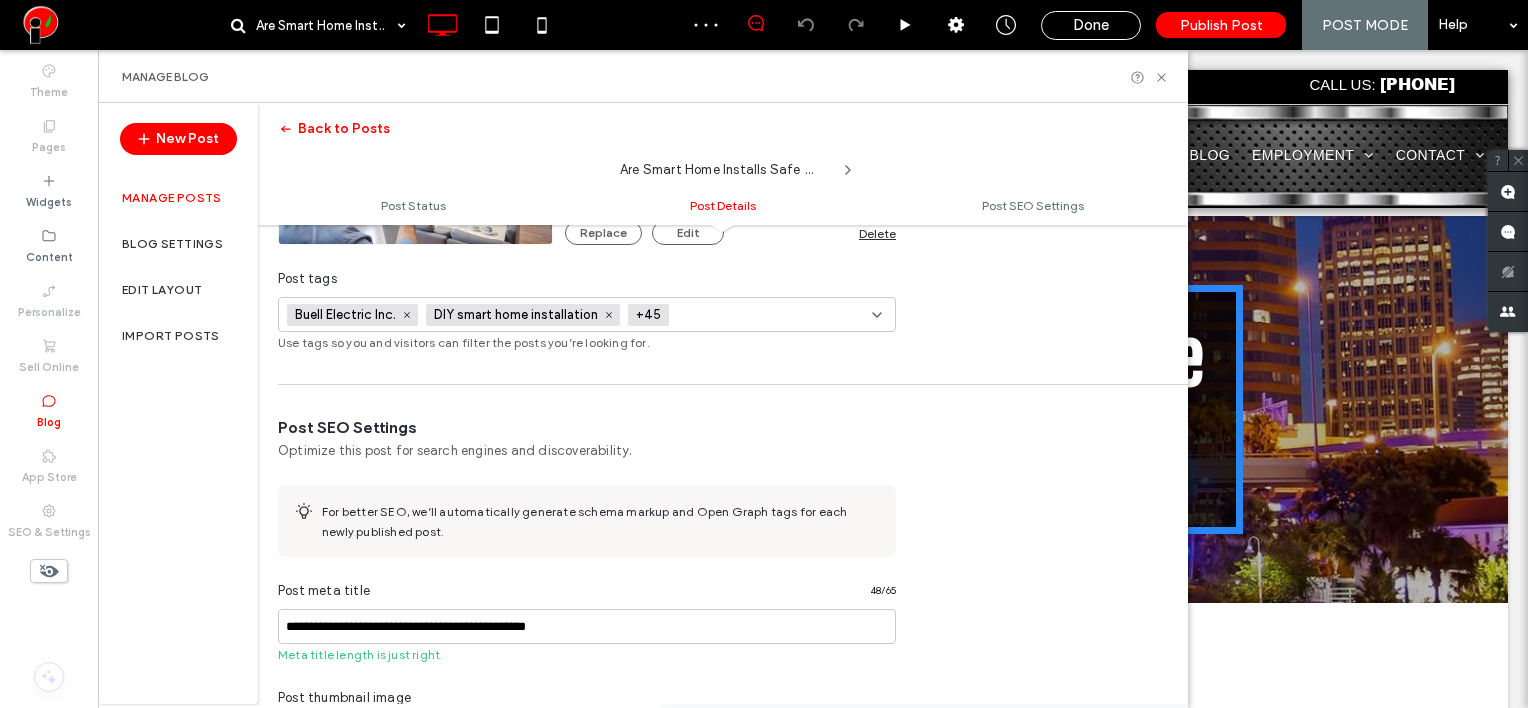 paste on "**********" 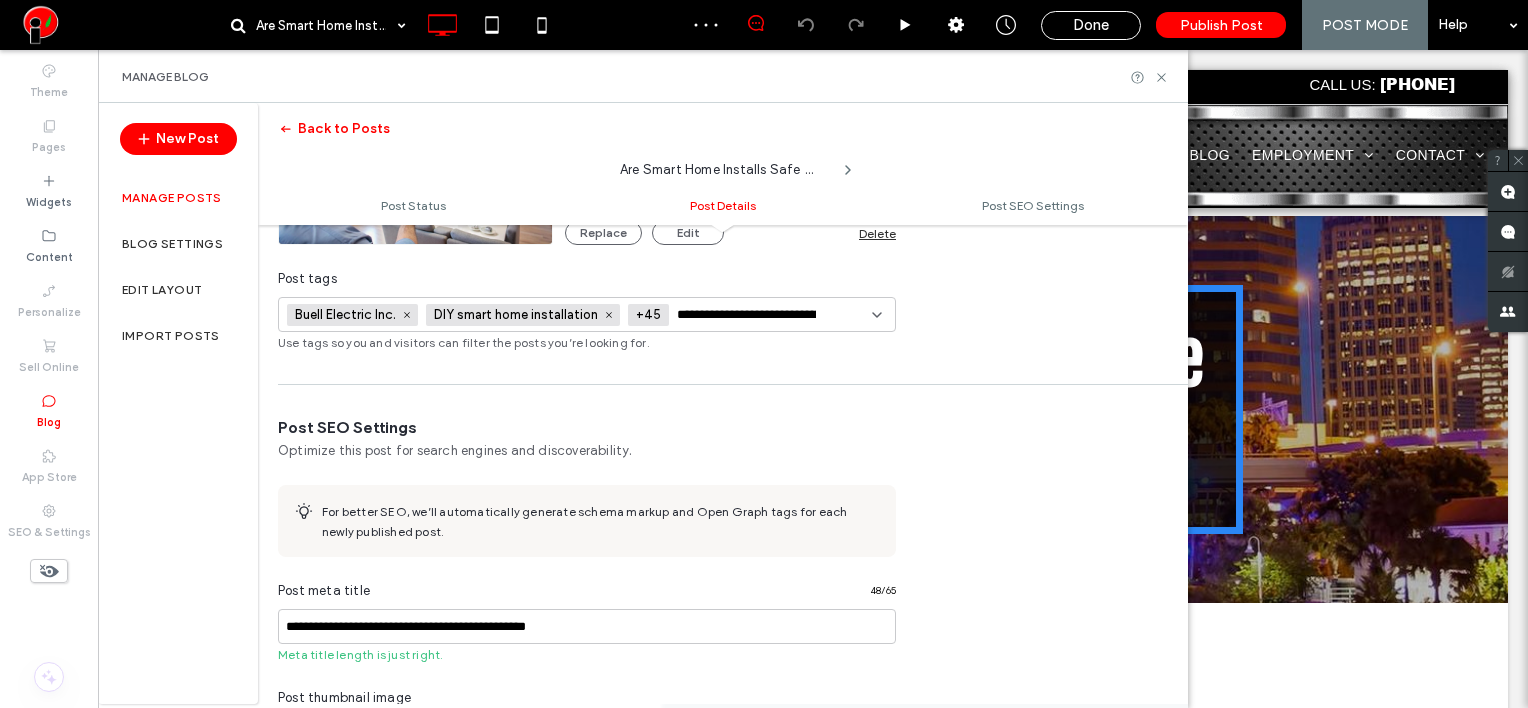 scroll, scrollTop: 0, scrollLeft: 72, axis: horizontal 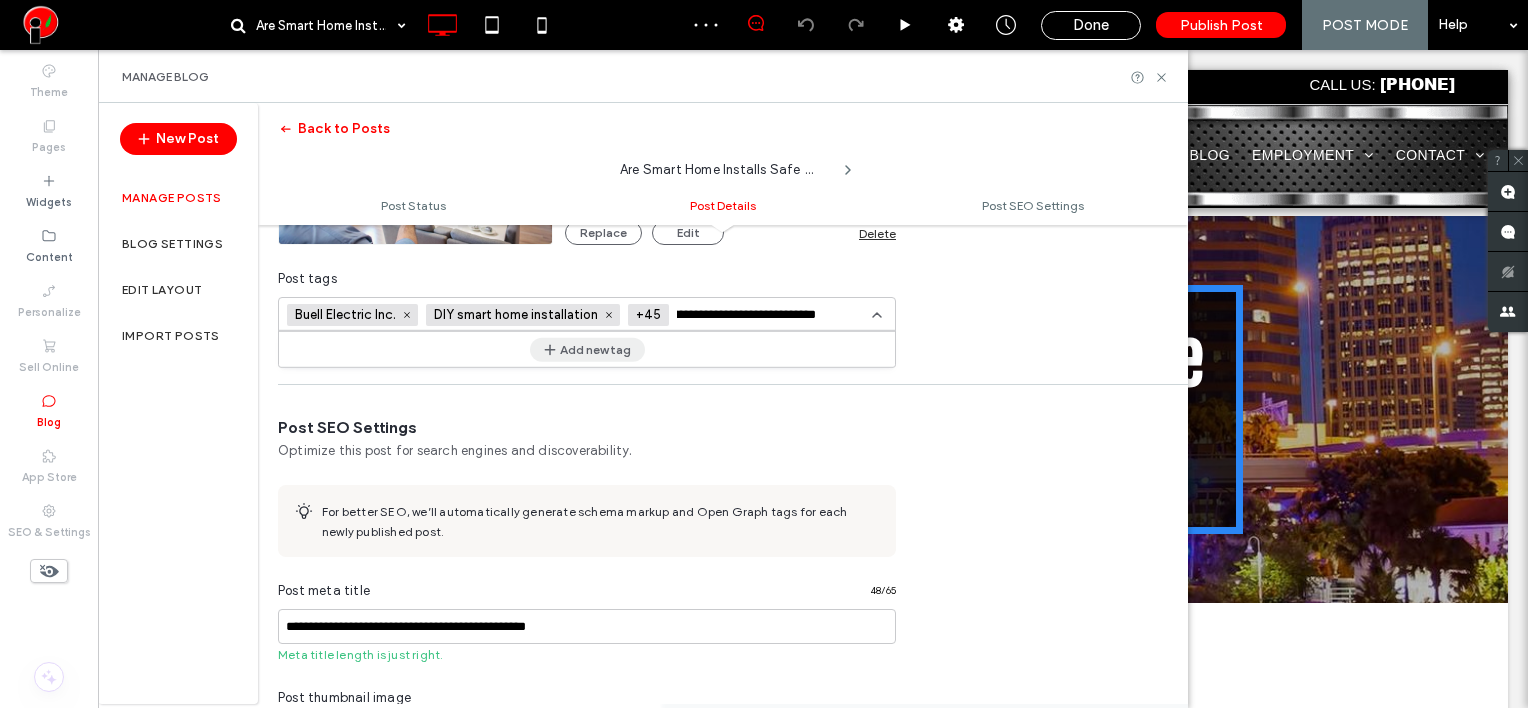 type on "**********" 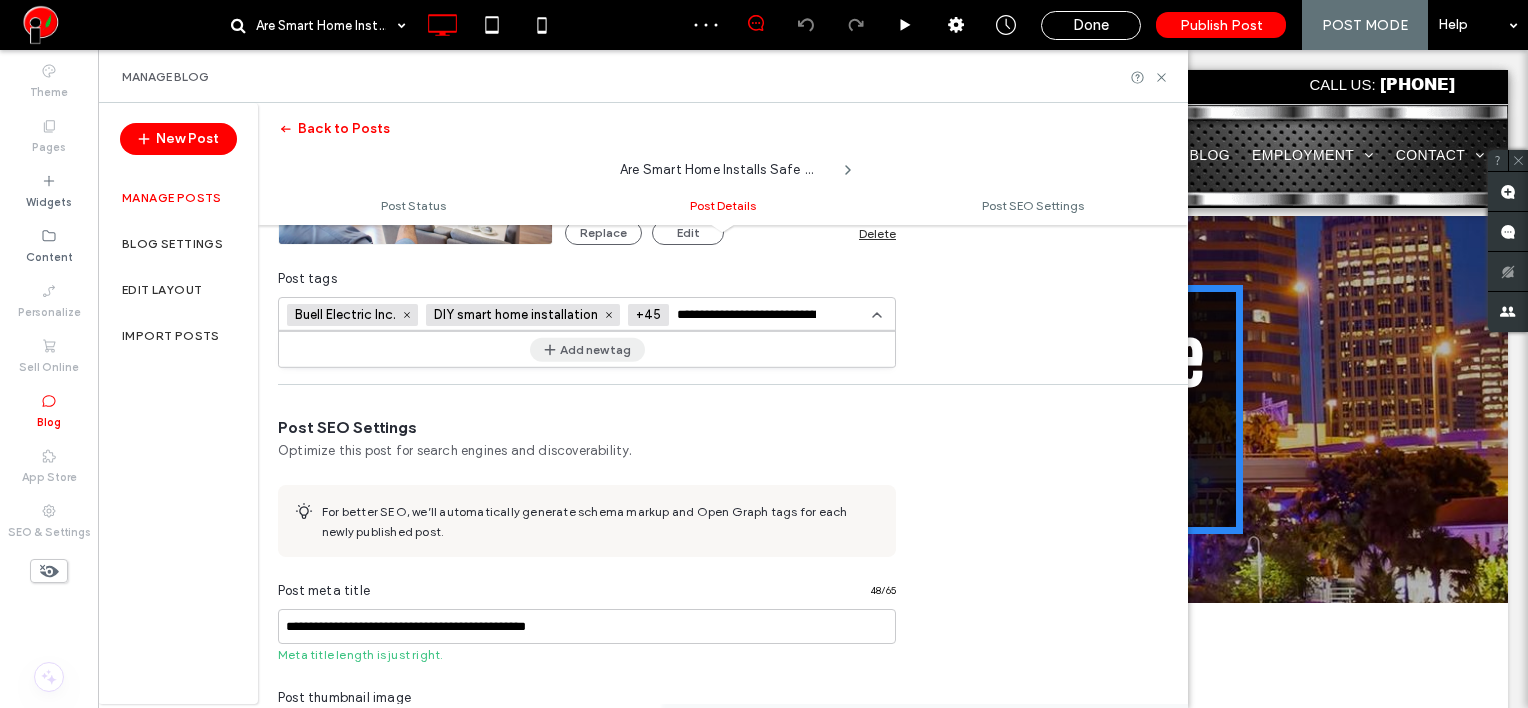 click on "Add new tag" at bounding box center (587, 349) 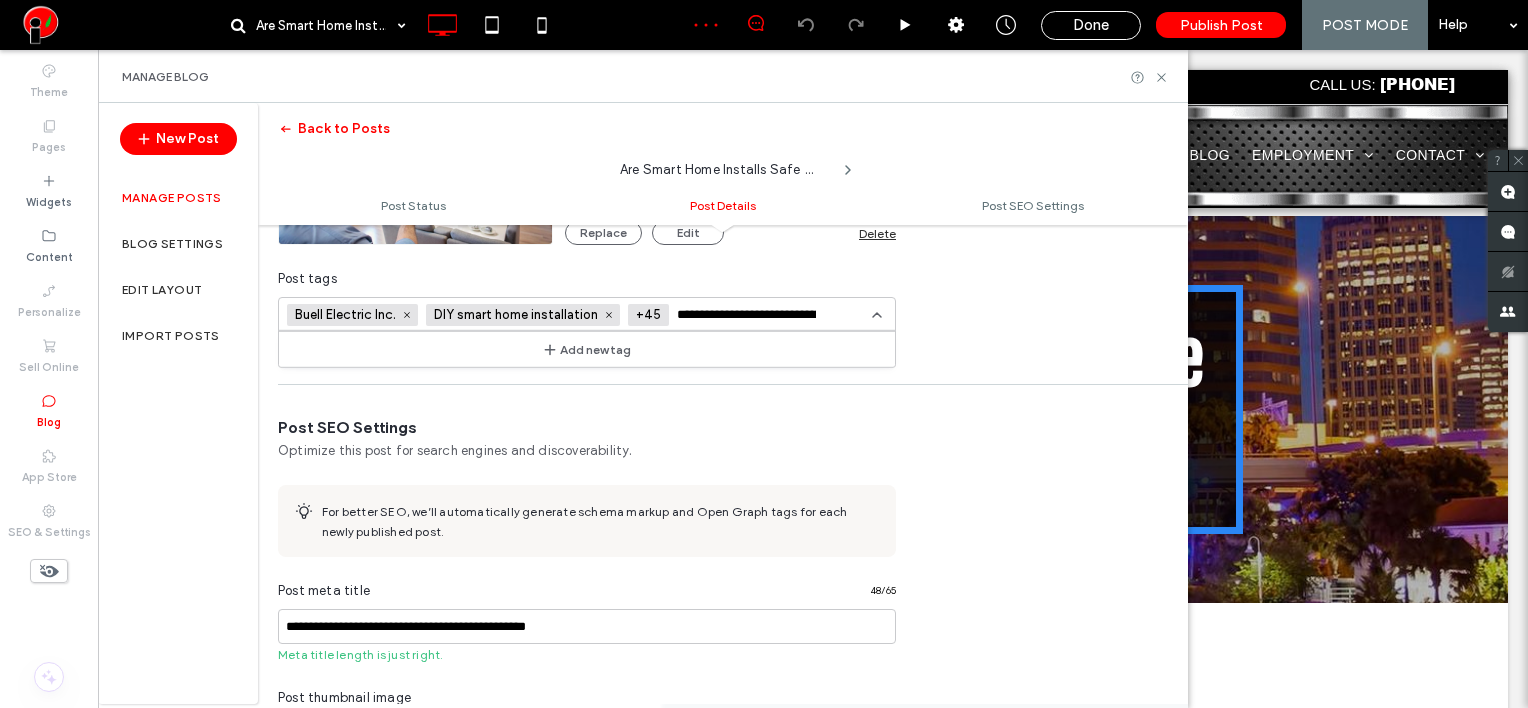 type 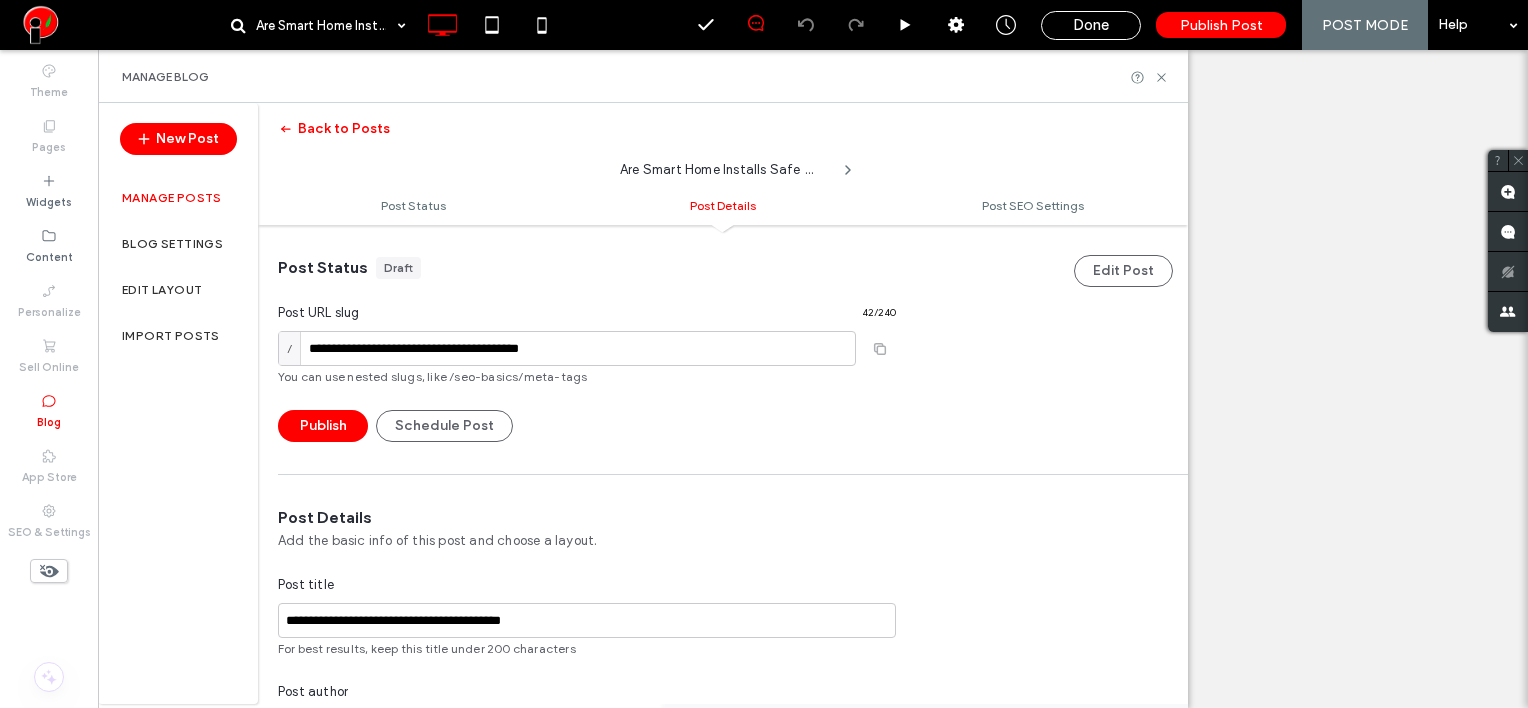 scroll, scrollTop: 0, scrollLeft: 0, axis: both 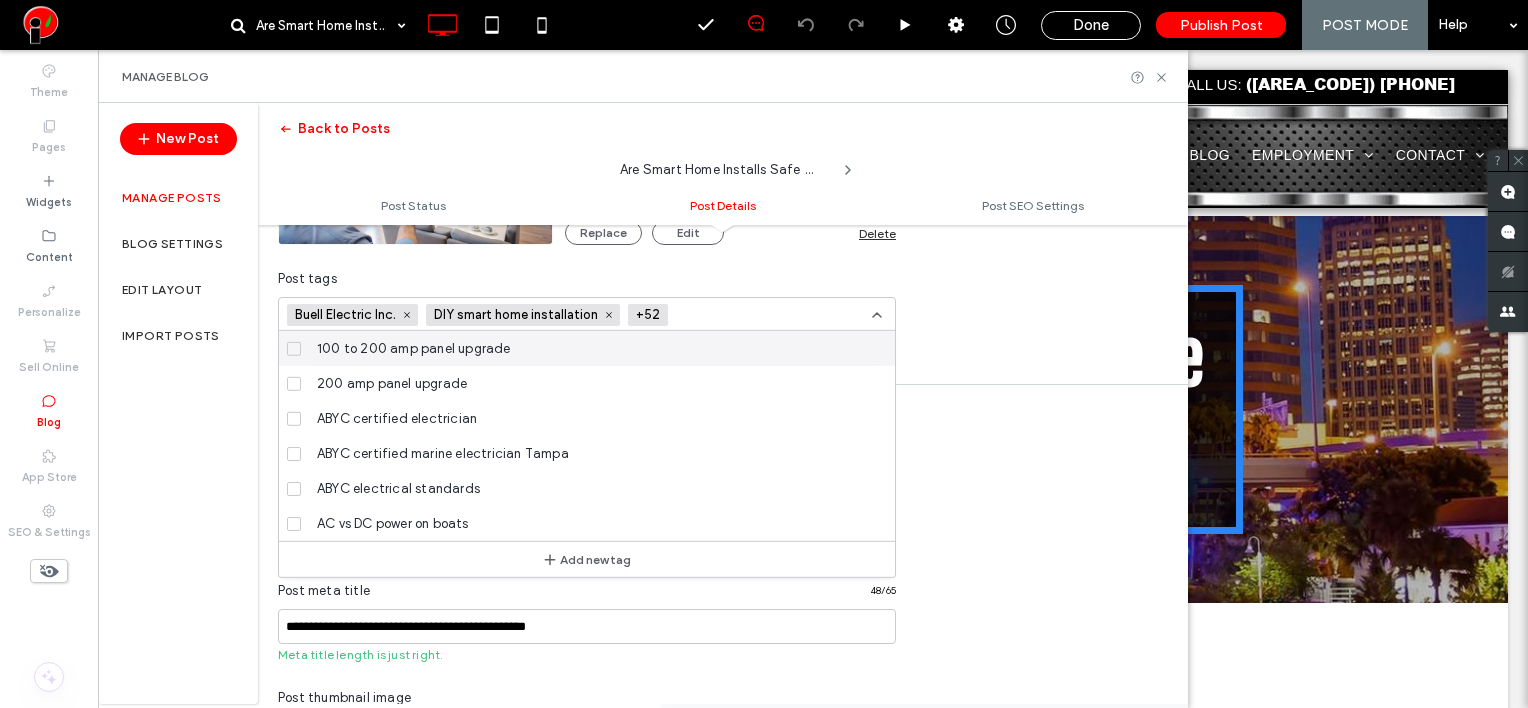 click at bounding box center (745, 315) 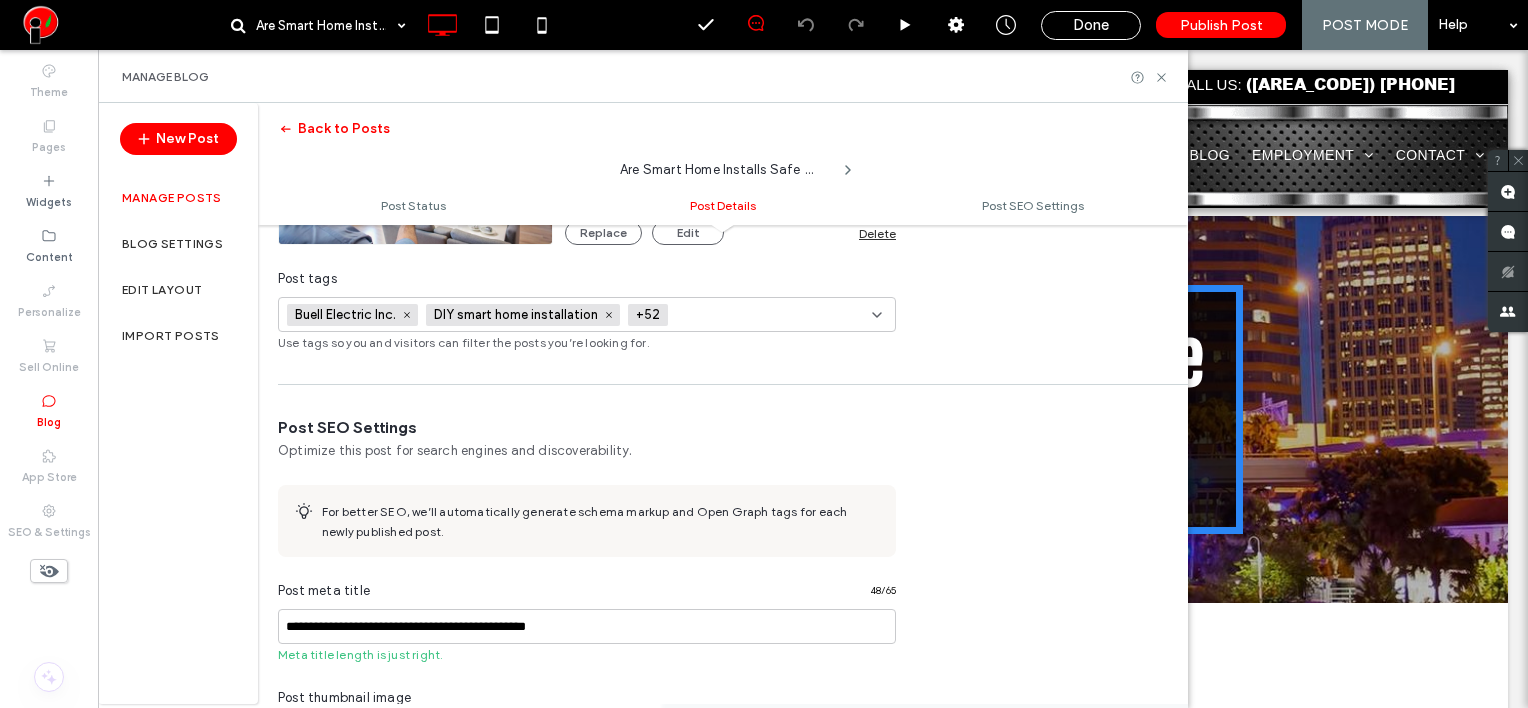 paste on "**********" 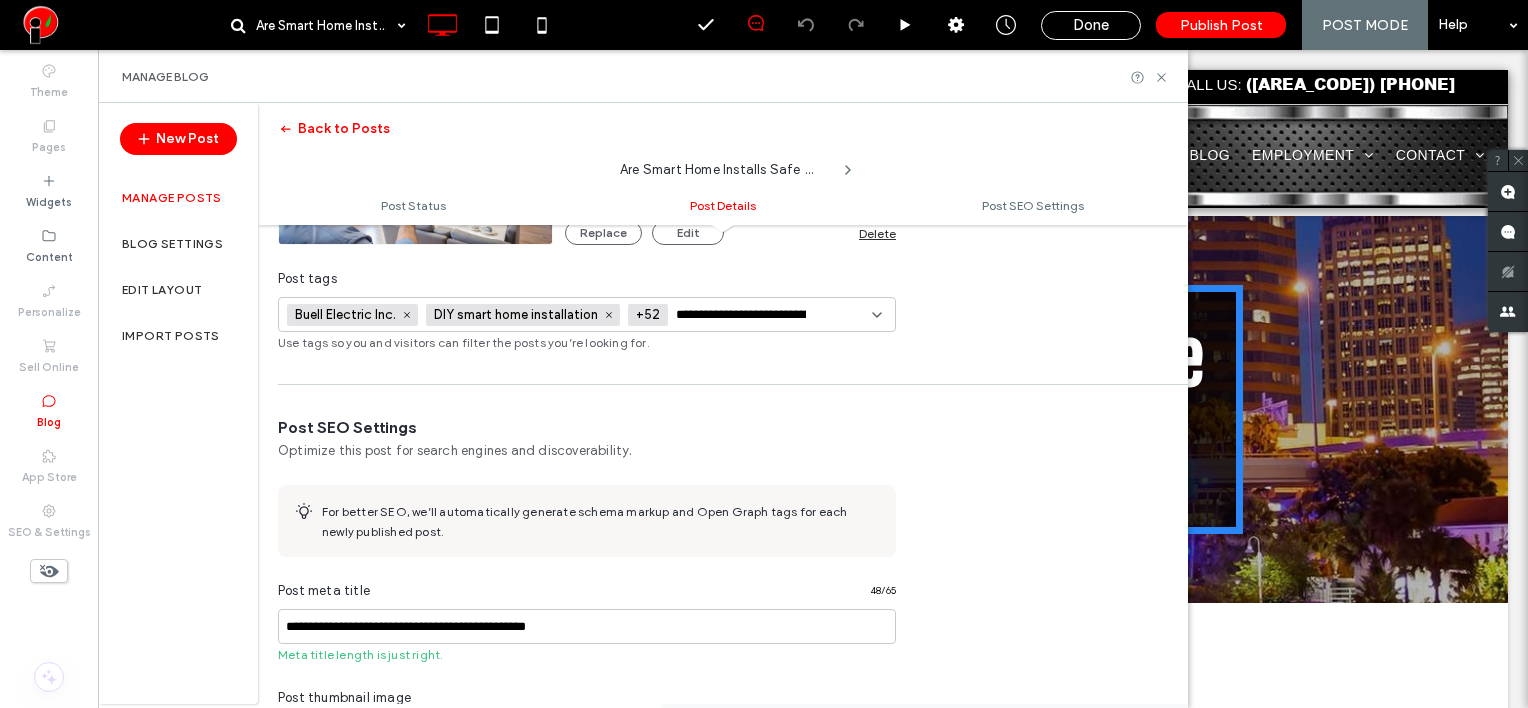 scroll, scrollTop: 0, scrollLeft: 37, axis: horizontal 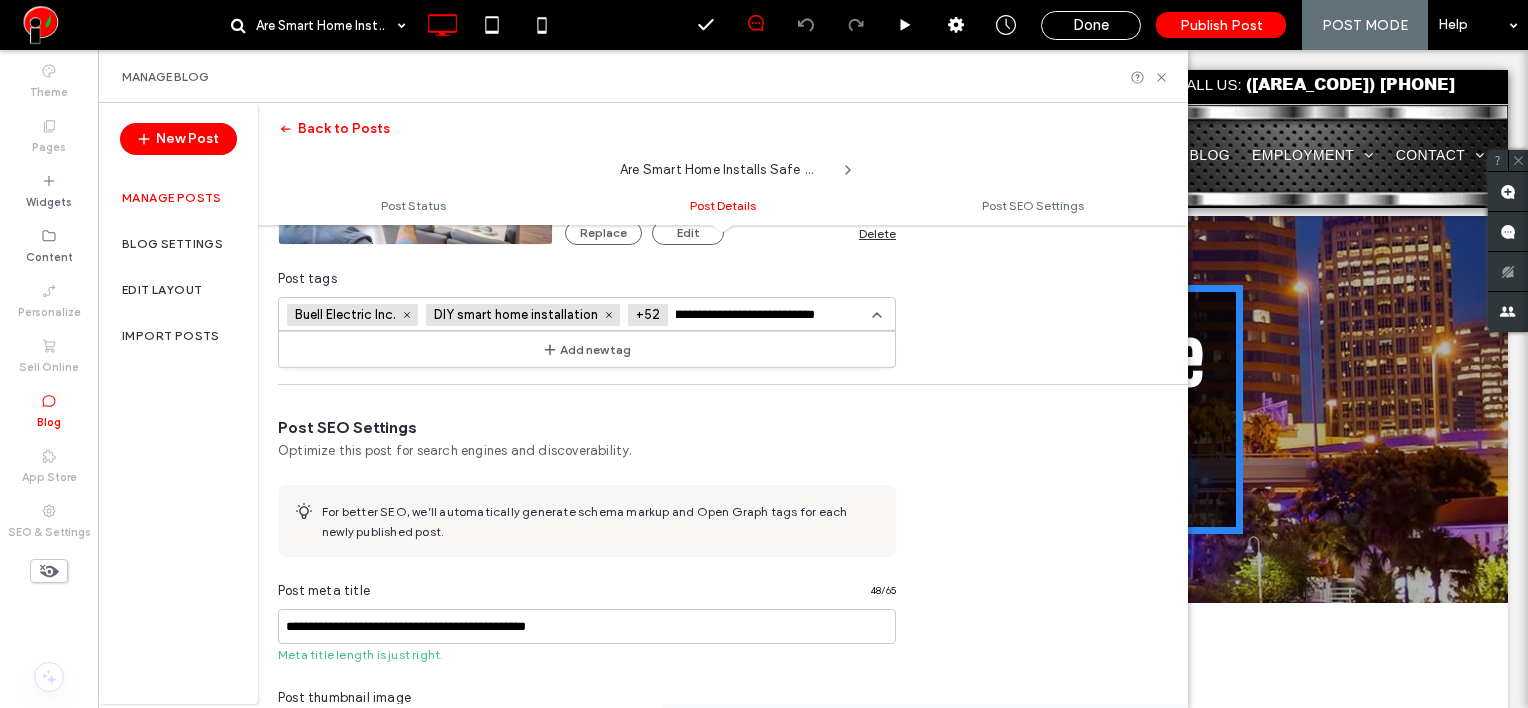 type on "**********" 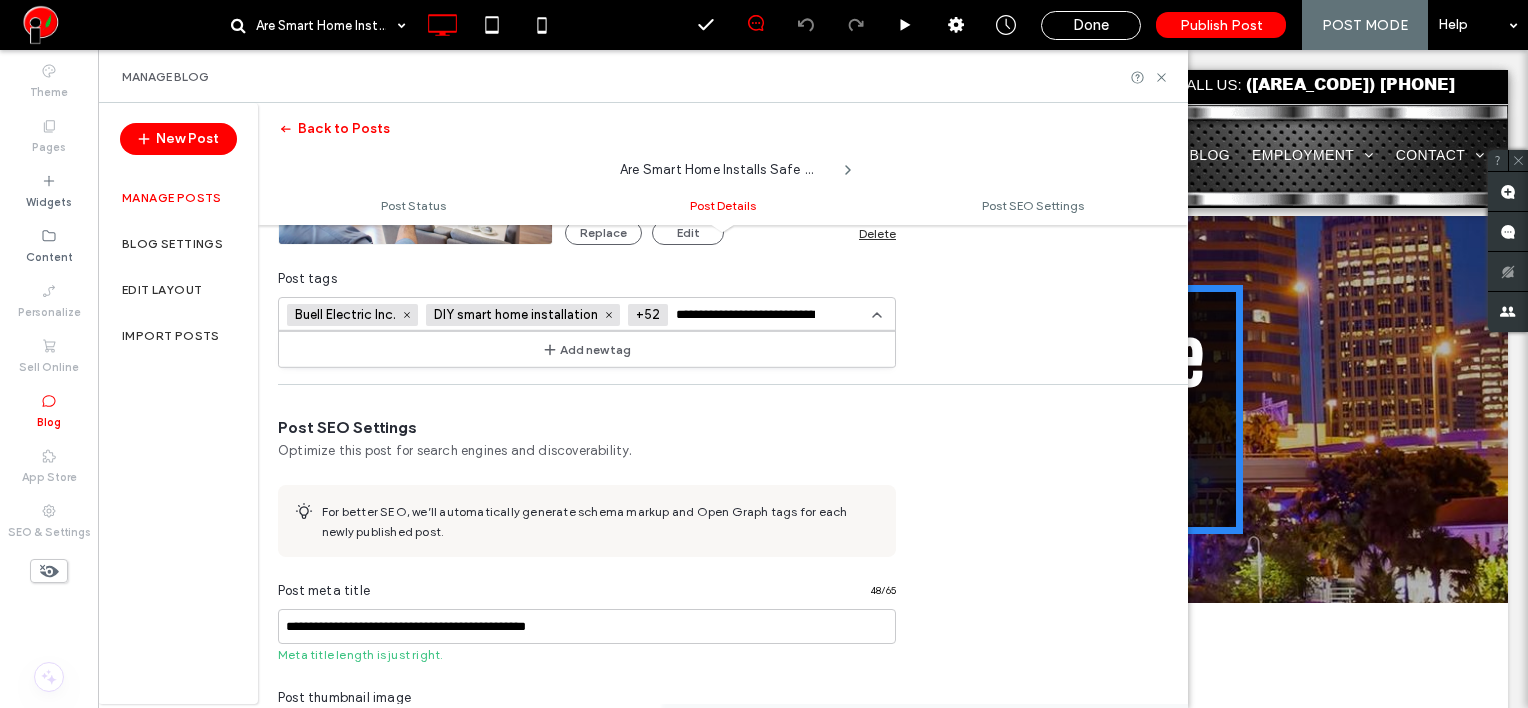 click on "Add new tag" at bounding box center [587, 349] 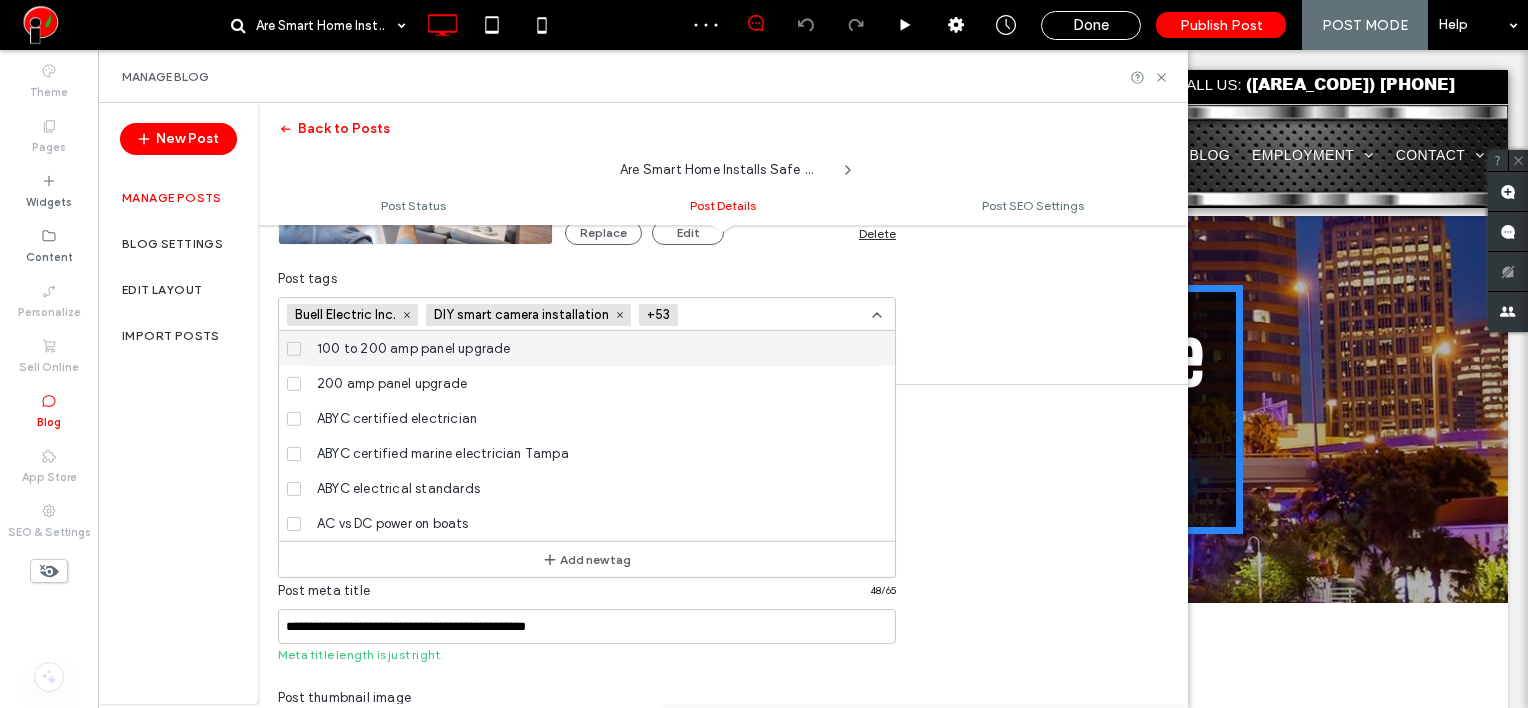 click at bounding box center [759, 315] 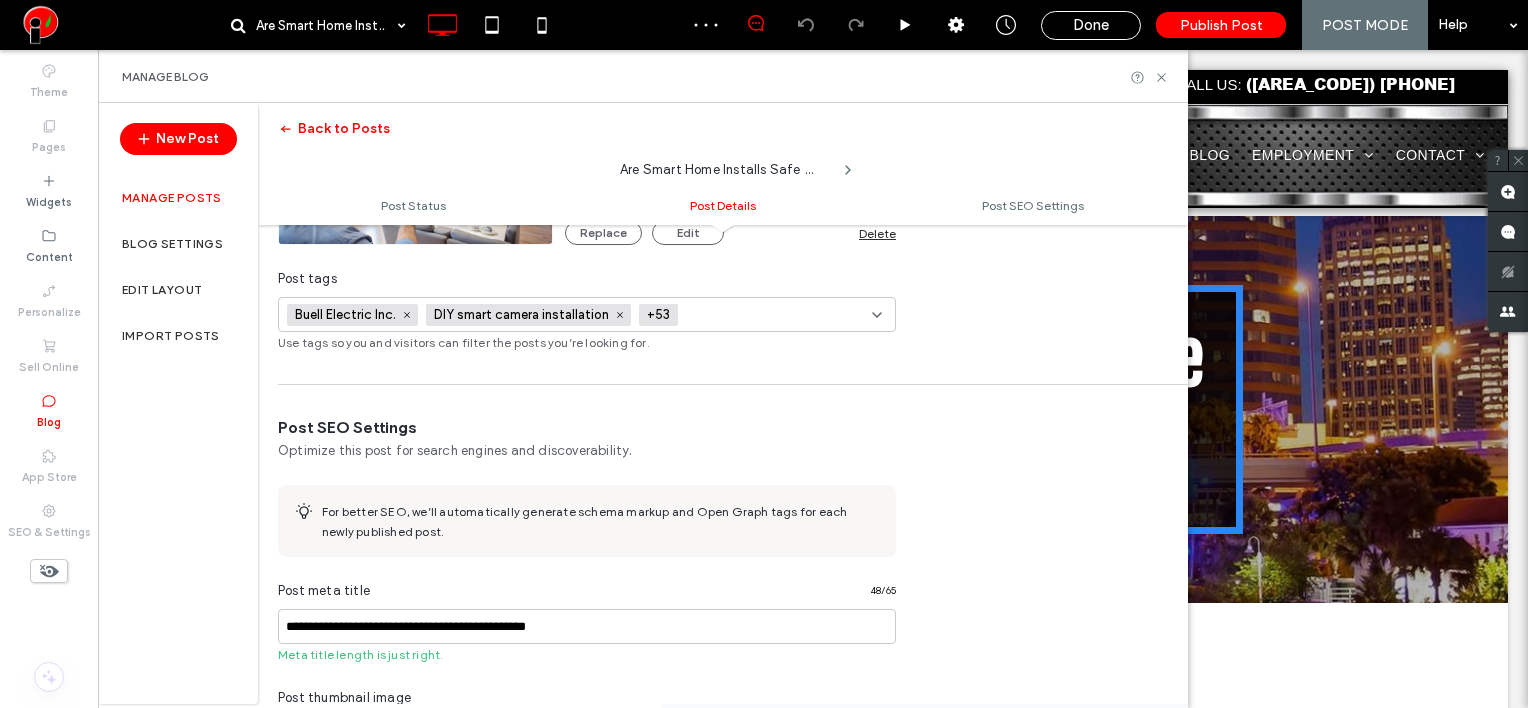 paste on "**********" 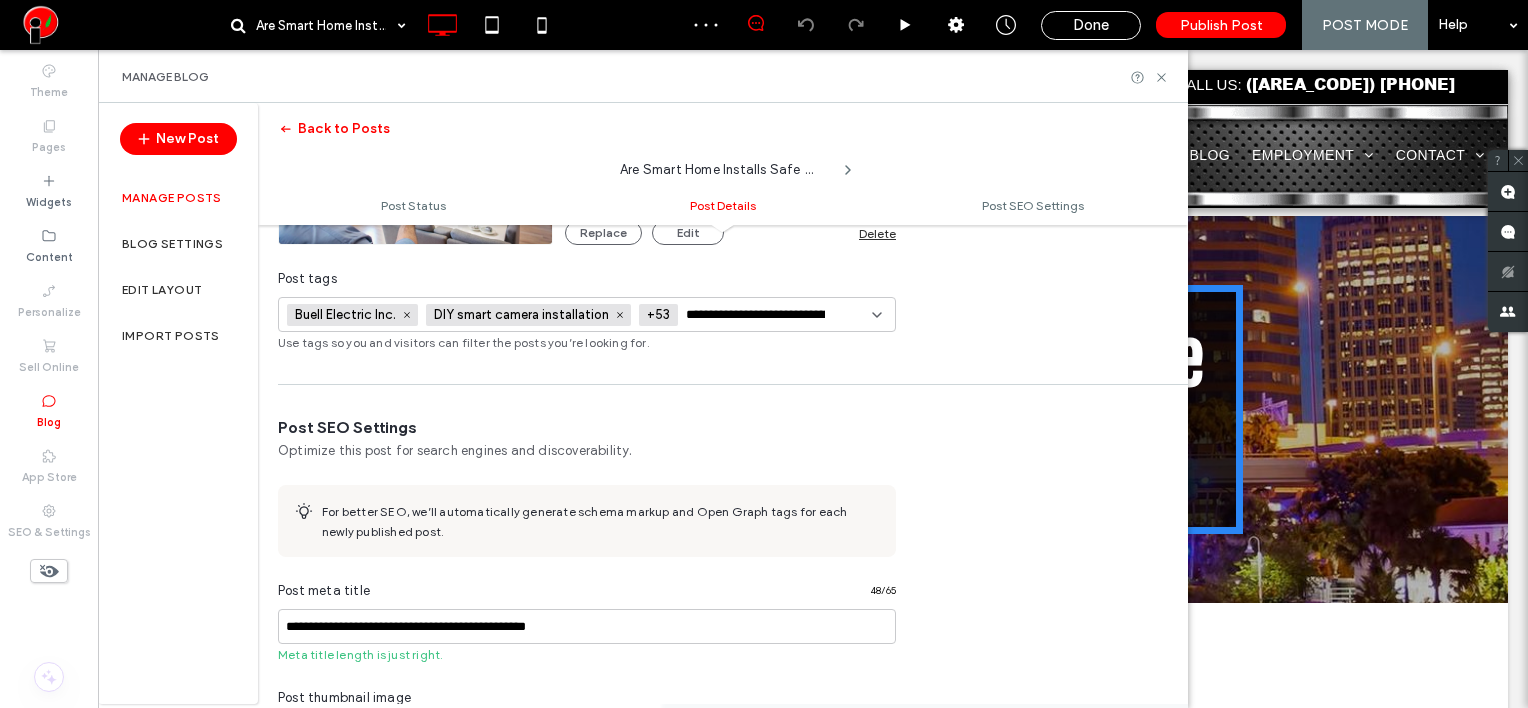 scroll, scrollTop: 0, scrollLeft: 76, axis: horizontal 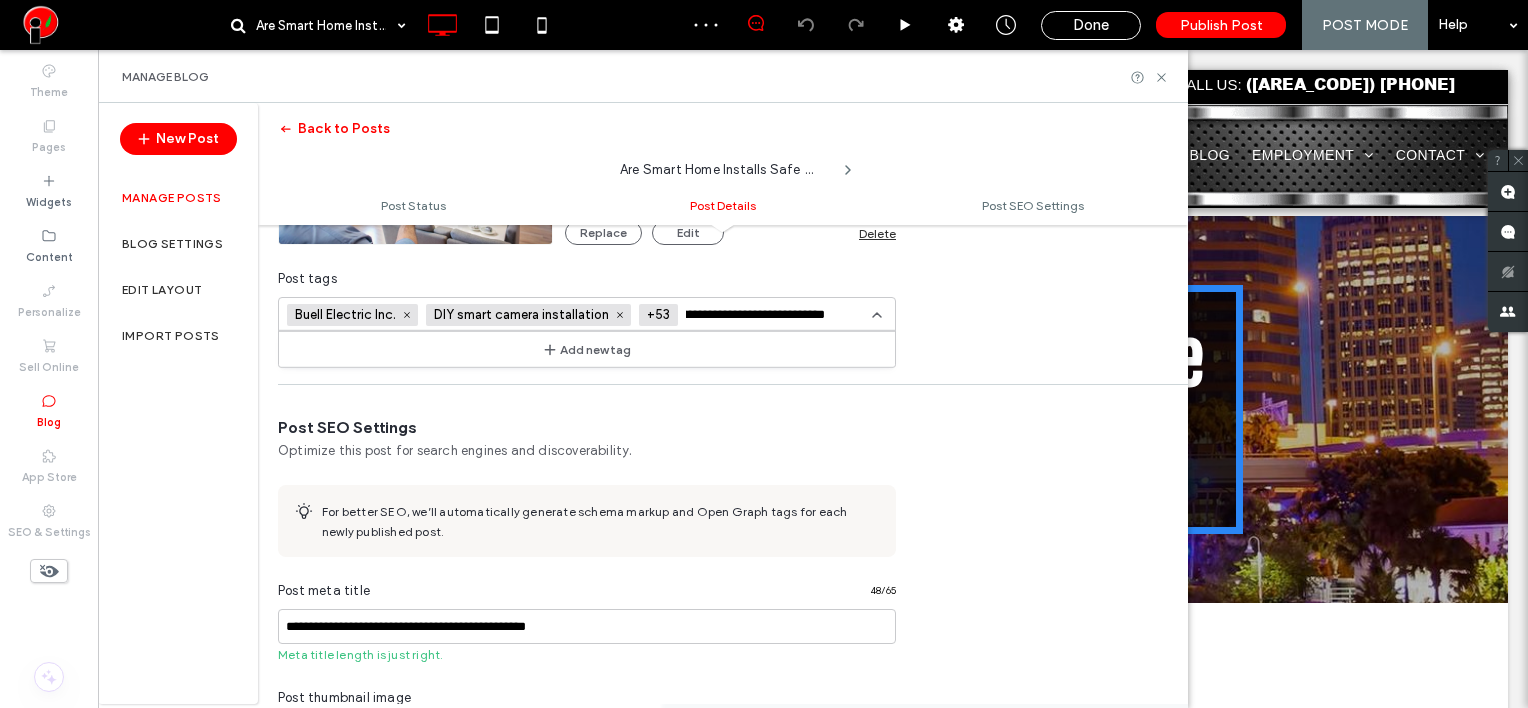 type on "**********" 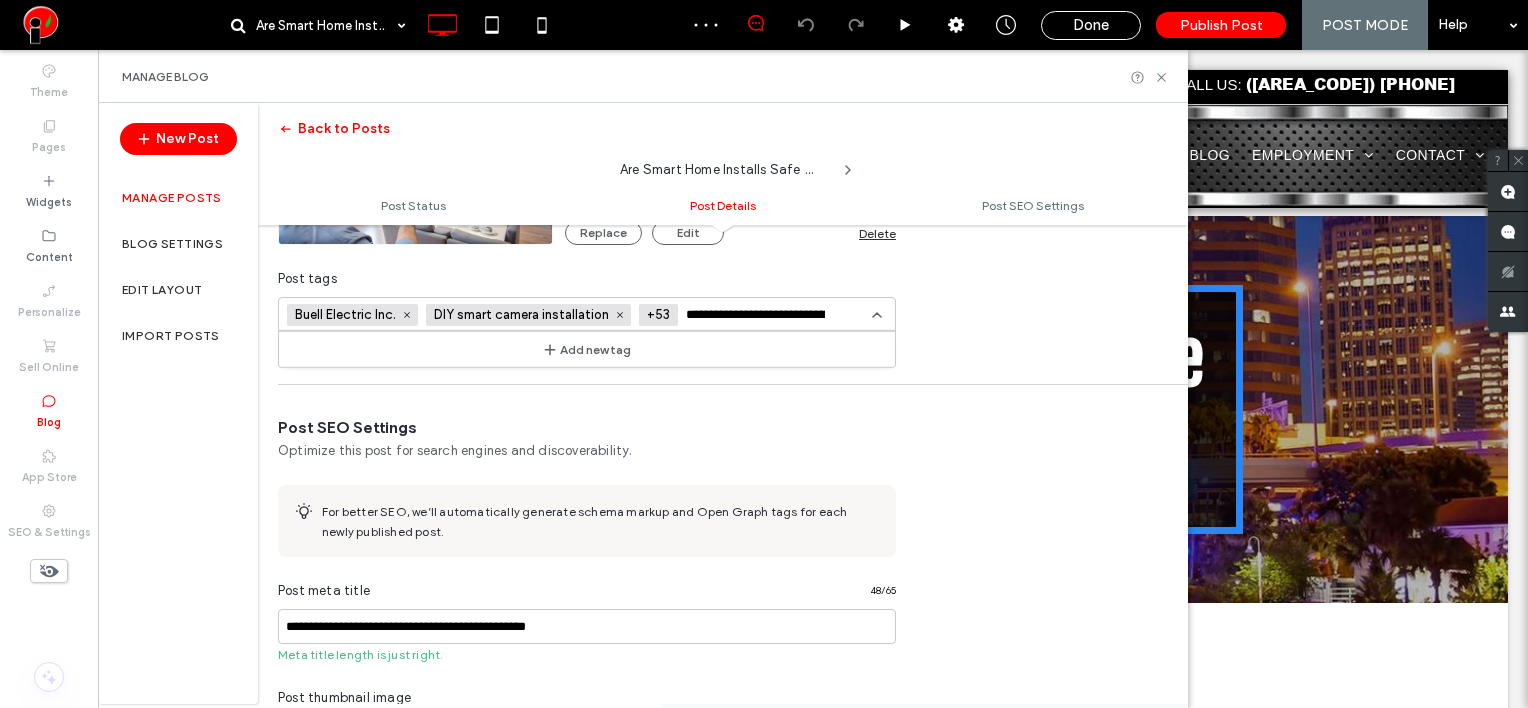 click on "Add new tag" at bounding box center (587, 349) 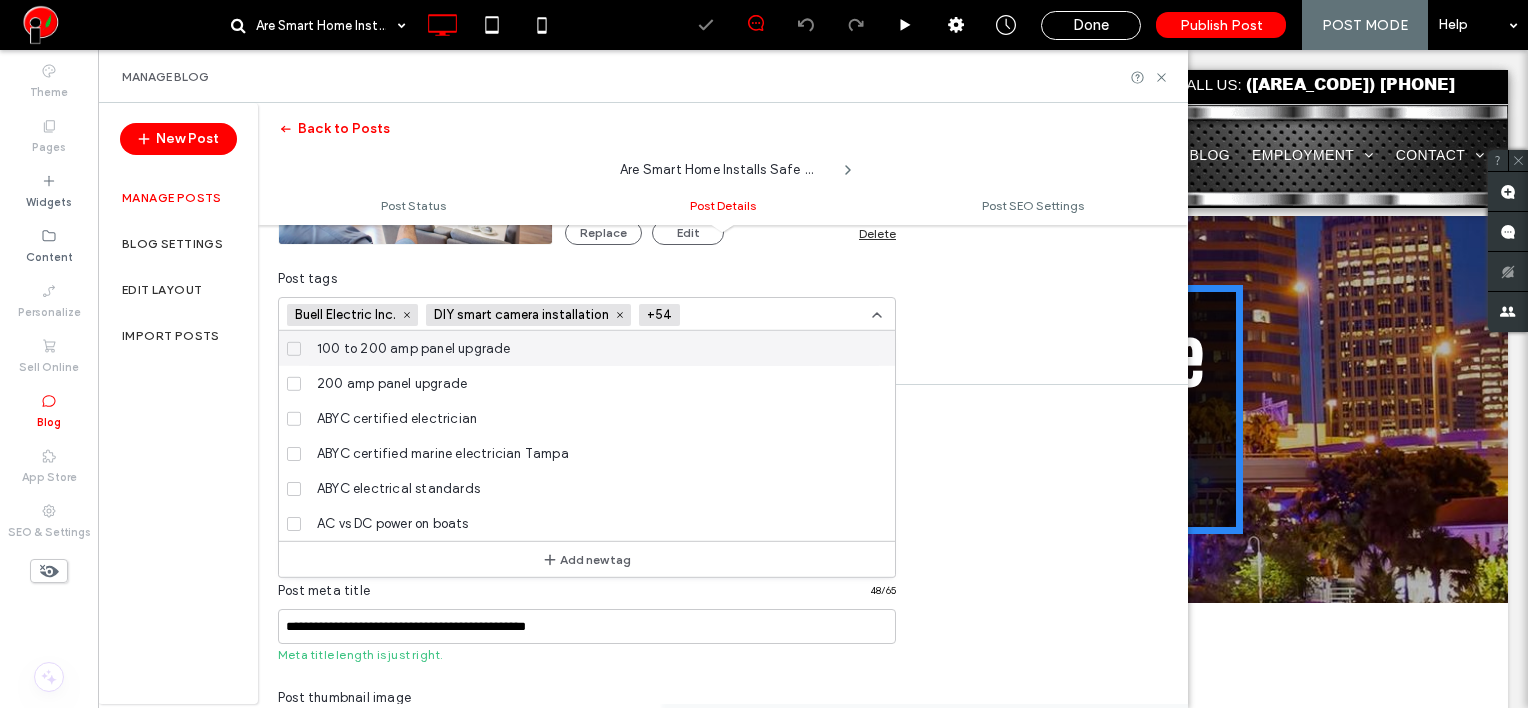 scroll, scrollTop: 0, scrollLeft: 0, axis: both 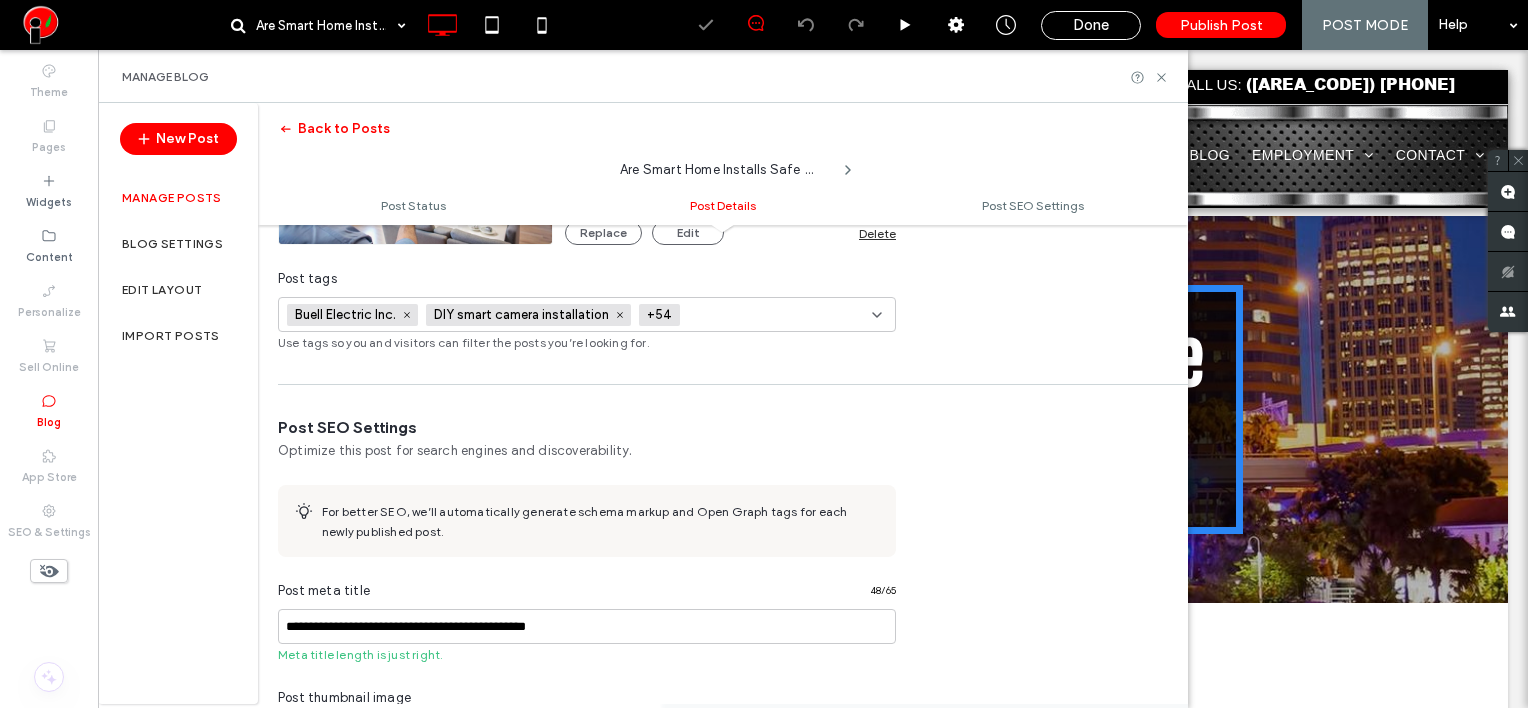 paste on "**********" 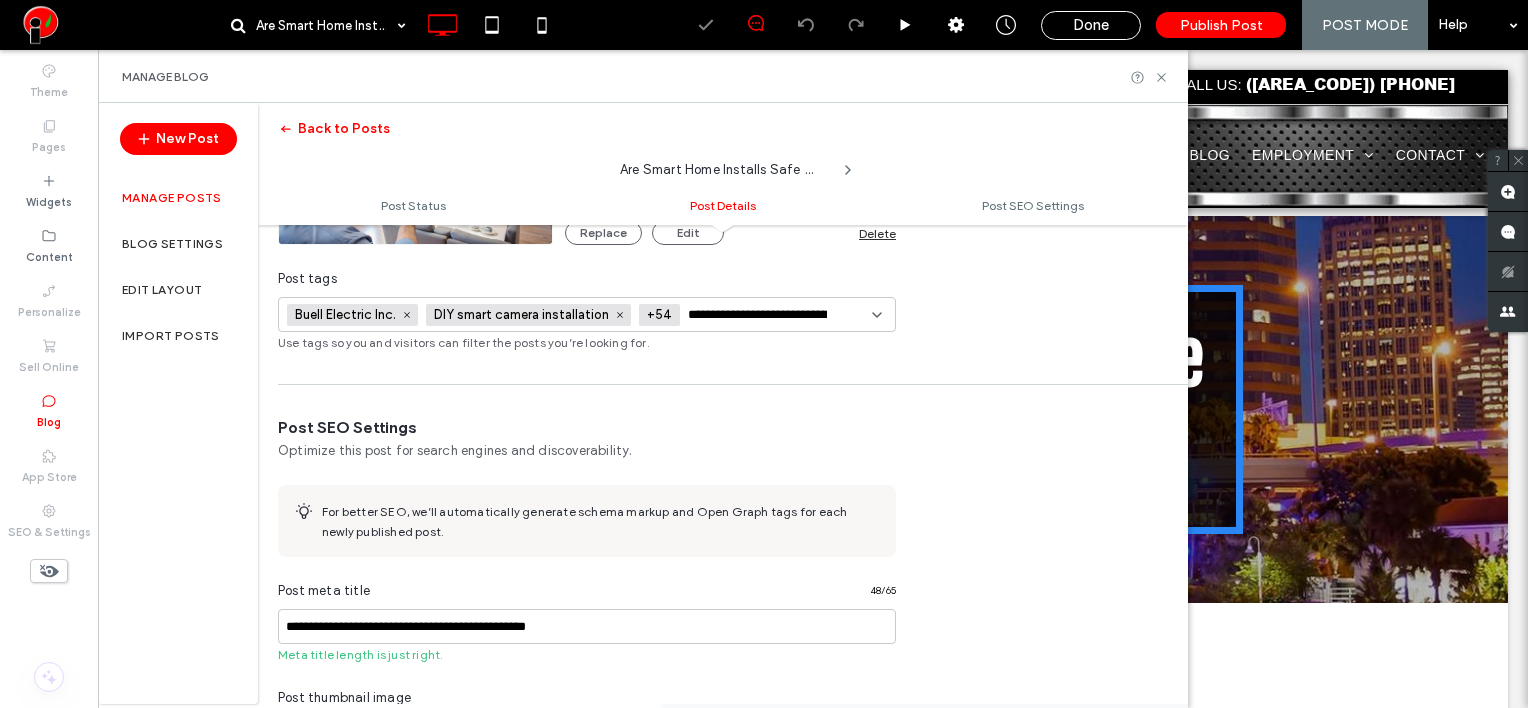 scroll, scrollTop: 0, scrollLeft: 37, axis: horizontal 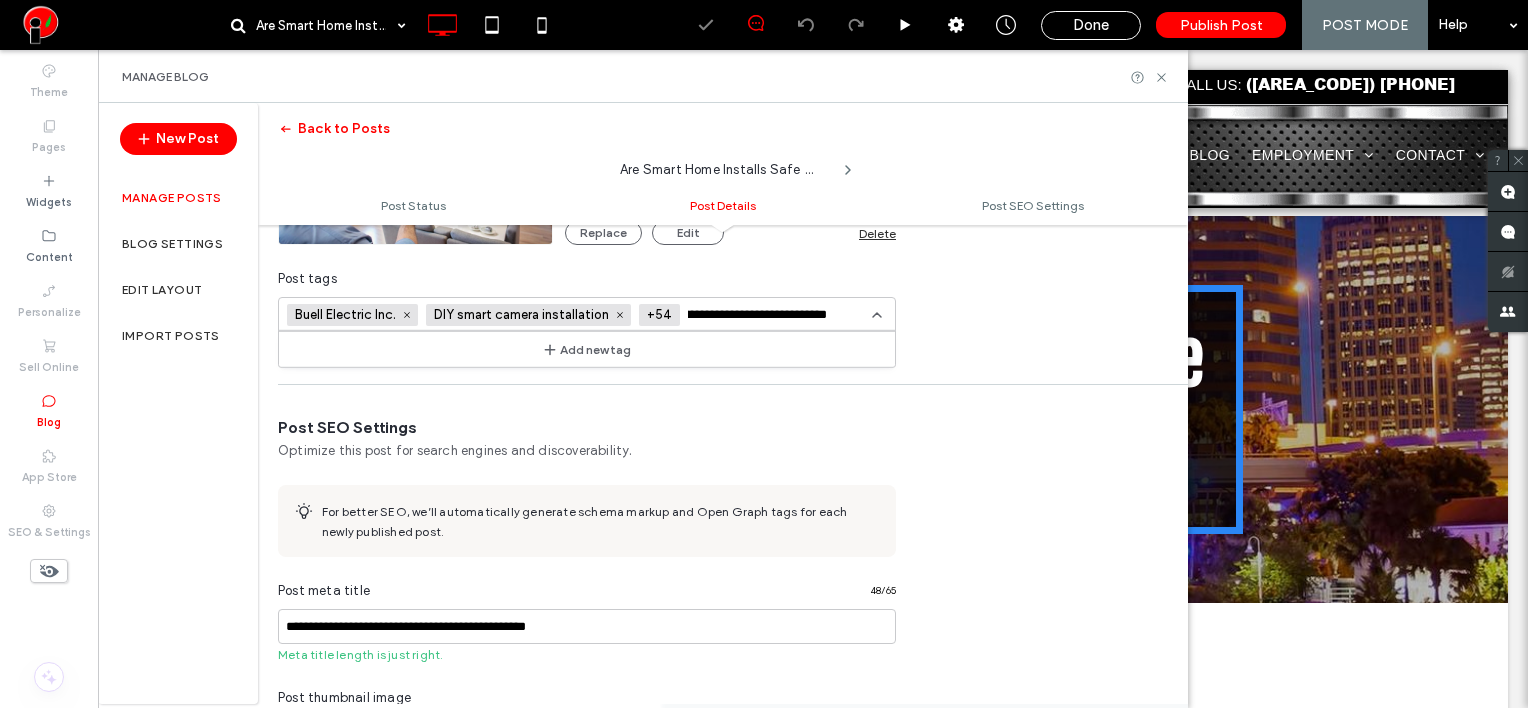 type on "**********" 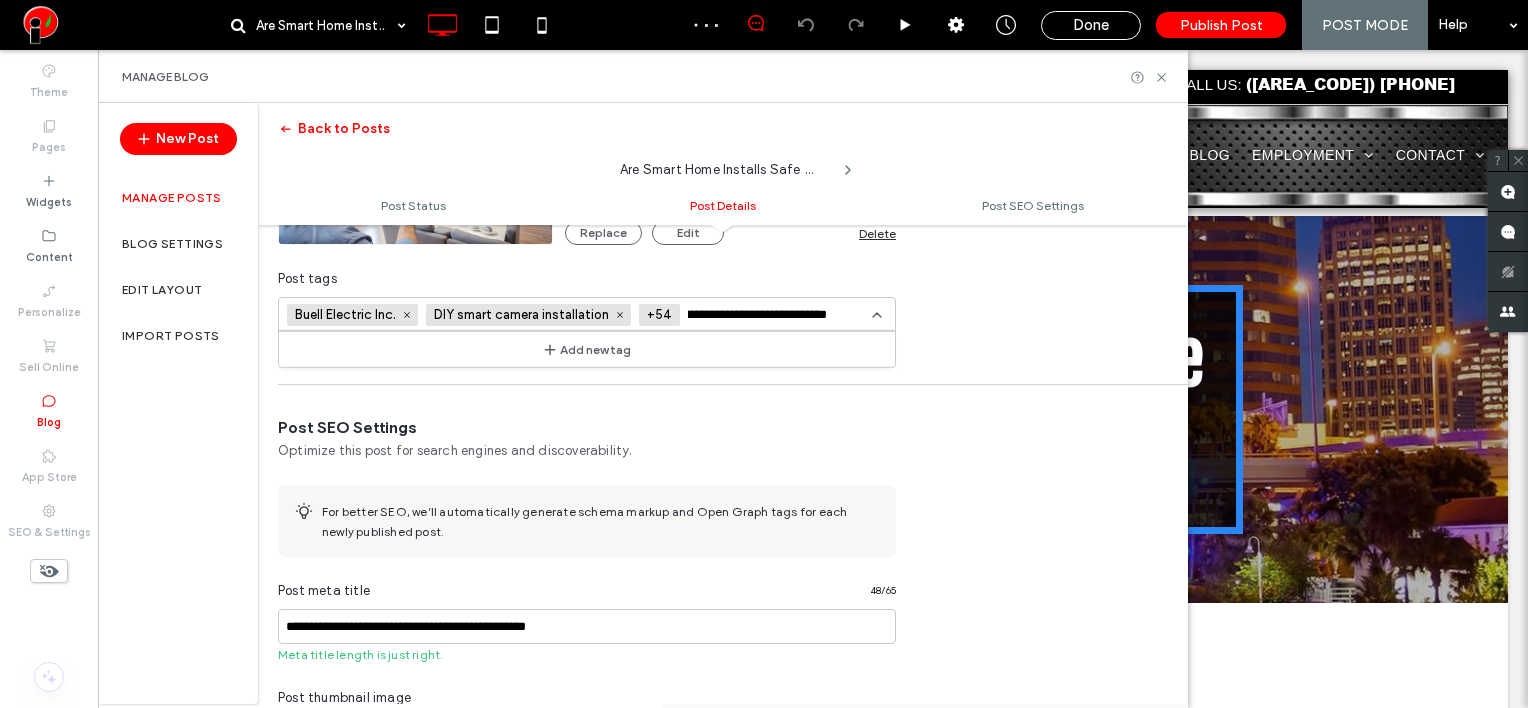 scroll, scrollTop: 0, scrollLeft: 0, axis: both 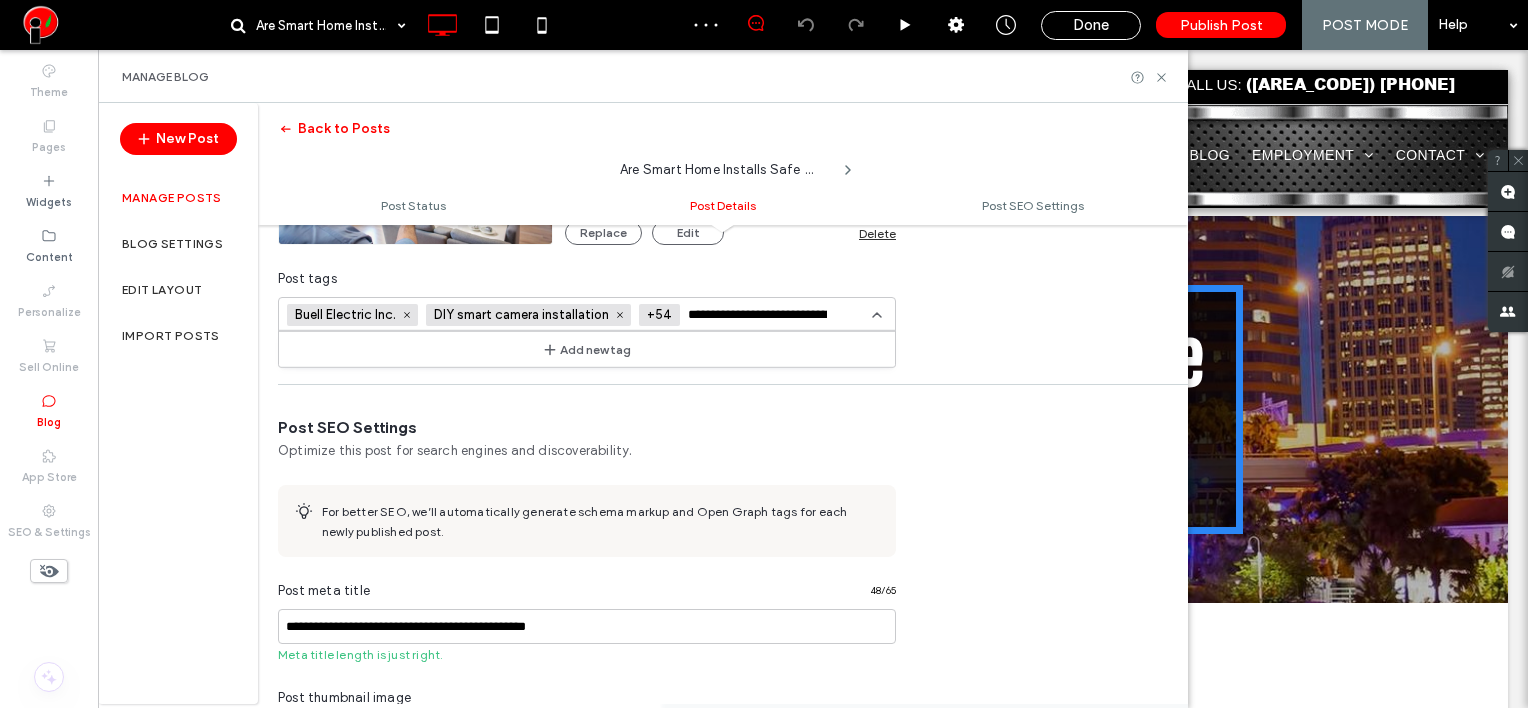 click on "Add new tag" at bounding box center [587, 349] 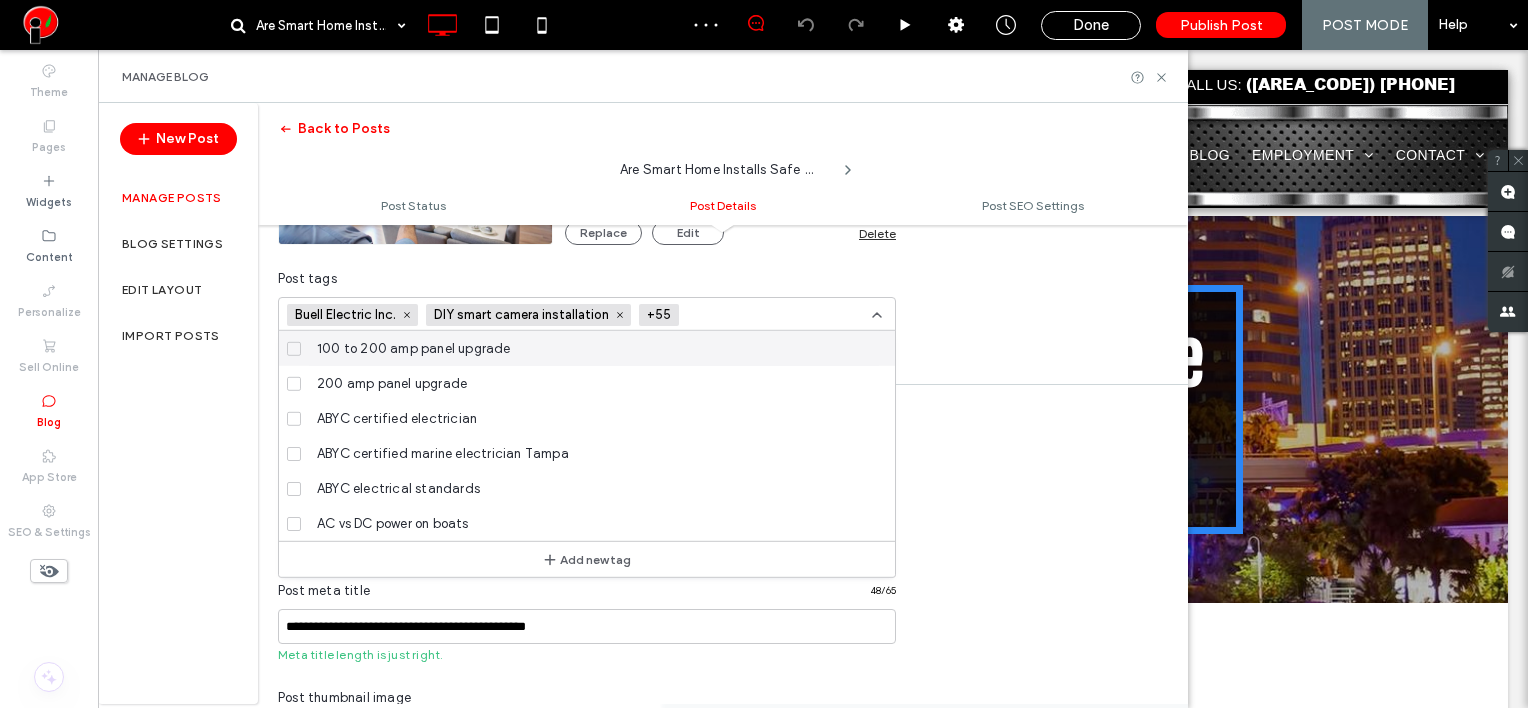 click at bounding box center (760, 315) 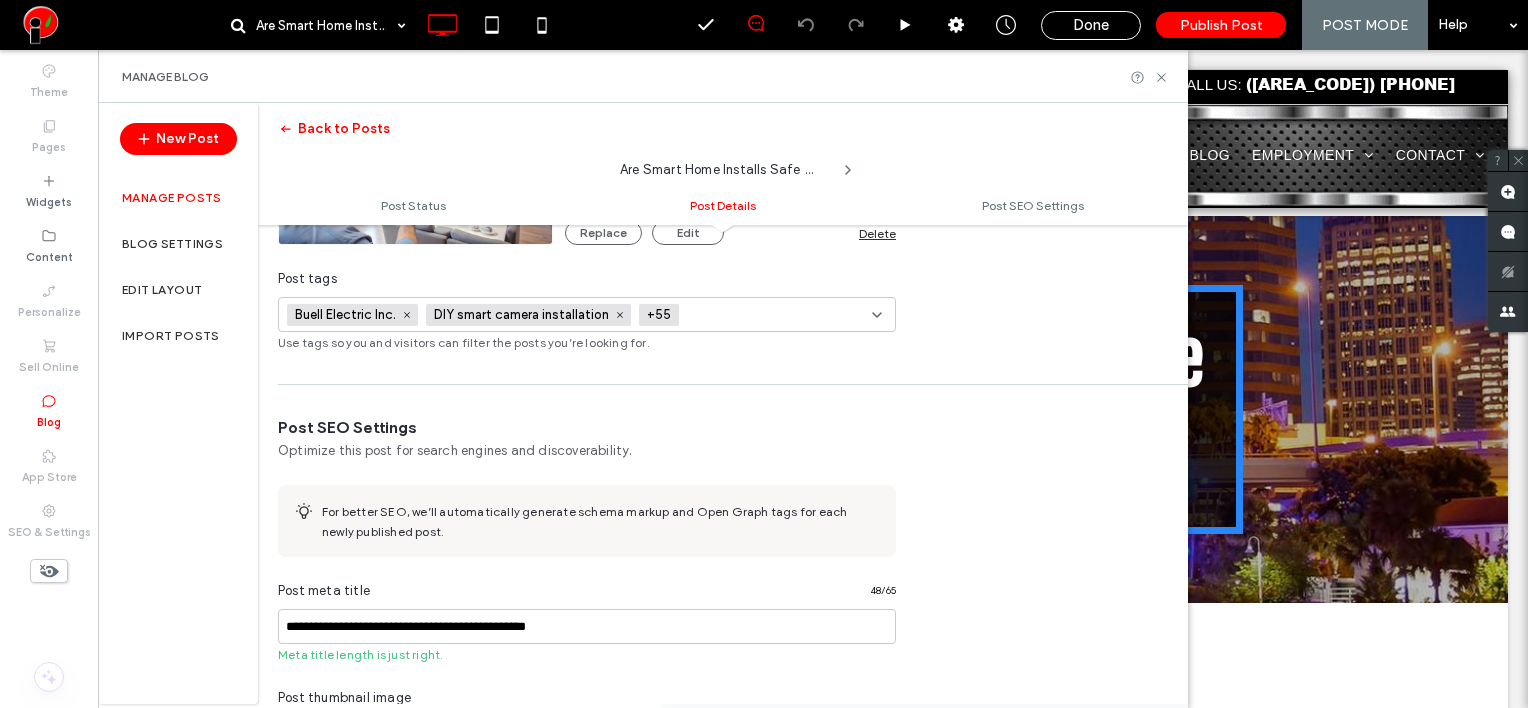 paste on "**********" 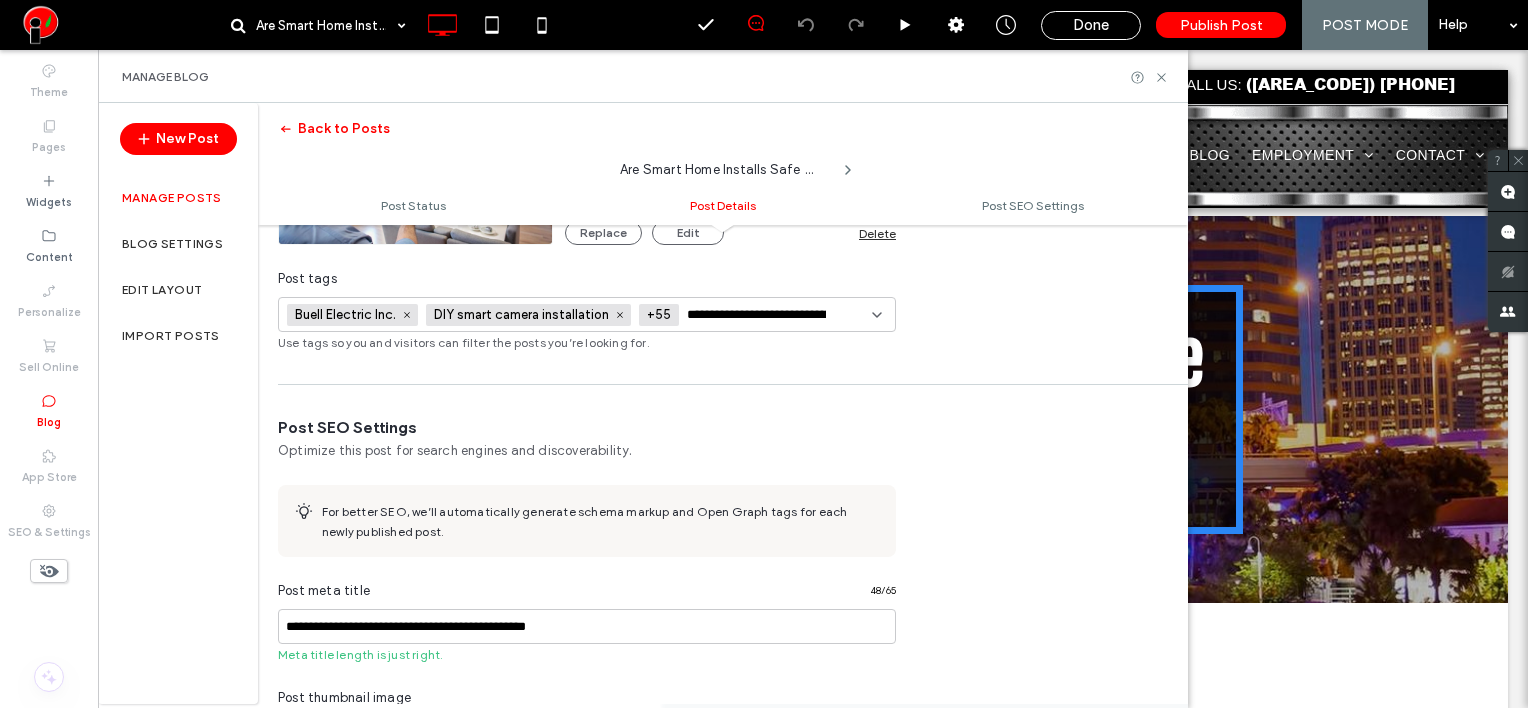 scroll, scrollTop: 0, scrollLeft: 80, axis: horizontal 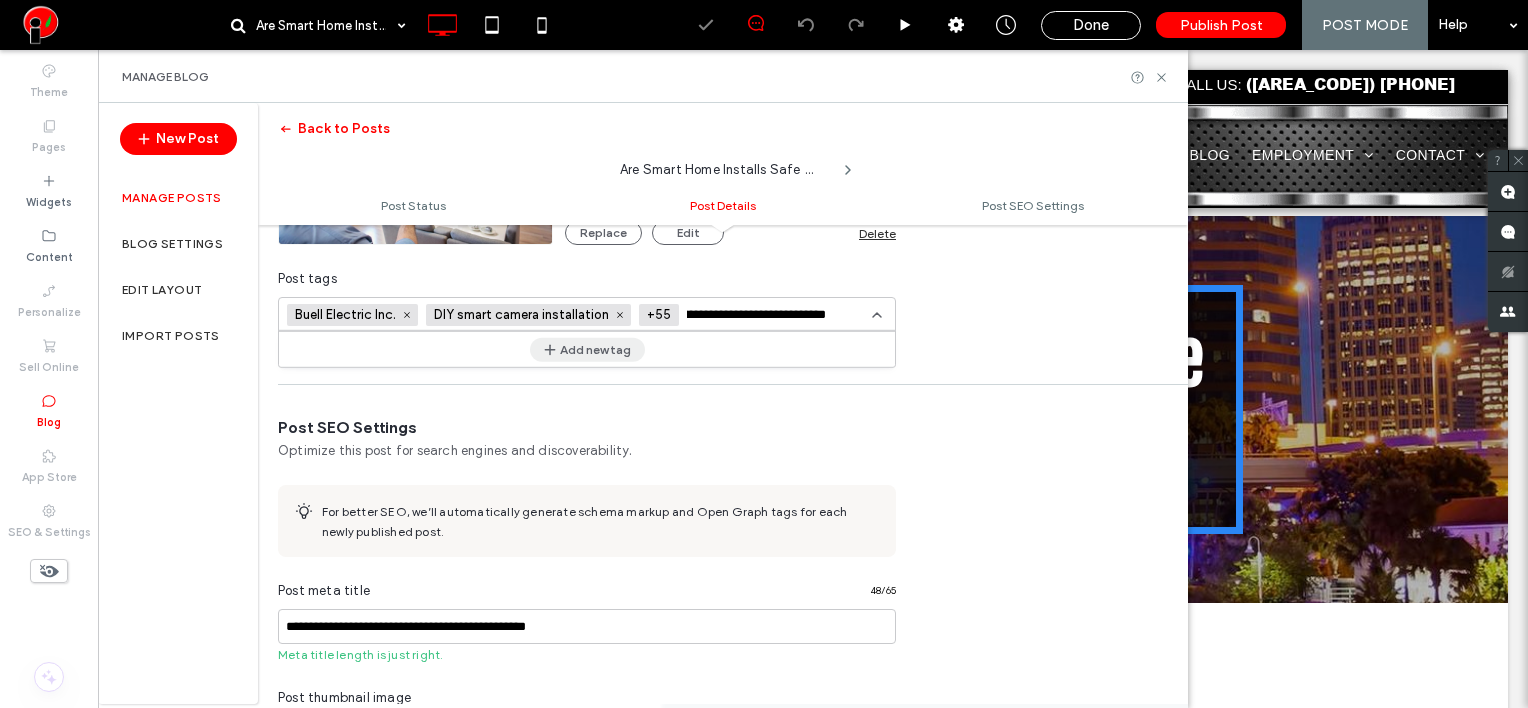 type on "**********" 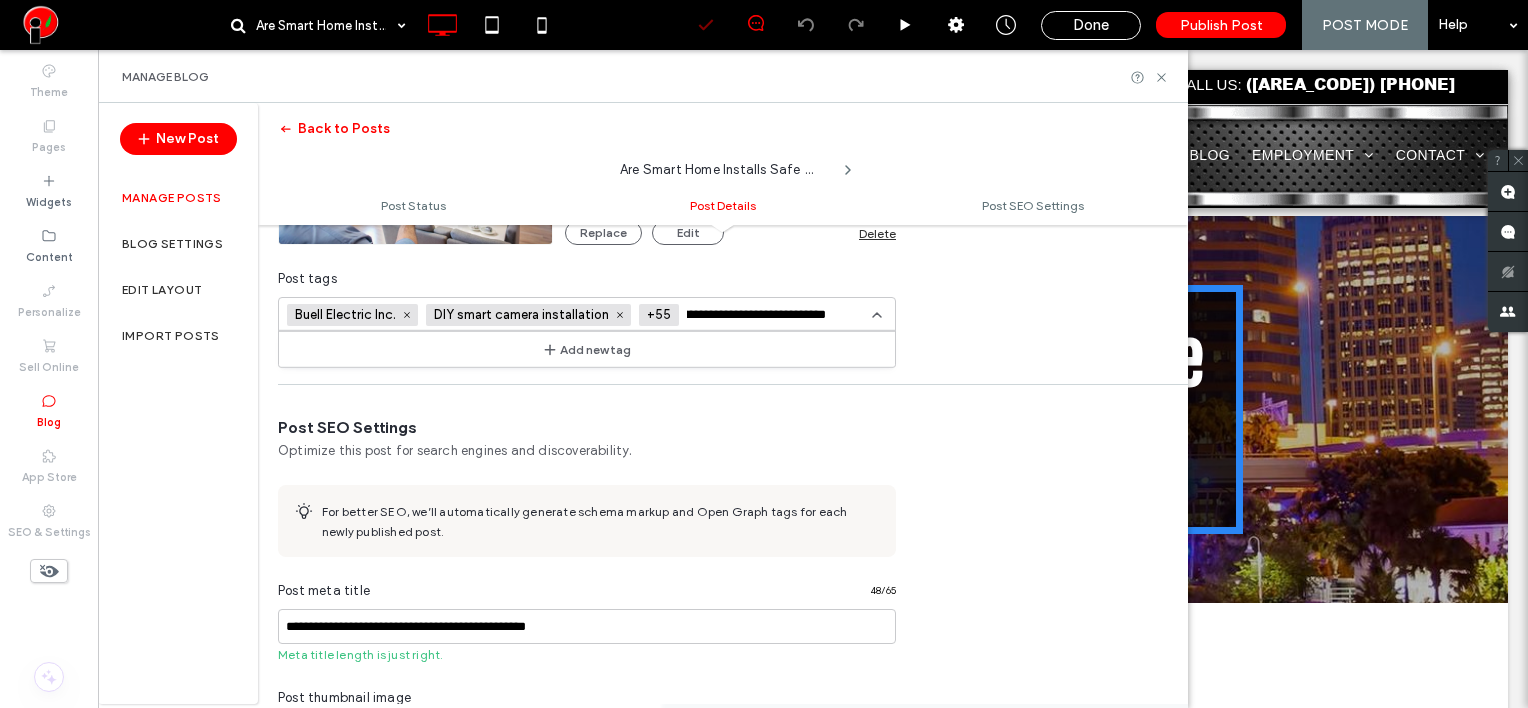 type 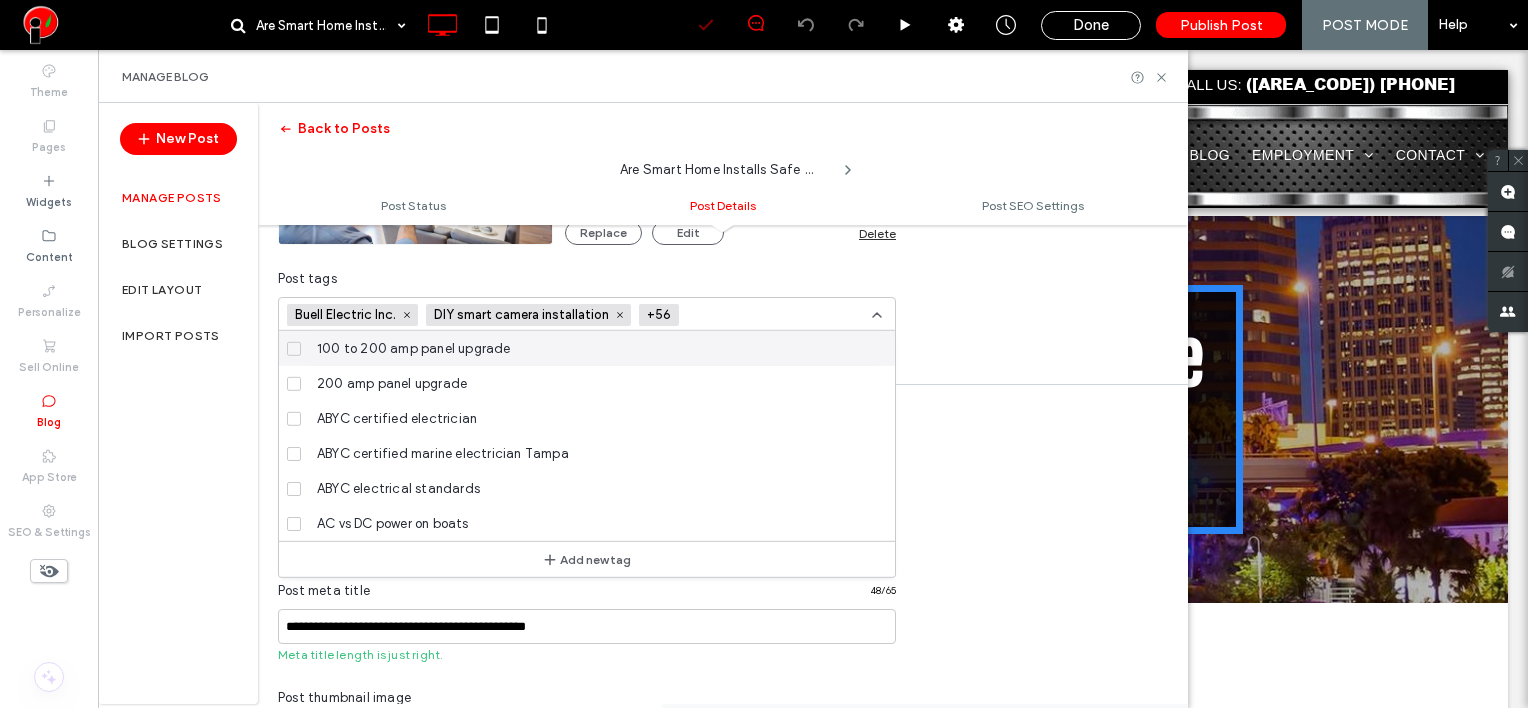 scroll, scrollTop: 0, scrollLeft: 0, axis: both 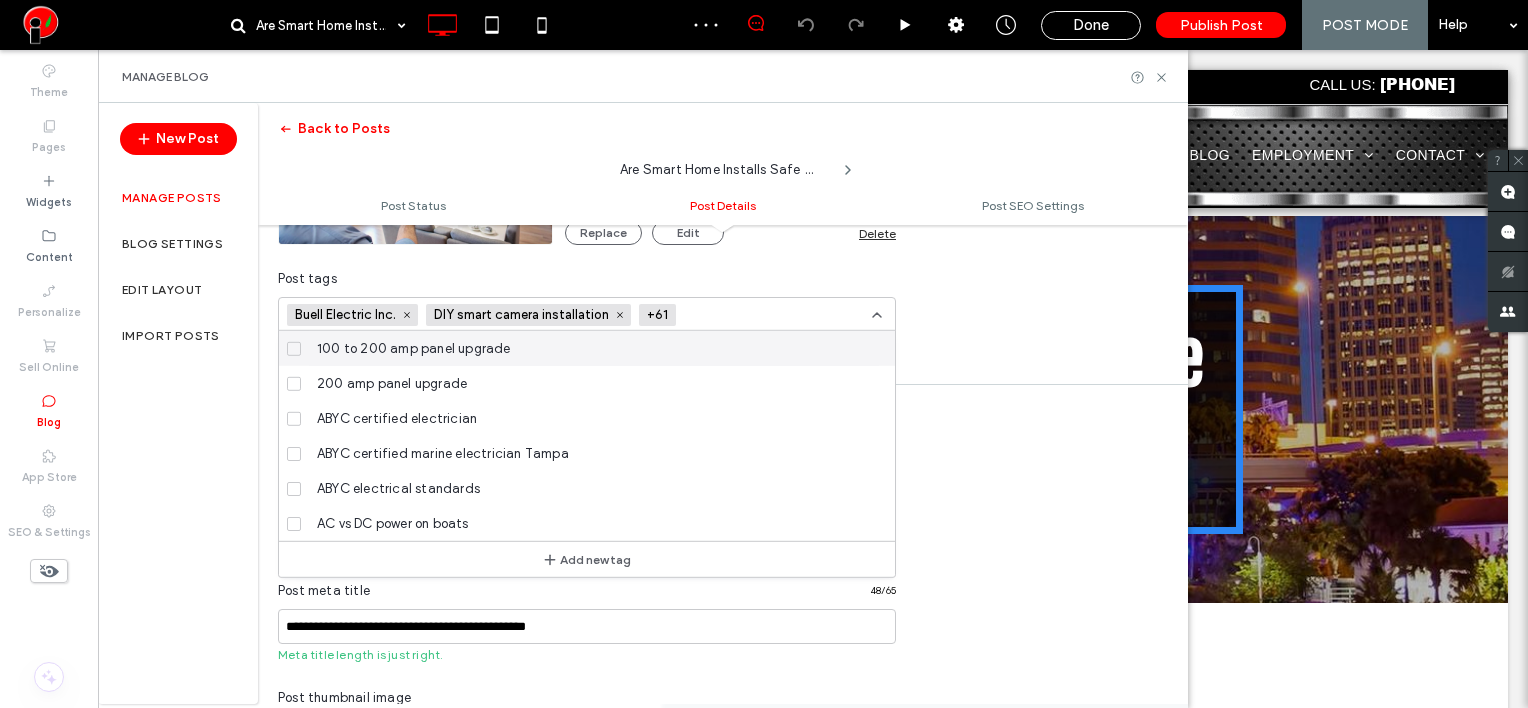 click at bounding box center [753, 315] 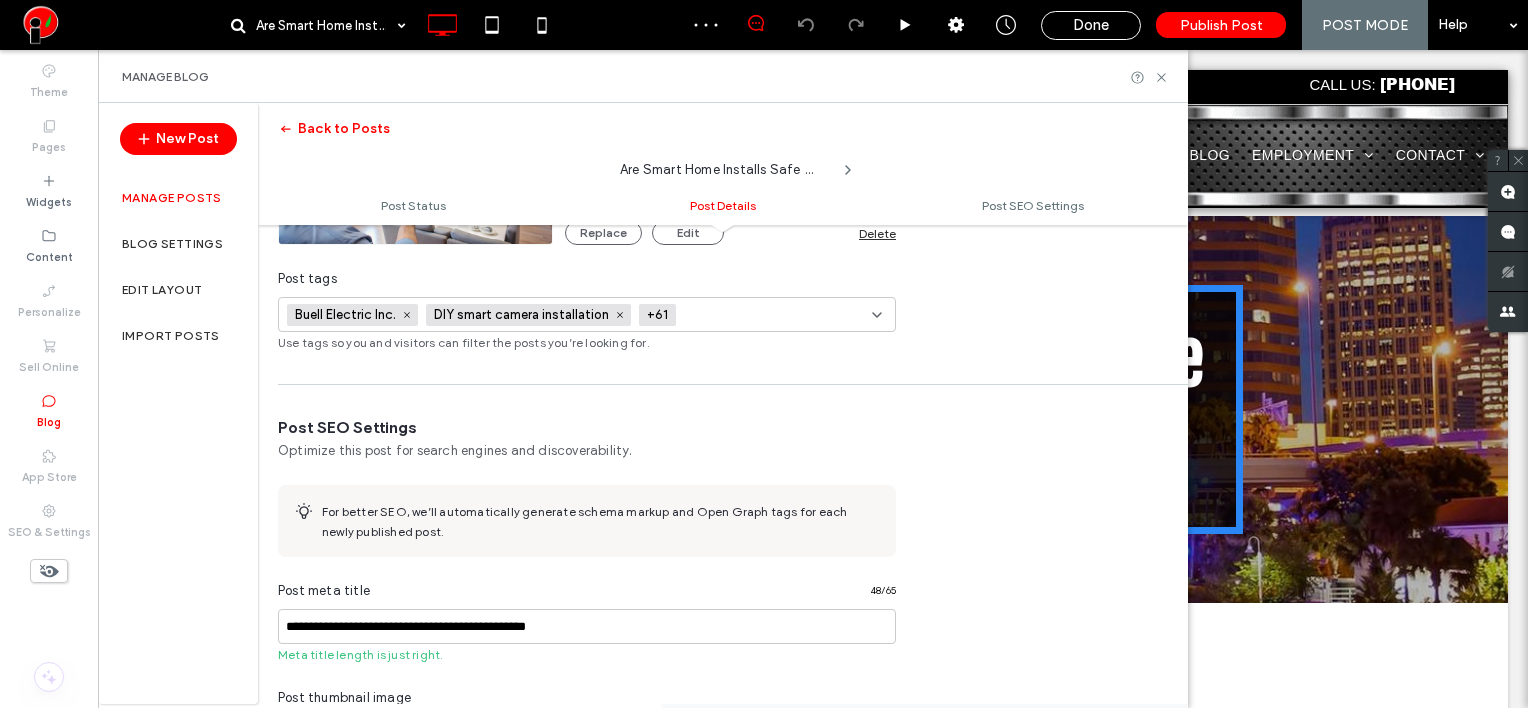 paste on "**********" 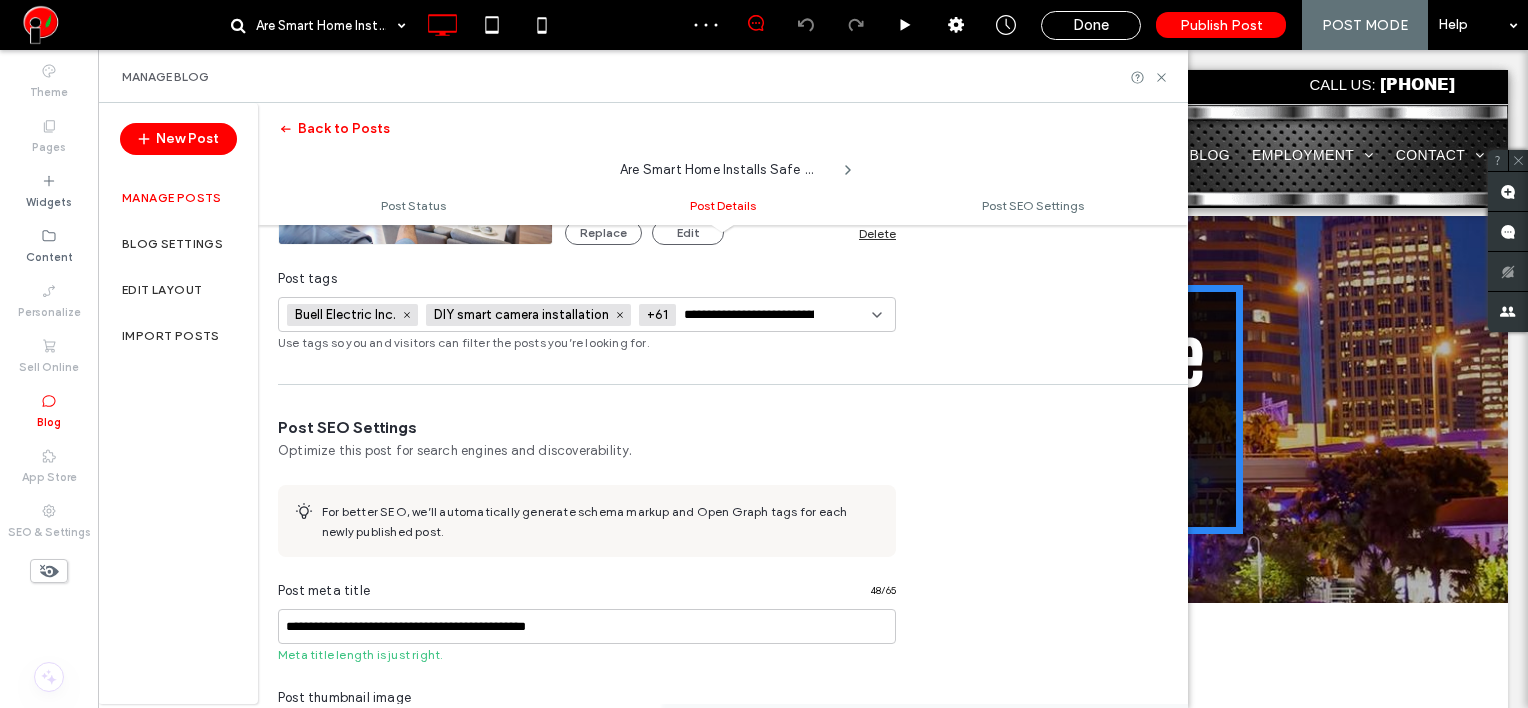 scroll, scrollTop: 0, scrollLeft: 97, axis: horizontal 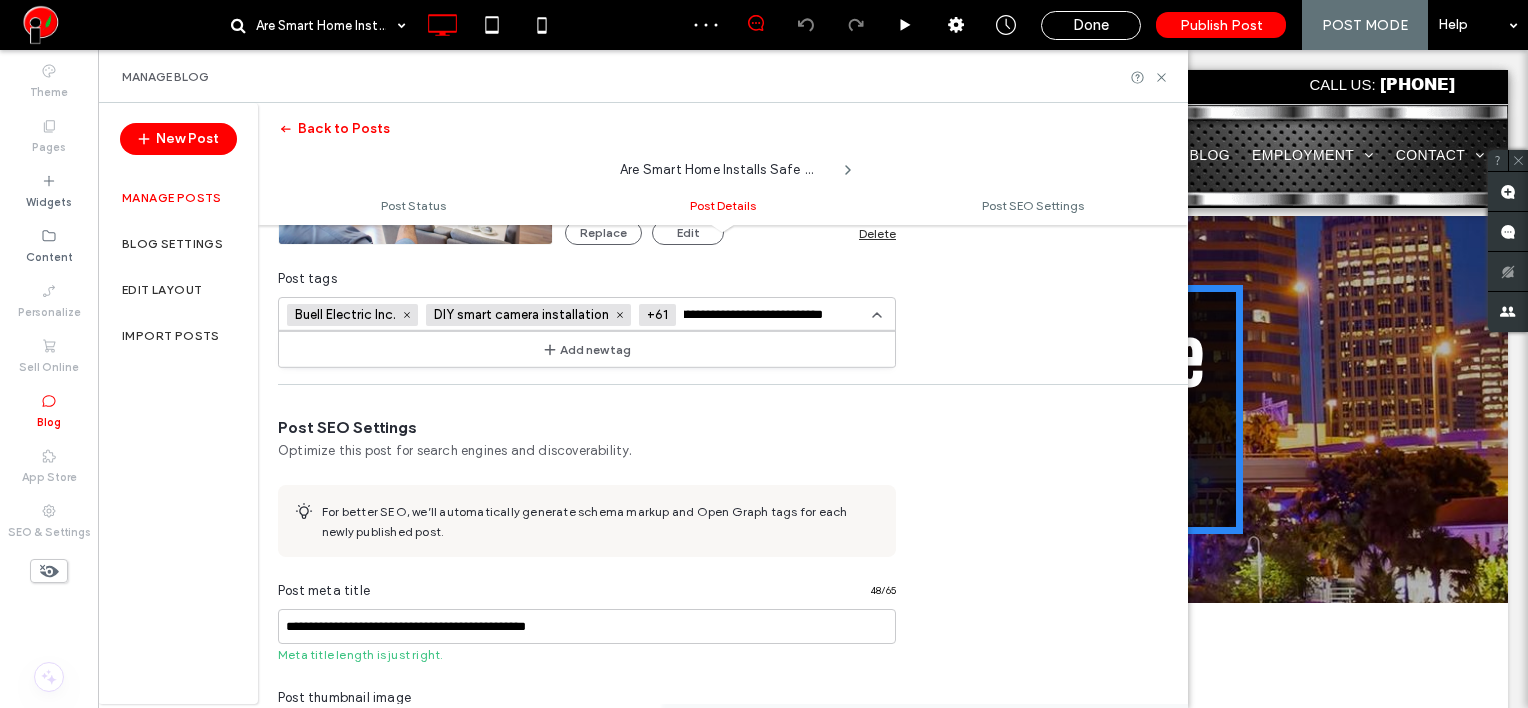 type on "**********" 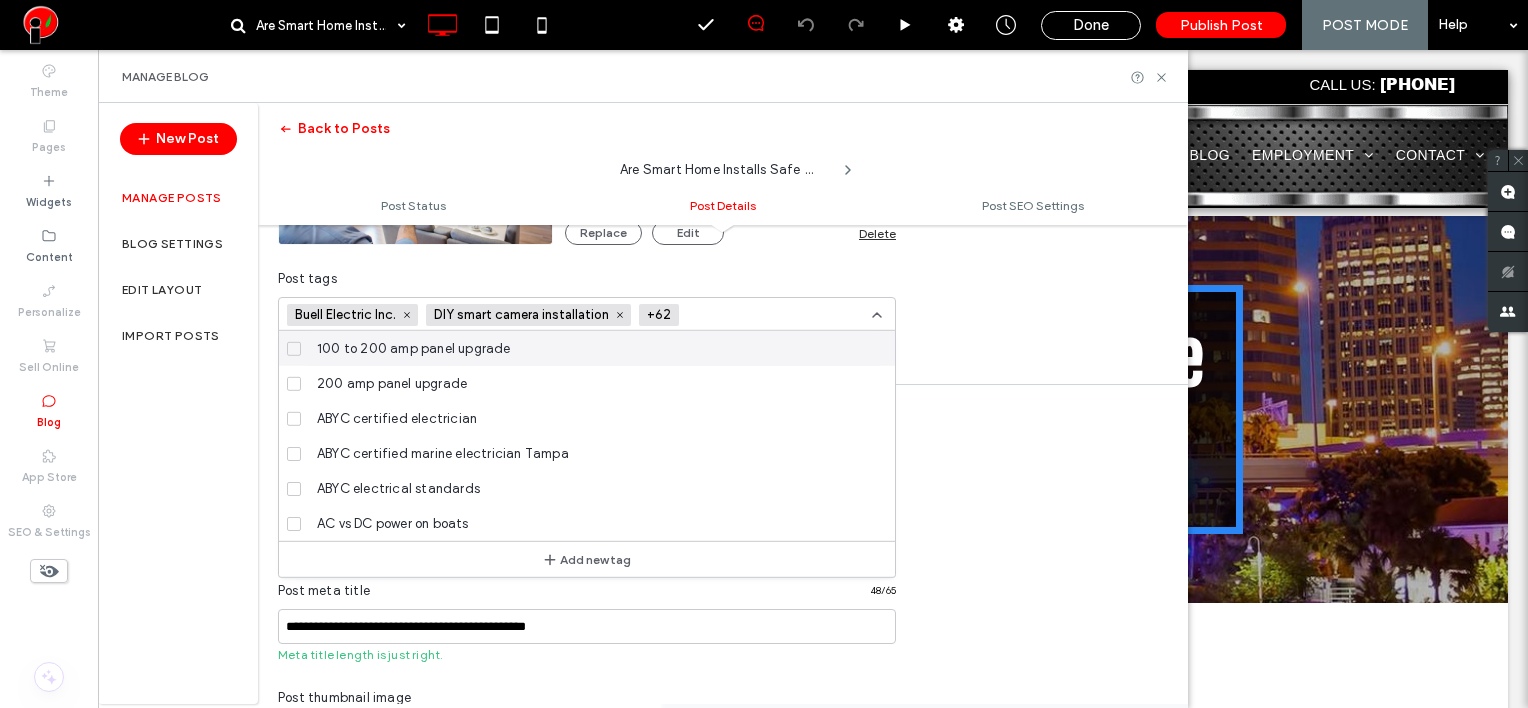 scroll, scrollTop: 0, scrollLeft: 0, axis: both 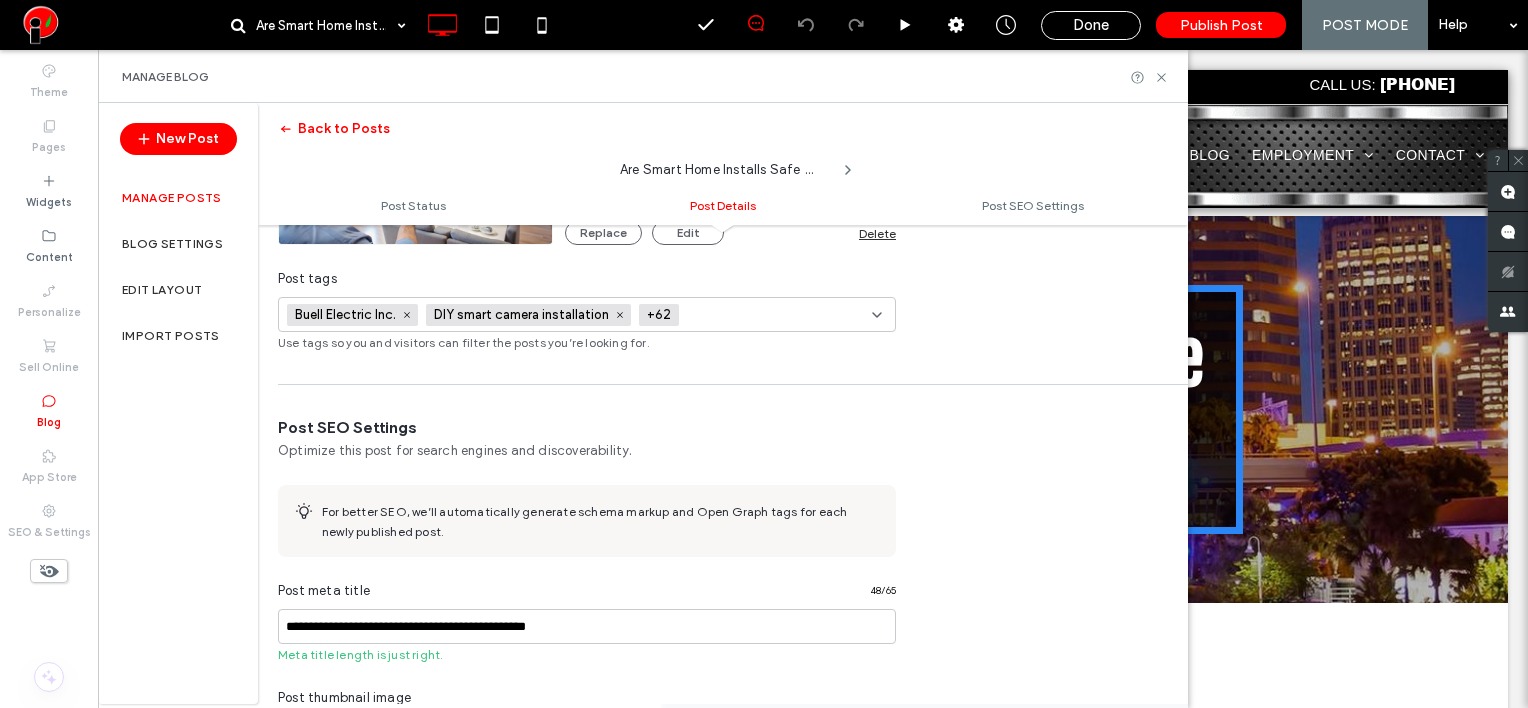 paste on "**********" 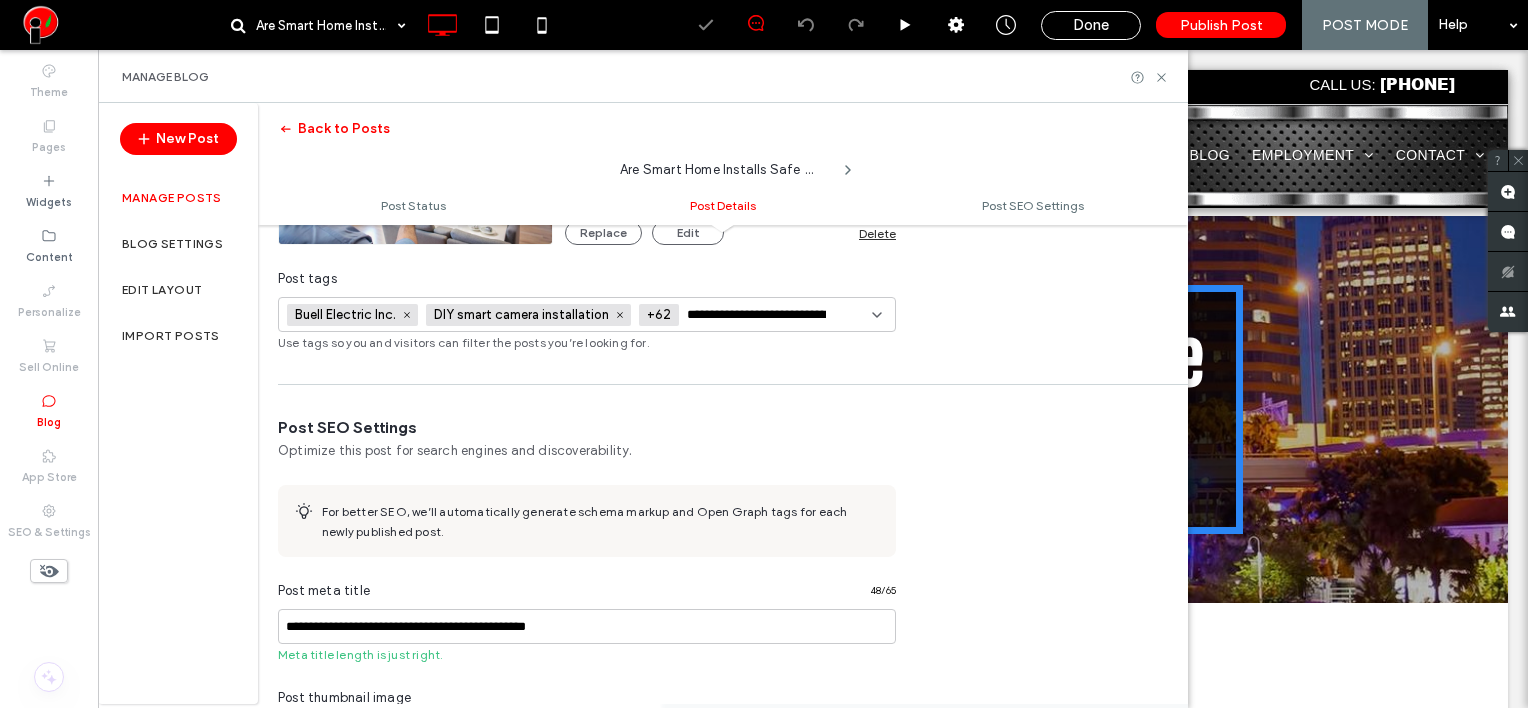 scroll, scrollTop: 0, scrollLeft: 33, axis: horizontal 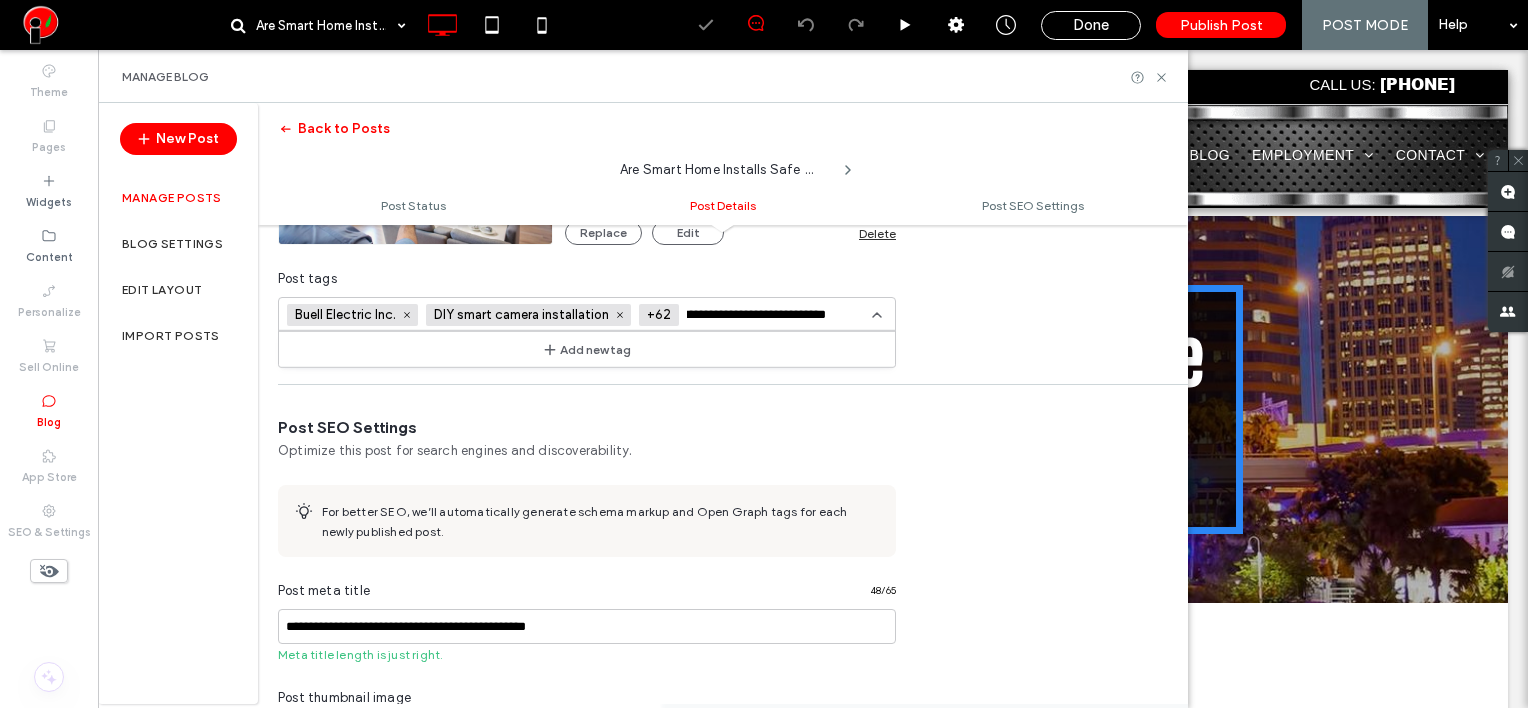 type on "**********" 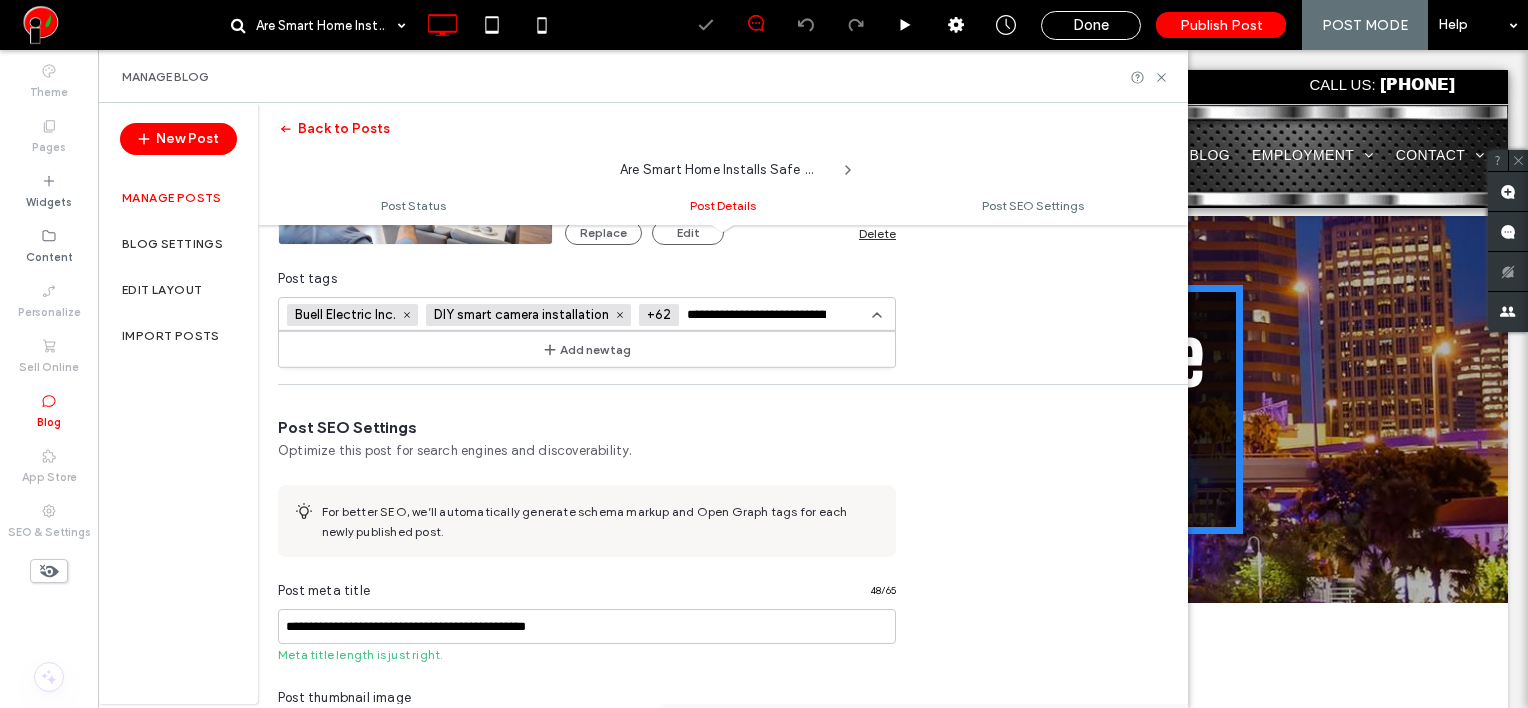 click on "Add new tag" at bounding box center (587, 349) 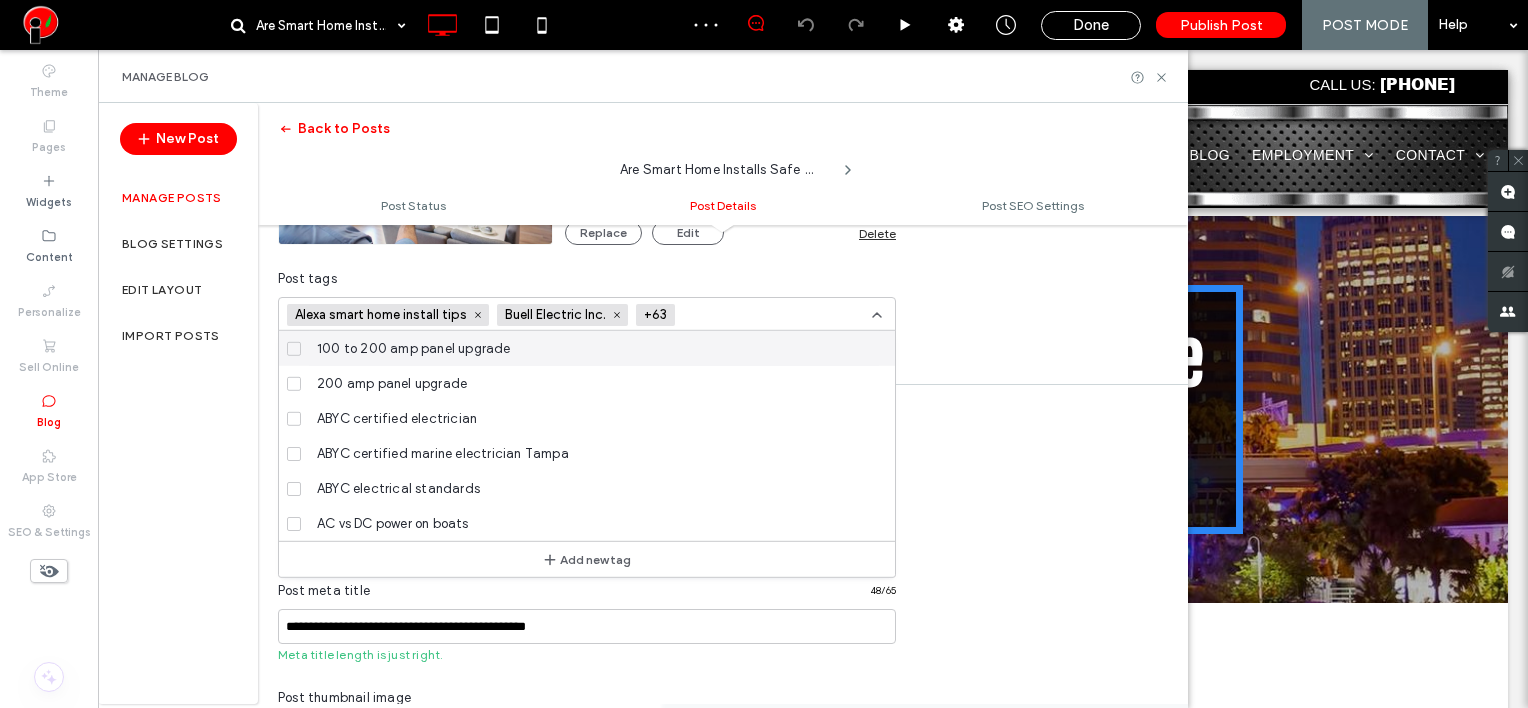 click at bounding box center [756, 315] 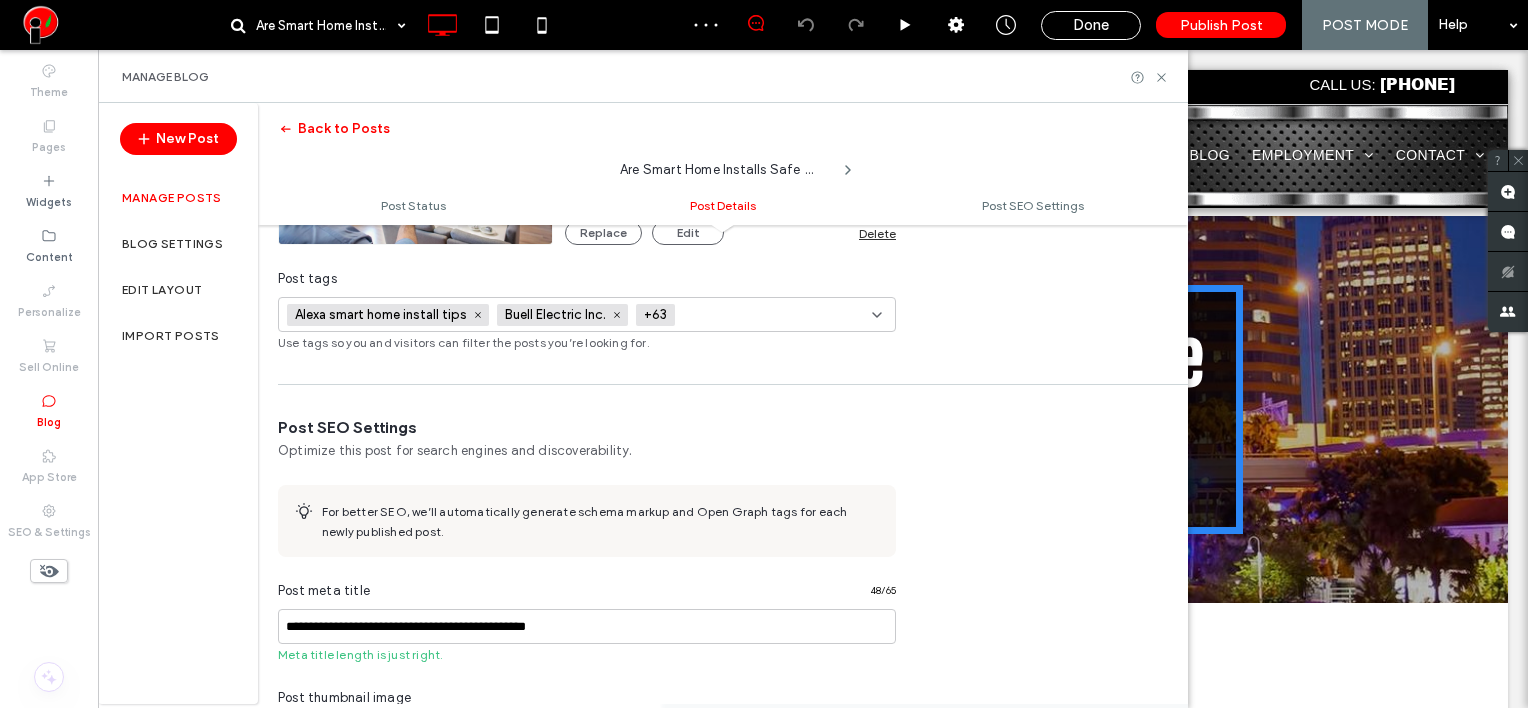 scroll, scrollTop: 0, scrollLeft: 0, axis: both 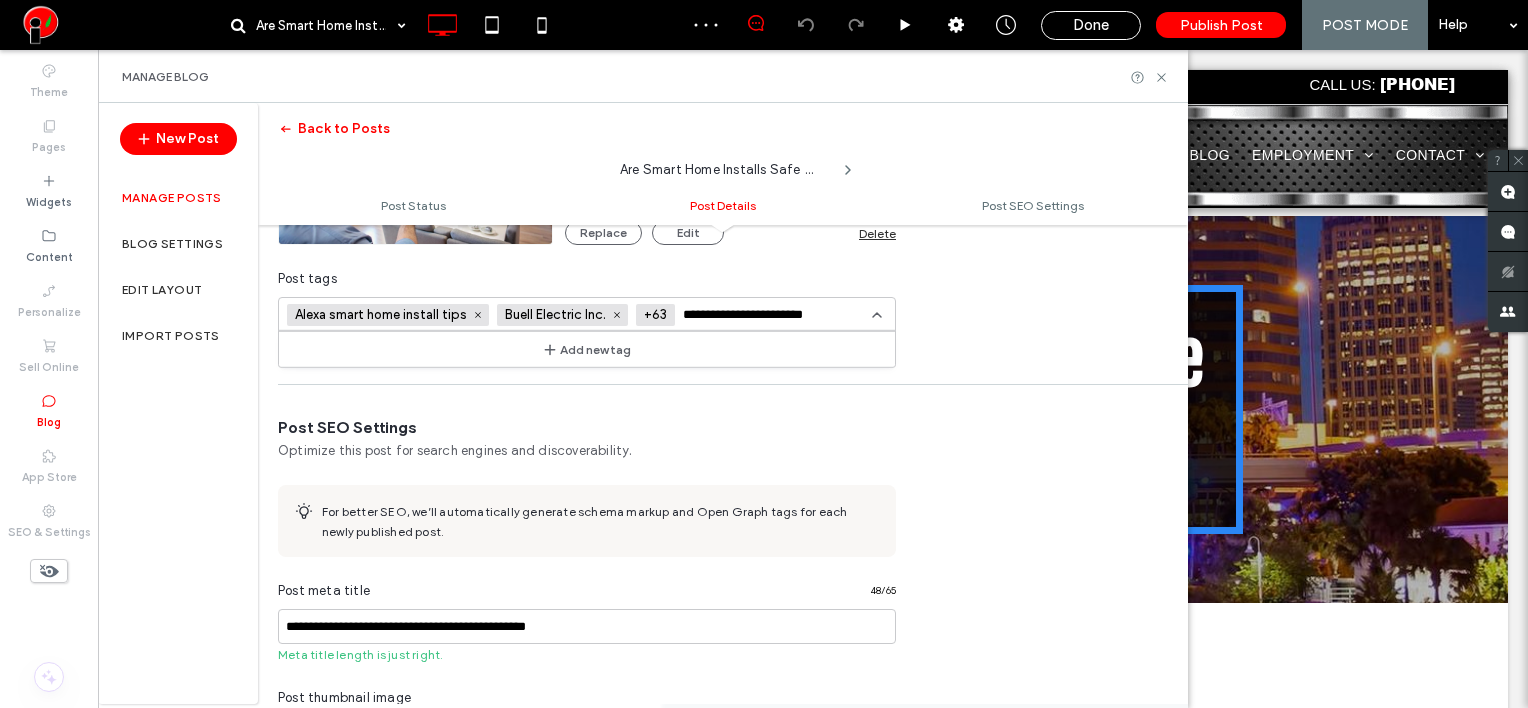 type on "**********" 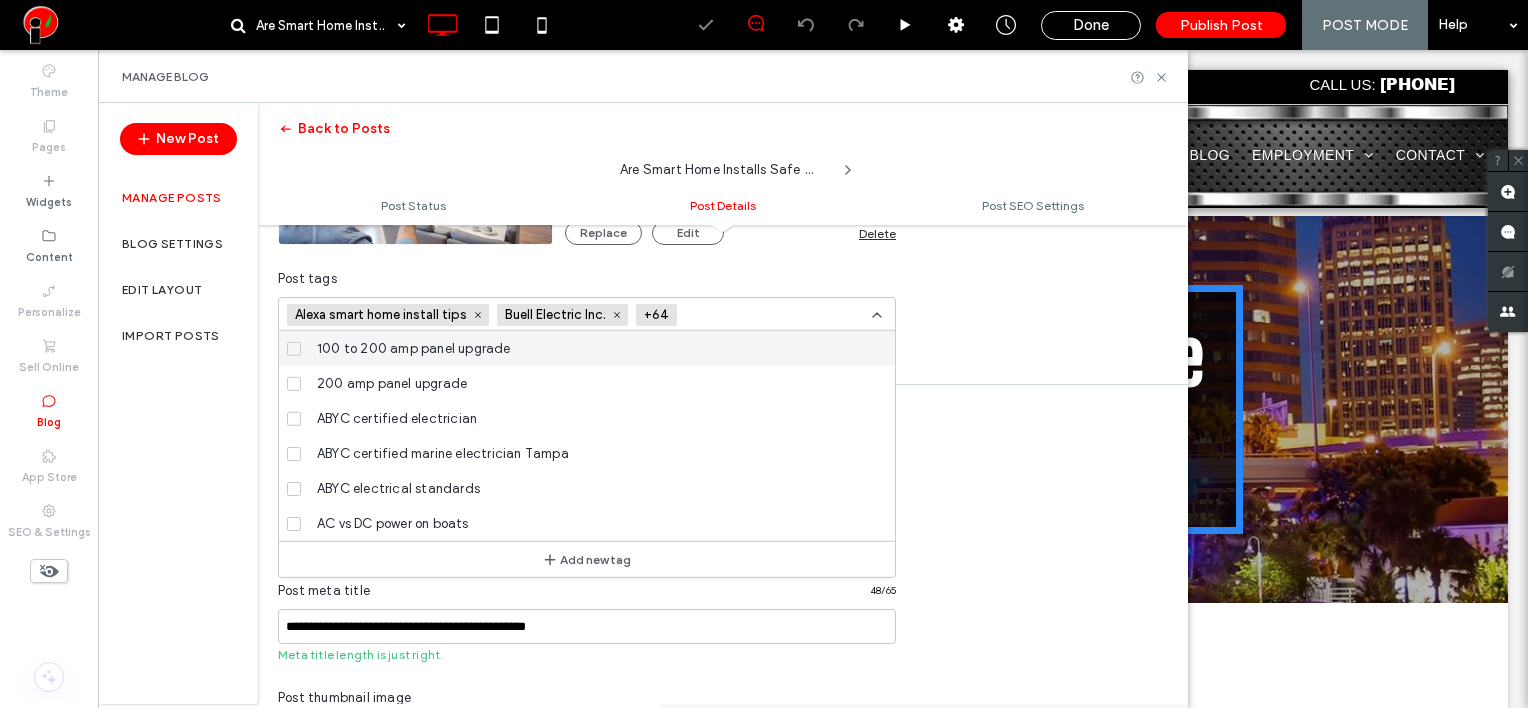 scroll, scrollTop: 0, scrollLeft: 0, axis: both 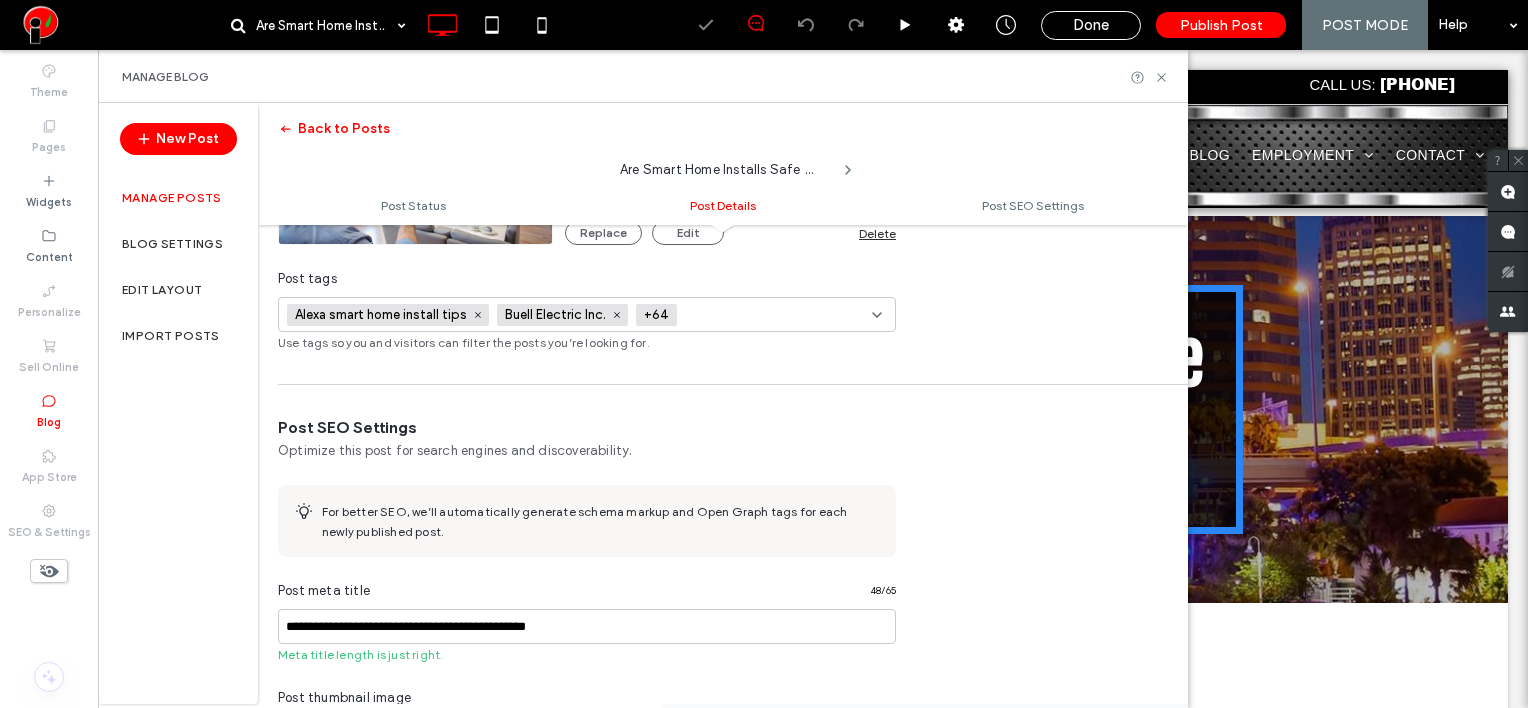 paste on "**********" 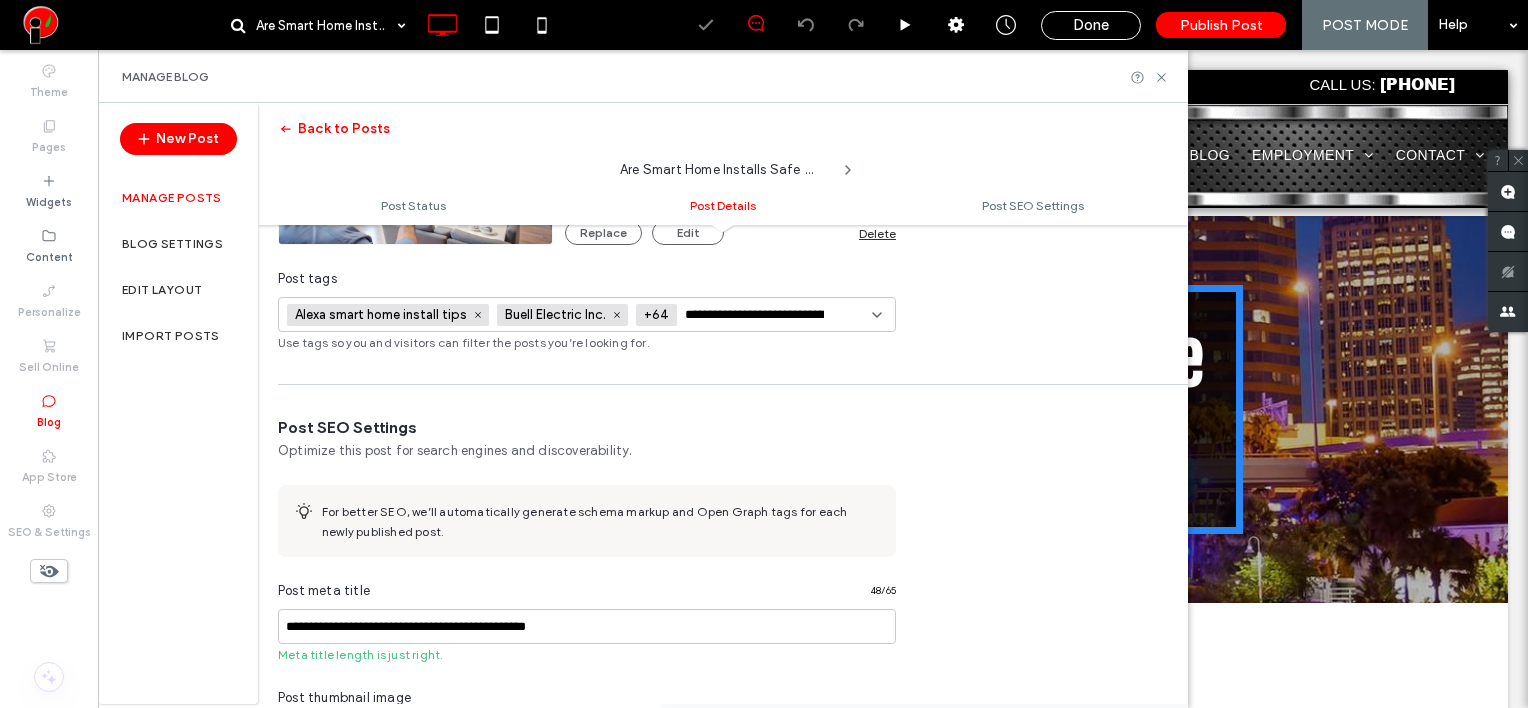 scroll, scrollTop: 0, scrollLeft: 60, axis: horizontal 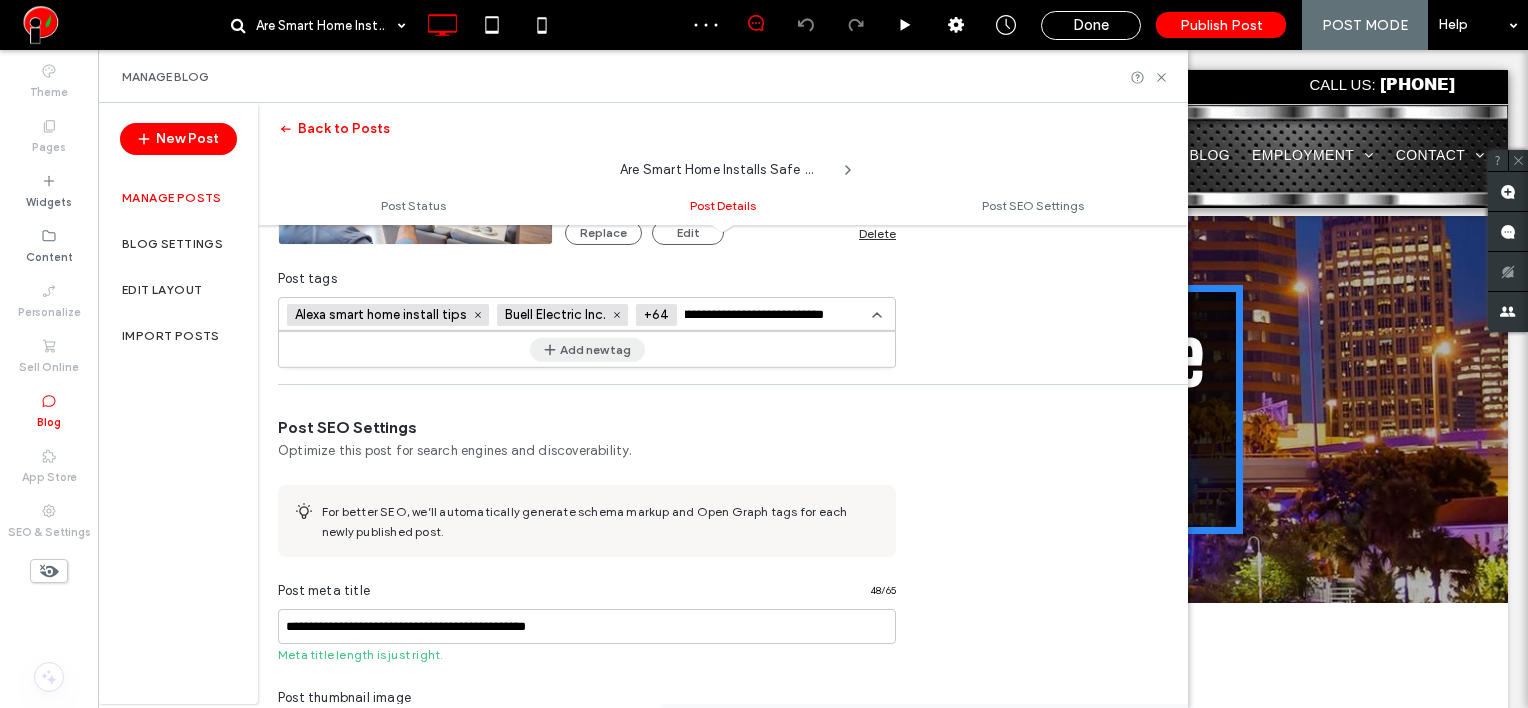 type on "**********" 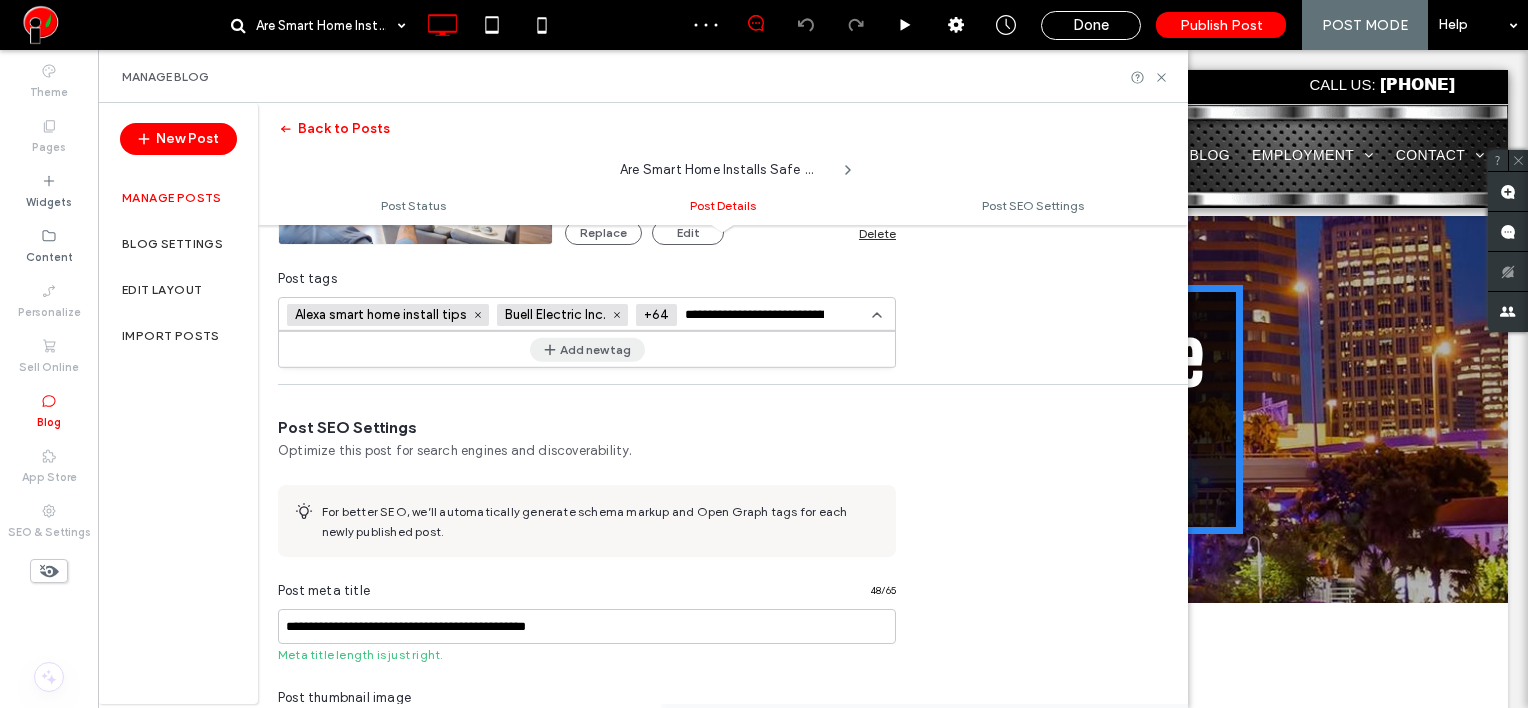 click on "Add new tag" at bounding box center [587, 349] 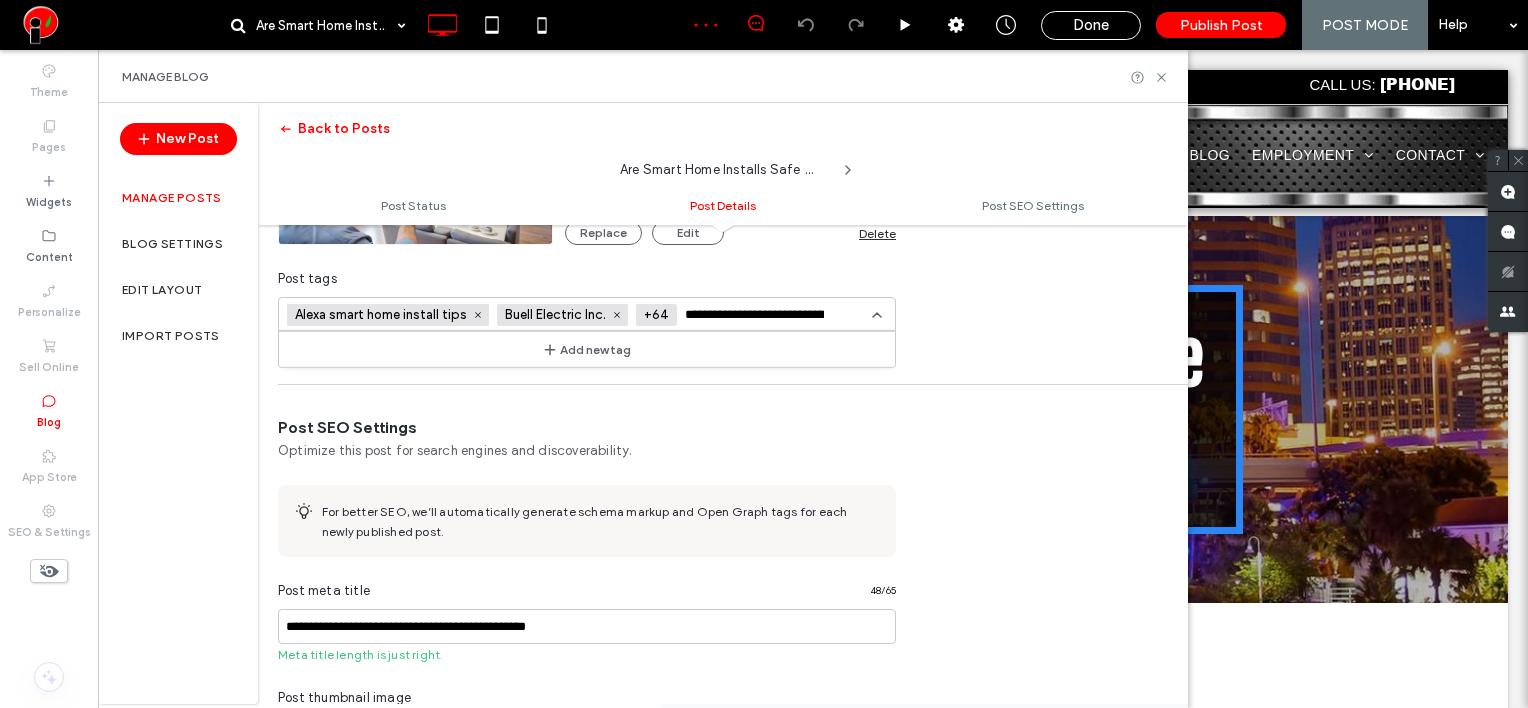 type 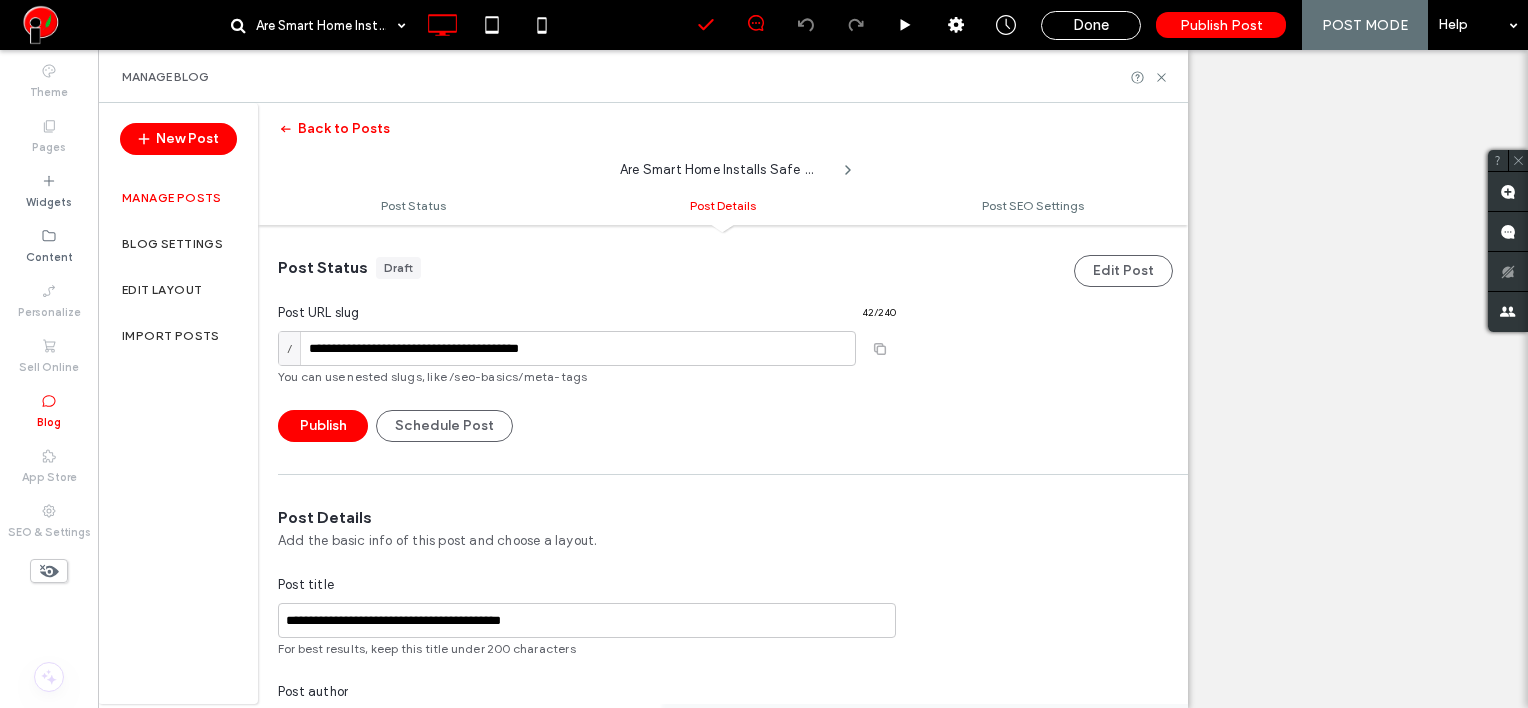 type on "**********" 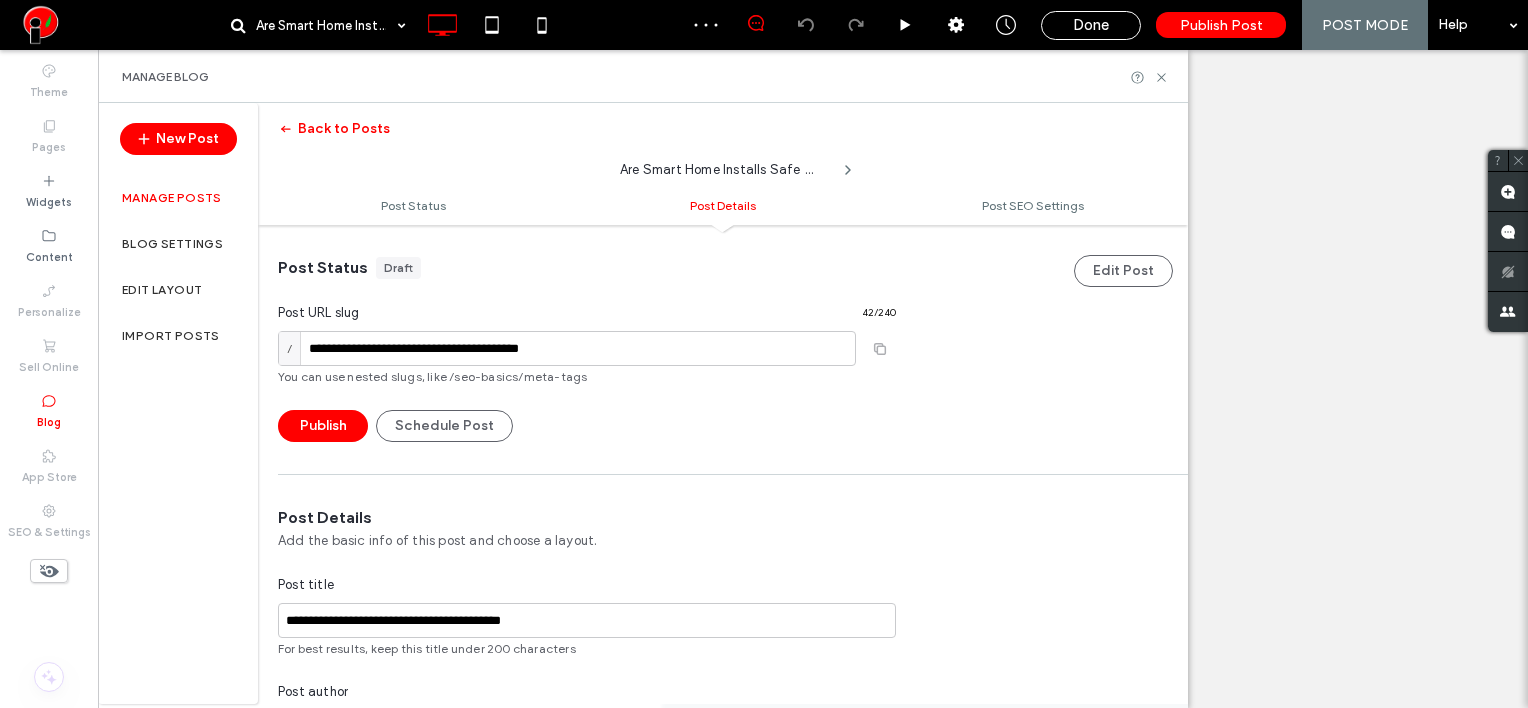 click at bounding box center [611, 1007] 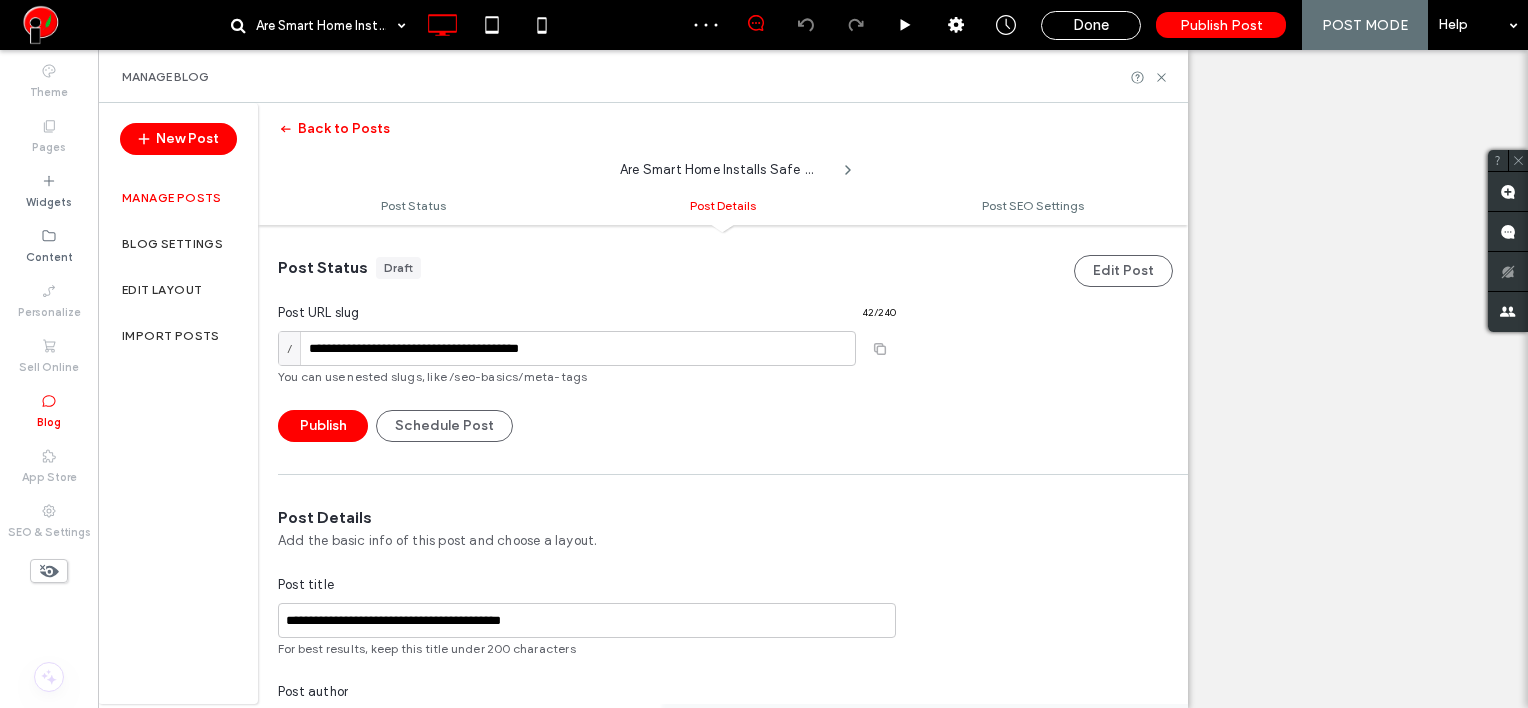 scroll, scrollTop: 0, scrollLeft: 0, axis: both 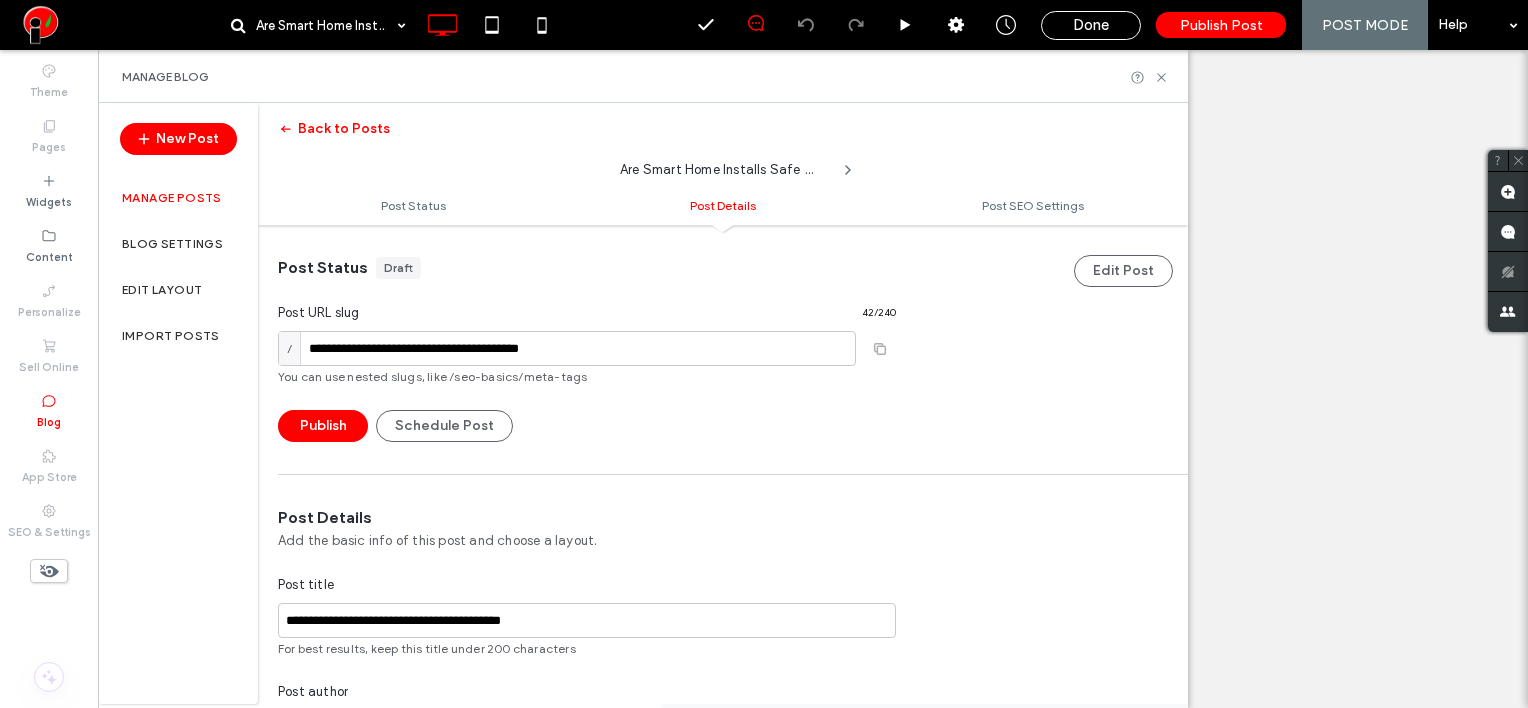 paste on "**********" 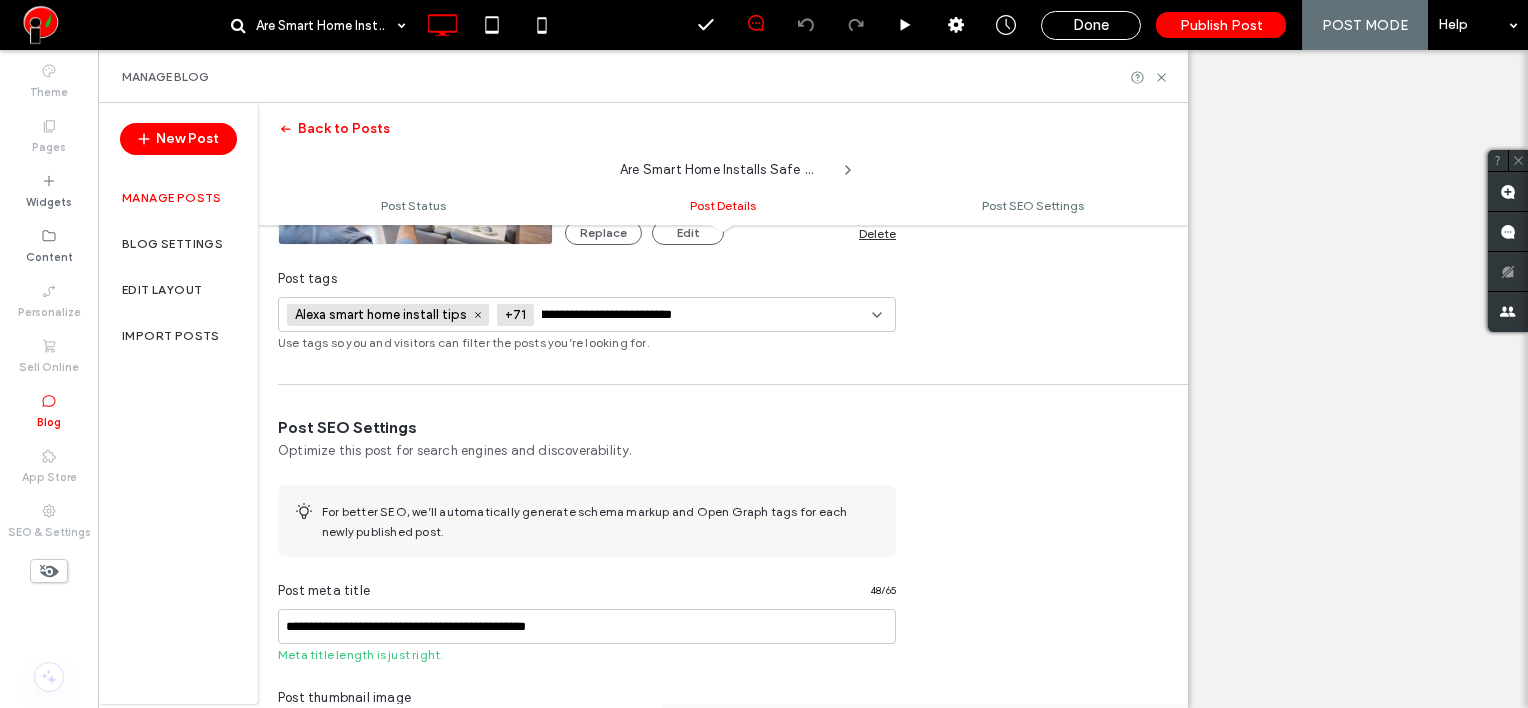 scroll, scrollTop: 0, scrollLeft: 0, axis: both 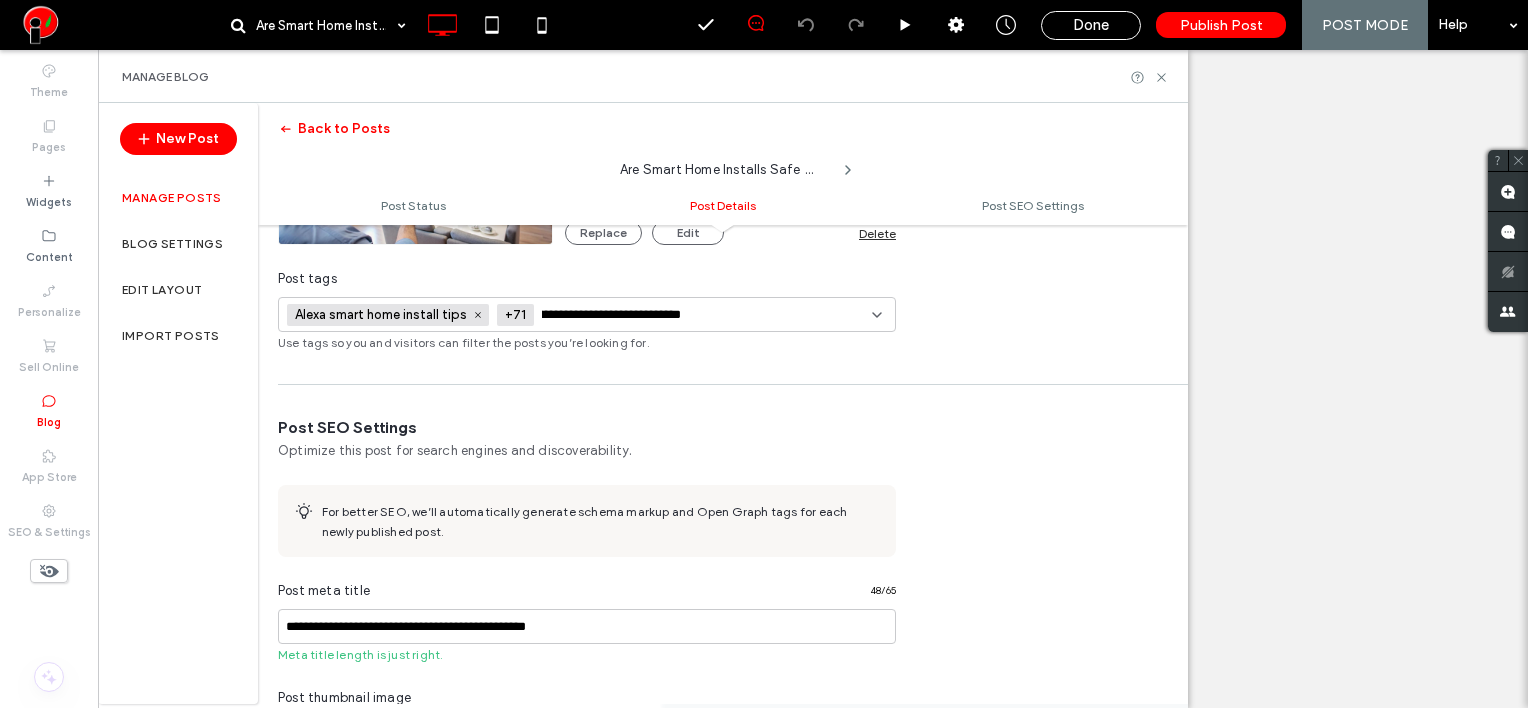 type on "**********" 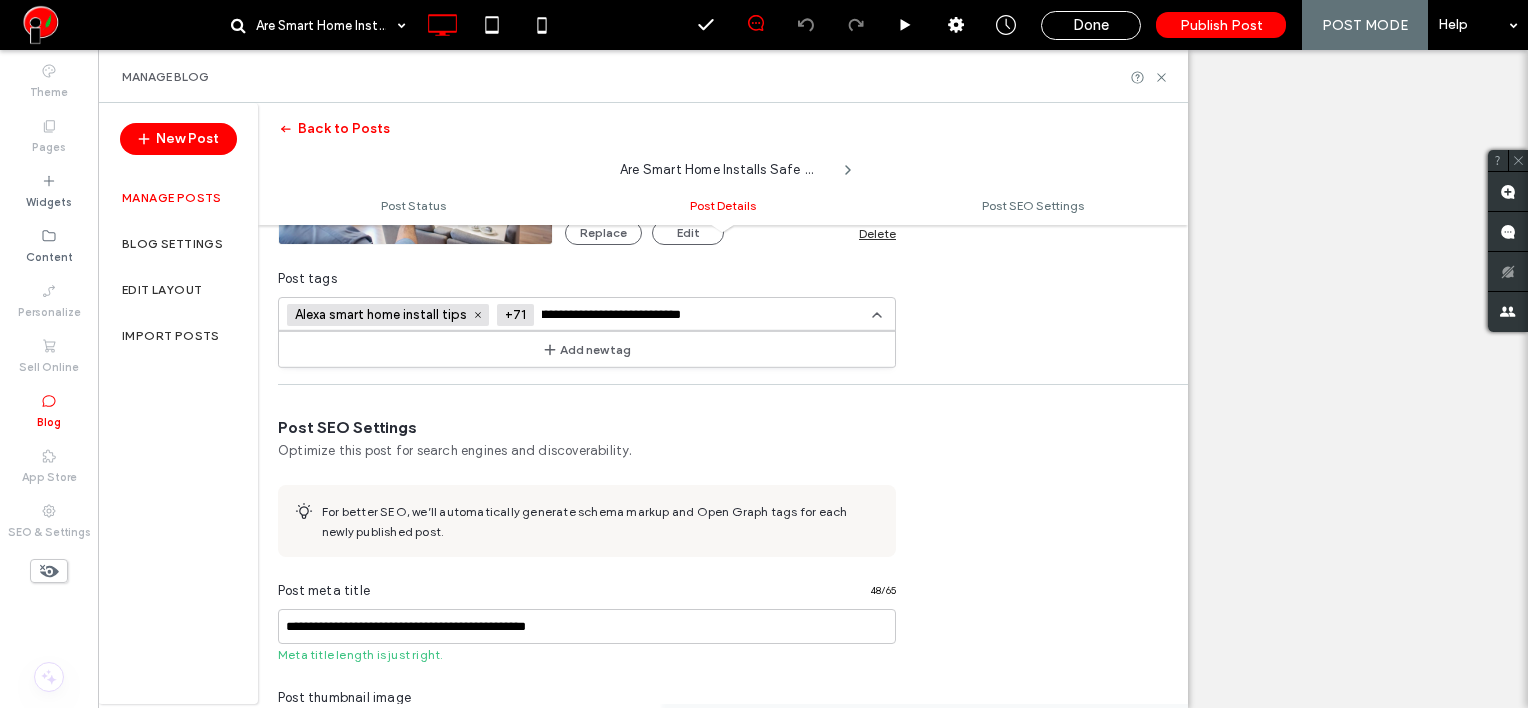 click on "Add new tag" at bounding box center (587, 349) 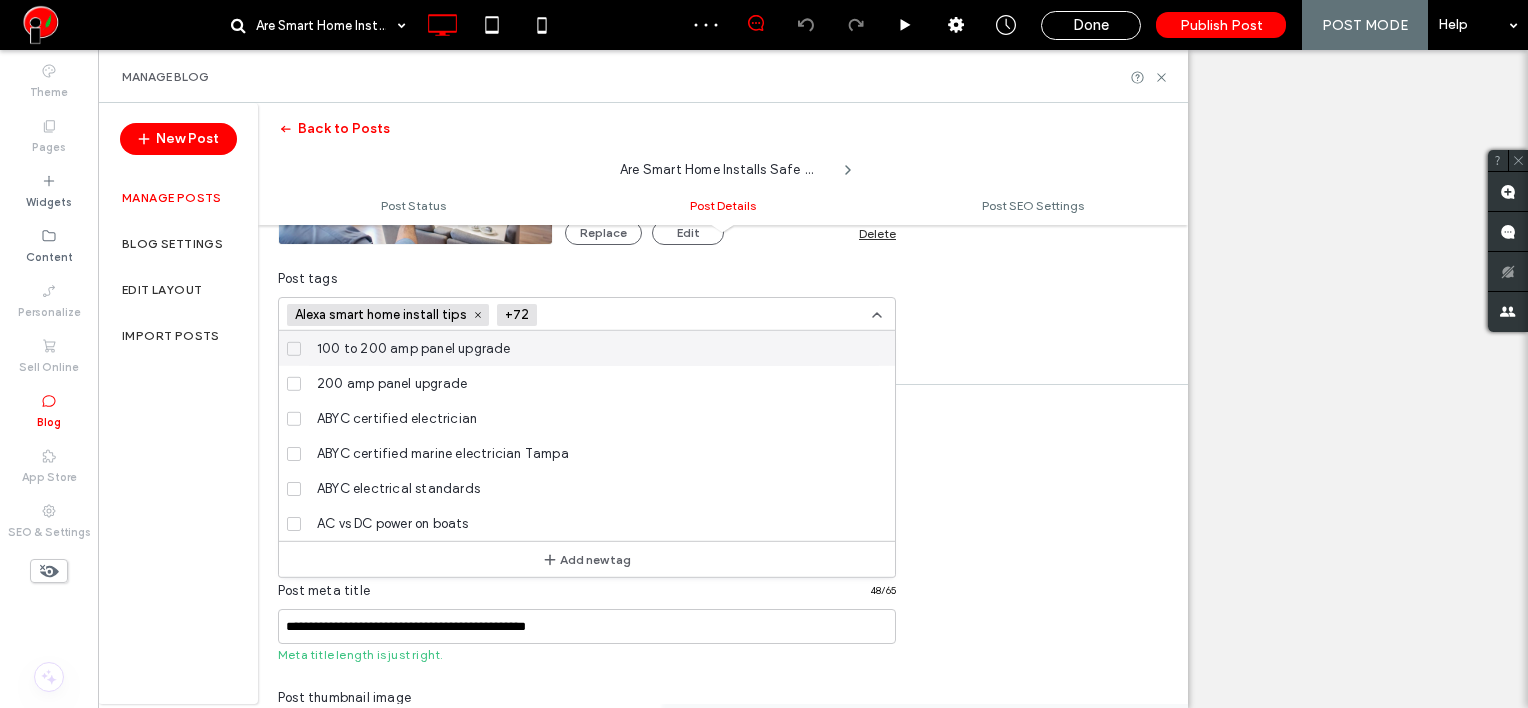 scroll, scrollTop: 0, scrollLeft: 0, axis: both 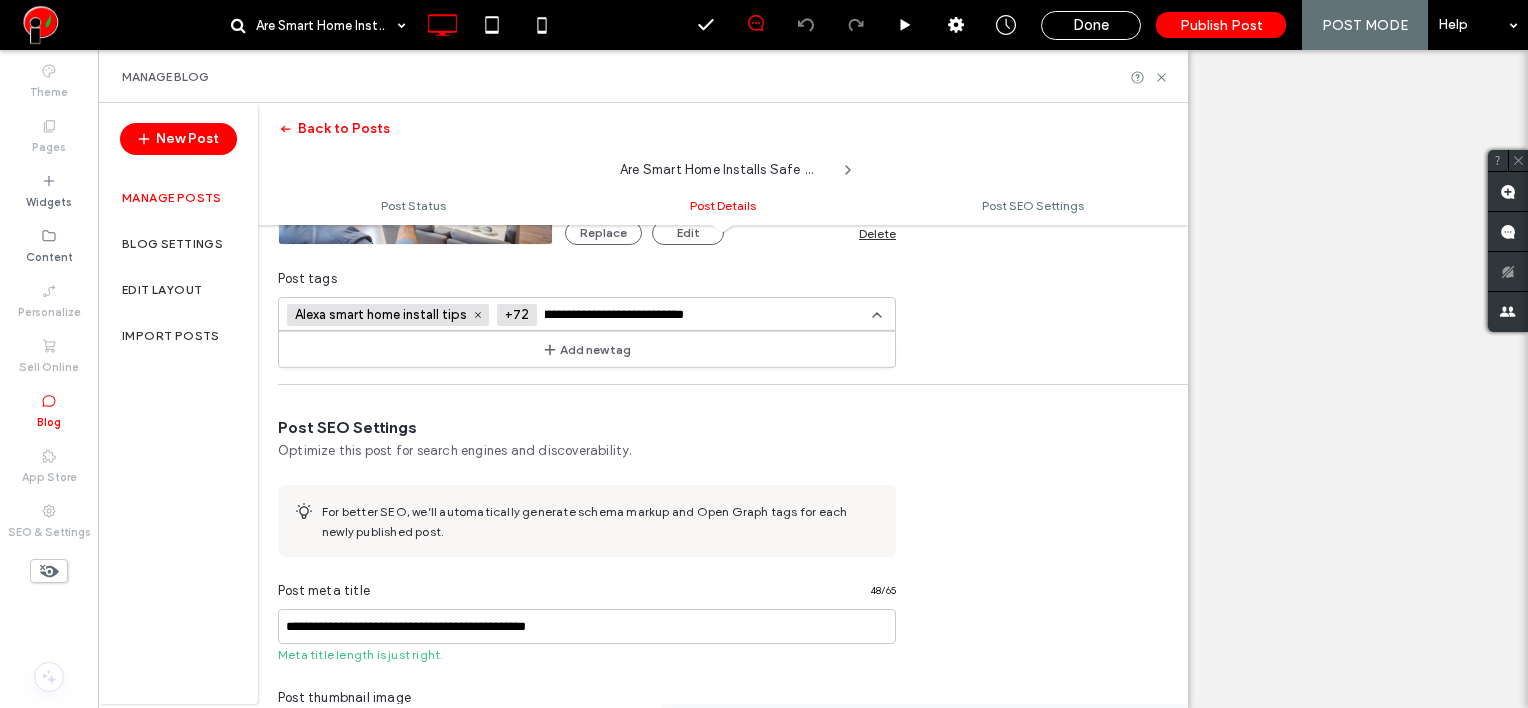 type on "**********" 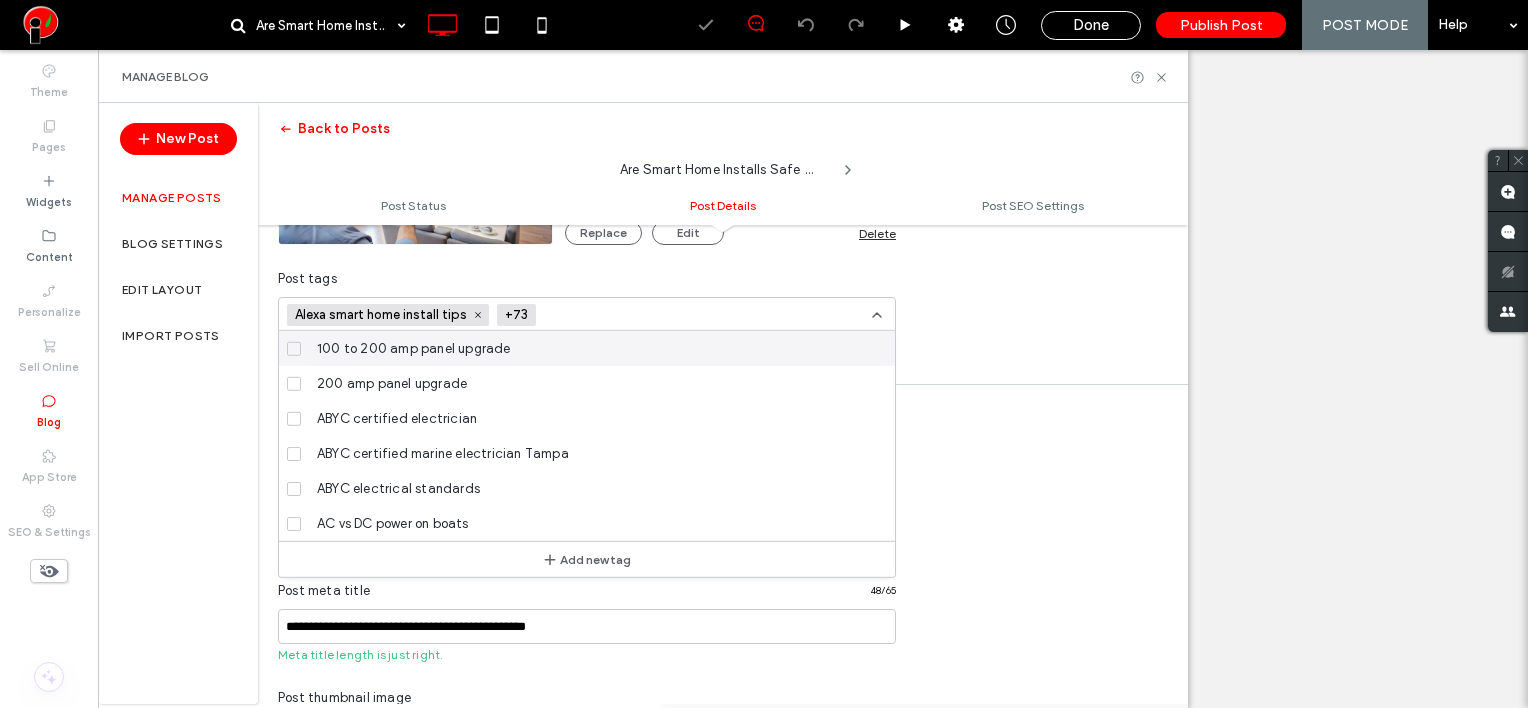 click at bounding box center (617, 315) 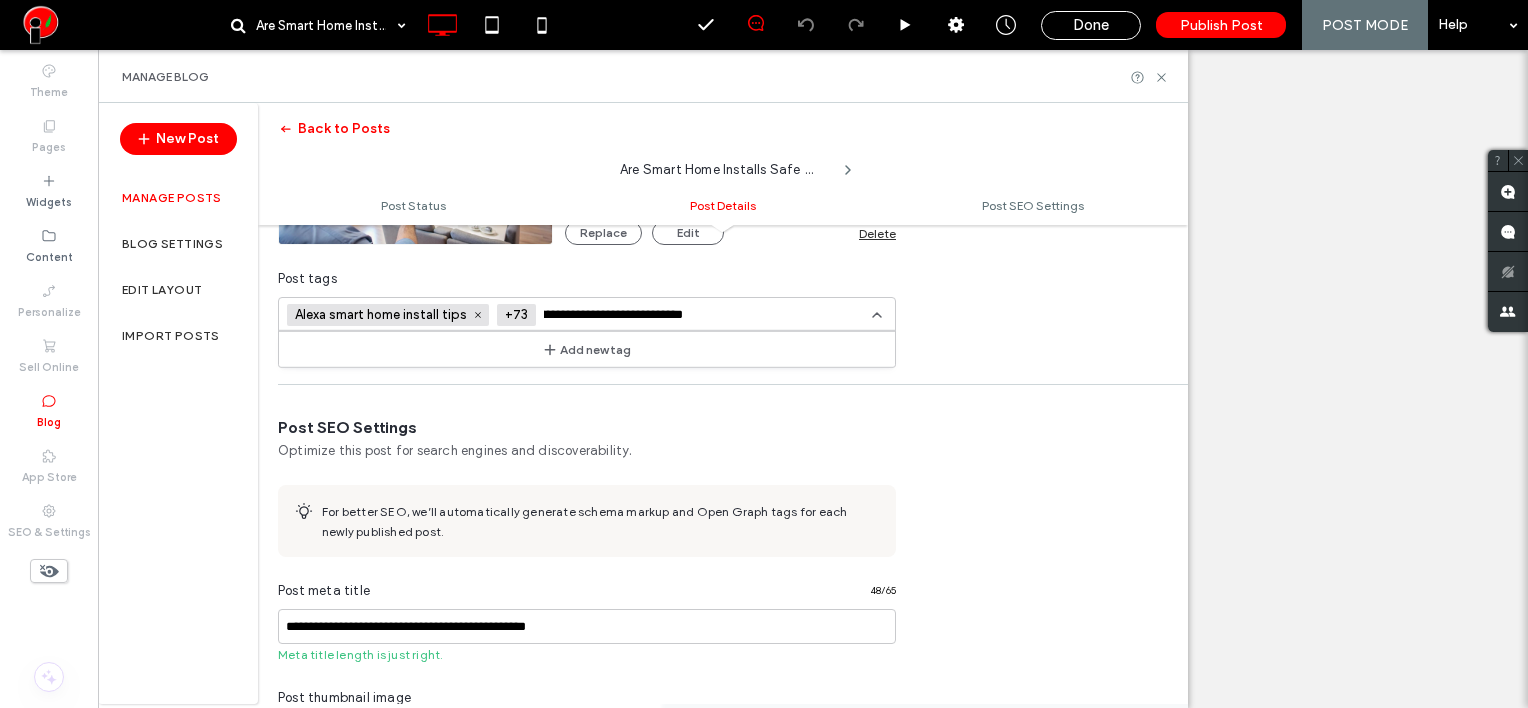 scroll, scrollTop: 0, scrollLeft: 68, axis: horizontal 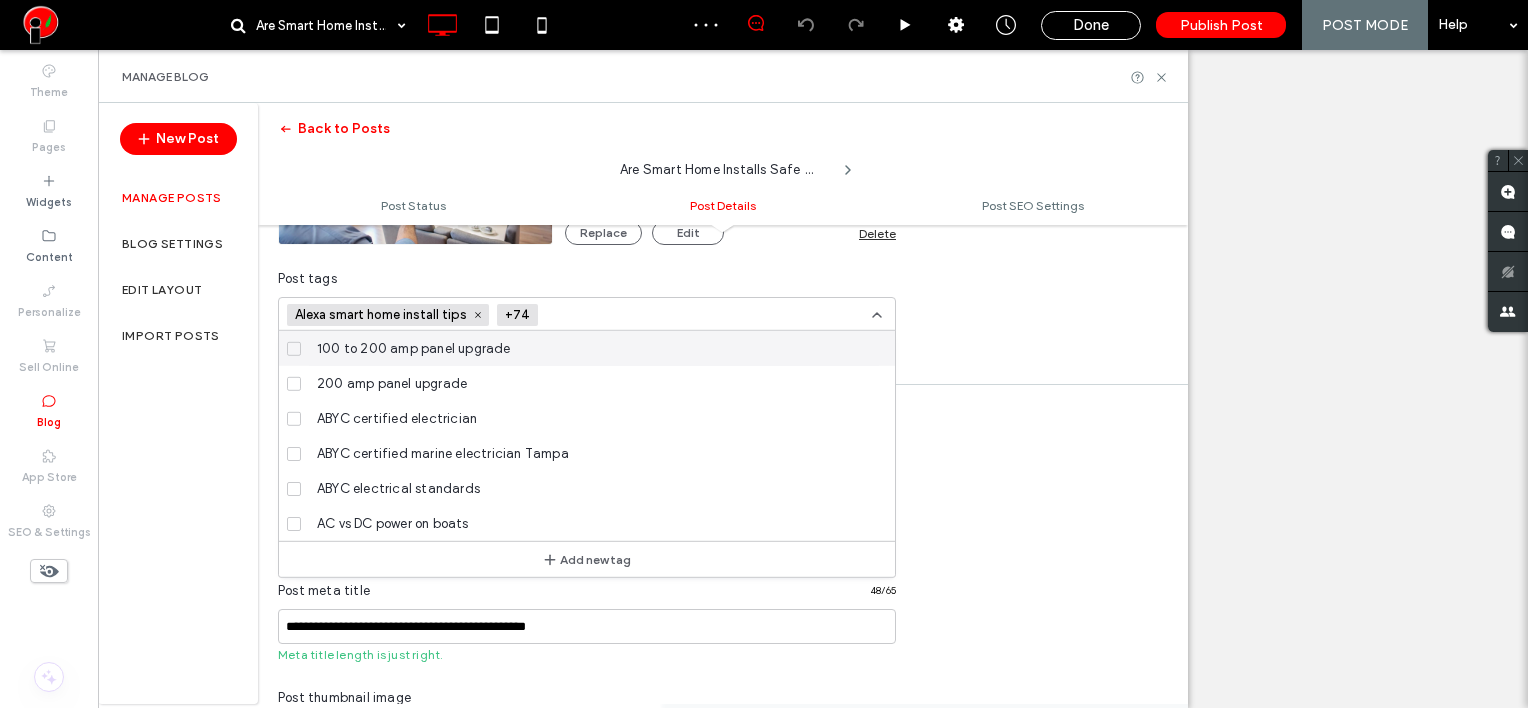 click at bounding box center [619, 315] 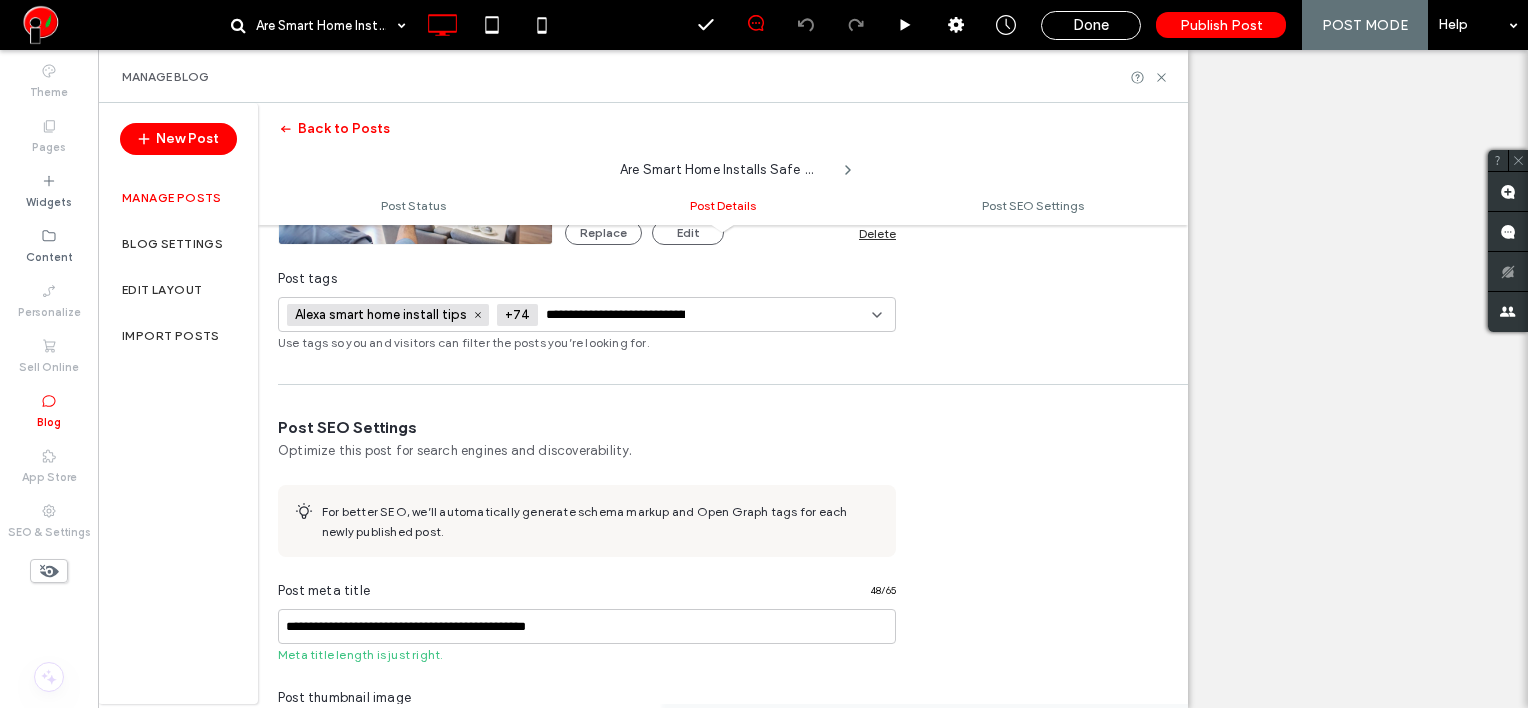 scroll, scrollTop: 0, scrollLeft: 73, axis: horizontal 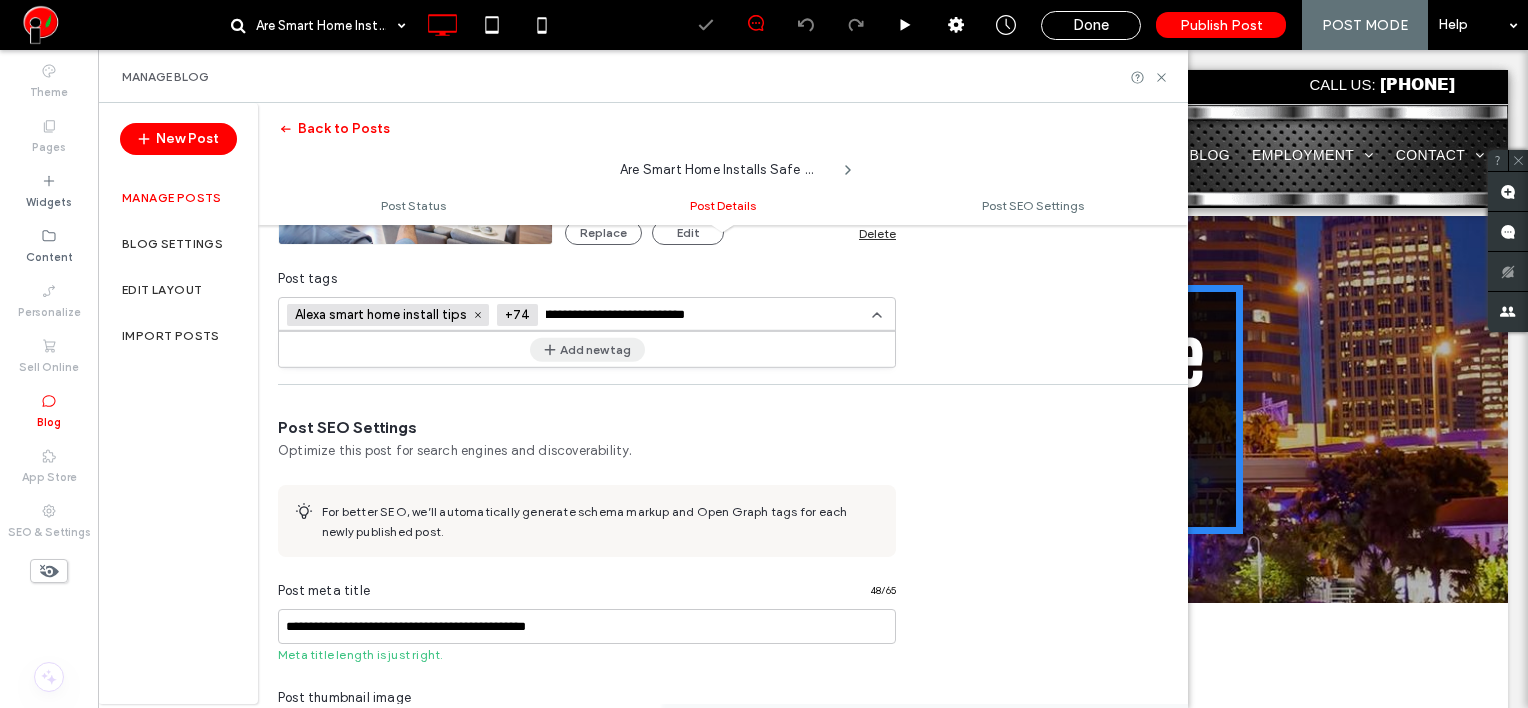 type on "**********" 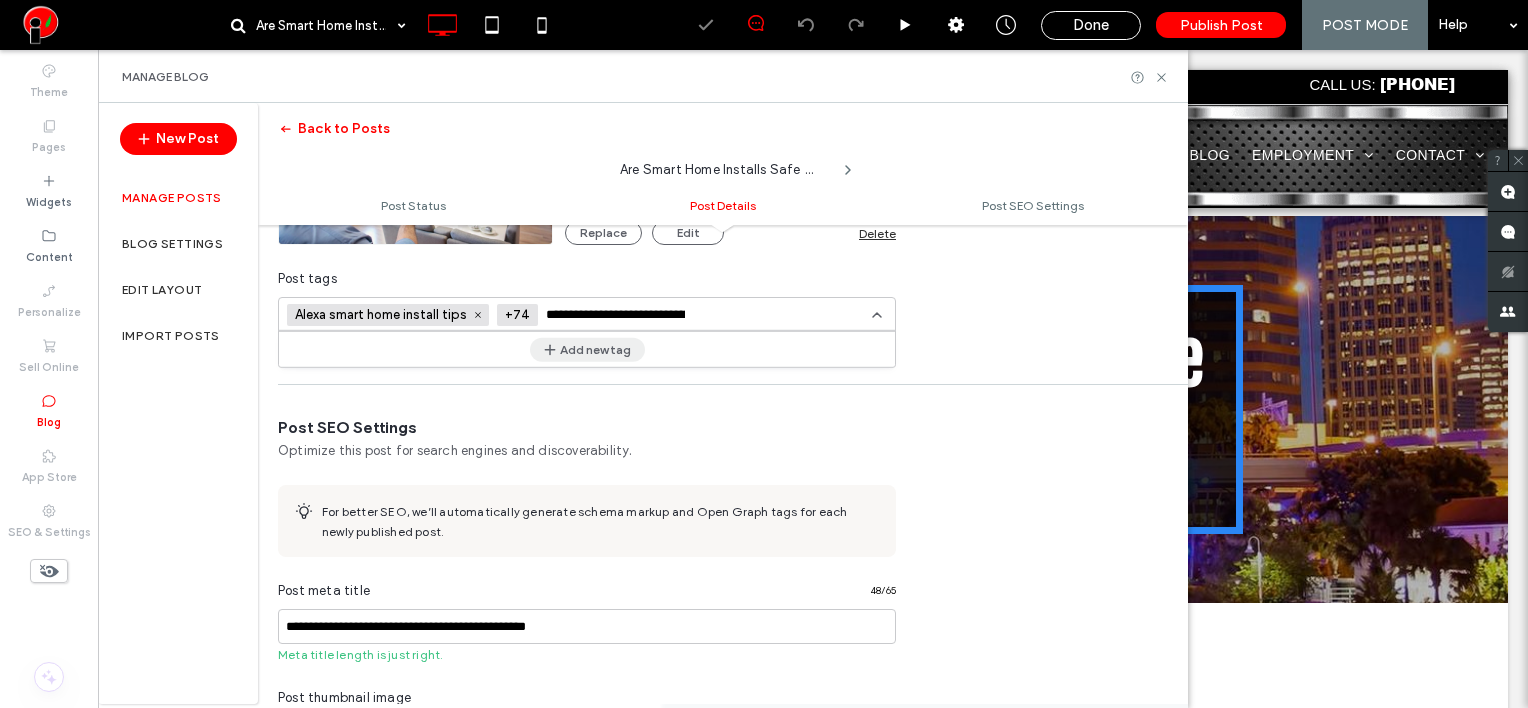 click on "Add new tag" at bounding box center [587, 349] 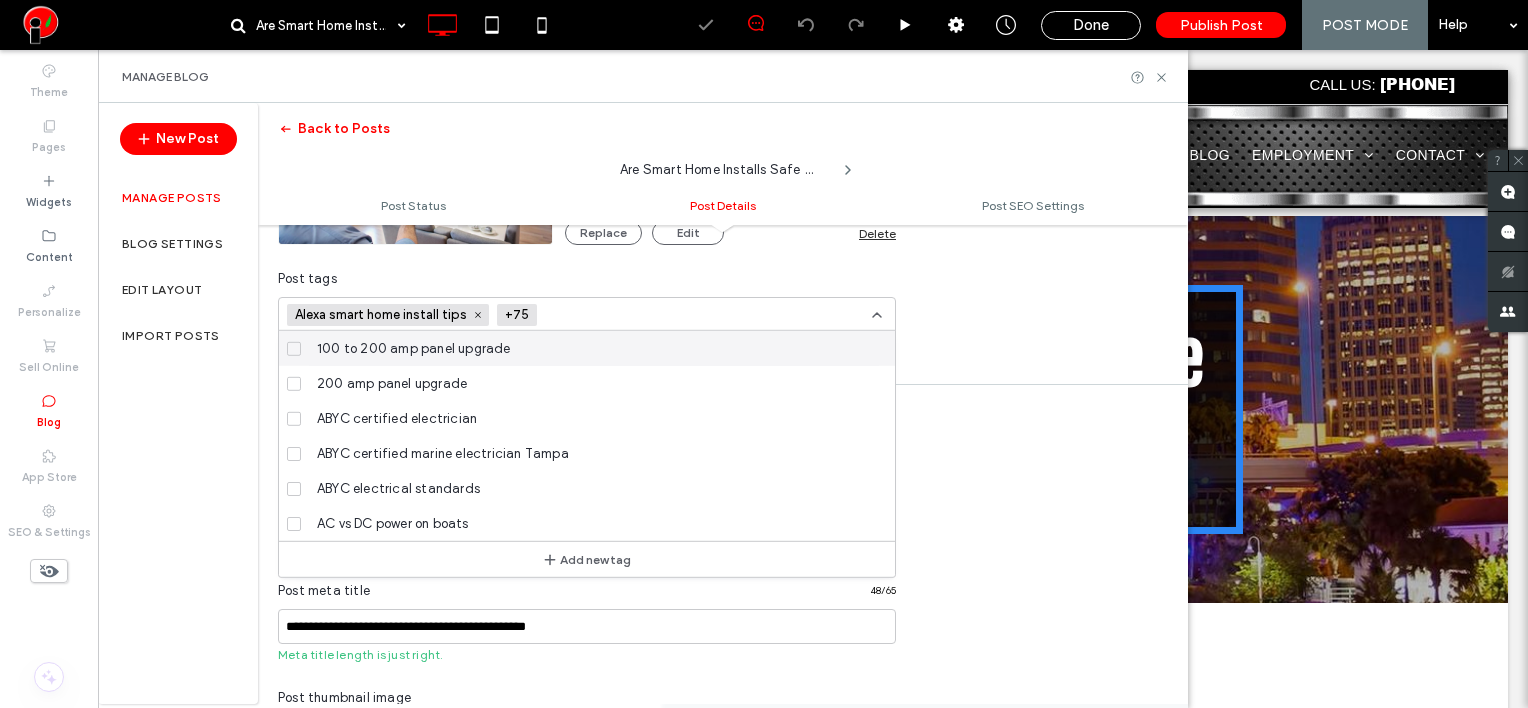 click at bounding box center (618, 315) 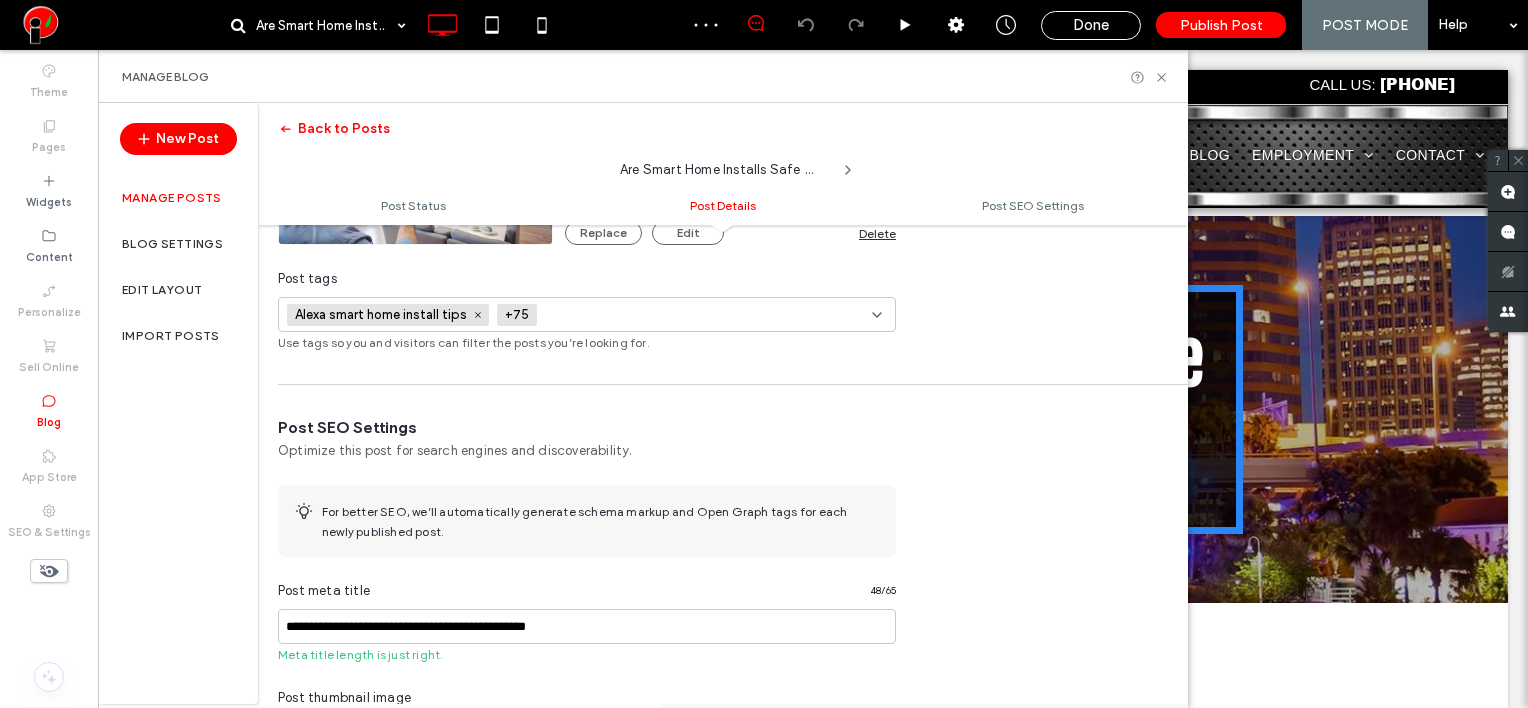 paste on "**********" 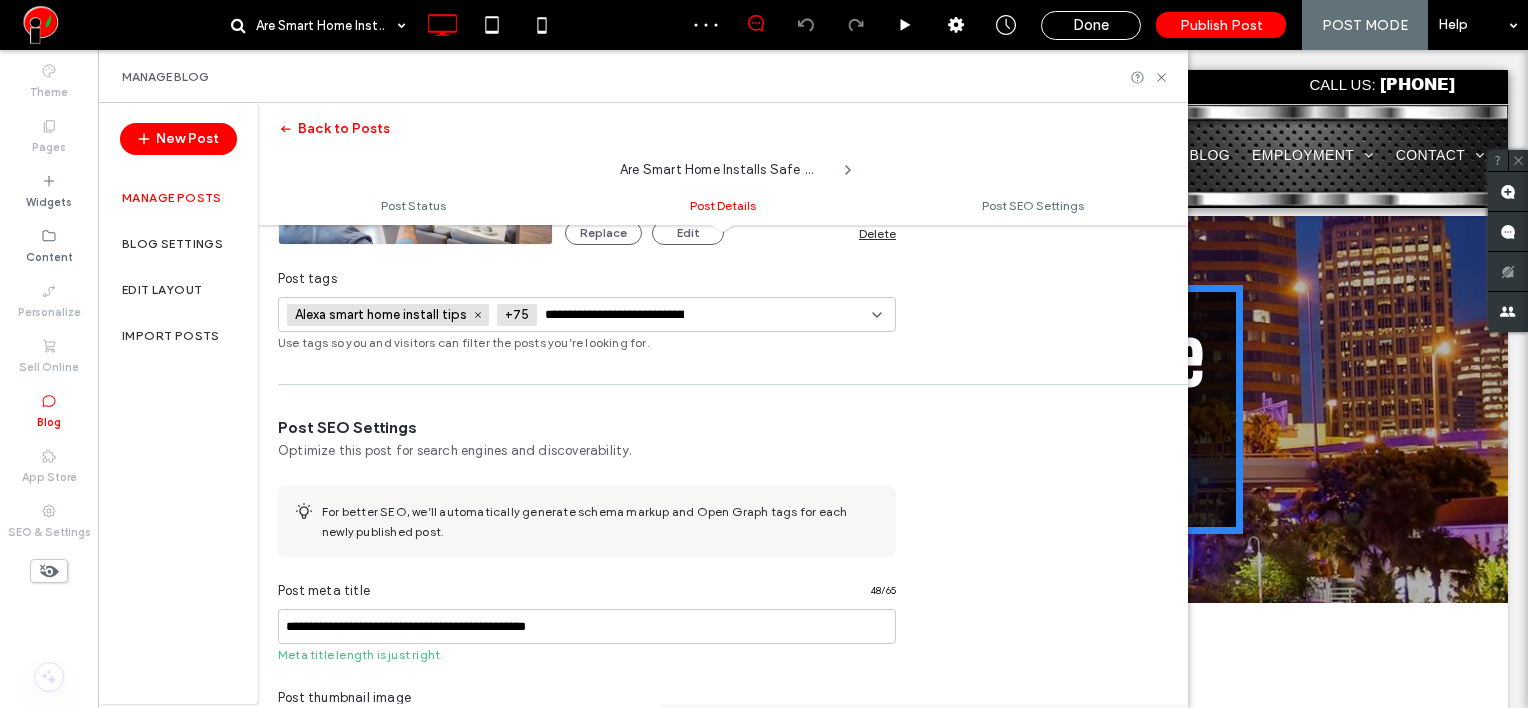 scroll, scrollTop: 0, scrollLeft: 57, axis: horizontal 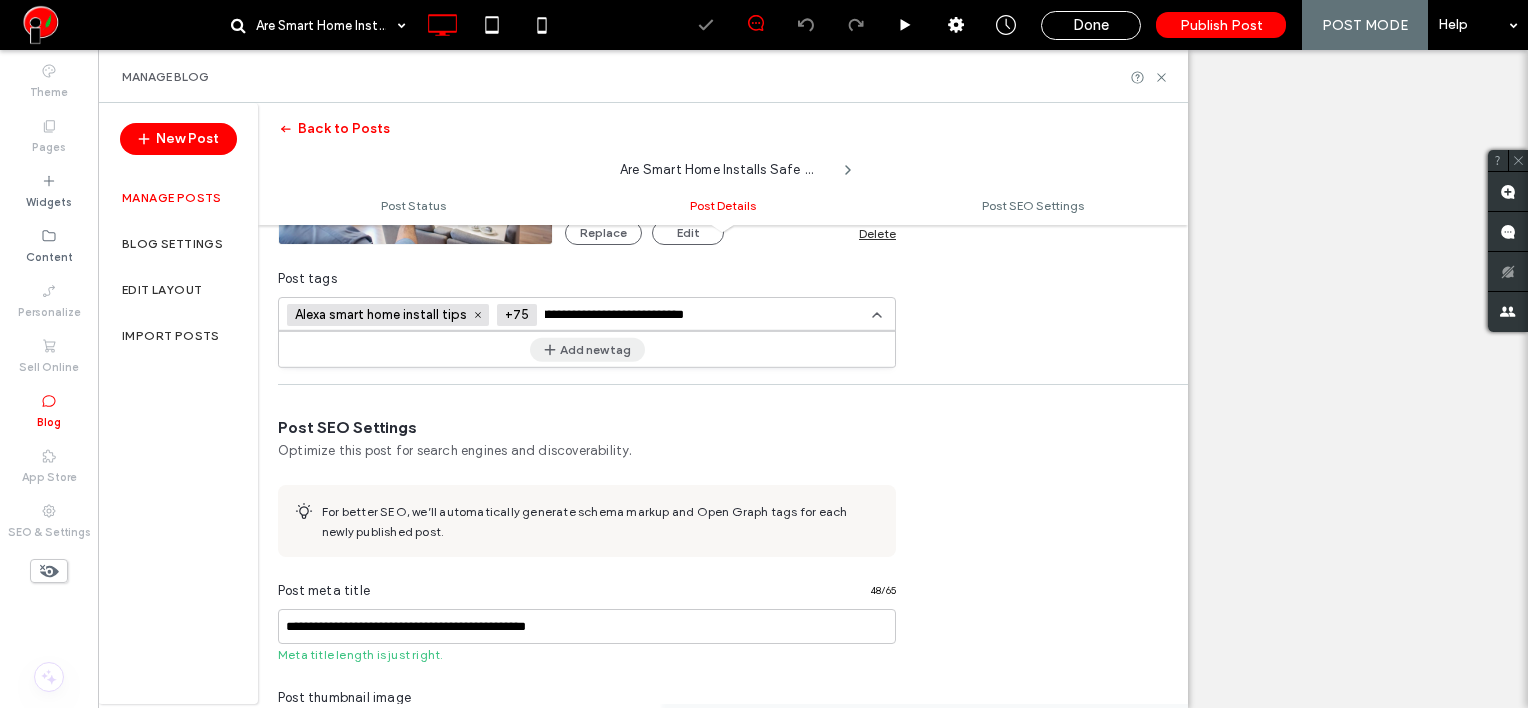 type on "**********" 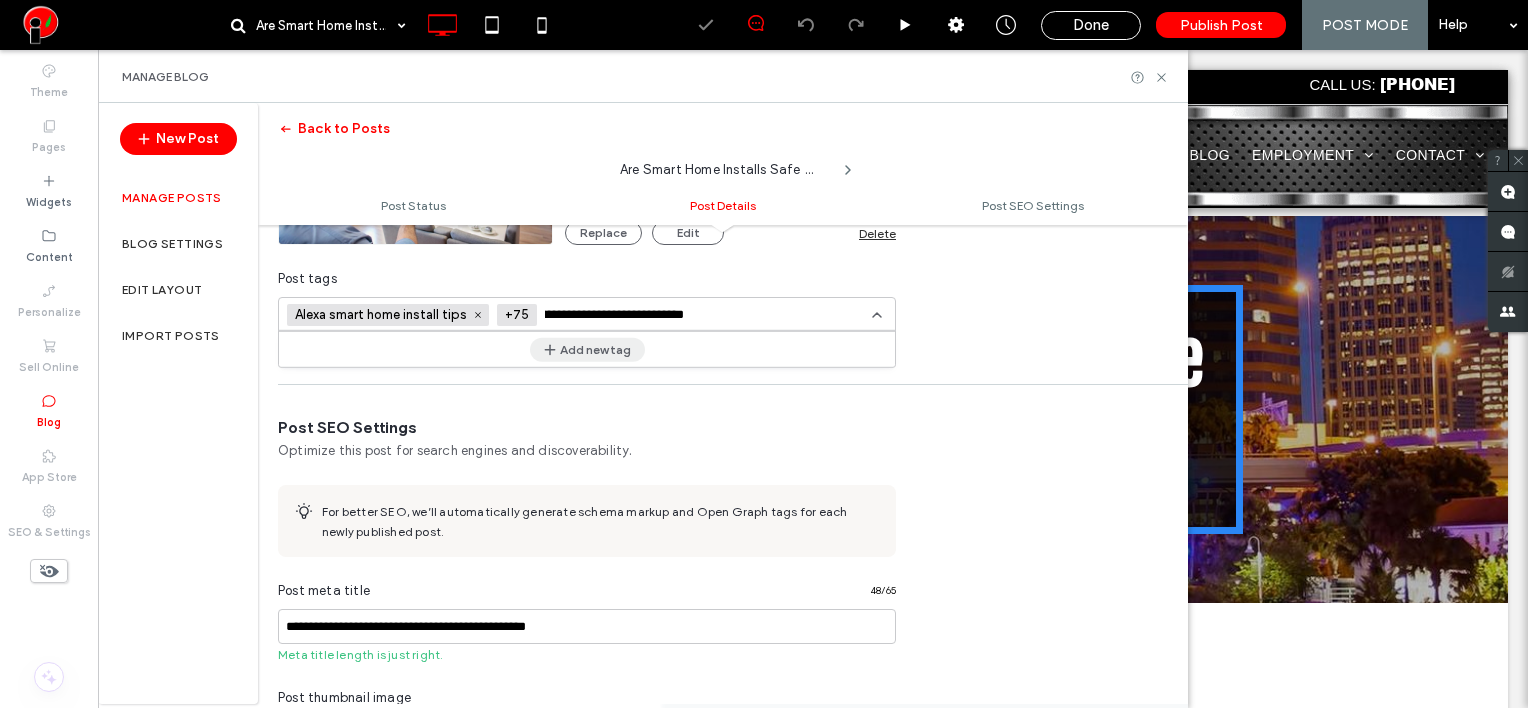 scroll, scrollTop: 0, scrollLeft: 0, axis: both 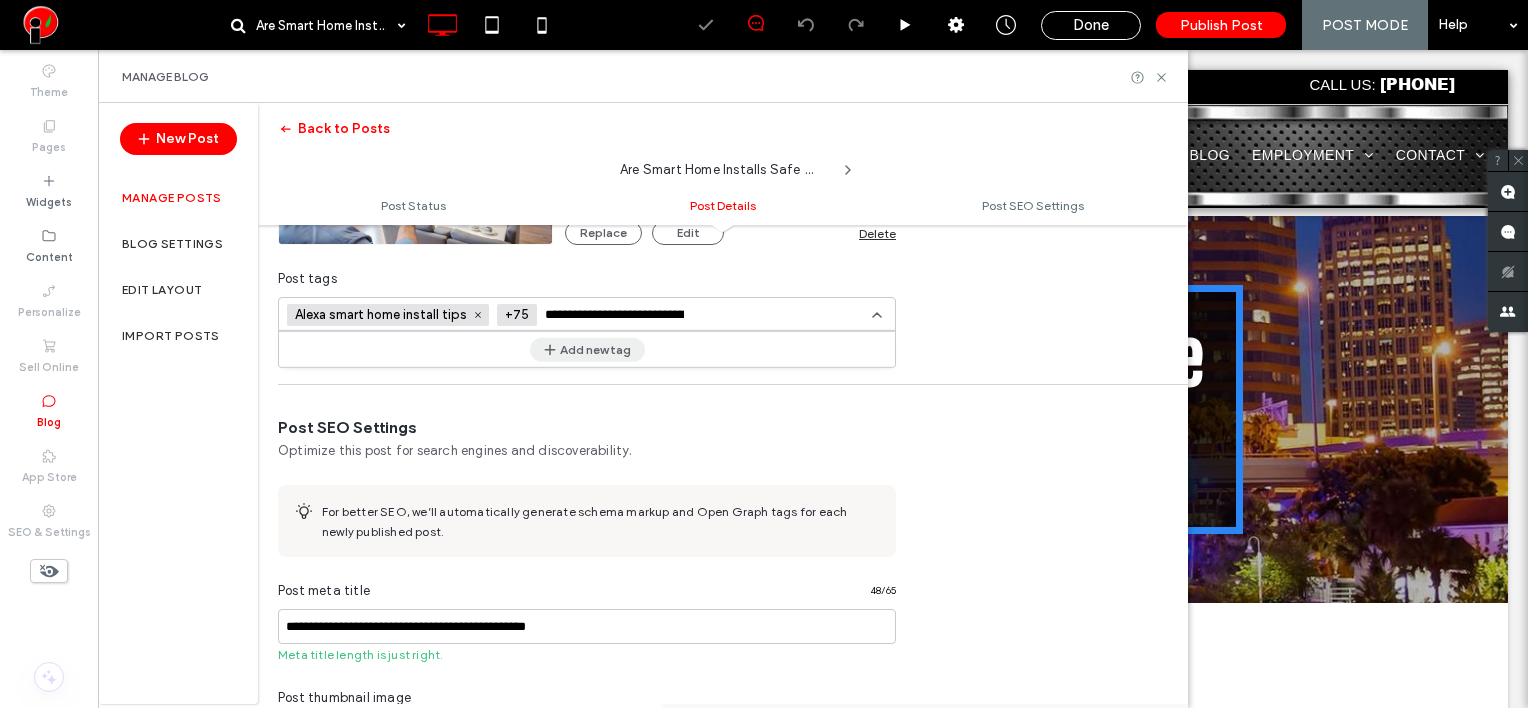 click on "Add new tag" at bounding box center [587, 349] 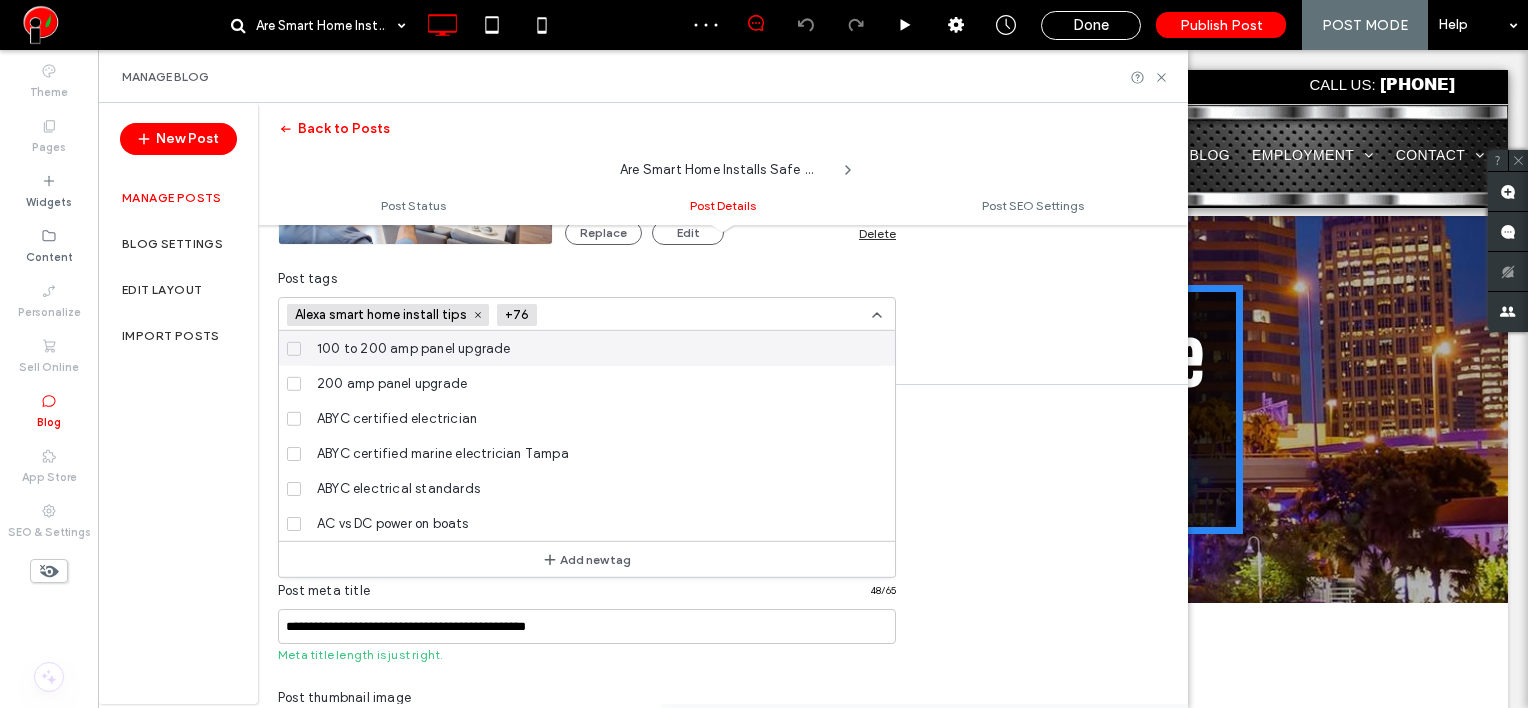 click at bounding box center (618, 315) 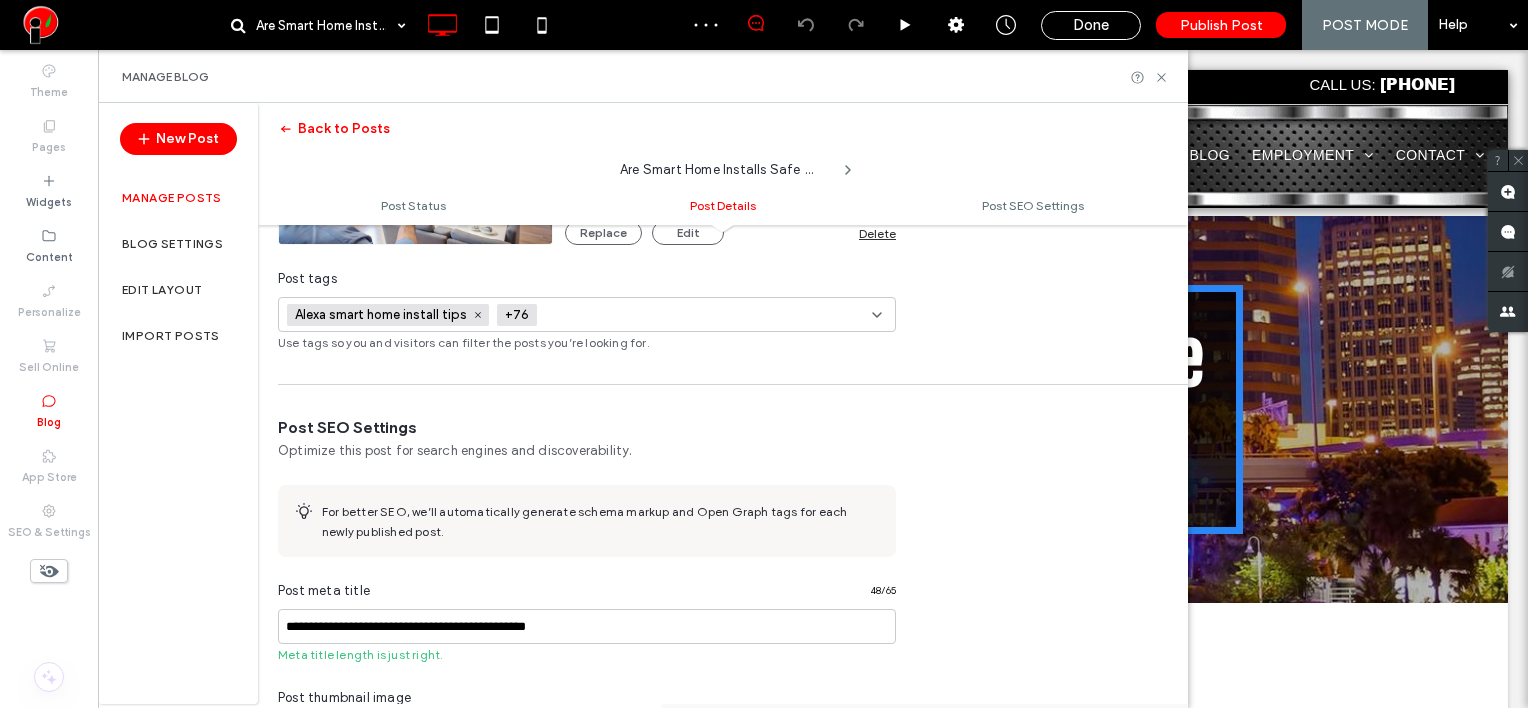 paste on "**********" 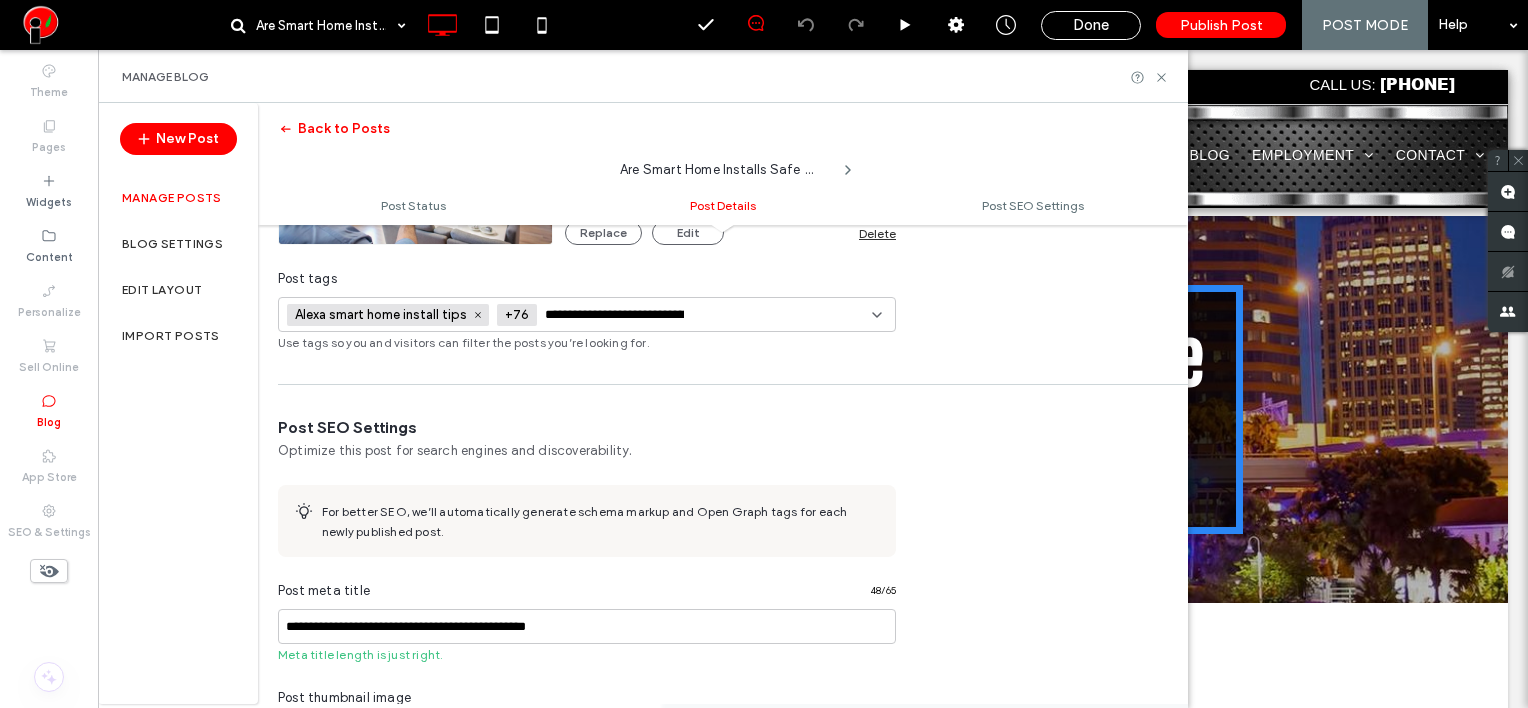 scroll, scrollTop: 0, scrollLeft: 51, axis: horizontal 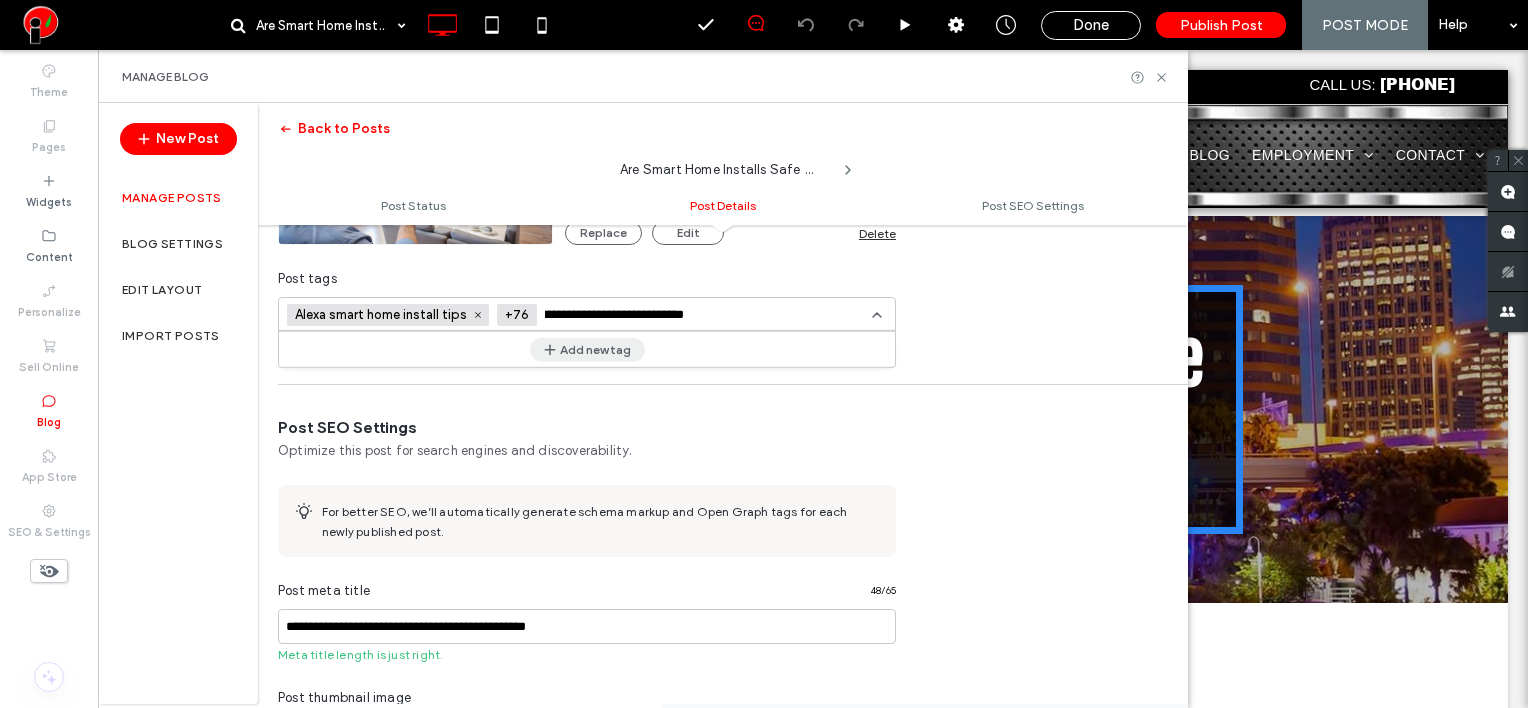 type on "**********" 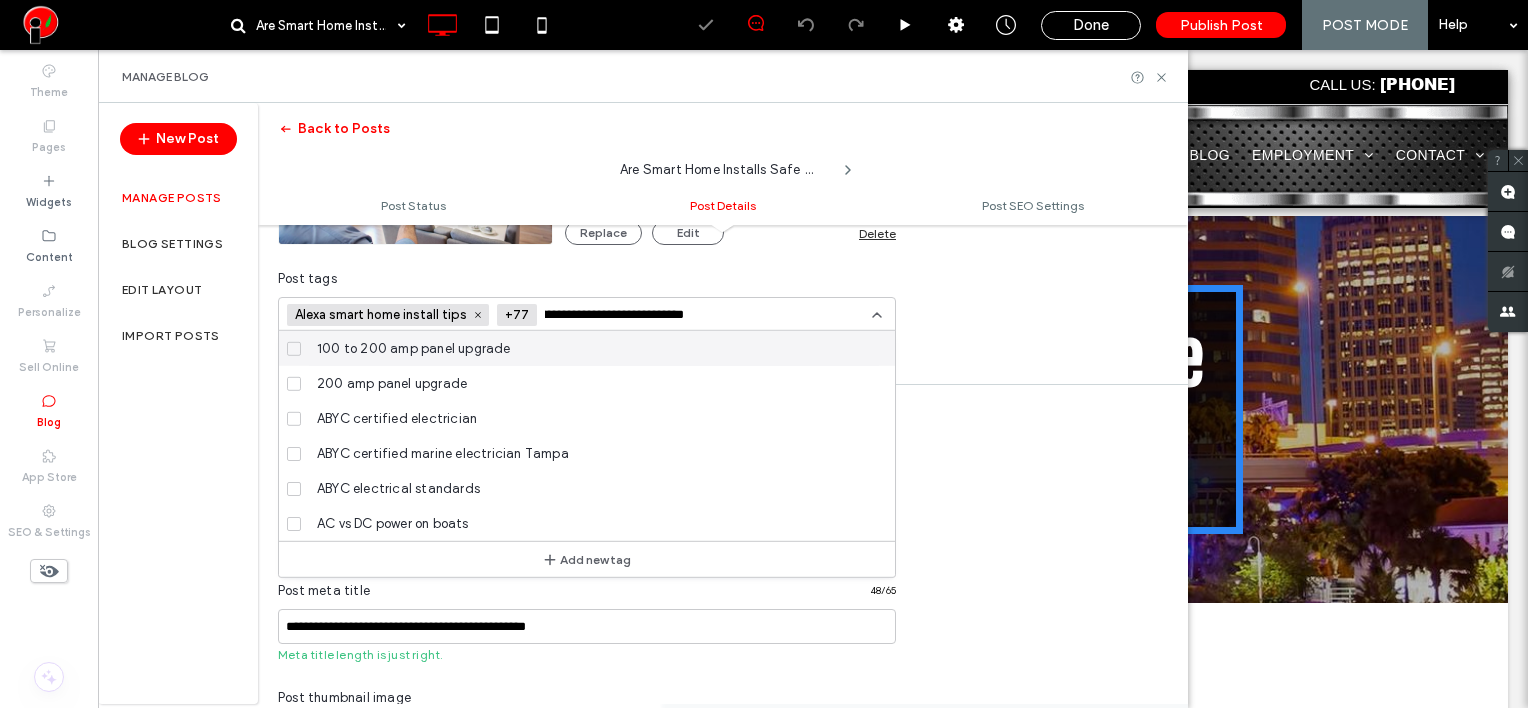type 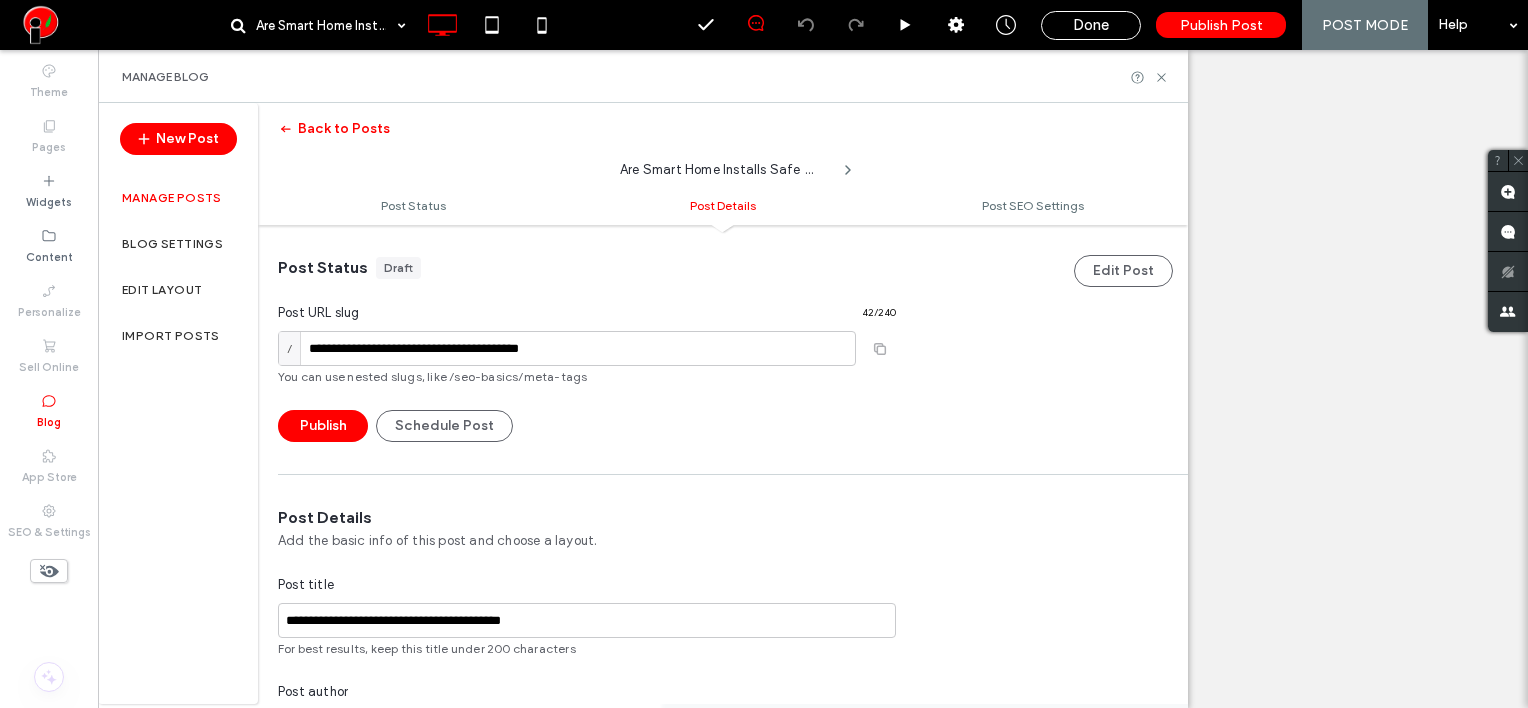 scroll, scrollTop: 0, scrollLeft: 0, axis: both 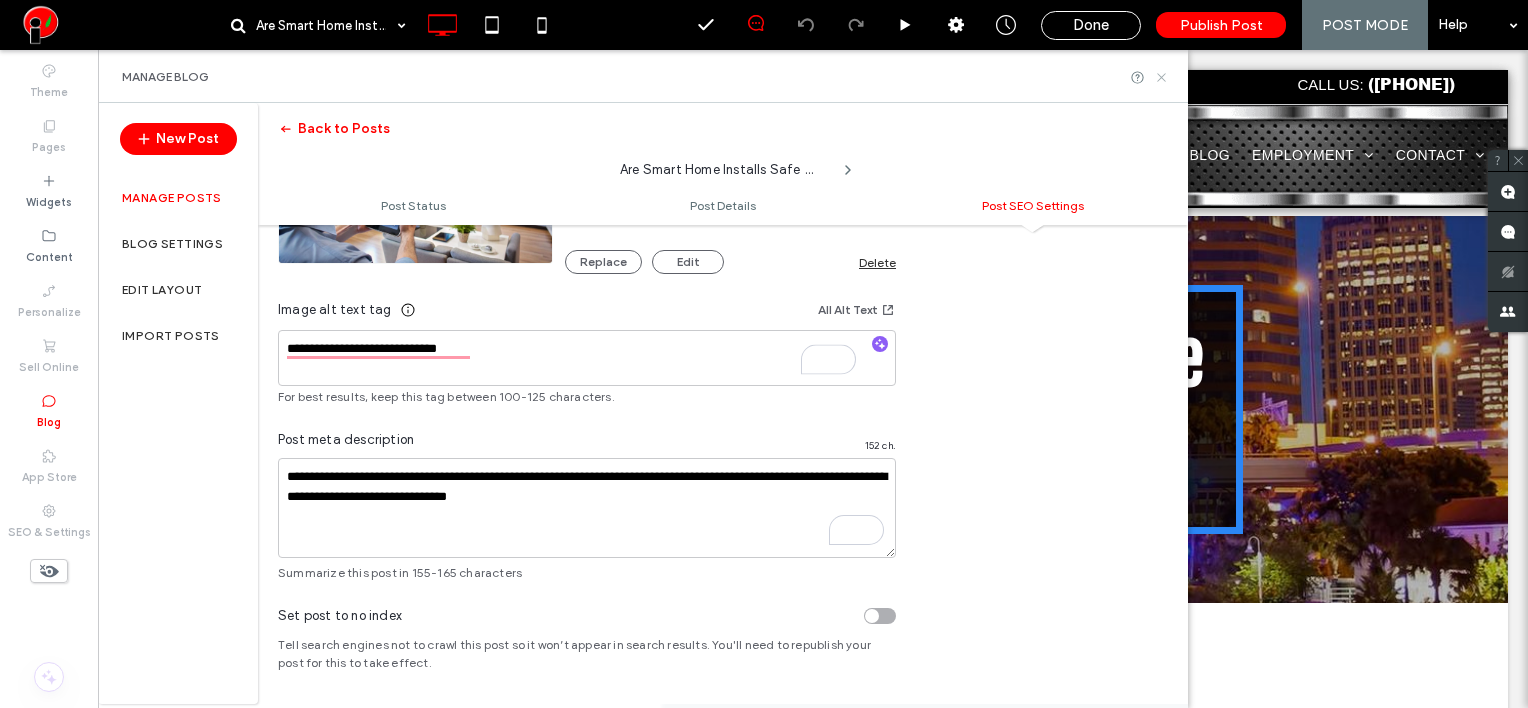 drag, startPoint x: 1167, startPoint y: 79, endPoint x: 660, endPoint y: 457, distance: 632.4026 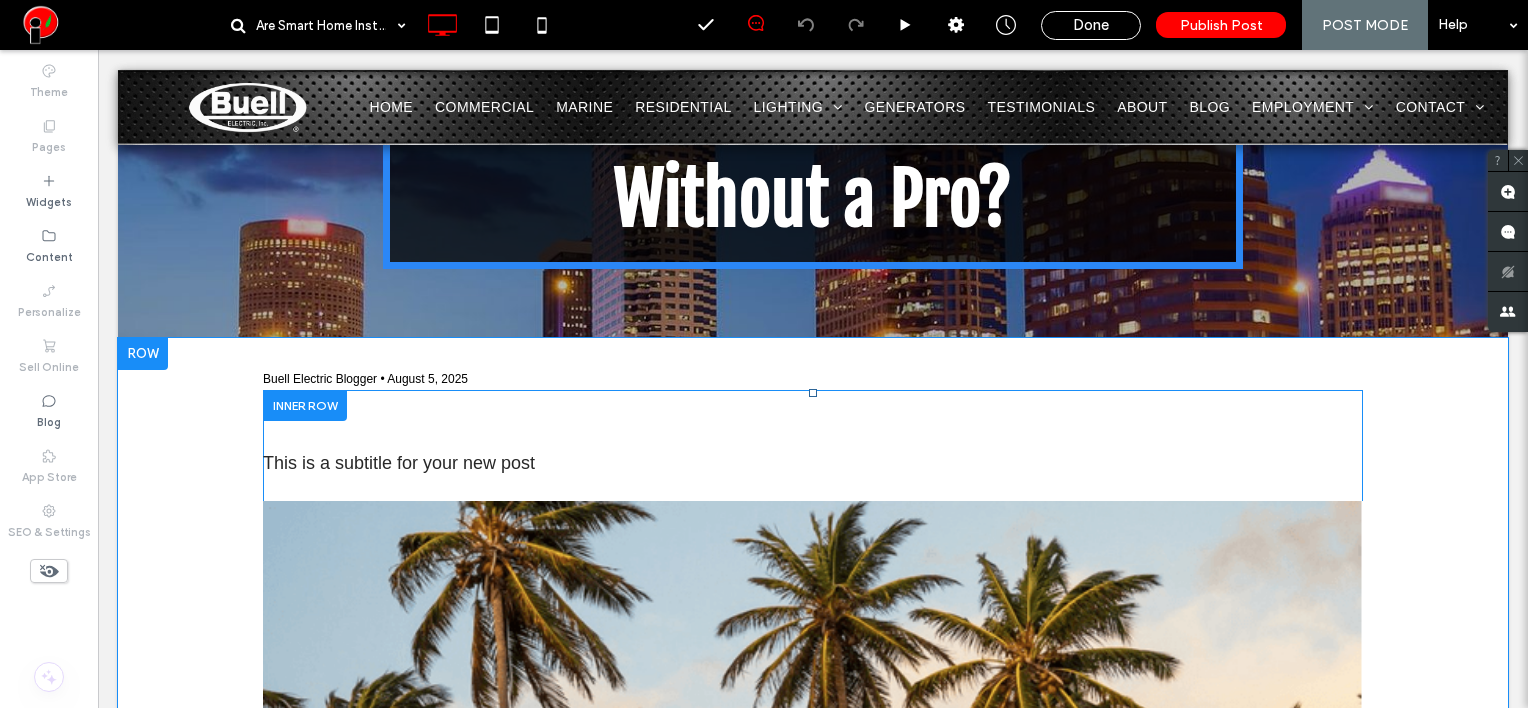 scroll, scrollTop: 300, scrollLeft: 0, axis: vertical 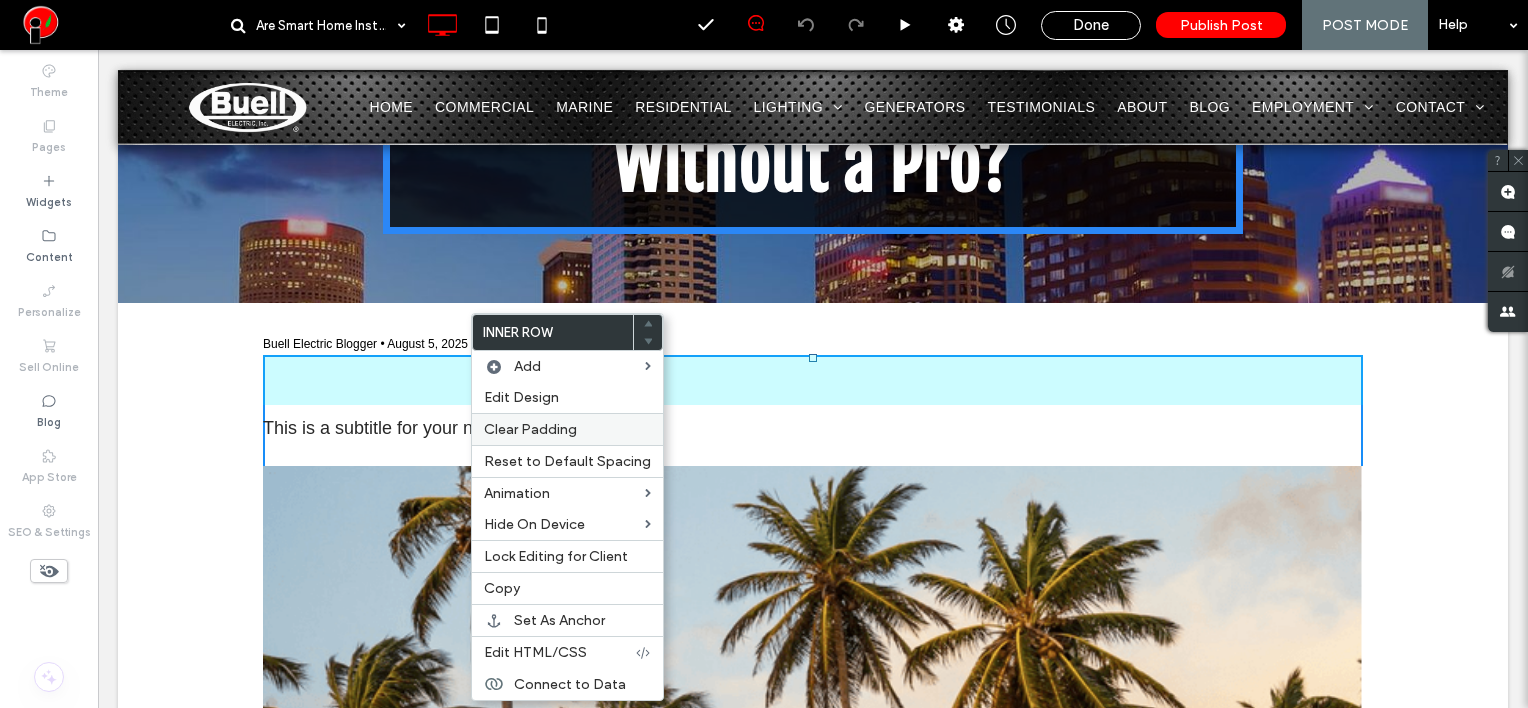 click on "Clear Padding" at bounding box center (530, 429) 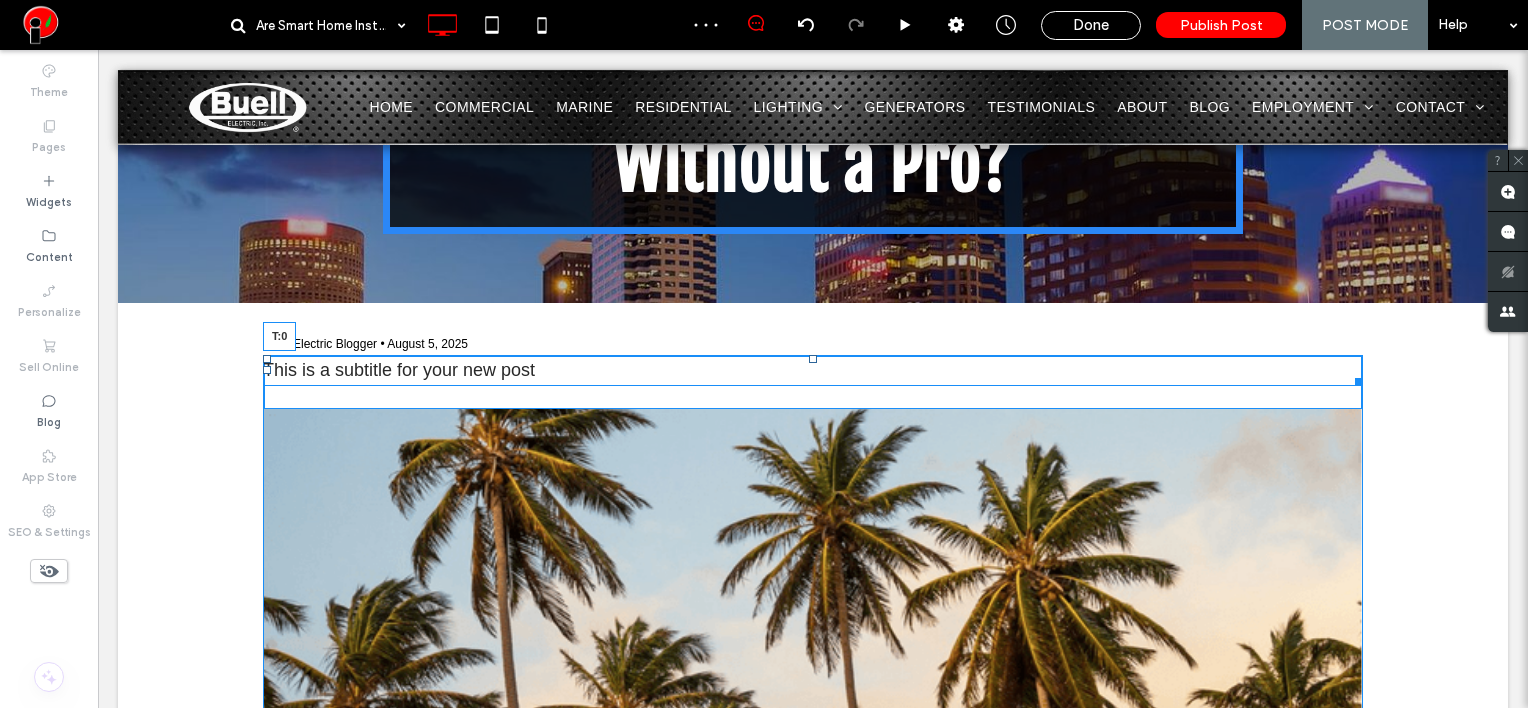 drag, startPoint x: 804, startPoint y: 362, endPoint x: 795, endPoint y: 316, distance: 46.872166 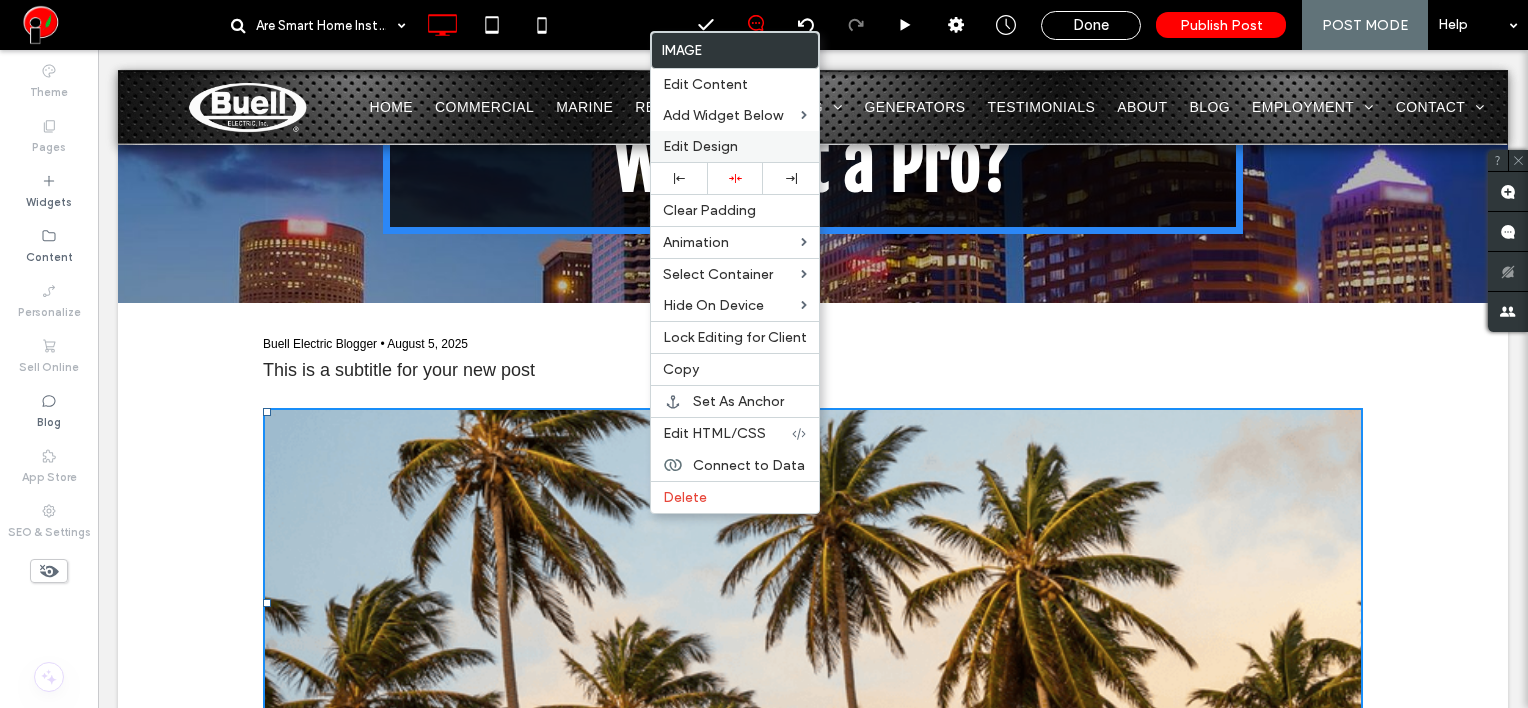 click on "Edit Design" at bounding box center [700, 146] 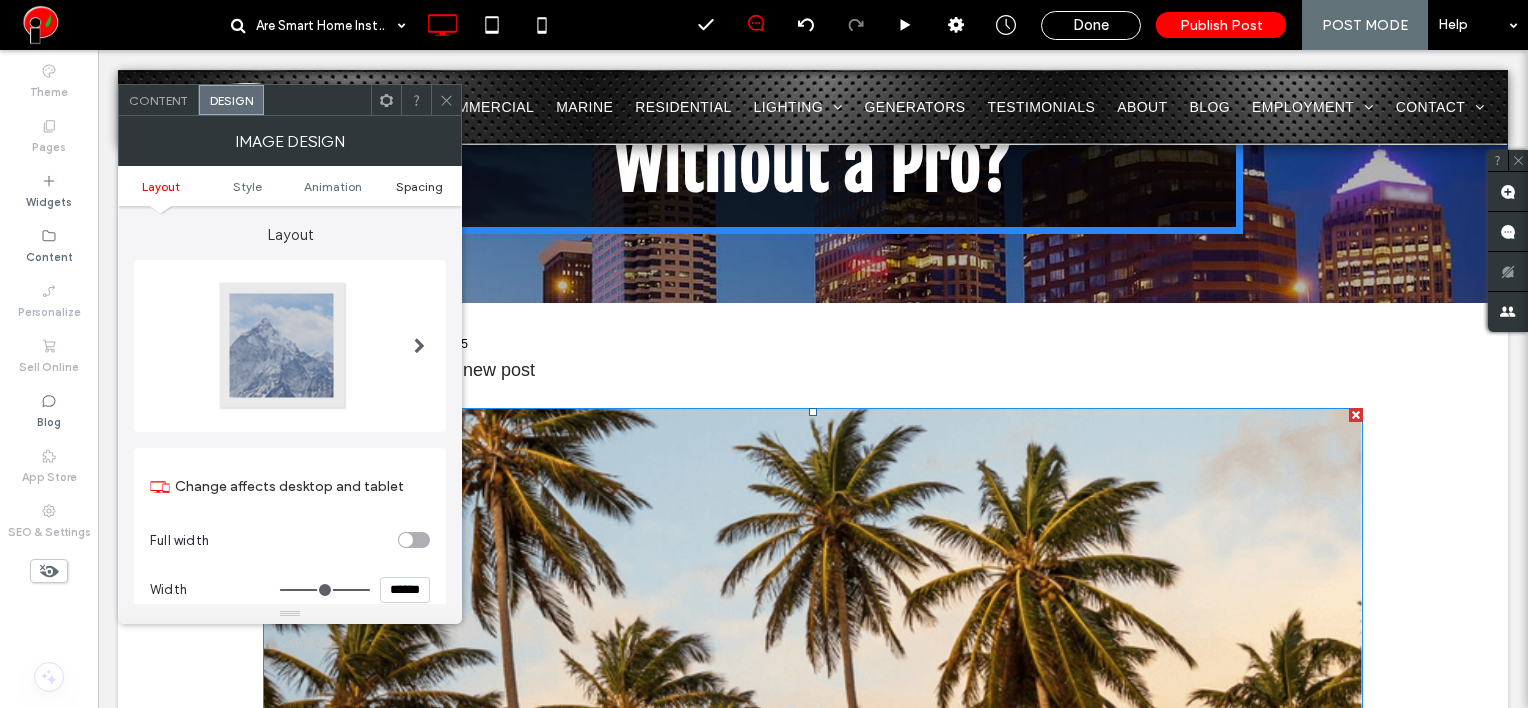 click on "Spacing" at bounding box center (419, 186) 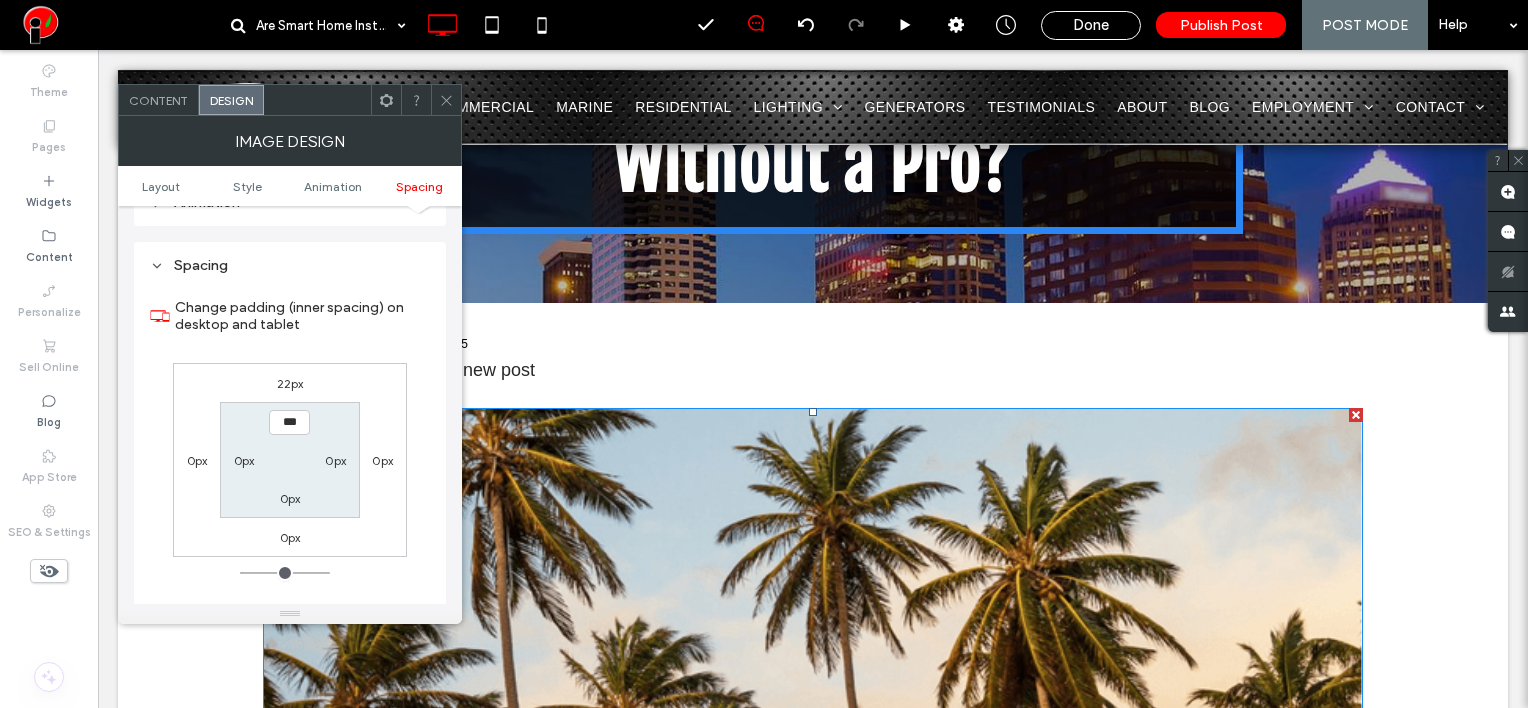 scroll, scrollTop: 1006, scrollLeft: 0, axis: vertical 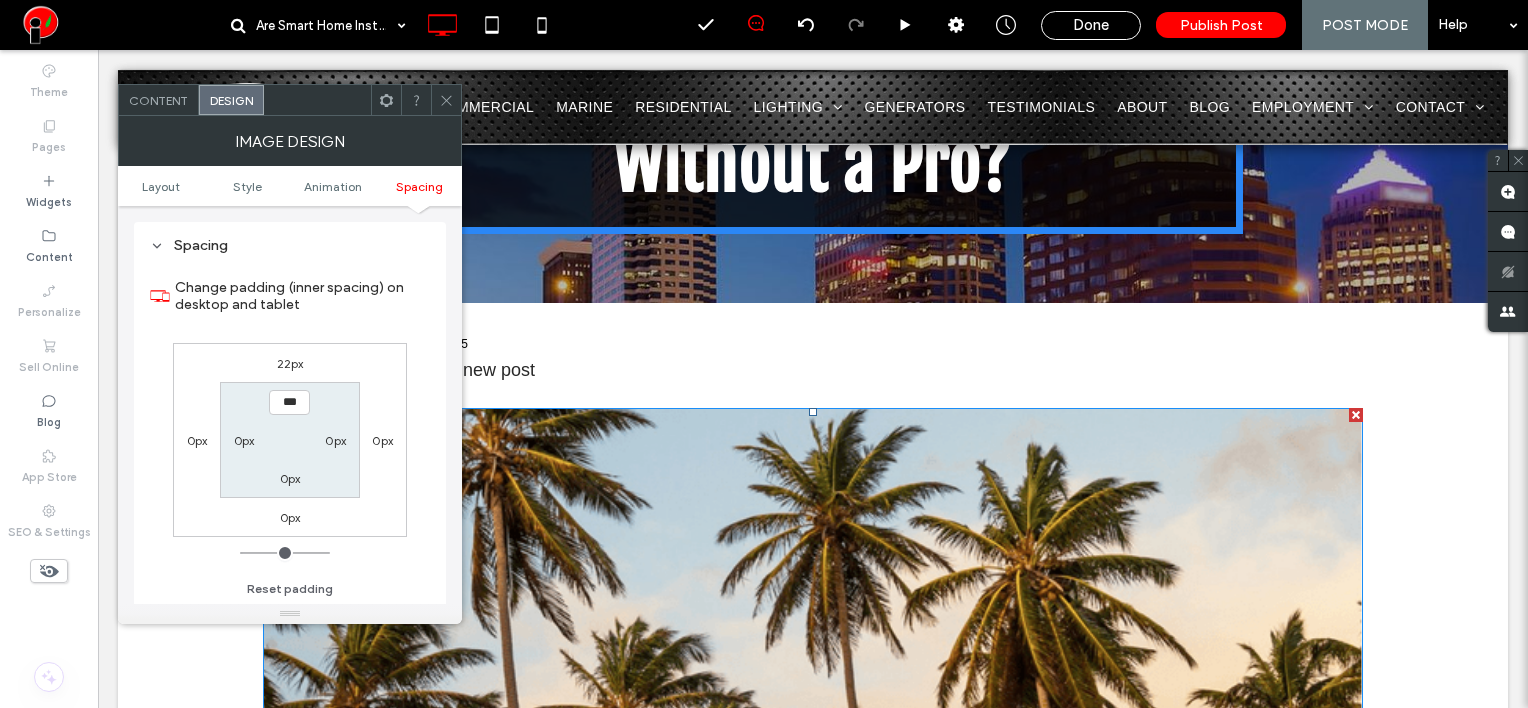 click on "22px" at bounding box center (290, 363) 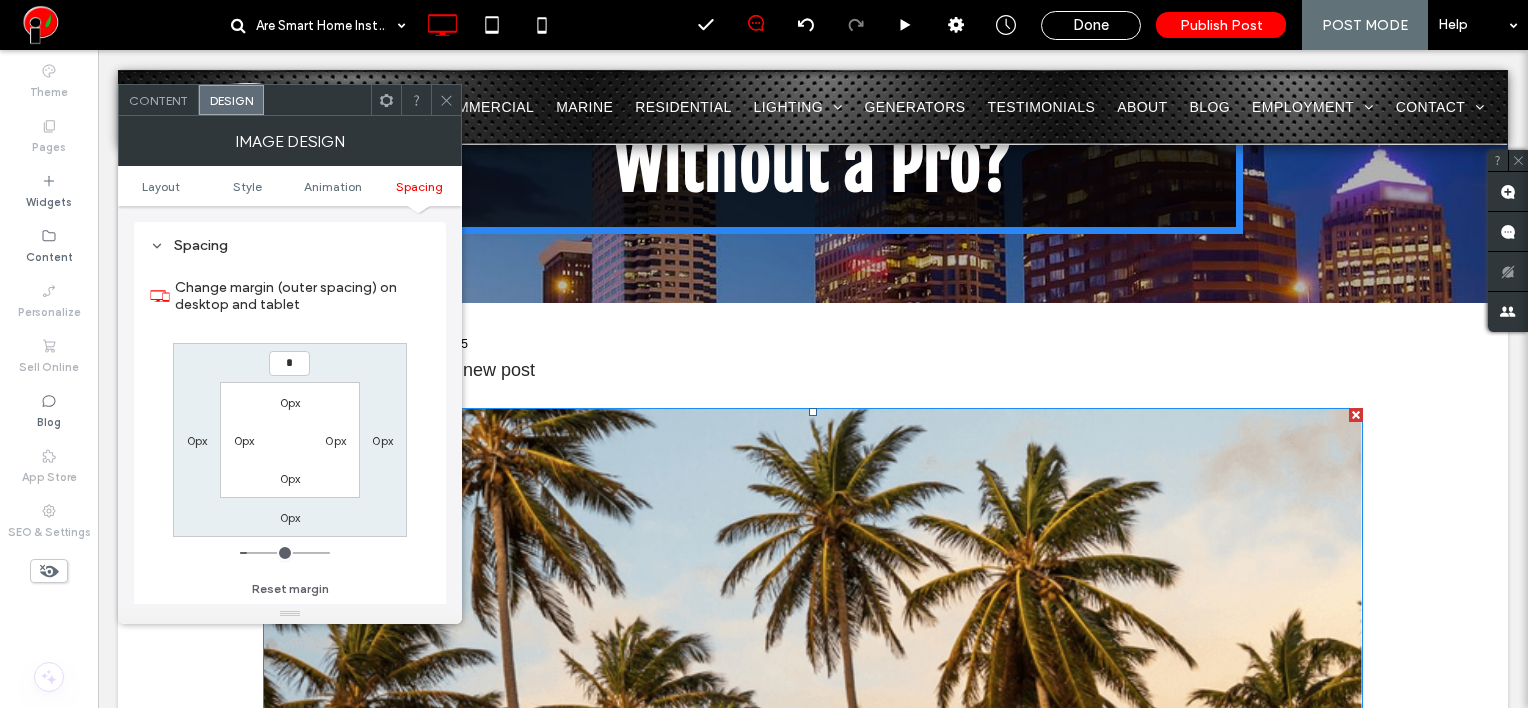 type on "*" 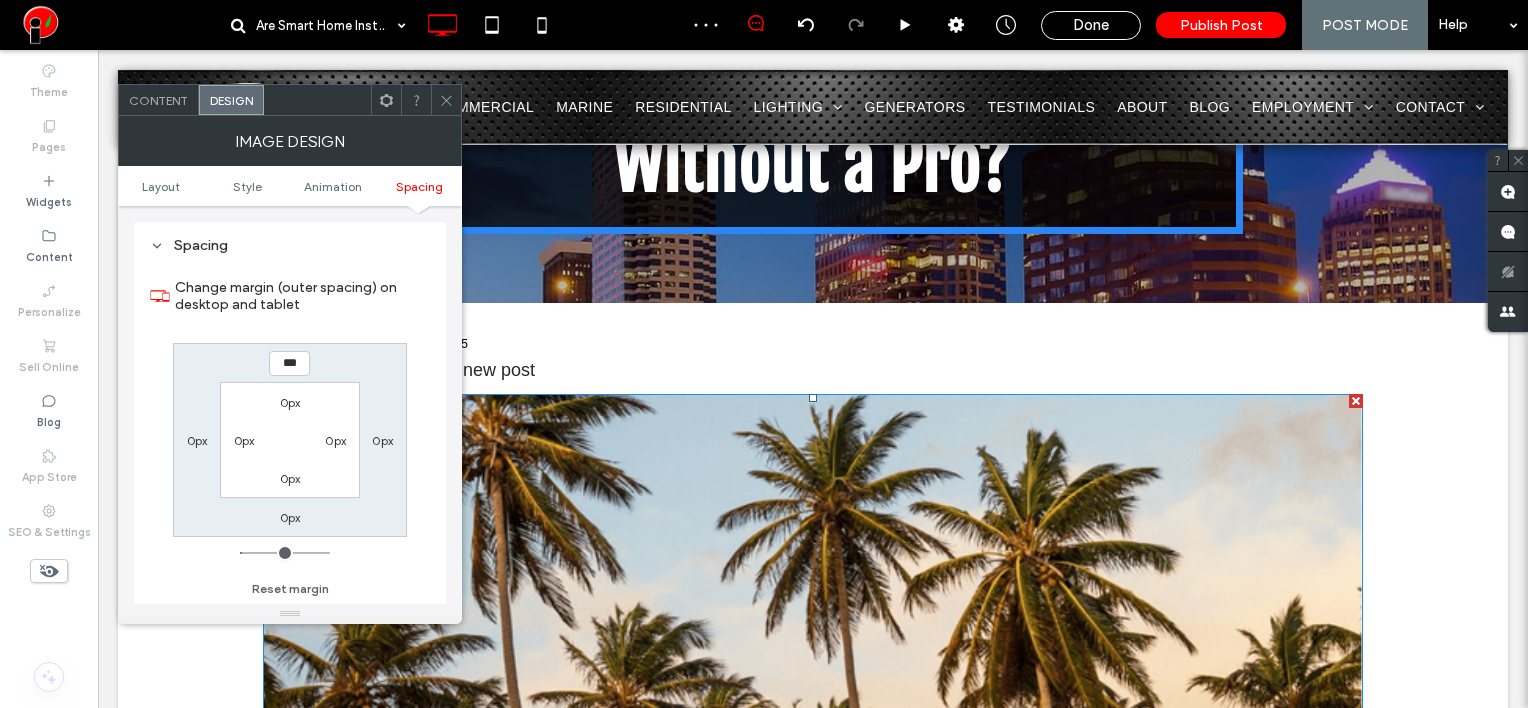 click 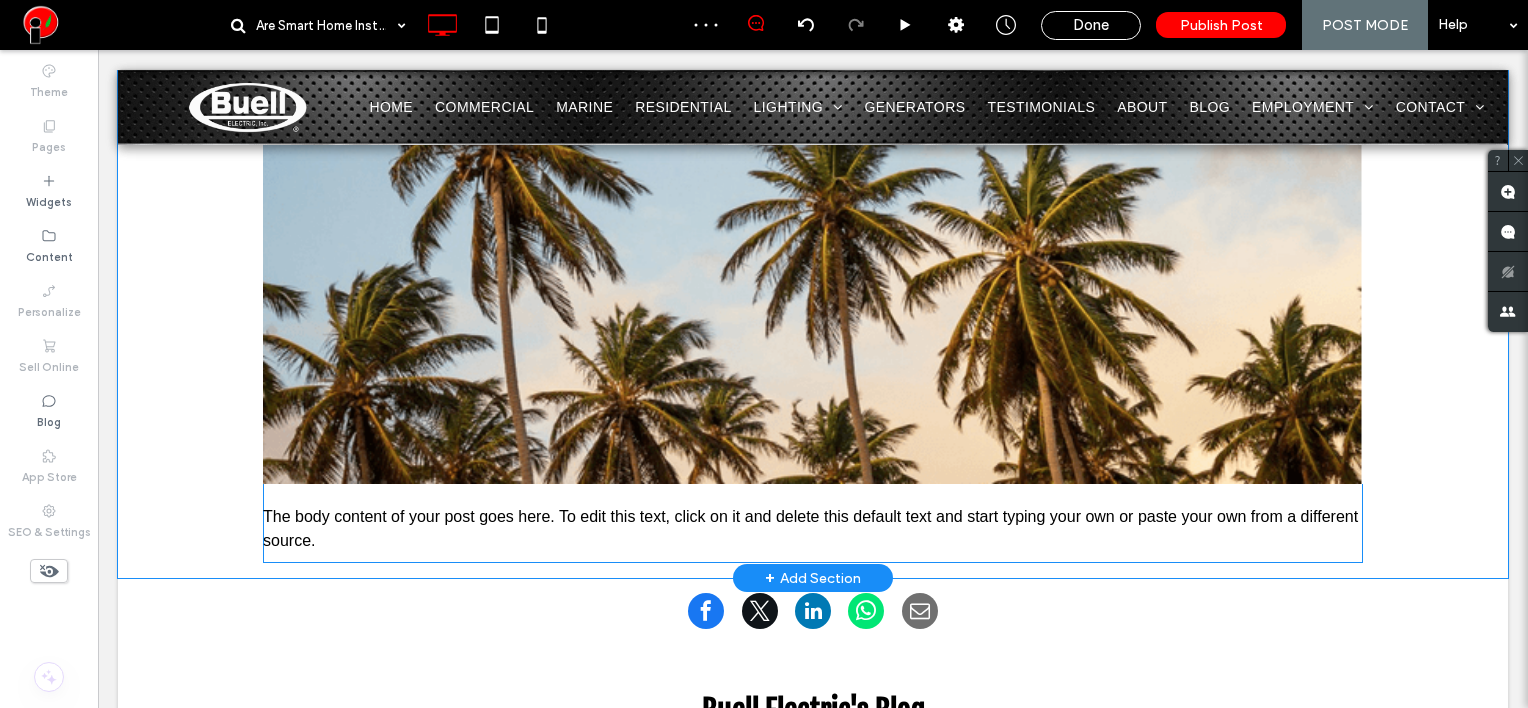 scroll, scrollTop: 700, scrollLeft: 0, axis: vertical 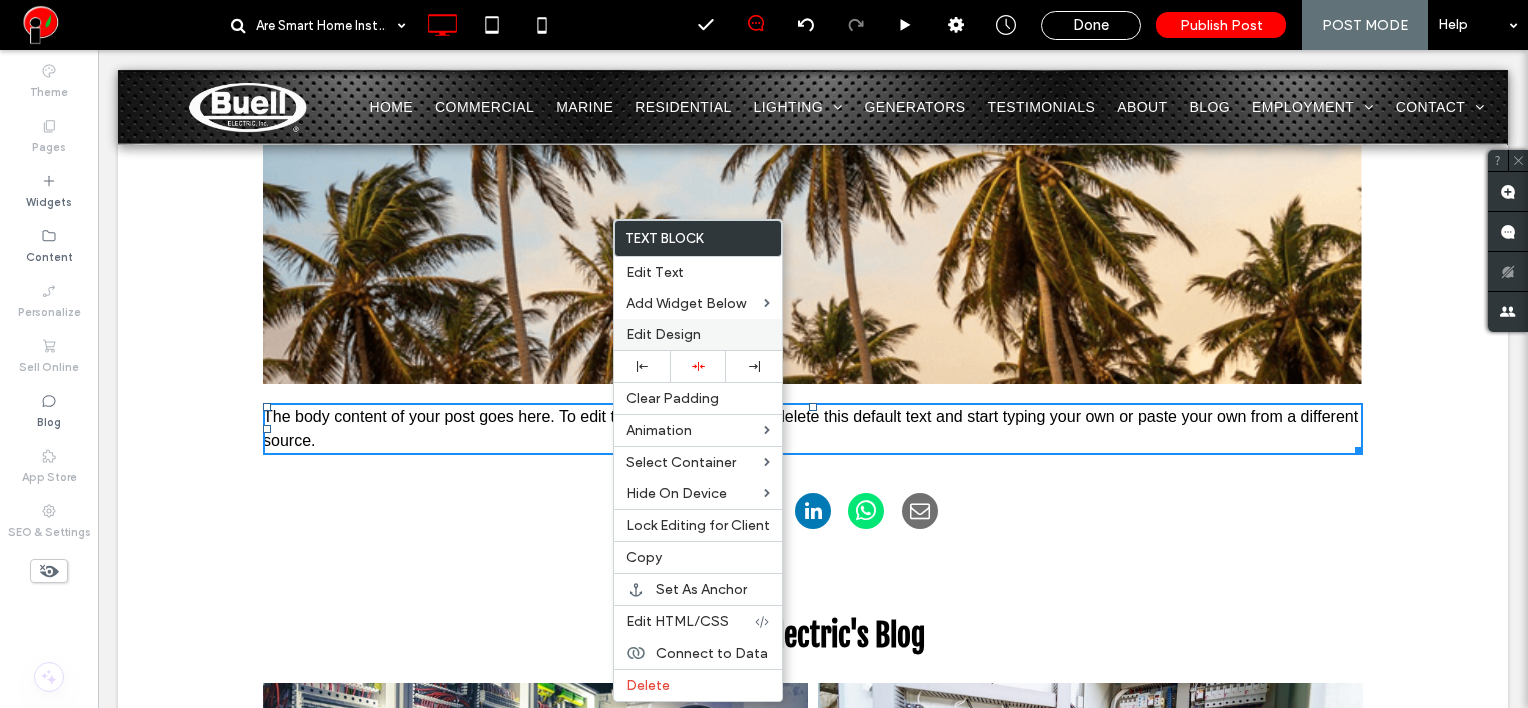 click on "Edit Design" at bounding box center (698, 334) 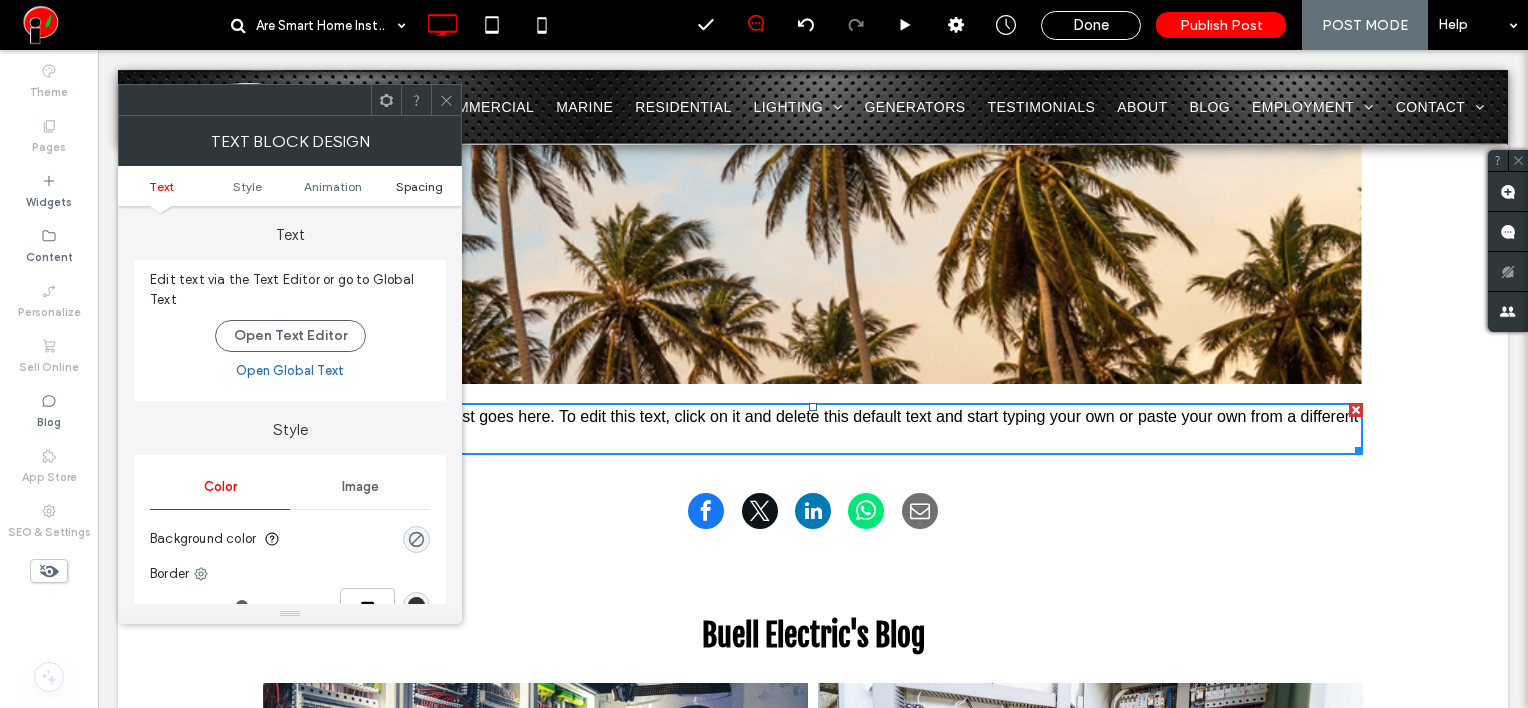 click on "Spacing" at bounding box center (419, 186) 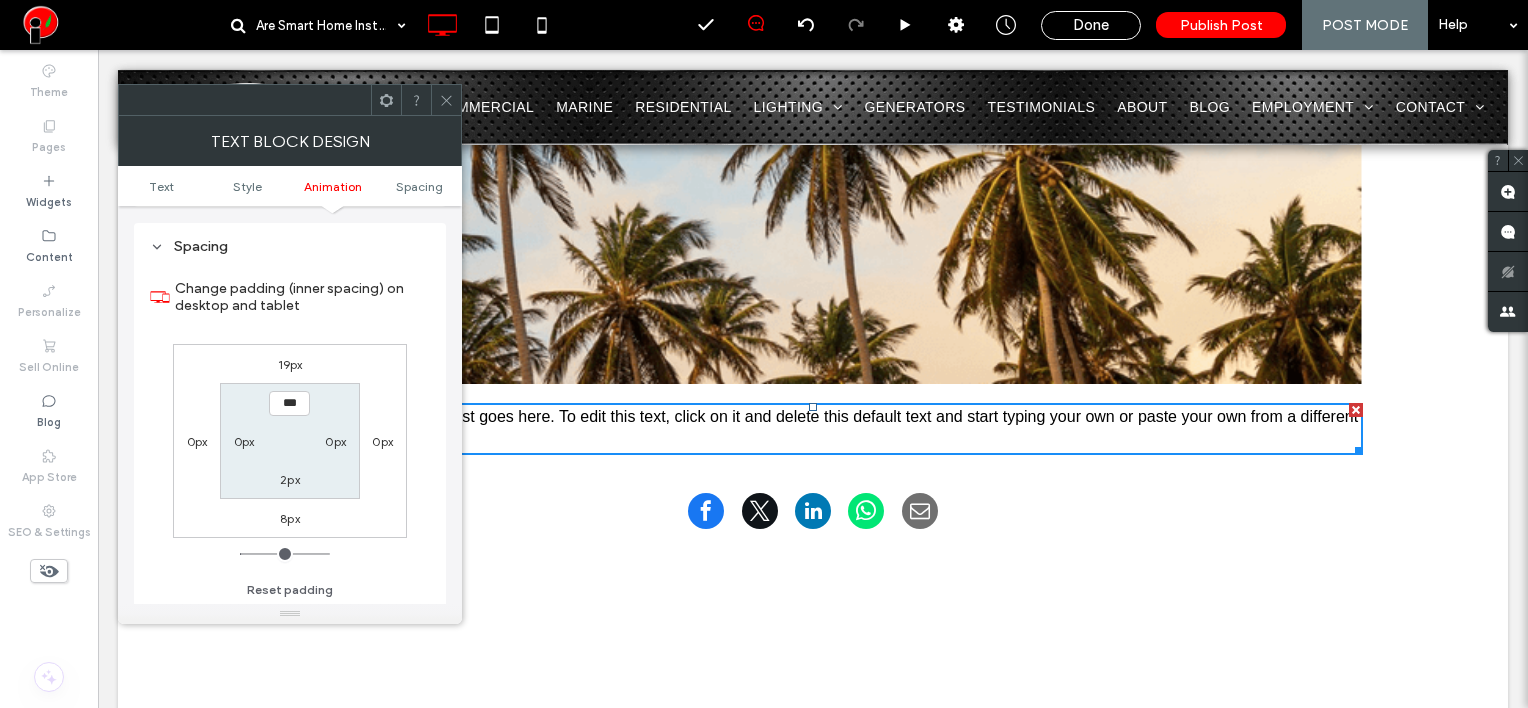 scroll, scrollTop: 572, scrollLeft: 0, axis: vertical 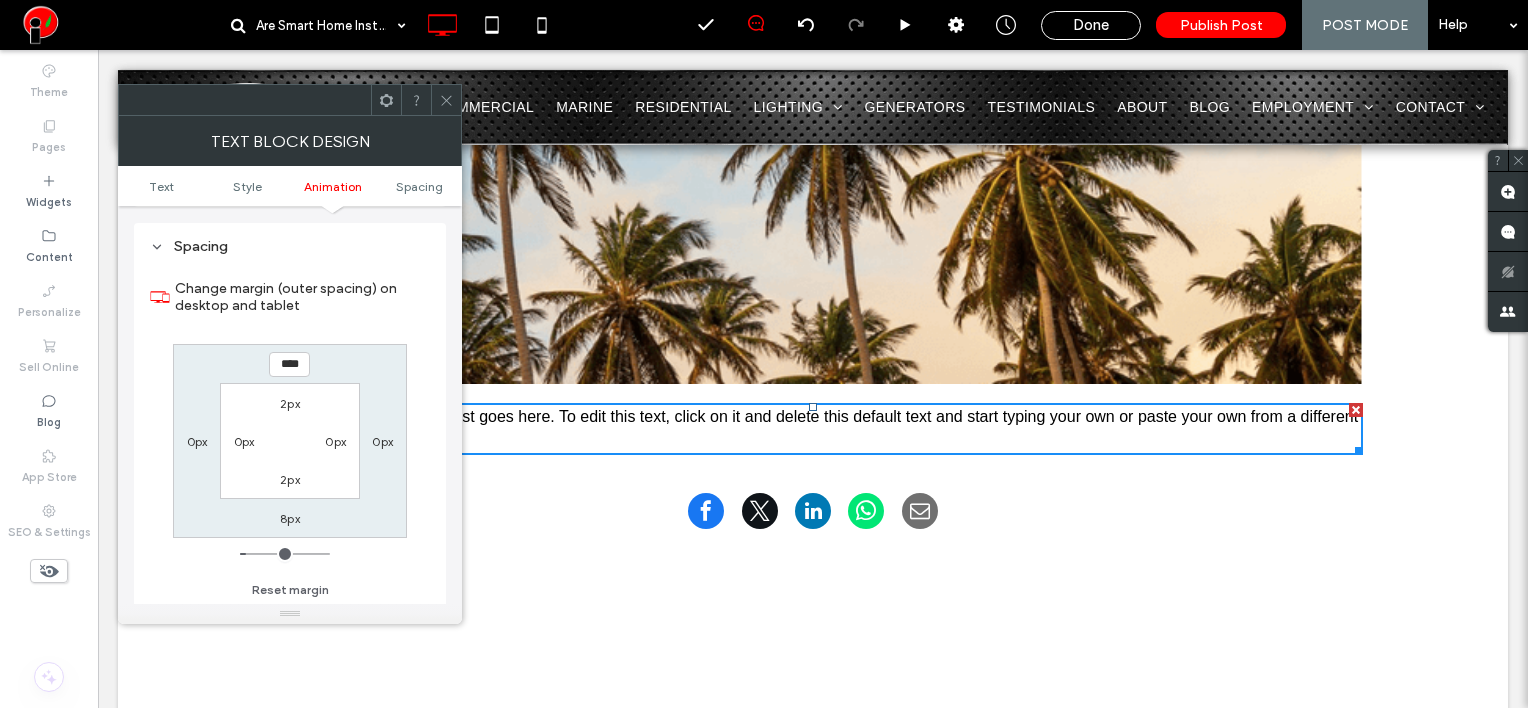 type on "**" 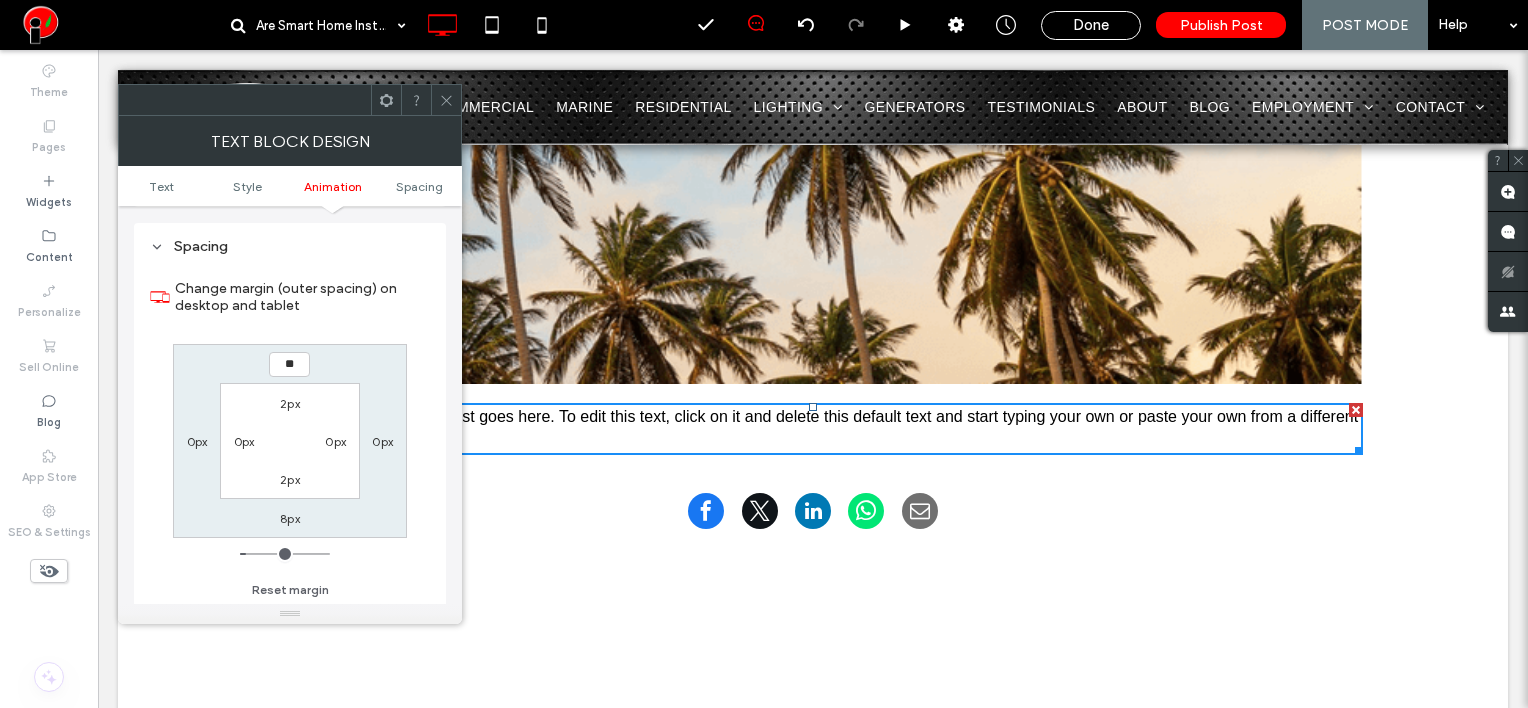 type on "**" 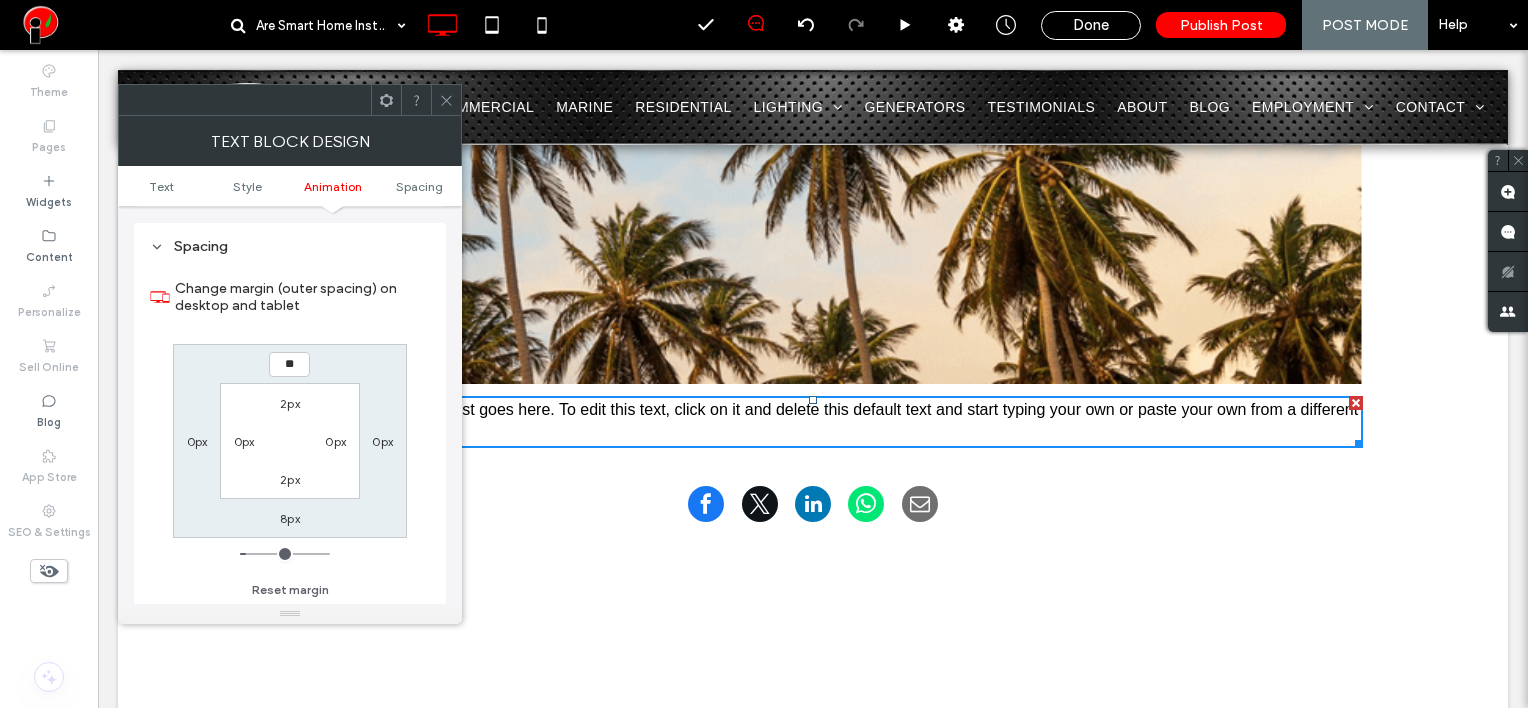 type on "**" 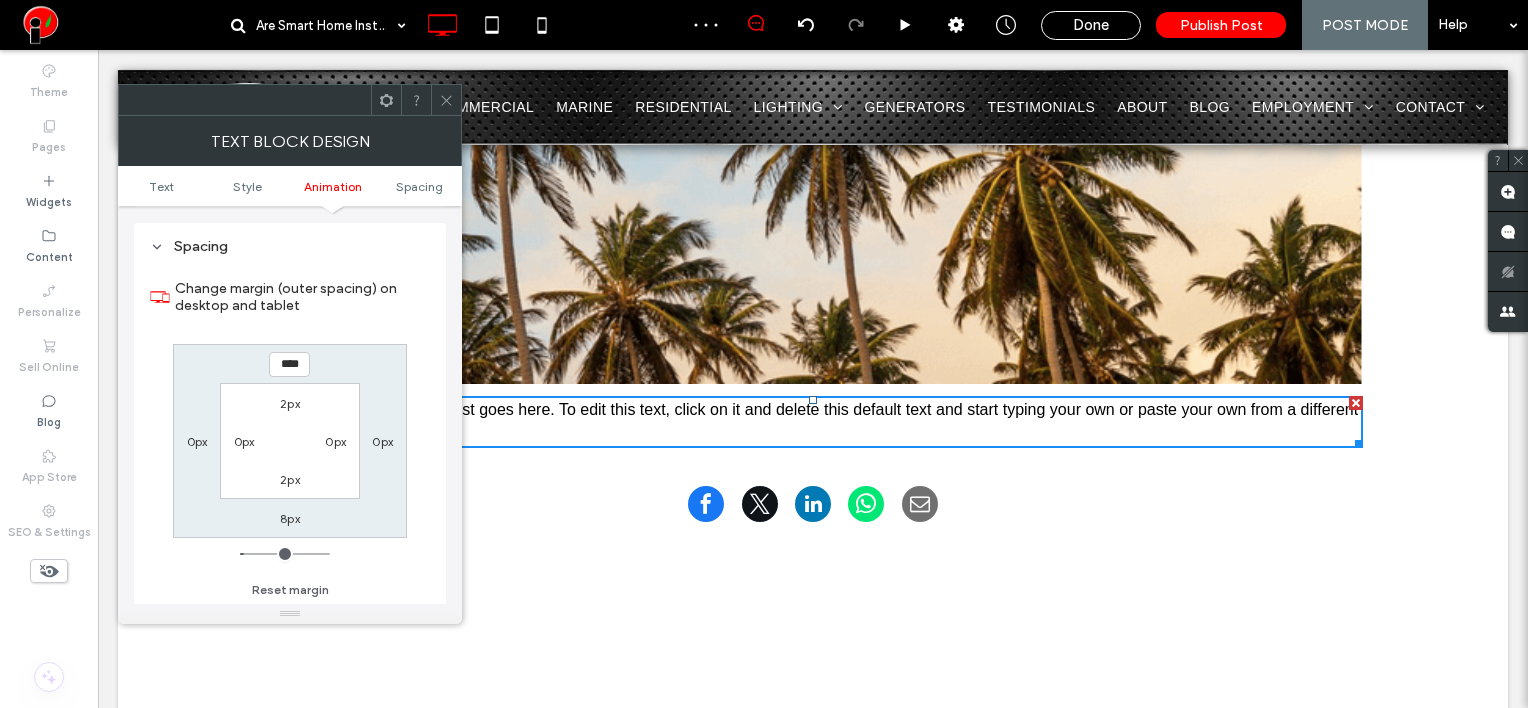 click 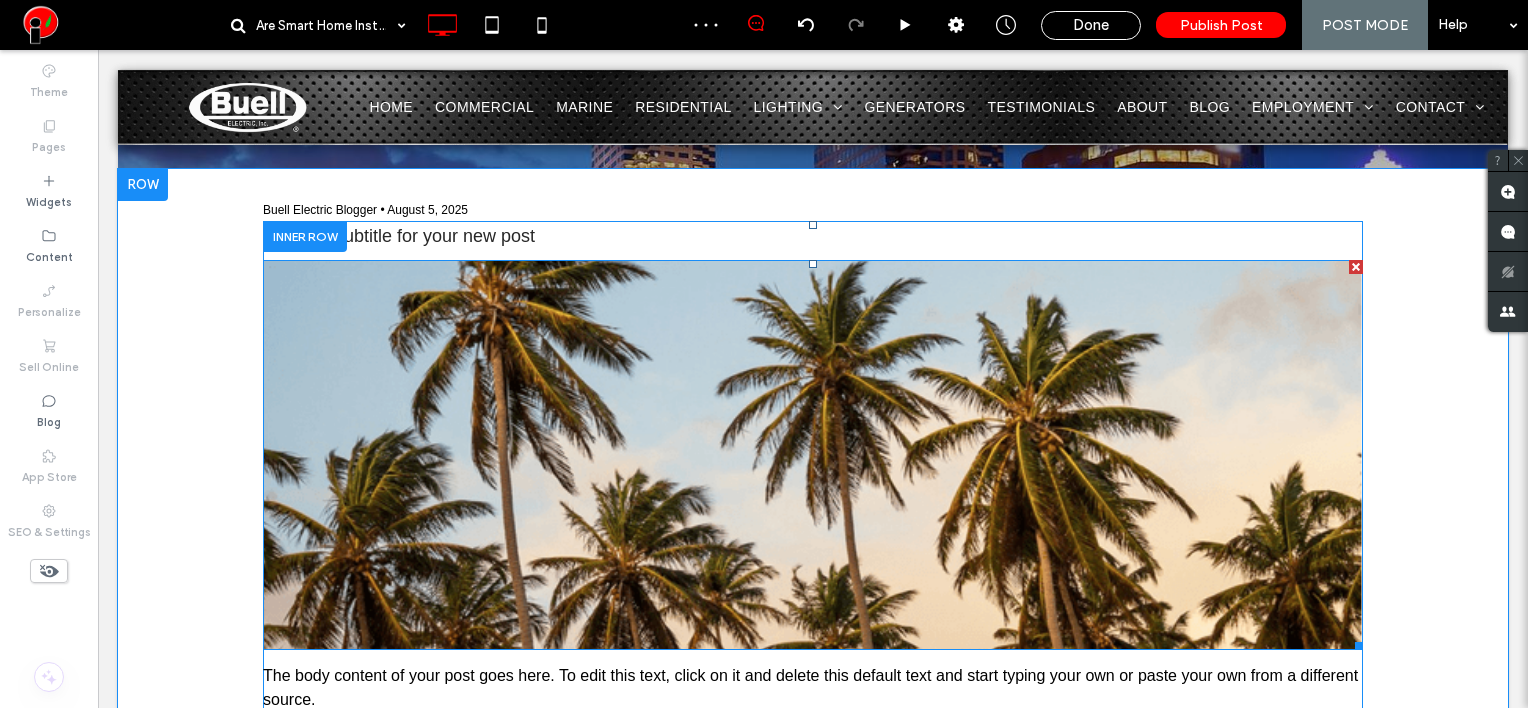 scroll, scrollTop: 300, scrollLeft: 0, axis: vertical 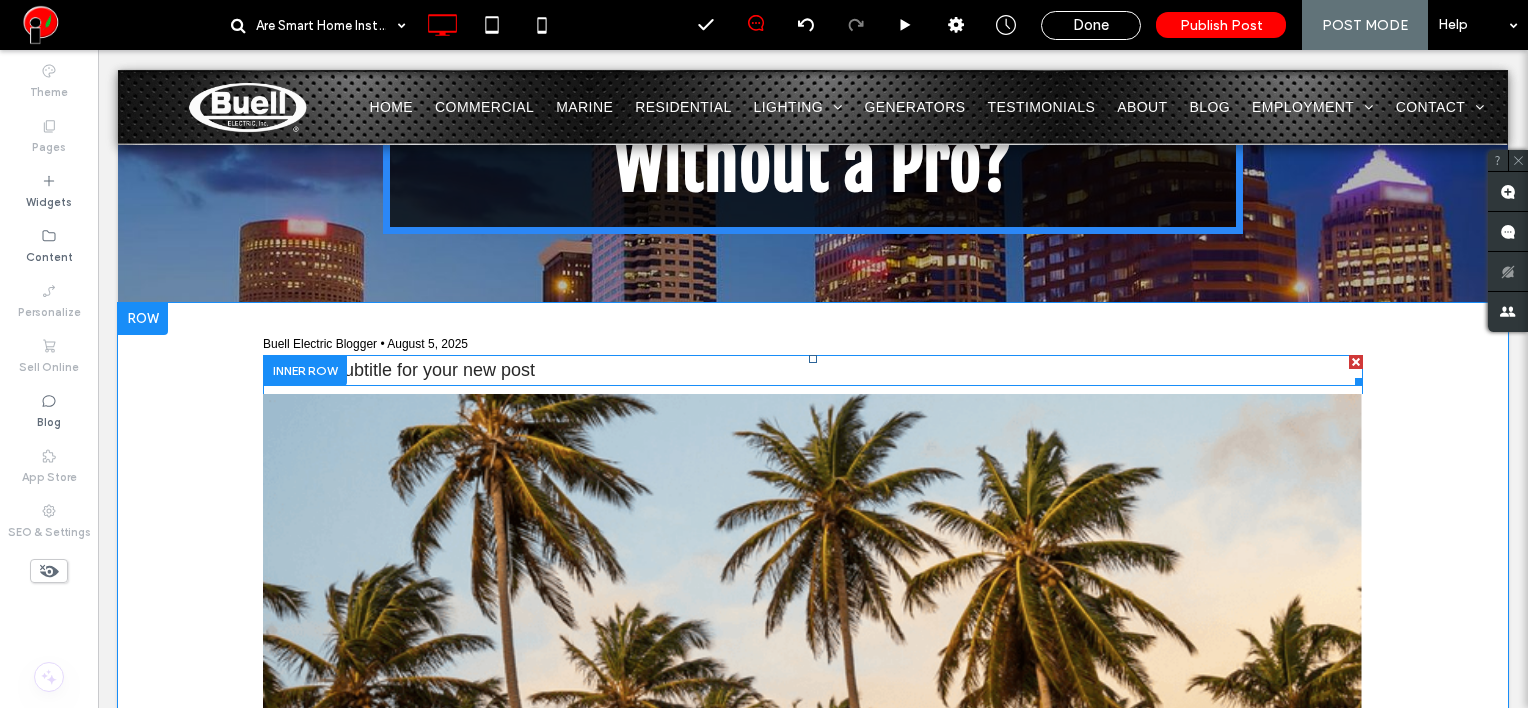 click on "This is a subtitle for your new post" at bounding box center (813, 370) 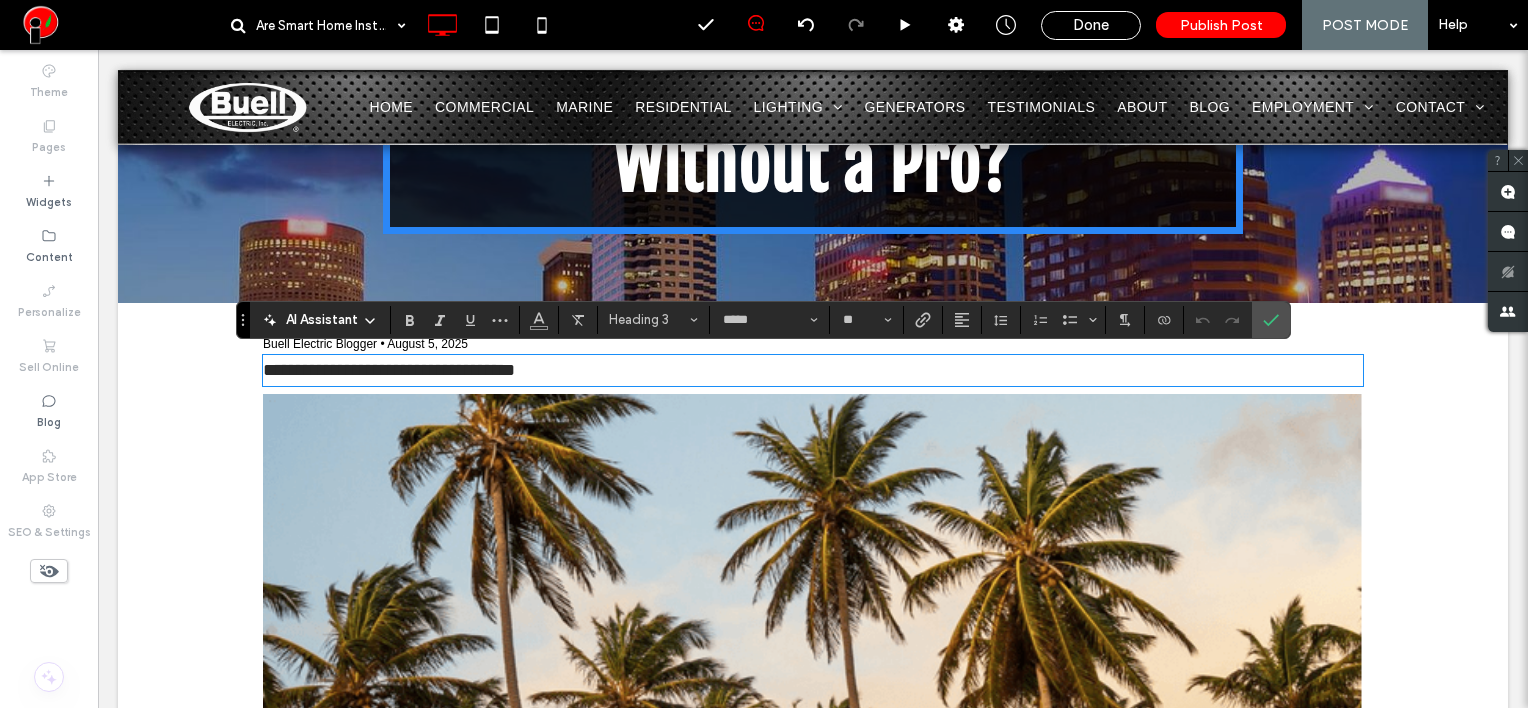 type on "*****" 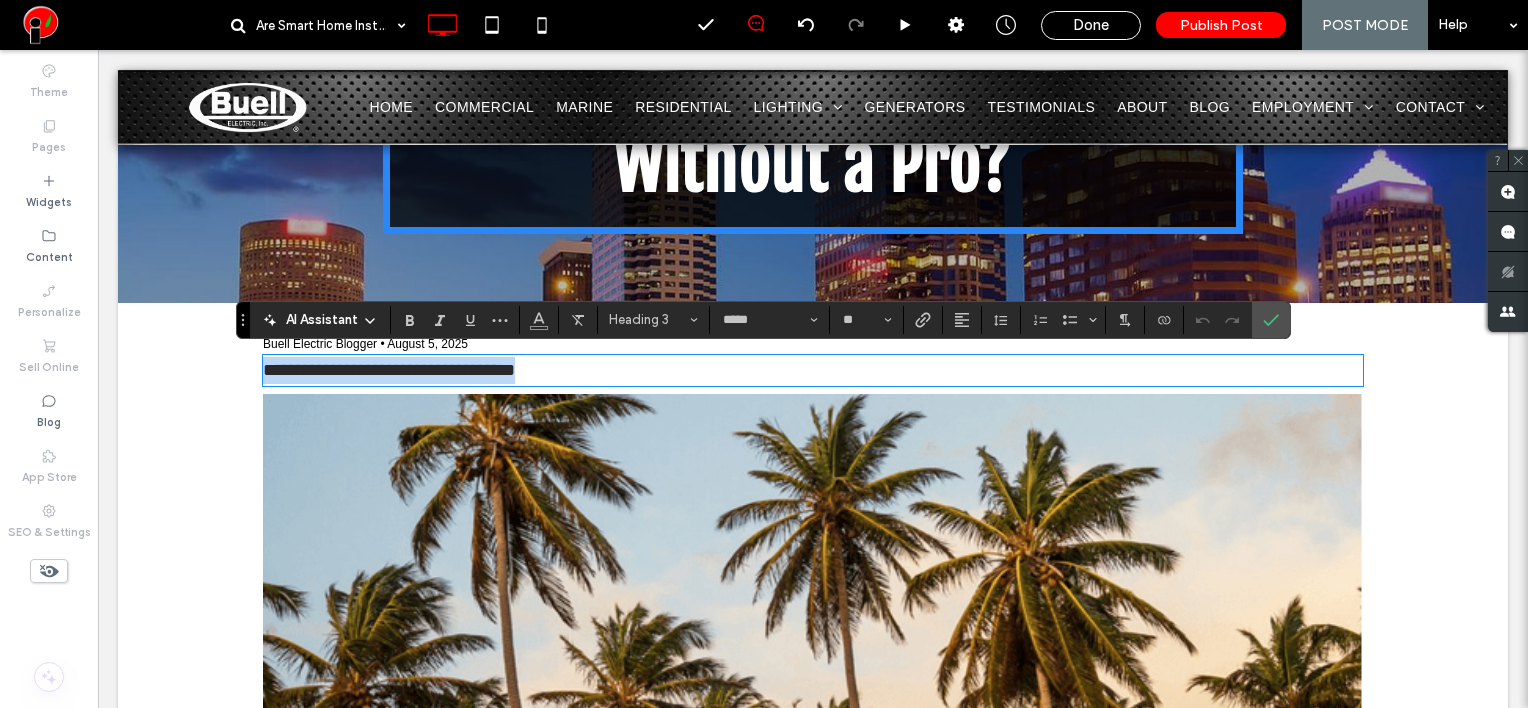scroll, scrollTop: 0, scrollLeft: 0, axis: both 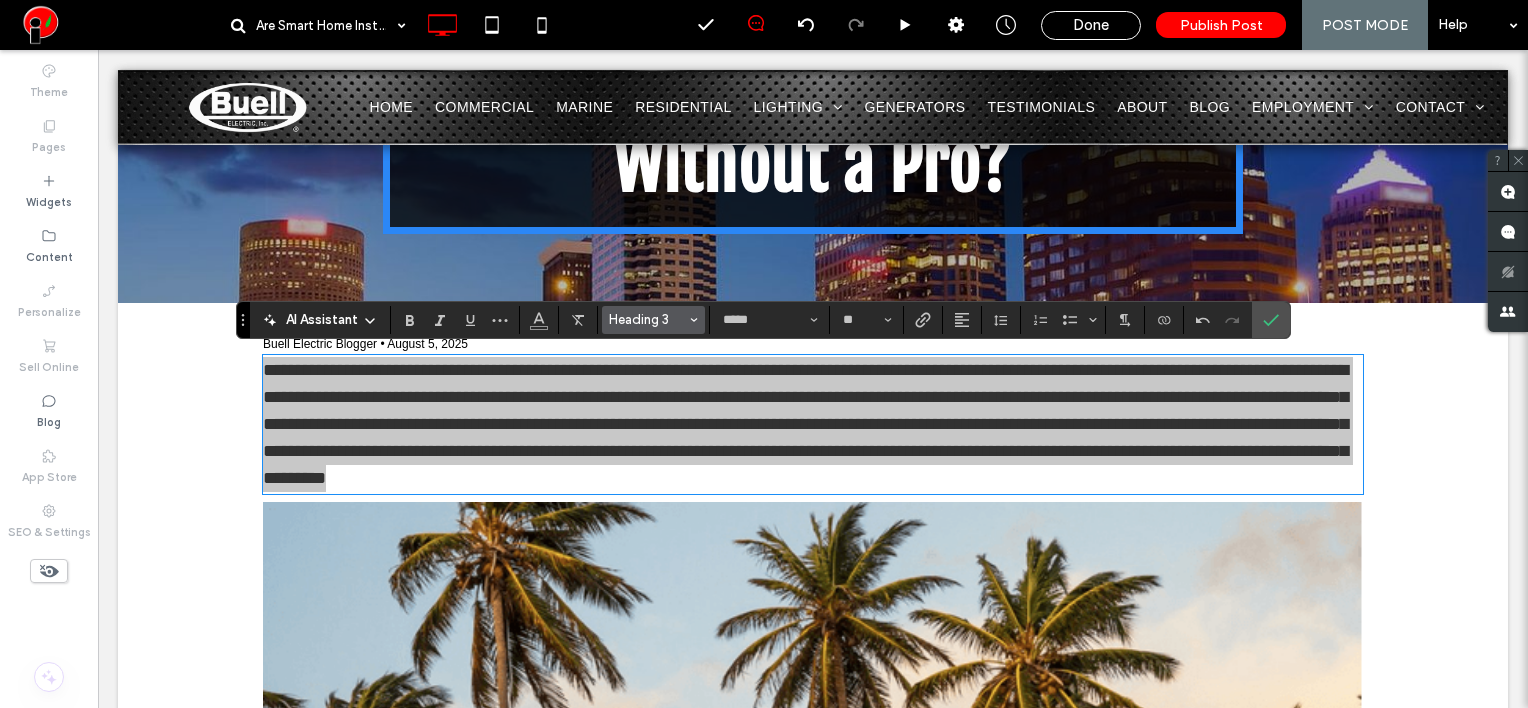 click on "Heading 3" at bounding box center (648, 319) 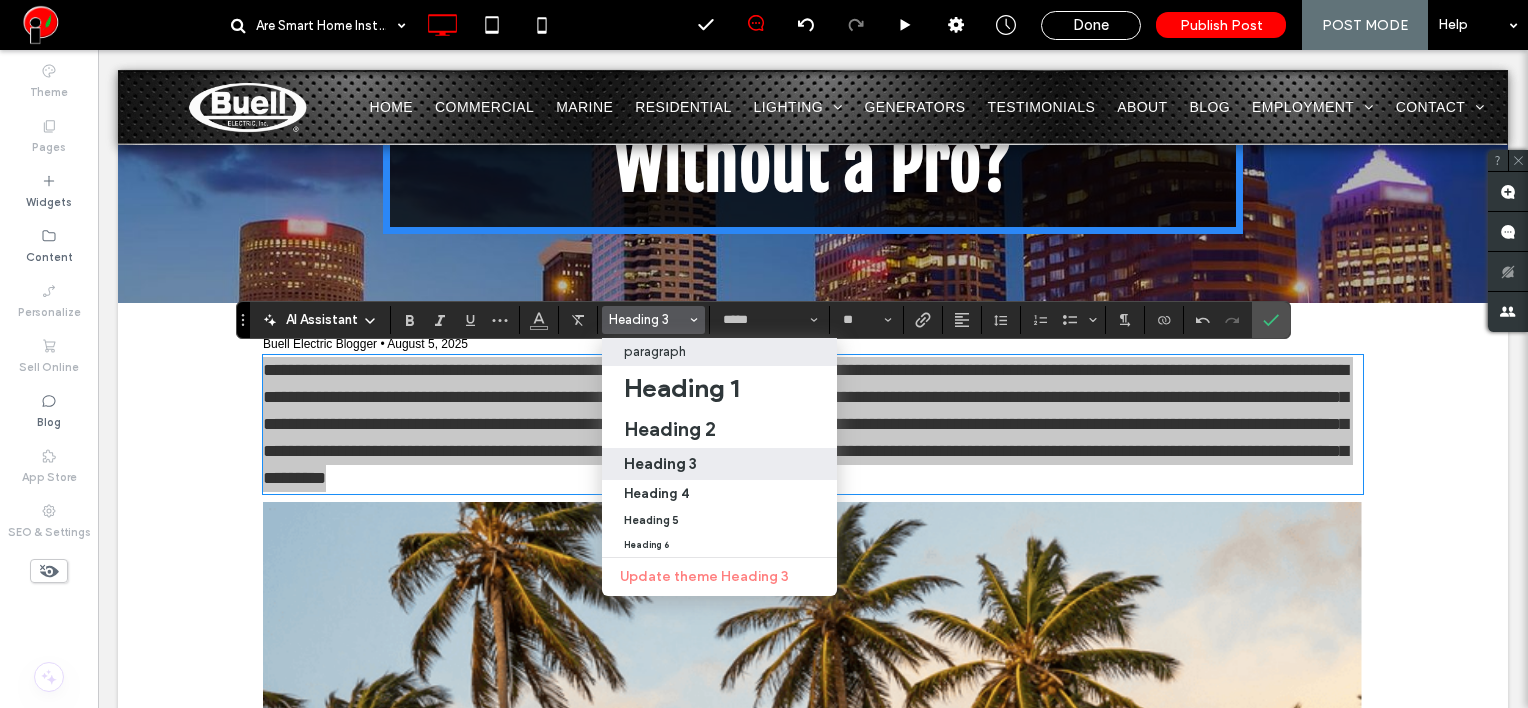 click on "paragraph" at bounding box center [655, 351] 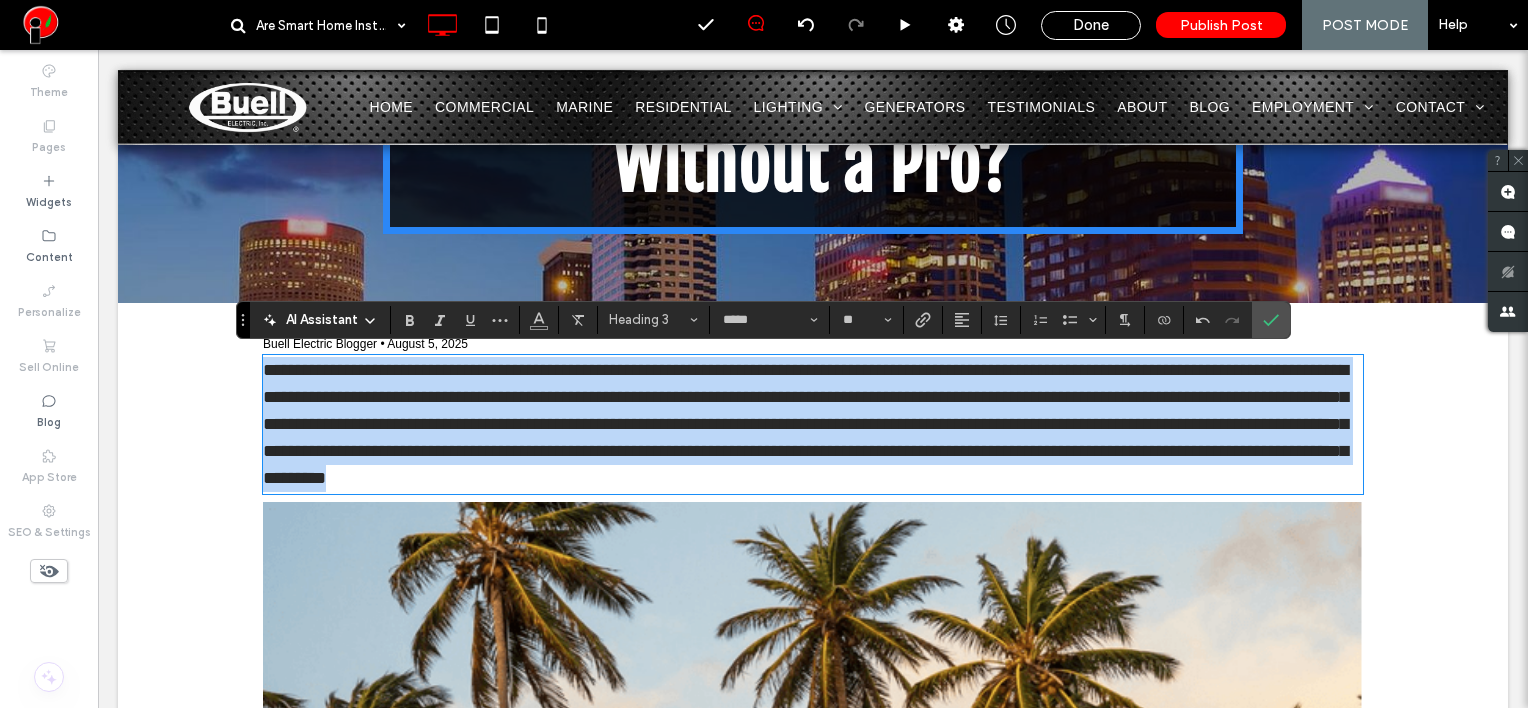 type on "**" 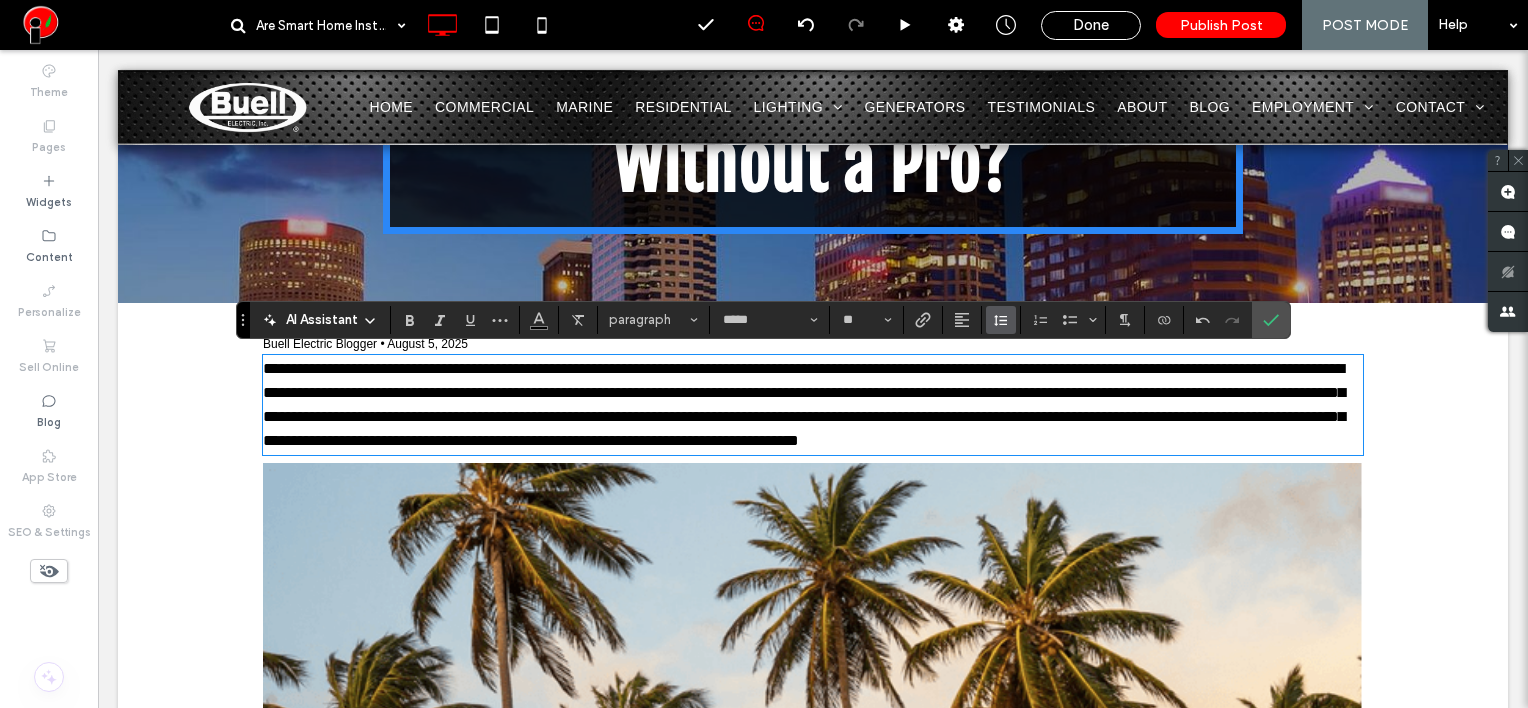 click 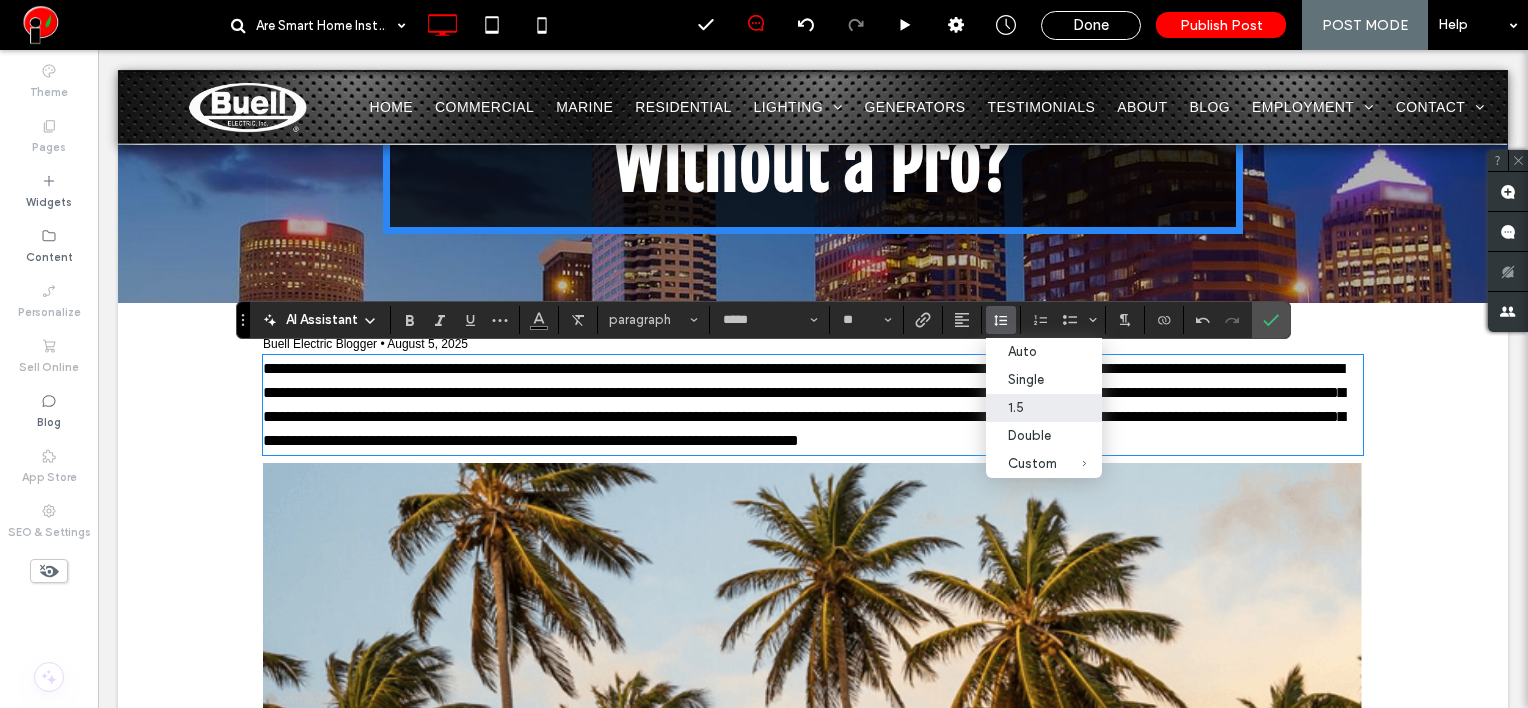 click on "1.5" at bounding box center (1032, 407) 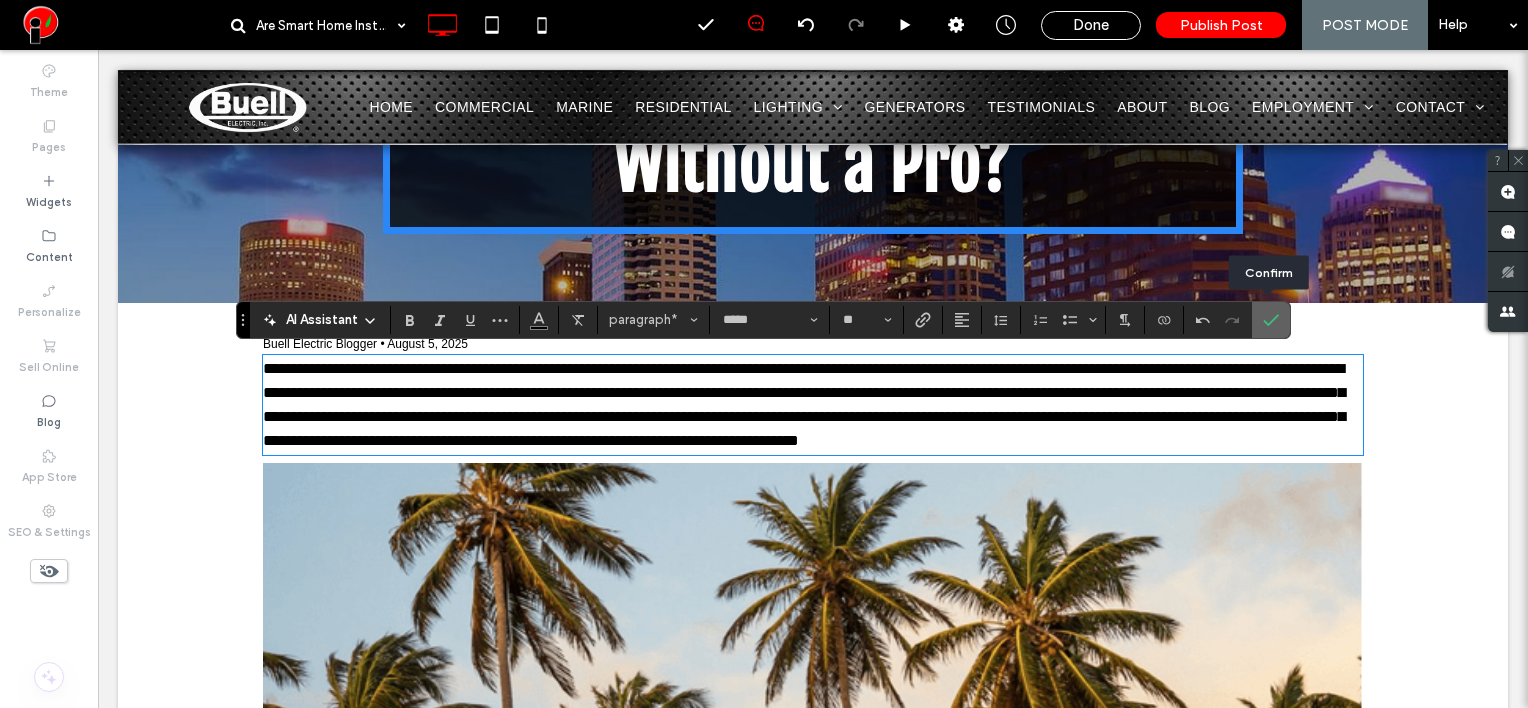 click 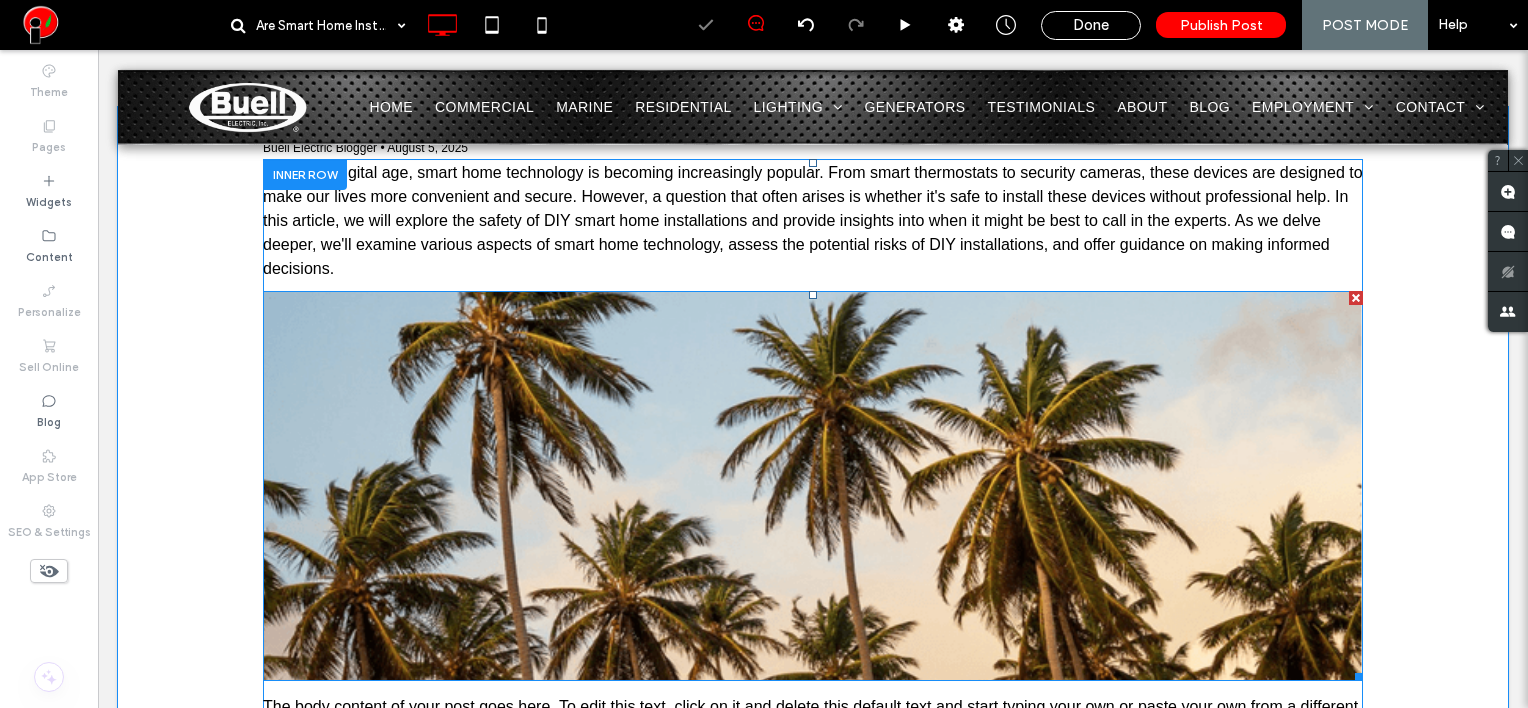 scroll, scrollTop: 500, scrollLeft: 0, axis: vertical 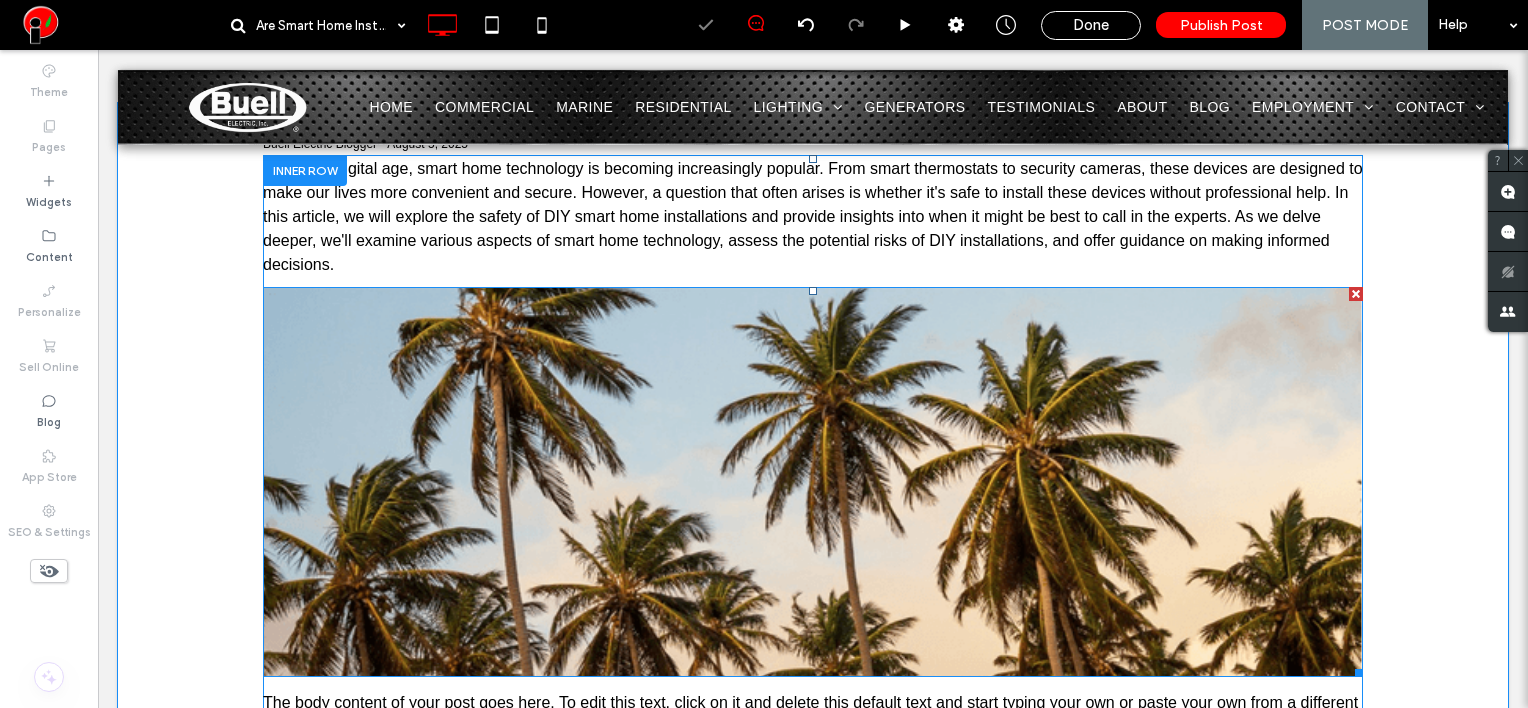 click at bounding box center (813, 482) 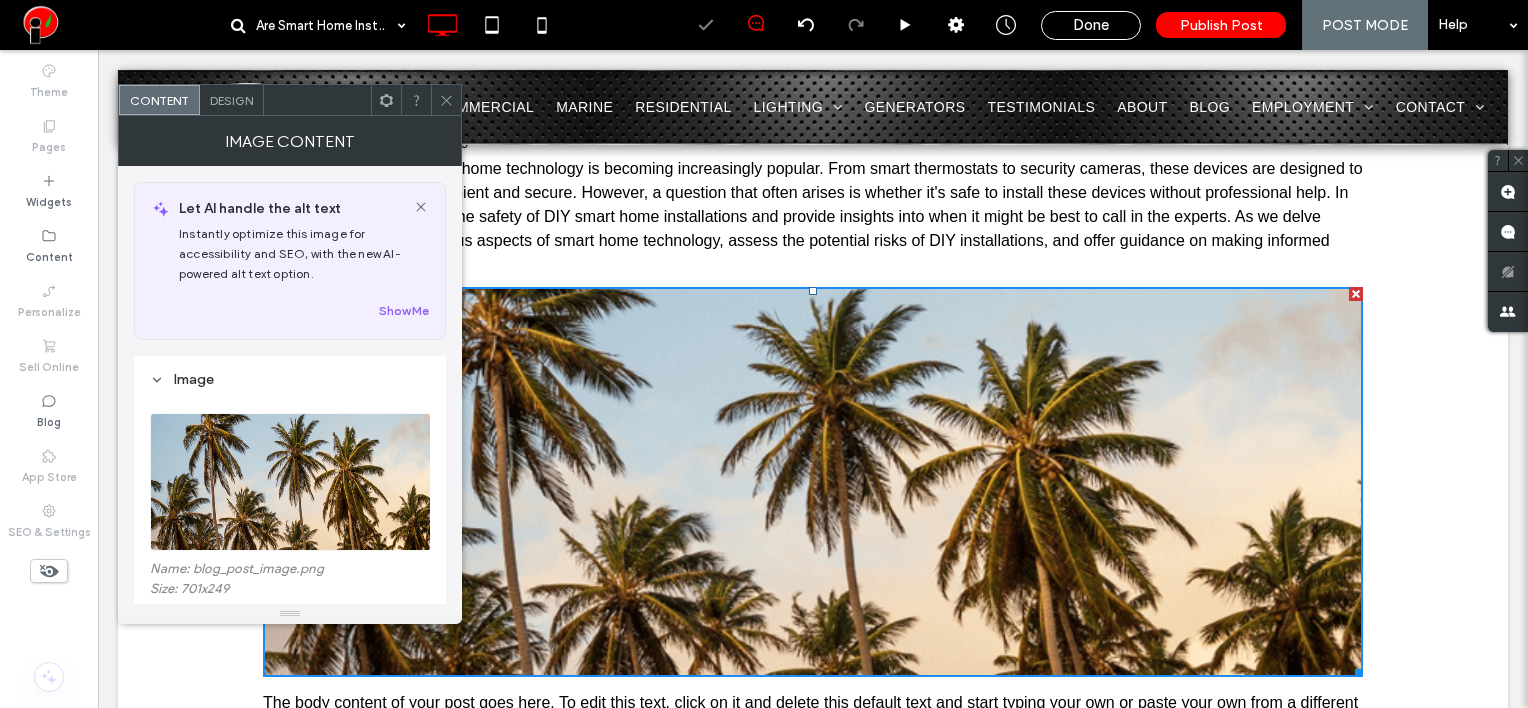 scroll, scrollTop: 100, scrollLeft: 0, axis: vertical 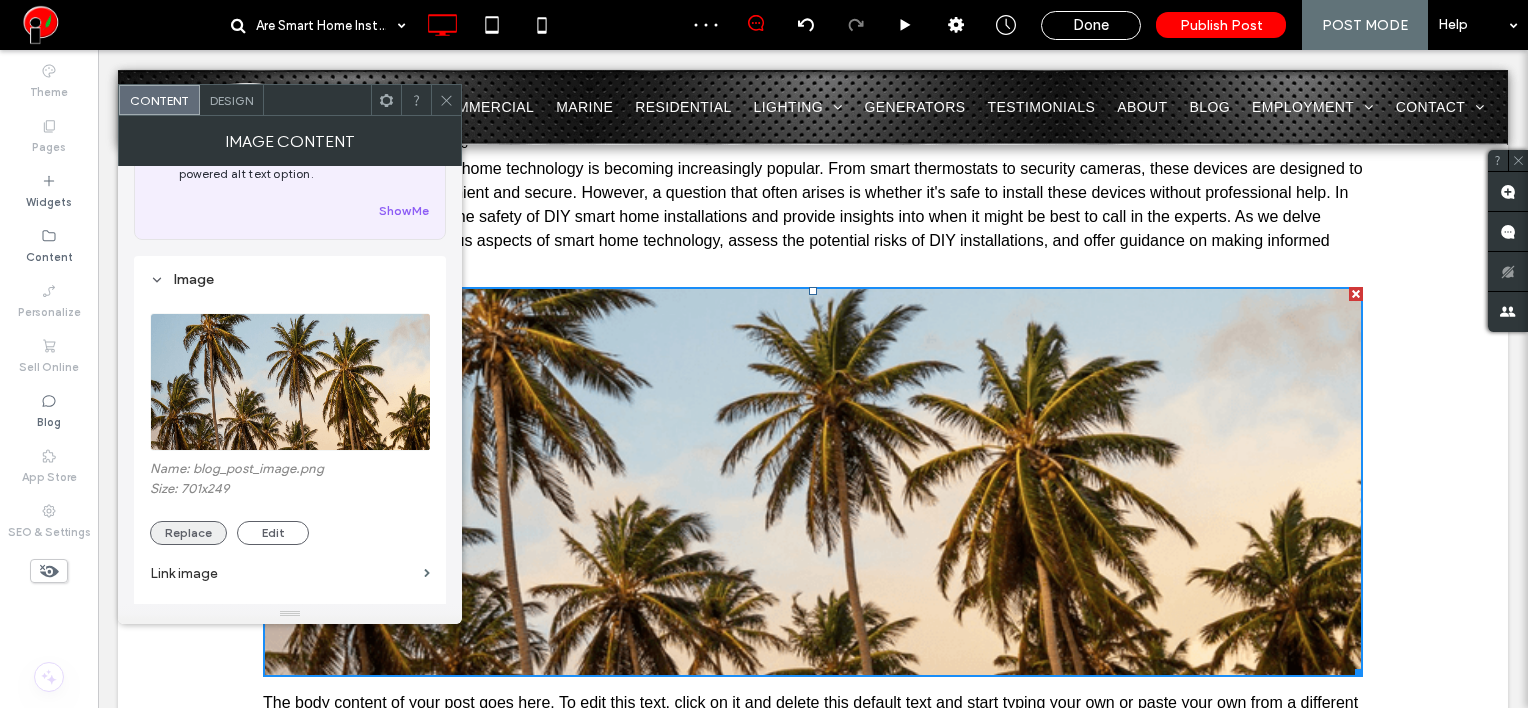 click on "Replace" at bounding box center [188, 533] 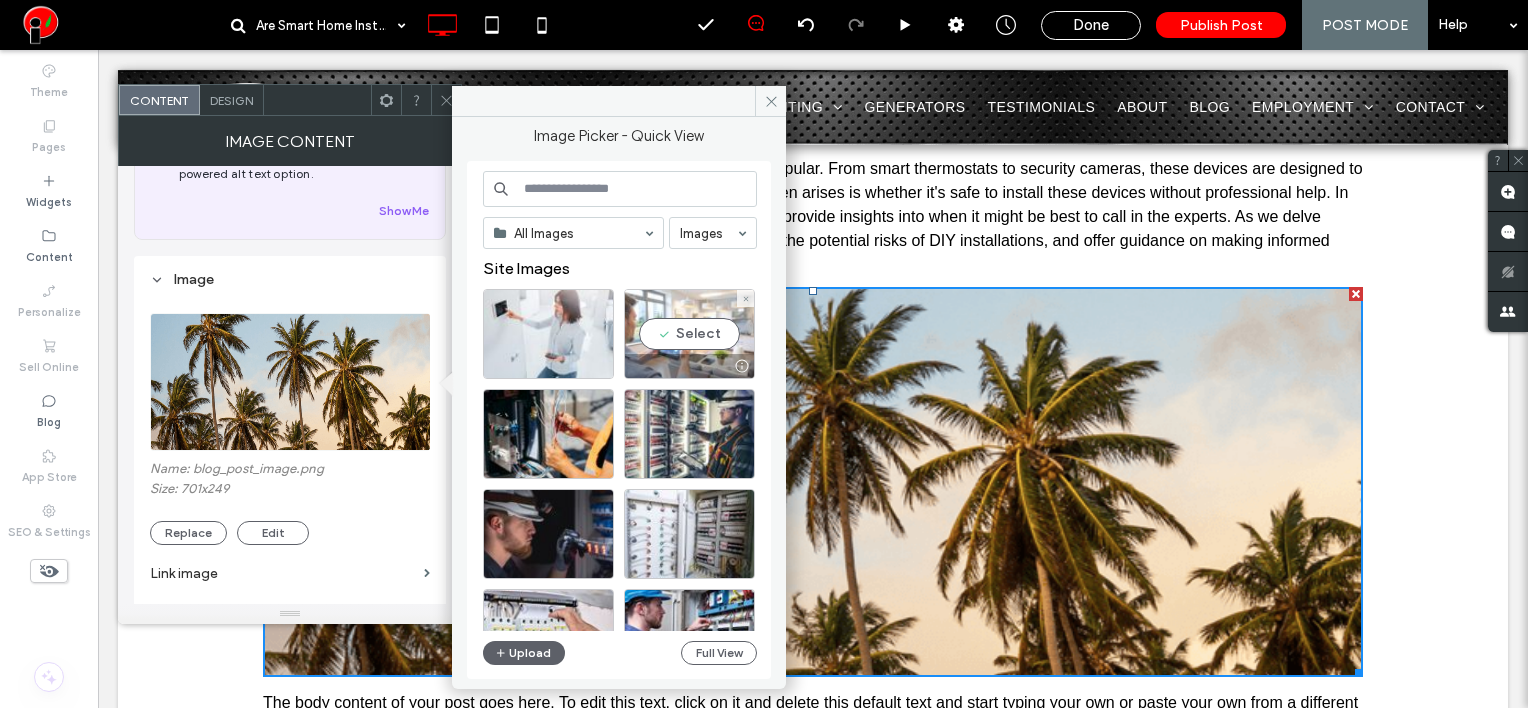 click on "Select" at bounding box center [689, 334] 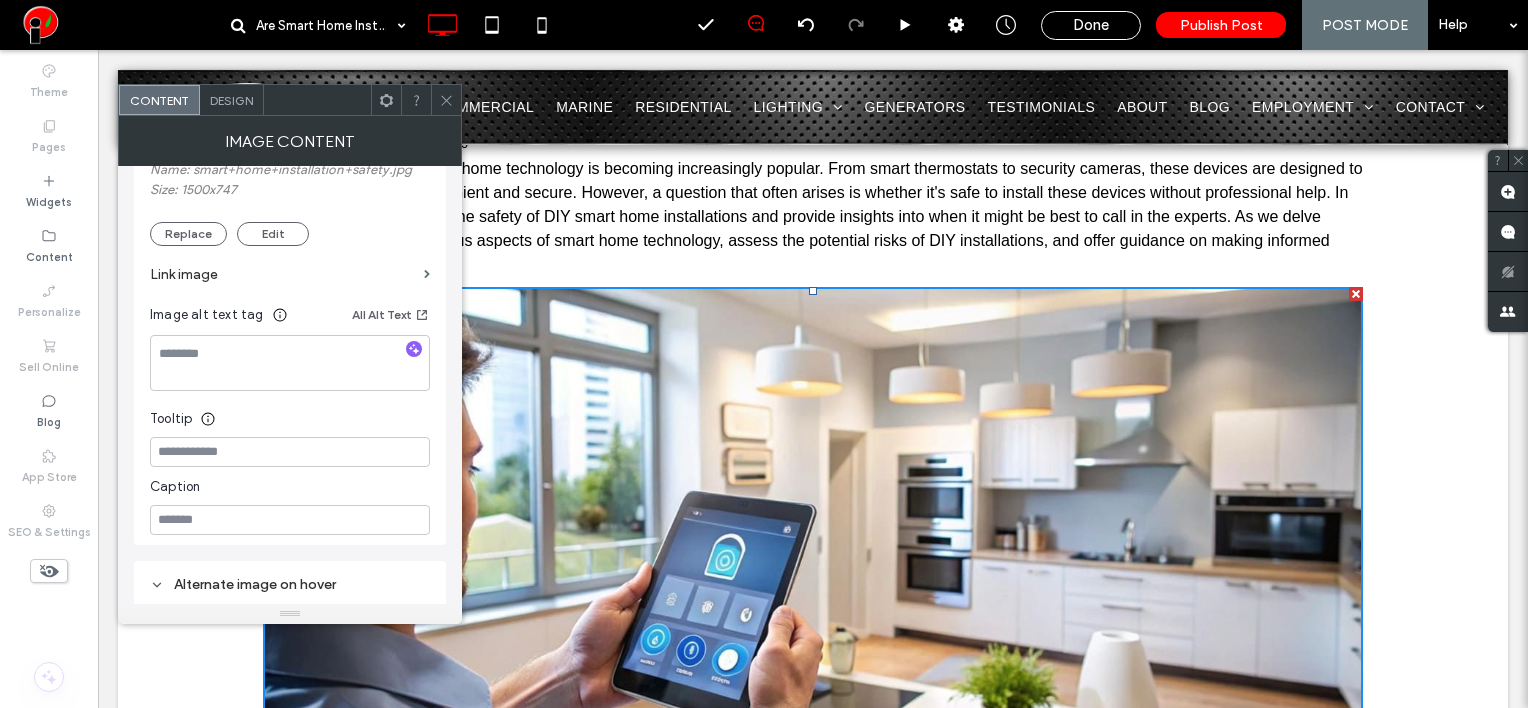 scroll, scrollTop: 400, scrollLeft: 0, axis: vertical 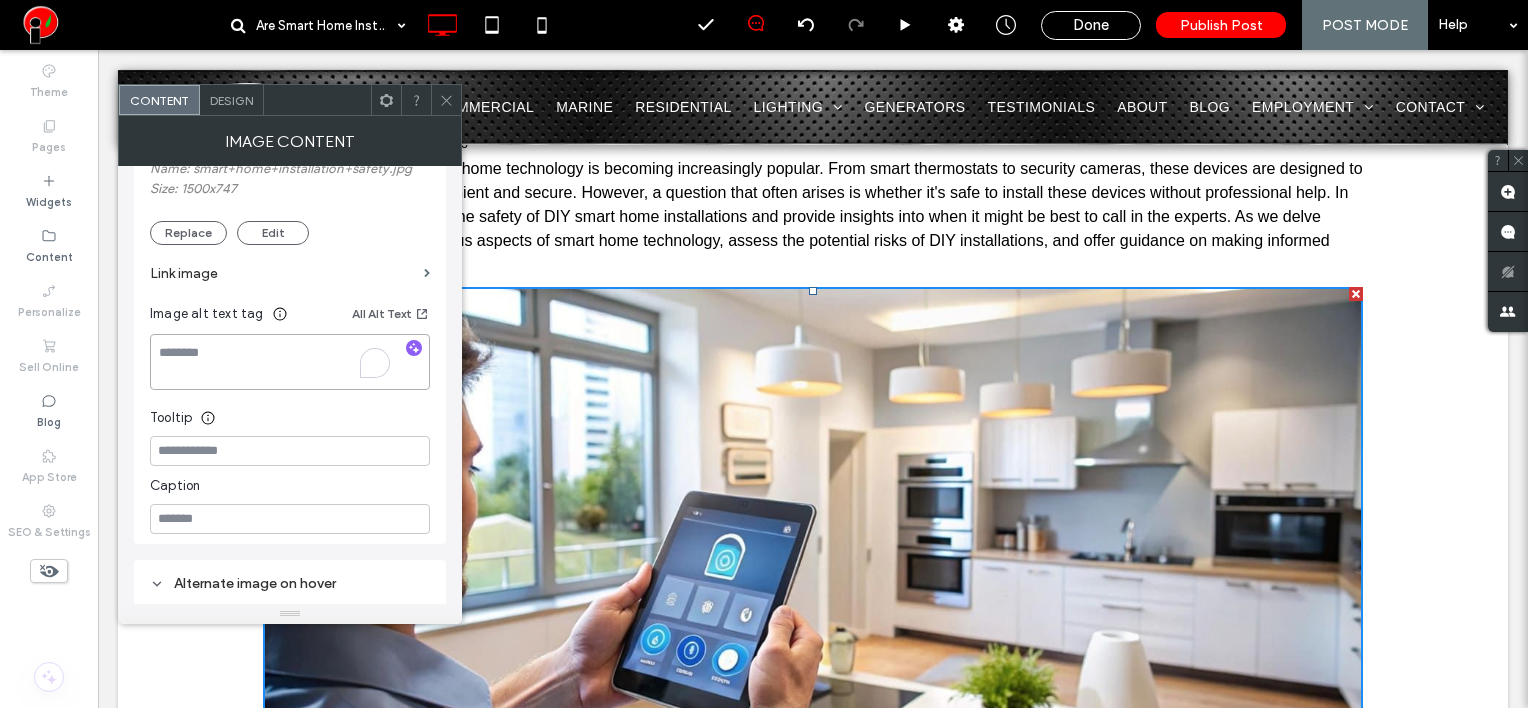 click at bounding box center (290, 362) 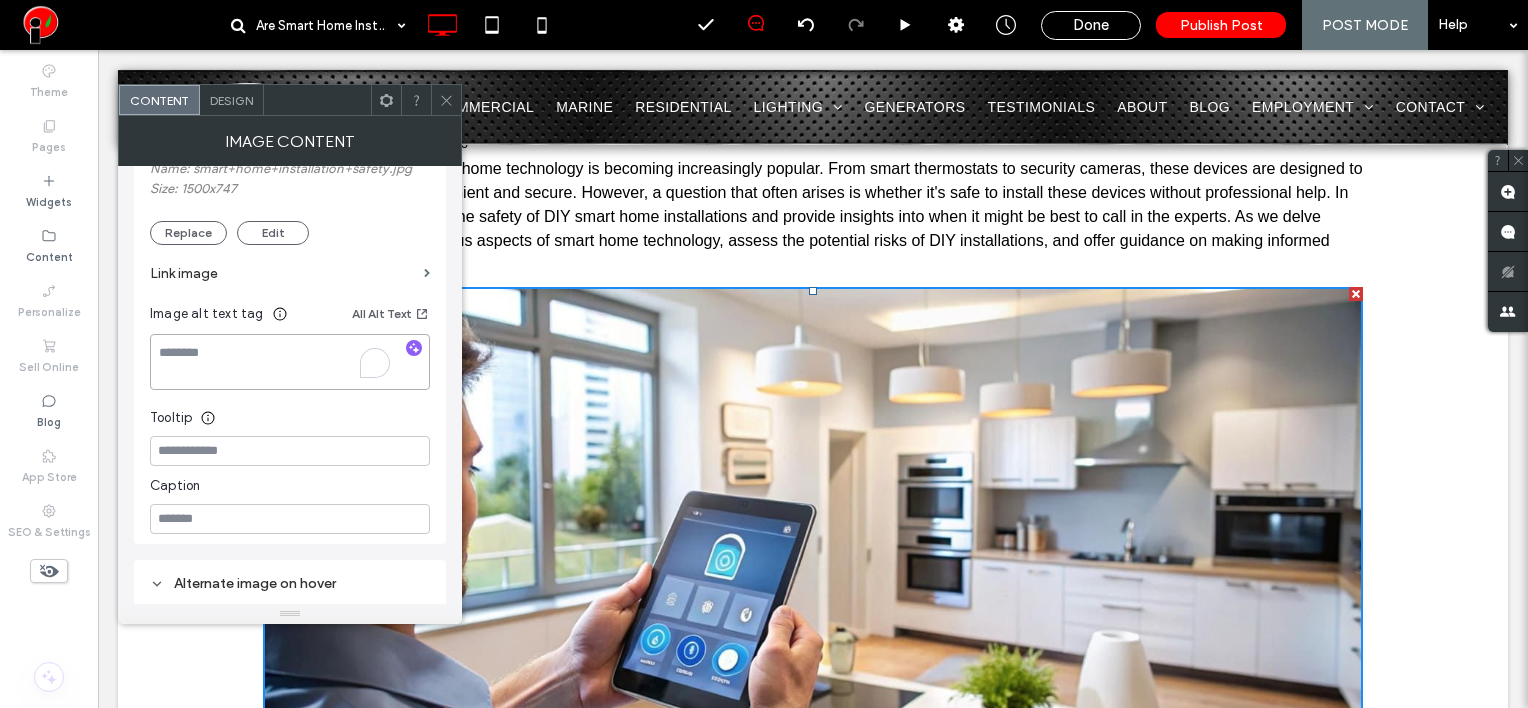paste on "**********" 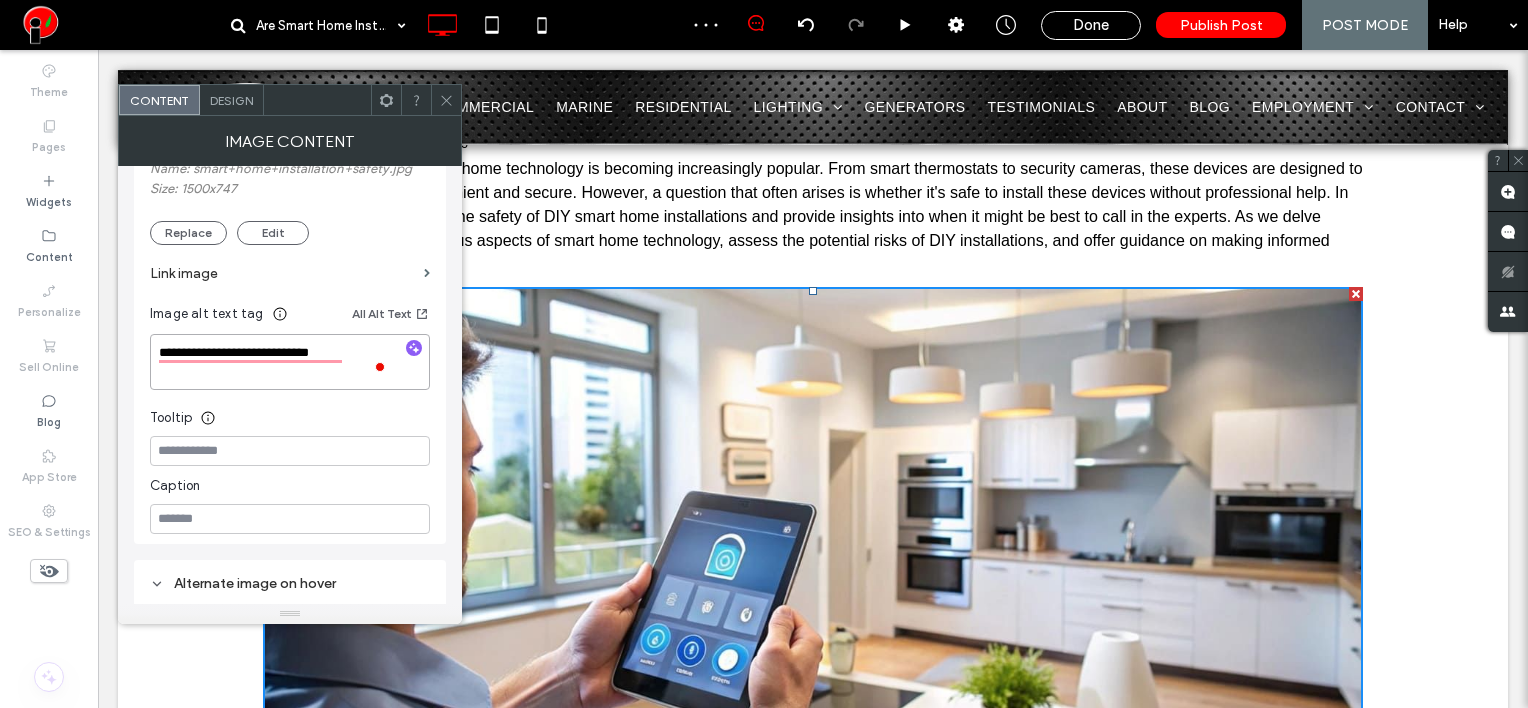 type on "**********" 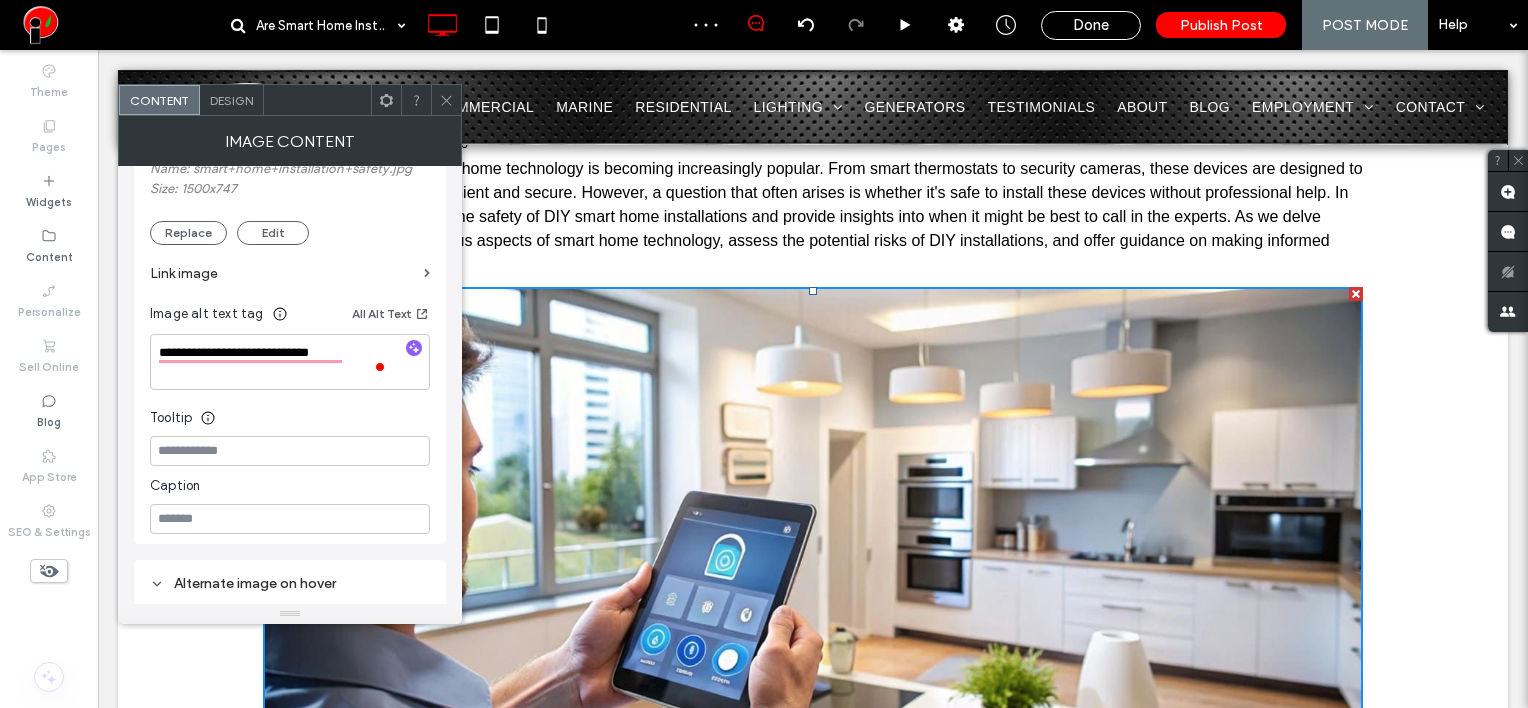 click on "Design" at bounding box center [231, 100] 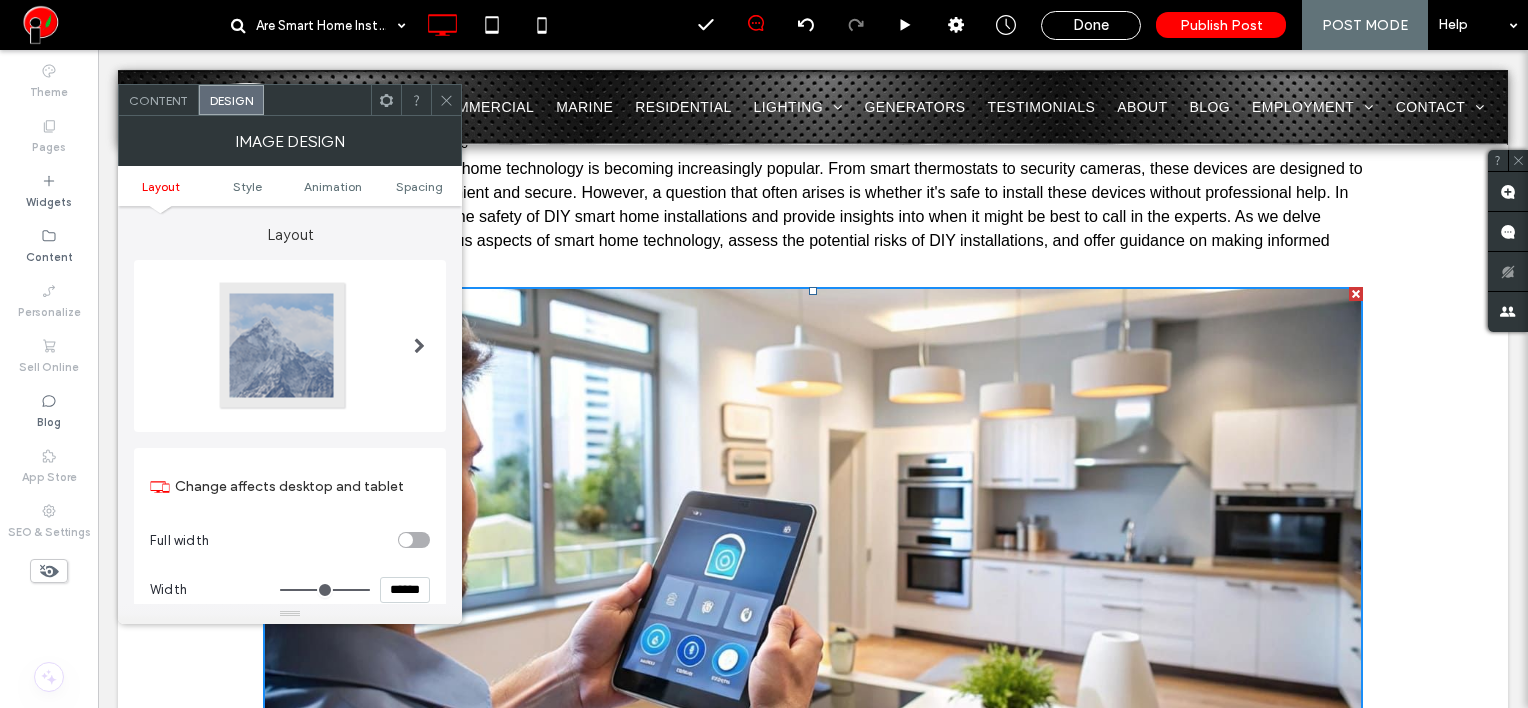 click on "Layout Style Animation Spacing" at bounding box center [290, 186] 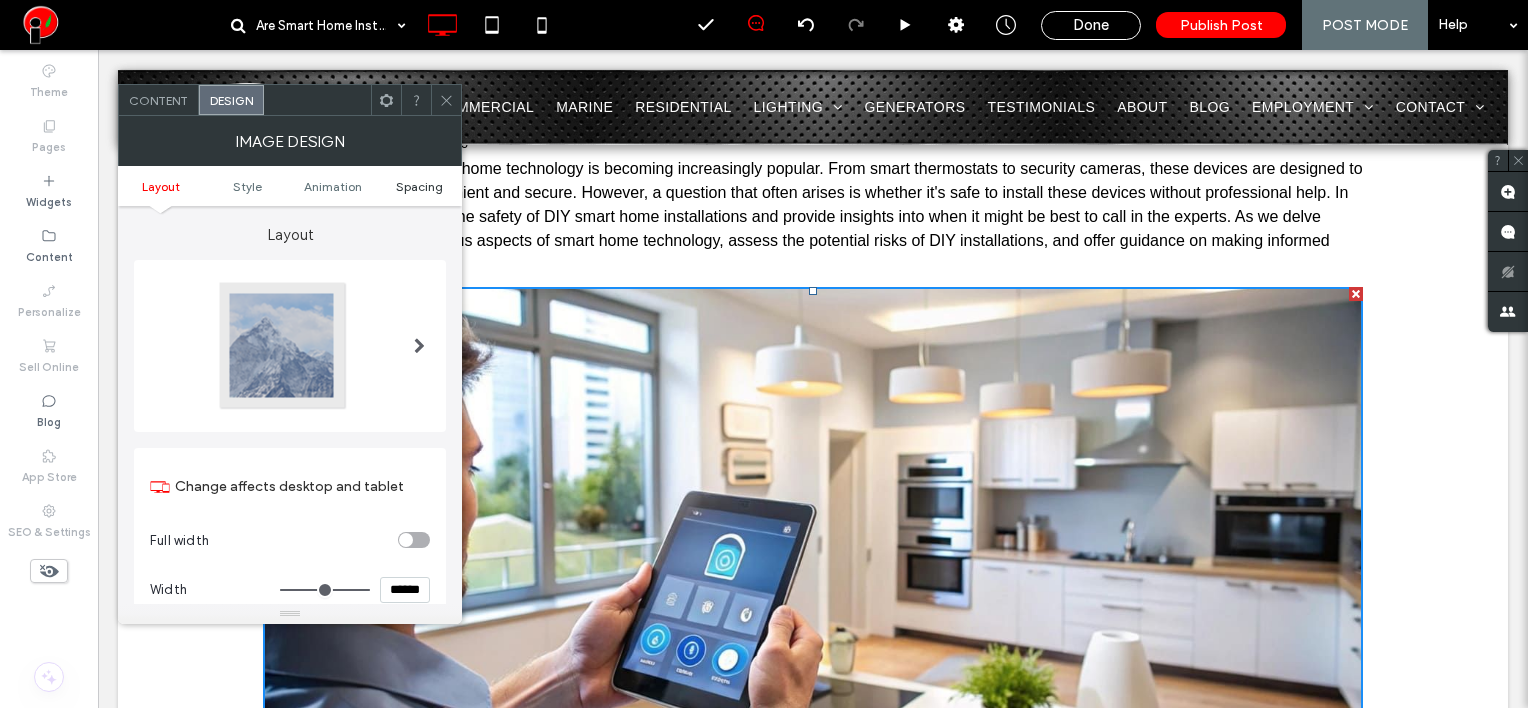 click on "Spacing" at bounding box center [419, 186] 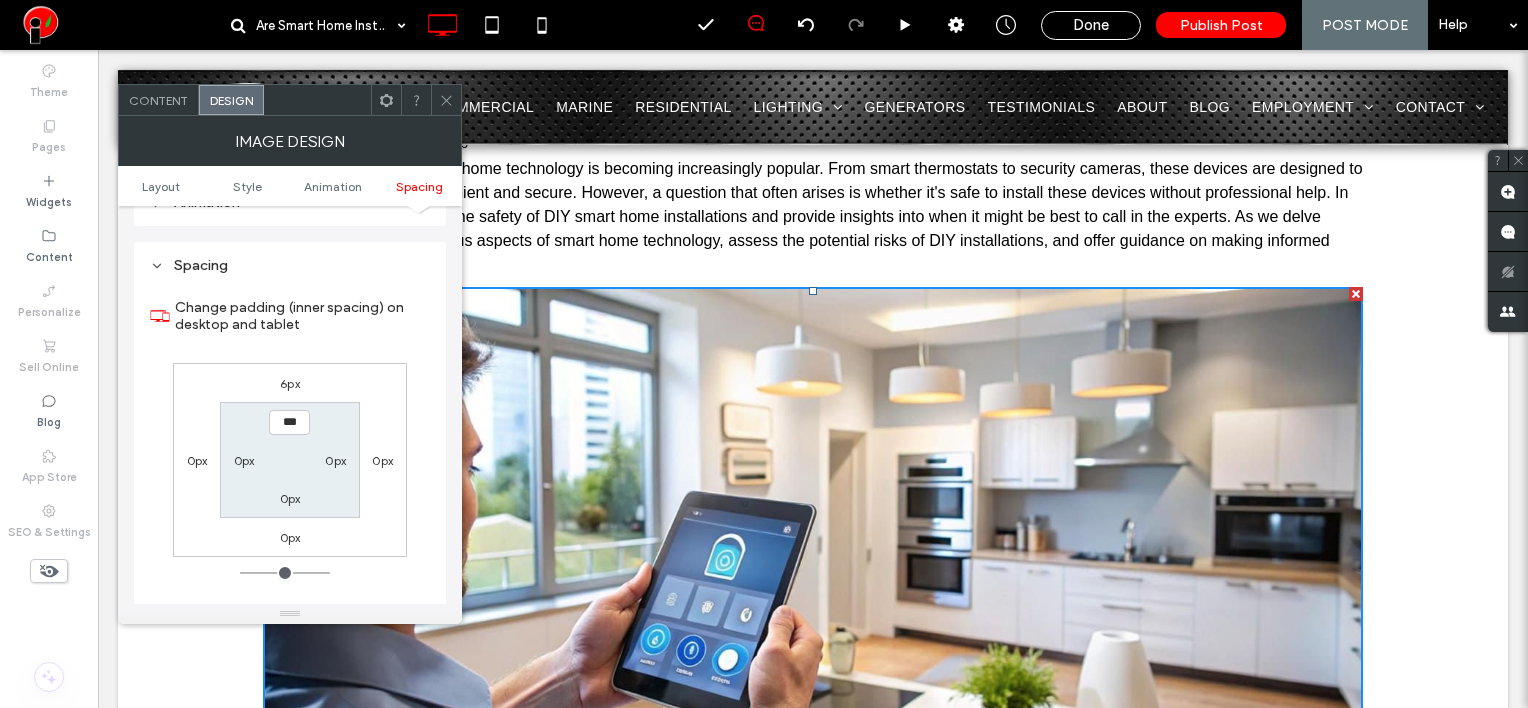 scroll, scrollTop: 1006, scrollLeft: 0, axis: vertical 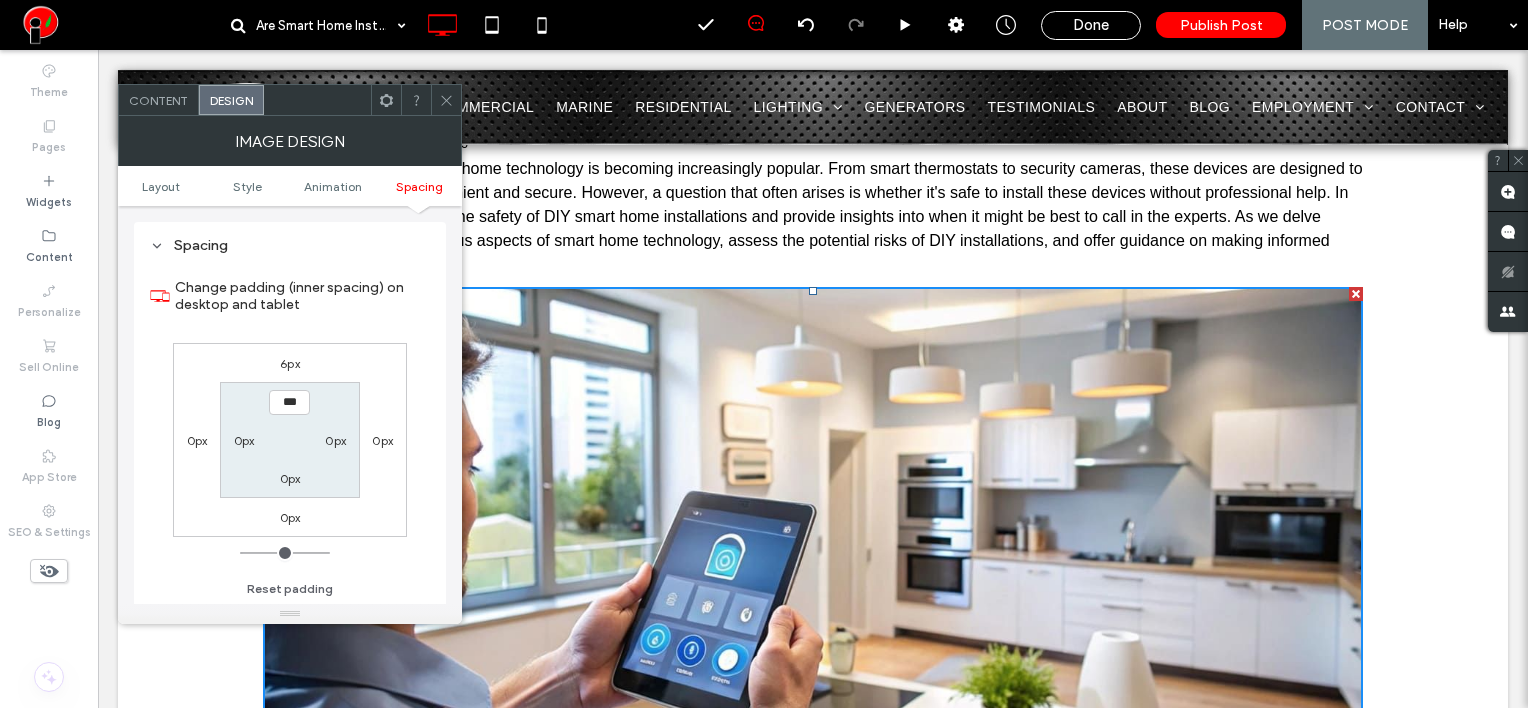 click 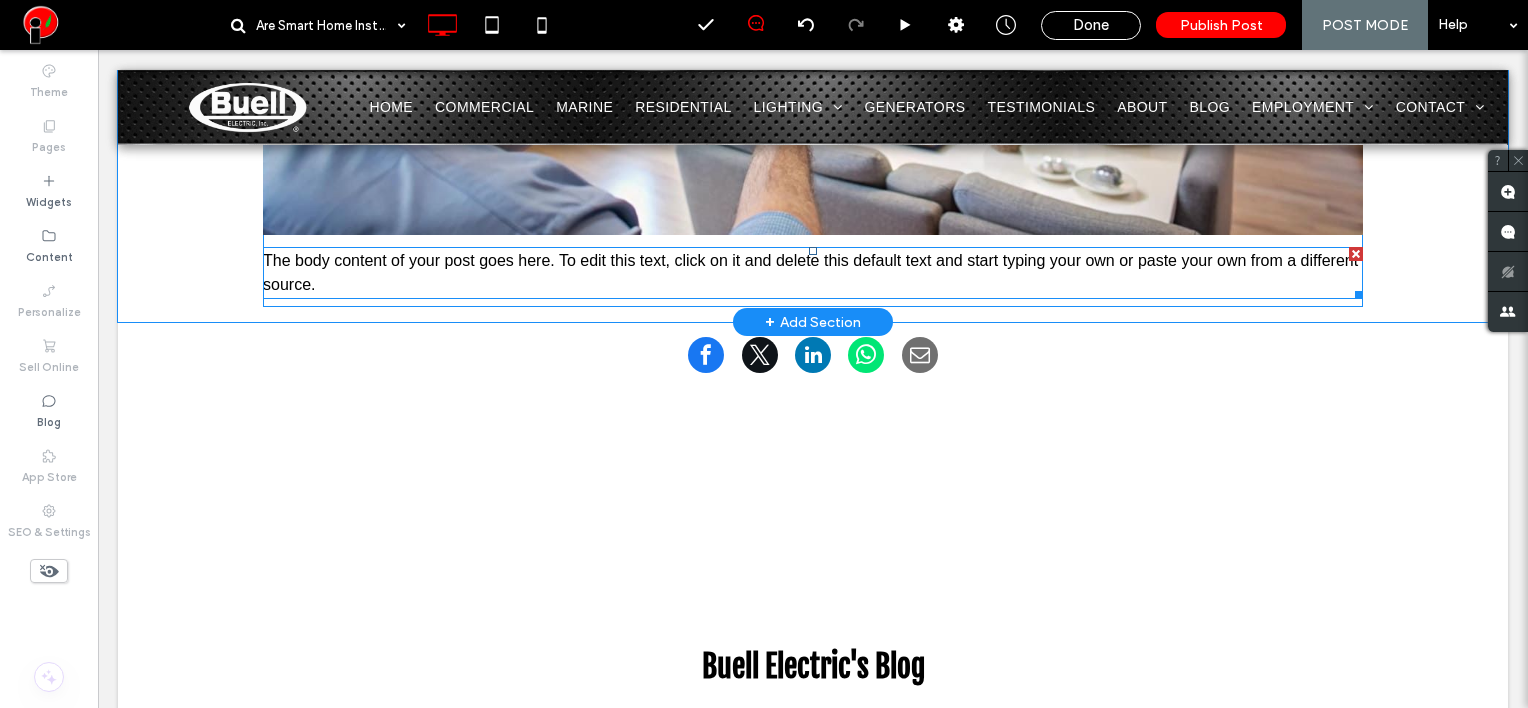 scroll, scrollTop: 1100, scrollLeft: 0, axis: vertical 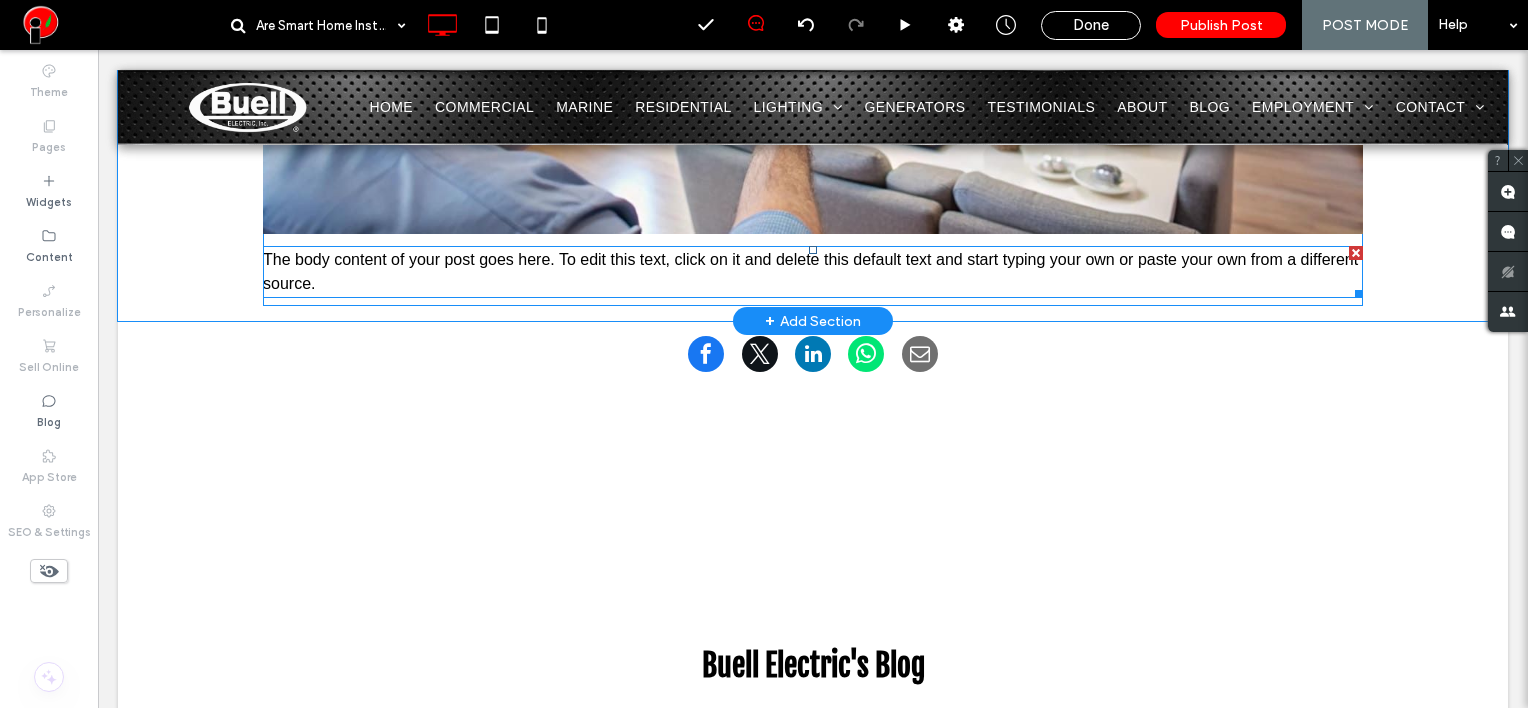 click on "The body content of your post goes here. To edit this text, click on it and delete this default text and start typing your own or paste your own from a different source." at bounding box center [813, 272] 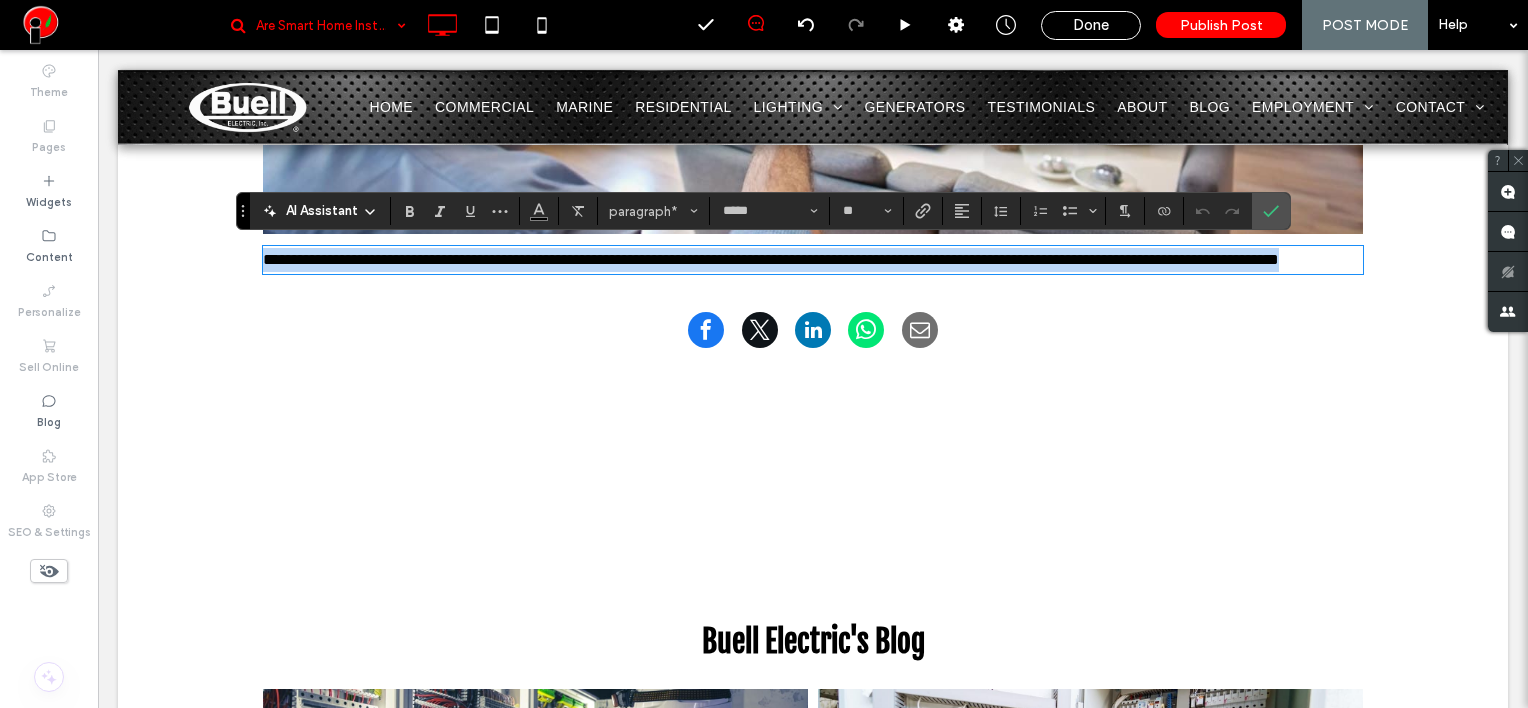 paste 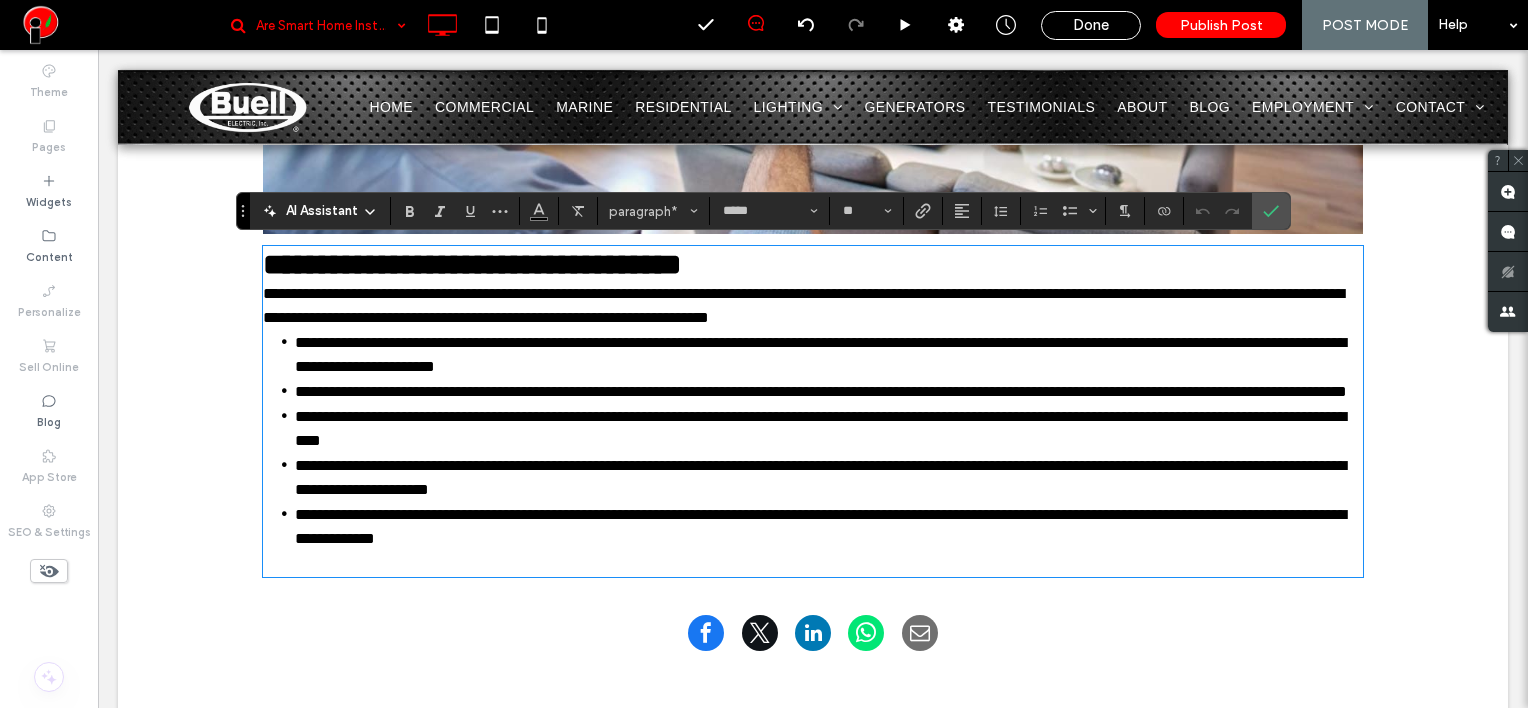 scroll, scrollTop: 0, scrollLeft: 0, axis: both 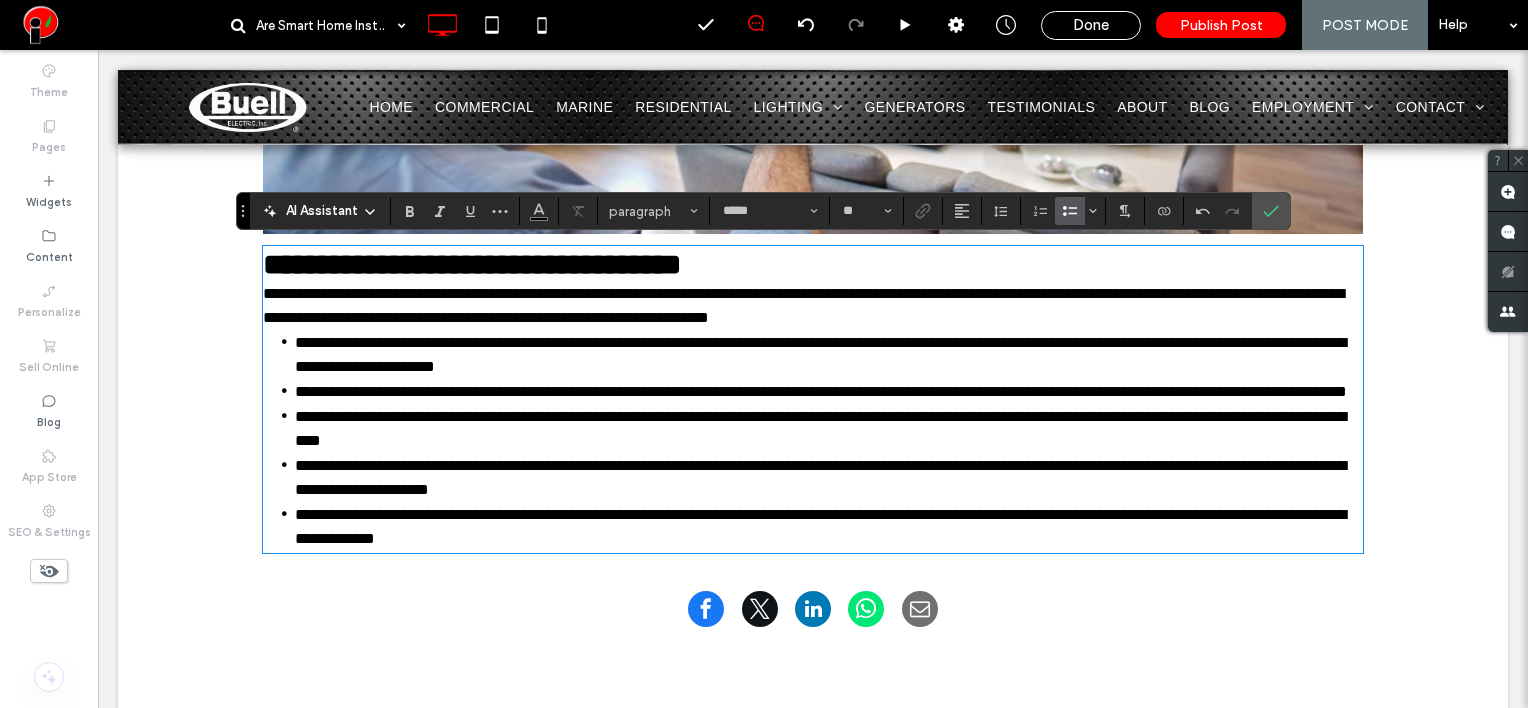 type on "**********" 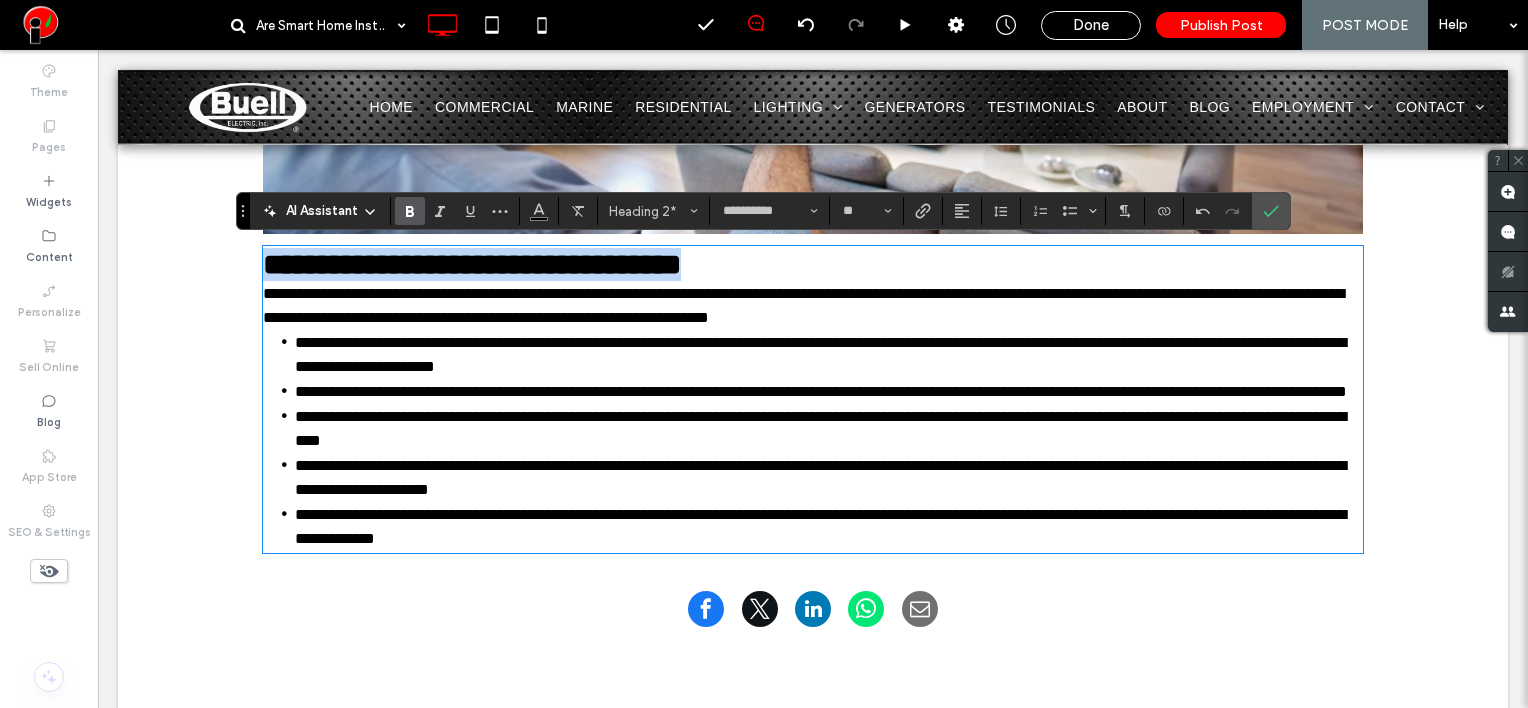drag, startPoint x: 727, startPoint y: 264, endPoint x: 205, endPoint y: 246, distance: 522.31024 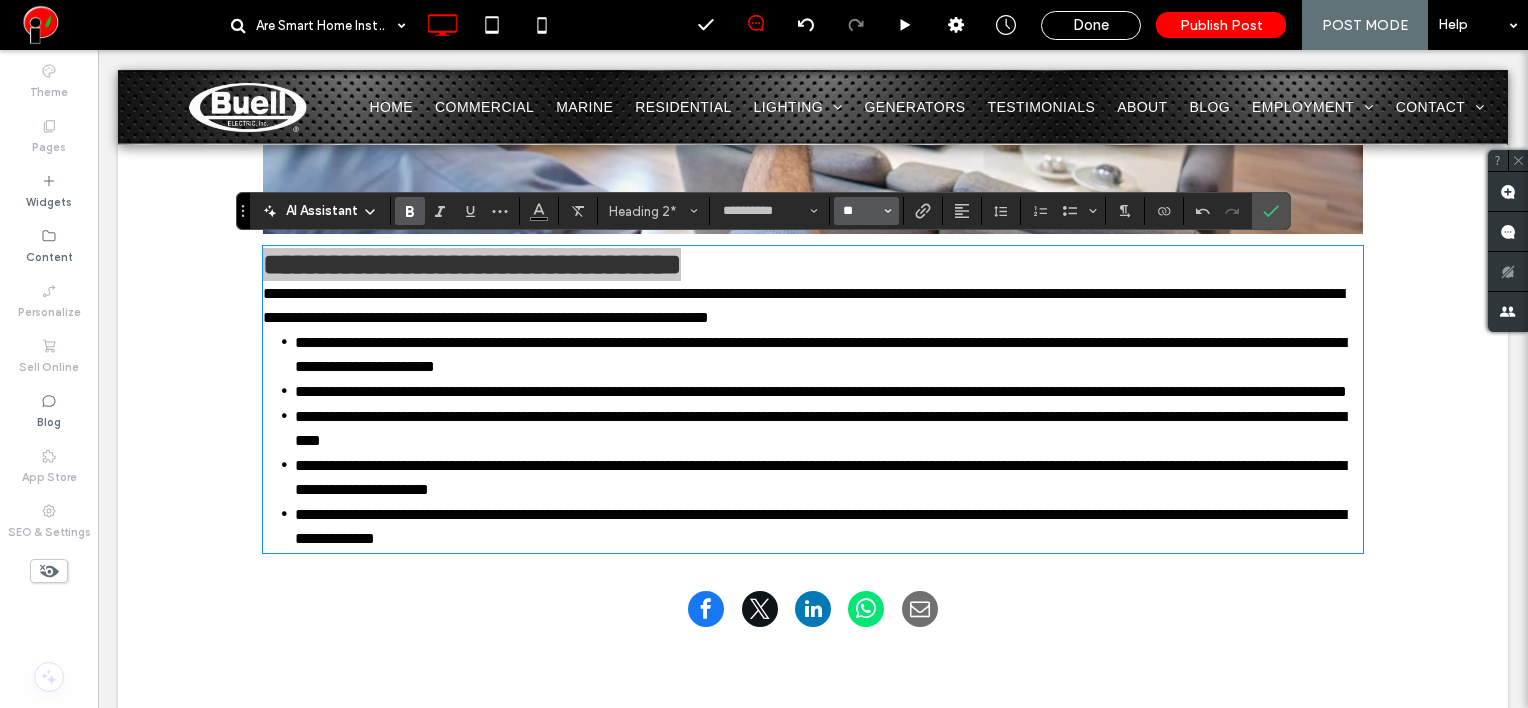 click on "**" at bounding box center [860, 211] 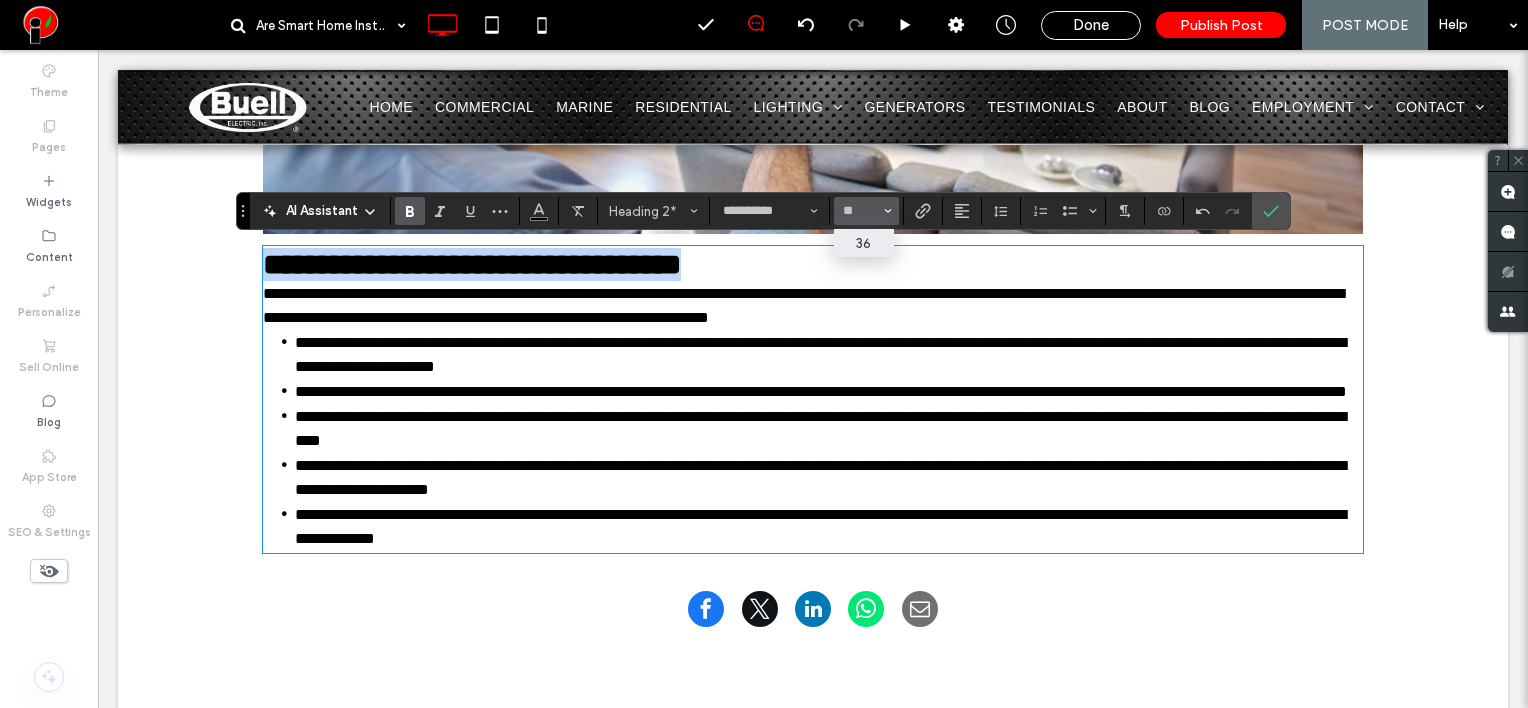 type on "**" 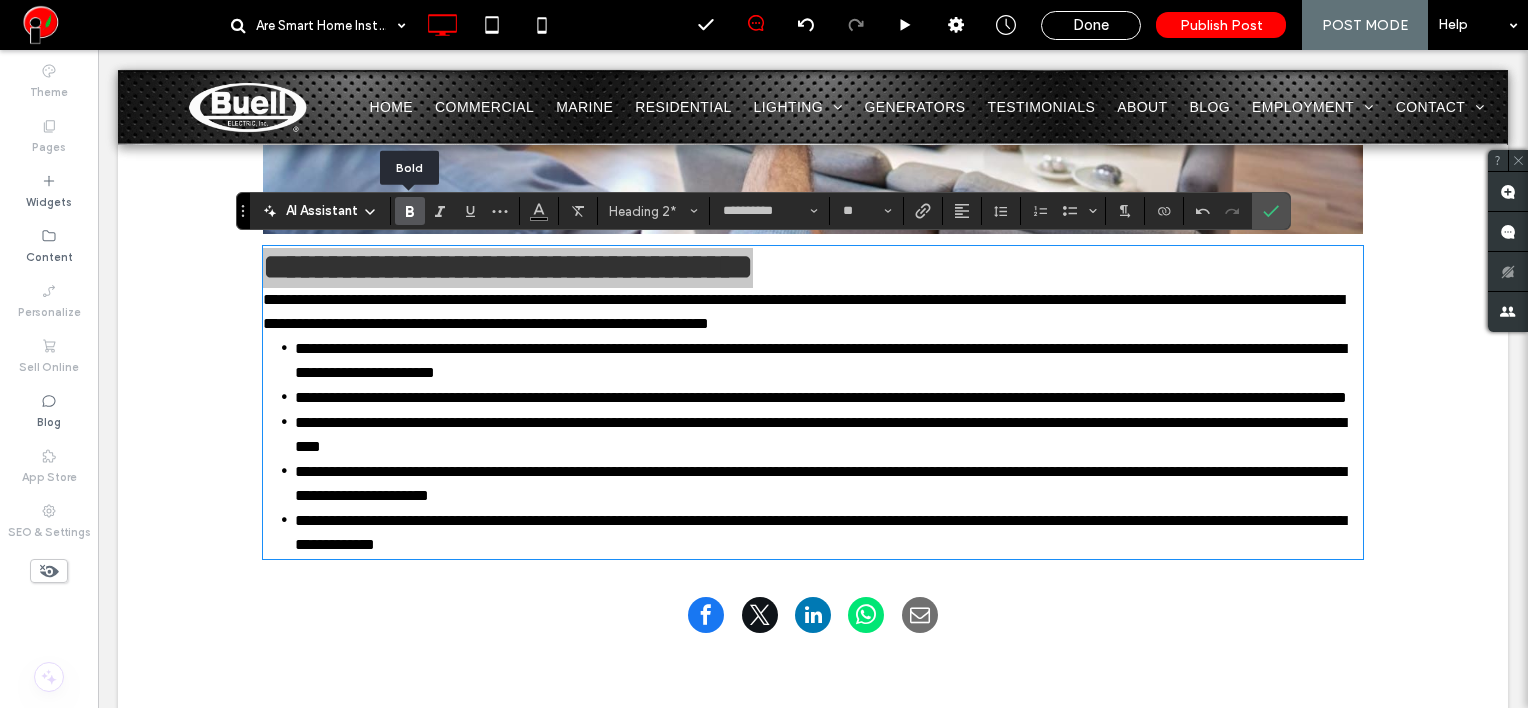click 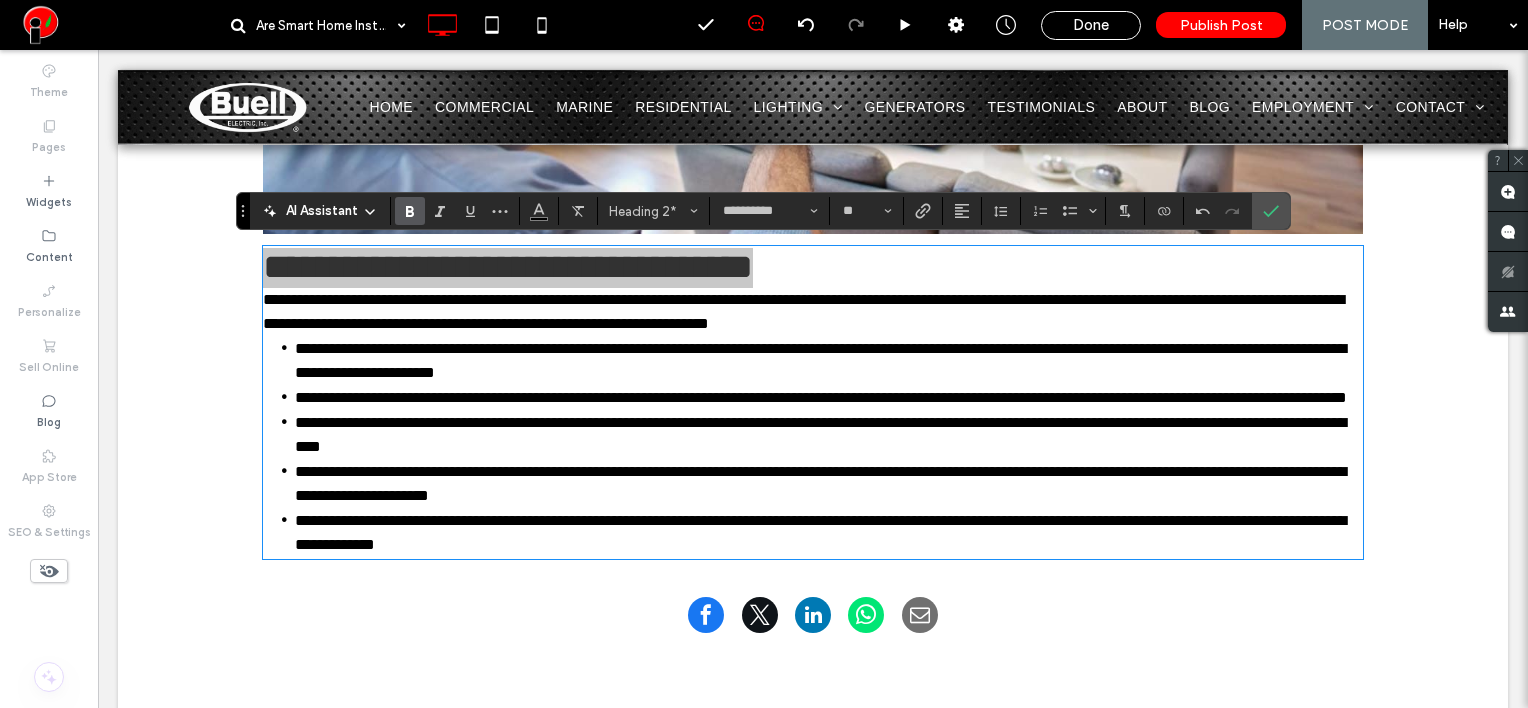 click 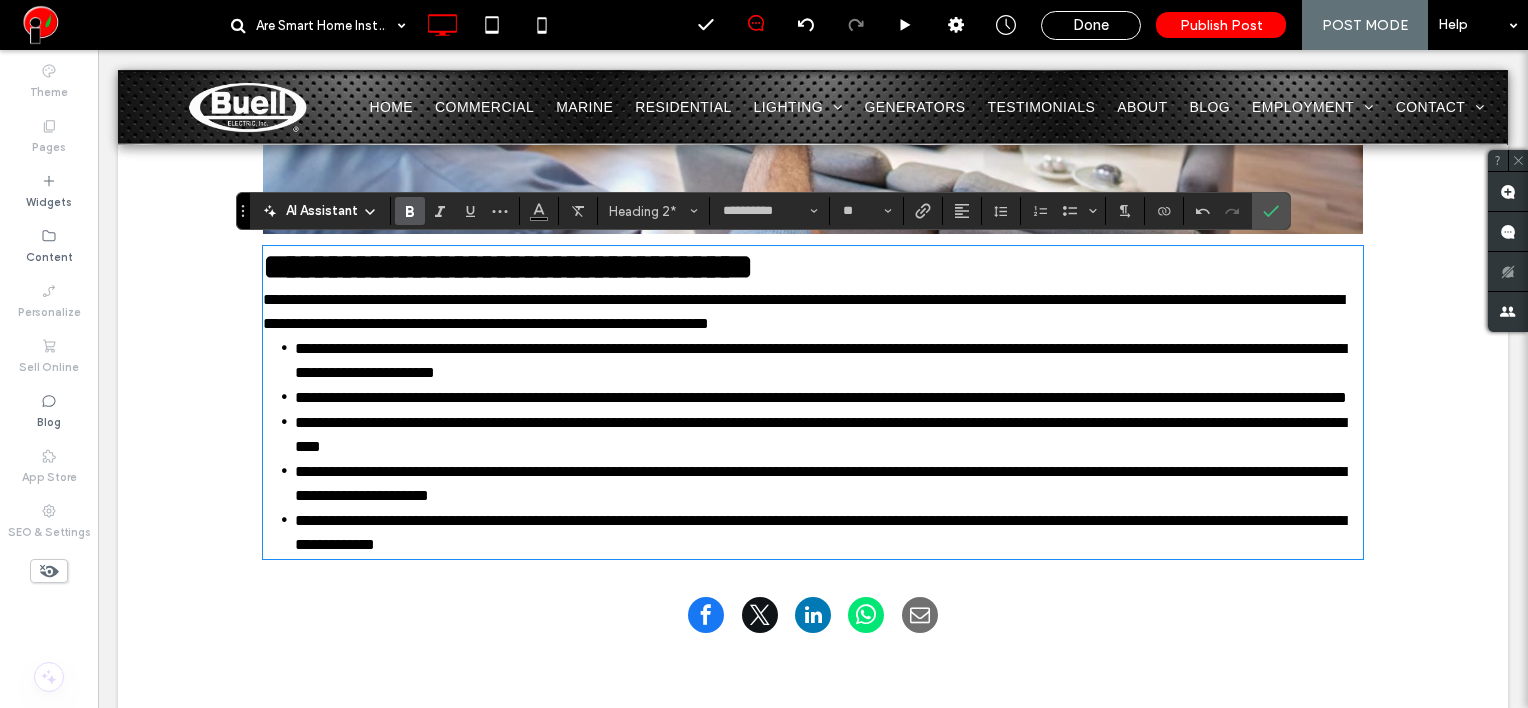 type on "*****" 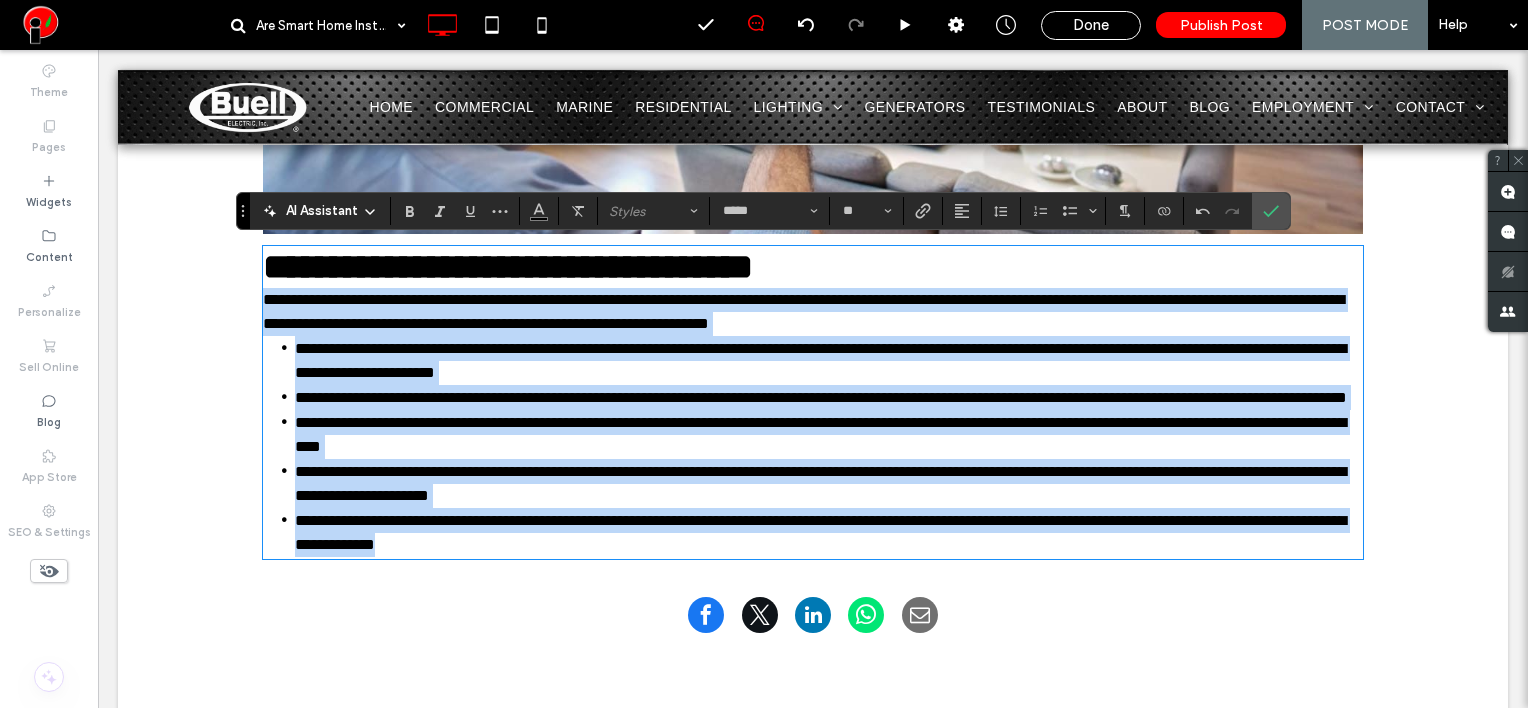 drag, startPoint x: 257, startPoint y: 296, endPoint x: 836, endPoint y: 531, distance: 624.8728 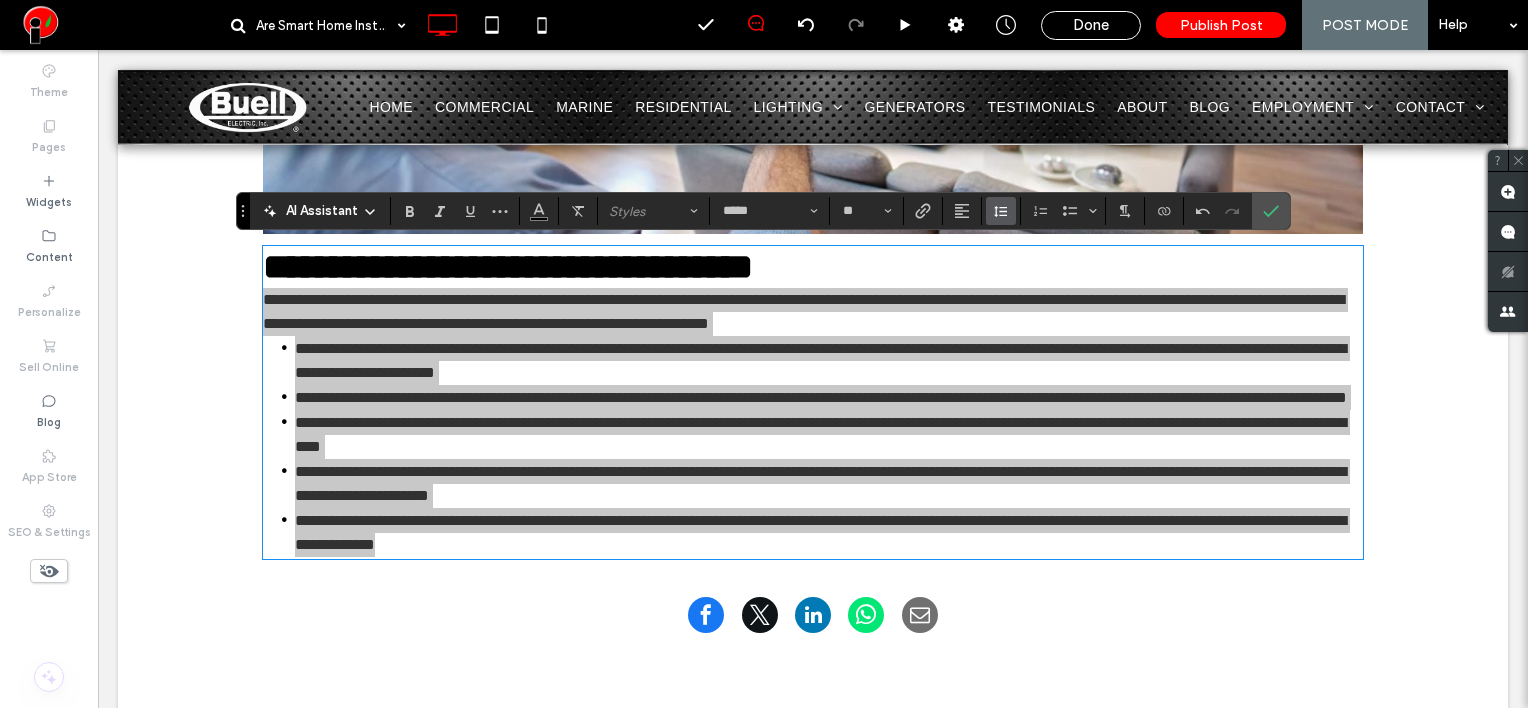click 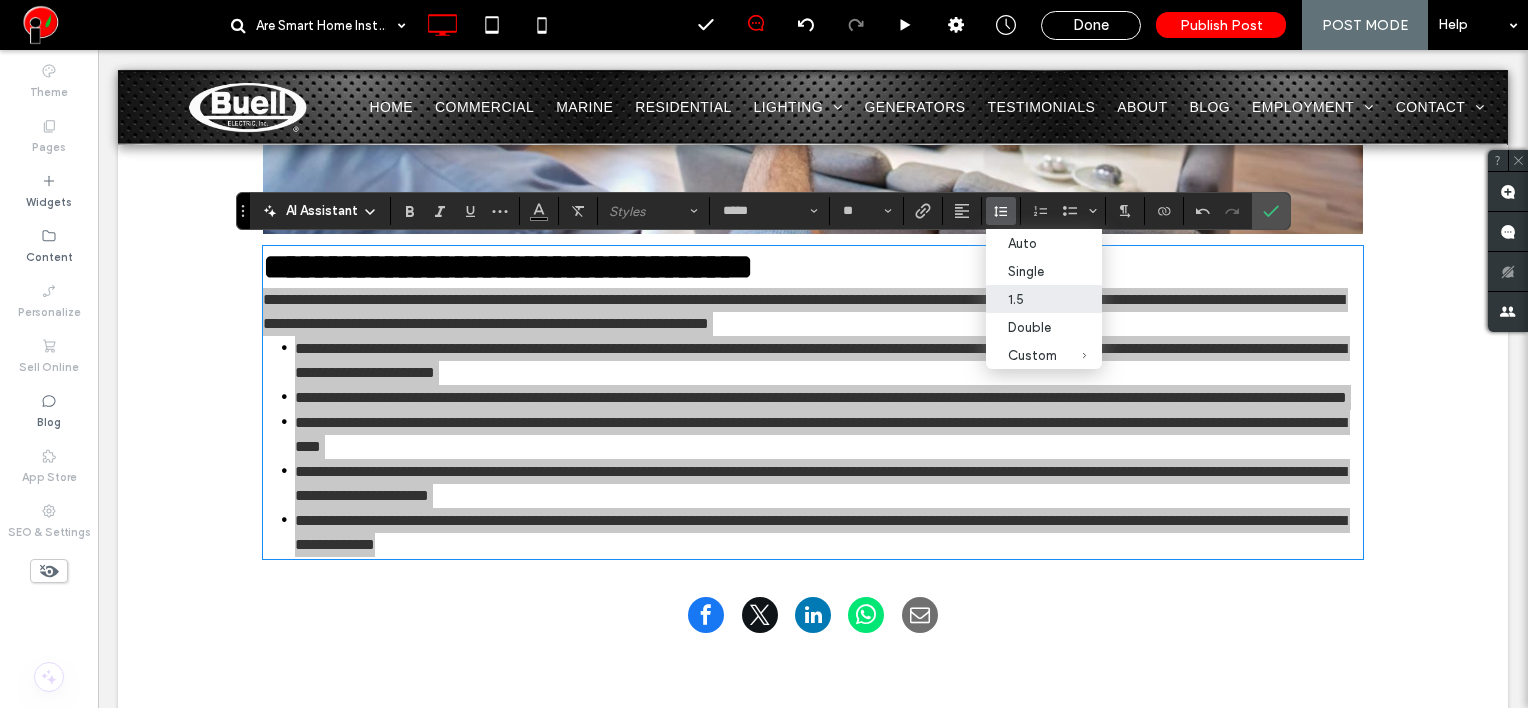 click on "1.5" at bounding box center (1032, 299) 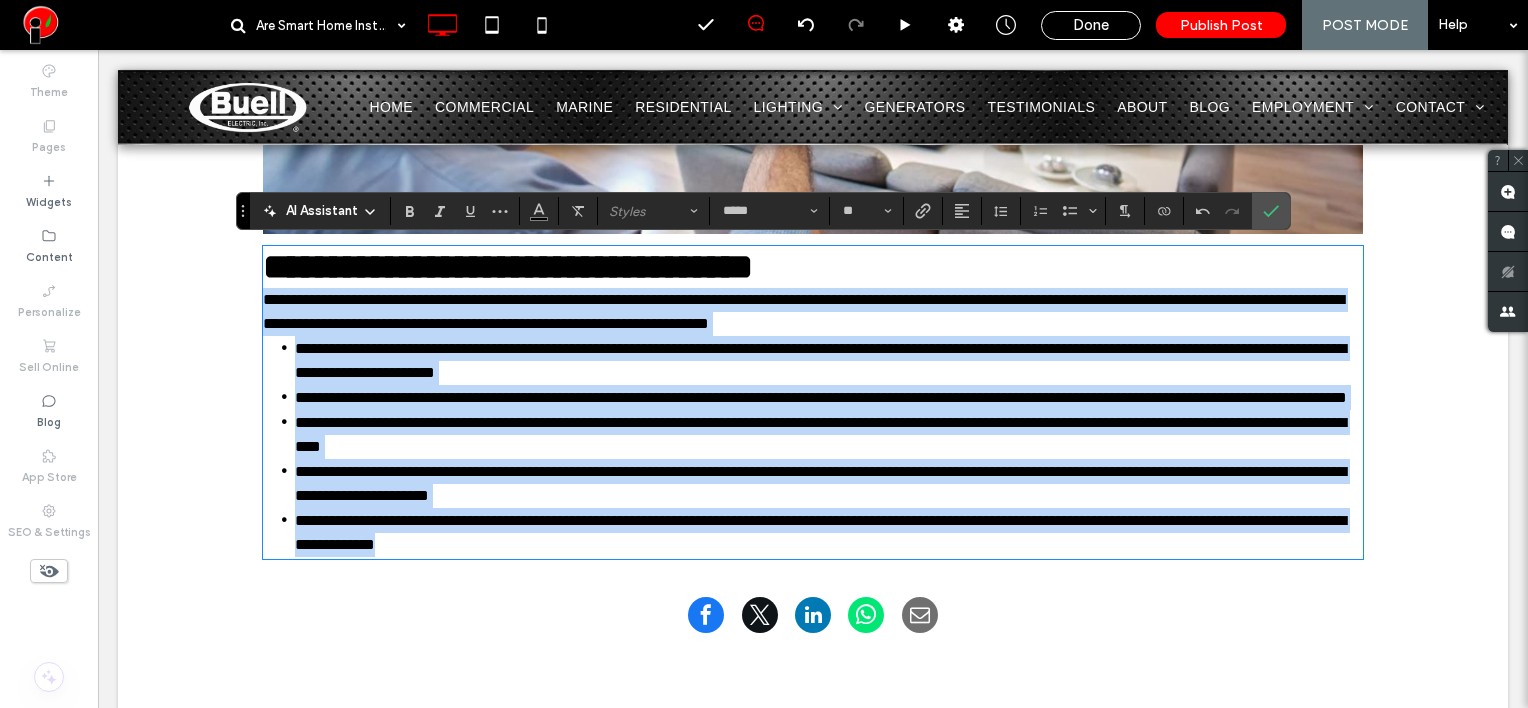 click on "**********" at bounding box center [820, 360] 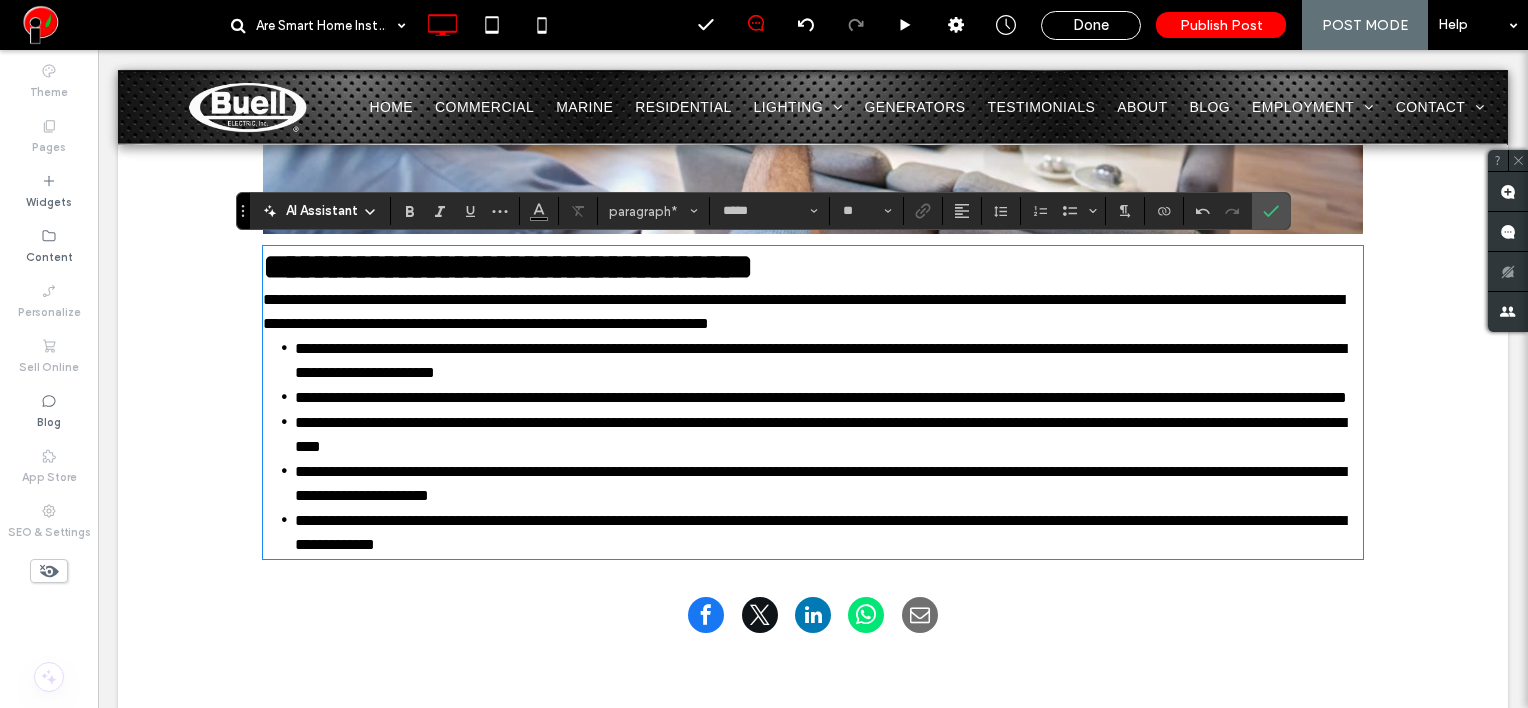 click on "**********" at bounding box center [813, 312] 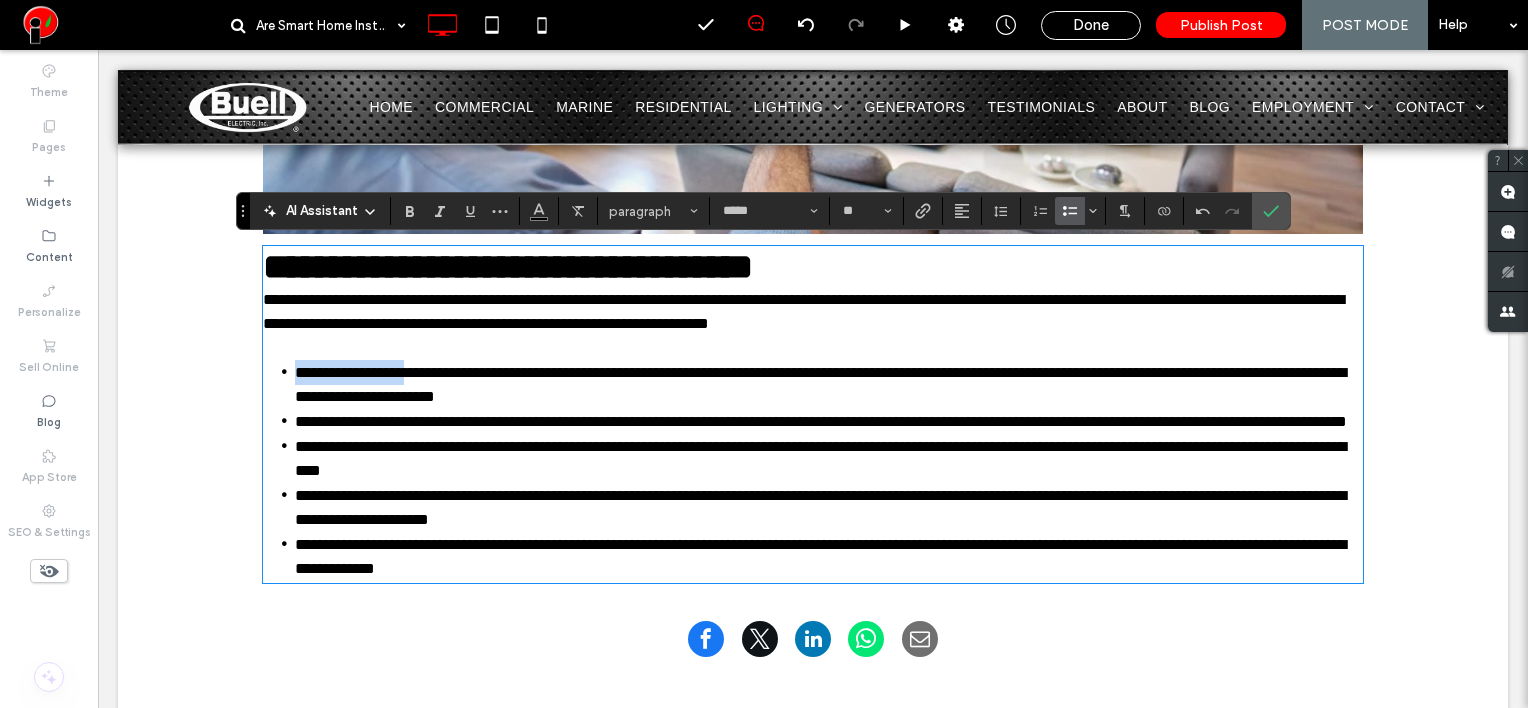 drag, startPoint x: 278, startPoint y: 369, endPoint x: 436, endPoint y: 363, distance: 158.11388 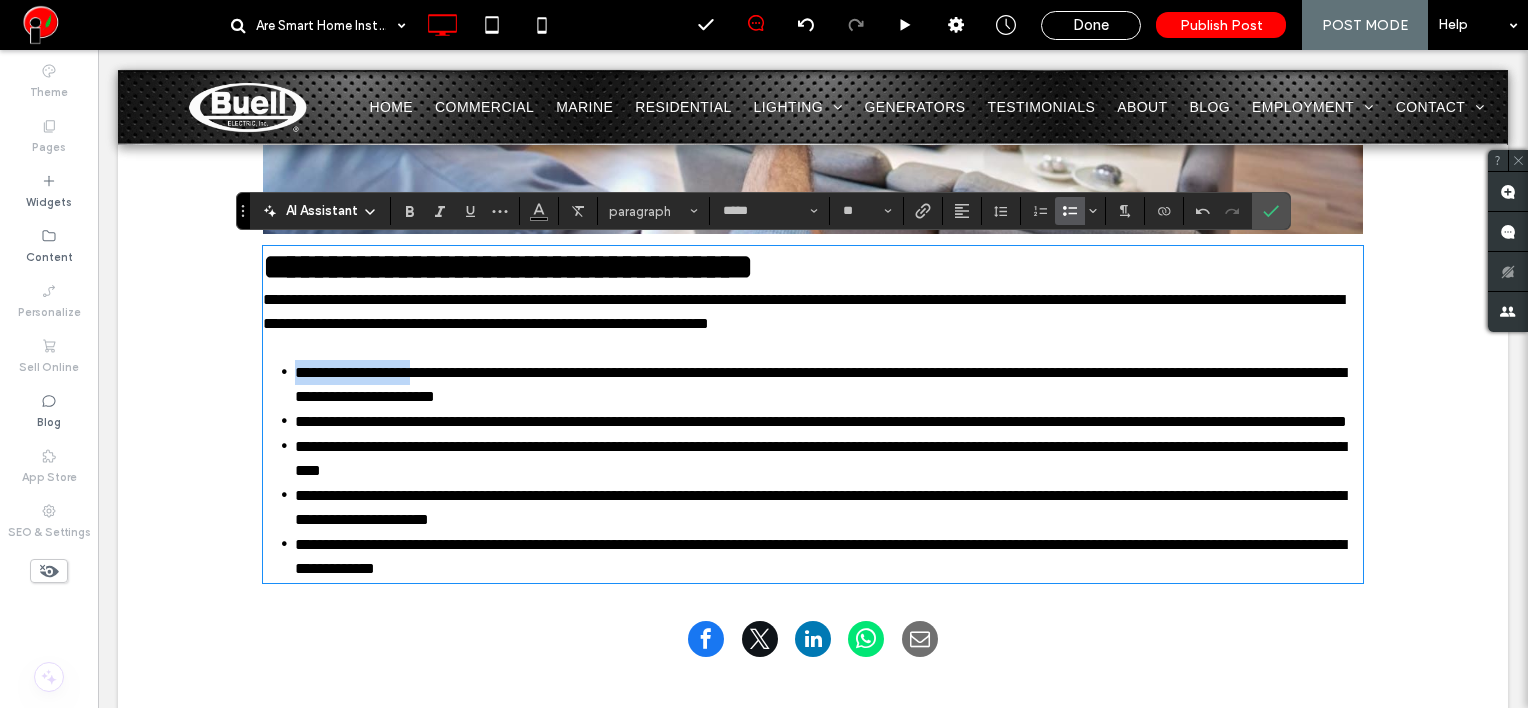 click on "**********" at bounding box center [820, 384] 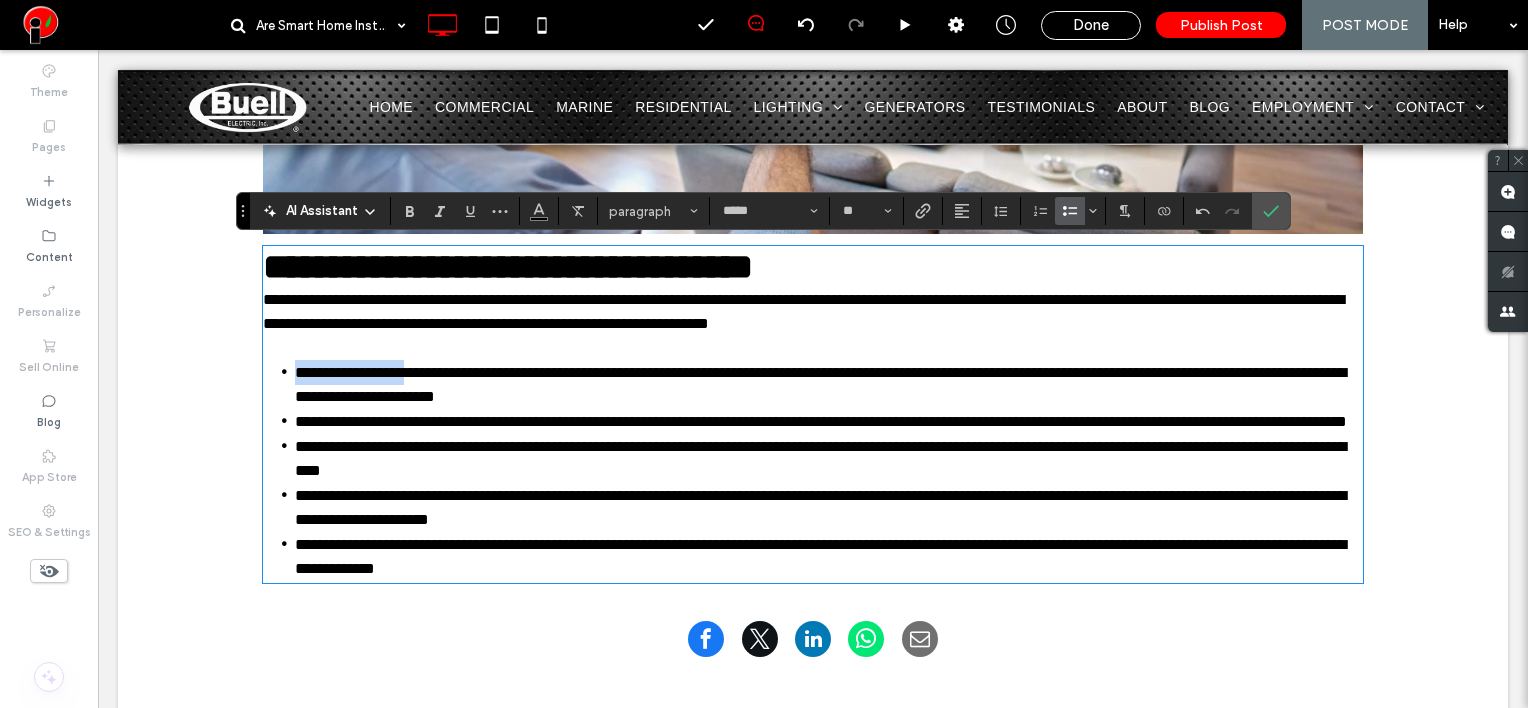 drag, startPoint x: 426, startPoint y: 375, endPoint x: 274, endPoint y: 375, distance: 152 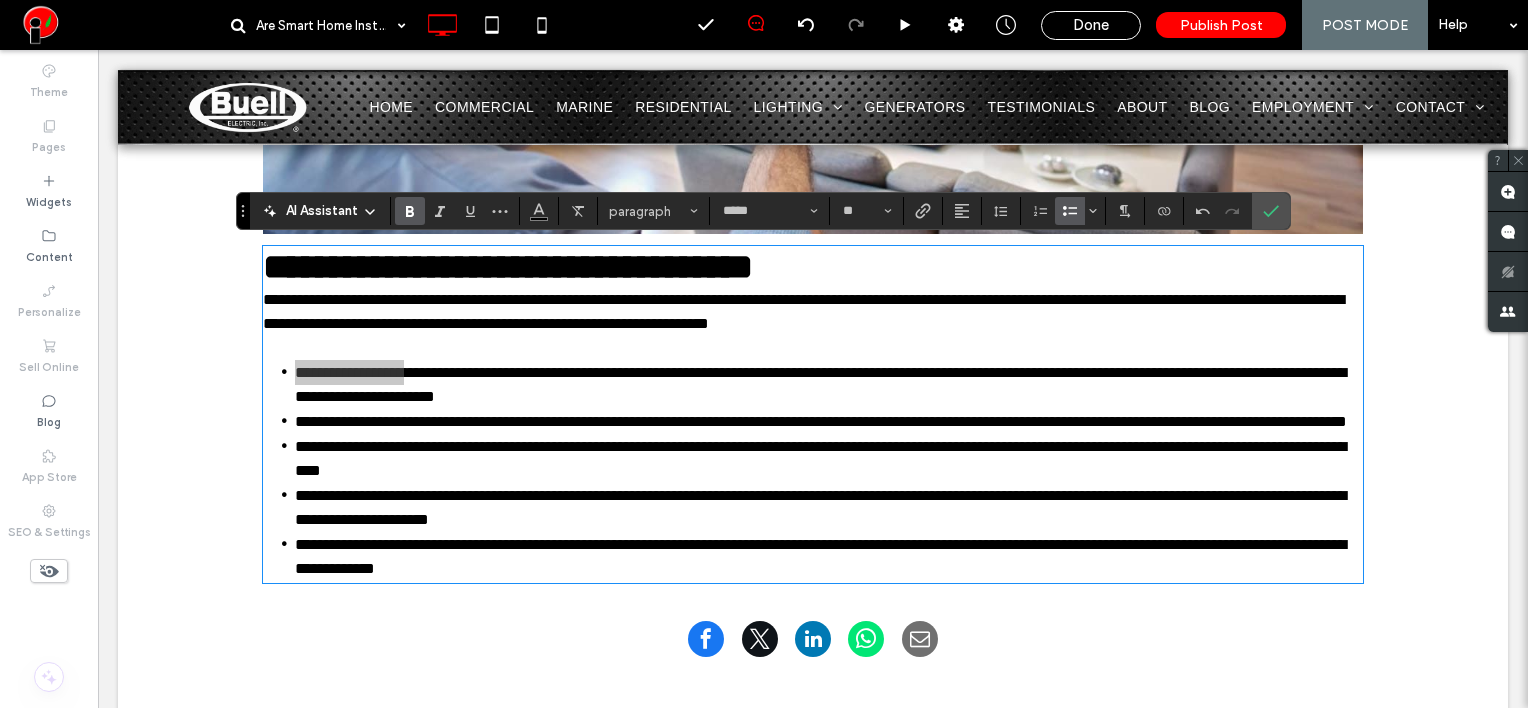 click at bounding box center (410, 211) 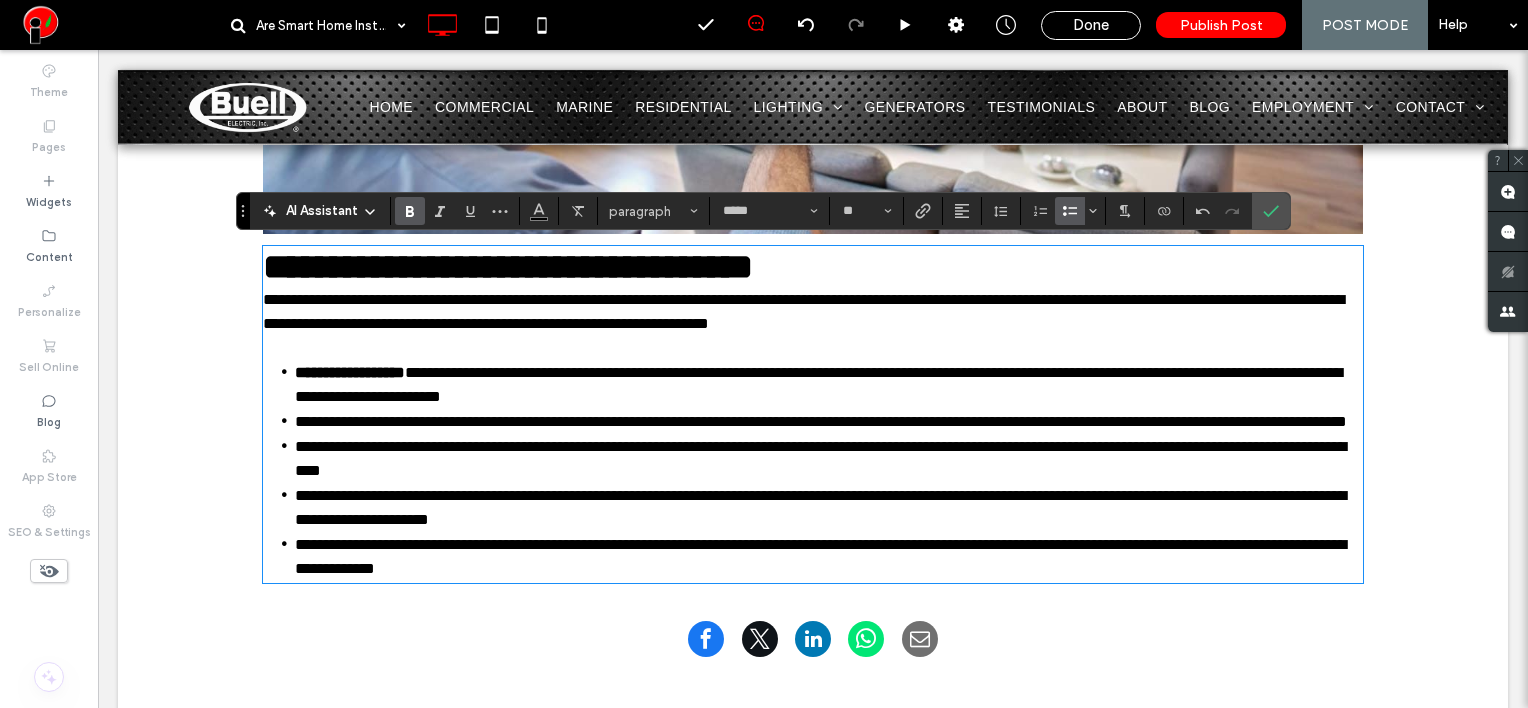 scroll, scrollTop: 1200, scrollLeft: 0, axis: vertical 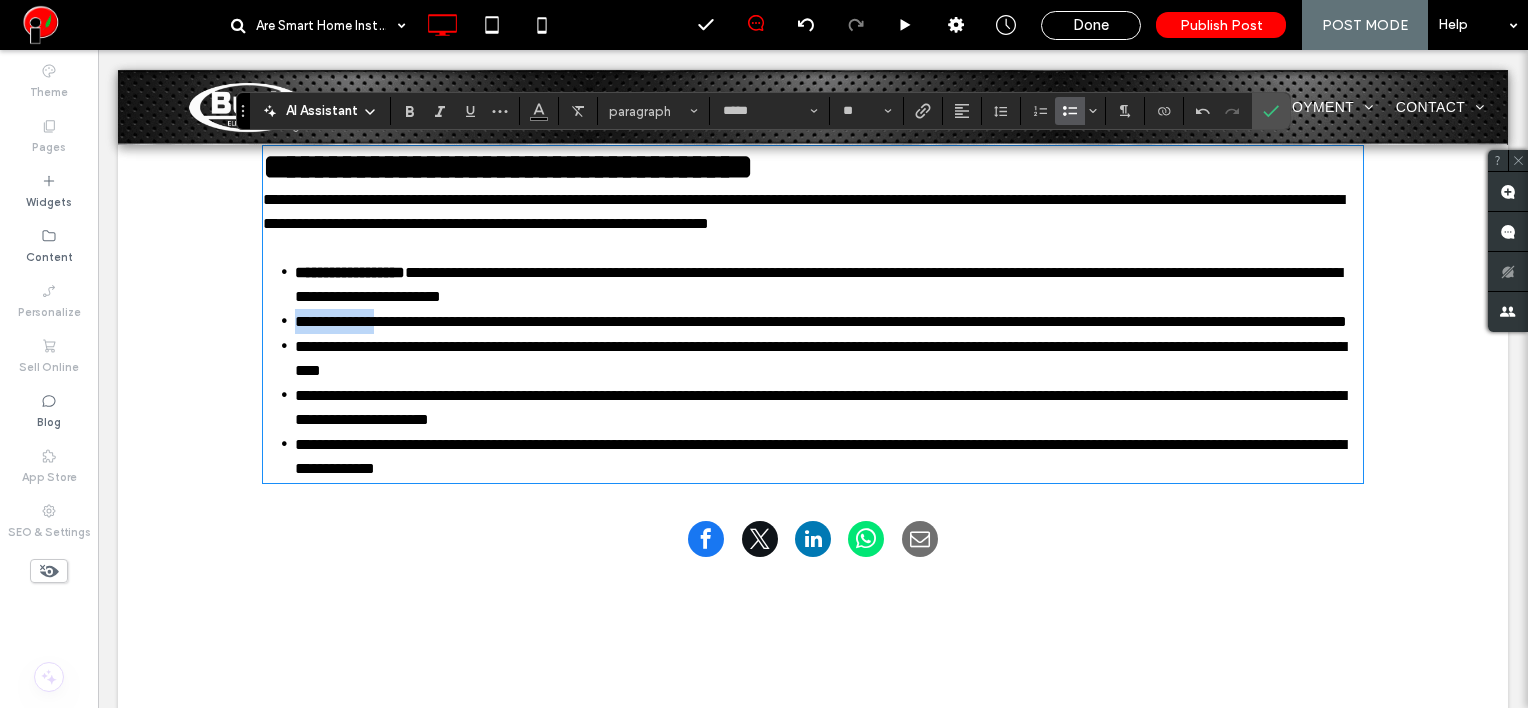 drag, startPoint x: 284, startPoint y: 323, endPoint x: 380, endPoint y: 323, distance: 96 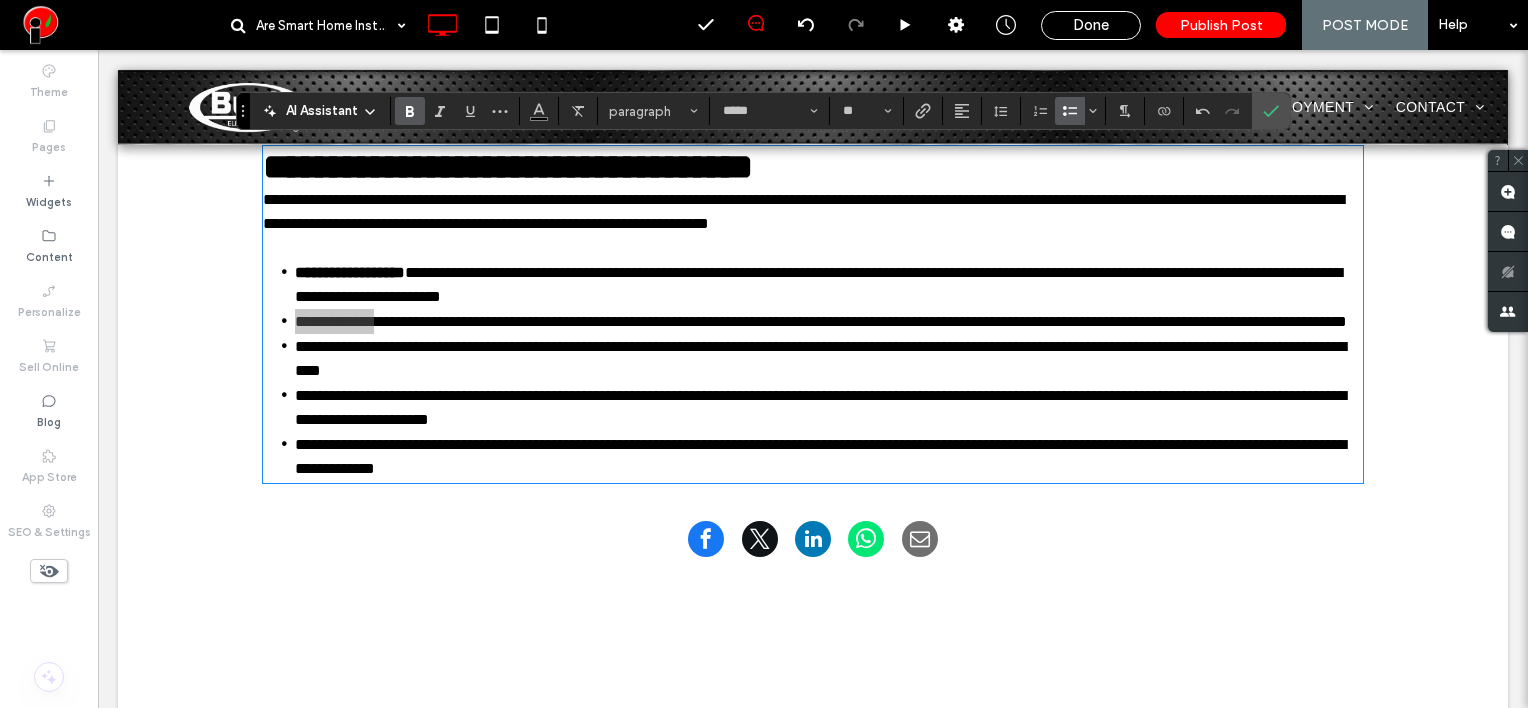 click at bounding box center [410, 111] 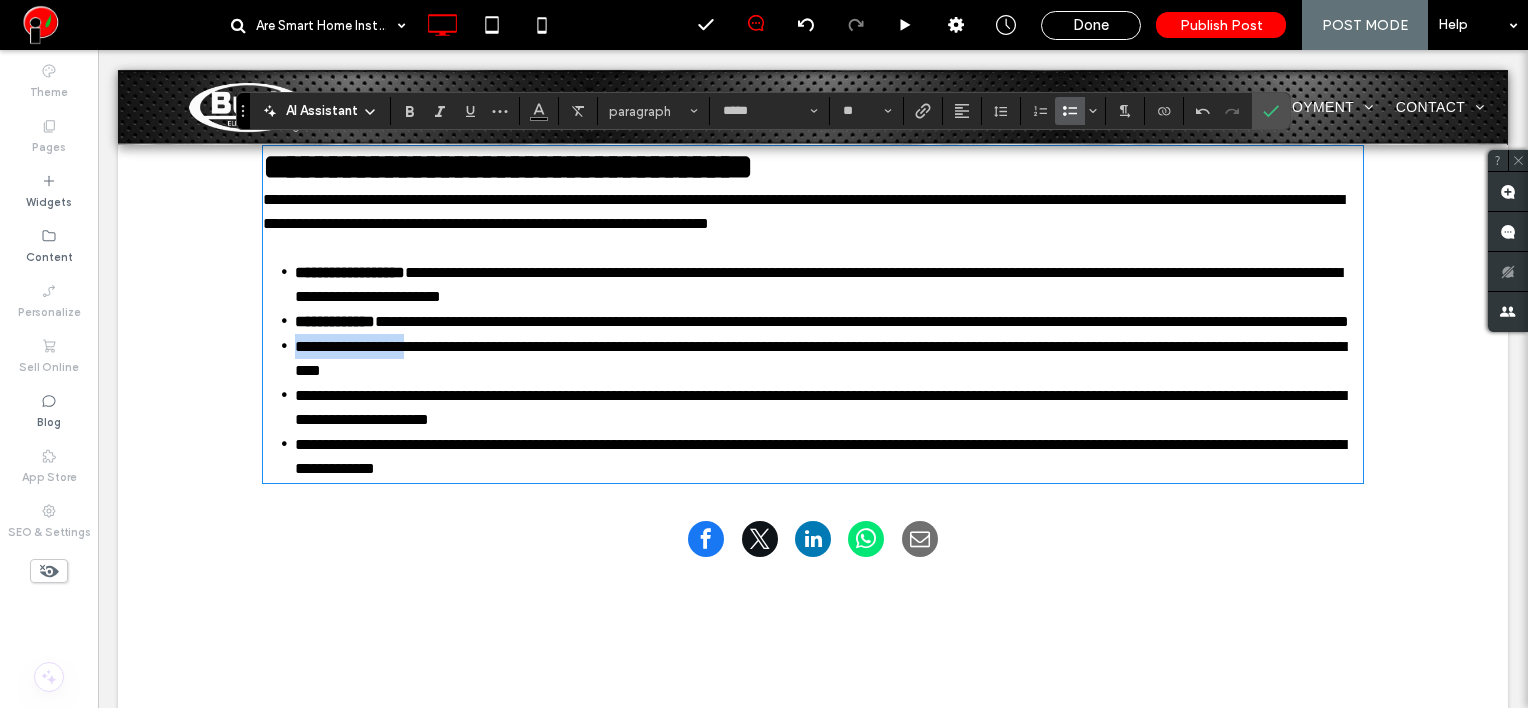 drag, startPoint x: 282, startPoint y: 372, endPoint x: 421, endPoint y: 359, distance: 139.60658 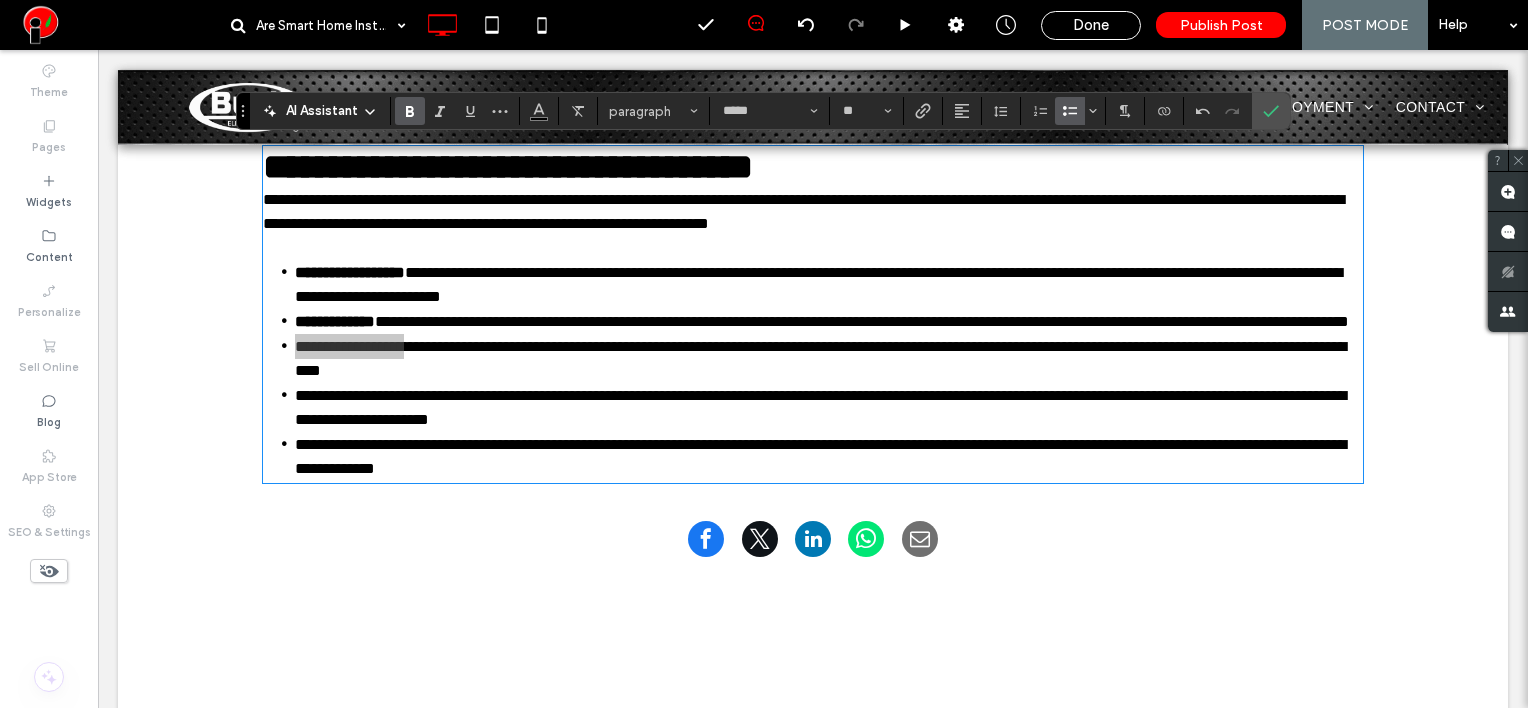 click 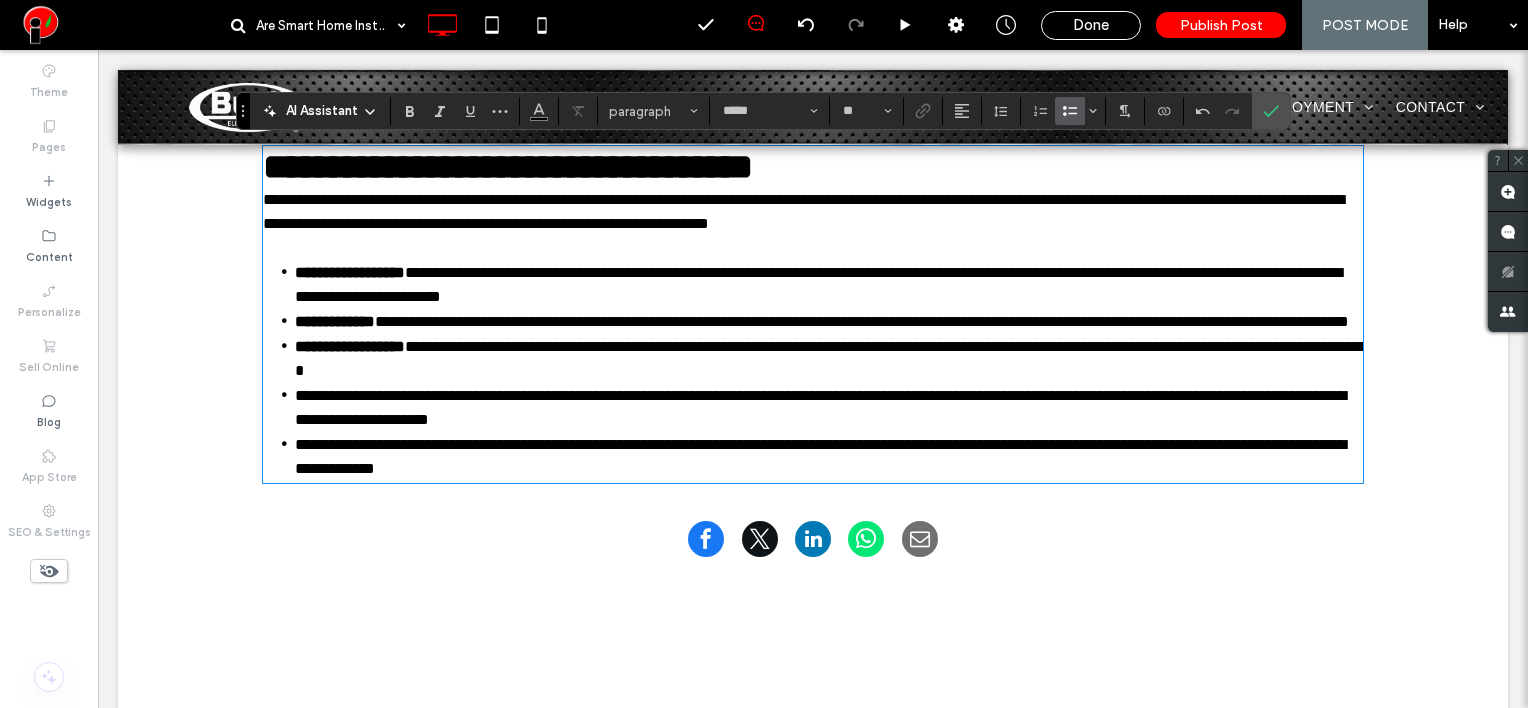 drag, startPoint x: 284, startPoint y: 420, endPoint x: 381, endPoint y: 402, distance: 98.65597 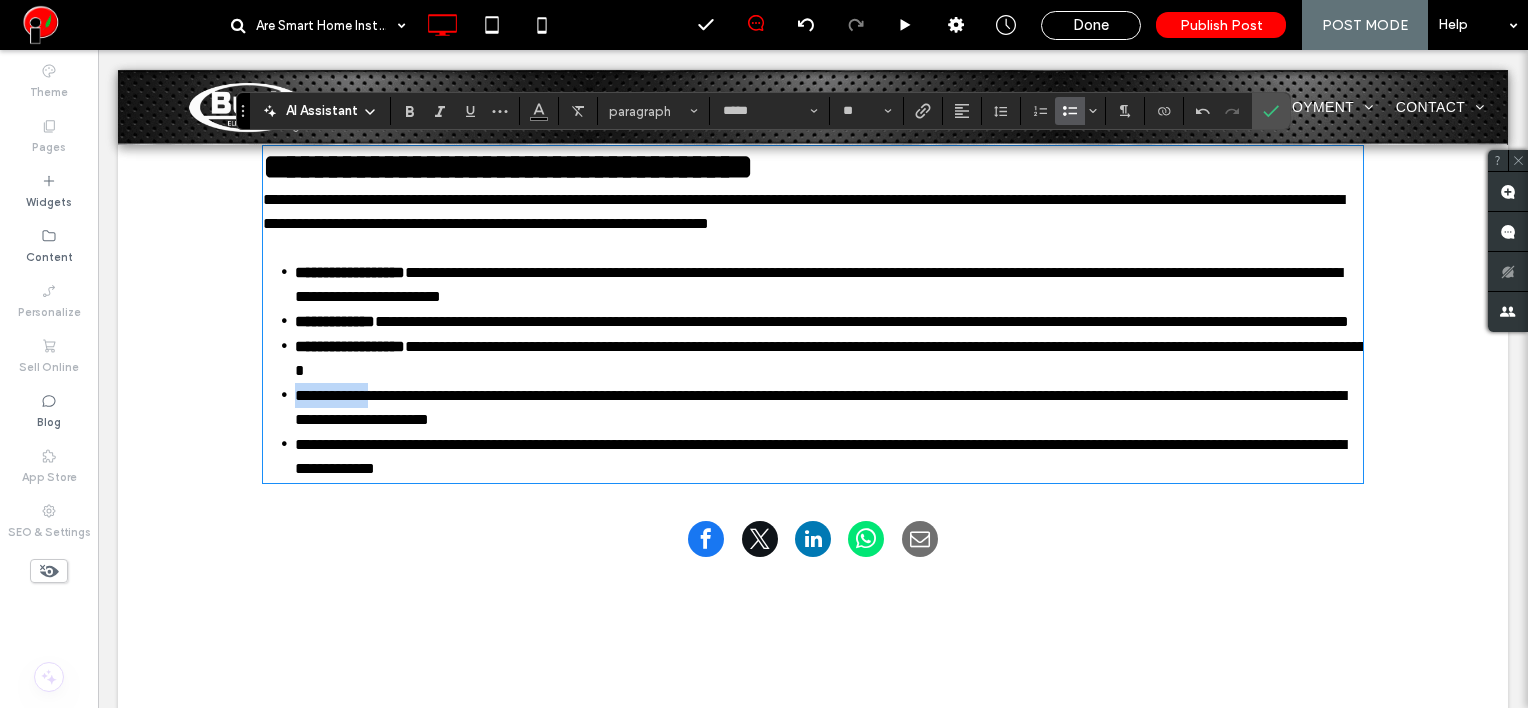 drag, startPoint x: 381, startPoint y: 412, endPoint x: 263, endPoint y: 416, distance: 118.06778 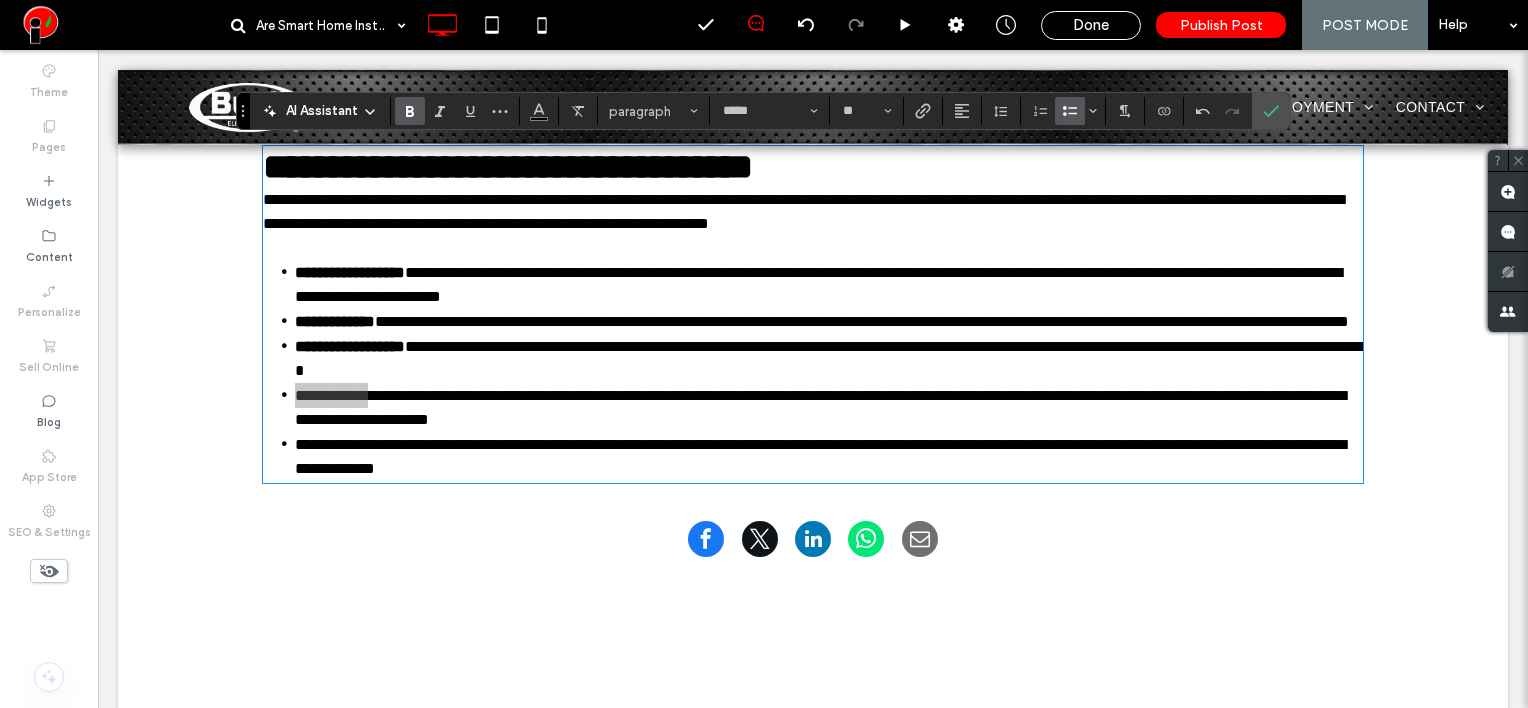 click 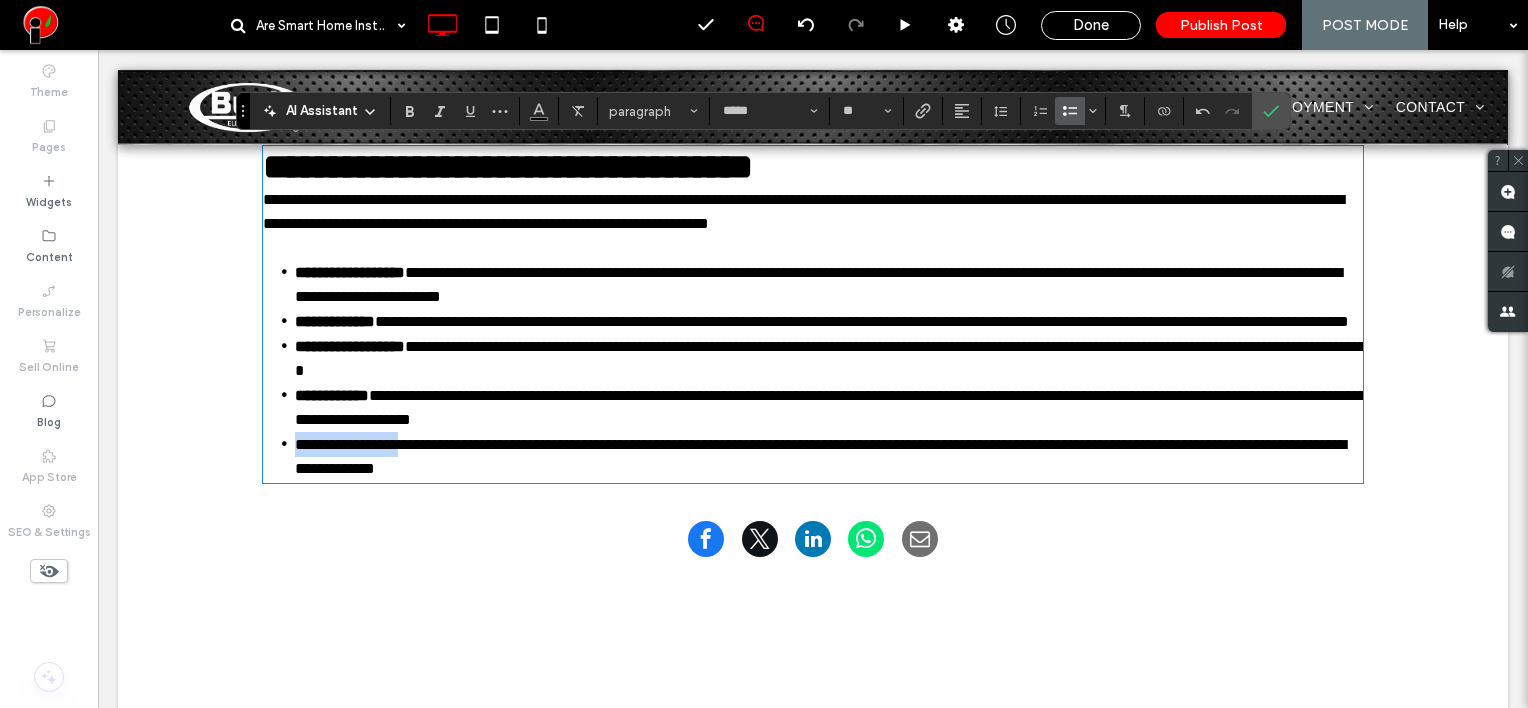 drag, startPoint x: 288, startPoint y: 468, endPoint x: 406, endPoint y: 458, distance: 118.42297 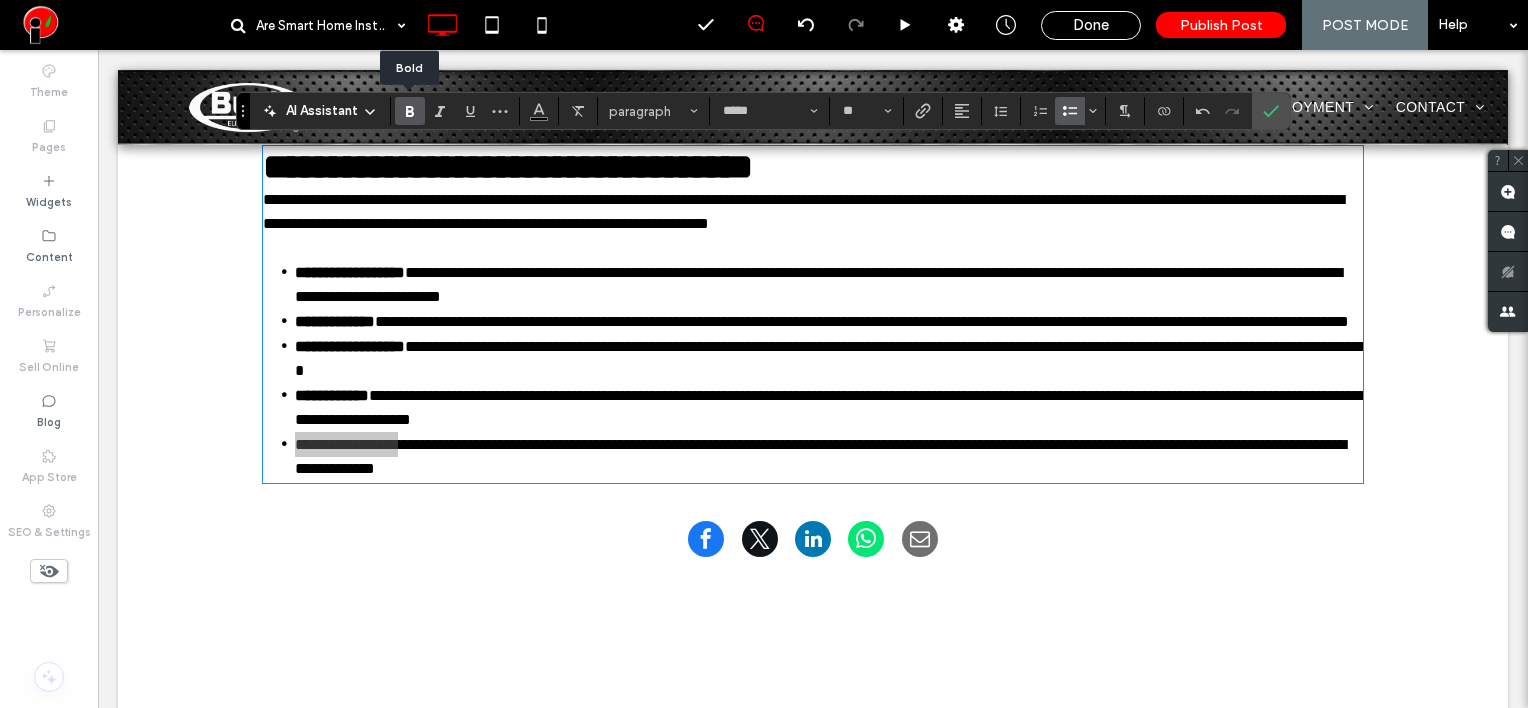 click 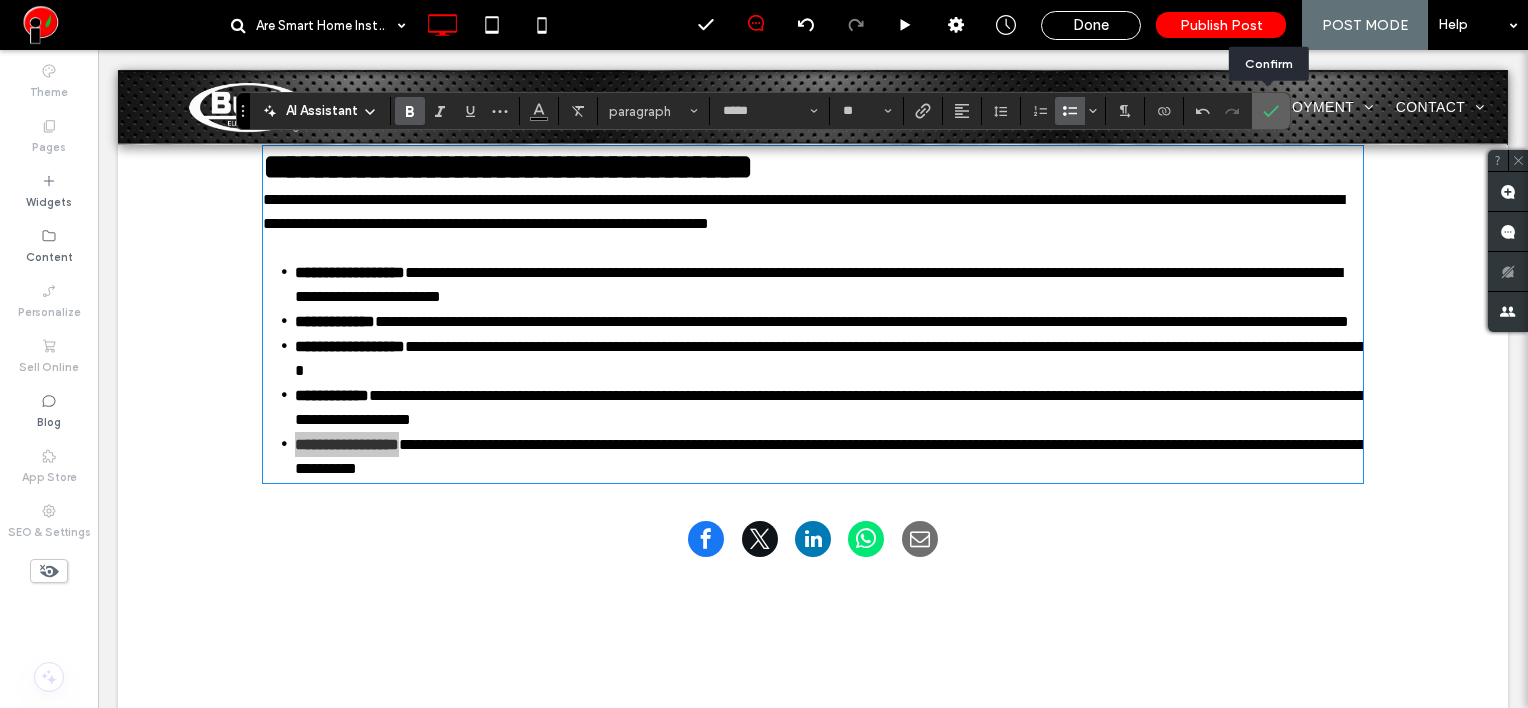drag, startPoint x: 1271, startPoint y: 114, endPoint x: 1150, endPoint y: 65, distance: 130.54501 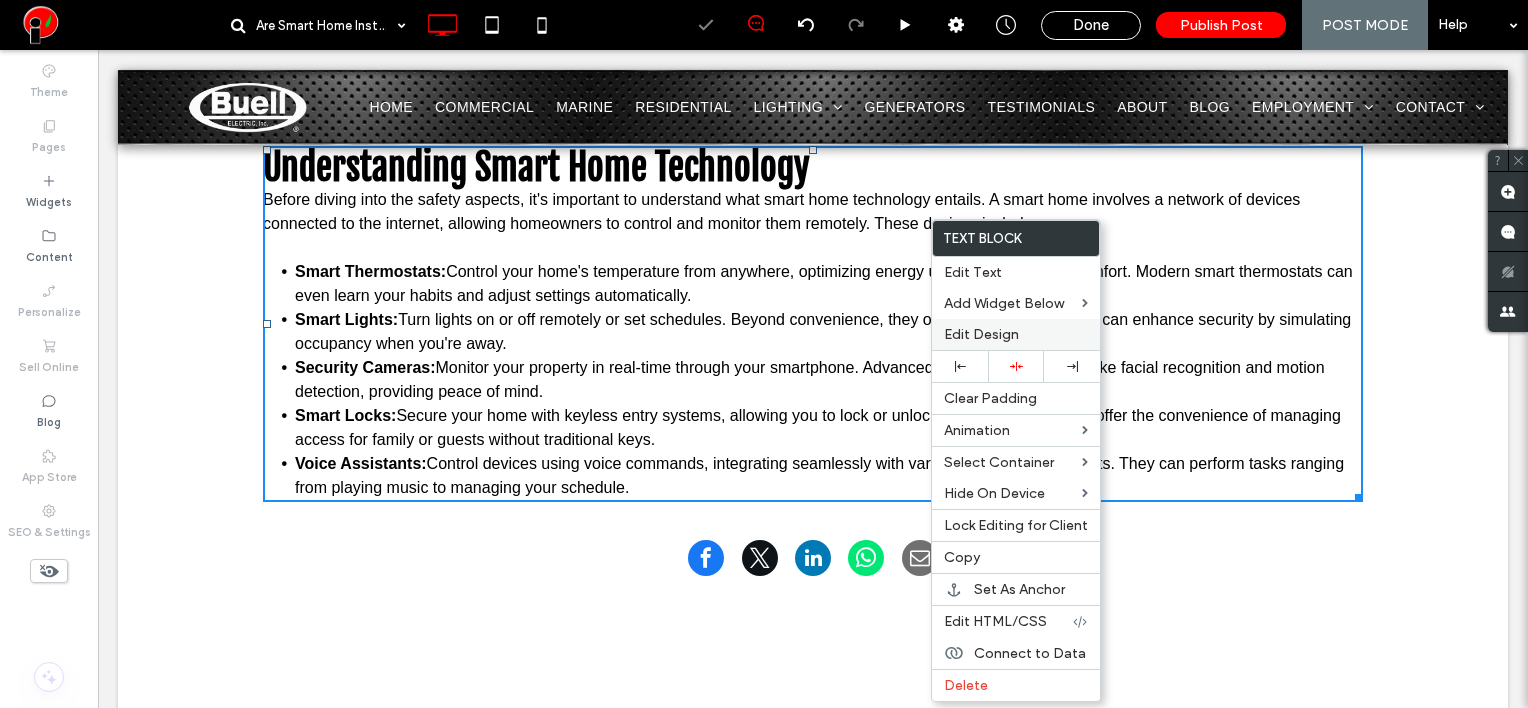 click on "Edit Design" at bounding box center [981, 334] 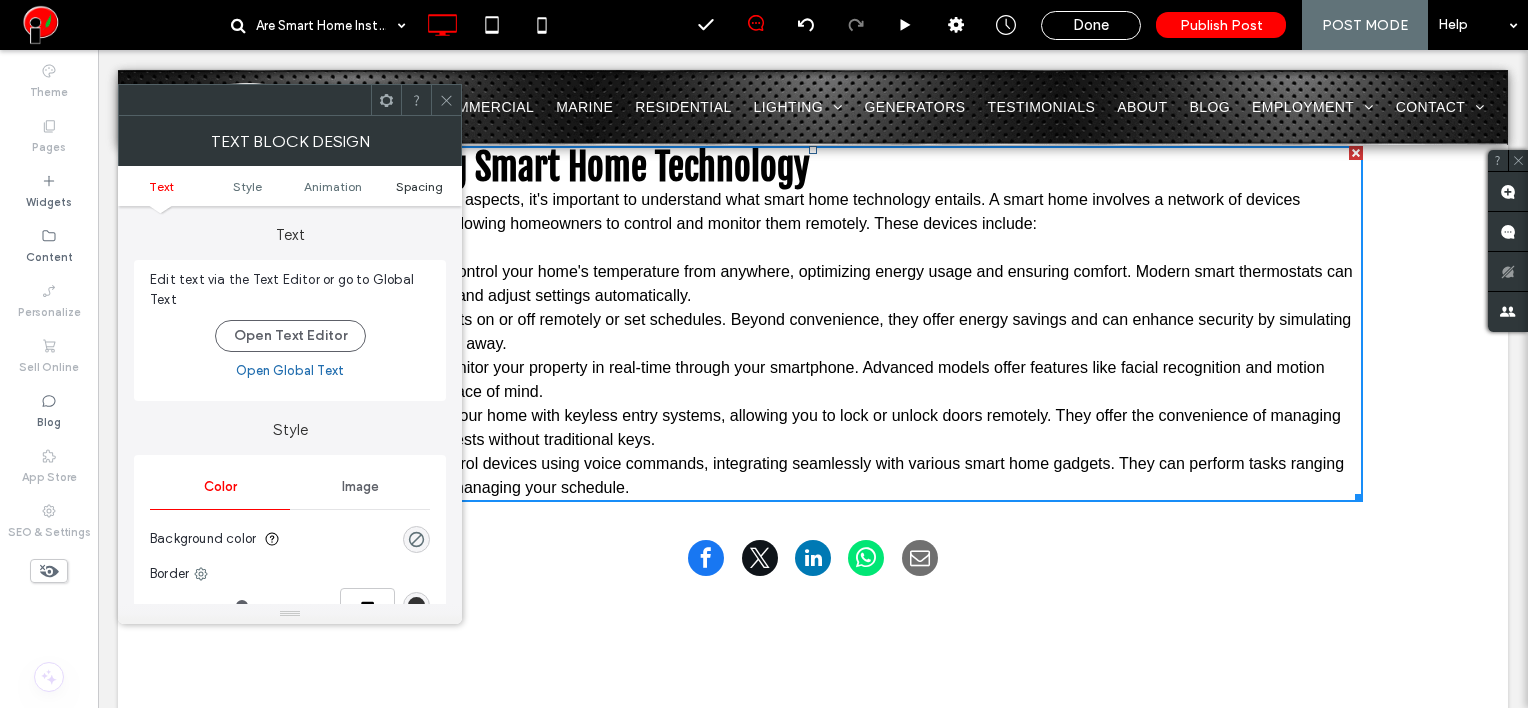 click on "Spacing" at bounding box center (419, 186) 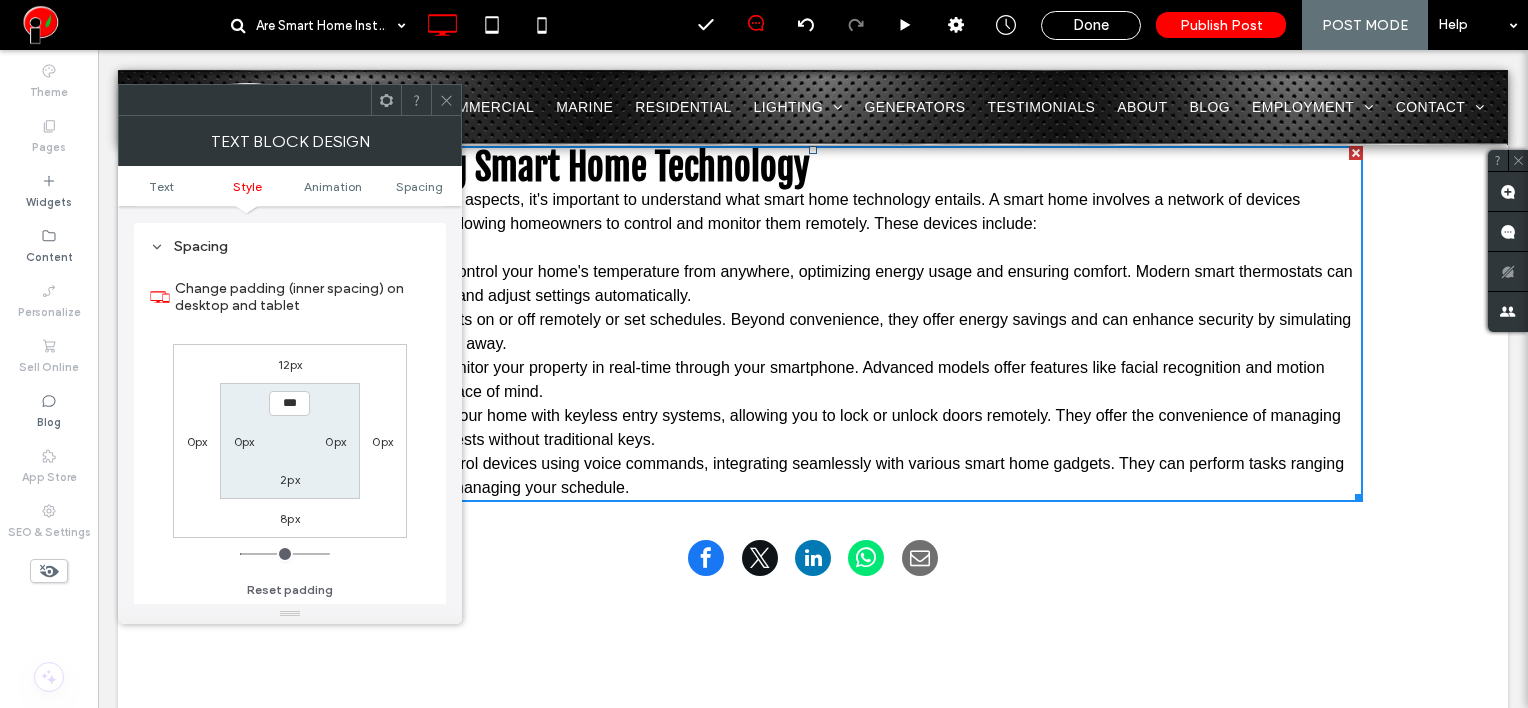 scroll, scrollTop: 572, scrollLeft: 0, axis: vertical 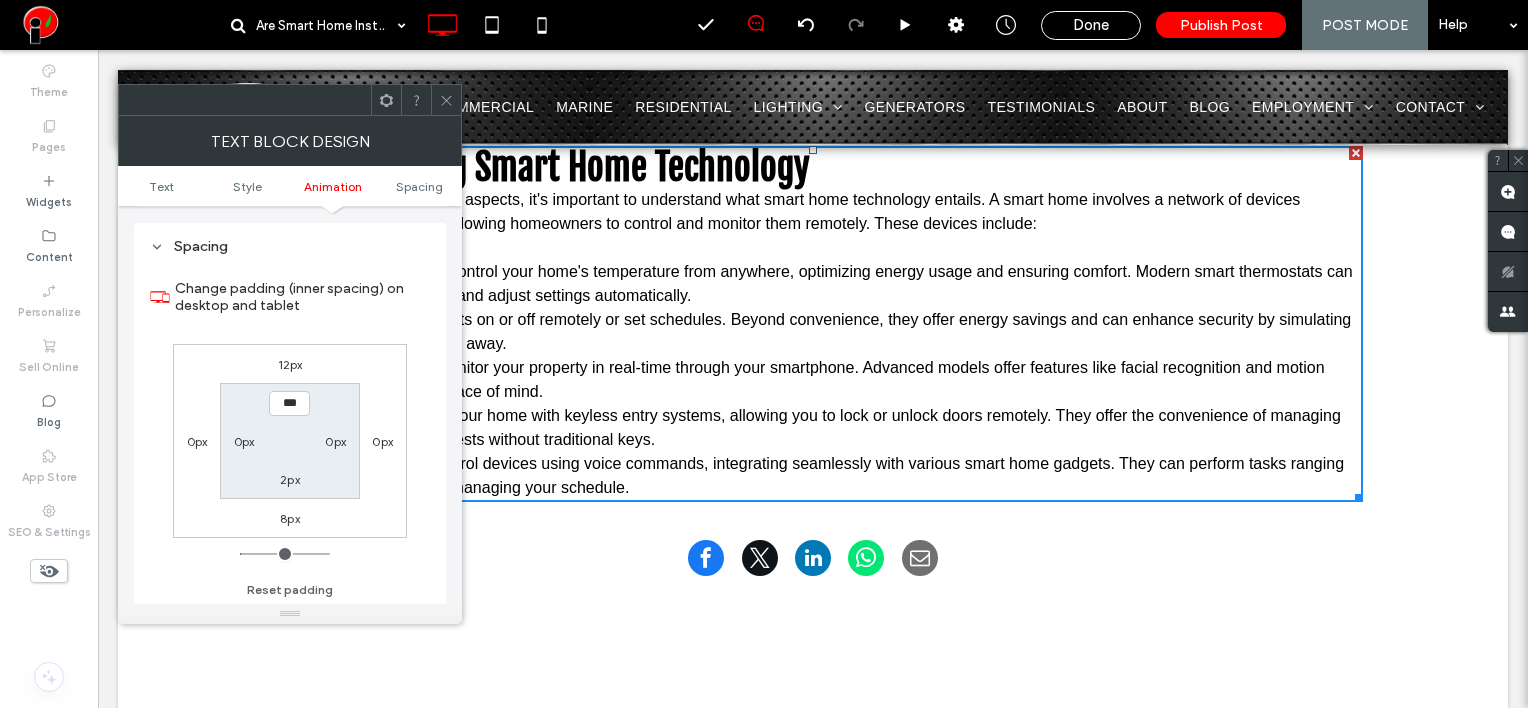 click at bounding box center [446, 100] 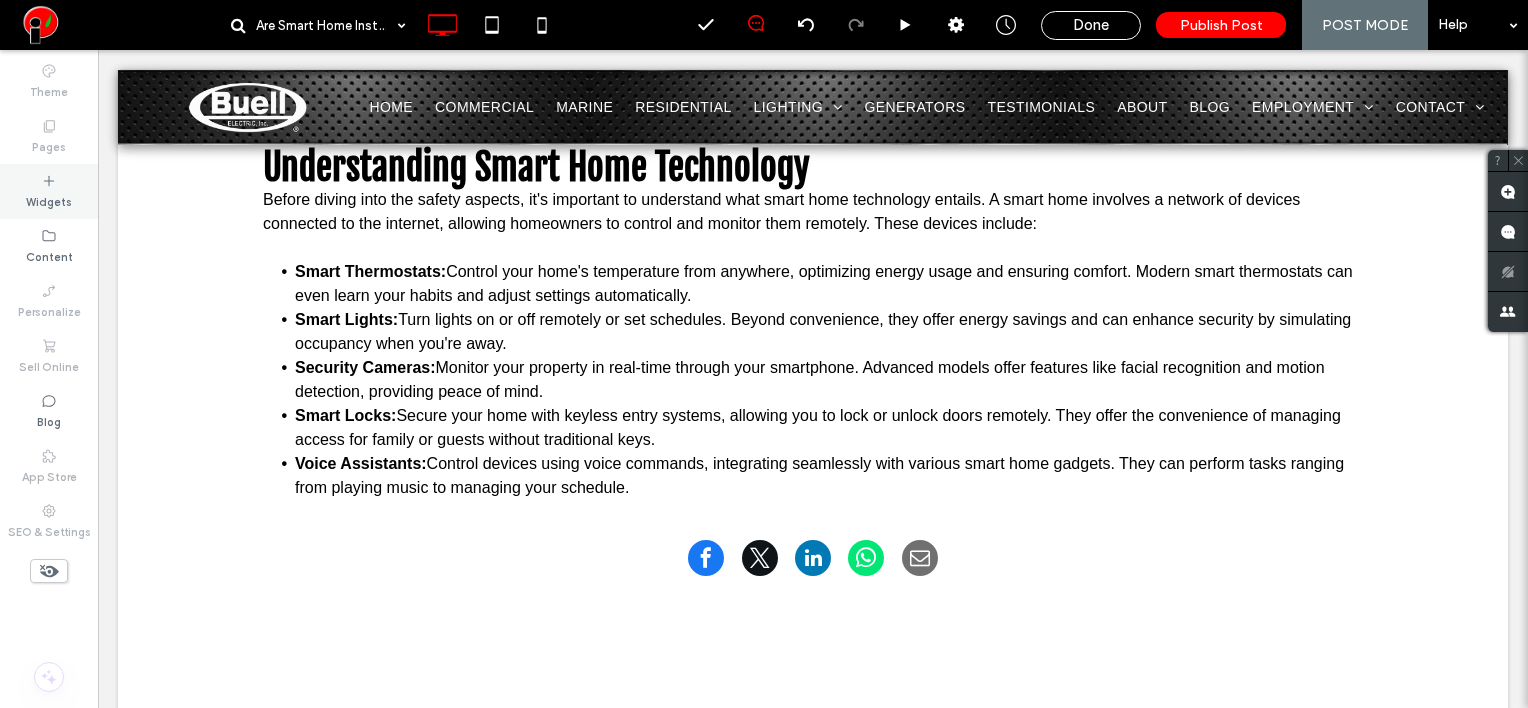 click on "Widgets" at bounding box center (49, 200) 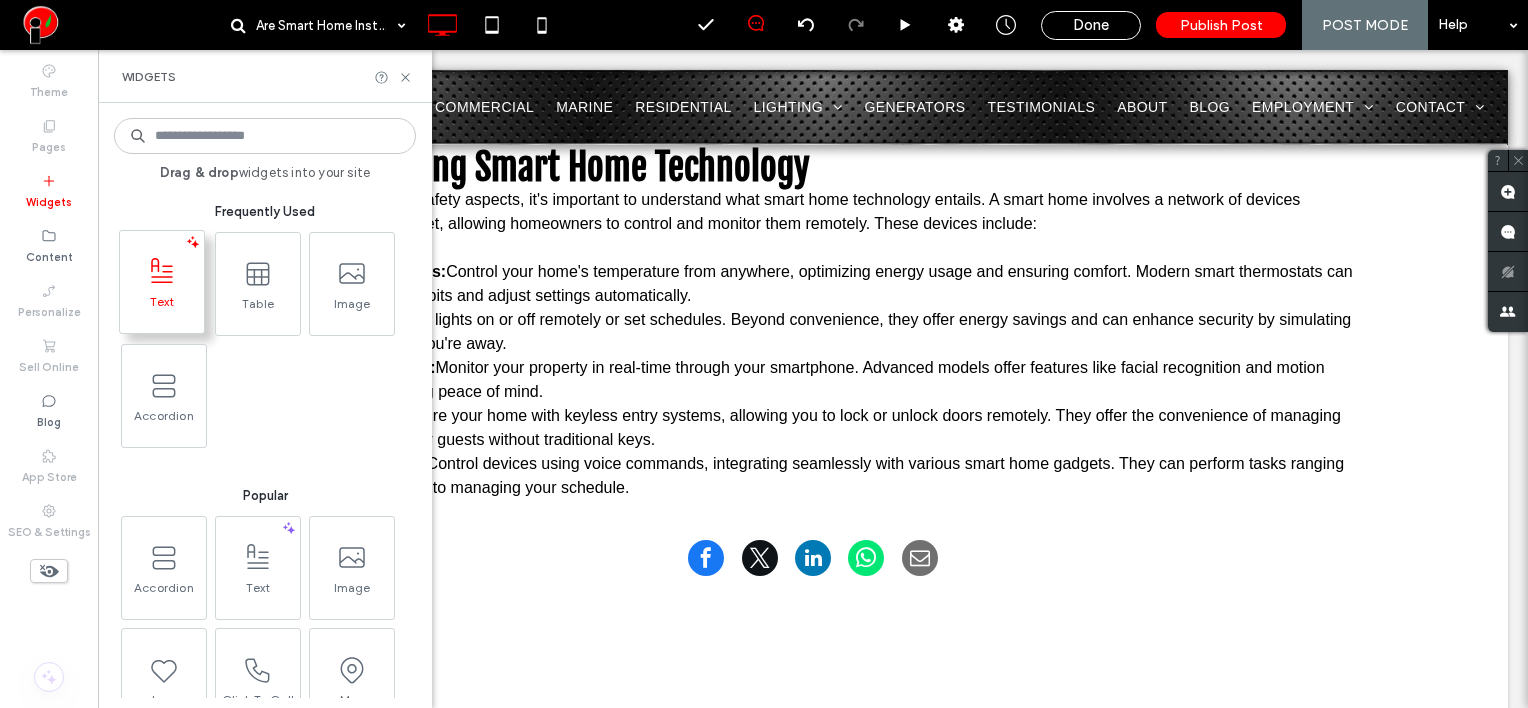 click 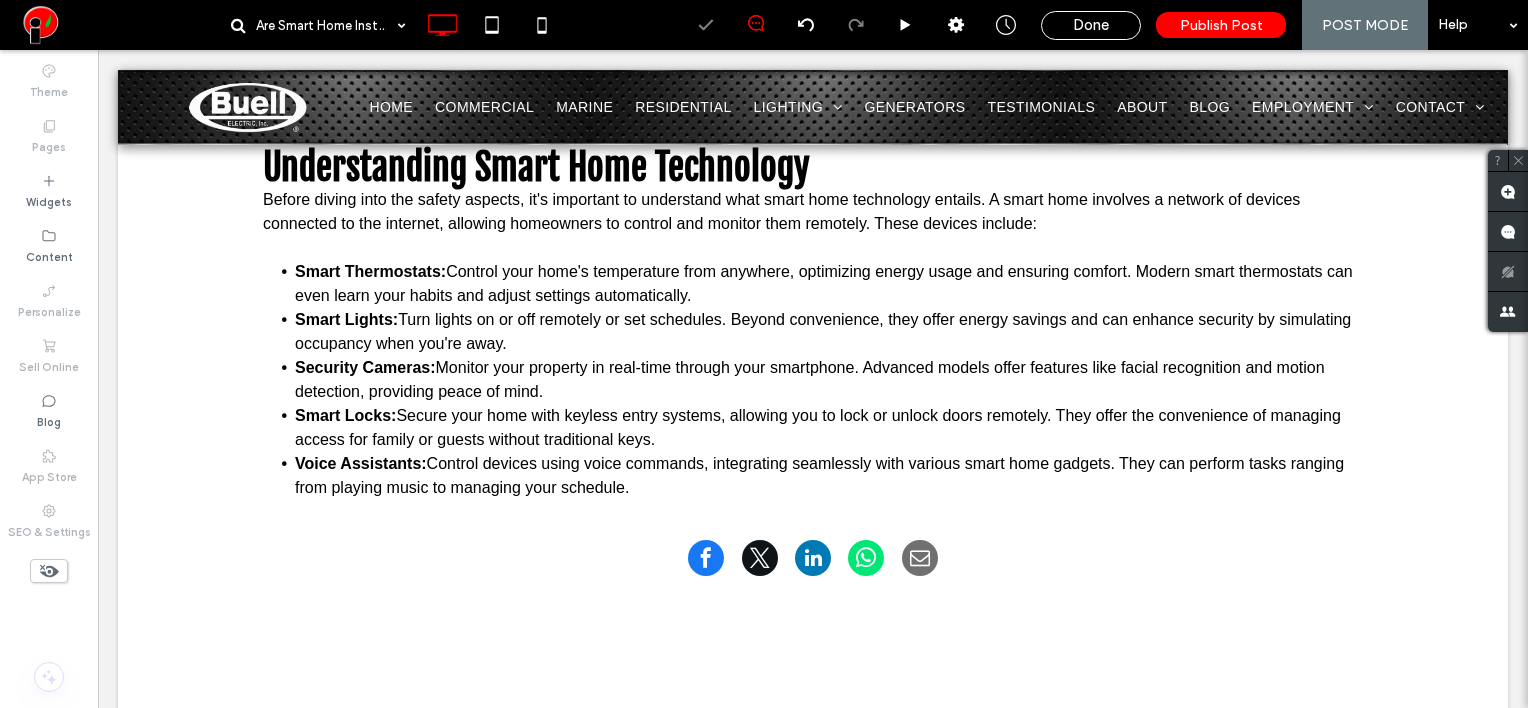 type on "*****" 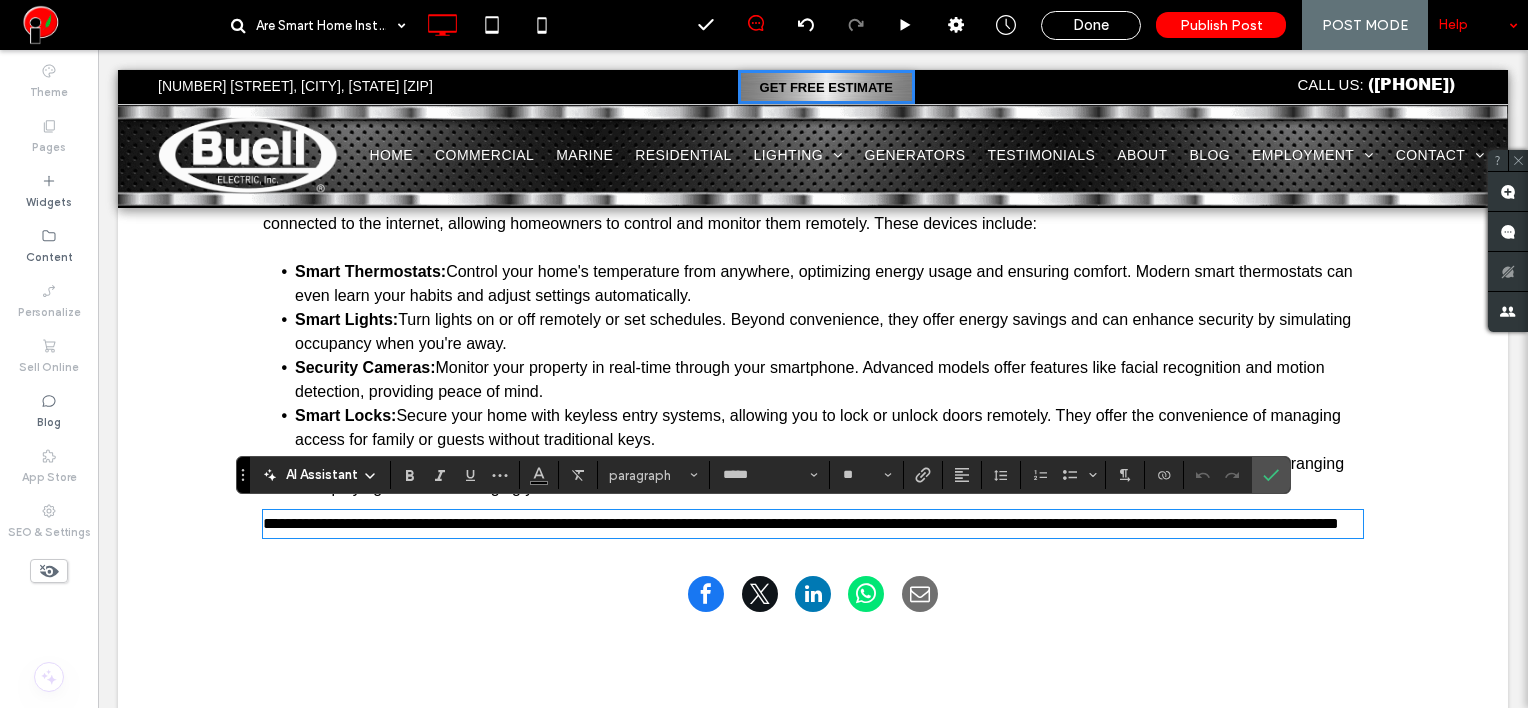 scroll, scrollTop: 0, scrollLeft: 0, axis: both 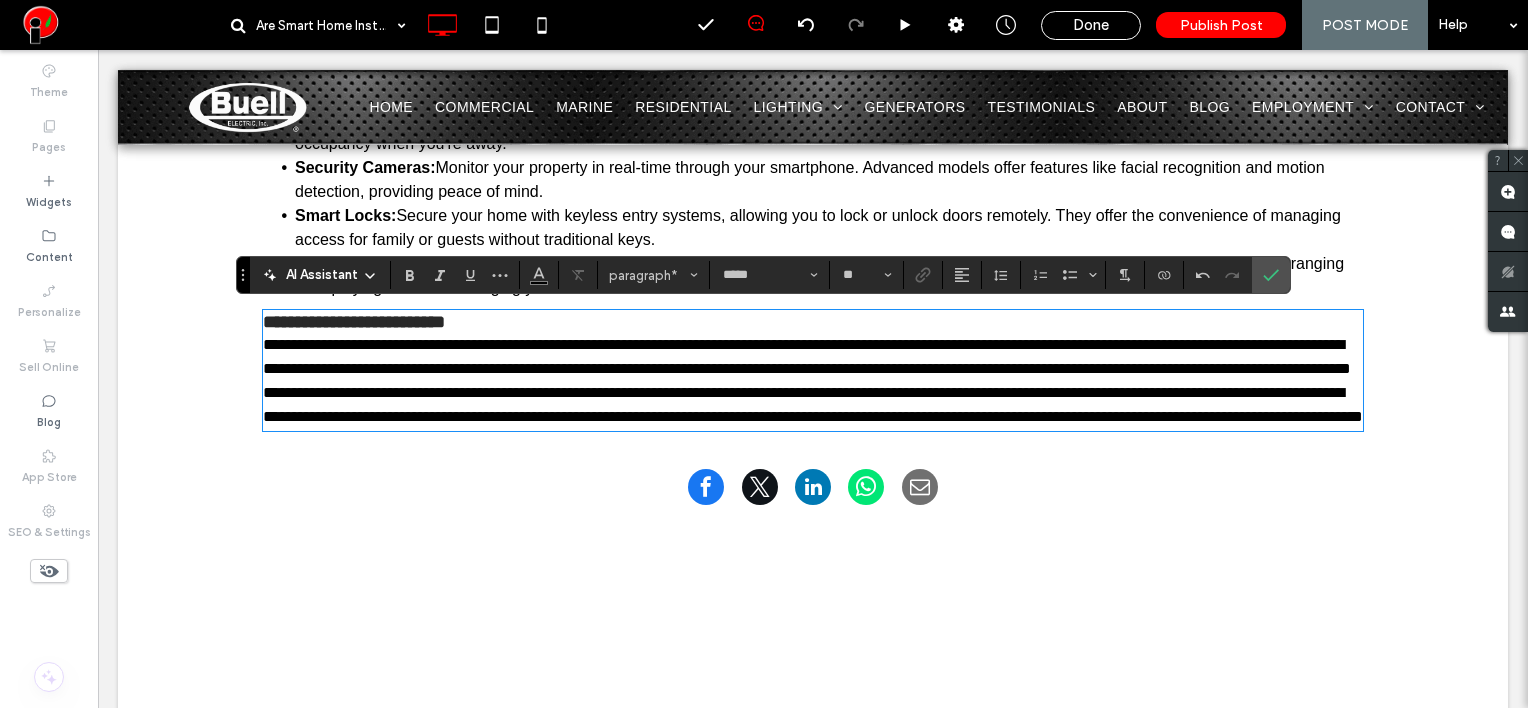 click on "**********" at bounding box center (813, 357) 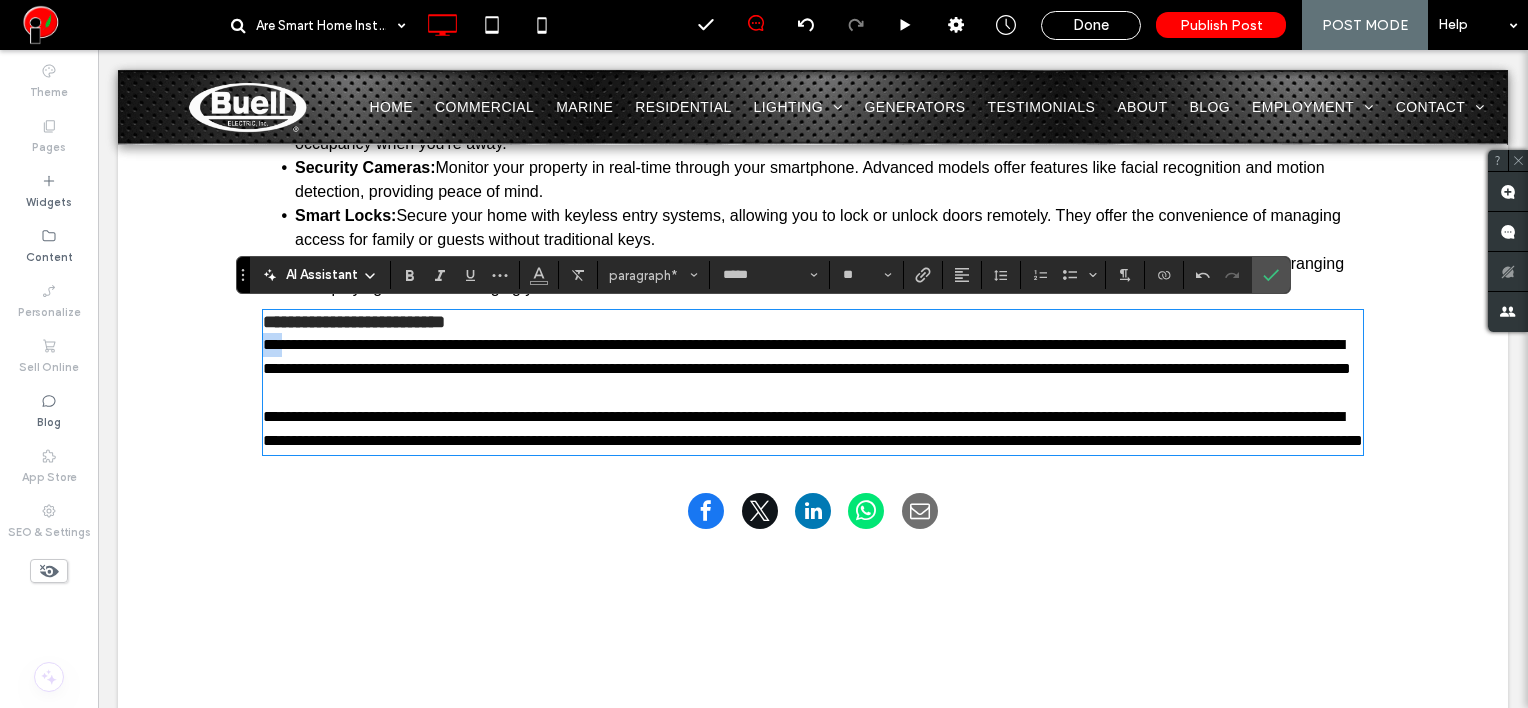 type on "**" 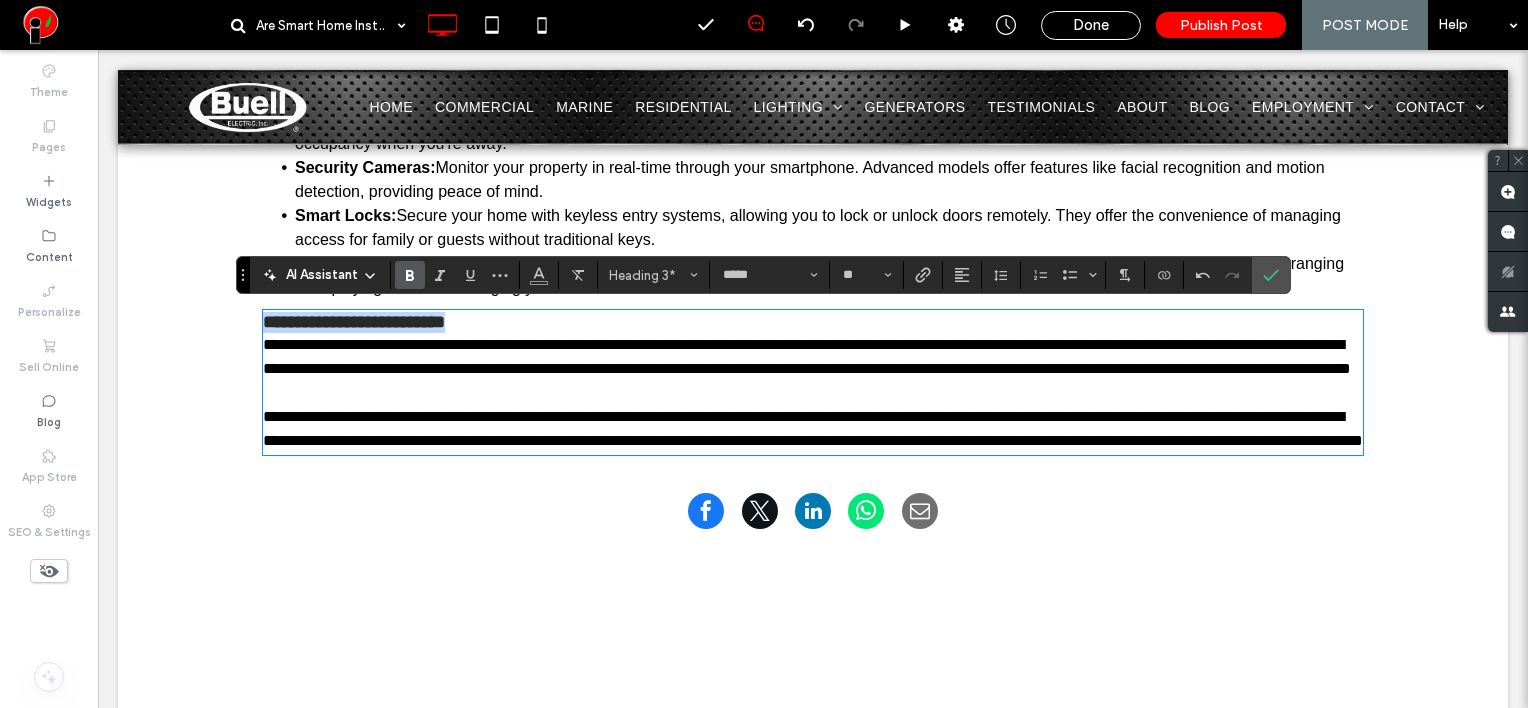 drag, startPoint x: 500, startPoint y: 330, endPoint x: 216, endPoint y: 314, distance: 284.45035 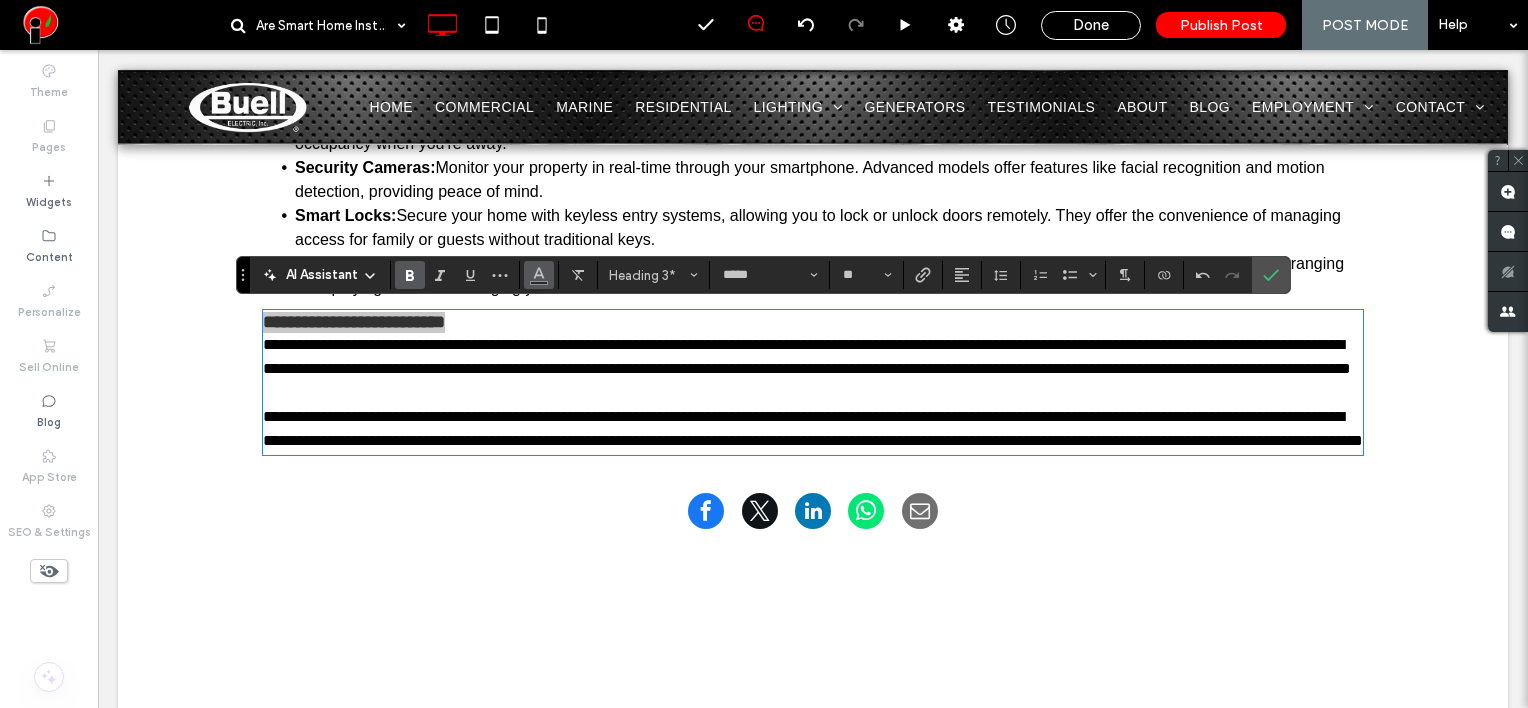 click 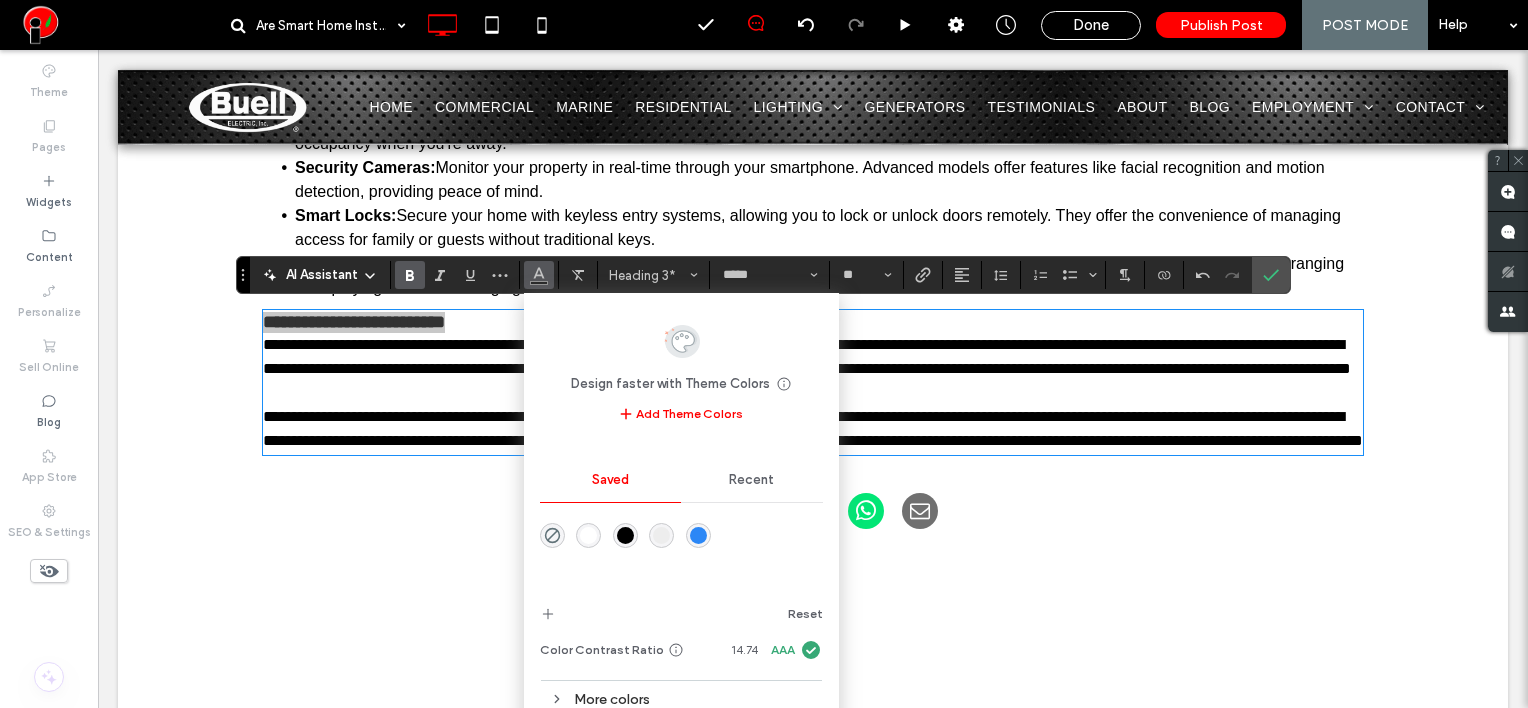 click at bounding box center (625, 535) 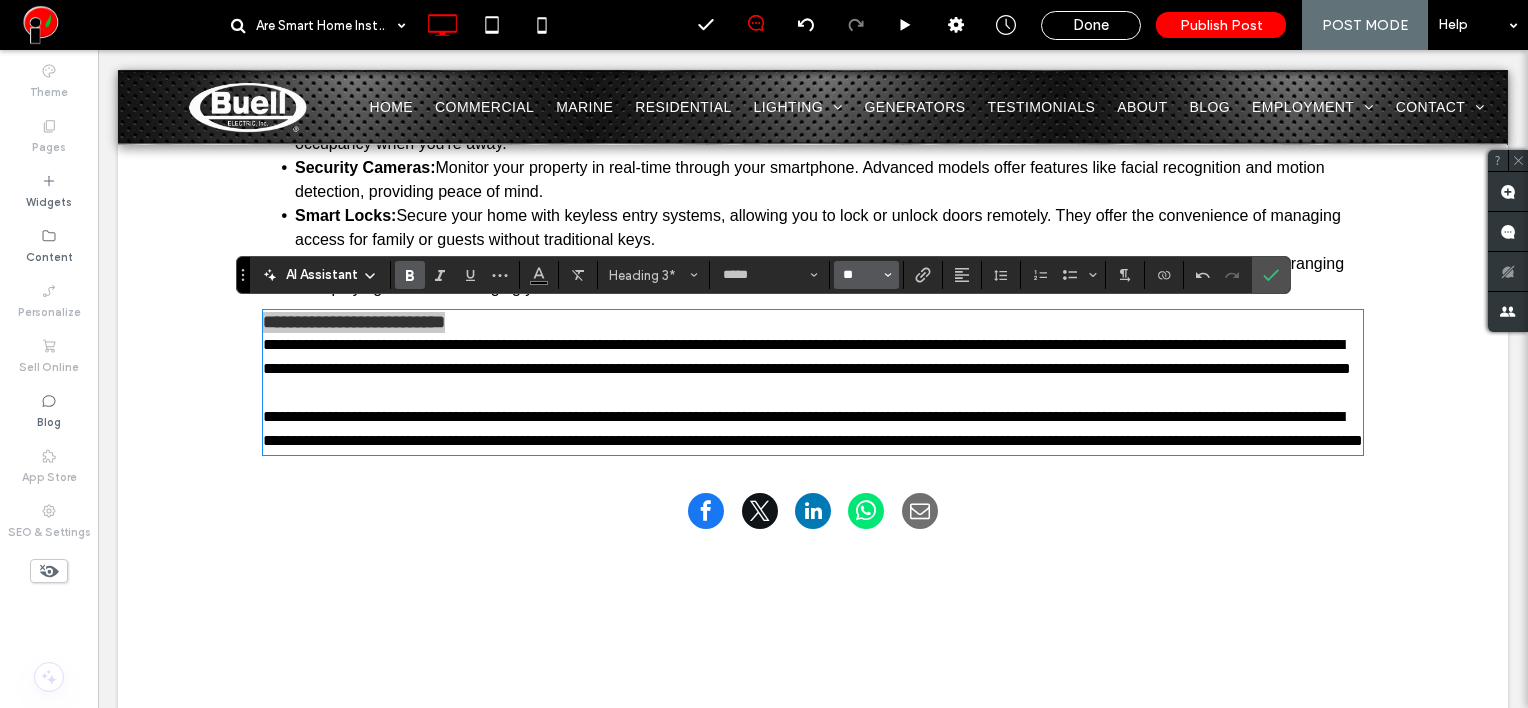 click on "**" at bounding box center [860, 275] 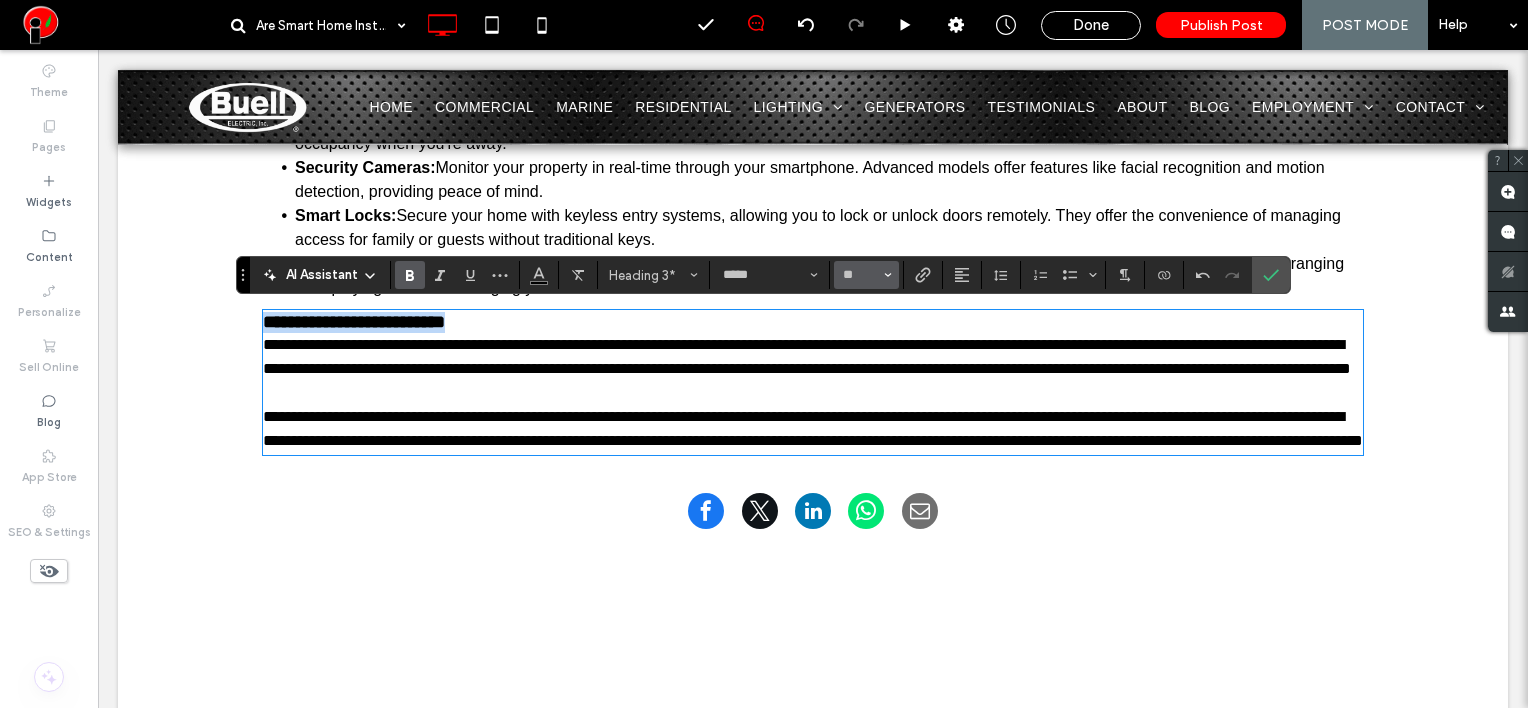 type on "**" 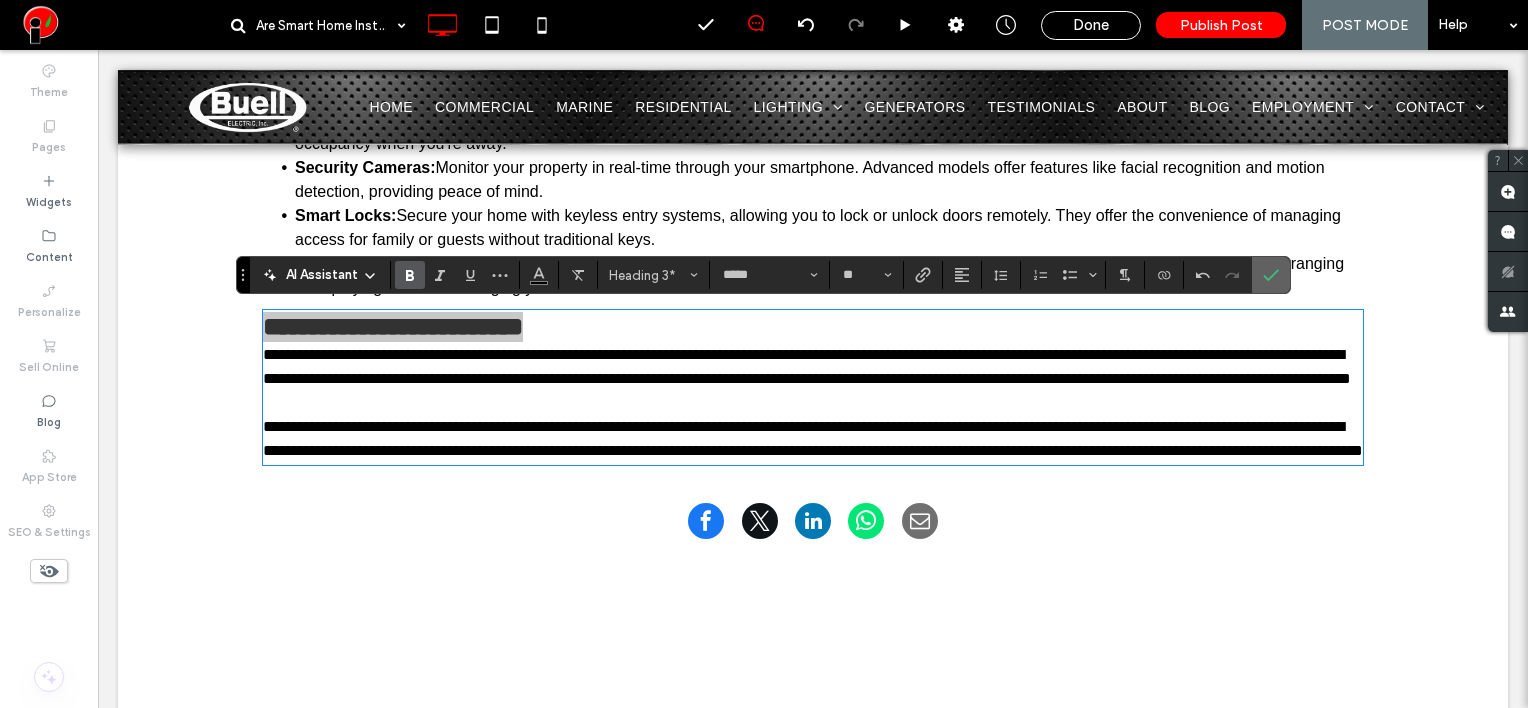 drag, startPoint x: 1273, startPoint y: 268, endPoint x: 1264, endPoint y: 263, distance: 10.29563 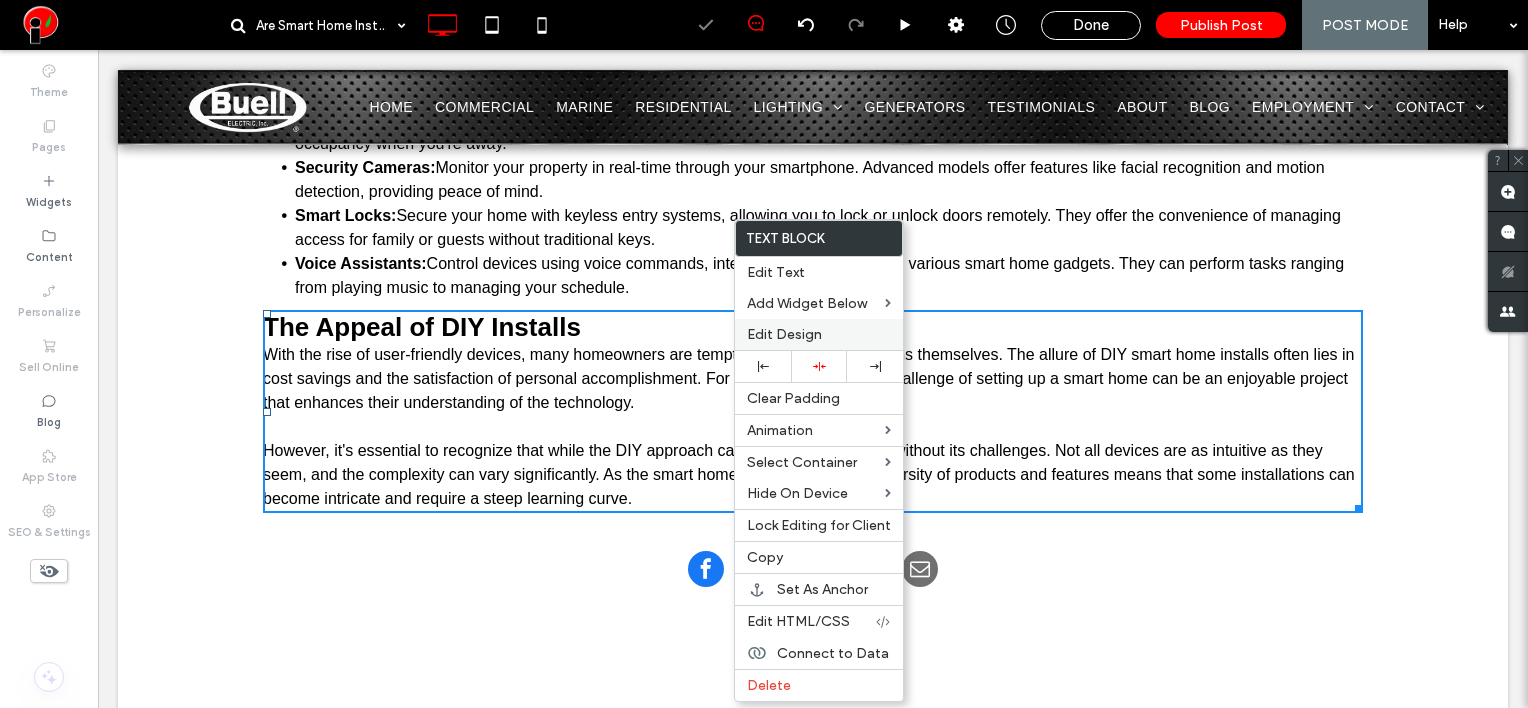 drag, startPoint x: 779, startPoint y: 328, endPoint x: 596, endPoint y: 272, distance: 191.37659 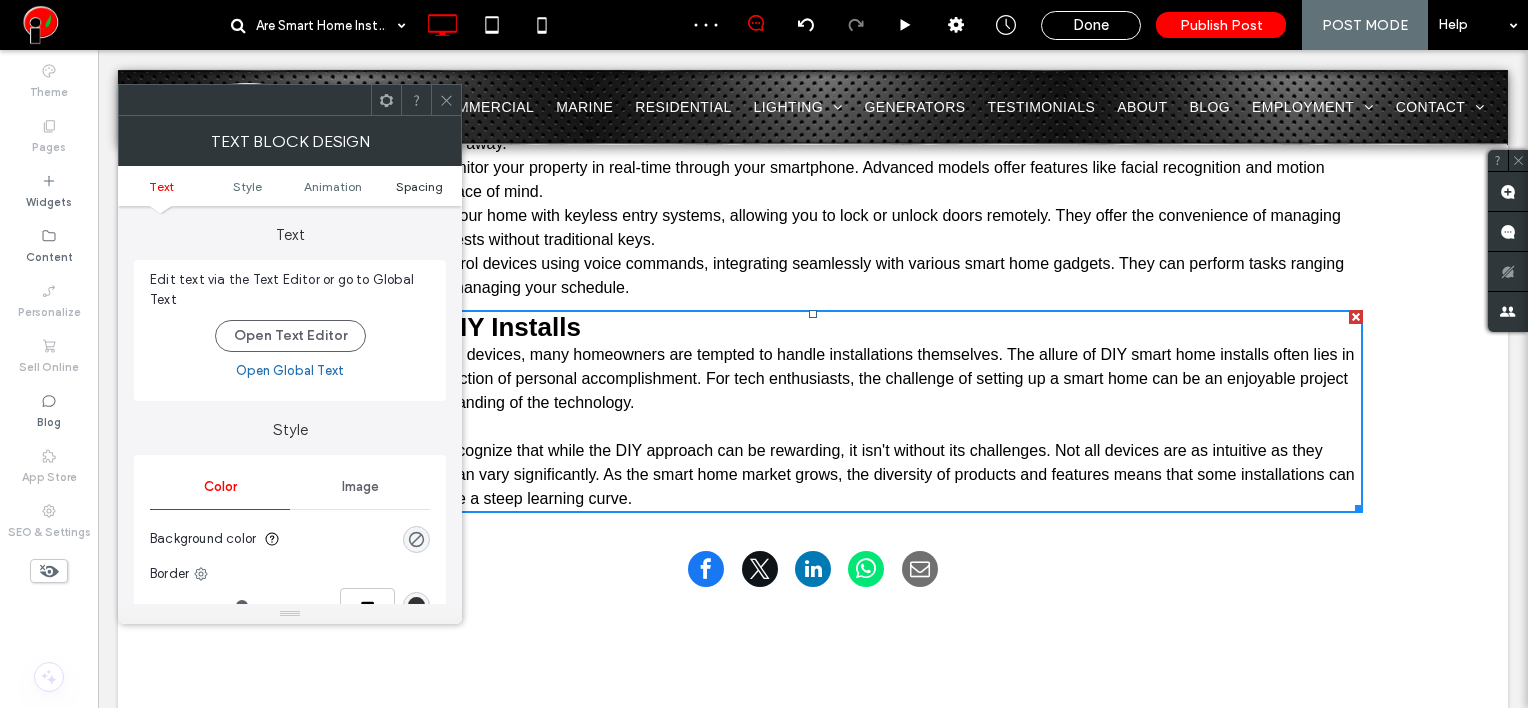 click on "Spacing" at bounding box center [419, 186] 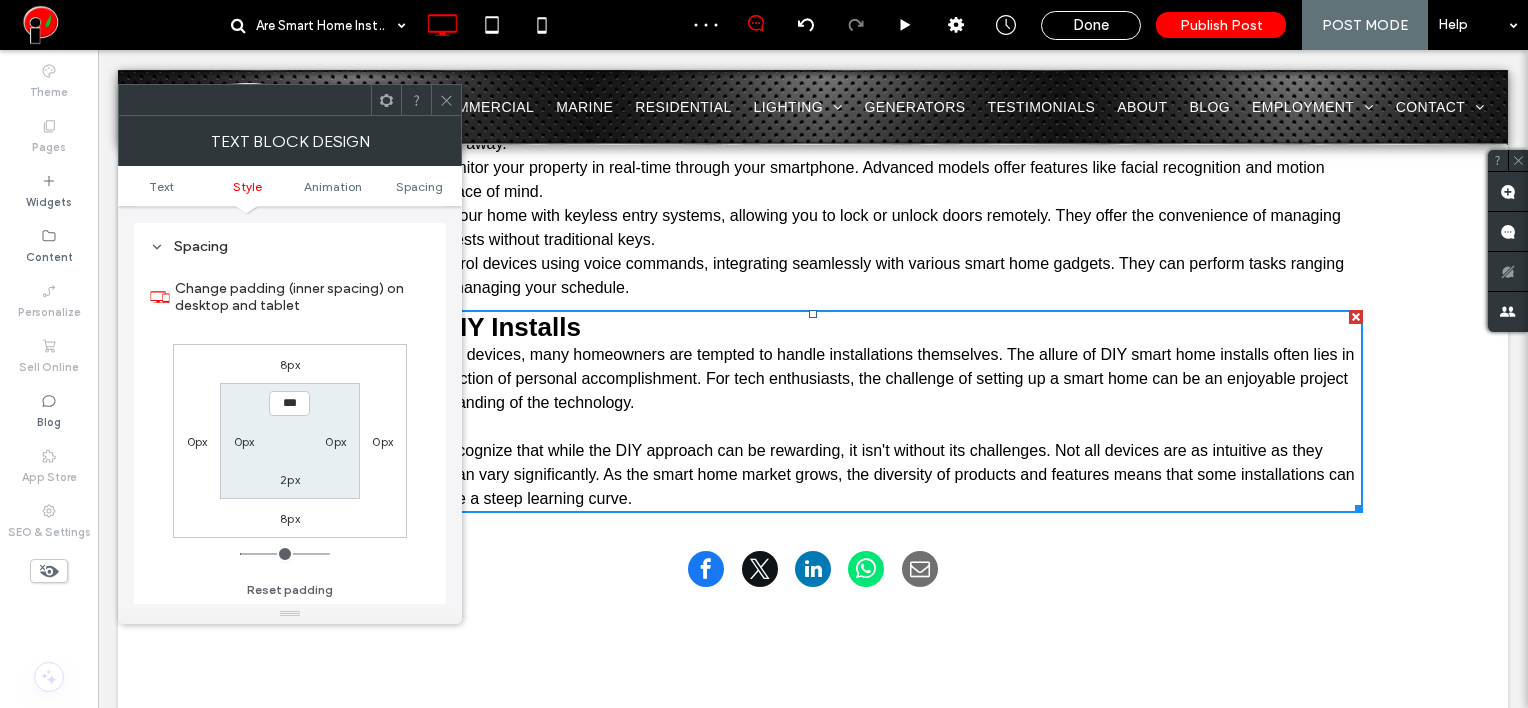 scroll, scrollTop: 572, scrollLeft: 0, axis: vertical 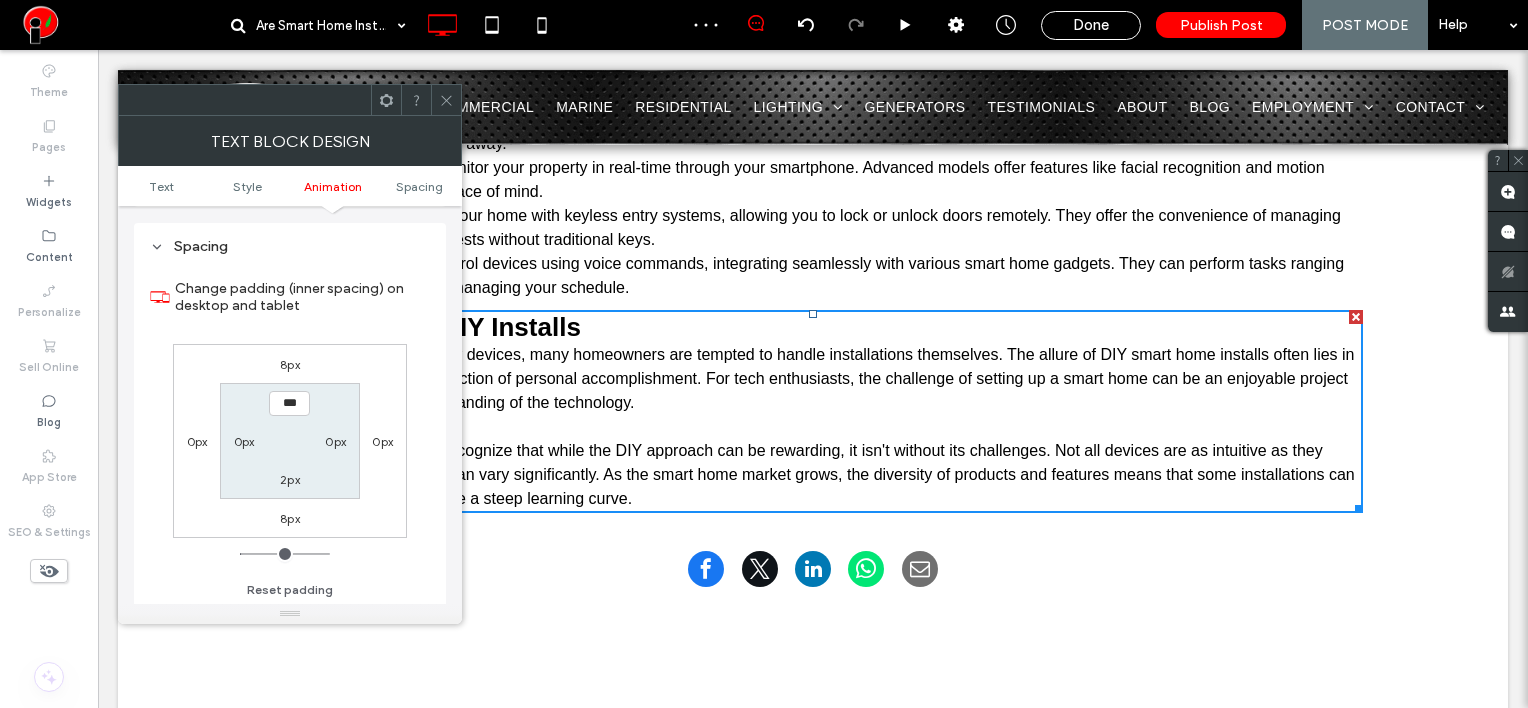 click on "8px" at bounding box center [290, 364] 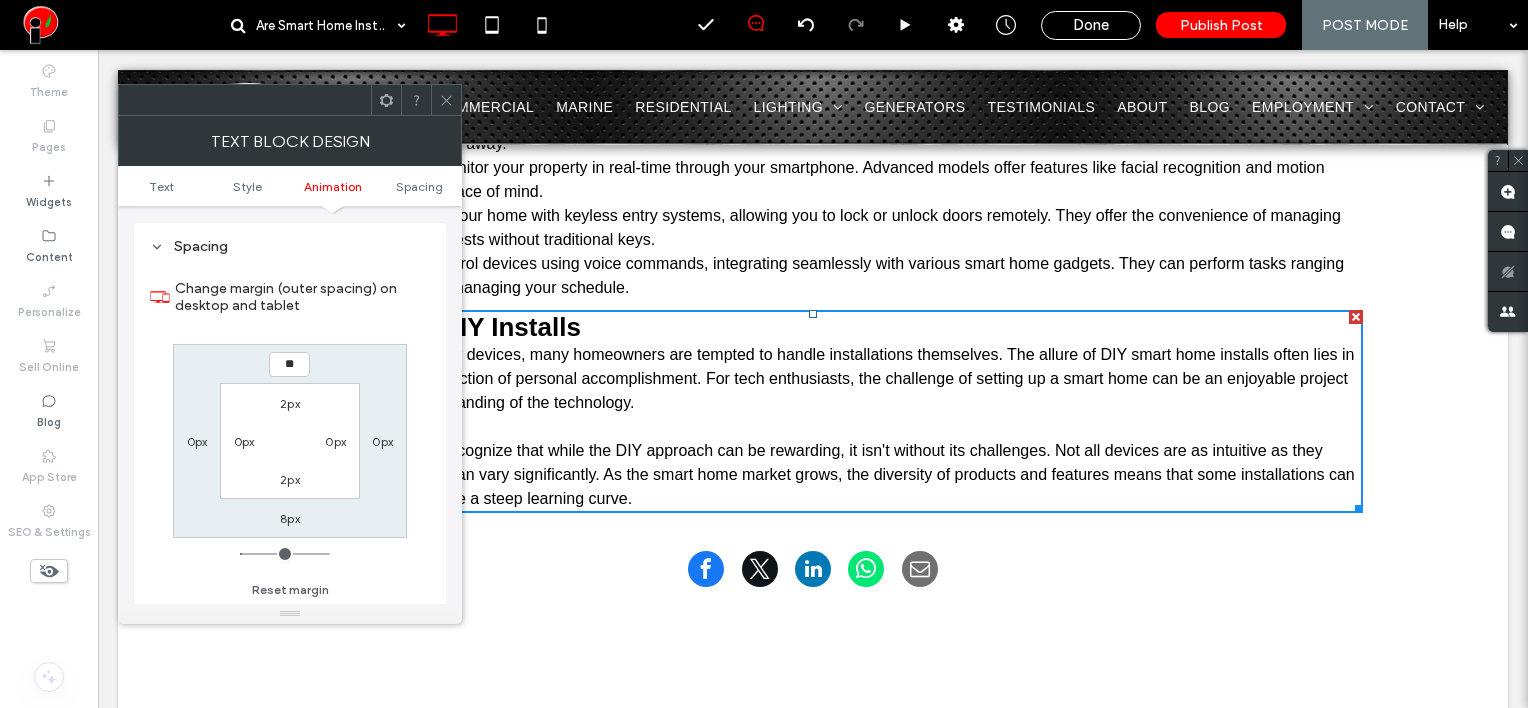 type on "**" 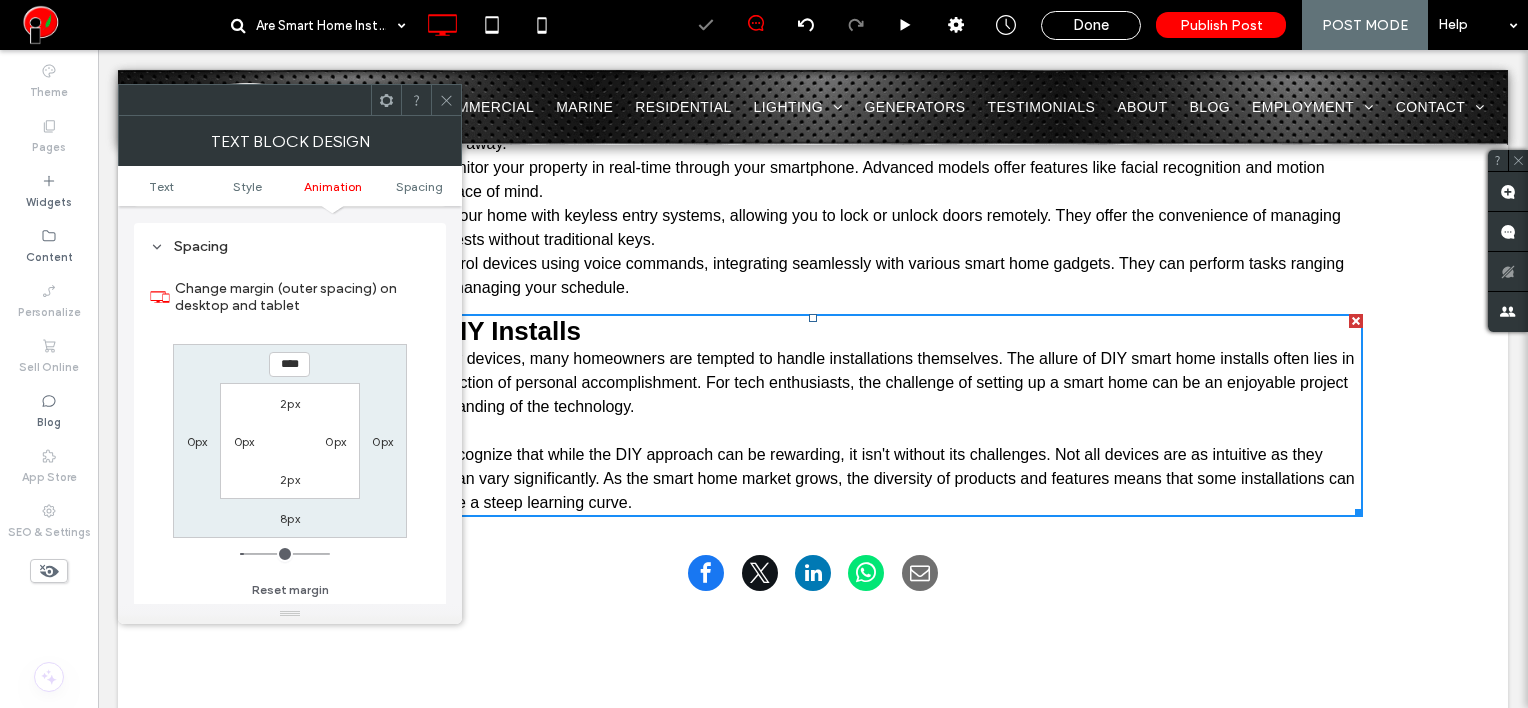 click 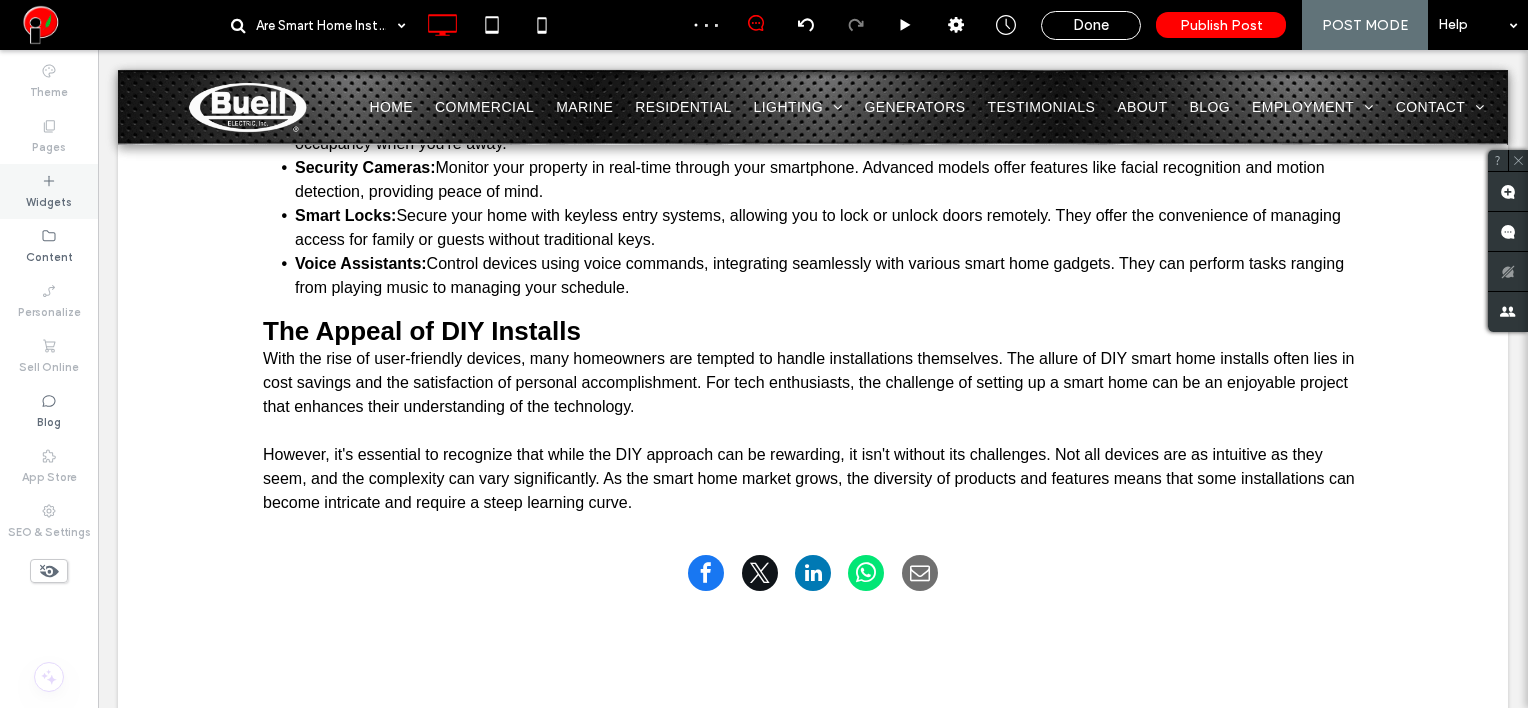 click 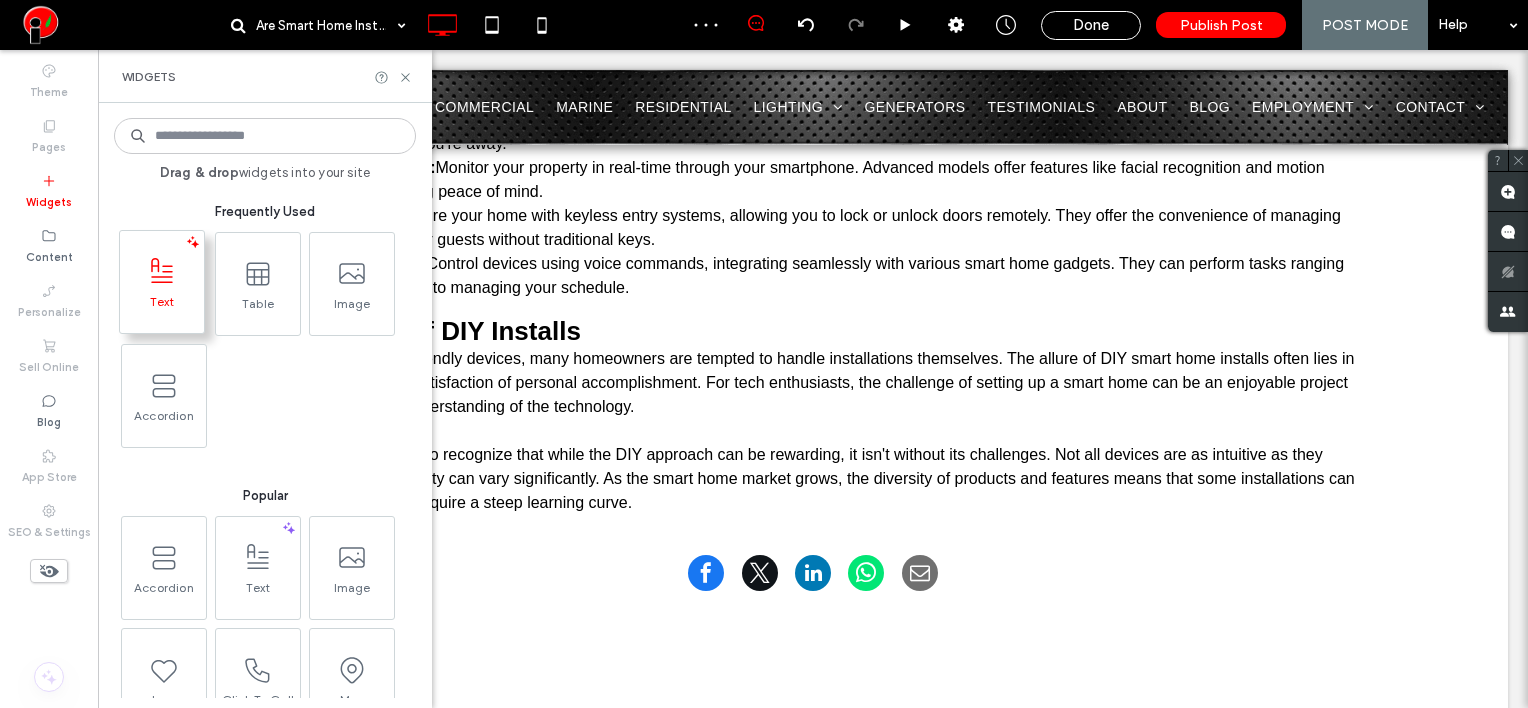 click 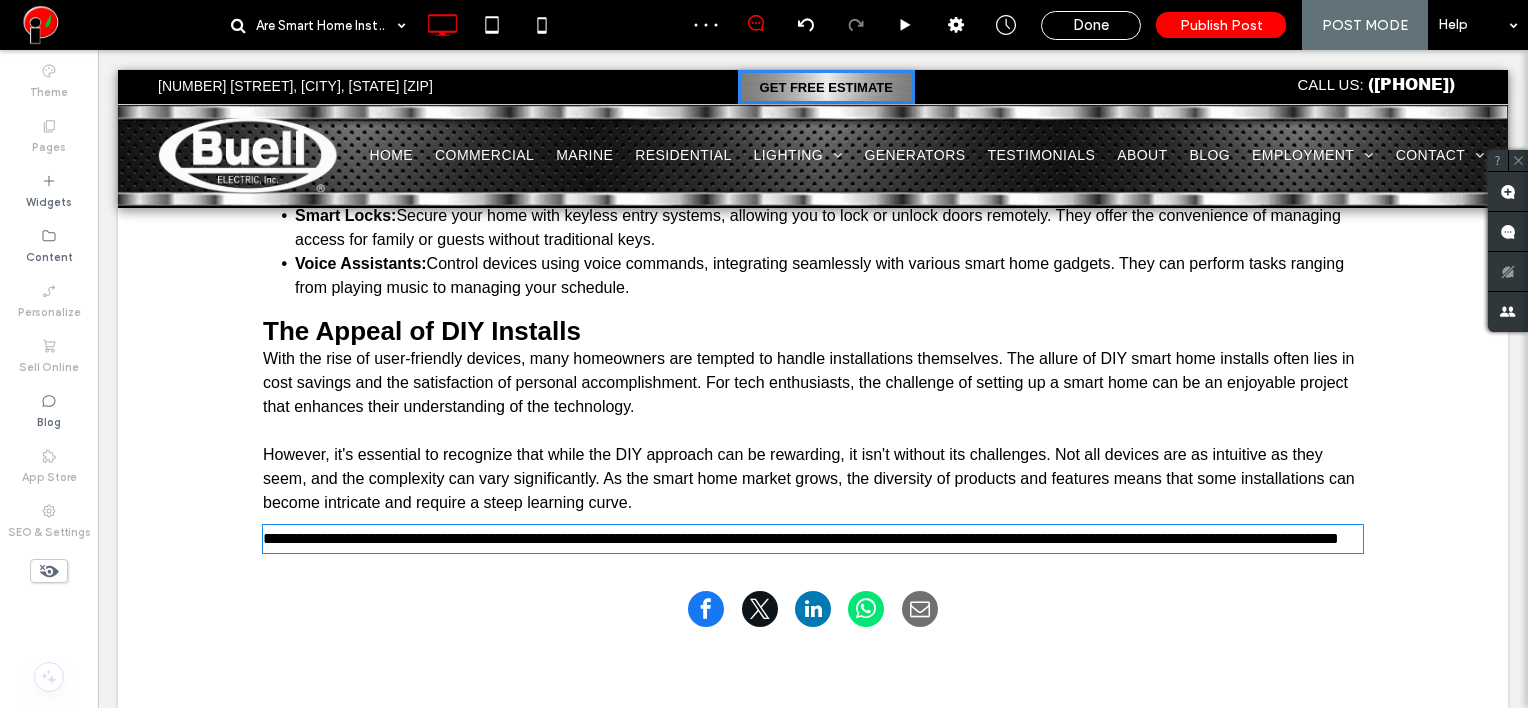 type on "*****" 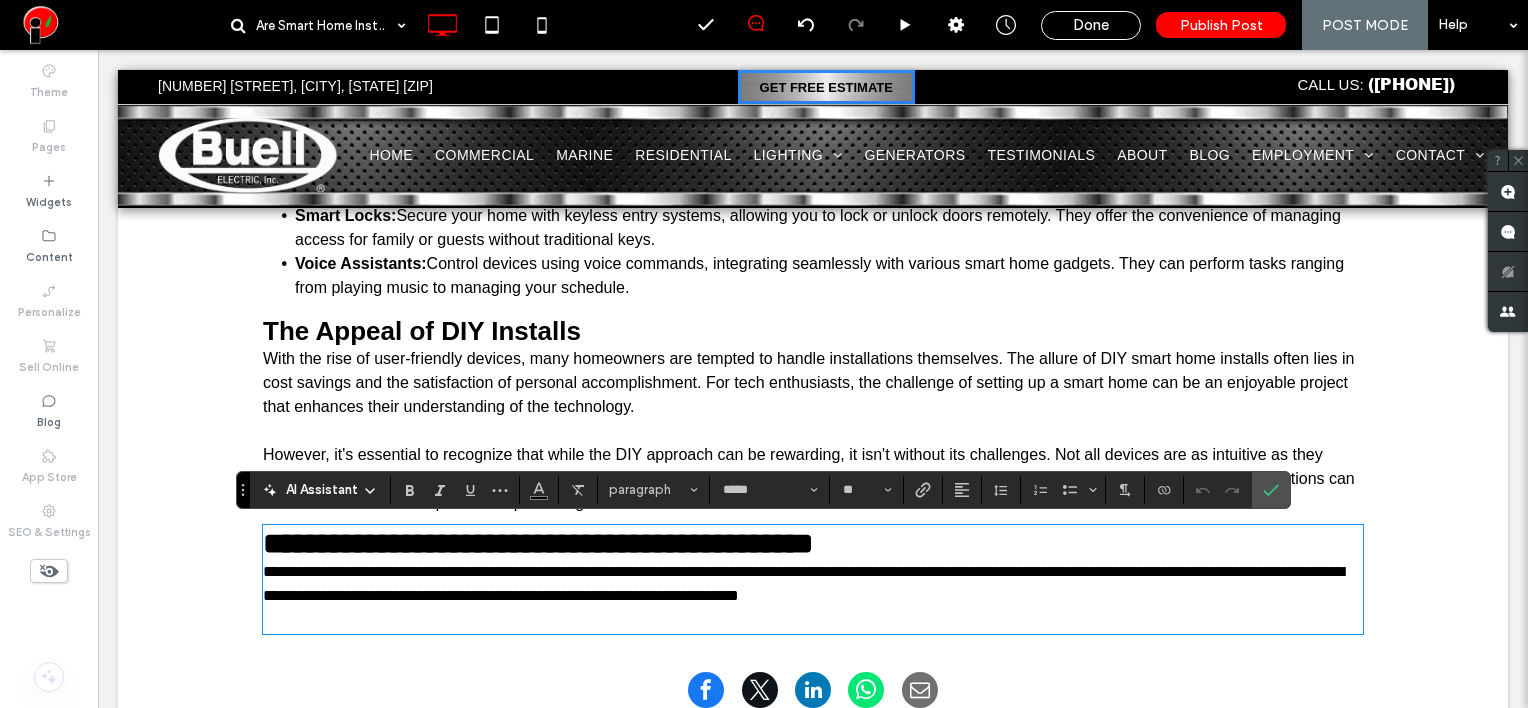 scroll, scrollTop: 0, scrollLeft: 0, axis: both 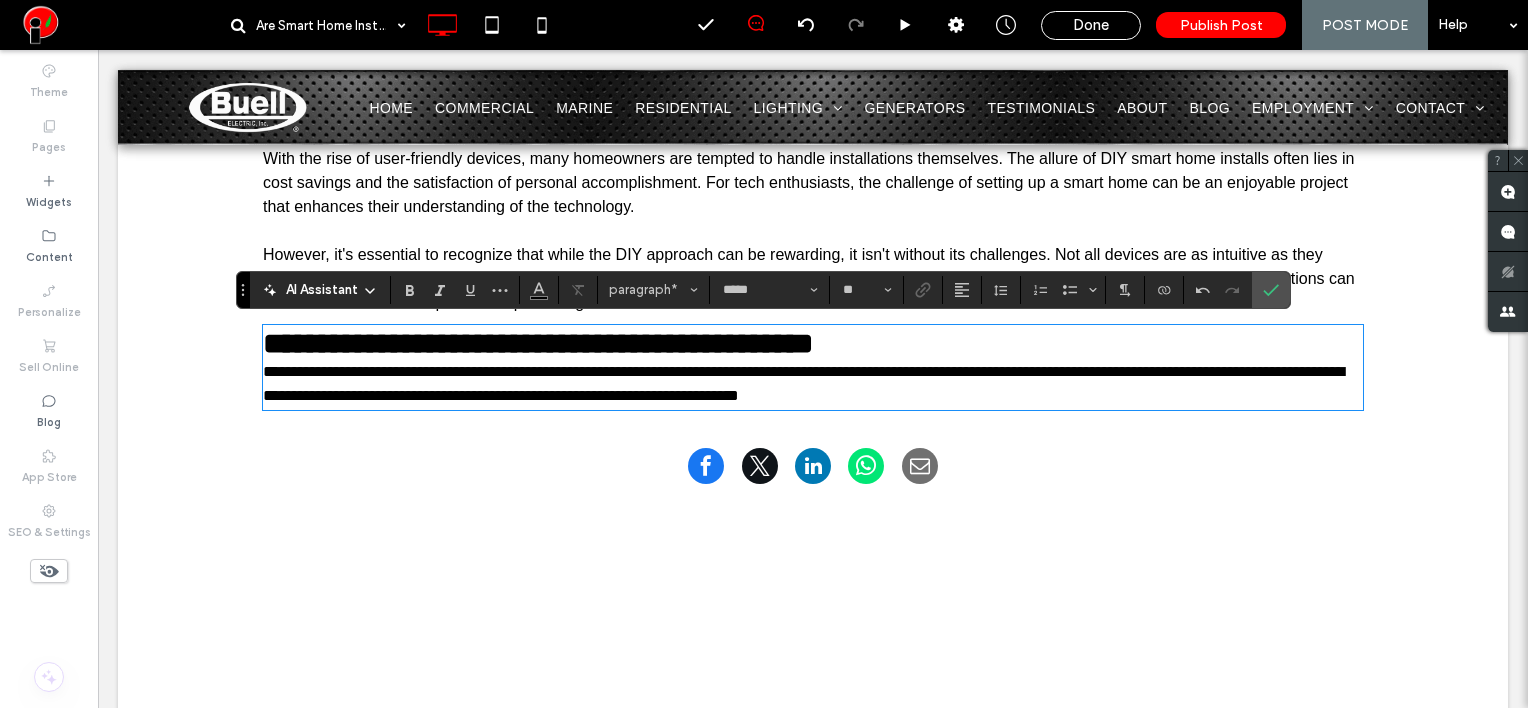 type on "**********" 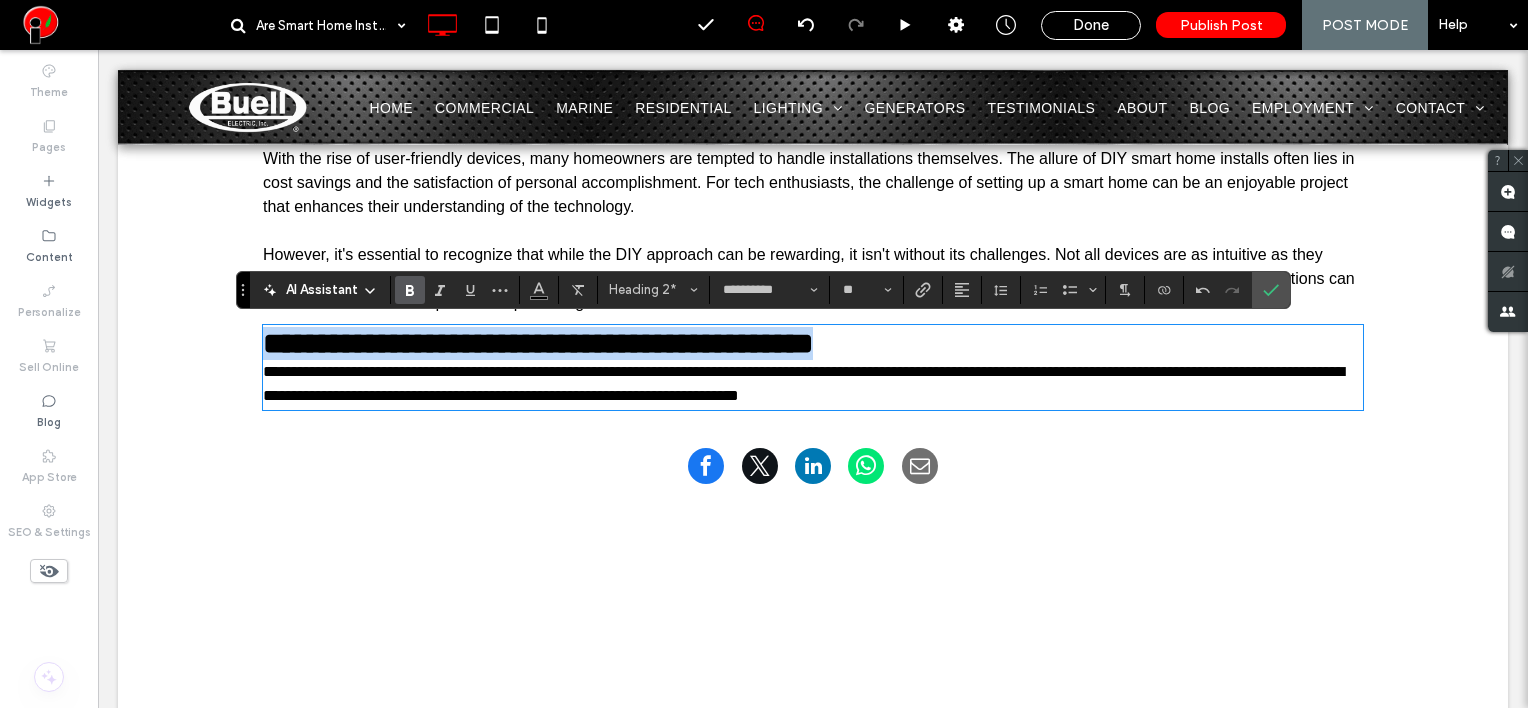 drag, startPoint x: 773, startPoint y: 335, endPoint x: 110, endPoint y: 262, distance: 667.0068 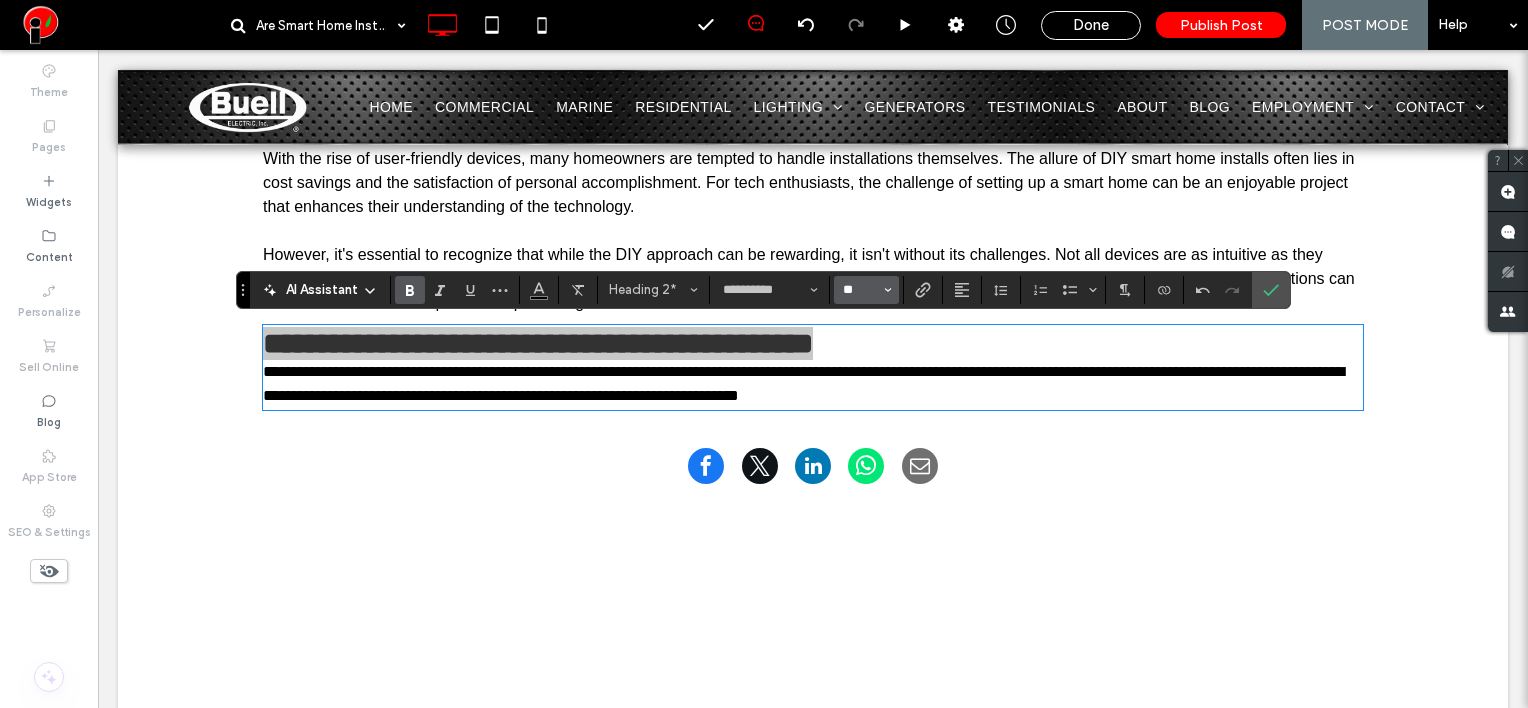 click on "**" at bounding box center [860, 290] 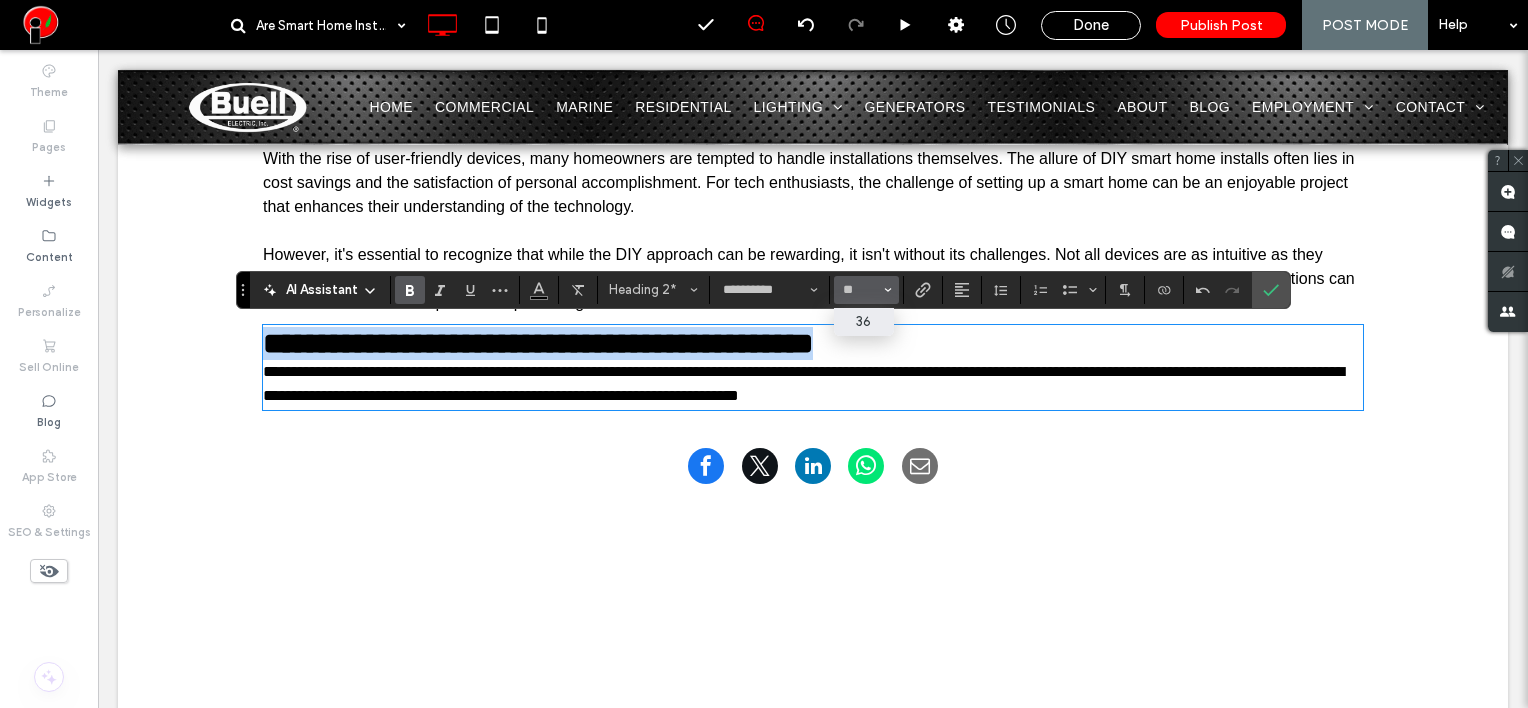 type on "**" 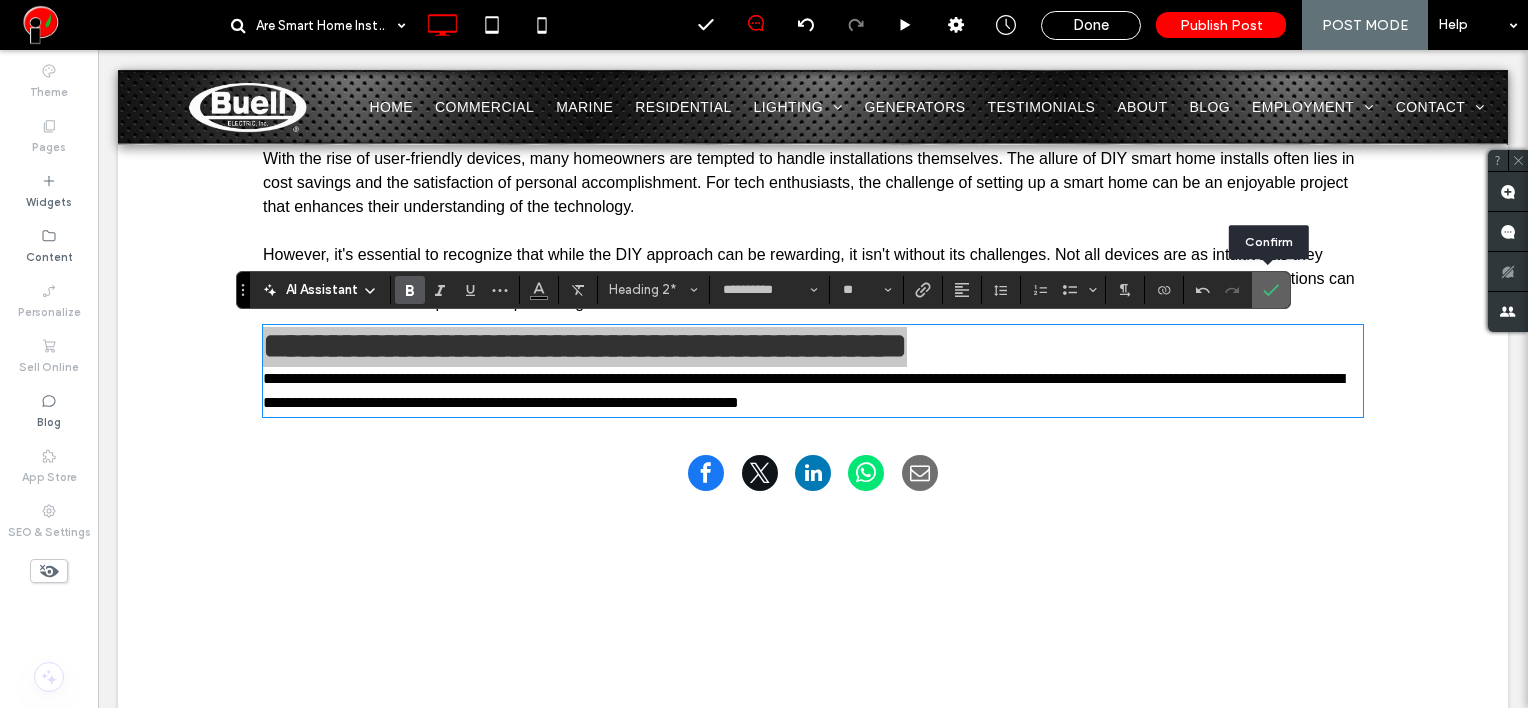 click at bounding box center [1271, 290] 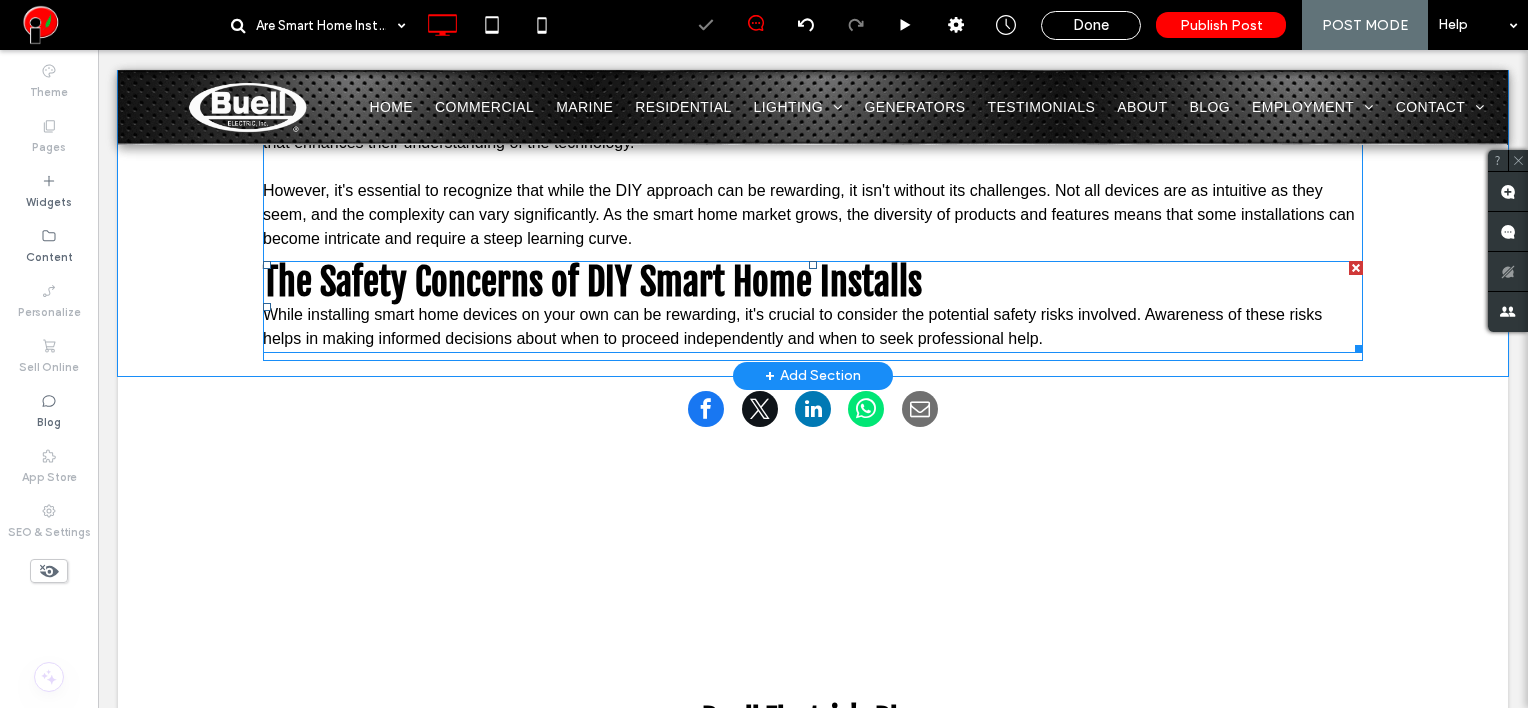 scroll, scrollTop: 1700, scrollLeft: 0, axis: vertical 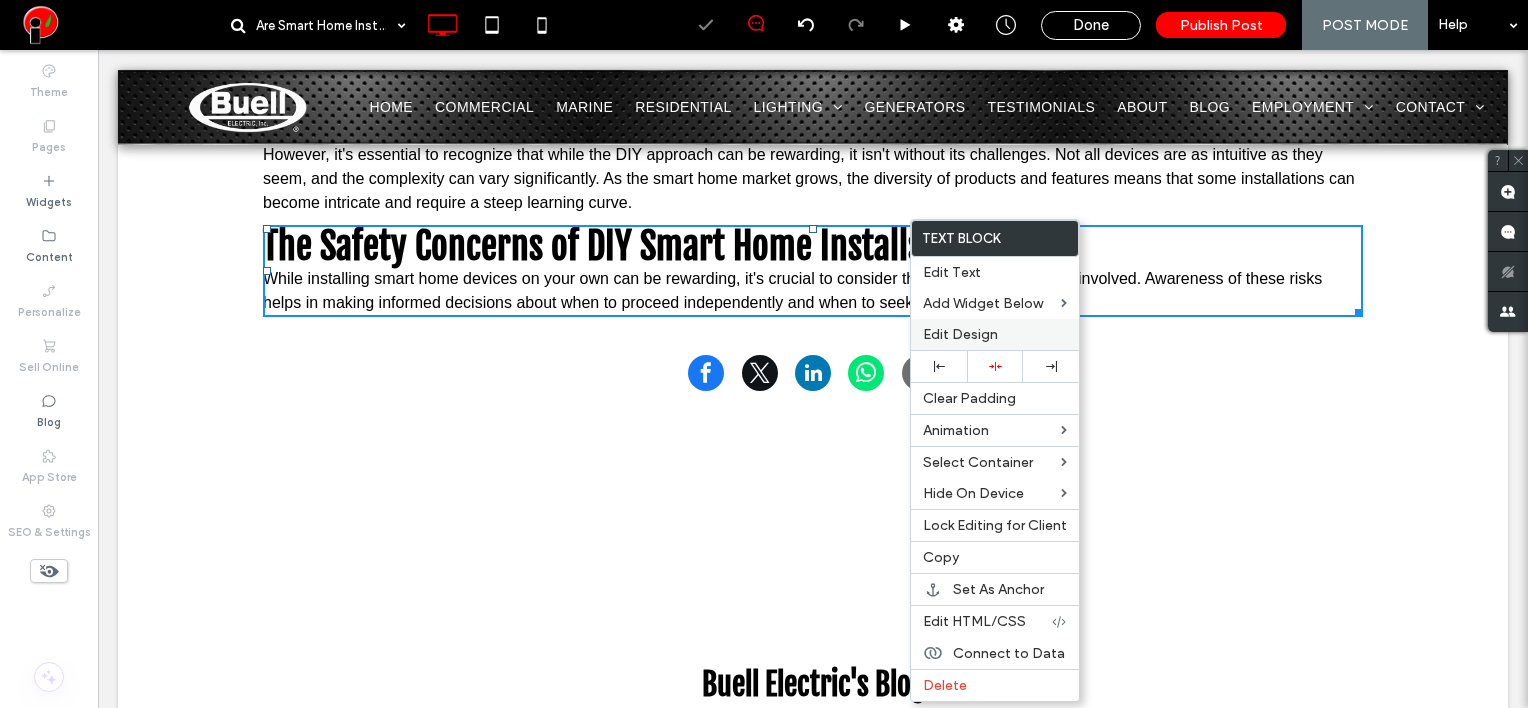 click on "Edit Design" at bounding box center [960, 334] 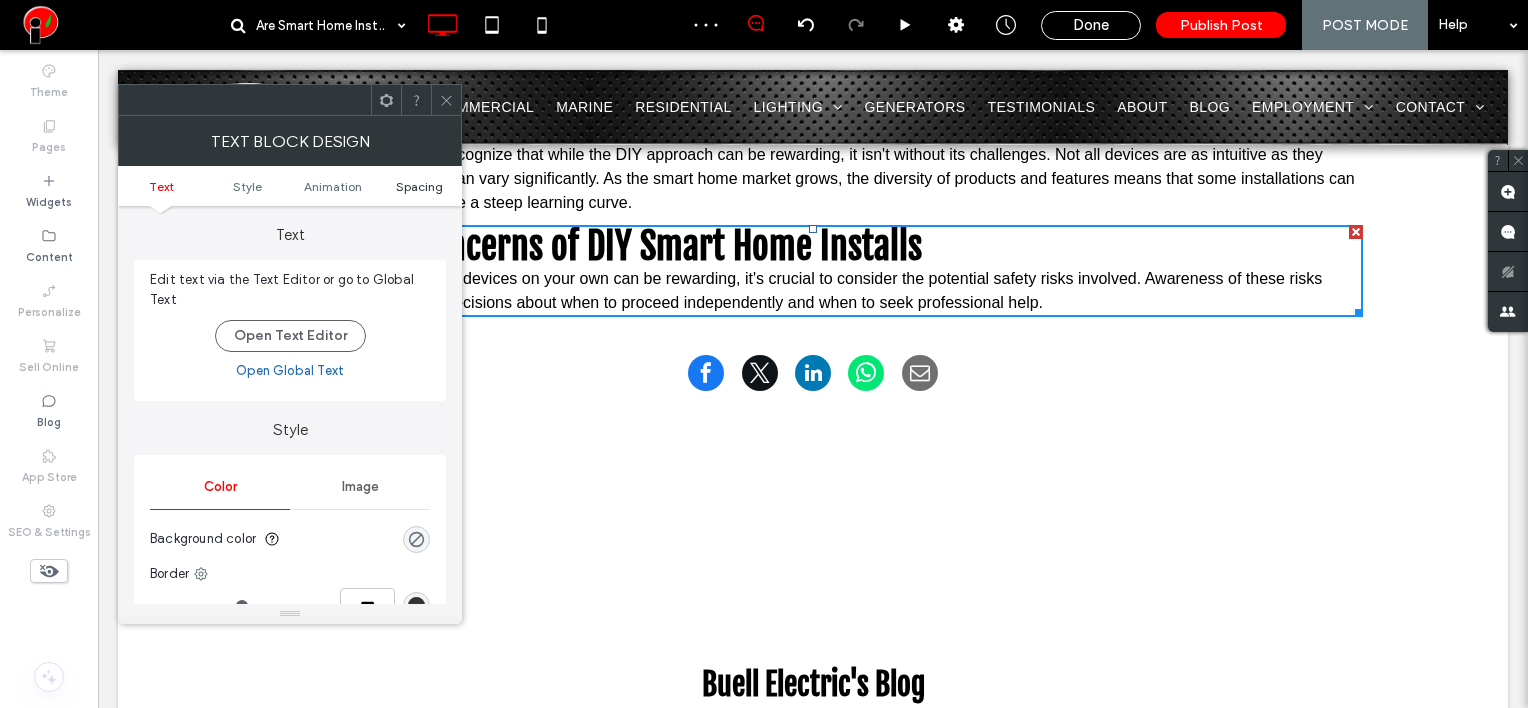 click on "Spacing" at bounding box center [419, 186] 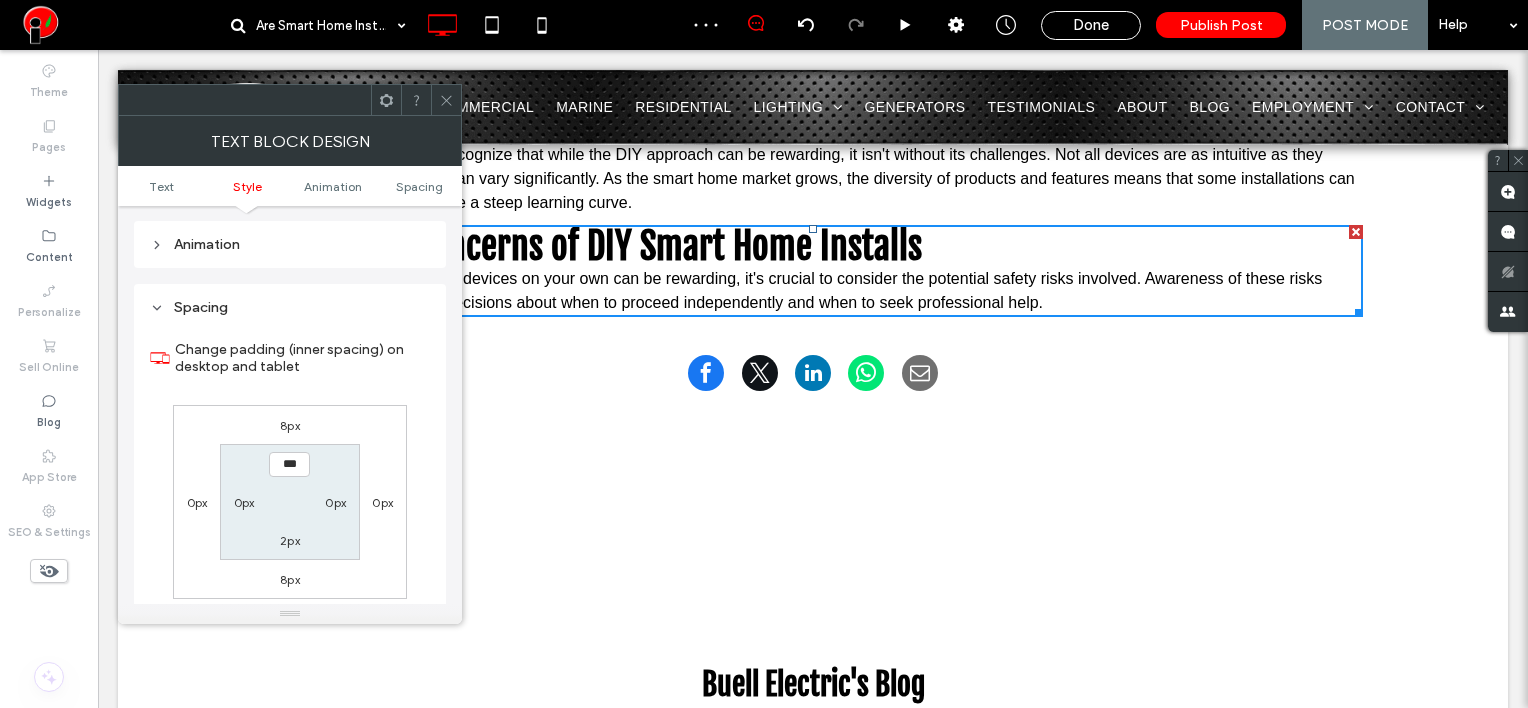 scroll, scrollTop: 572, scrollLeft: 0, axis: vertical 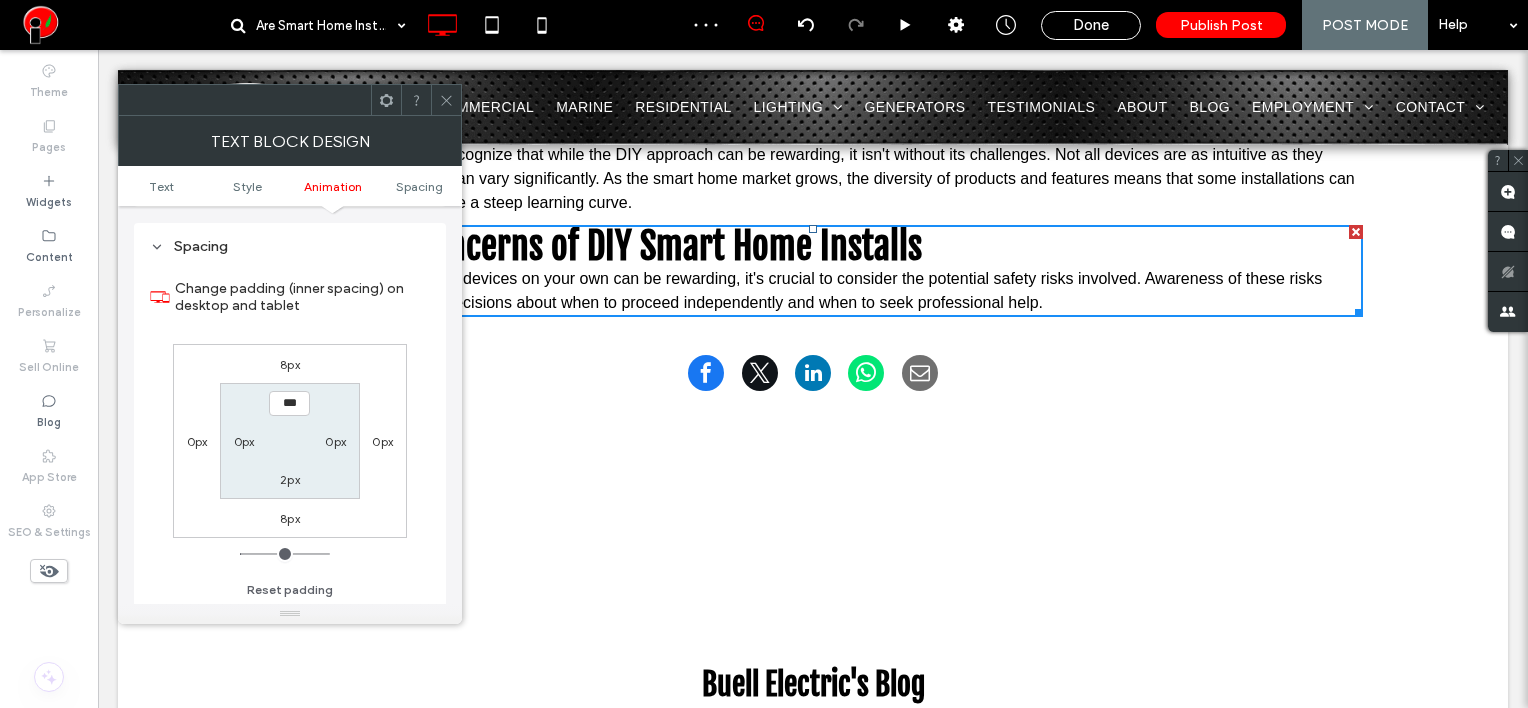 click on "8px" at bounding box center (290, 364) 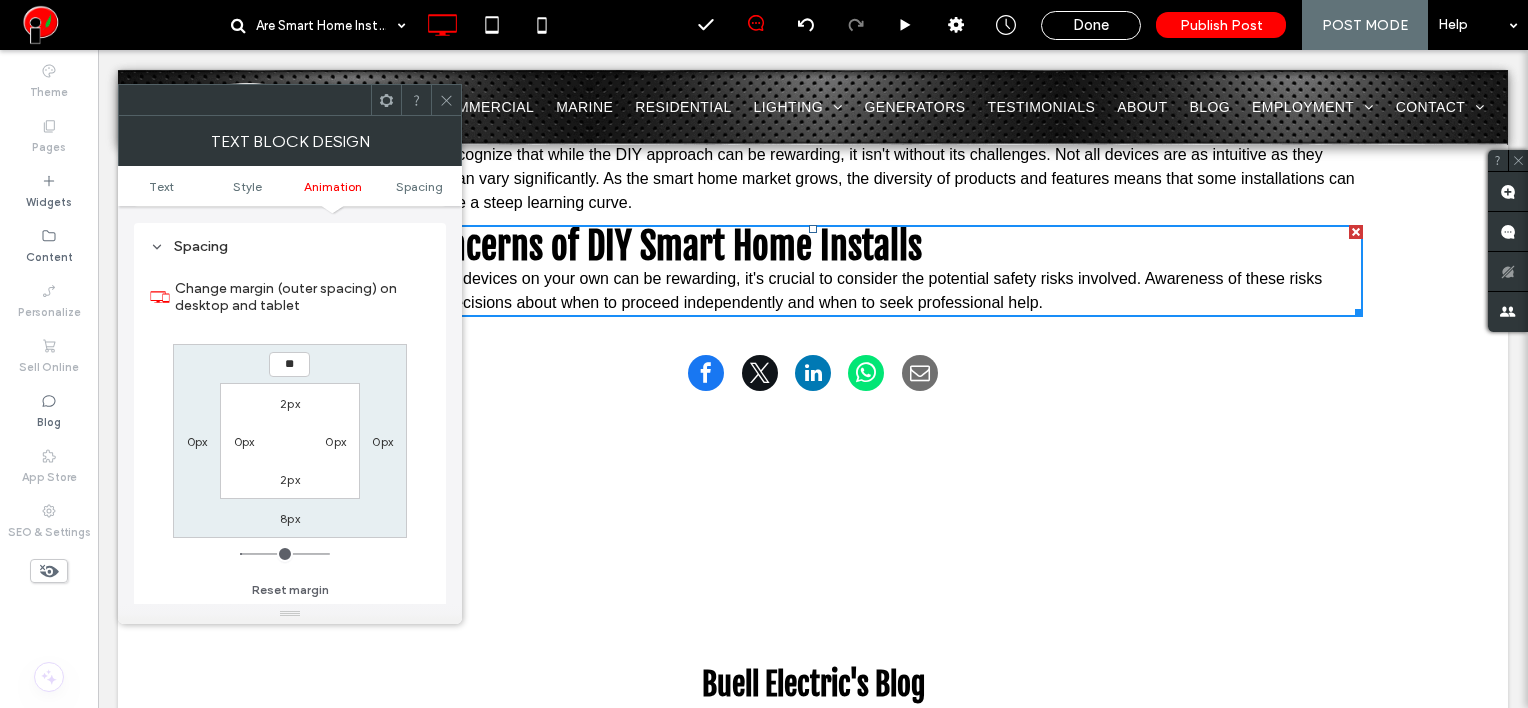 type on "**" 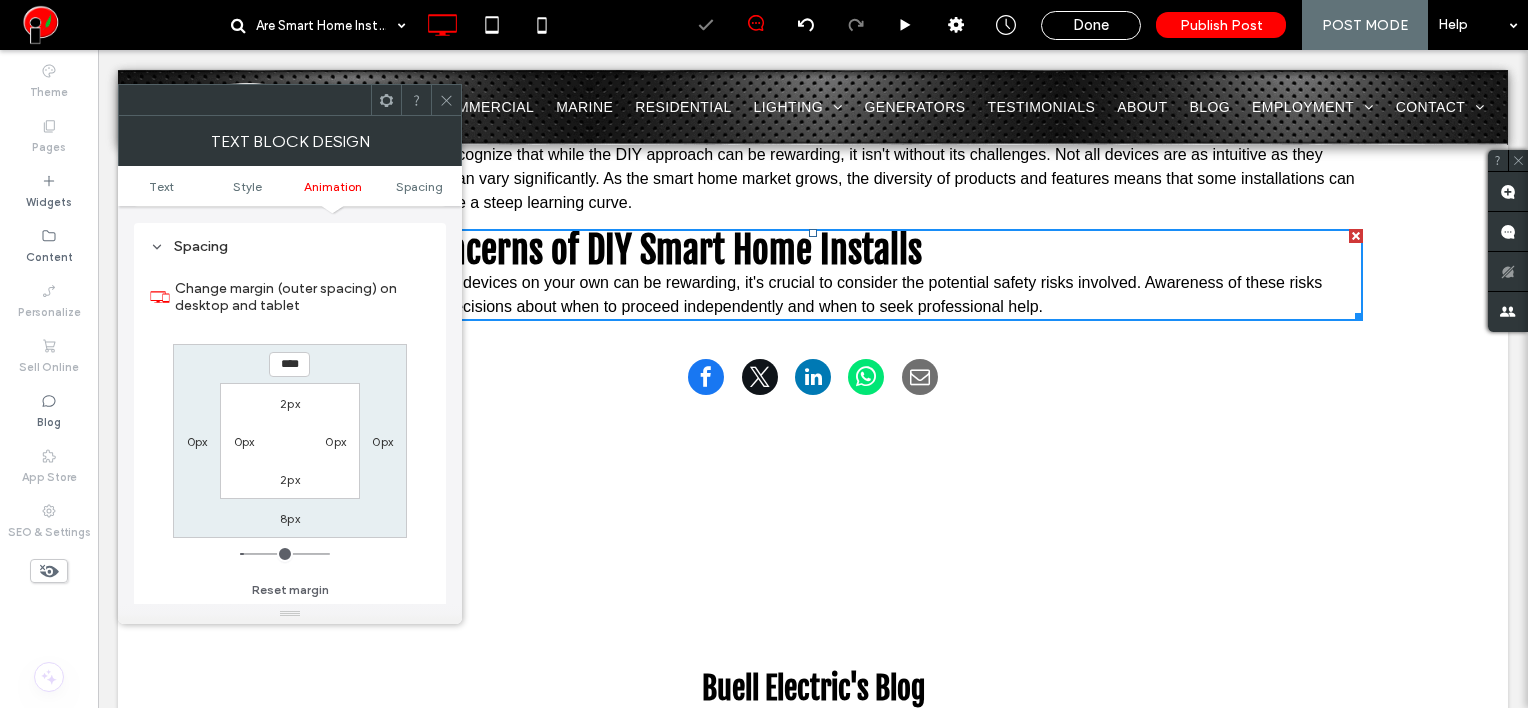 click at bounding box center (446, 100) 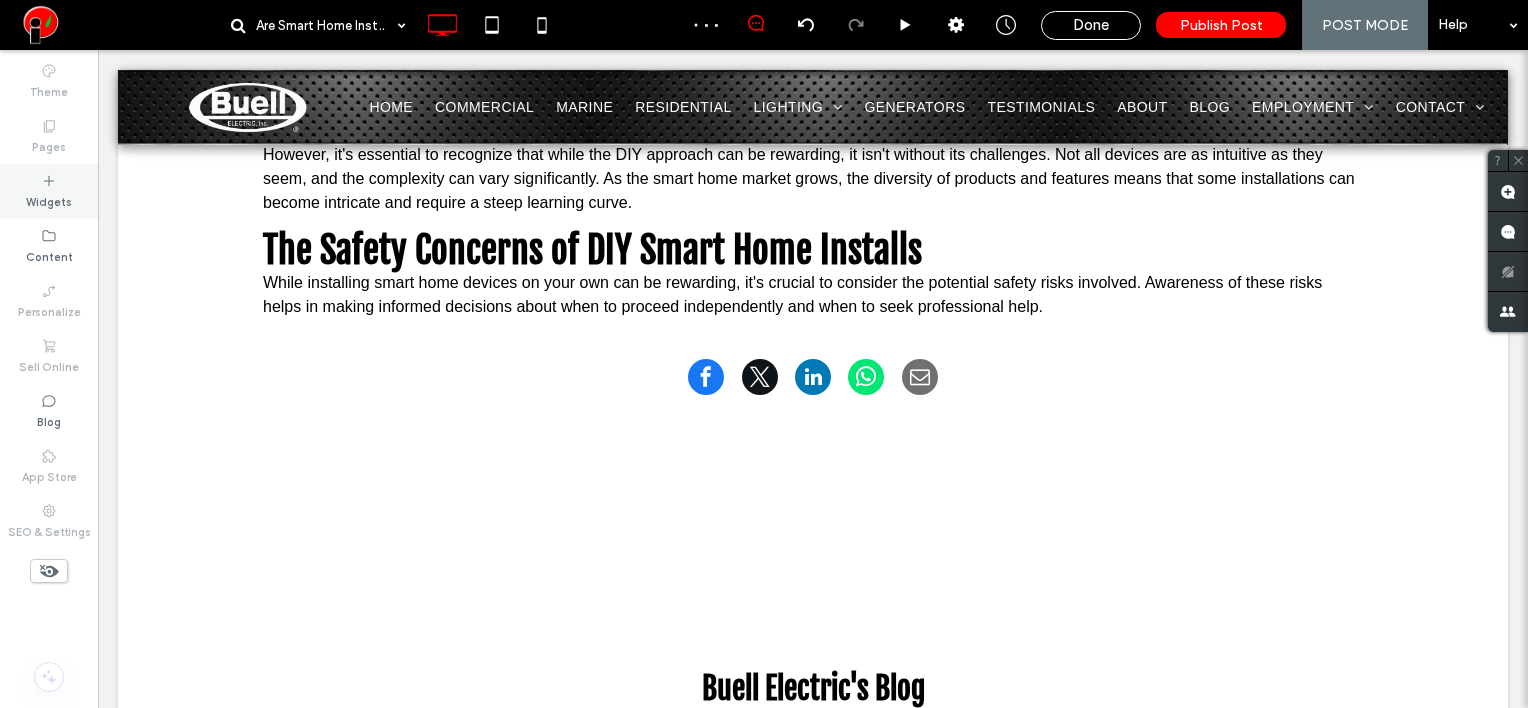 click on "Widgets" at bounding box center [49, 200] 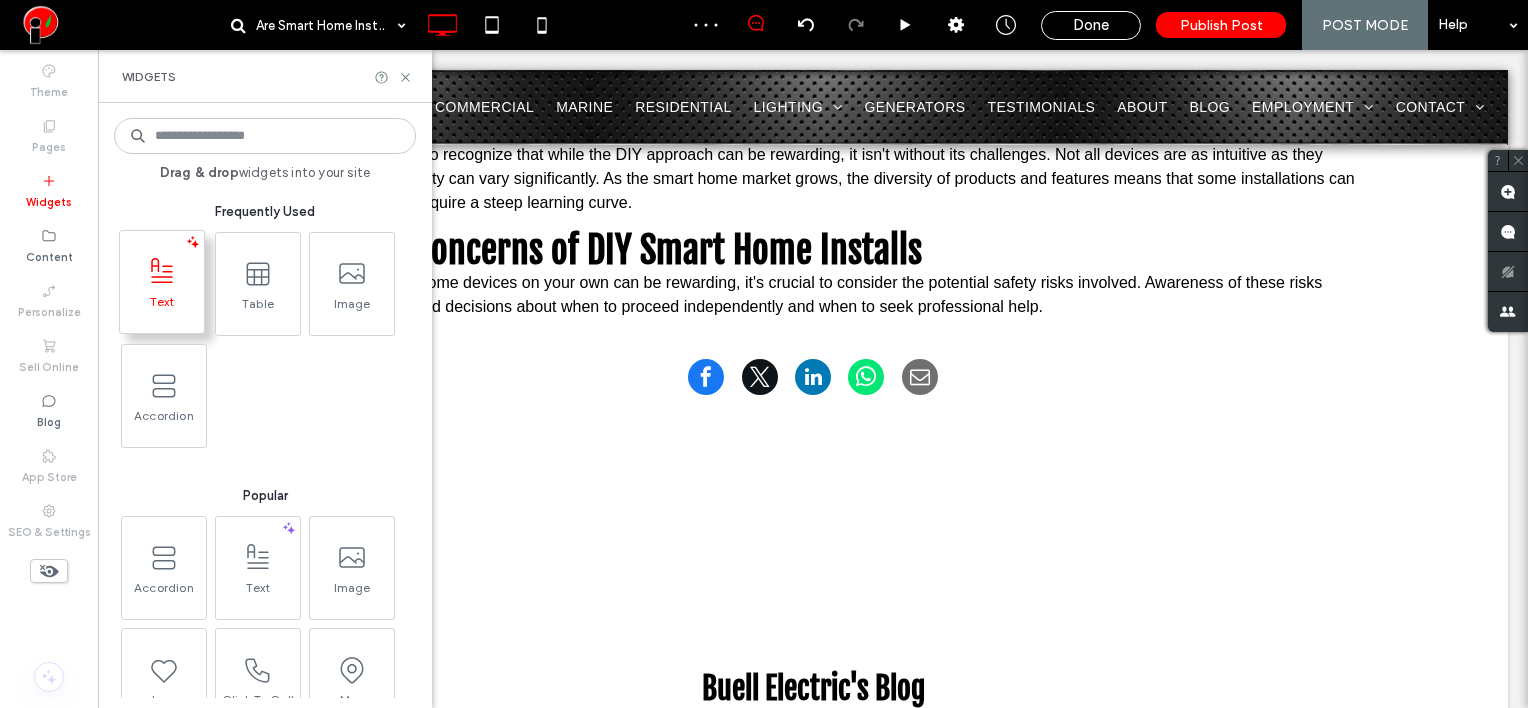 click 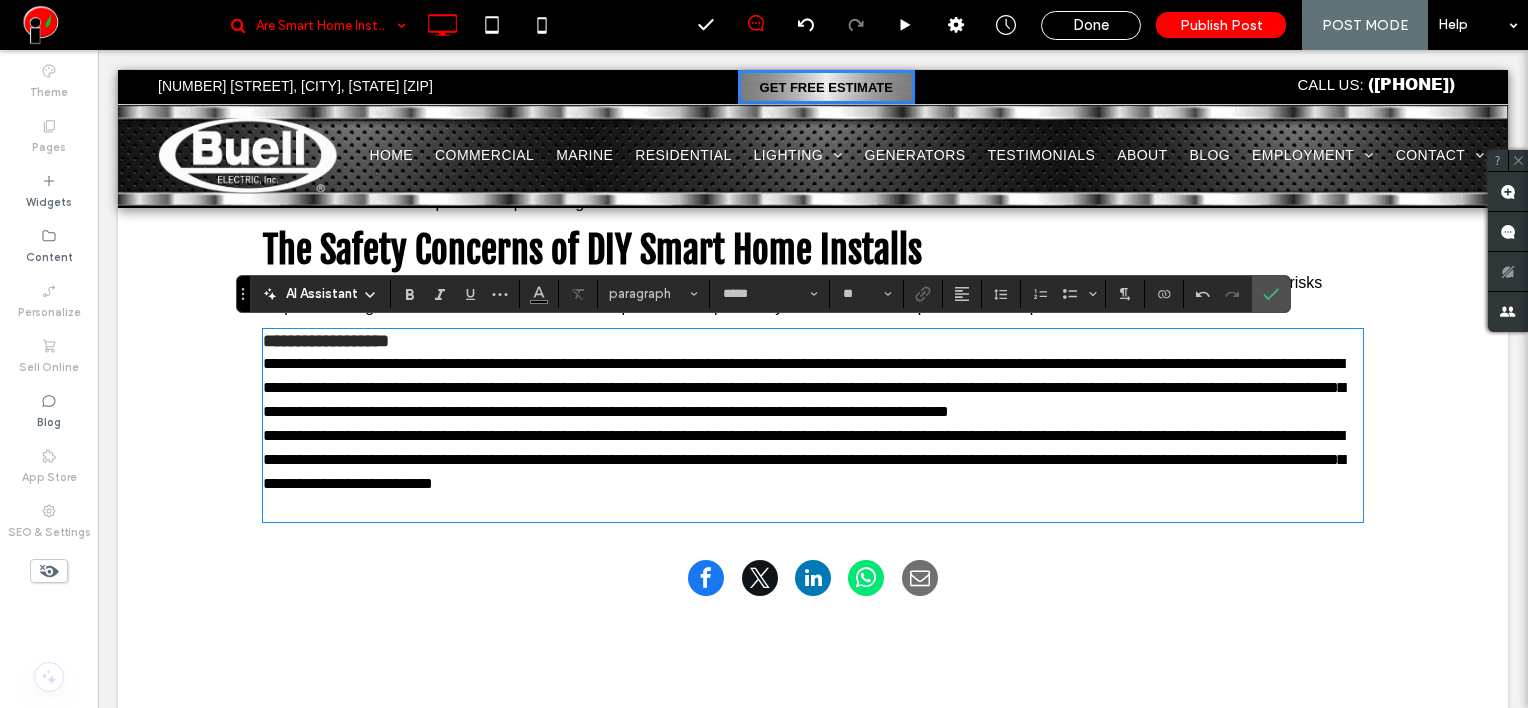 scroll, scrollTop: 0, scrollLeft: 0, axis: both 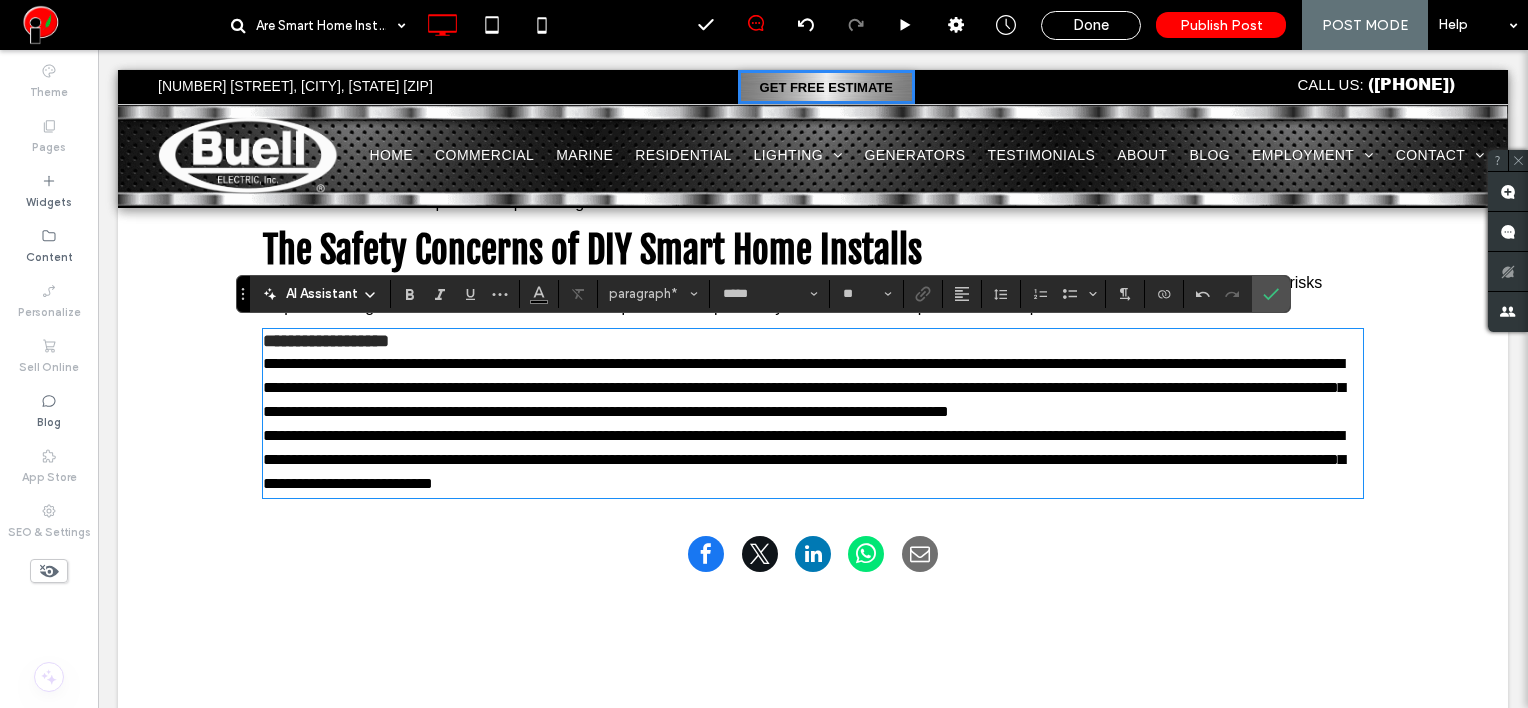 click on "**********" at bounding box center [813, 388] 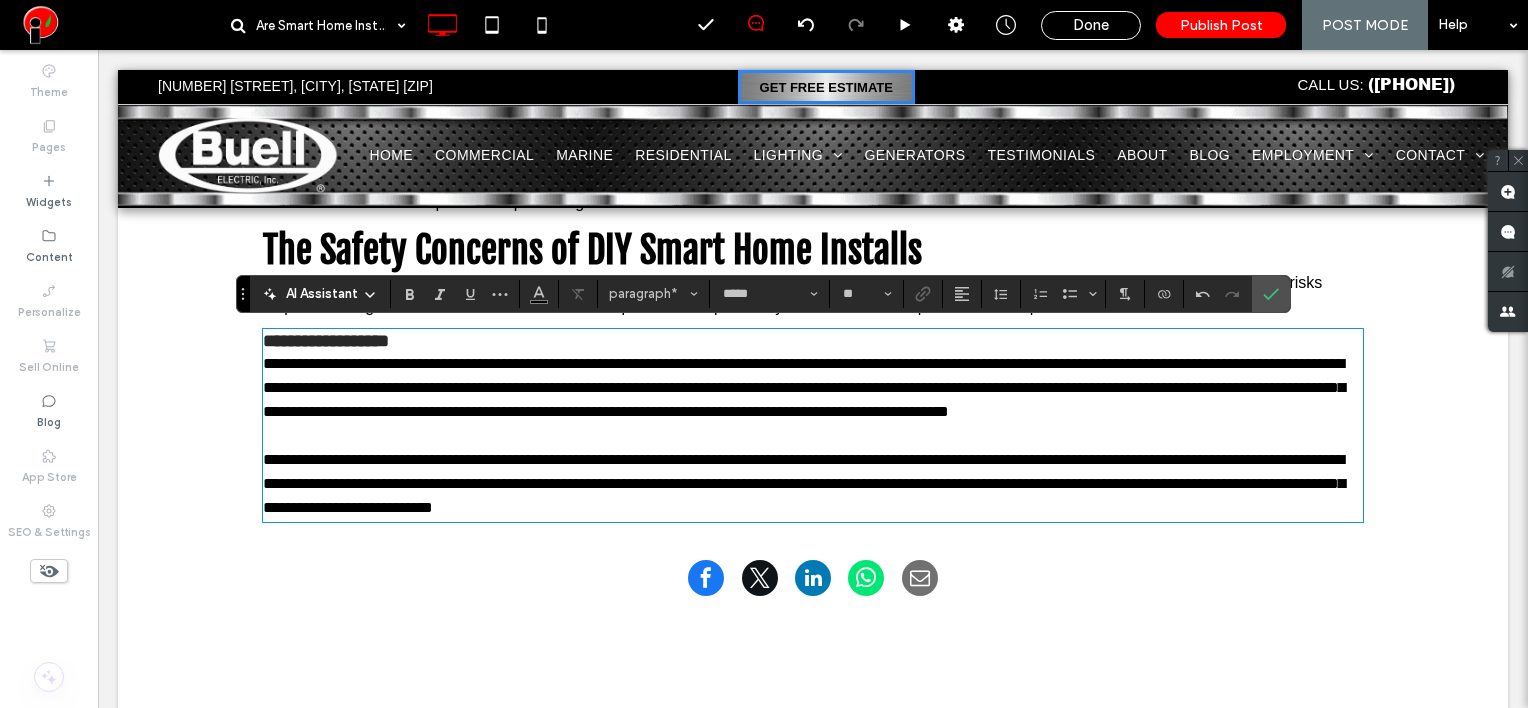 drag, startPoint x: 428, startPoint y: 326, endPoint x: 316, endPoint y: 325, distance: 112.00446 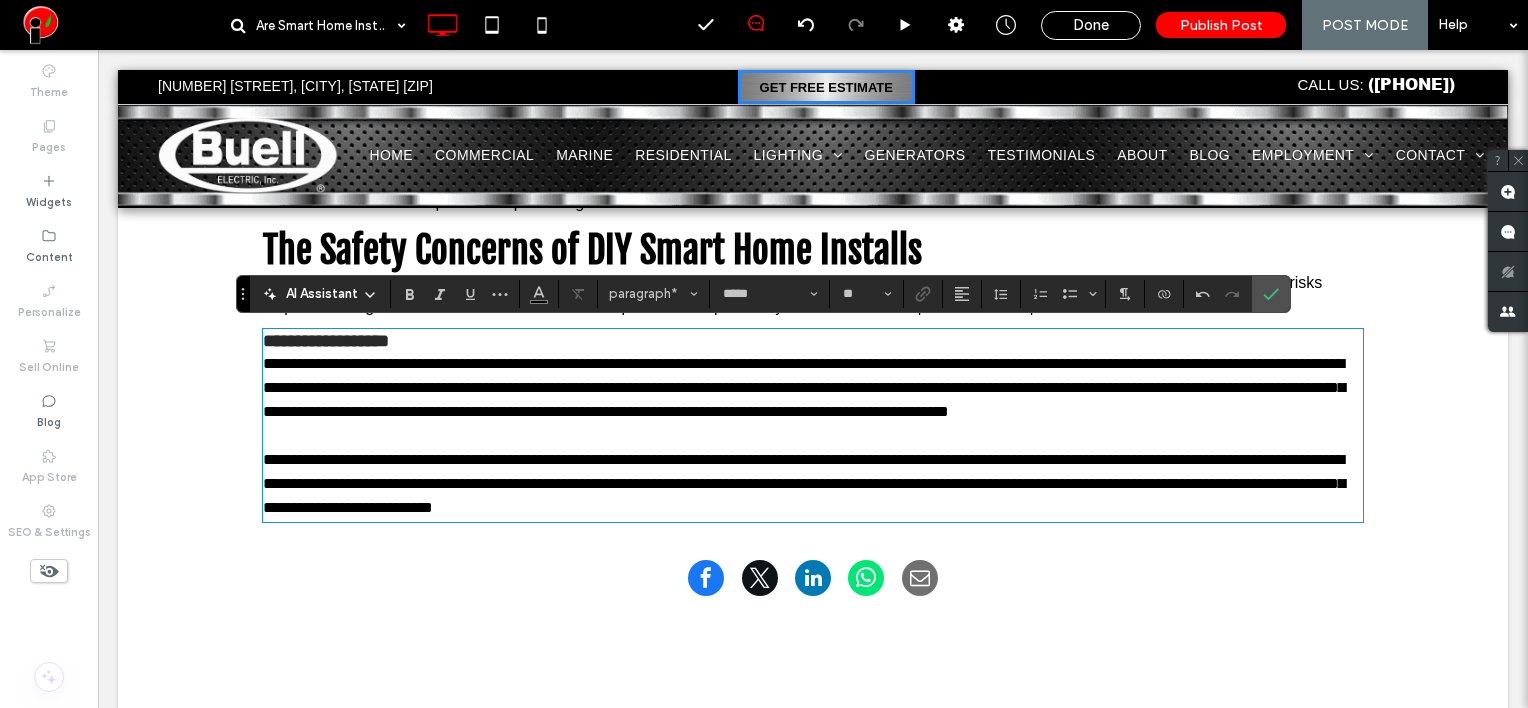 click on "In today's digital age, smart home technology is becoming increasingly popular. From smart thermostats to security cameras, these devices are designed to make our lives more convenient and secure. However, a question that often arises is whether it's safe to install these devices without professional help. In this article, we will explore the safety of DIY smart home installations and provide insights into when it might be best to call in the experts. As we delve deeper, we'll examine various aspects of smart home technology, assess the potential risks of DIY installations, and offer guidance on making informed decisions.
Understanding Smart Home Technology Before diving into the safety aspects, it's important to understand what smart home technology entails. A smart home involves a network of devices connected to the internet, allowing homeowners to control and monitor them remotely. These devices include: Smart Thermostats: Smart Lights: Security Cameras:  Smart Locks: Voice Assistants:     ﻿" at bounding box center (813, -258) 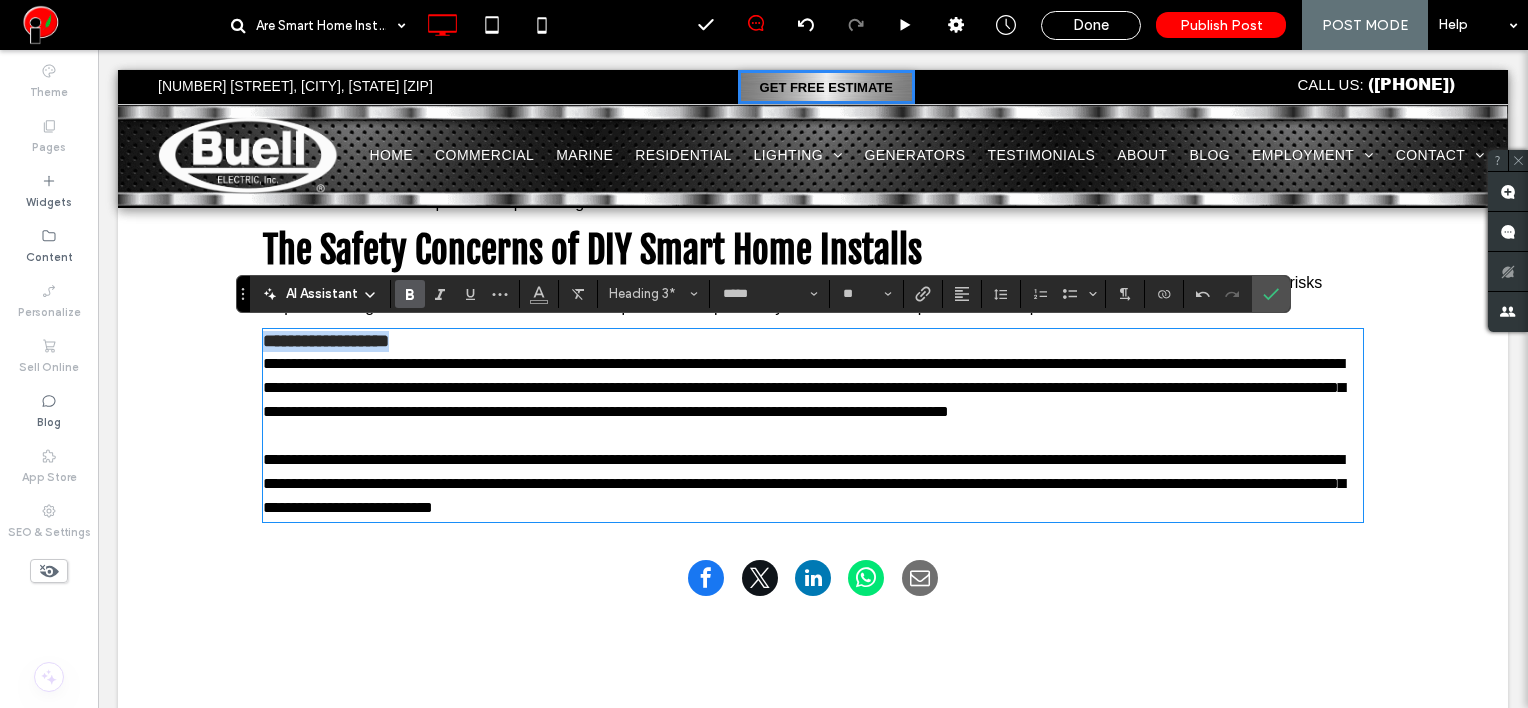 drag, startPoint x: 429, startPoint y: 333, endPoint x: 245, endPoint y: 313, distance: 185.08377 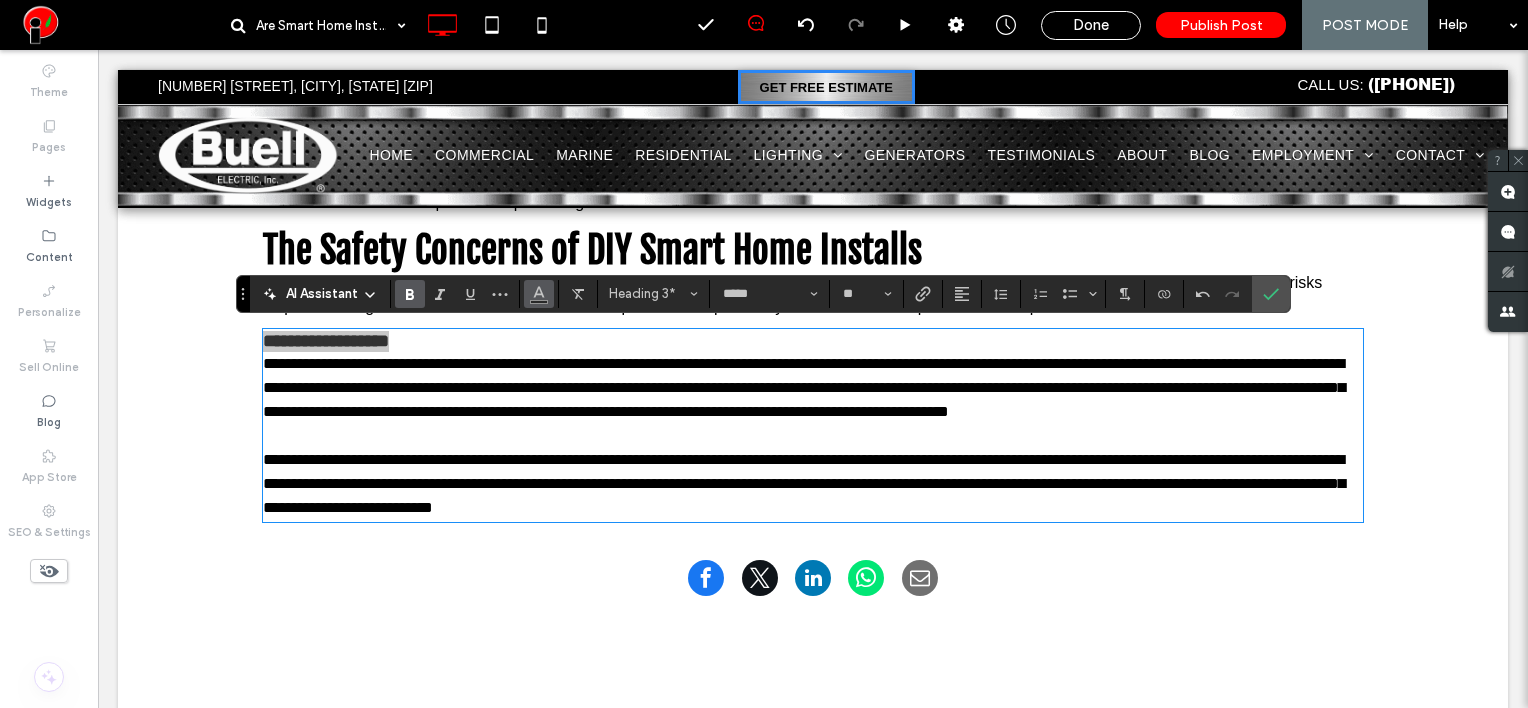 click 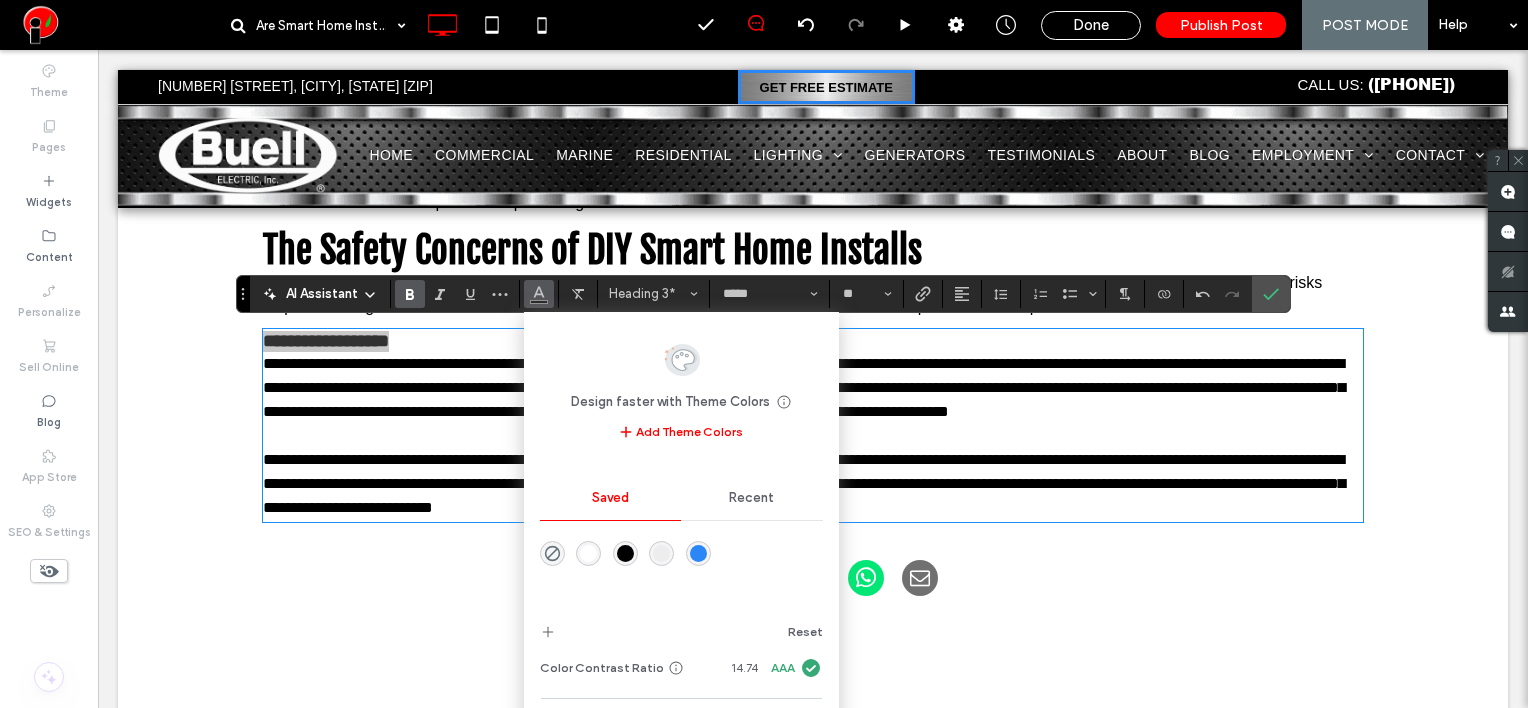 click at bounding box center (625, 553) 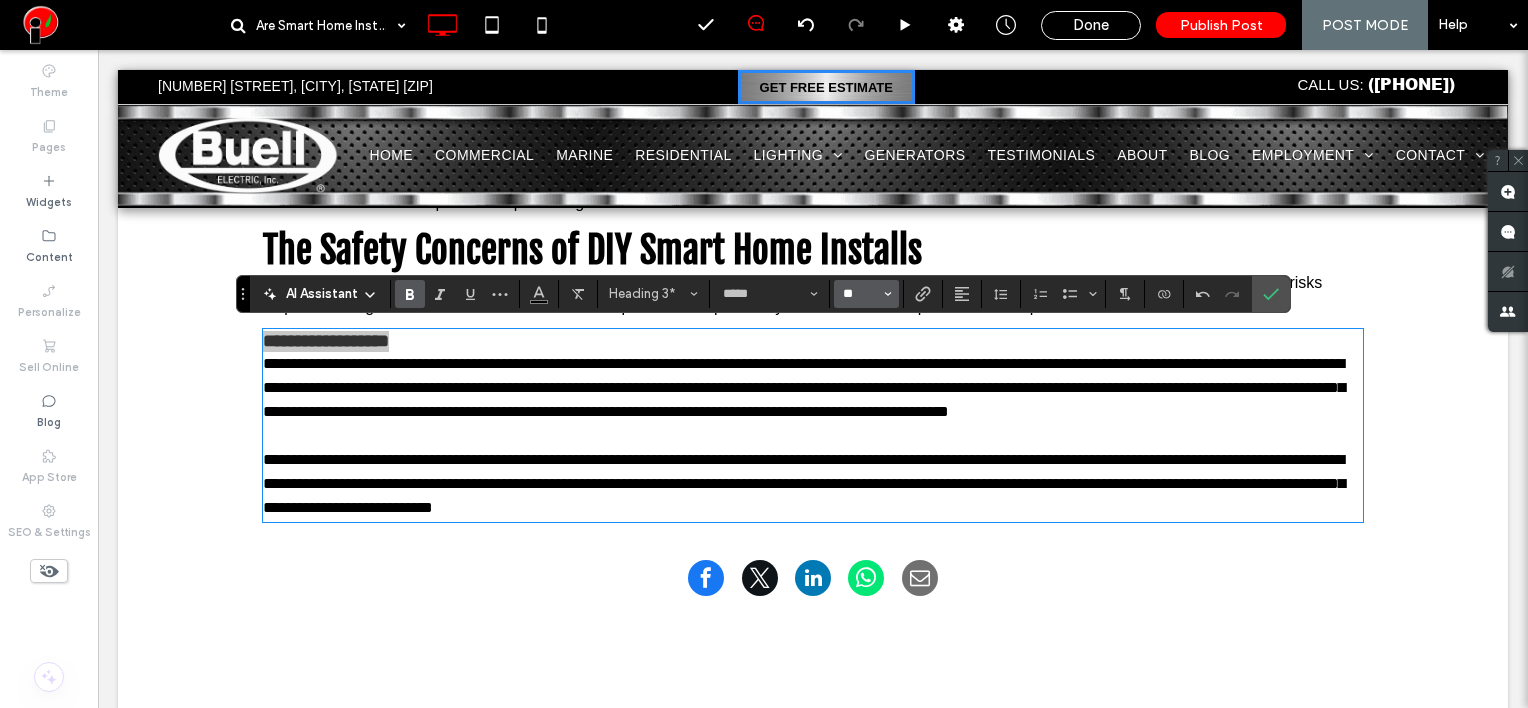 click on "**" at bounding box center (860, 294) 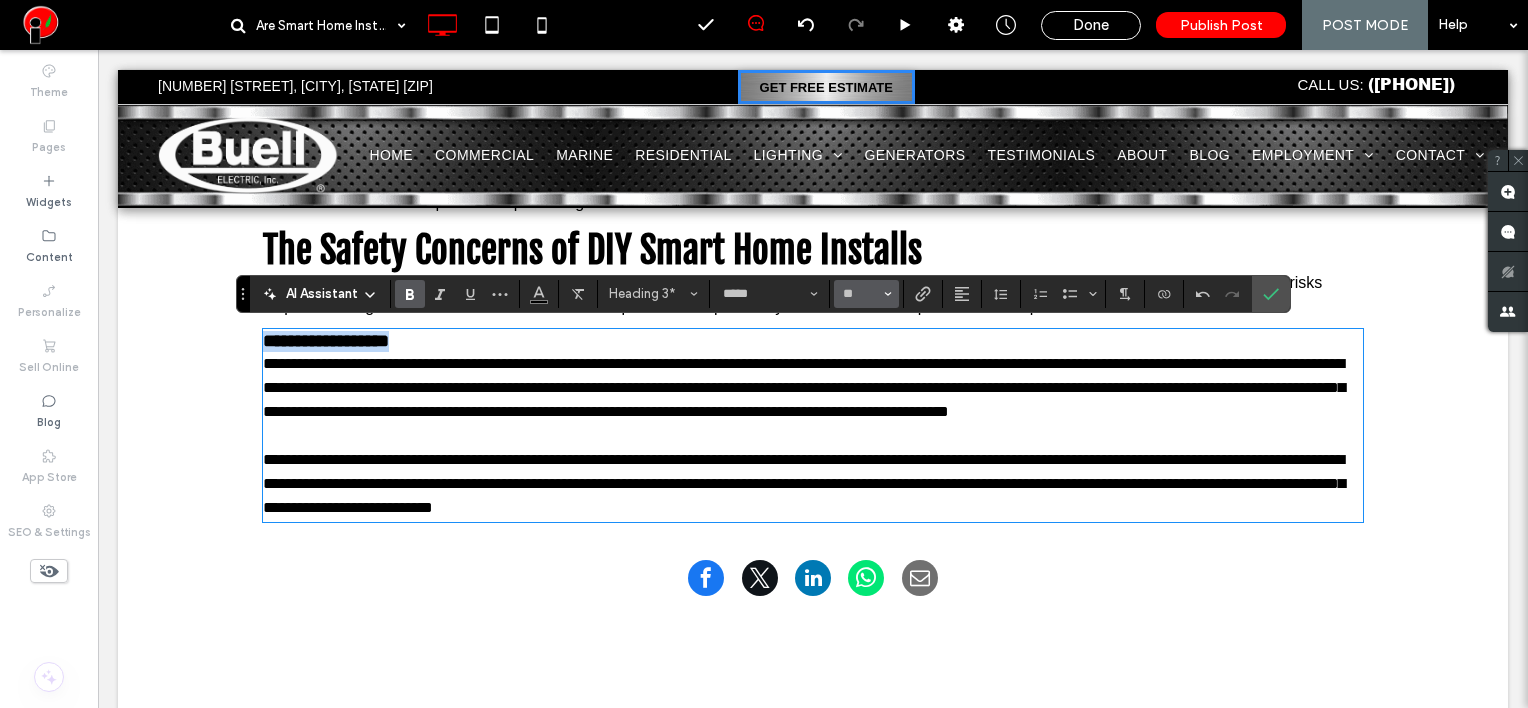 type on "**" 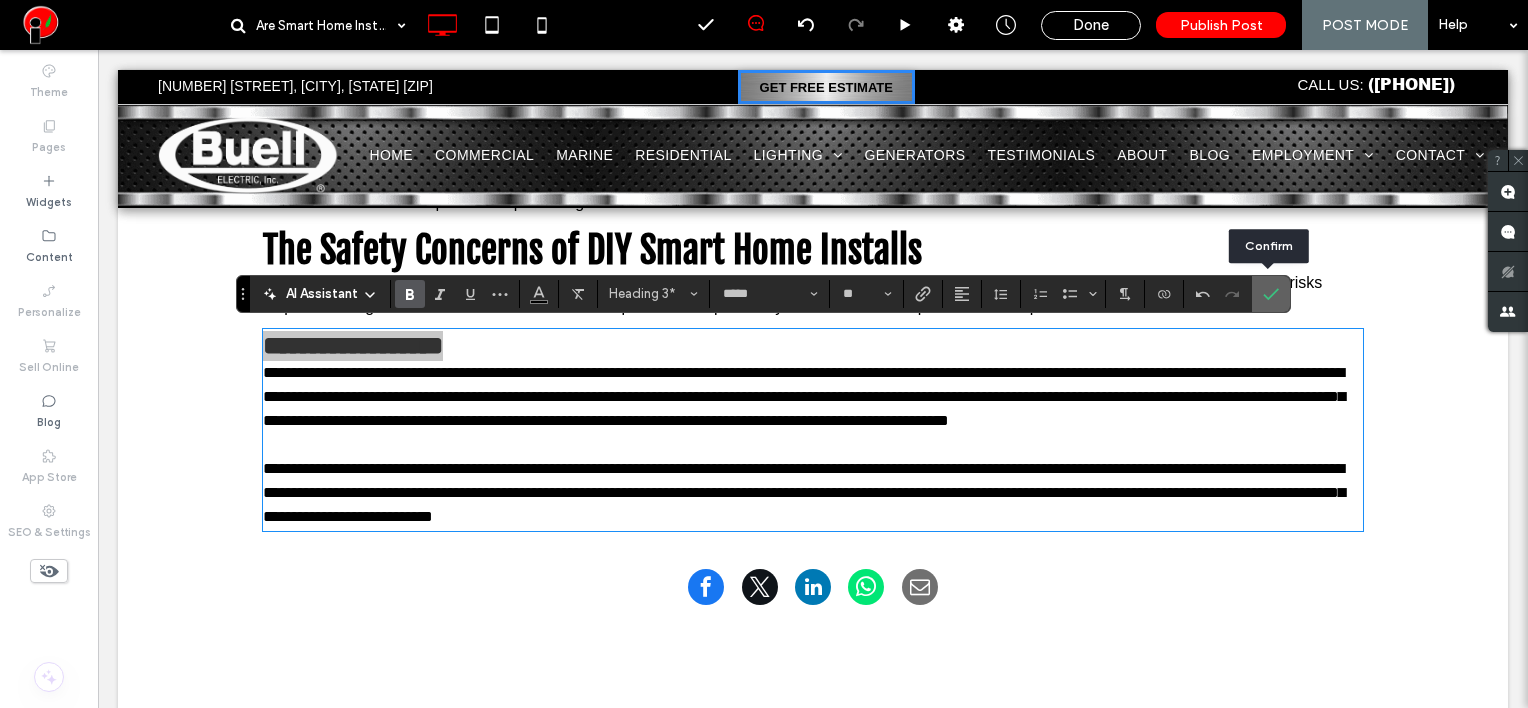 drag, startPoint x: 1280, startPoint y: 291, endPoint x: 1162, endPoint y: 241, distance: 128.15616 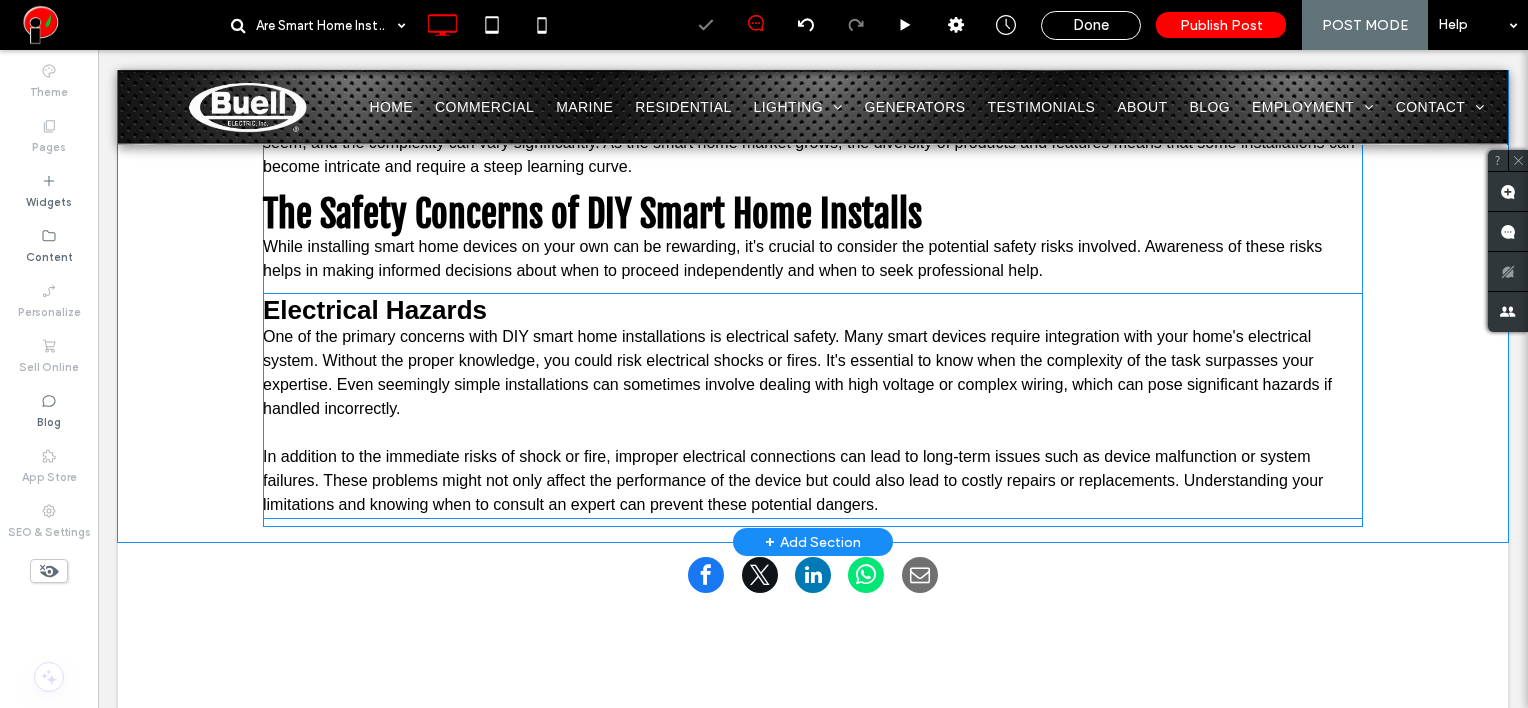 scroll, scrollTop: 1800, scrollLeft: 0, axis: vertical 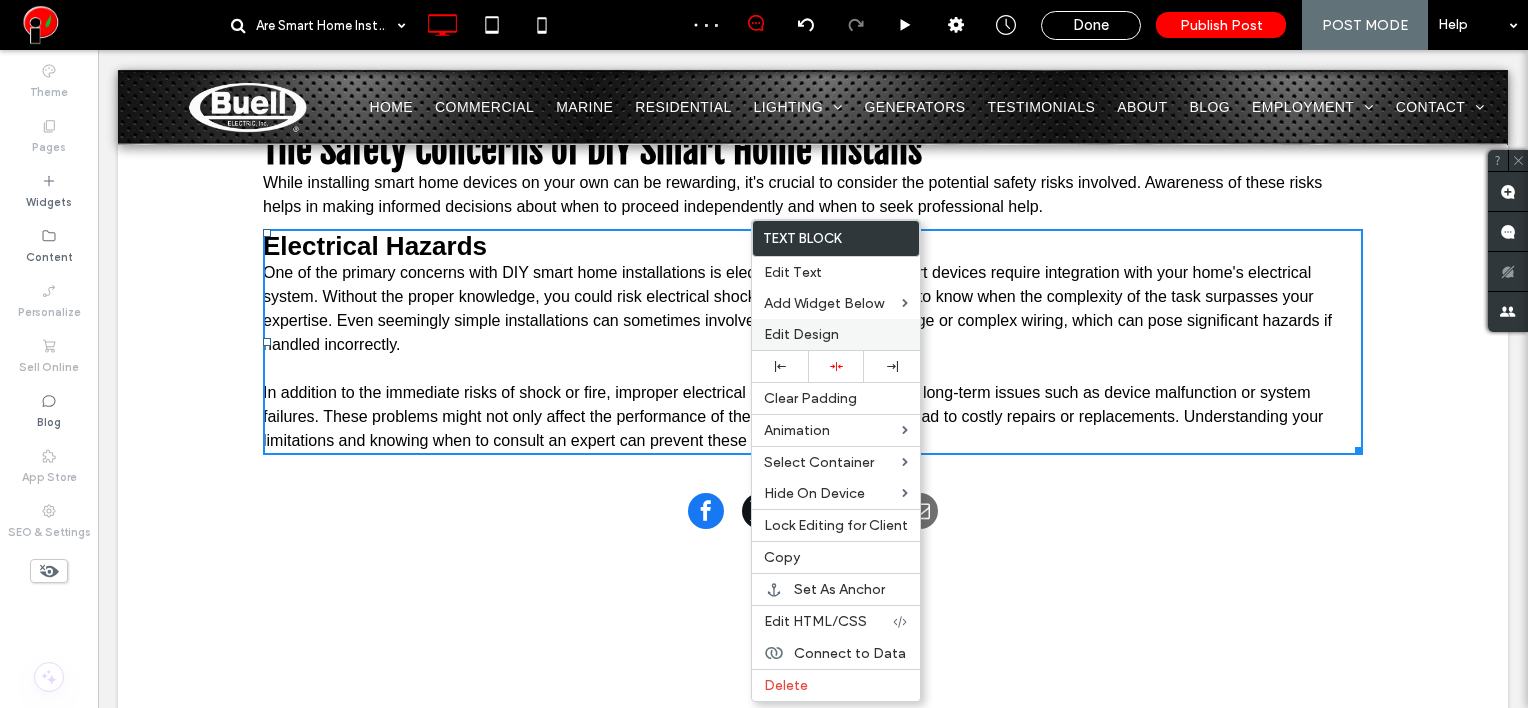 click on "Edit Design" at bounding box center [801, 334] 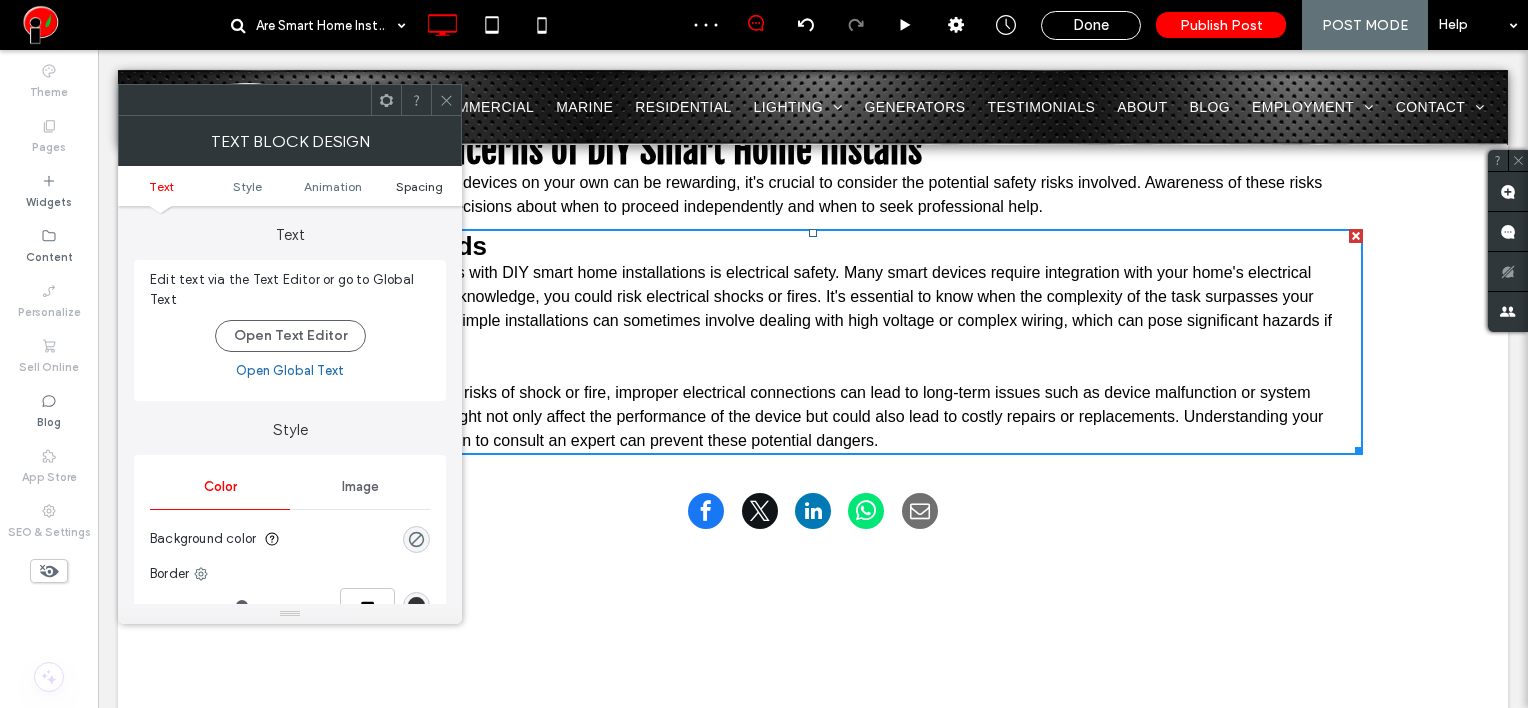 click on "Spacing" at bounding box center [419, 186] 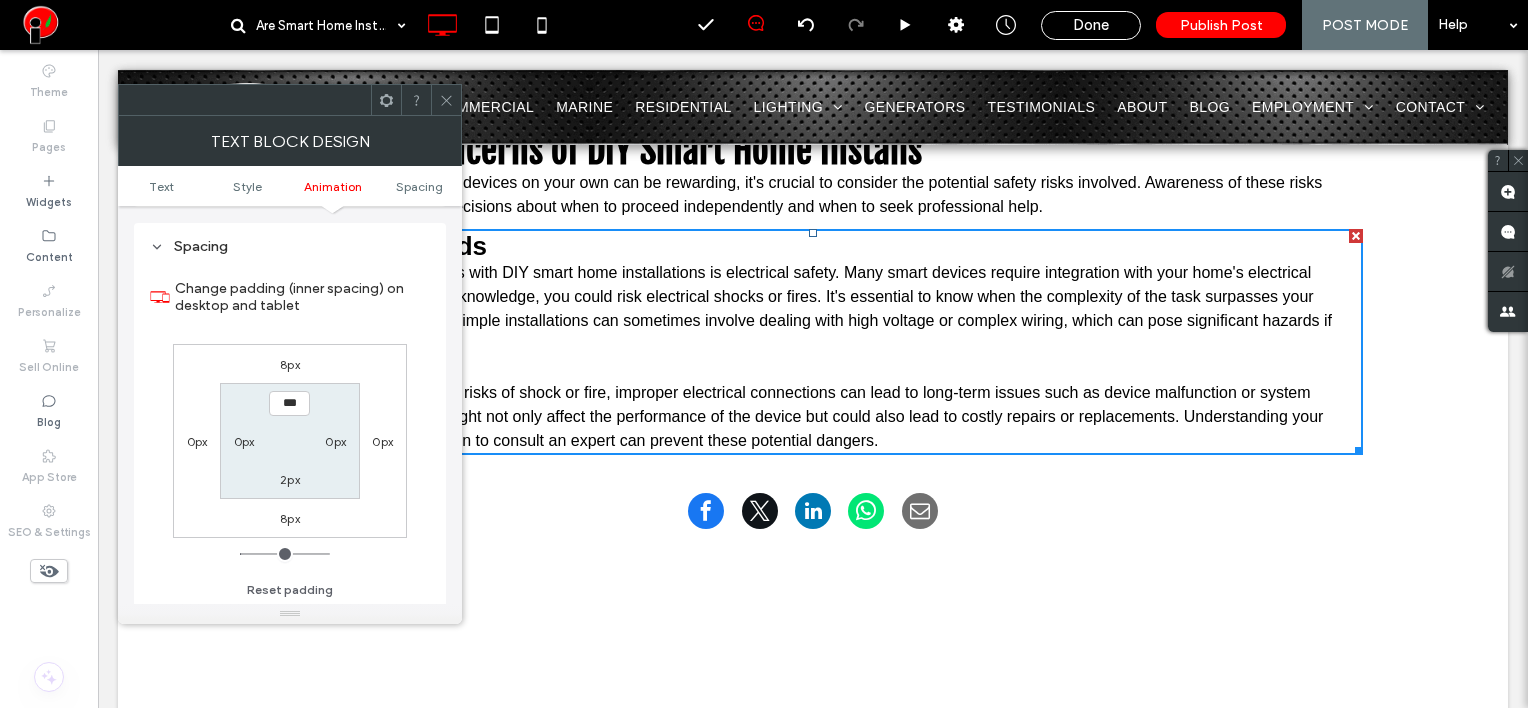 scroll, scrollTop: 572, scrollLeft: 0, axis: vertical 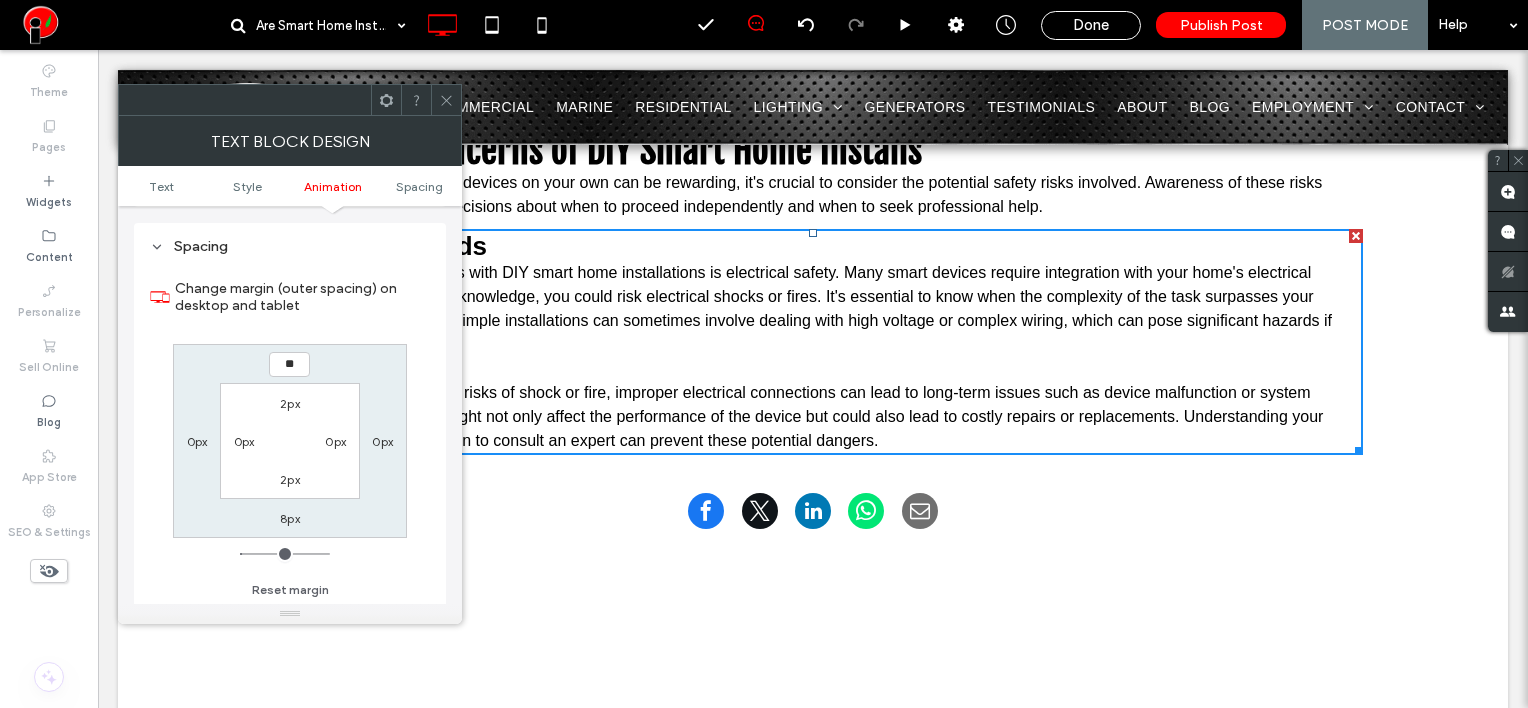 type on "**" 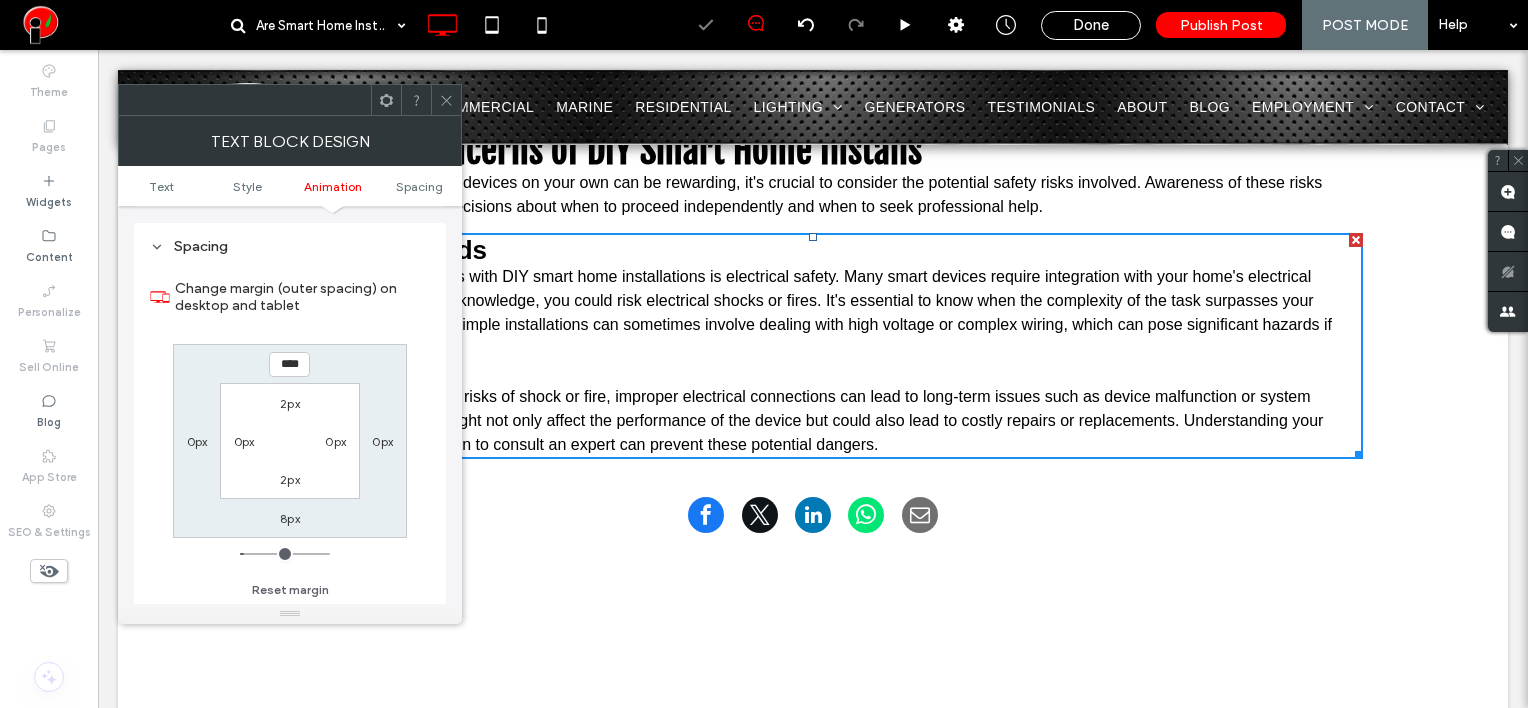 click 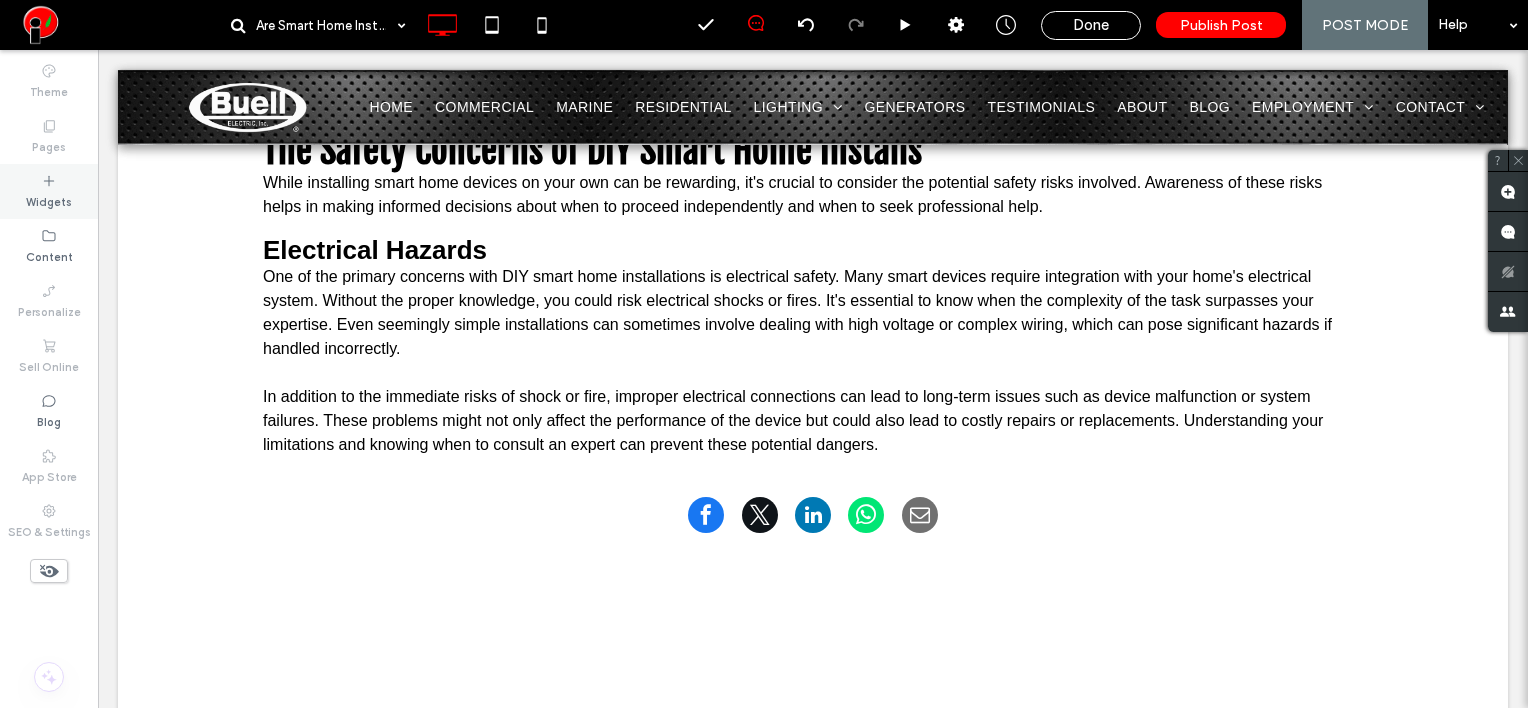 click on "Widgets" at bounding box center [49, 200] 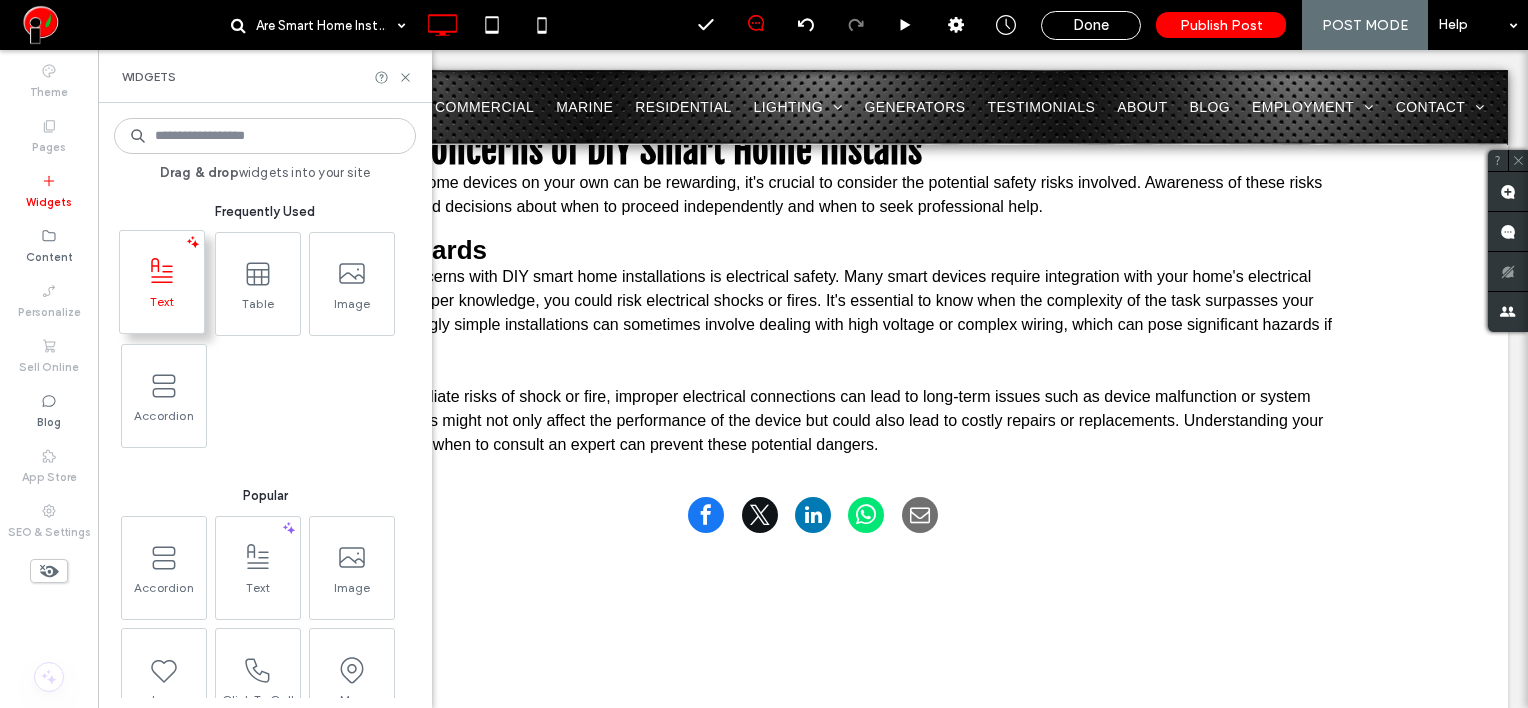click on "Text" at bounding box center (162, 308) 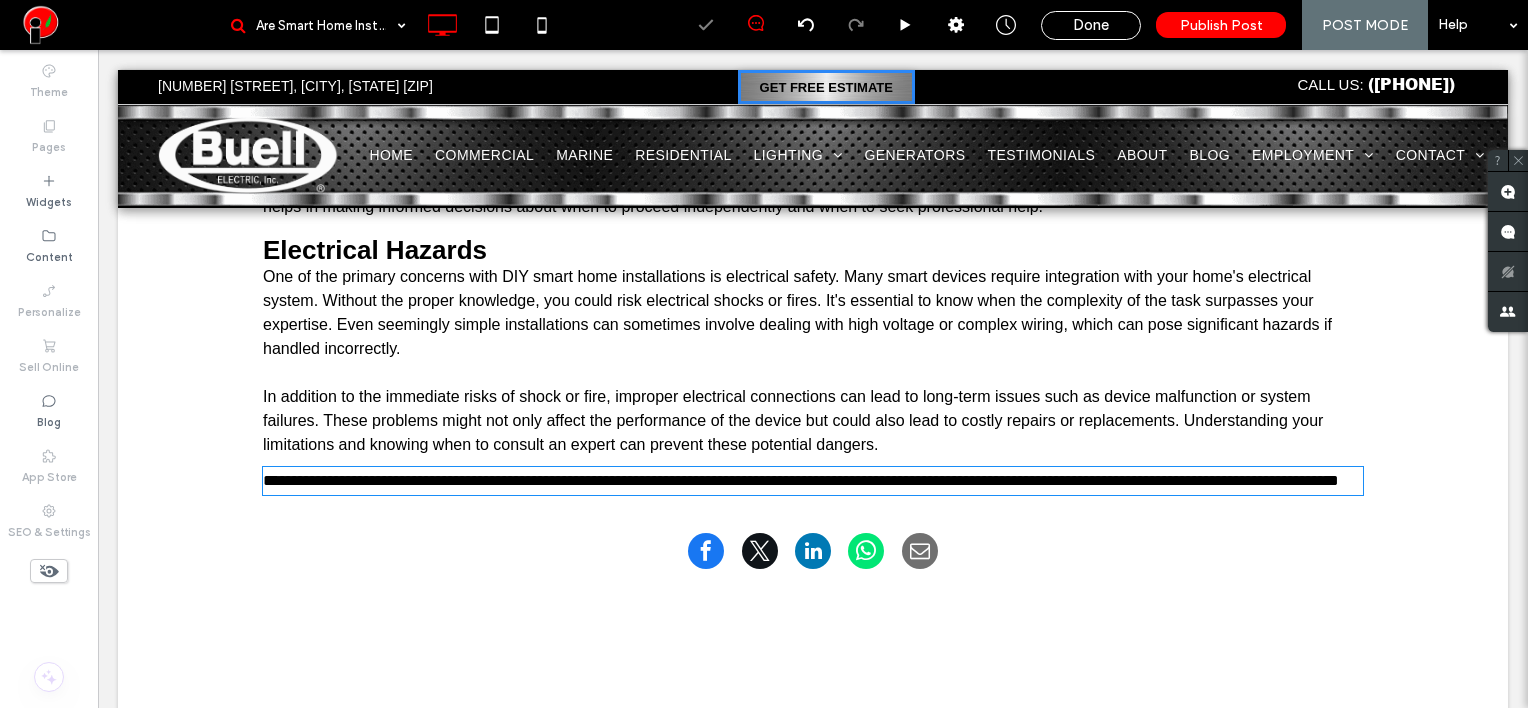 type on "*****" 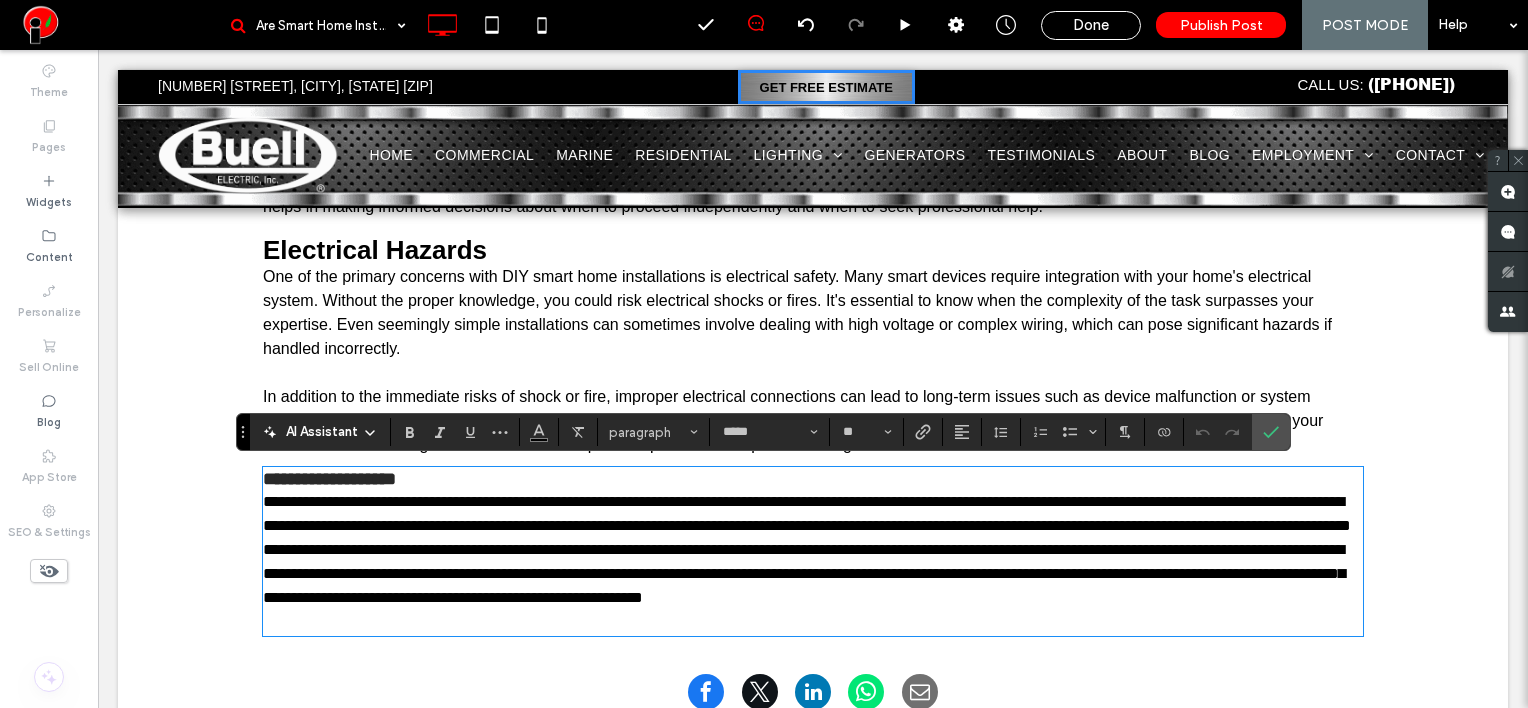 scroll, scrollTop: 0, scrollLeft: 0, axis: both 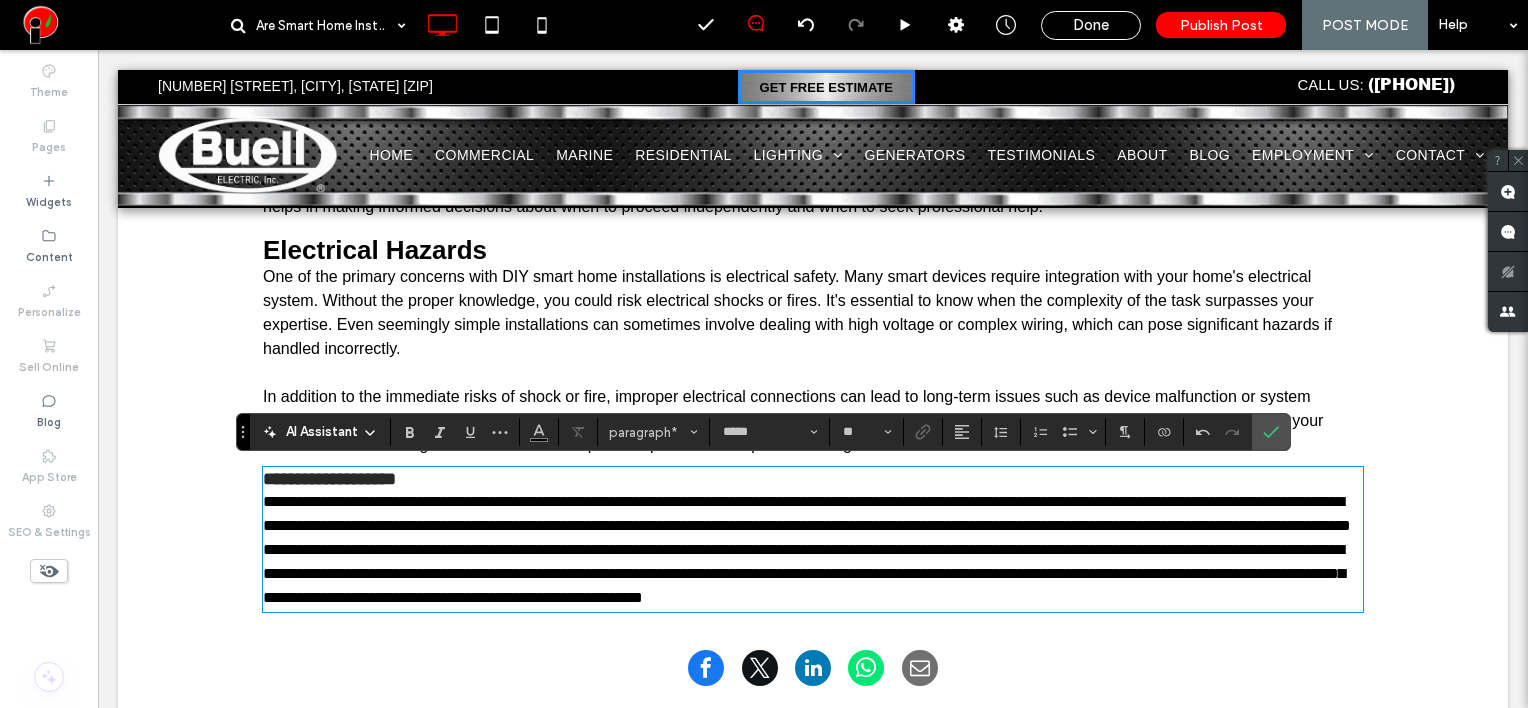 click on "**********" at bounding box center [813, 514] 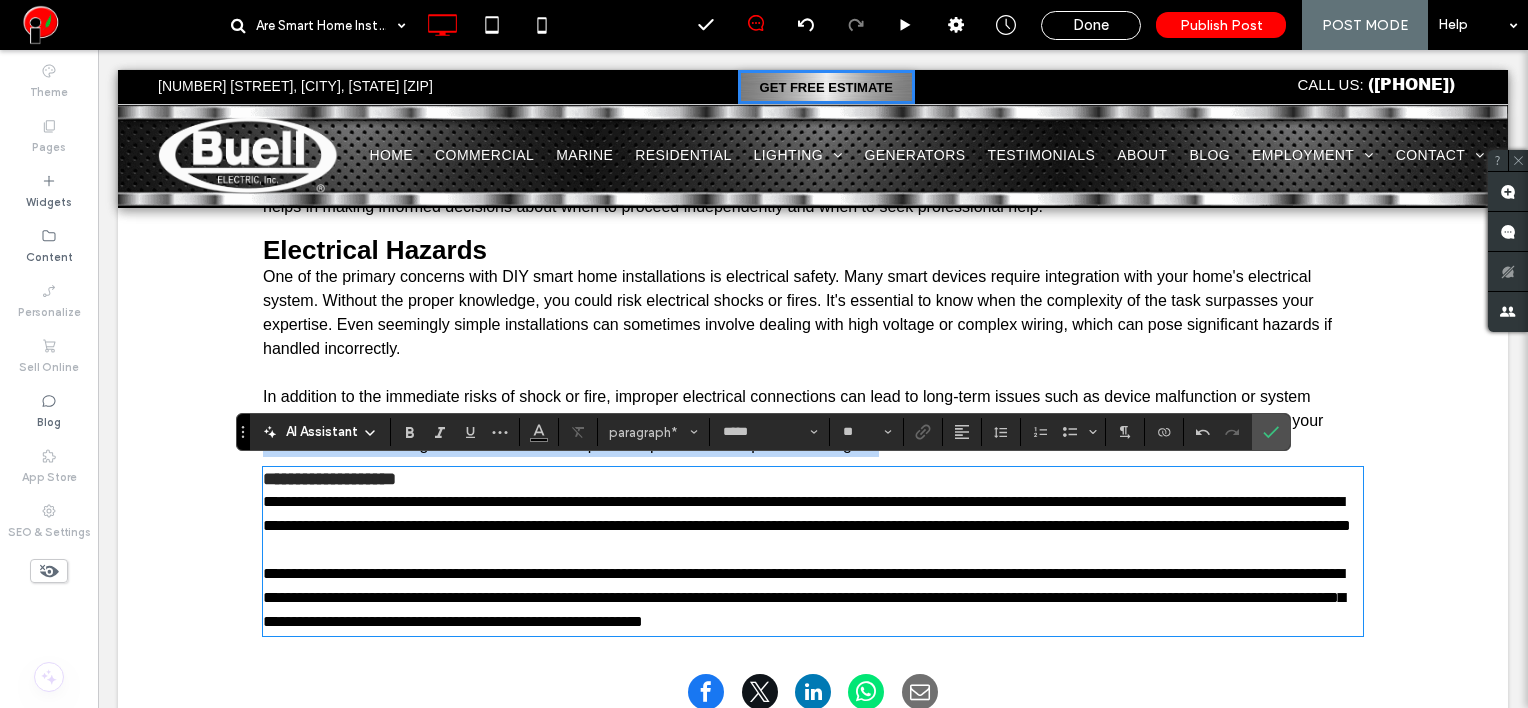 drag, startPoint x: 454, startPoint y: 464, endPoint x: 245, endPoint y: 456, distance: 209.15306 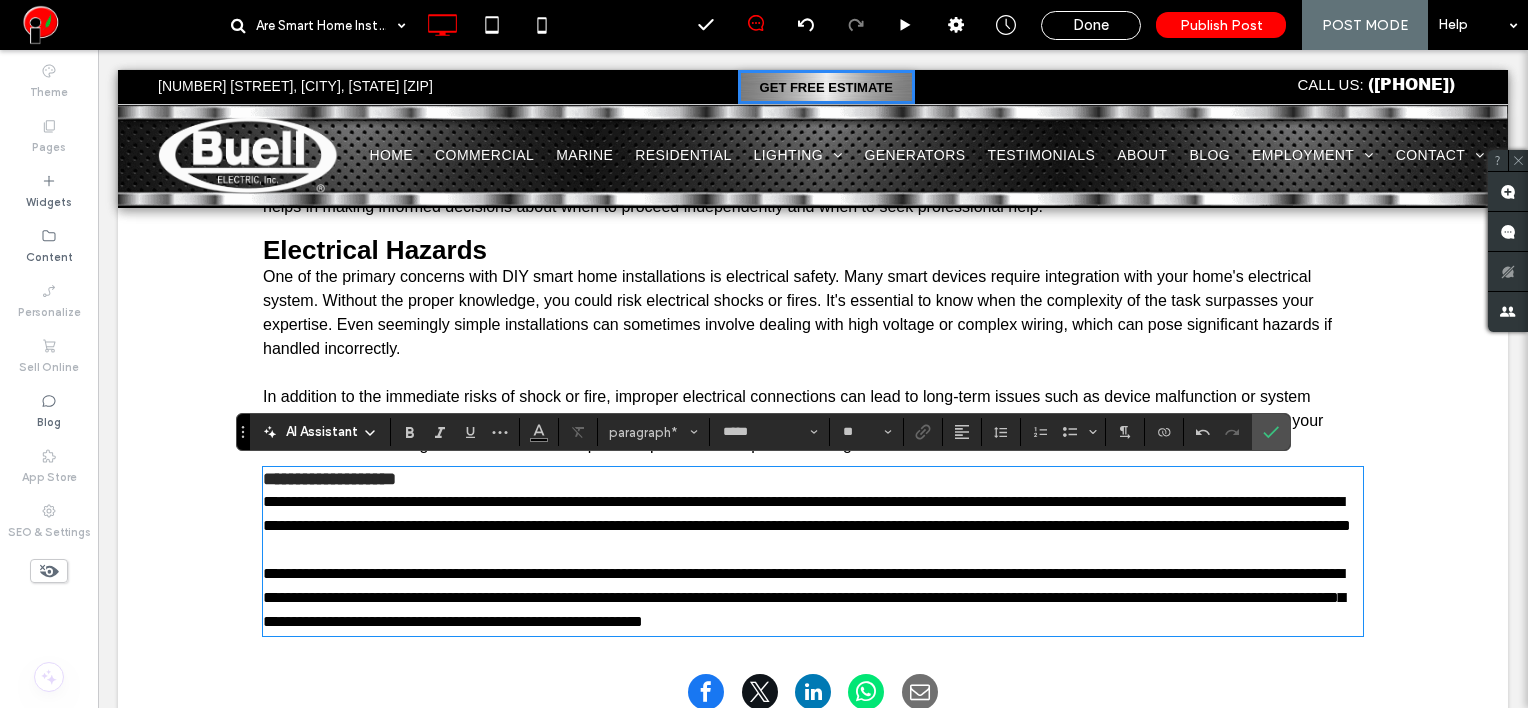 drag, startPoint x: 245, startPoint y: 456, endPoint x: 456, endPoint y: 477, distance: 212.04245 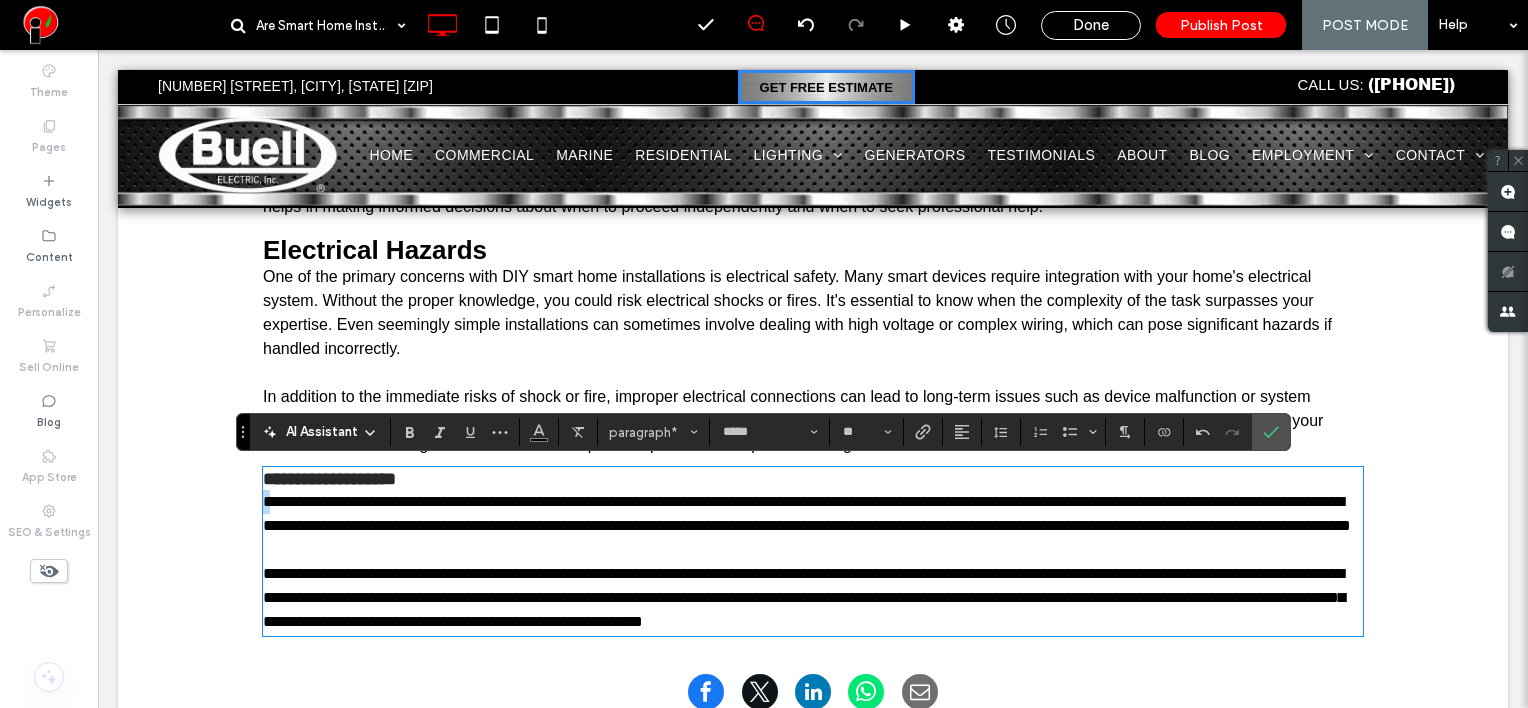 type on "**" 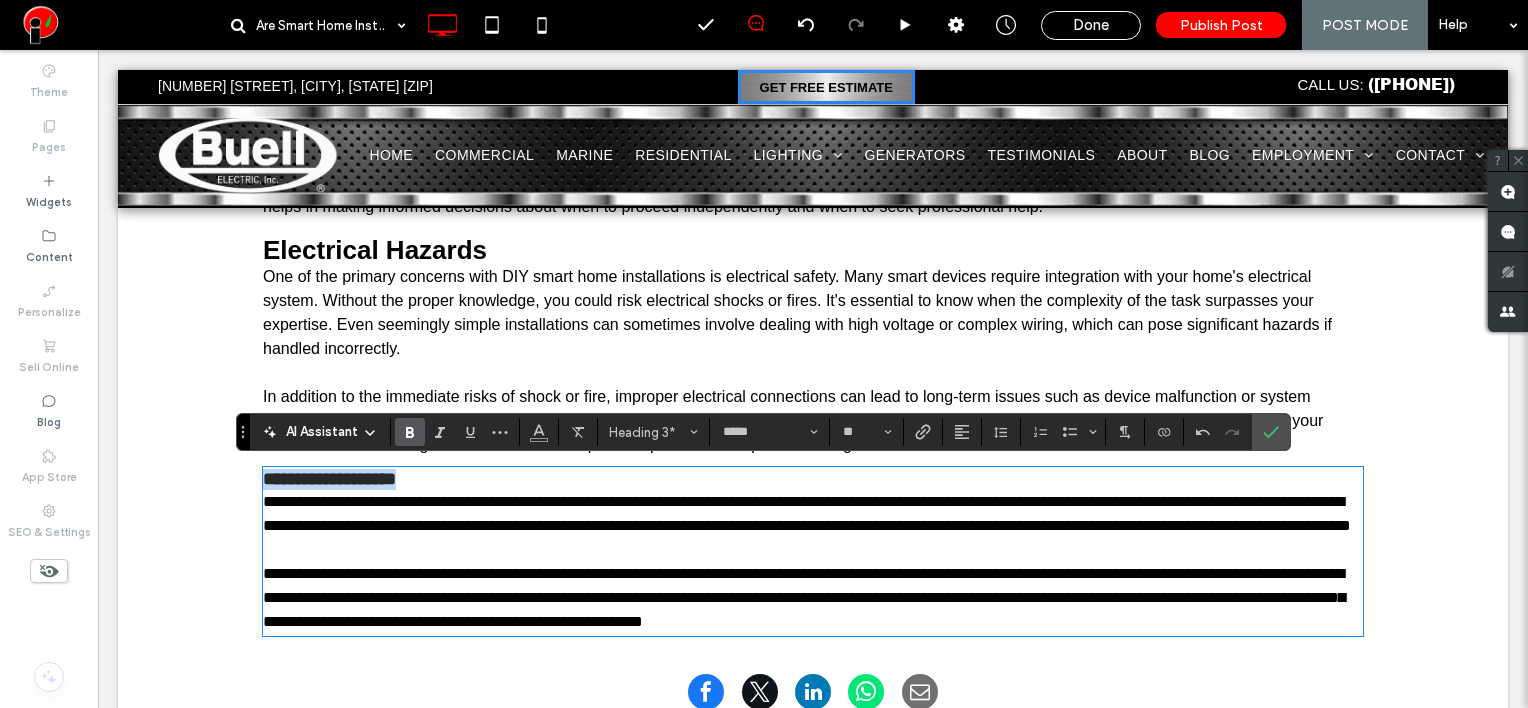 drag, startPoint x: 456, startPoint y: 477, endPoint x: 204, endPoint y: 476, distance: 252.00198 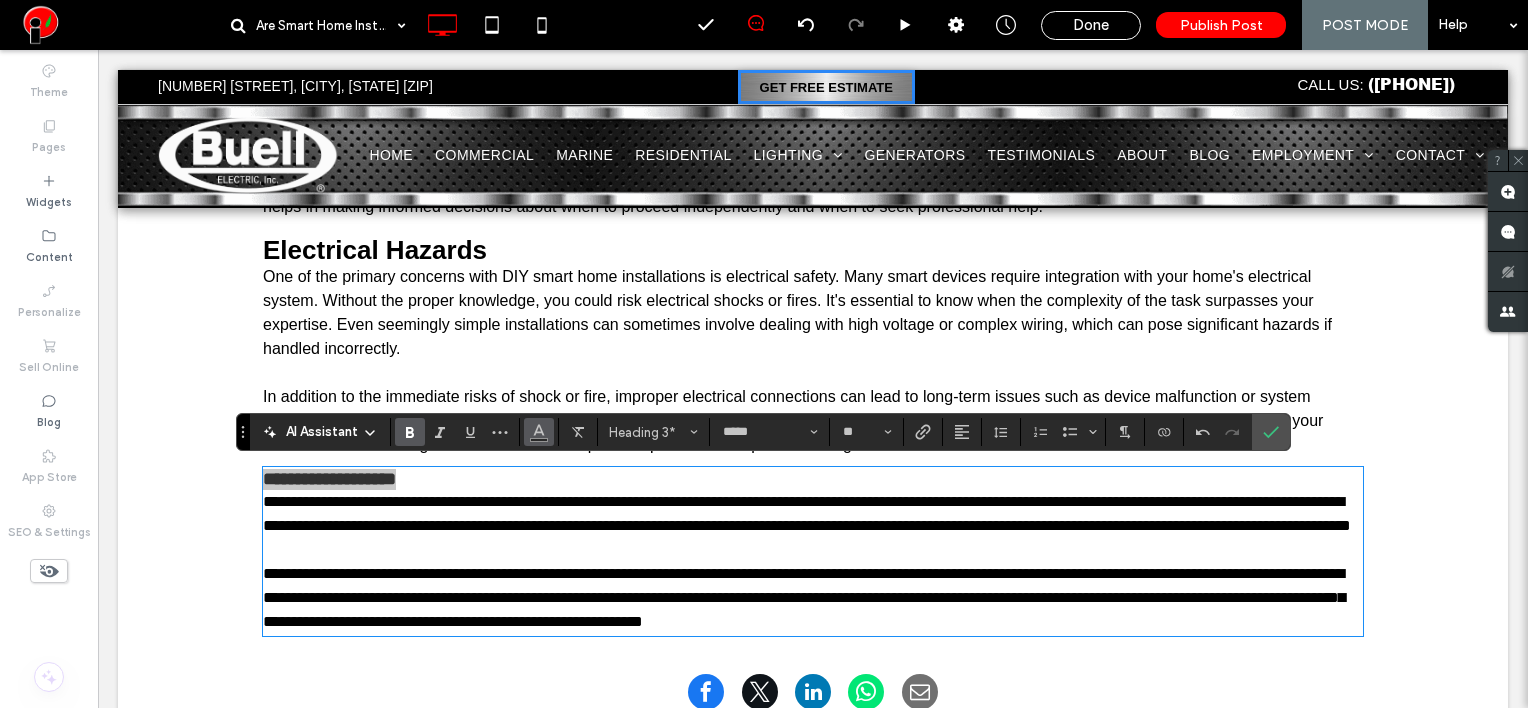 click 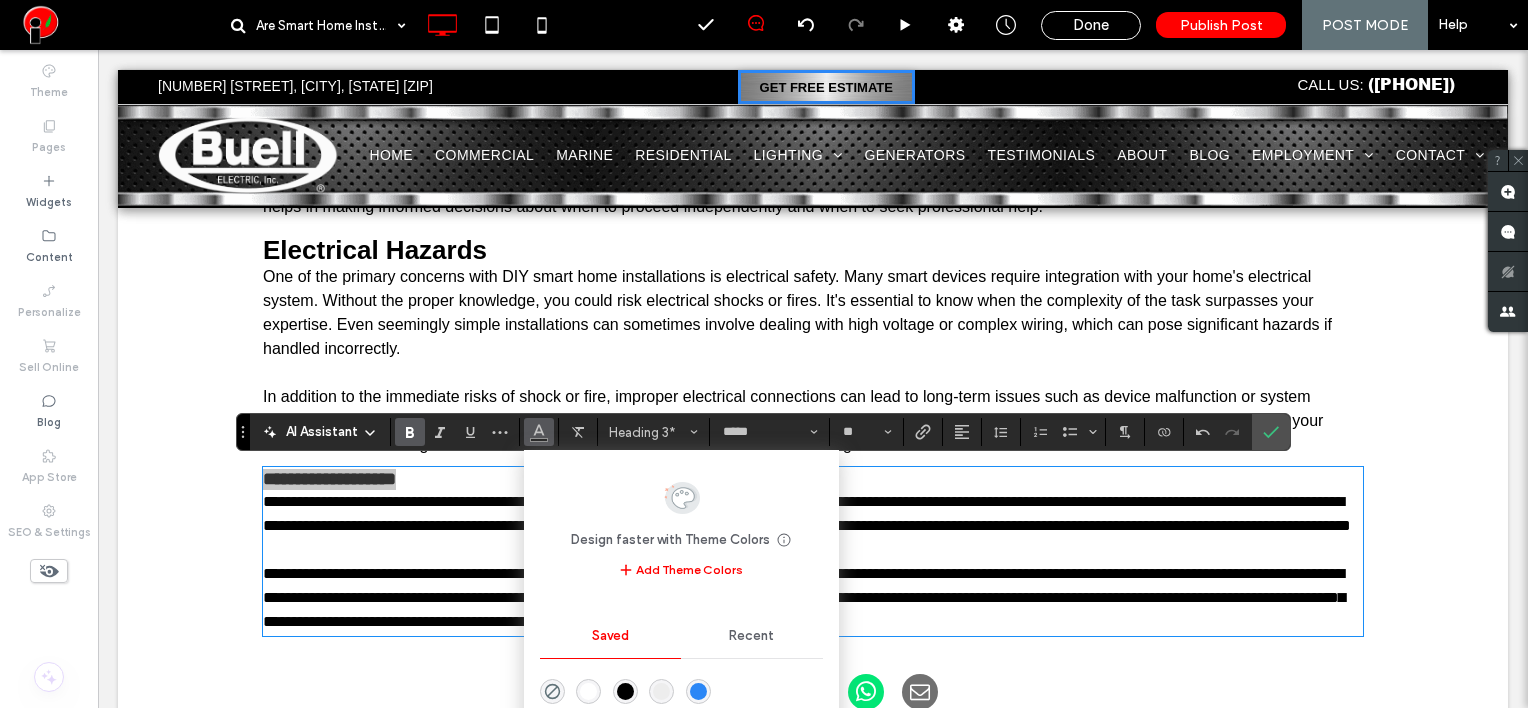 click at bounding box center [625, 691] 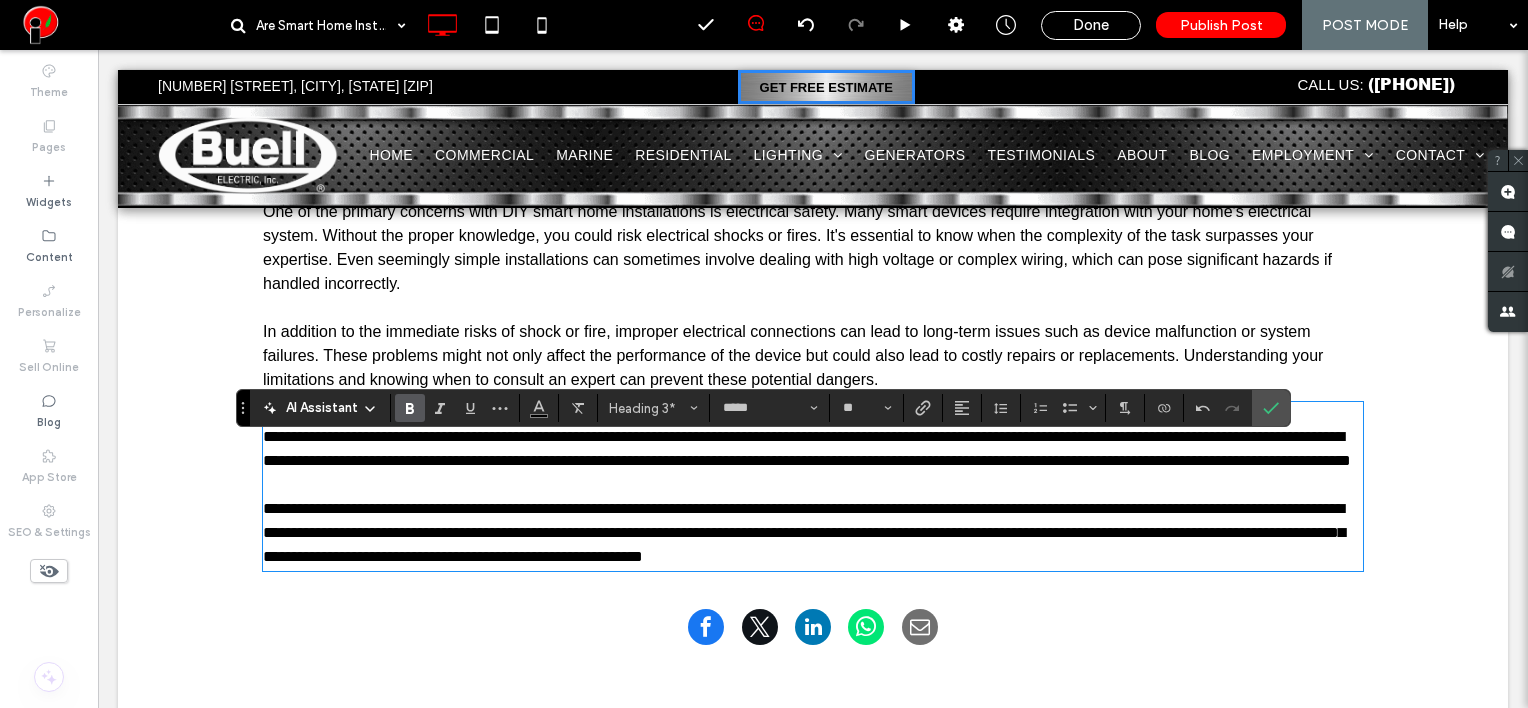 scroll, scrollTop: 1900, scrollLeft: 0, axis: vertical 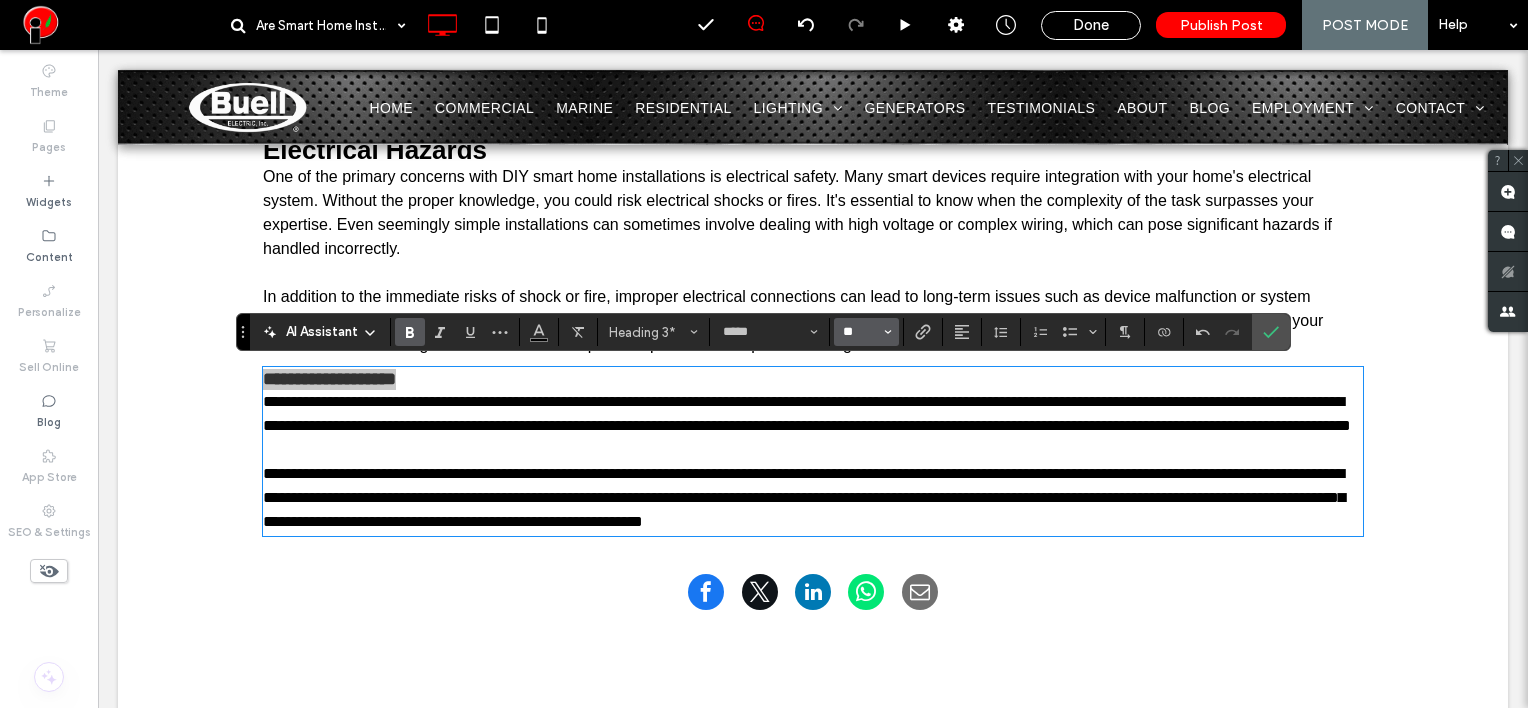 click on "**" at bounding box center (860, 332) 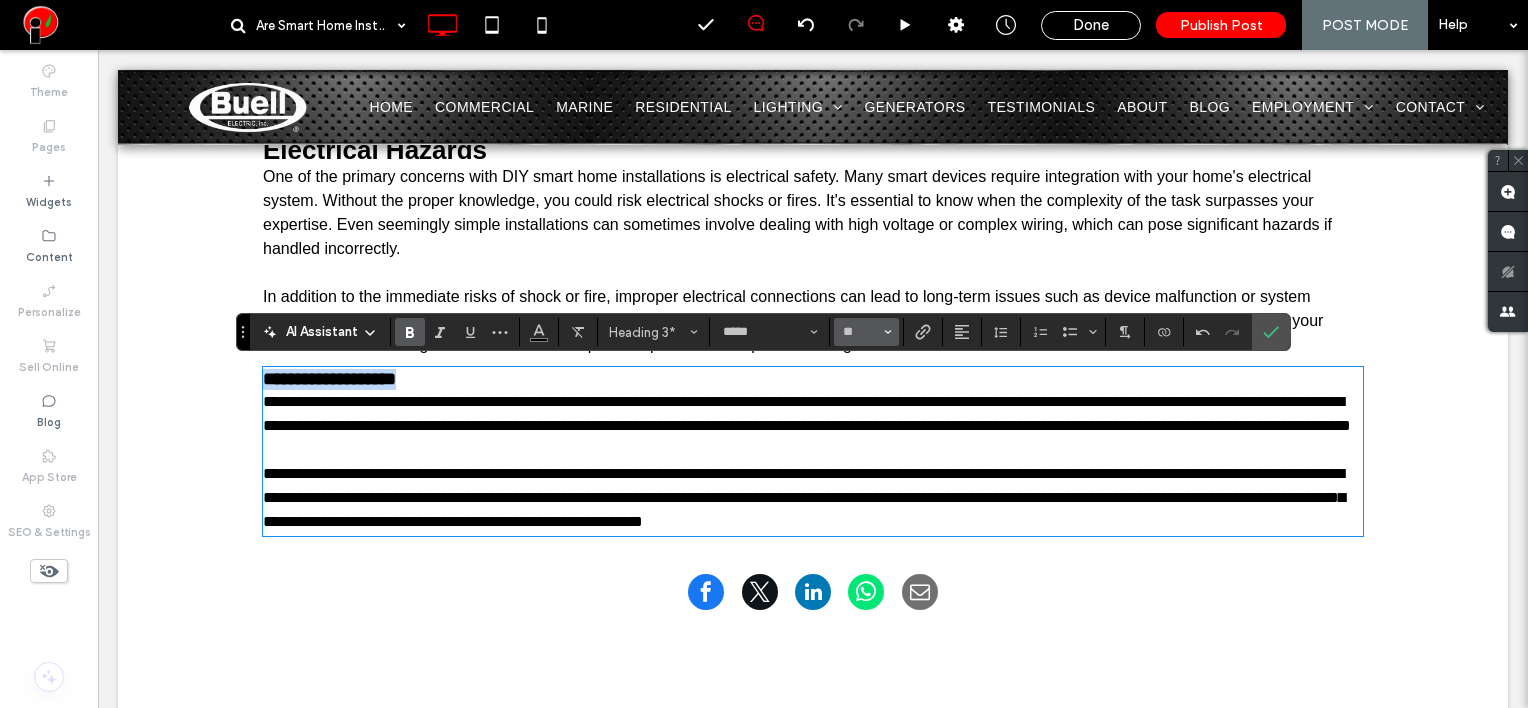 type on "**" 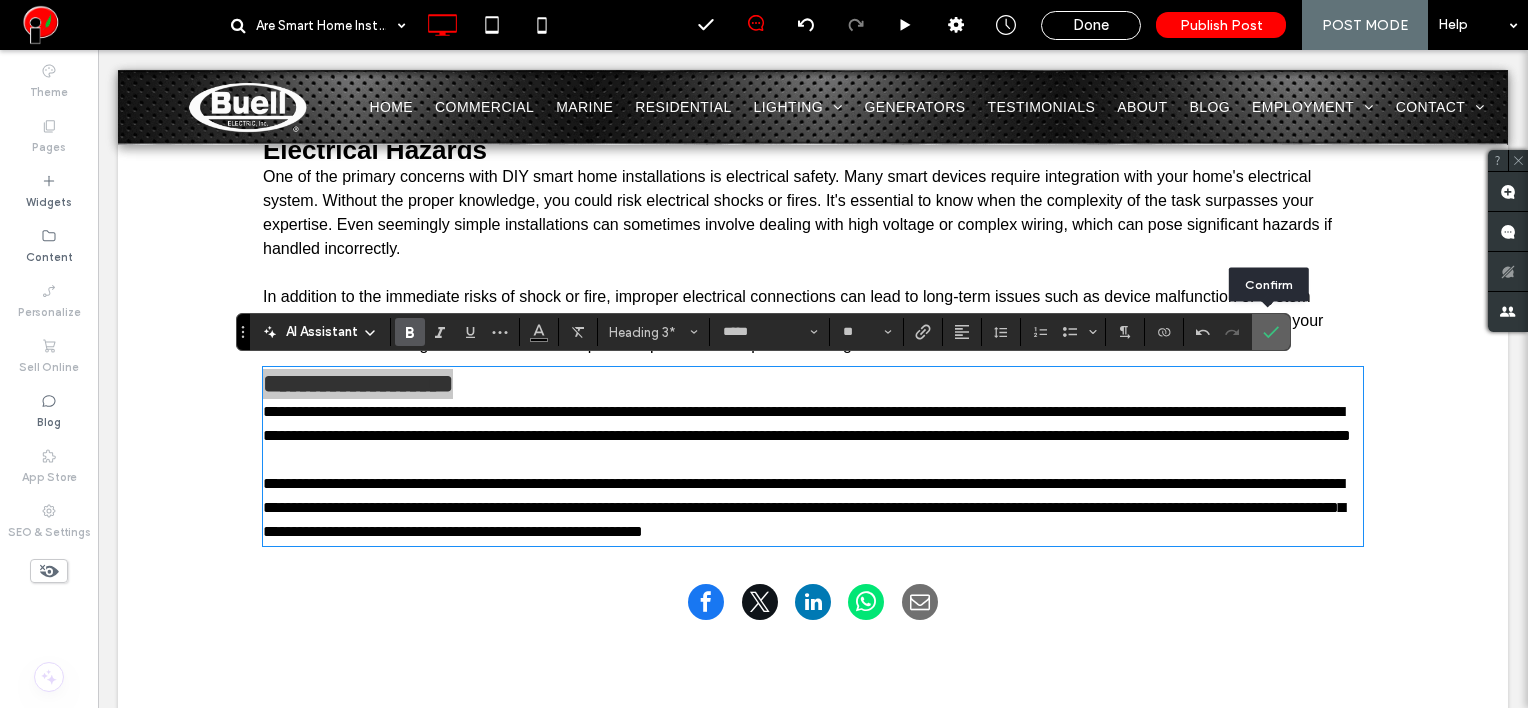 drag, startPoint x: 1269, startPoint y: 328, endPoint x: 1174, endPoint y: 279, distance: 106.89247 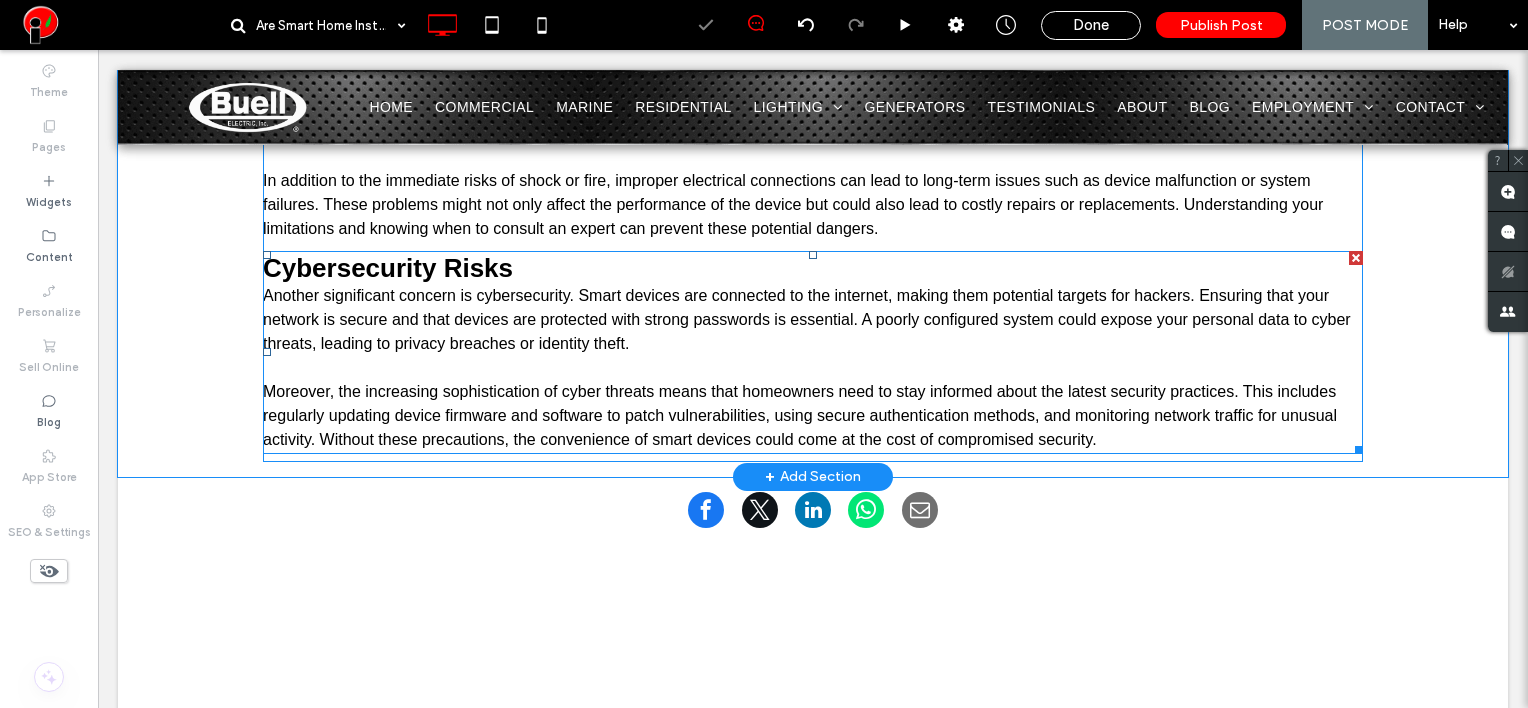 scroll, scrollTop: 2100, scrollLeft: 0, axis: vertical 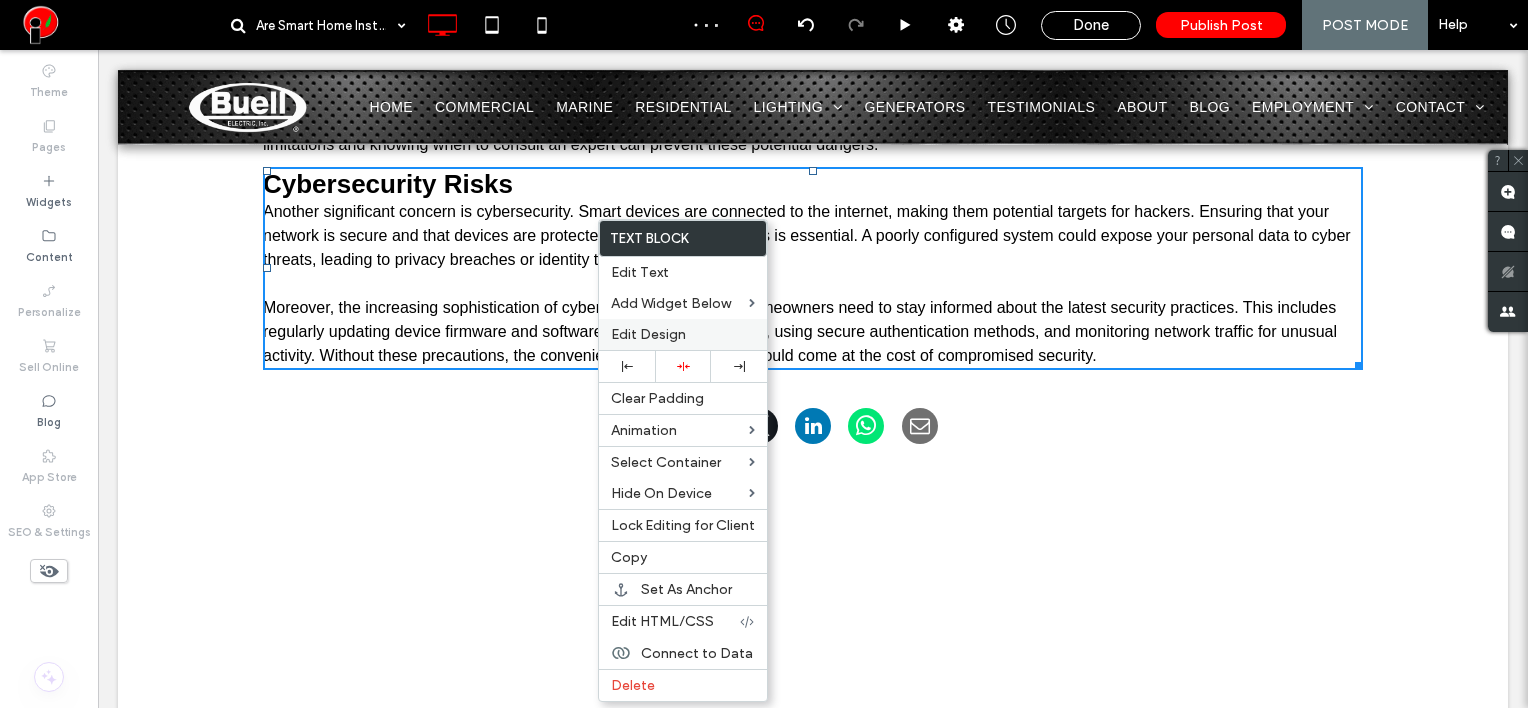 click on "Edit Design" at bounding box center [683, 334] 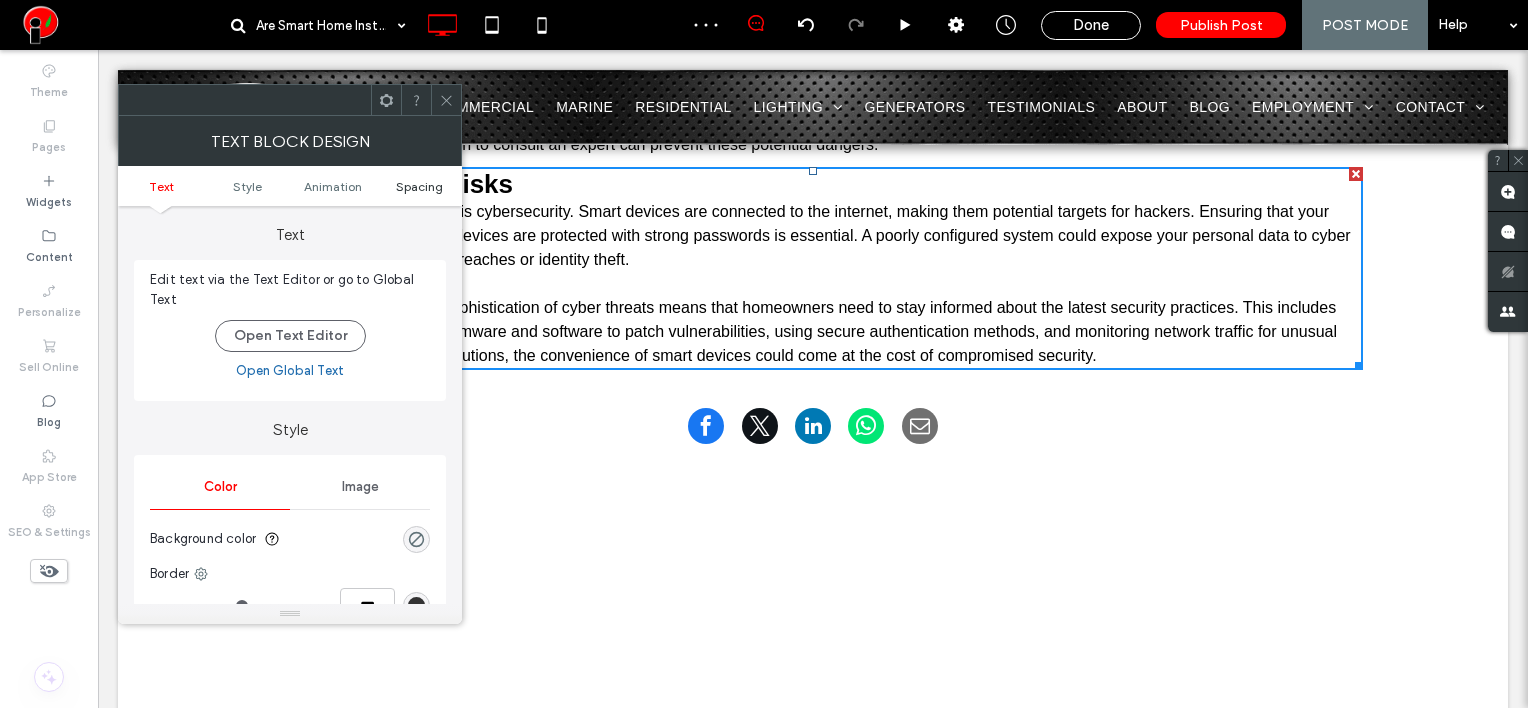 click on "Spacing" at bounding box center [419, 186] 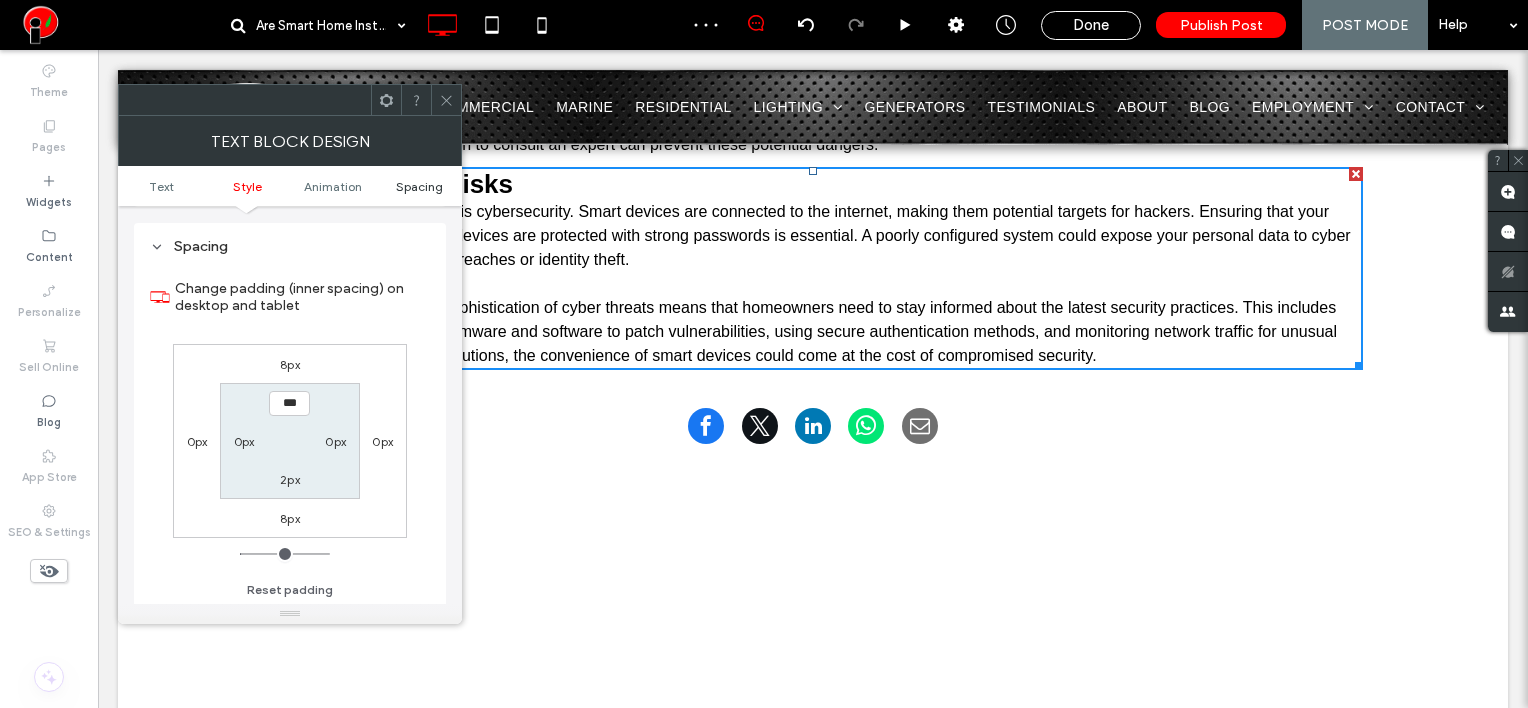 scroll, scrollTop: 572, scrollLeft: 0, axis: vertical 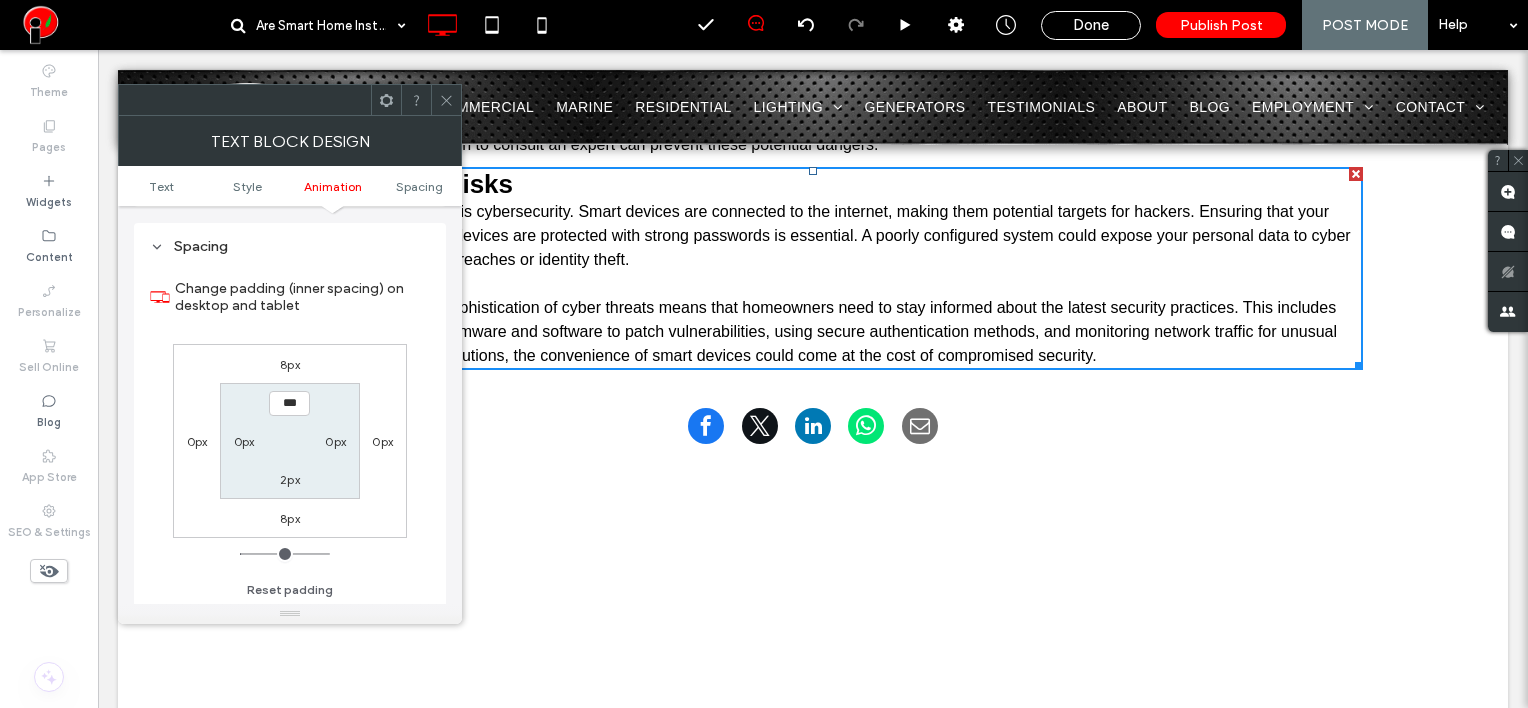 click on "8px" at bounding box center (290, 364) 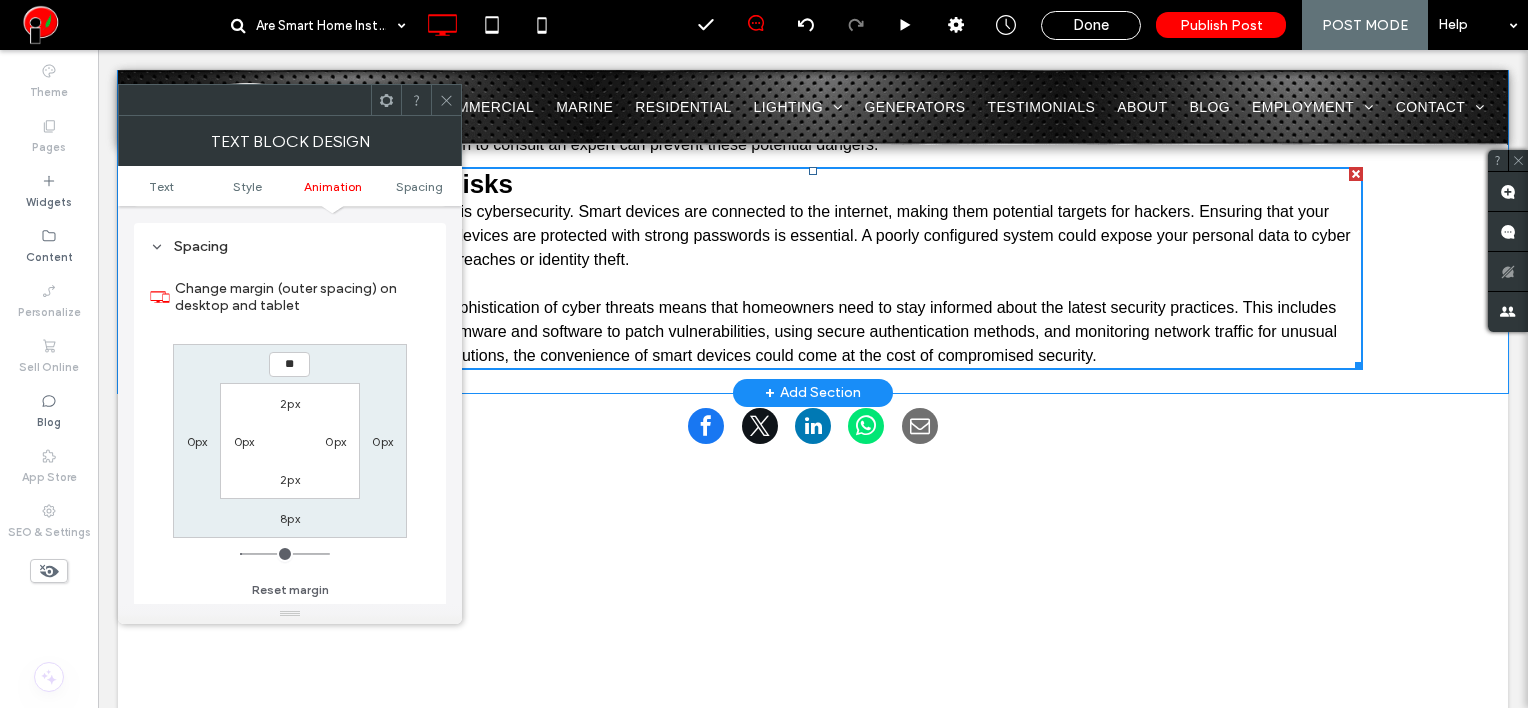 type on "**" 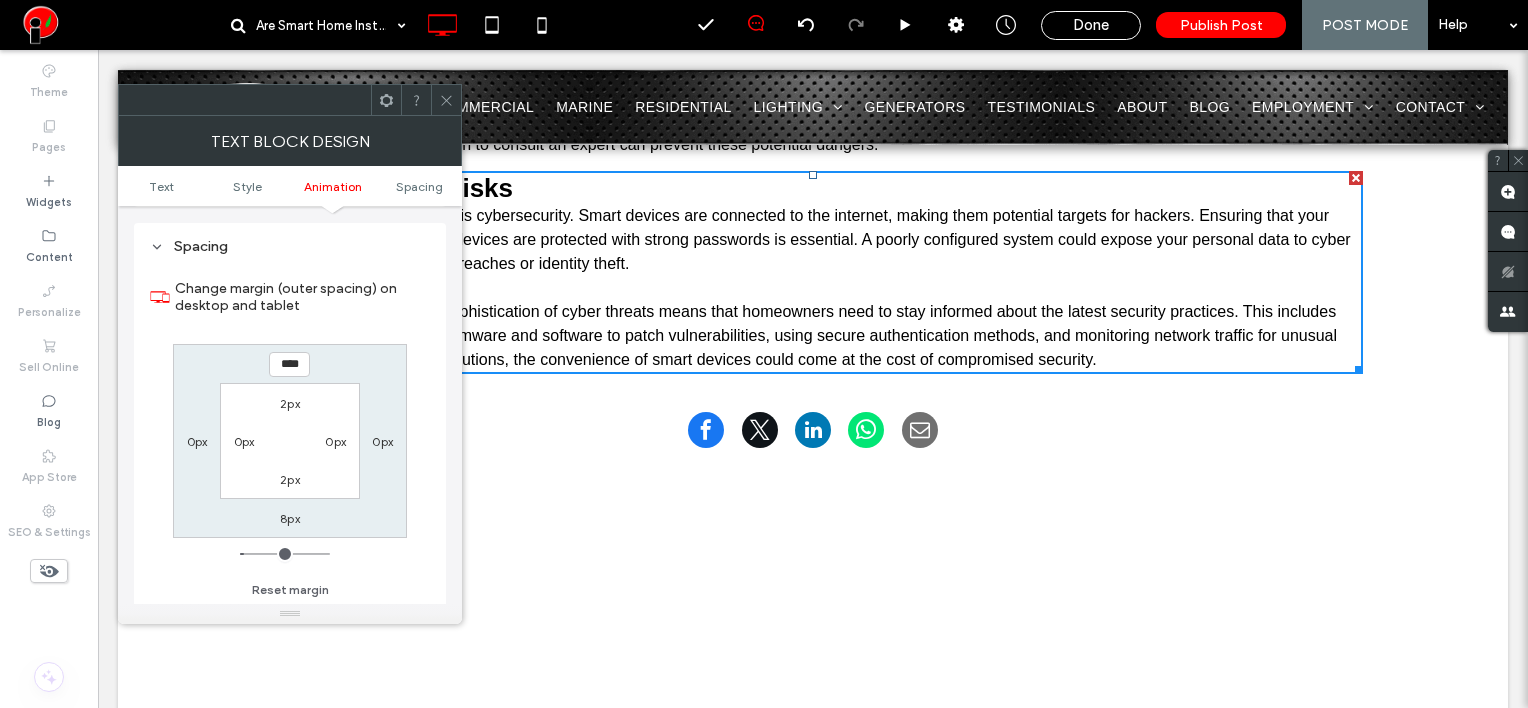 click at bounding box center [446, 100] 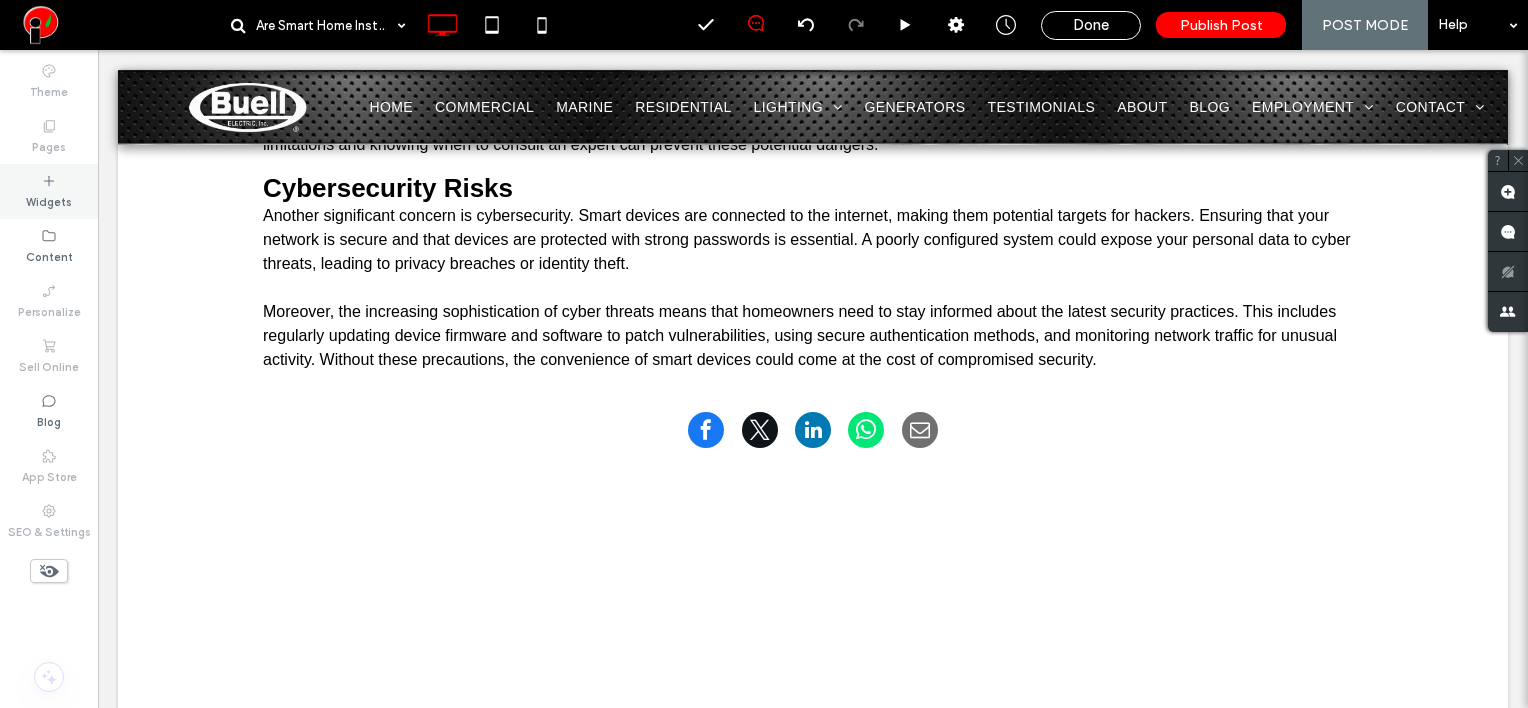 click on "Widgets" at bounding box center (49, 191) 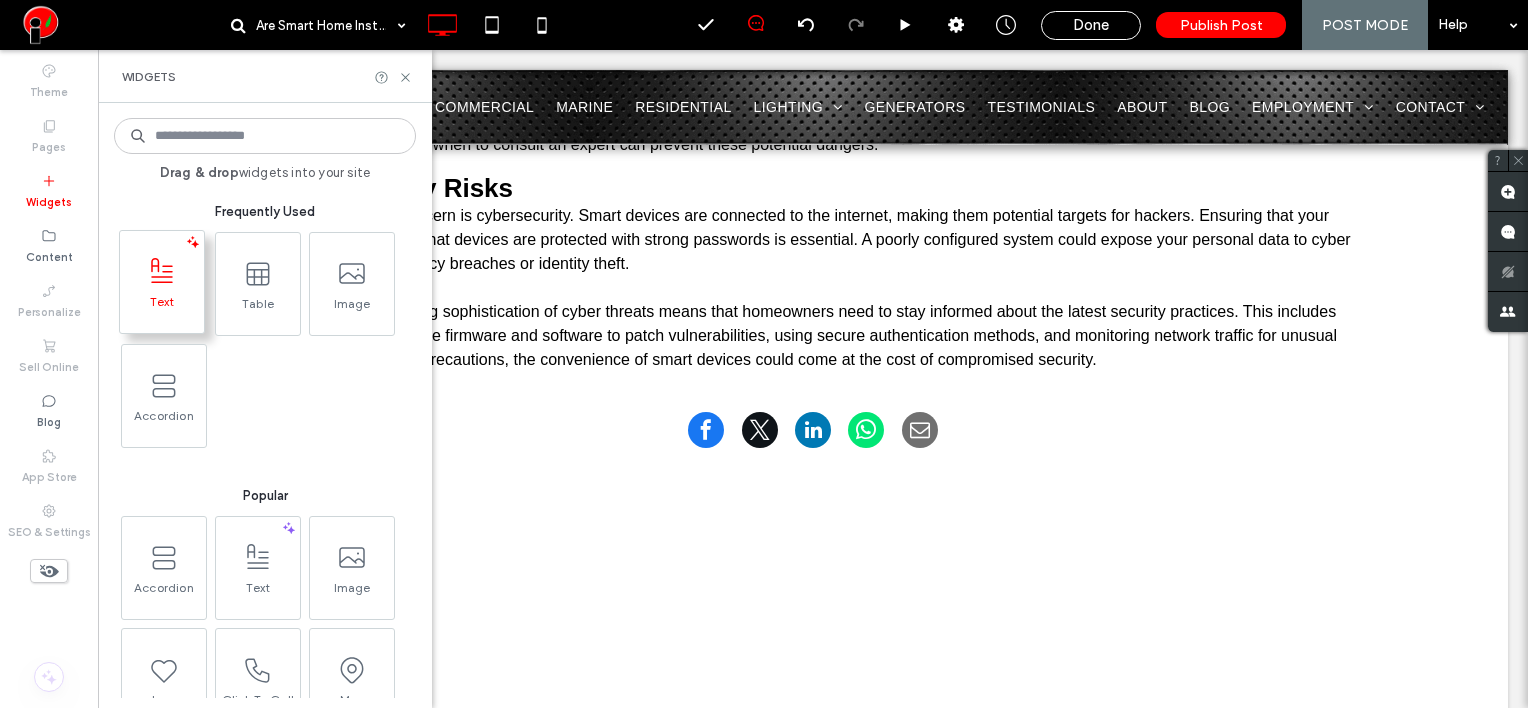 click at bounding box center (162, 271) 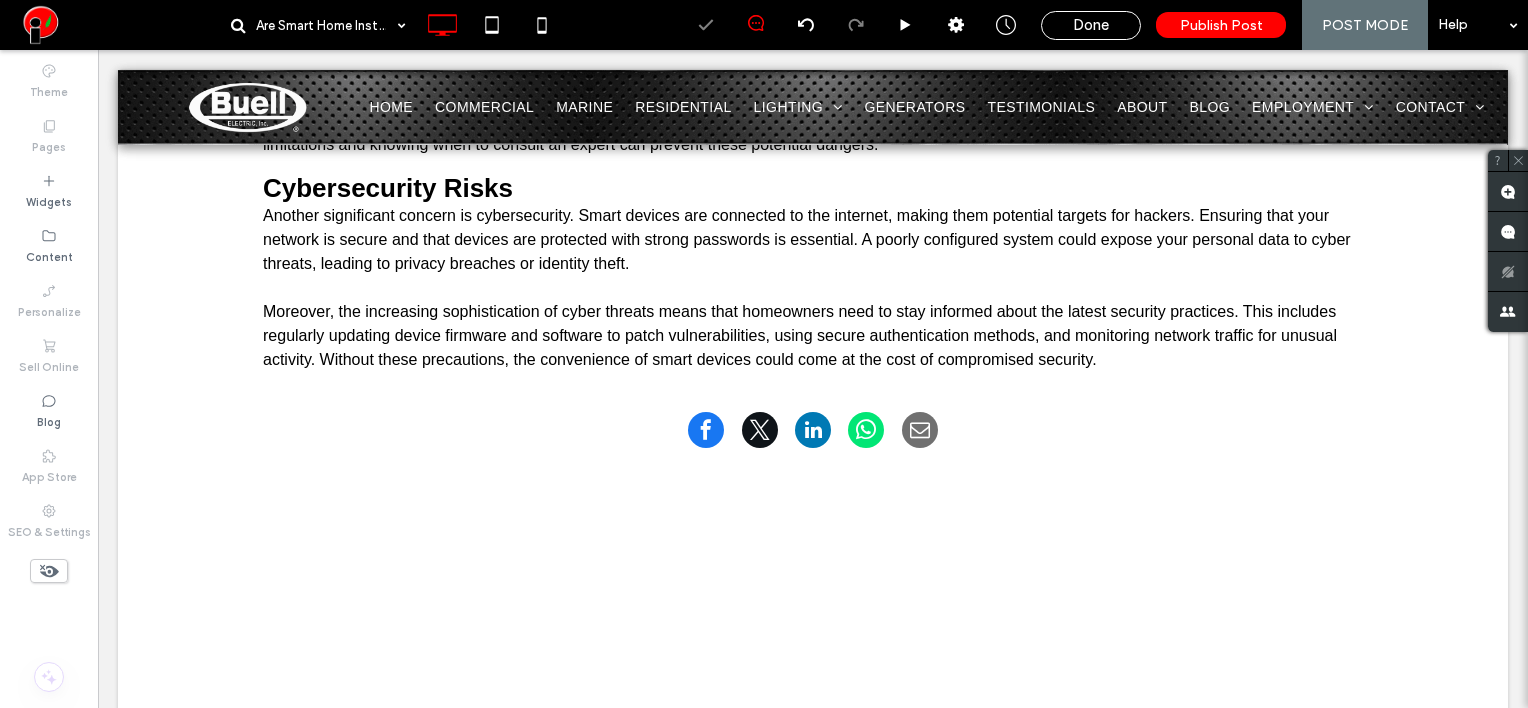 type on "*****" 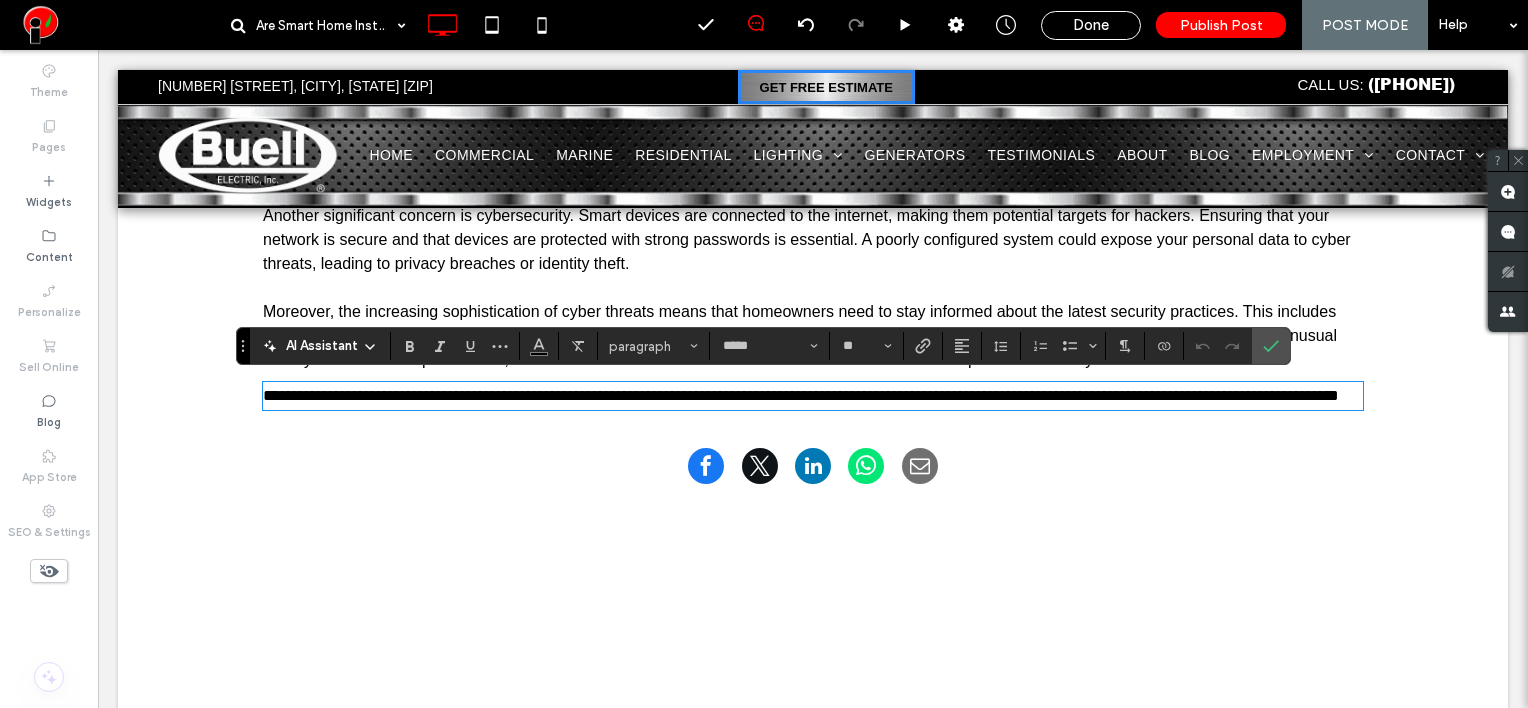 scroll, scrollTop: 0, scrollLeft: 0, axis: both 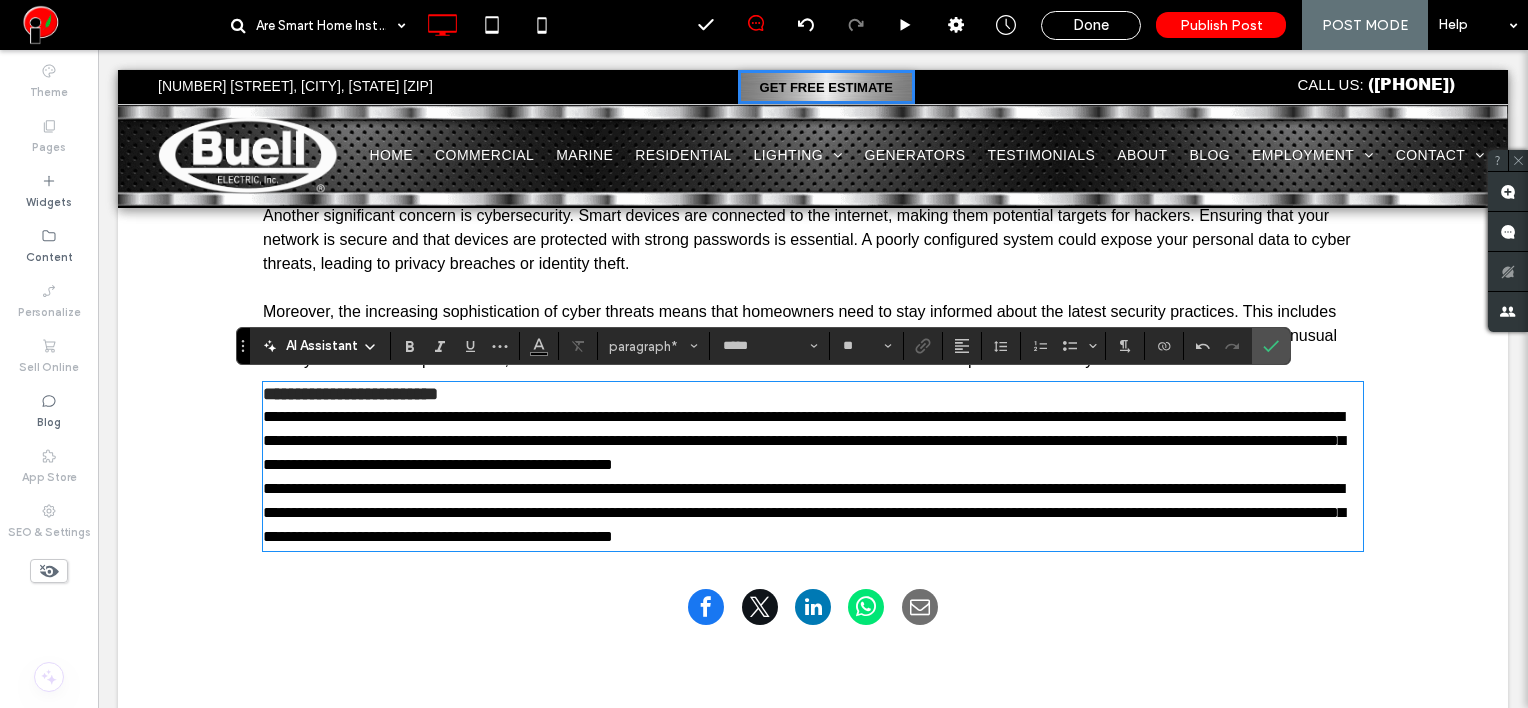 click on "**********" at bounding box center [813, 441] 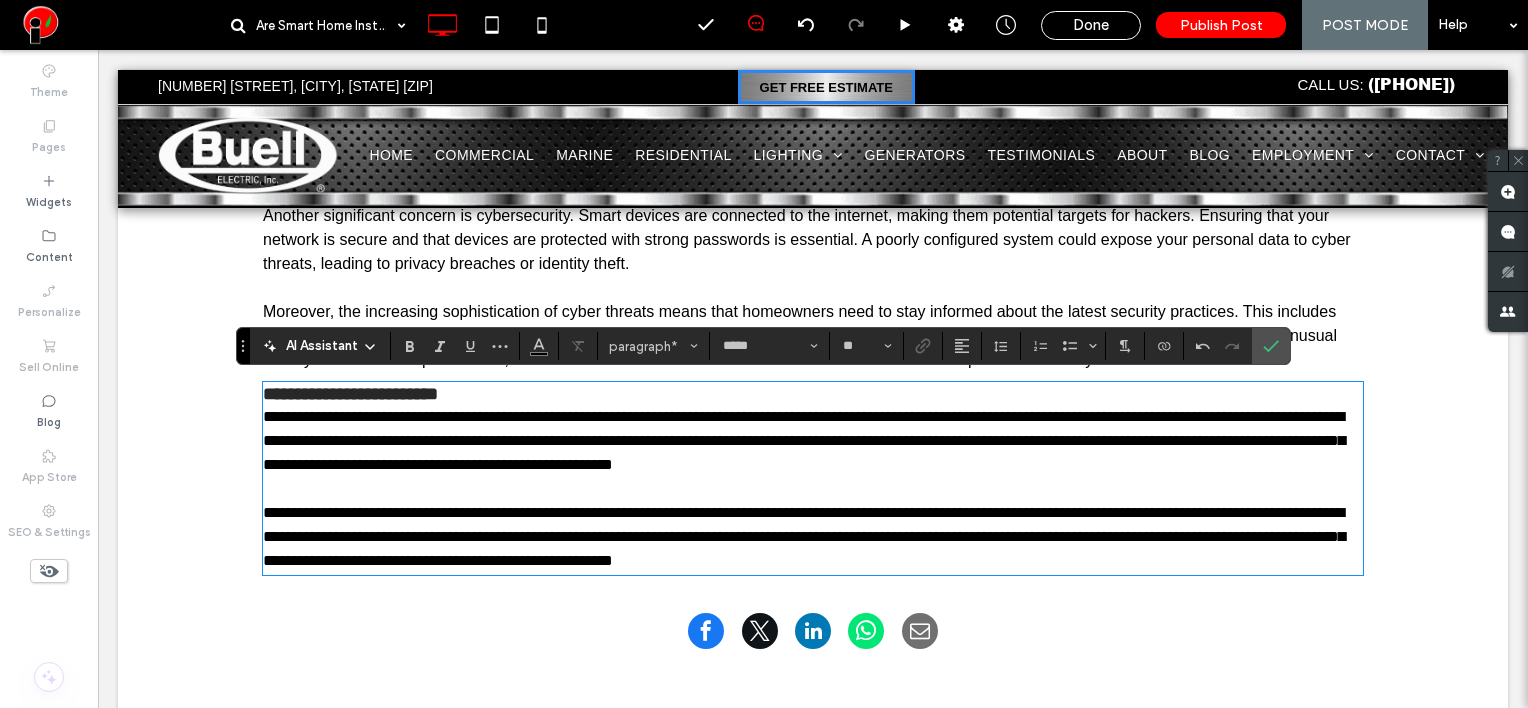type on "**" 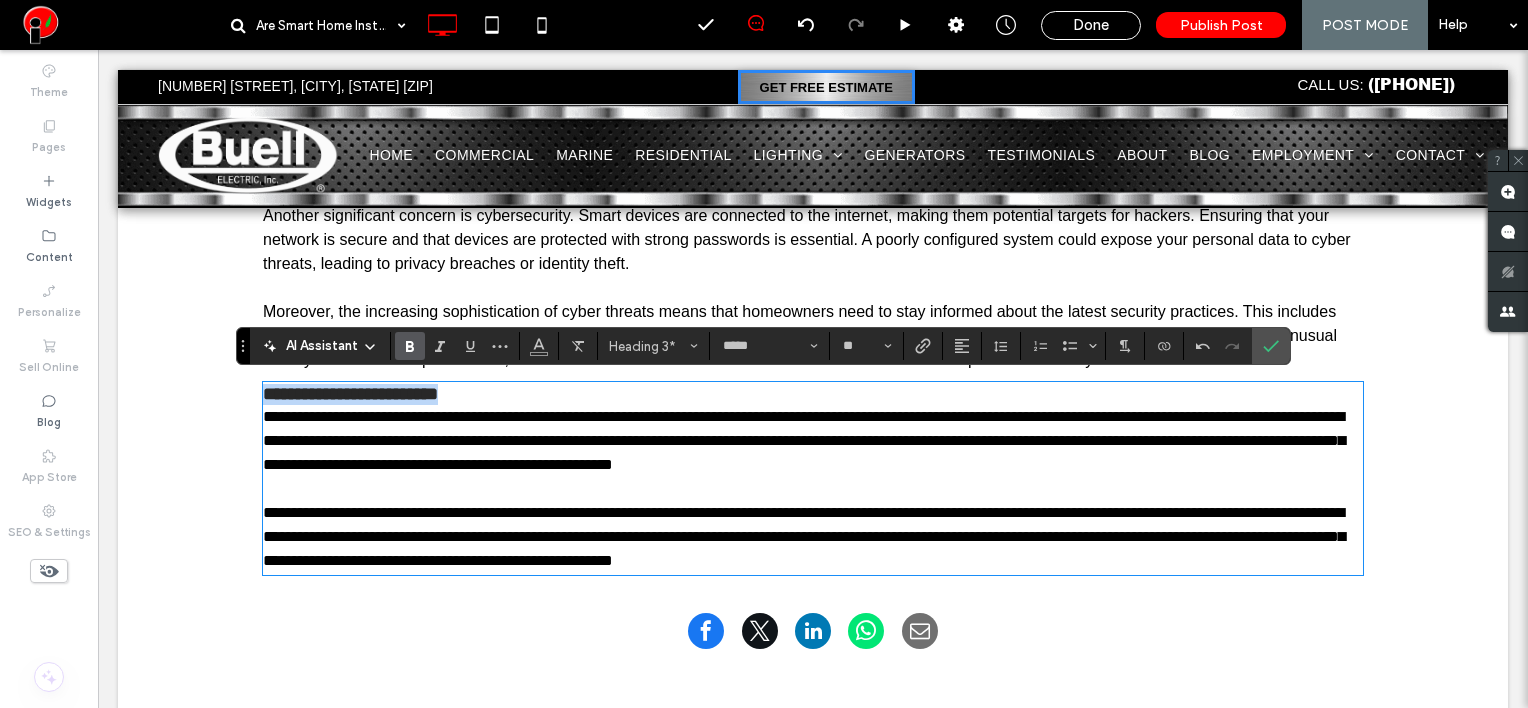 drag, startPoint x: 480, startPoint y: 392, endPoint x: 190, endPoint y: 386, distance: 290.06207 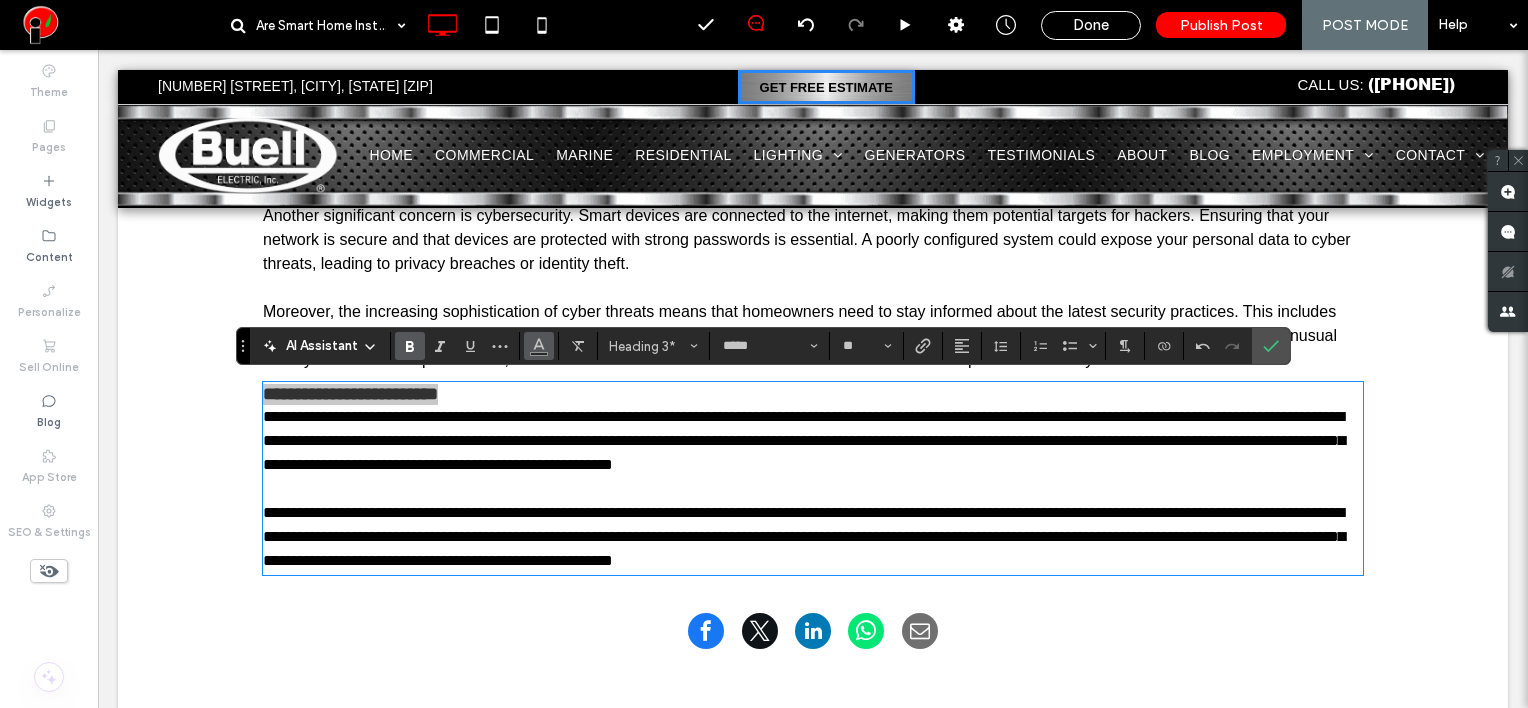 click 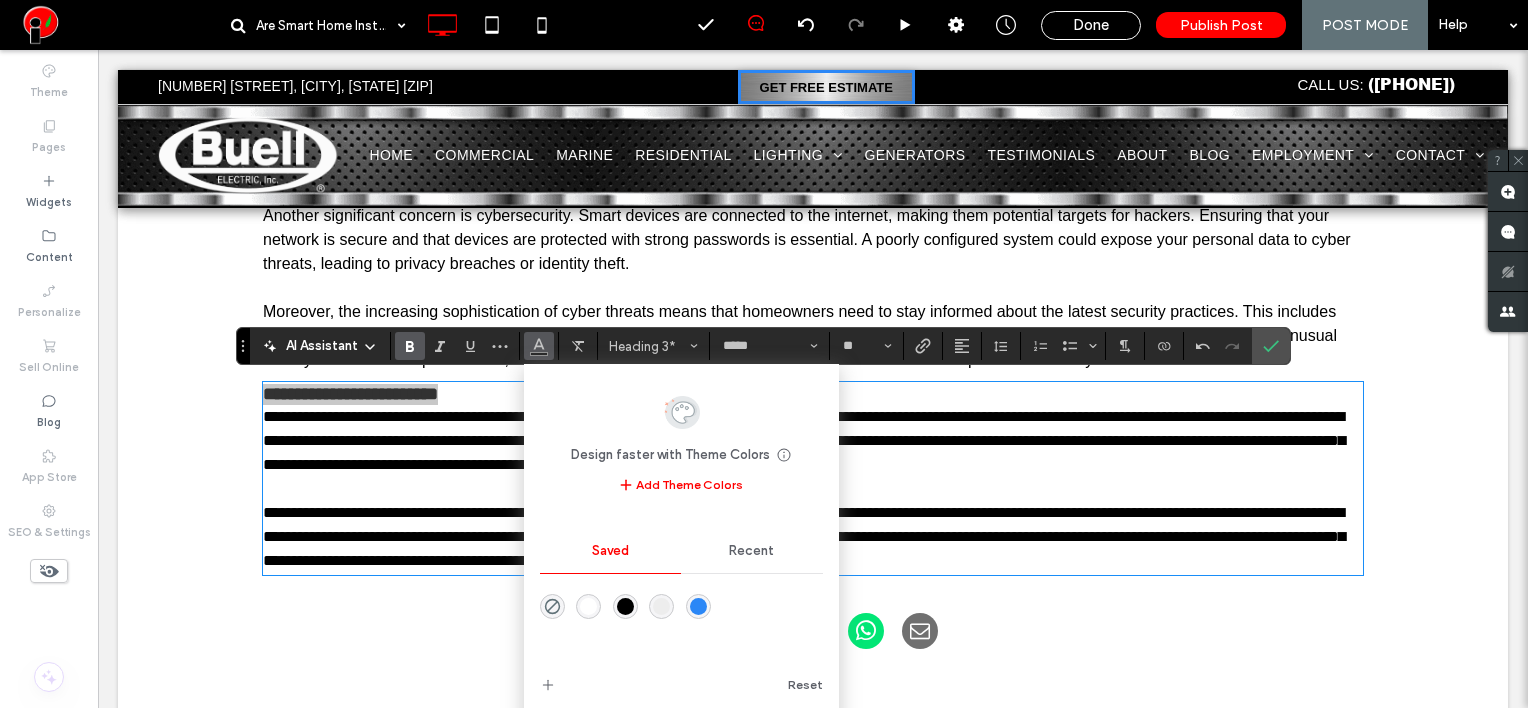 click at bounding box center (625, 606) 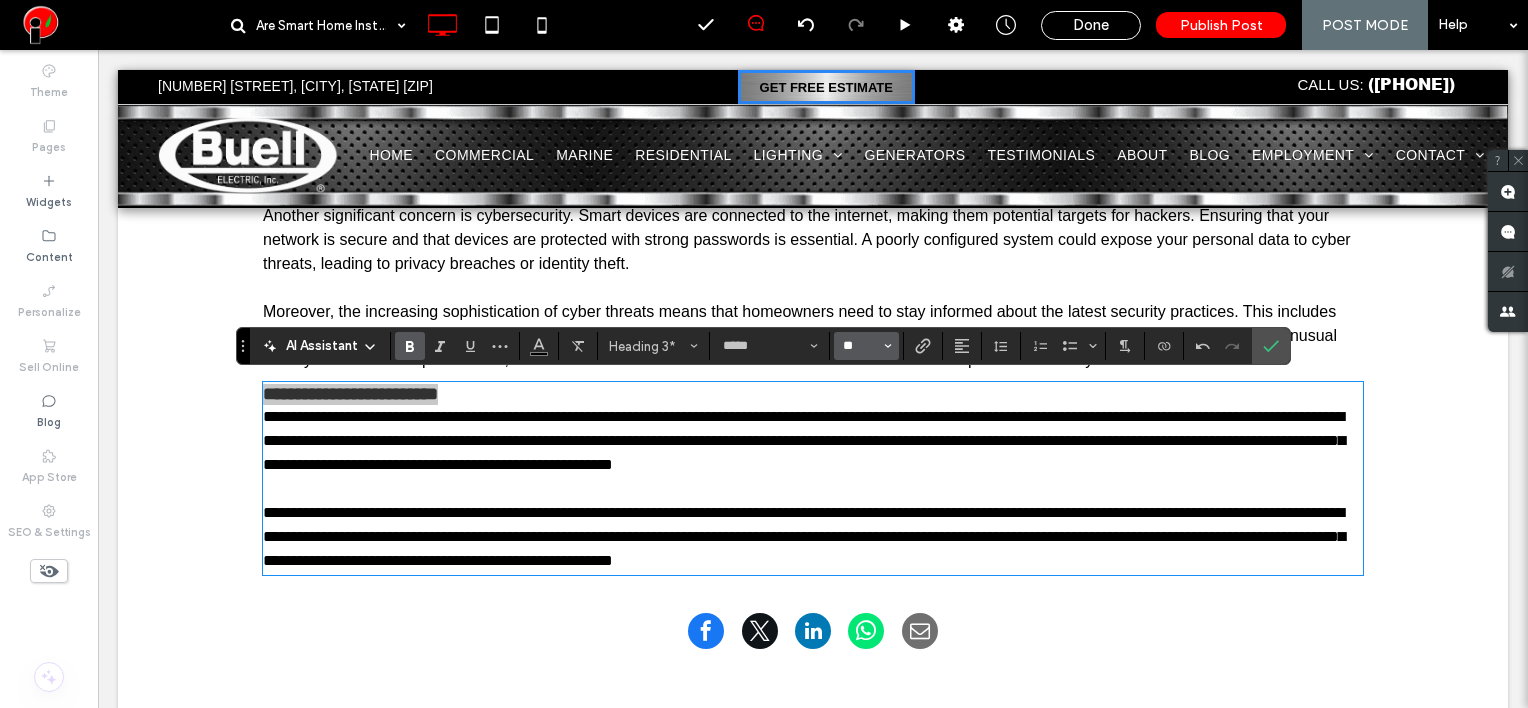 click on "**" at bounding box center (860, 346) 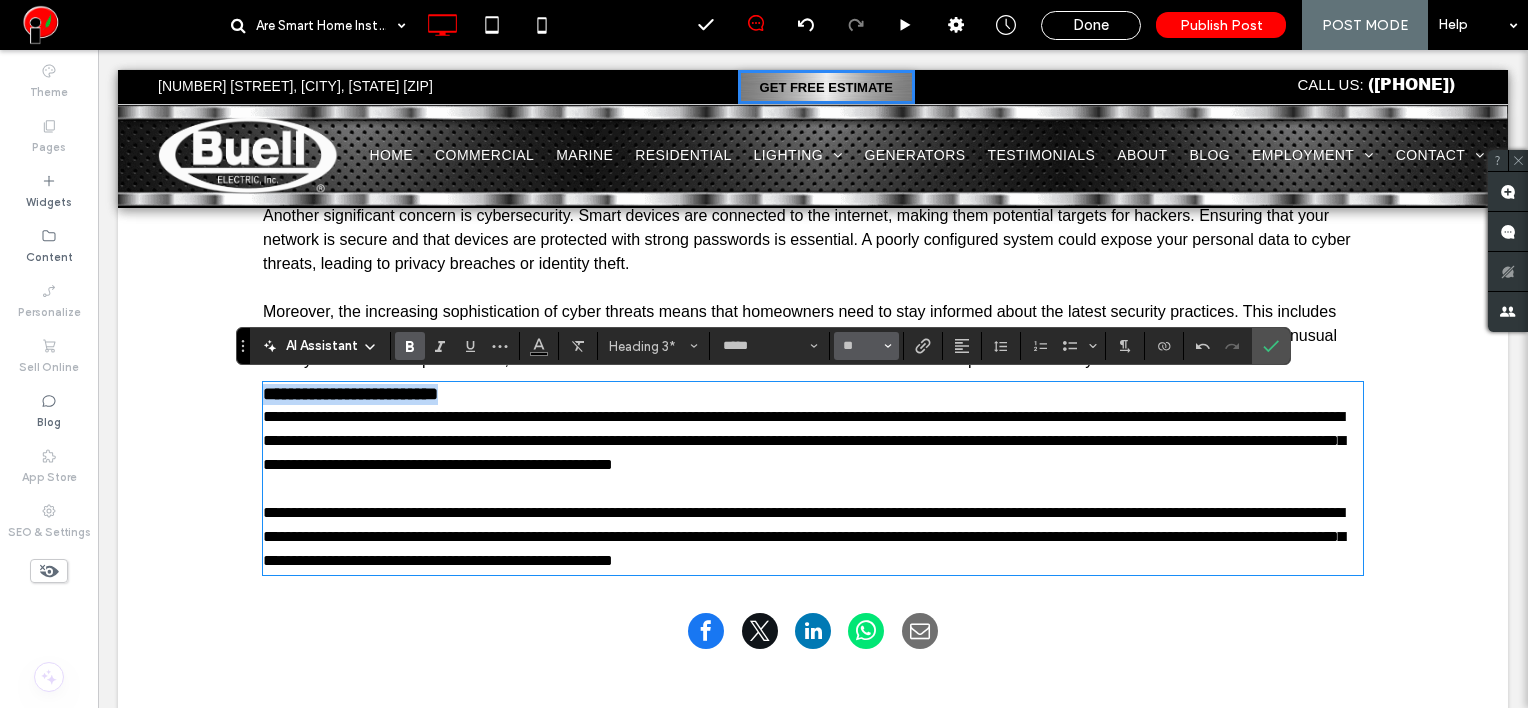 type on "**" 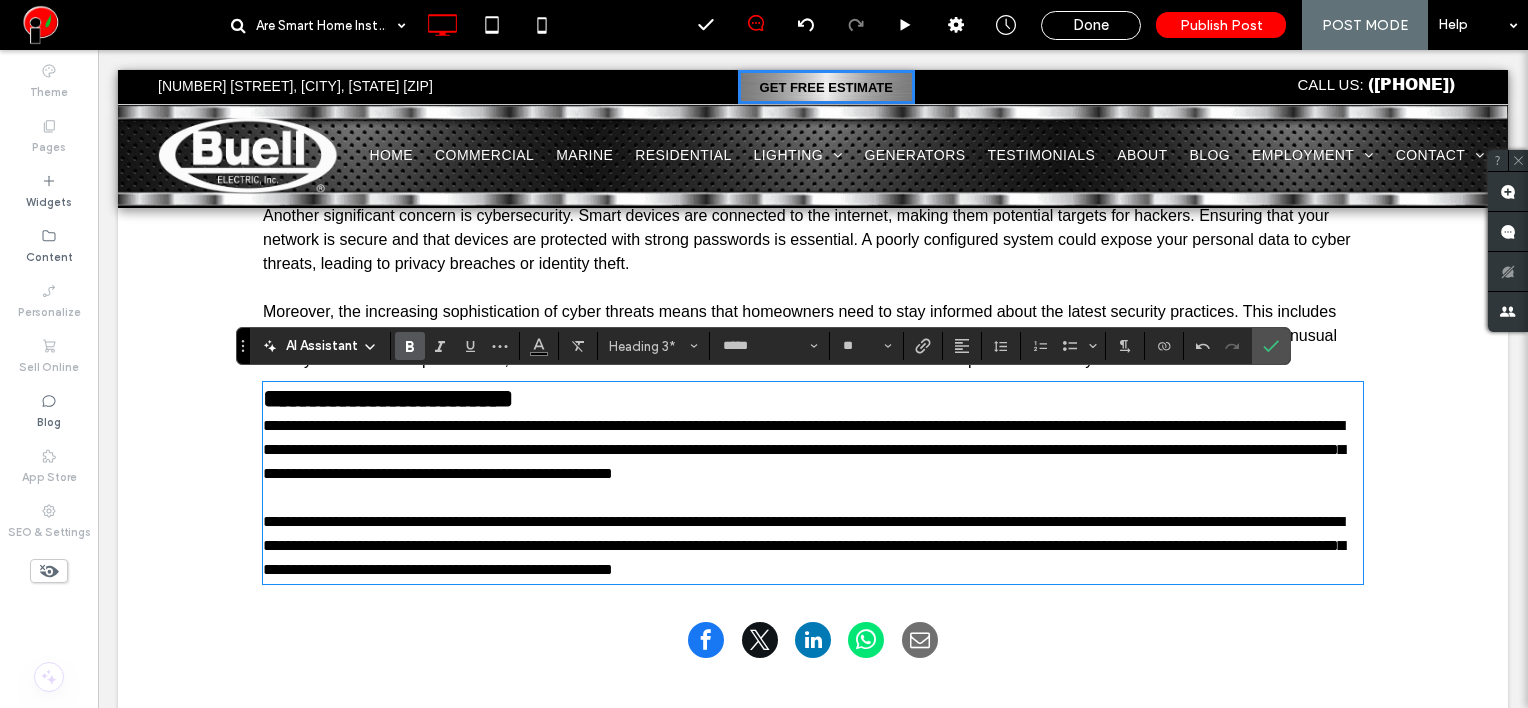 click on "In today's digital age, smart home technology is becoming increasingly popular. From smart thermostats to security cameras, these devices are designed to make our lives more convenient and secure. However, a question that often arises is whether it's safe to install these devices without professional help. In this article, we will explore the safety of DIY smart home installations and provide insights into when it might be best to call in the experts. As we delve deeper, we'll examine various aspects of smart home technology, assess the potential risks of DIY installations, and offer guidance on making informed decisions.
Understanding Smart Home Technology Before diving into the safety aspects, it's important to understand what smart home technology entails. A smart home involves a network of devices connected to the internet, allowing homeowners to control and monitor them remotely. These devices include: Smart Thermostats: Smart Lights: Security Cameras:  Smart Locks: Voice Assistants:" at bounding box center [813, -427] 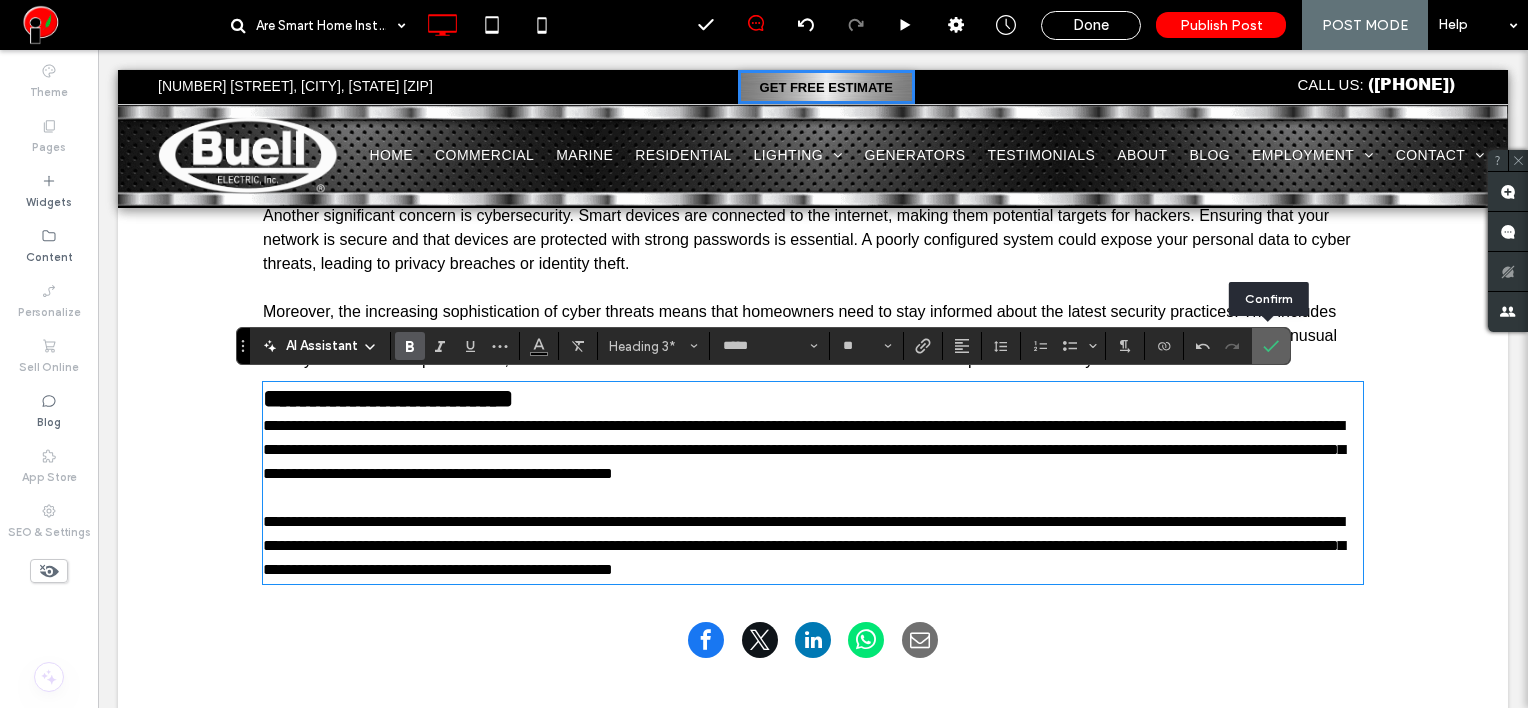drag, startPoint x: 1260, startPoint y: 345, endPoint x: 1135, endPoint y: 325, distance: 126.58989 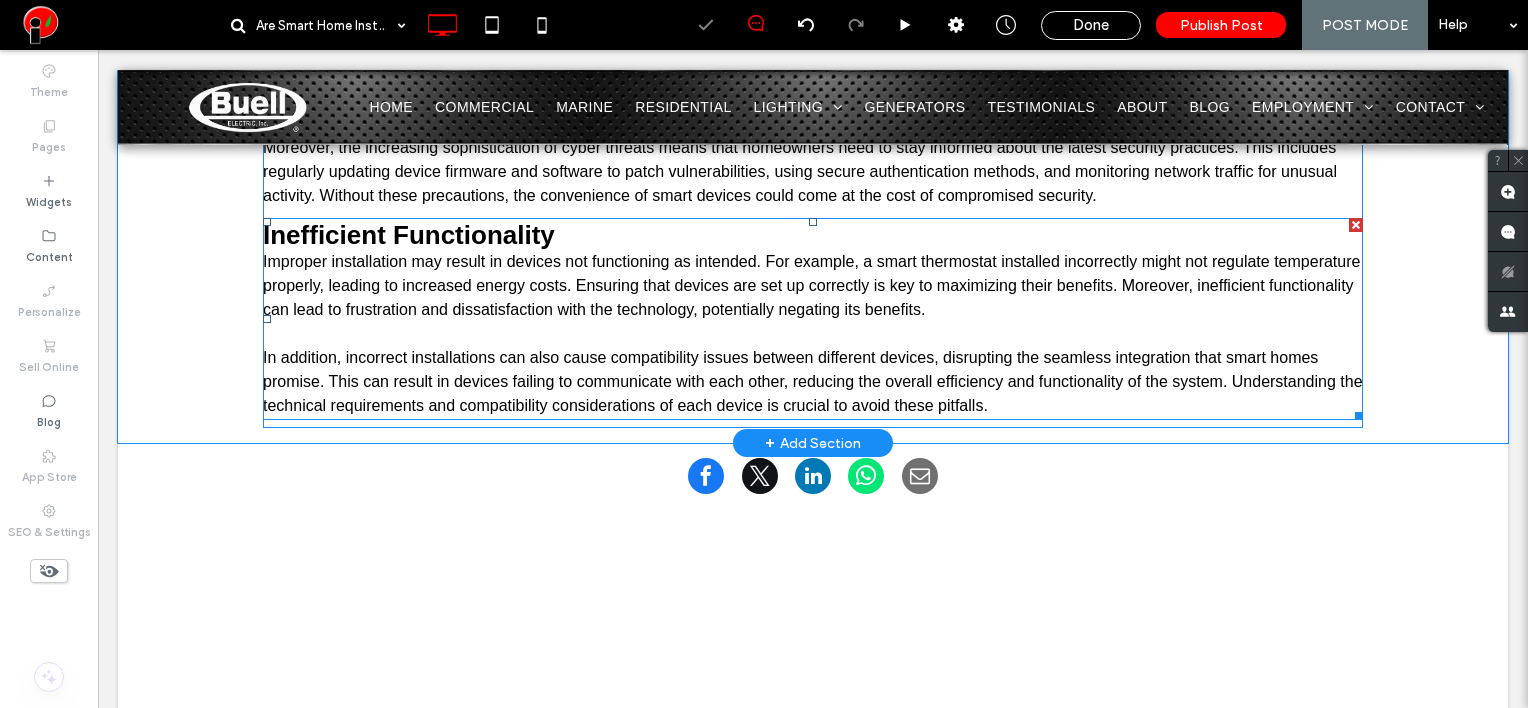 scroll, scrollTop: 2300, scrollLeft: 0, axis: vertical 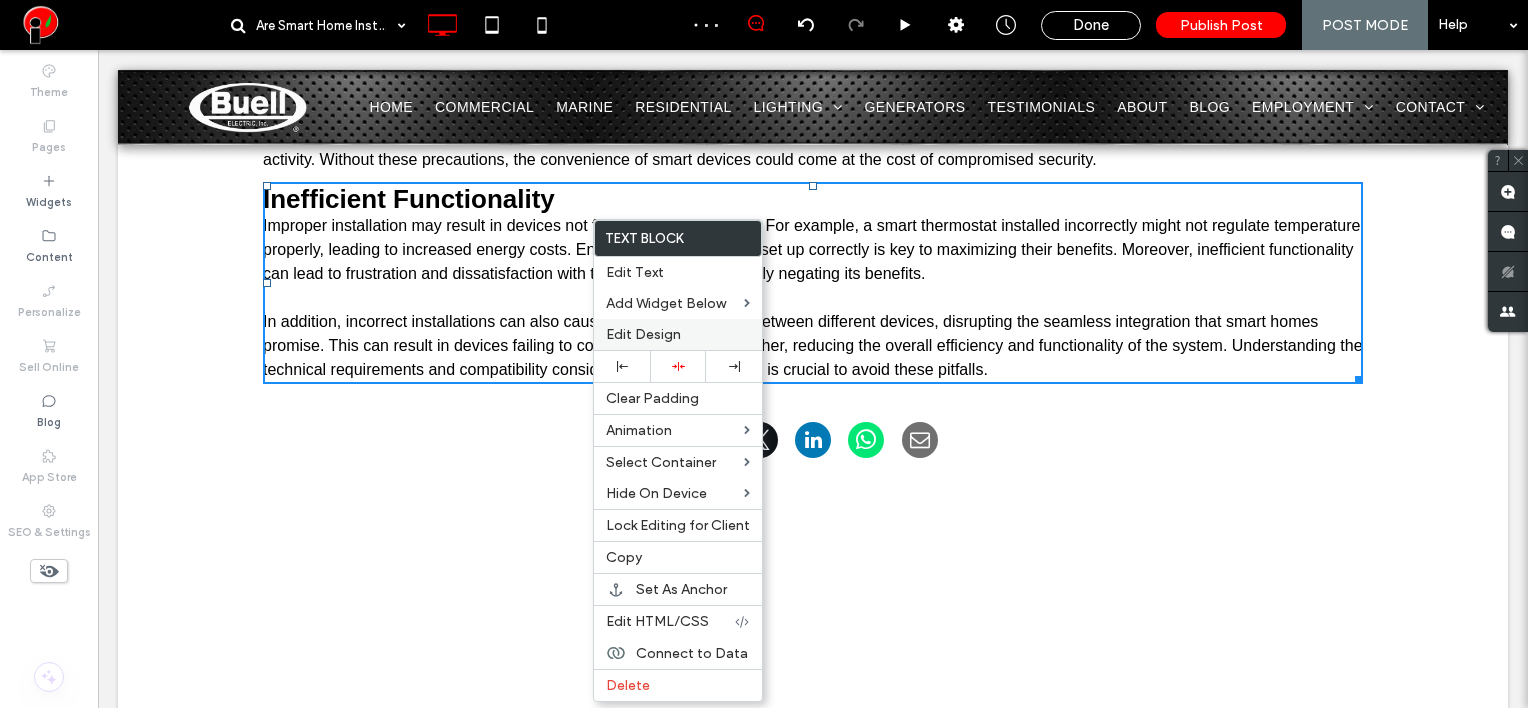 click on "Edit Design" at bounding box center (643, 334) 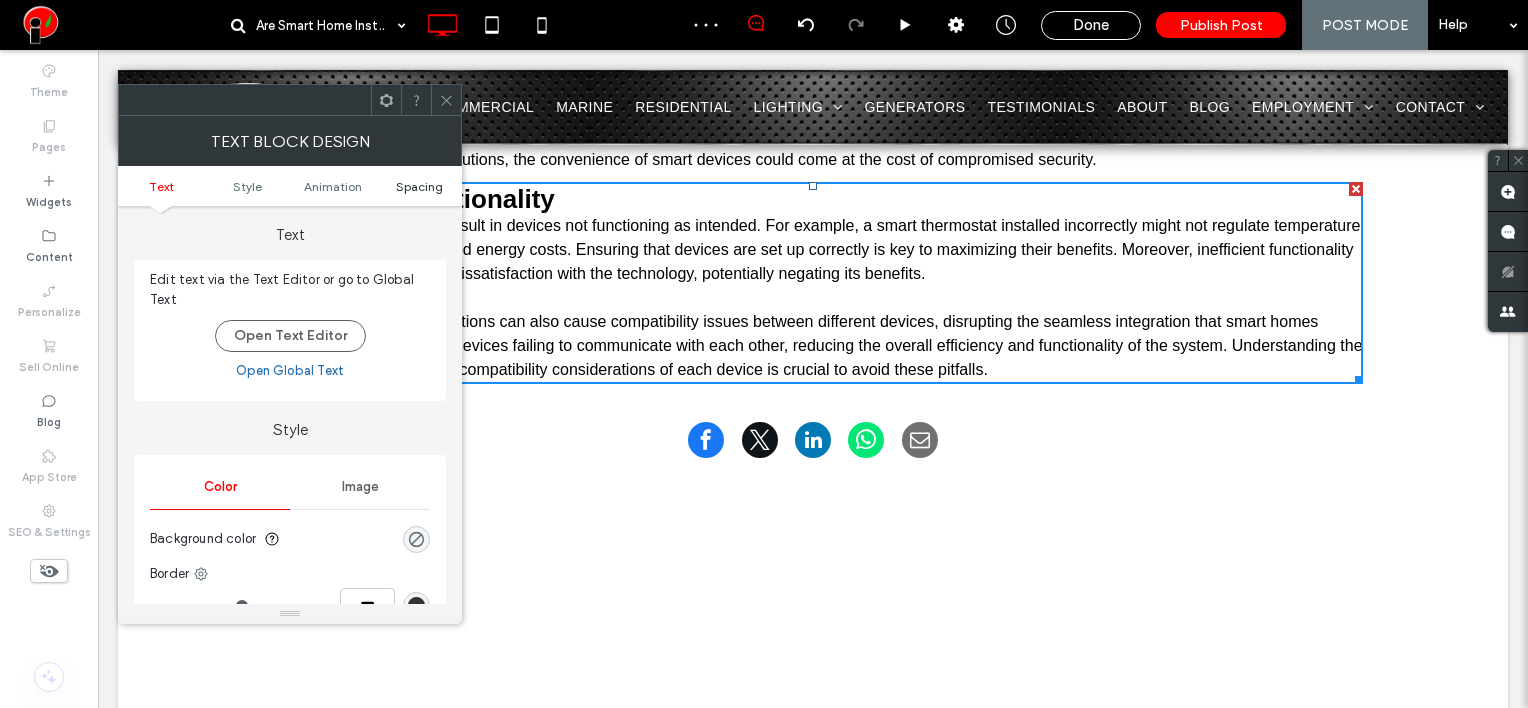 click on "Spacing" at bounding box center [419, 186] 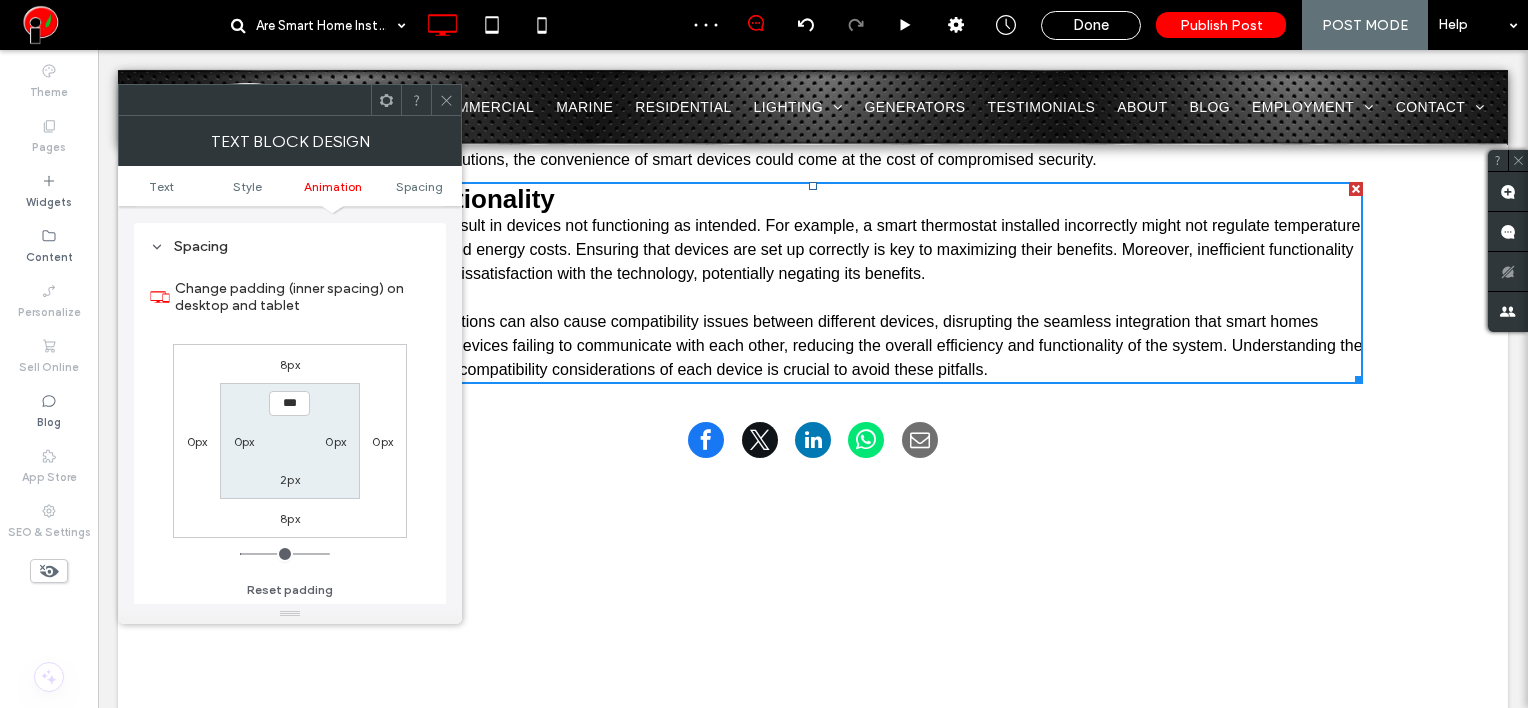 scroll, scrollTop: 572, scrollLeft: 0, axis: vertical 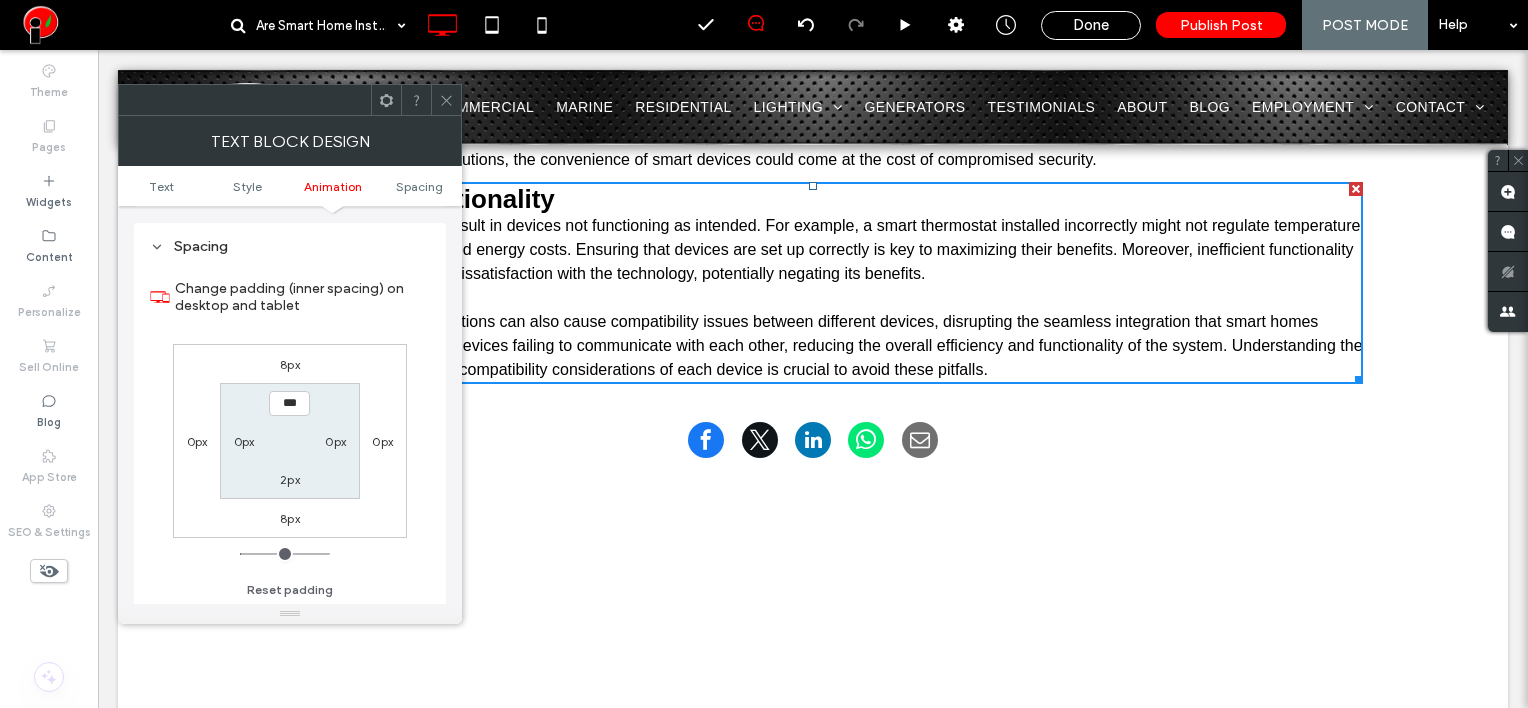 click on "8px" at bounding box center [290, 364] 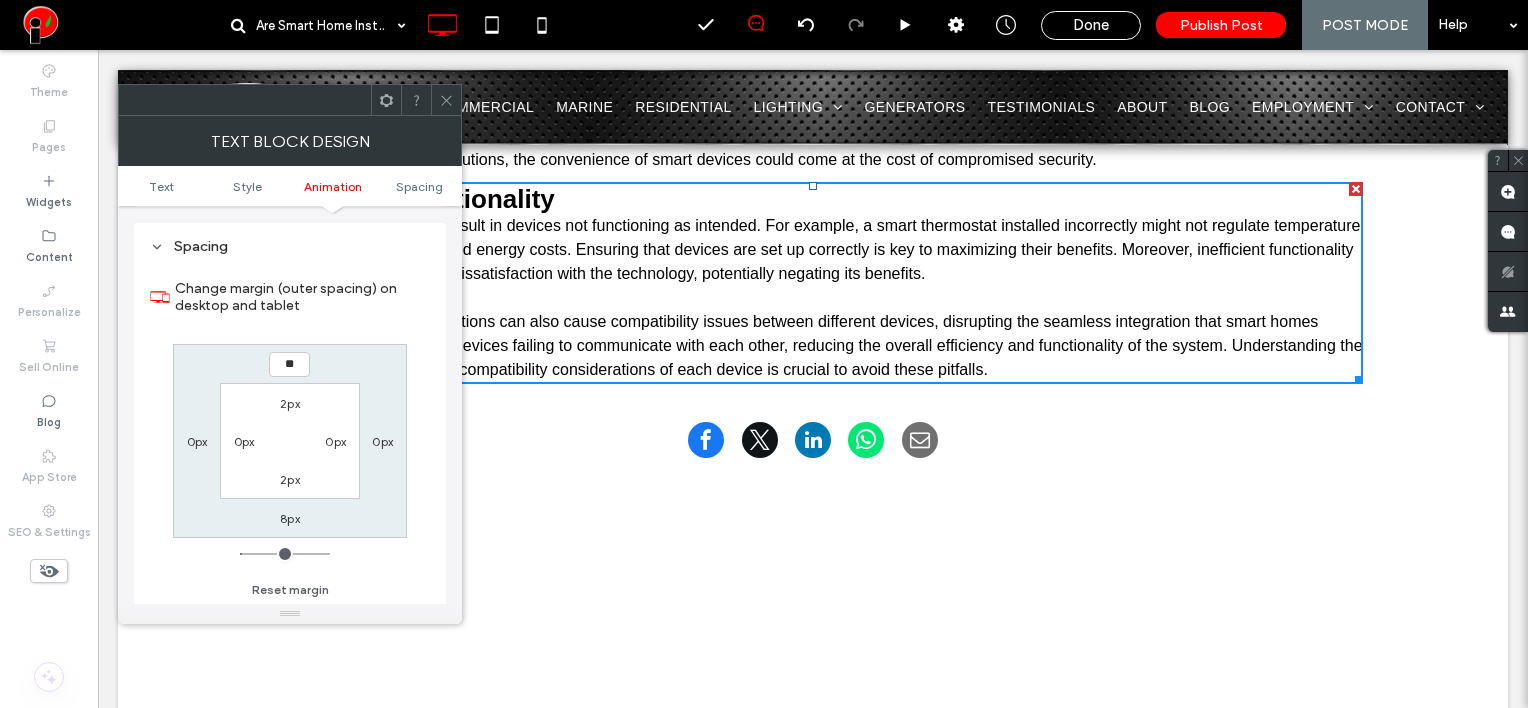 type on "**" 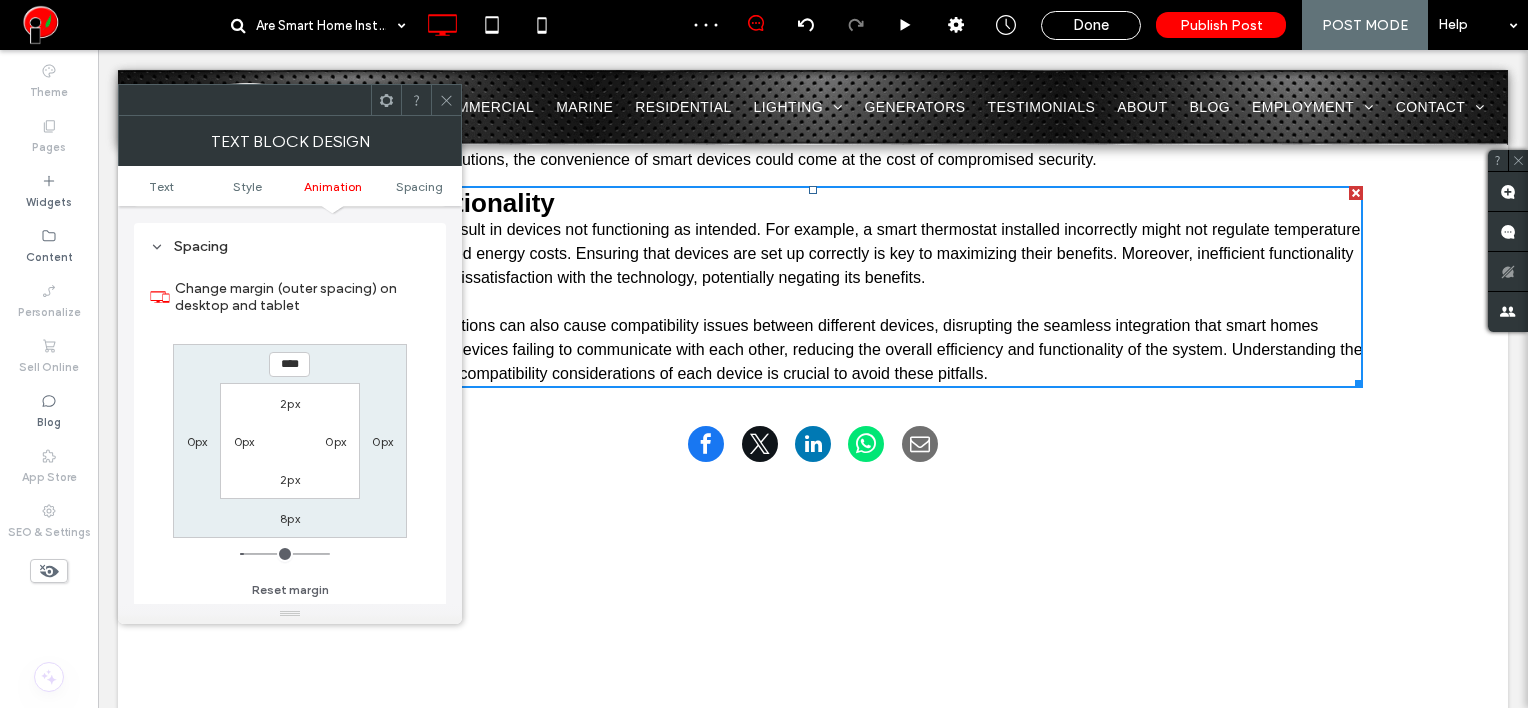 click 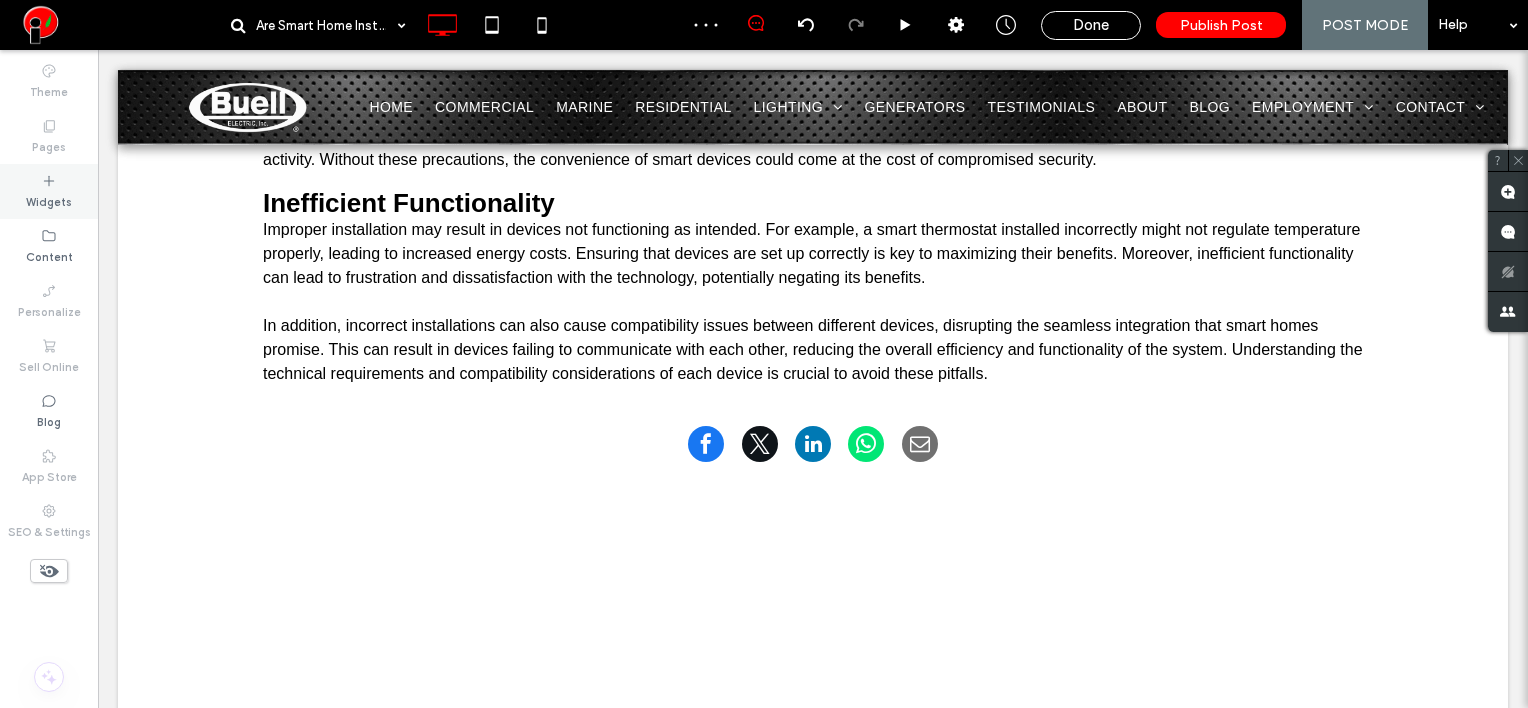 click on "Widgets" at bounding box center (49, 200) 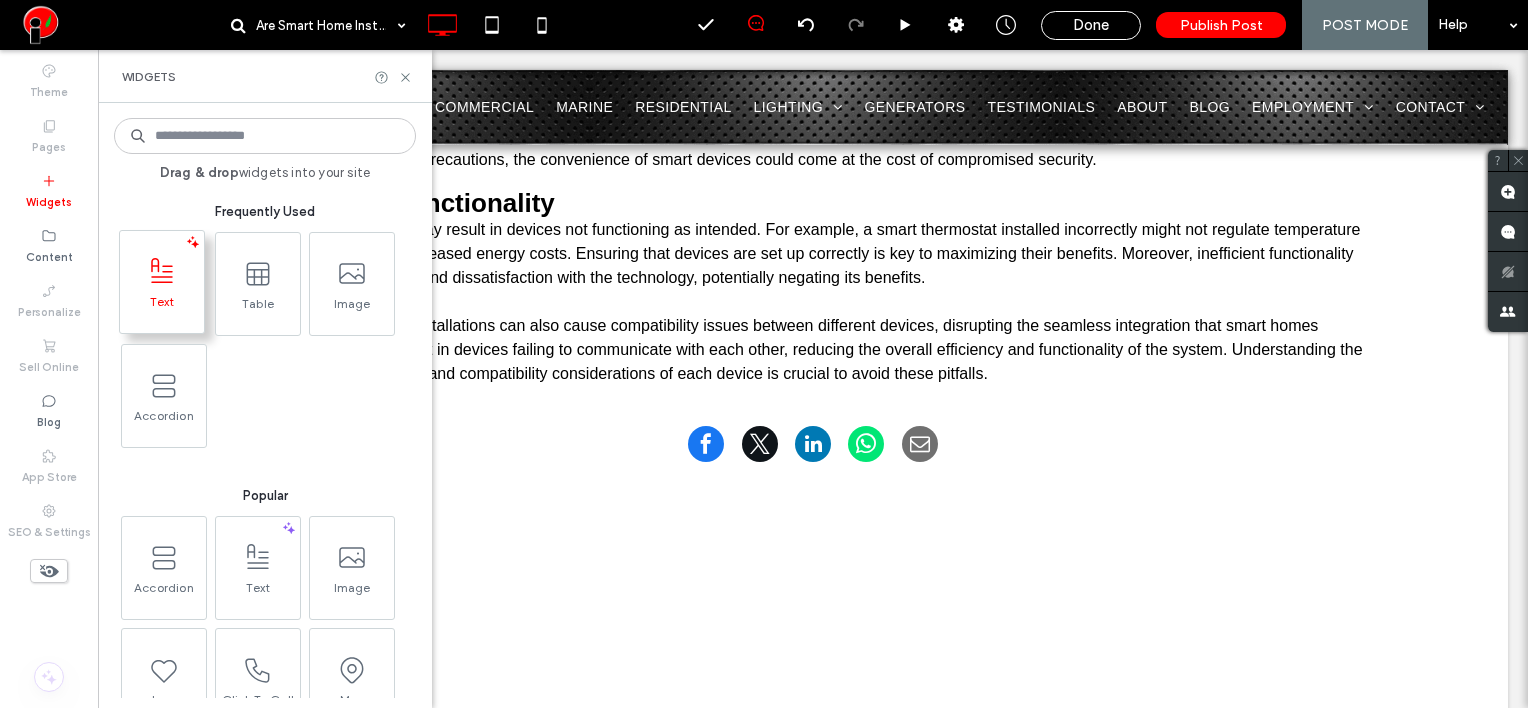 click 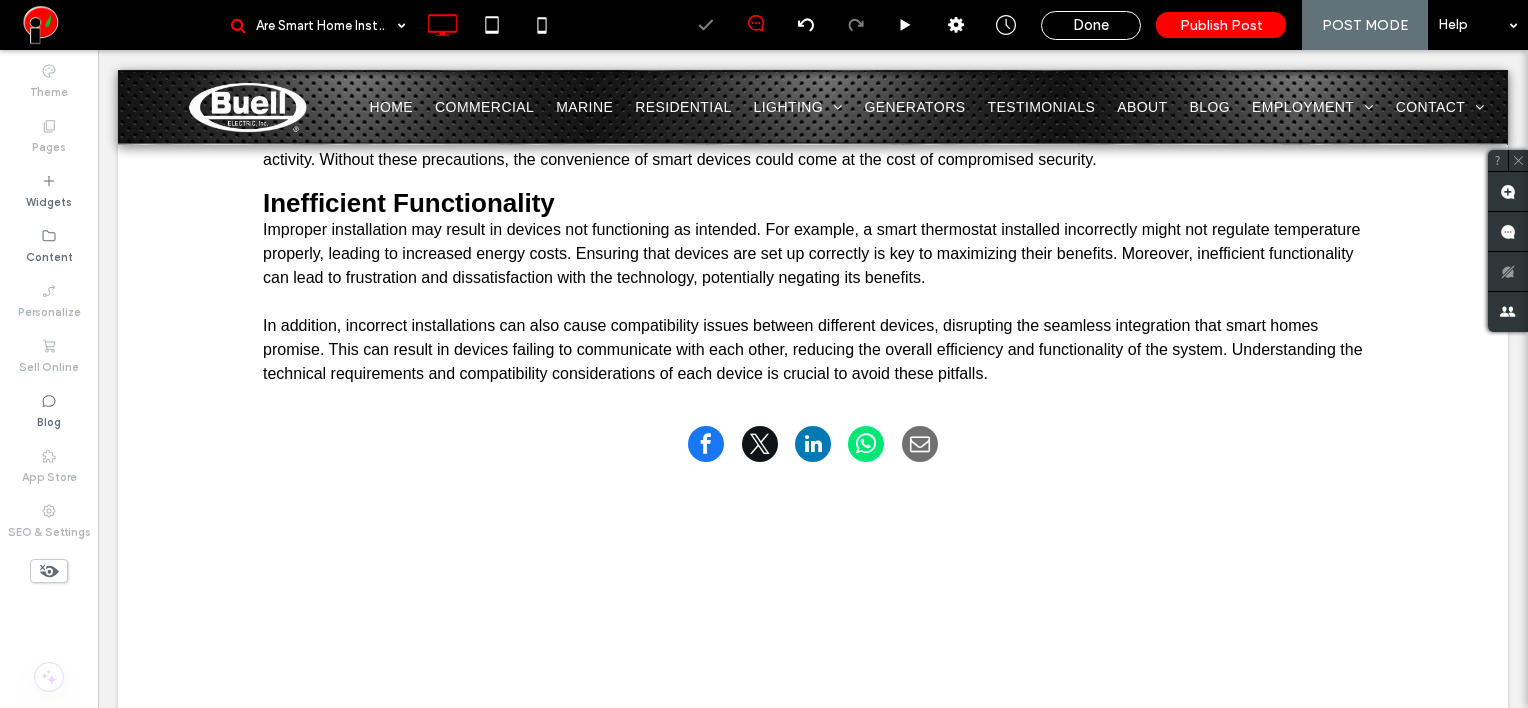 type on "*****" 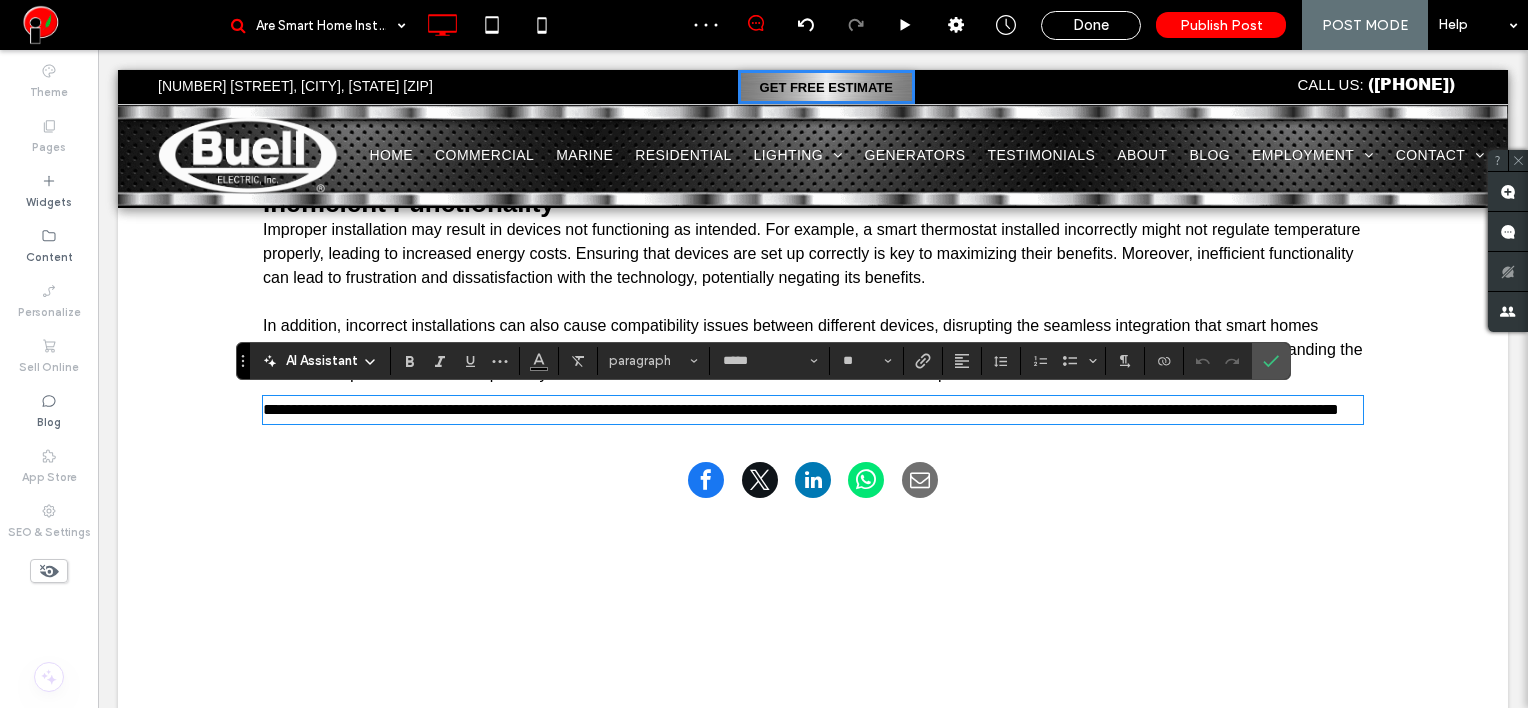 scroll, scrollTop: 0, scrollLeft: 0, axis: both 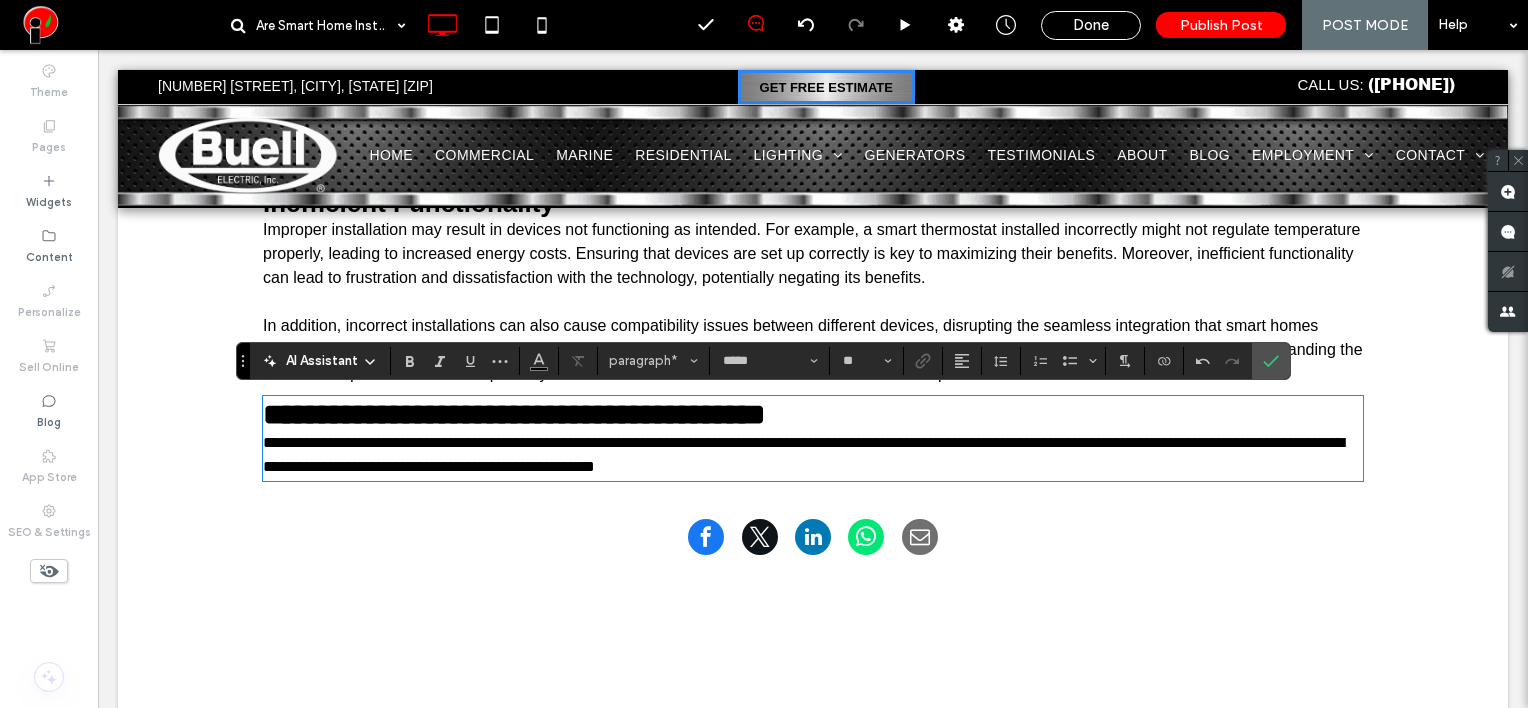 type on "**********" 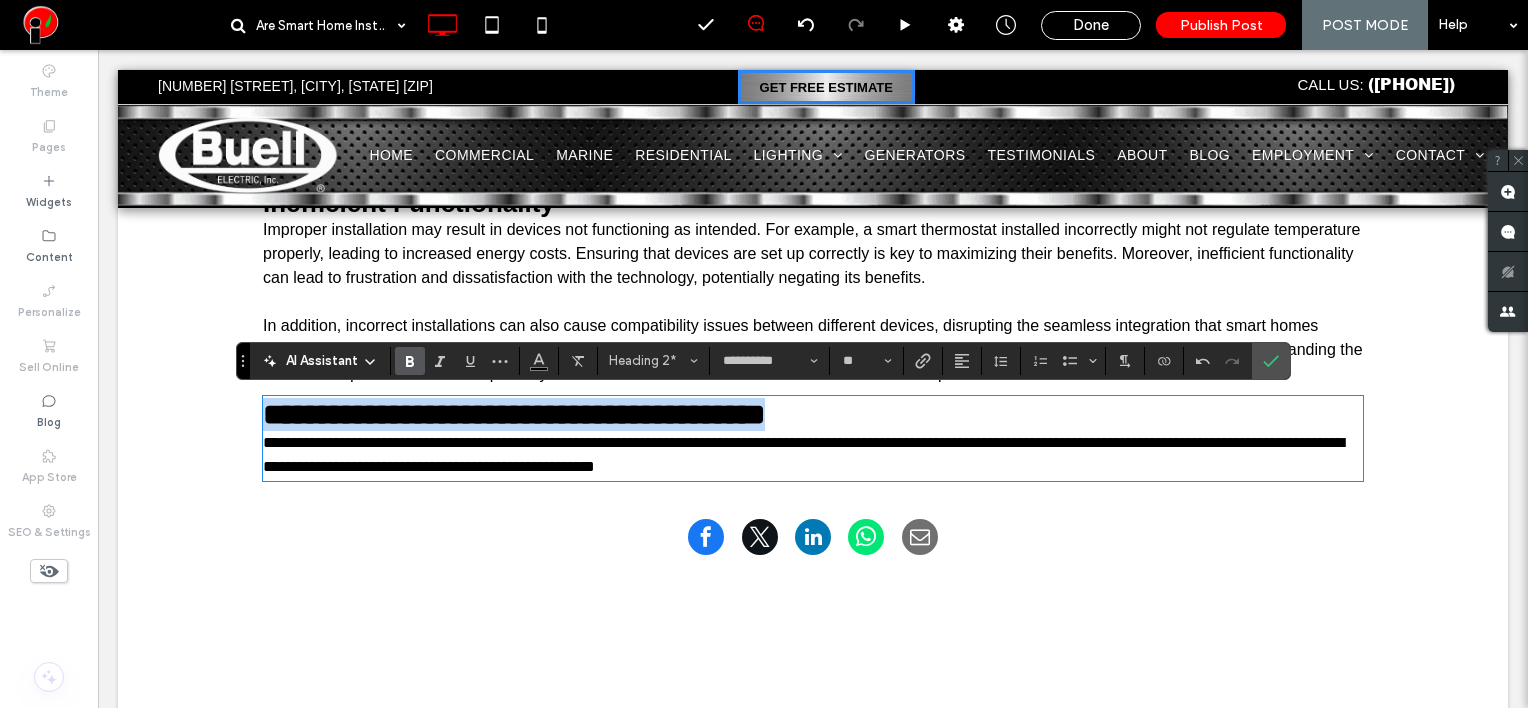 drag, startPoint x: 768, startPoint y: 405, endPoint x: 210, endPoint y: 413, distance: 558.0574 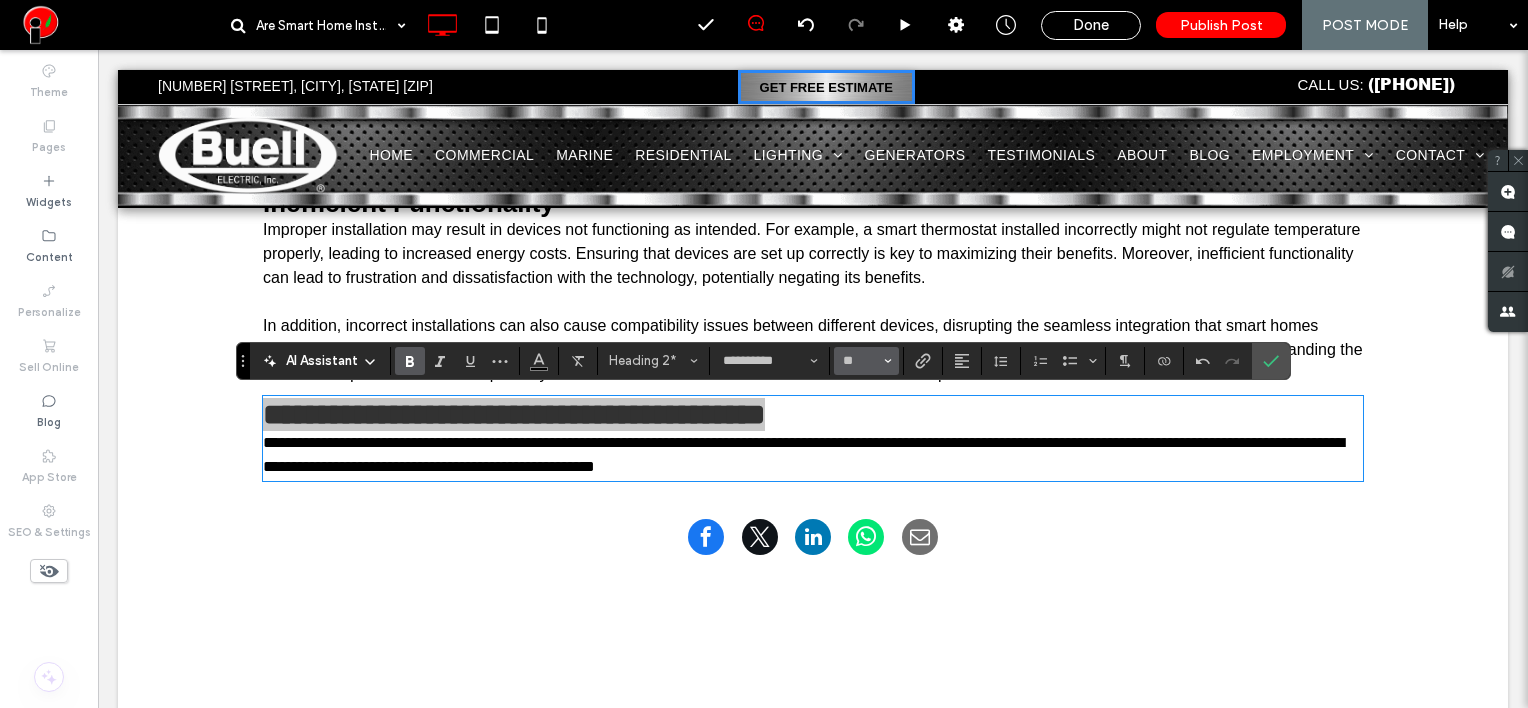 click on "**" at bounding box center (866, 361) 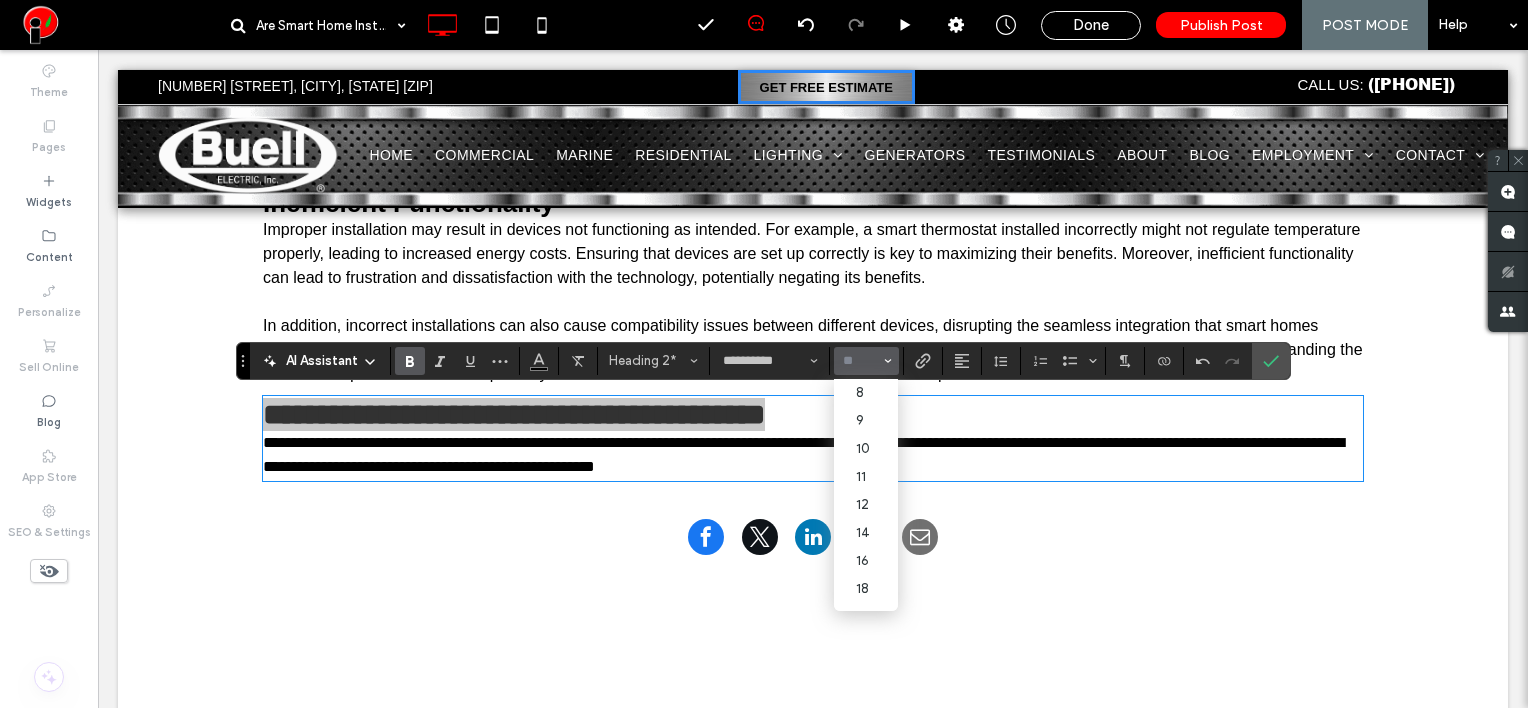 click at bounding box center (860, 361) 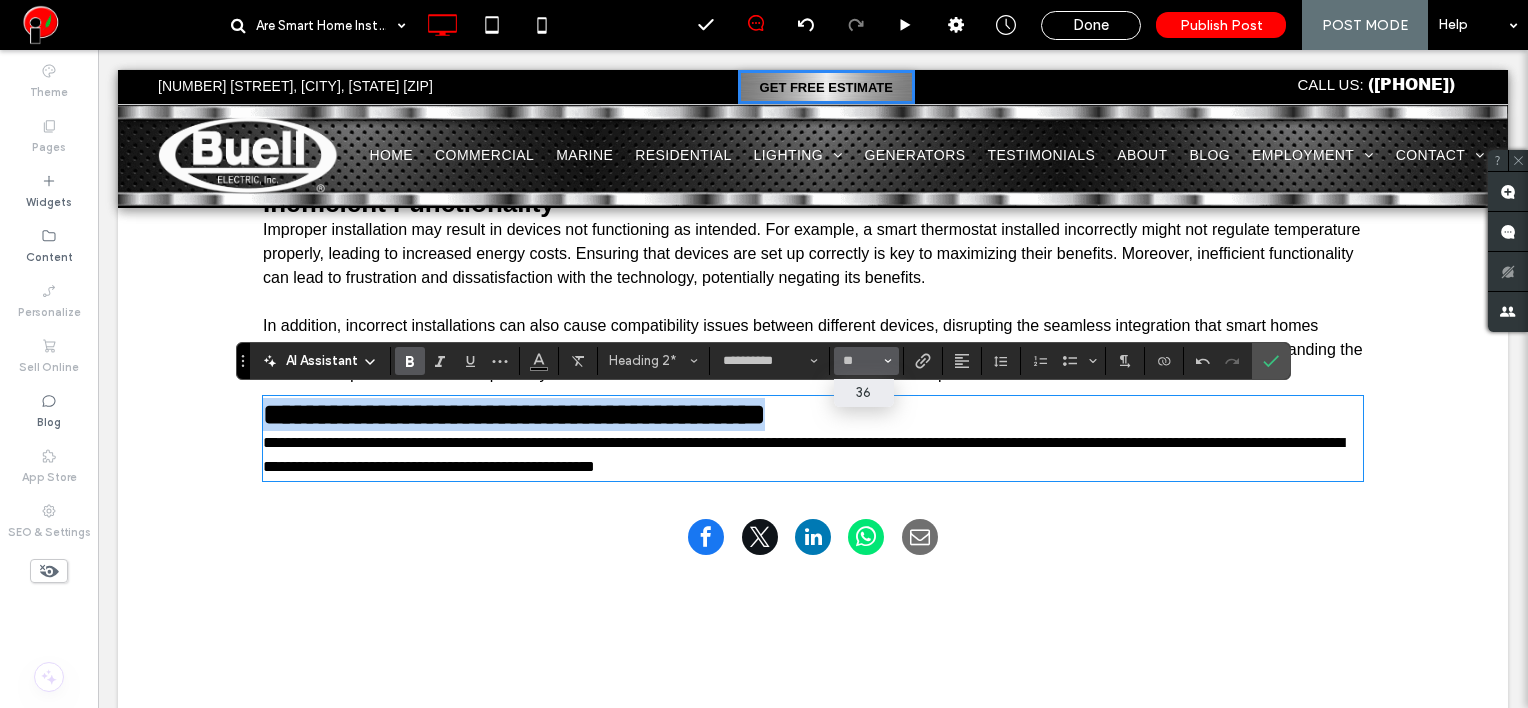 type on "**" 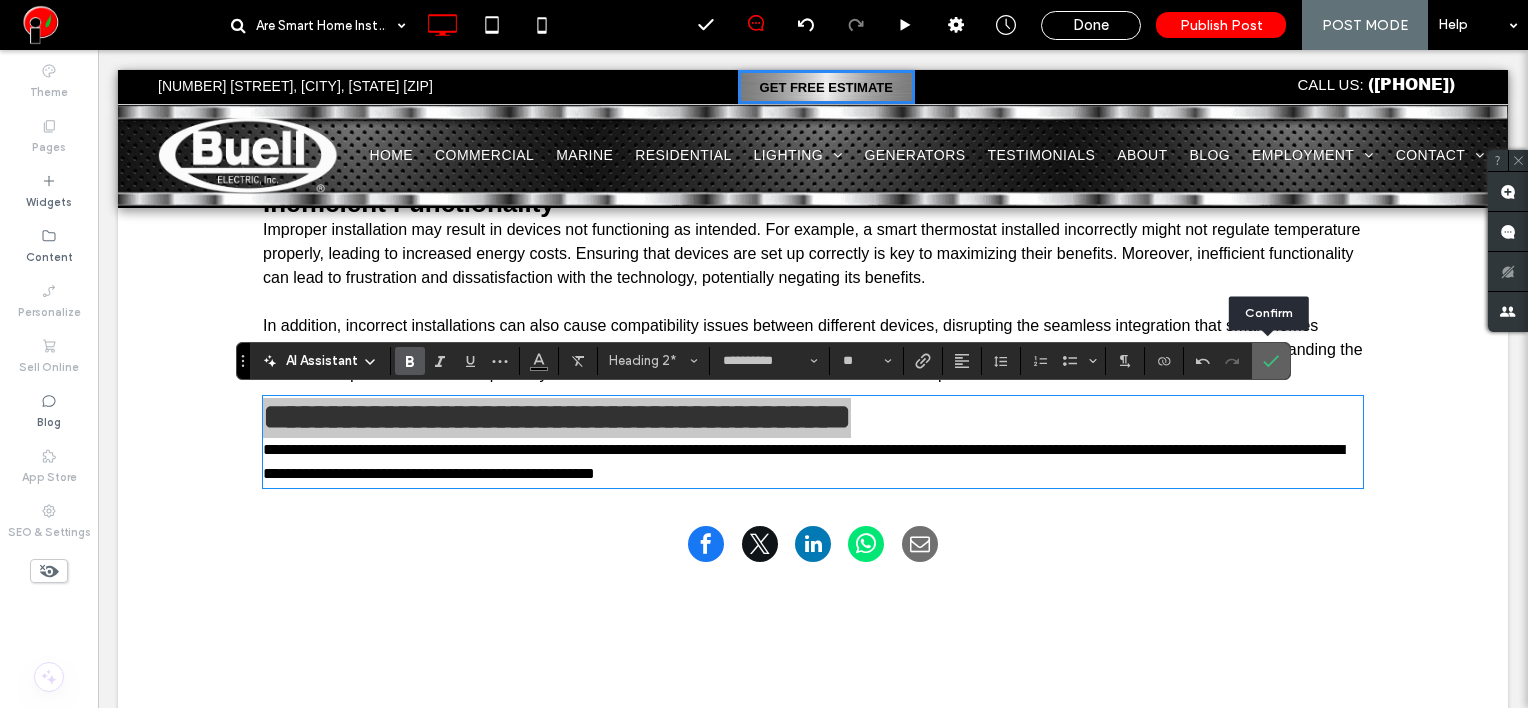 drag, startPoint x: 1262, startPoint y: 356, endPoint x: 1158, endPoint y: 308, distance: 114.54257 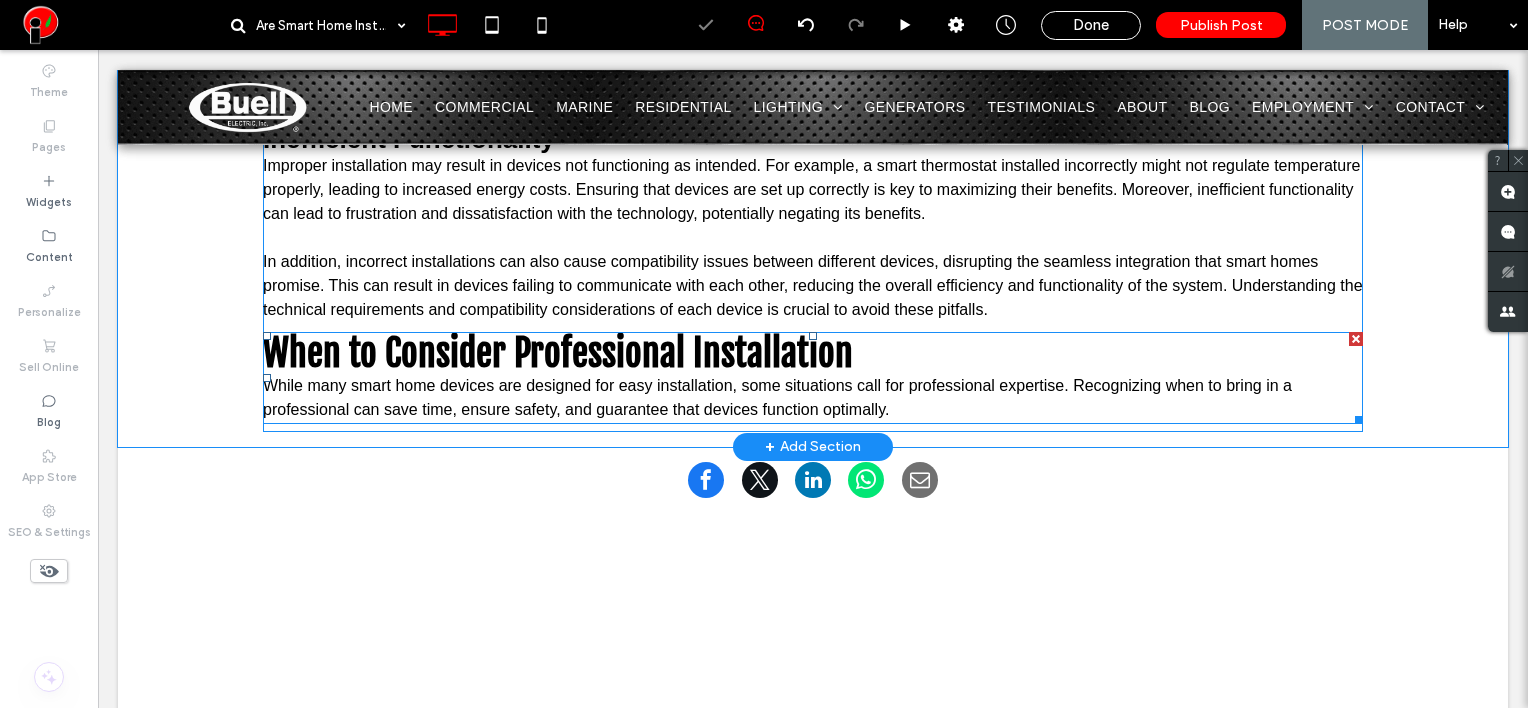 scroll, scrollTop: 2400, scrollLeft: 0, axis: vertical 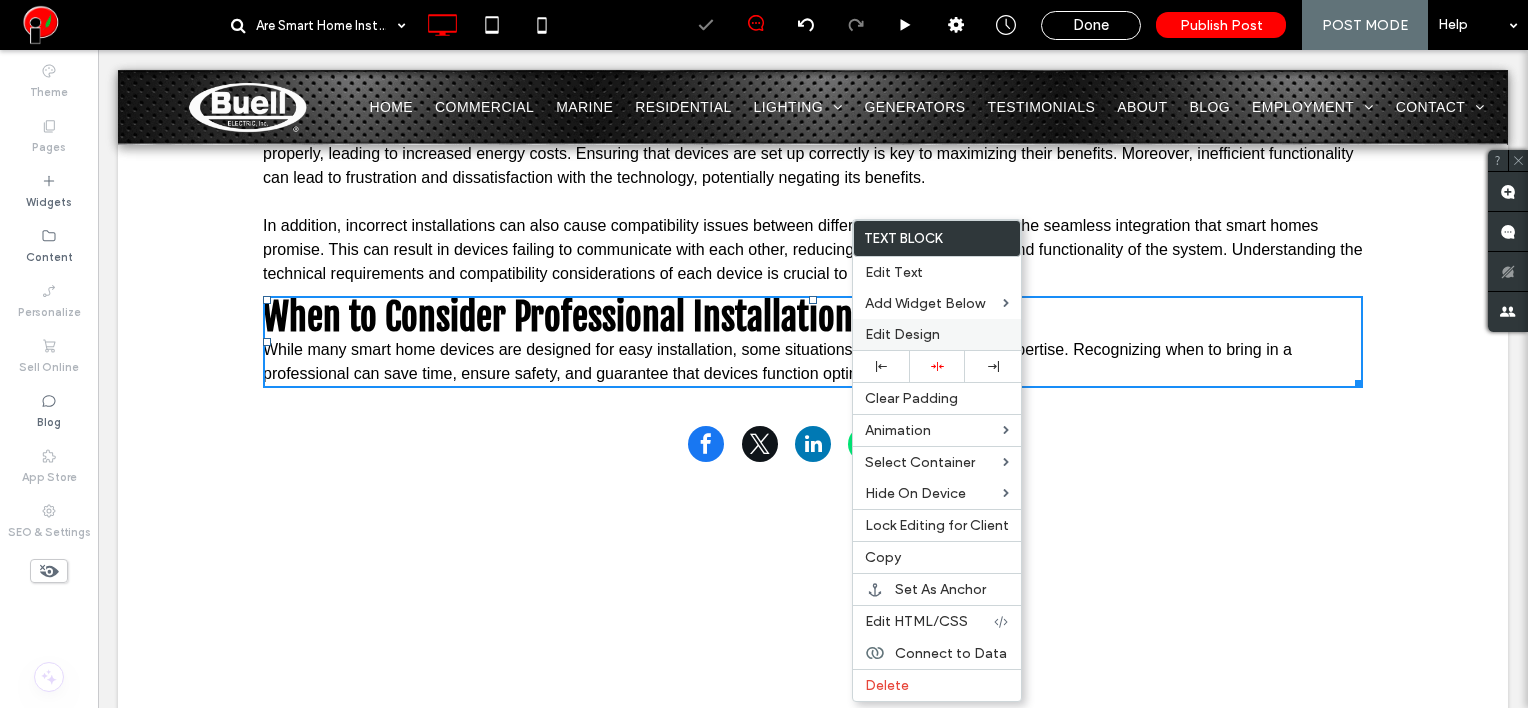 click on "Edit Design" at bounding box center [902, 334] 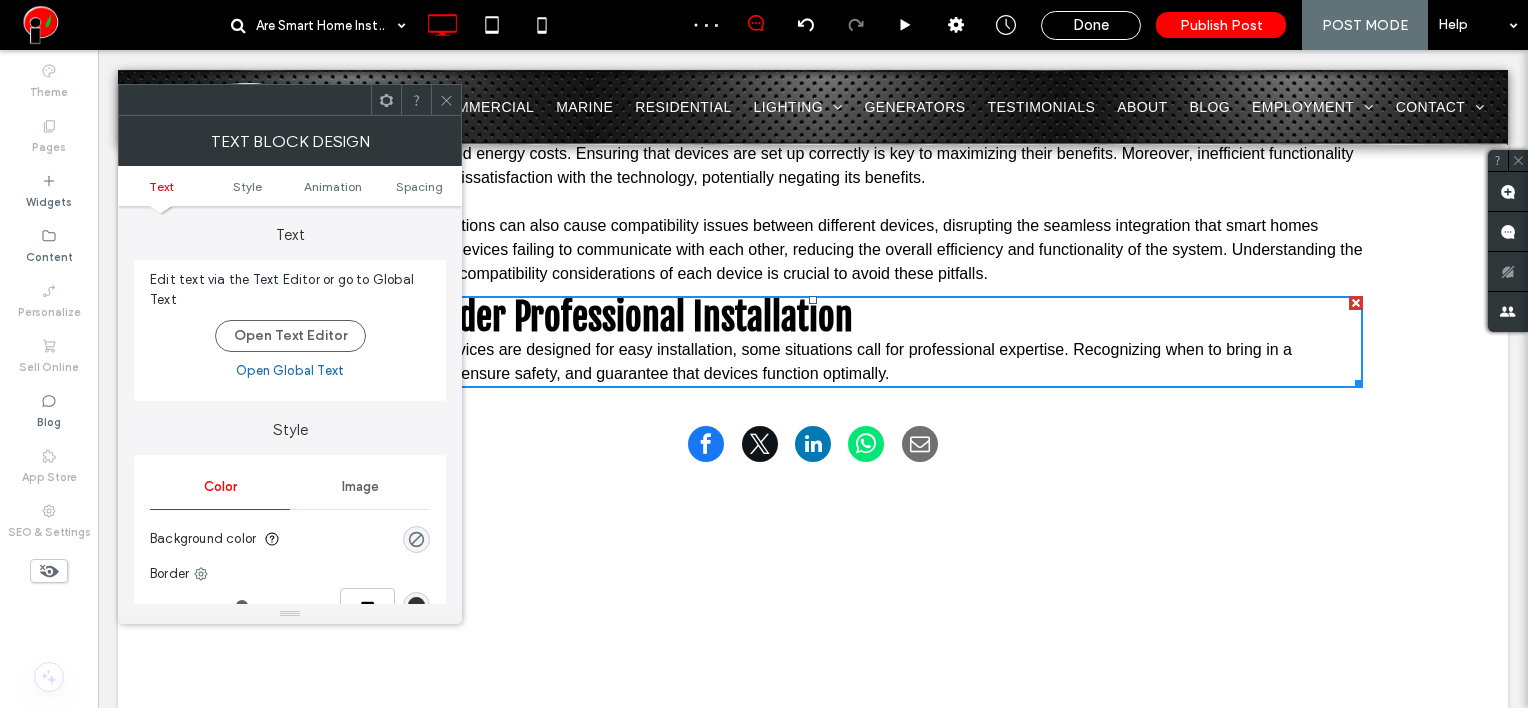 click on "Text Style Animation Spacing" at bounding box center [290, 186] 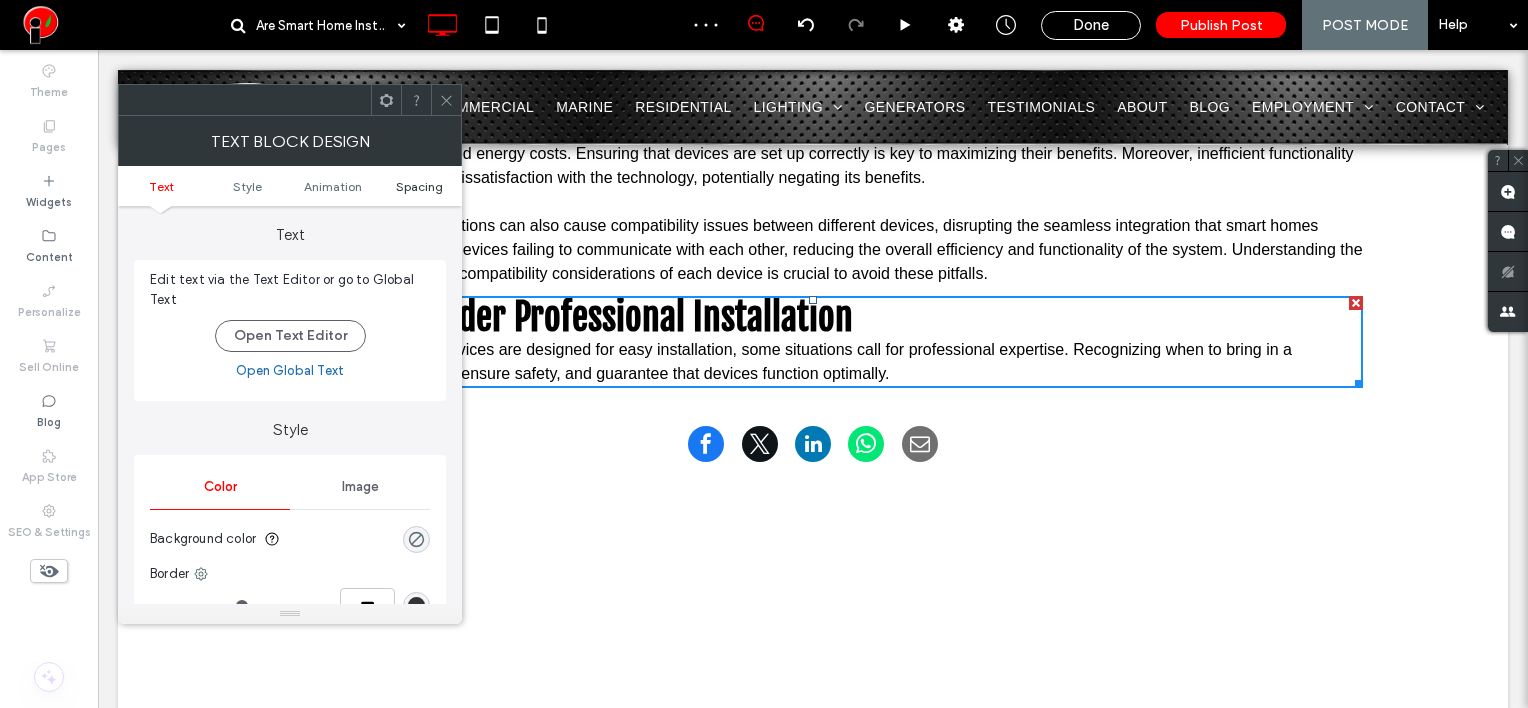 click on "Spacing" at bounding box center [419, 186] 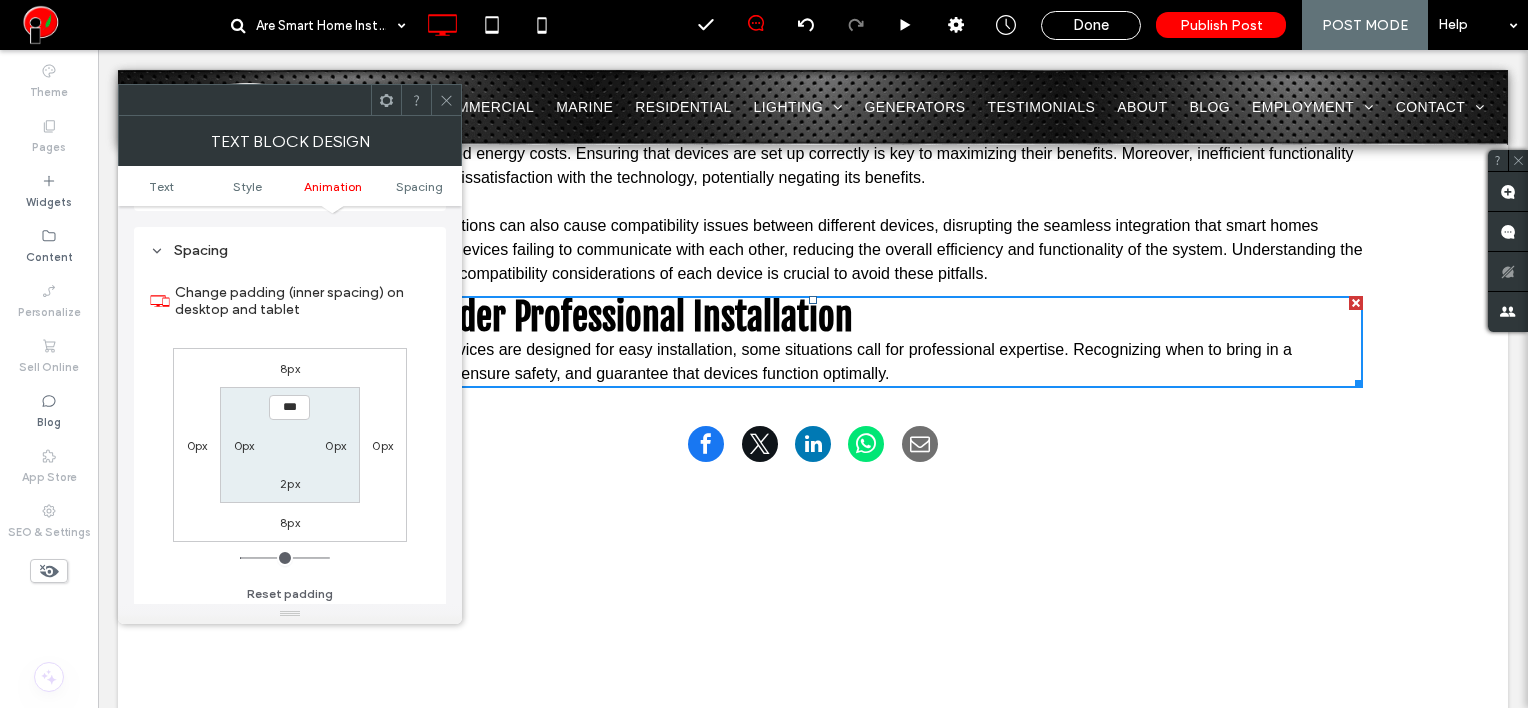 scroll, scrollTop: 572, scrollLeft: 0, axis: vertical 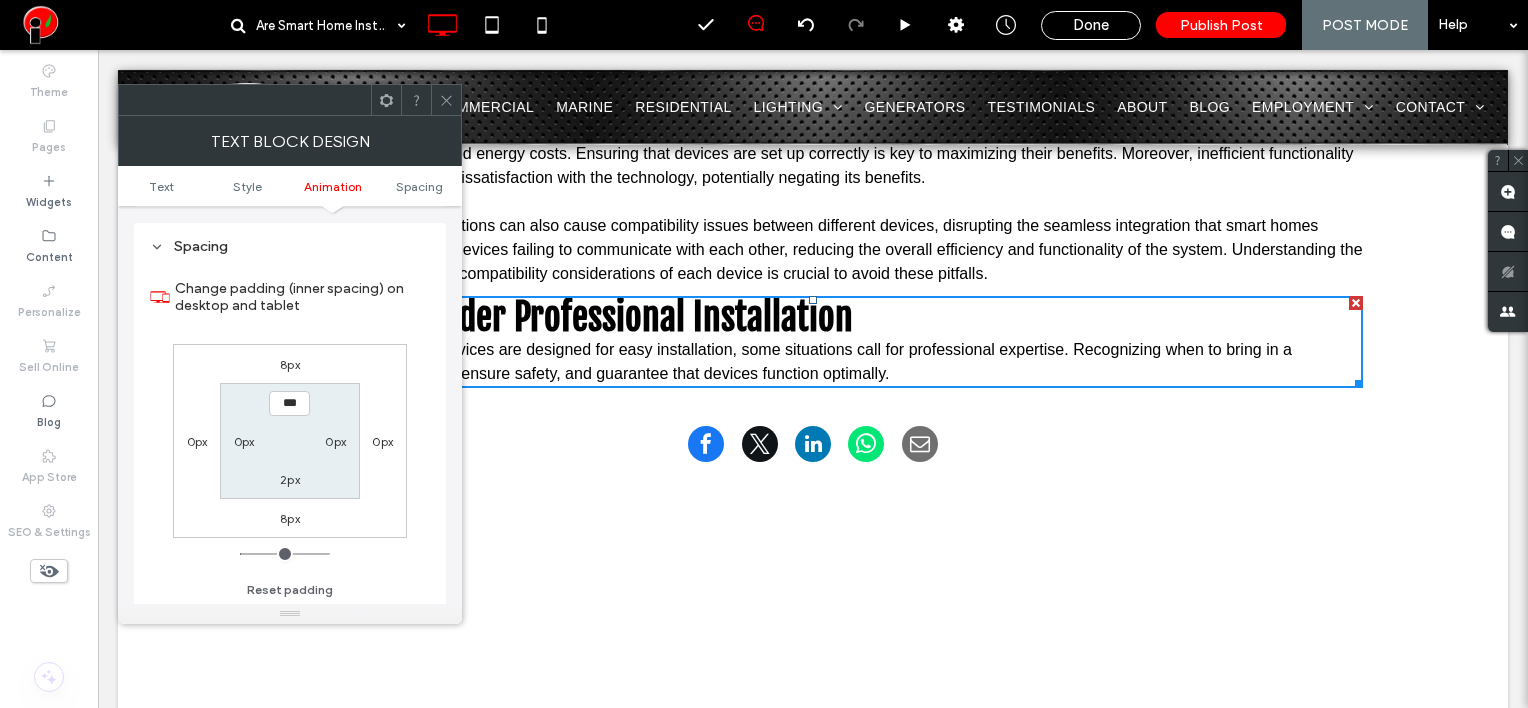 click on "8px" at bounding box center [290, 364] 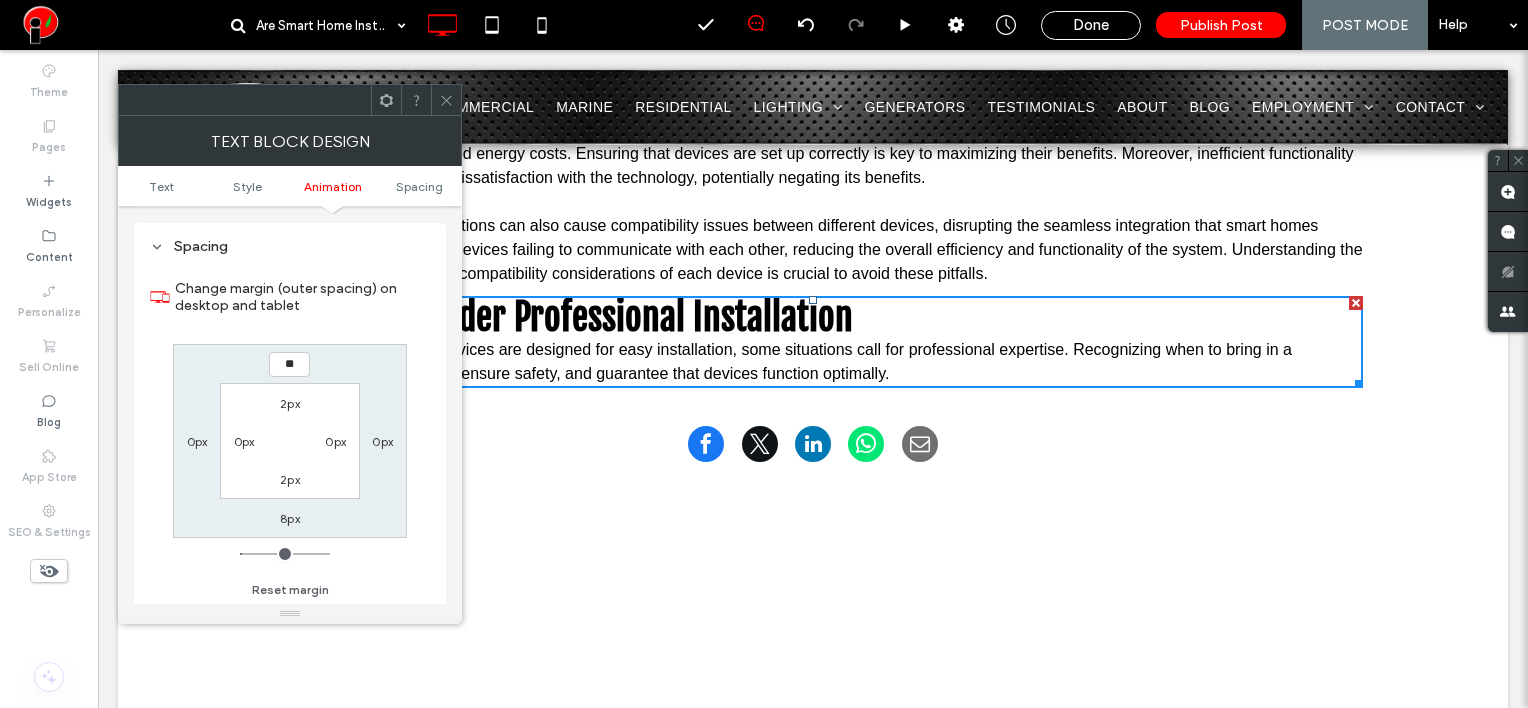 type on "**" 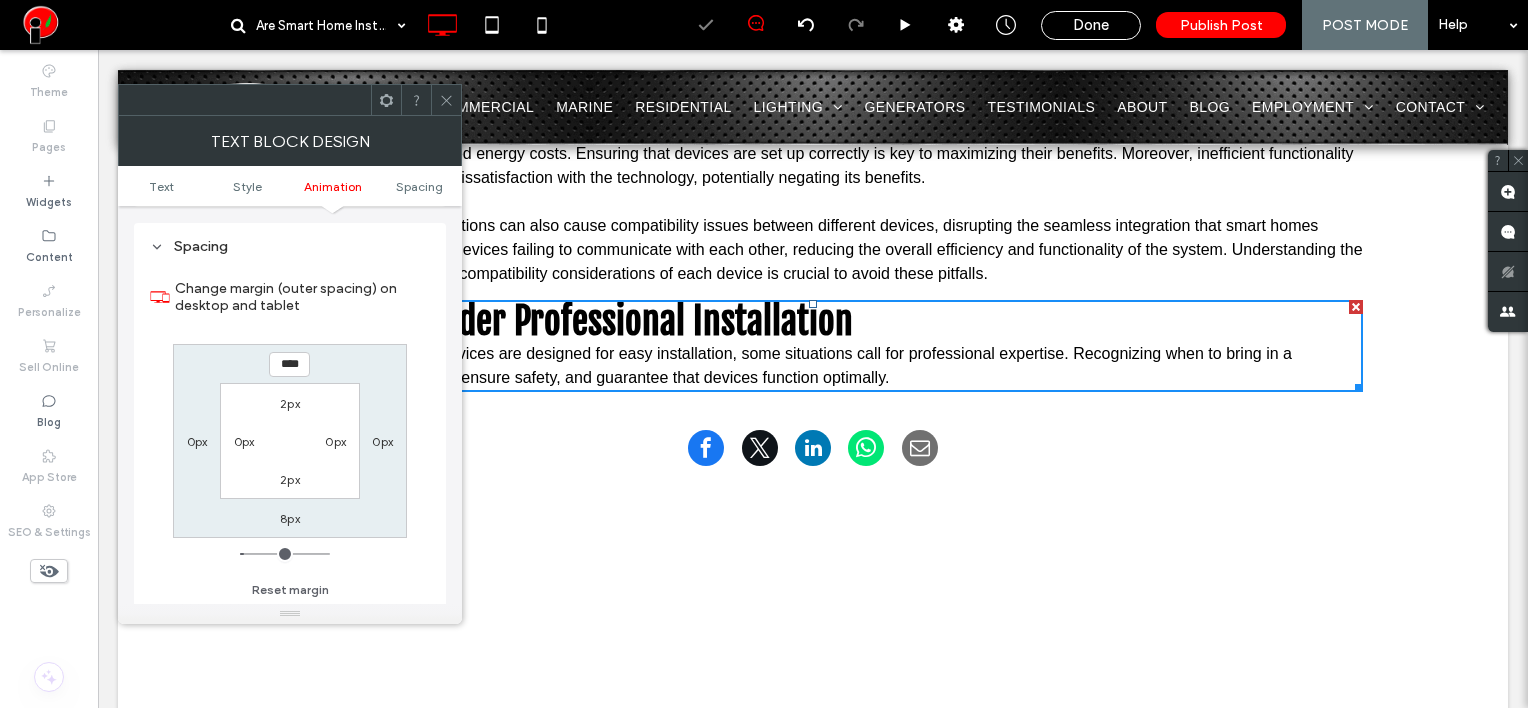 click at bounding box center (446, 100) 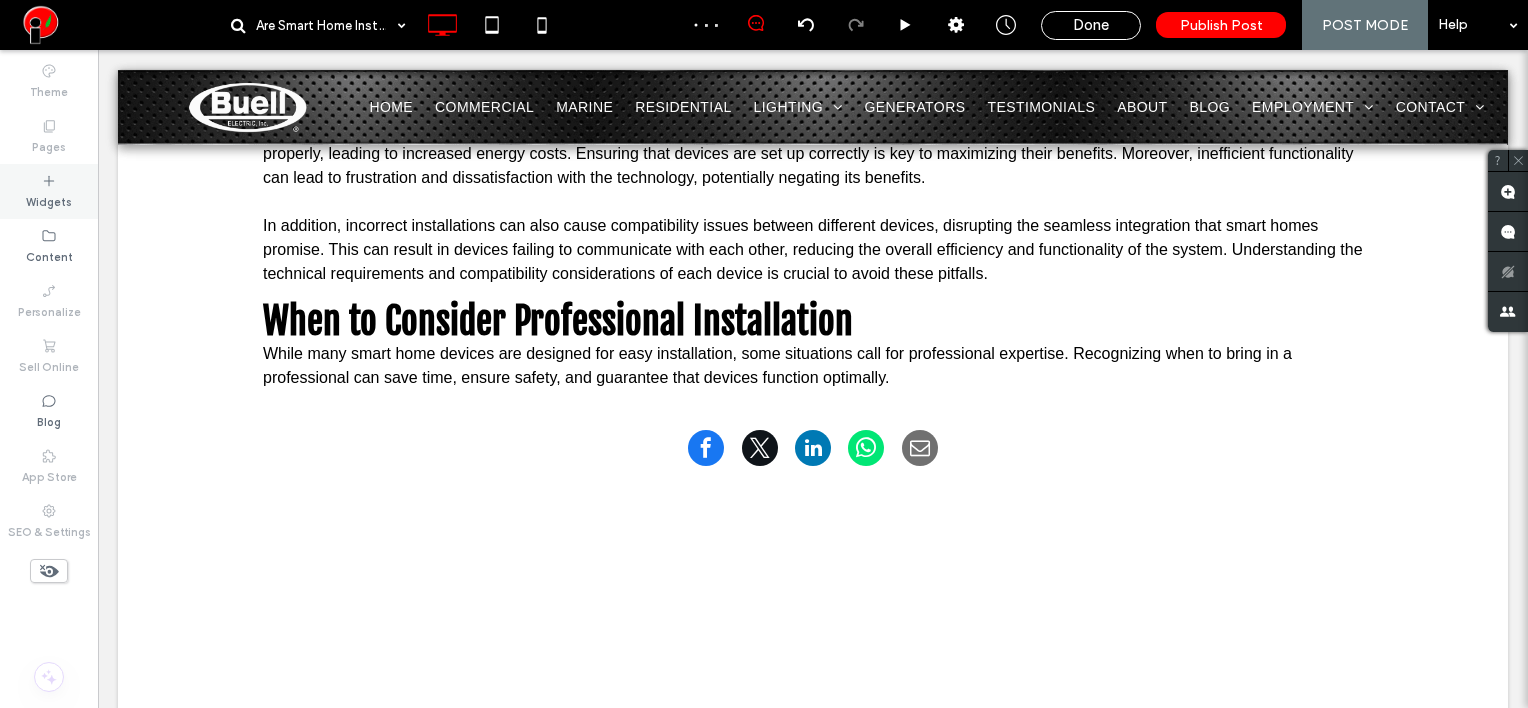 click on "Widgets" at bounding box center [49, 200] 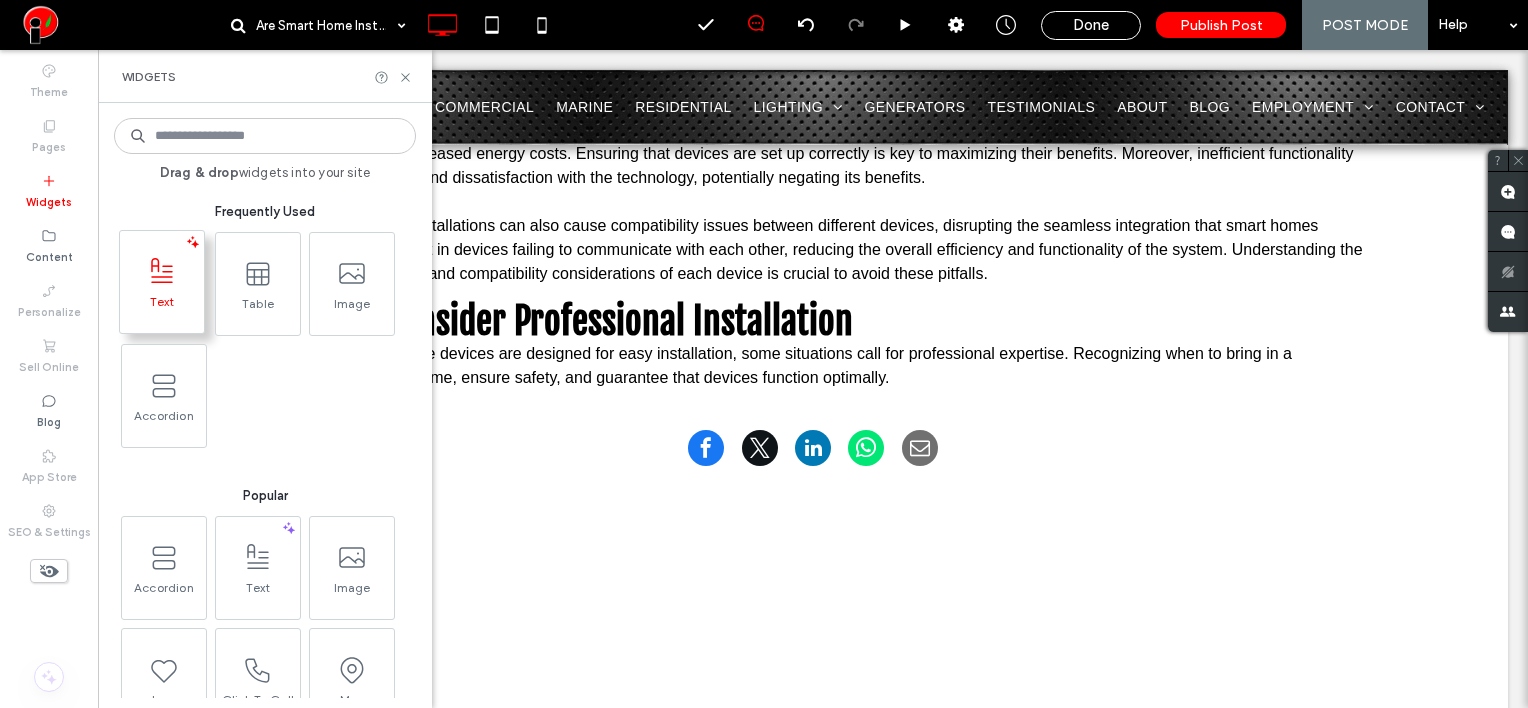 click 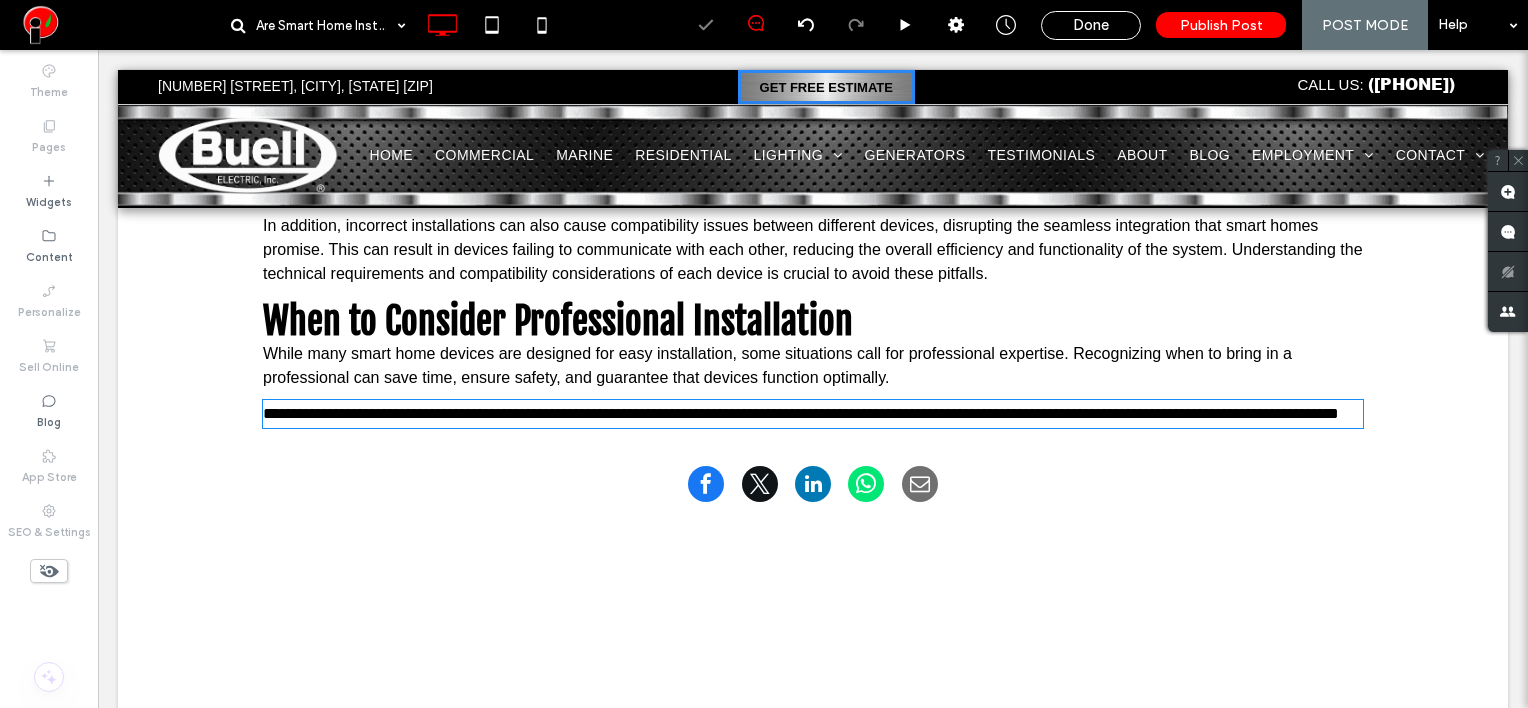 type on "*****" 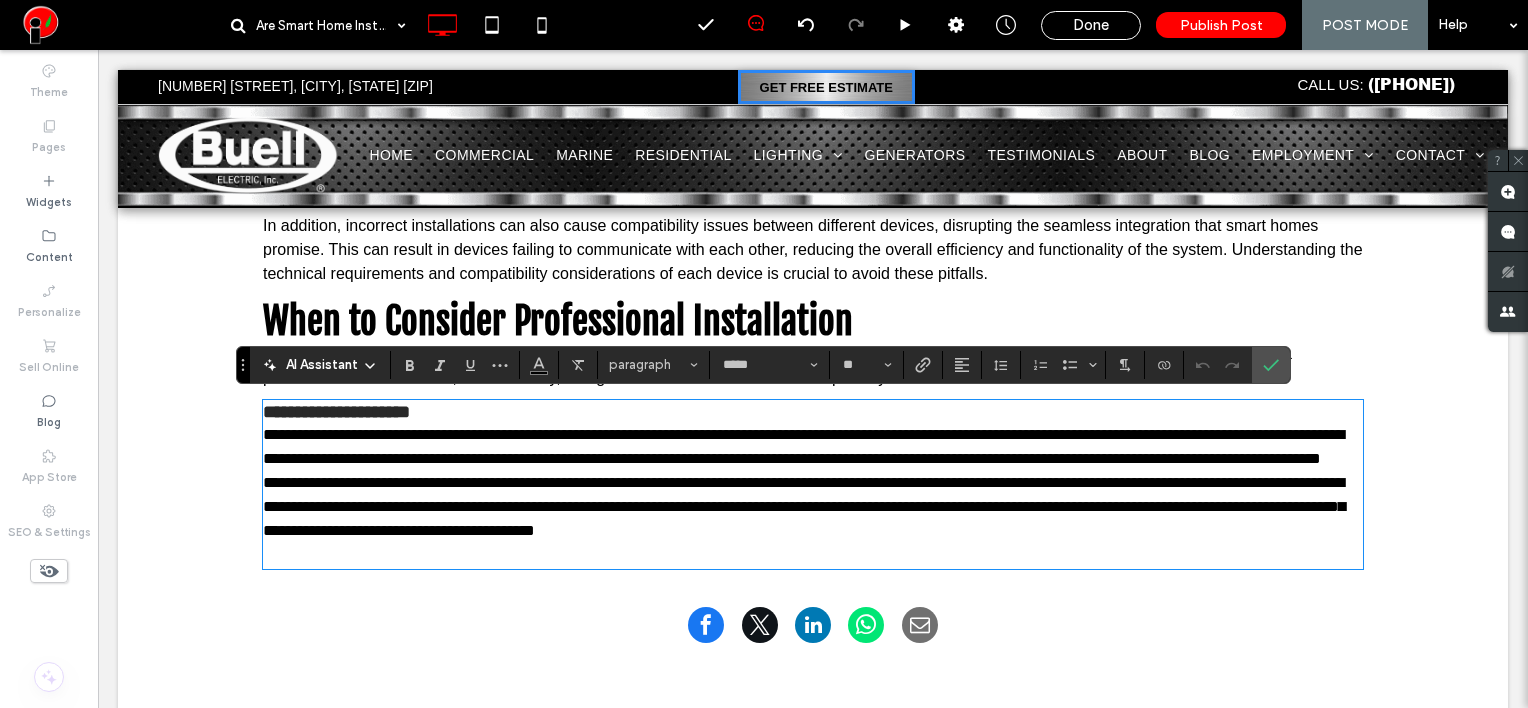 scroll, scrollTop: 0, scrollLeft: 0, axis: both 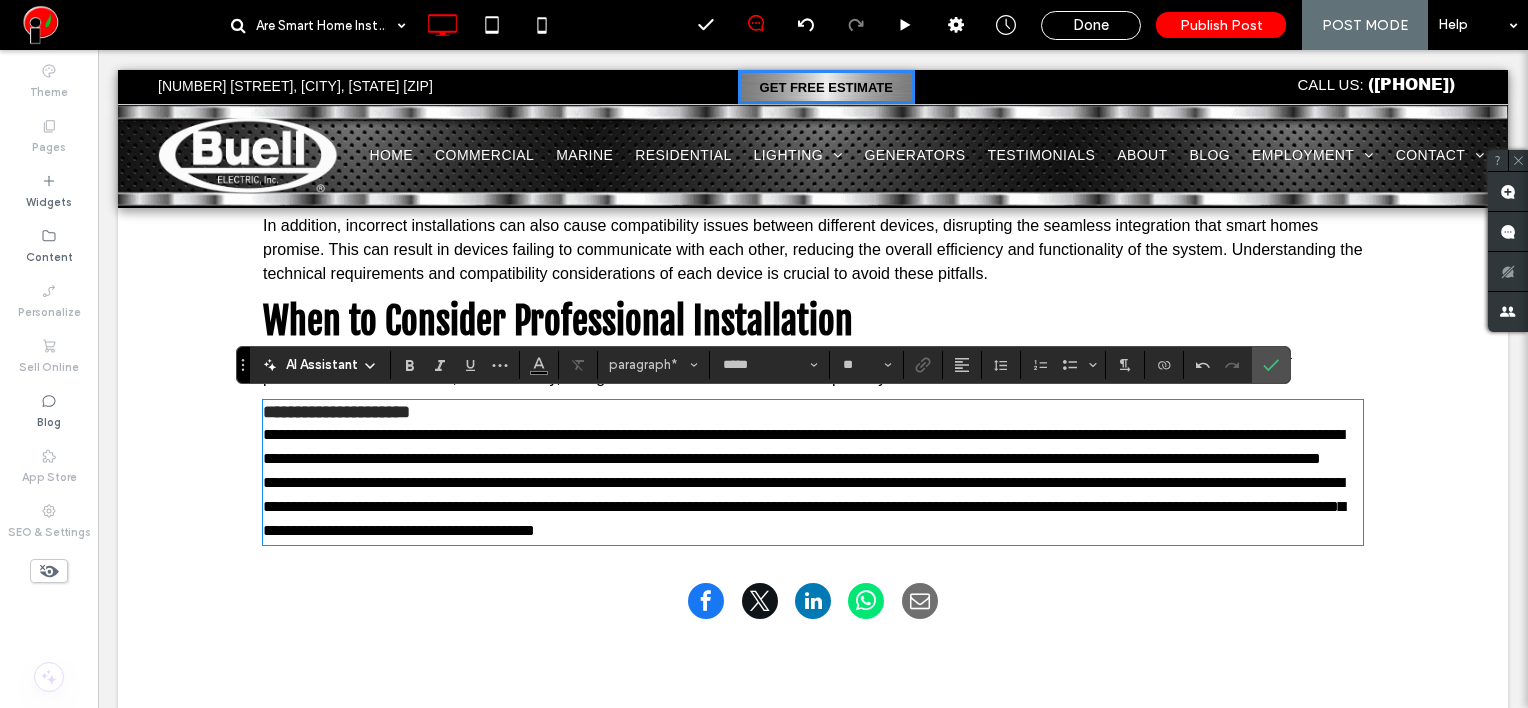 click on "**********" at bounding box center [813, 447] 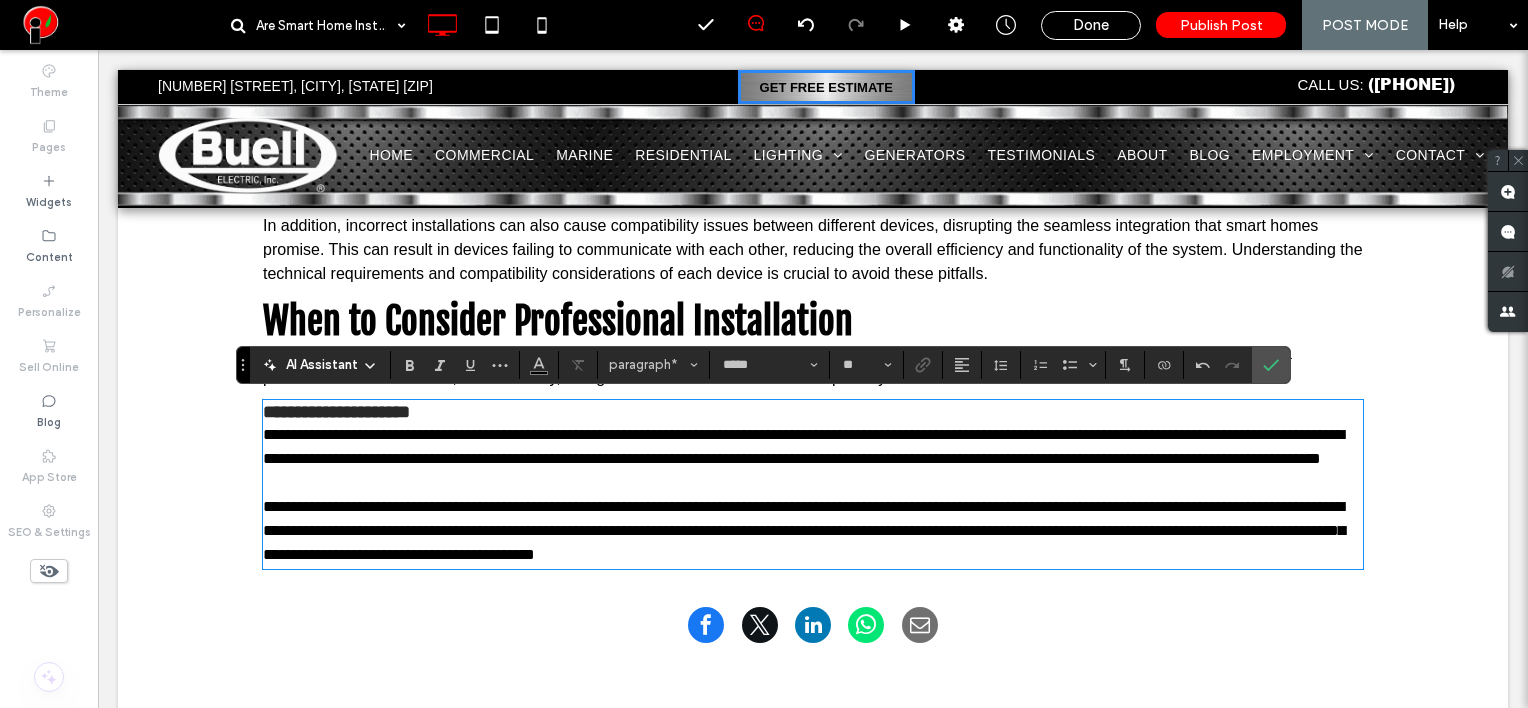 type on "**" 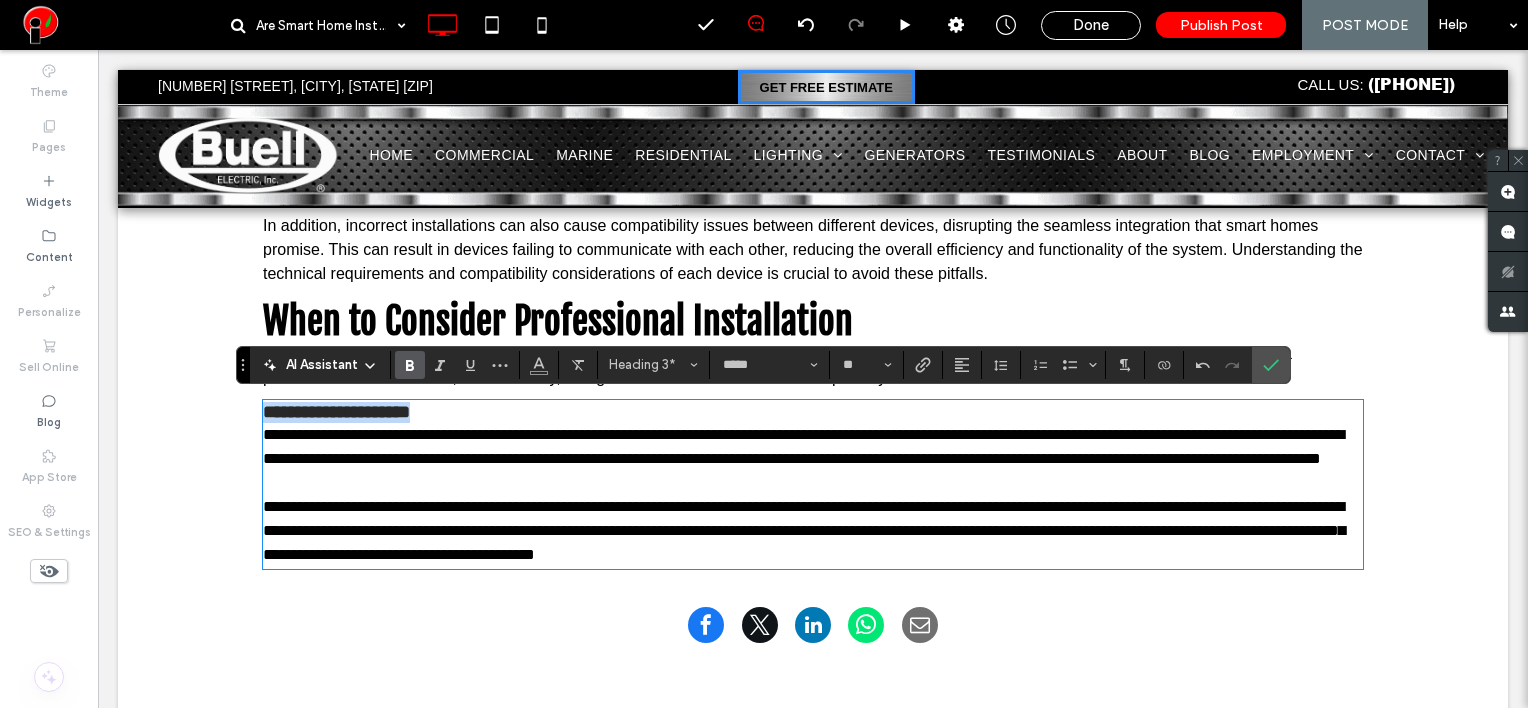 drag, startPoint x: 455, startPoint y: 420, endPoint x: 200, endPoint y: 407, distance: 255.33116 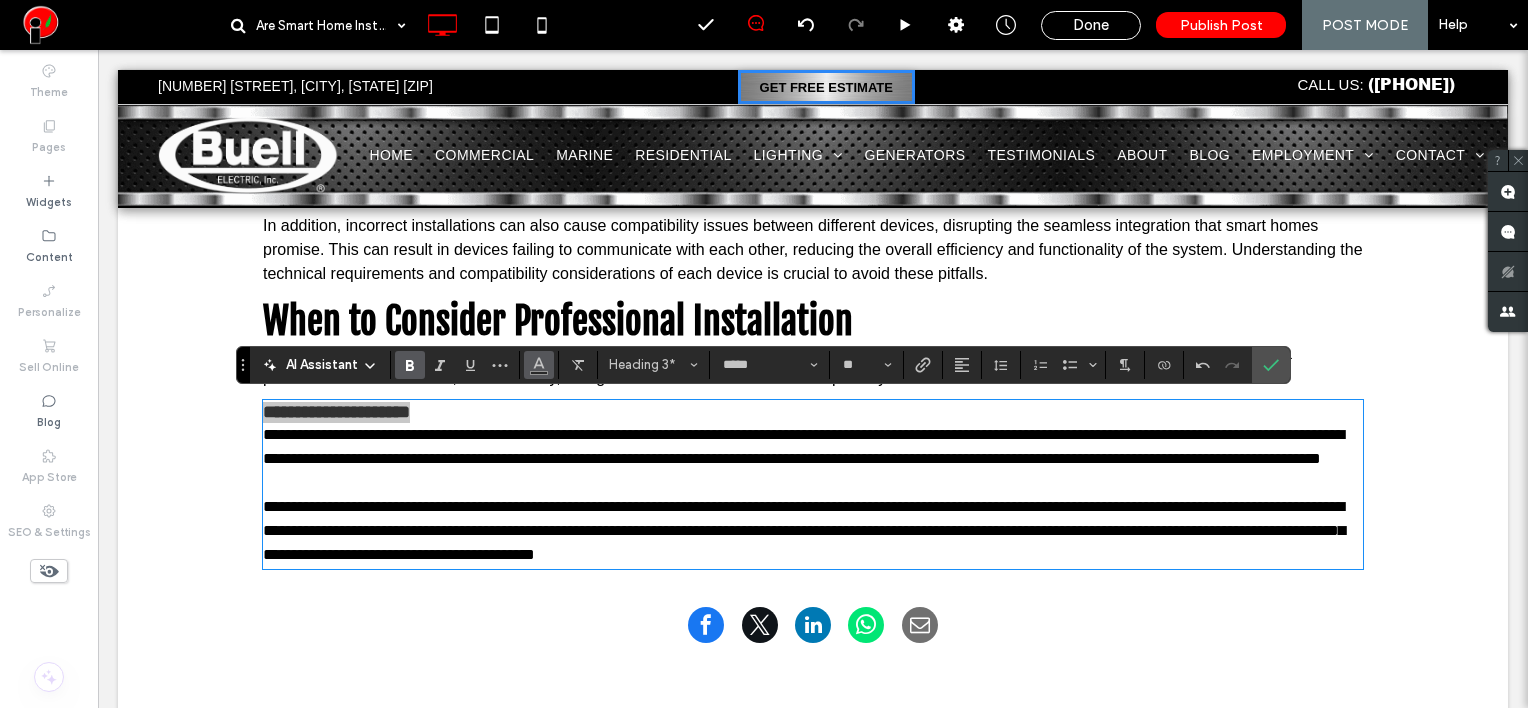 click 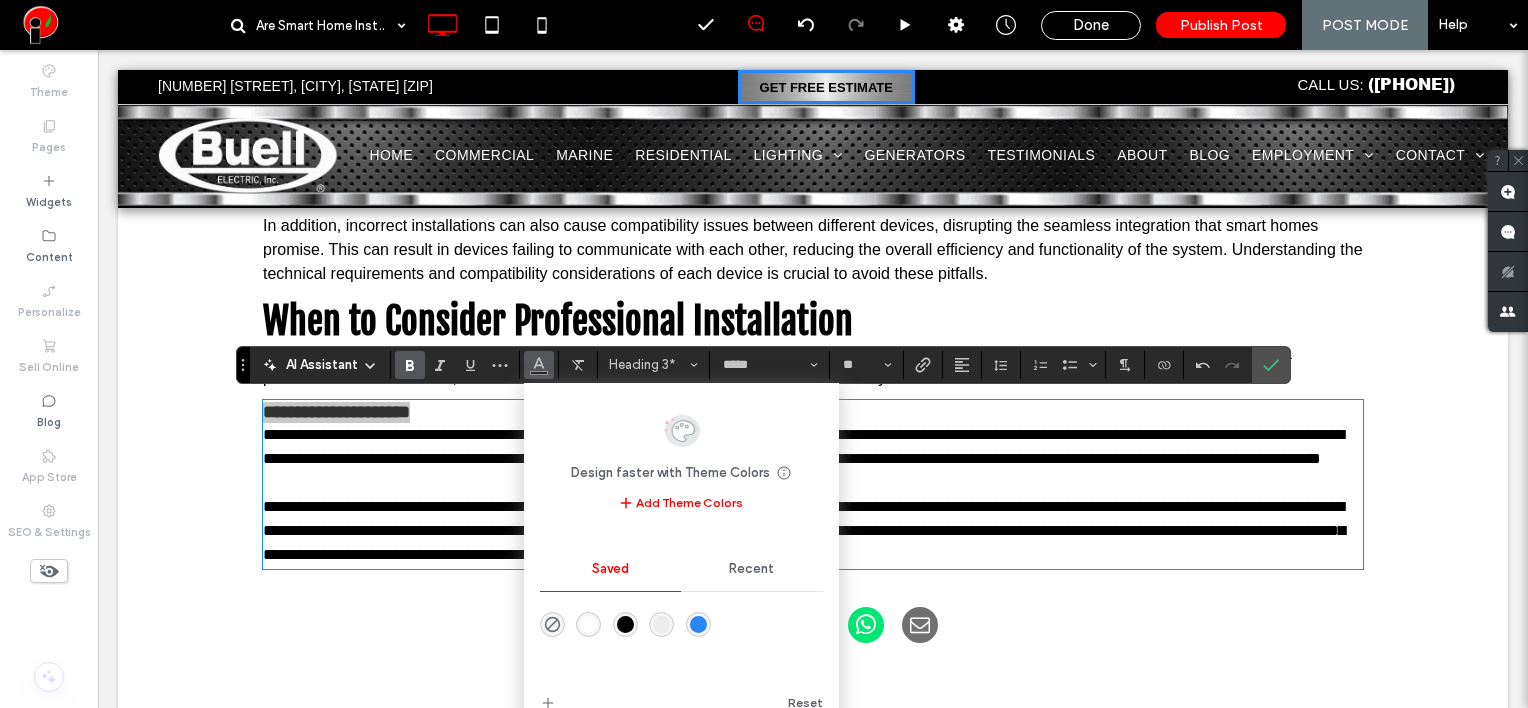 click at bounding box center (625, 624) 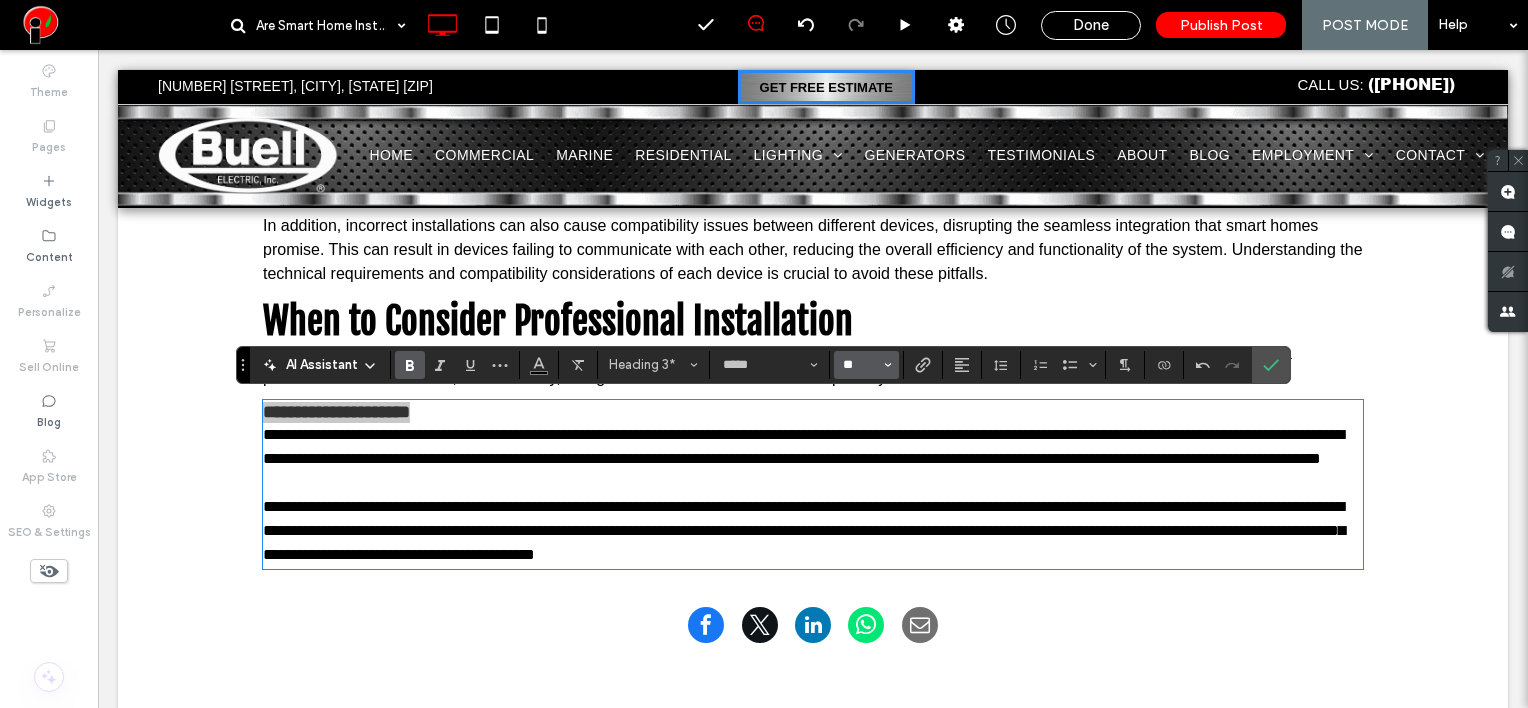 click on "**" at bounding box center [860, 365] 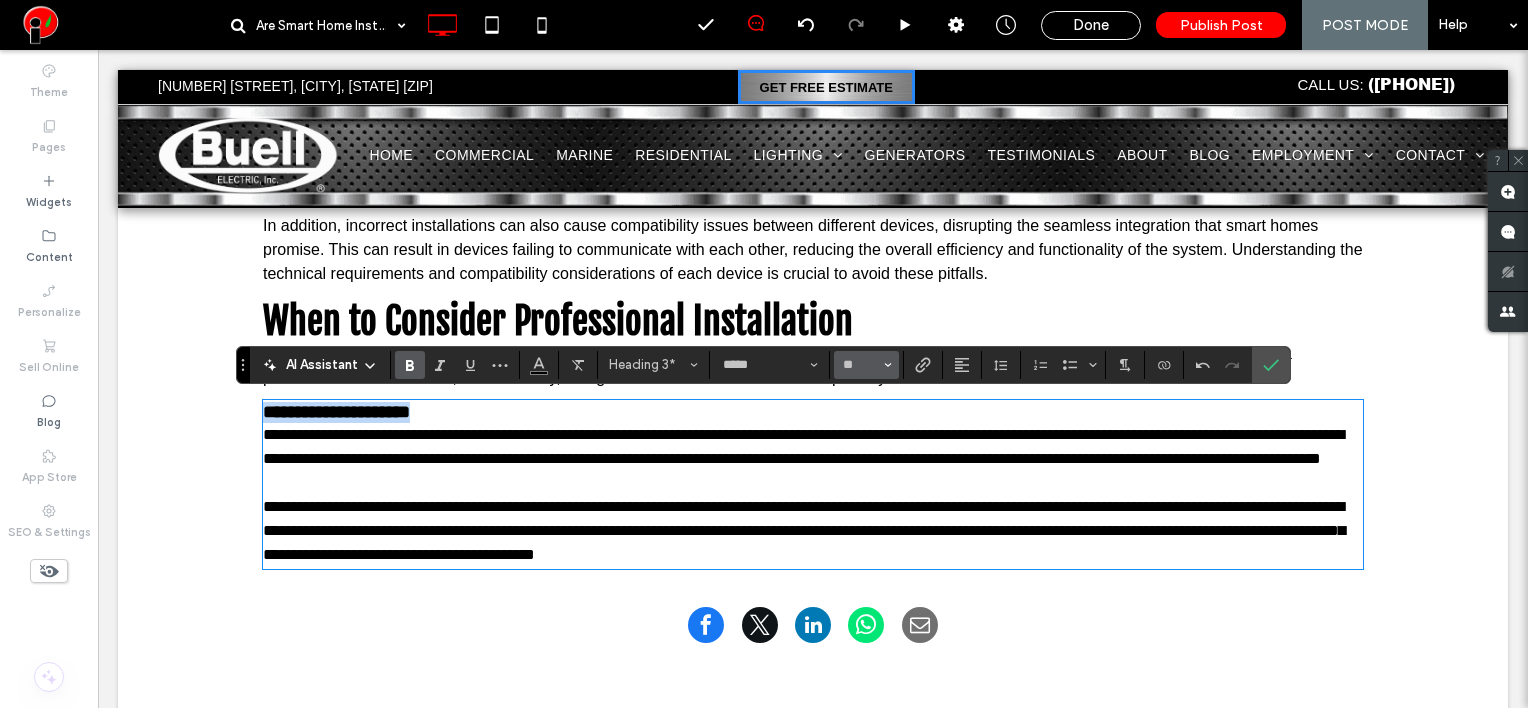 type on "**" 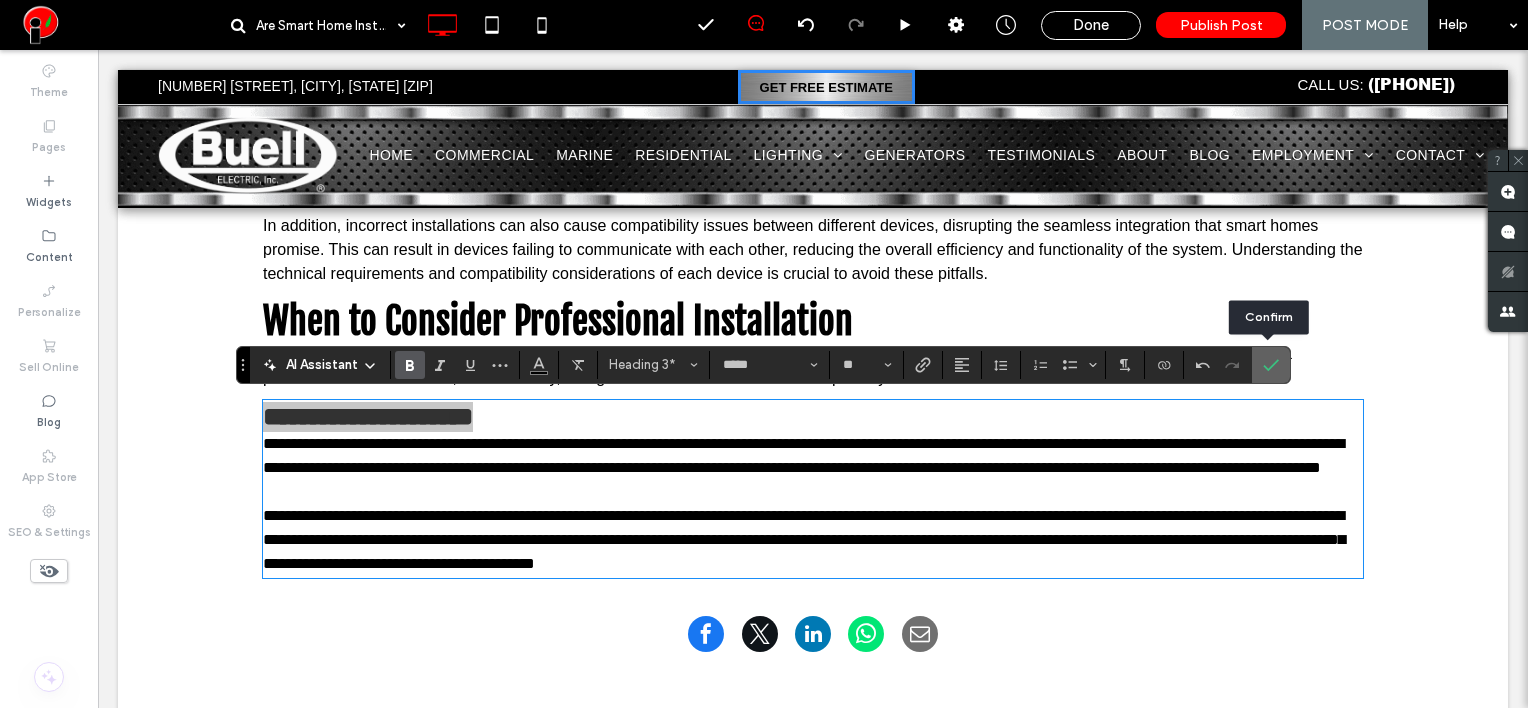 drag, startPoint x: 1259, startPoint y: 356, endPoint x: 975, endPoint y: 354, distance: 284.00705 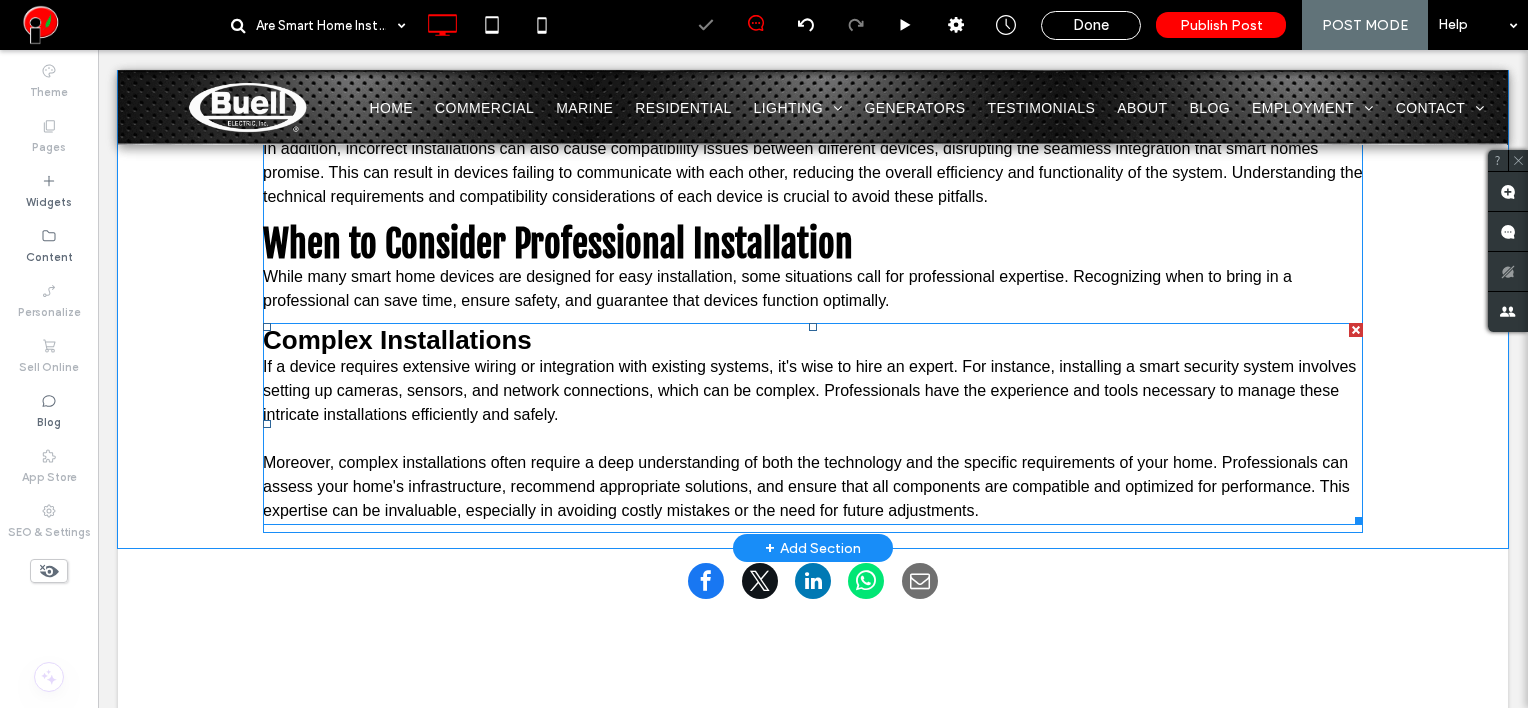 scroll, scrollTop: 2500, scrollLeft: 0, axis: vertical 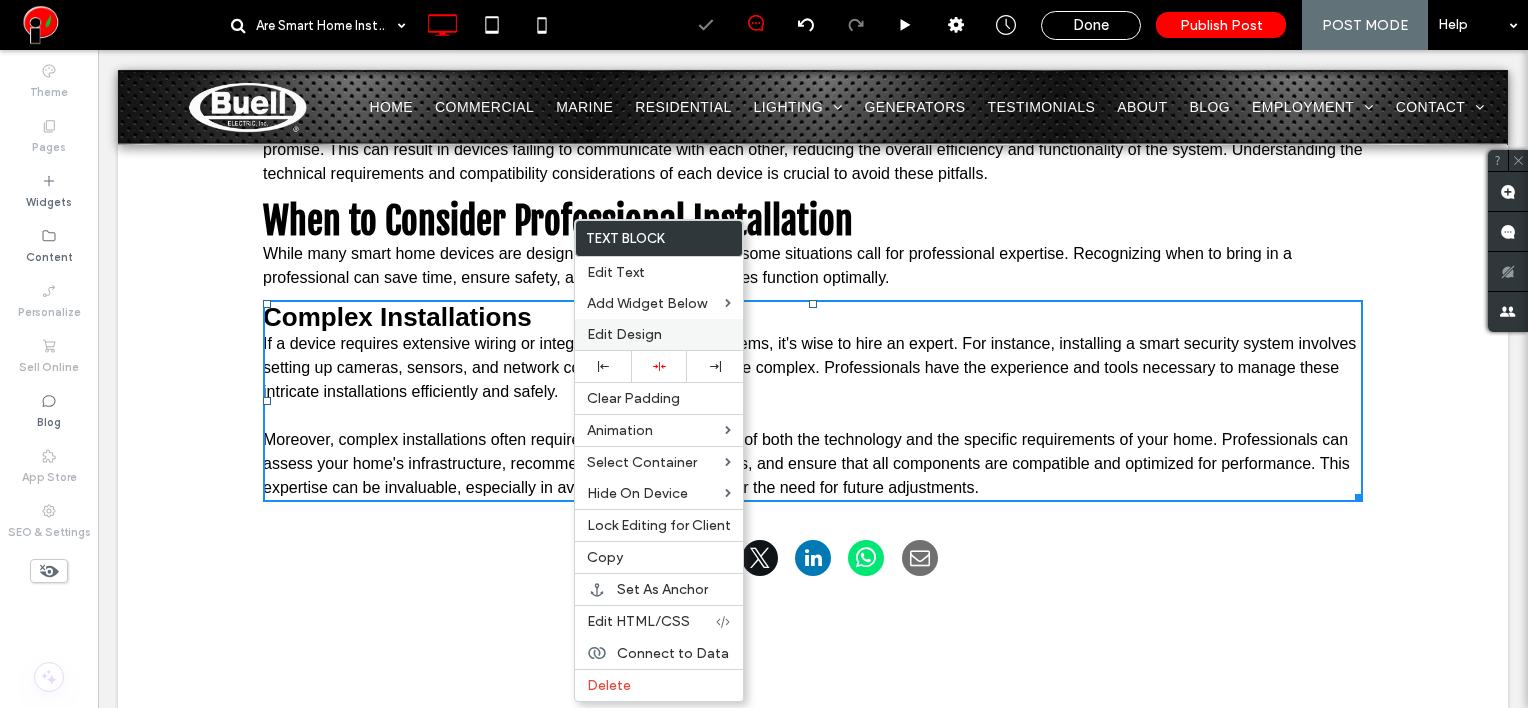 click on "Edit Design" at bounding box center [659, 334] 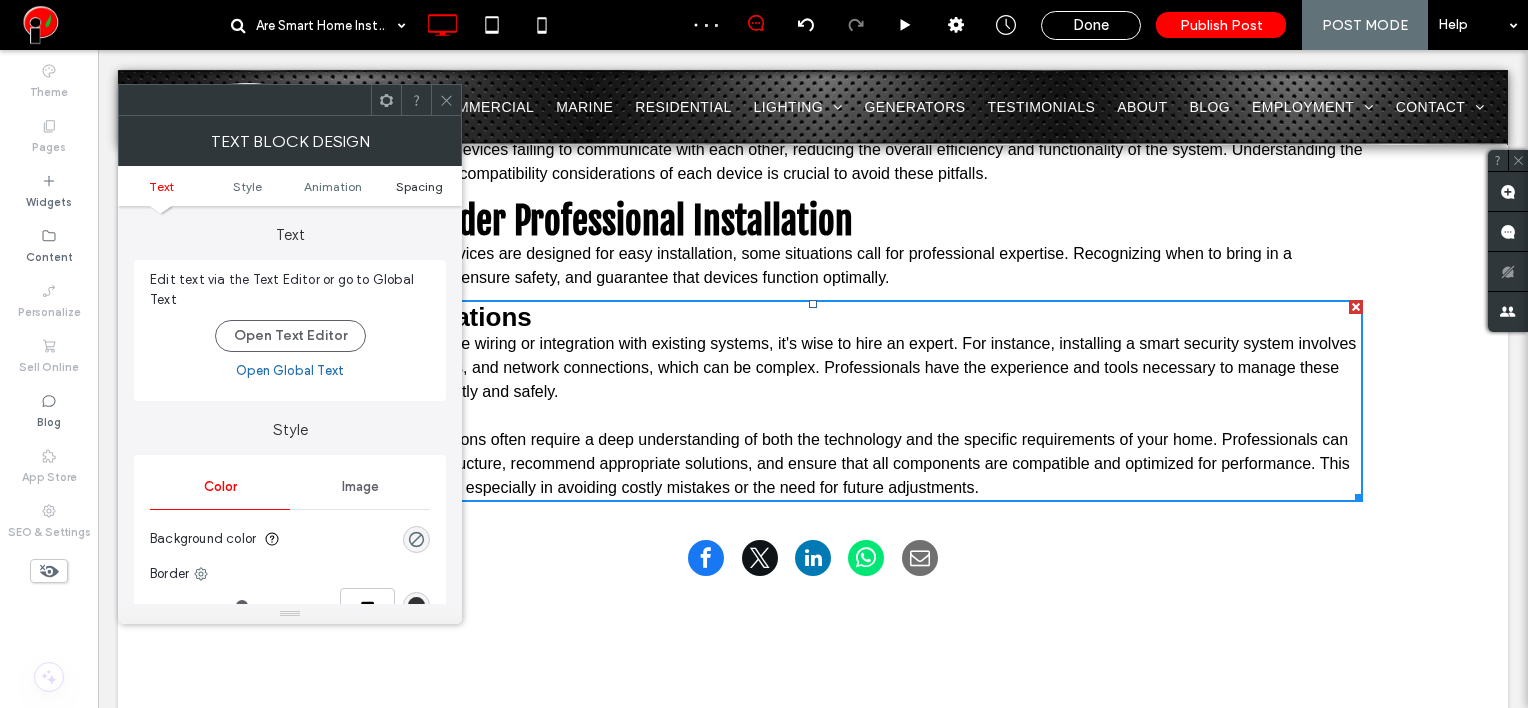 click on "Spacing" at bounding box center (419, 186) 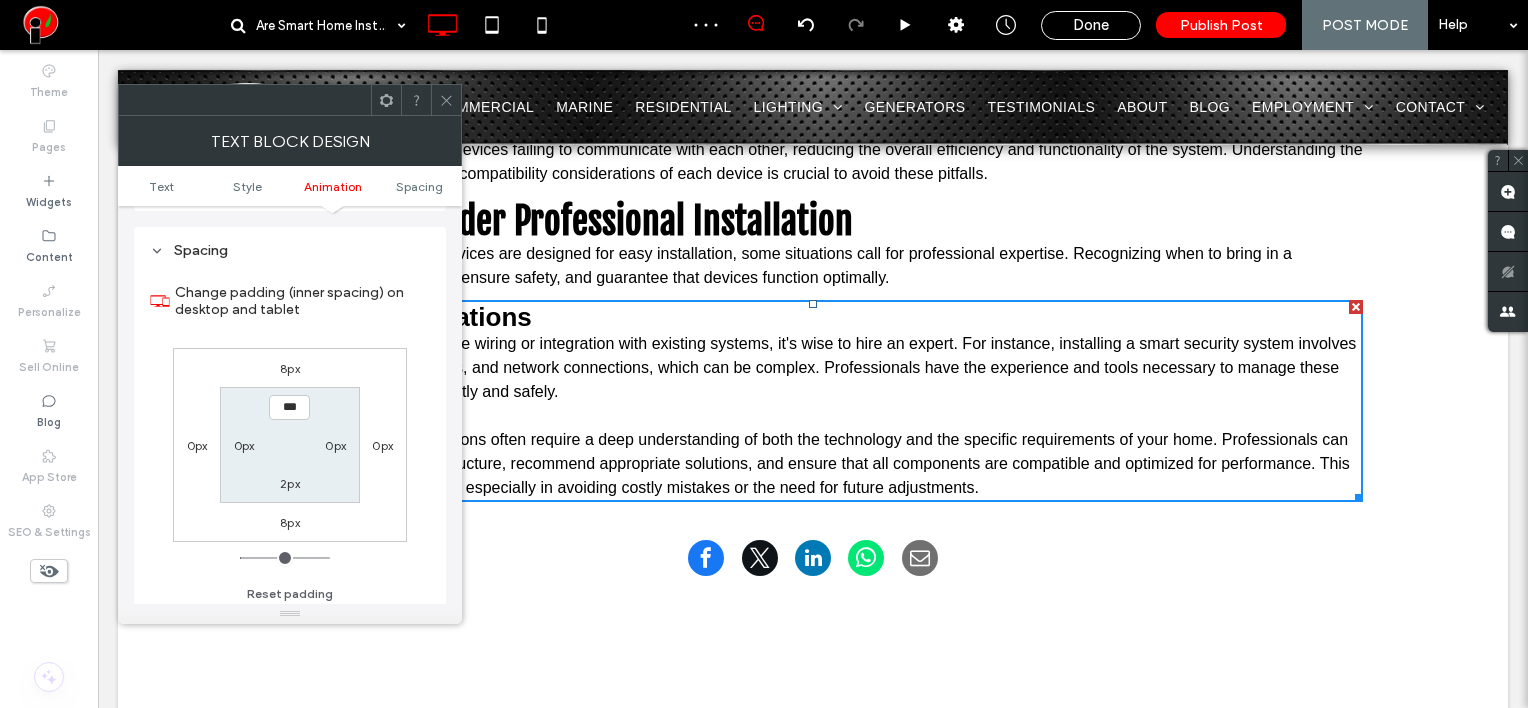 scroll, scrollTop: 572, scrollLeft: 0, axis: vertical 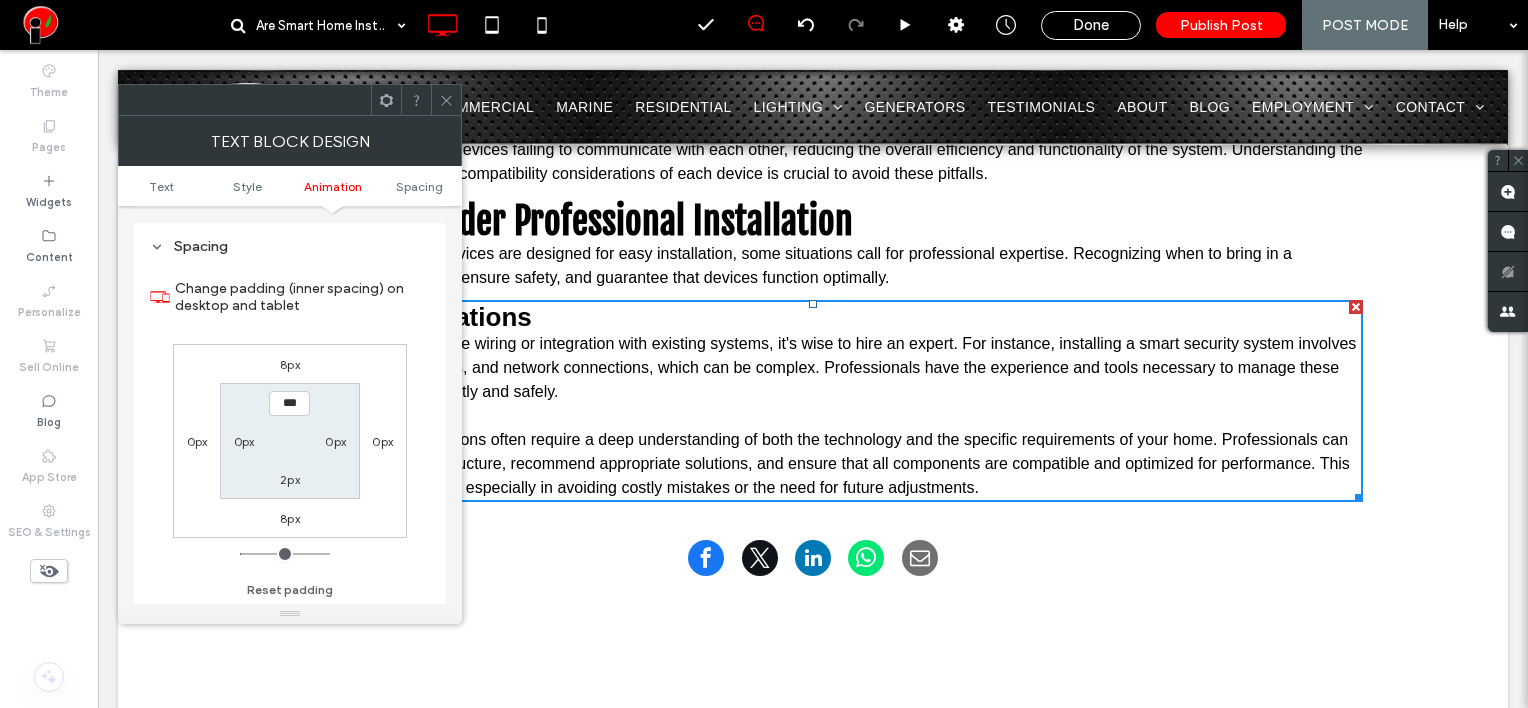 click on "8px" at bounding box center [290, 364] 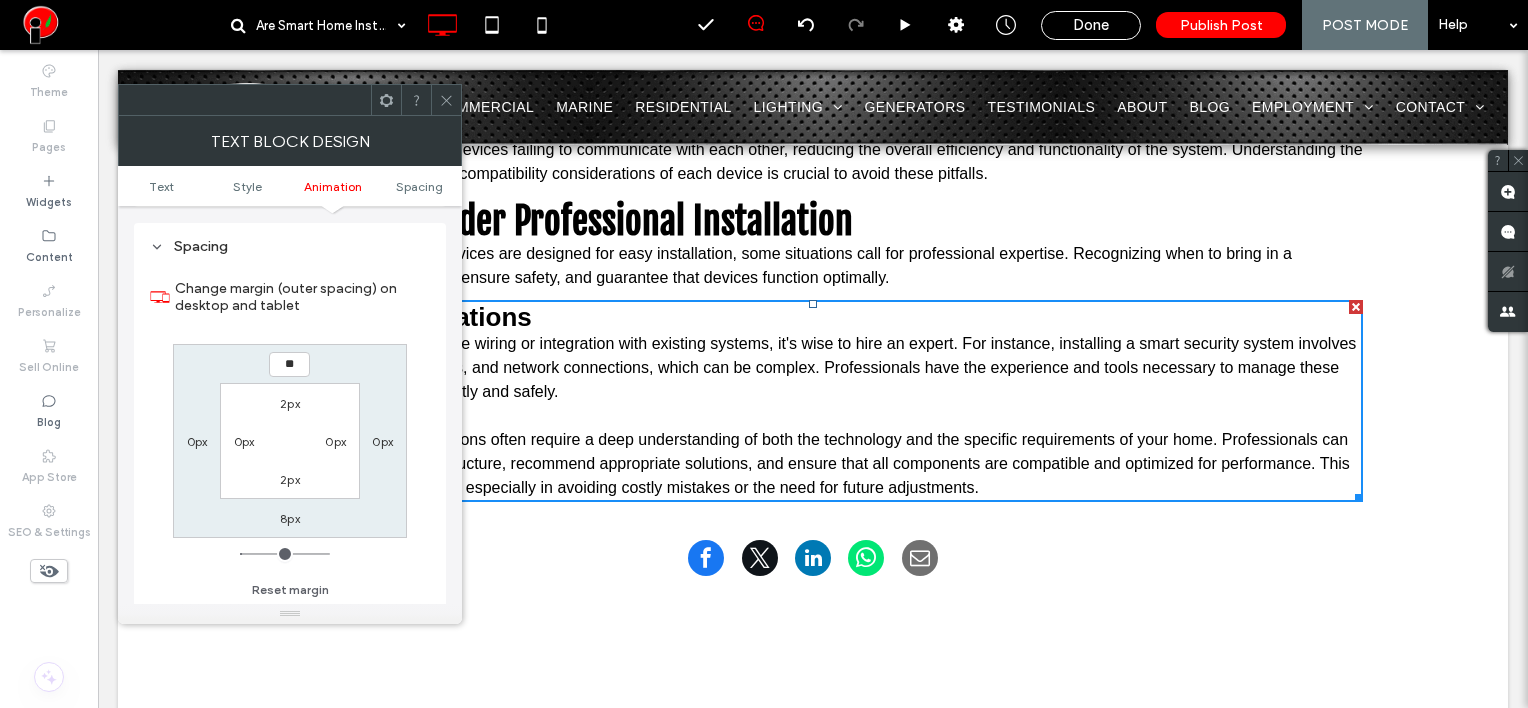 type on "**" 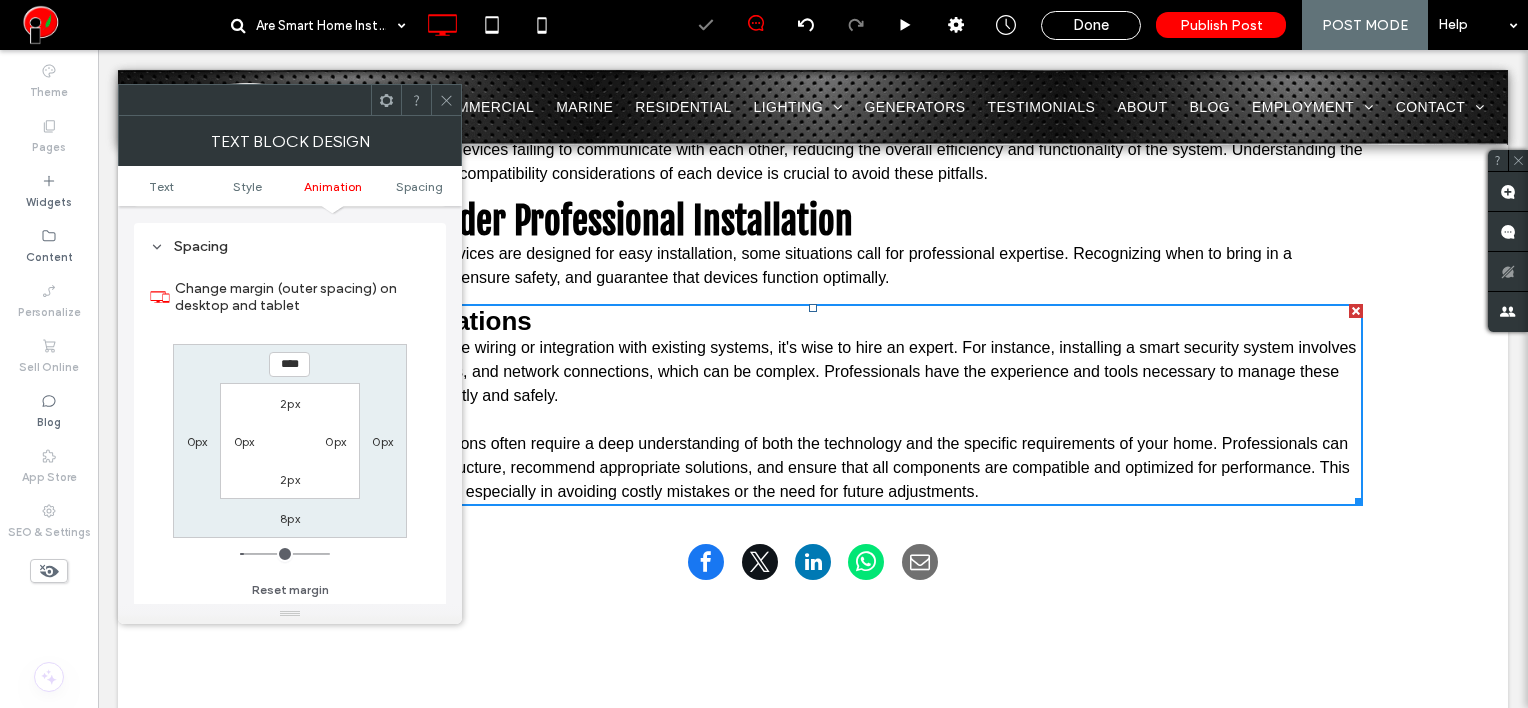 click 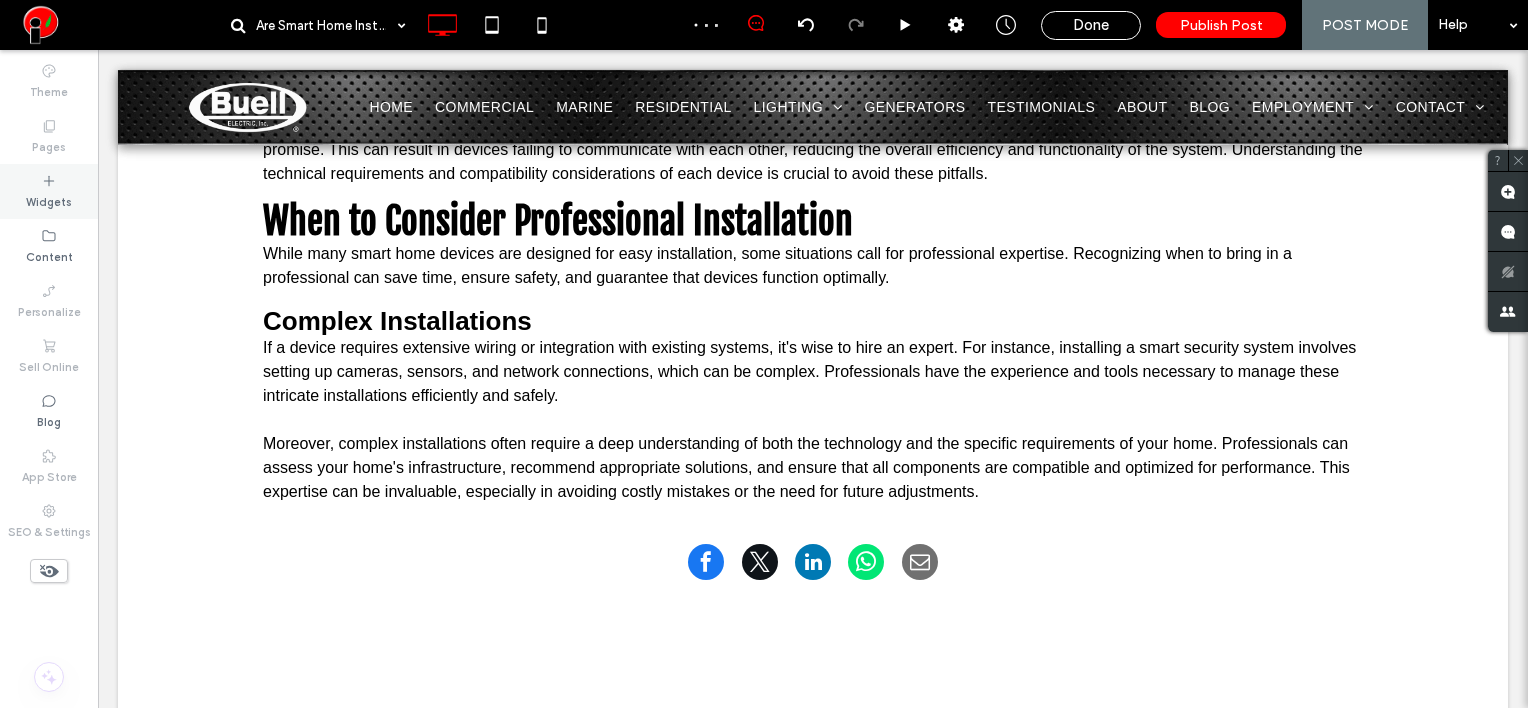 drag, startPoint x: 48, startPoint y: 183, endPoint x: 85, endPoint y: 174, distance: 38.078865 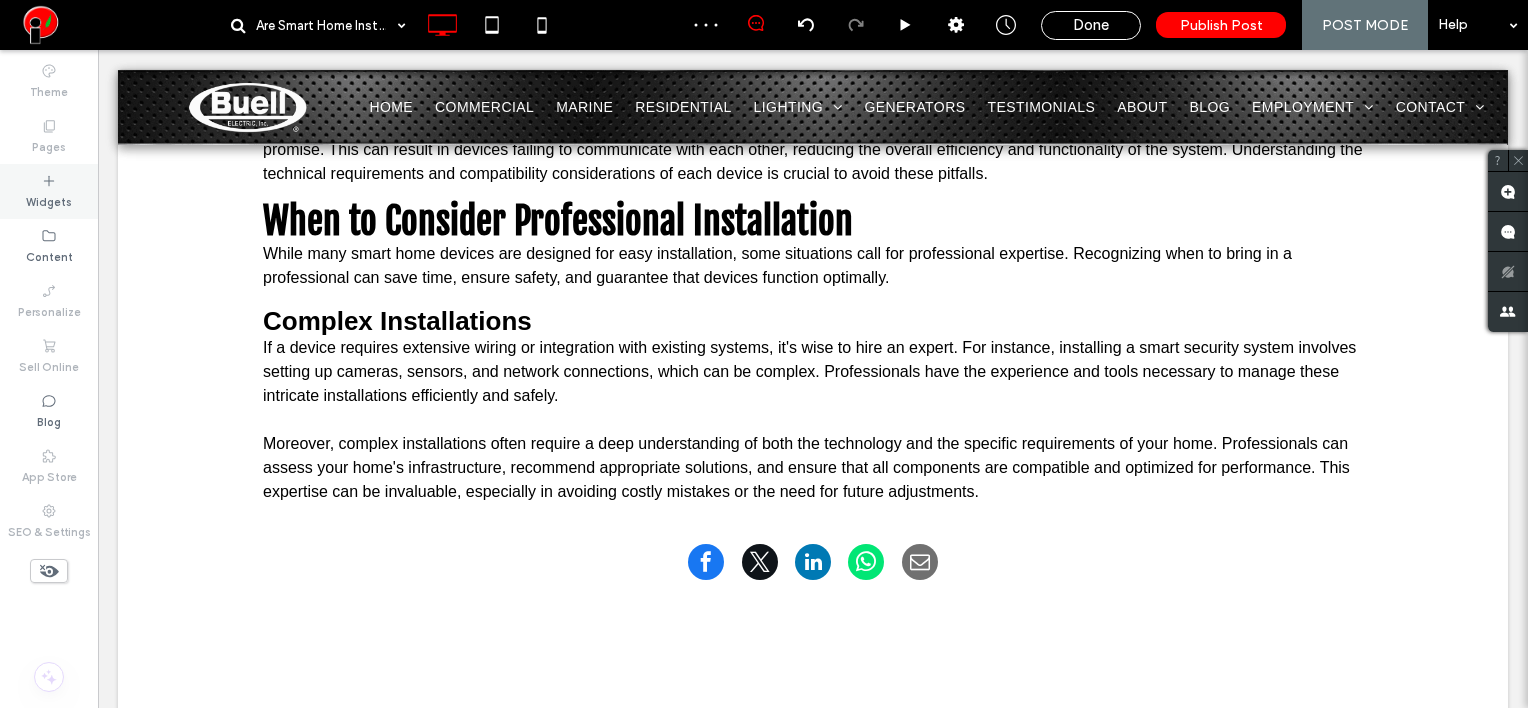 click 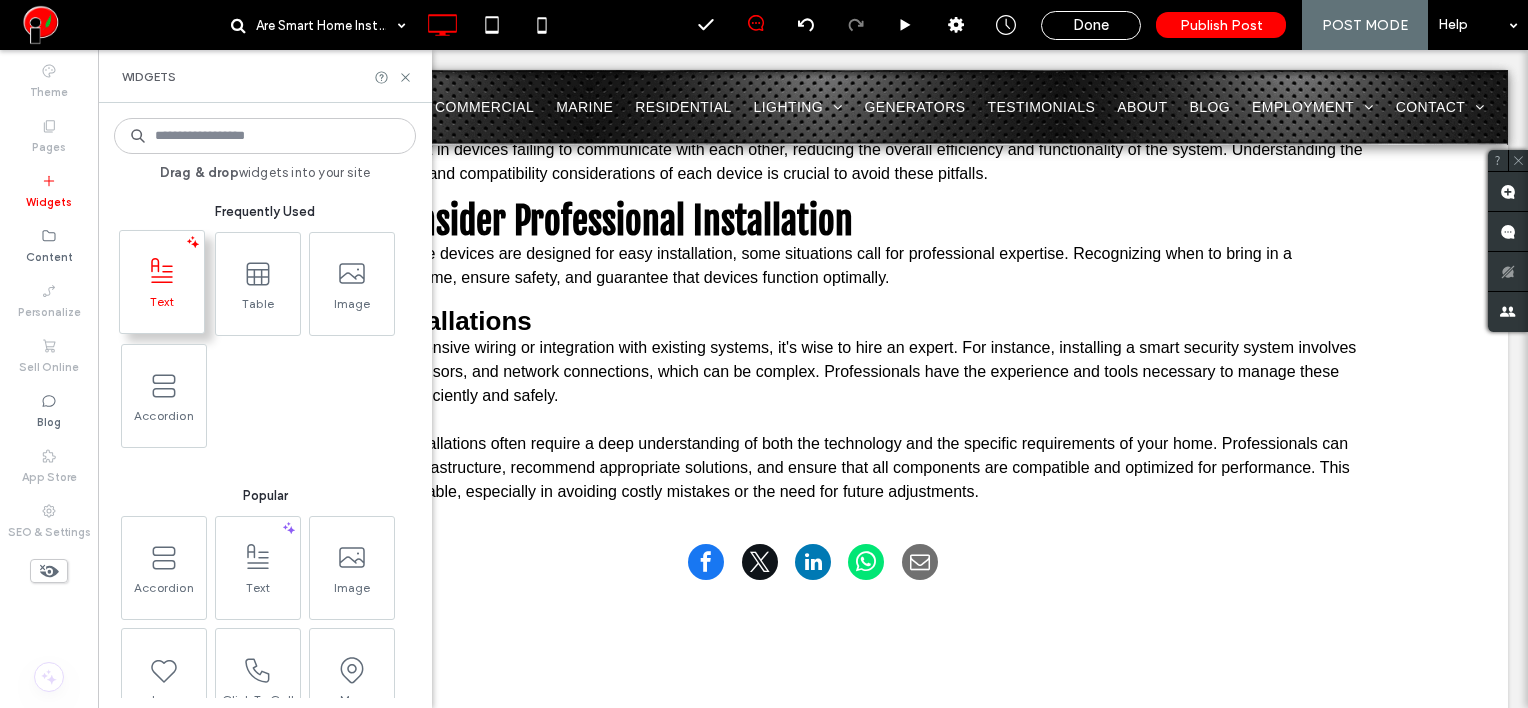 click 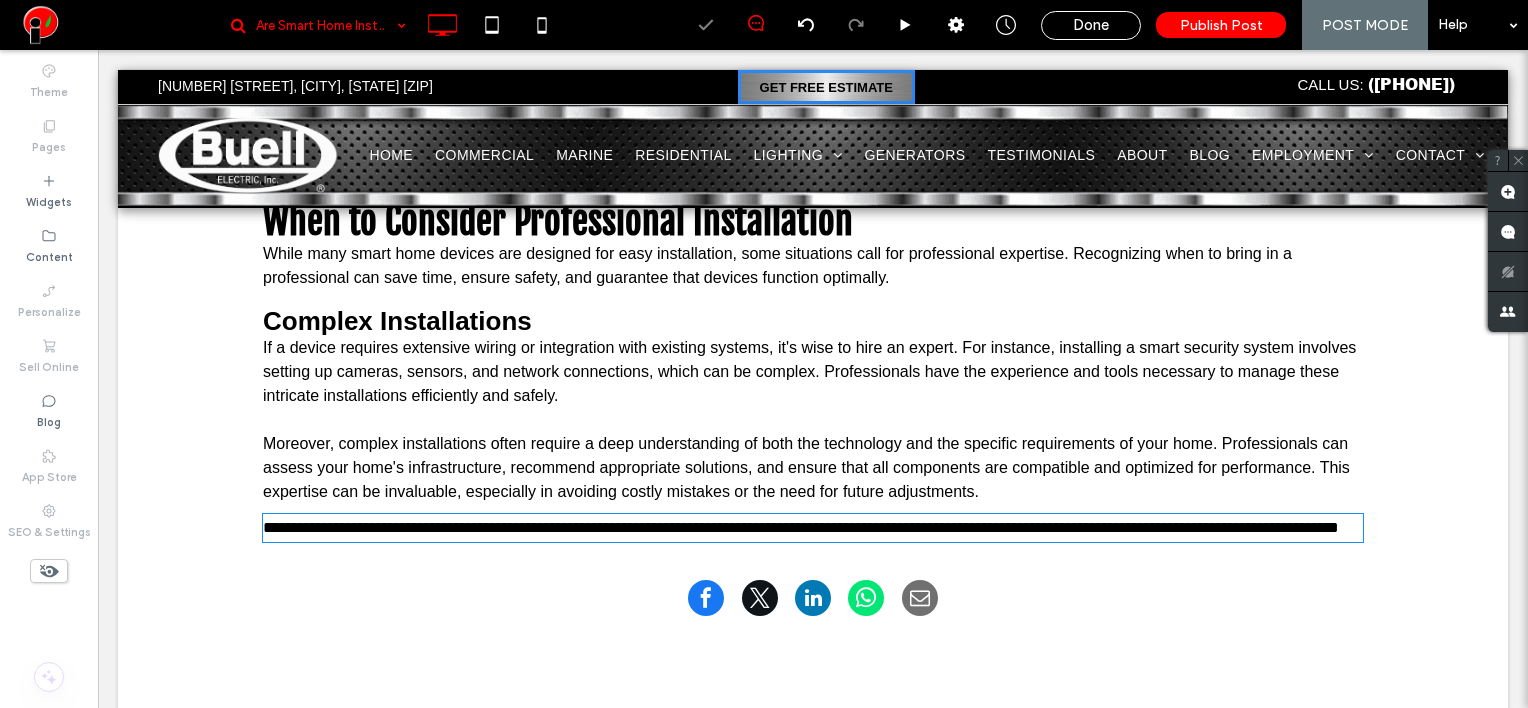 type on "*****" 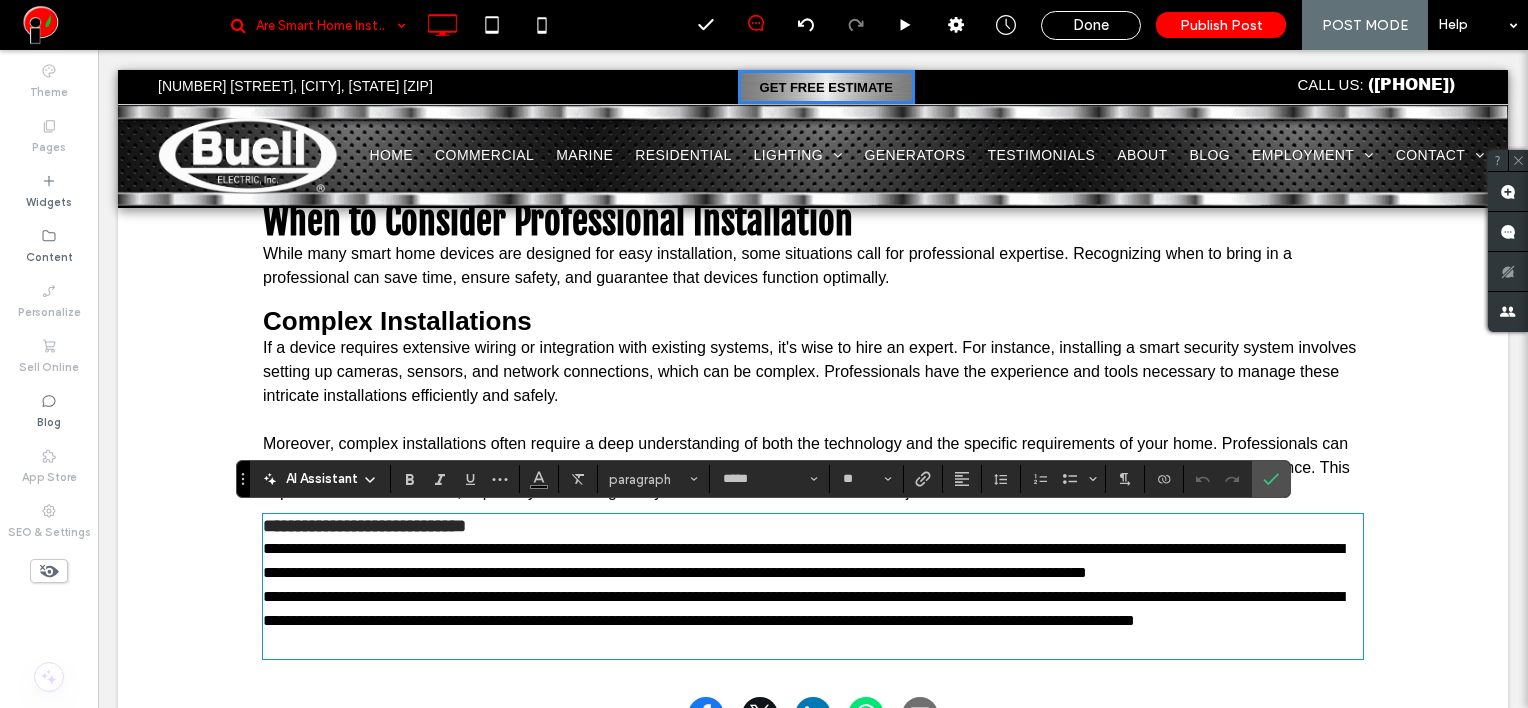 scroll, scrollTop: 0, scrollLeft: 0, axis: both 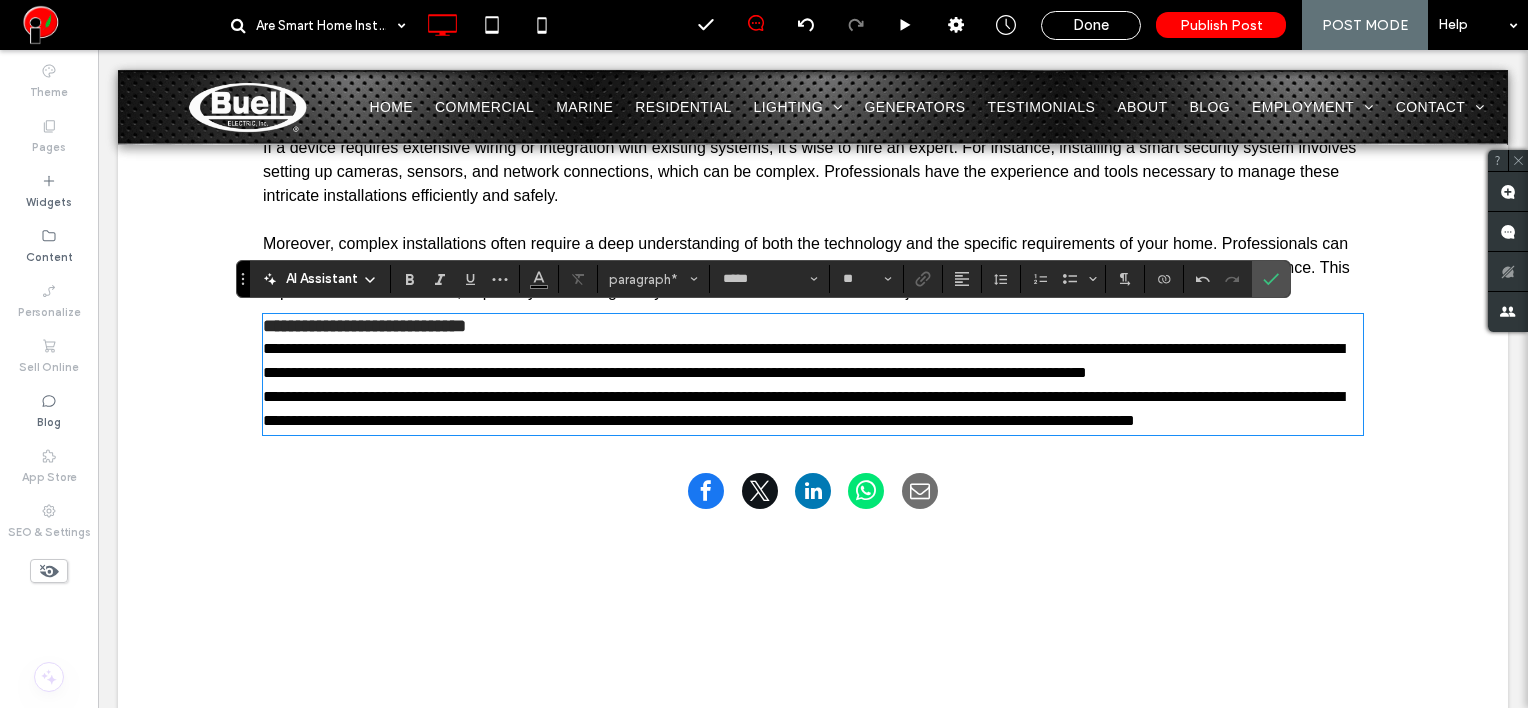 click on "**********" at bounding box center (813, 361) 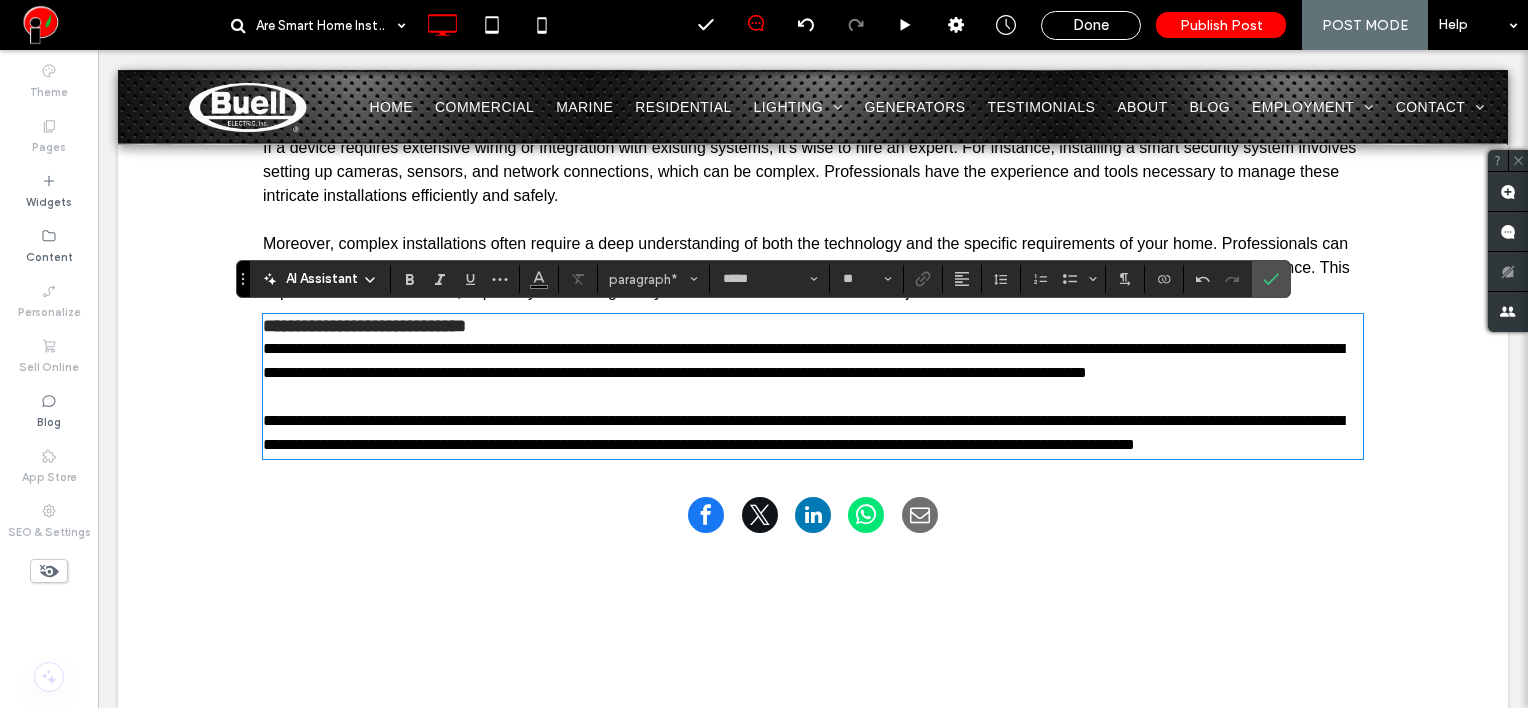 type on "**" 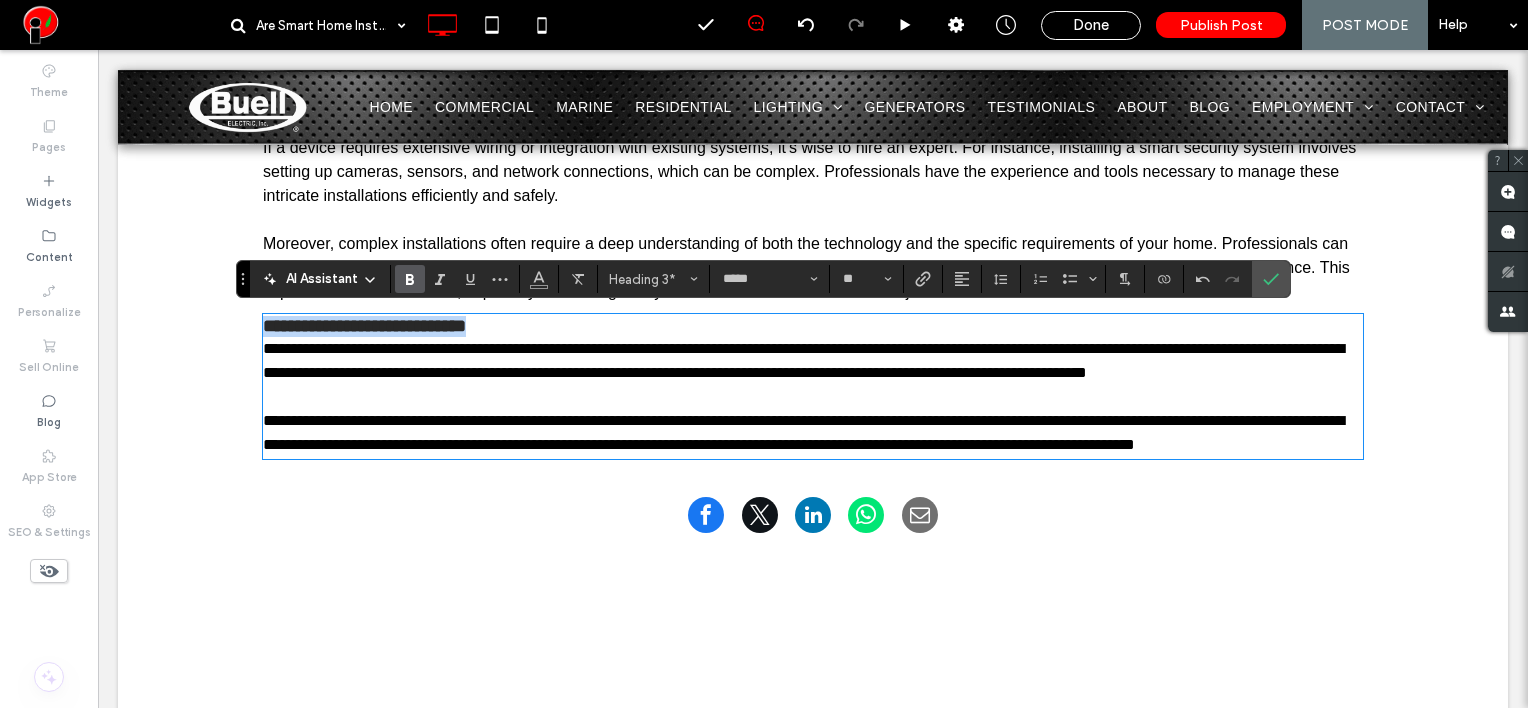 drag, startPoint x: 556, startPoint y: 323, endPoint x: 198, endPoint y: 304, distance: 358.50385 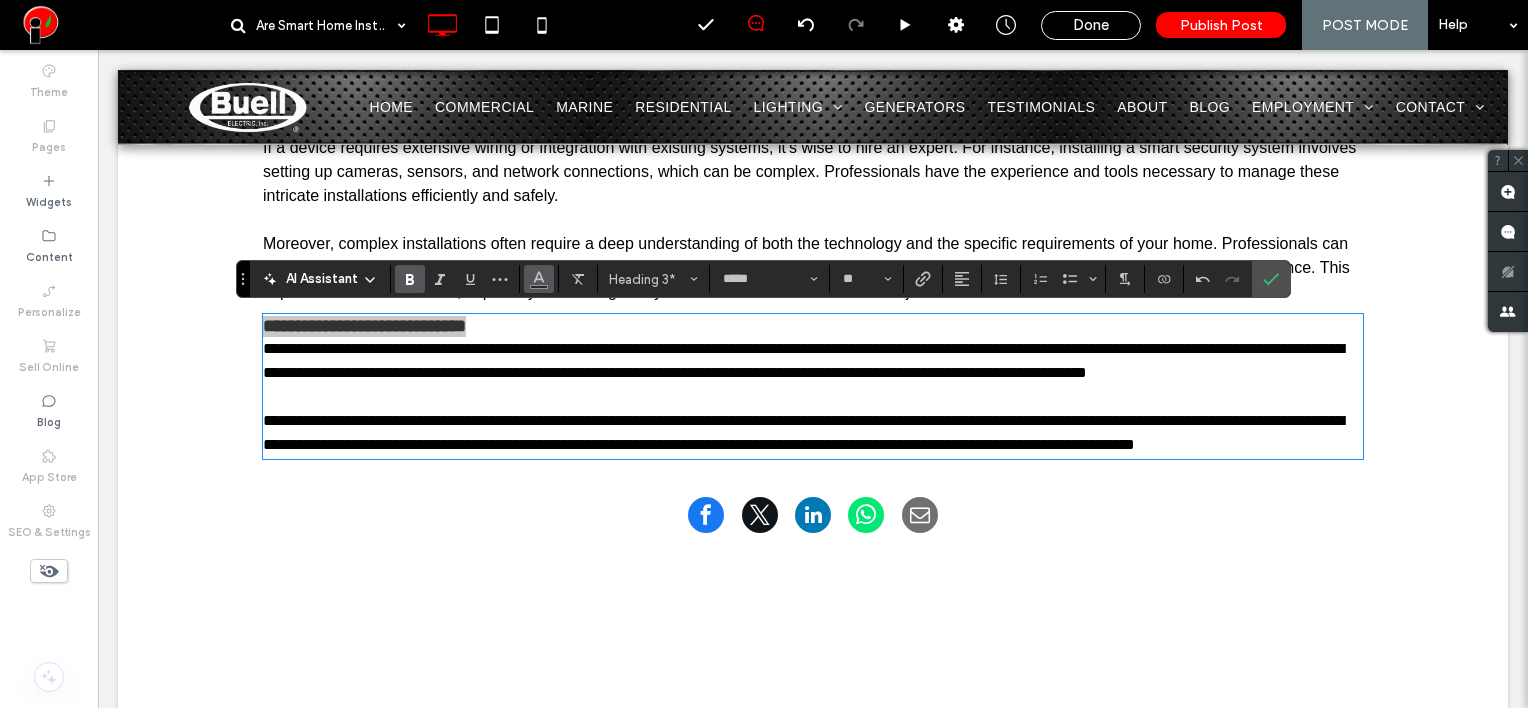 click 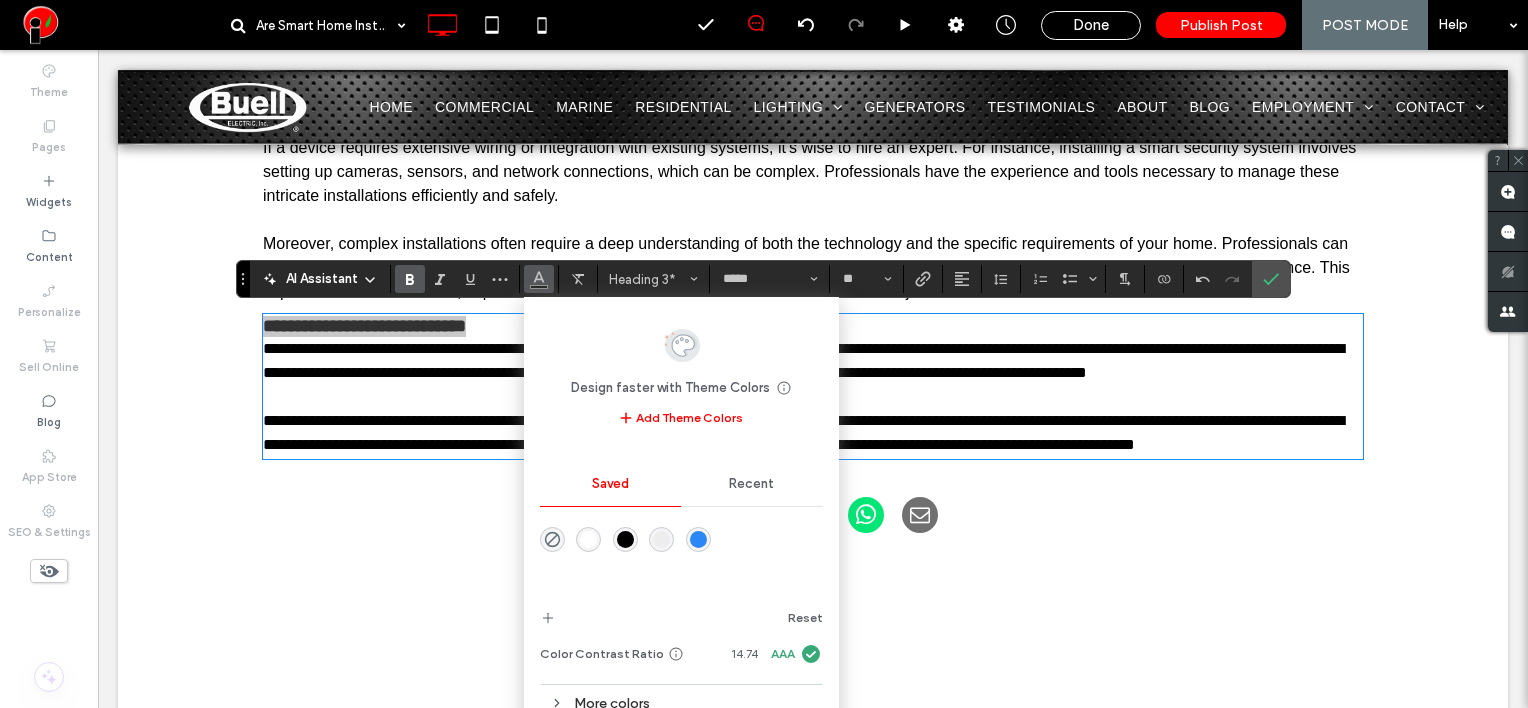 click at bounding box center [625, 539] 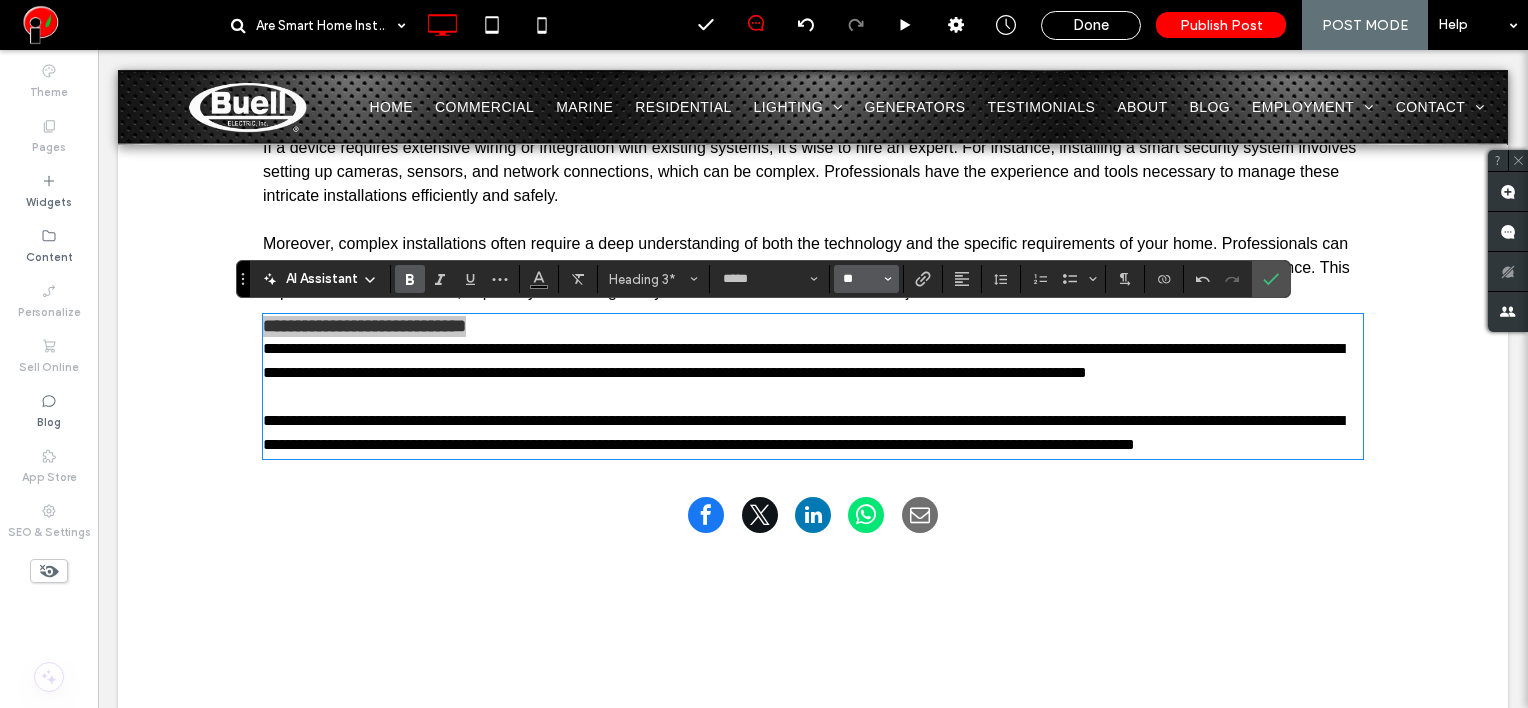 click on "**" at bounding box center [860, 279] 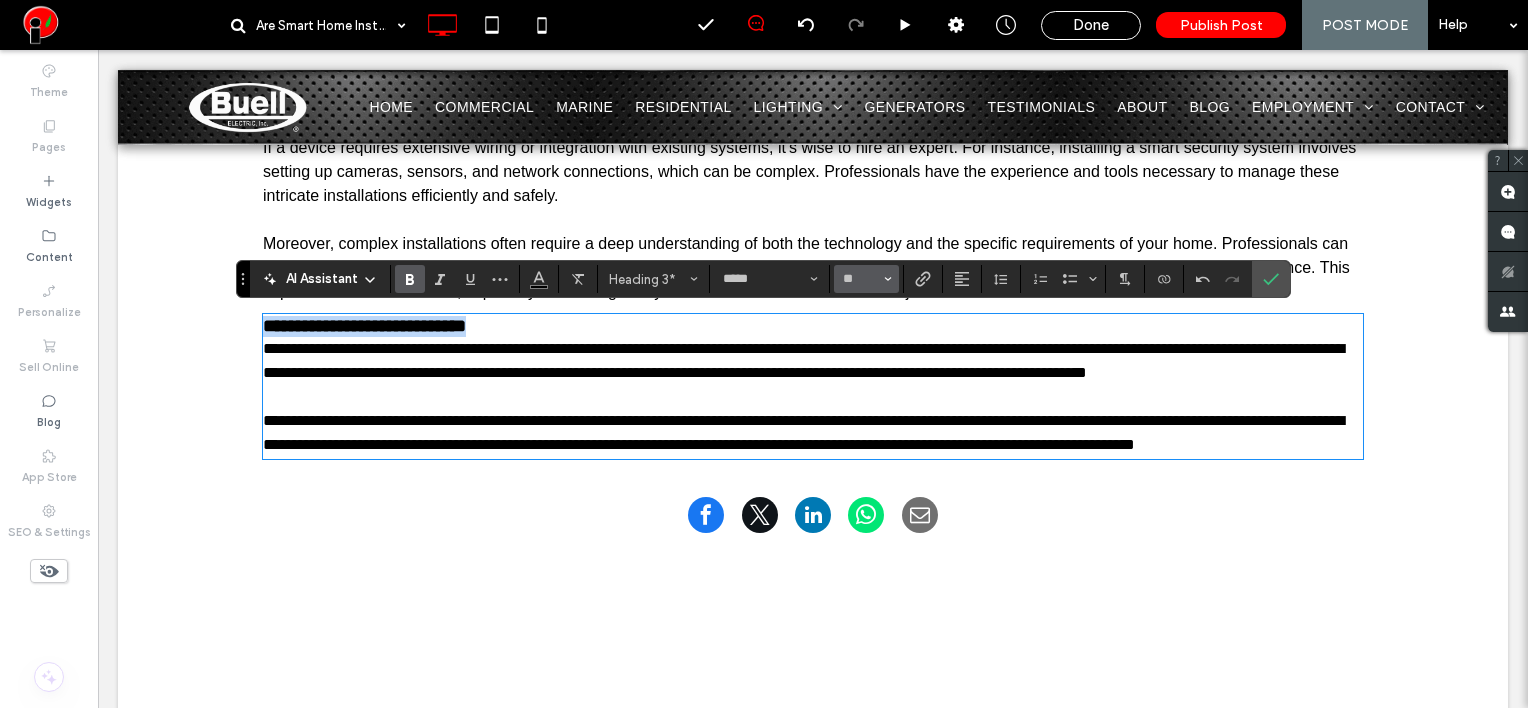 type on "**" 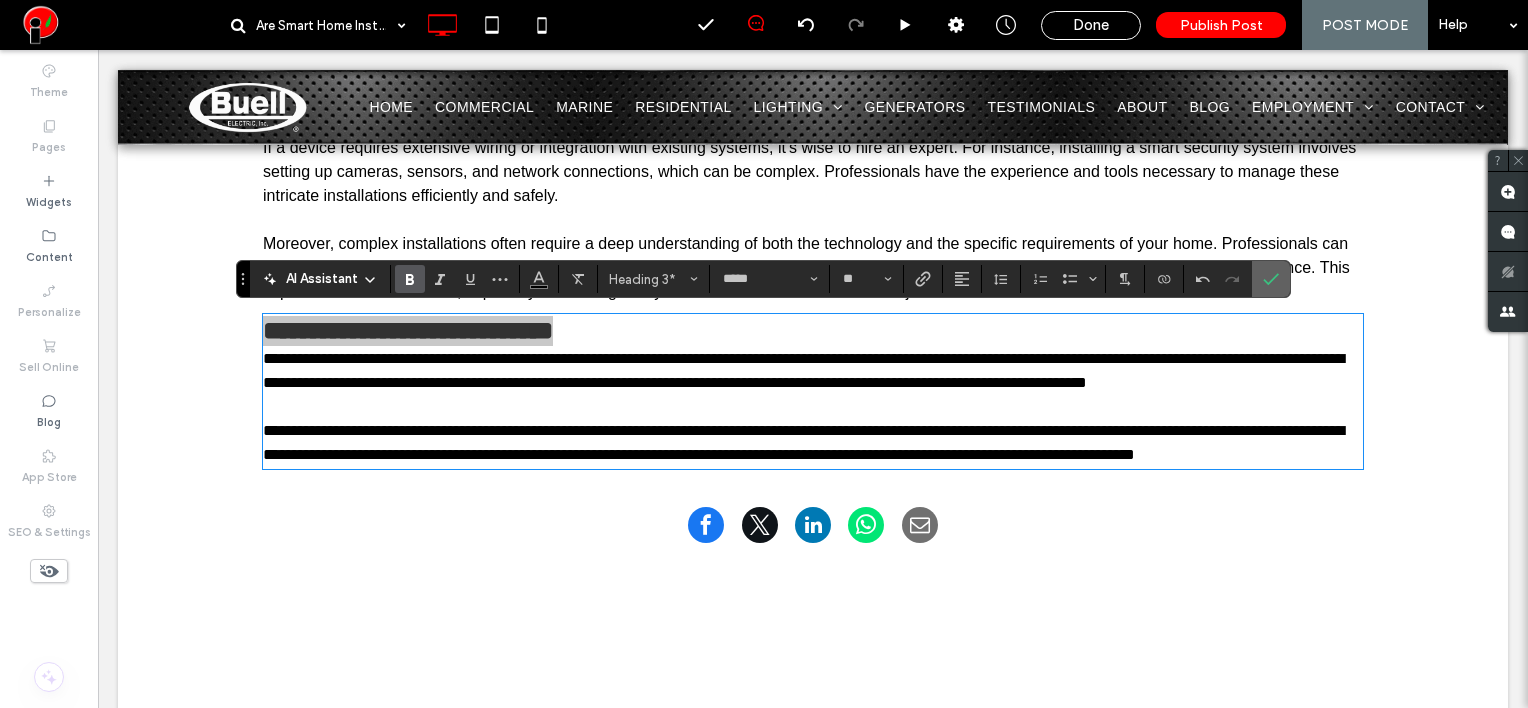 click 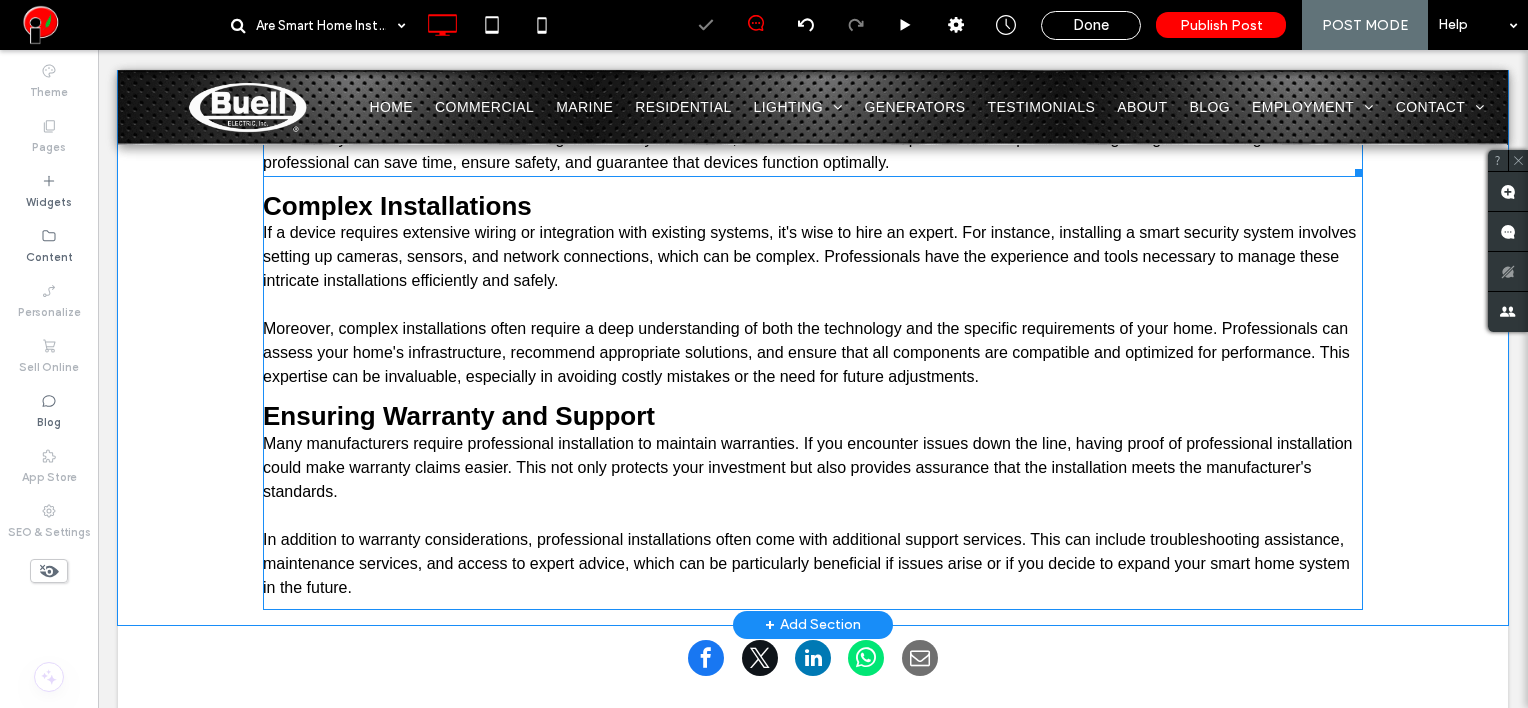 scroll, scrollTop: 2700, scrollLeft: 0, axis: vertical 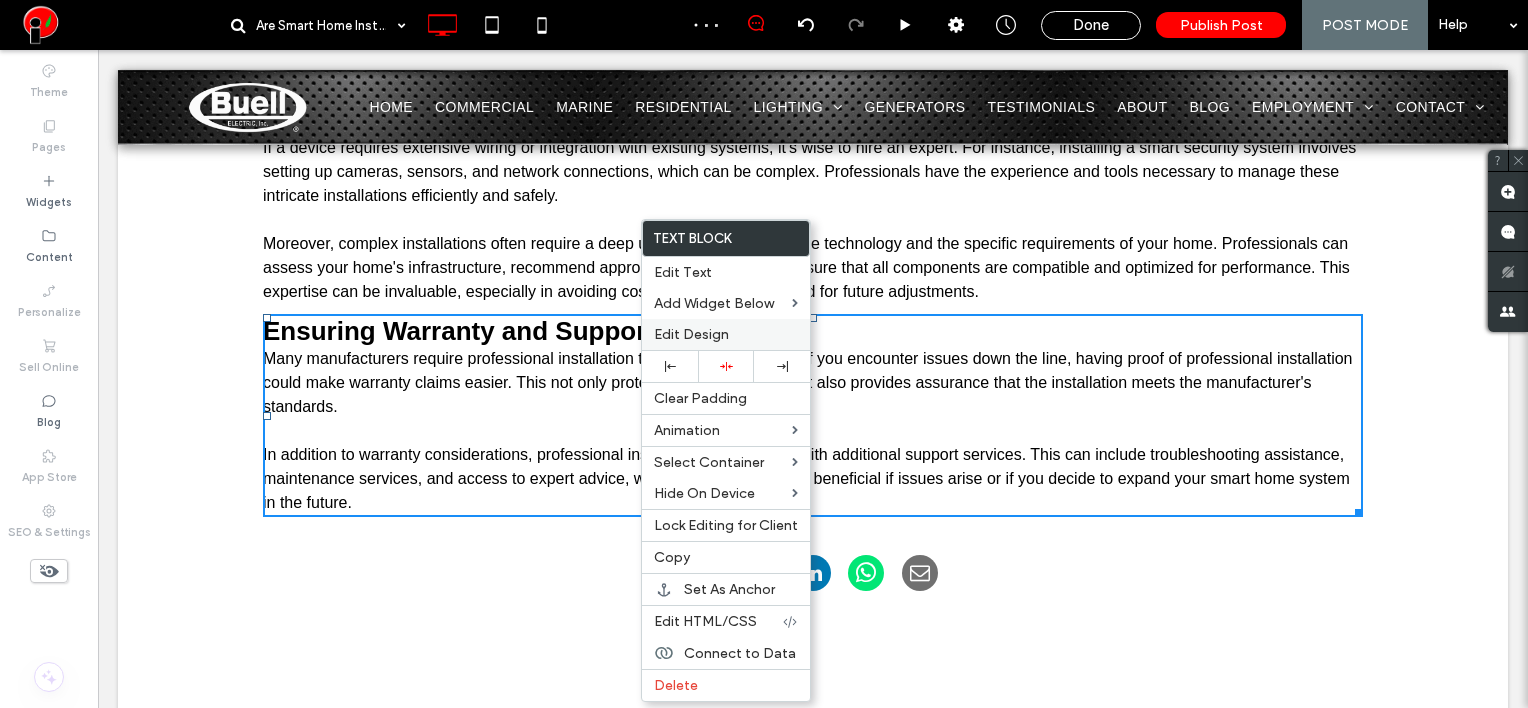 click on "Edit Design" at bounding box center (691, 334) 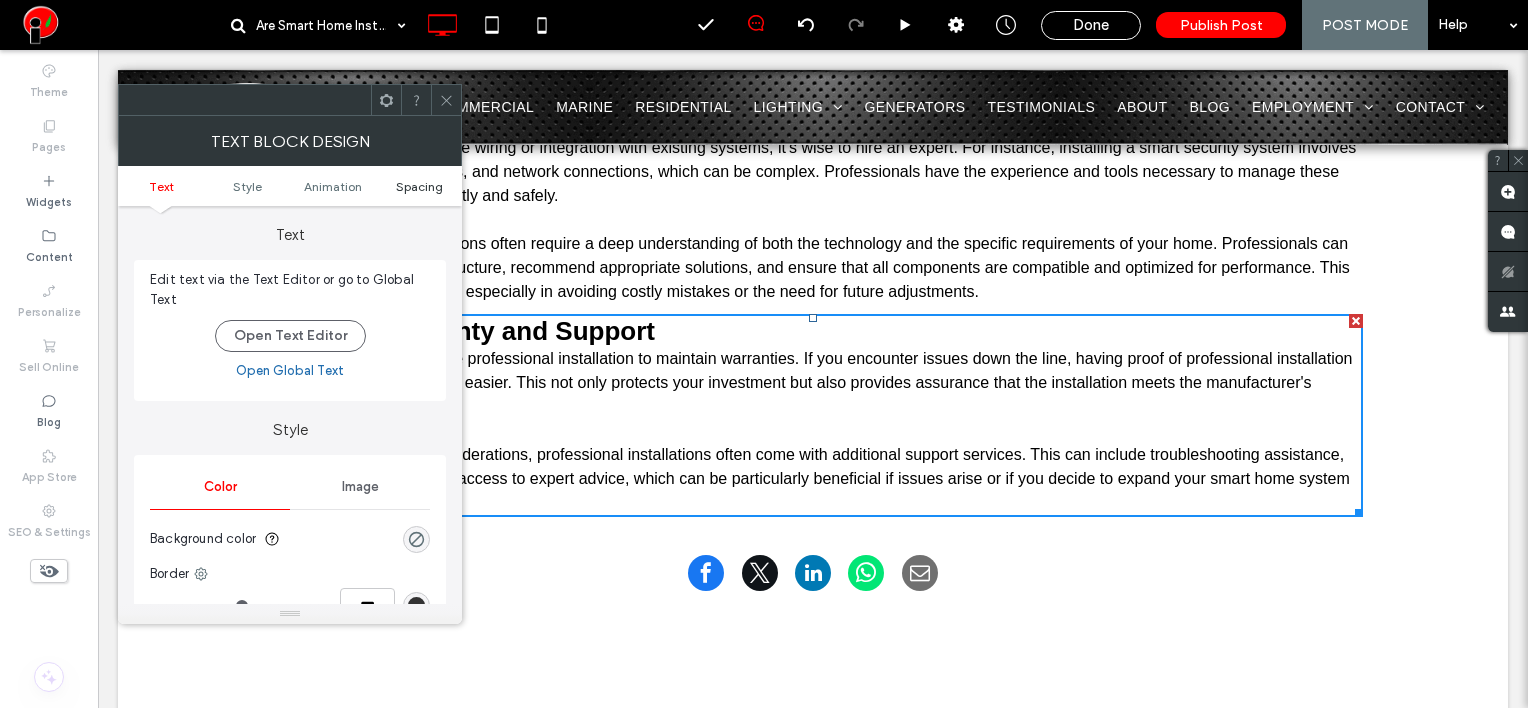click on "Spacing" at bounding box center [419, 186] 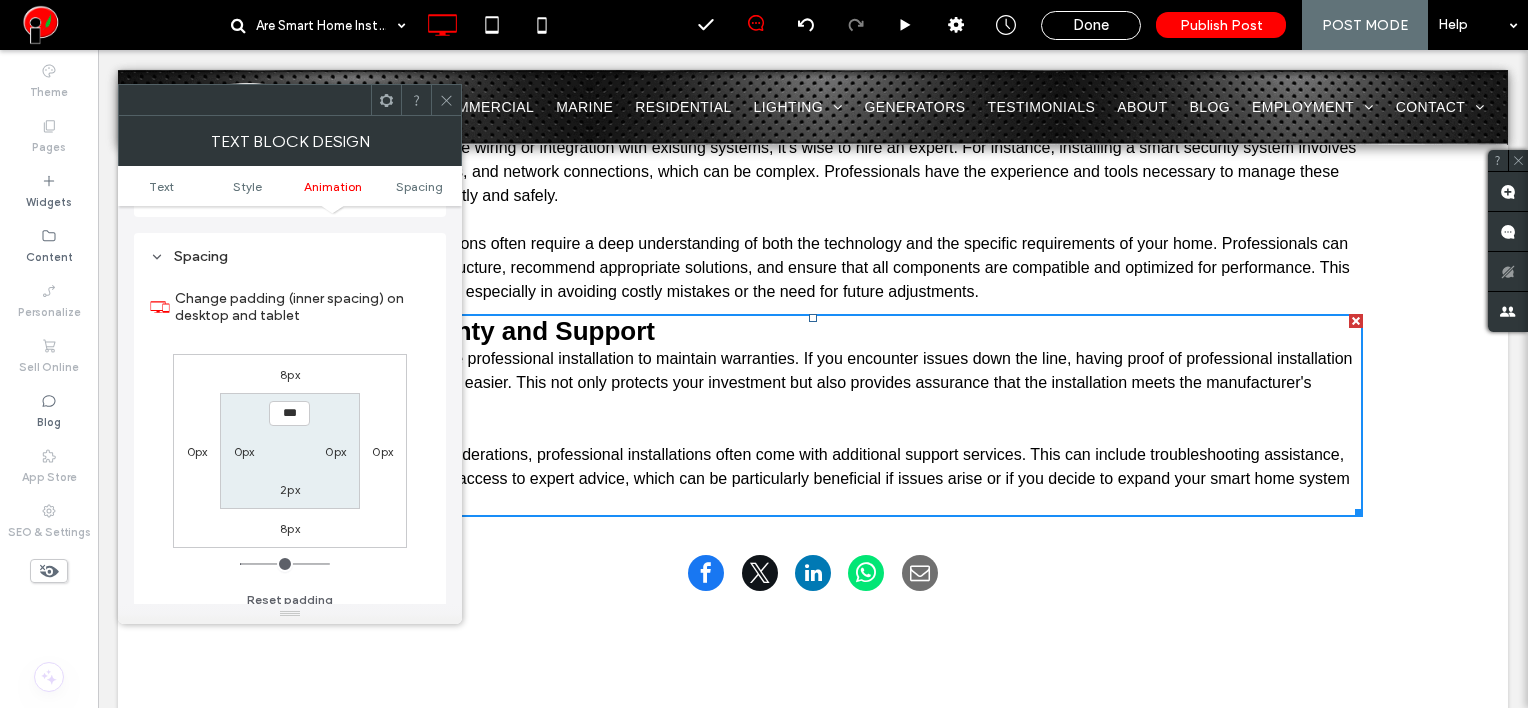 scroll, scrollTop: 572, scrollLeft: 0, axis: vertical 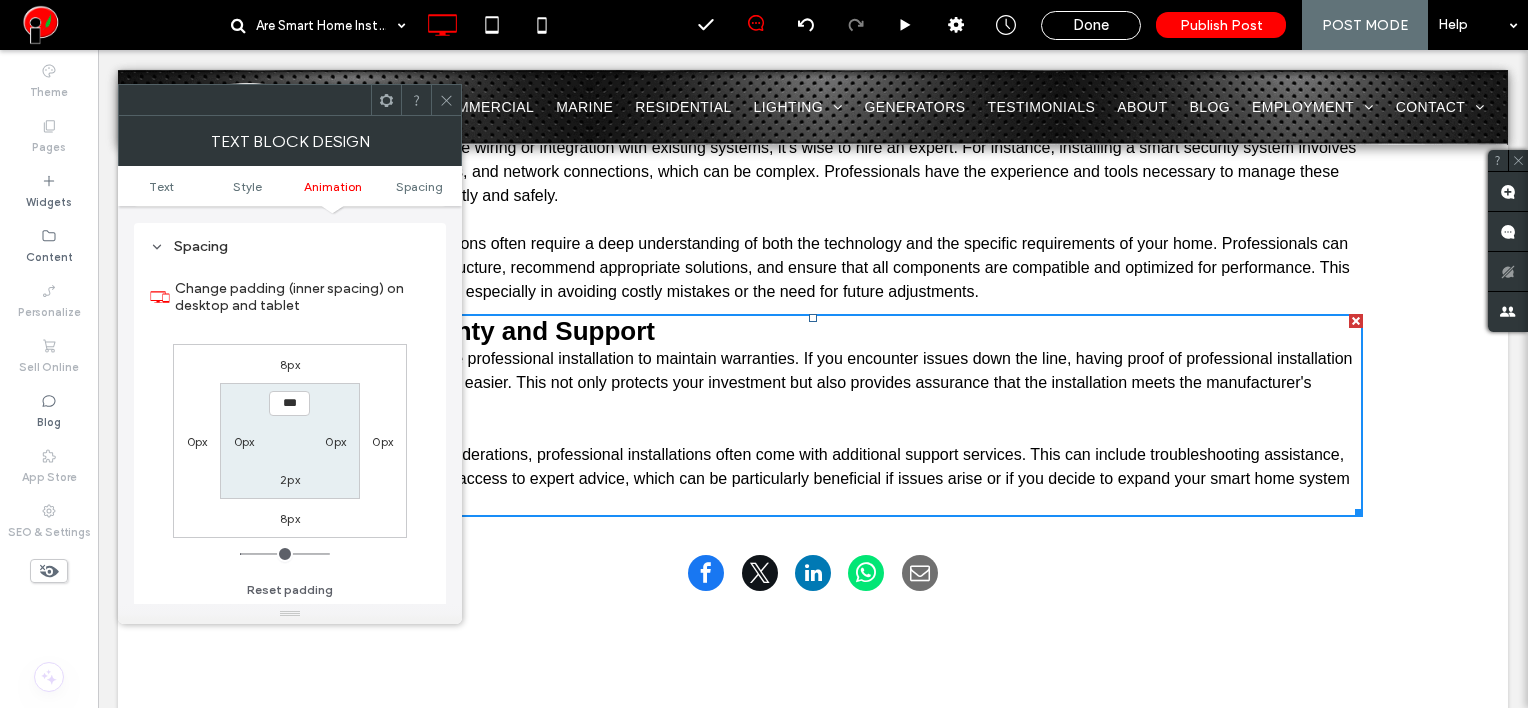 click on "8px" at bounding box center [290, 364] 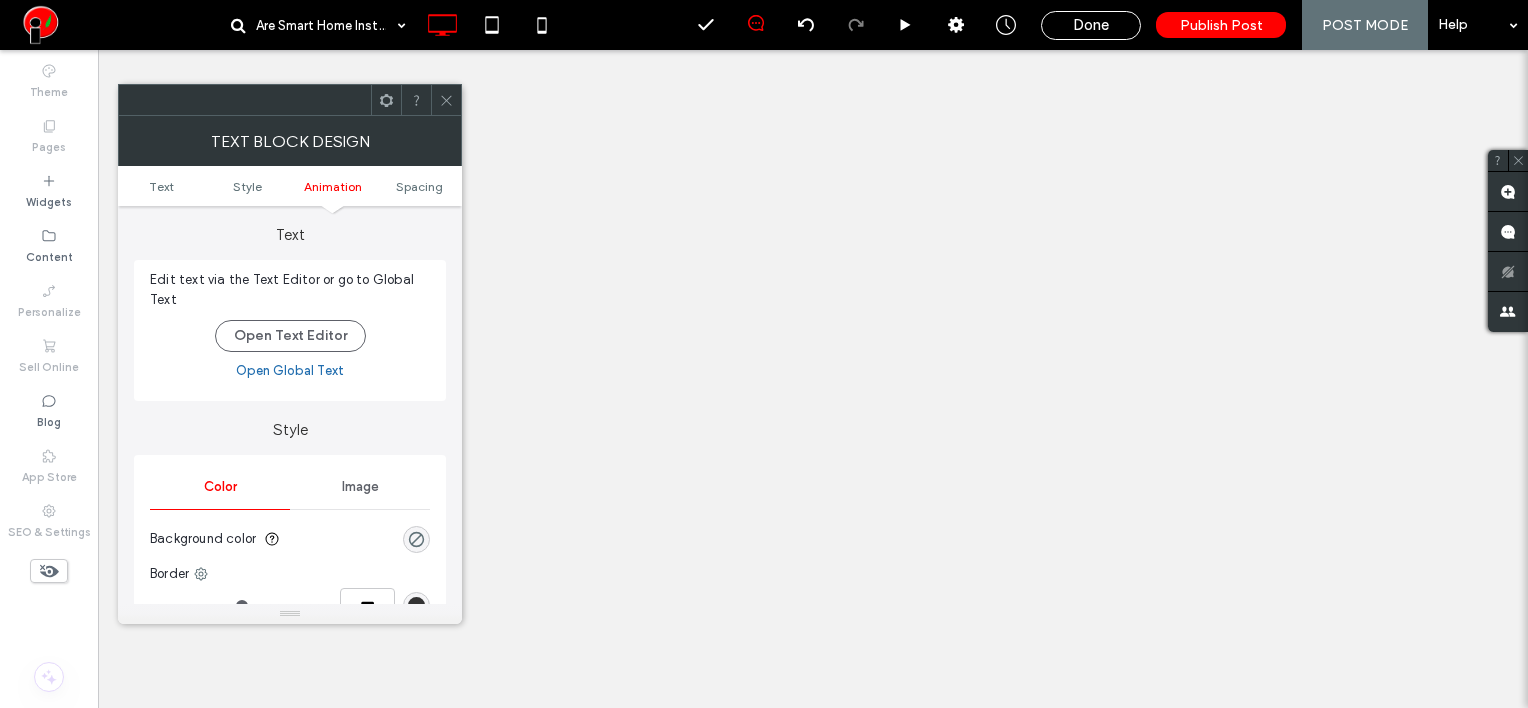 scroll, scrollTop: 0, scrollLeft: 0, axis: both 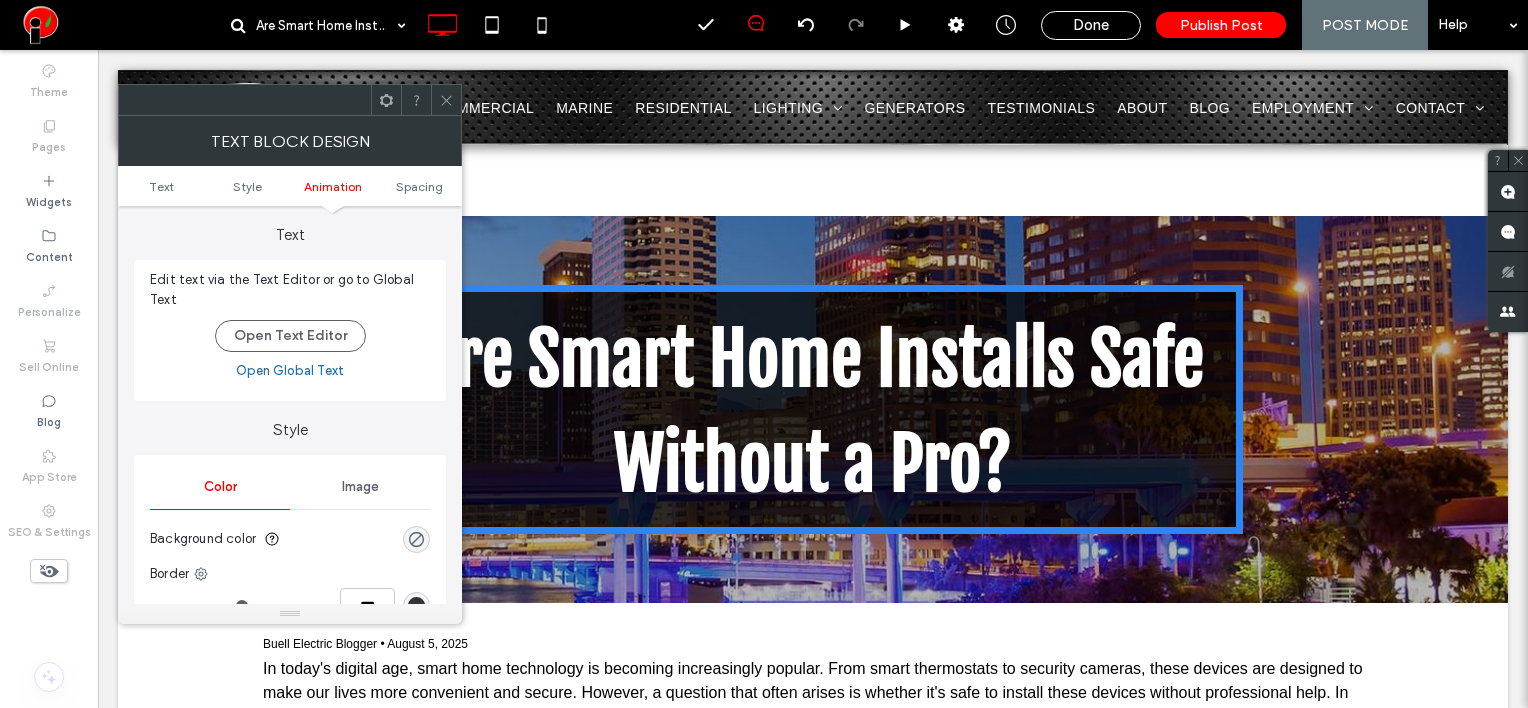 type on "****" 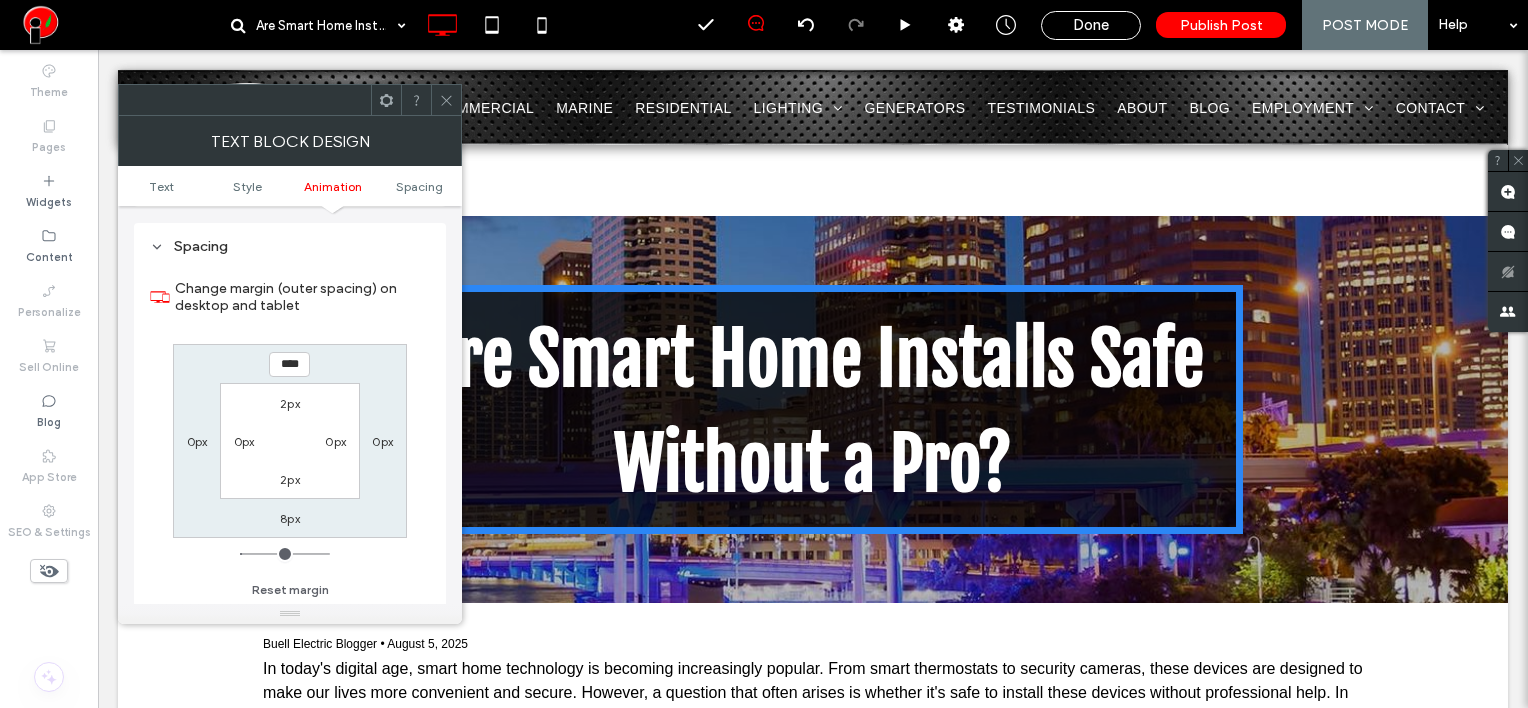 scroll, scrollTop: 2700, scrollLeft: 0, axis: vertical 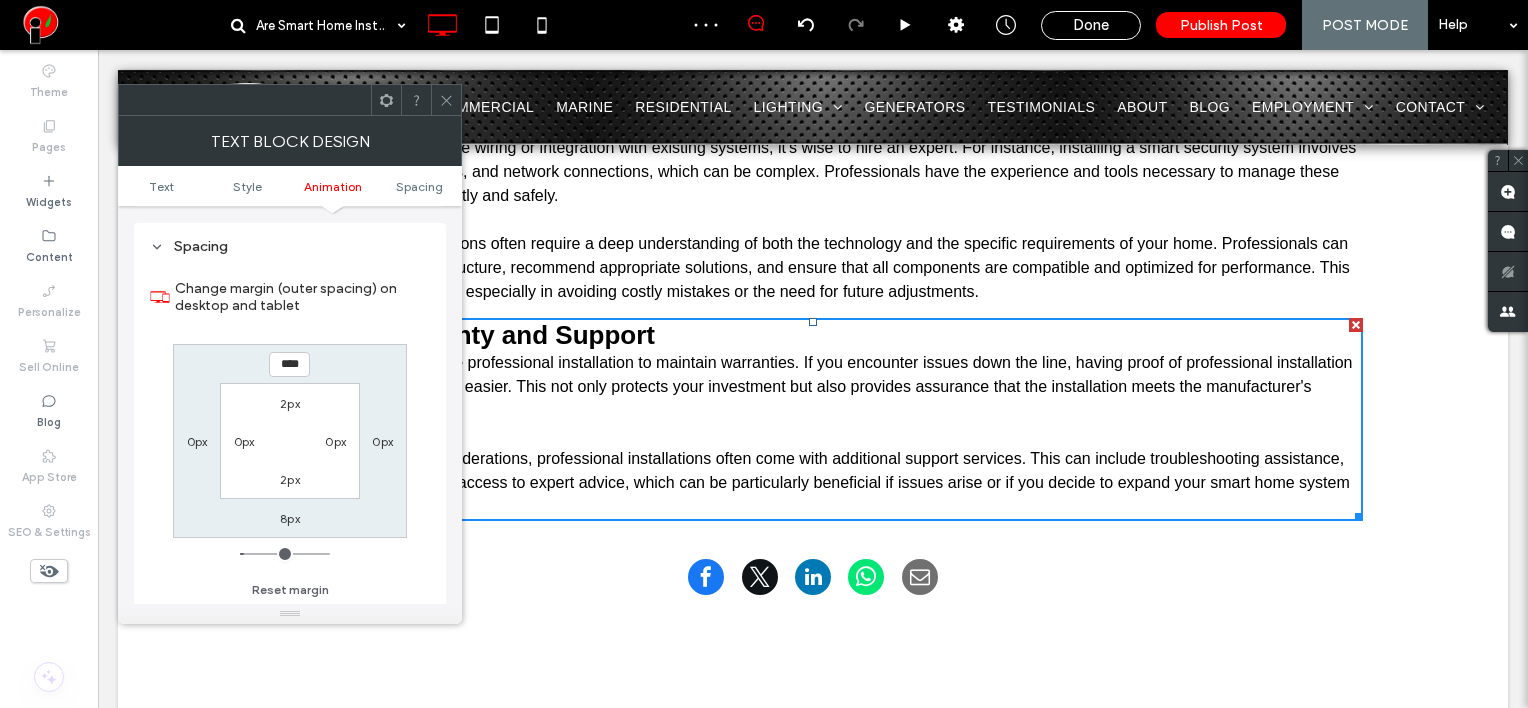 click 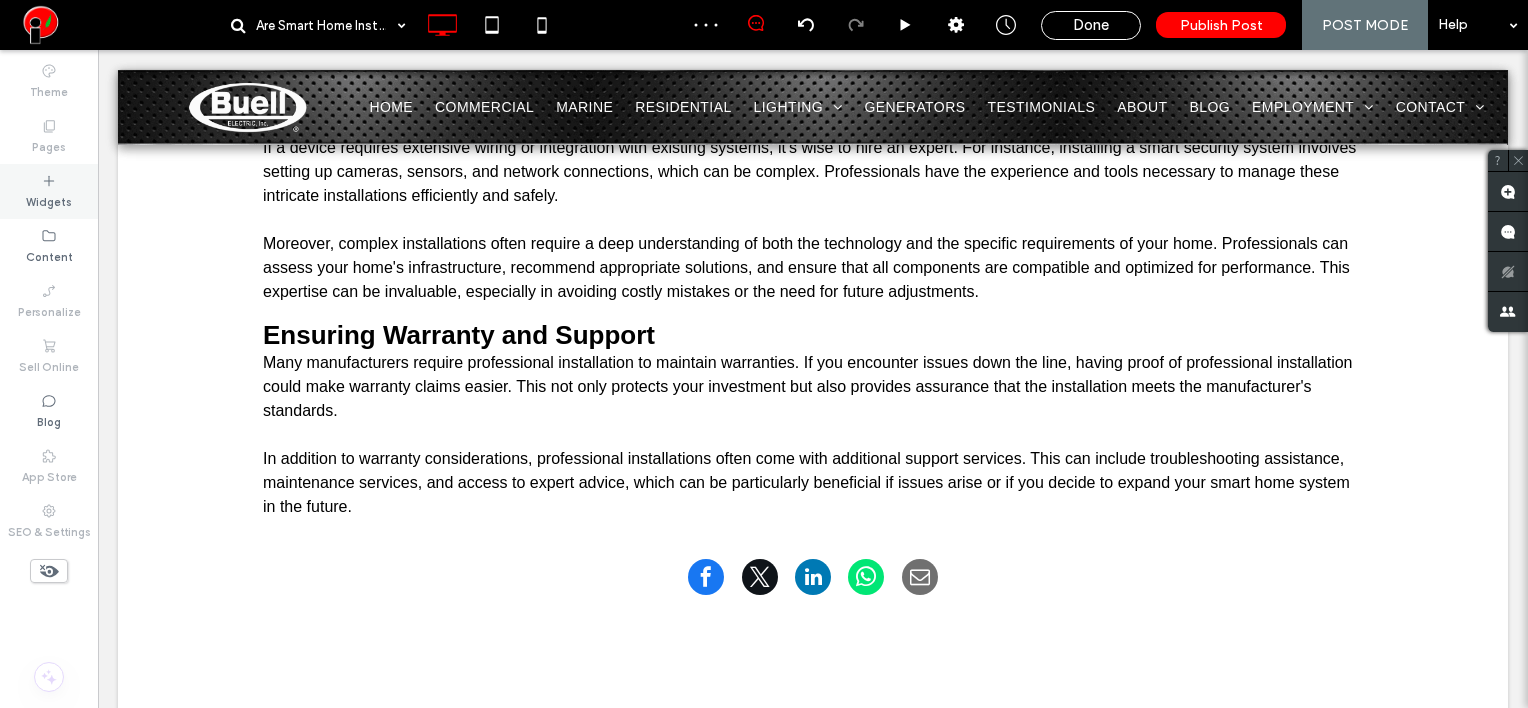 click on "Widgets" at bounding box center (49, 200) 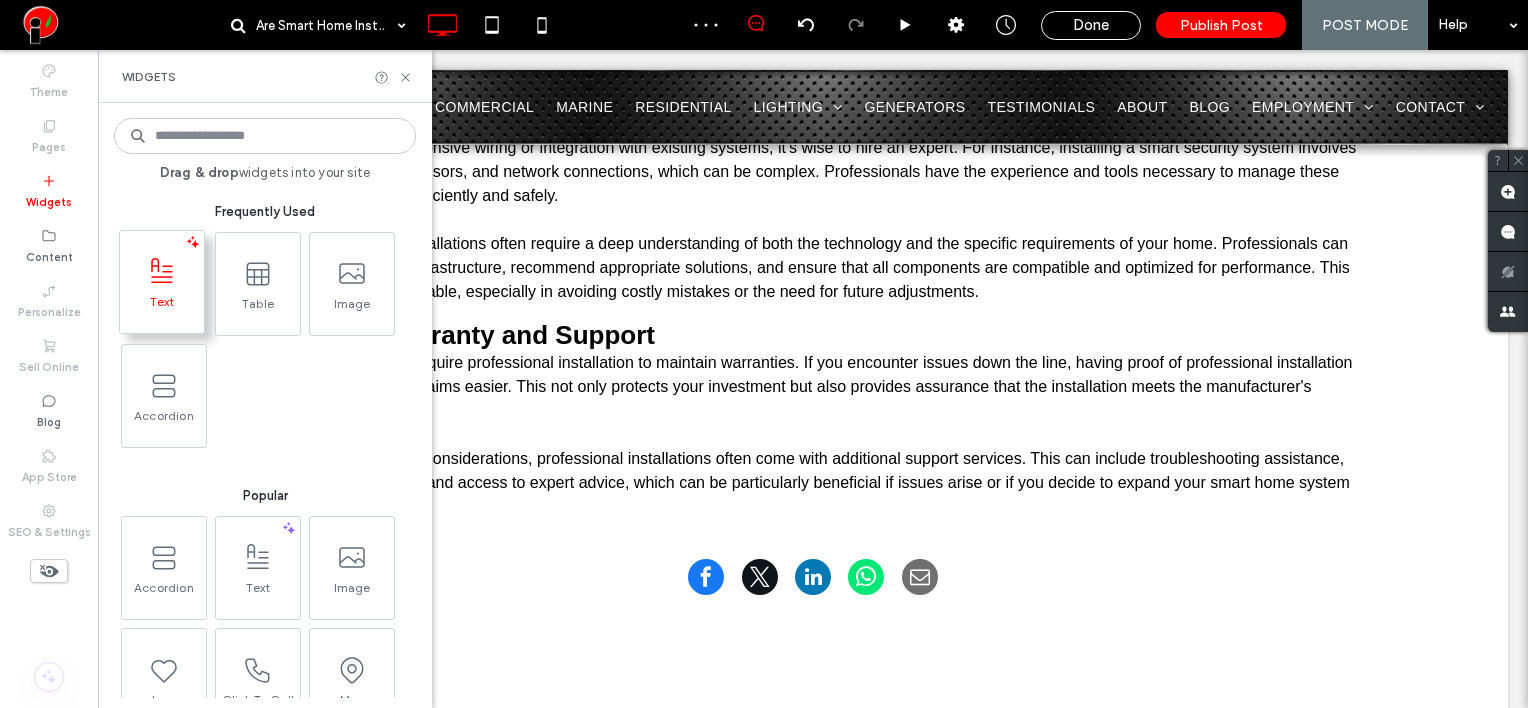 click 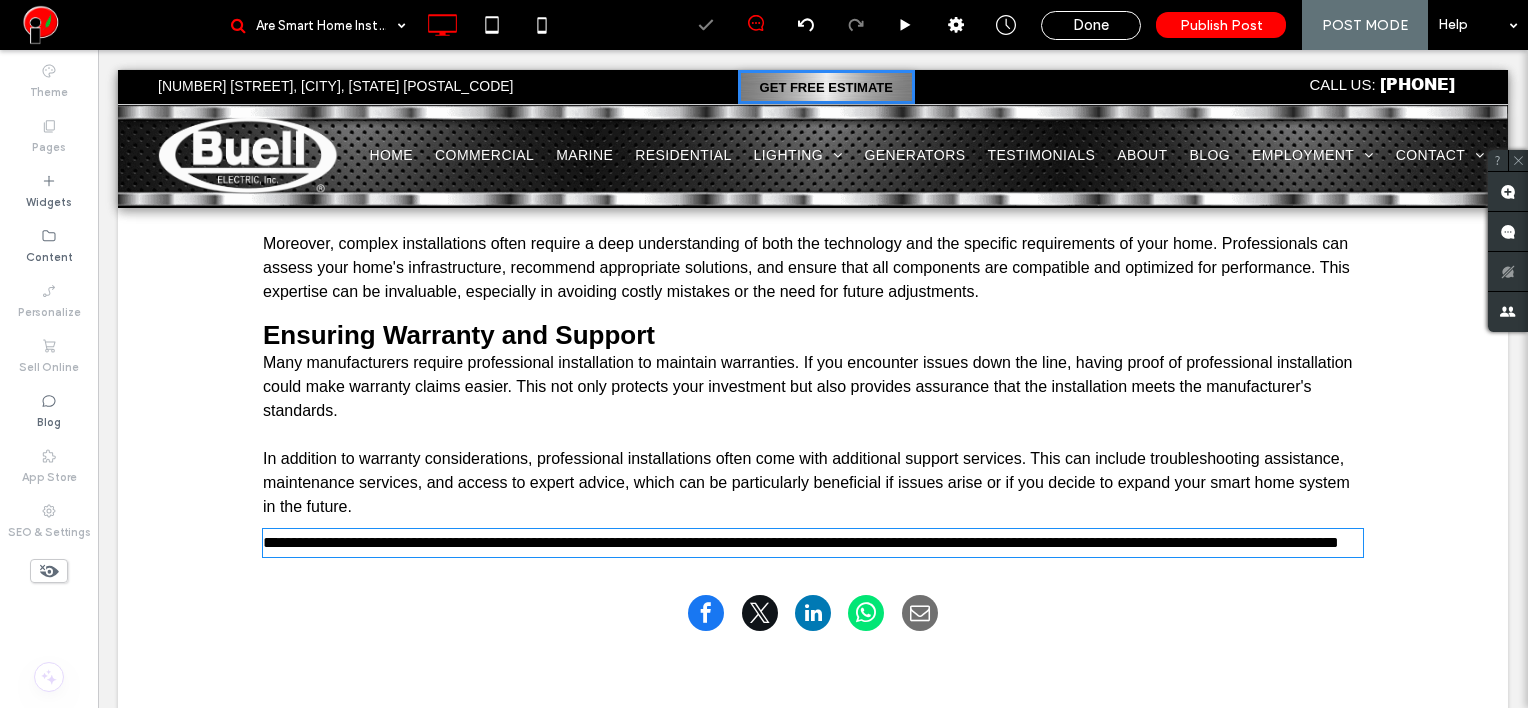 type on "*****" 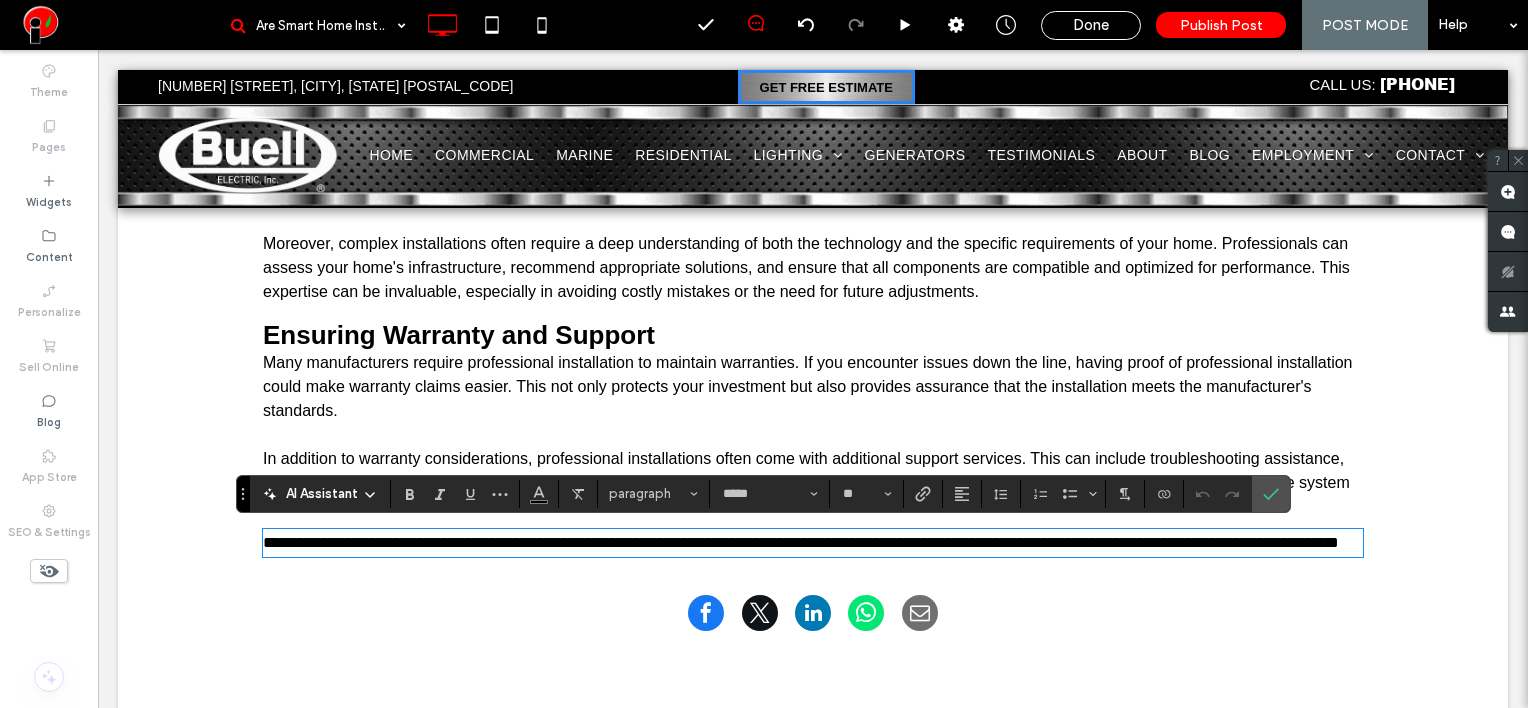 scroll, scrollTop: 0, scrollLeft: 0, axis: both 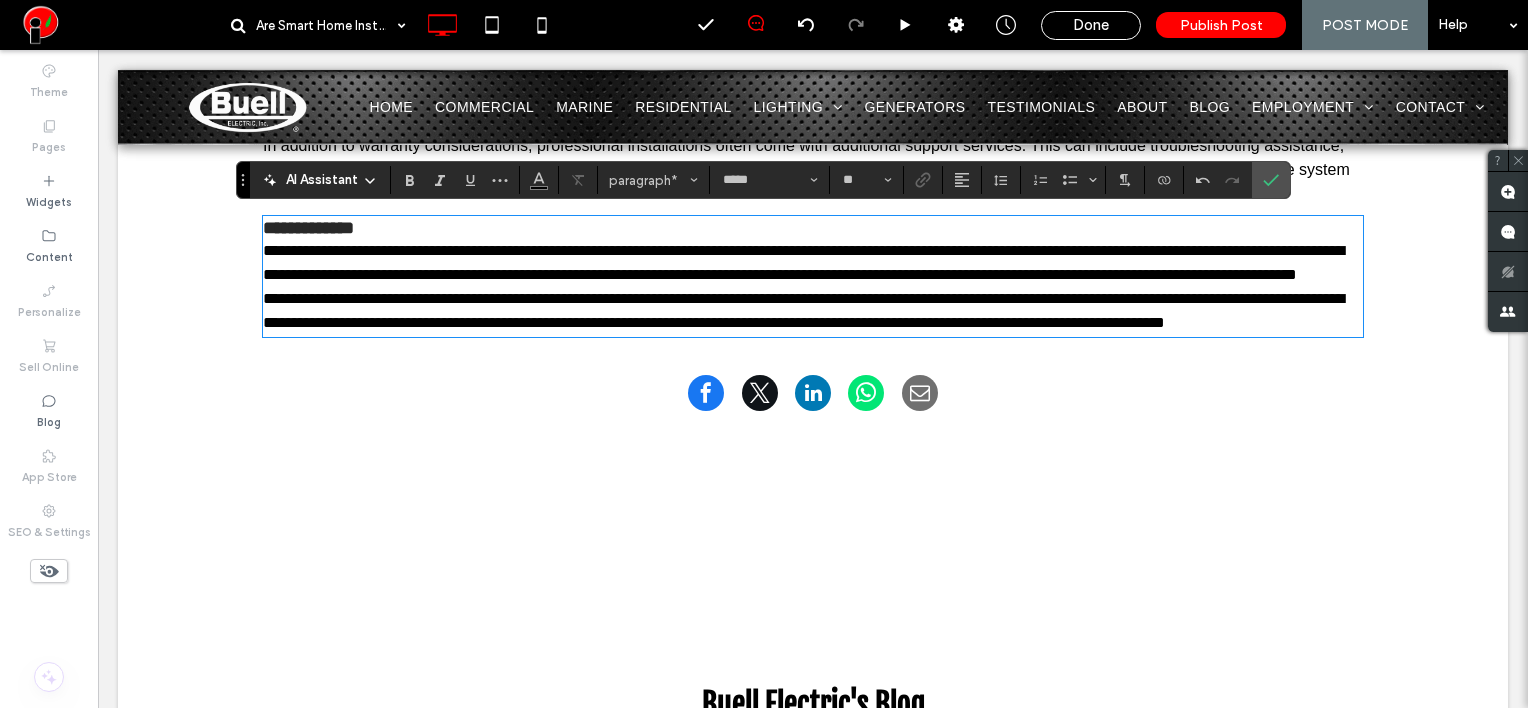 click on "**********" at bounding box center (813, 263) 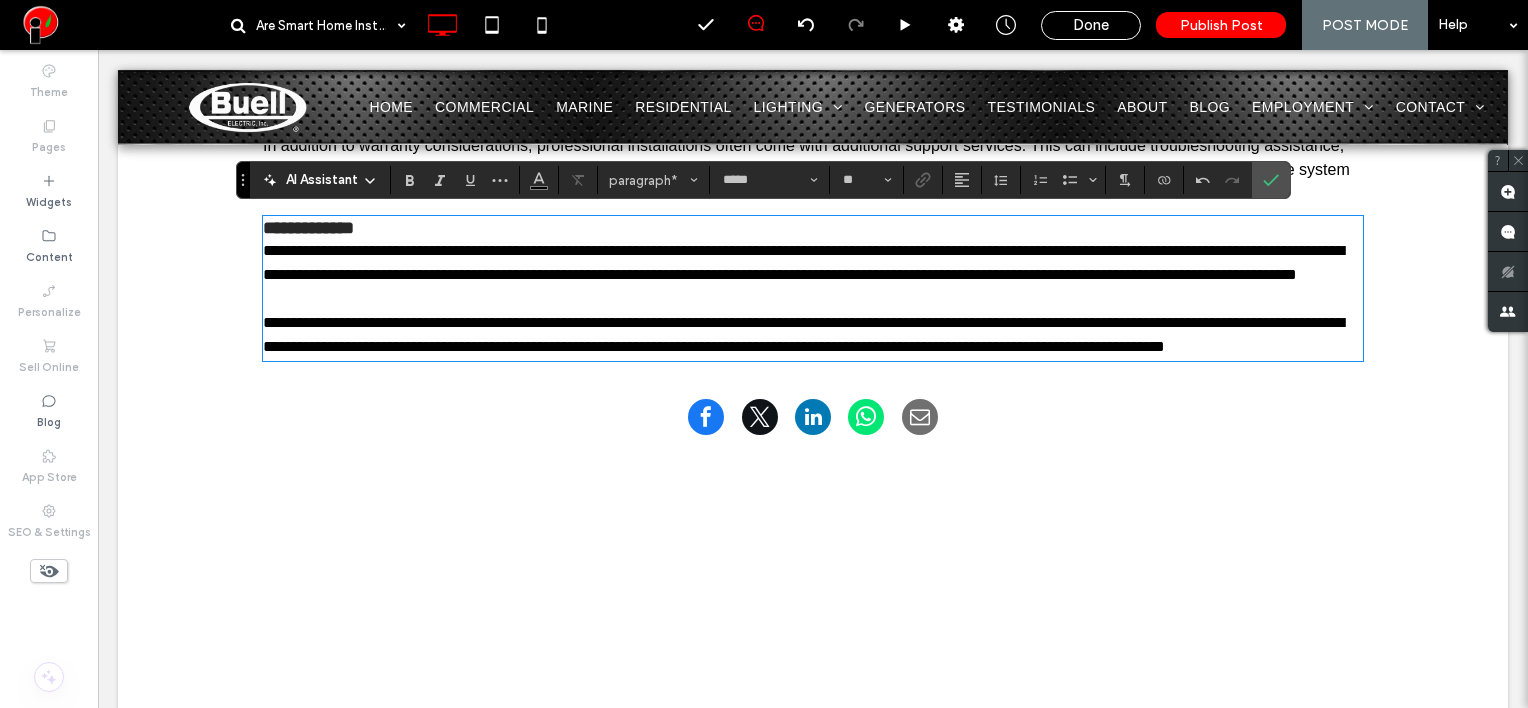 type on "**" 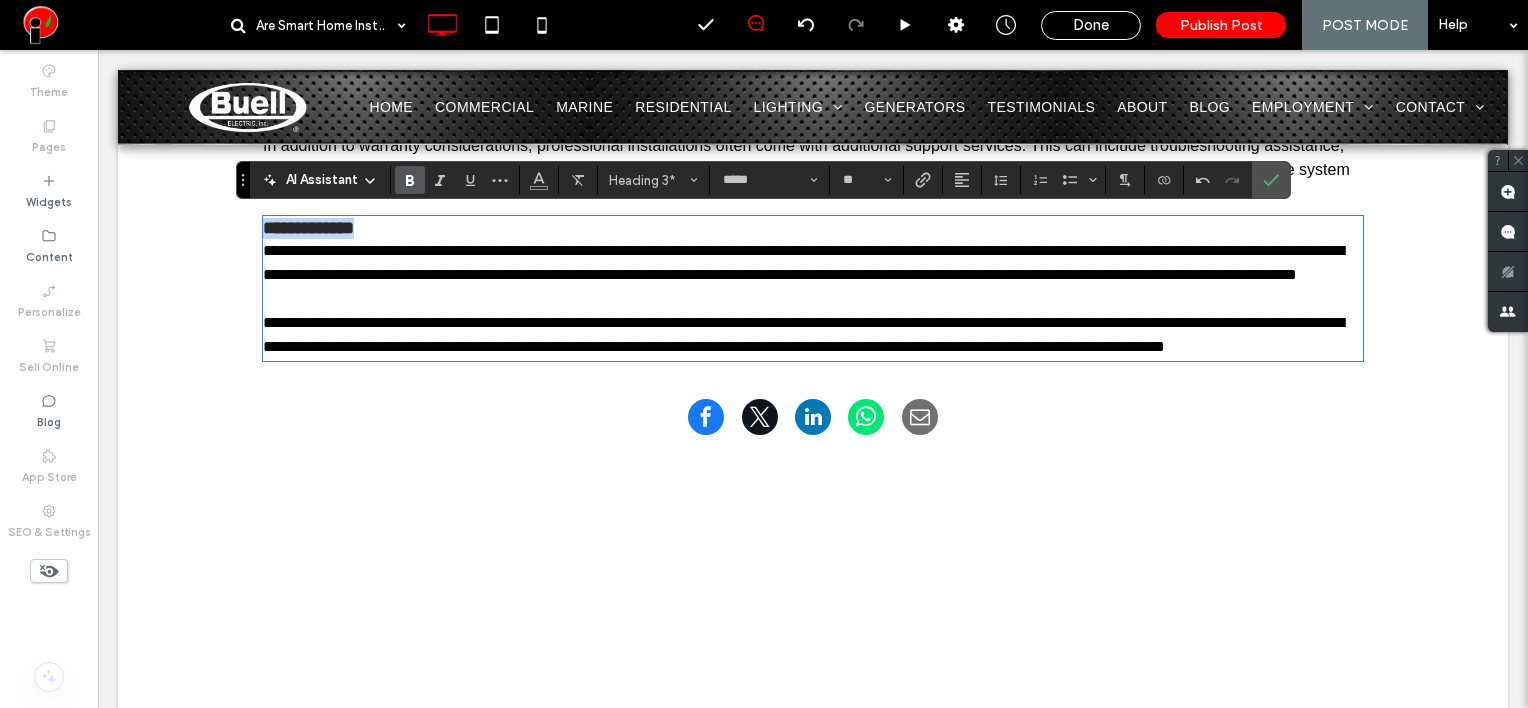 drag, startPoint x: 404, startPoint y: 223, endPoint x: 170, endPoint y: 224, distance: 234.00214 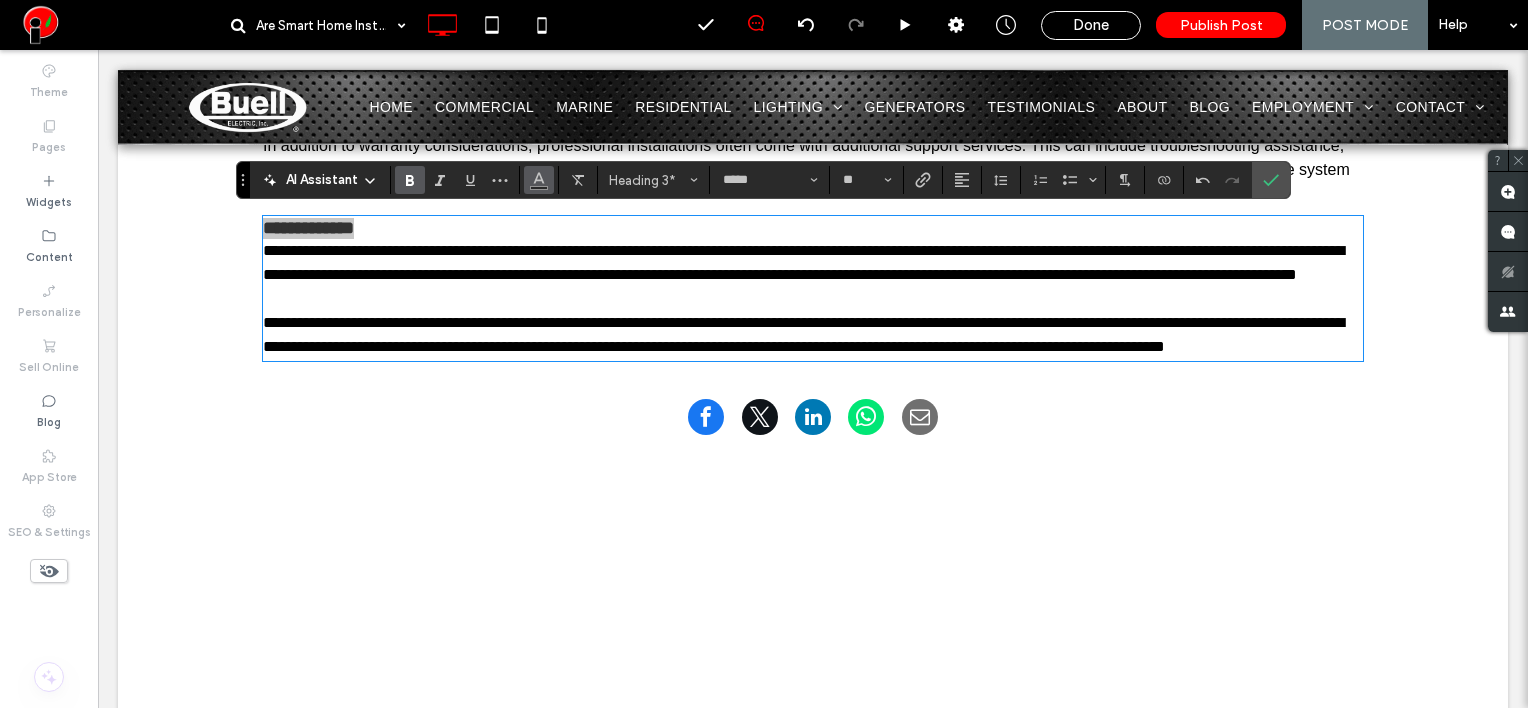 click 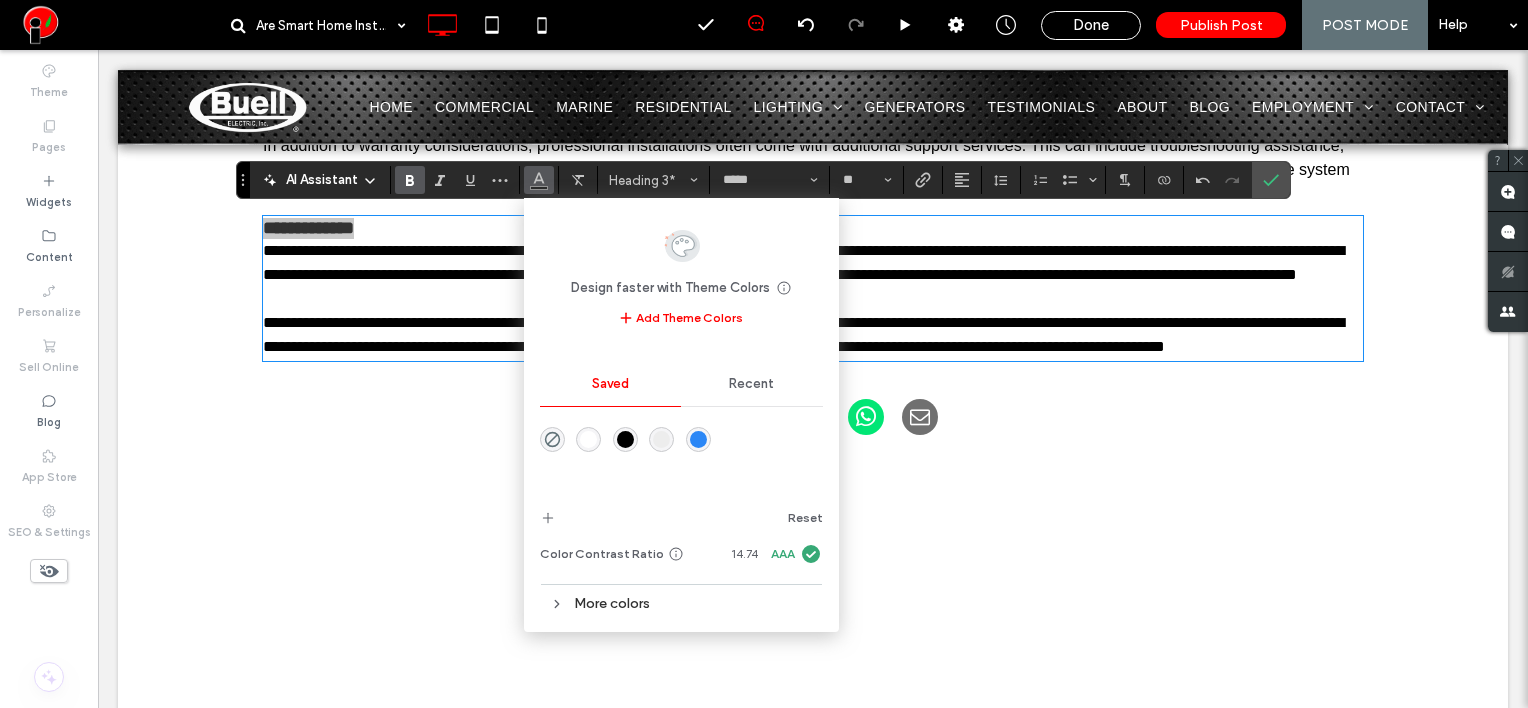 click at bounding box center (625, 439) 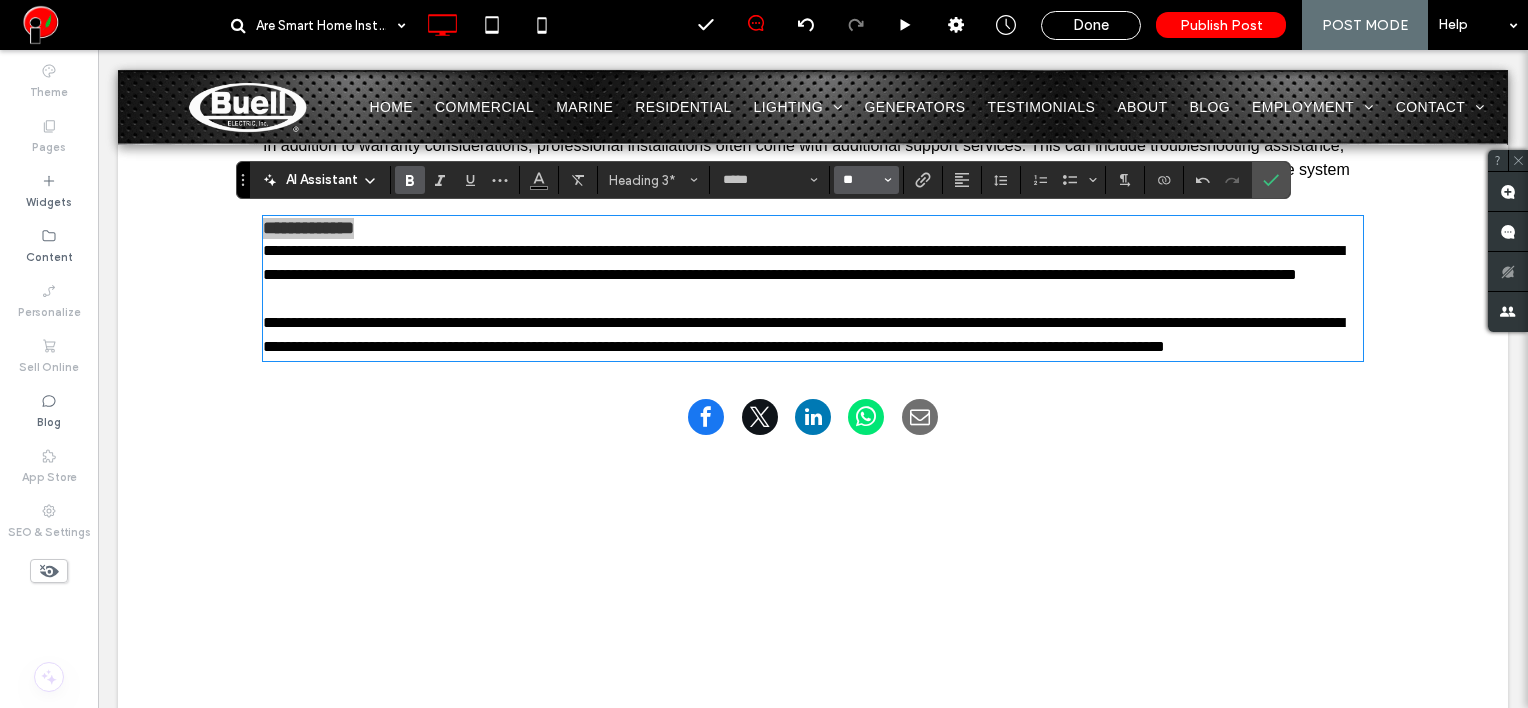 click on "**" at bounding box center [860, 180] 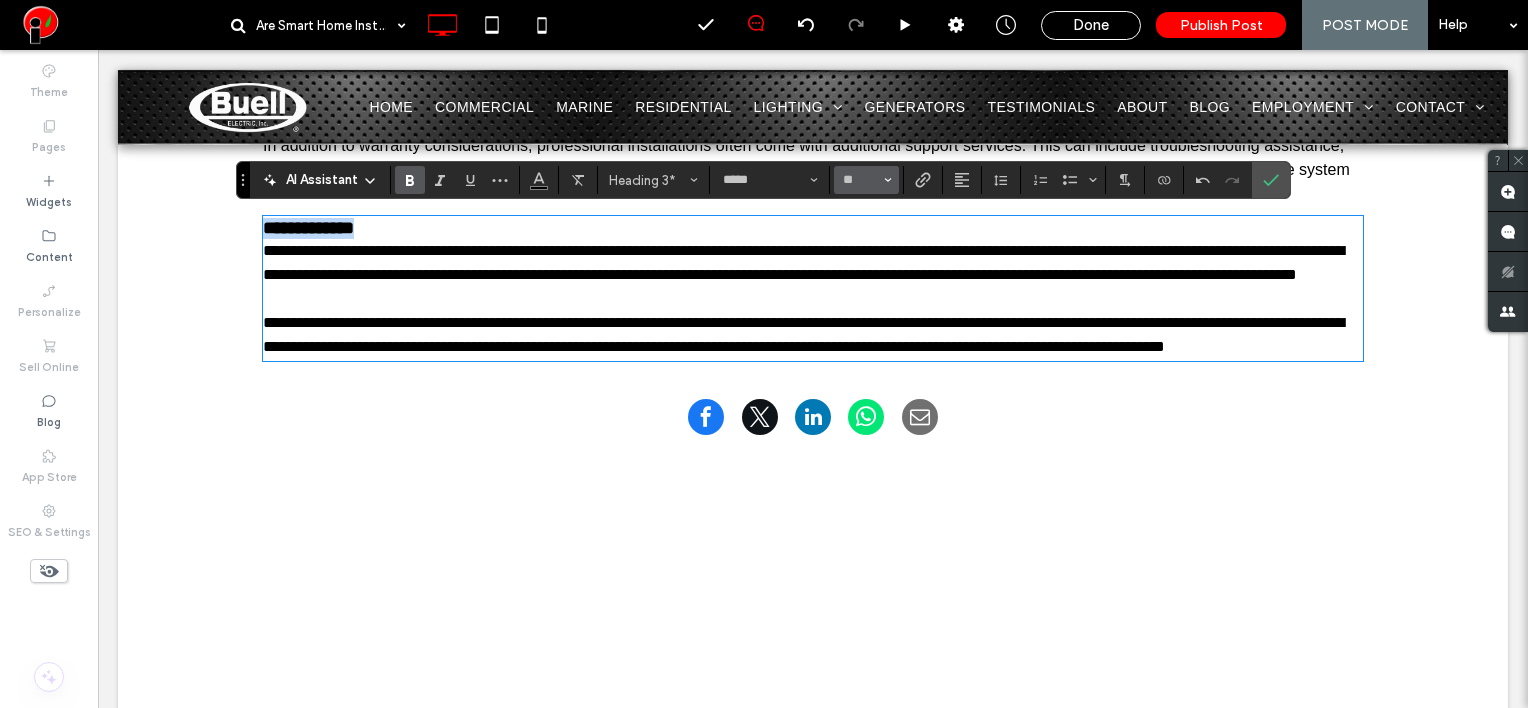 type on "**" 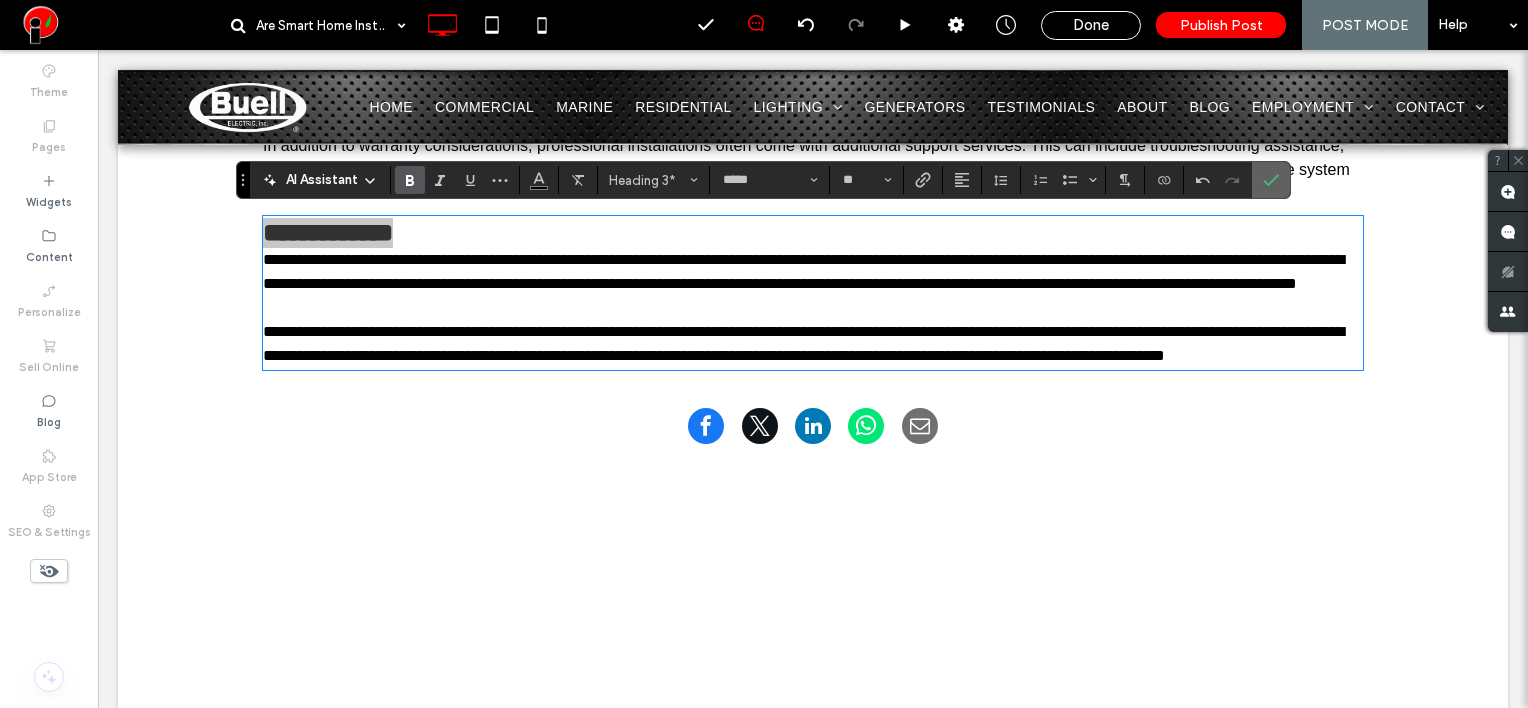 click at bounding box center (1267, 180) 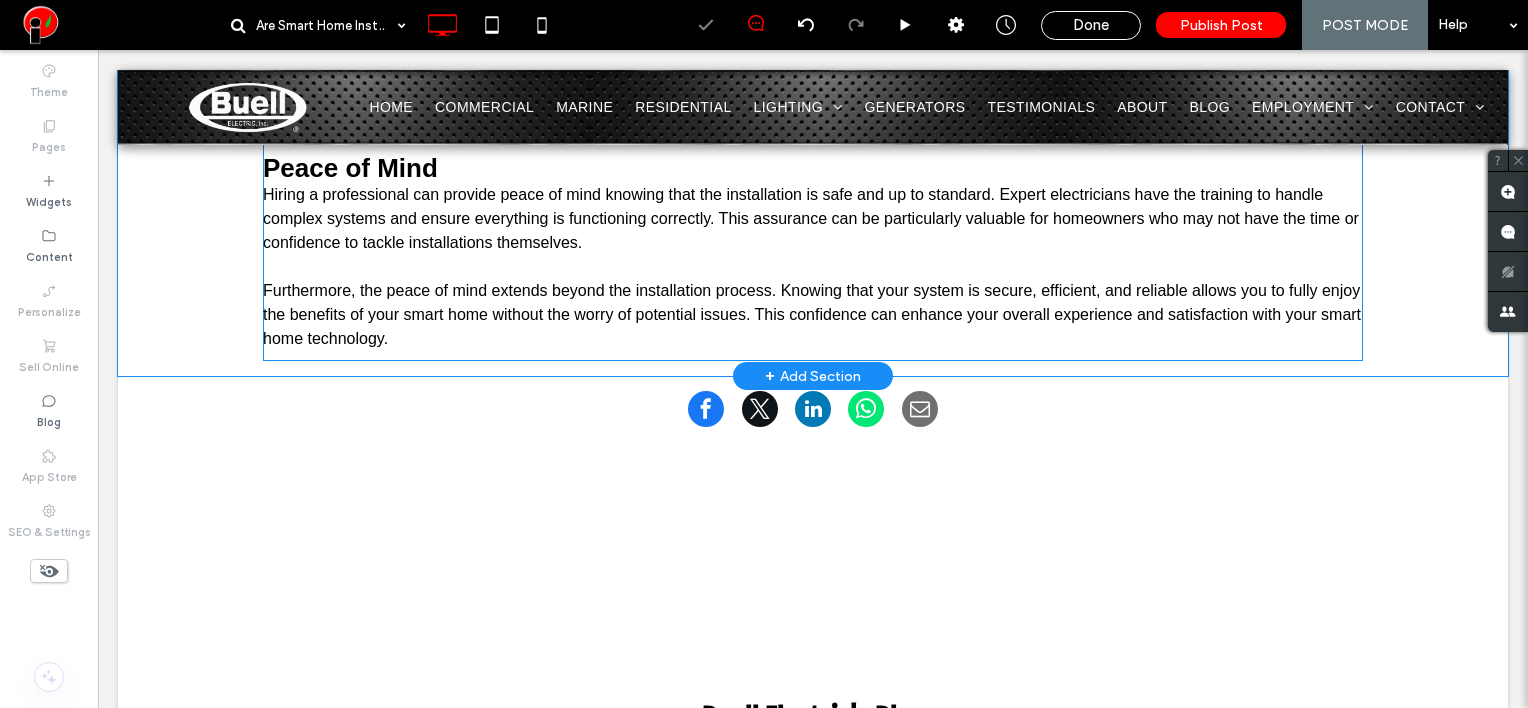 scroll, scrollTop: 3113, scrollLeft: 0, axis: vertical 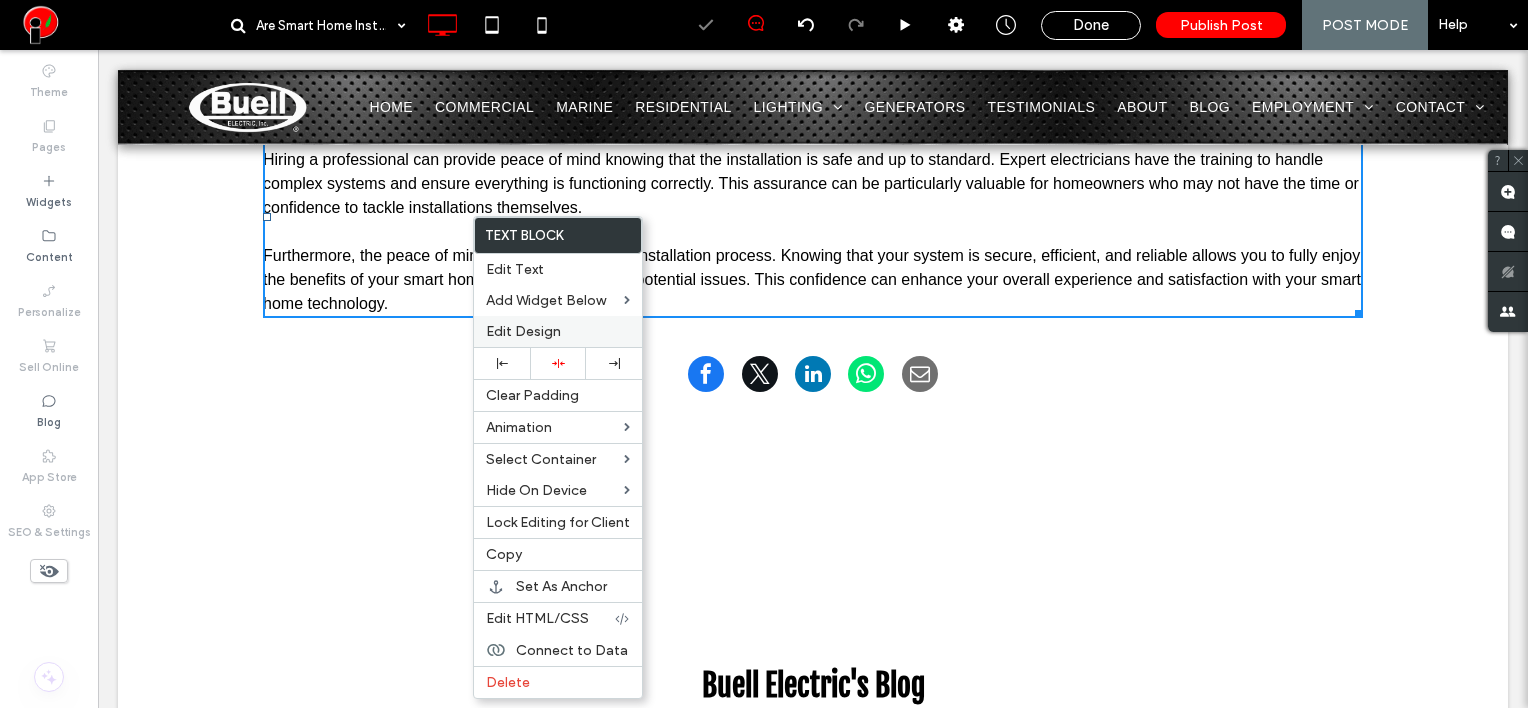 click on "Edit Design" at bounding box center (523, 331) 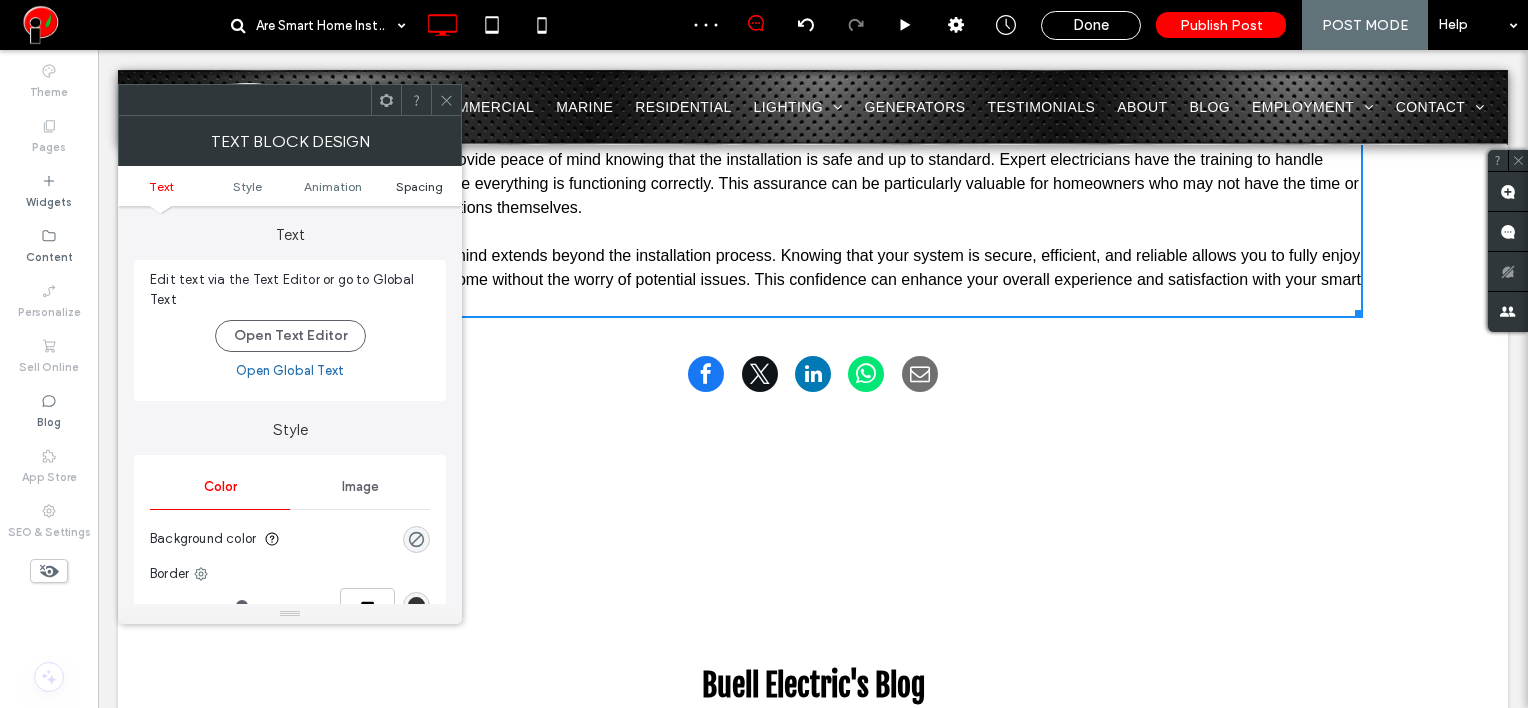 click on "Spacing" at bounding box center (419, 186) 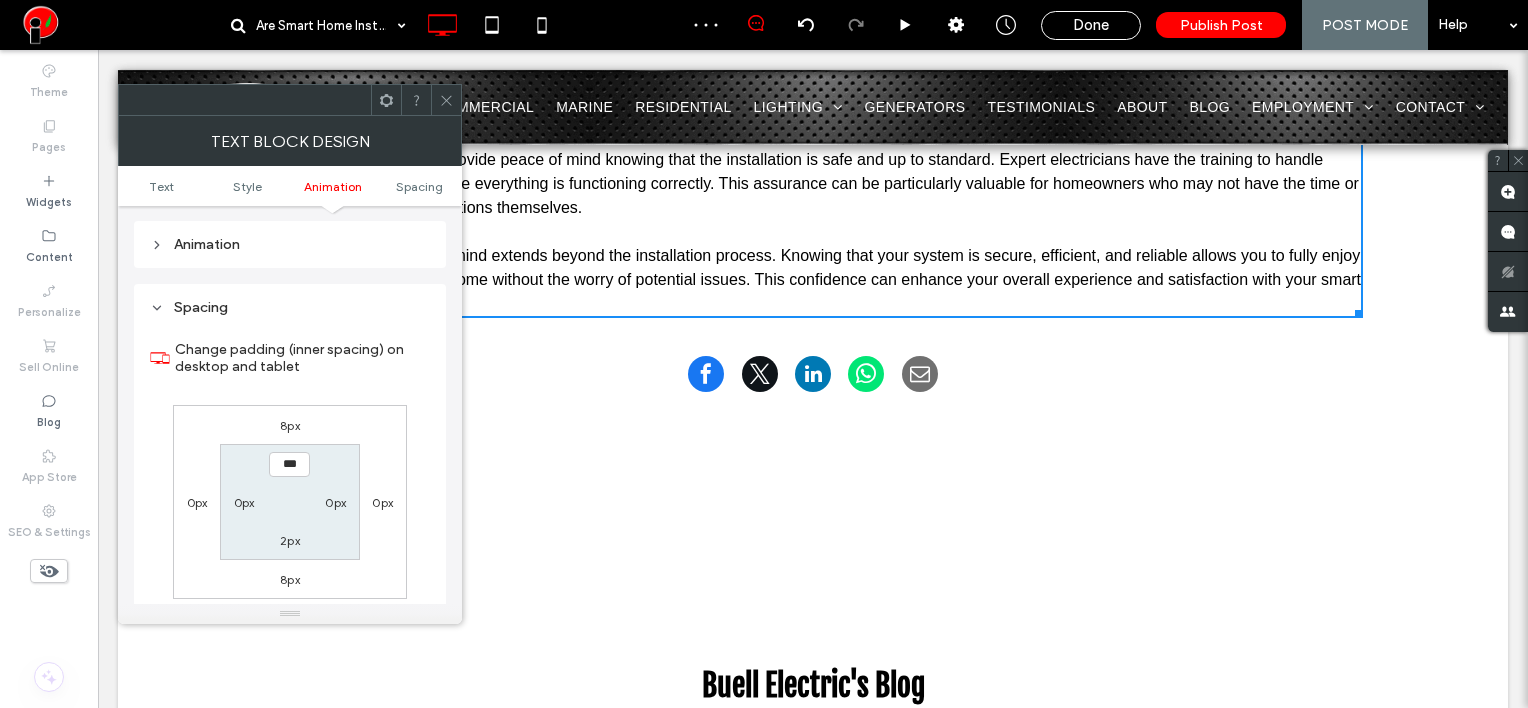 scroll, scrollTop: 572, scrollLeft: 0, axis: vertical 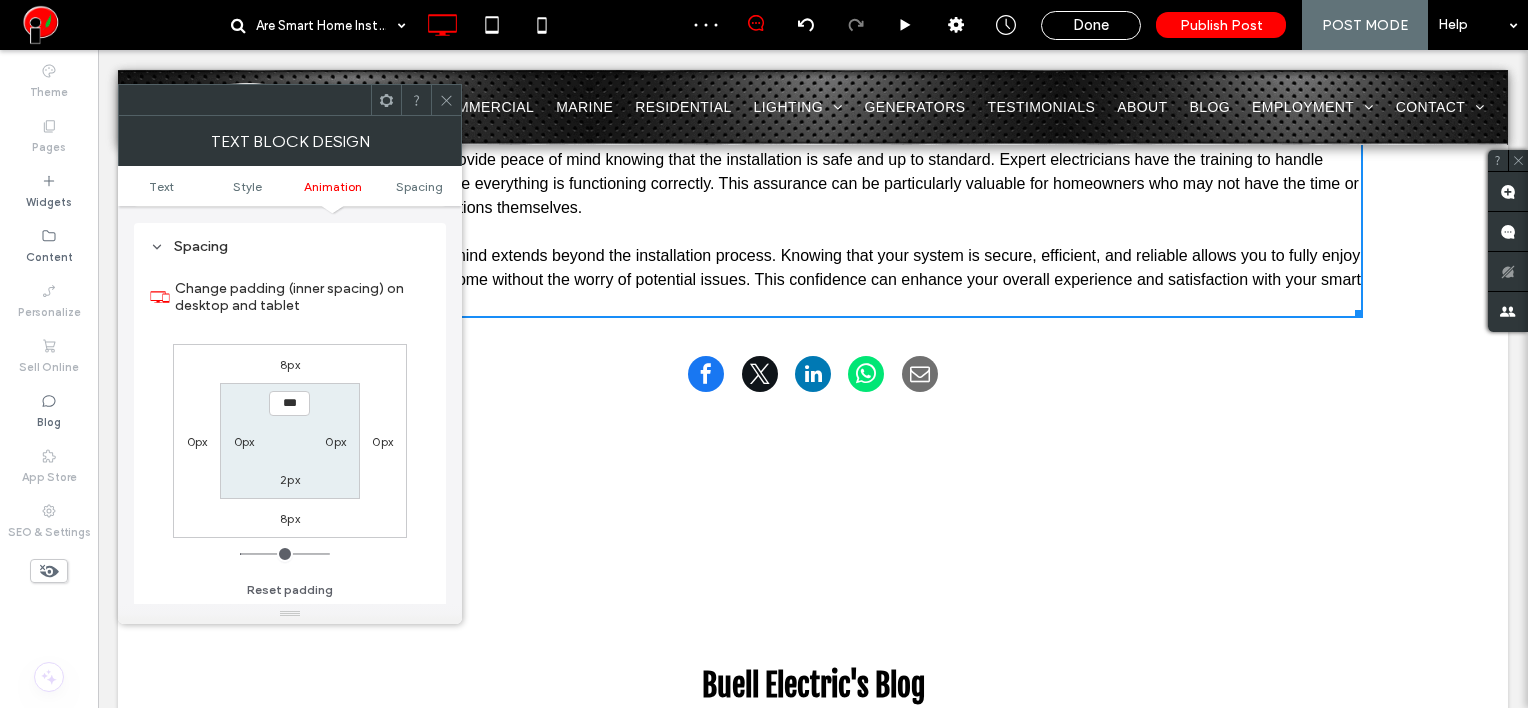 click on "8px" at bounding box center (290, 364) 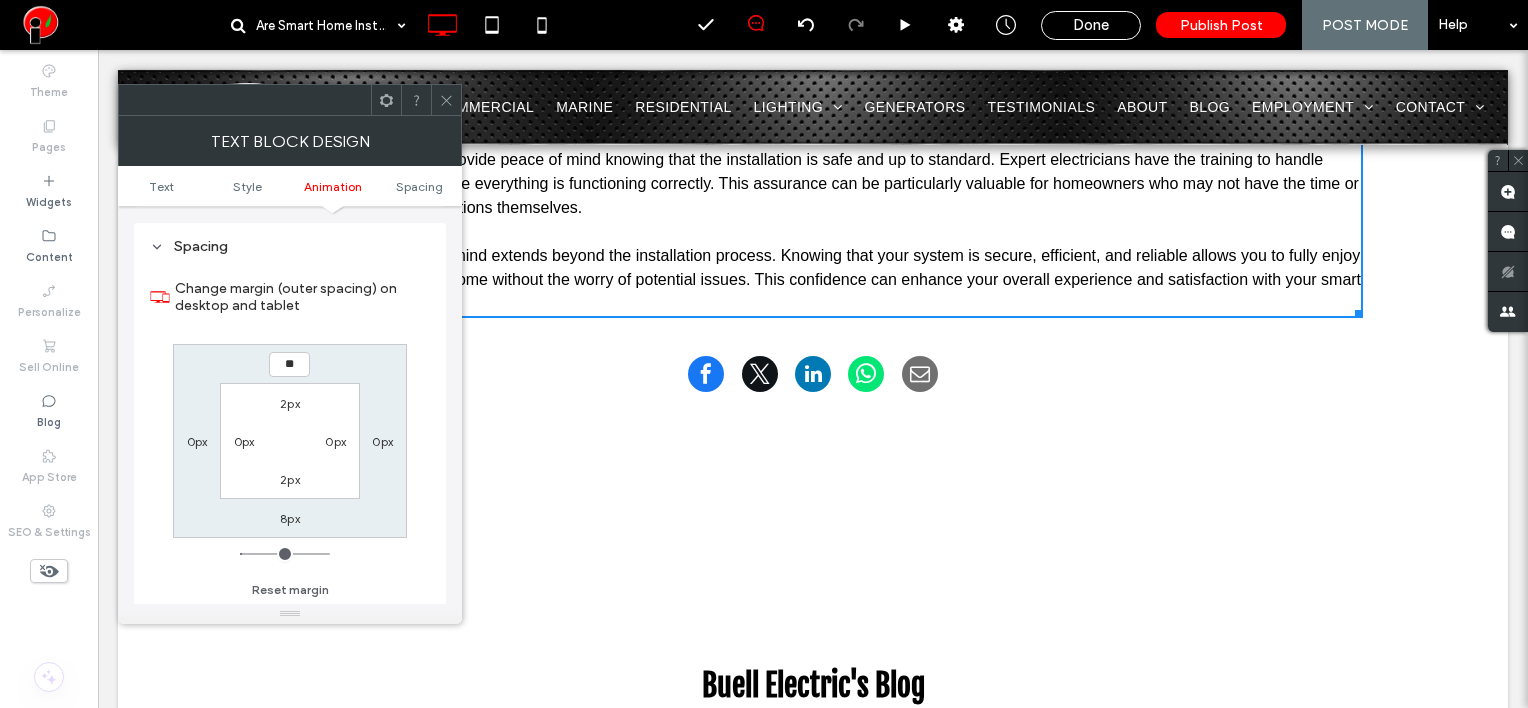 type on "**" 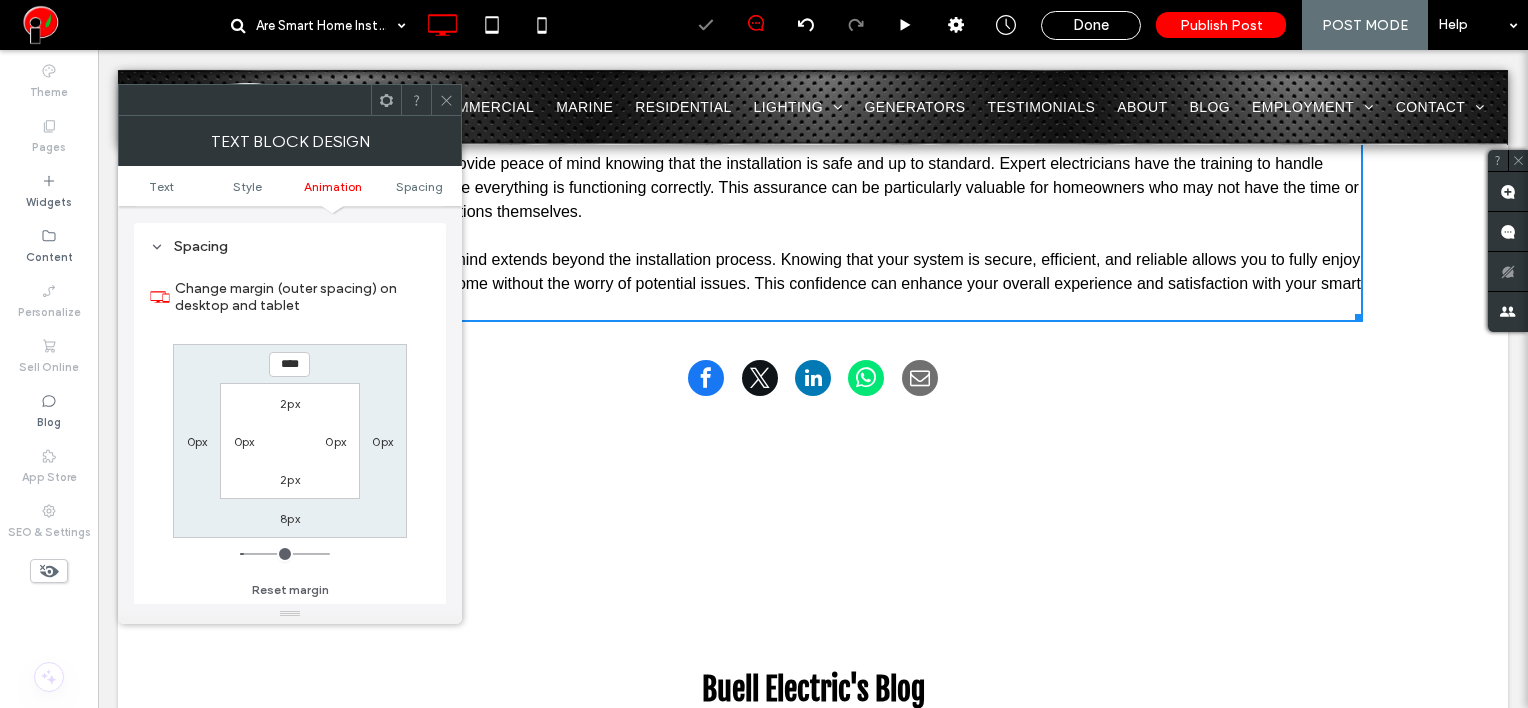 click 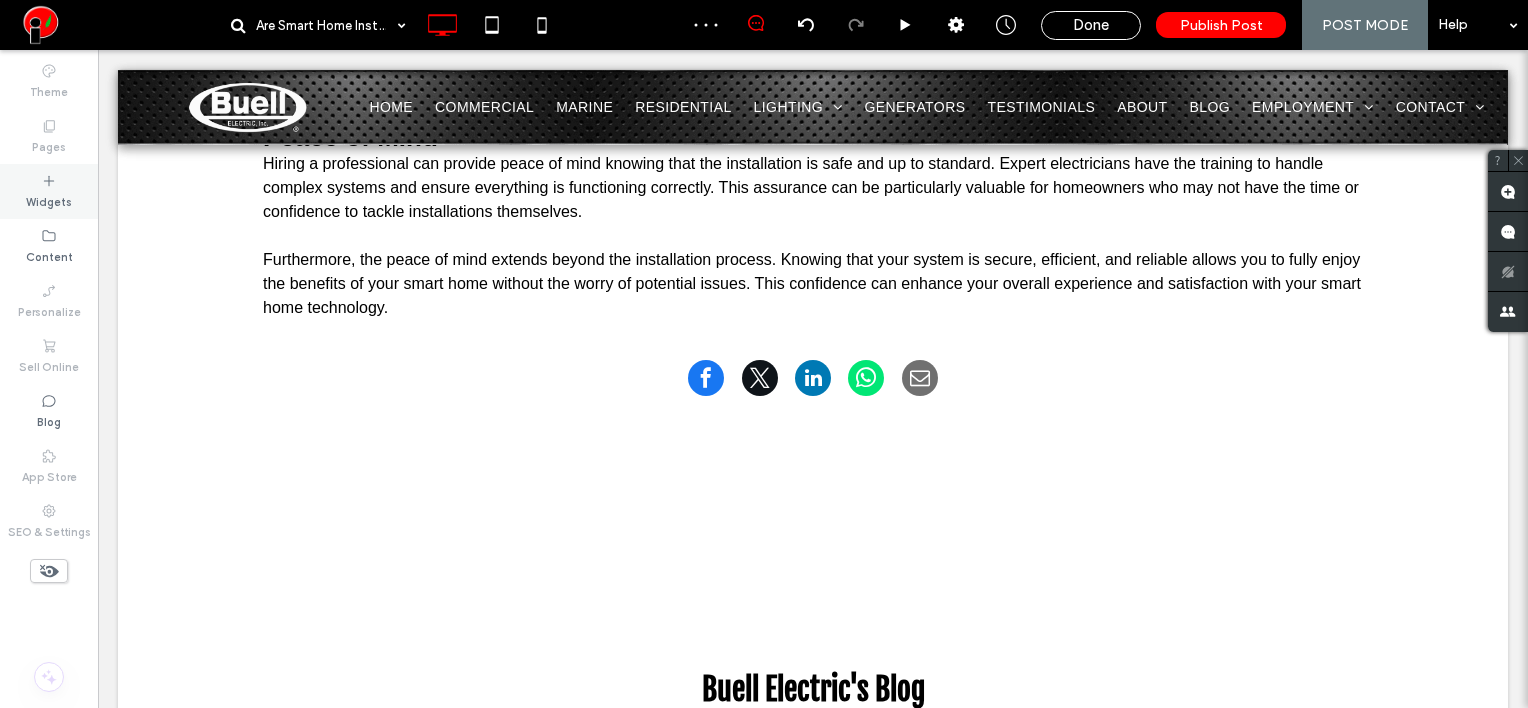 click on "Widgets" at bounding box center (49, 200) 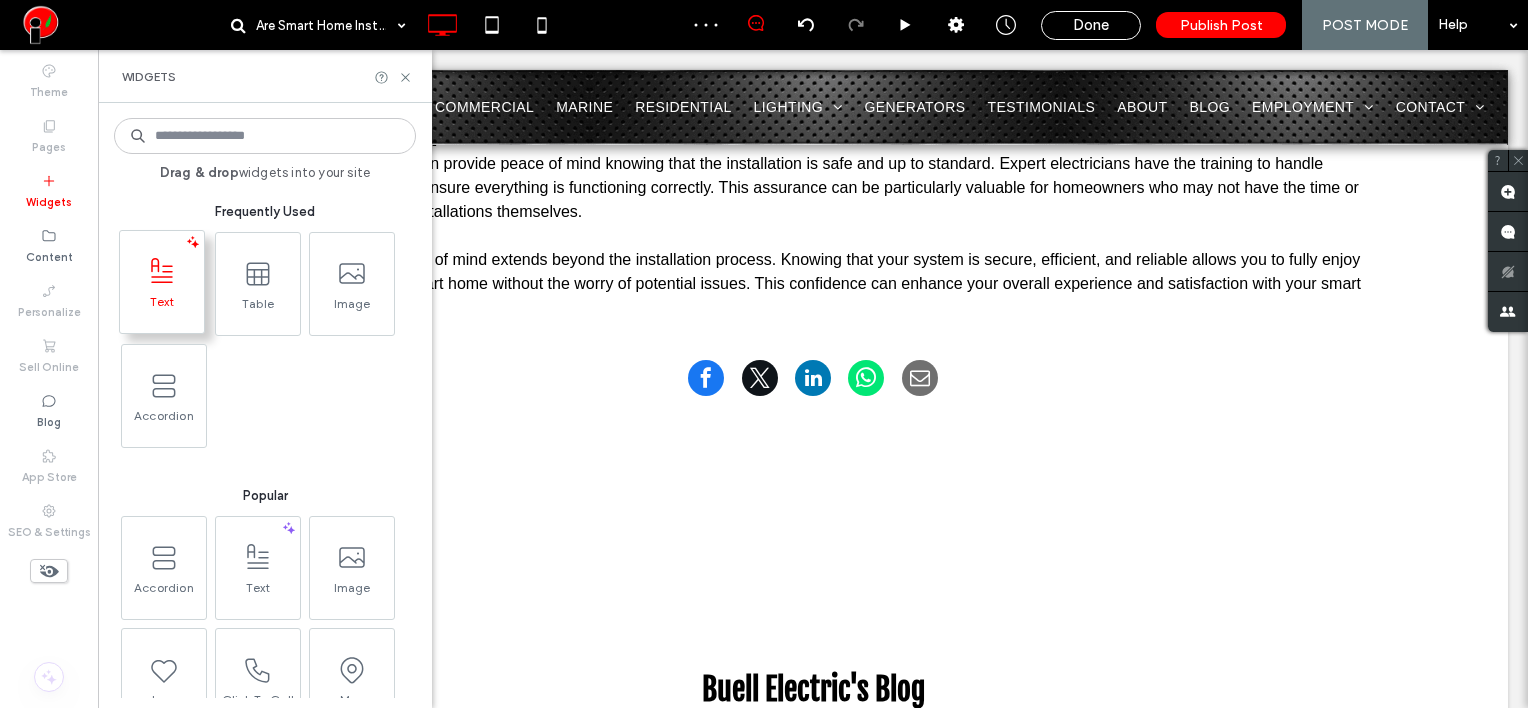 click 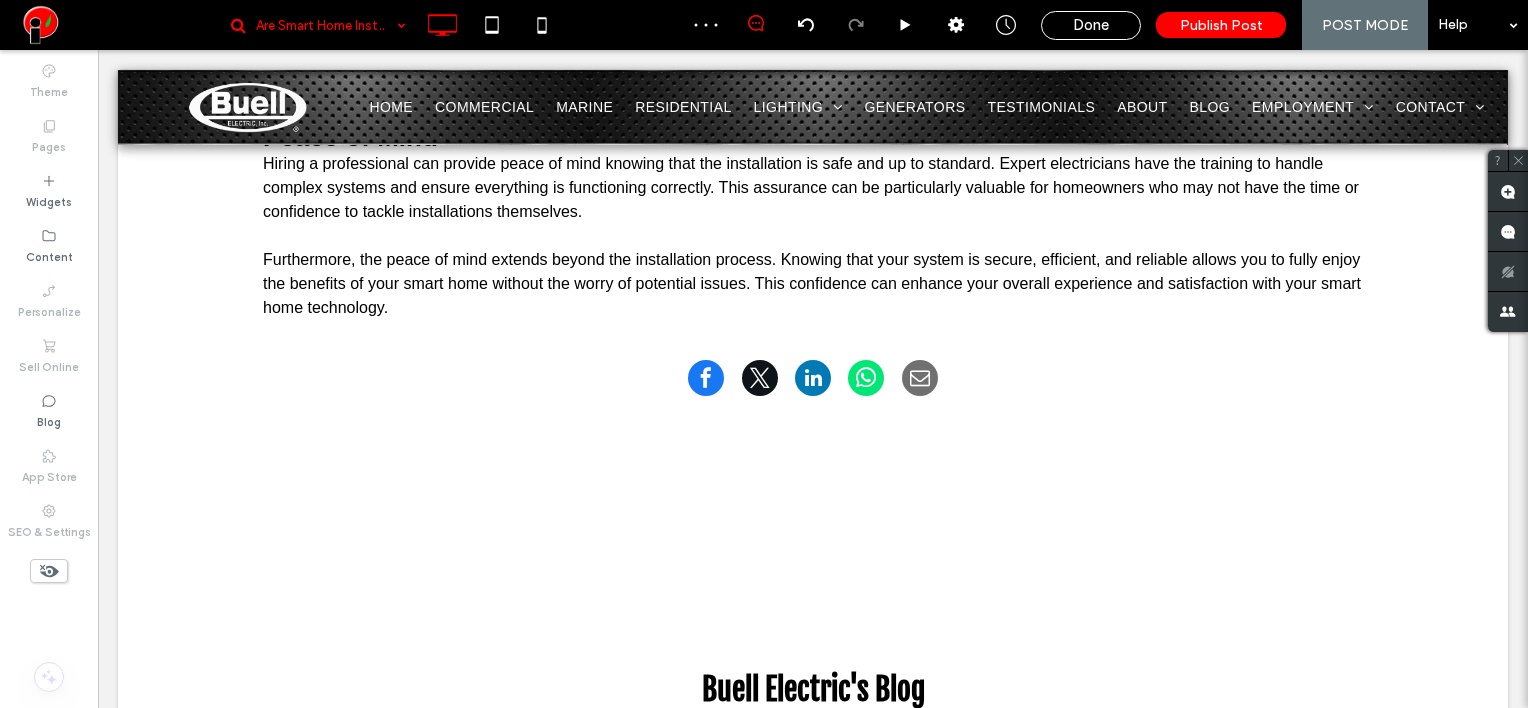 type on "*****" 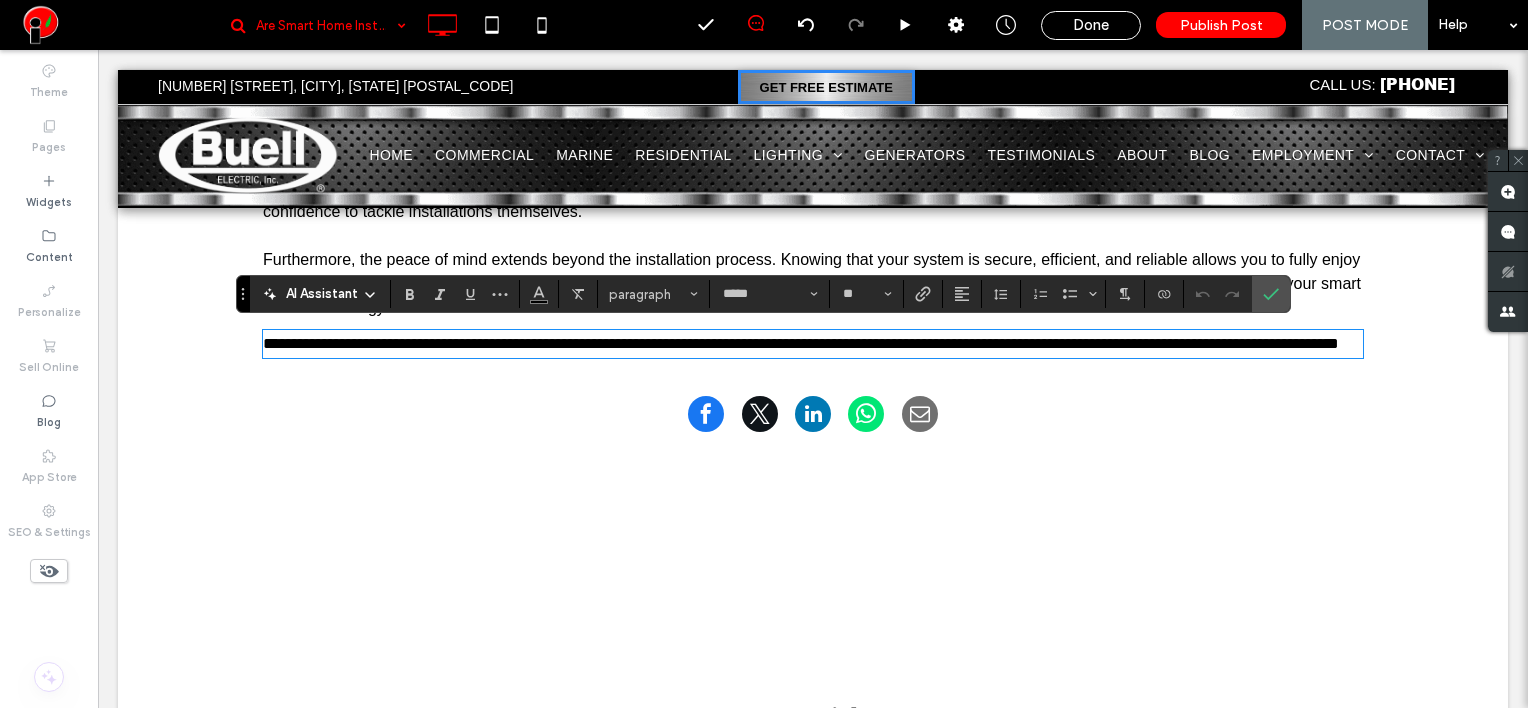 scroll, scrollTop: 0, scrollLeft: 0, axis: both 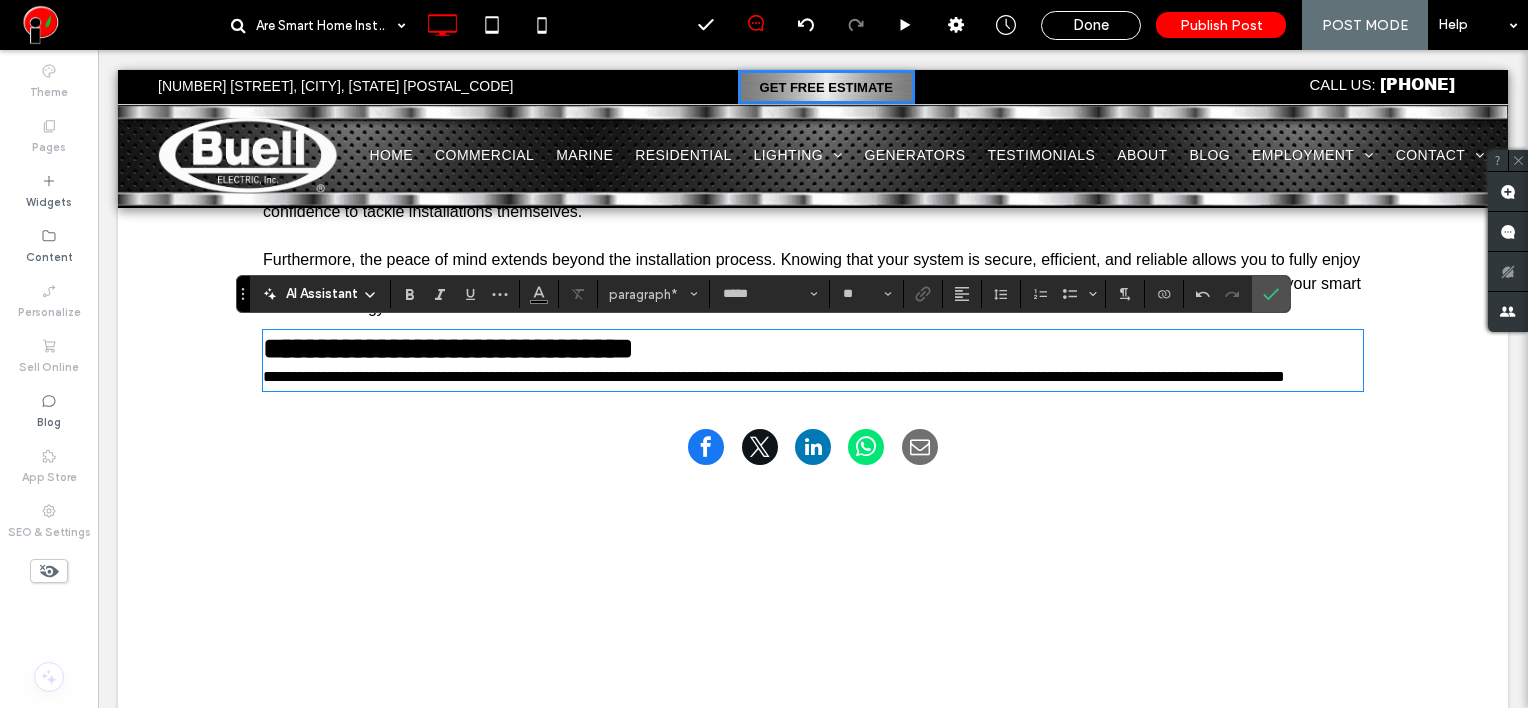 type on "**********" 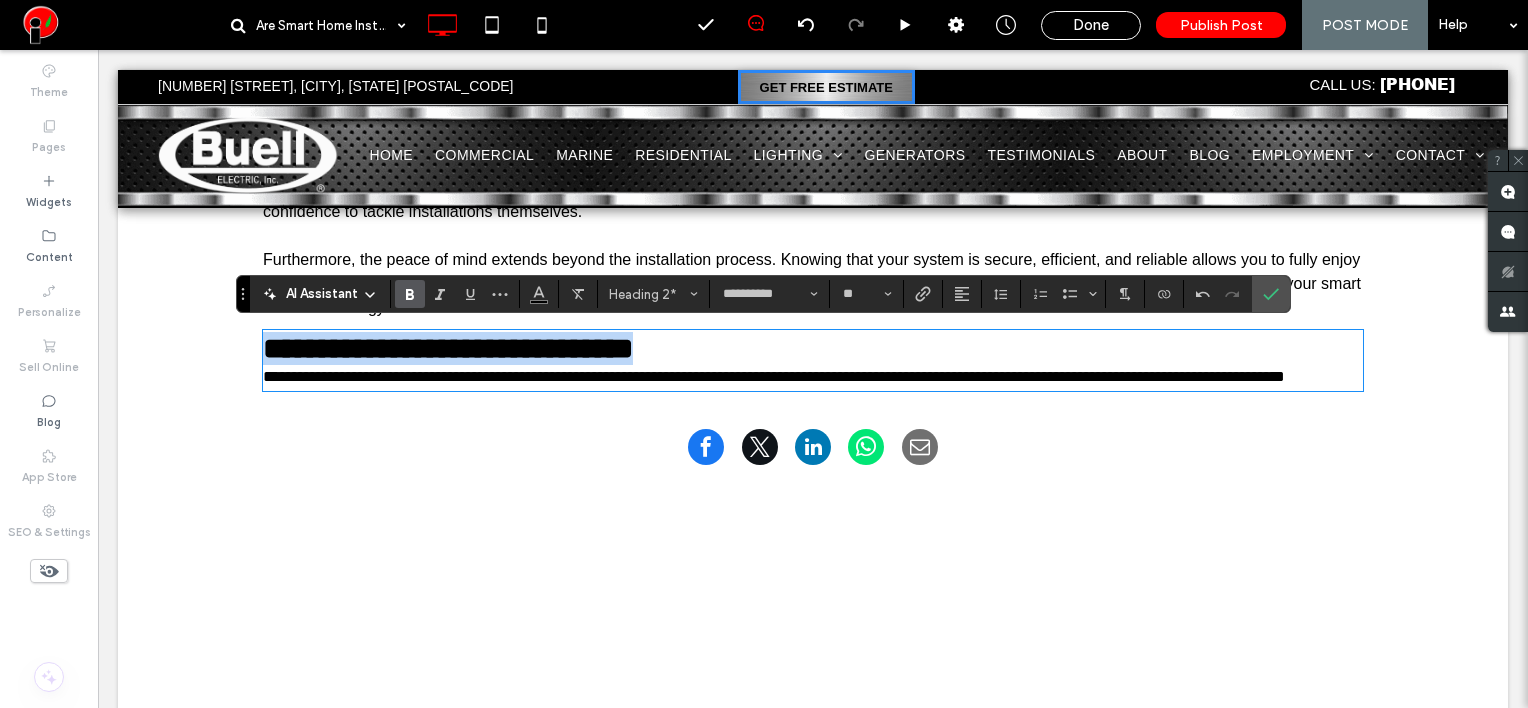 drag, startPoint x: 660, startPoint y: 355, endPoint x: 328, endPoint y: 318, distance: 334.0554 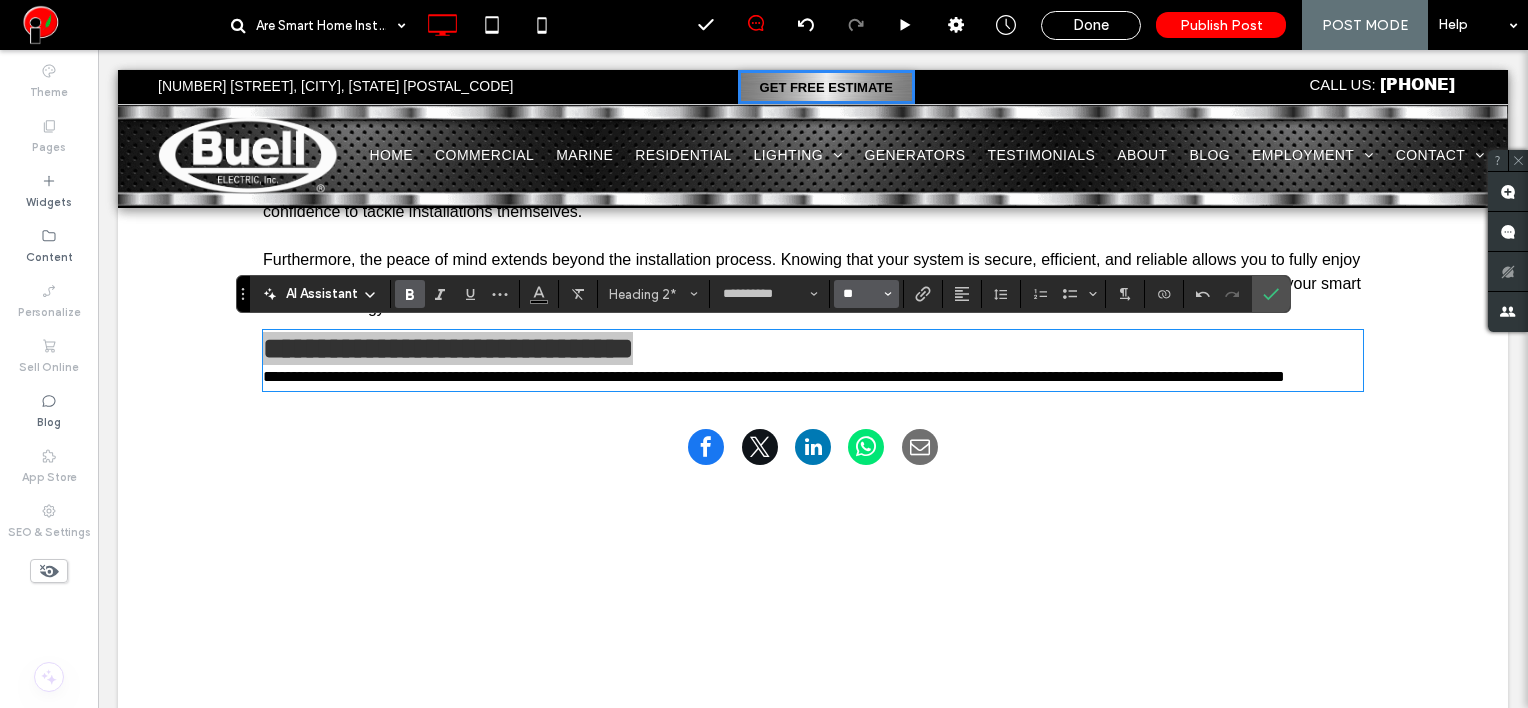 click on "**" at bounding box center (860, 294) 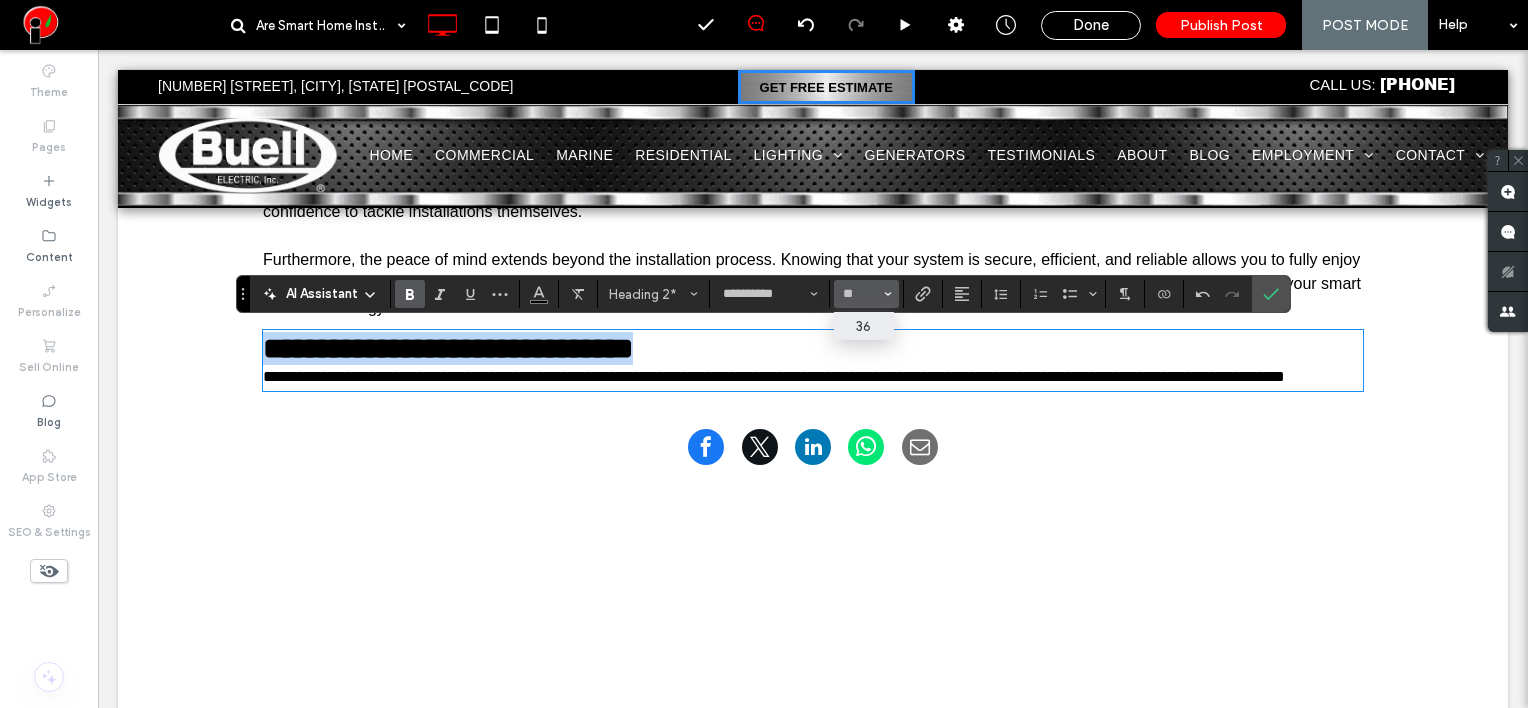 type on "**" 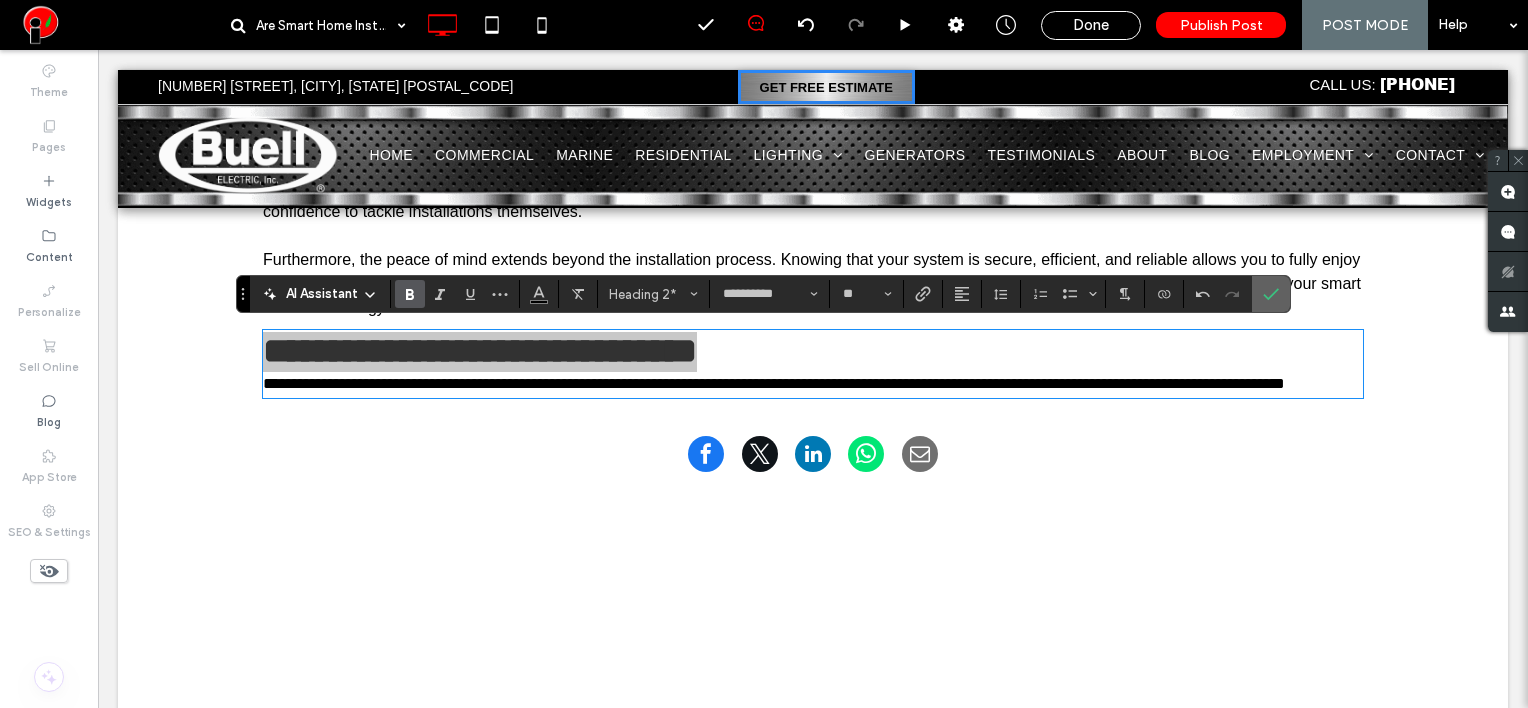 drag, startPoint x: 1274, startPoint y: 295, endPoint x: 1151, endPoint y: 250, distance: 130.97328 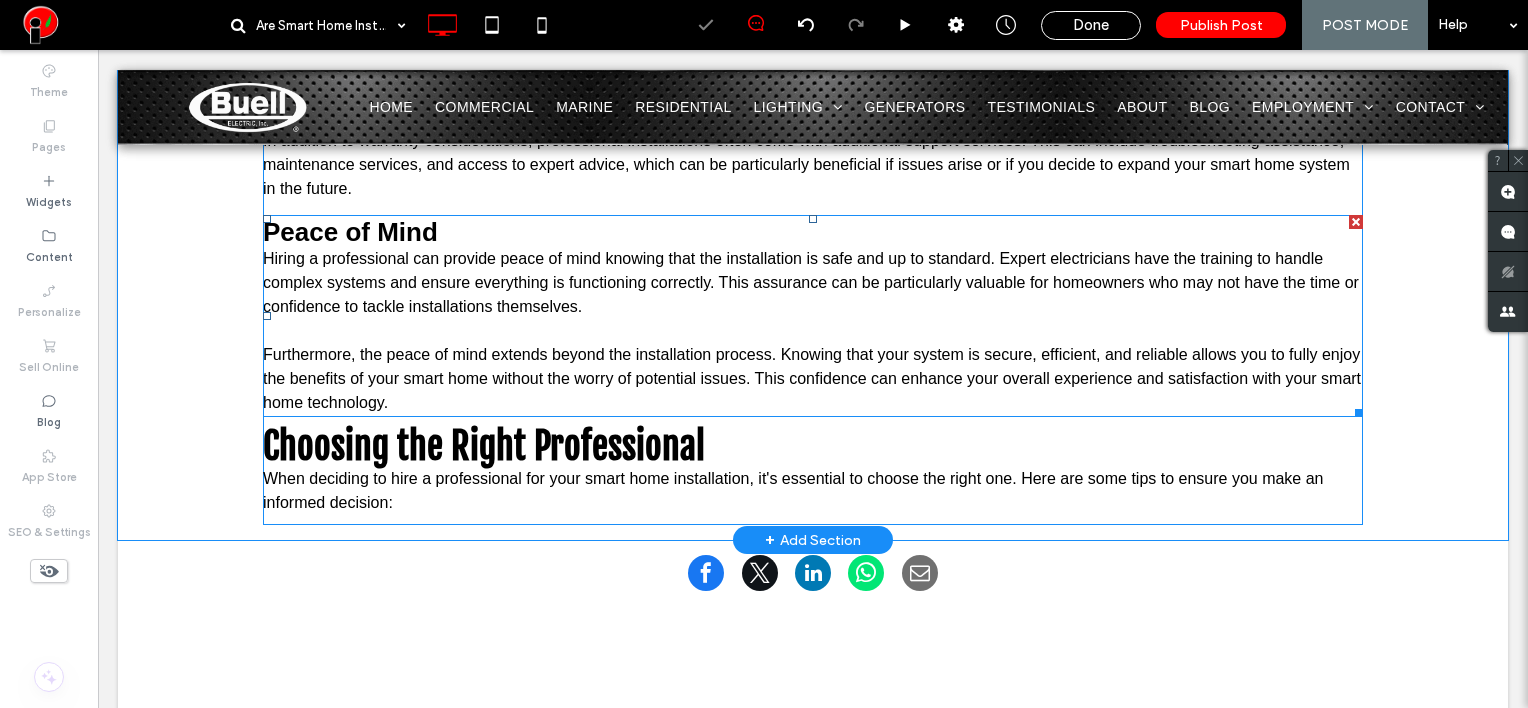 scroll, scrollTop: 3113, scrollLeft: 0, axis: vertical 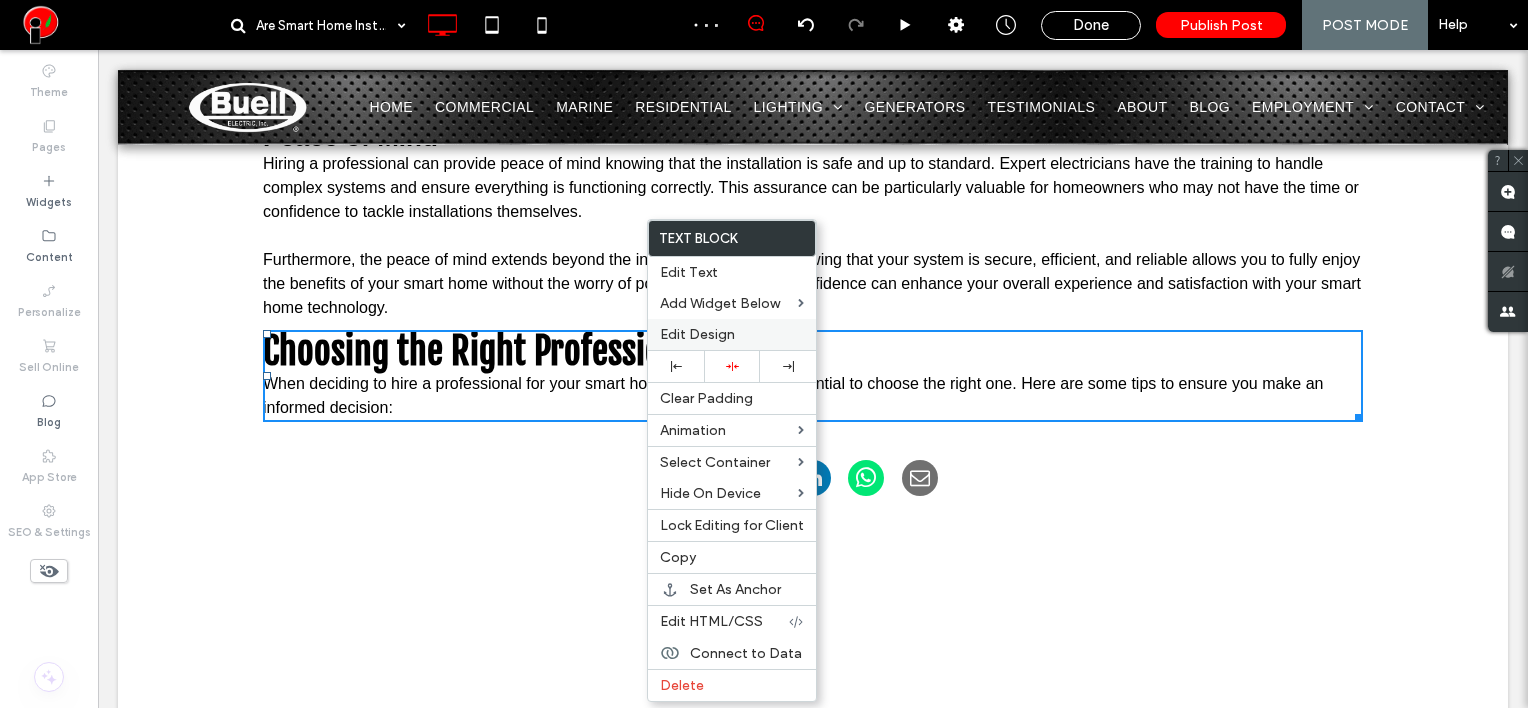 click on "Edit Design" at bounding box center (697, 334) 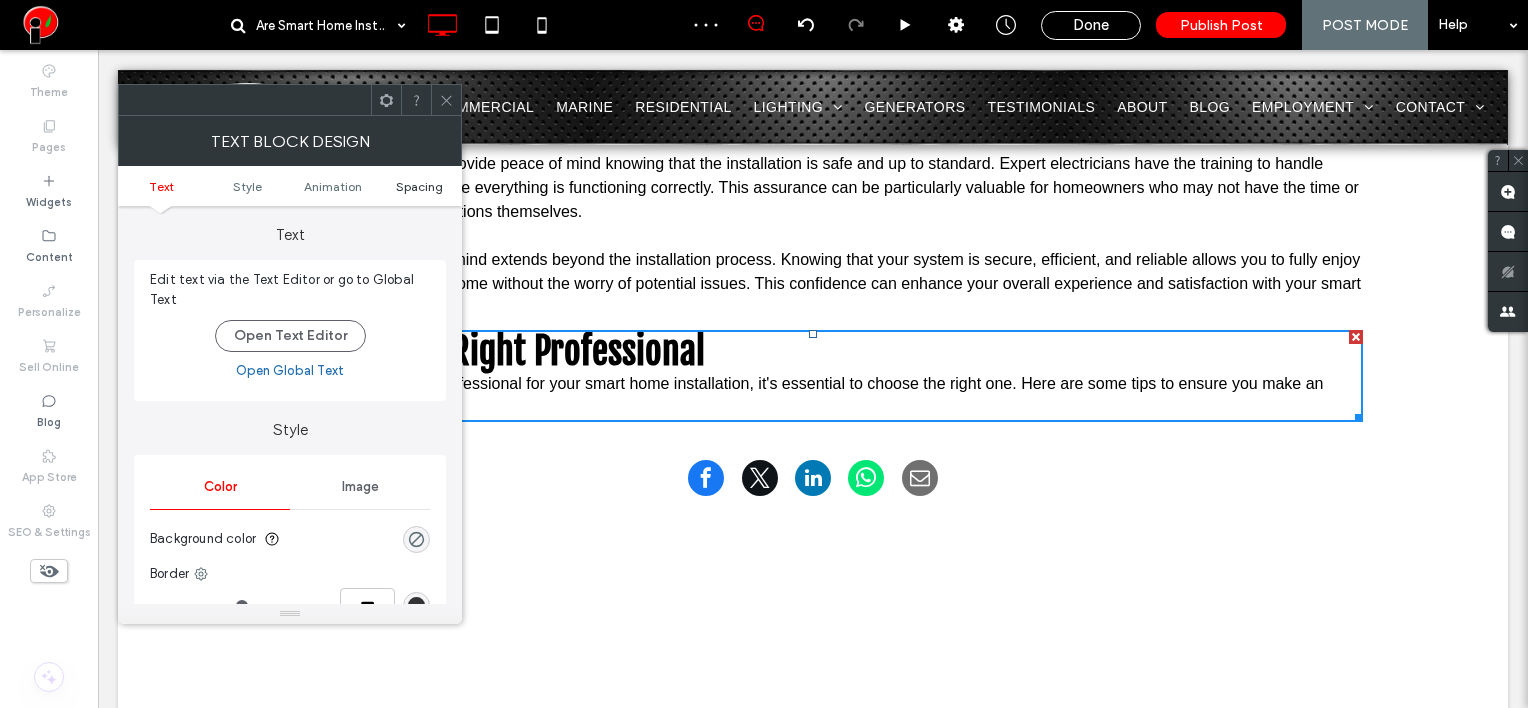 click on "Spacing" at bounding box center (419, 186) 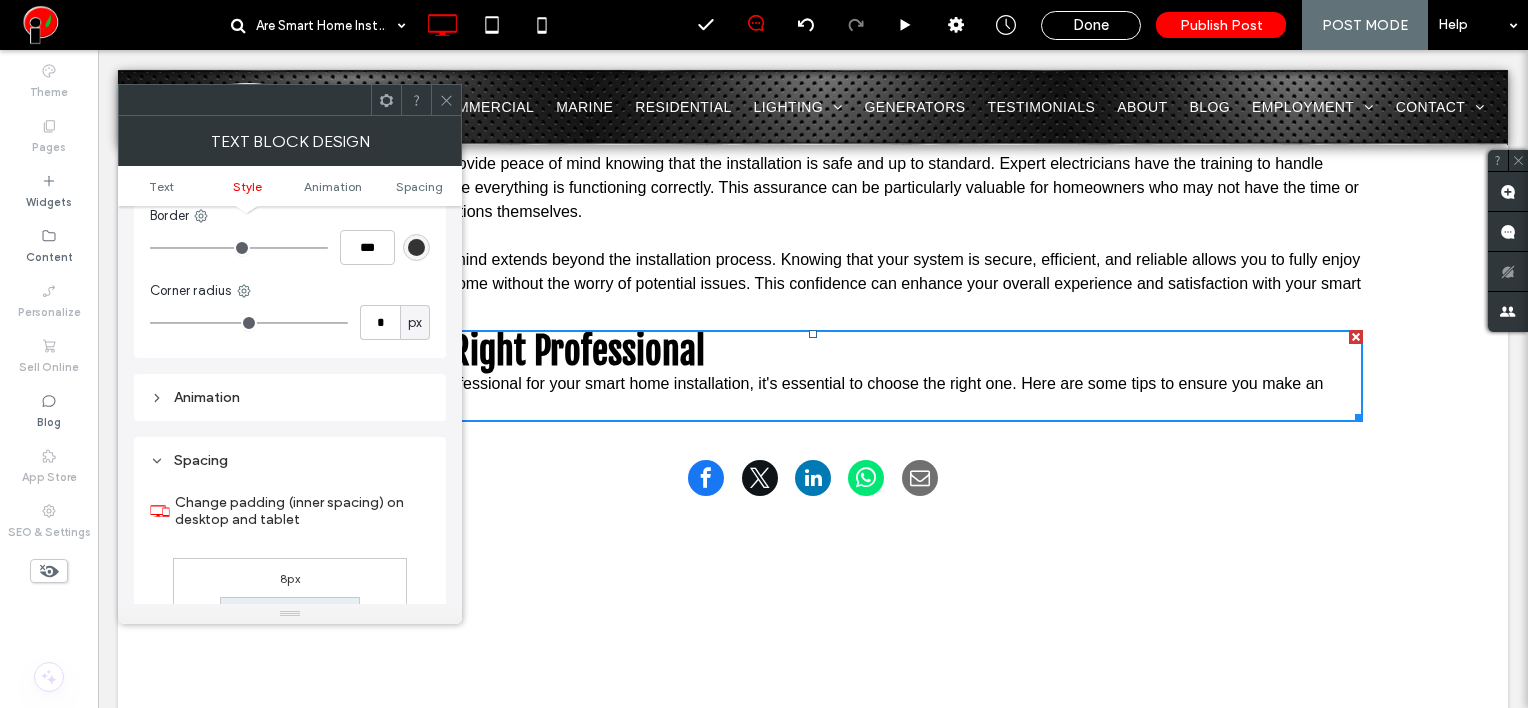 scroll, scrollTop: 572, scrollLeft: 0, axis: vertical 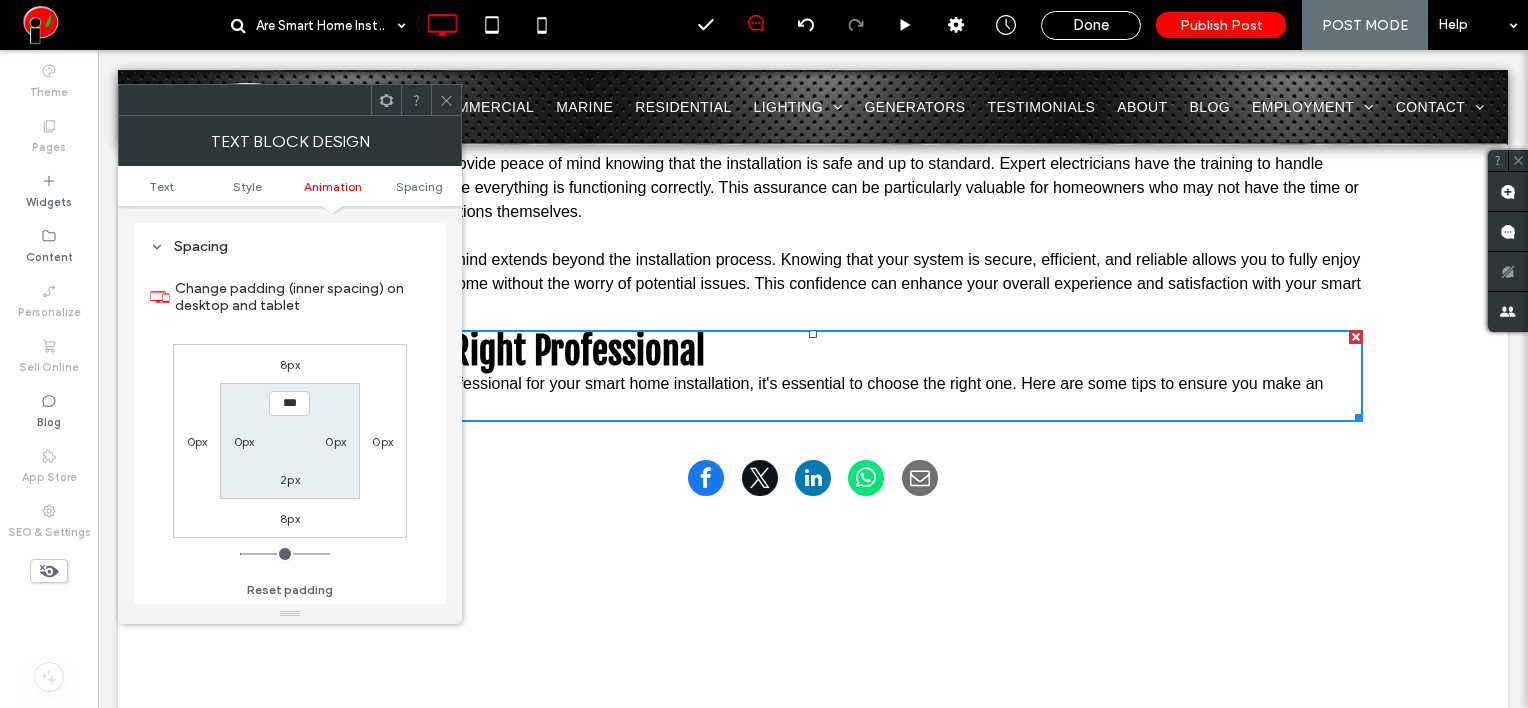 click on "8px" at bounding box center (290, 364) 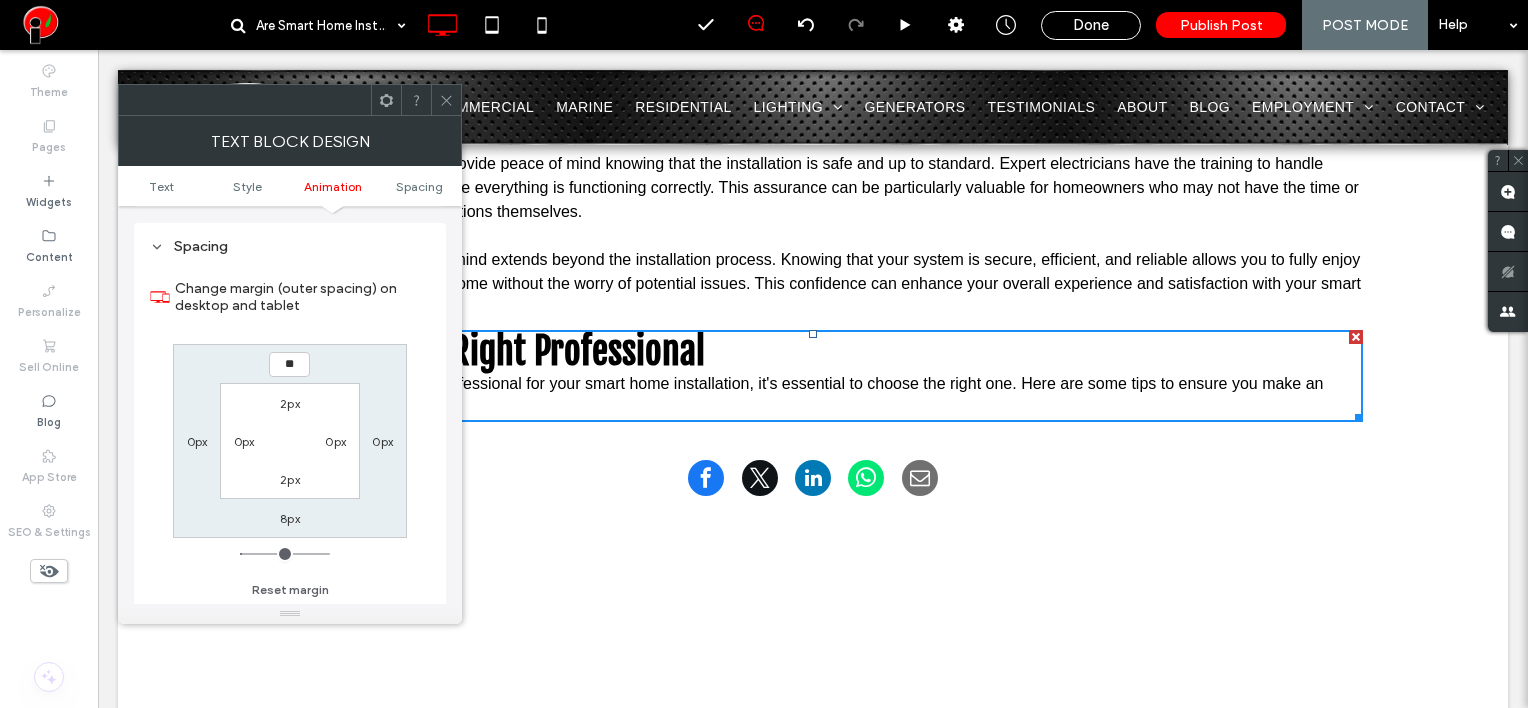 type on "**" 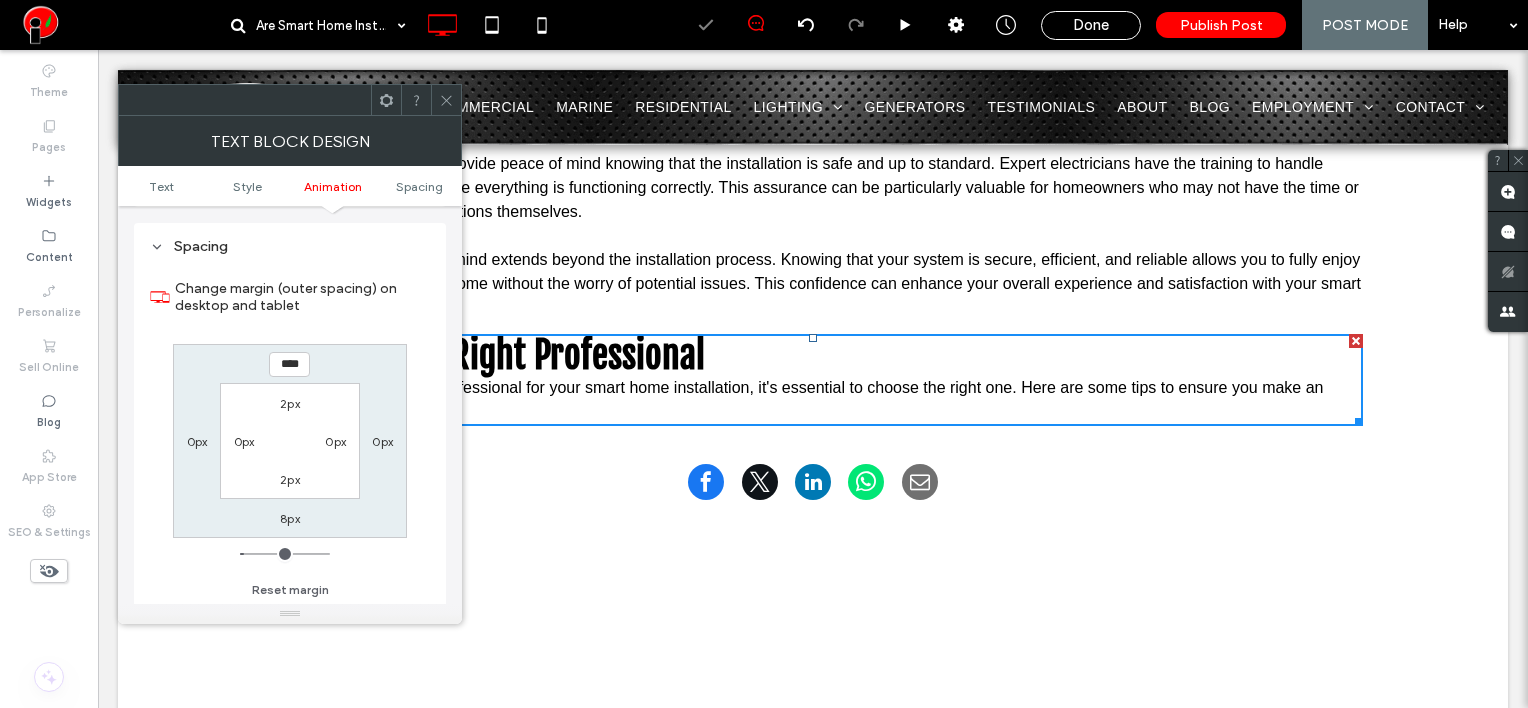 click 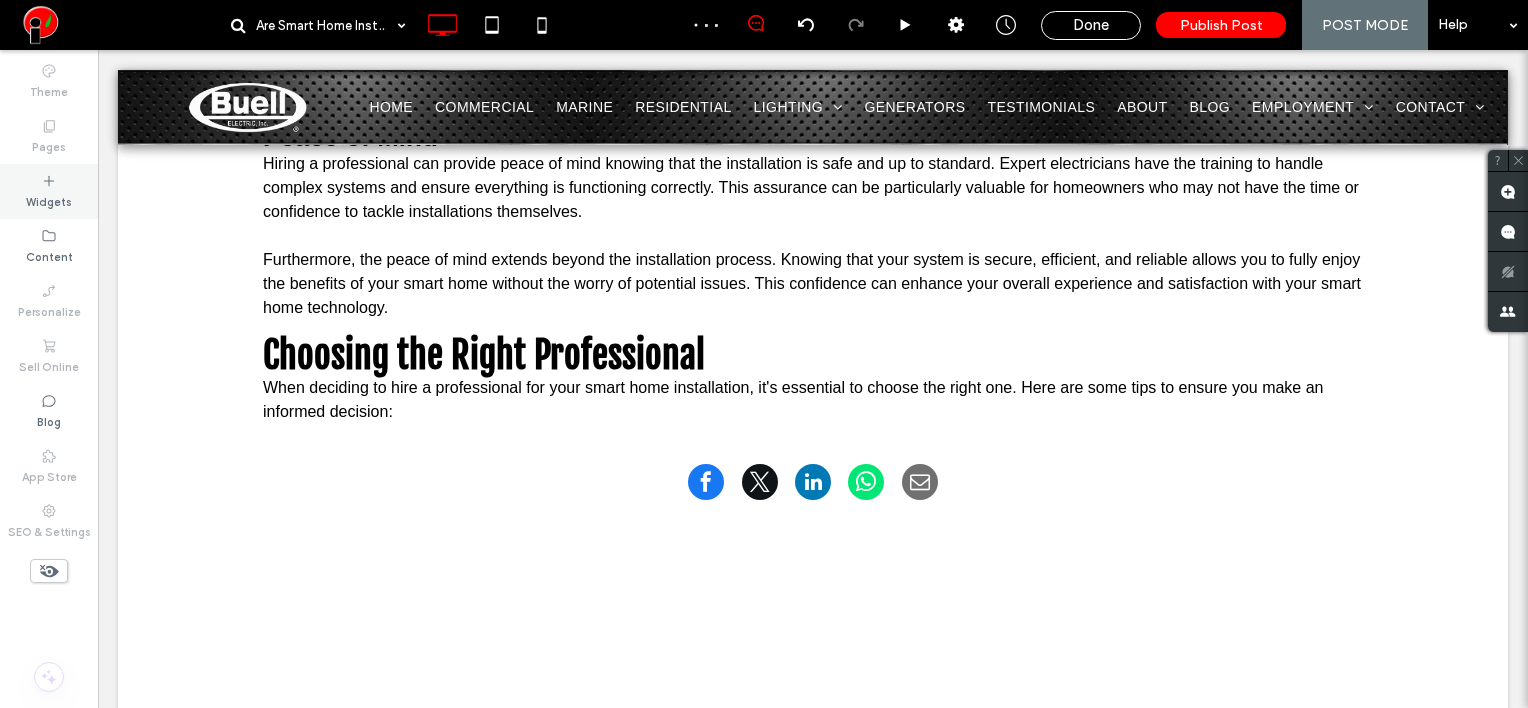 click on "Widgets" at bounding box center [49, 200] 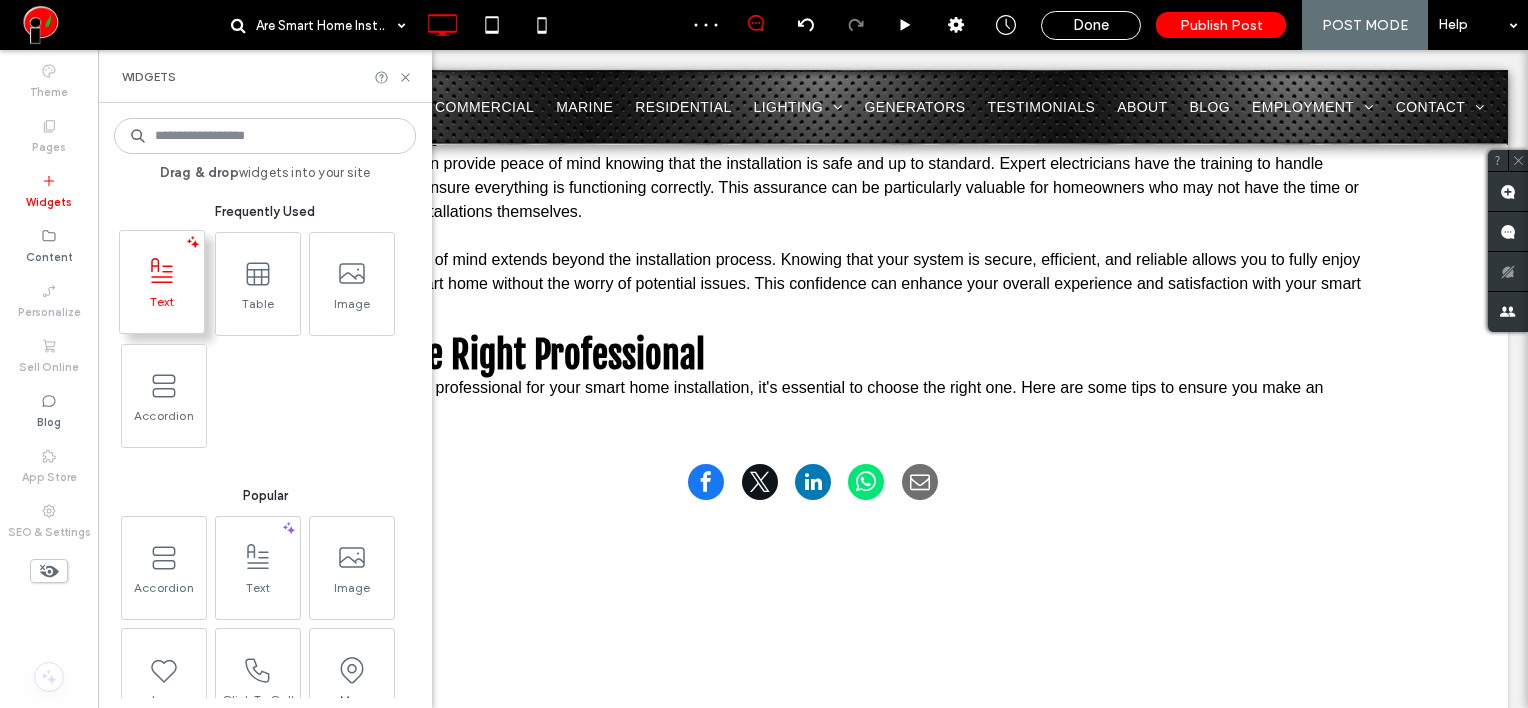 click 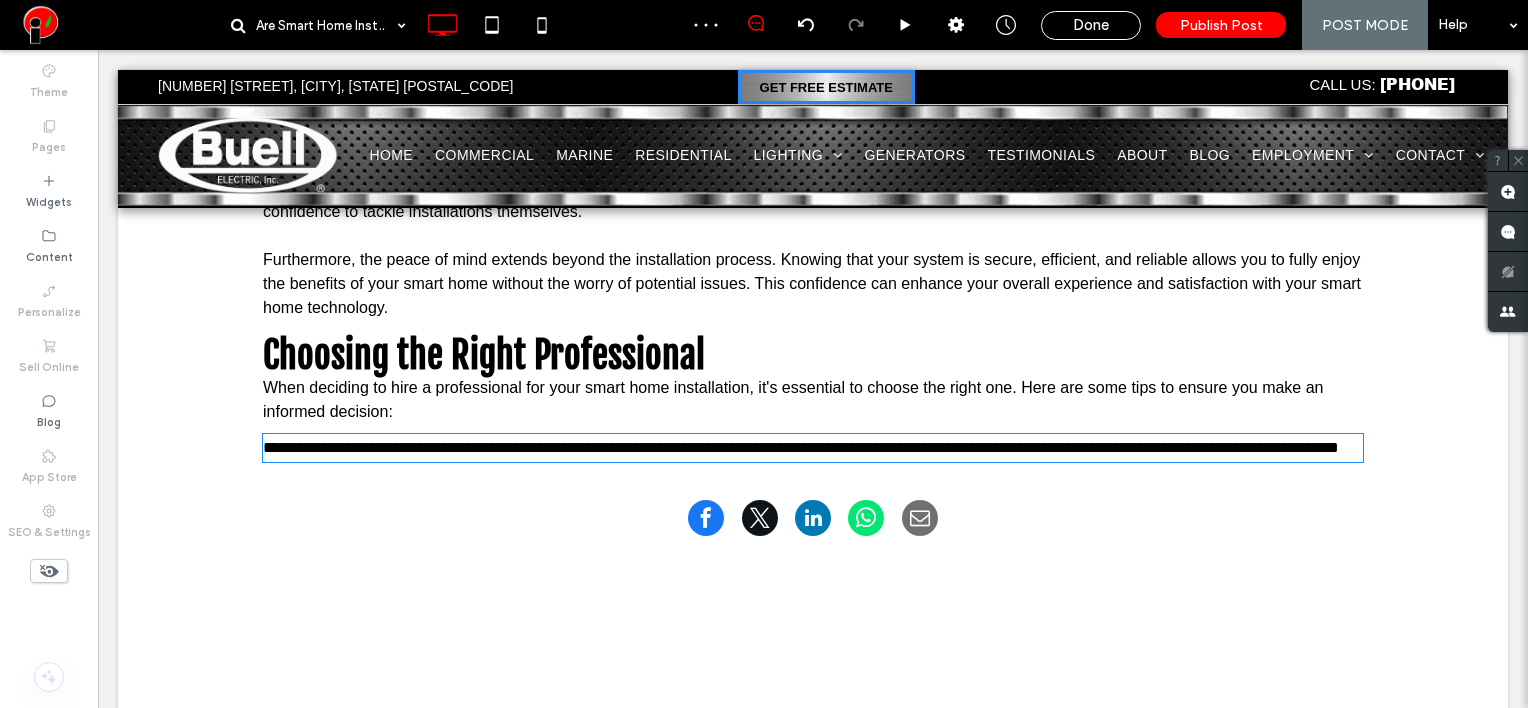 type on "*****" 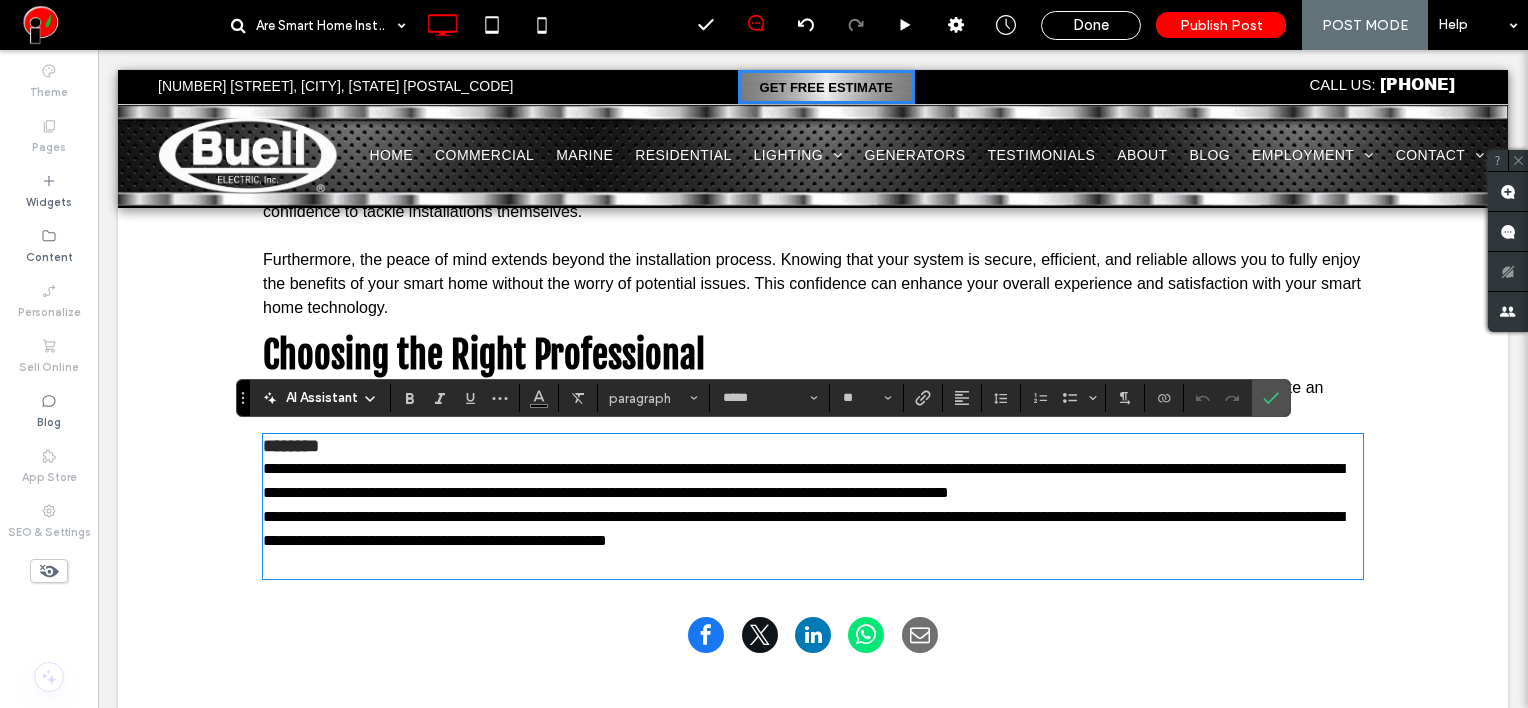scroll, scrollTop: 0, scrollLeft: 0, axis: both 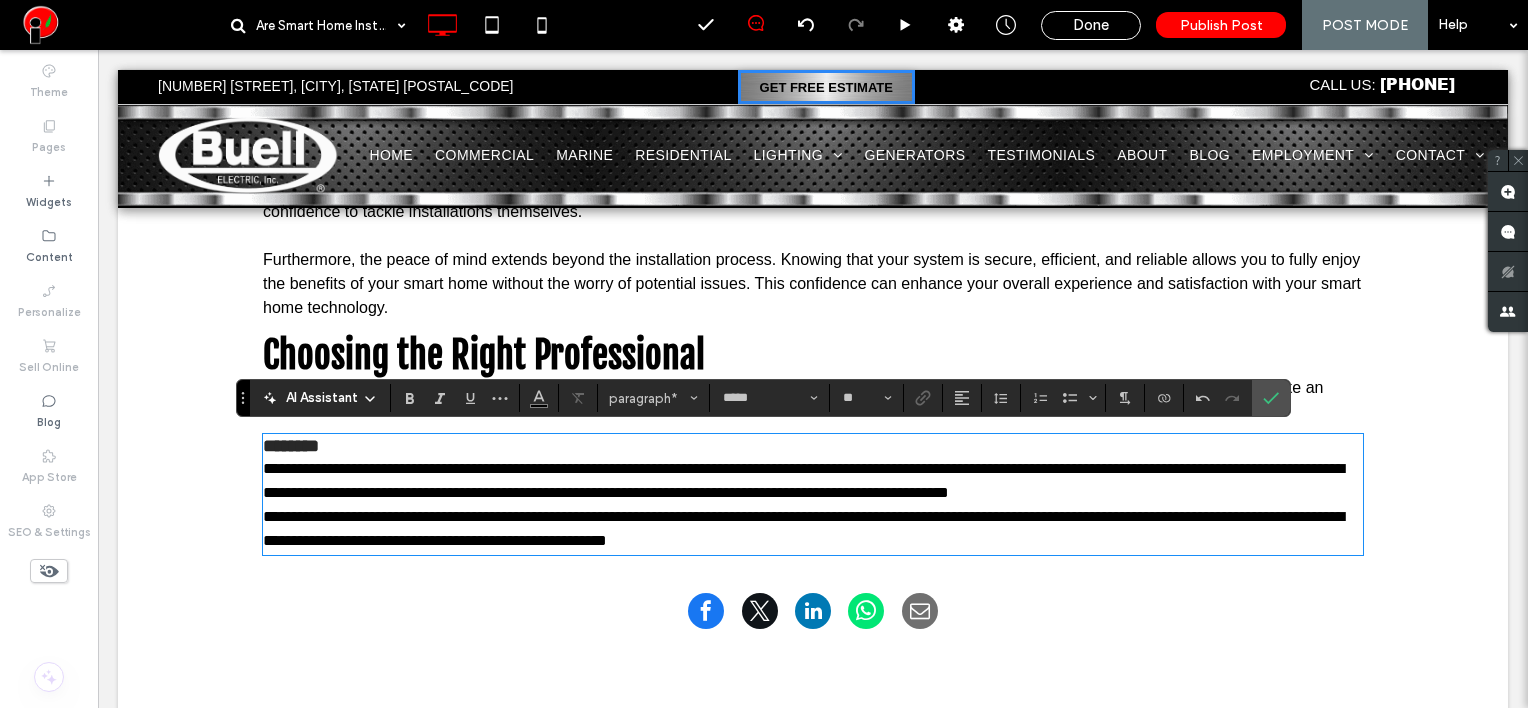 click on "**********" at bounding box center [813, 481] 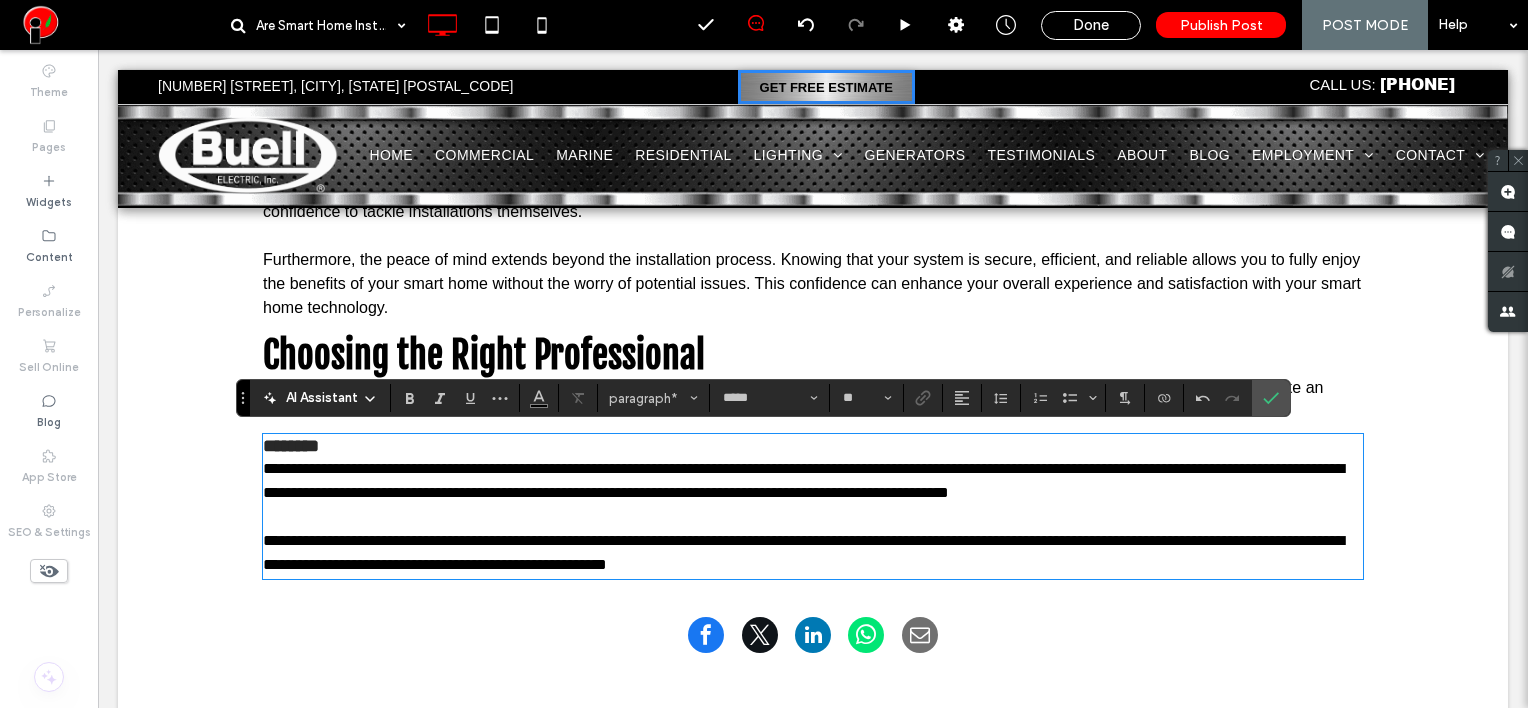 type on "**" 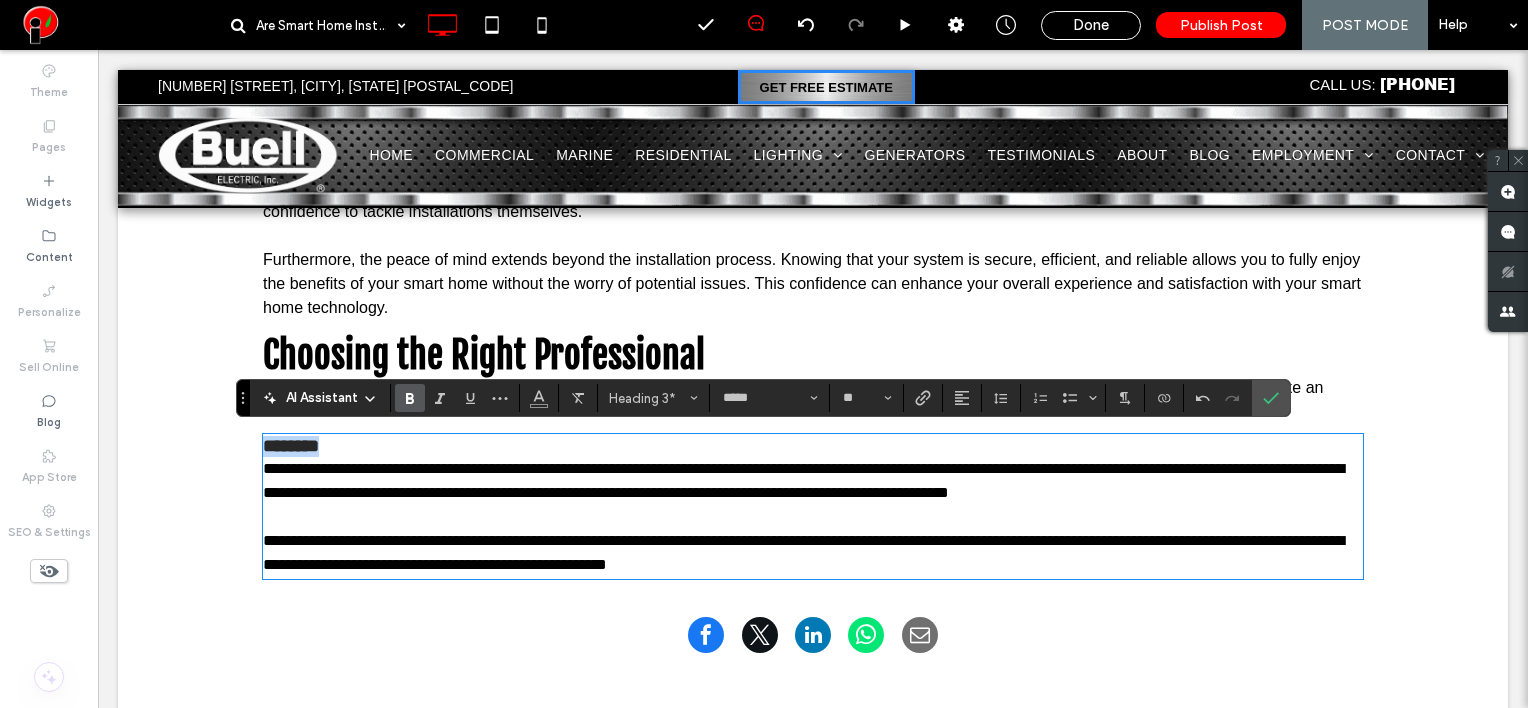 drag, startPoint x: 407, startPoint y: 440, endPoint x: 244, endPoint y: 417, distance: 164.6147 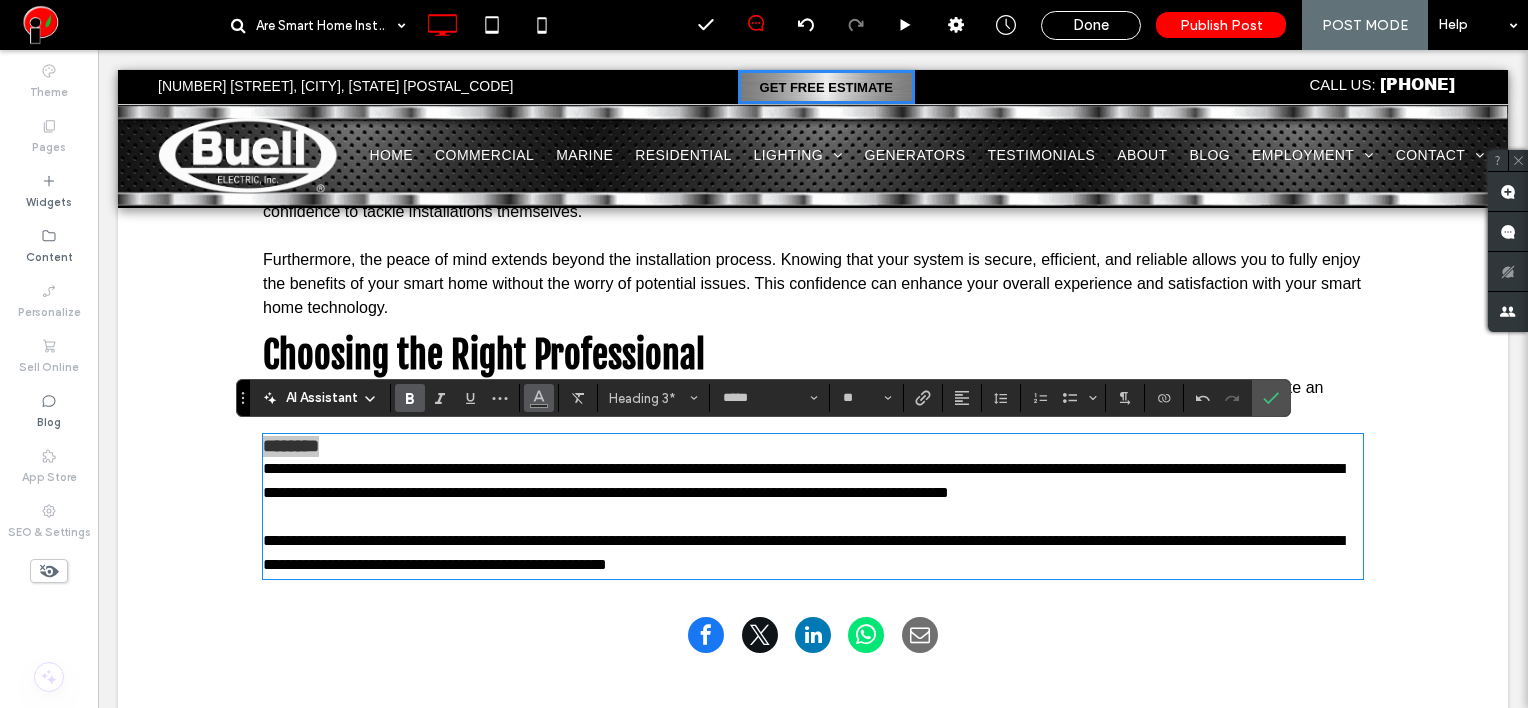 click 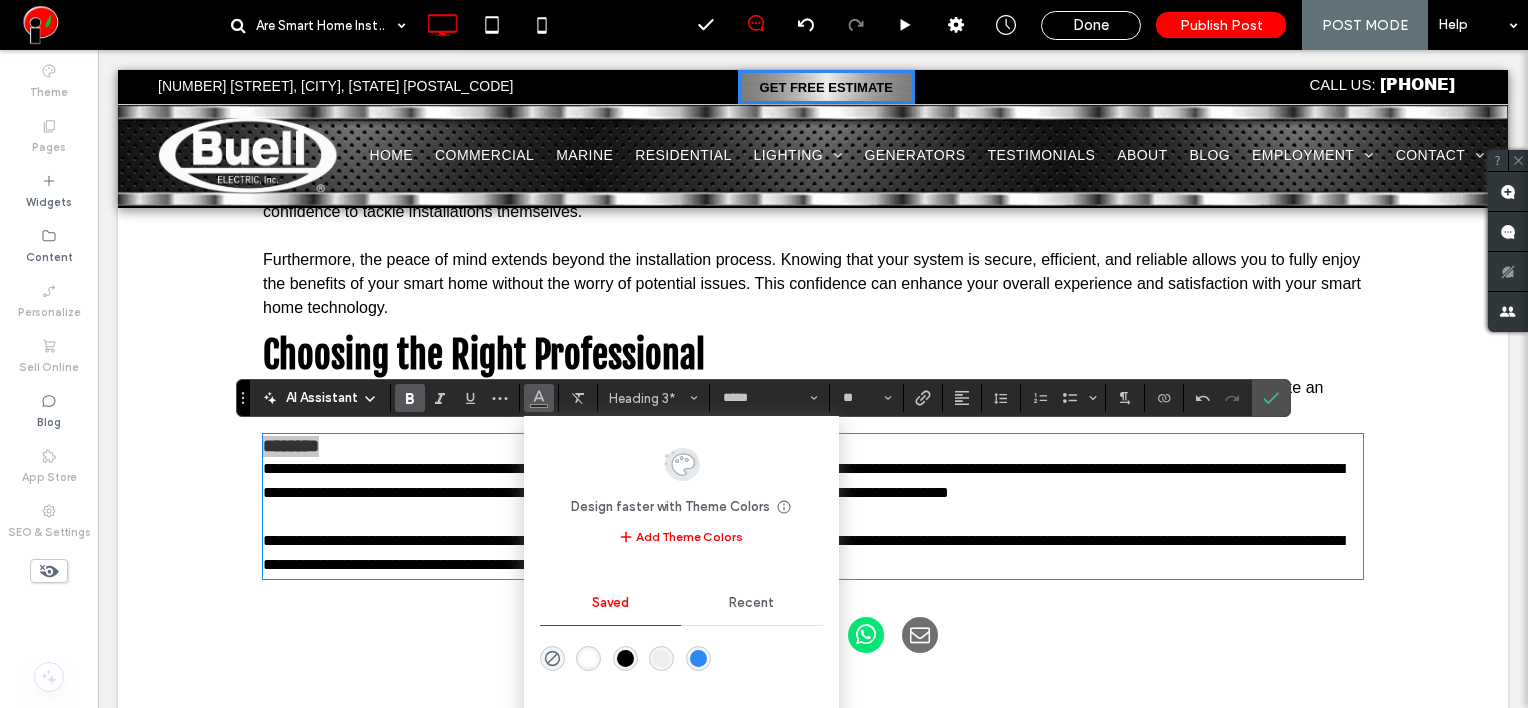 drag, startPoint x: 620, startPoint y: 655, endPoint x: 538, endPoint y: 553, distance: 130.87398 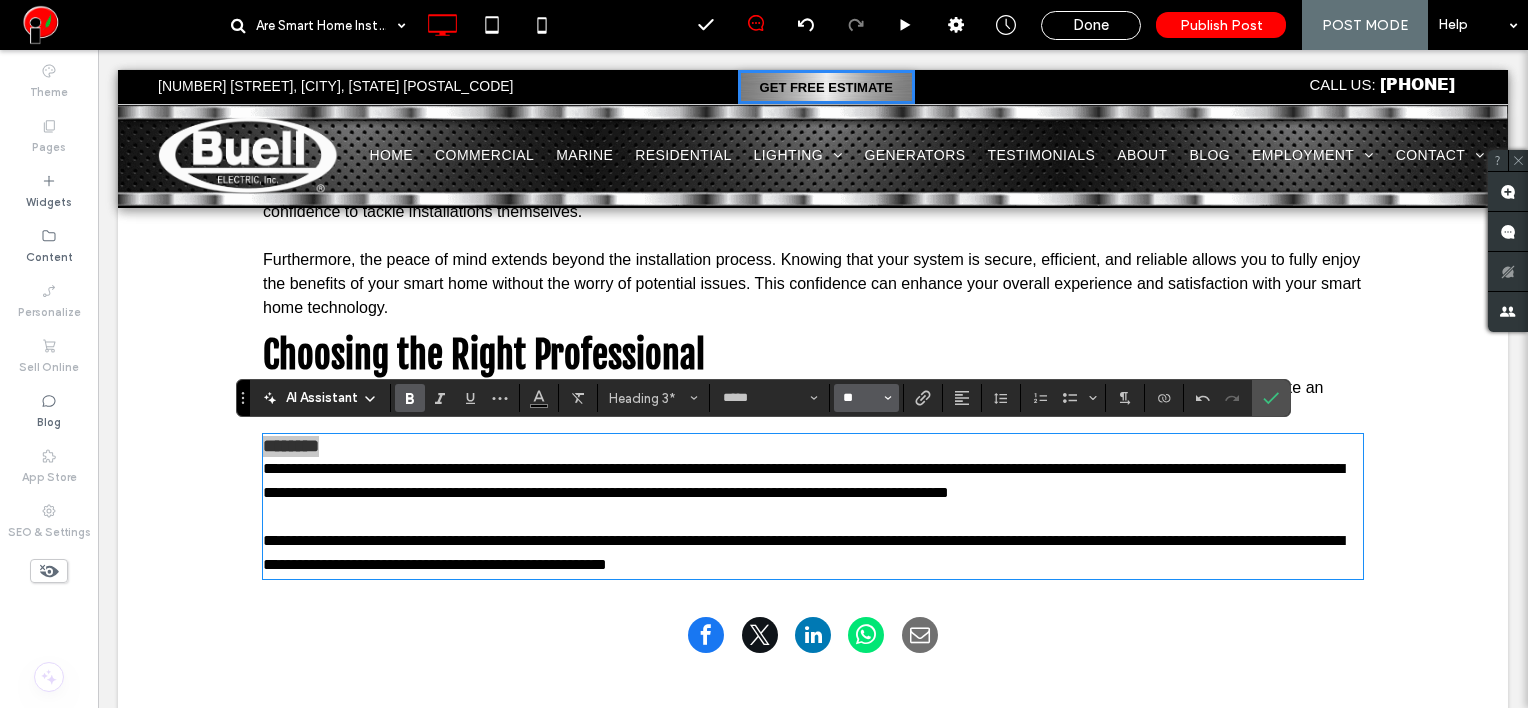 click on "**" at bounding box center (860, 398) 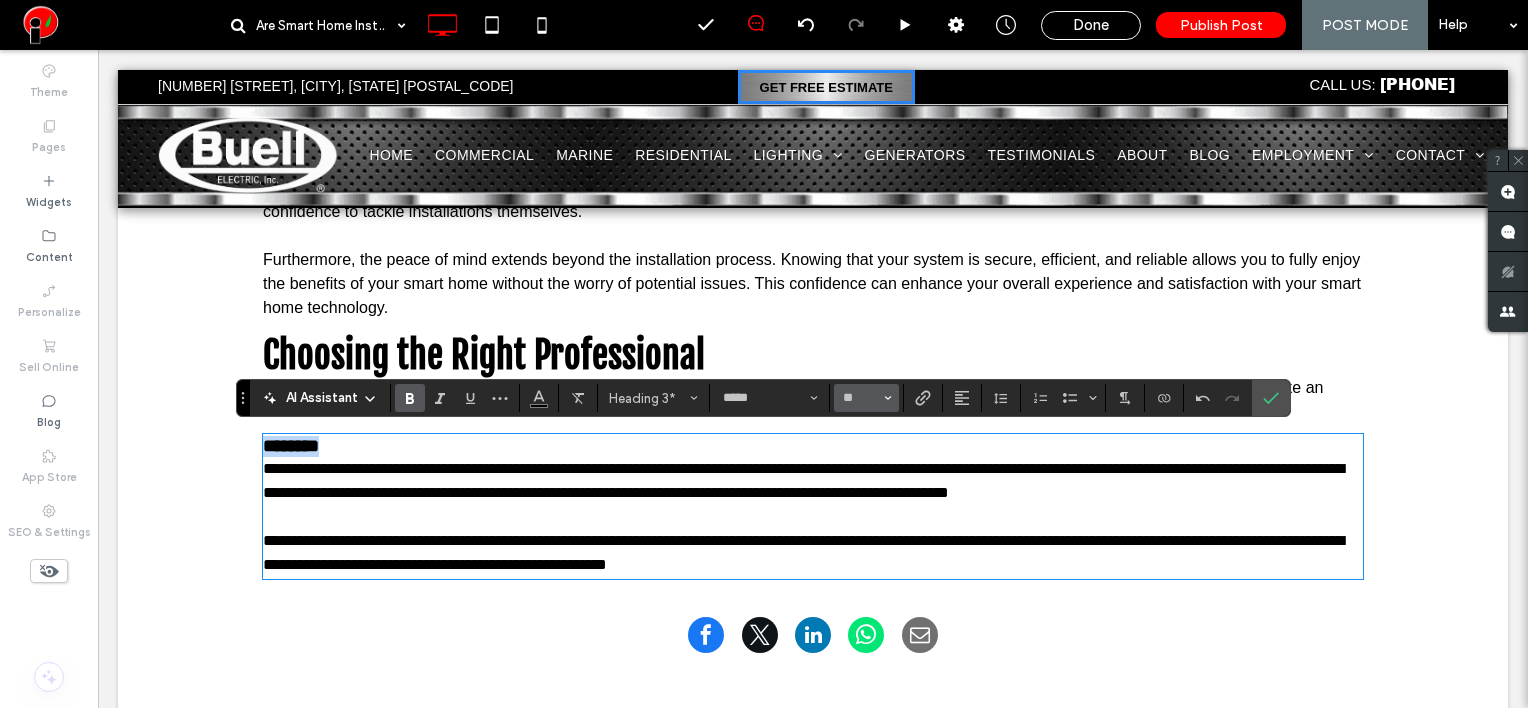 type on "**" 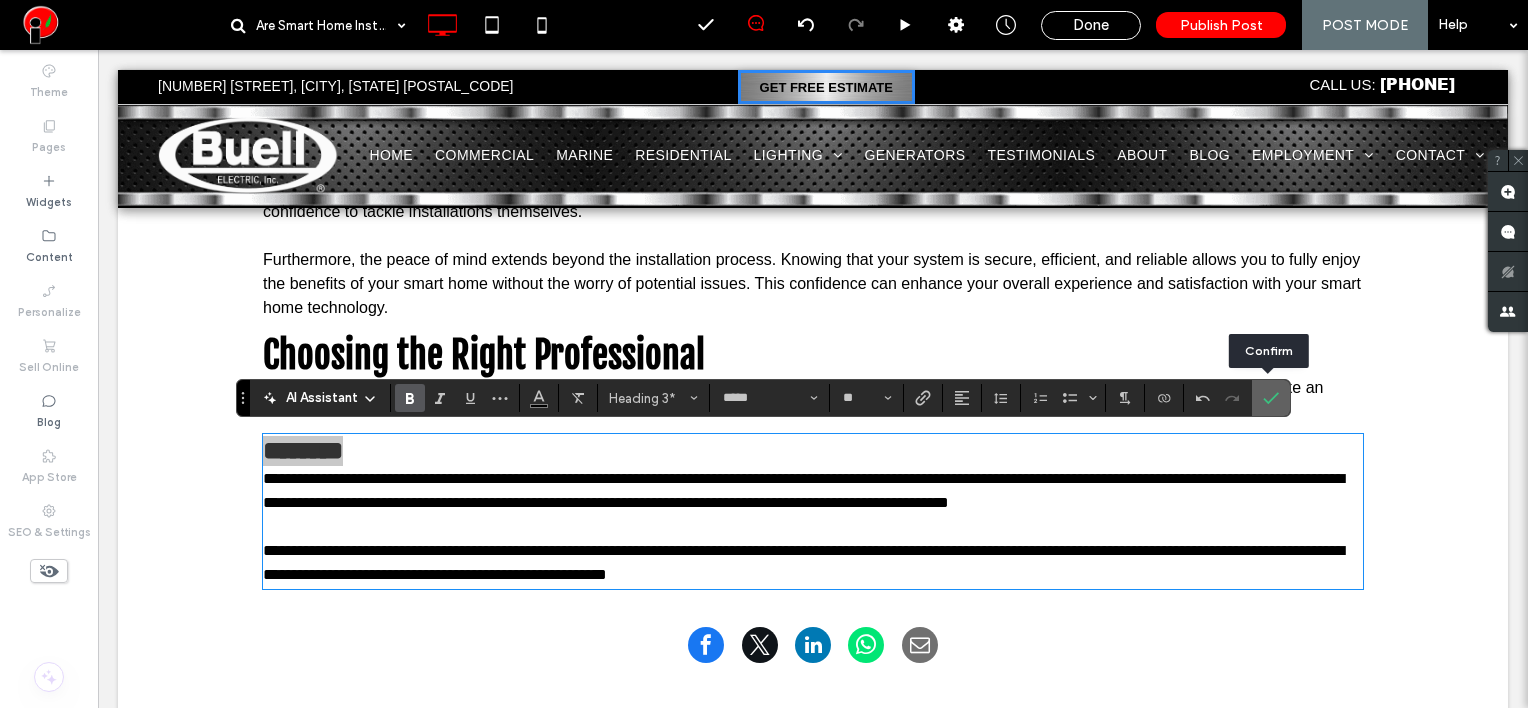 drag, startPoint x: 1275, startPoint y: 405, endPoint x: 1029, endPoint y: 348, distance: 252.51732 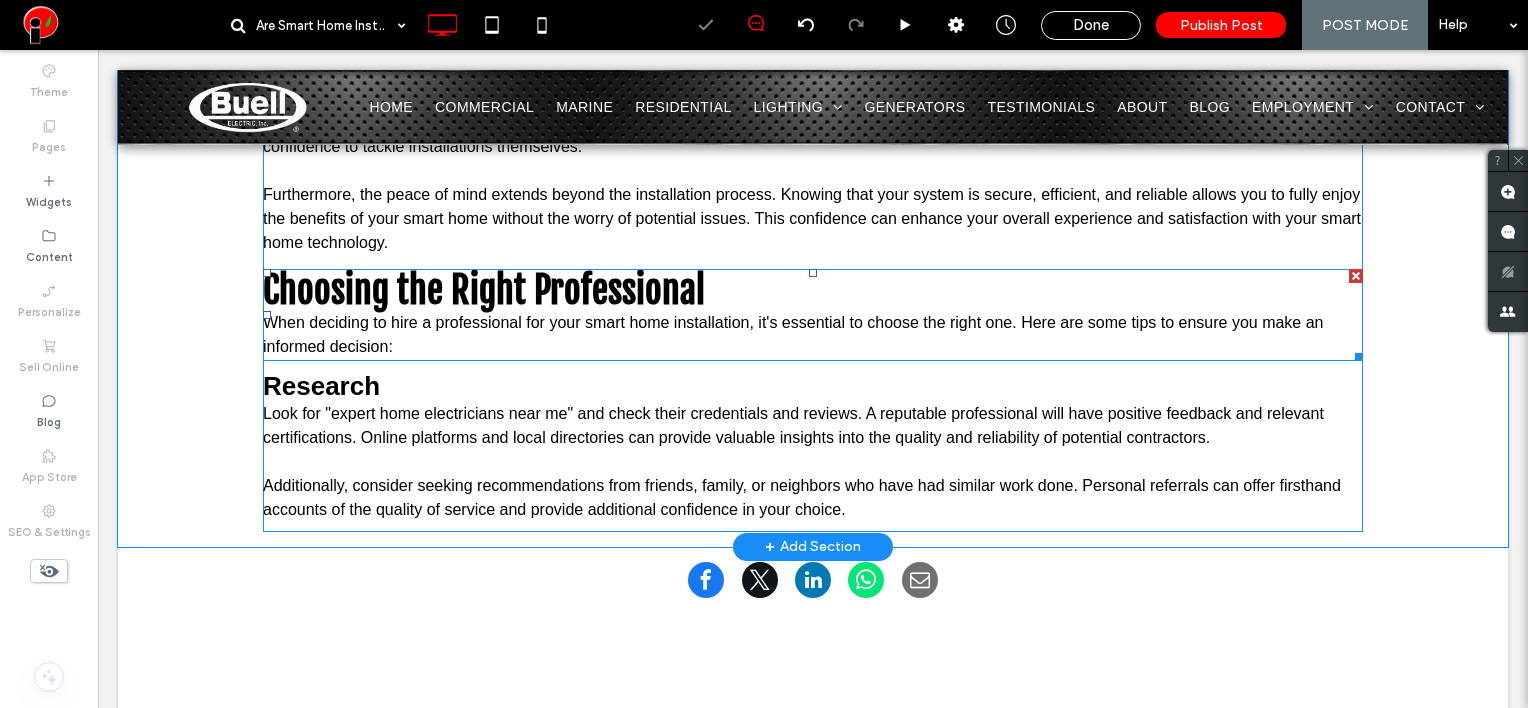 scroll, scrollTop: 3213, scrollLeft: 0, axis: vertical 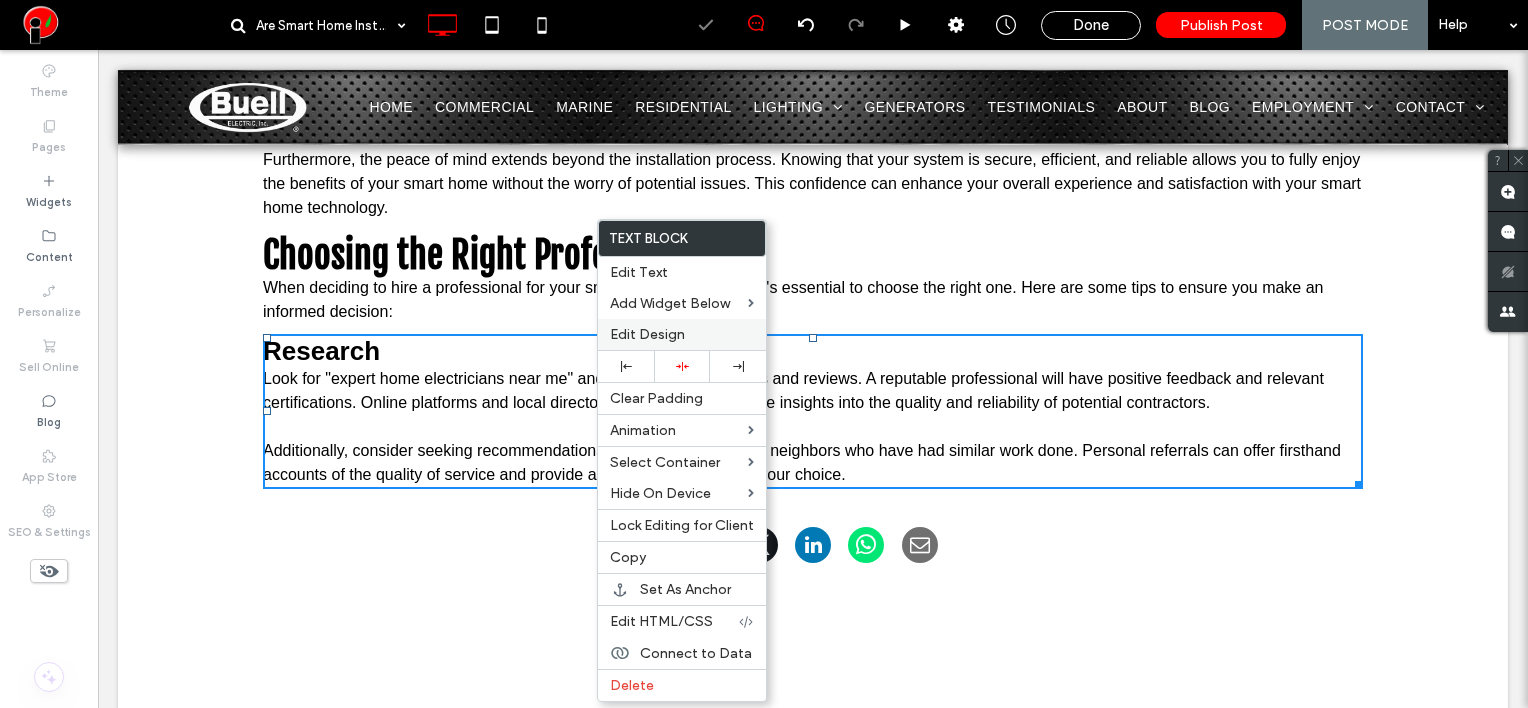 click on "Edit Design" at bounding box center [647, 334] 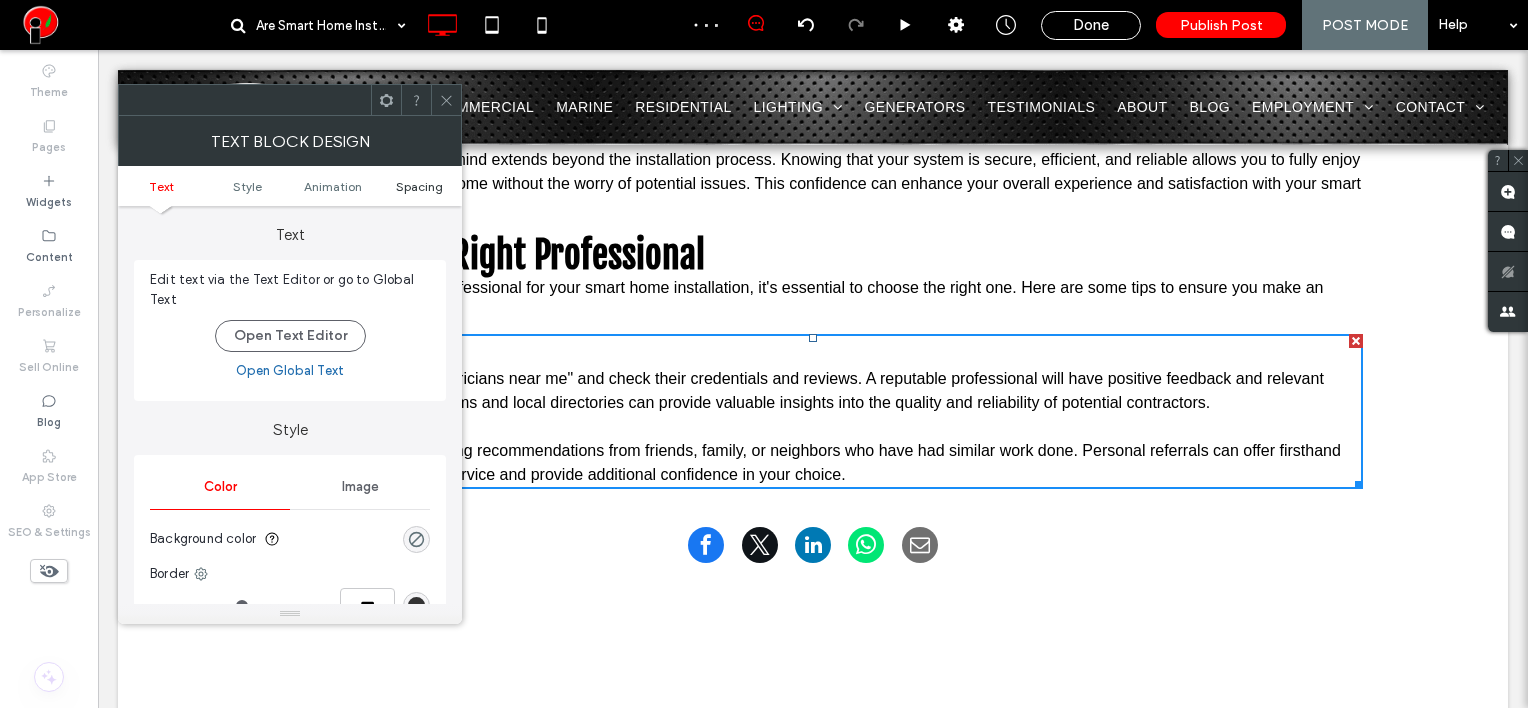 click on "Spacing" at bounding box center [419, 186] 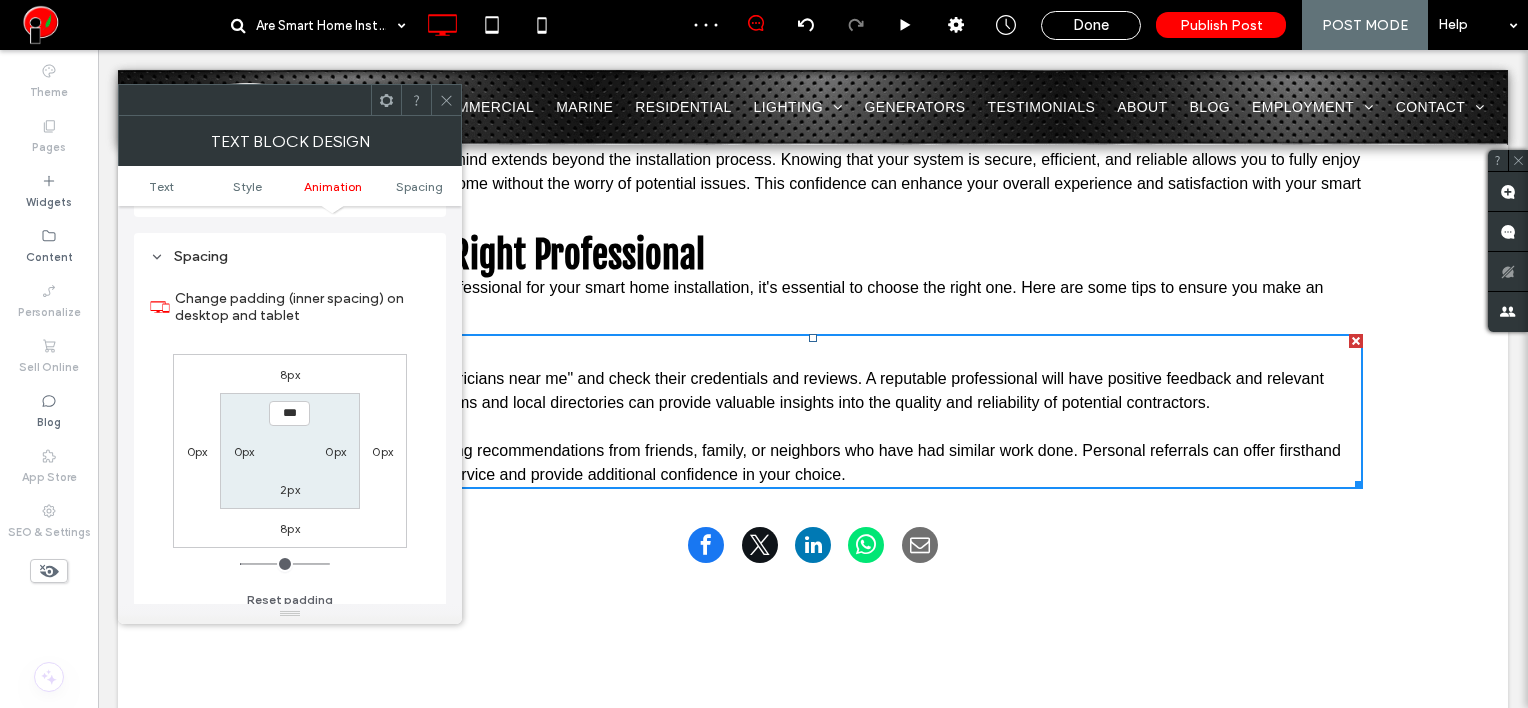 scroll, scrollTop: 572, scrollLeft: 0, axis: vertical 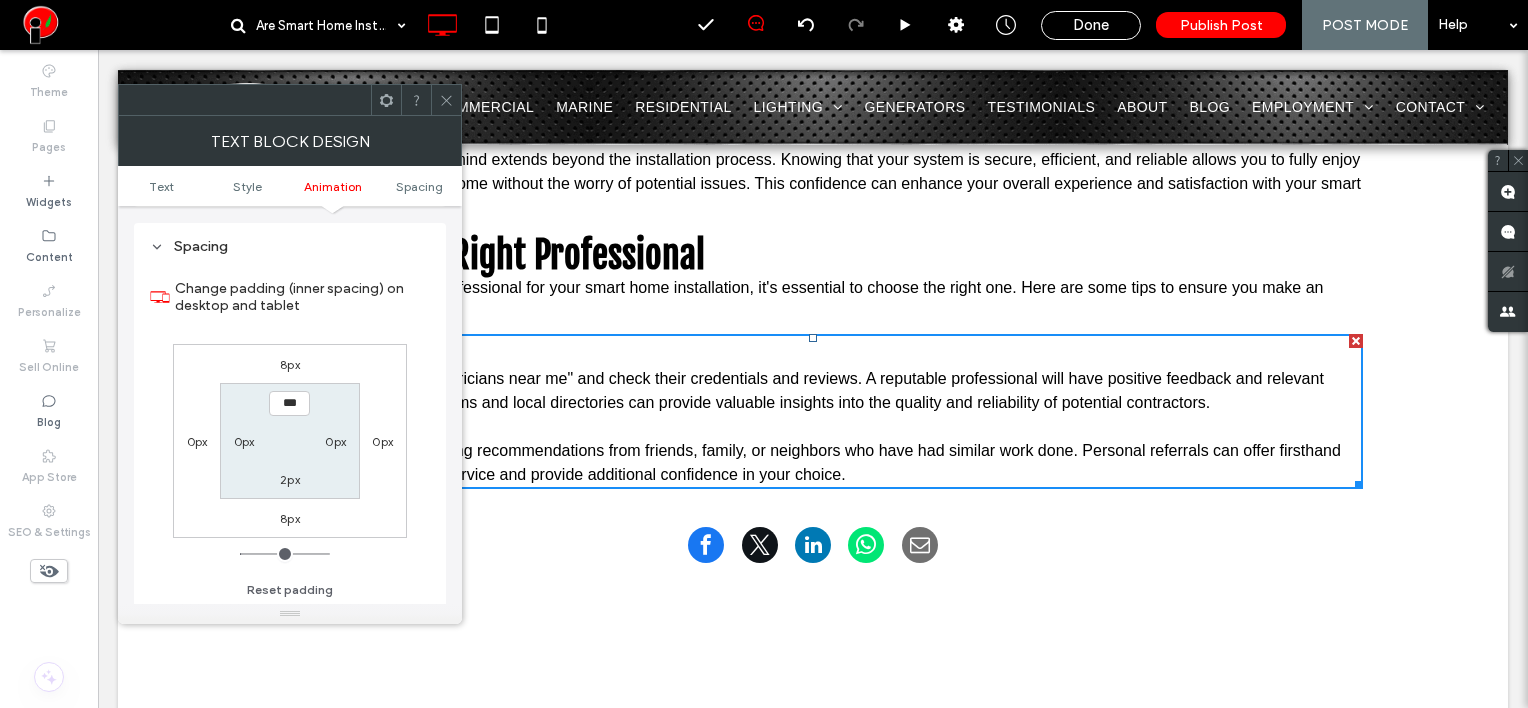 click on "8px" at bounding box center (290, 364) 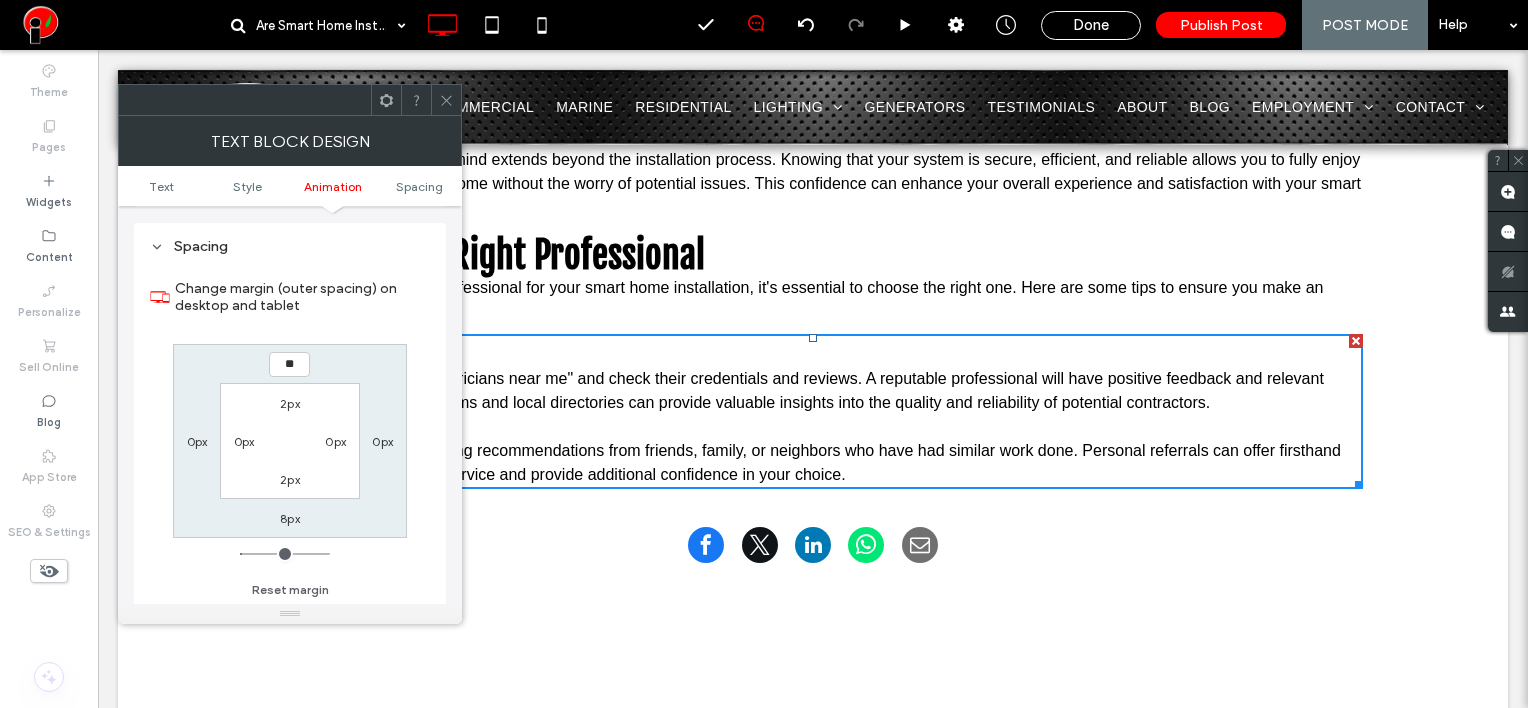 type on "**" 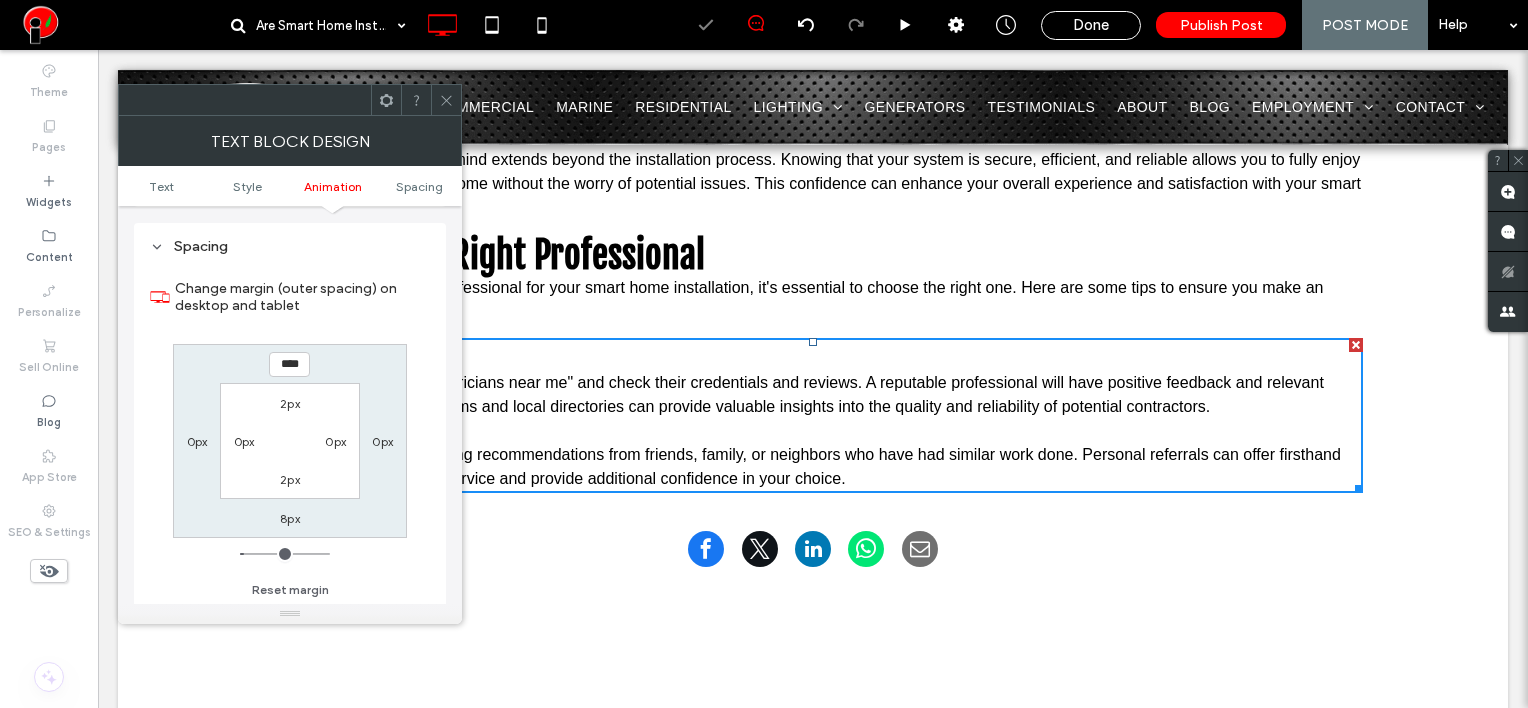 click 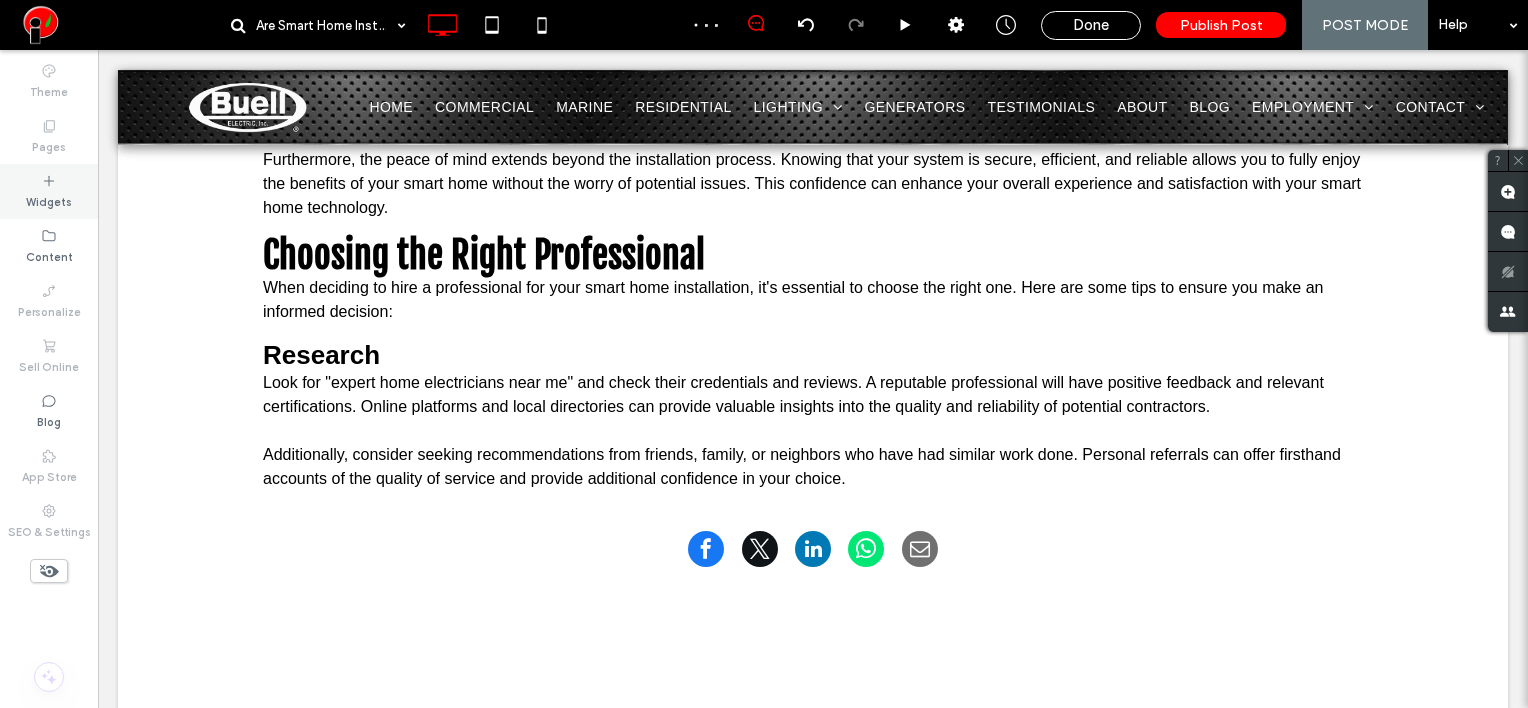 click 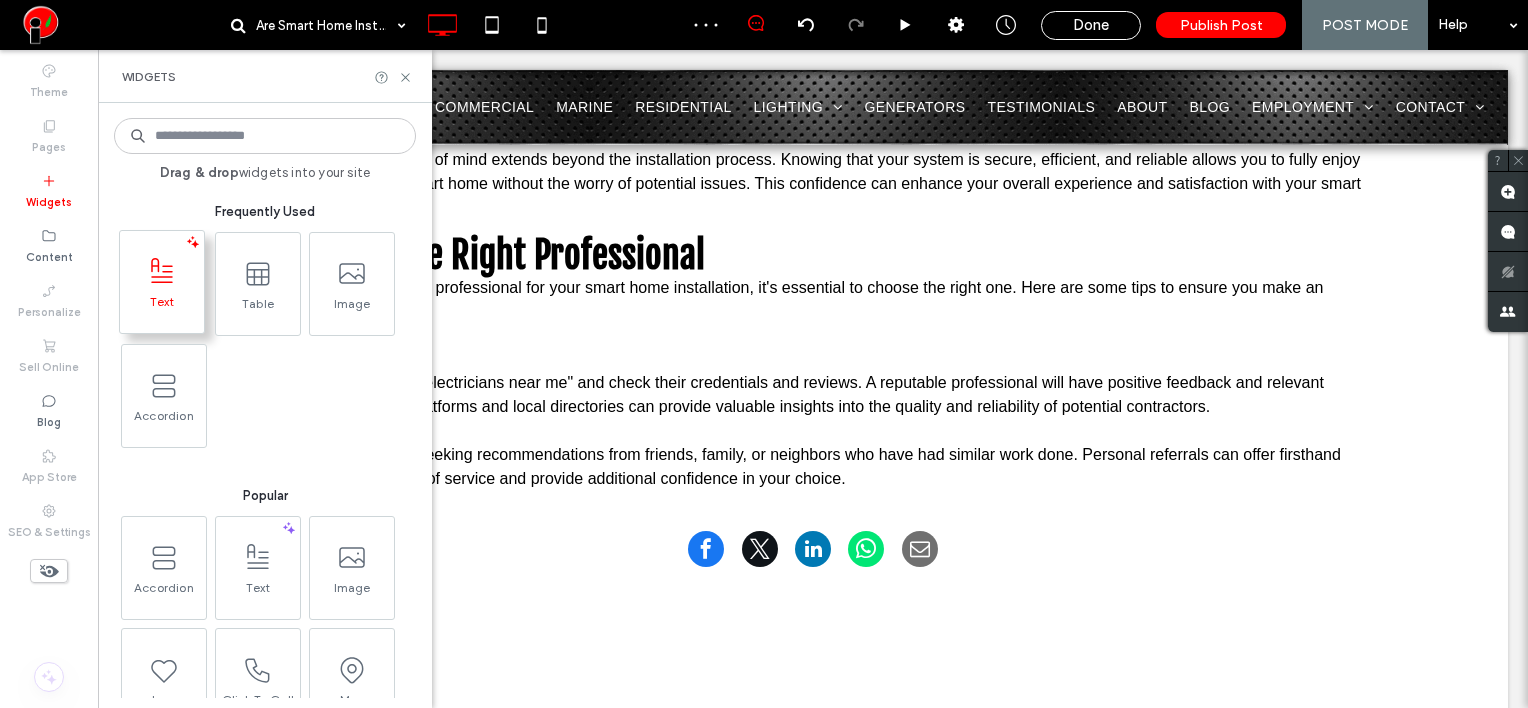 click 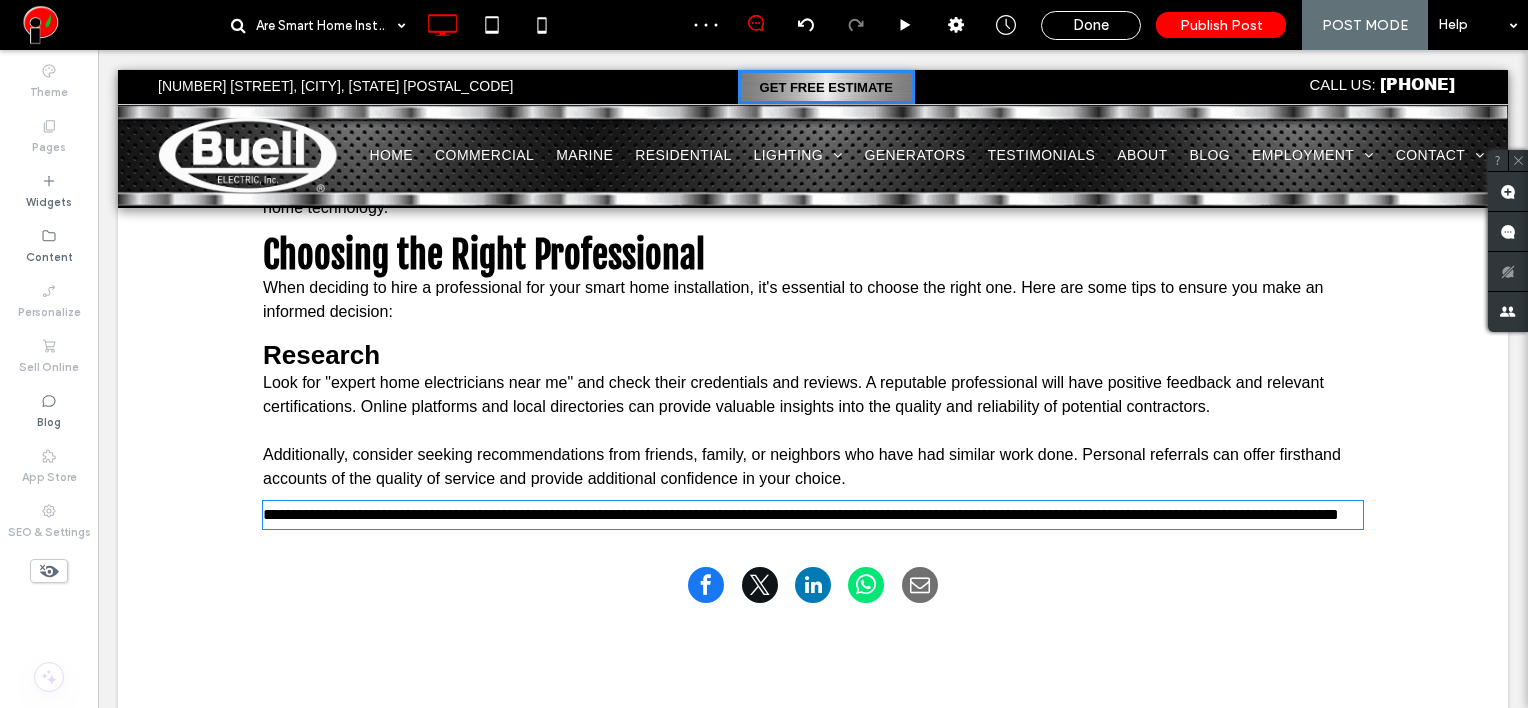 type on "*****" 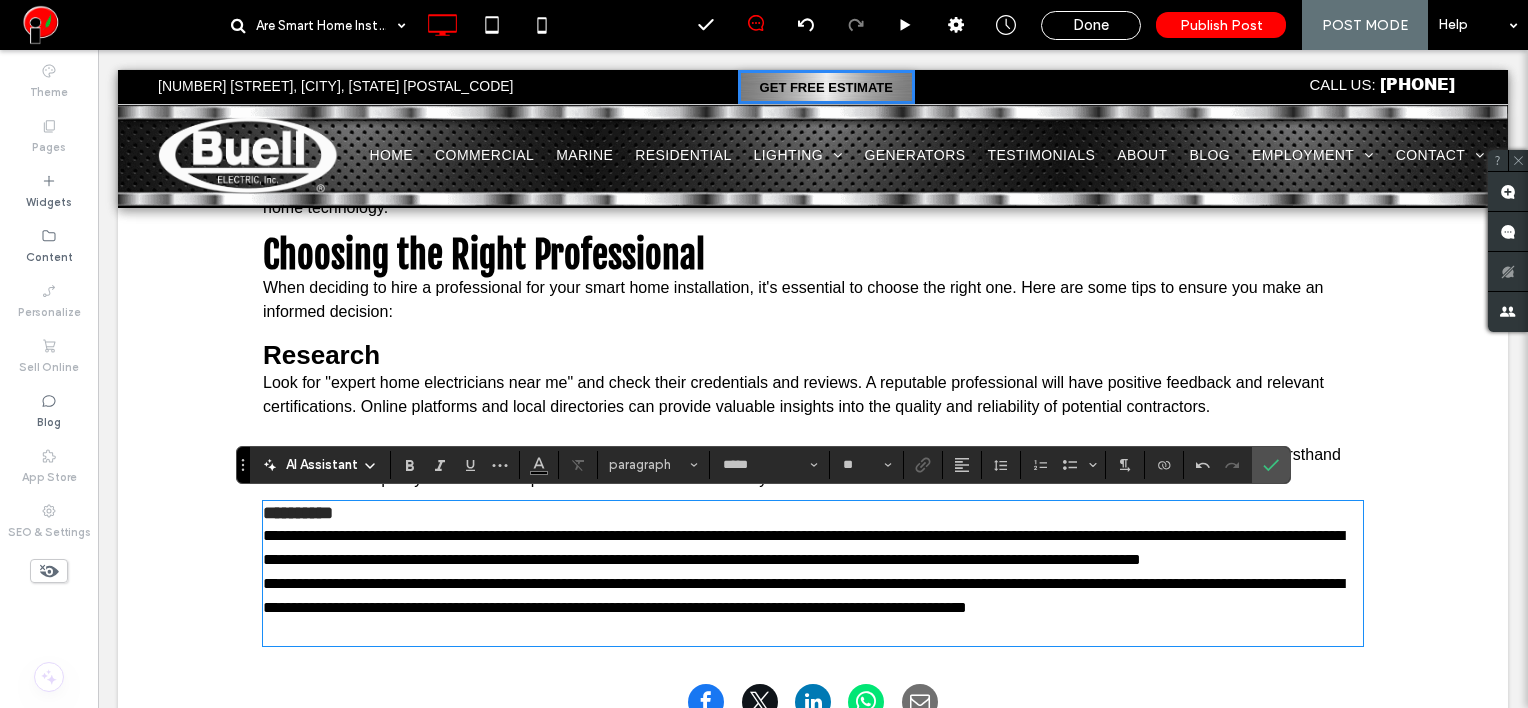 scroll, scrollTop: 0, scrollLeft: 0, axis: both 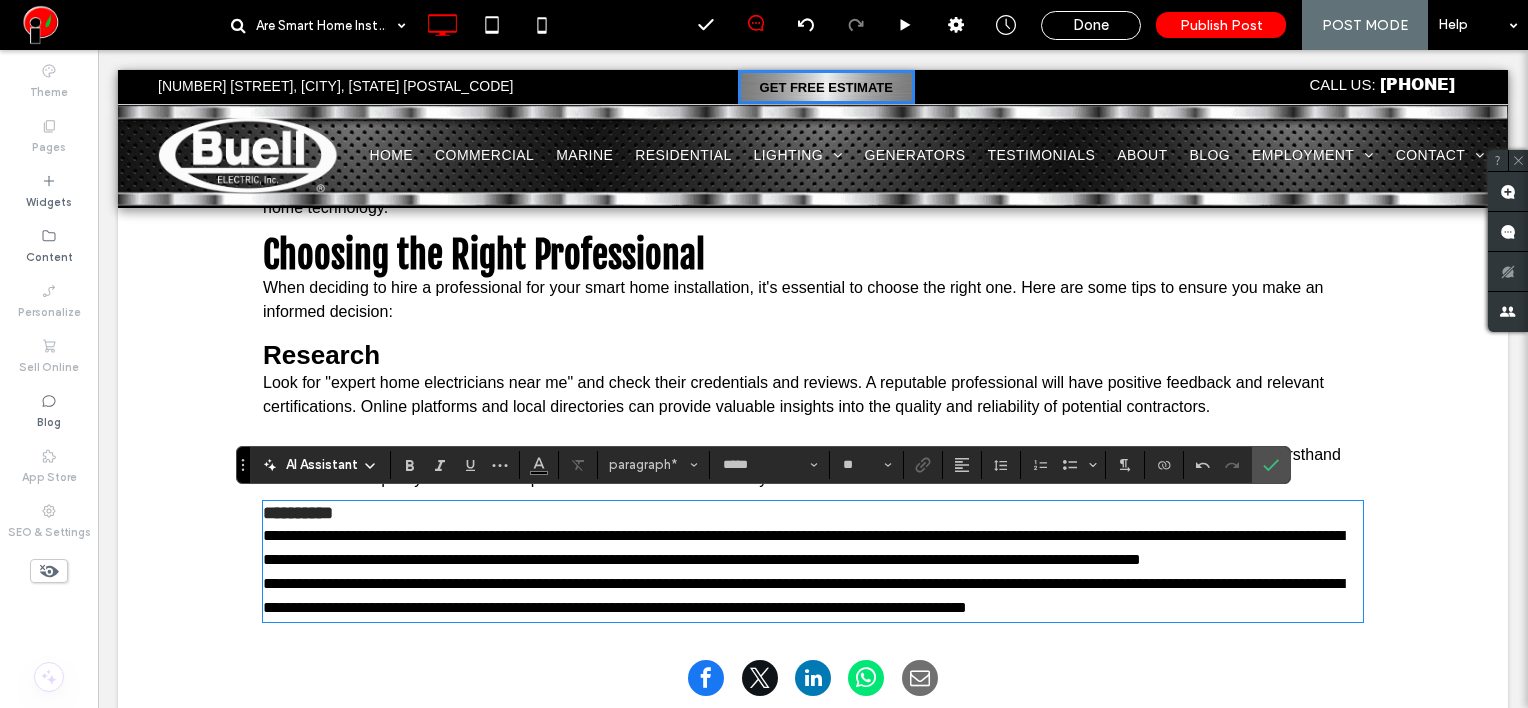 click on "**********" at bounding box center [813, 548] 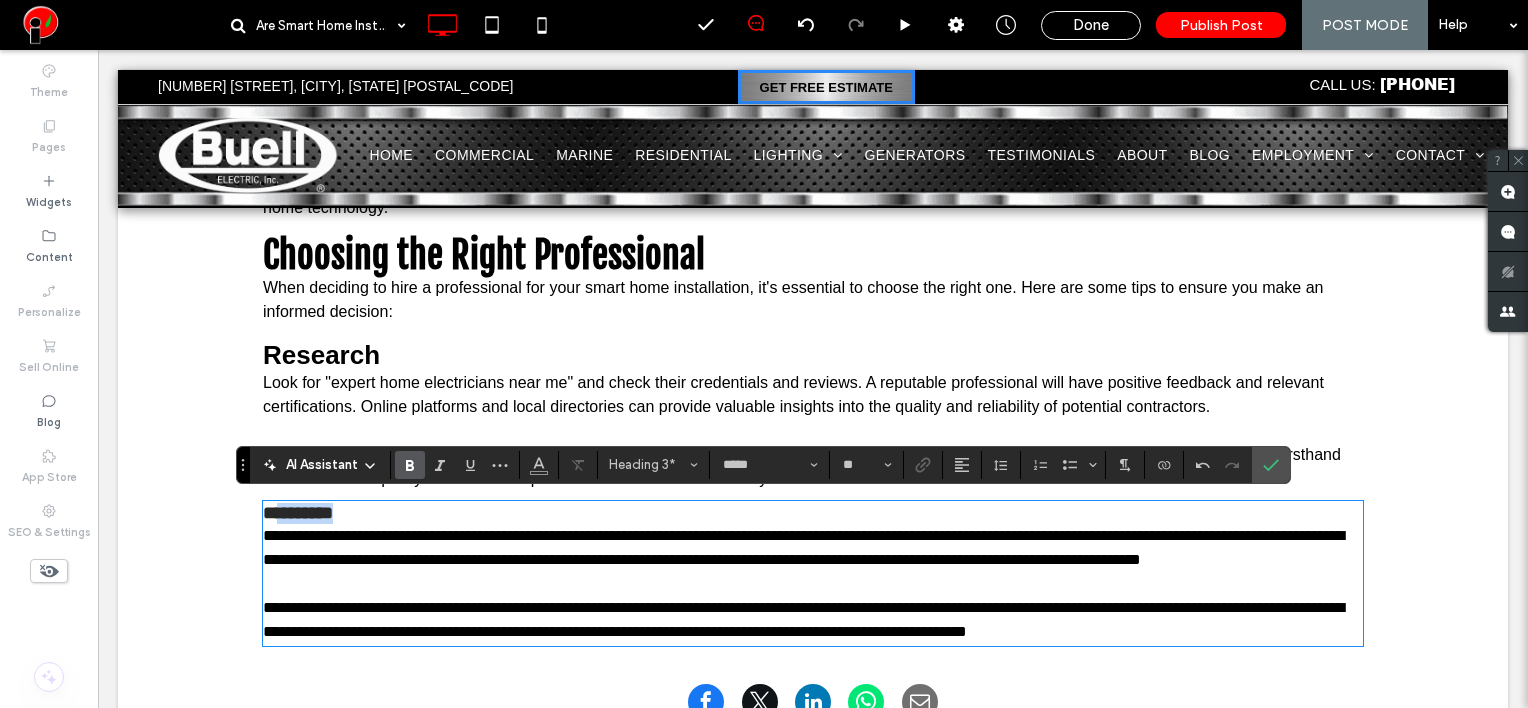 type on "**" 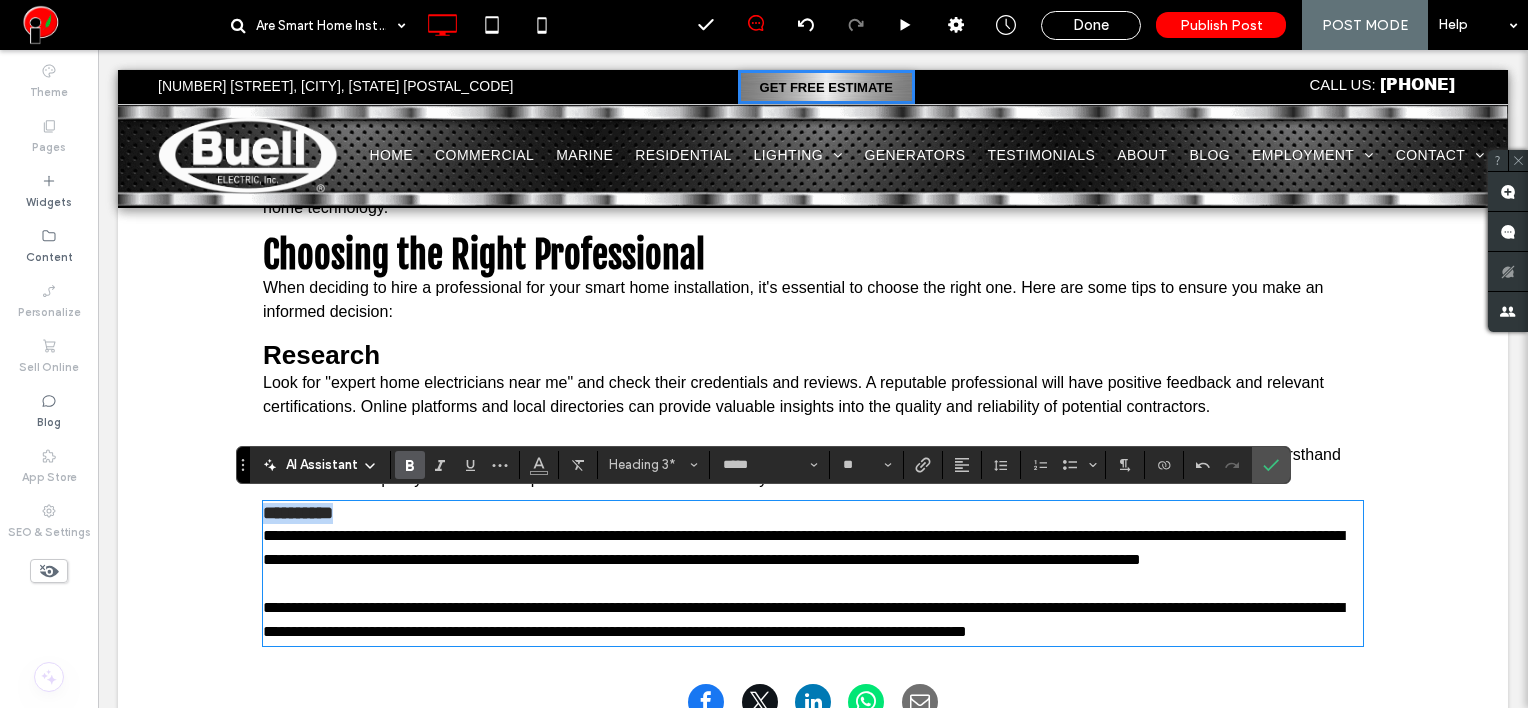 drag, startPoint x: 371, startPoint y: 504, endPoint x: 223, endPoint y: 484, distance: 149.34523 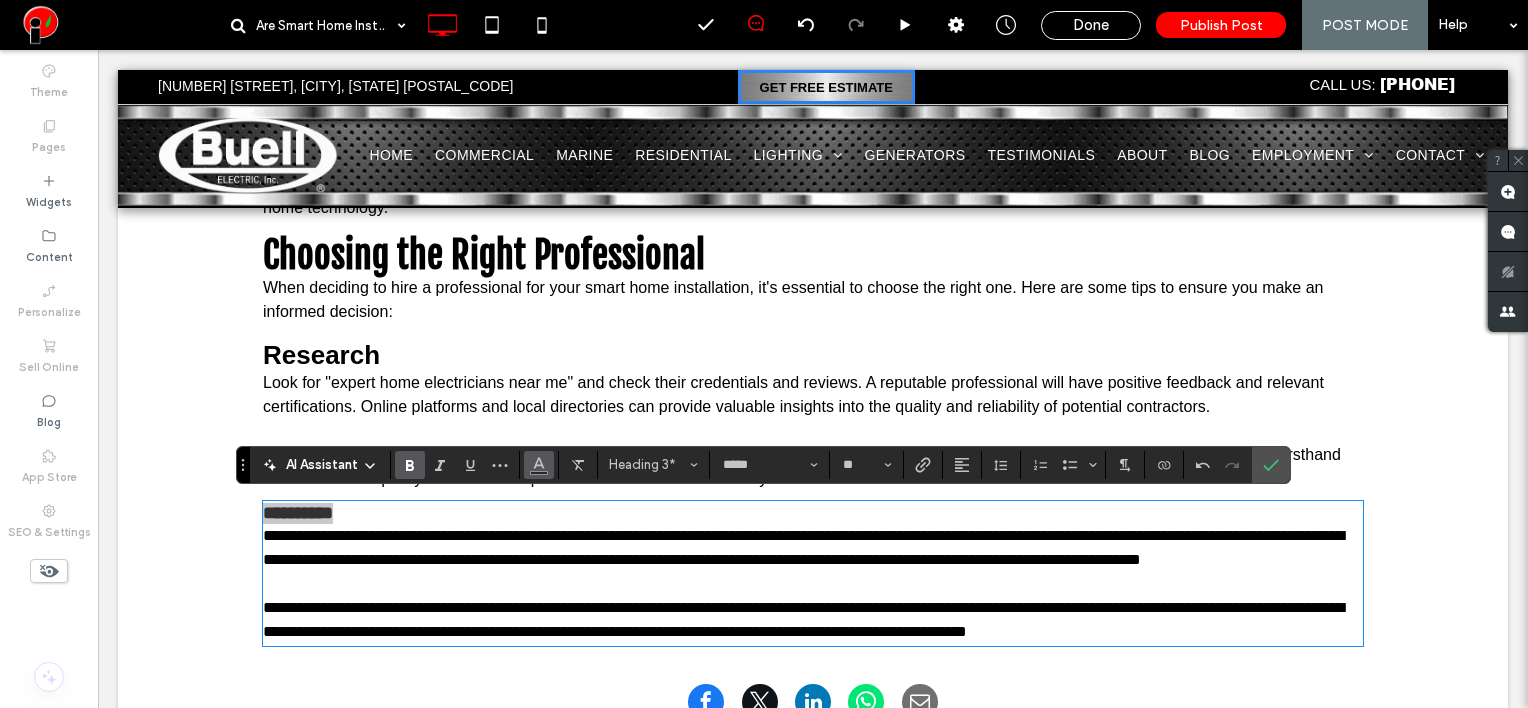 click 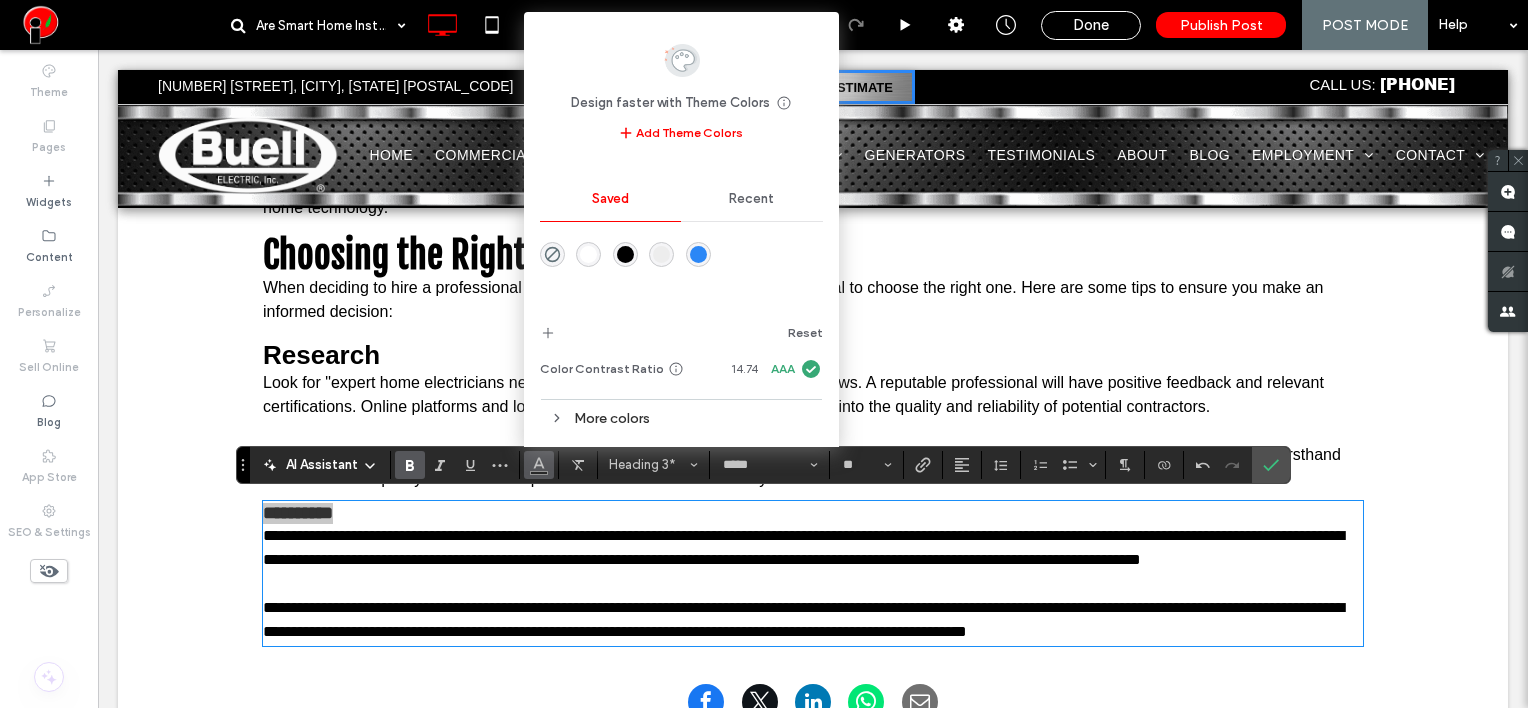 click at bounding box center [625, 254] 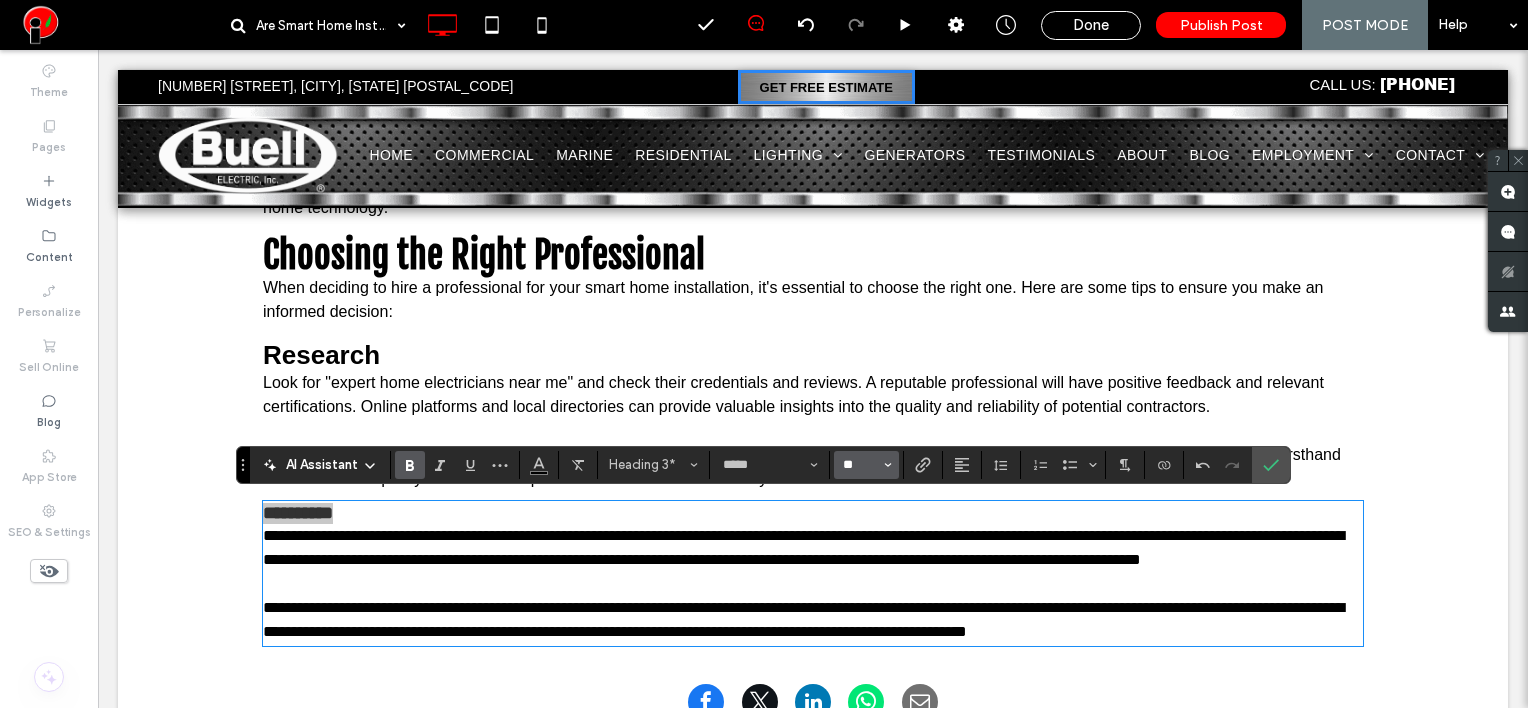 click on "**" at bounding box center (860, 465) 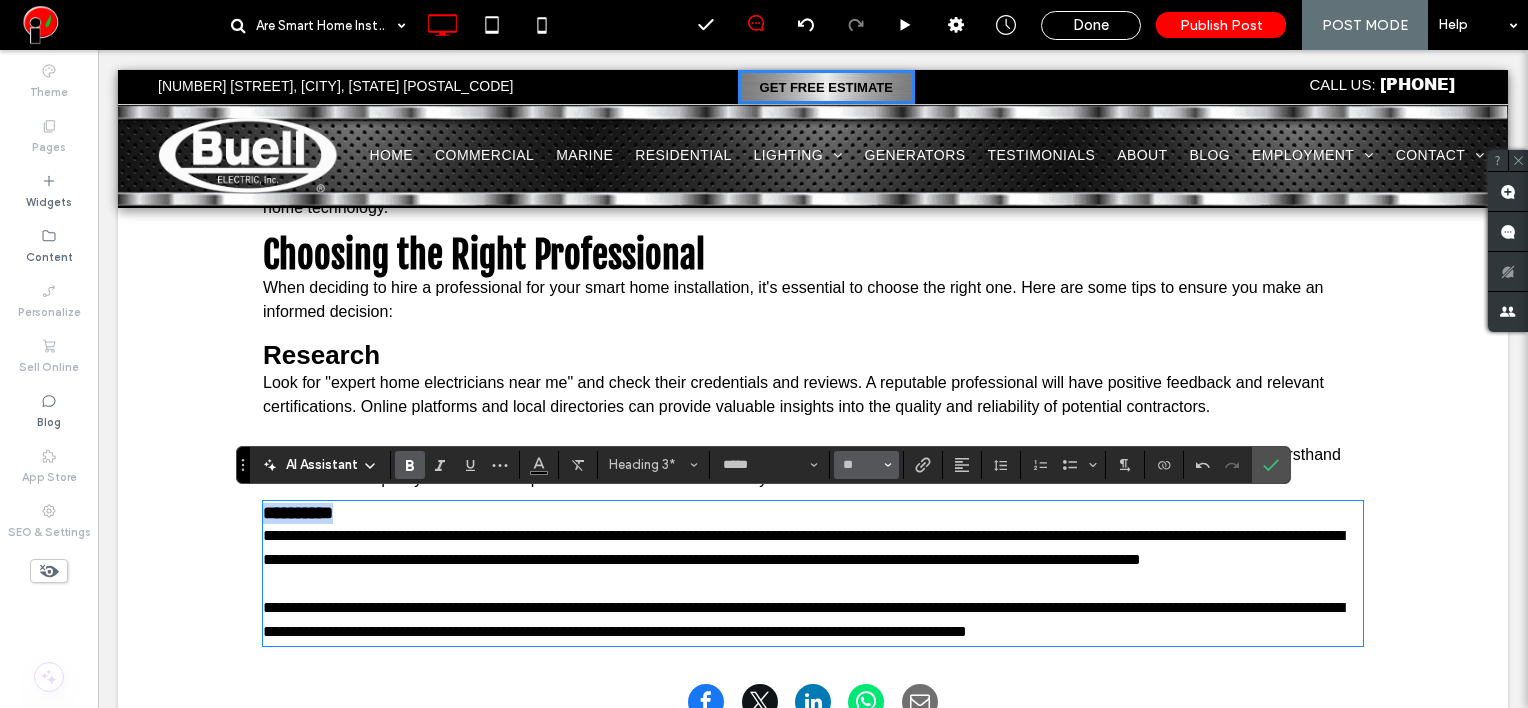 type on "**" 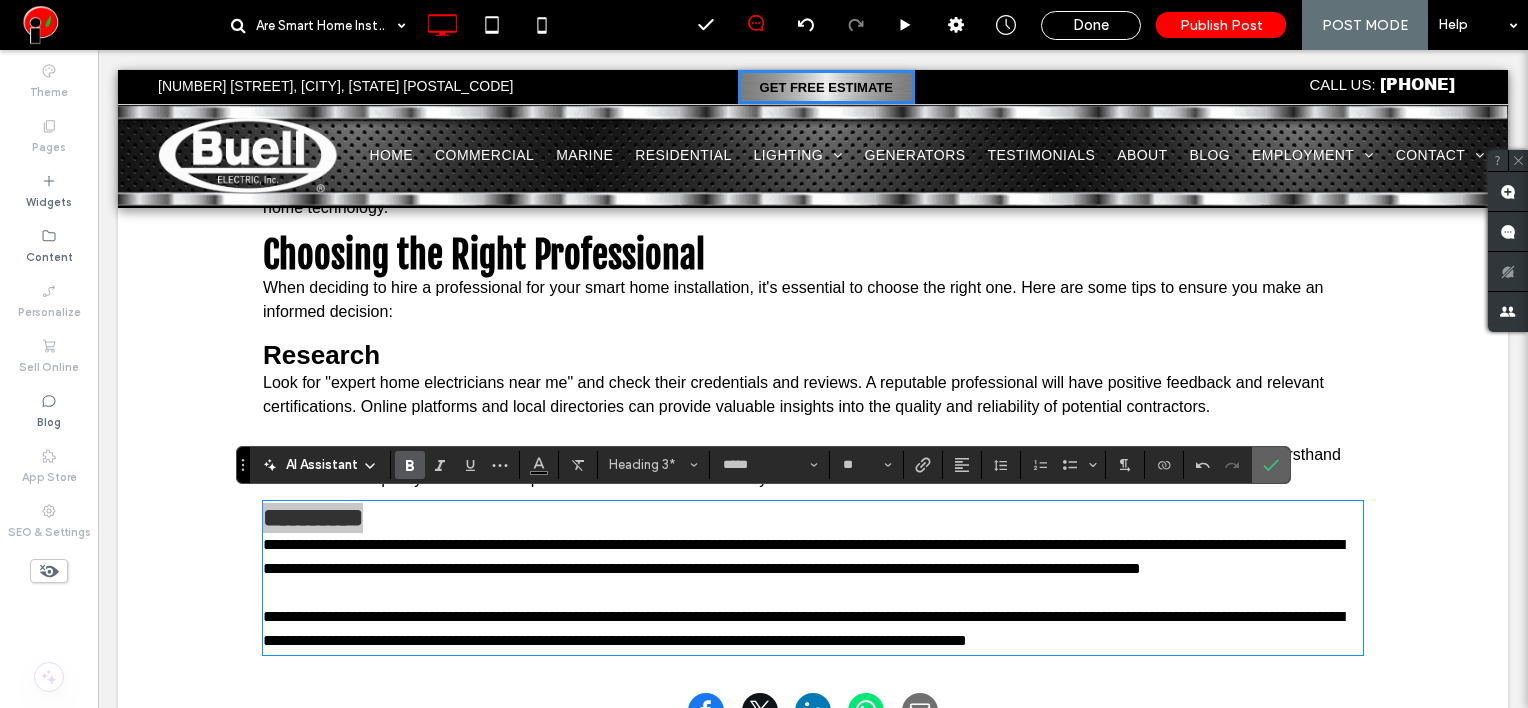 drag, startPoint x: 1271, startPoint y: 459, endPoint x: 1166, endPoint y: 409, distance: 116.297035 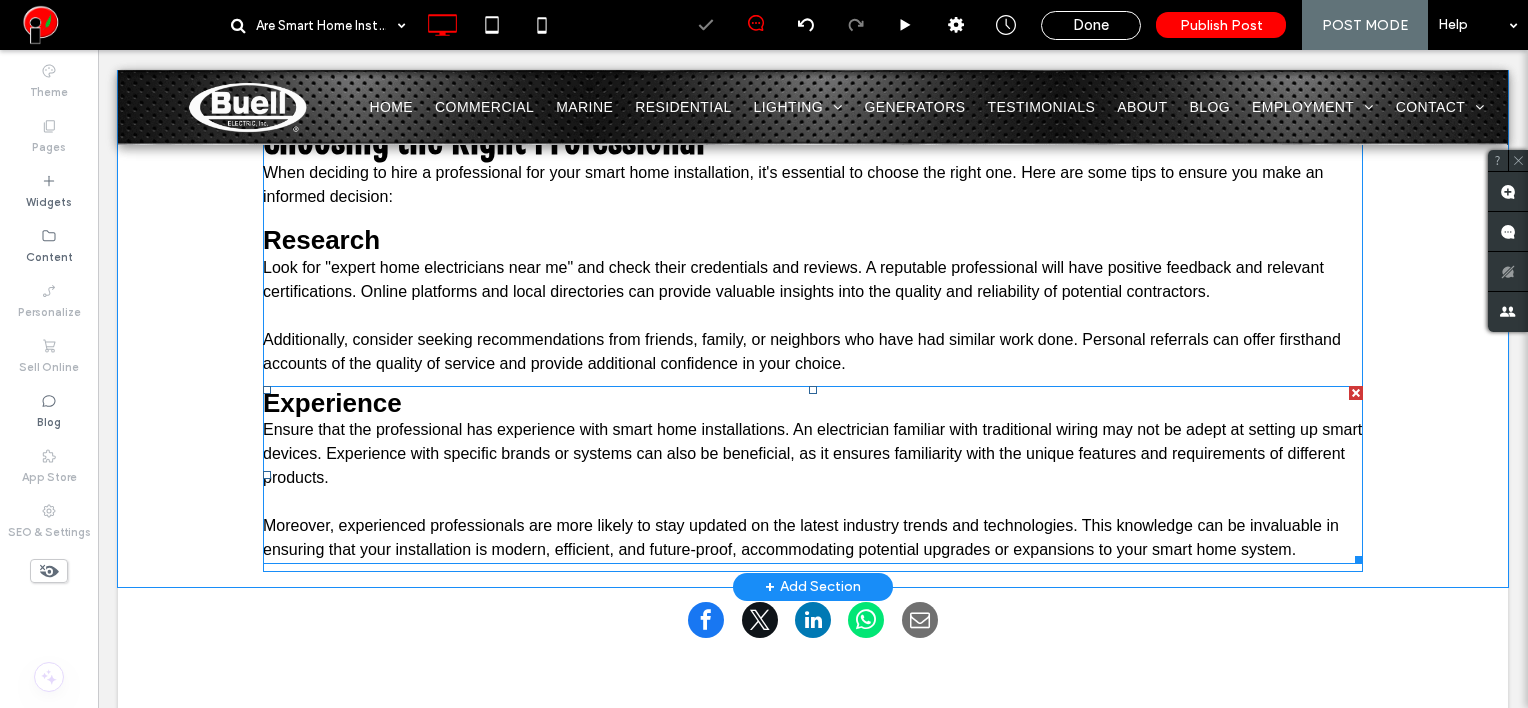 scroll, scrollTop: 3413, scrollLeft: 0, axis: vertical 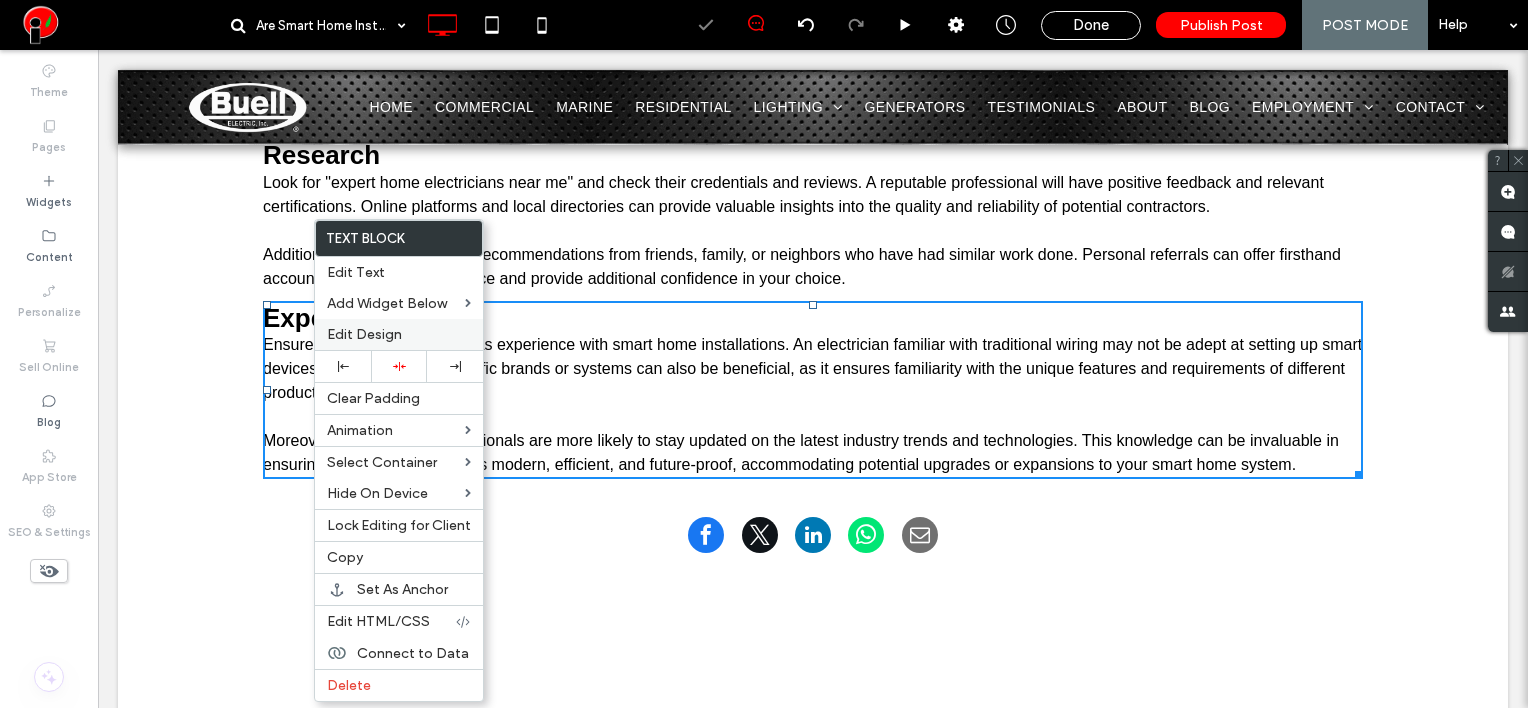 click on "Edit Design" at bounding box center [364, 334] 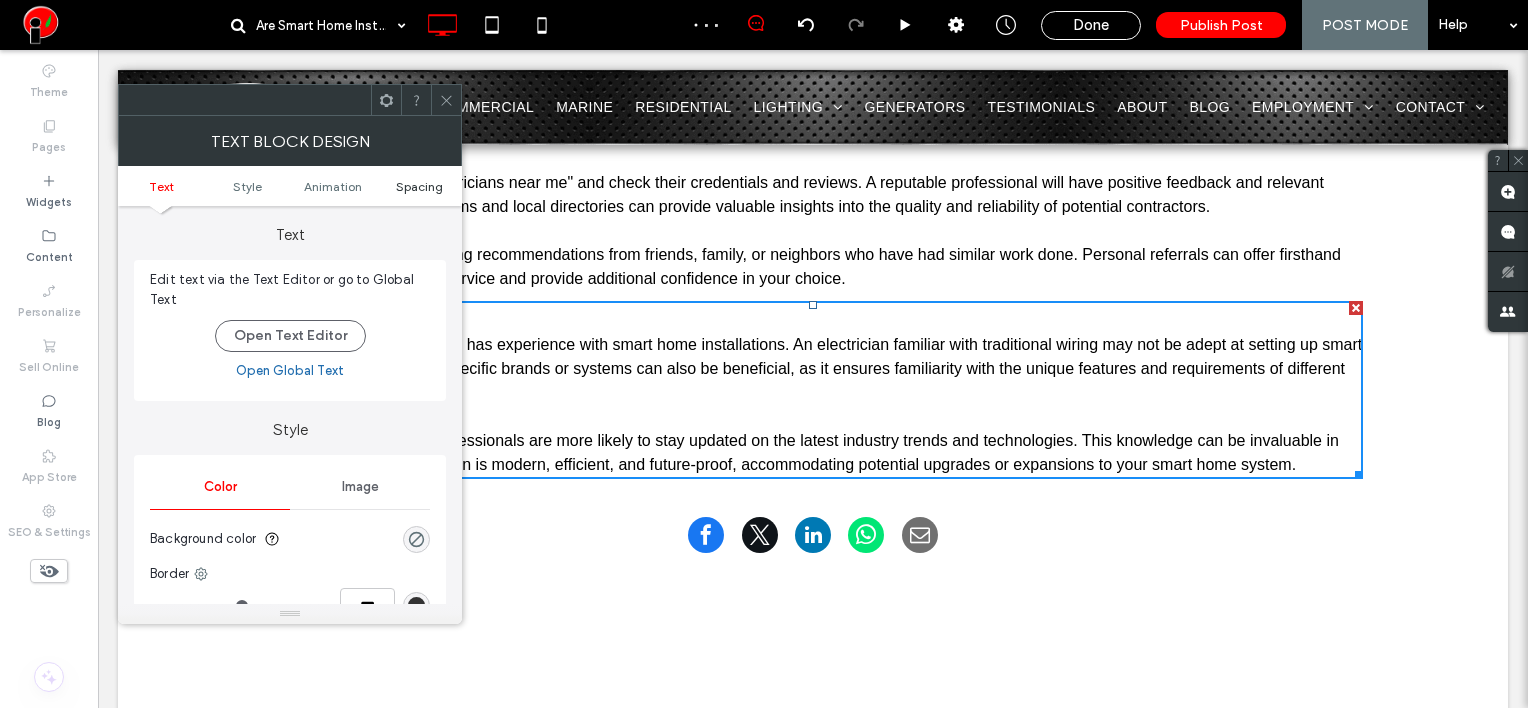 click on "Spacing" at bounding box center [419, 186] 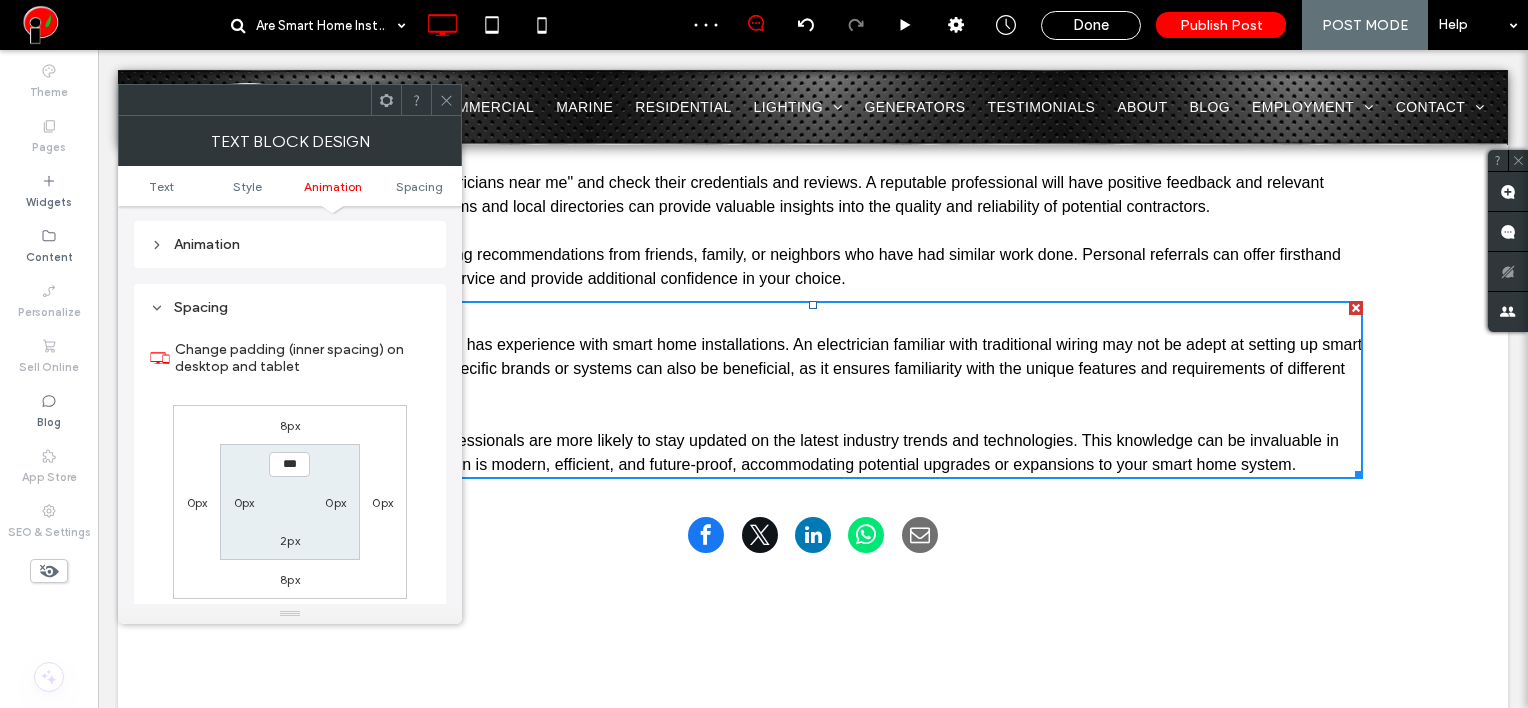 scroll, scrollTop: 572, scrollLeft: 0, axis: vertical 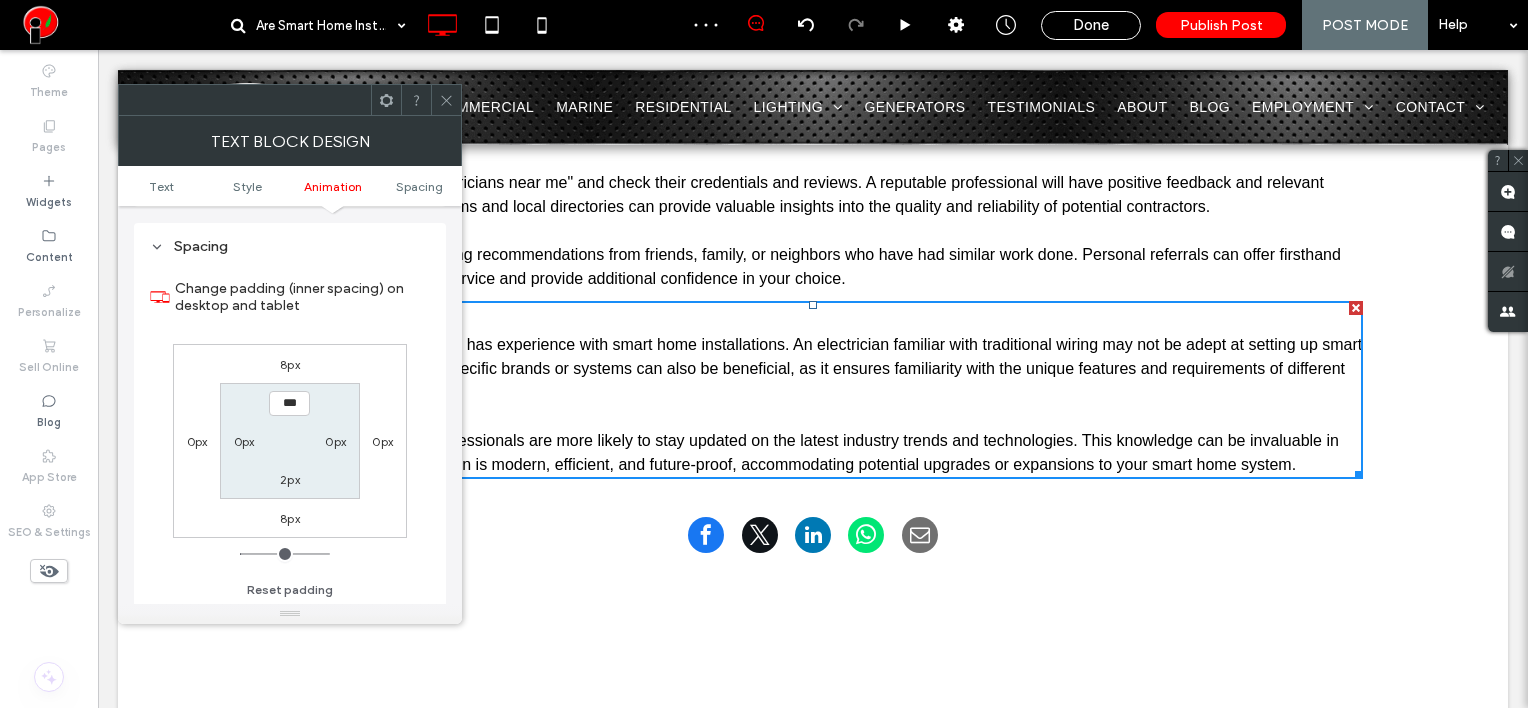 click on "8px" at bounding box center (290, 364) 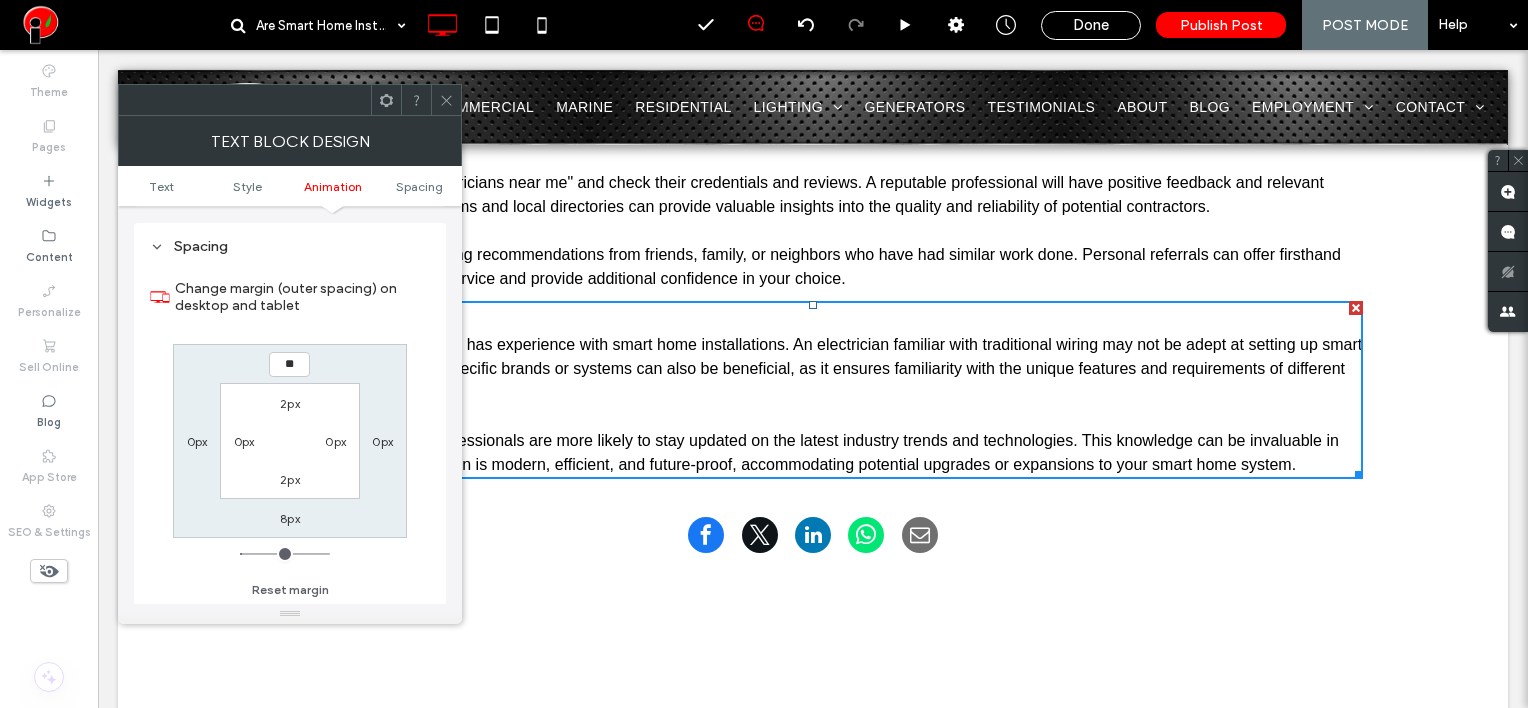 type on "**" 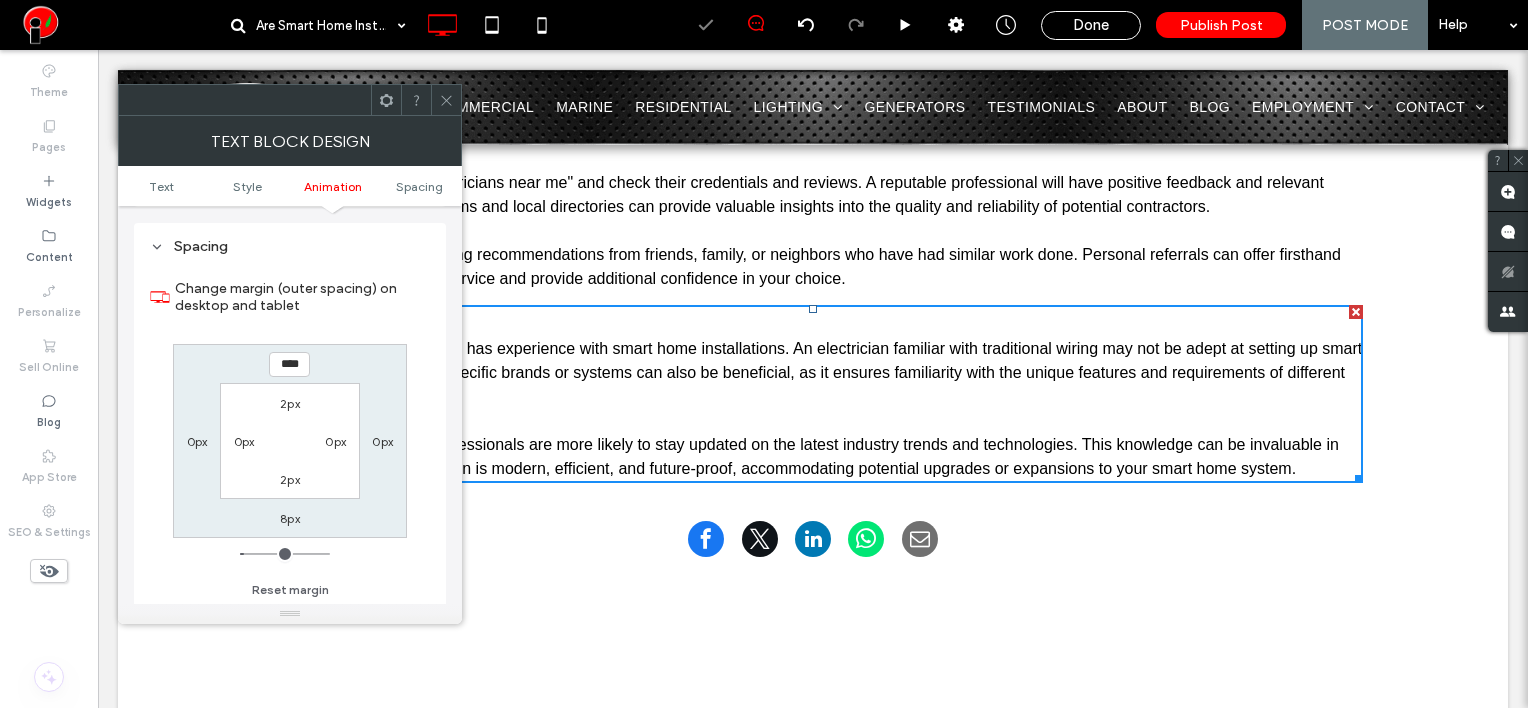 drag, startPoint x: 453, startPoint y: 94, endPoint x: 369, endPoint y: 77, distance: 85.70297 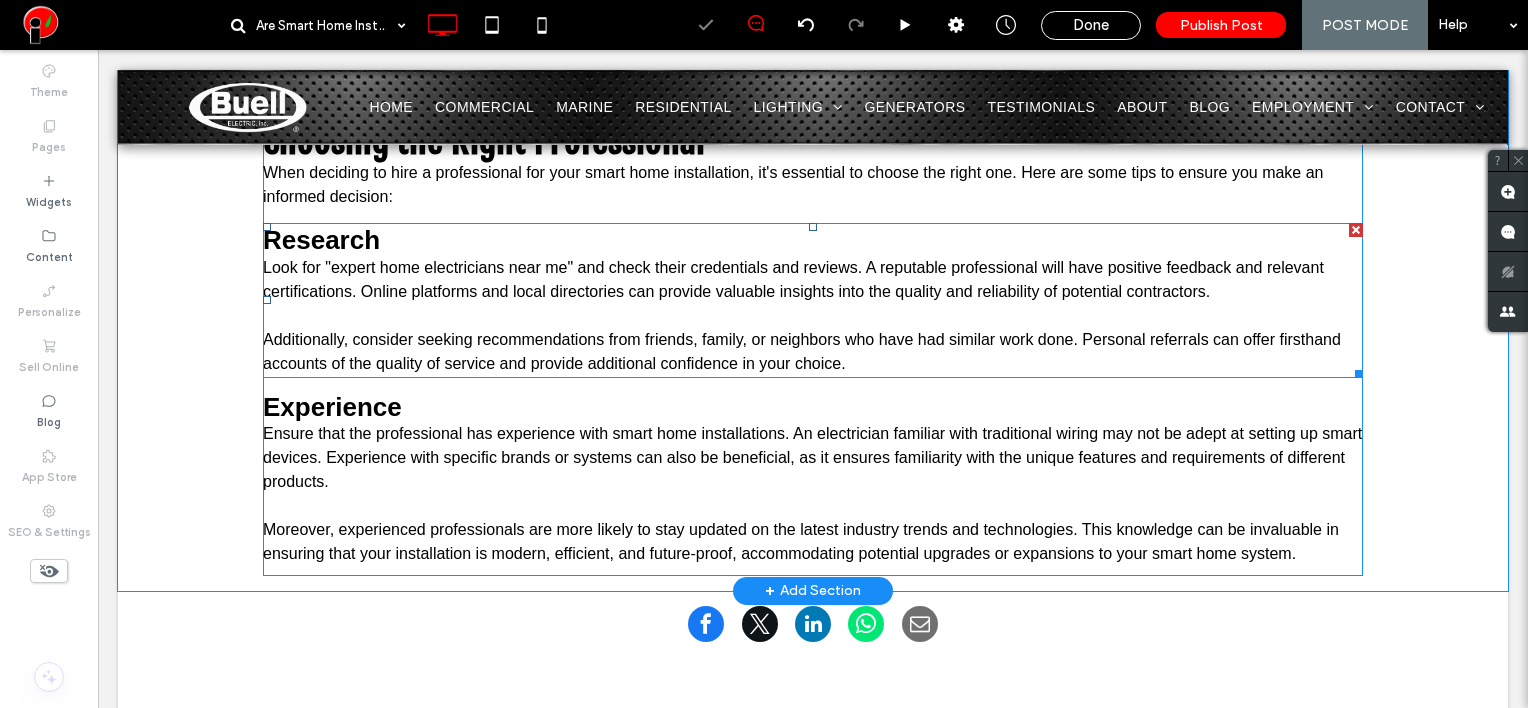 scroll, scrollTop: 3313, scrollLeft: 0, axis: vertical 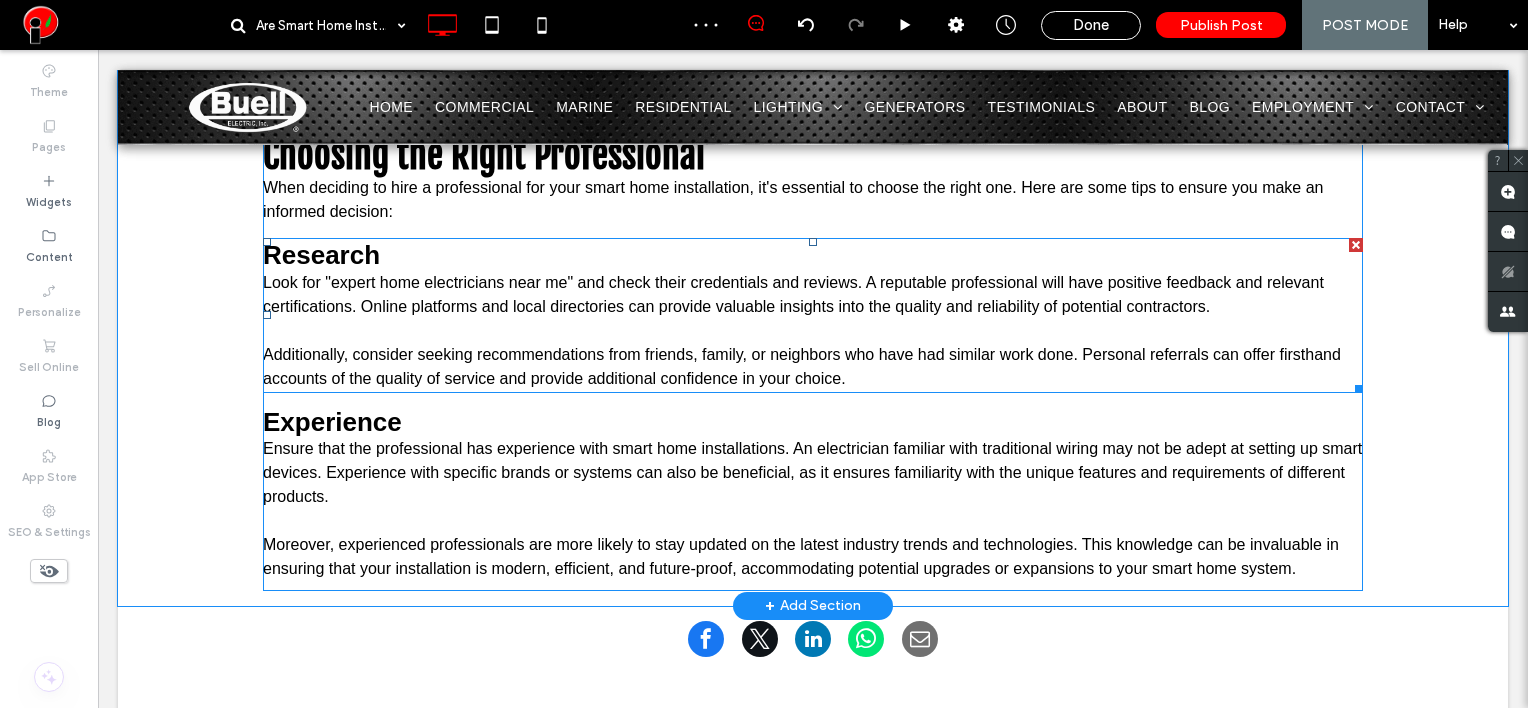 click on "Research" at bounding box center [813, 255] 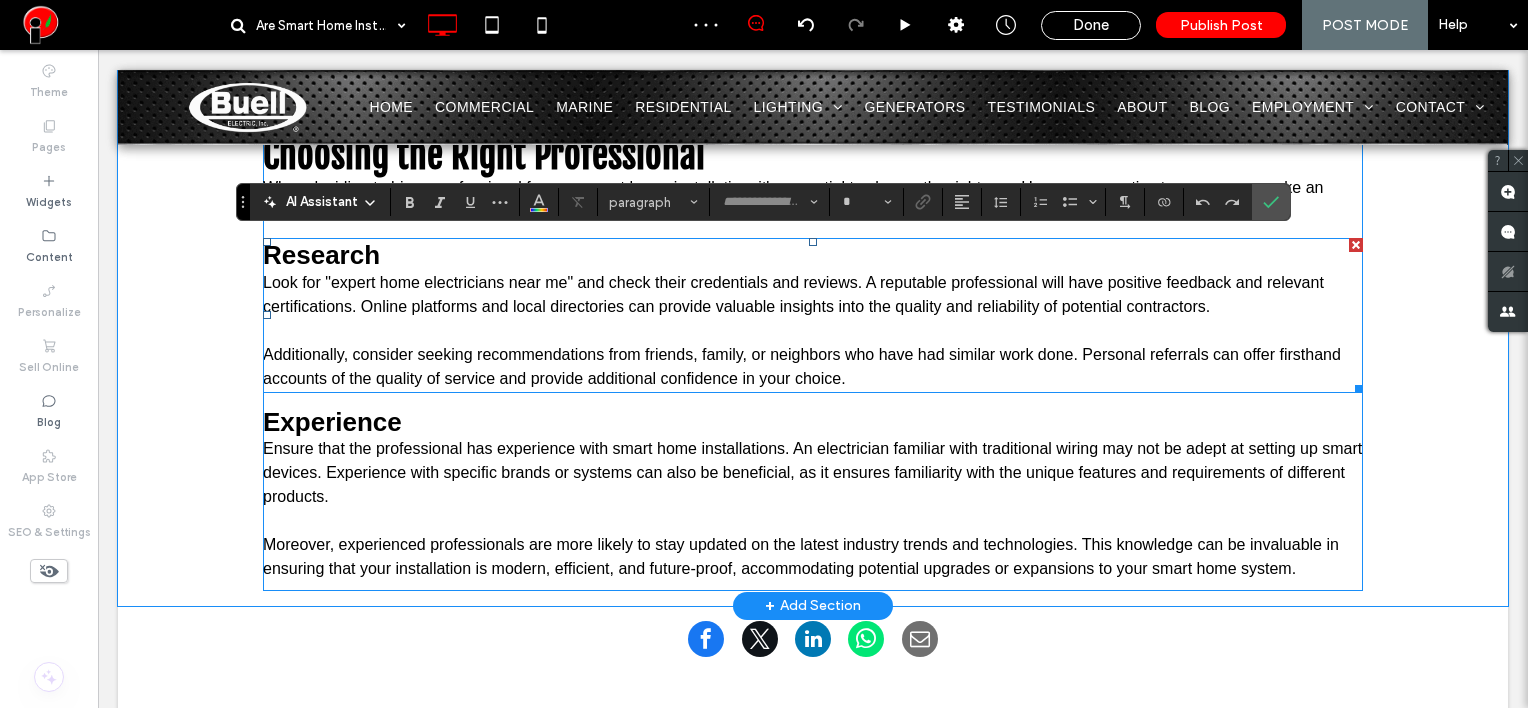 type on "*****" 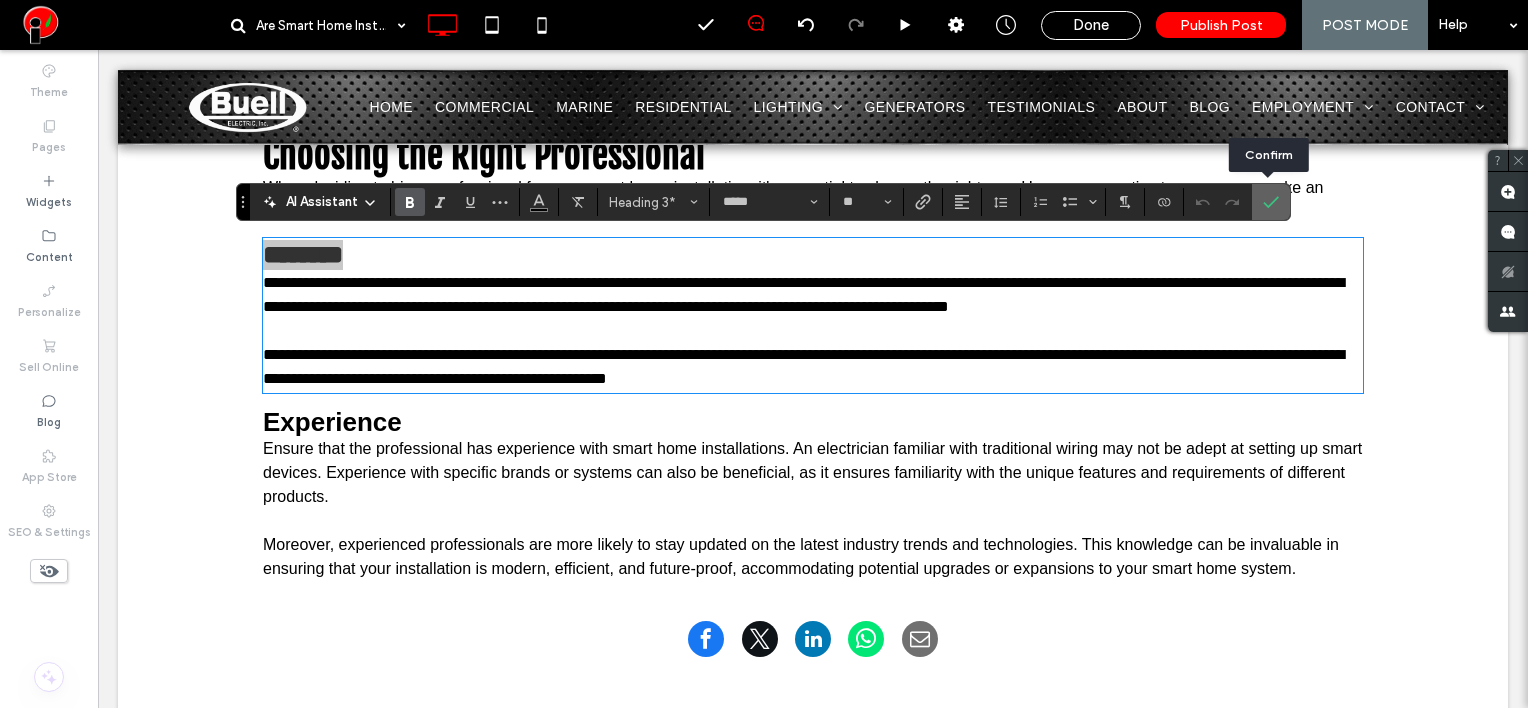 drag, startPoint x: 1274, startPoint y: 206, endPoint x: 1115, endPoint y: 170, distance: 163.02454 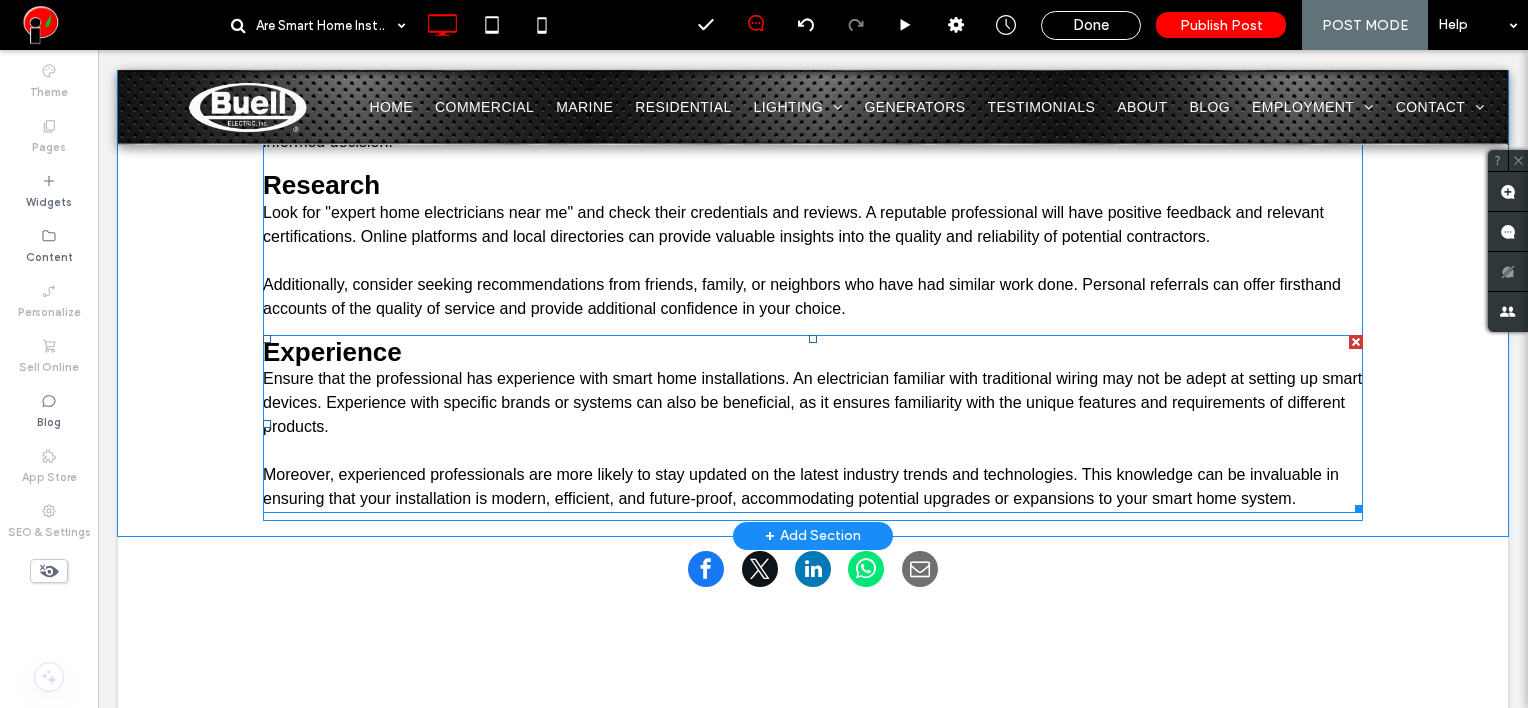 scroll, scrollTop: 3413, scrollLeft: 0, axis: vertical 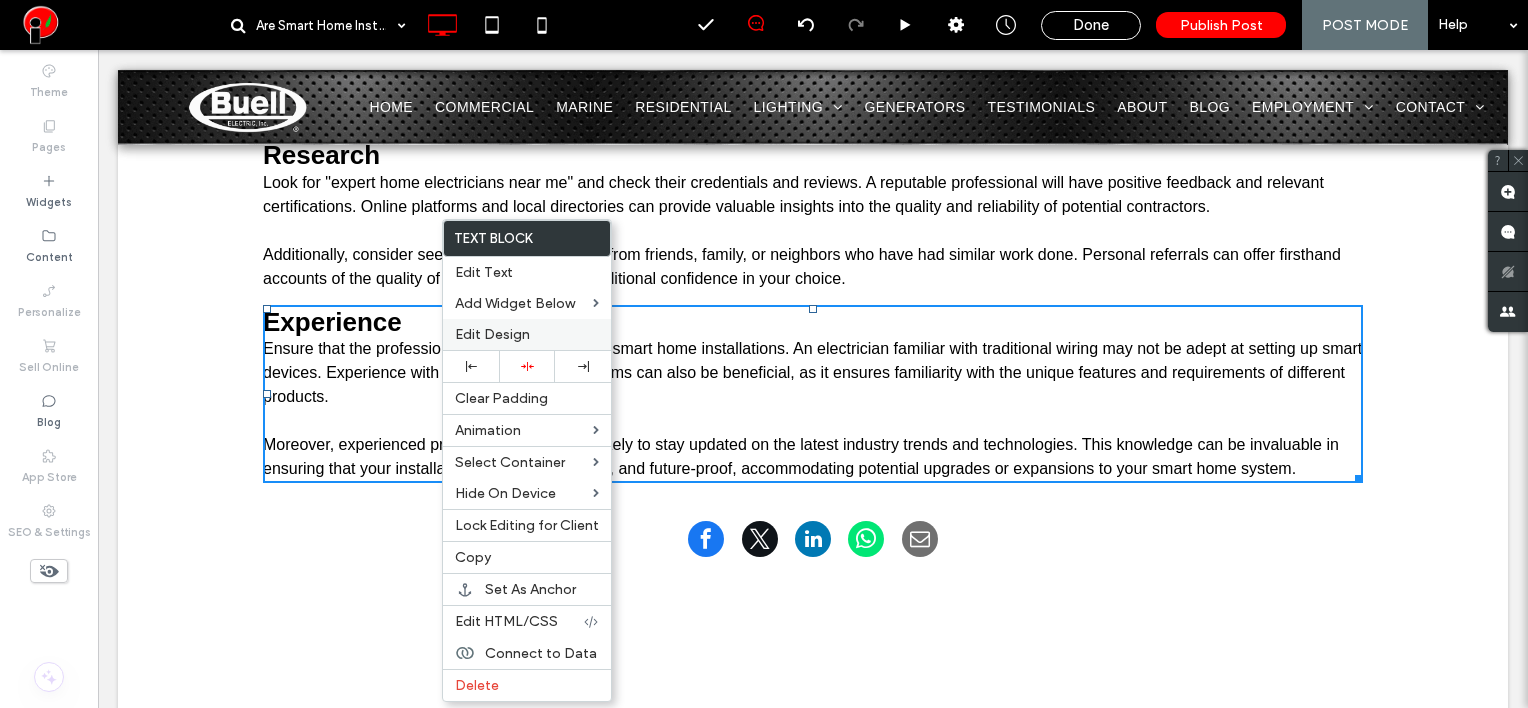 click on "Edit Design" at bounding box center (492, 334) 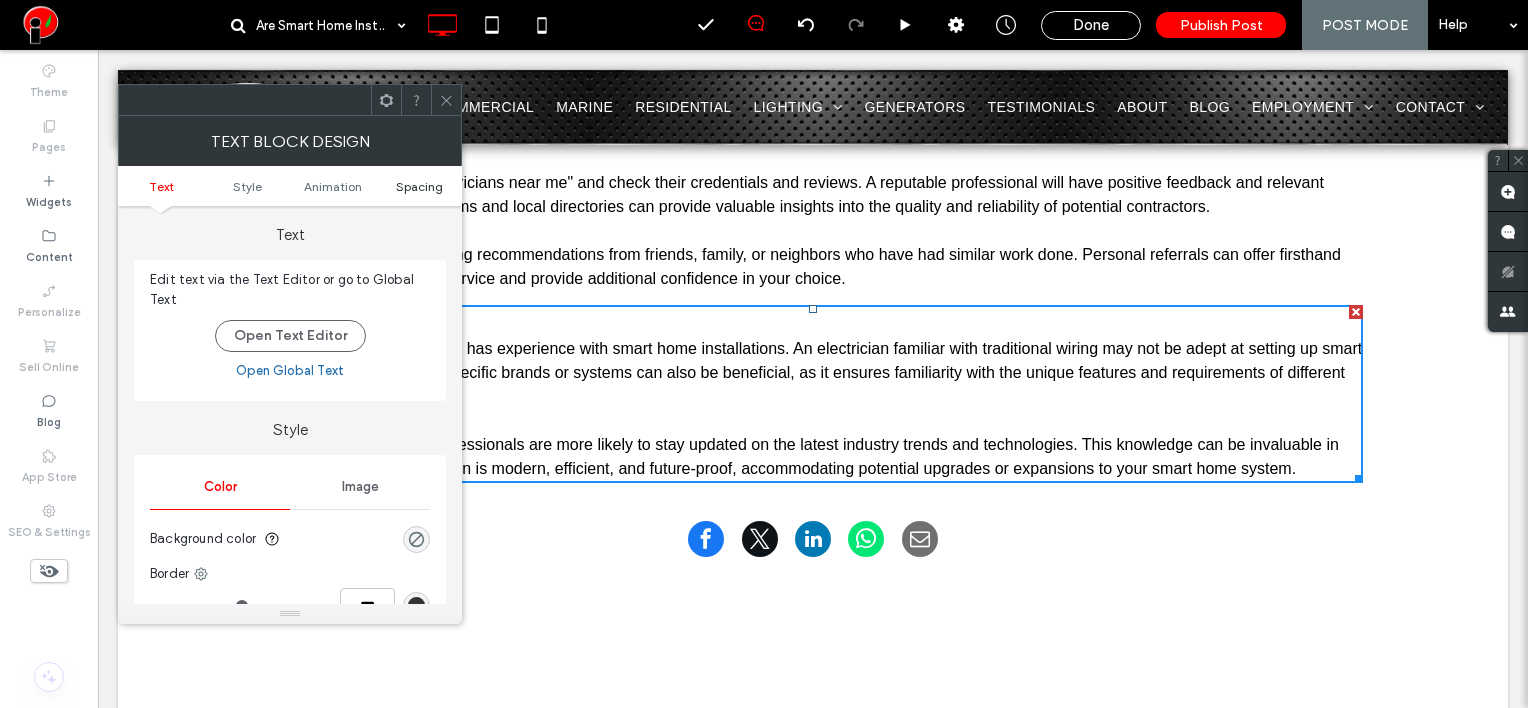click on "Spacing" at bounding box center [419, 186] 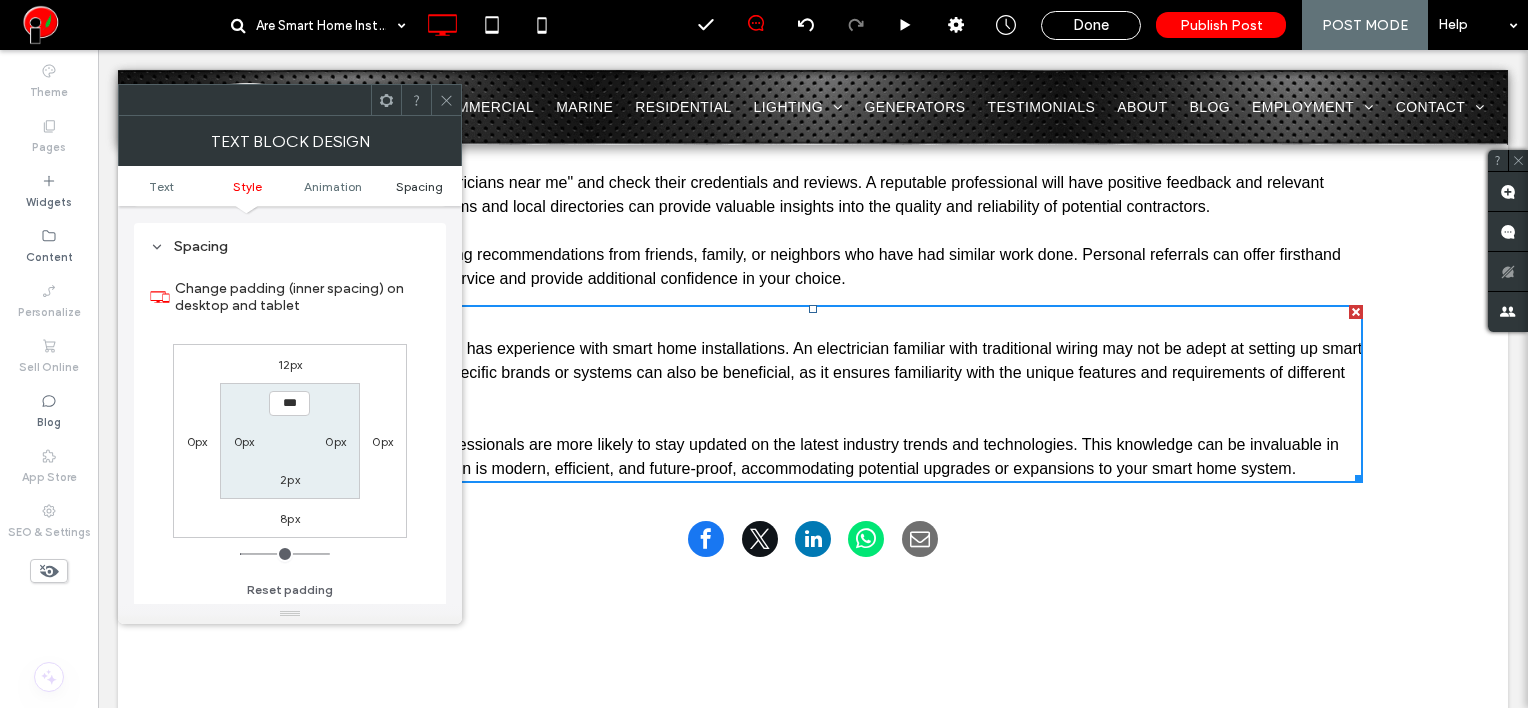 scroll, scrollTop: 572, scrollLeft: 0, axis: vertical 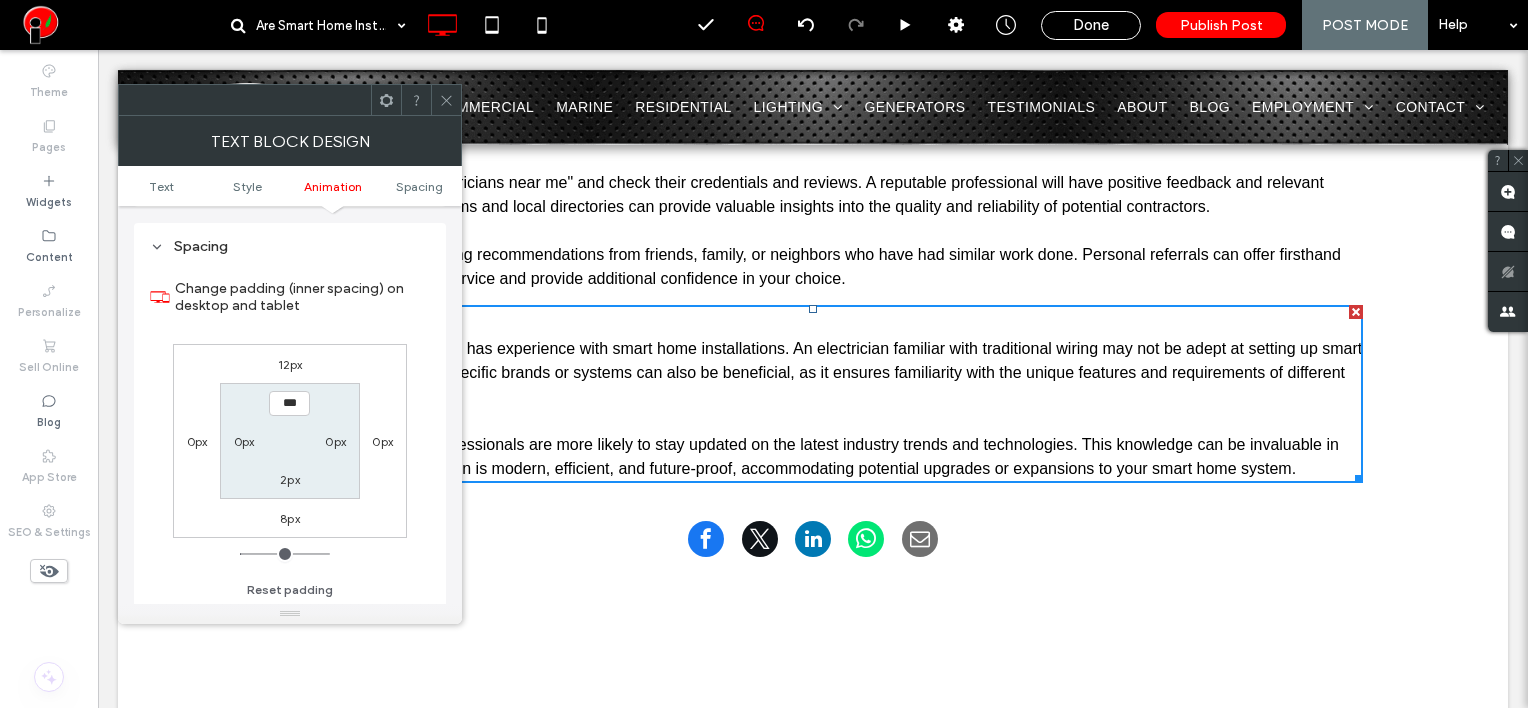 click 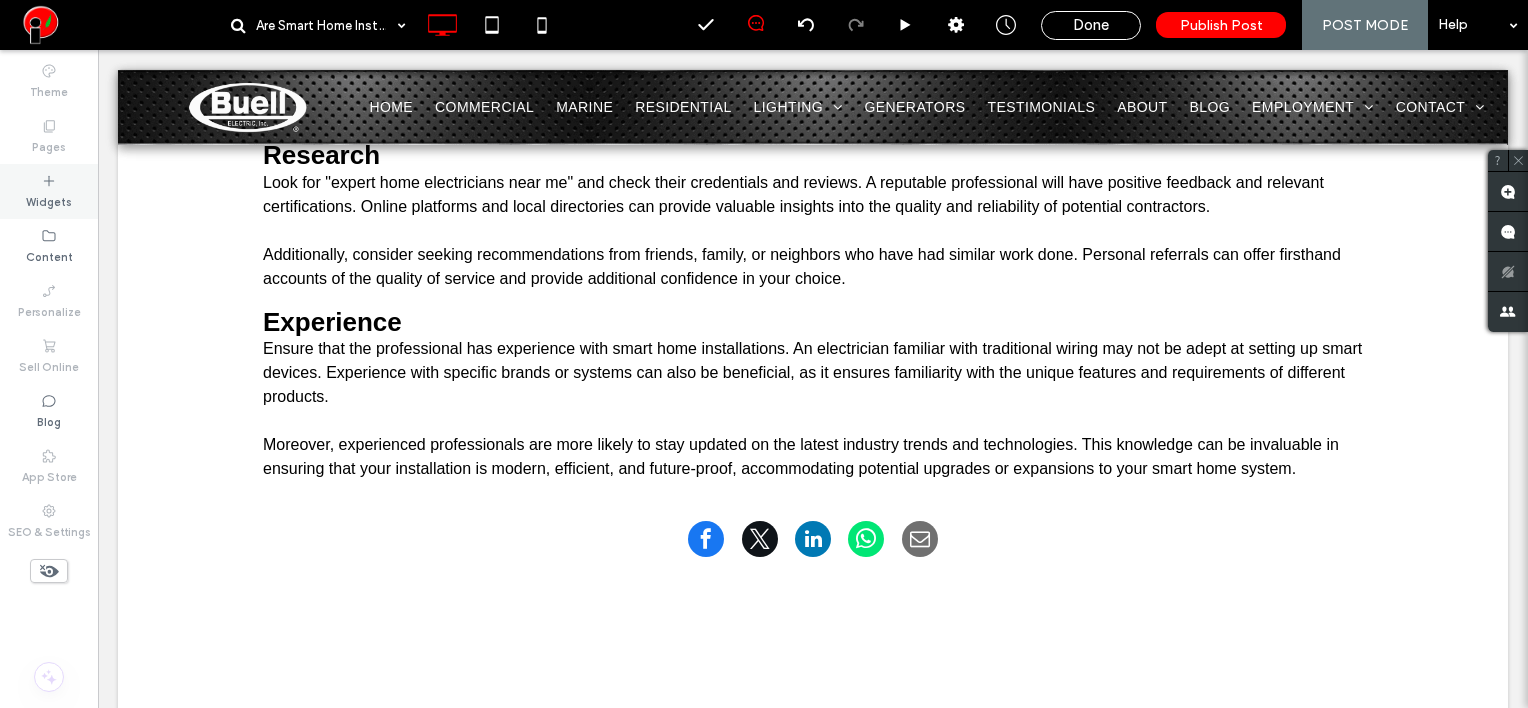 click on "Widgets" at bounding box center [49, 200] 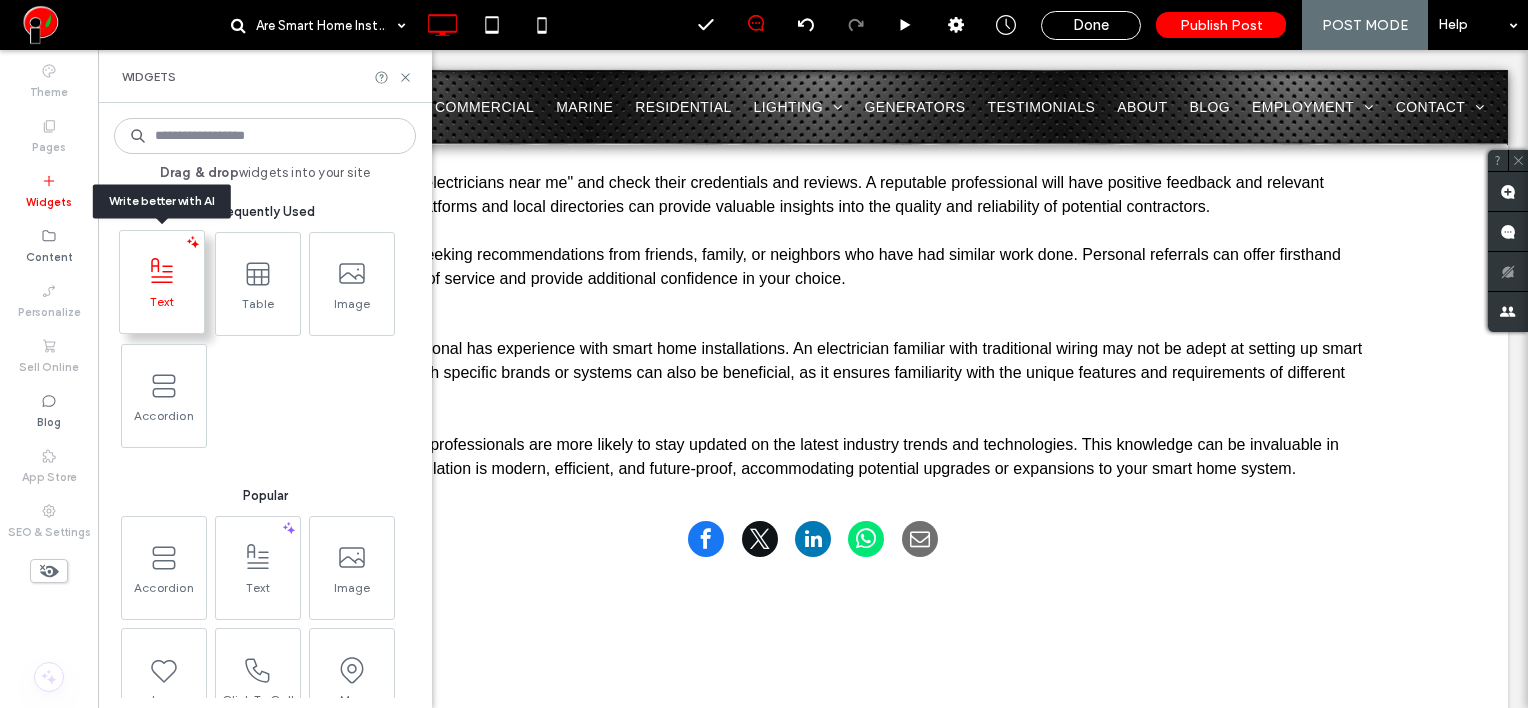 click at bounding box center [162, 271] 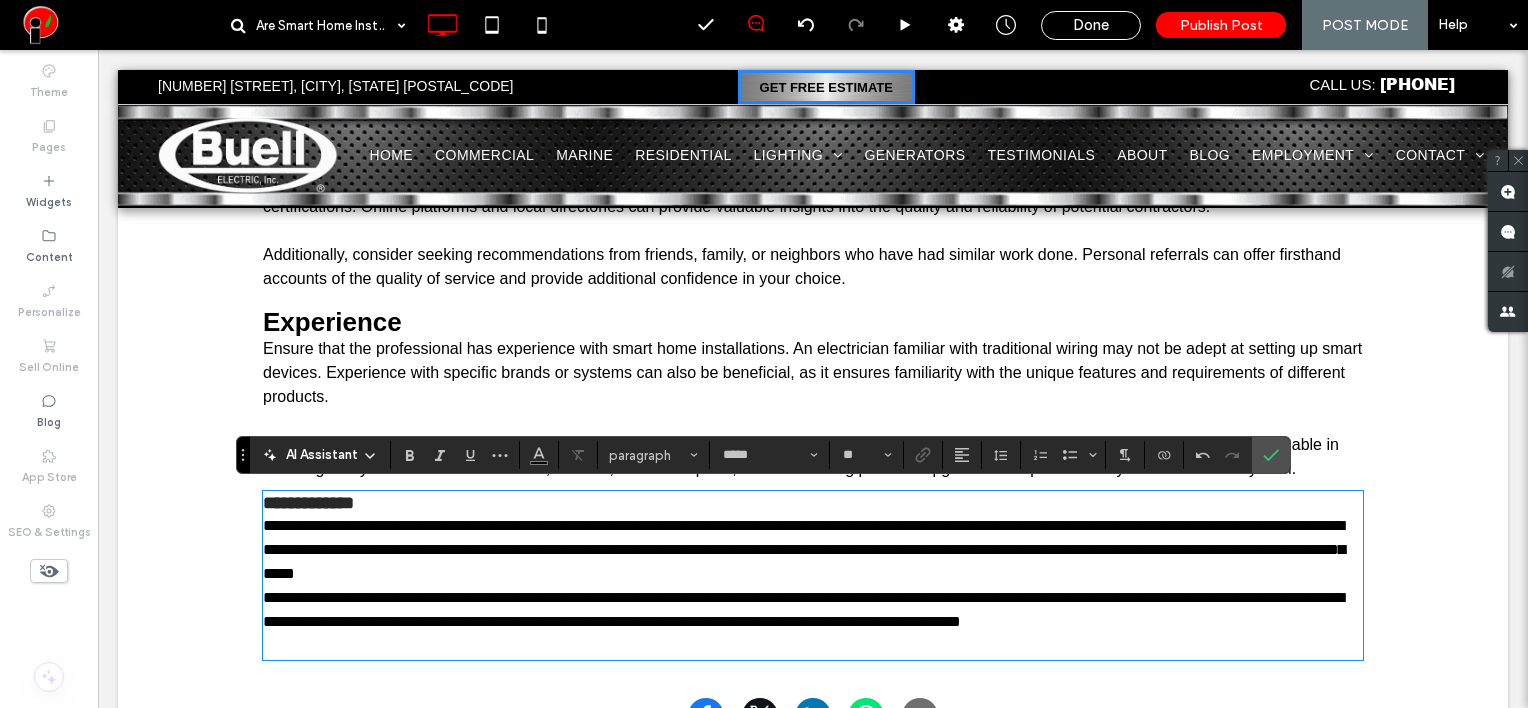 scroll, scrollTop: 0, scrollLeft: 0, axis: both 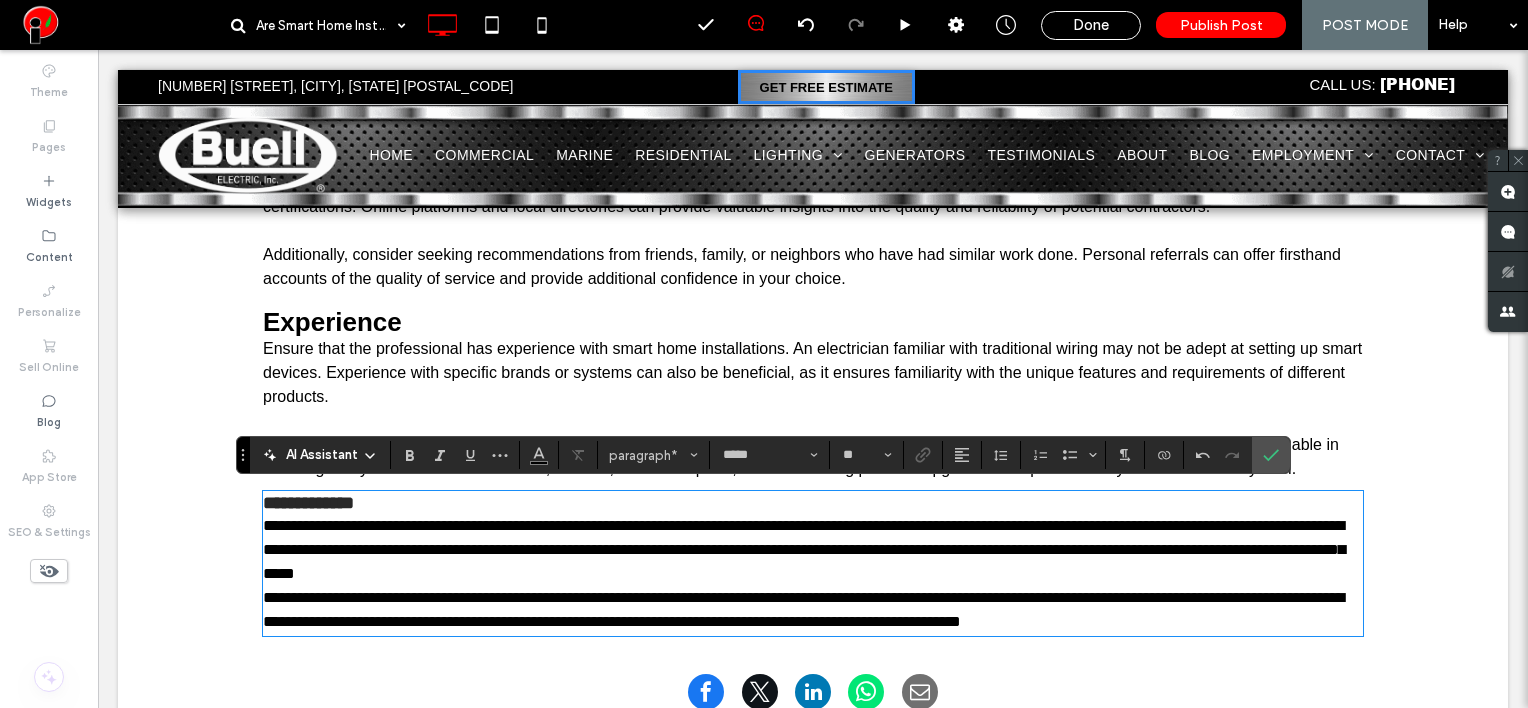 click on "**********" at bounding box center [813, 550] 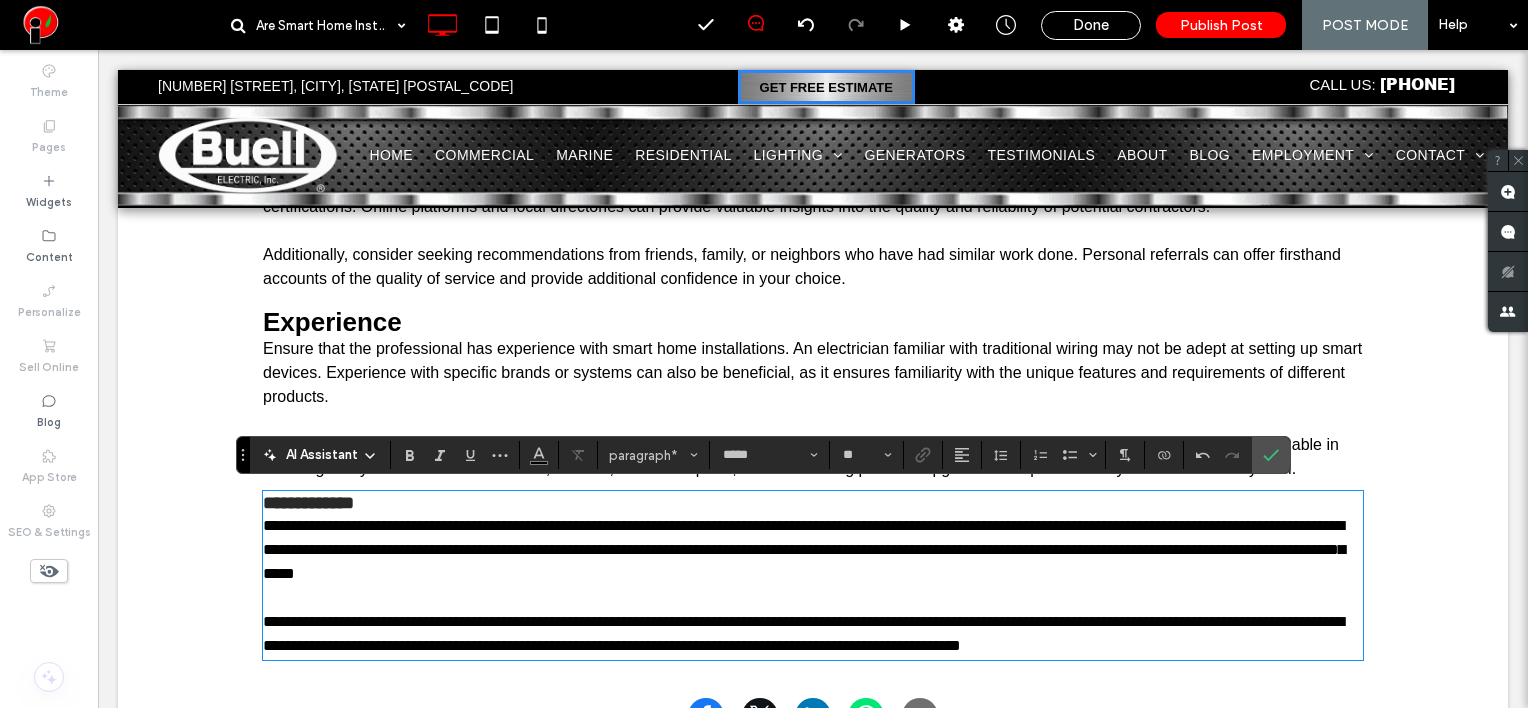 type on "**" 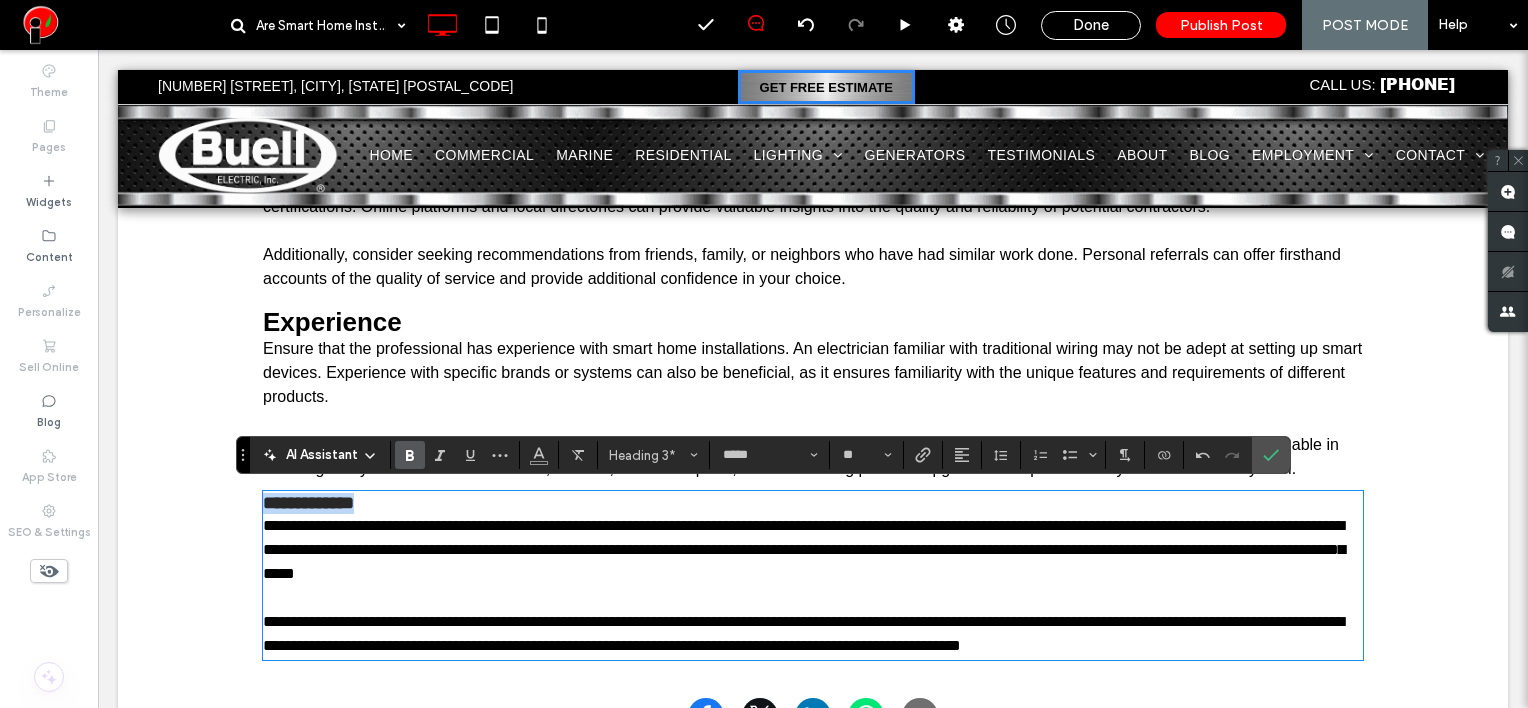 drag, startPoint x: 418, startPoint y: 496, endPoint x: 221, endPoint y: 496, distance: 197 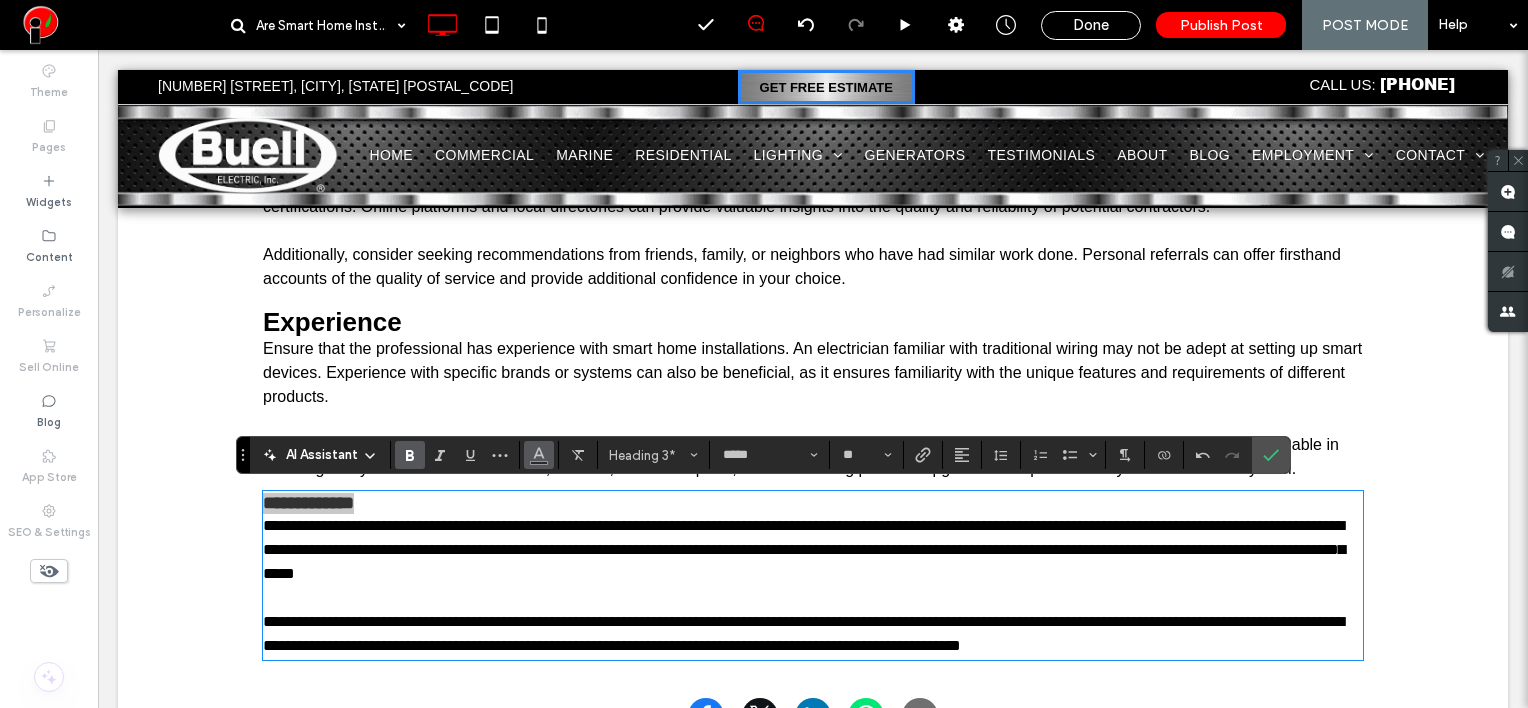 click at bounding box center (539, 455) 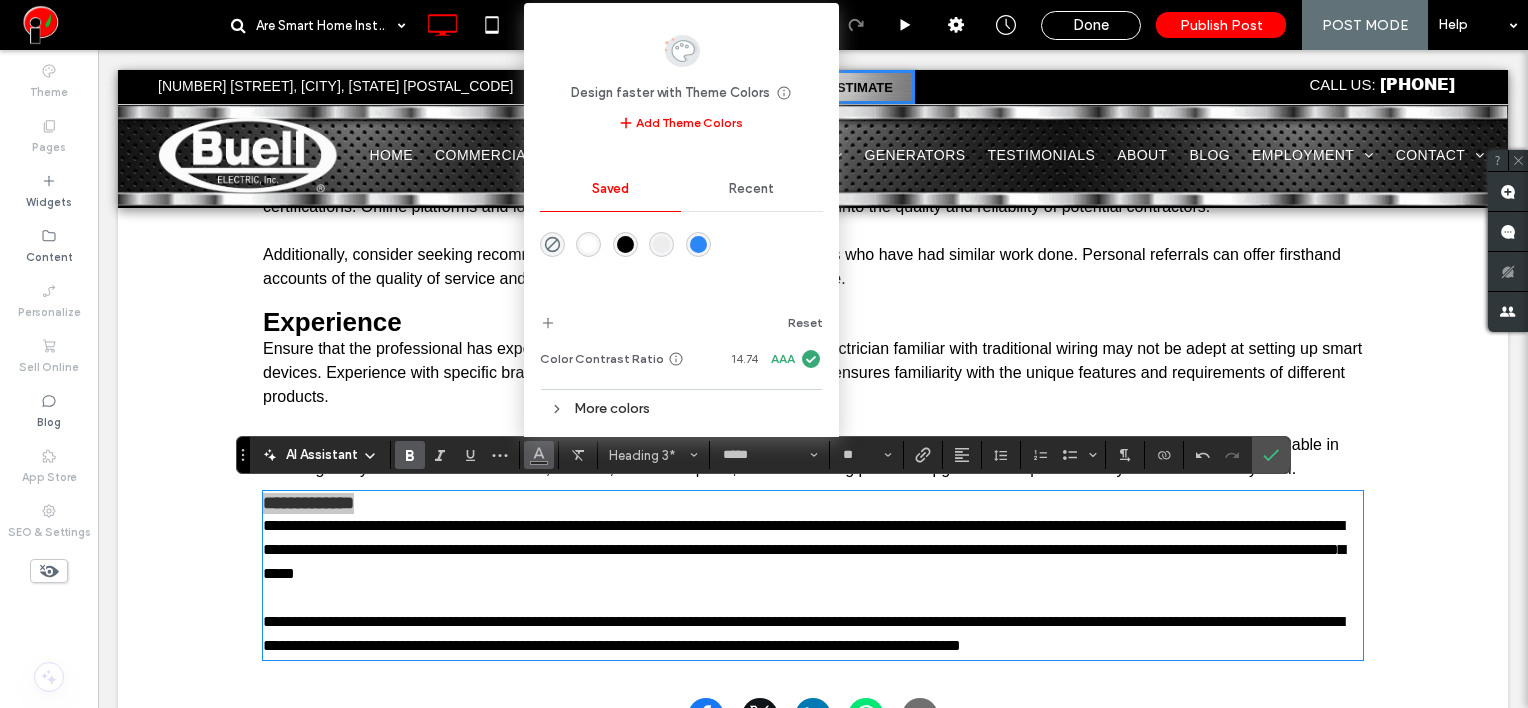 drag, startPoint x: 616, startPoint y: 240, endPoint x: 638, endPoint y: 282, distance: 47.41308 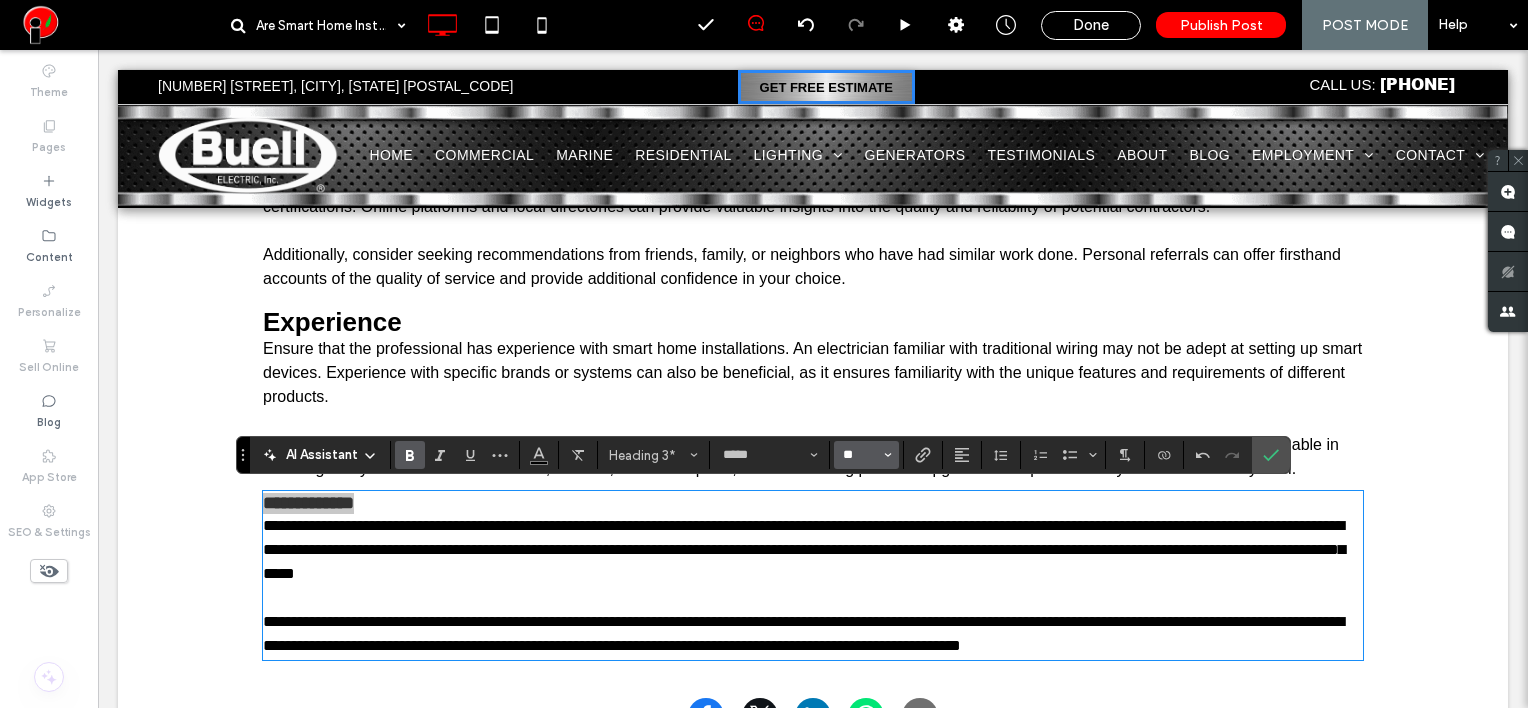 click on "**" at bounding box center (860, 455) 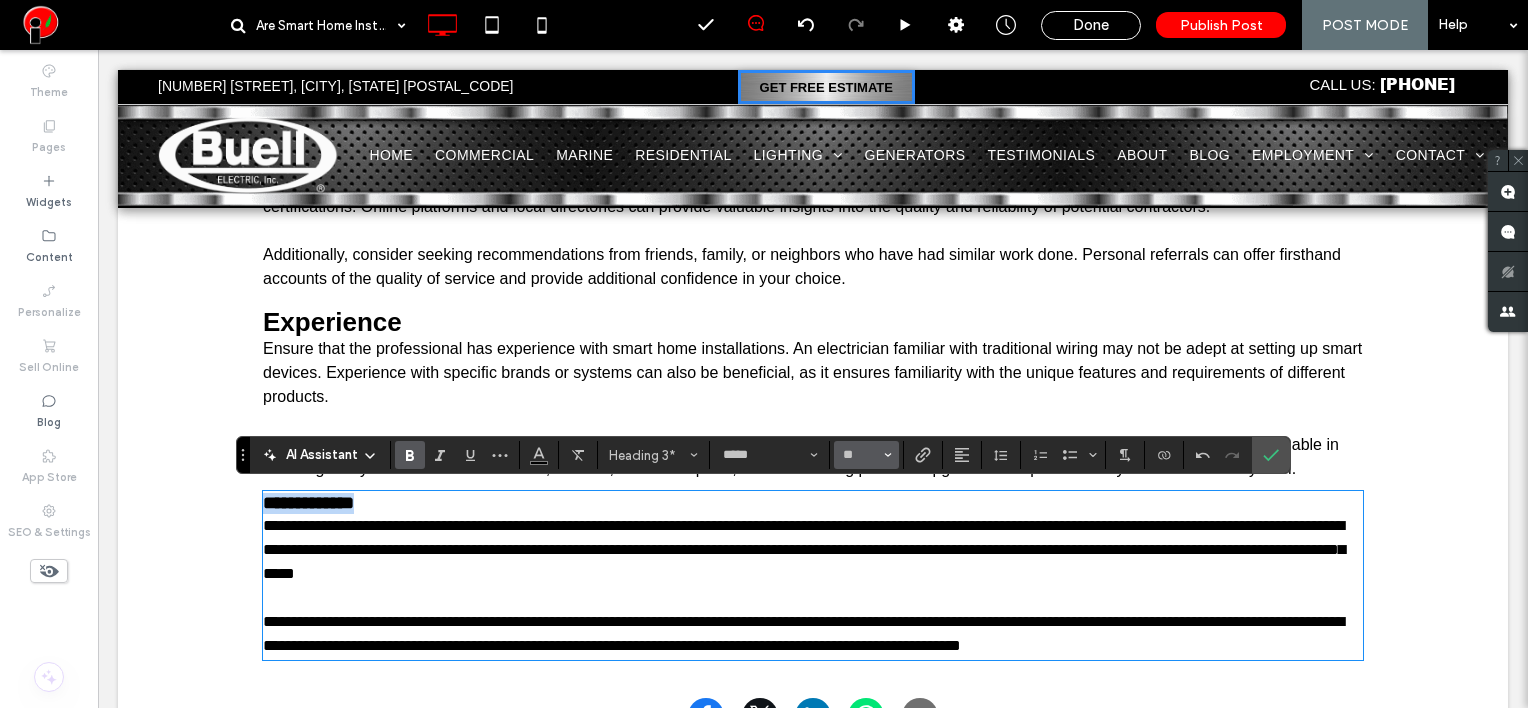 type on "**" 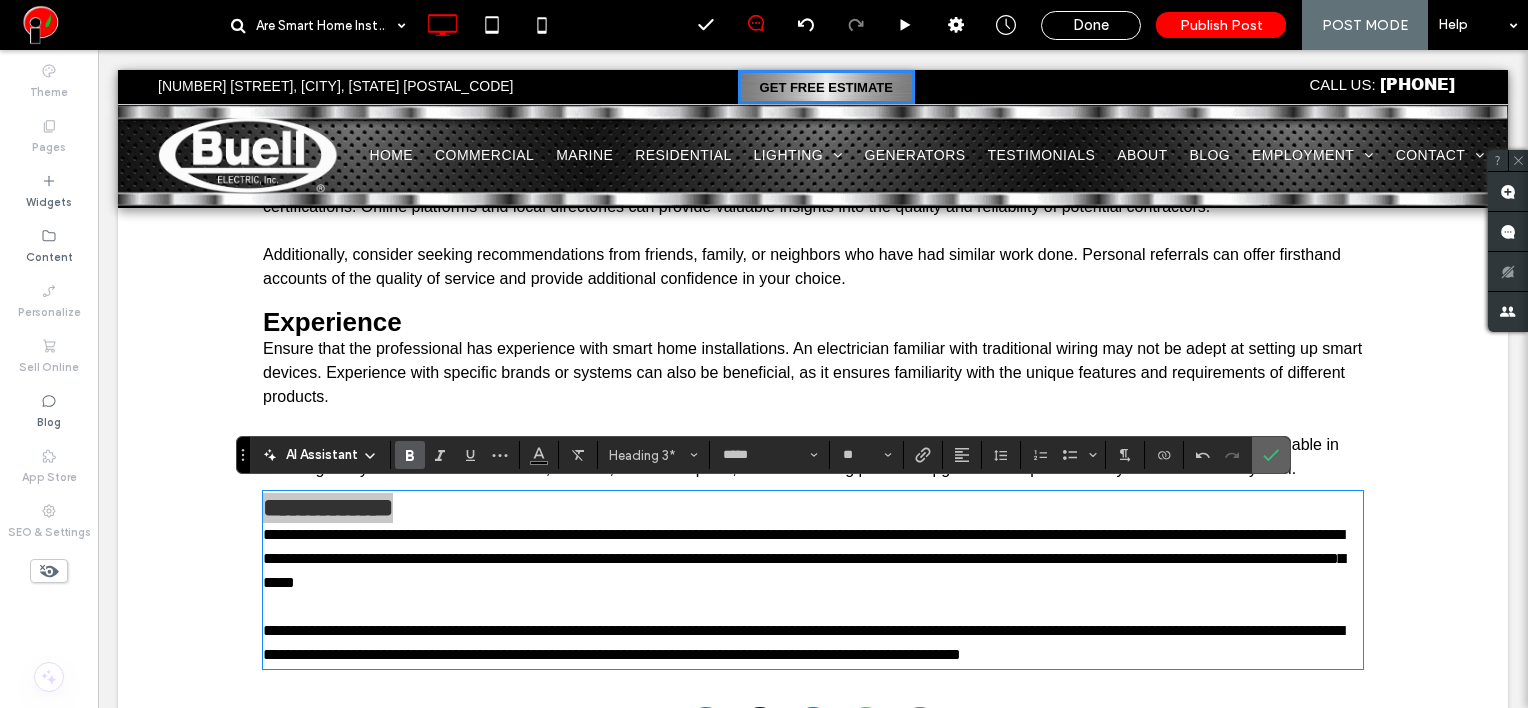 click 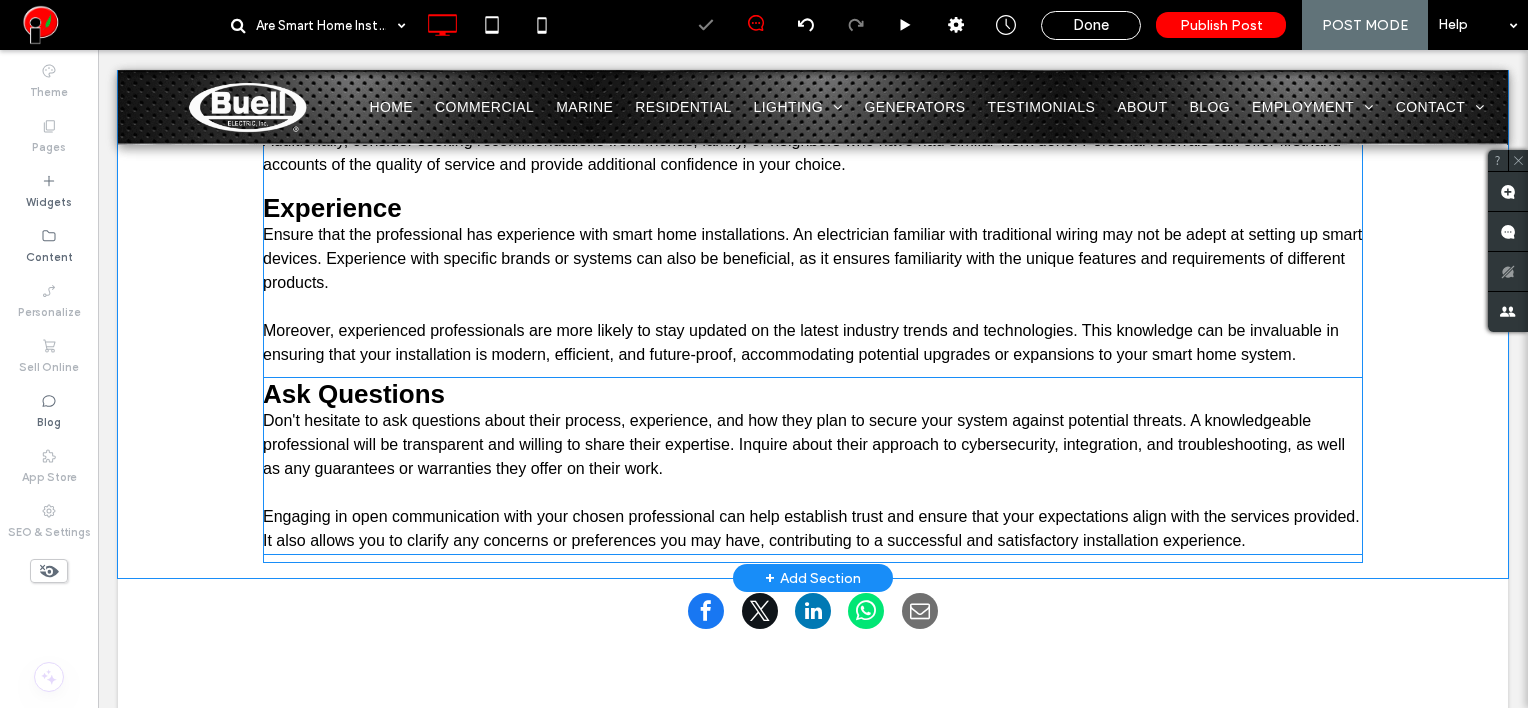 scroll, scrollTop: 3613, scrollLeft: 0, axis: vertical 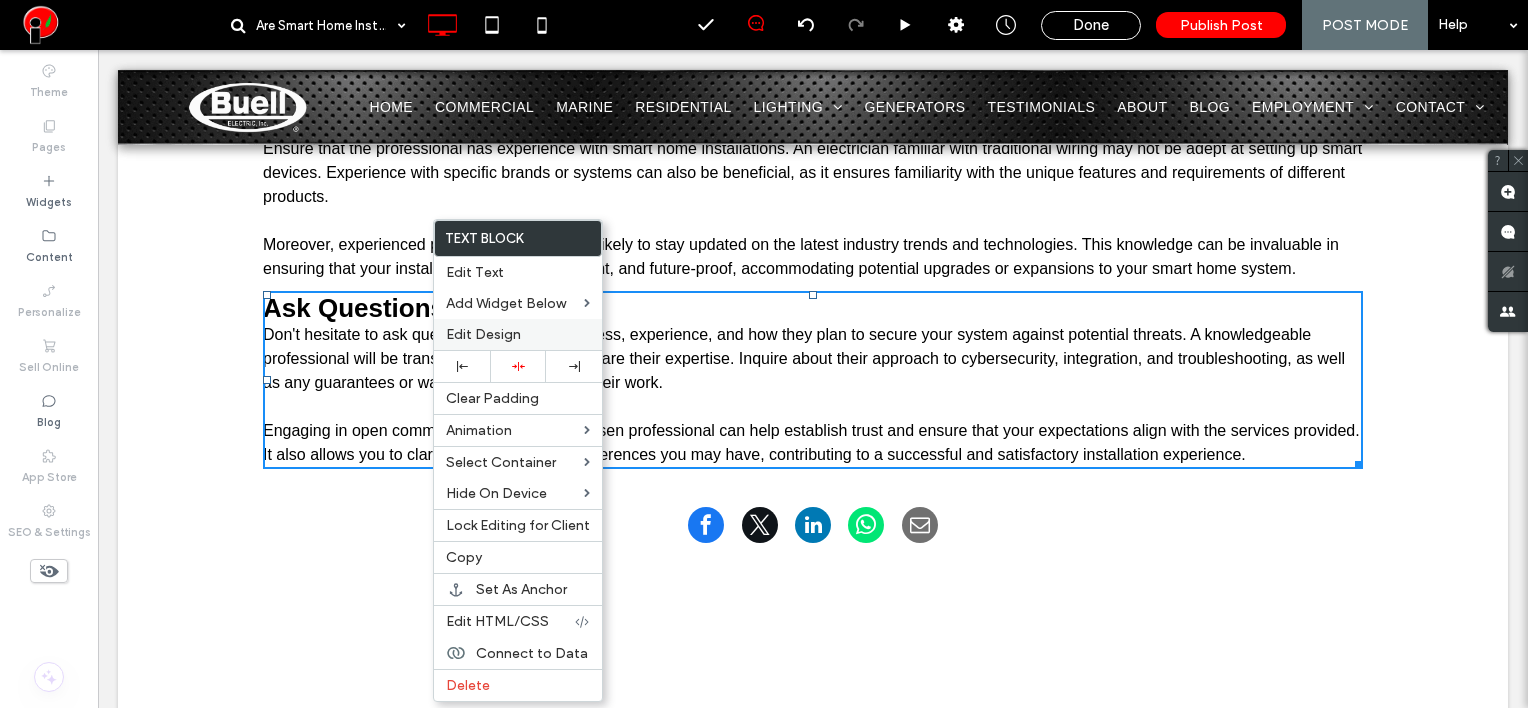 click on "Edit Design" at bounding box center (483, 334) 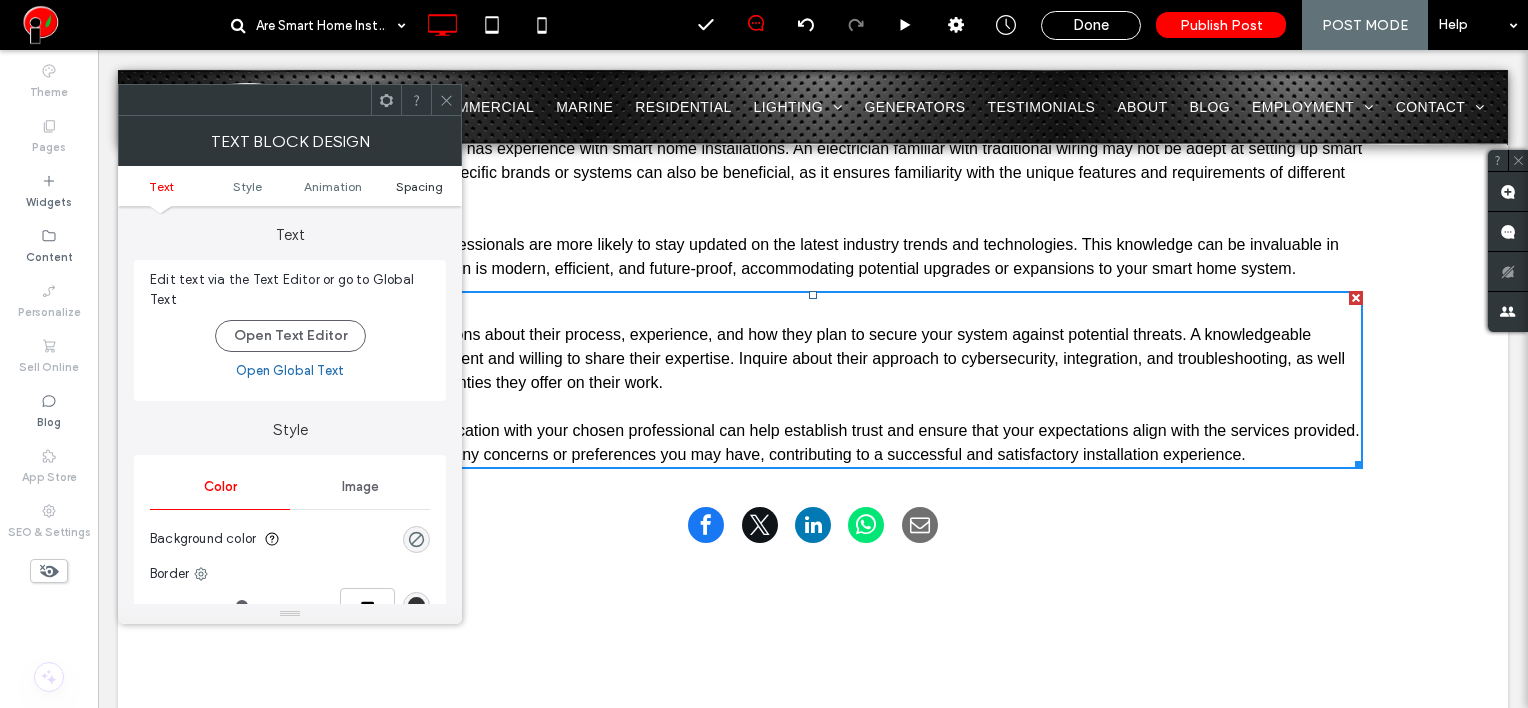 click on "Spacing" at bounding box center (419, 186) 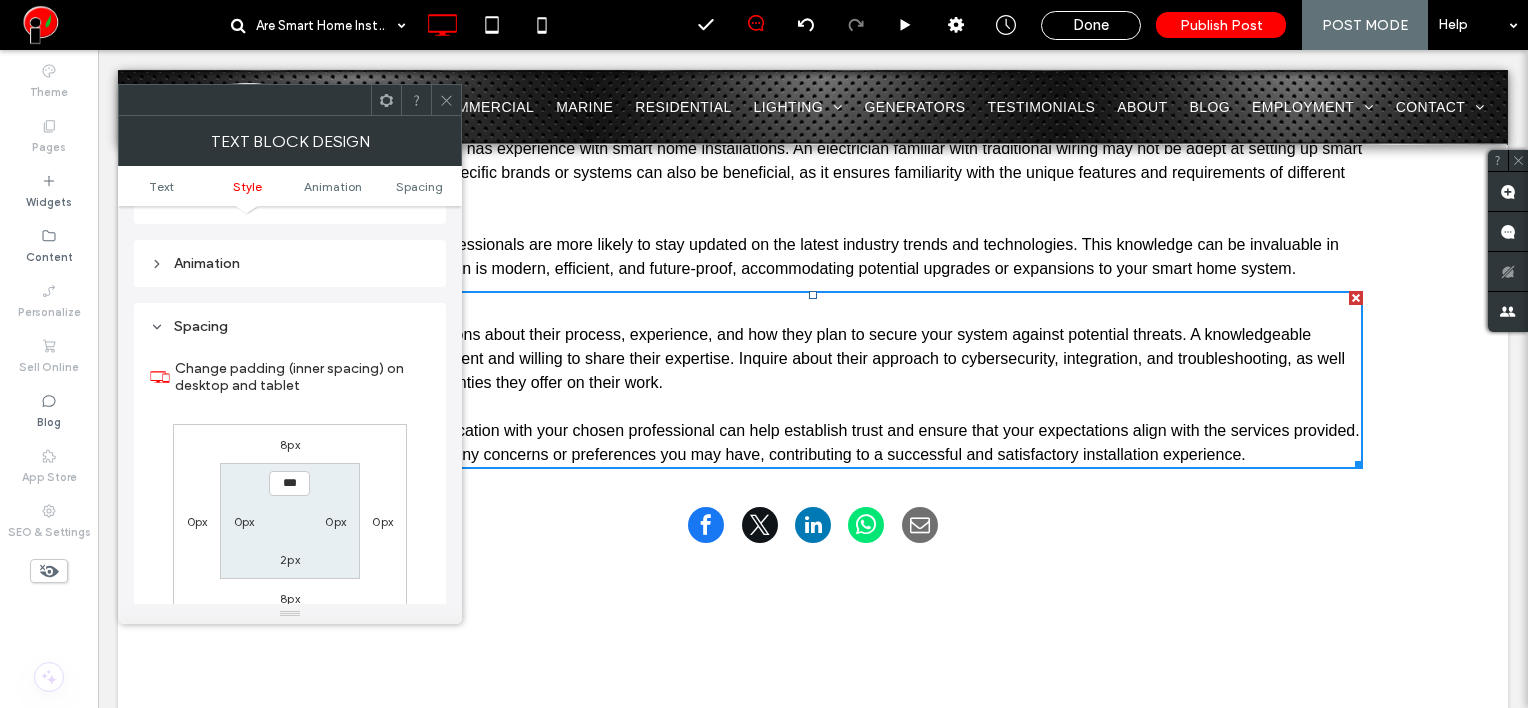 scroll, scrollTop: 572, scrollLeft: 0, axis: vertical 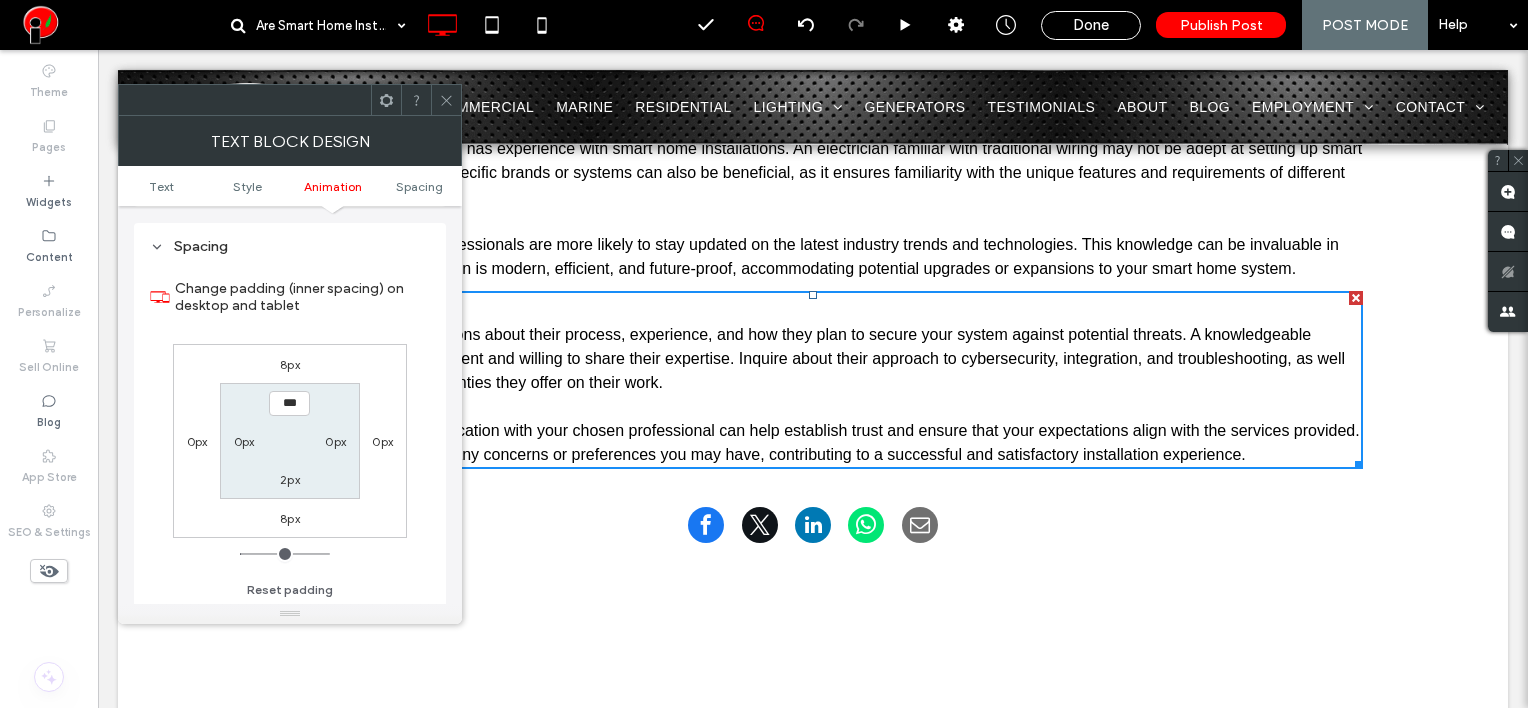 click on "8px" at bounding box center (290, 364) 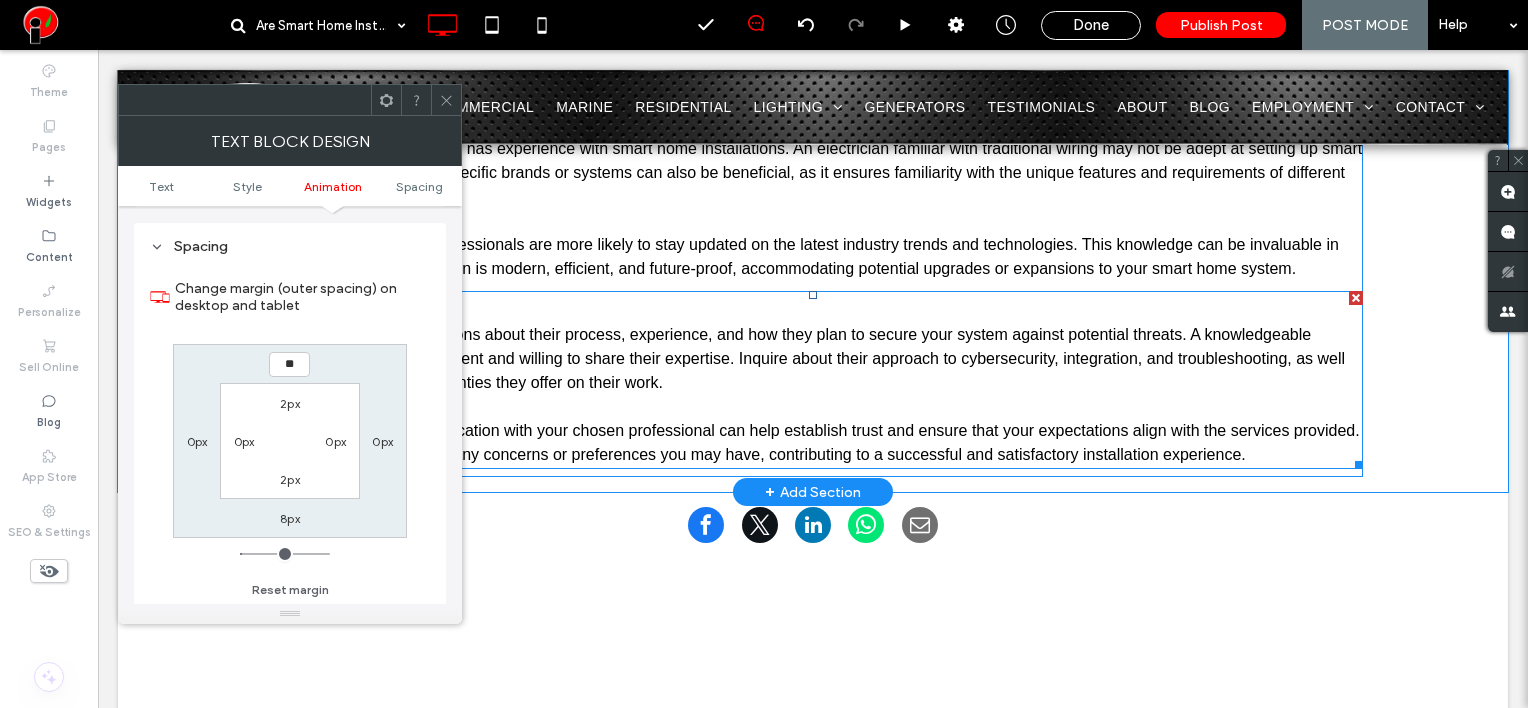 type on "**" 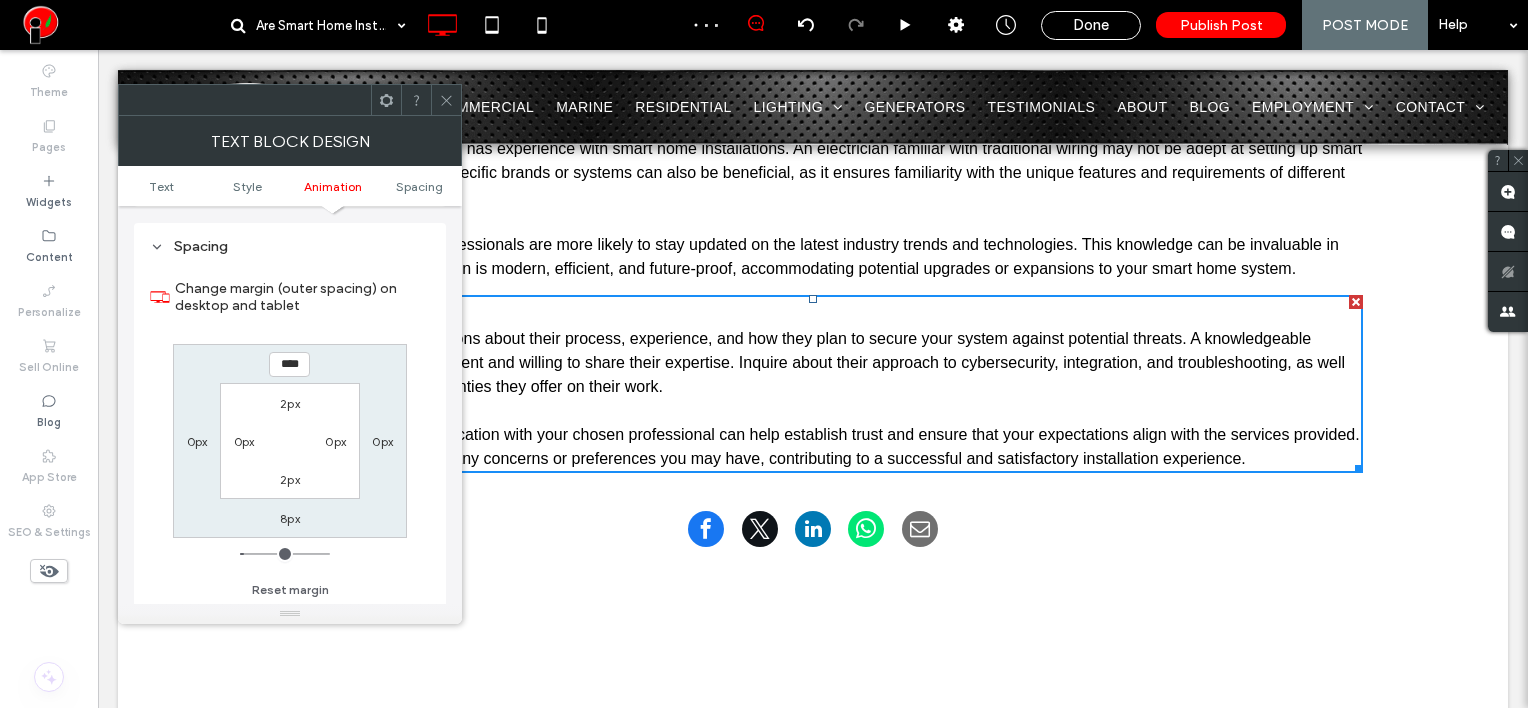 click 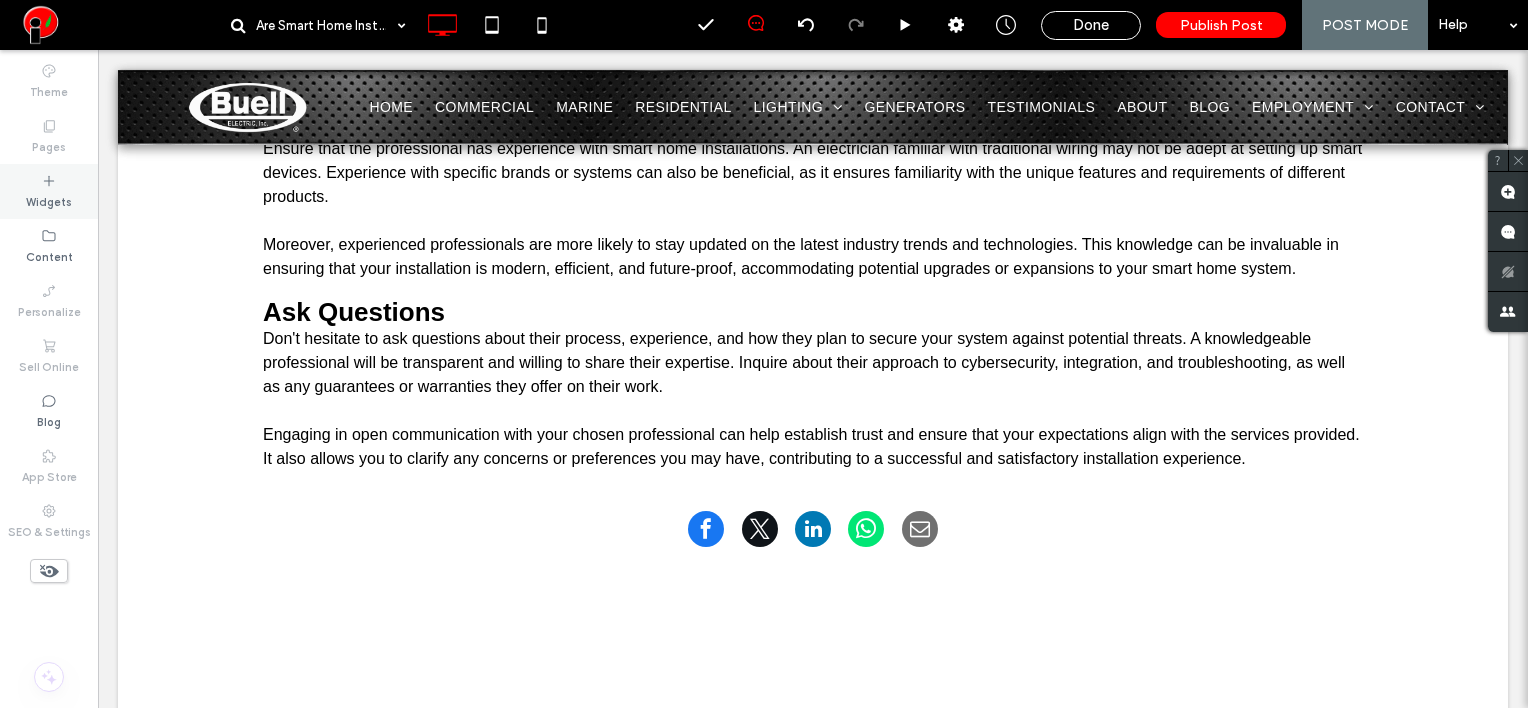 drag, startPoint x: 41, startPoint y: 178, endPoint x: 62, endPoint y: 185, distance: 22.135944 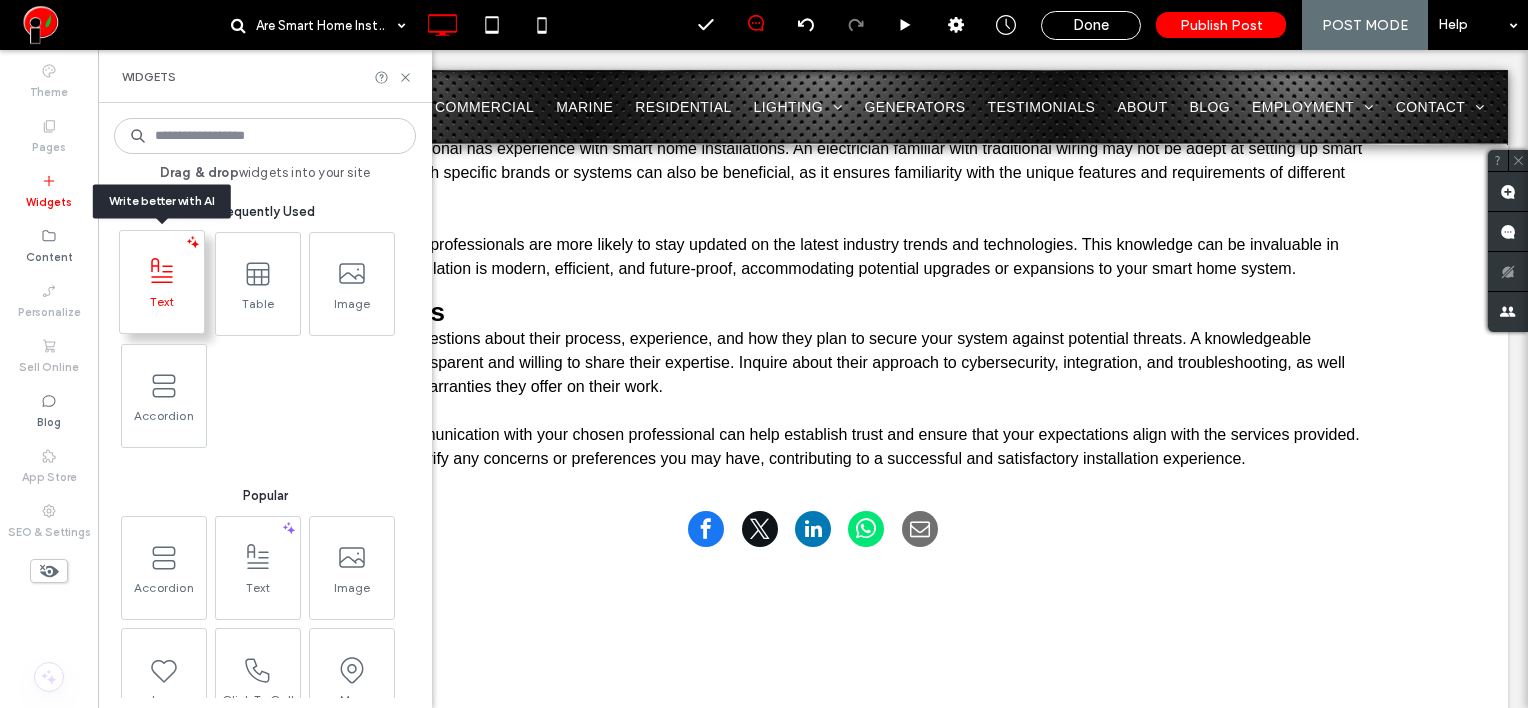 click 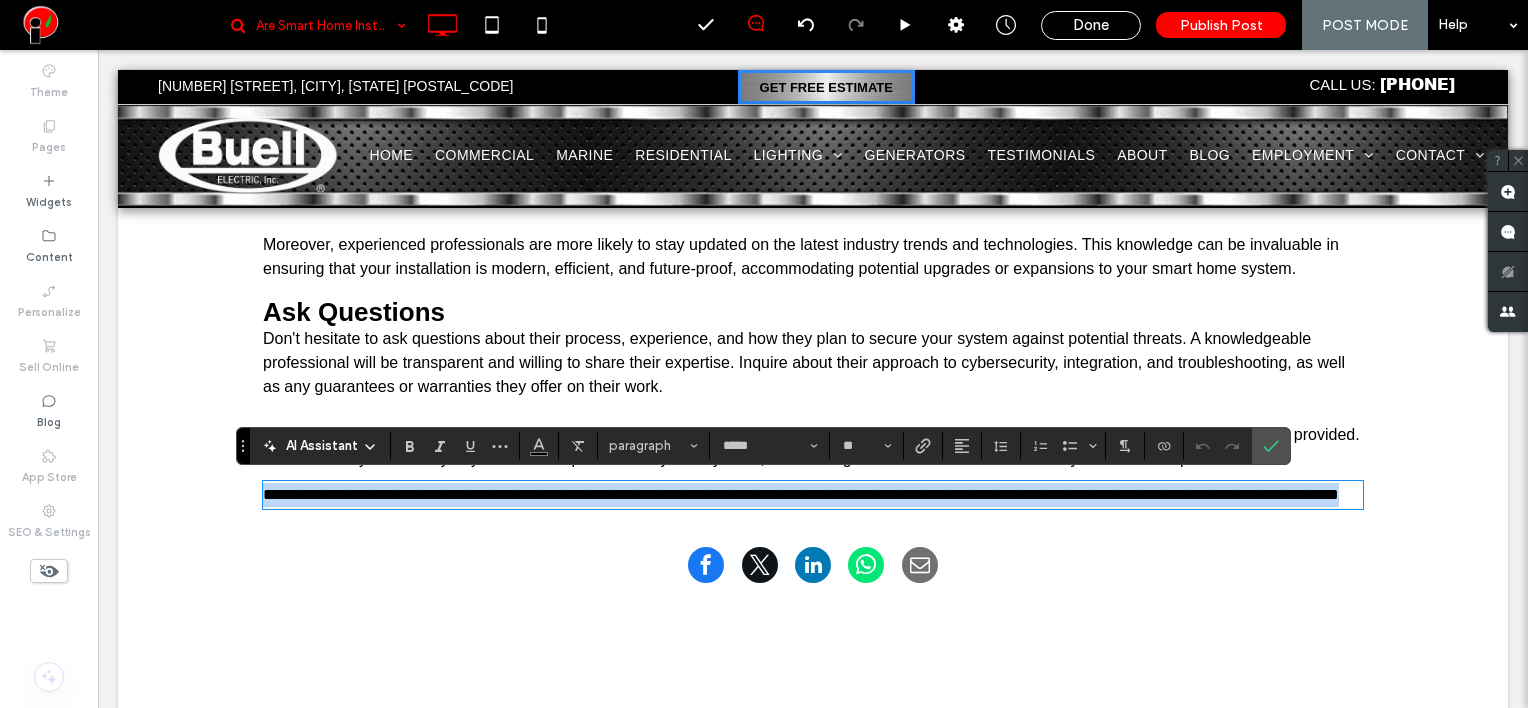 scroll, scrollTop: 0, scrollLeft: 0, axis: both 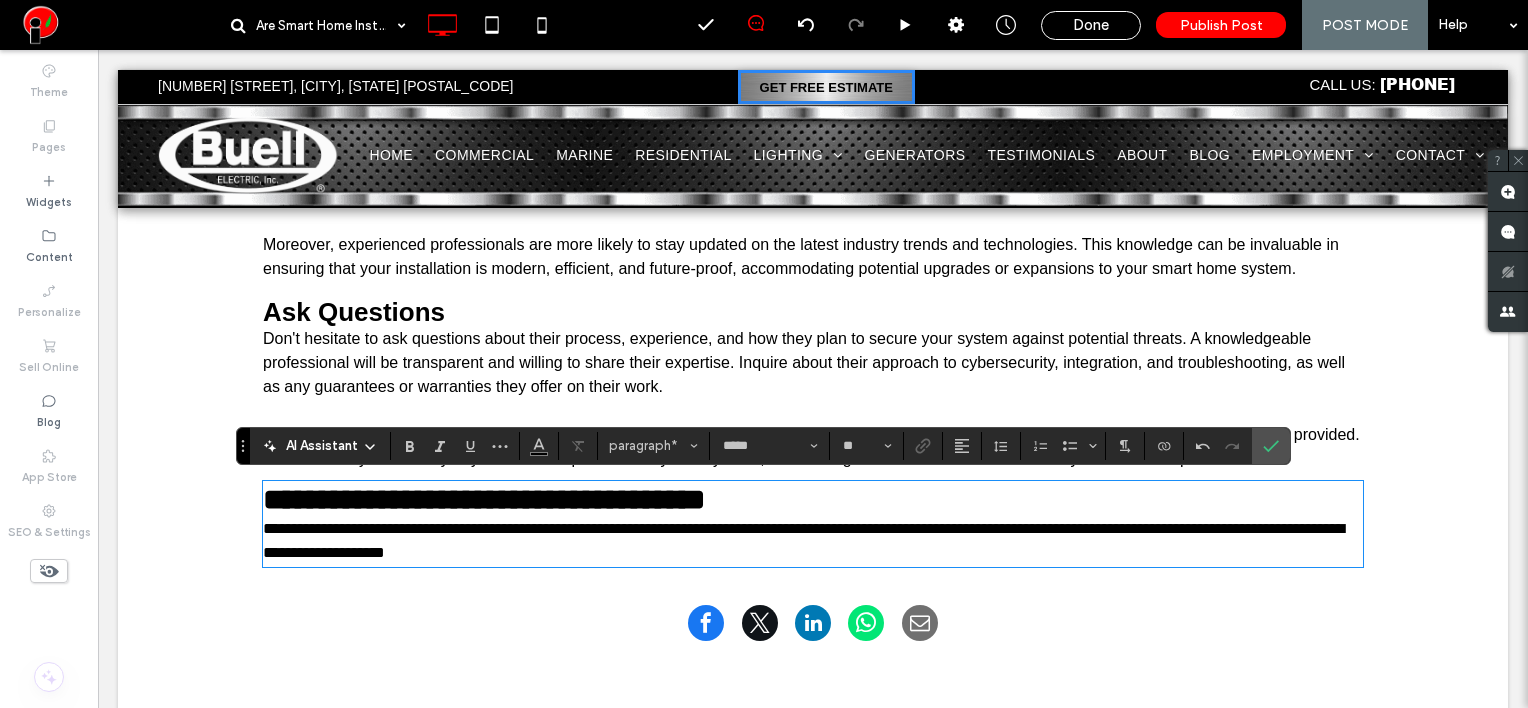 type on "**********" 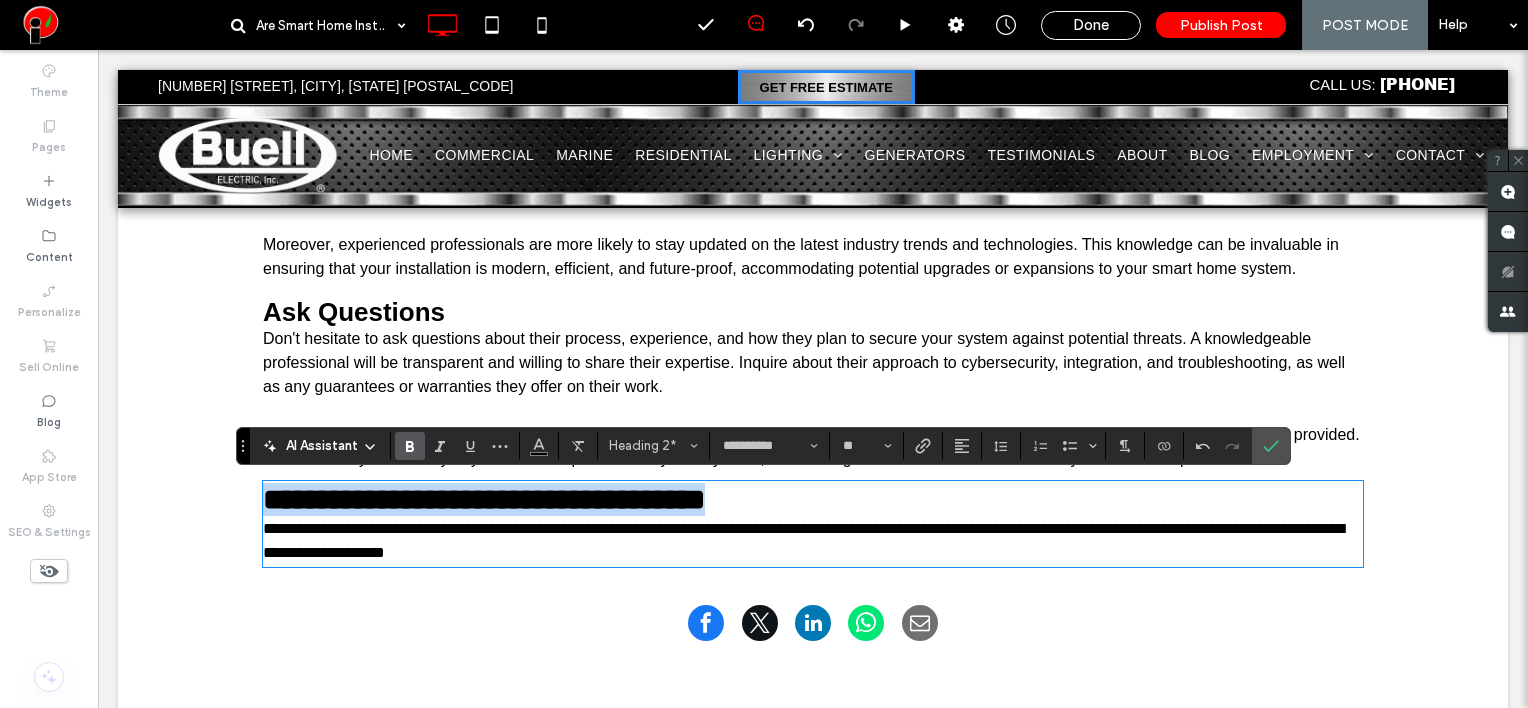 drag, startPoint x: 716, startPoint y: 487, endPoint x: 215, endPoint y: 416, distance: 506.00592 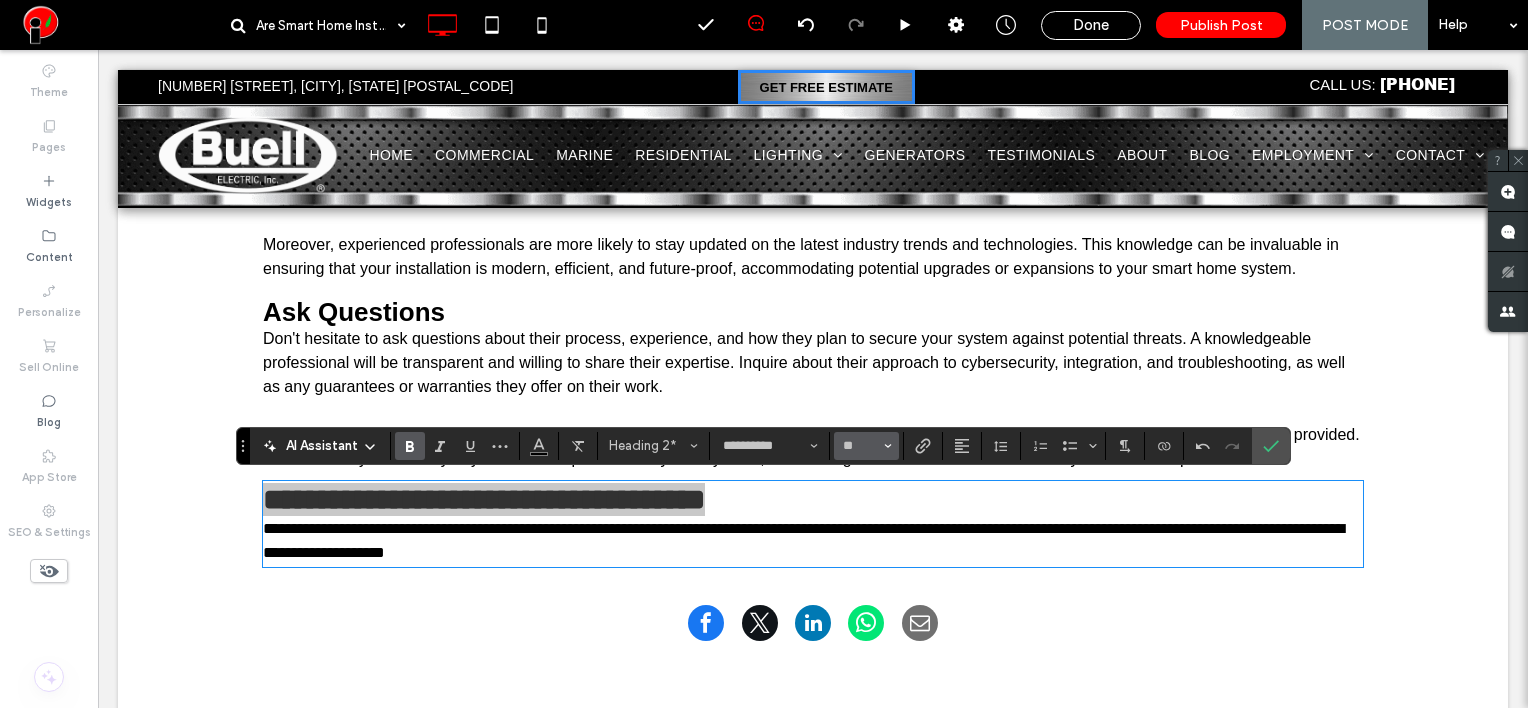 click on "**" at bounding box center (866, 446) 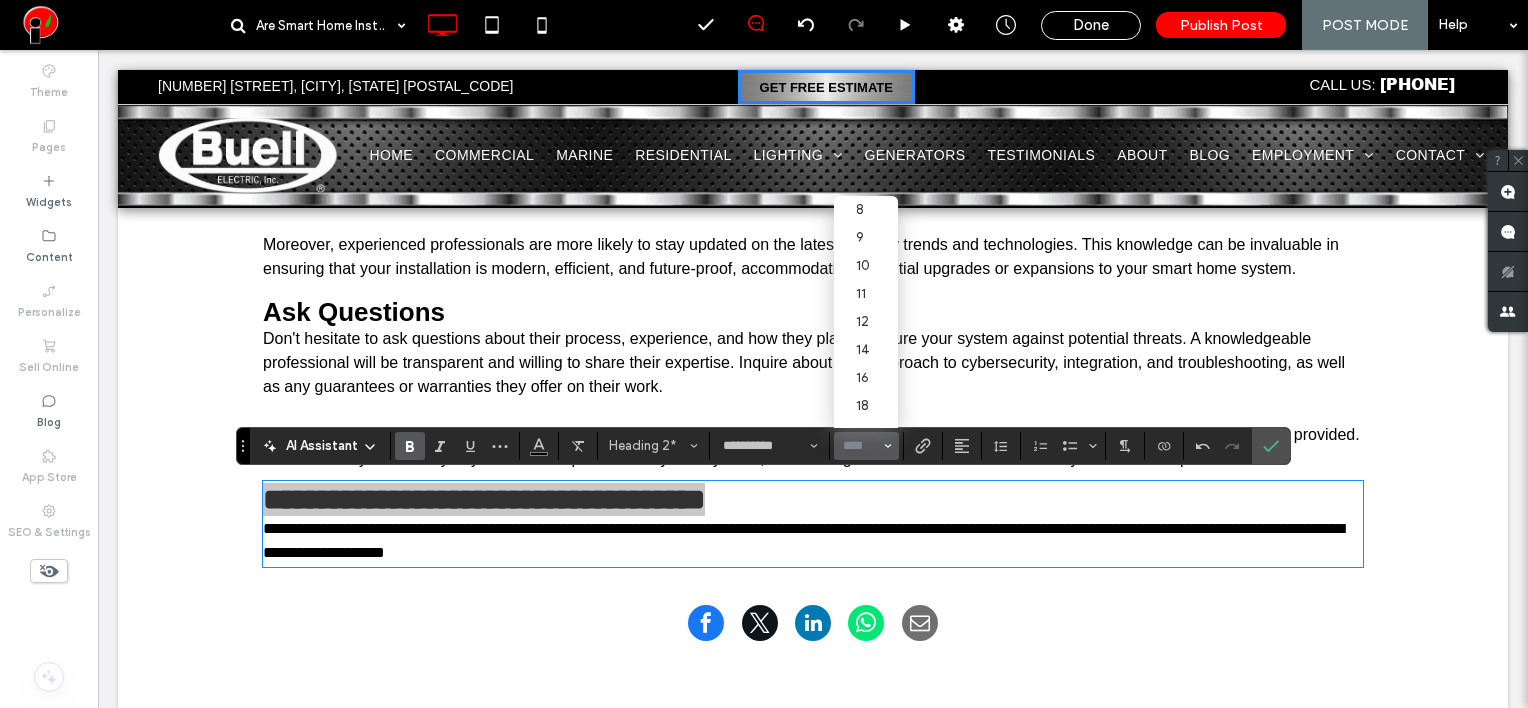 click at bounding box center [860, 446] 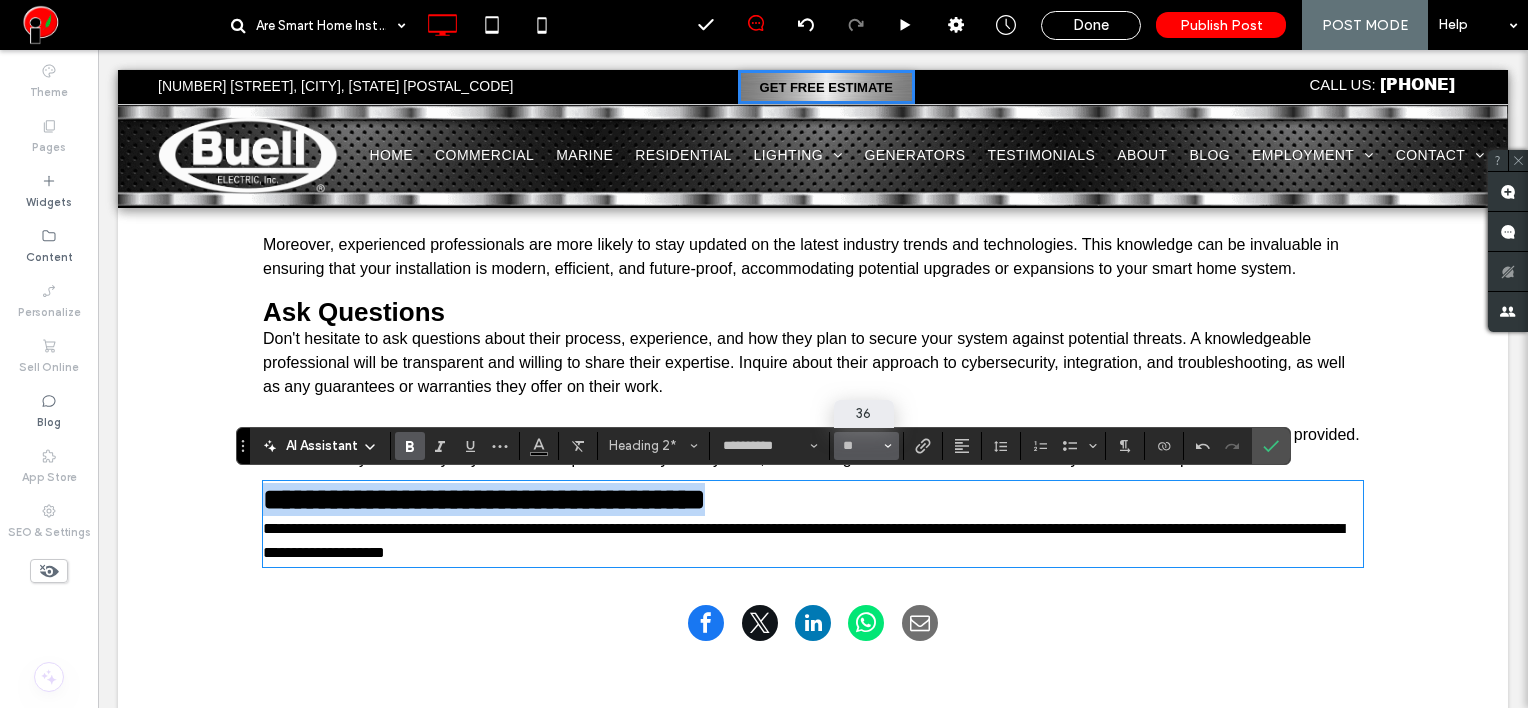 type on "**" 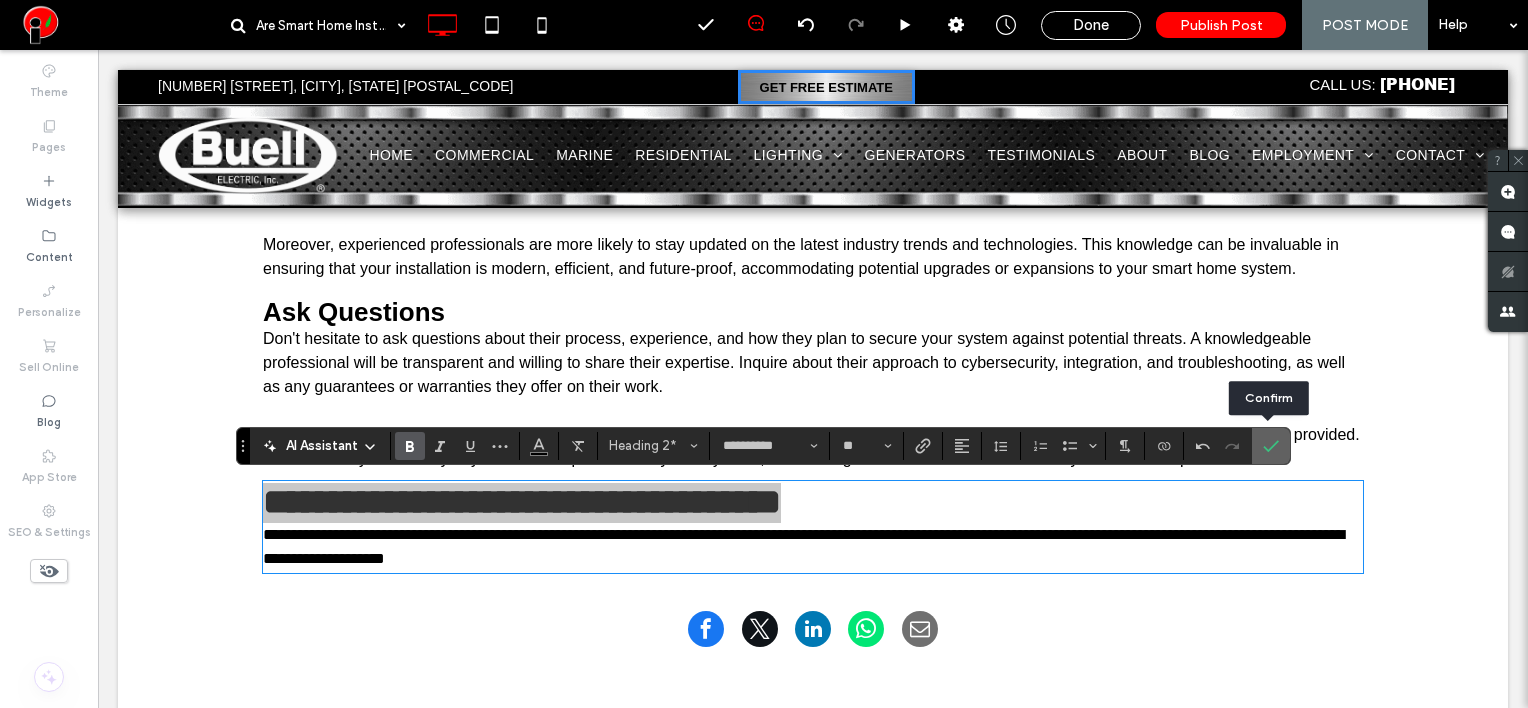 drag, startPoint x: 1273, startPoint y: 439, endPoint x: 1173, endPoint y: 386, distance: 113.17685 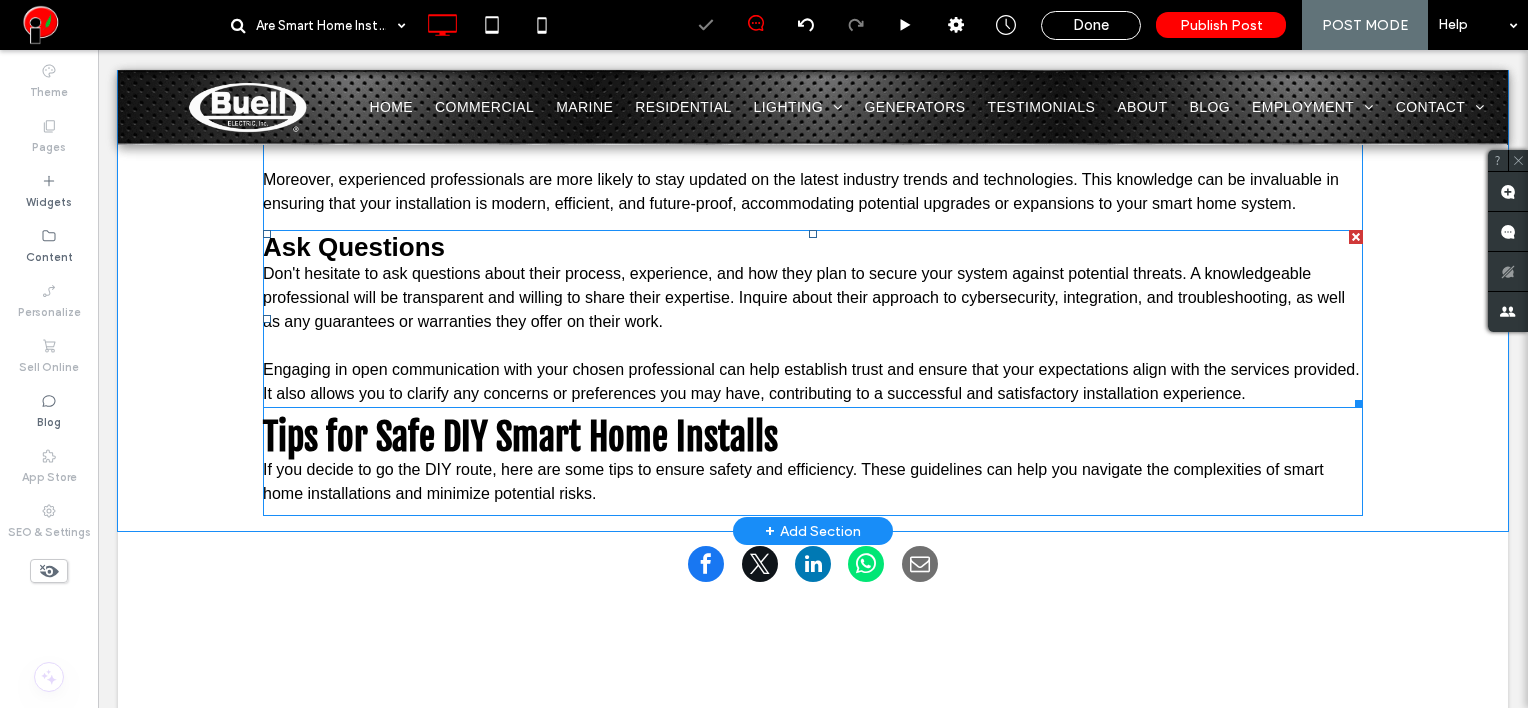 scroll, scrollTop: 3713, scrollLeft: 0, axis: vertical 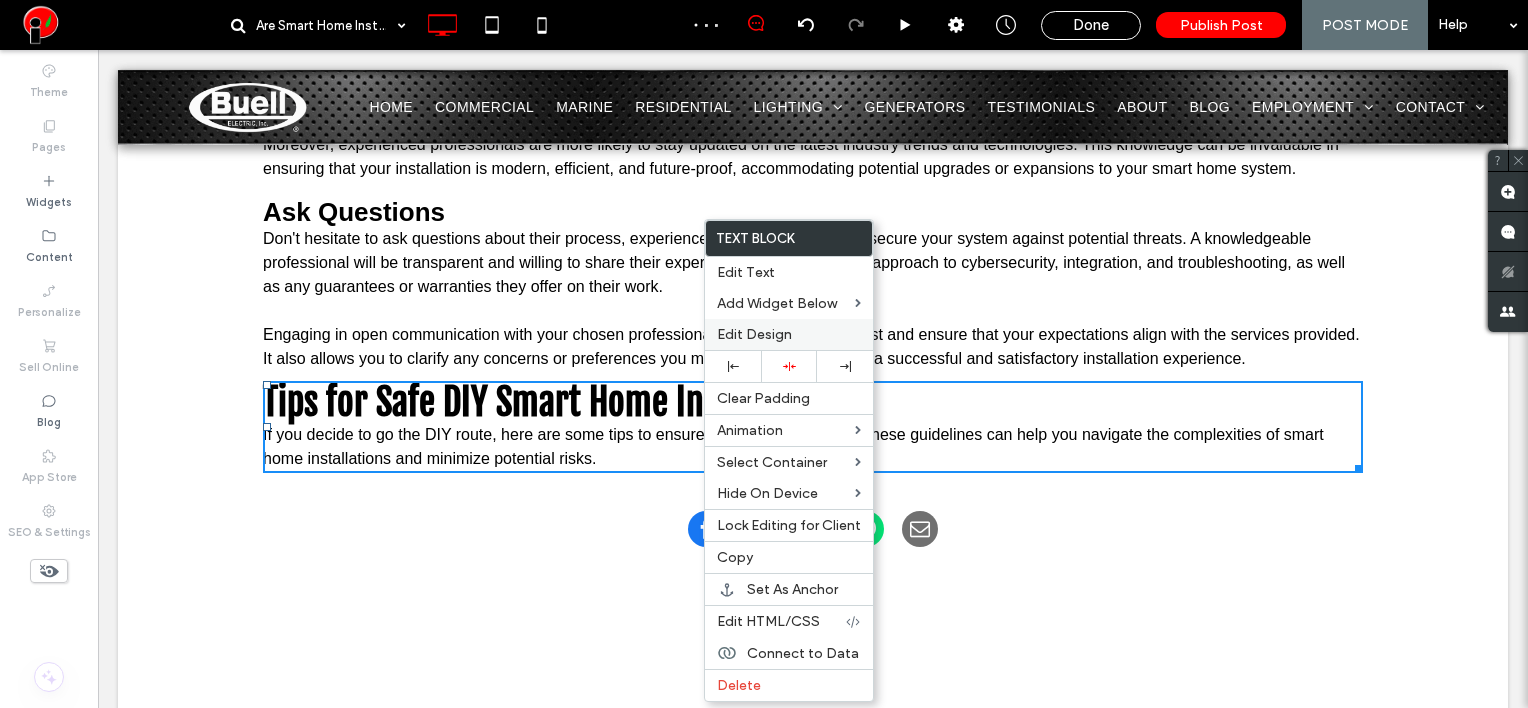 click on "Edit Design" at bounding box center (789, 334) 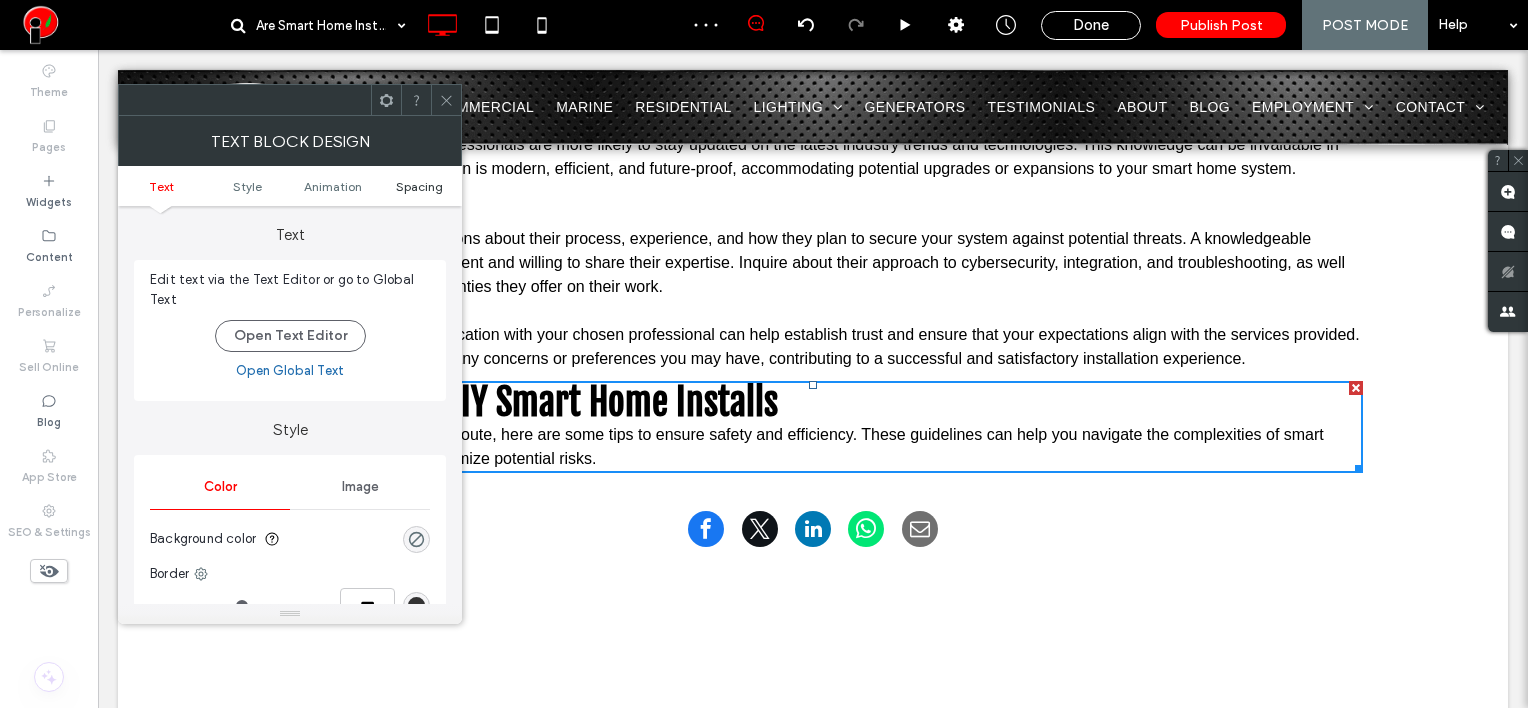 click on "Spacing" at bounding box center (419, 186) 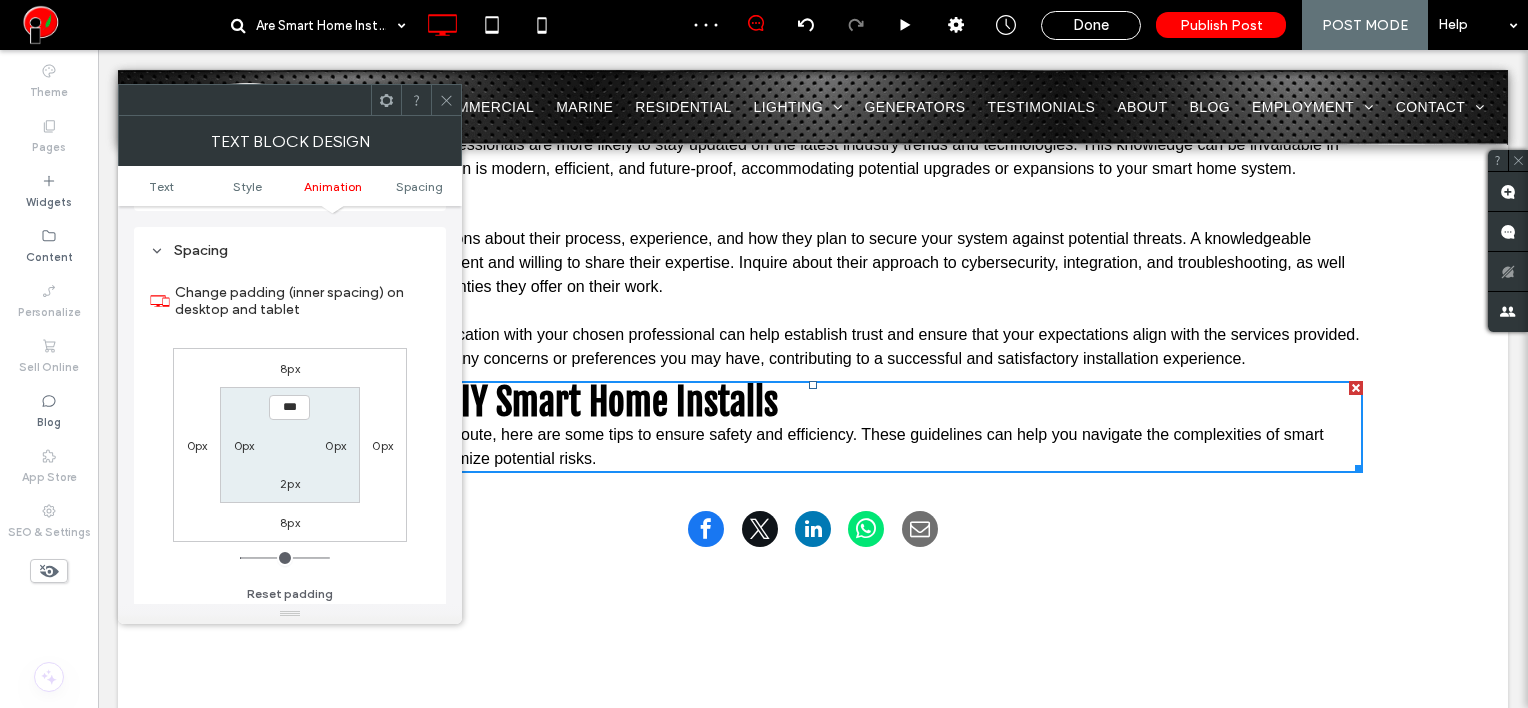 scroll, scrollTop: 572, scrollLeft: 0, axis: vertical 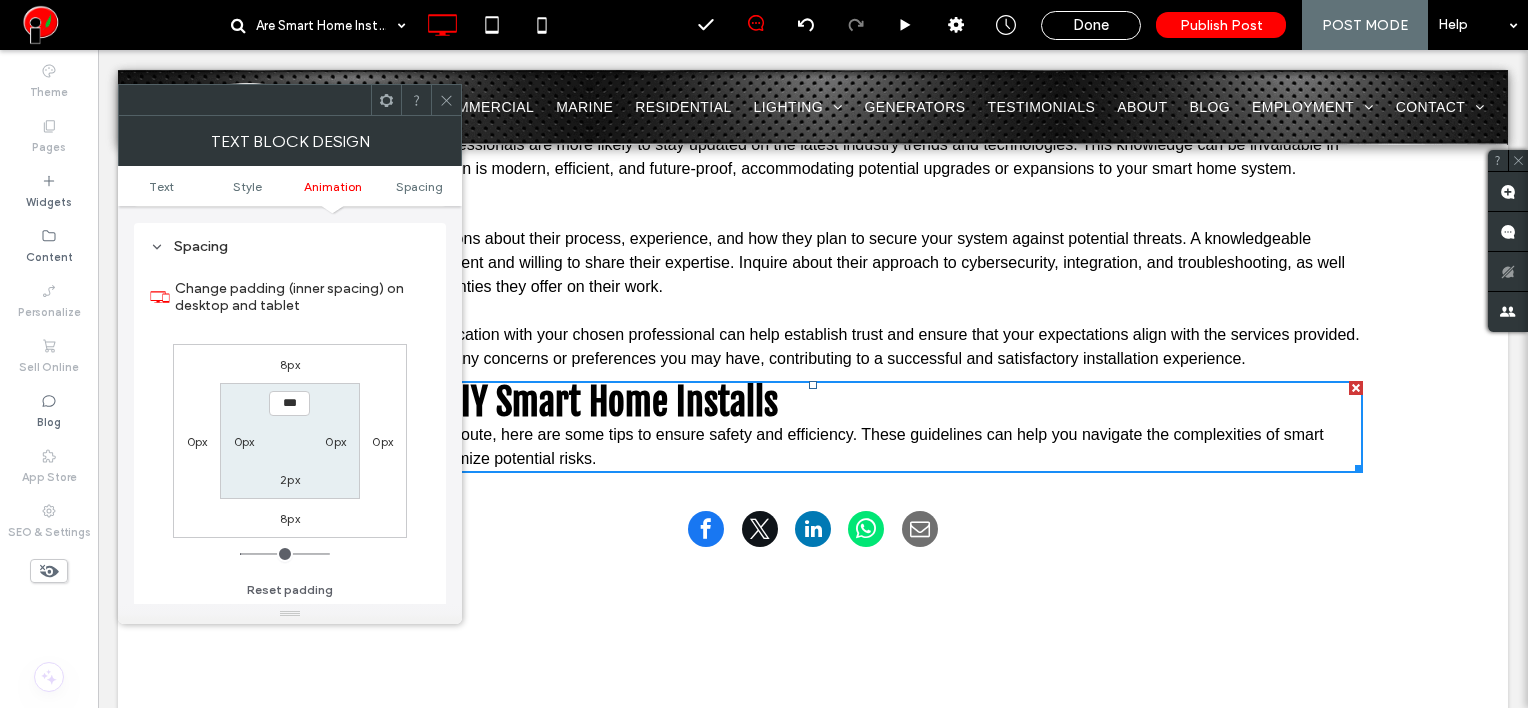 click on "8px" at bounding box center (290, 364) 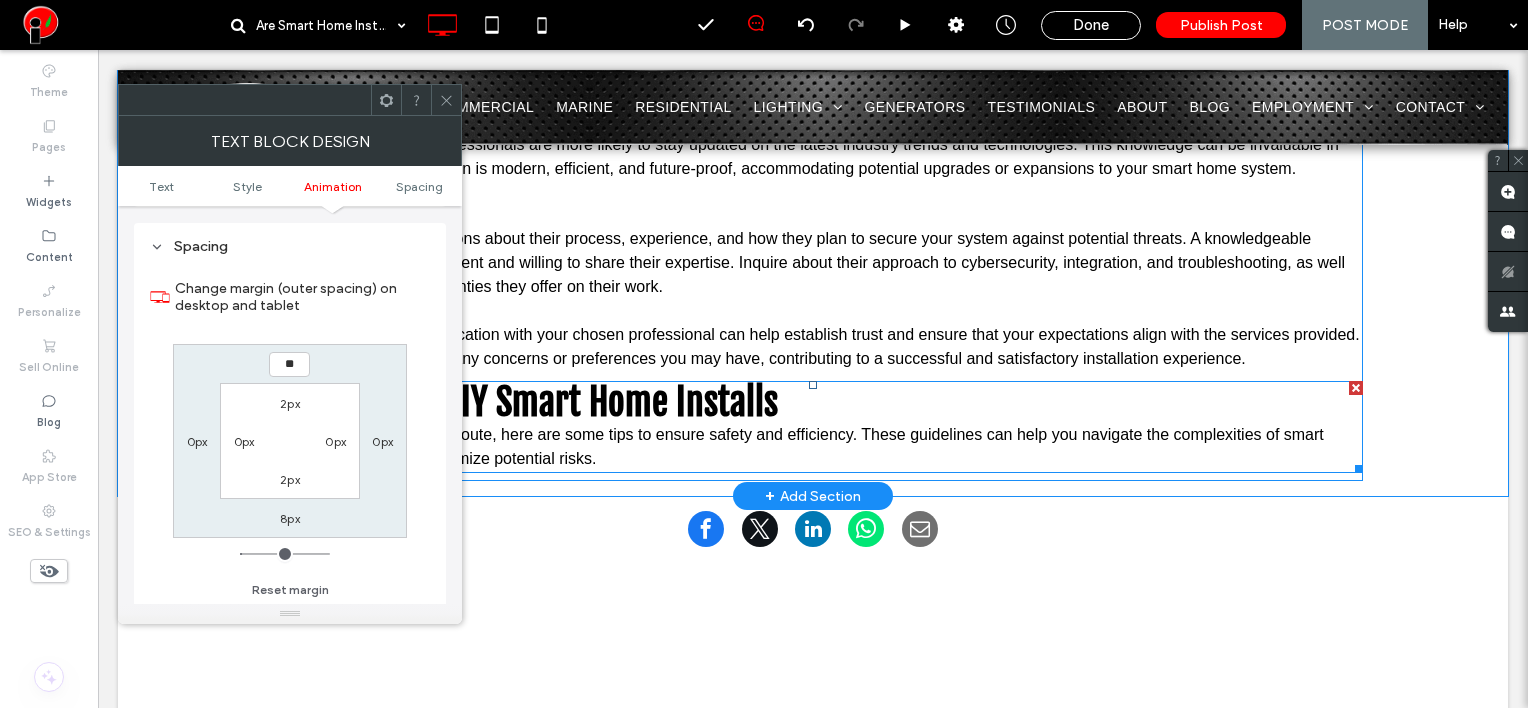 type on "**" 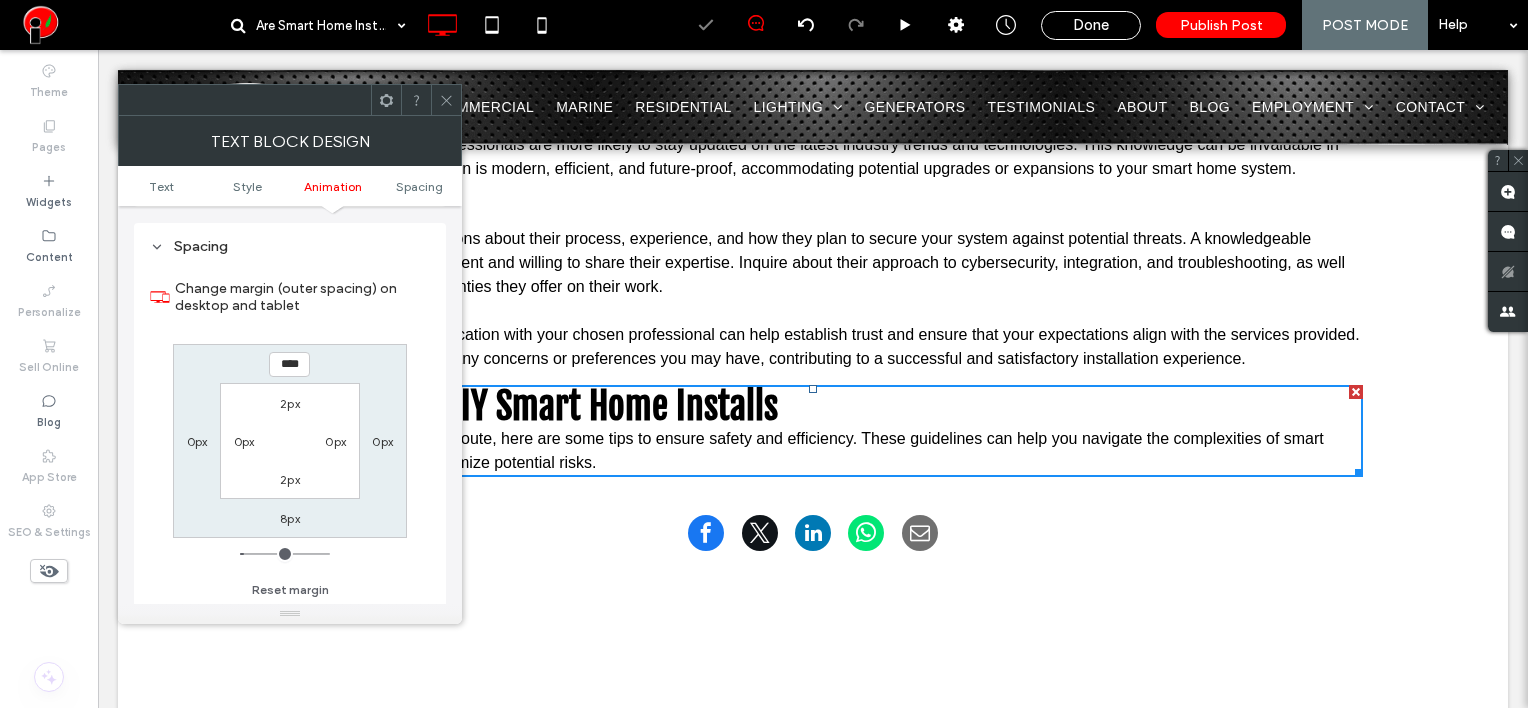 click at bounding box center (446, 100) 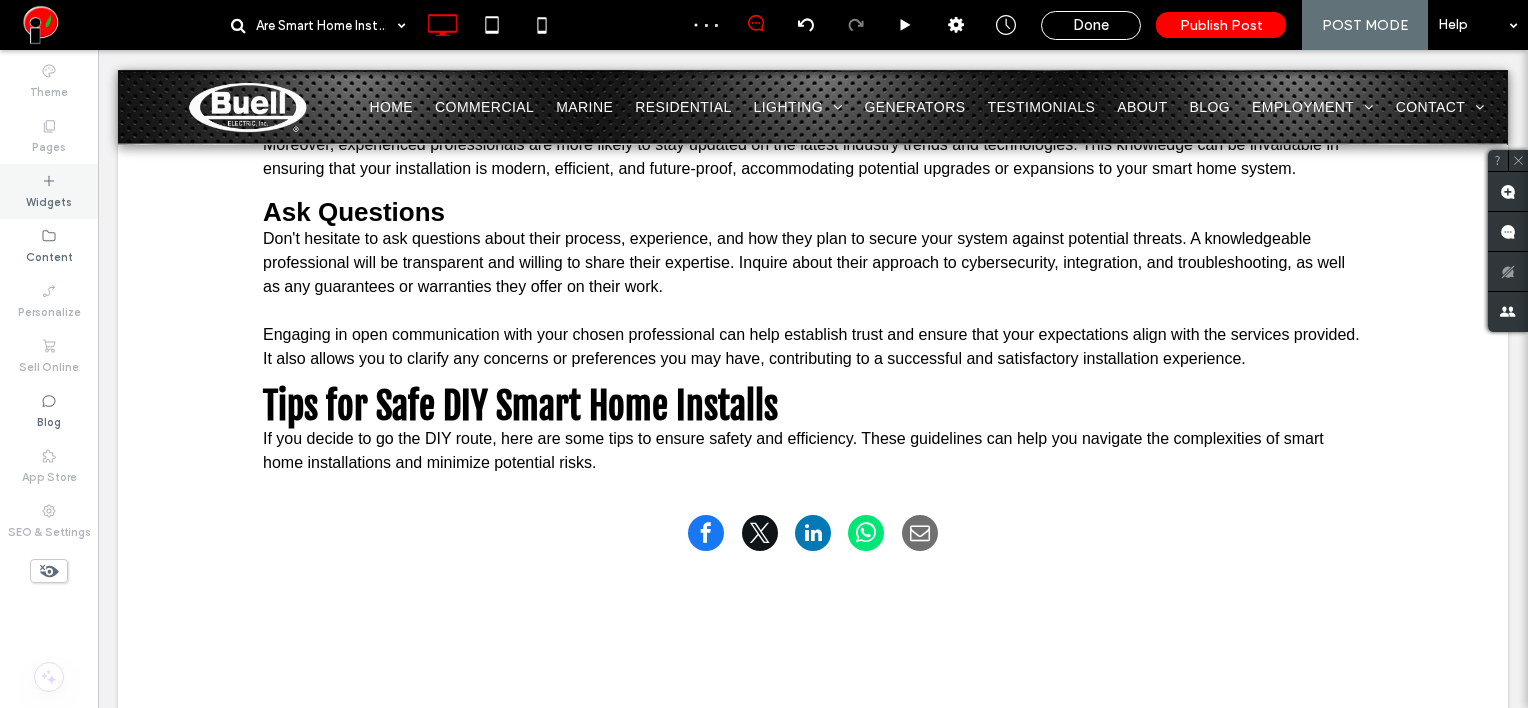 click on "Widgets" at bounding box center [49, 200] 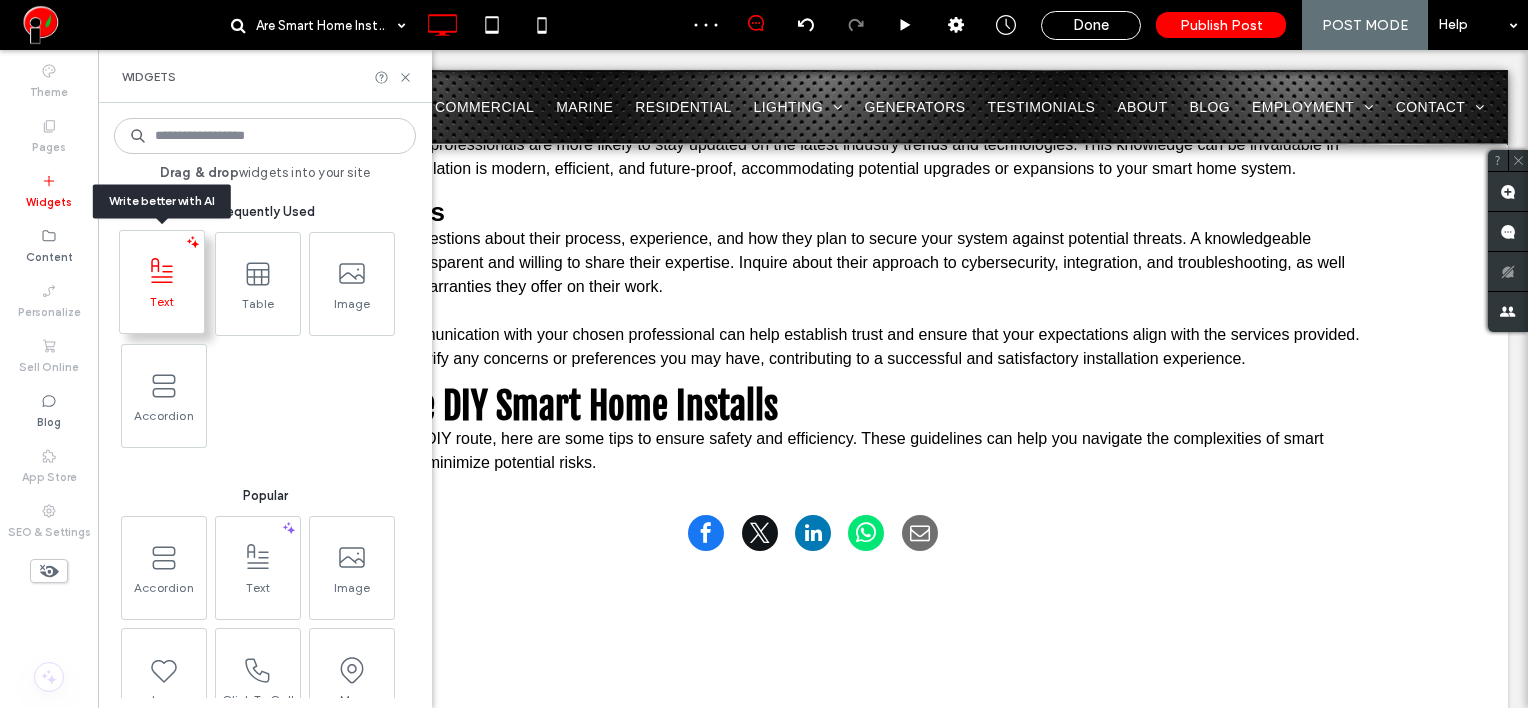 click 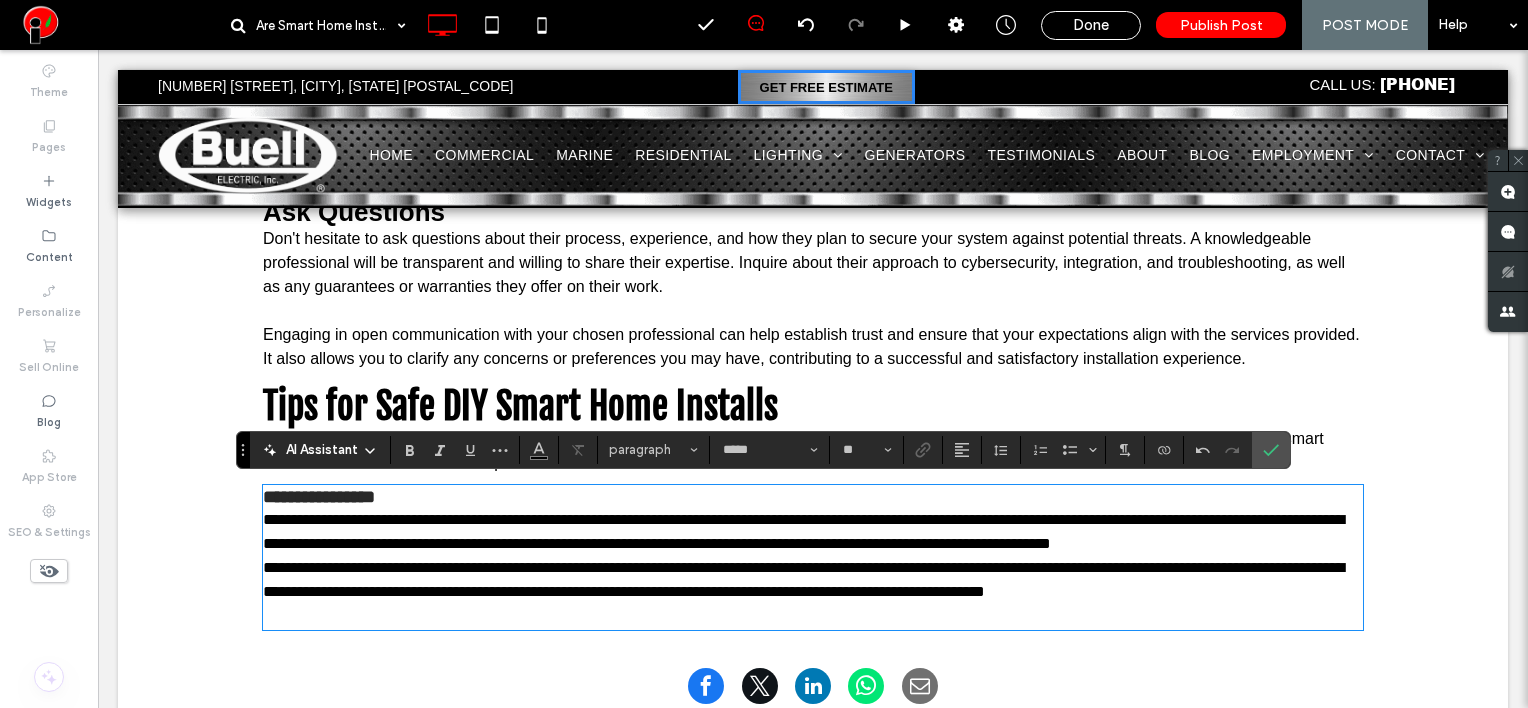 scroll, scrollTop: 0, scrollLeft: 0, axis: both 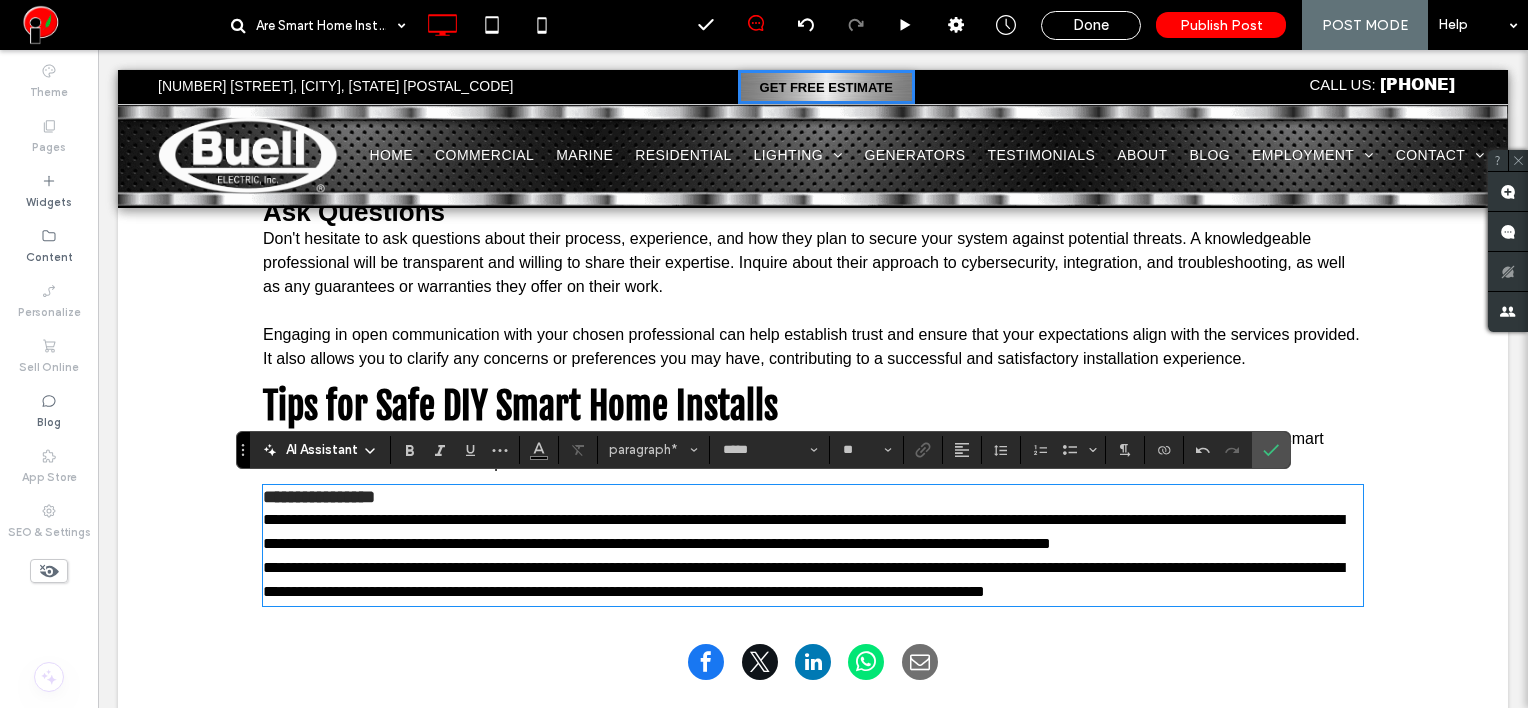 click on "**********" at bounding box center (813, 532) 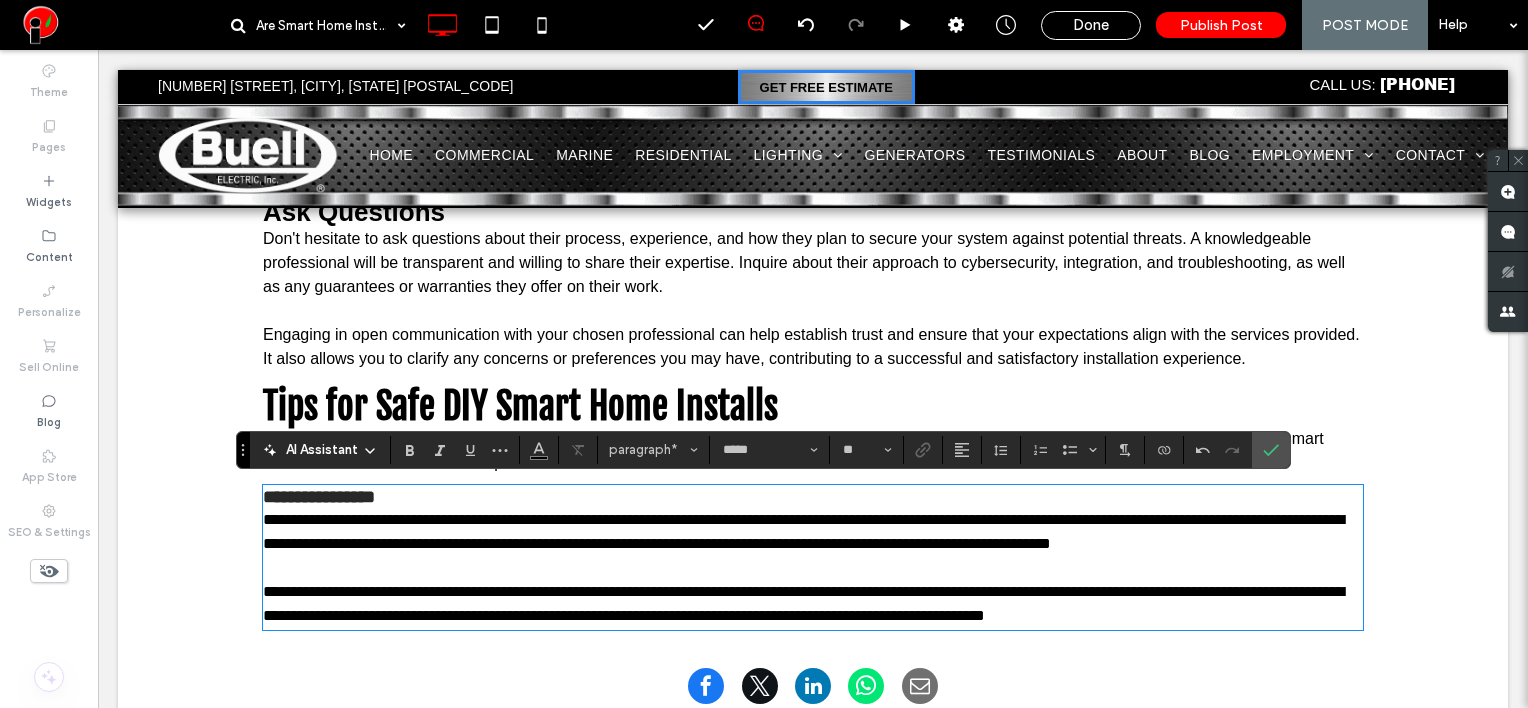 type on "**" 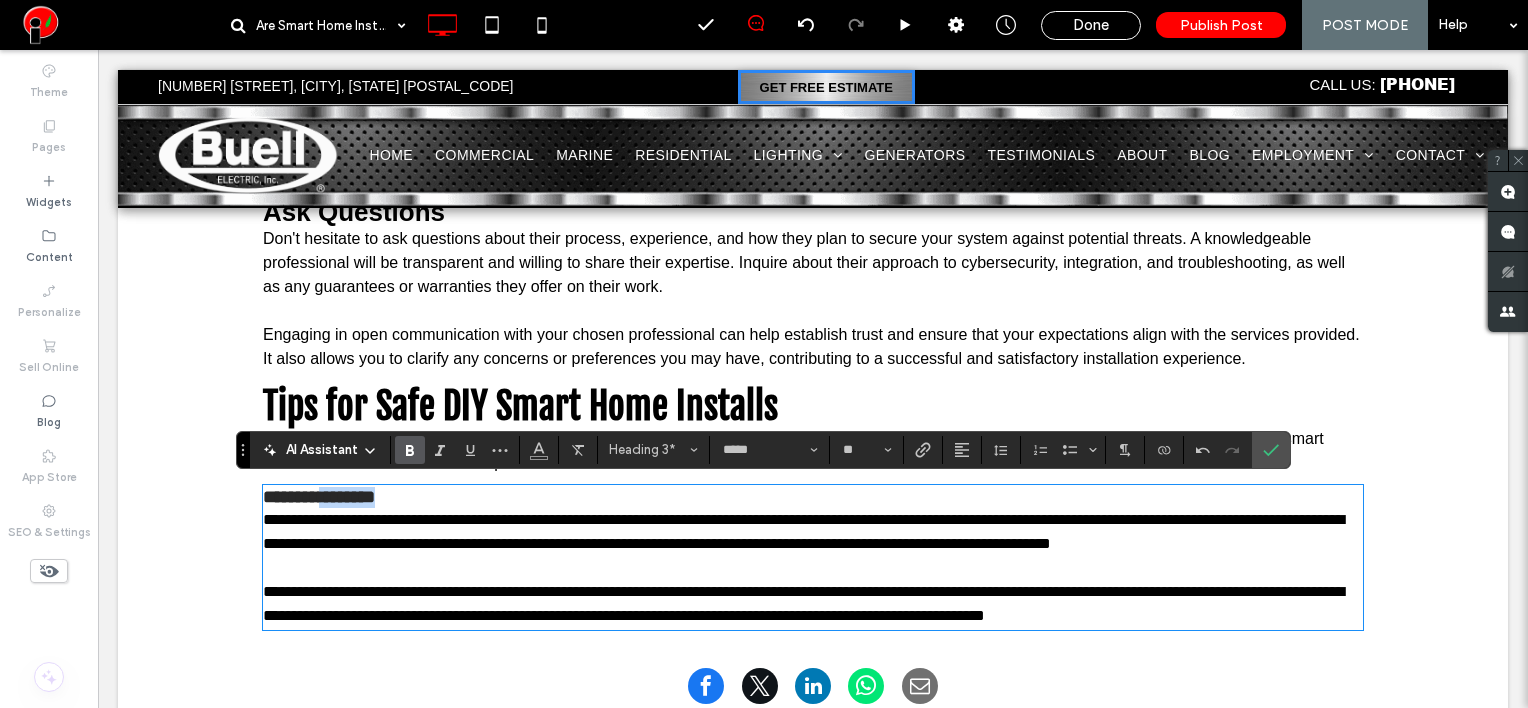 drag, startPoint x: 427, startPoint y: 494, endPoint x: 182, endPoint y: 455, distance: 248.08466 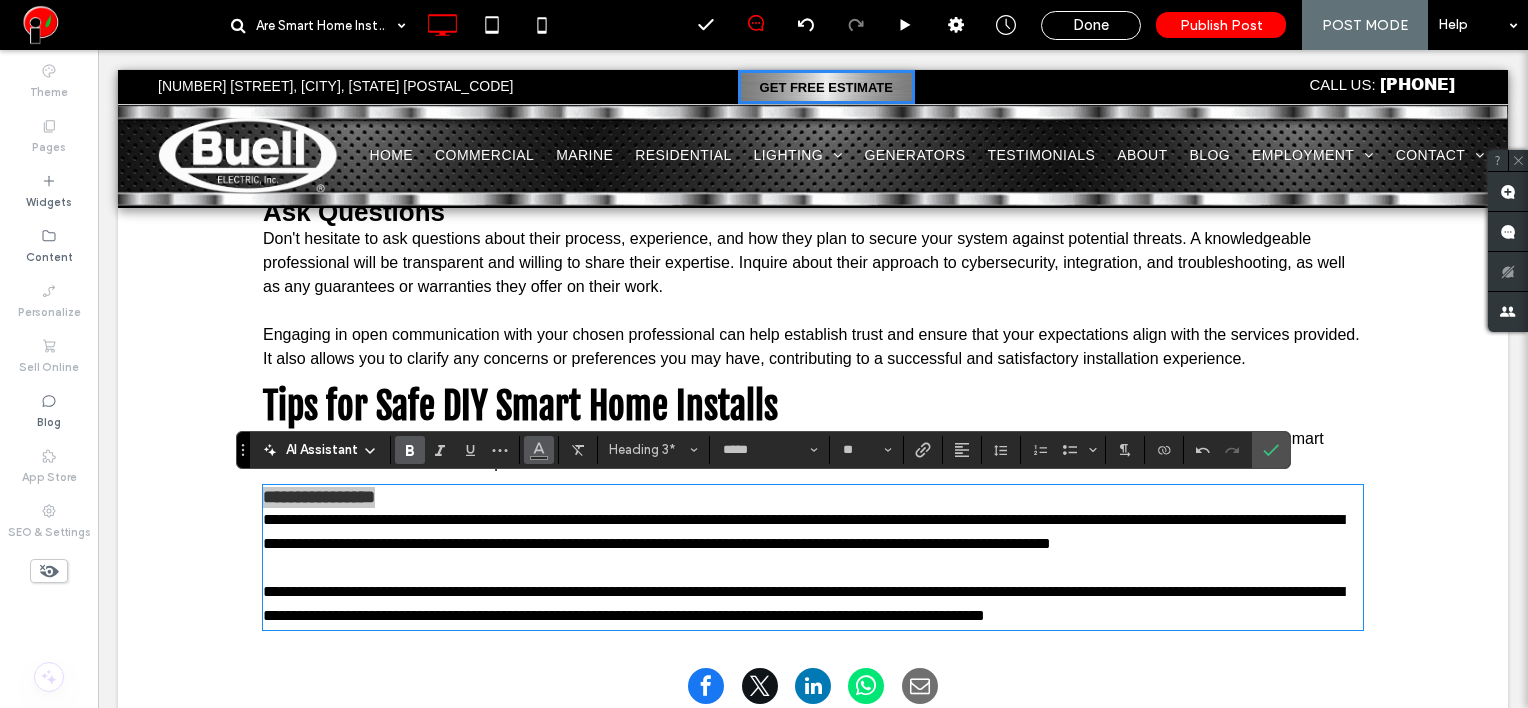 click 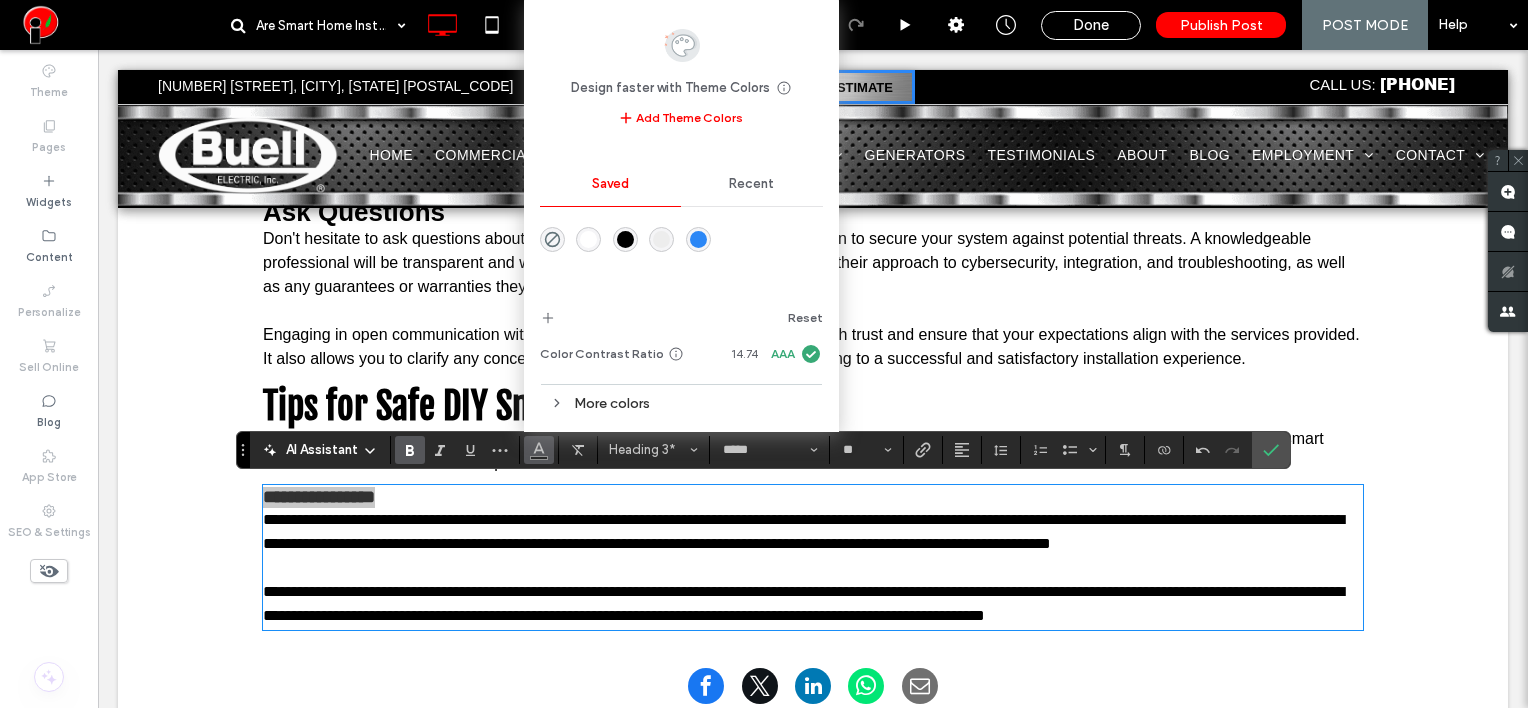 drag, startPoint x: 632, startPoint y: 237, endPoint x: 538, endPoint y: 192, distance: 104.21612 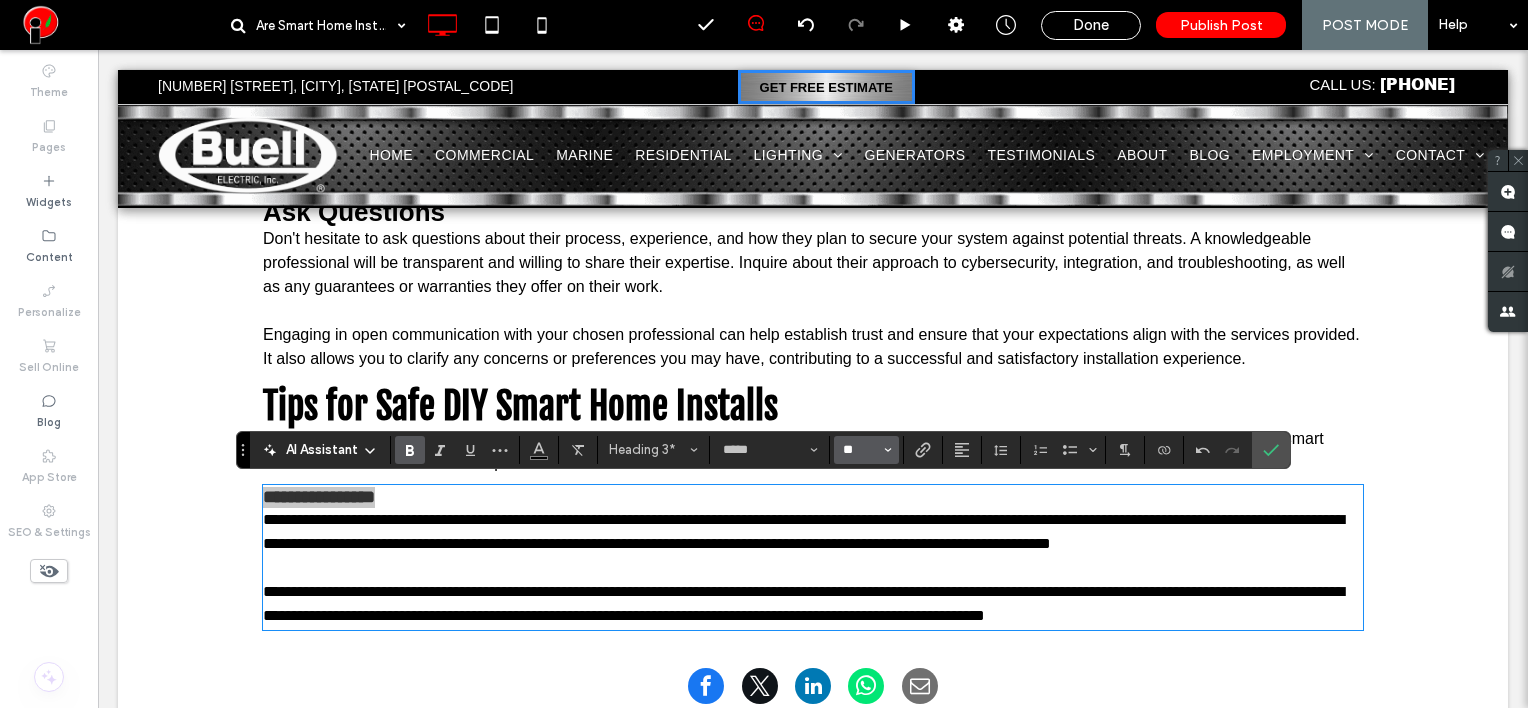 click on "**" at bounding box center [860, 450] 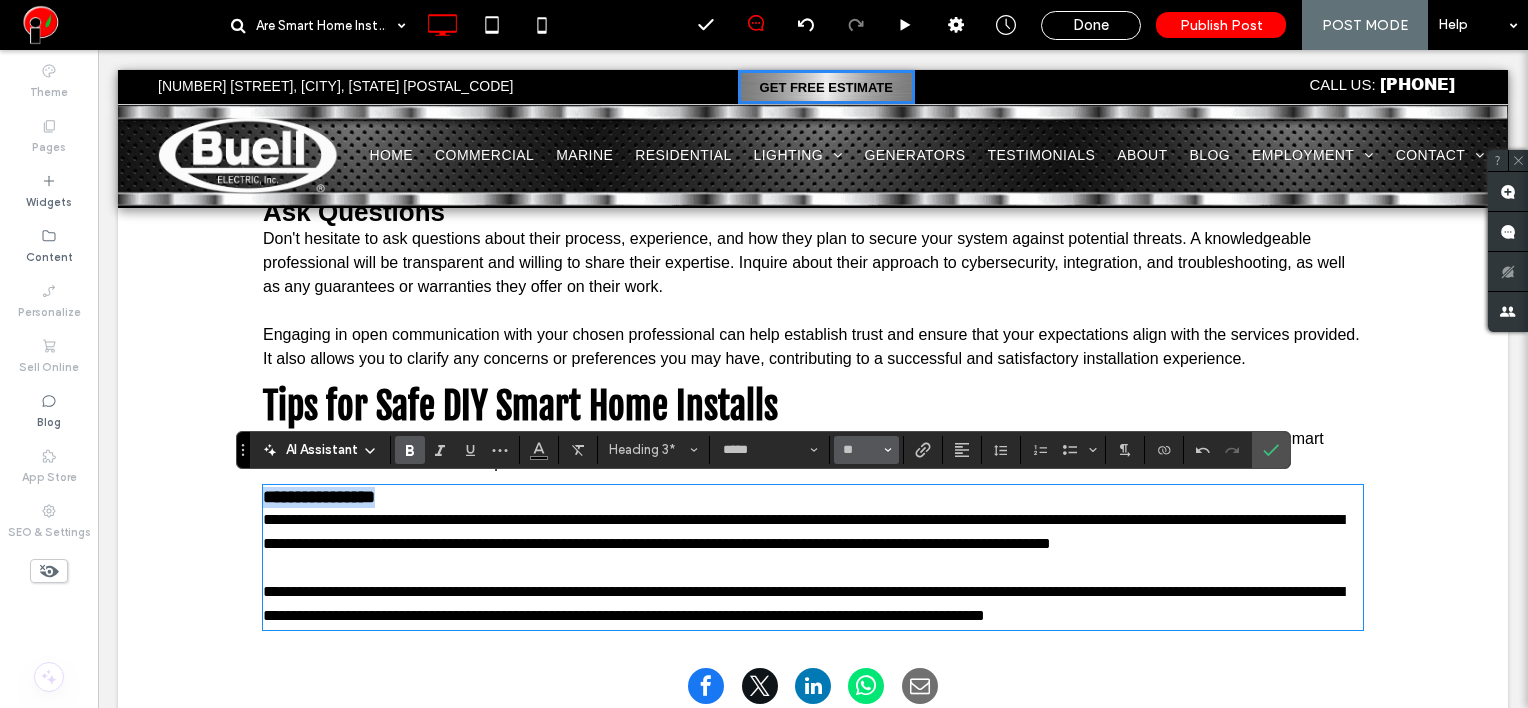 type on "**" 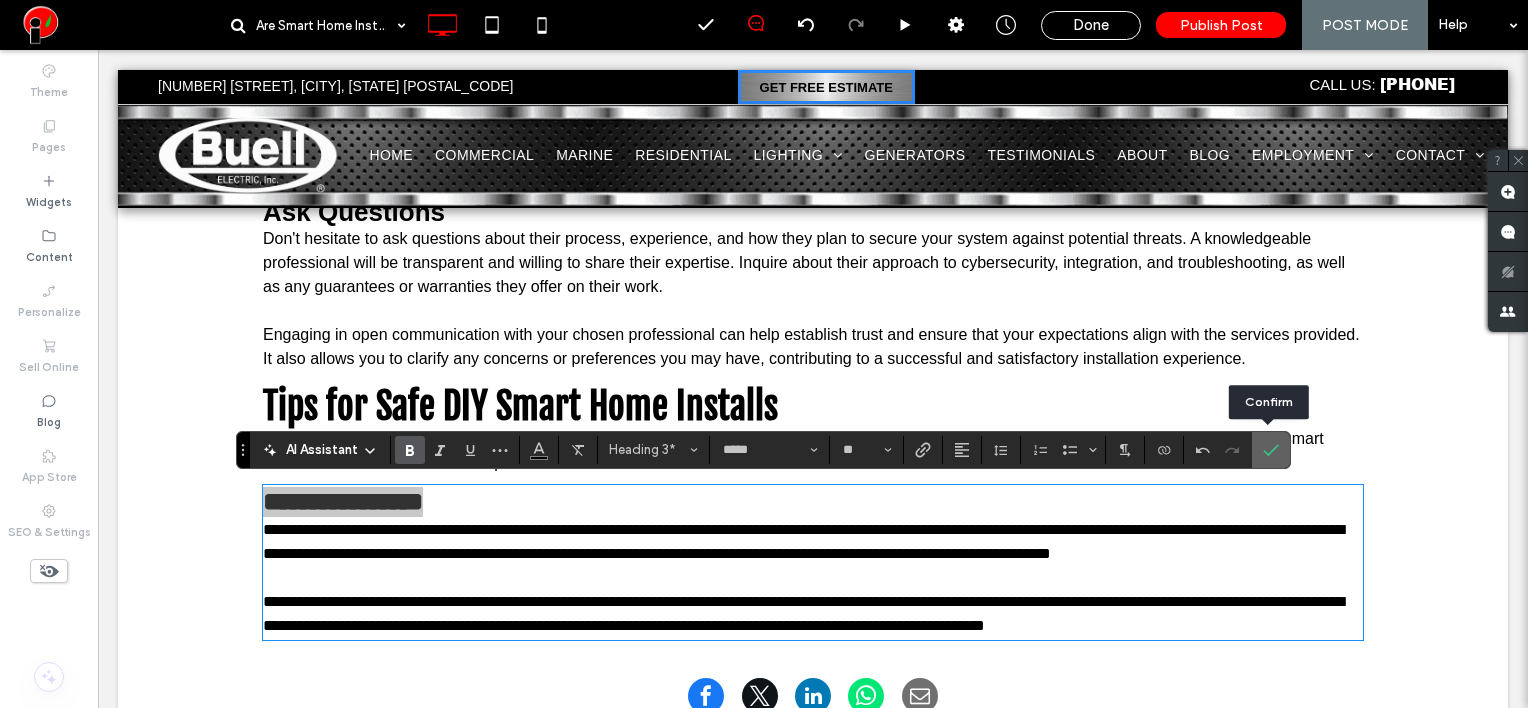 click at bounding box center [1271, 450] 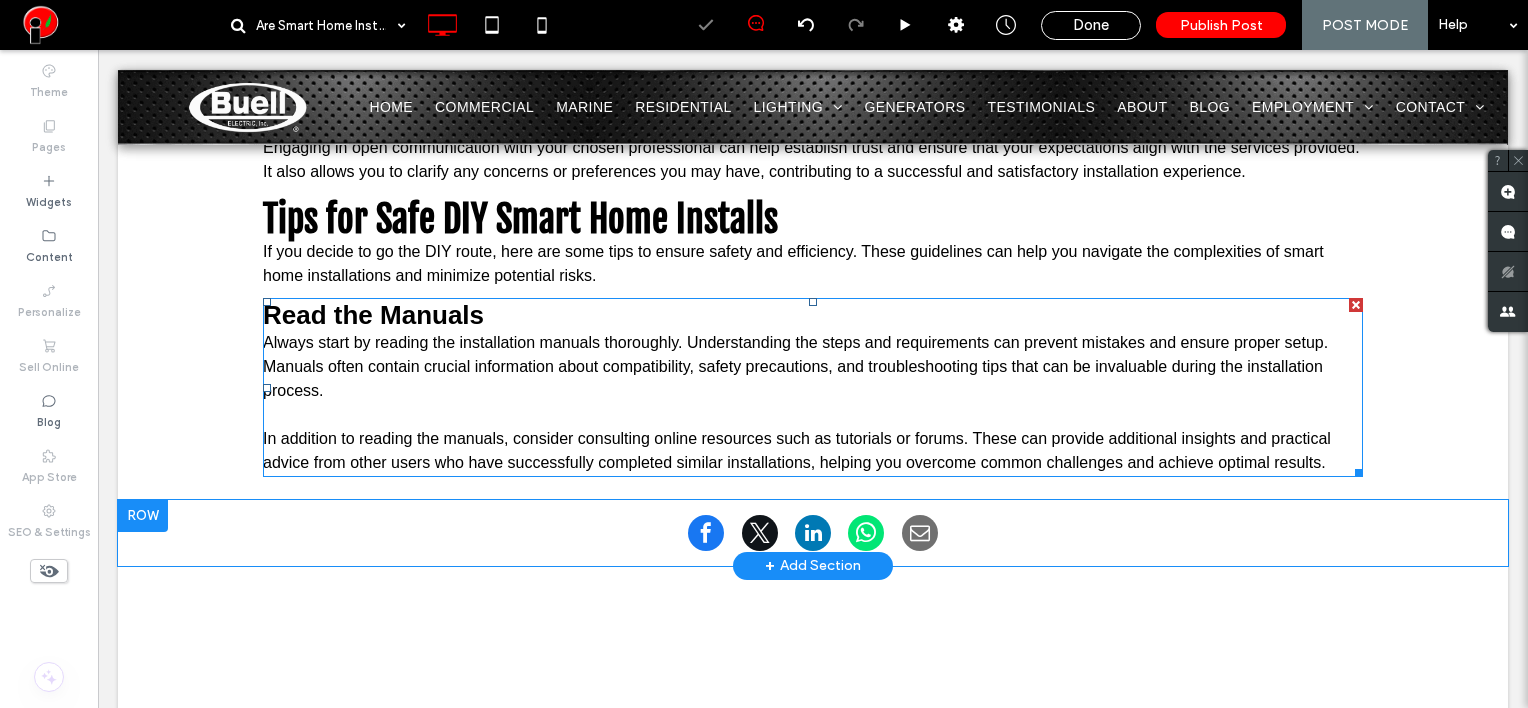 scroll, scrollTop: 4013, scrollLeft: 0, axis: vertical 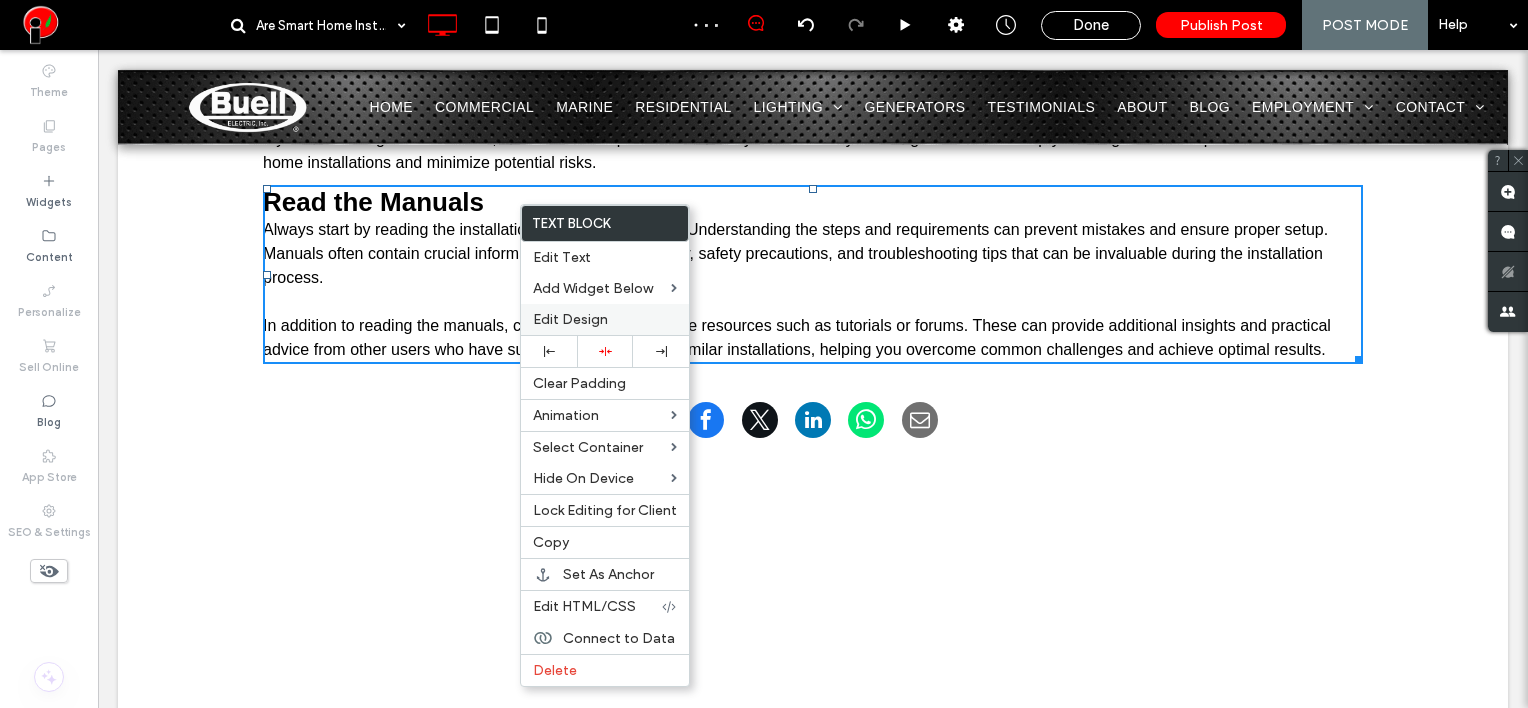 click on "Edit Design" at bounding box center [605, 319] 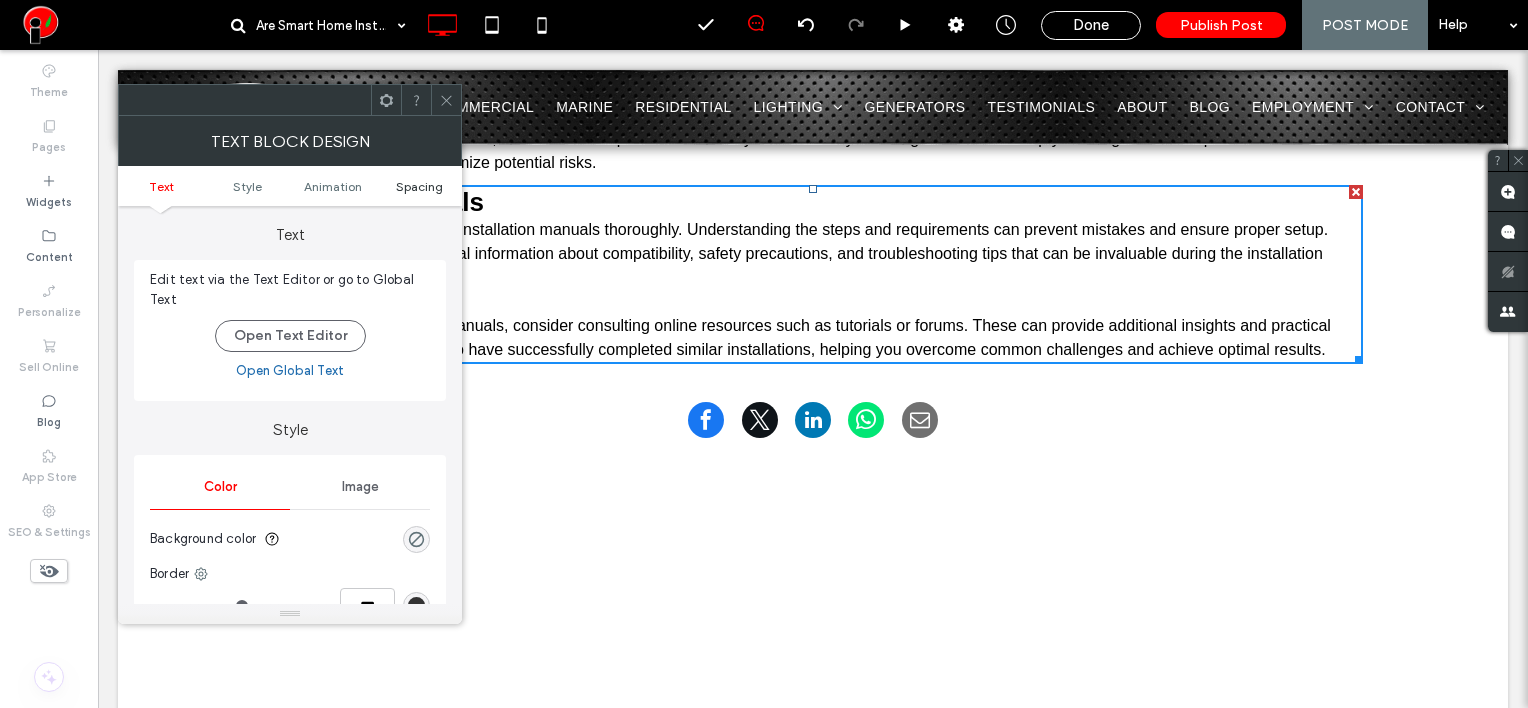 click on "Spacing" at bounding box center [419, 186] 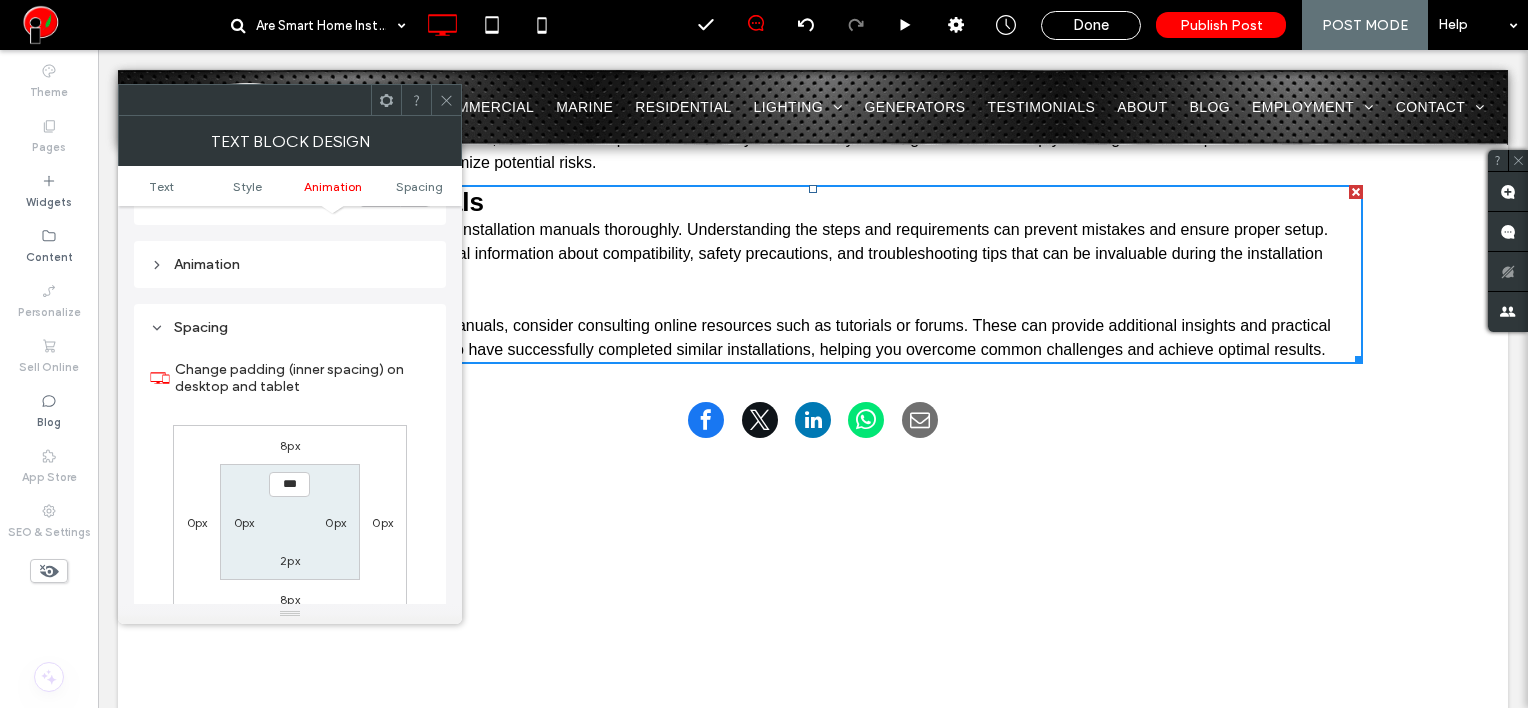 scroll, scrollTop: 572, scrollLeft: 0, axis: vertical 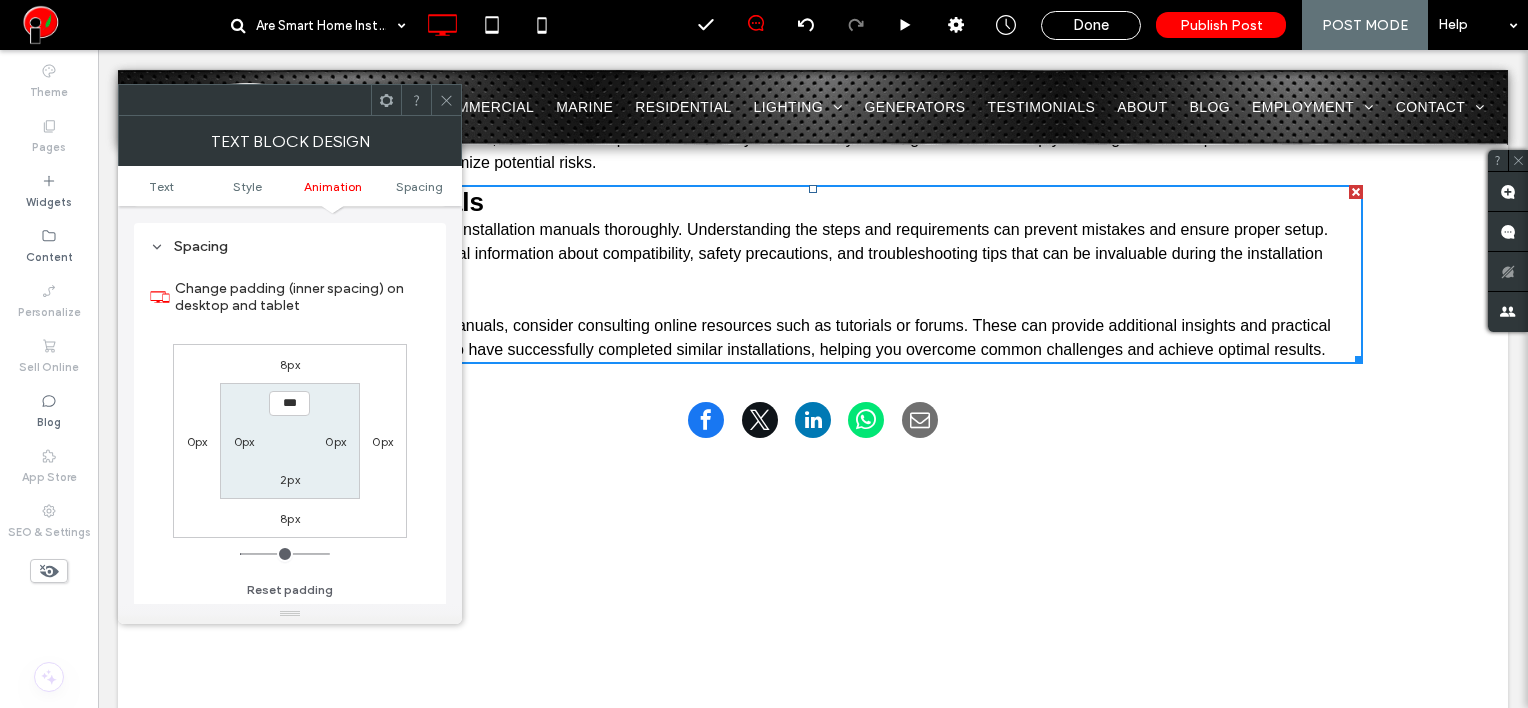 click on "8px" at bounding box center [290, 364] 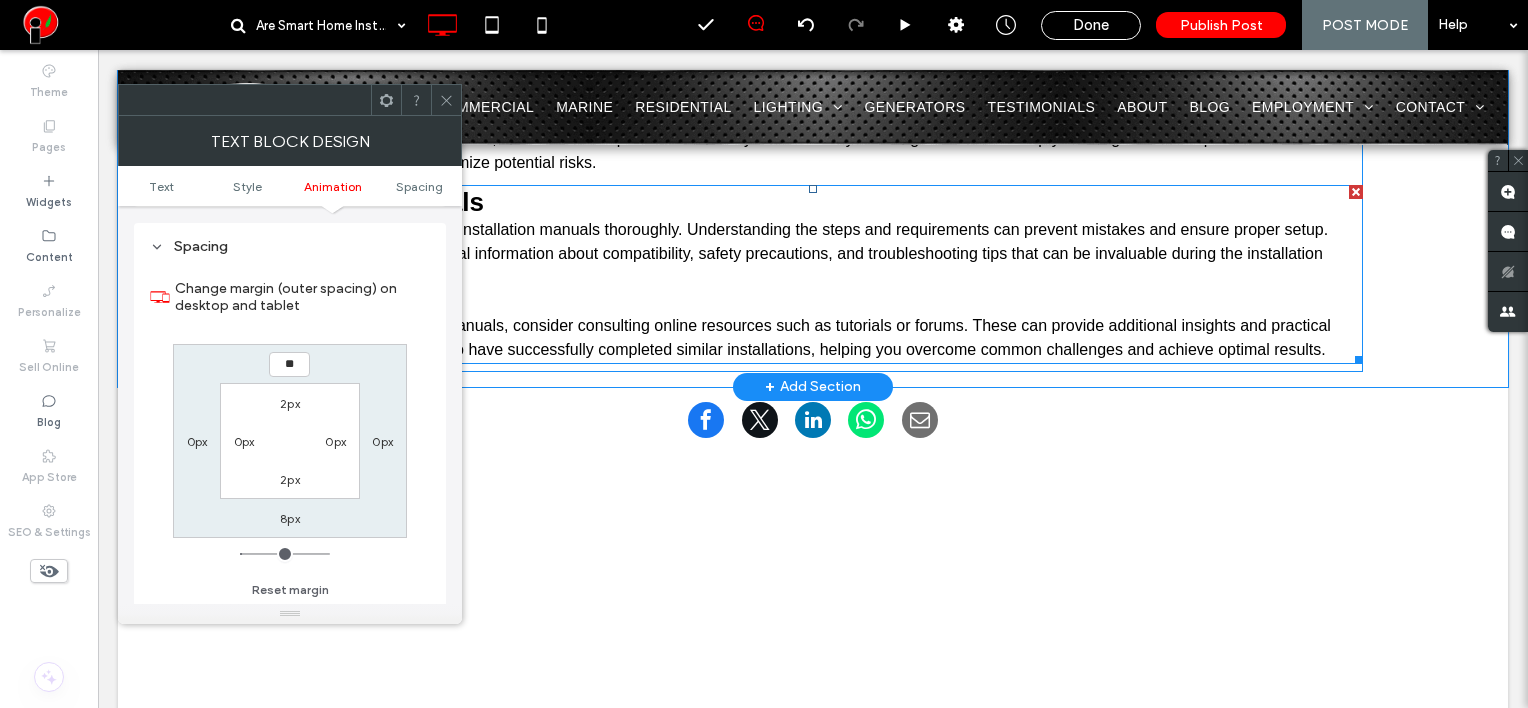 type on "**" 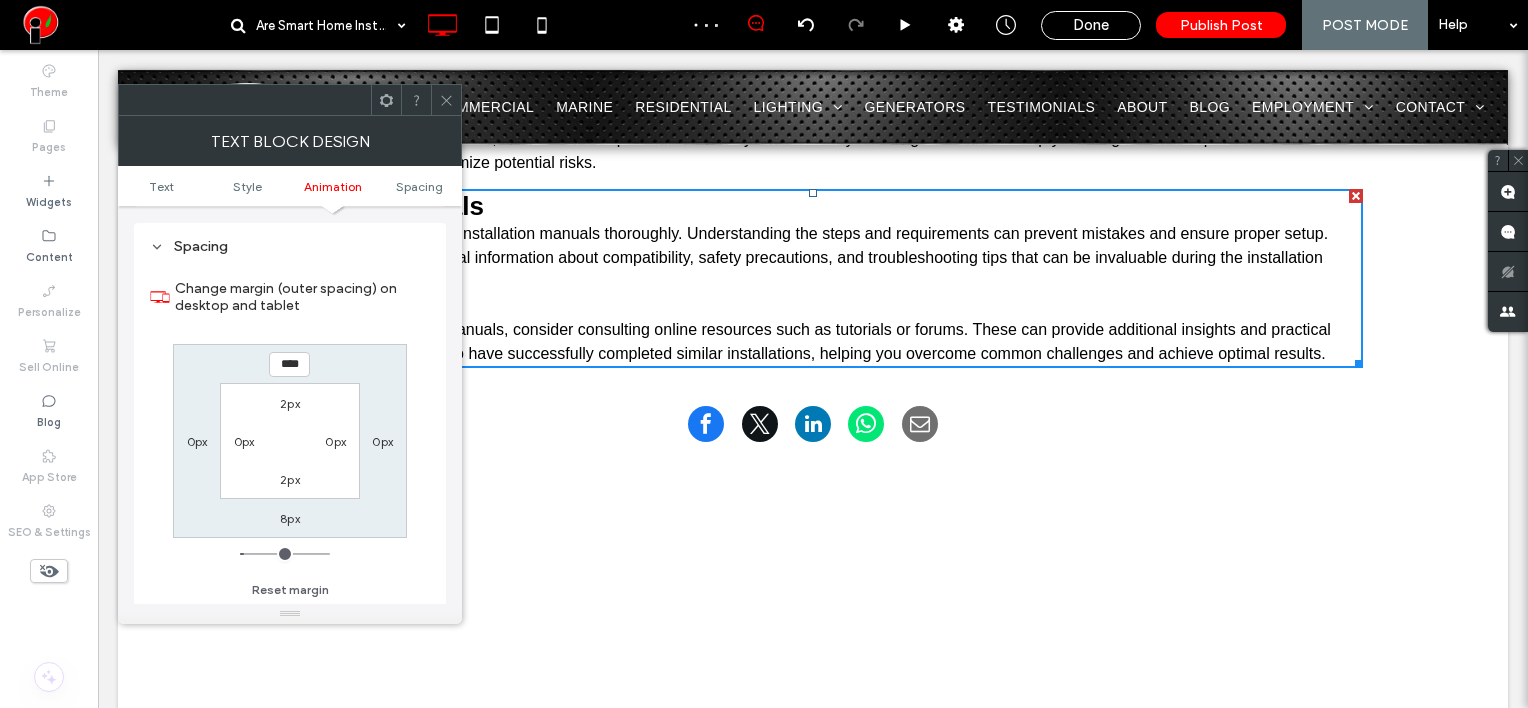 click 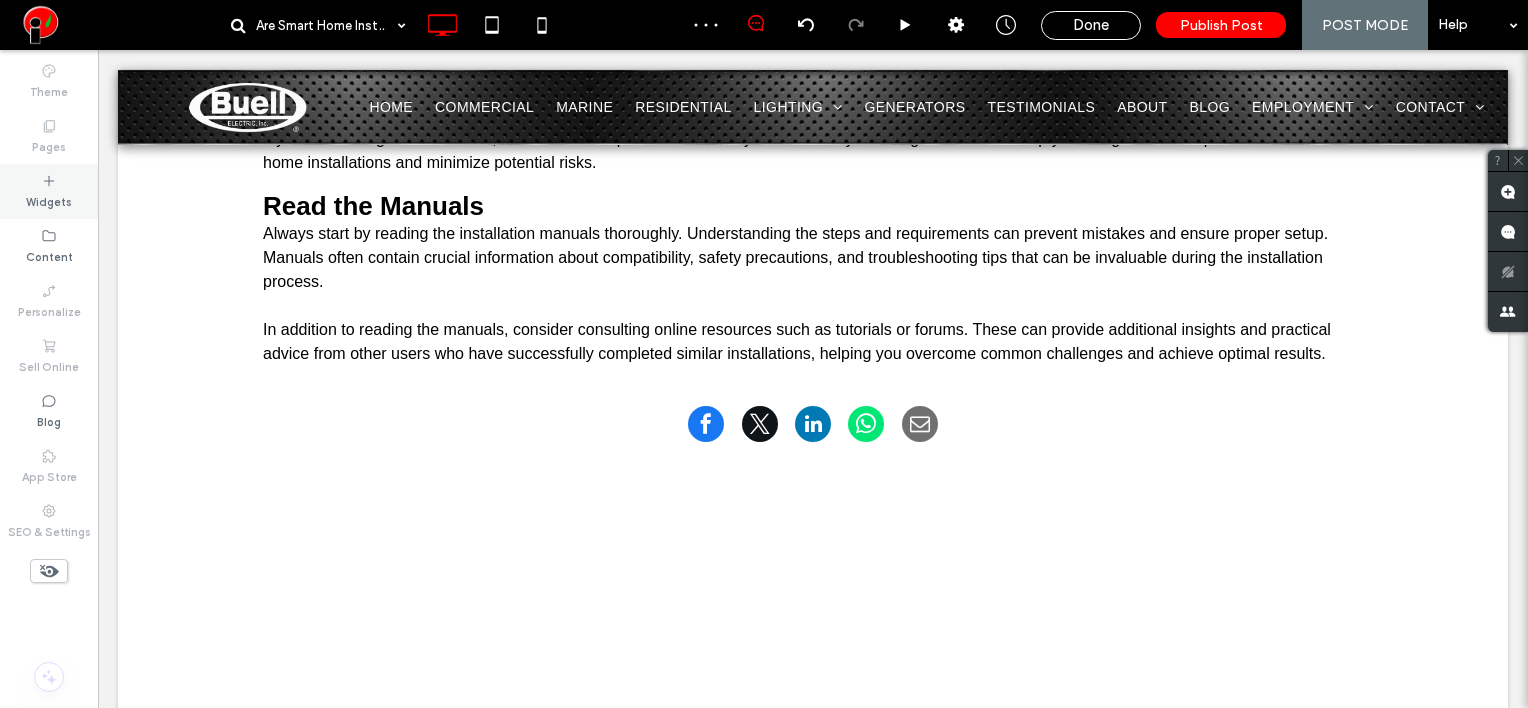 click on "Widgets" at bounding box center (49, 200) 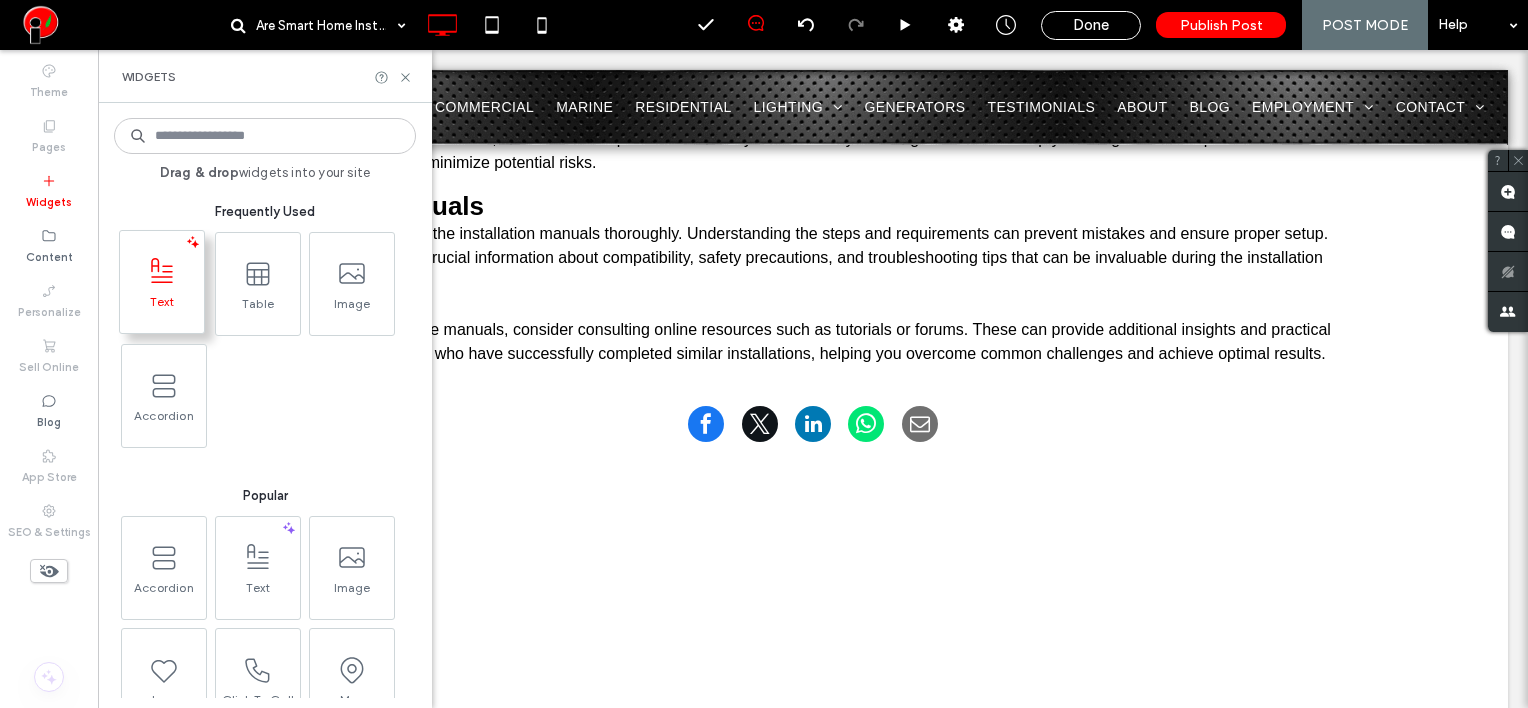 click 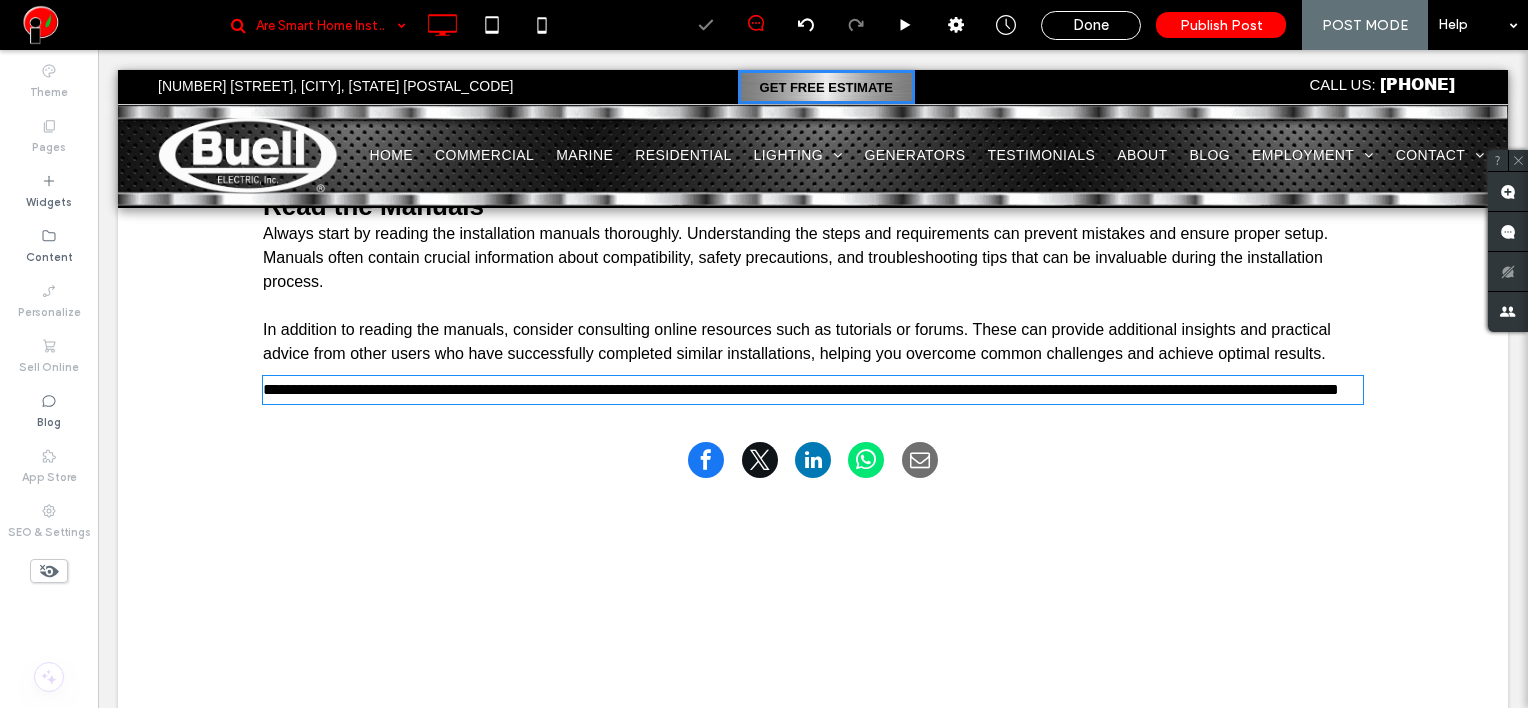 type on "*****" 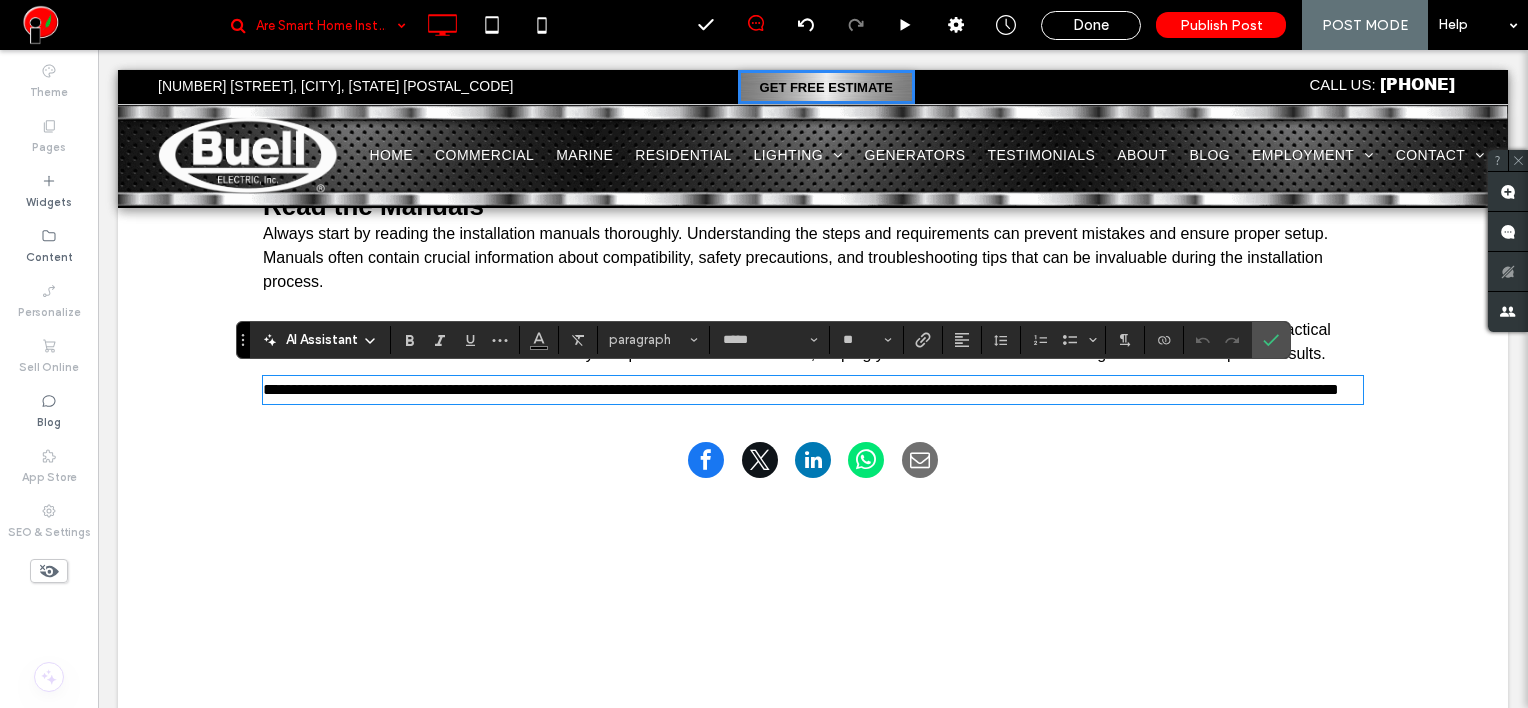 scroll, scrollTop: 0, scrollLeft: 0, axis: both 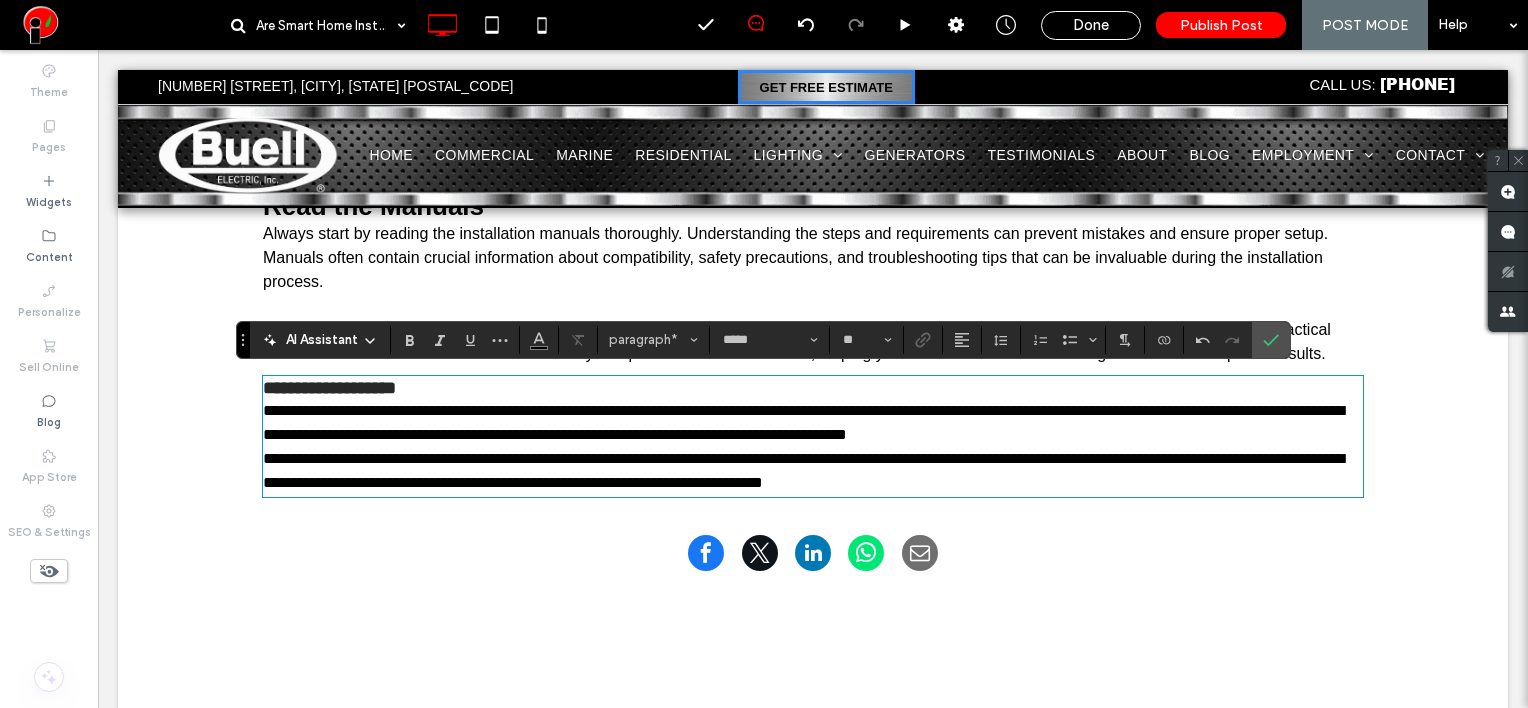 click on "**********" at bounding box center (813, 423) 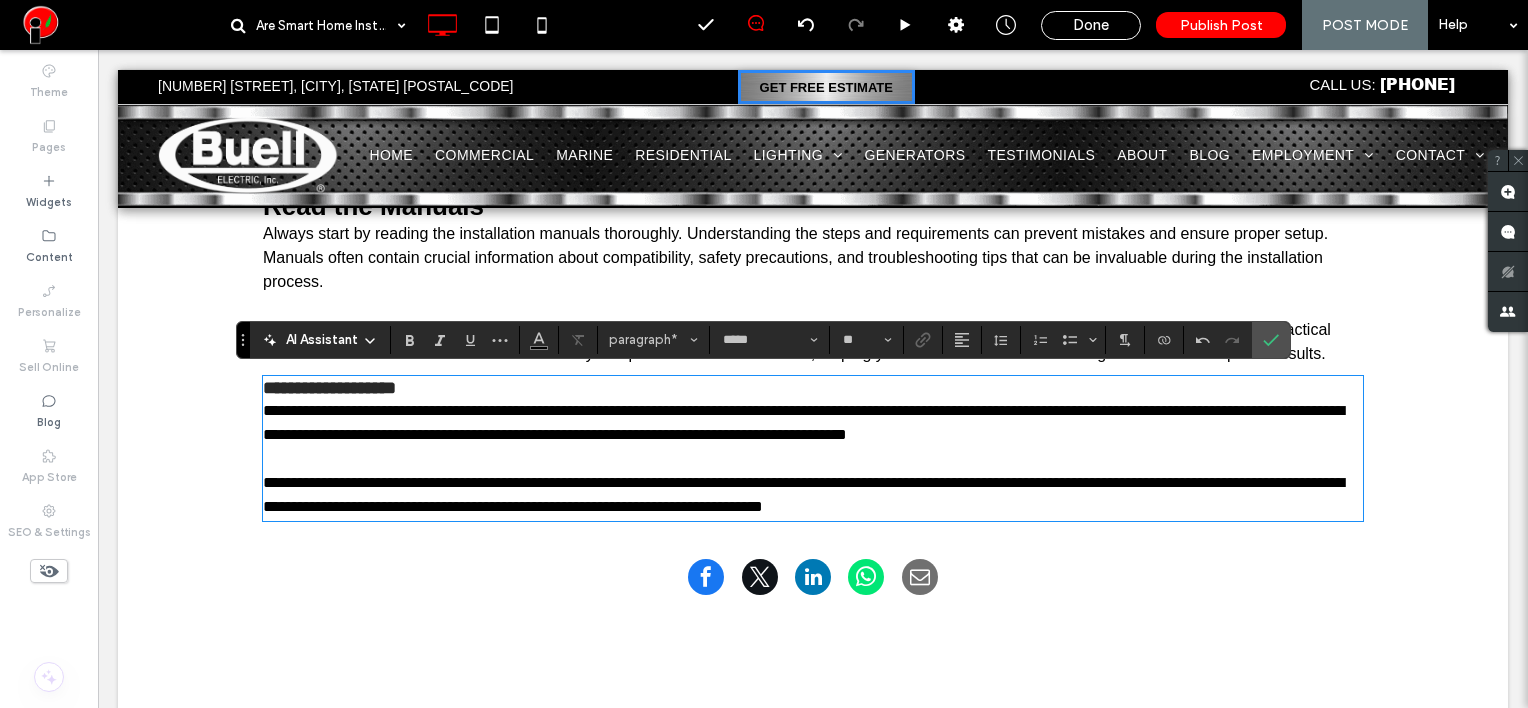 type on "**" 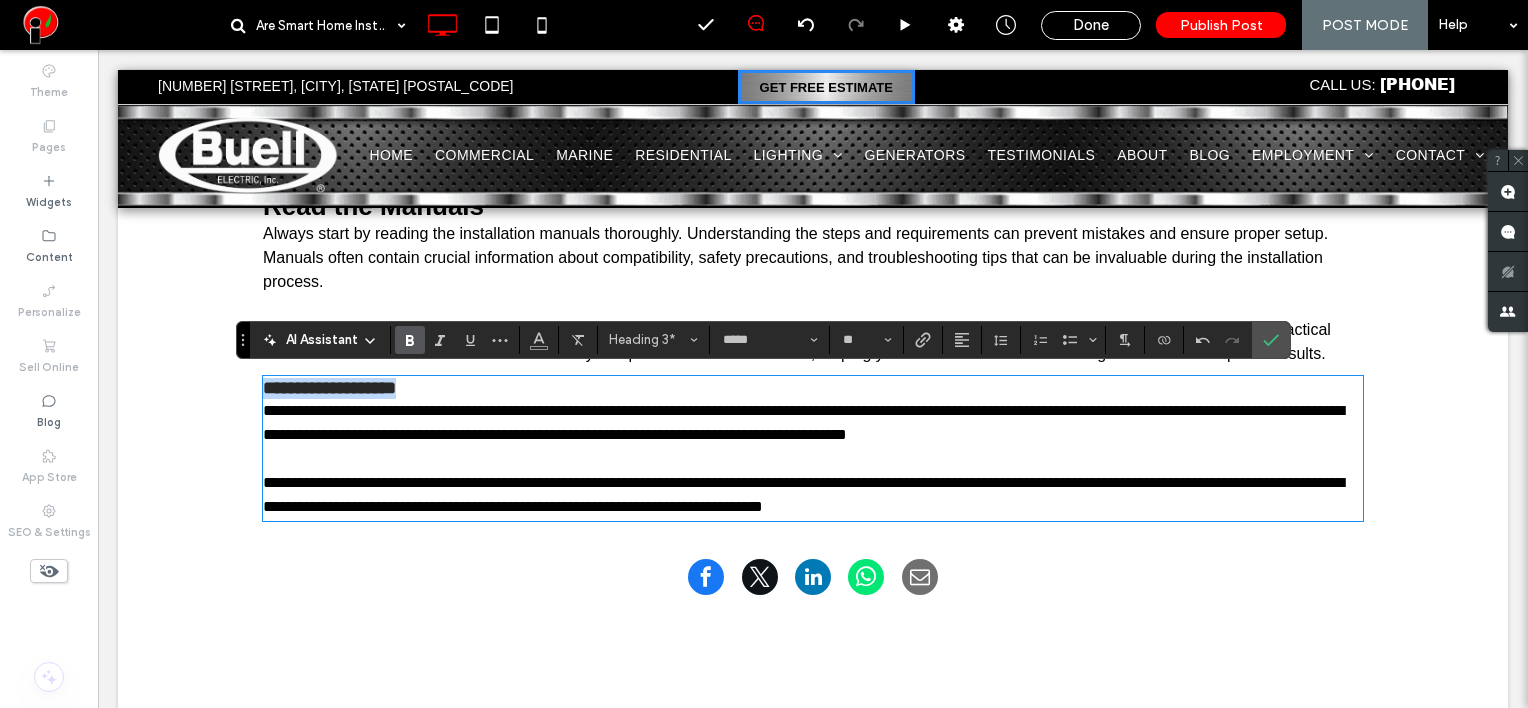 drag, startPoint x: 467, startPoint y: 384, endPoint x: 208, endPoint y: 364, distance: 259.77106 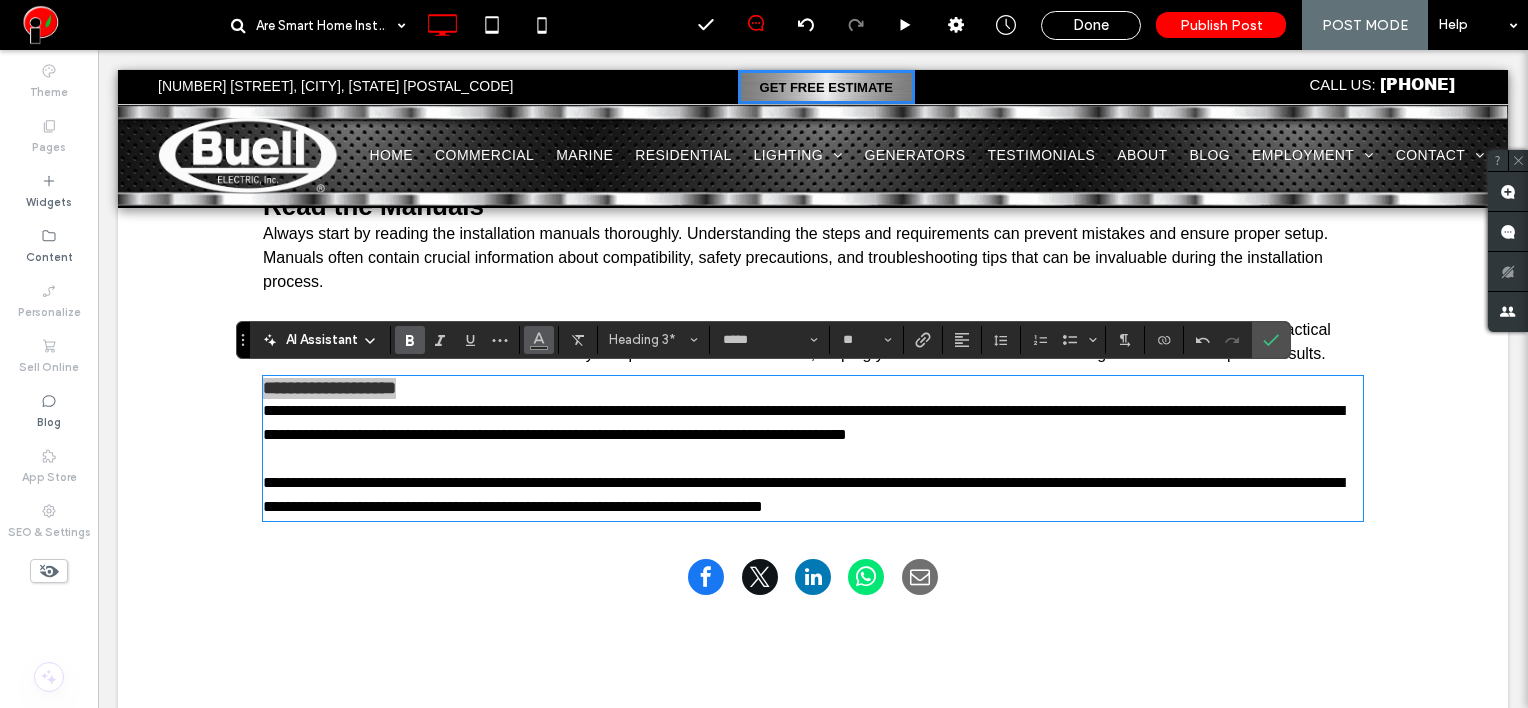click 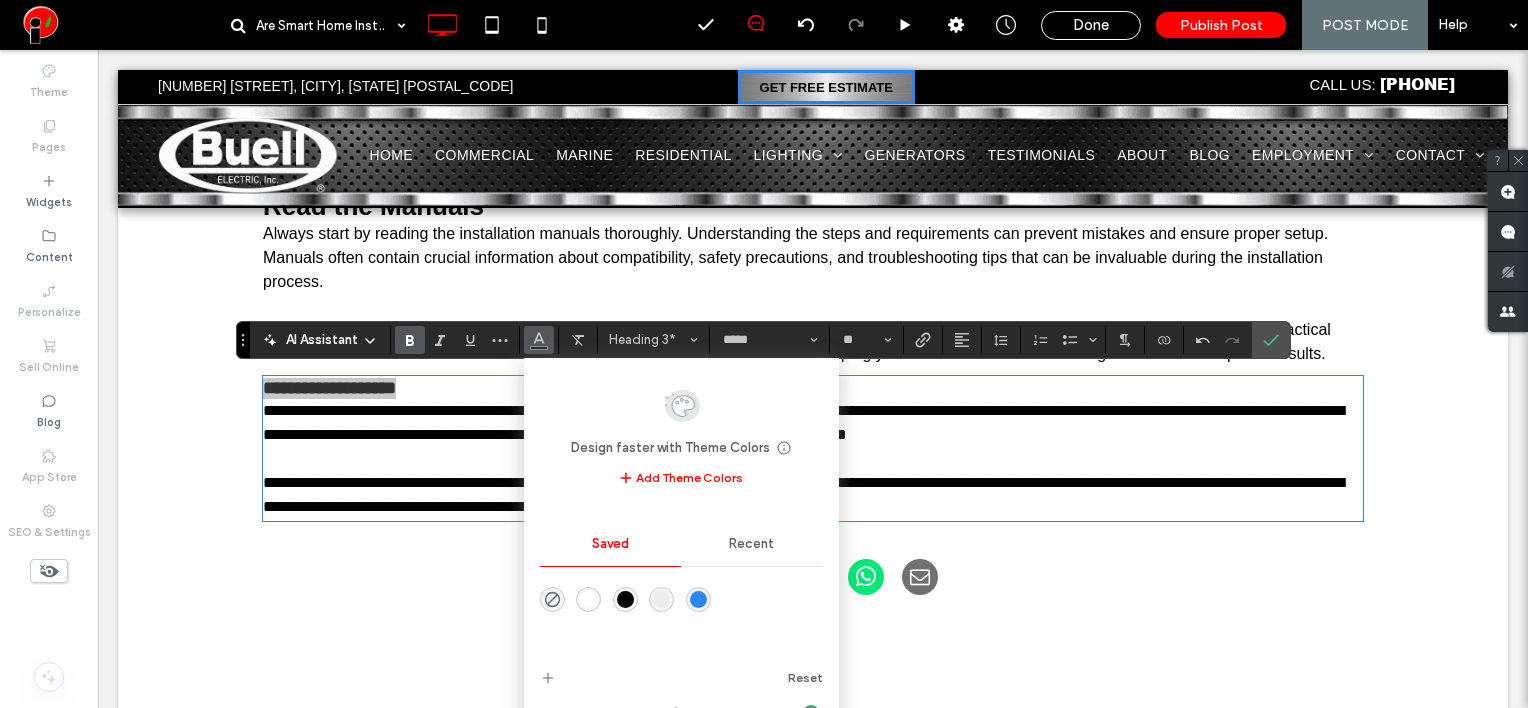 drag, startPoint x: 620, startPoint y: 601, endPoint x: 596, endPoint y: 462, distance: 141.05673 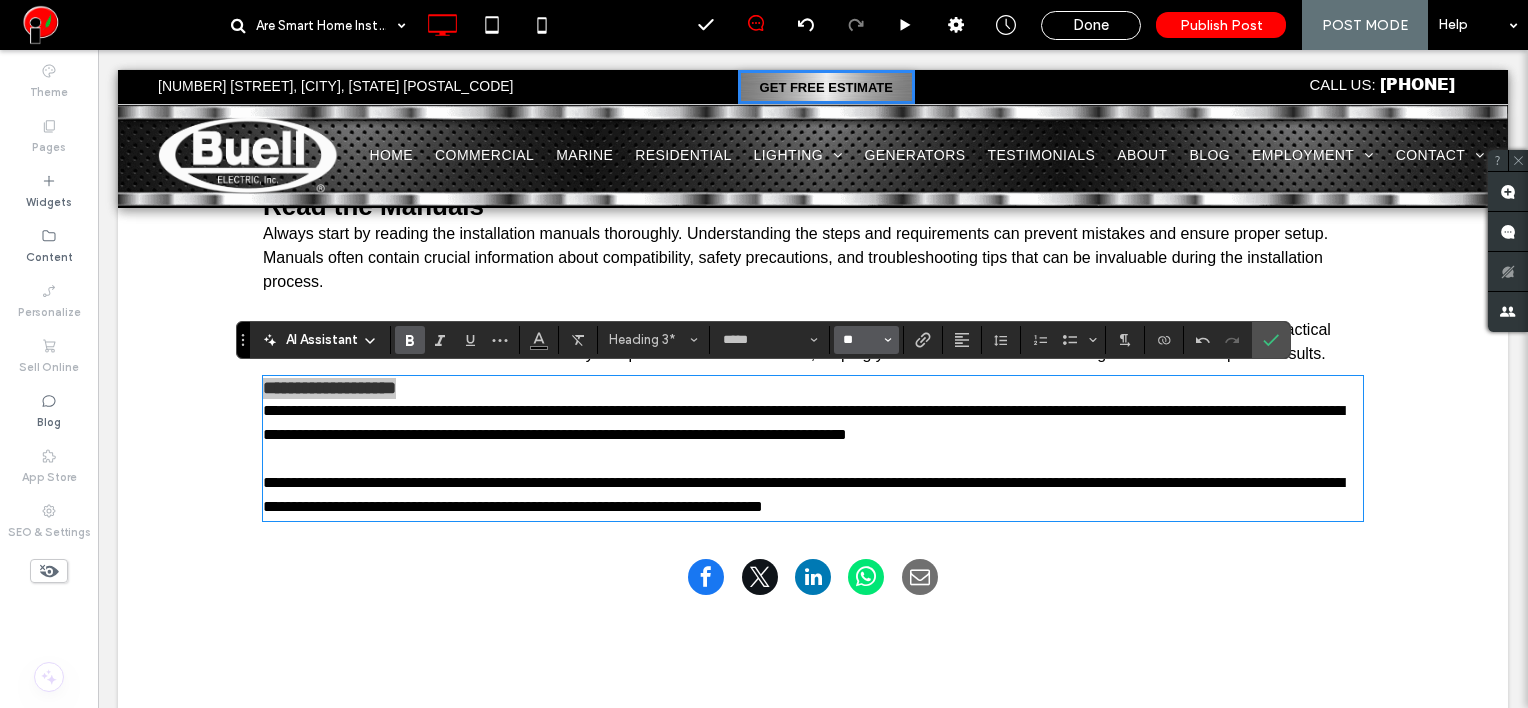 click on "**" at bounding box center [860, 340] 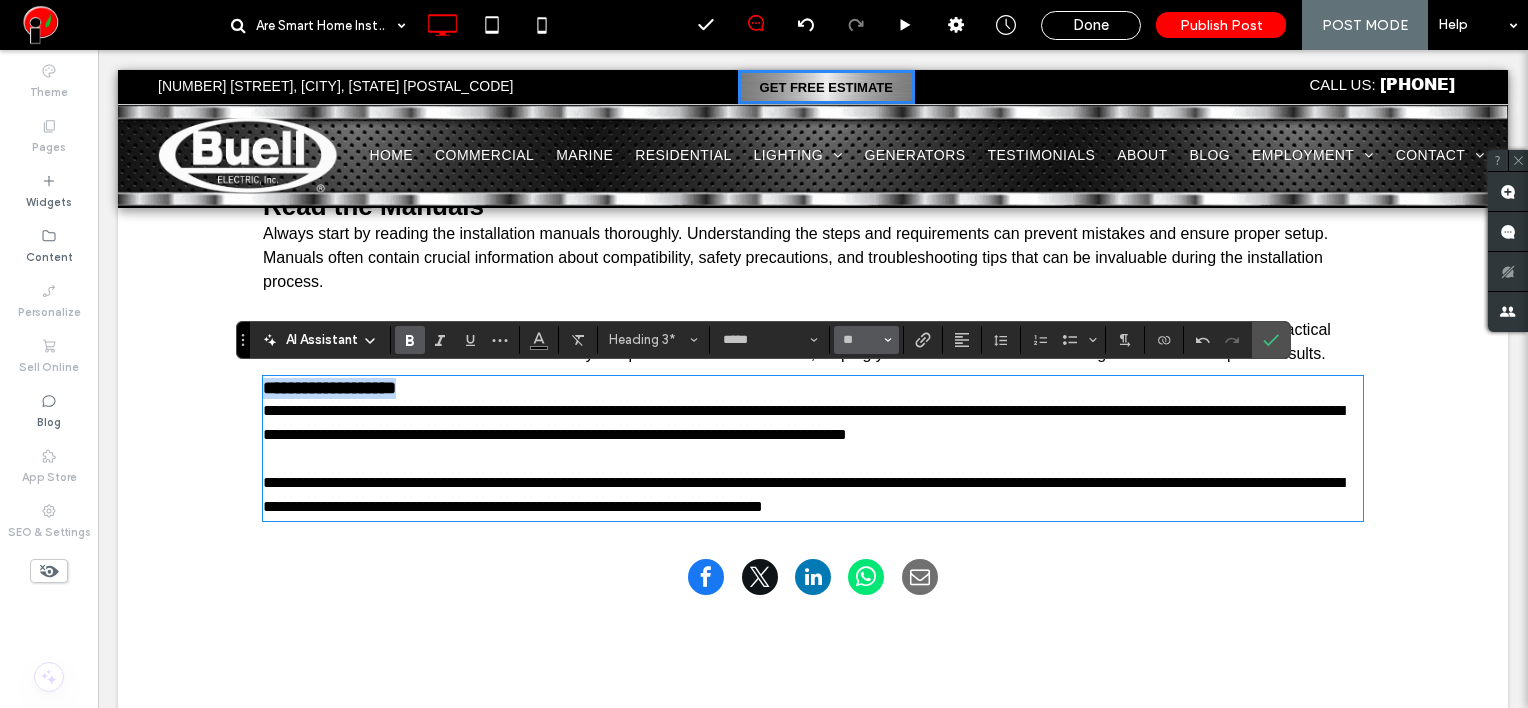 type on "**" 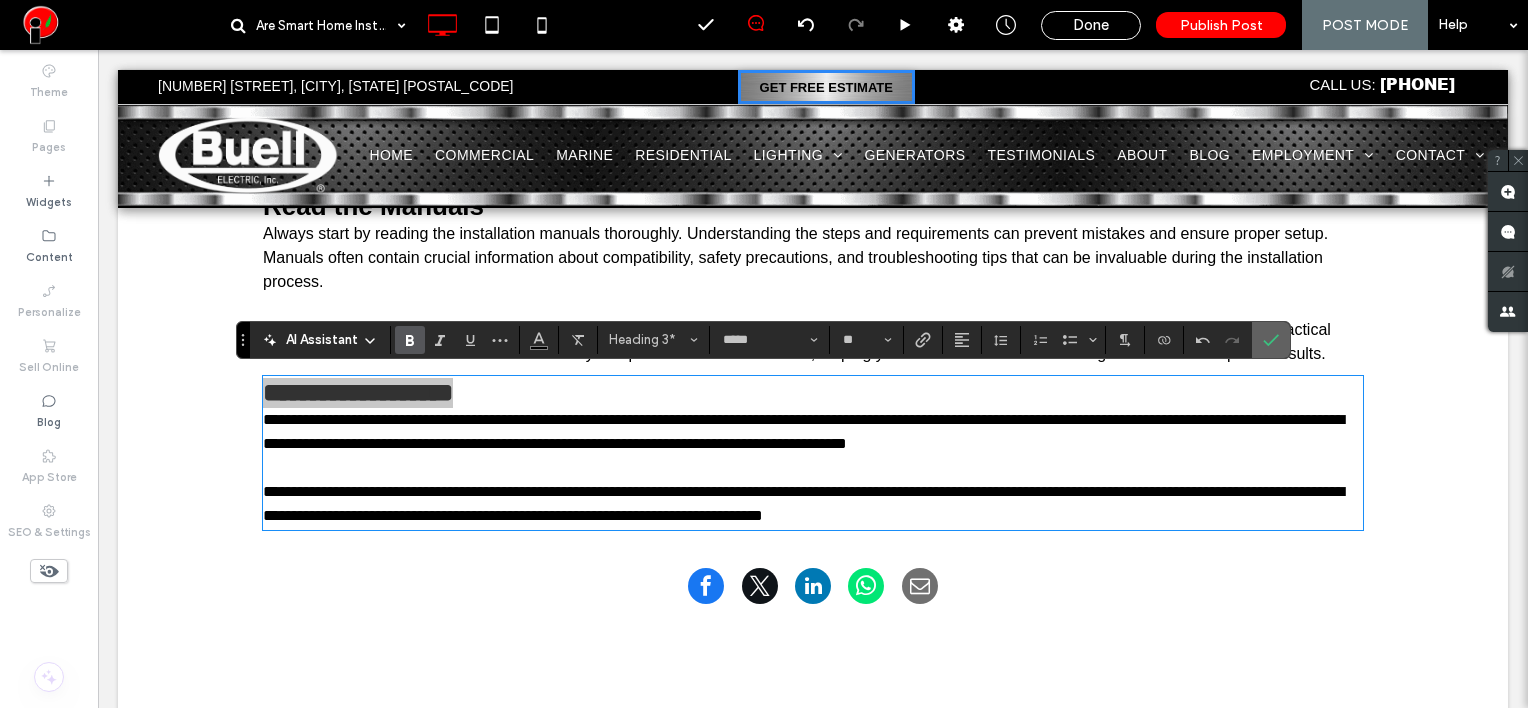 drag, startPoint x: 1279, startPoint y: 339, endPoint x: 1046, endPoint y: 289, distance: 238.30443 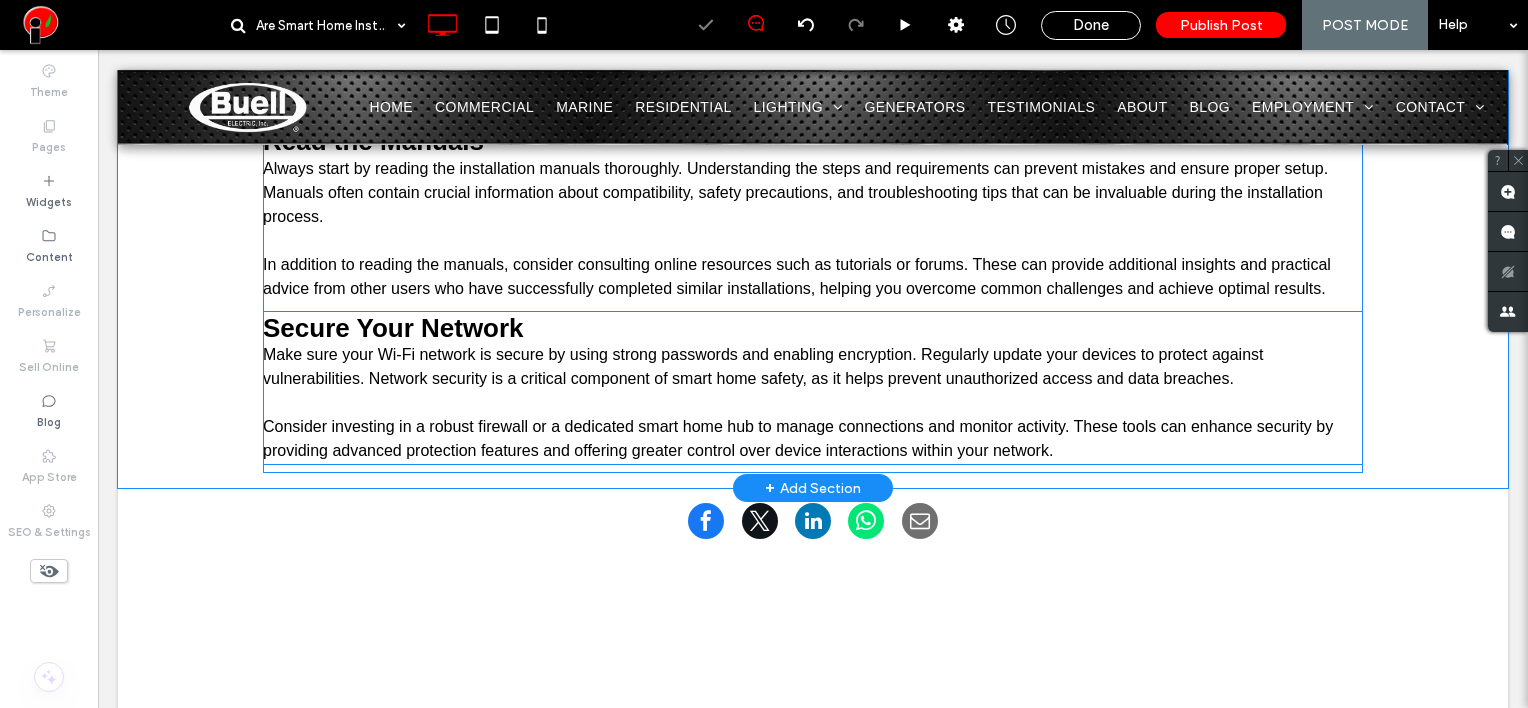 scroll, scrollTop: 4113, scrollLeft: 0, axis: vertical 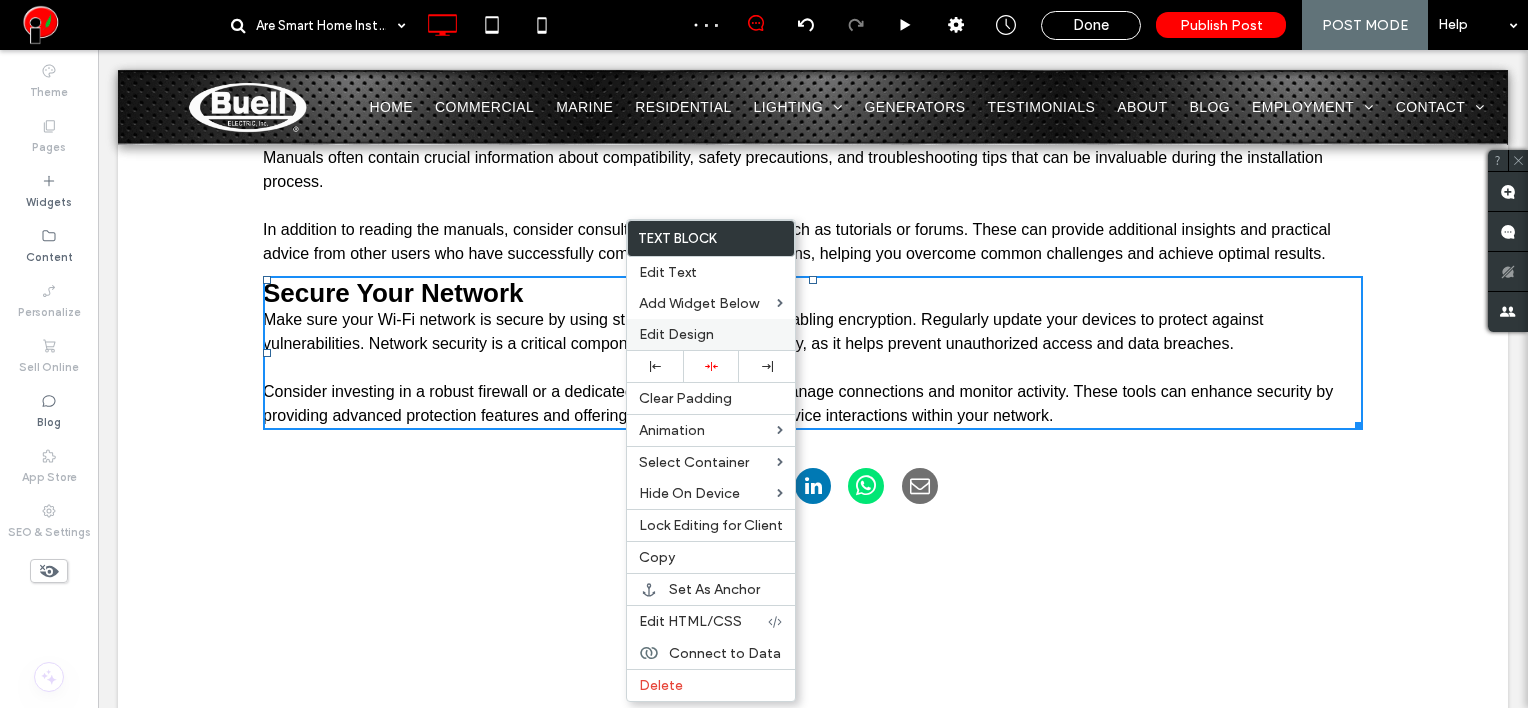 click on "Edit Design" at bounding box center (676, 334) 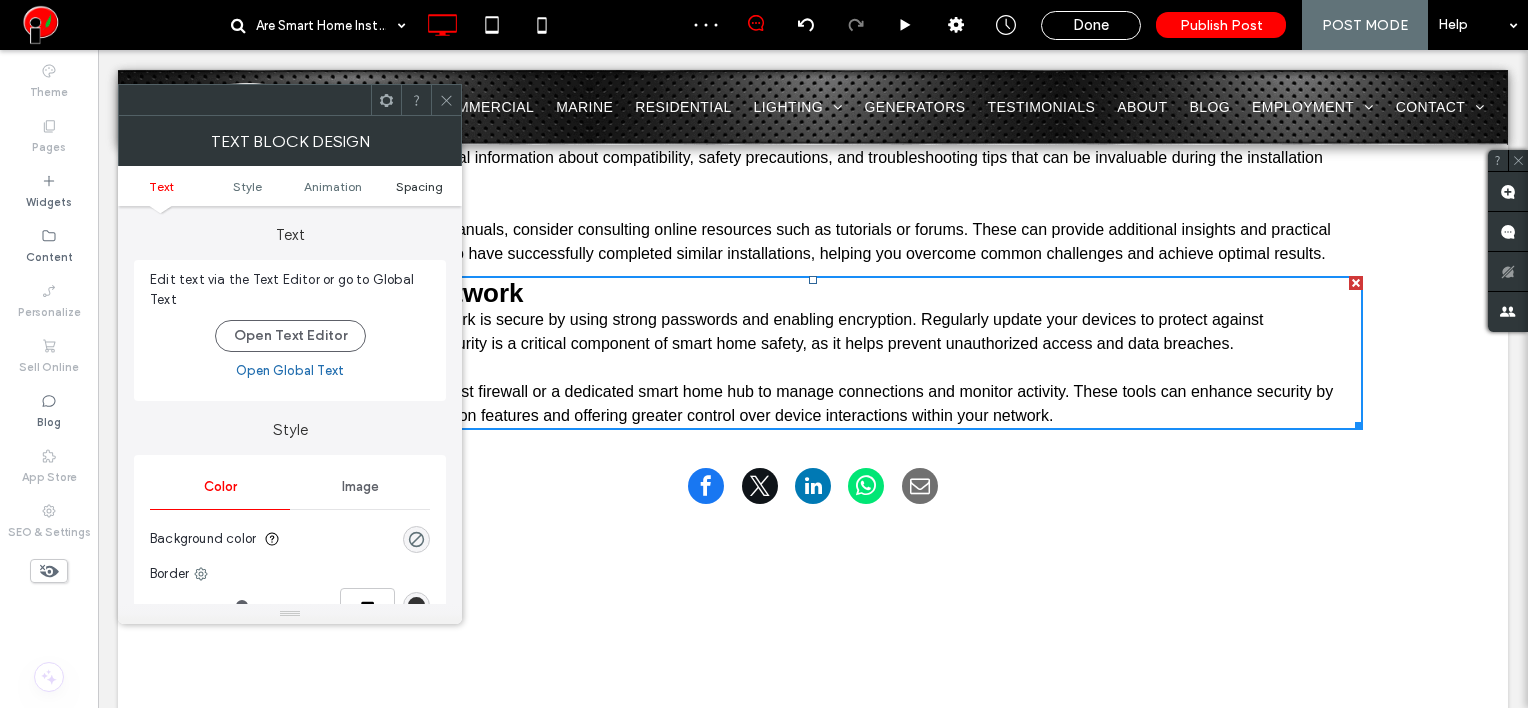 click on "Spacing" at bounding box center [419, 186] 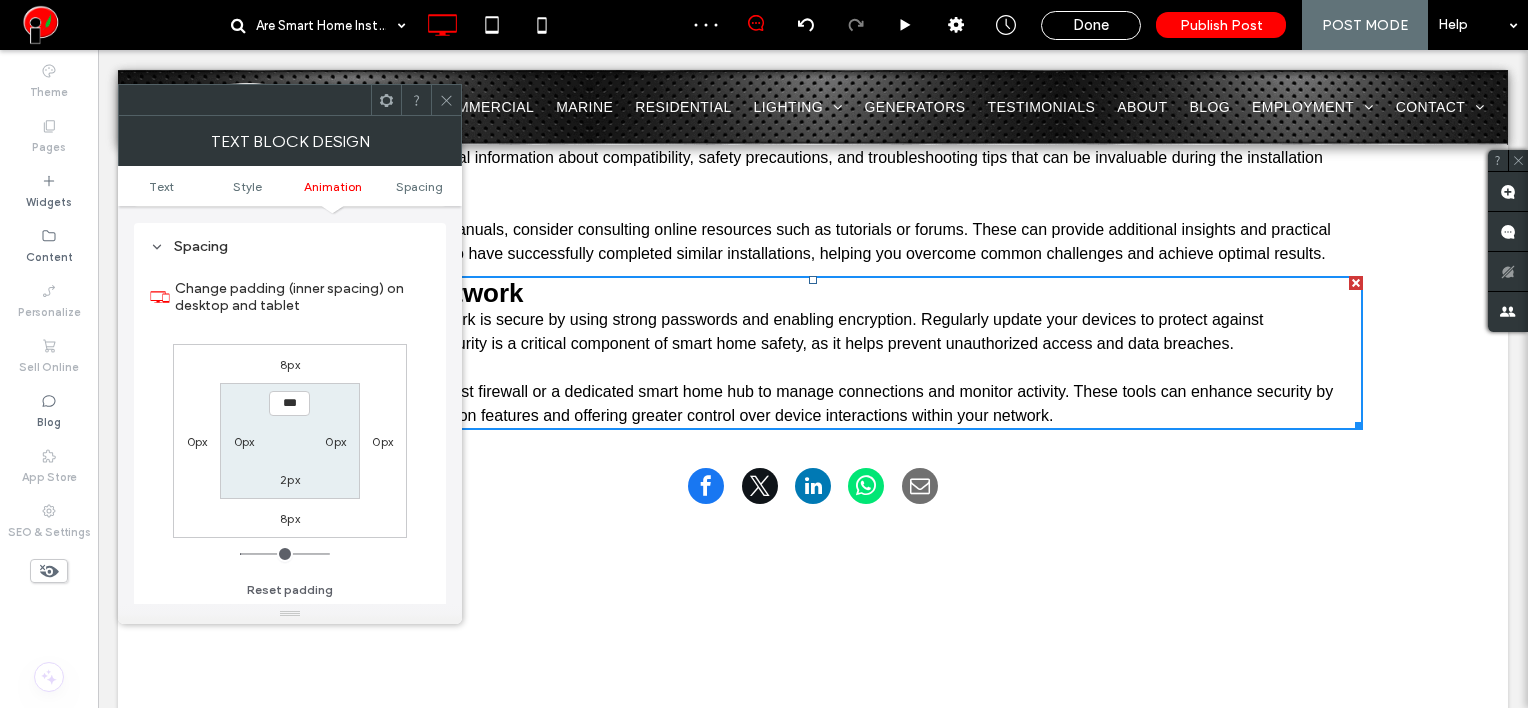 scroll, scrollTop: 572, scrollLeft: 0, axis: vertical 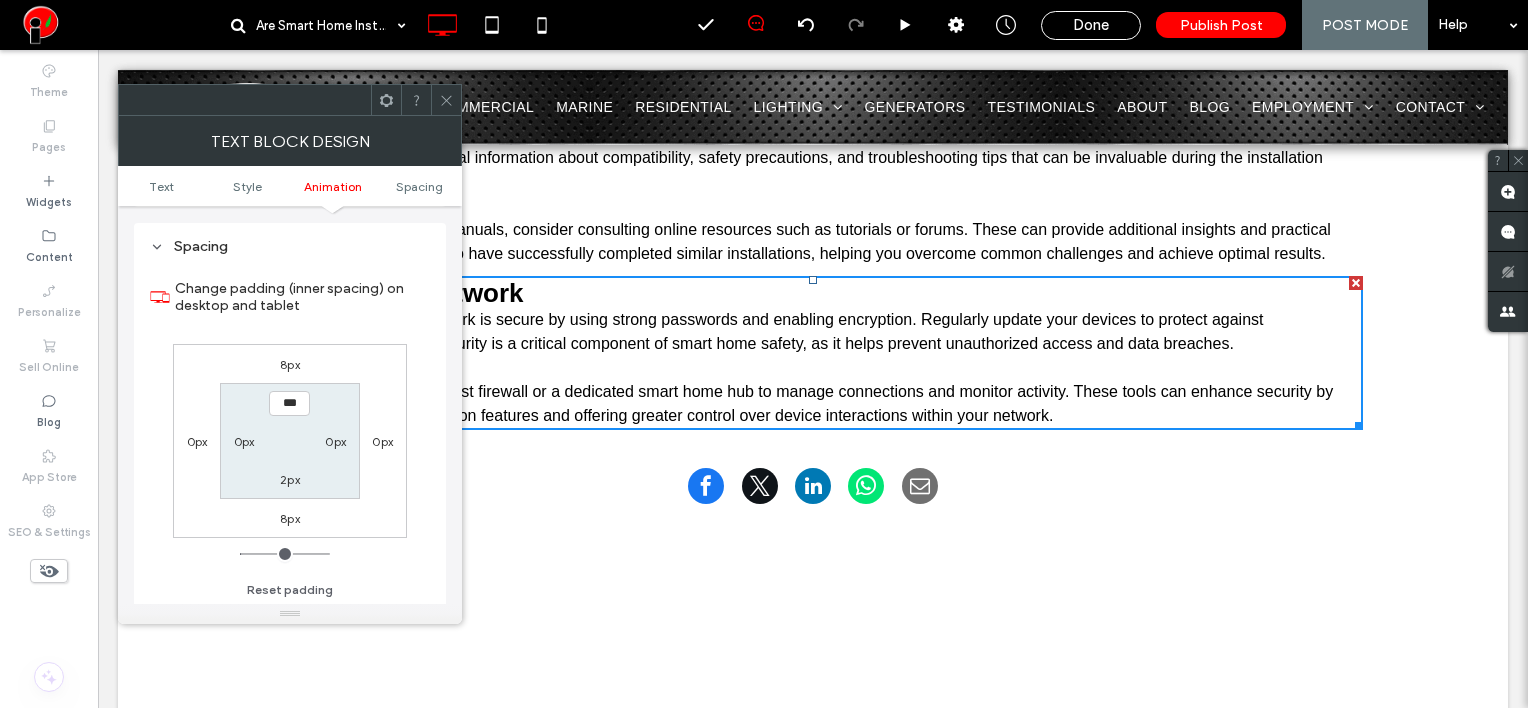 click on "8px" at bounding box center [290, 364] 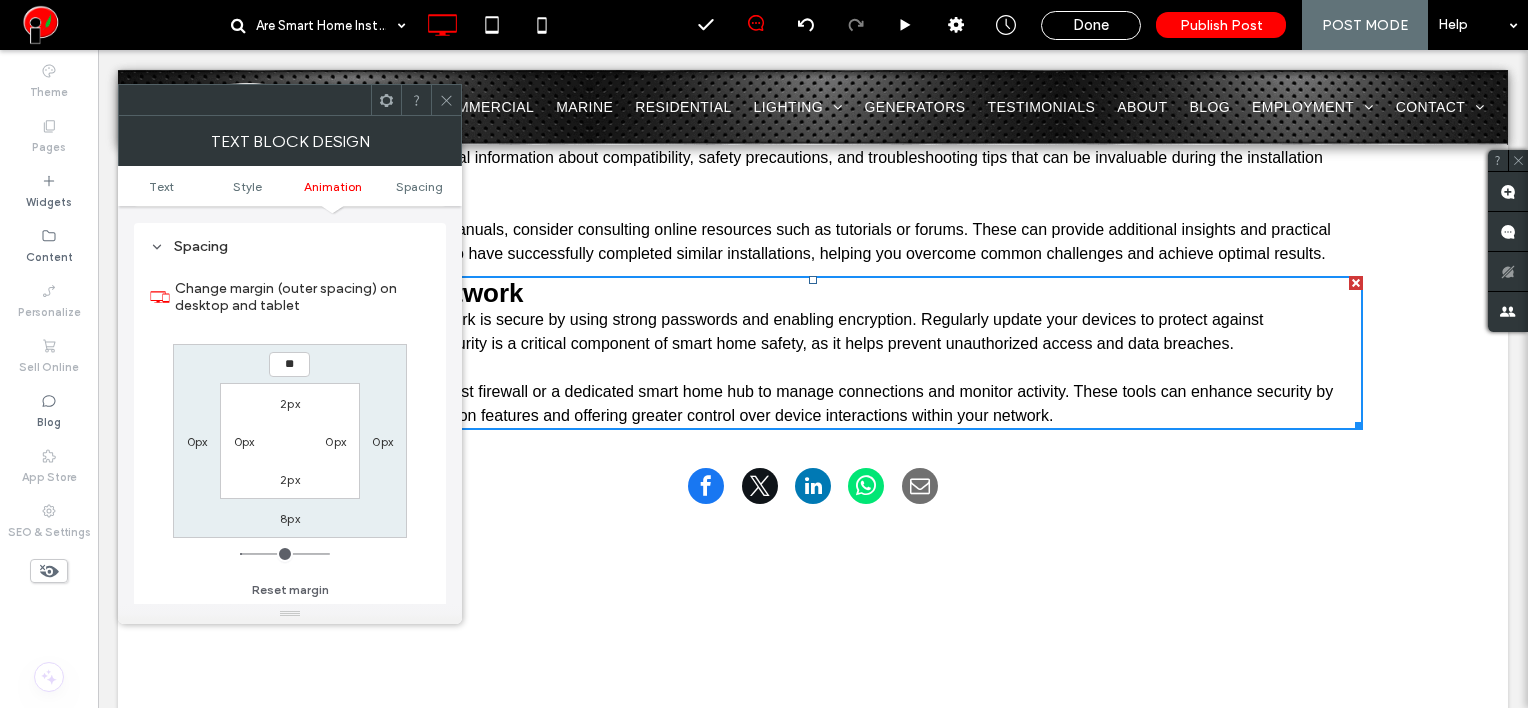 type on "**" 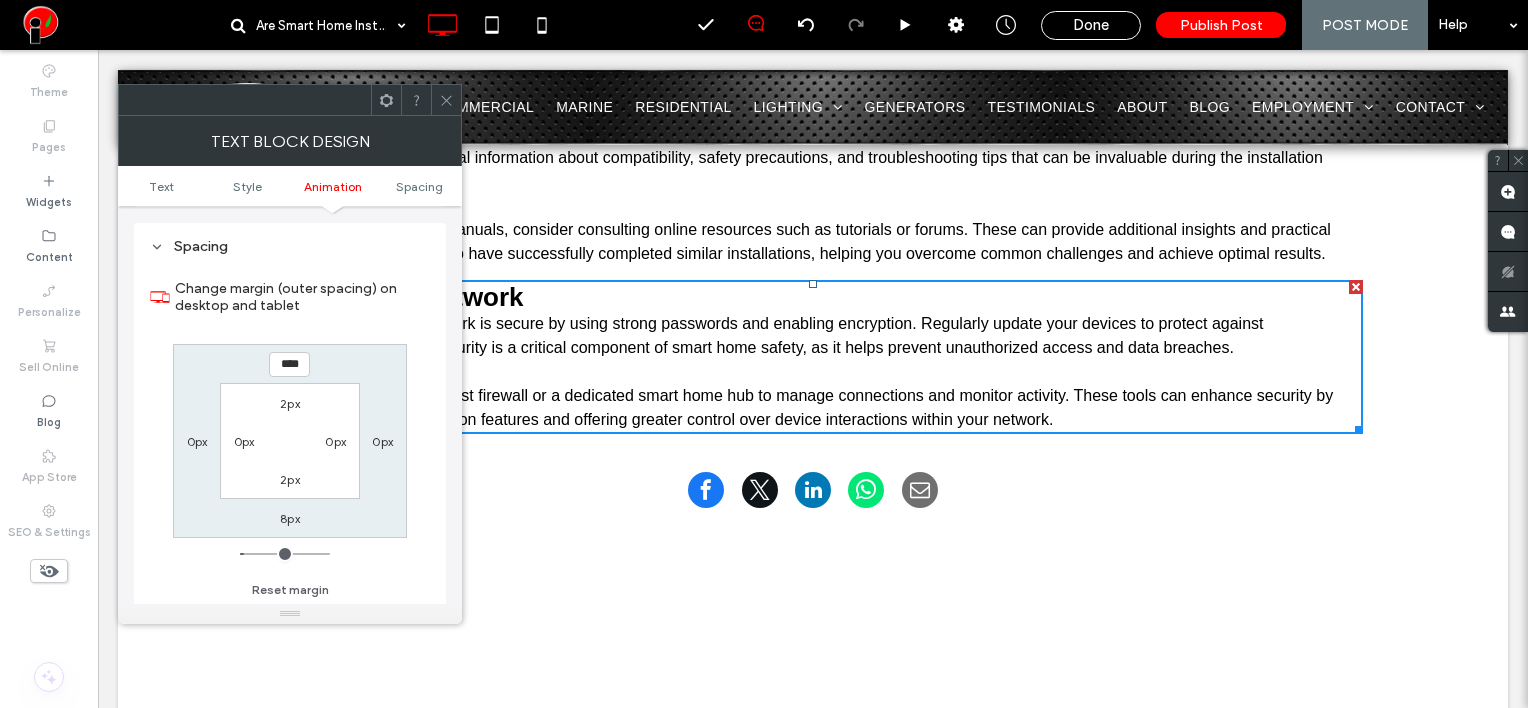 click 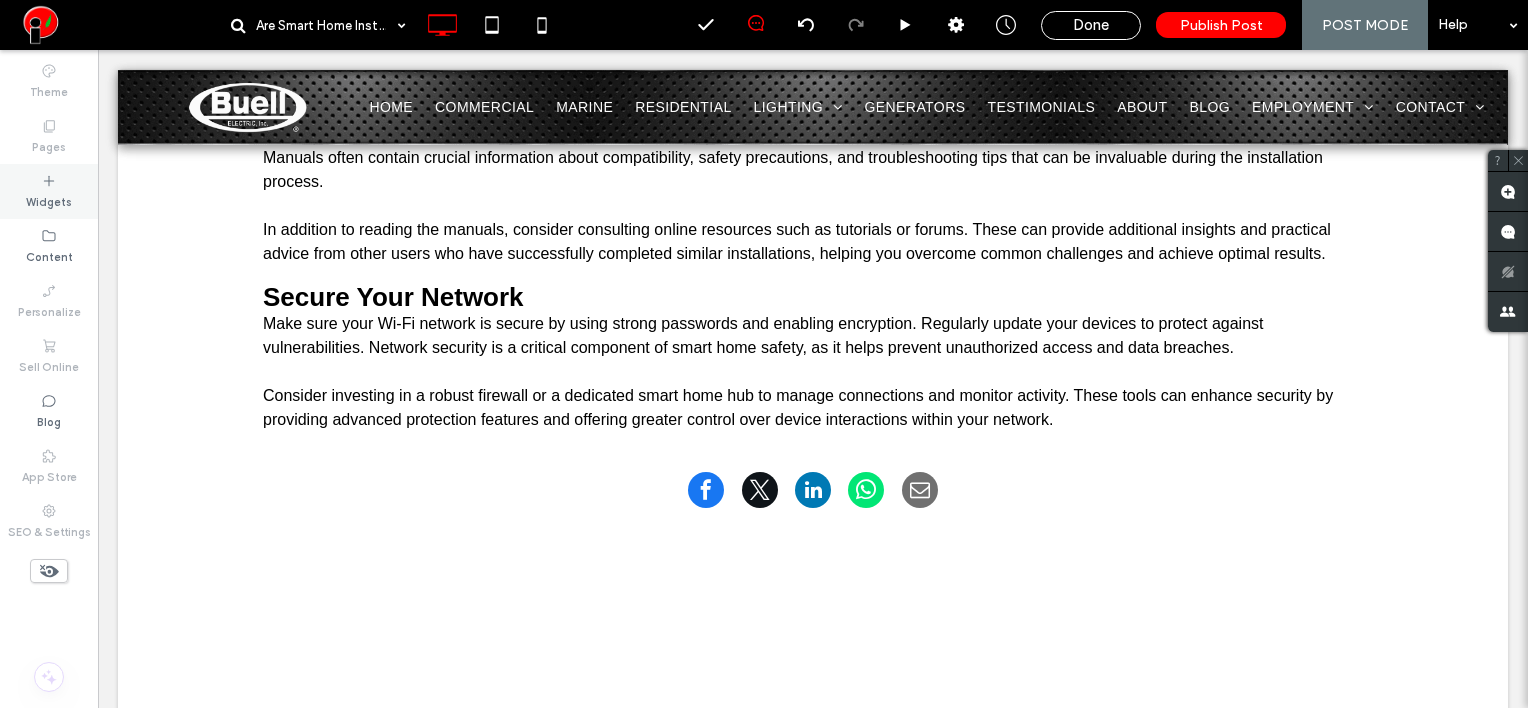 click 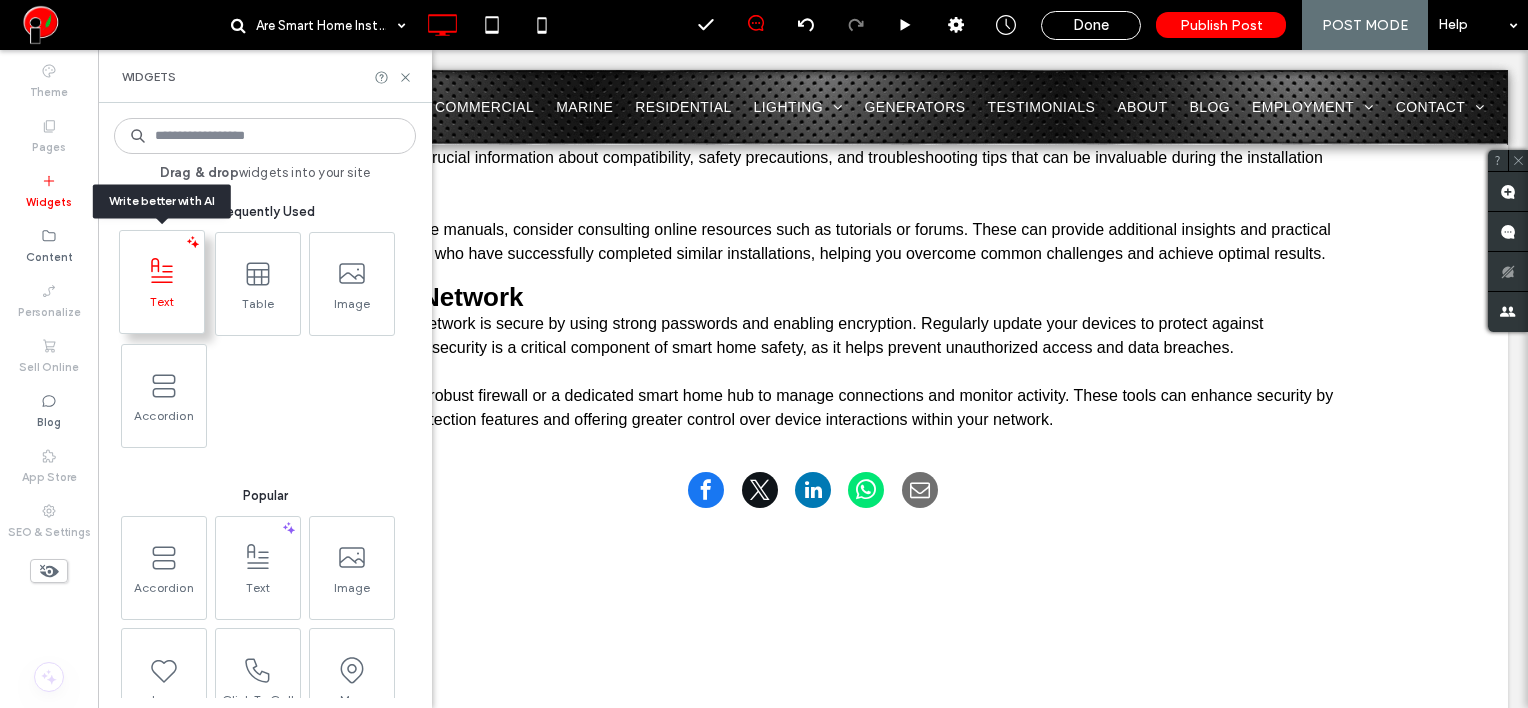 click 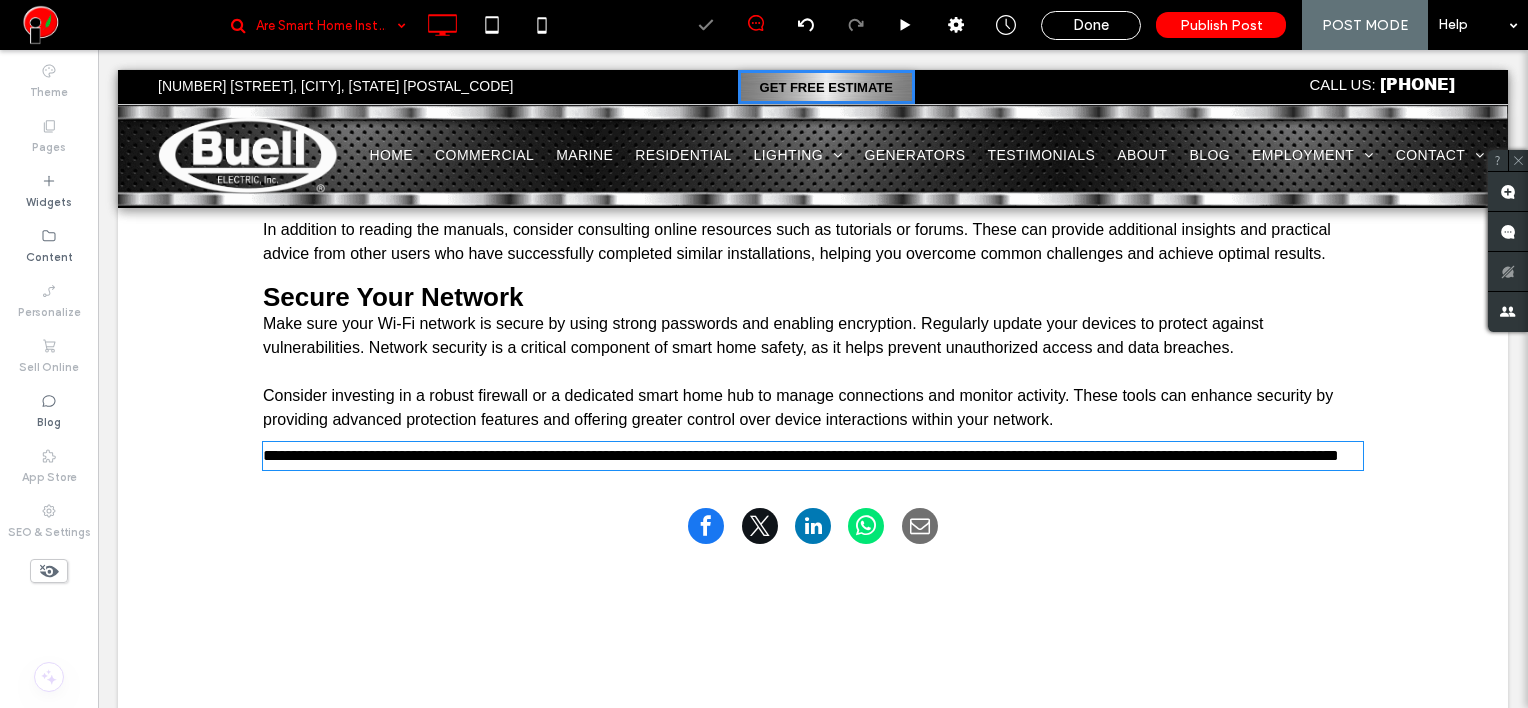 type on "*****" 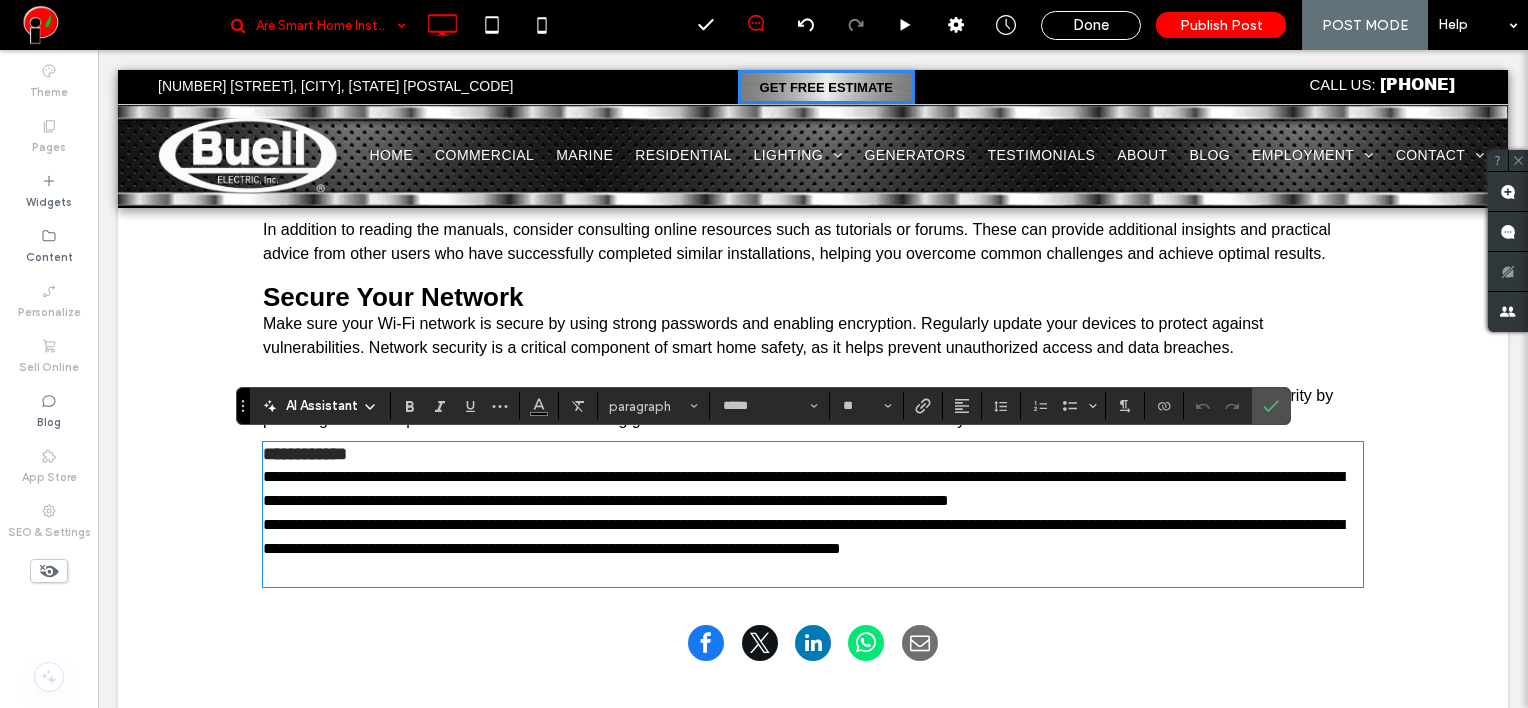 scroll, scrollTop: 0, scrollLeft: 0, axis: both 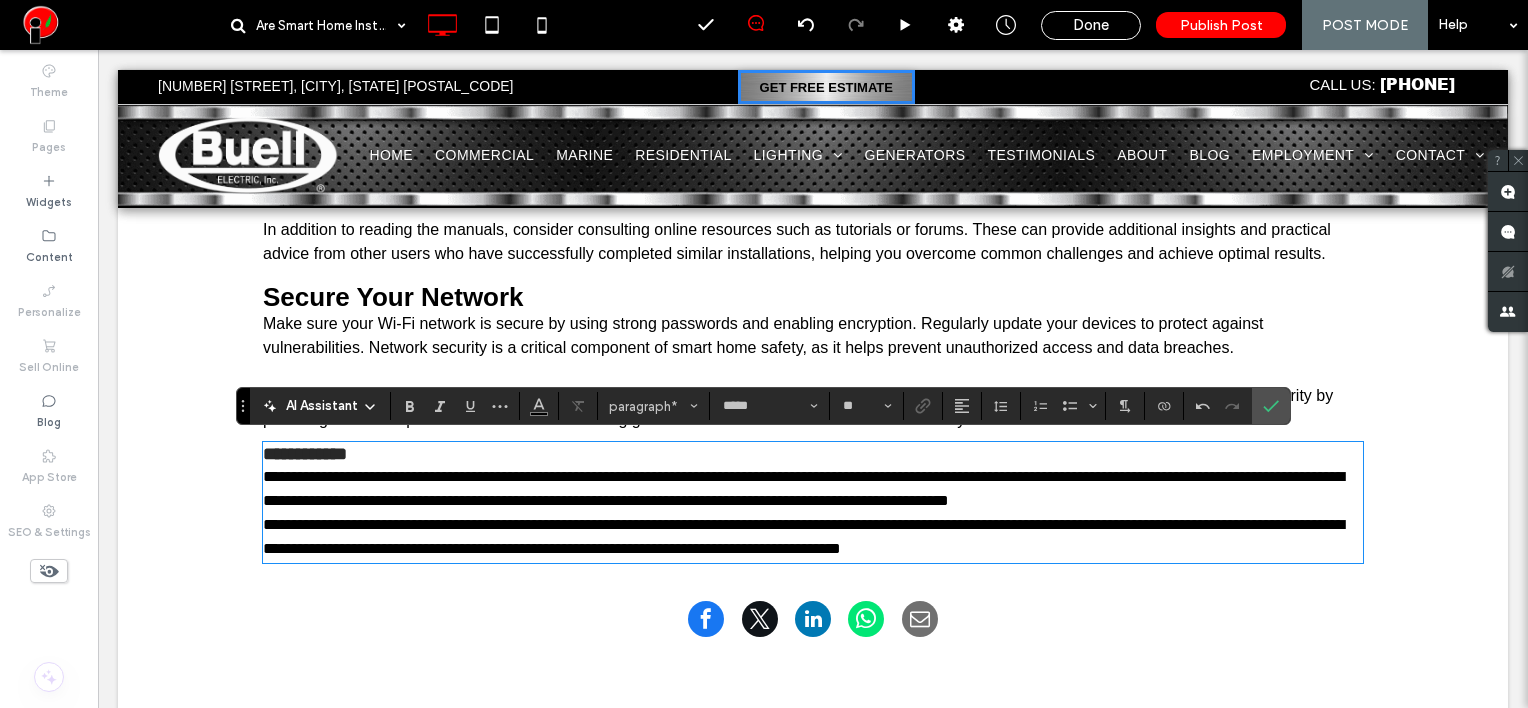 click on "**********" at bounding box center [813, 489] 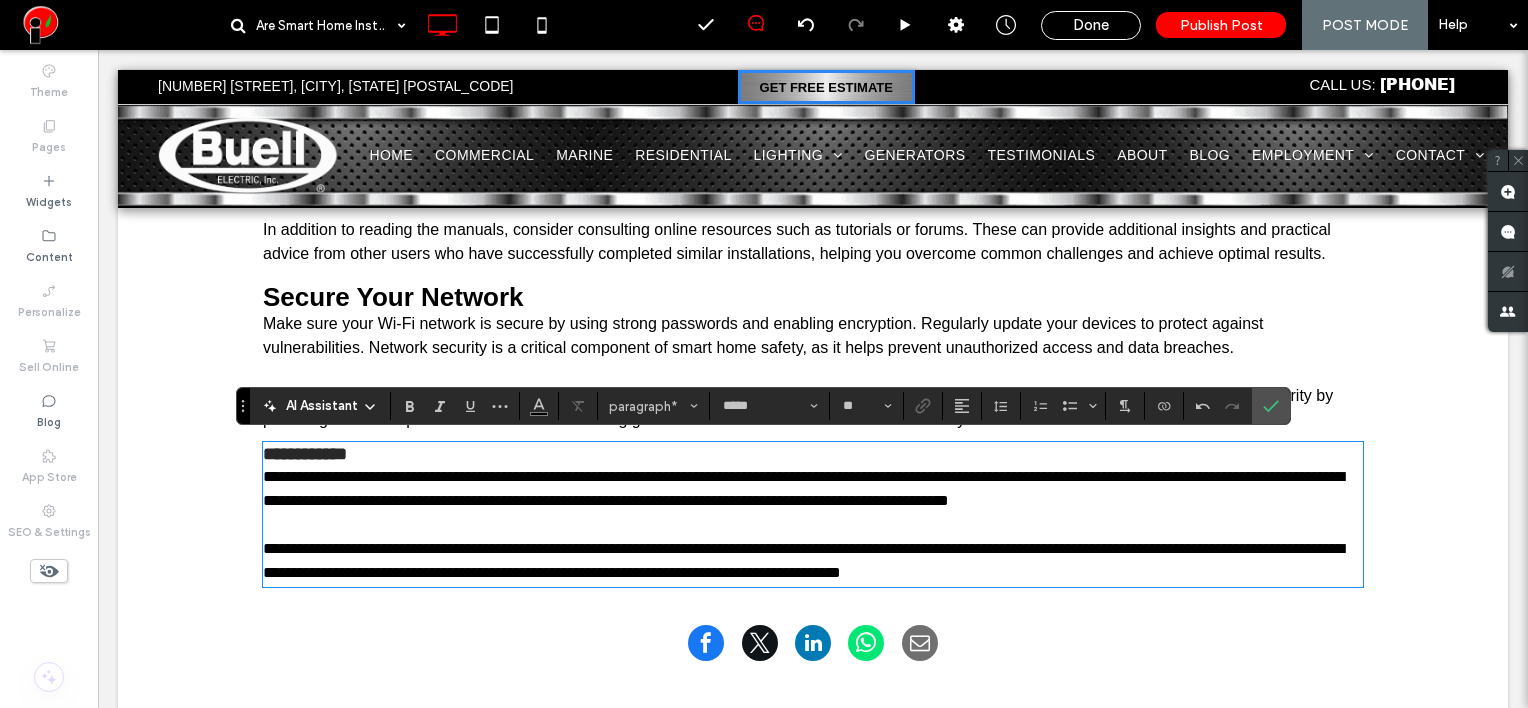 type on "**" 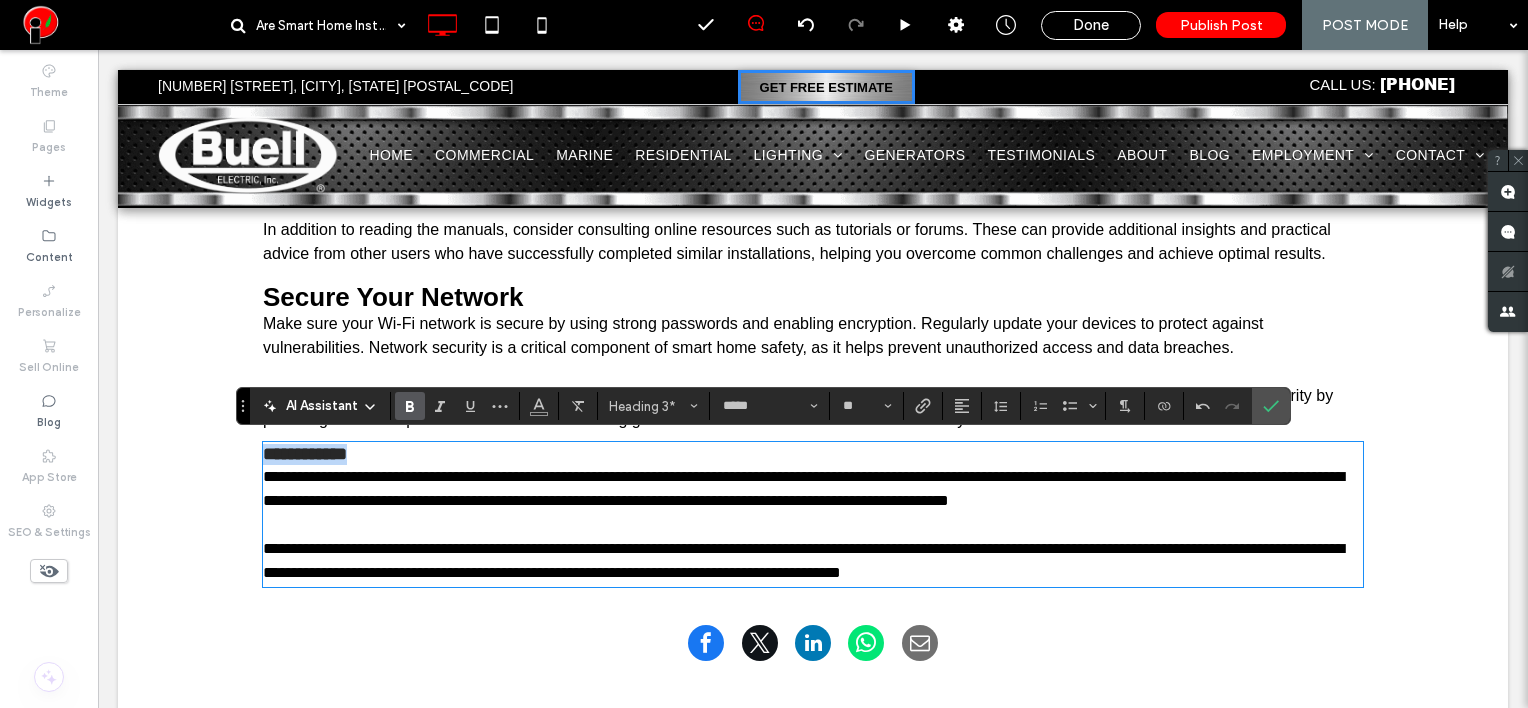 drag, startPoint x: 376, startPoint y: 448, endPoint x: 183, endPoint y: 450, distance: 193.01036 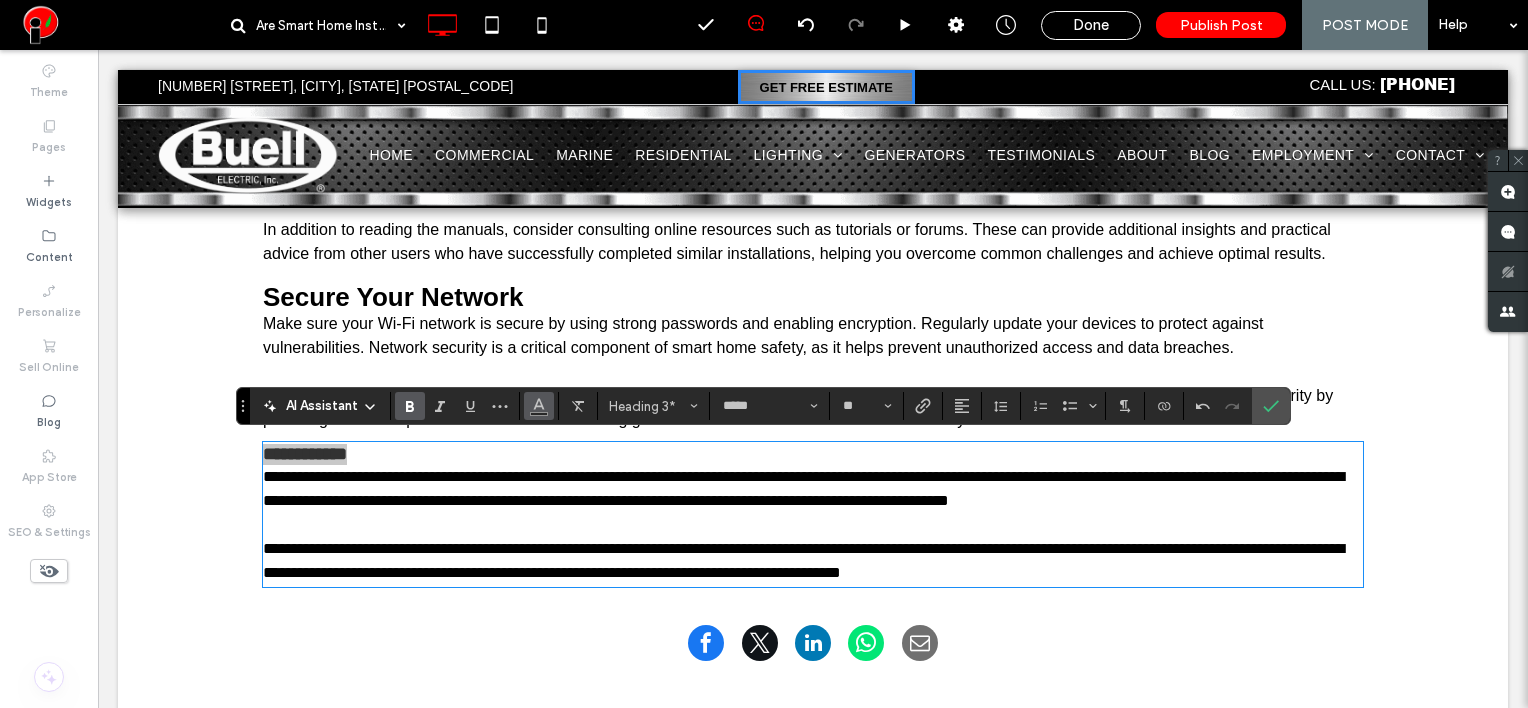 click 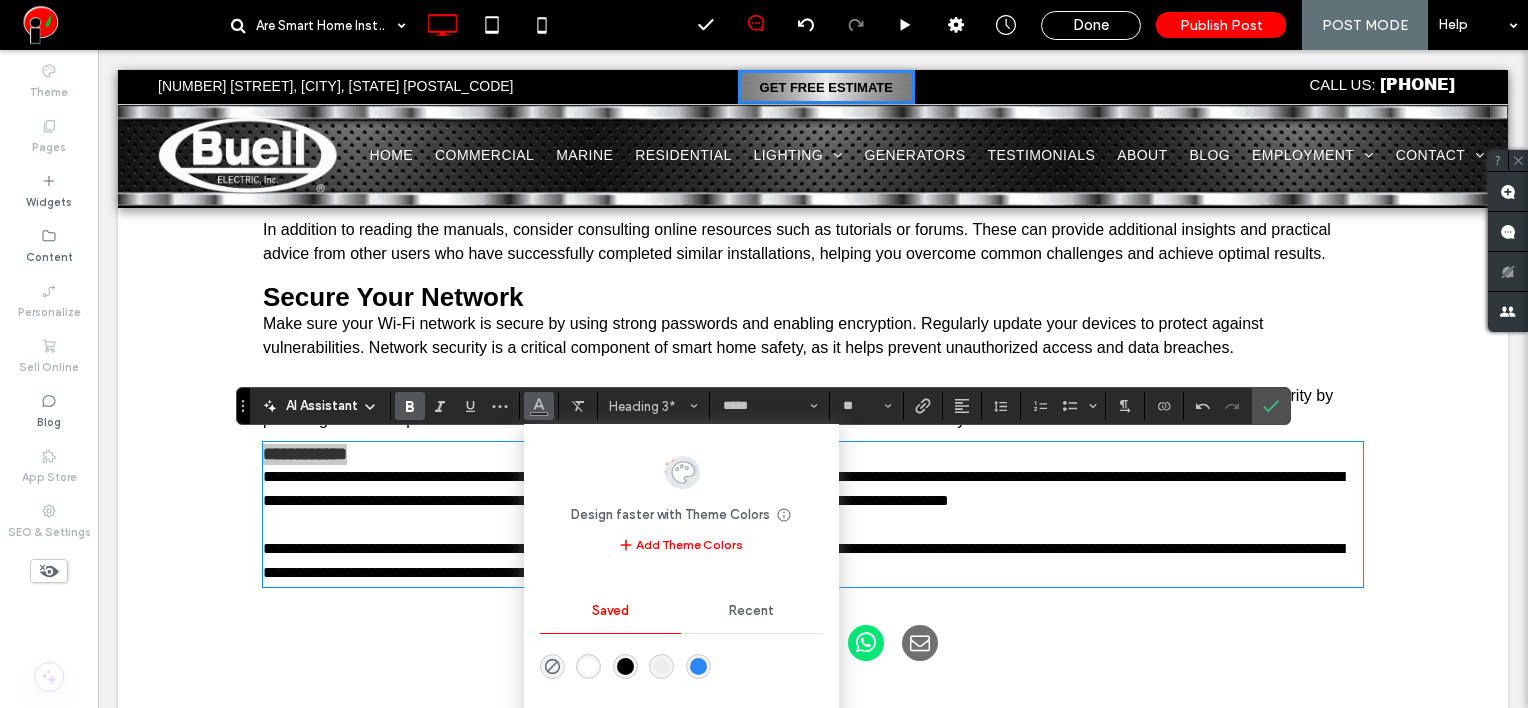 click at bounding box center (625, 666) 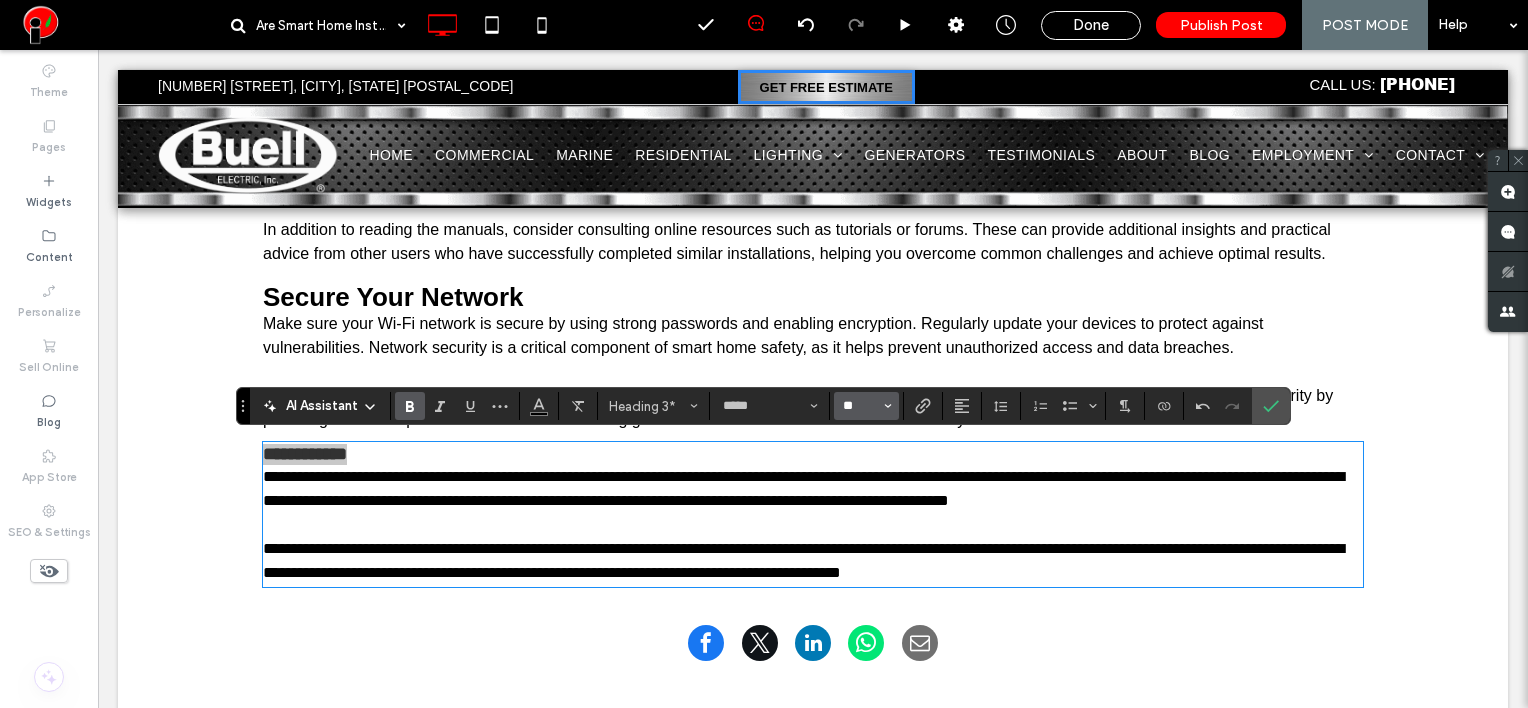 click on "**" at bounding box center (860, 406) 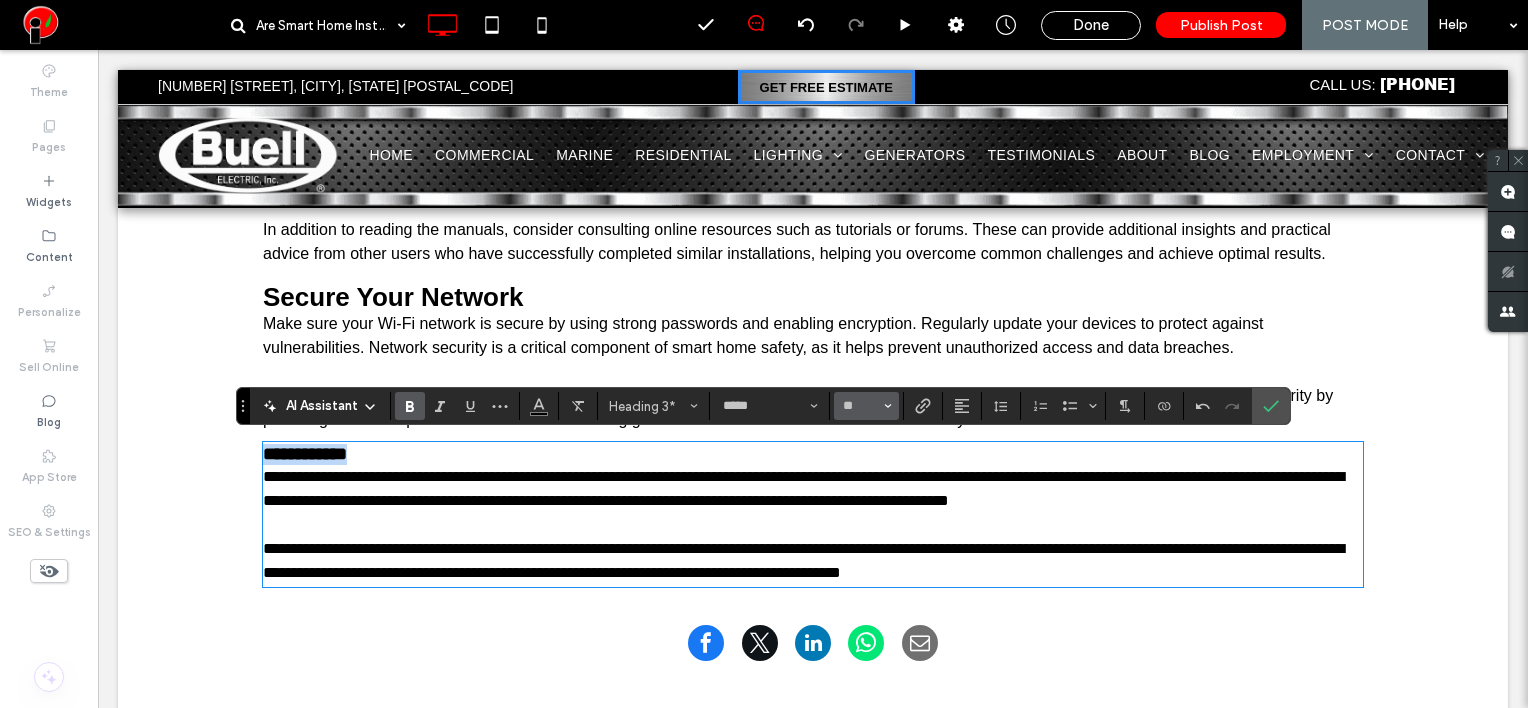 type on "**" 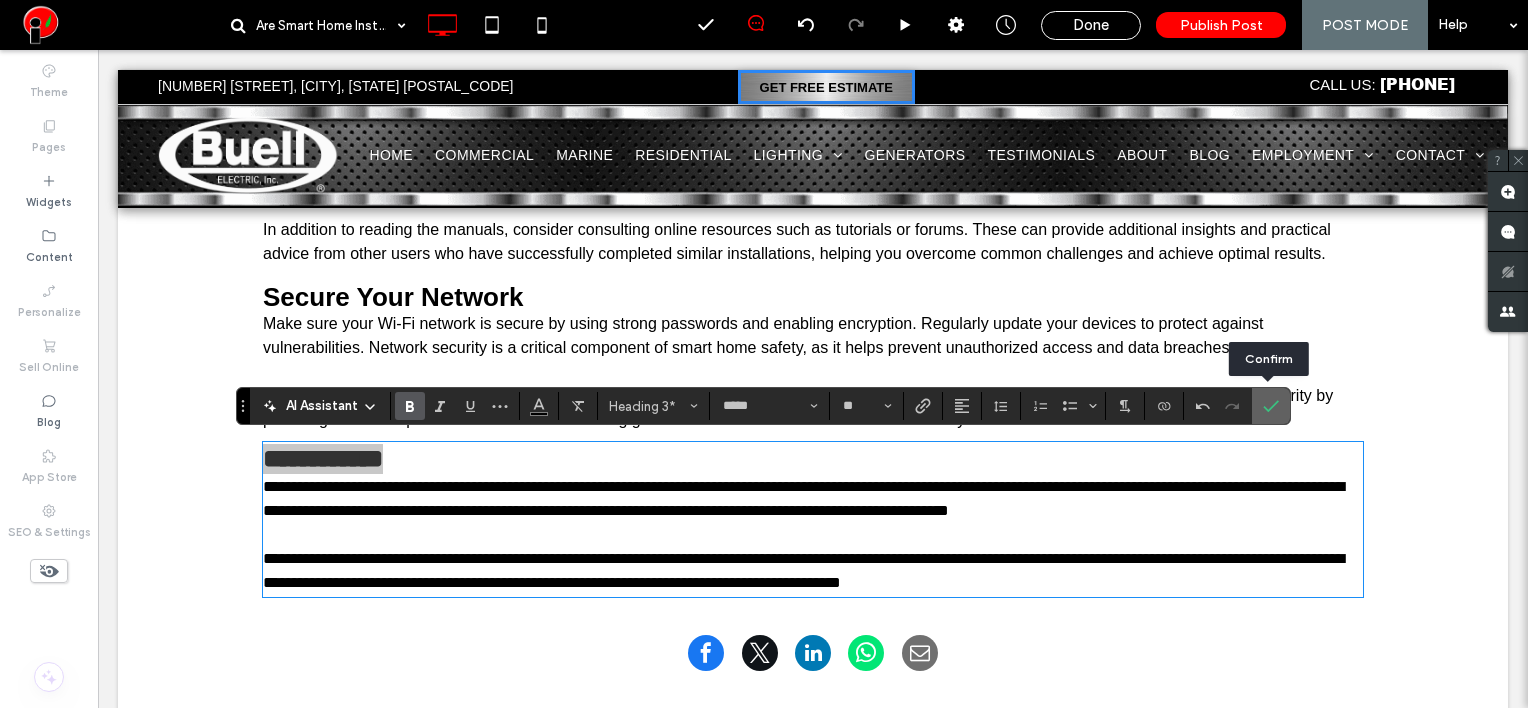 click at bounding box center (1271, 406) 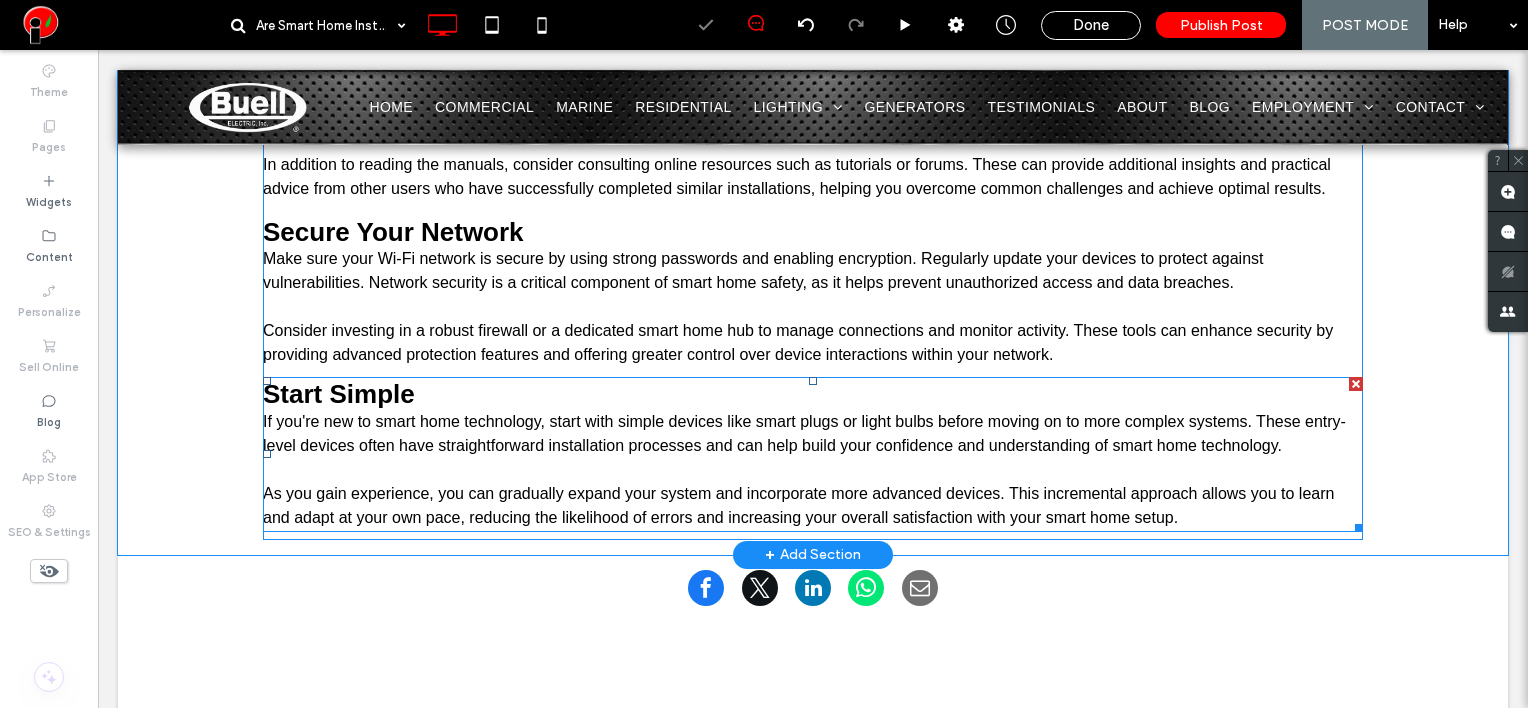 scroll, scrollTop: 4213, scrollLeft: 0, axis: vertical 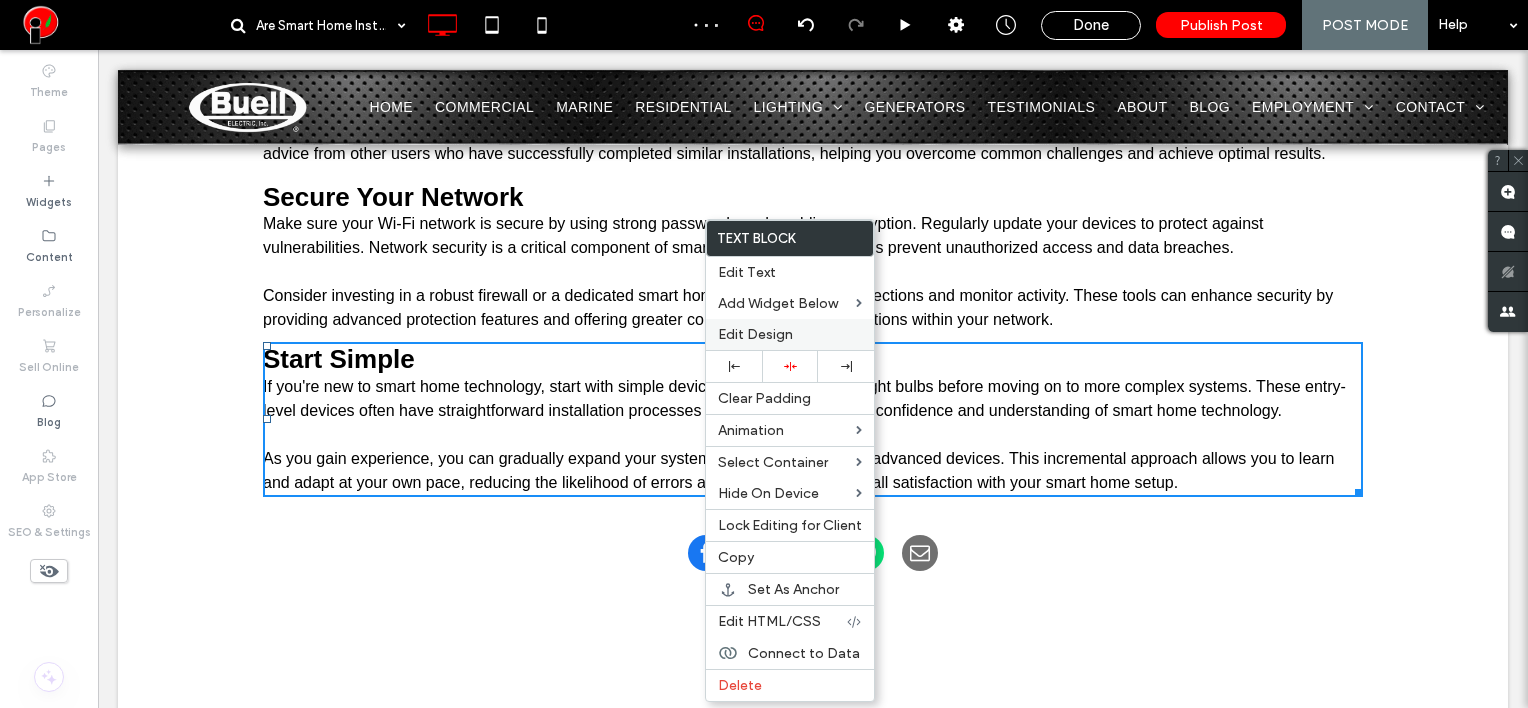 drag, startPoint x: 743, startPoint y: 339, endPoint x: 570, endPoint y: 266, distance: 187.77113 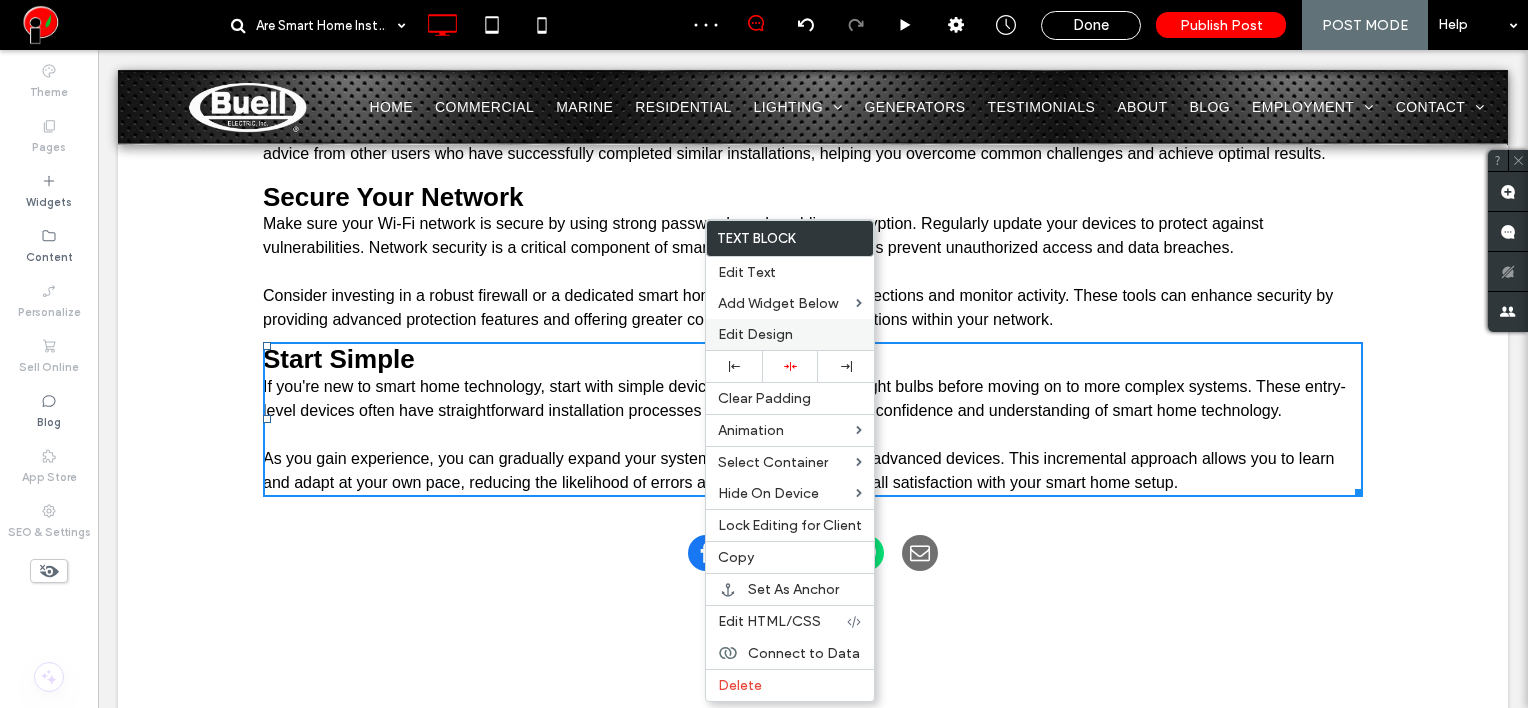 click on "Edit Design" at bounding box center [755, 334] 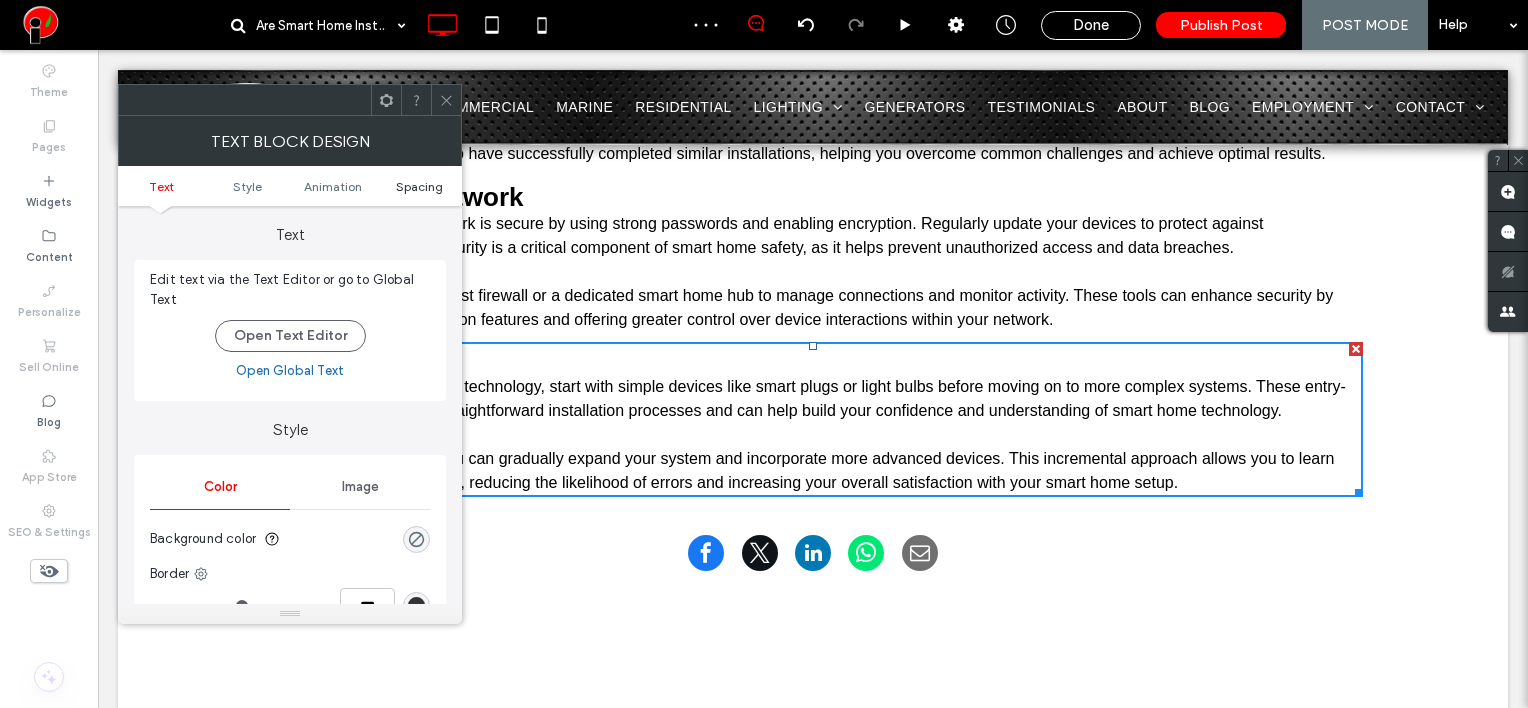 click on "Spacing" at bounding box center (419, 186) 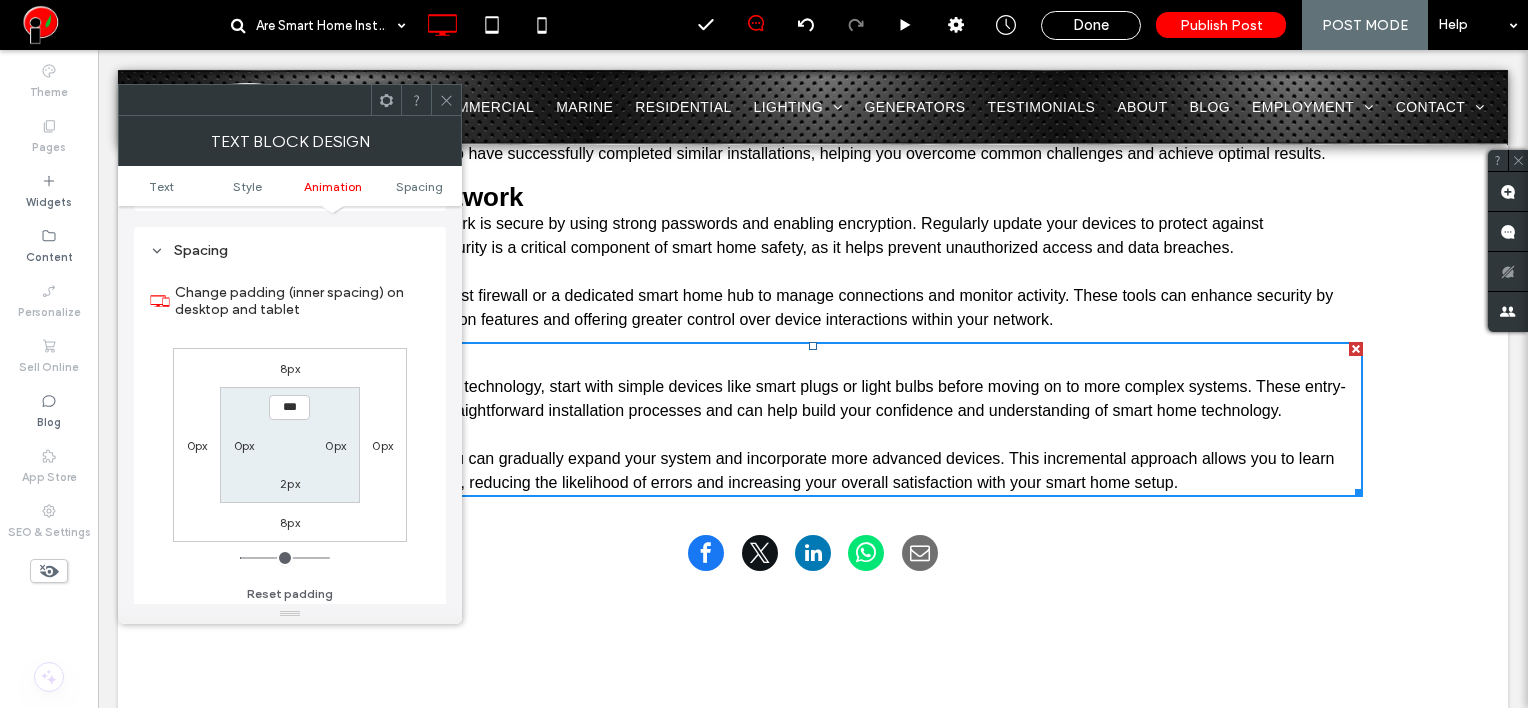 scroll, scrollTop: 572, scrollLeft: 0, axis: vertical 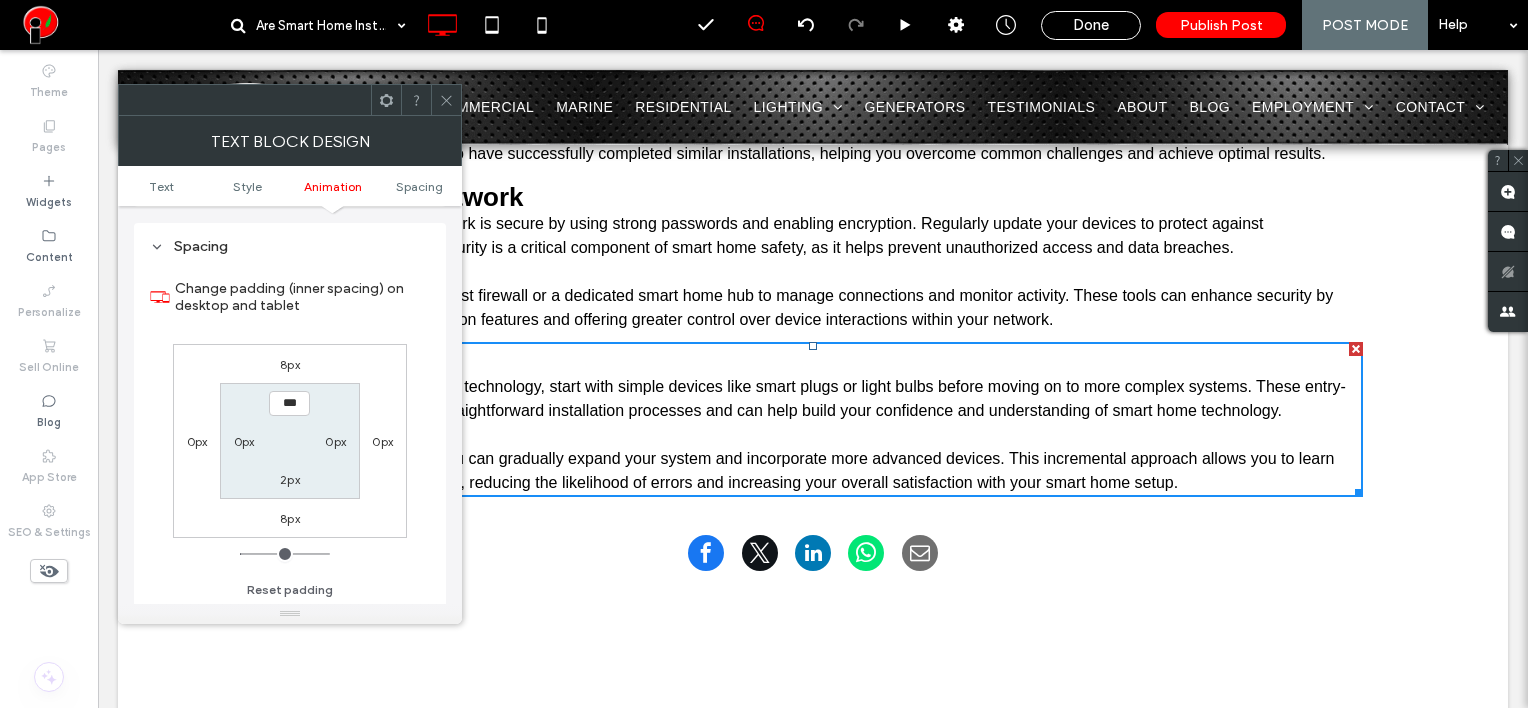 click on "8px" at bounding box center [290, 364] 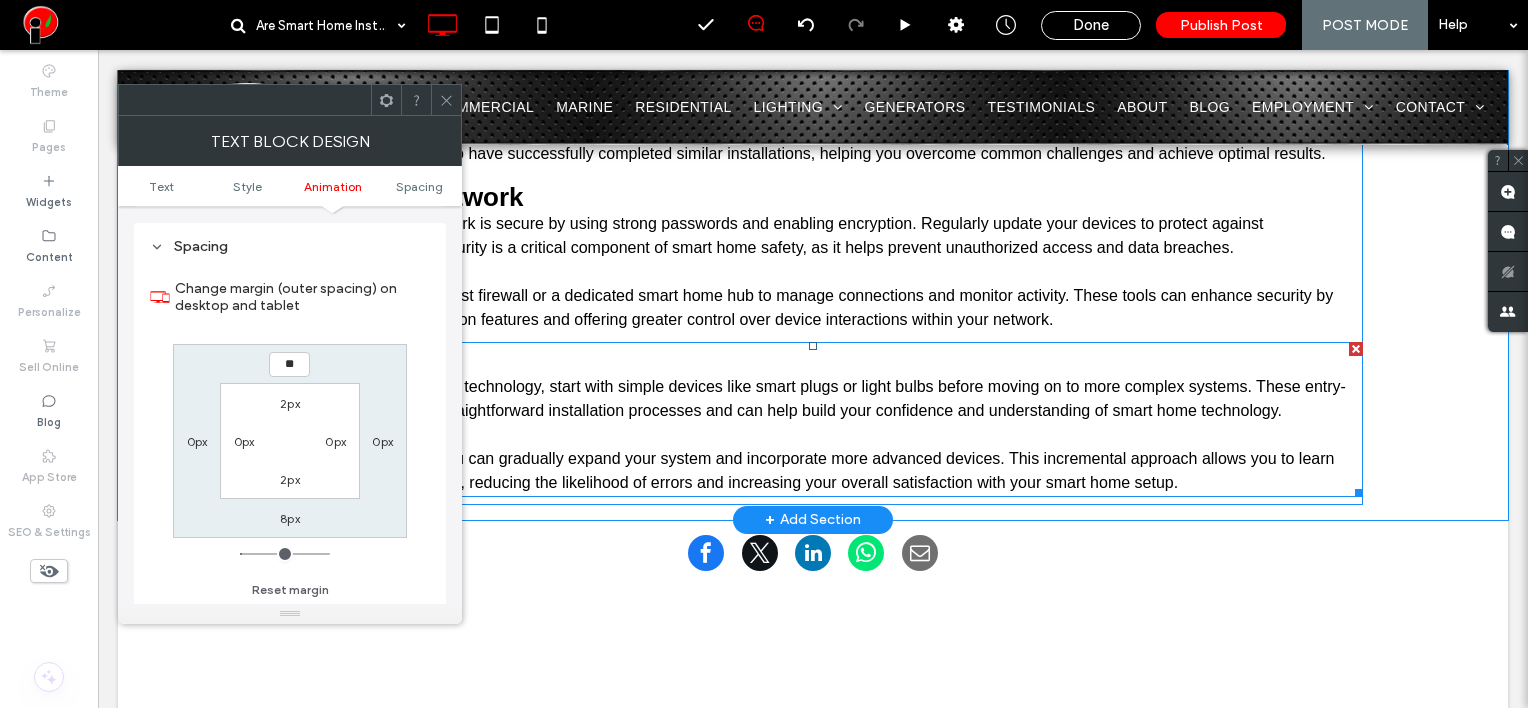 type on "**" 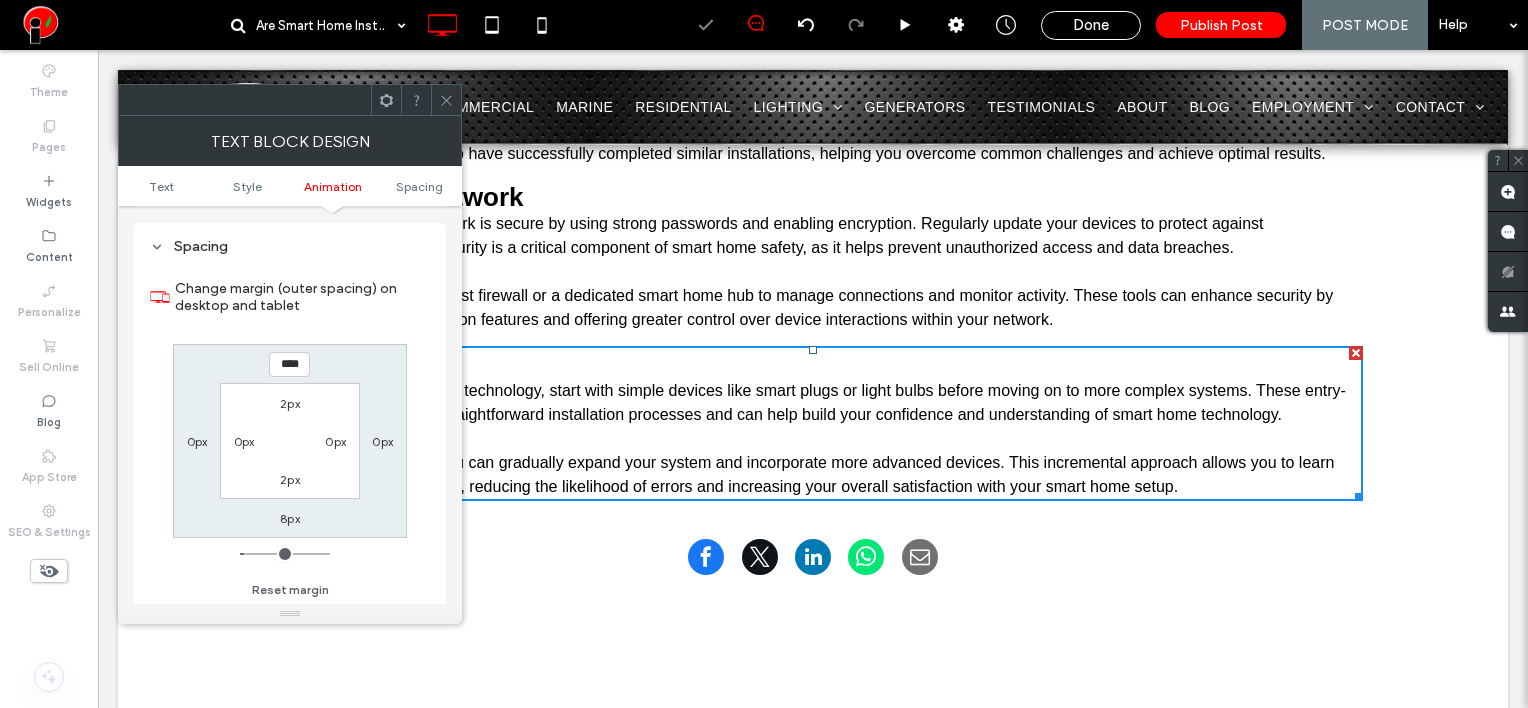 click at bounding box center [446, 100] 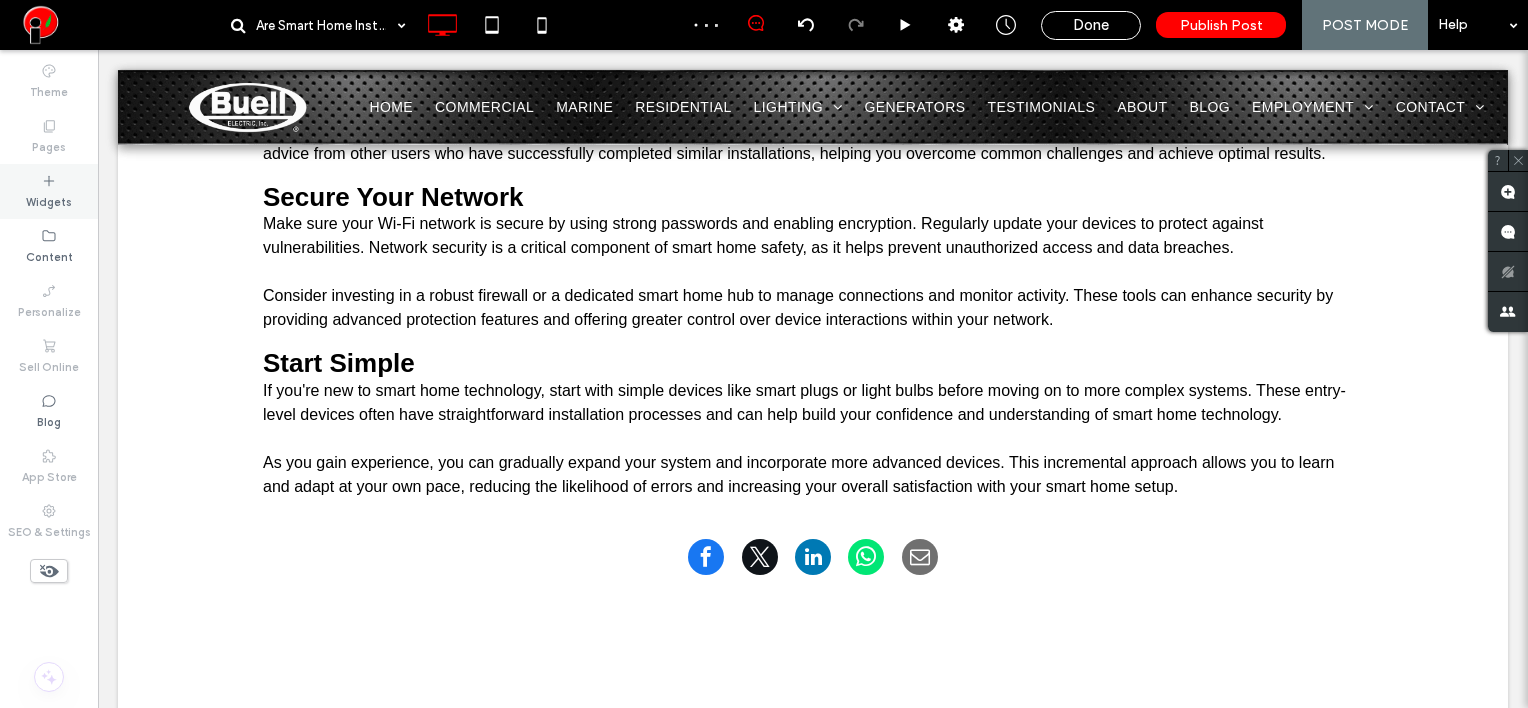 click on "Widgets" at bounding box center (49, 200) 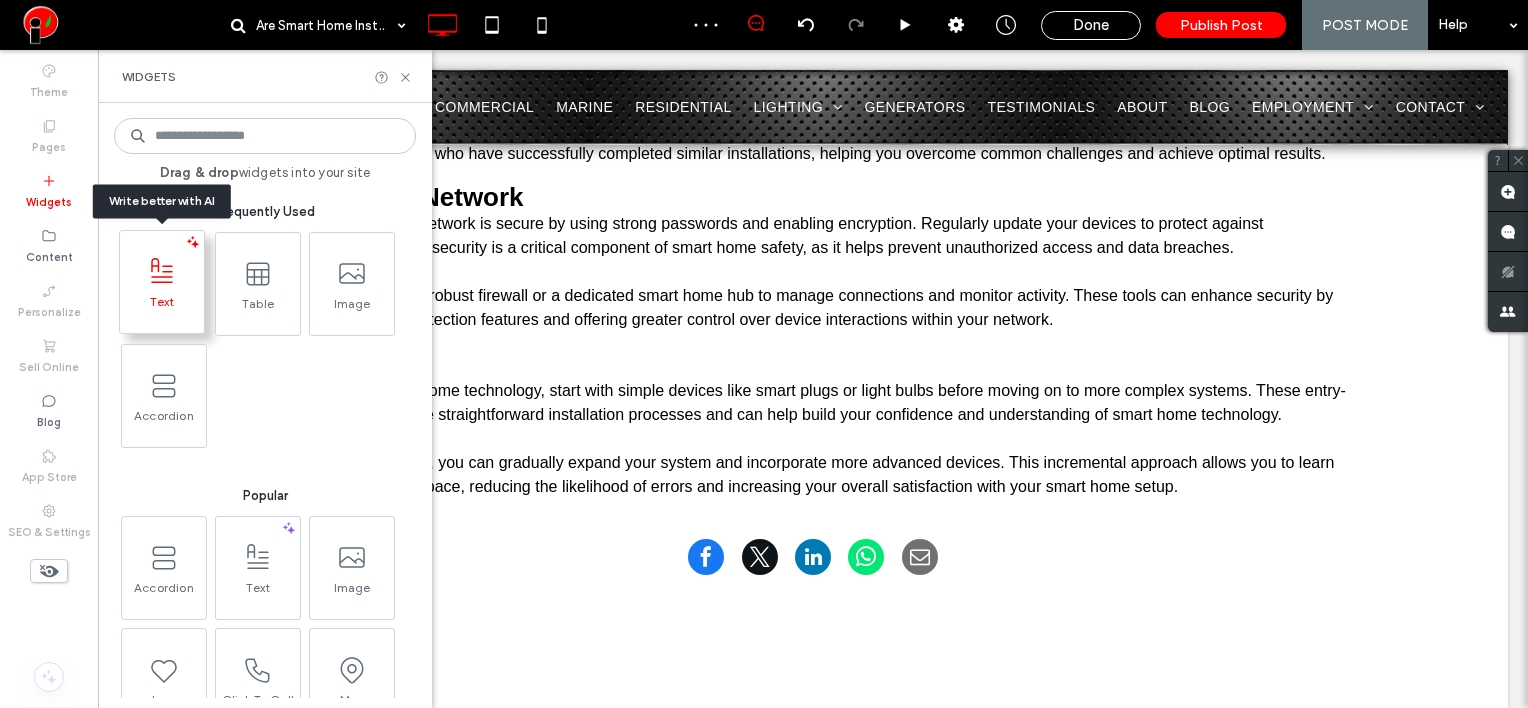 click 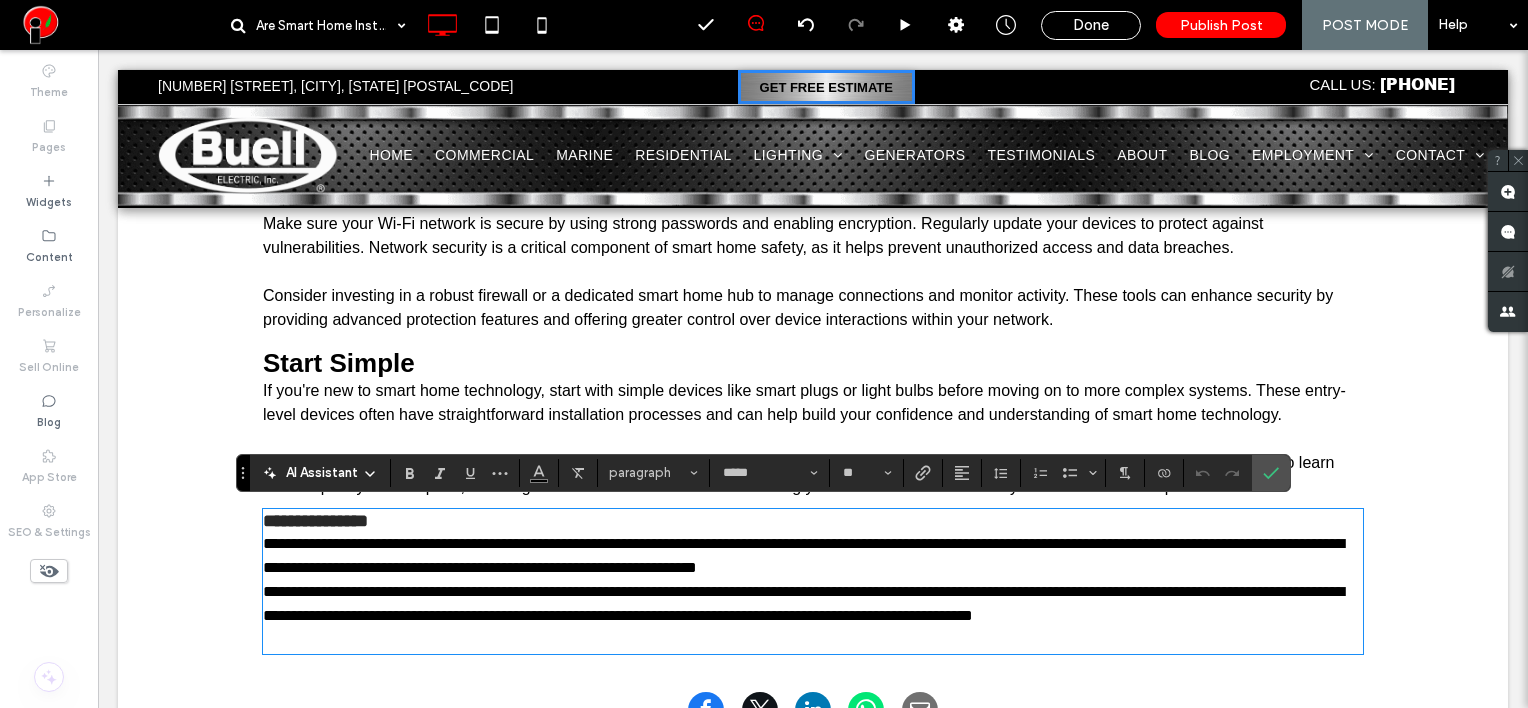 scroll, scrollTop: 0, scrollLeft: 0, axis: both 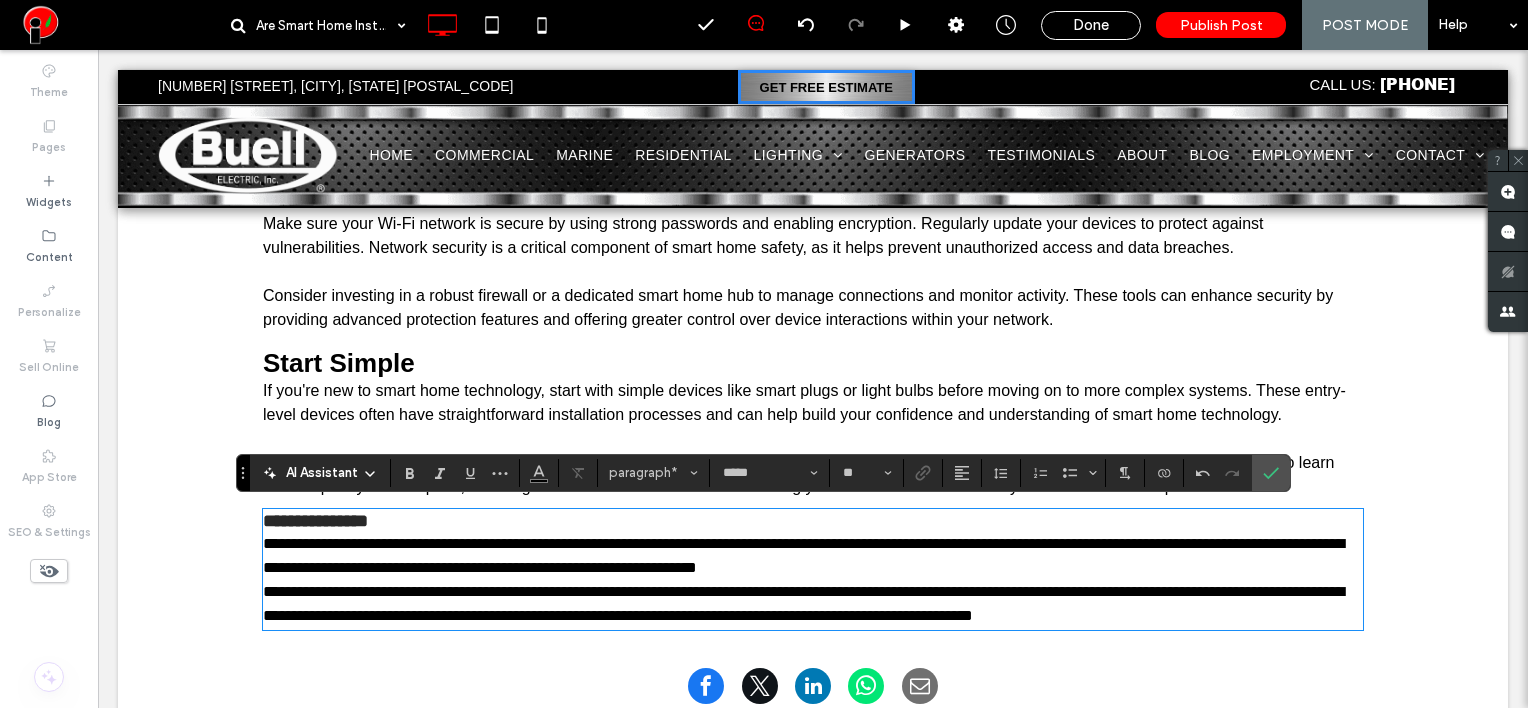 click on "**********" at bounding box center [813, 556] 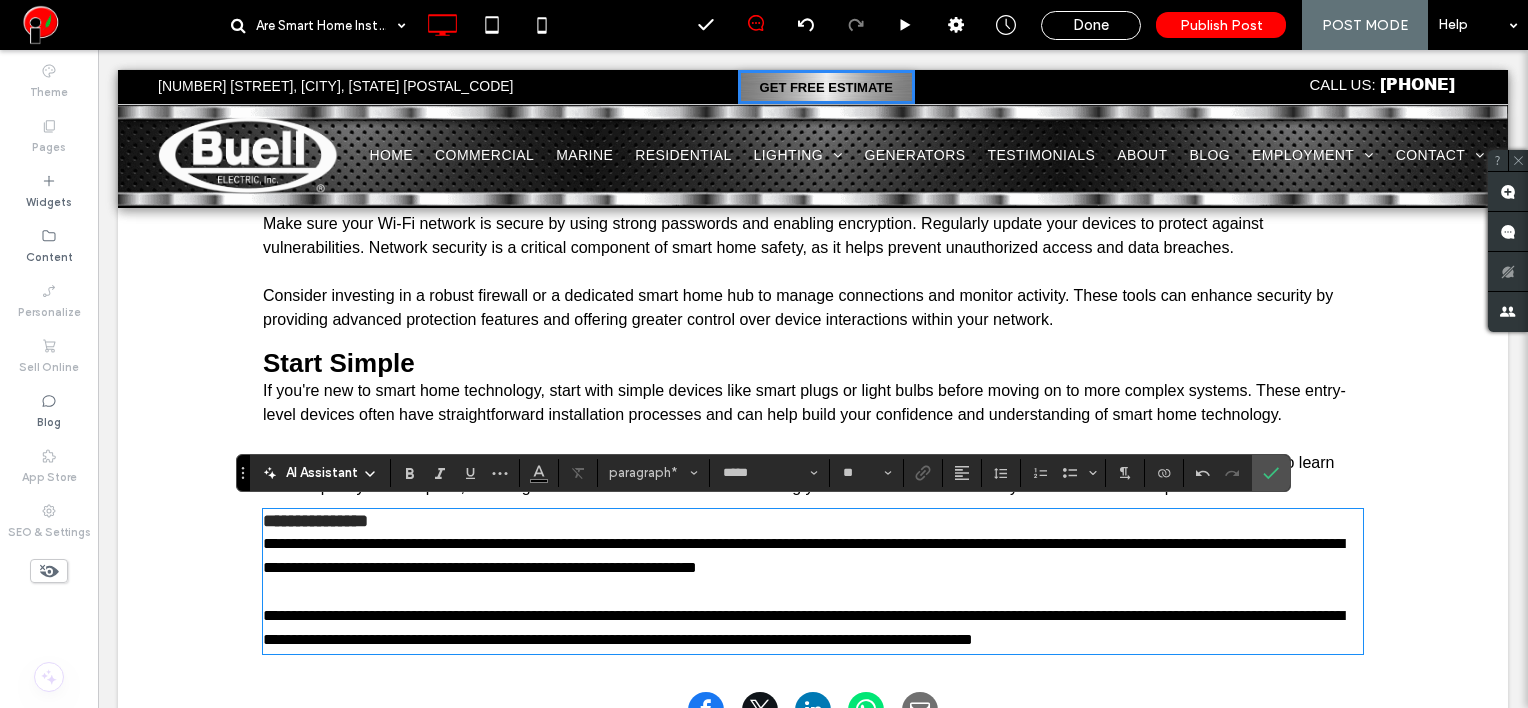 type on "**" 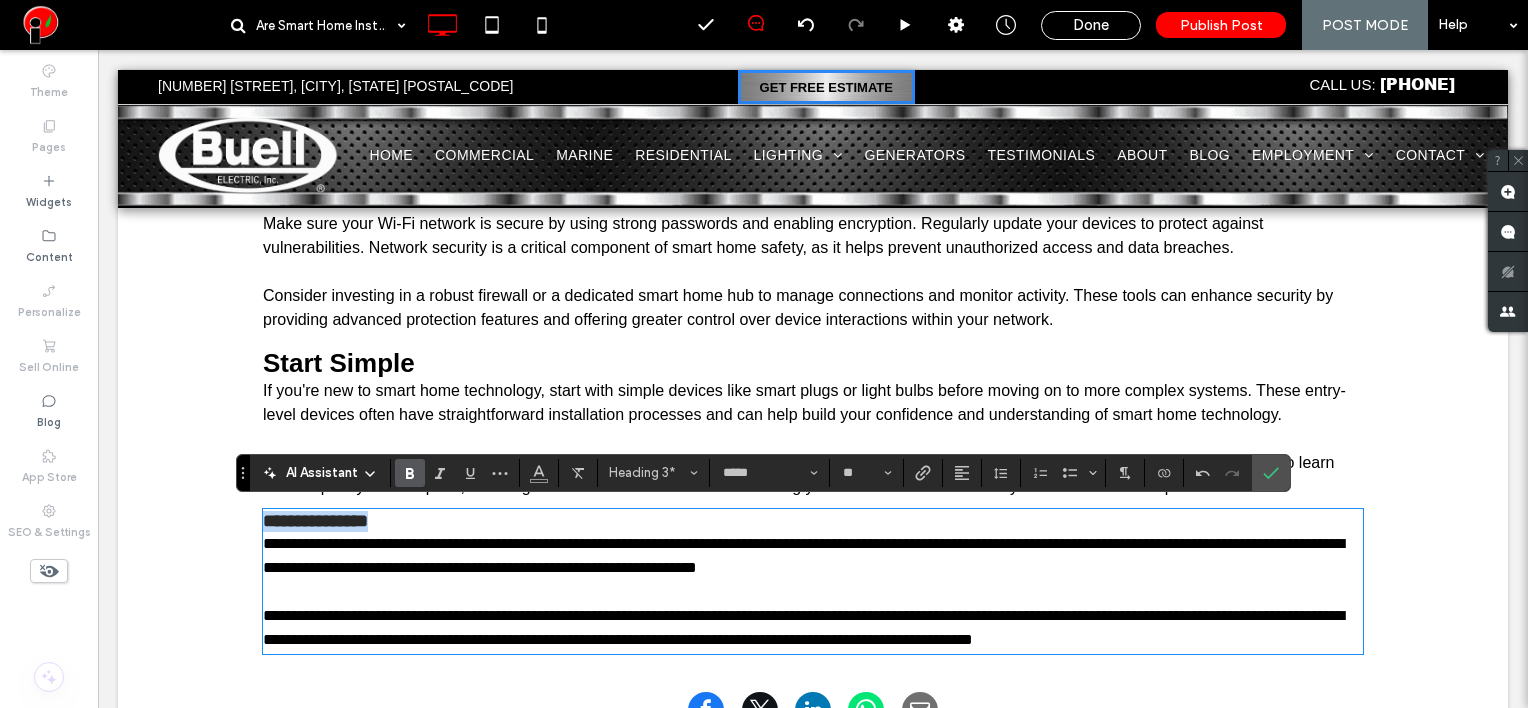 drag, startPoint x: 366, startPoint y: 517, endPoint x: 136, endPoint y: 517, distance: 230 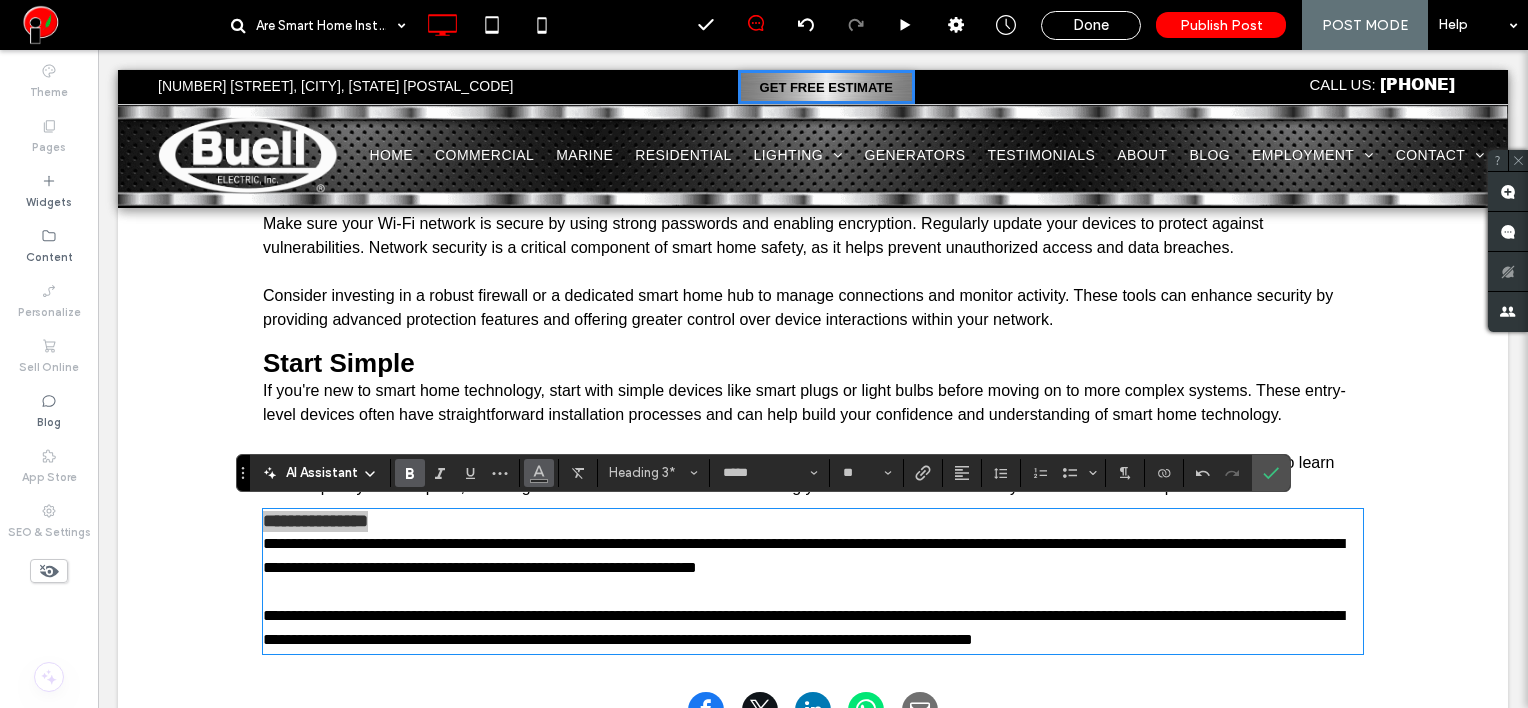 click at bounding box center (539, 473) 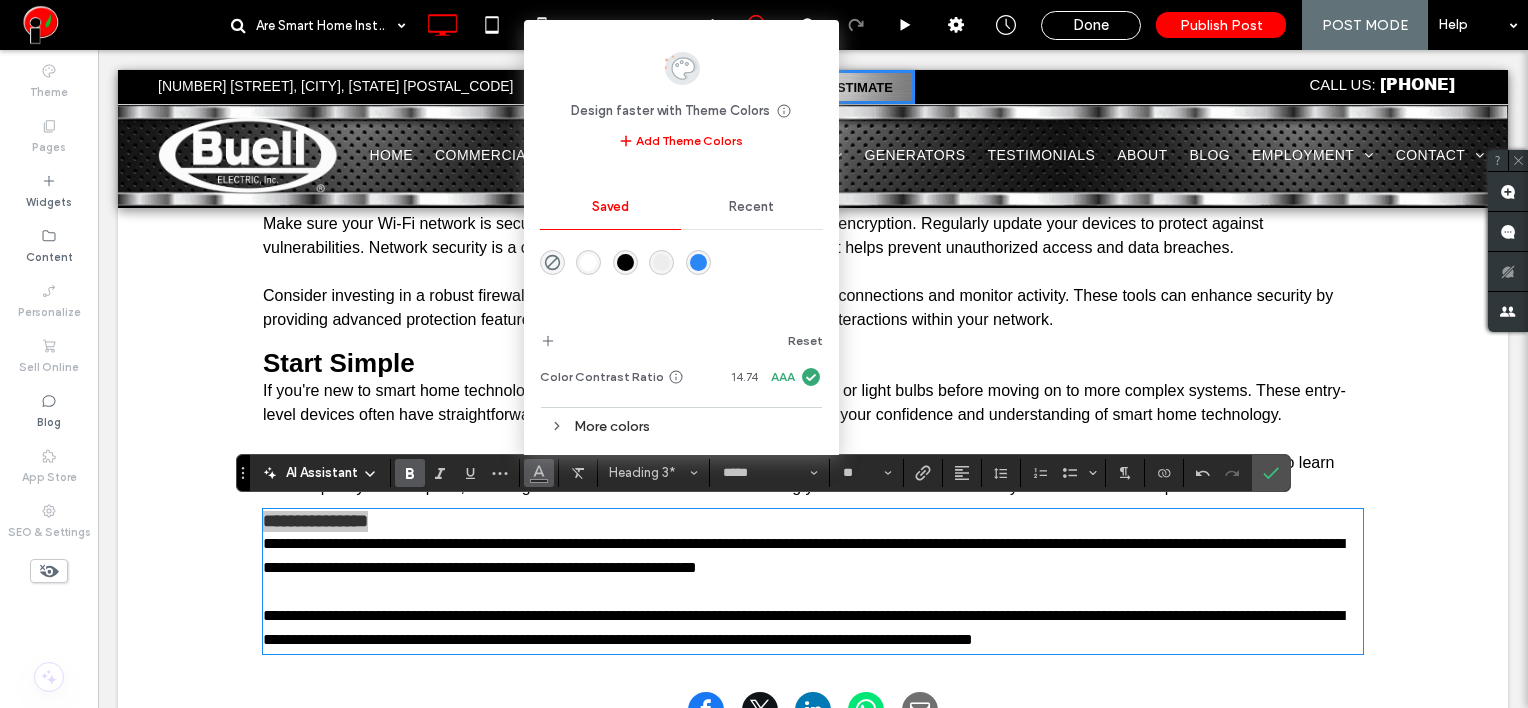 click at bounding box center (625, 262) 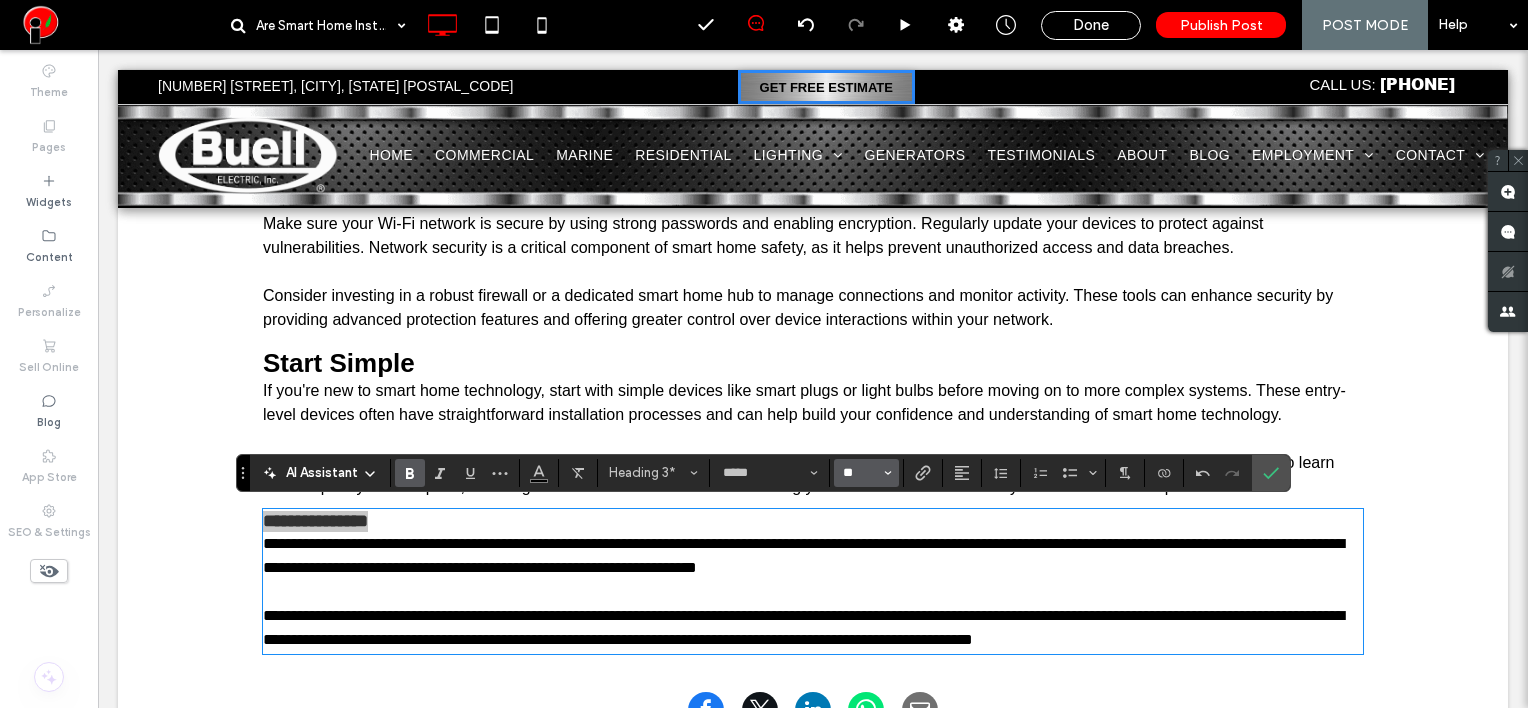click on "**" at bounding box center (860, 473) 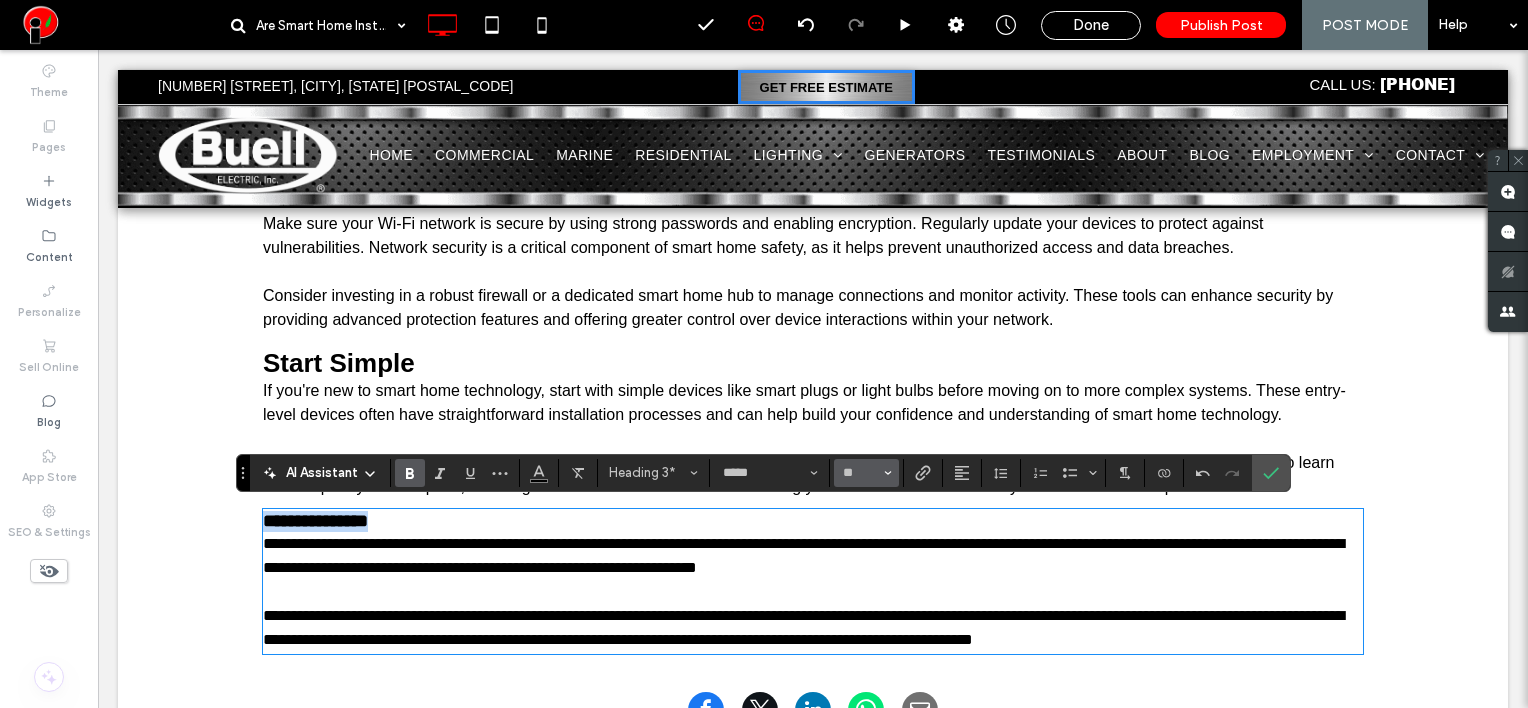 type on "**" 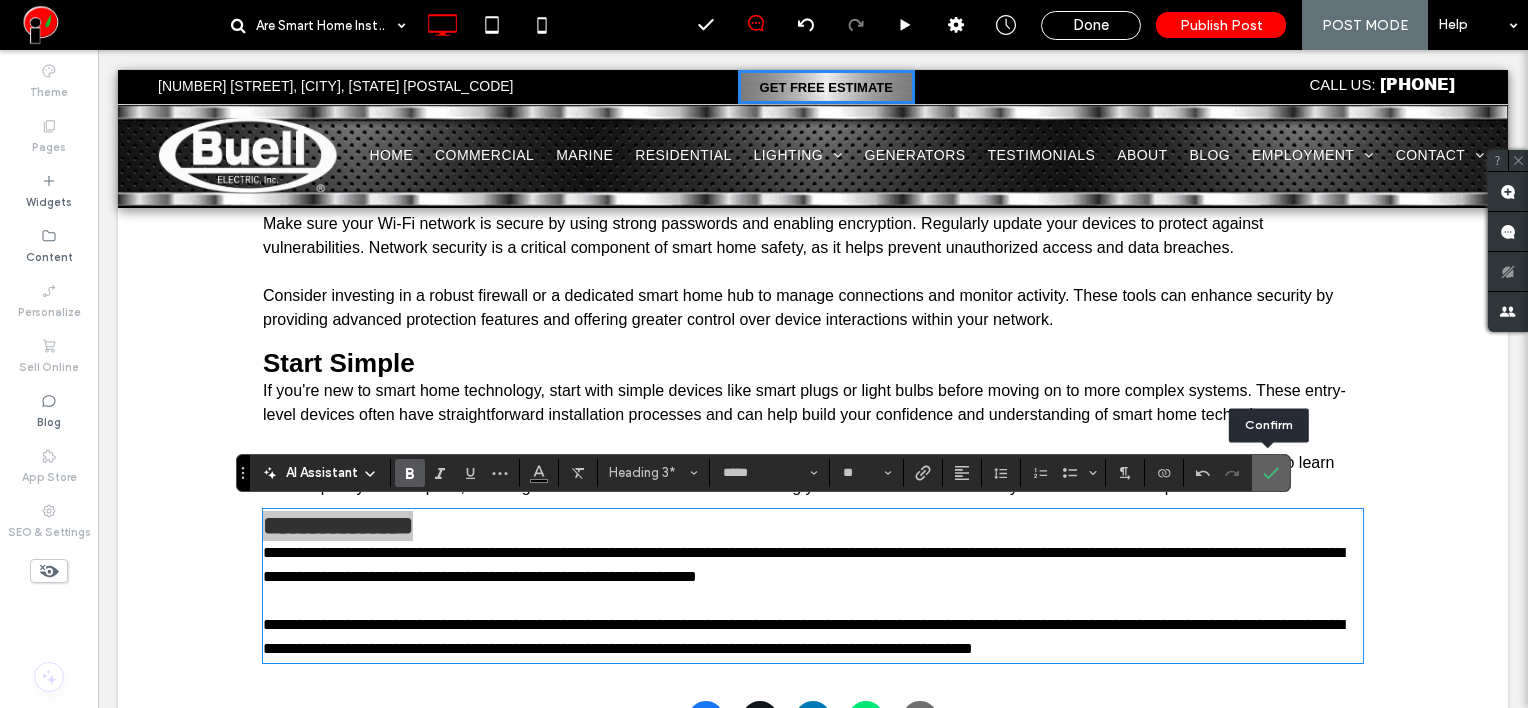 drag, startPoint x: 1260, startPoint y: 459, endPoint x: 979, endPoint y: 365, distance: 296.30557 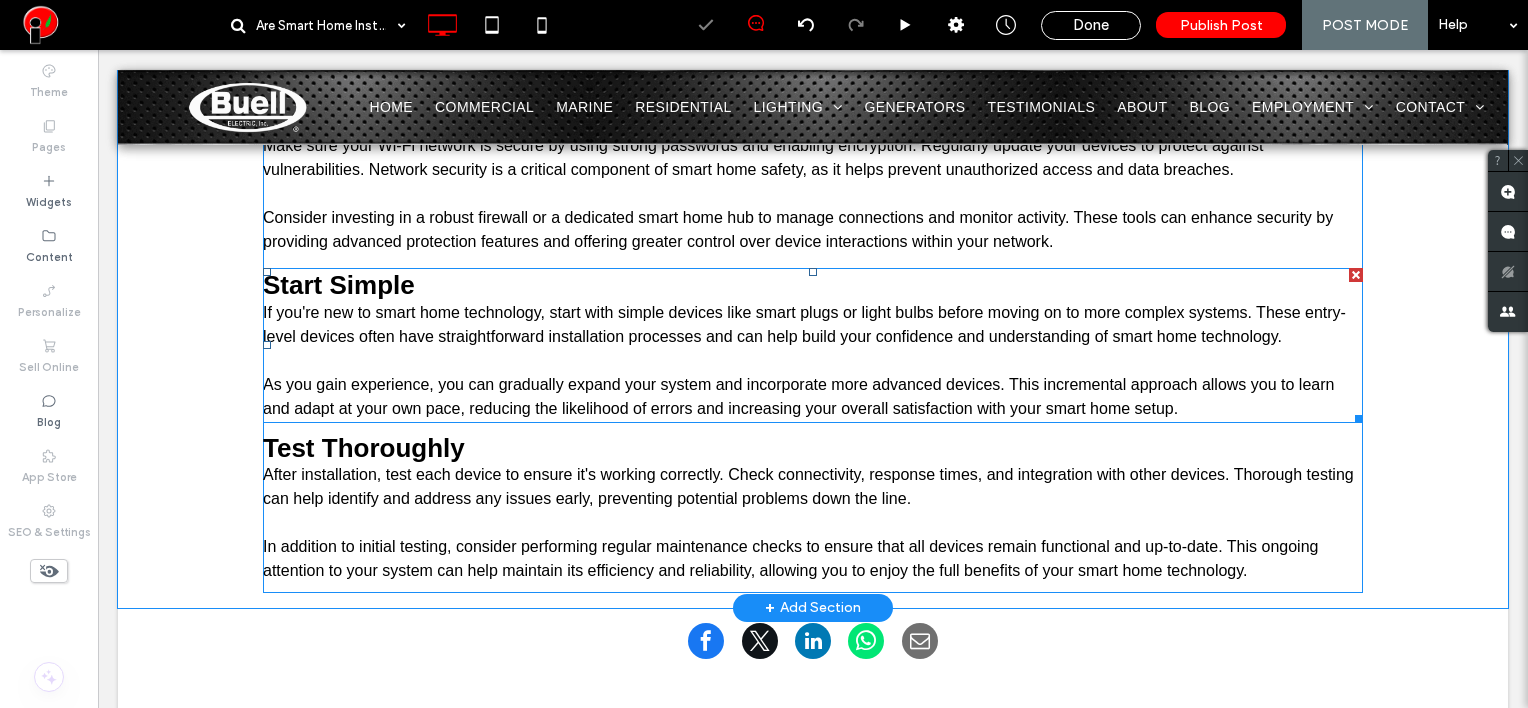 scroll, scrollTop: 4413, scrollLeft: 0, axis: vertical 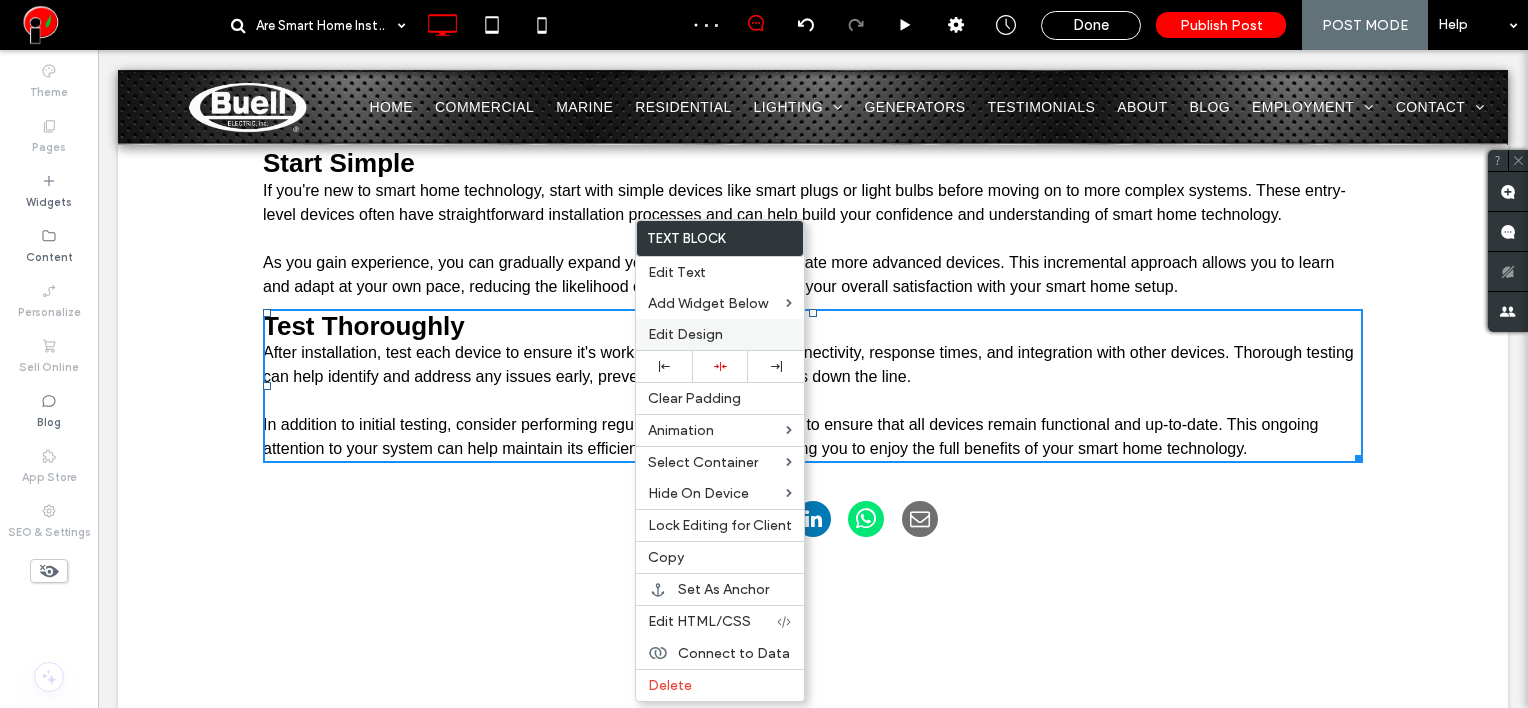 drag, startPoint x: 664, startPoint y: 329, endPoint x: 503, endPoint y: 255, distance: 177.19199 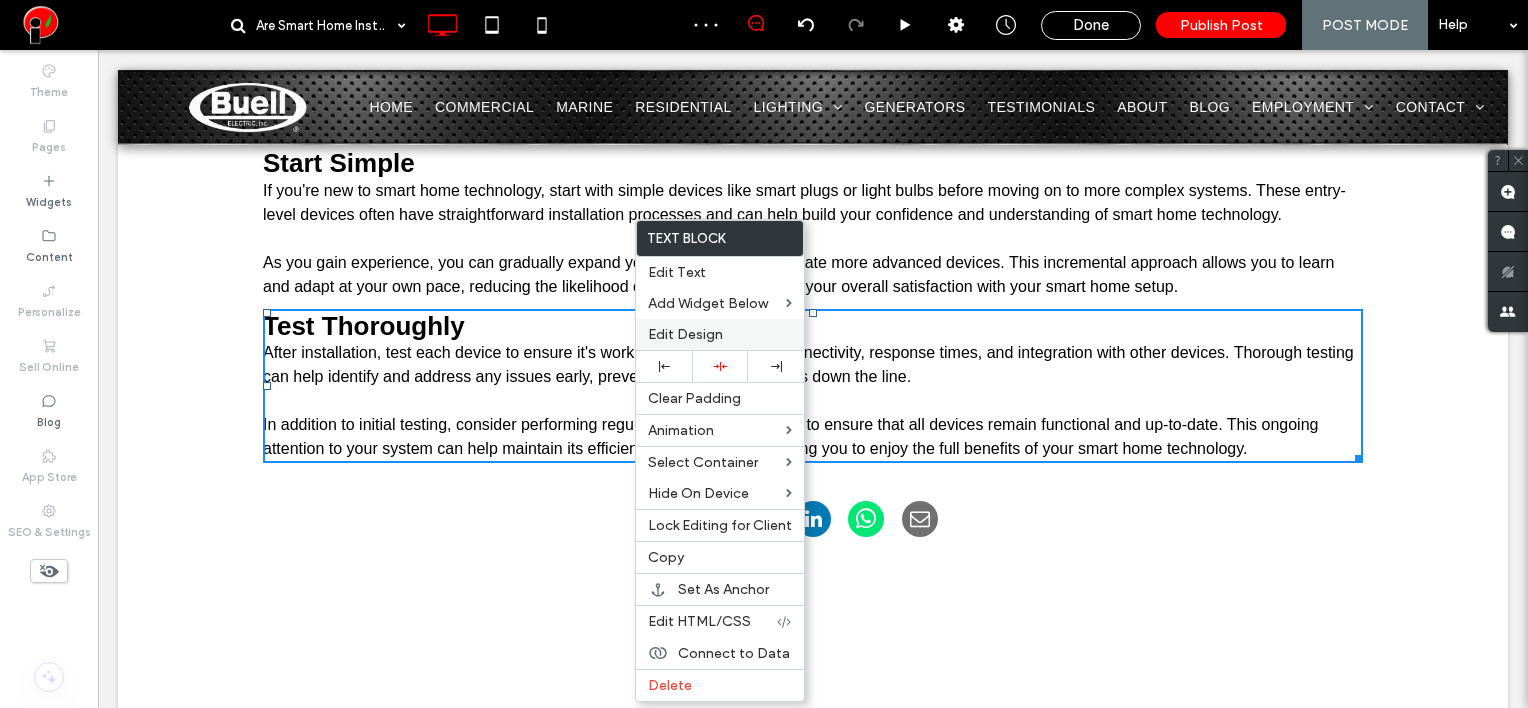 click on "Edit Design" at bounding box center (685, 334) 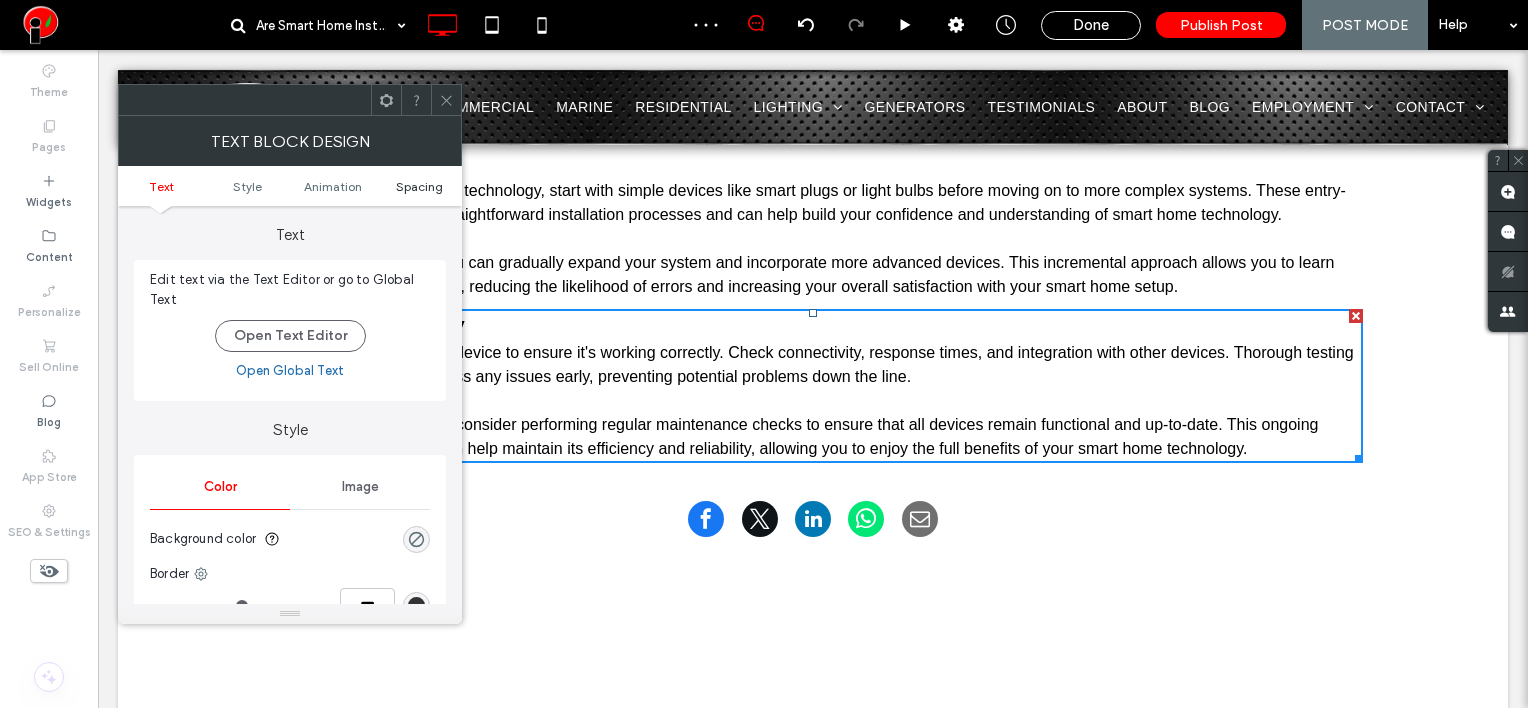 click on "Spacing" at bounding box center [419, 186] 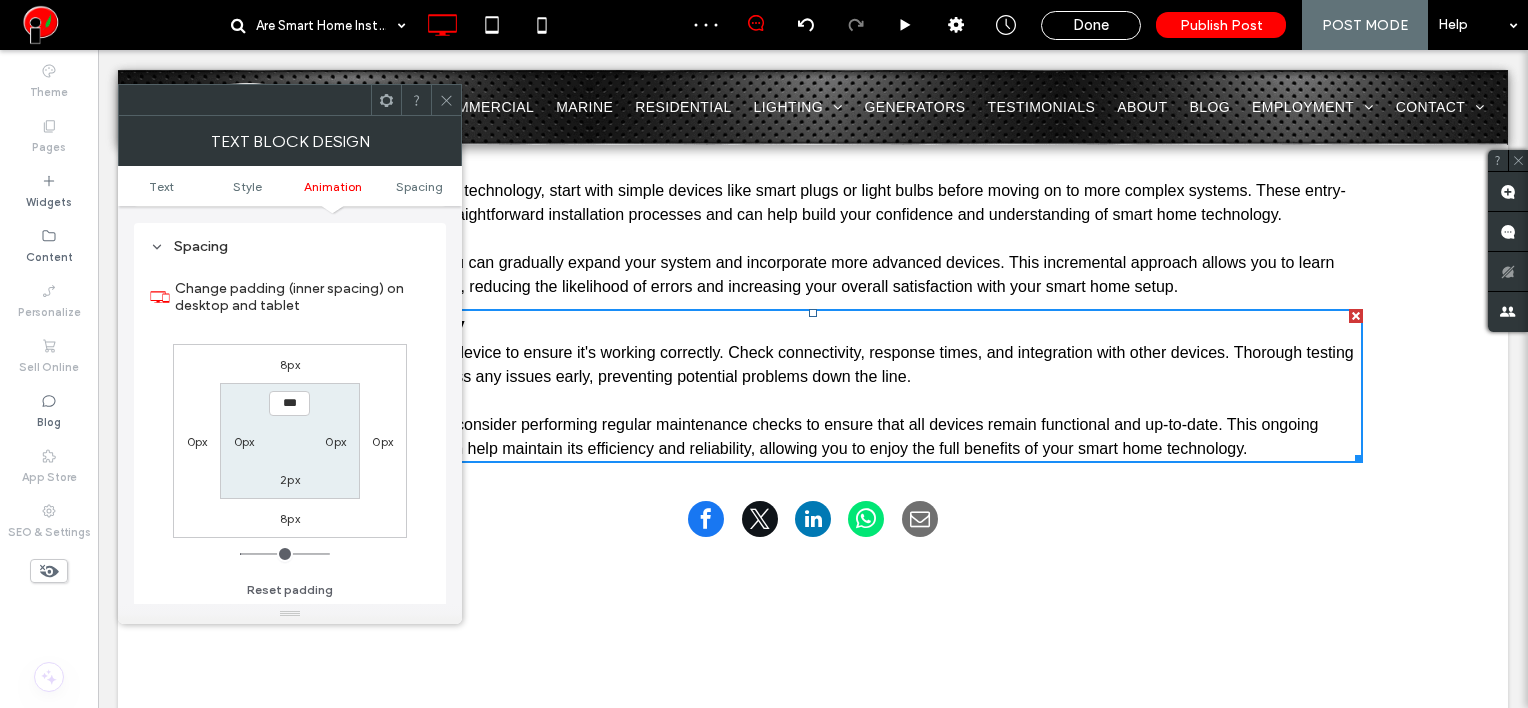 scroll, scrollTop: 572, scrollLeft: 0, axis: vertical 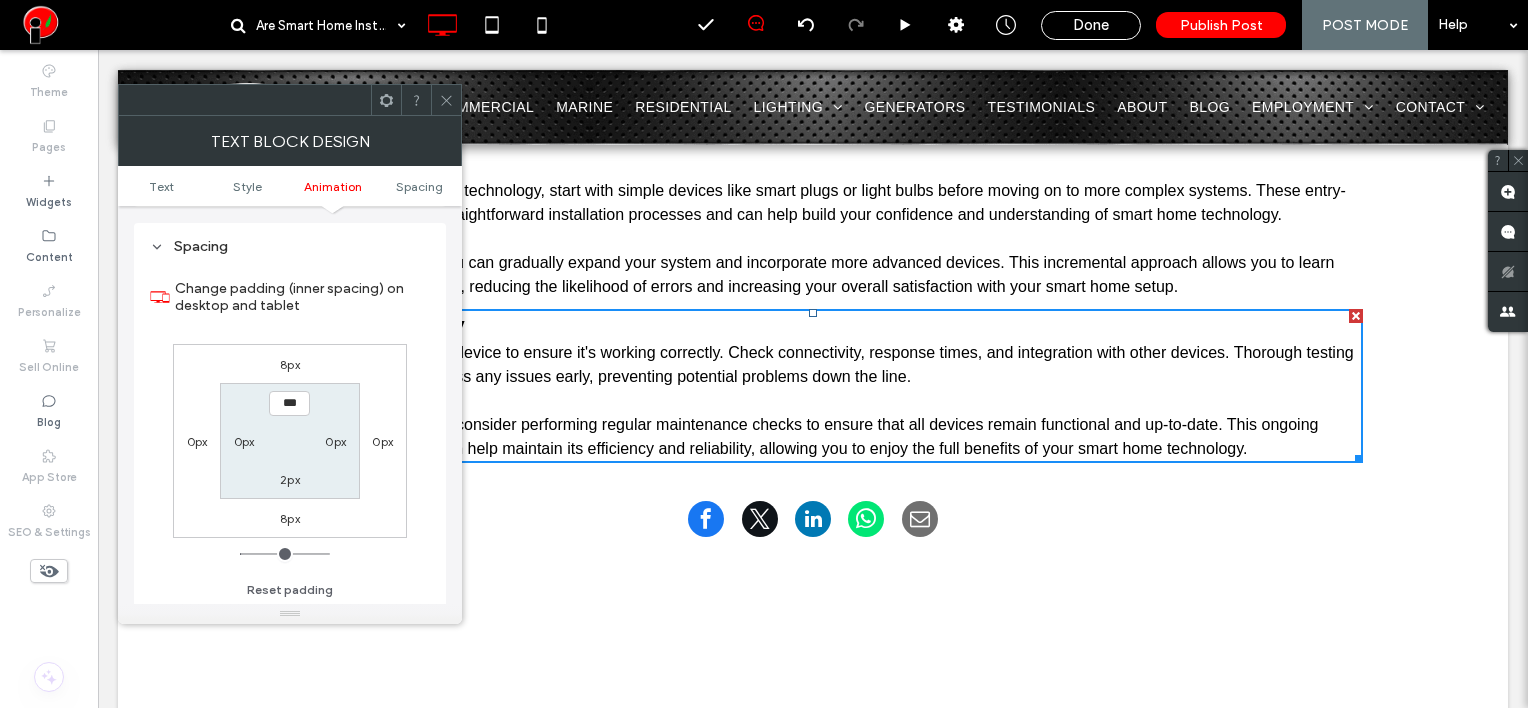 click on "8px" at bounding box center (290, 364) 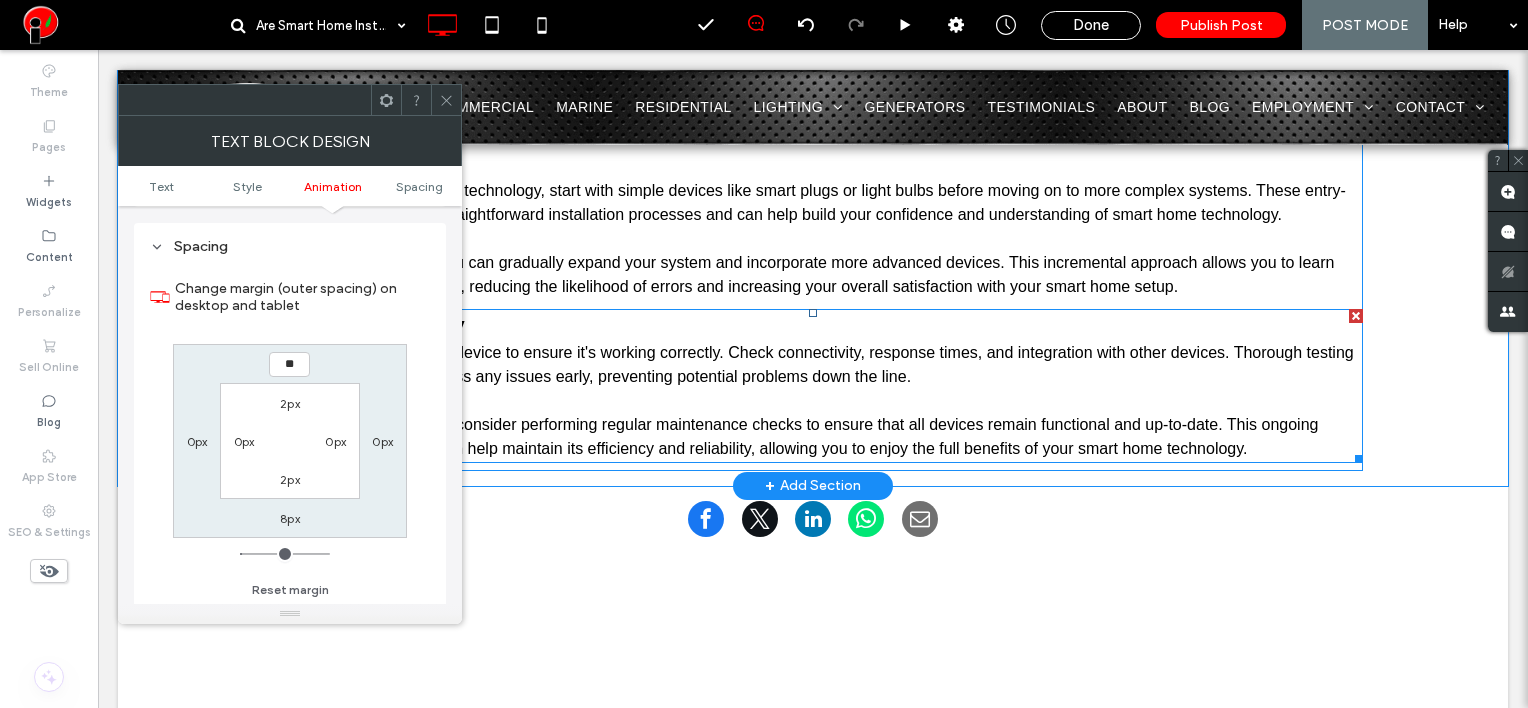 type on "**" 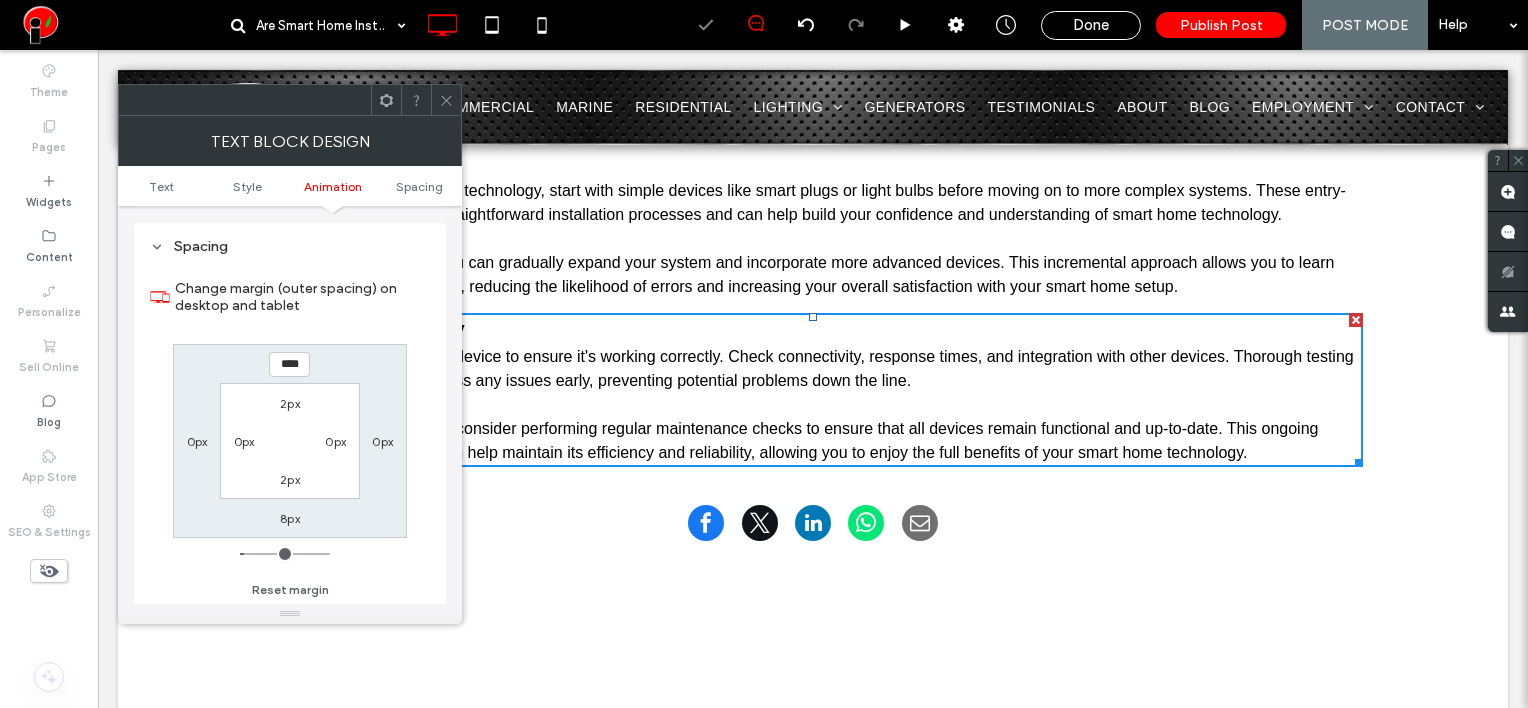 click 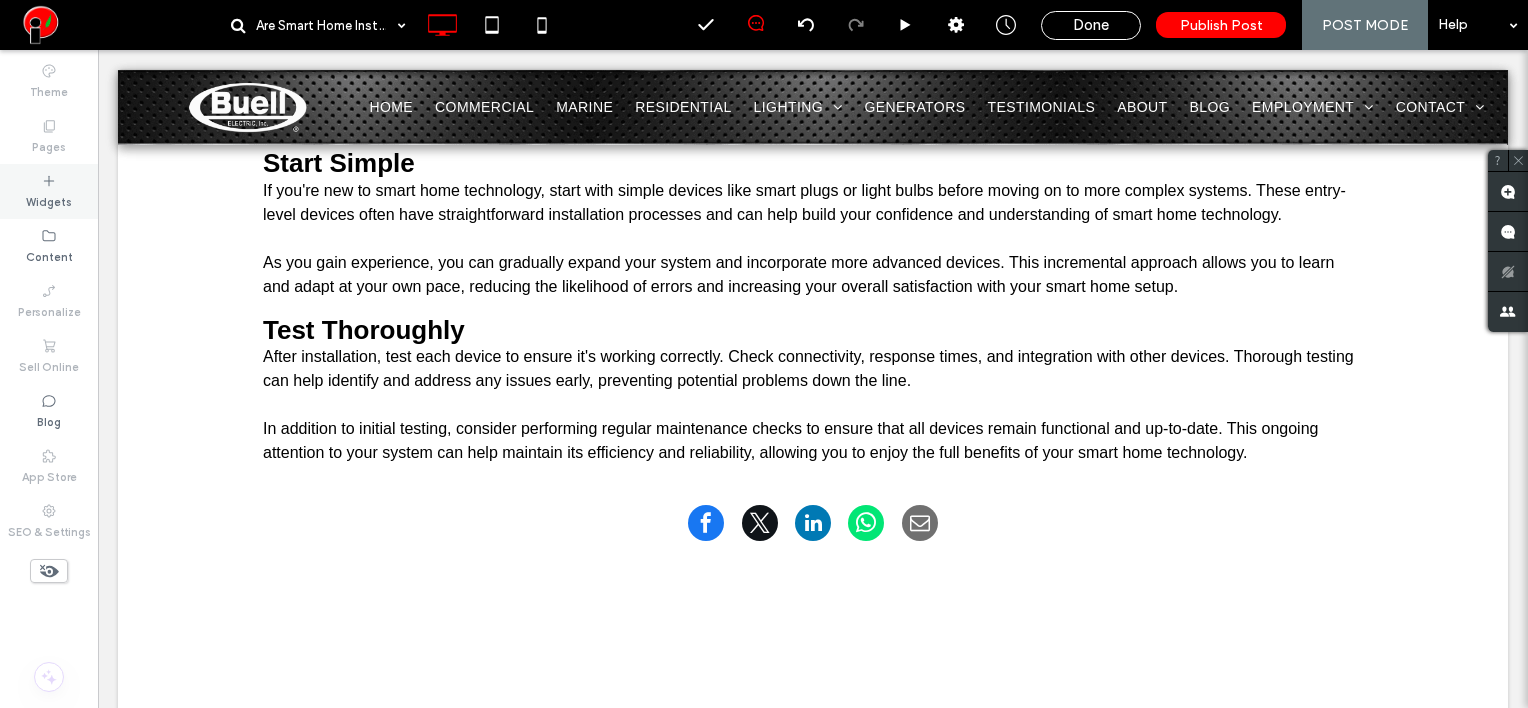 click on "Widgets" at bounding box center [49, 191] 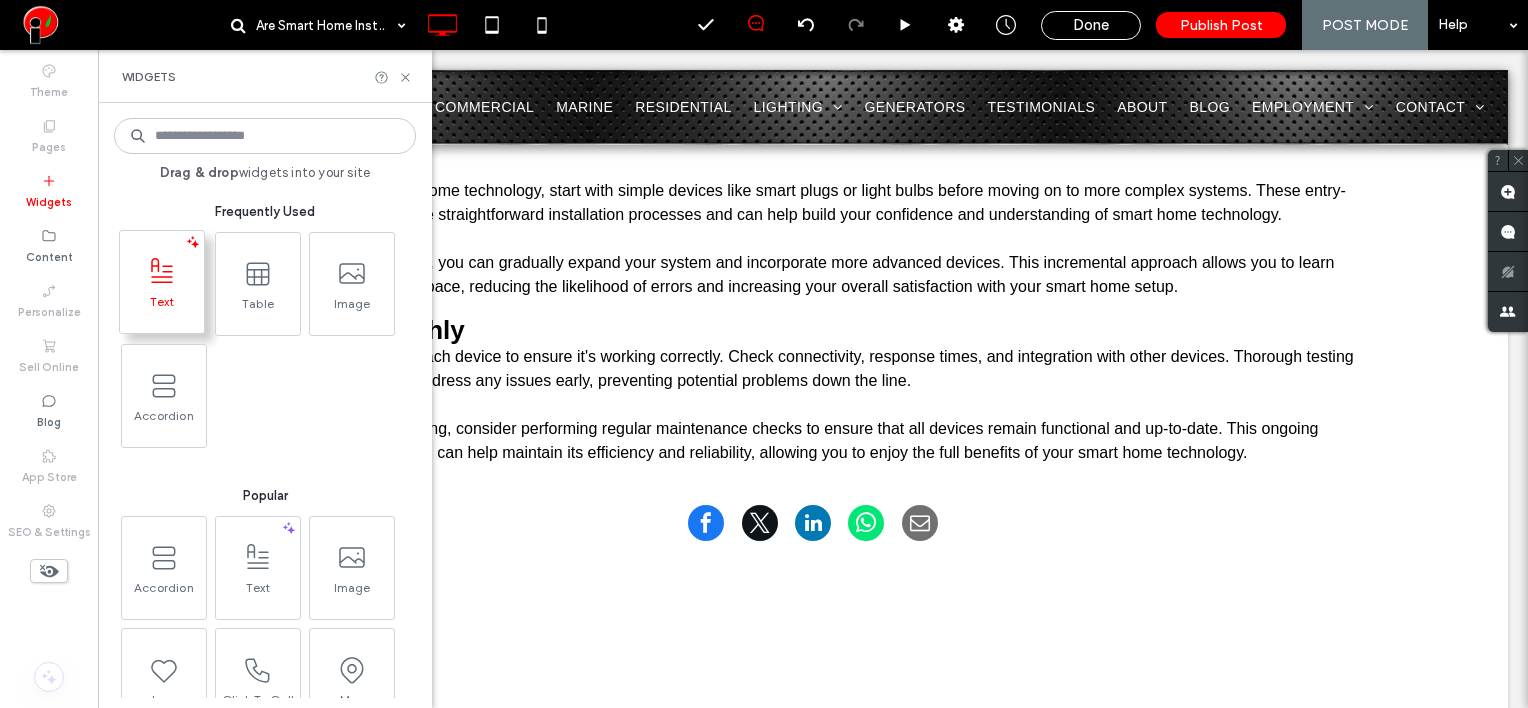 click 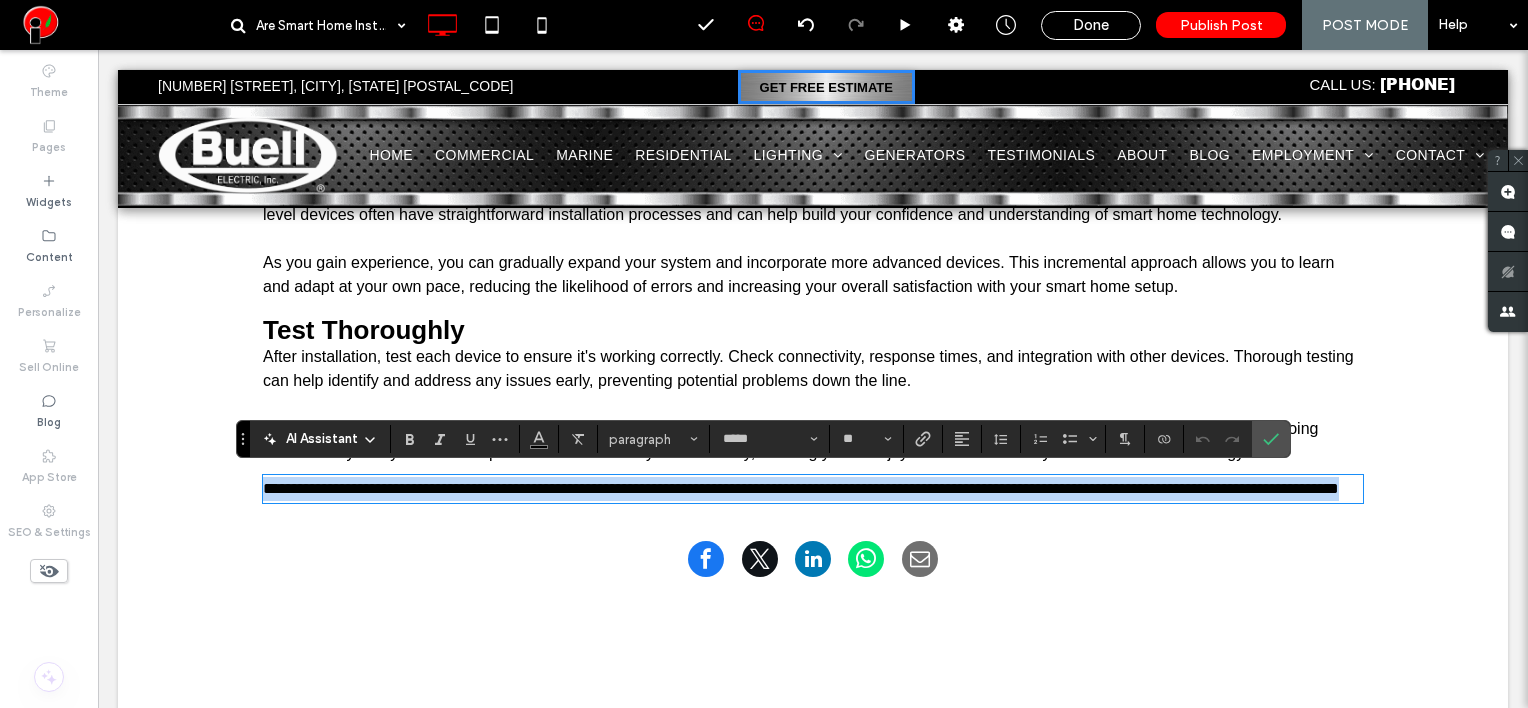 scroll, scrollTop: 0, scrollLeft: 0, axis: both 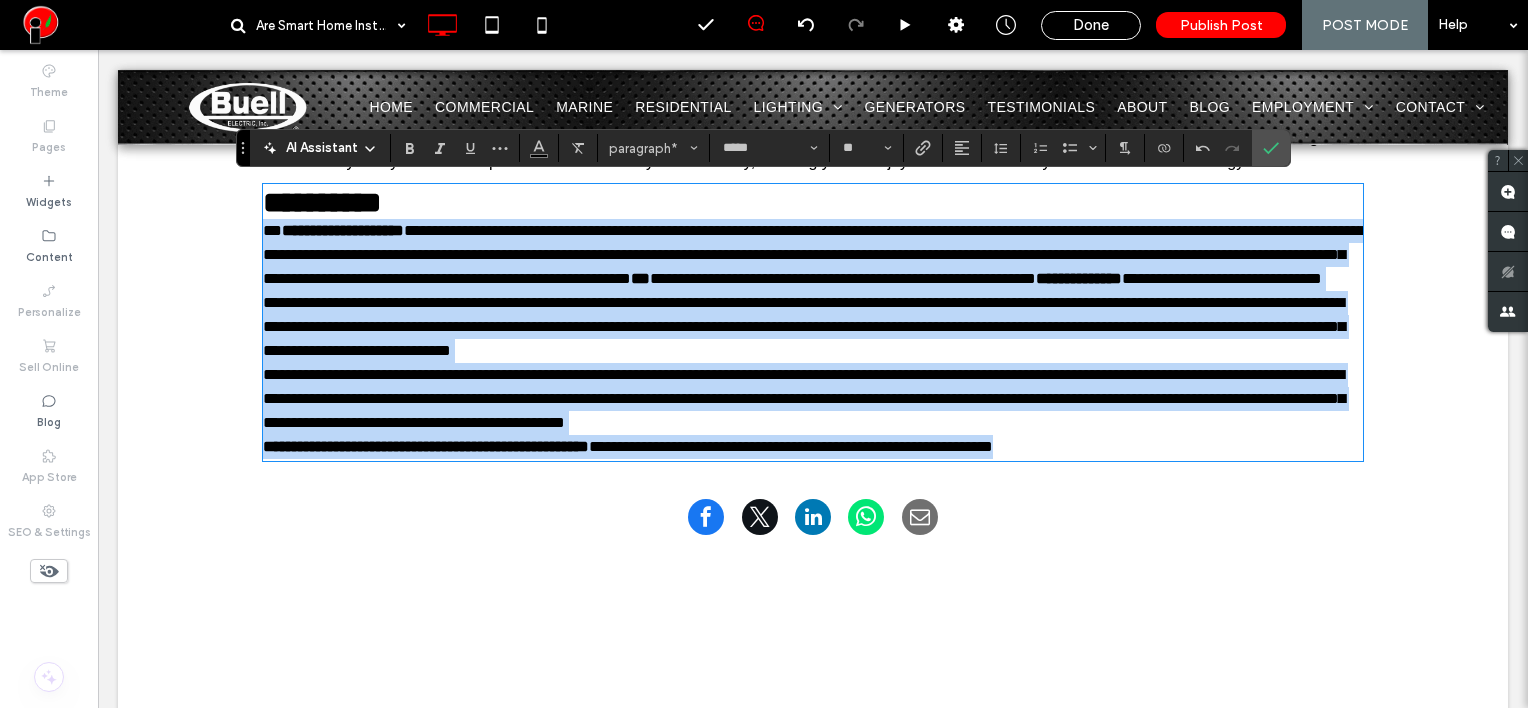 drag, startPoint x: 258, startPoint y: 228, endPoint x: 1256, endPoint y: 470, distance: 1026.9216 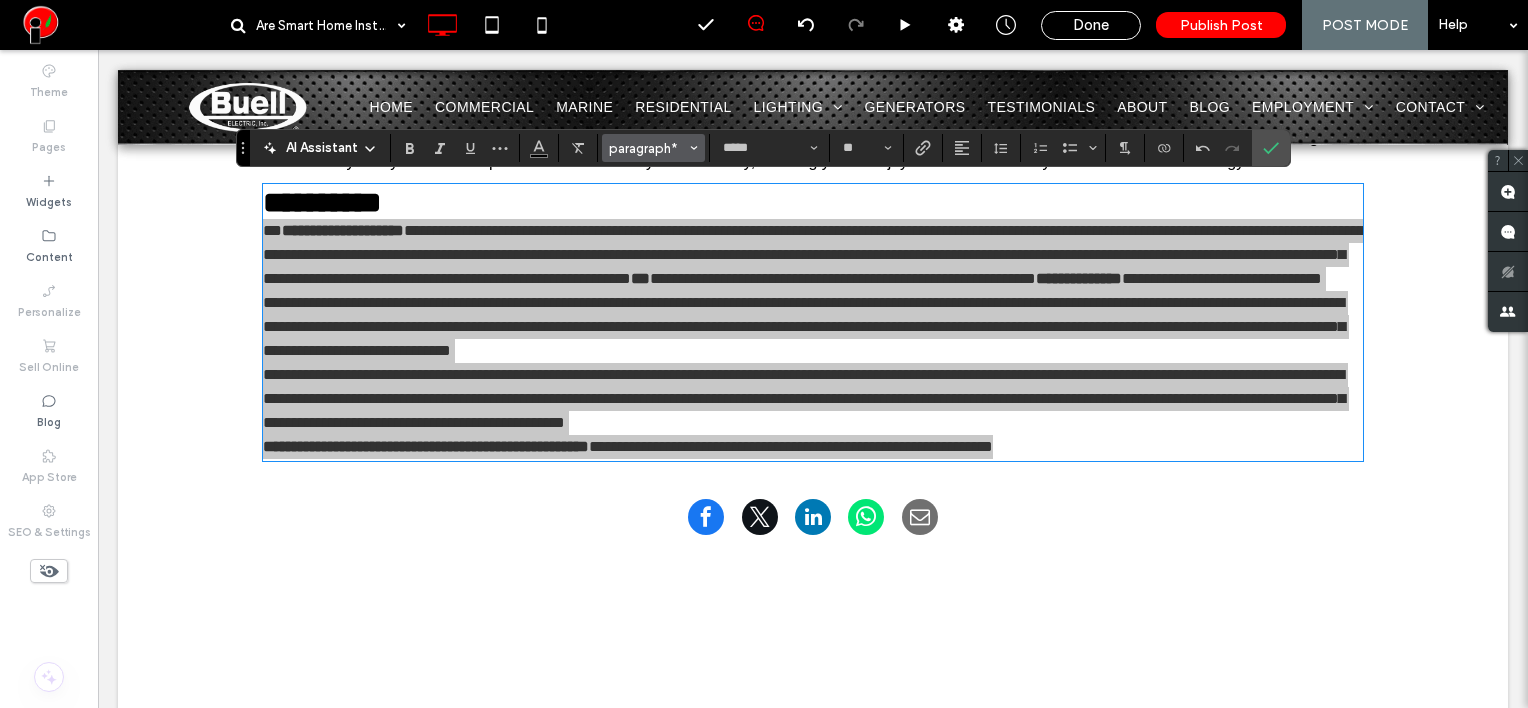 click on "paragraph*" at bounding box center (648, 148) 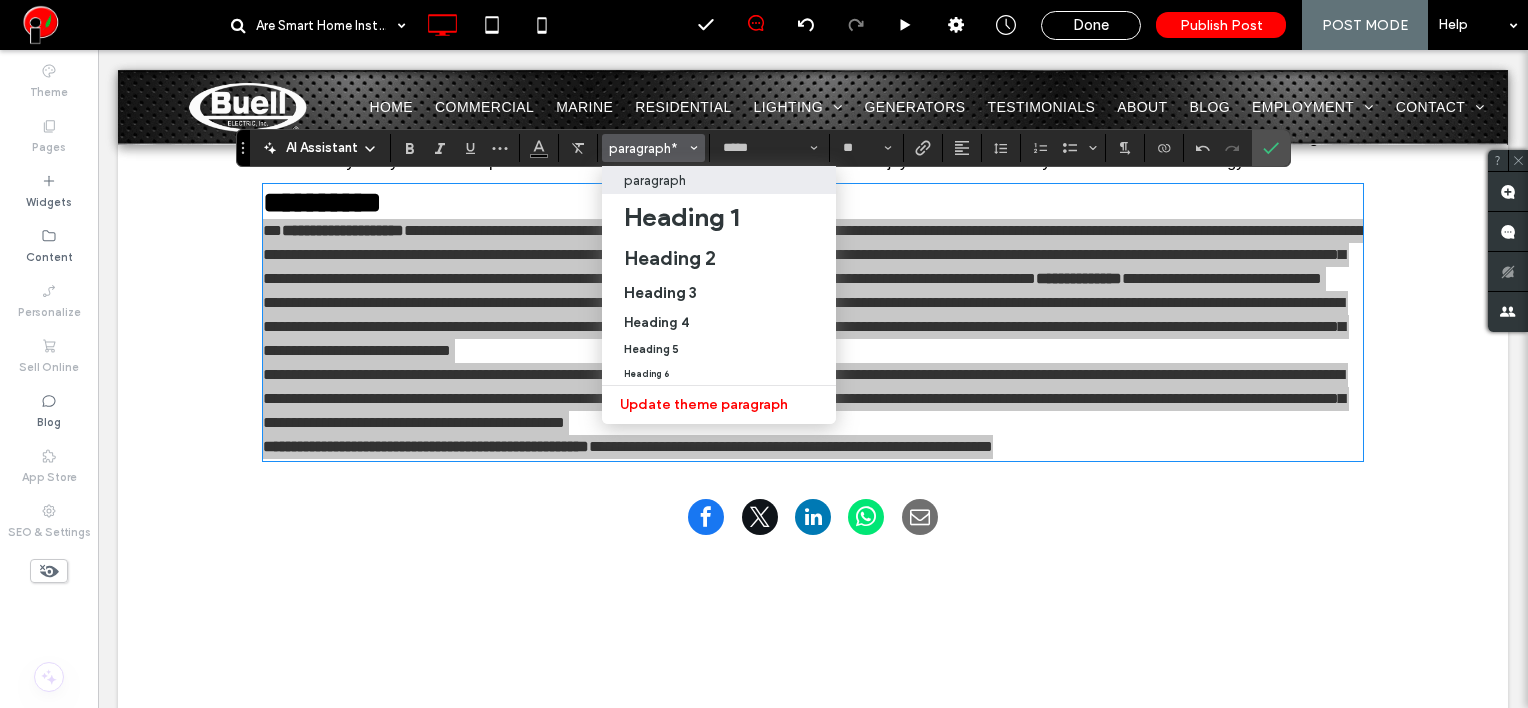 drag, startPoint x: 671, startPoint y: 183, endPoint x: 630, endPoint y: 174, distance: 41.976185 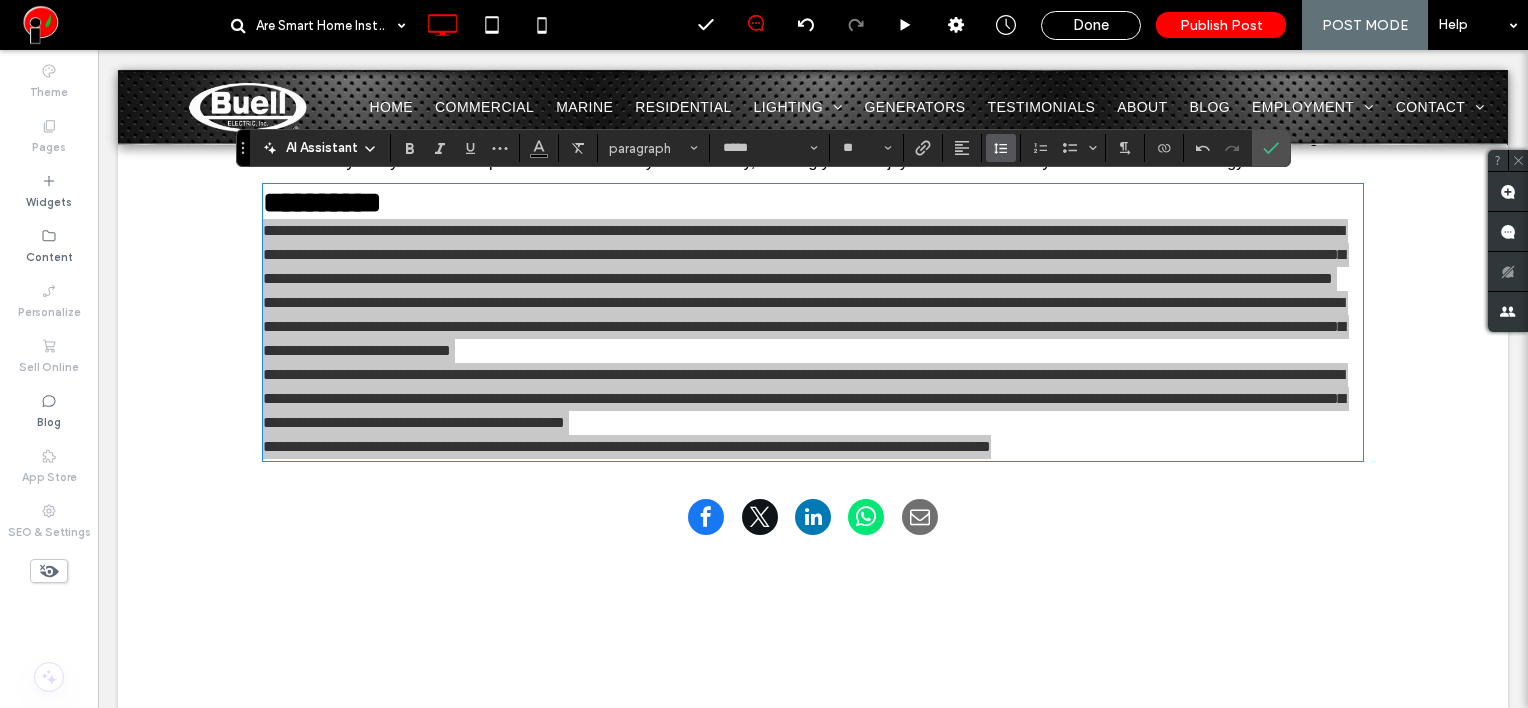 click 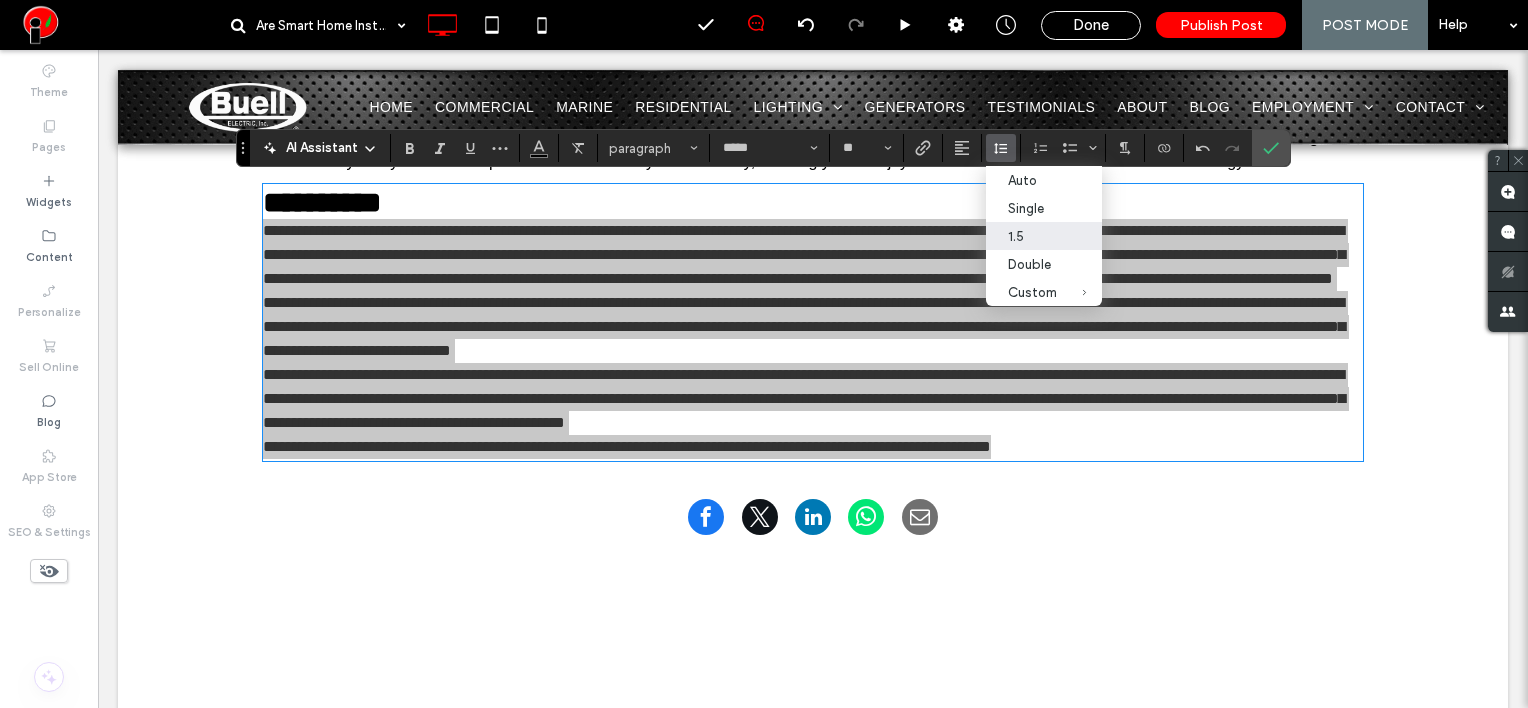 click on "1.5" at bounding box center [1032, 236] 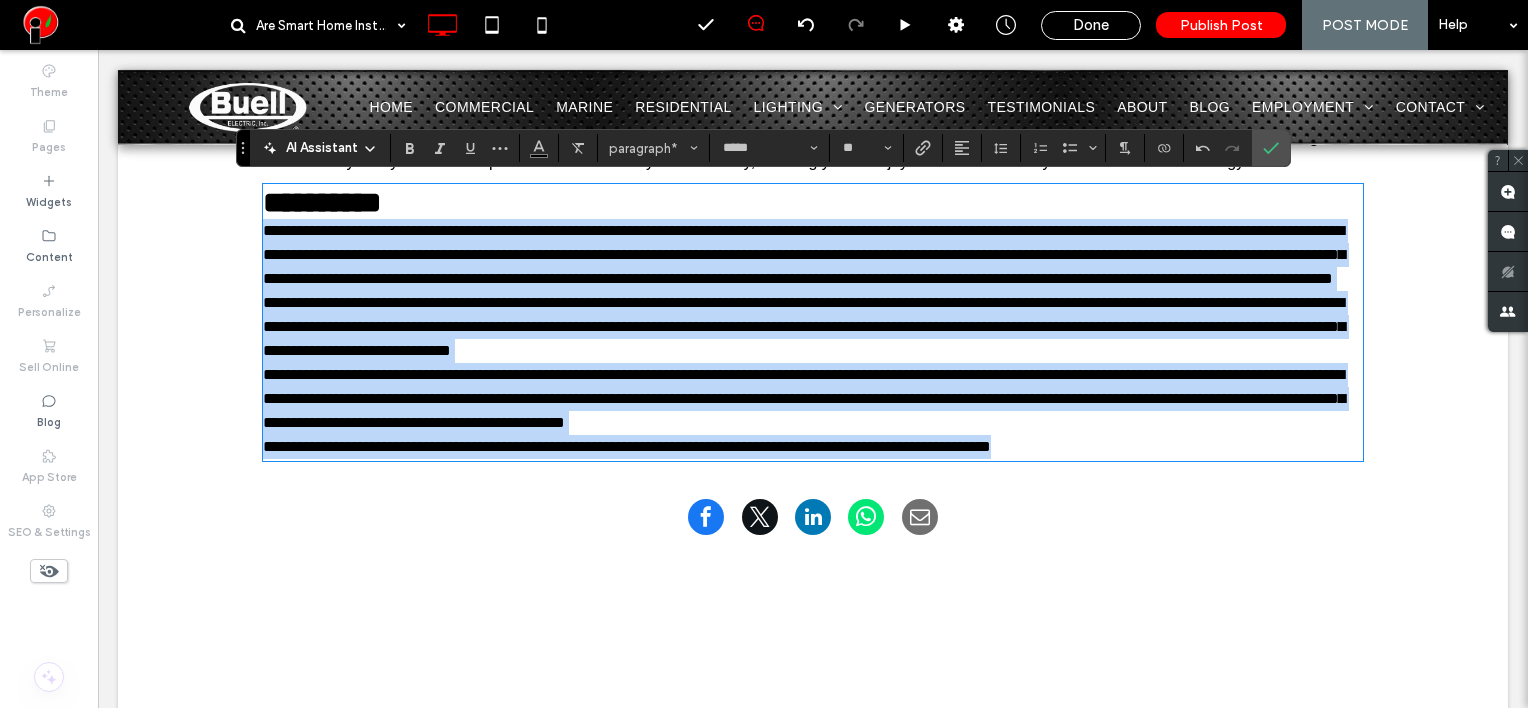 click on "**********" at bounding box center [813, 255] 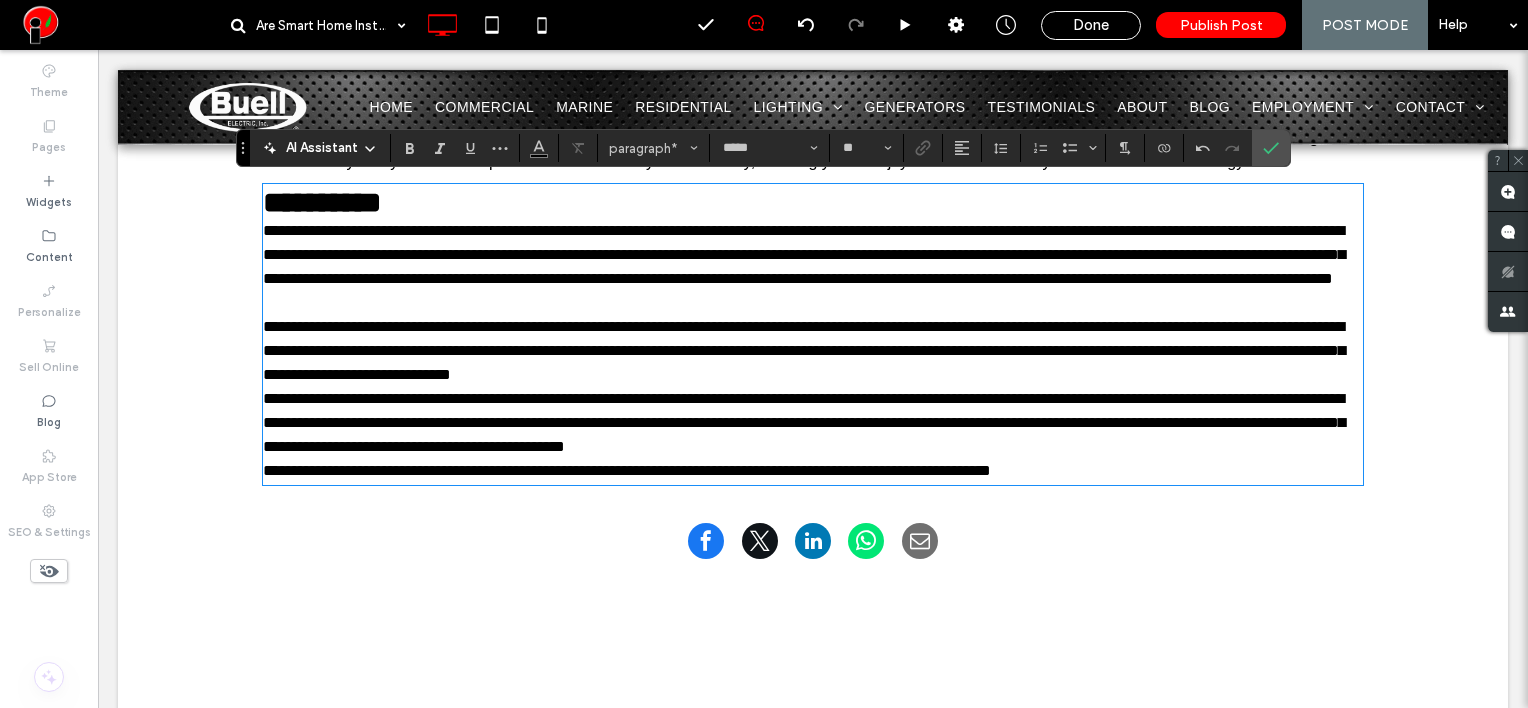 click on "**********" at bounding box center (813, 351) 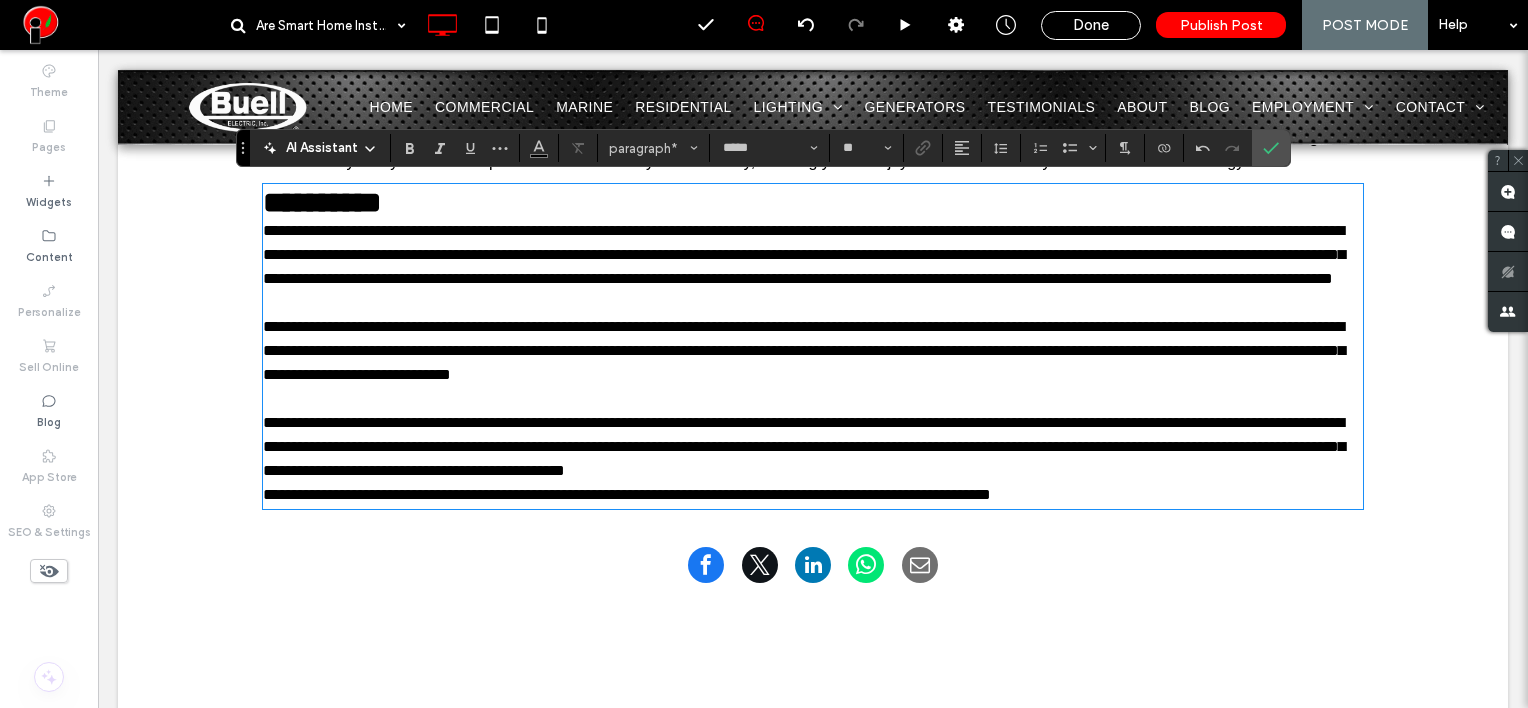 click on "**********" at bounding box center (813, 447) 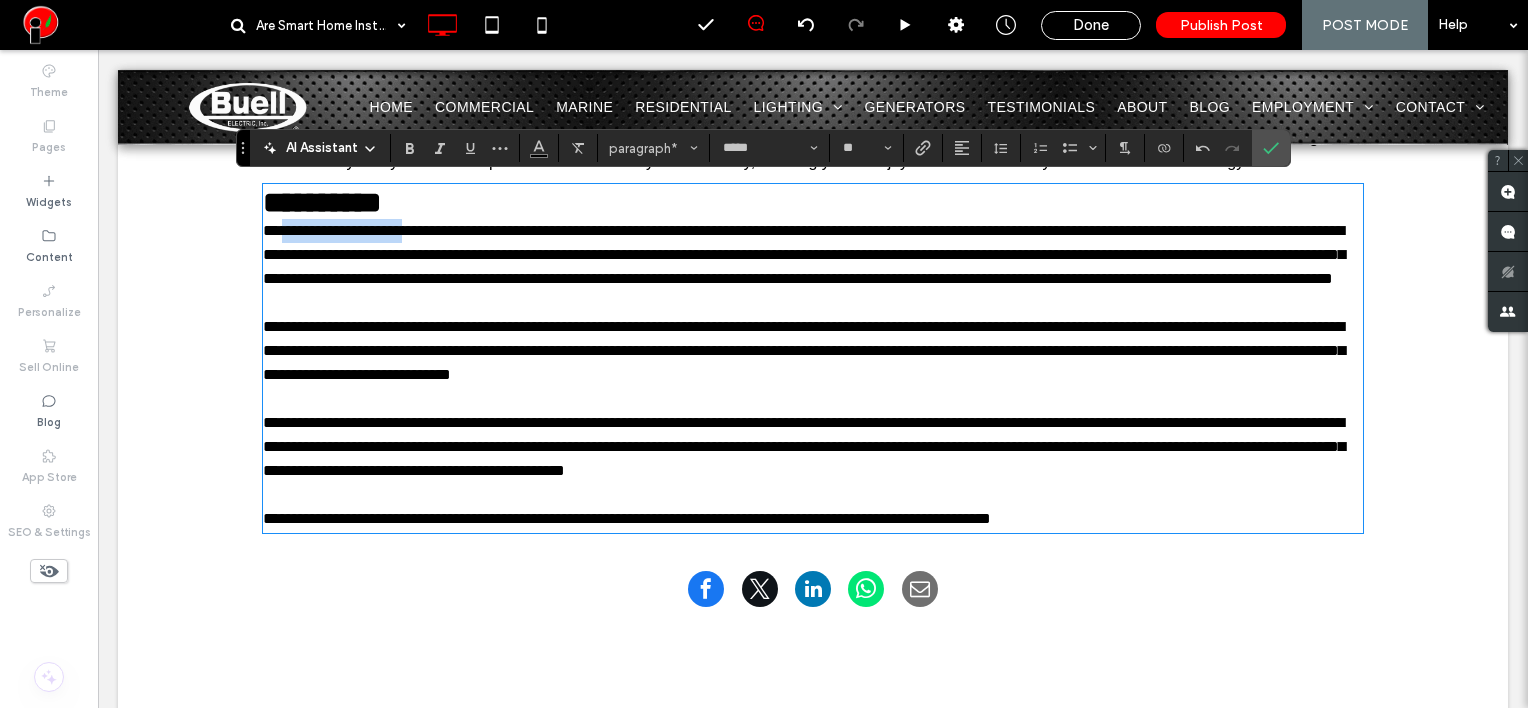 drag, startPoint x: 273, startPoint y: 234, endPoint x: 404, endPoint y: 228, distance: 131.13733 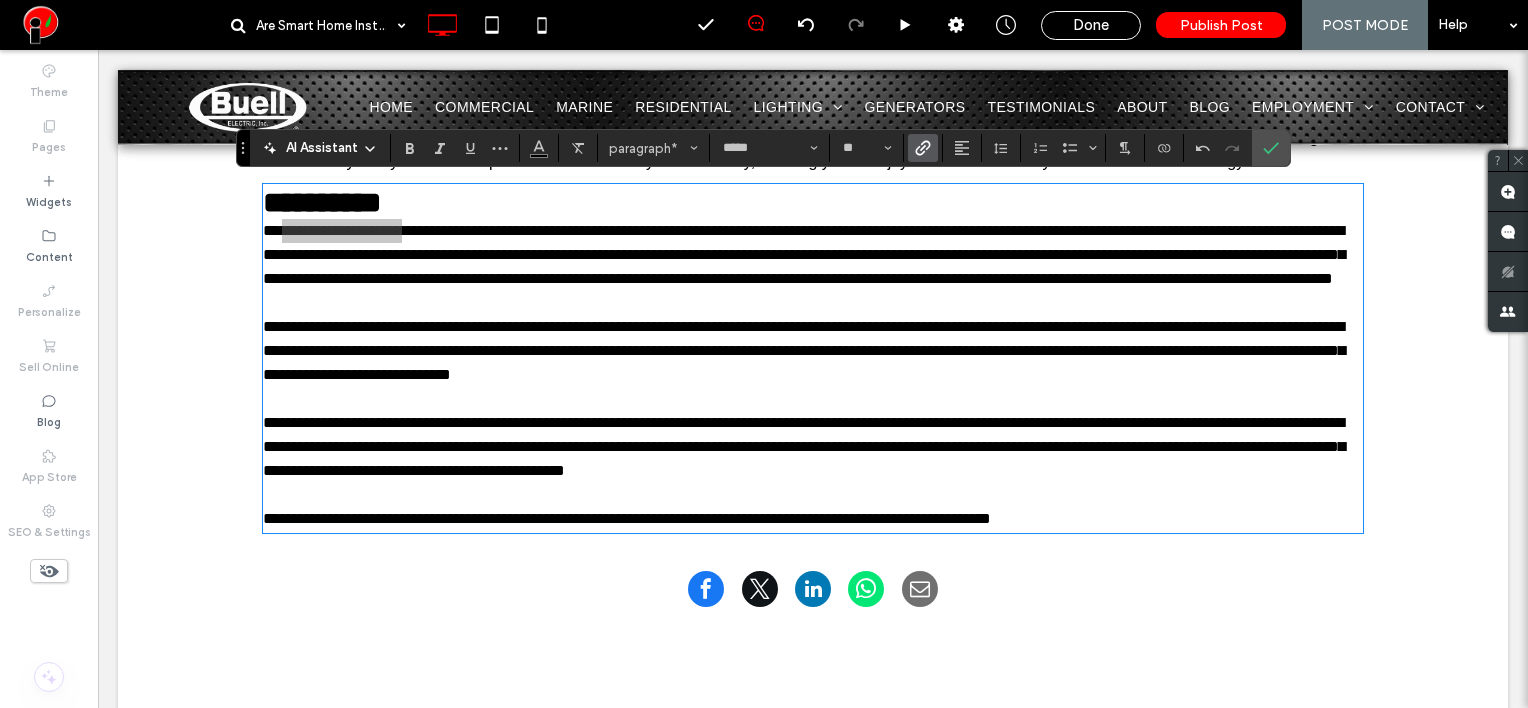 click at bounding box center (923, 148) 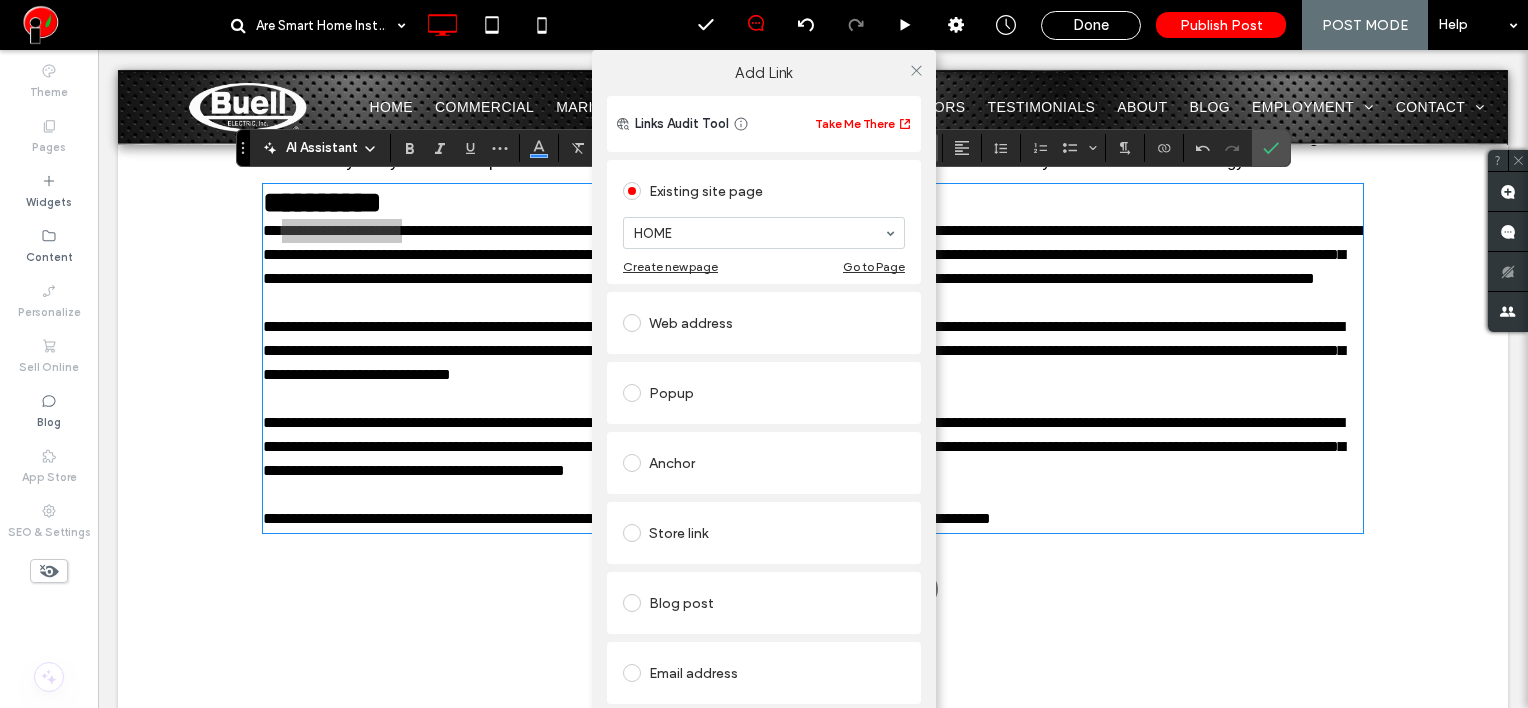 click on "Web address" at bounding box center [764, 323] 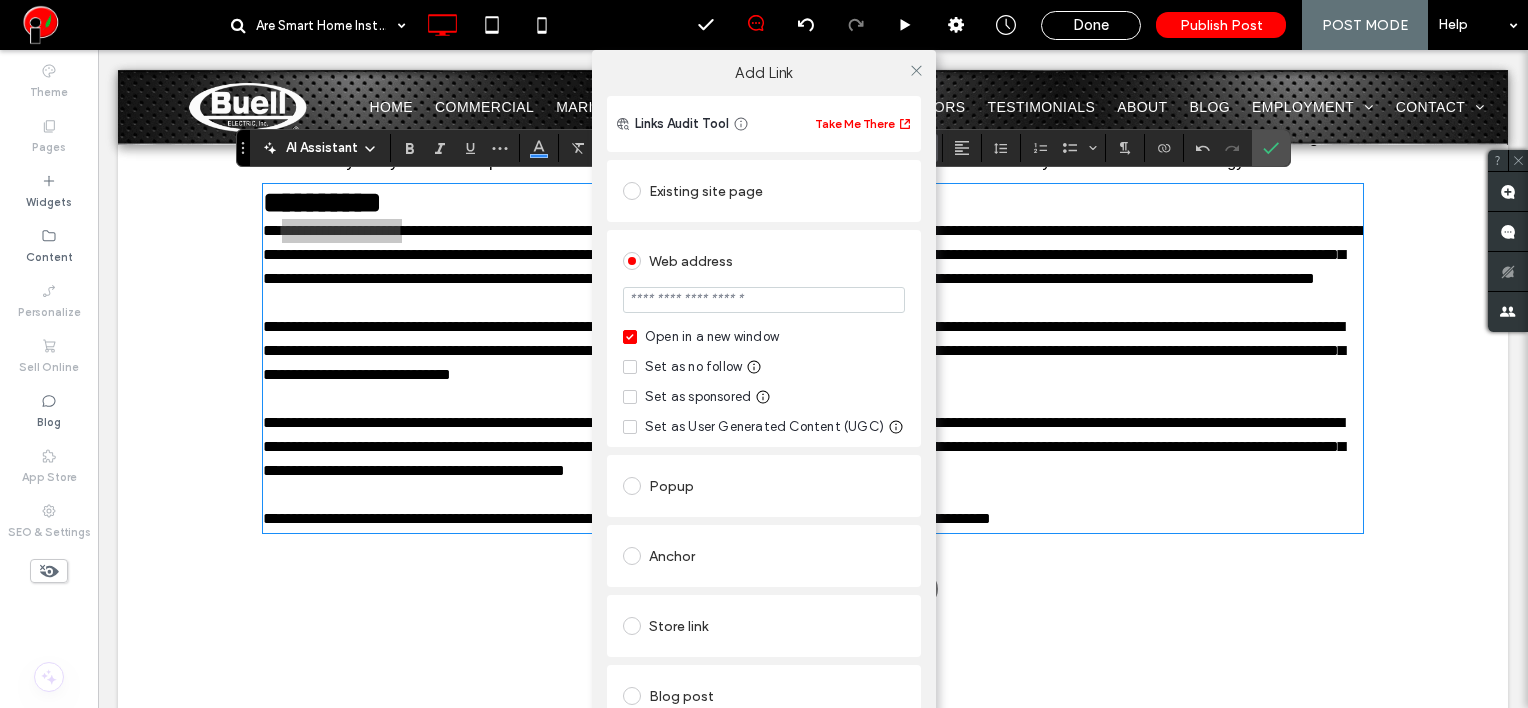 click at bounding box center [764, 300] 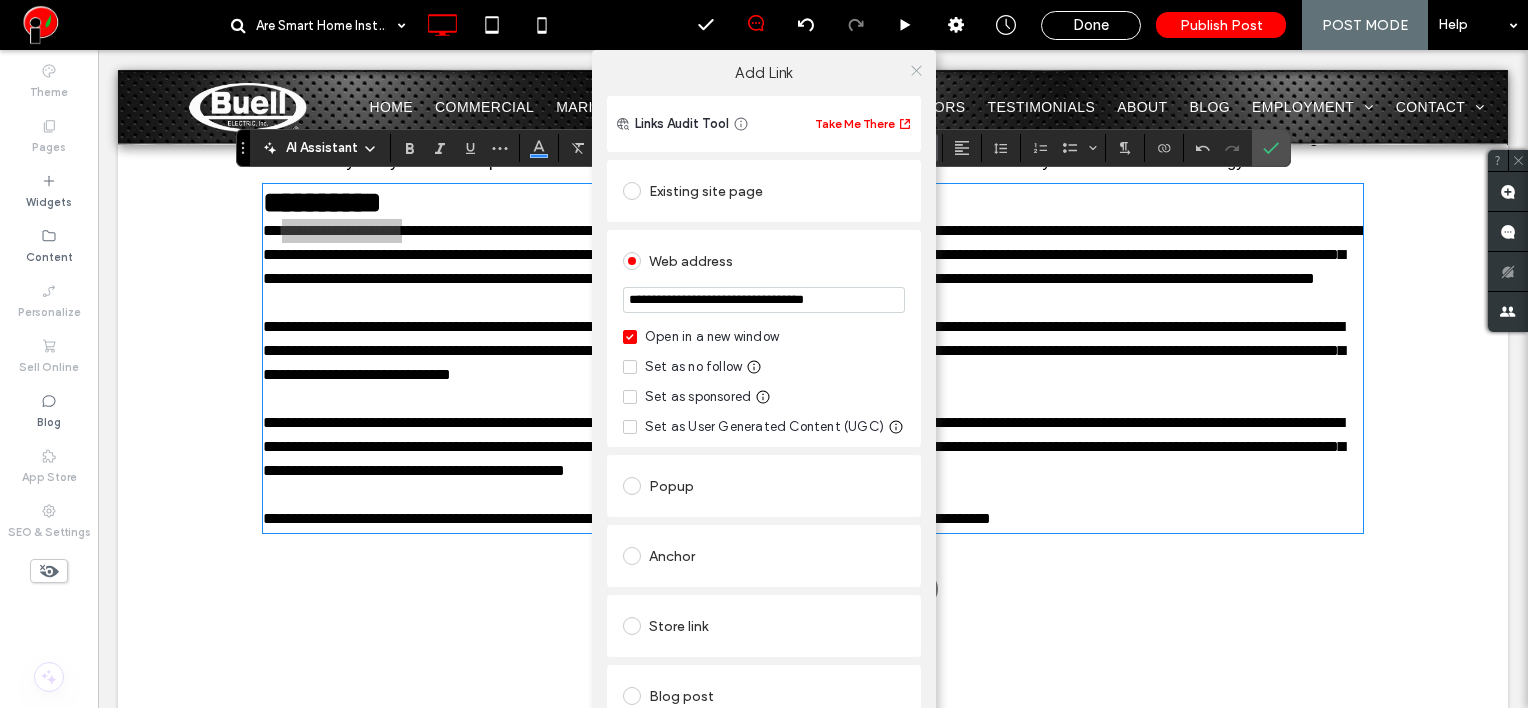 type on "**********" 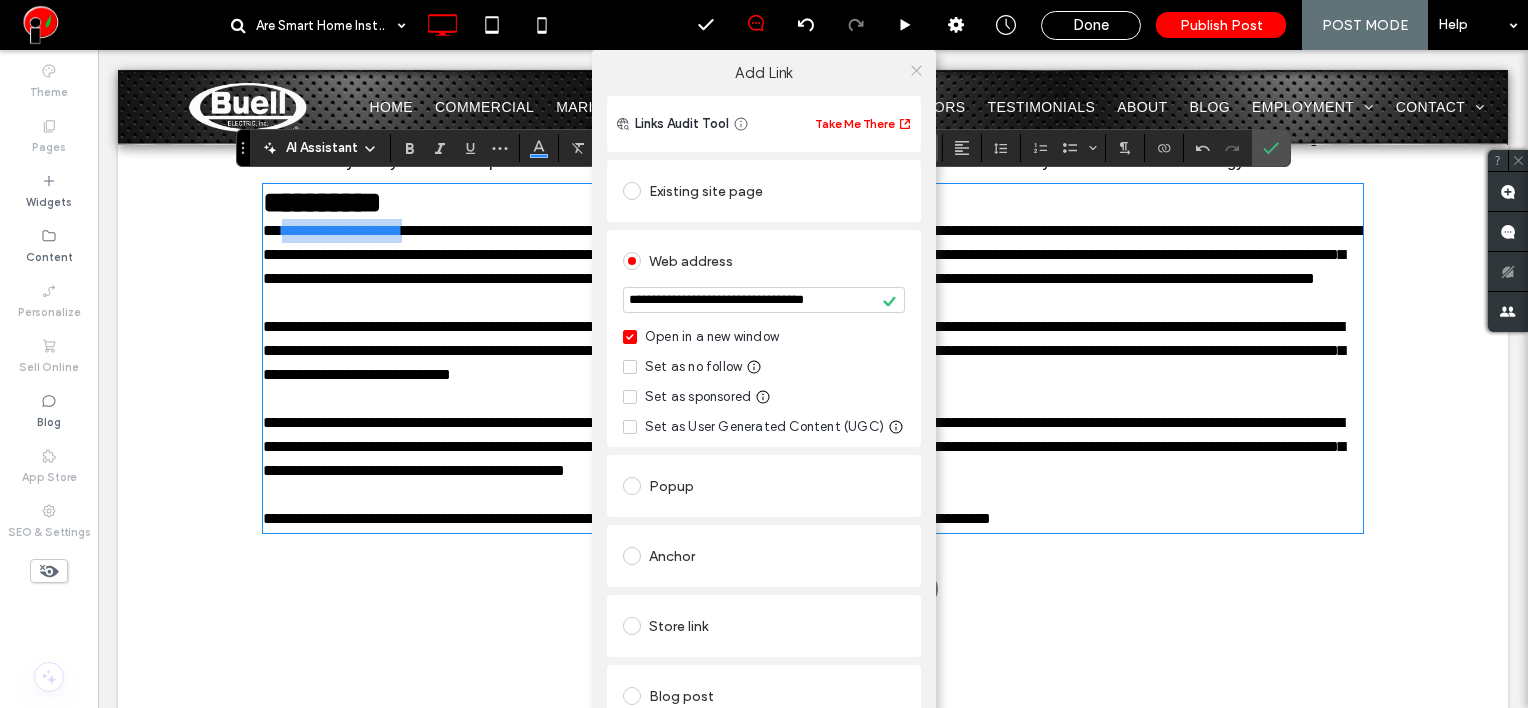 click at bounding box center (916, 70) 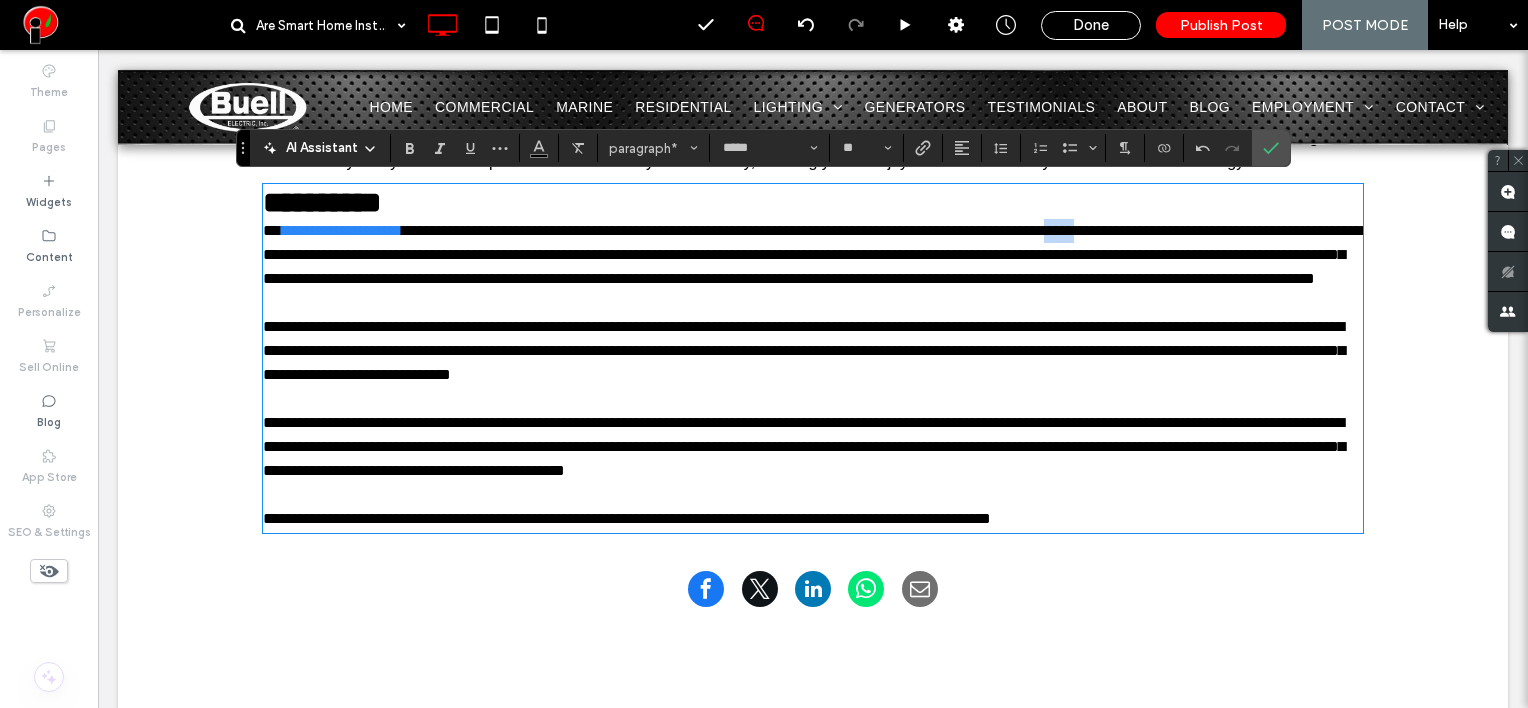 drag, startPoint x: 1154, startPoint y: 231, endPoint x: 1196, endPoint y: 231, distance: 42 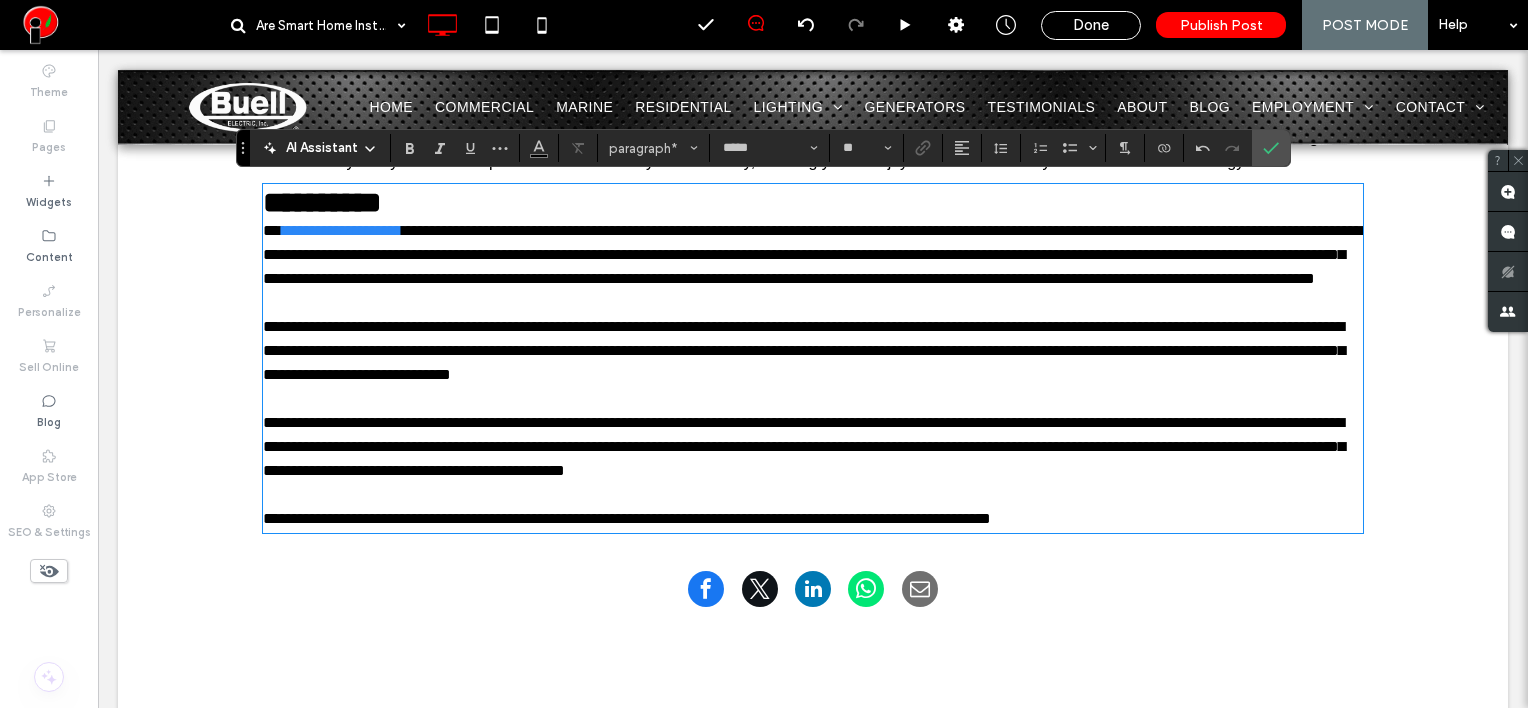 click on "﻿" at bounding box center (813, 399) 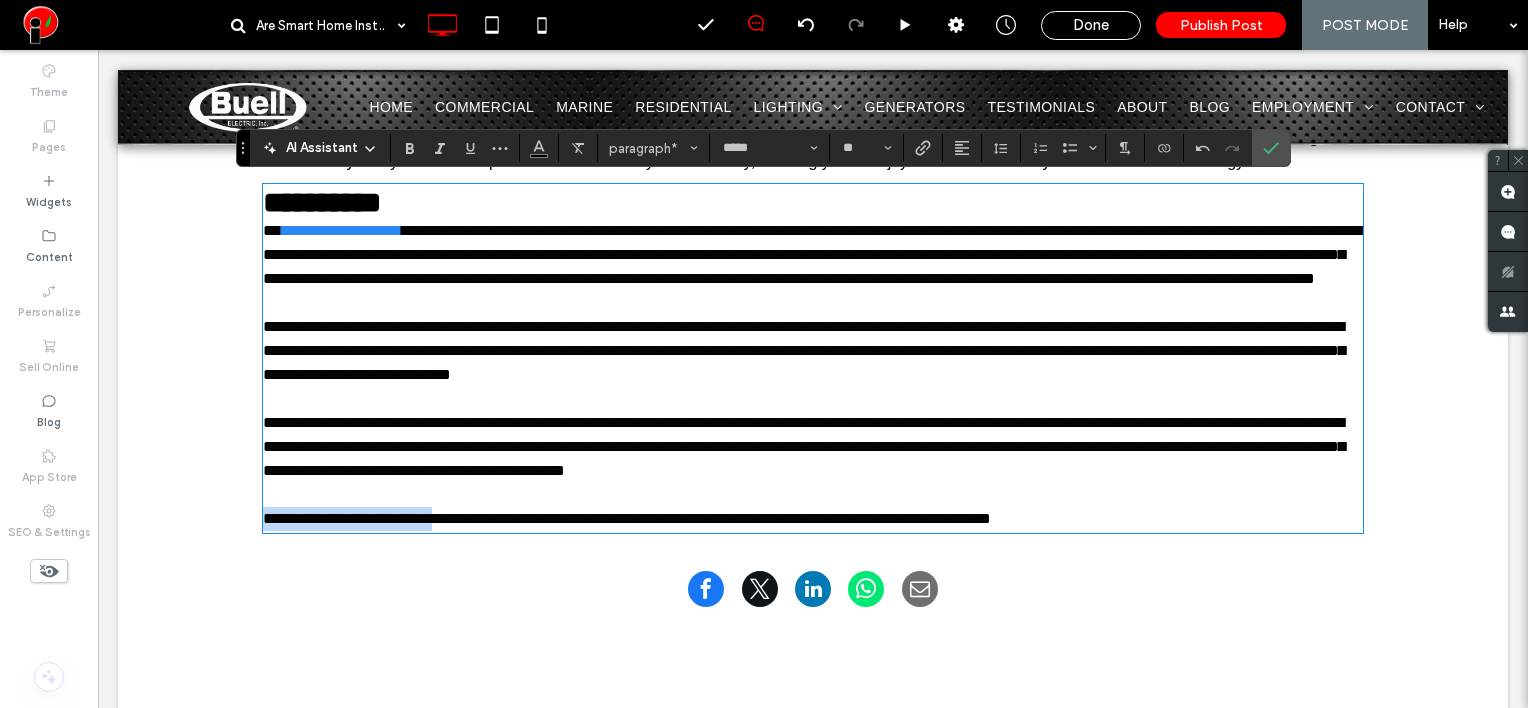 drag, startPoint x: 260, startPoint y: 540, endPoint x: 442, endPoint y: 555, distance: 182.61708 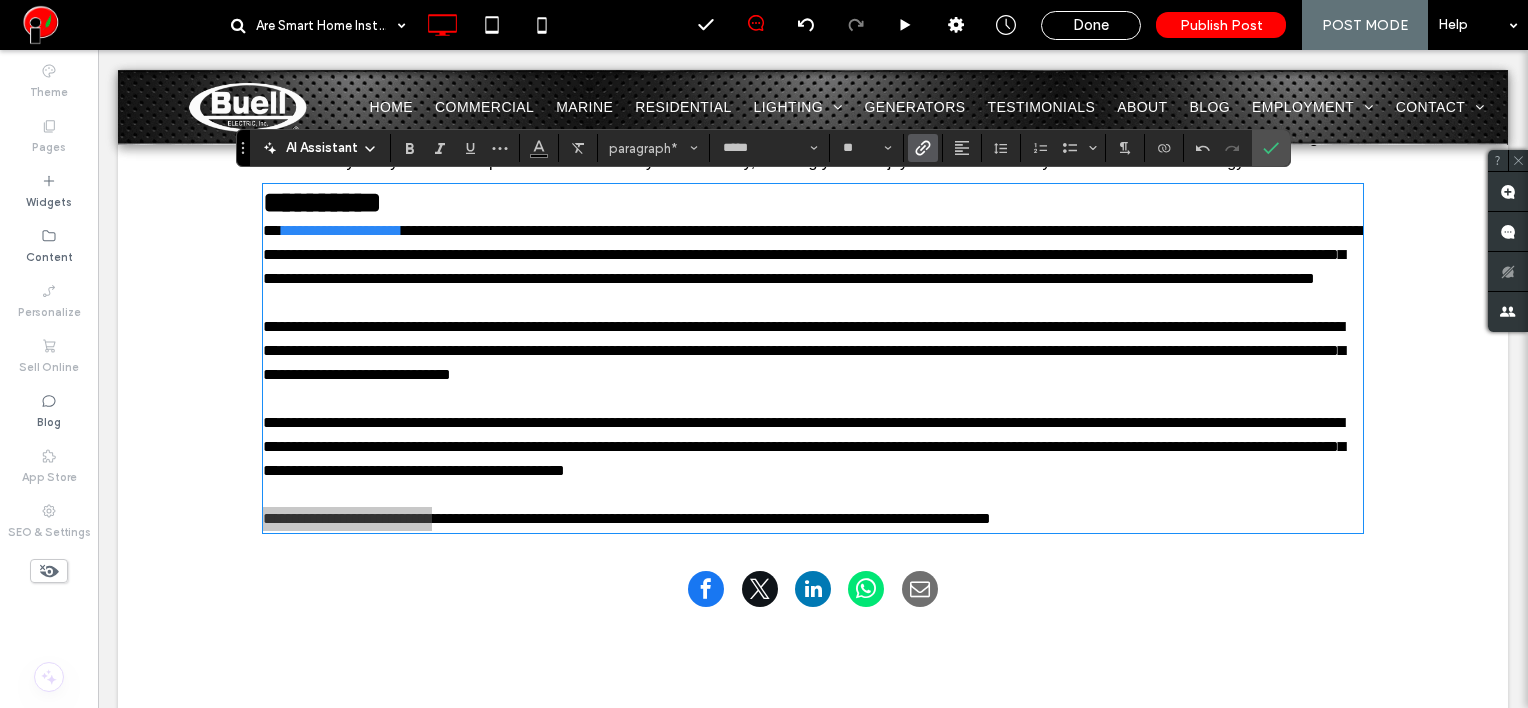 click at bounding box center [919, 148] 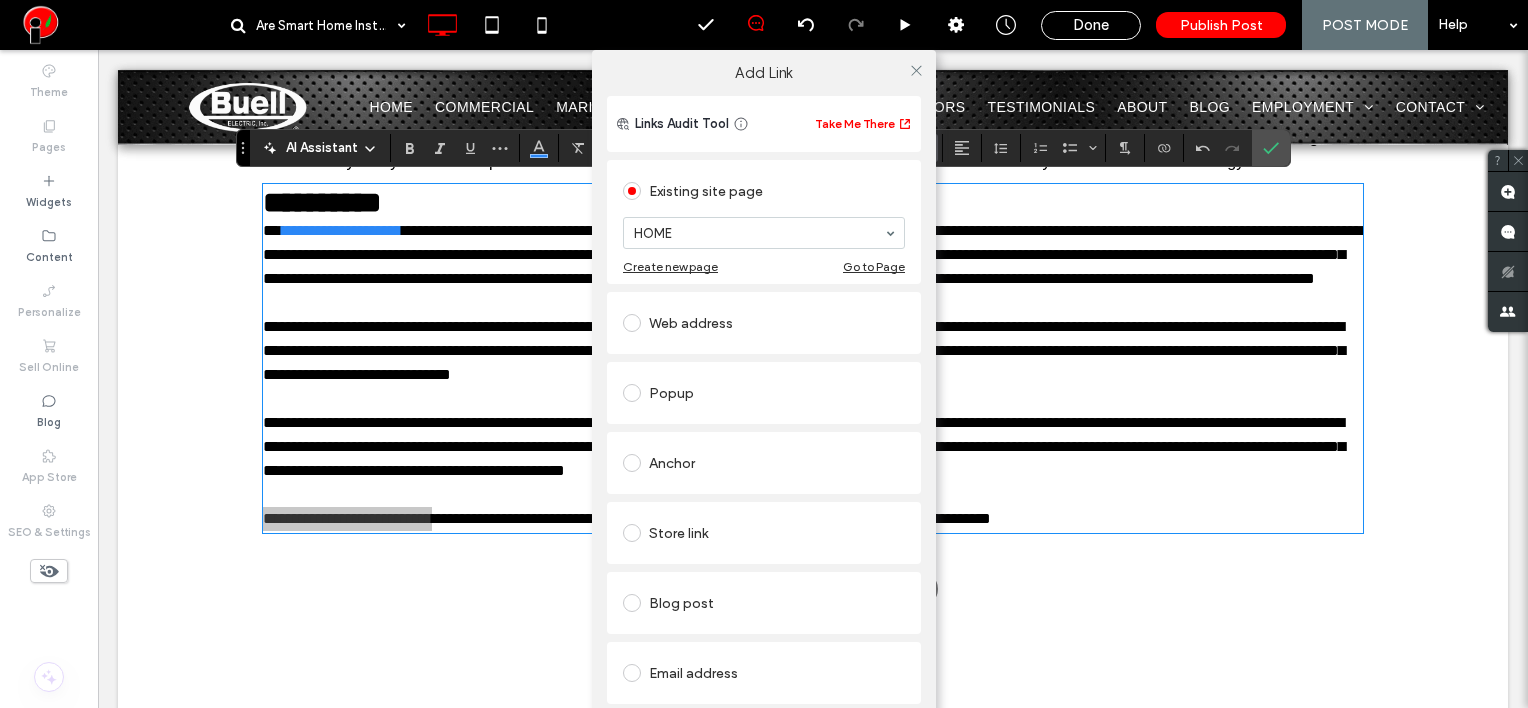 click on "Web address" at bounding box center [764, 323] 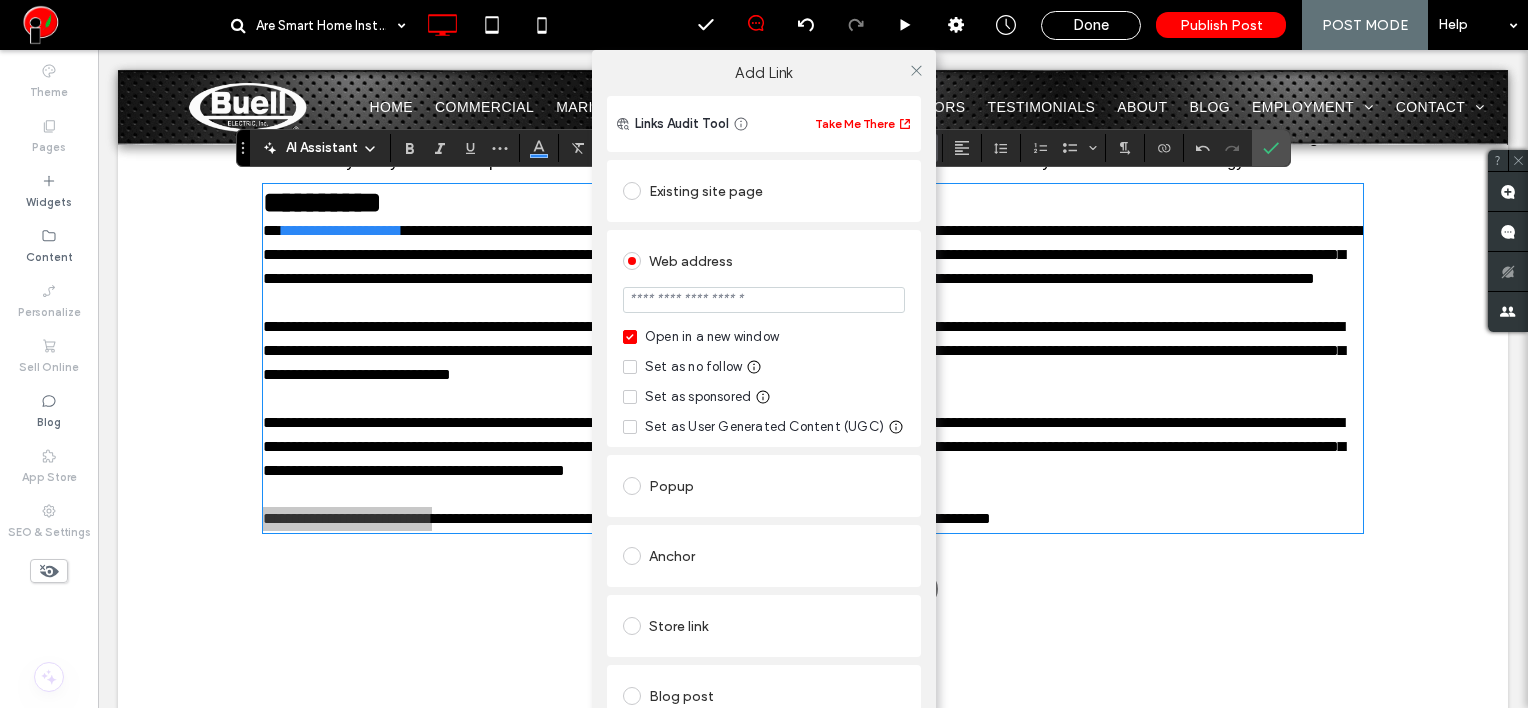 click at bounding box center (764, 300) 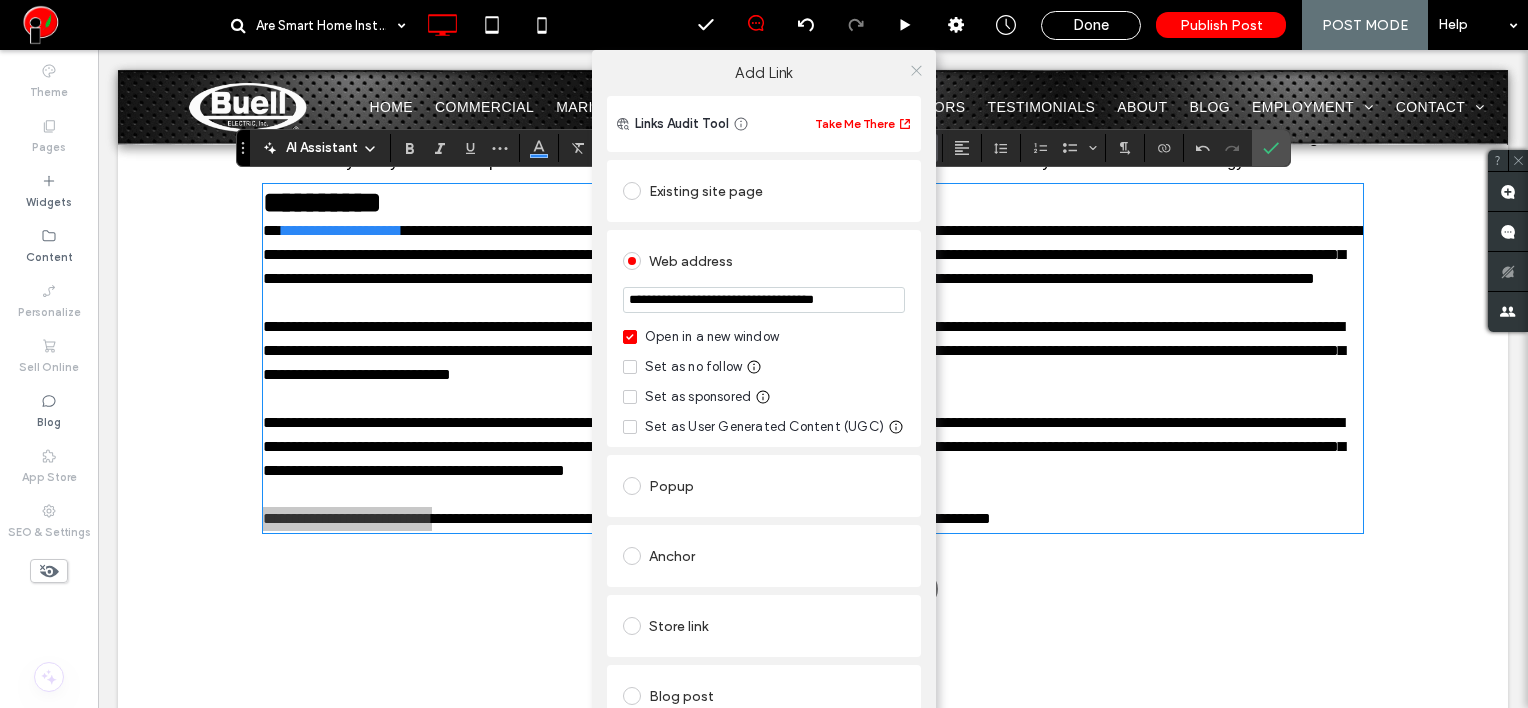 type on "**********" 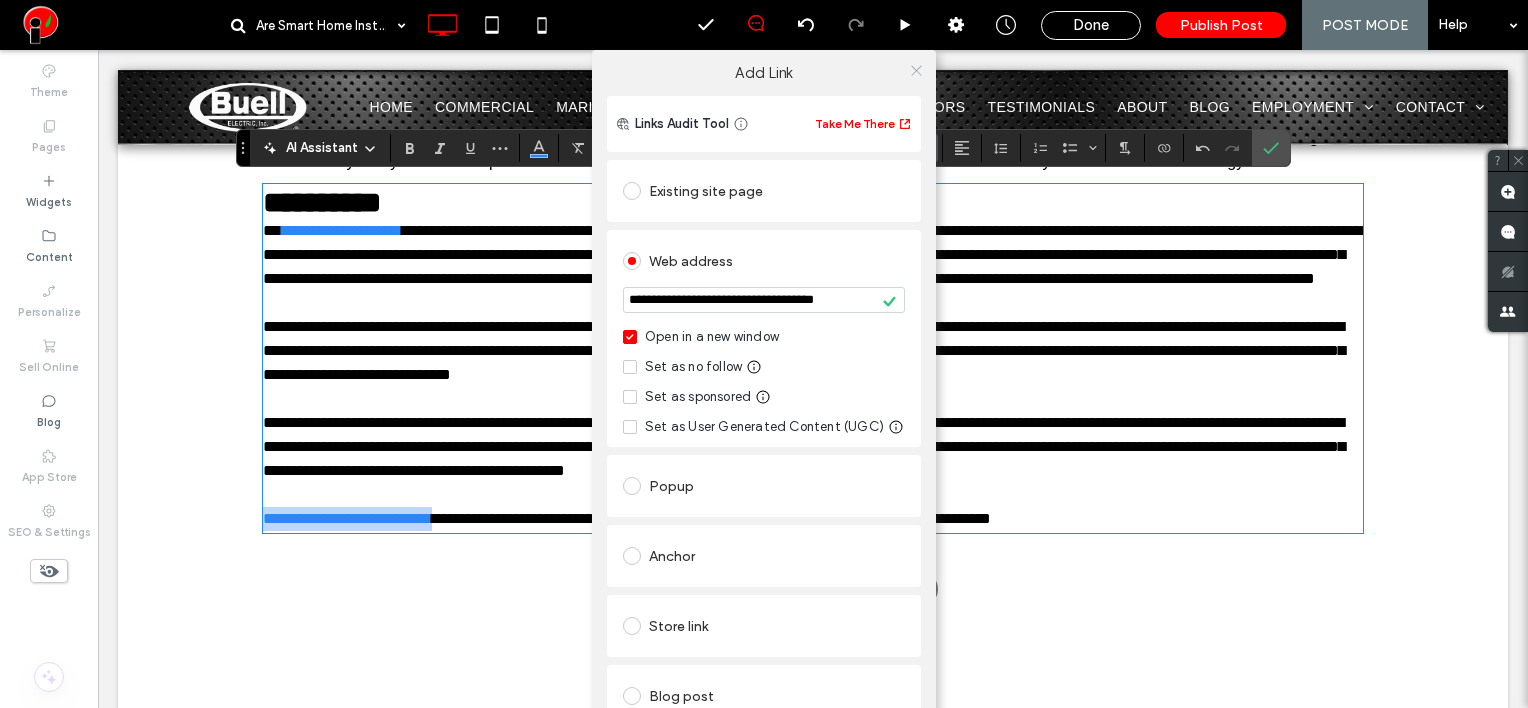 click 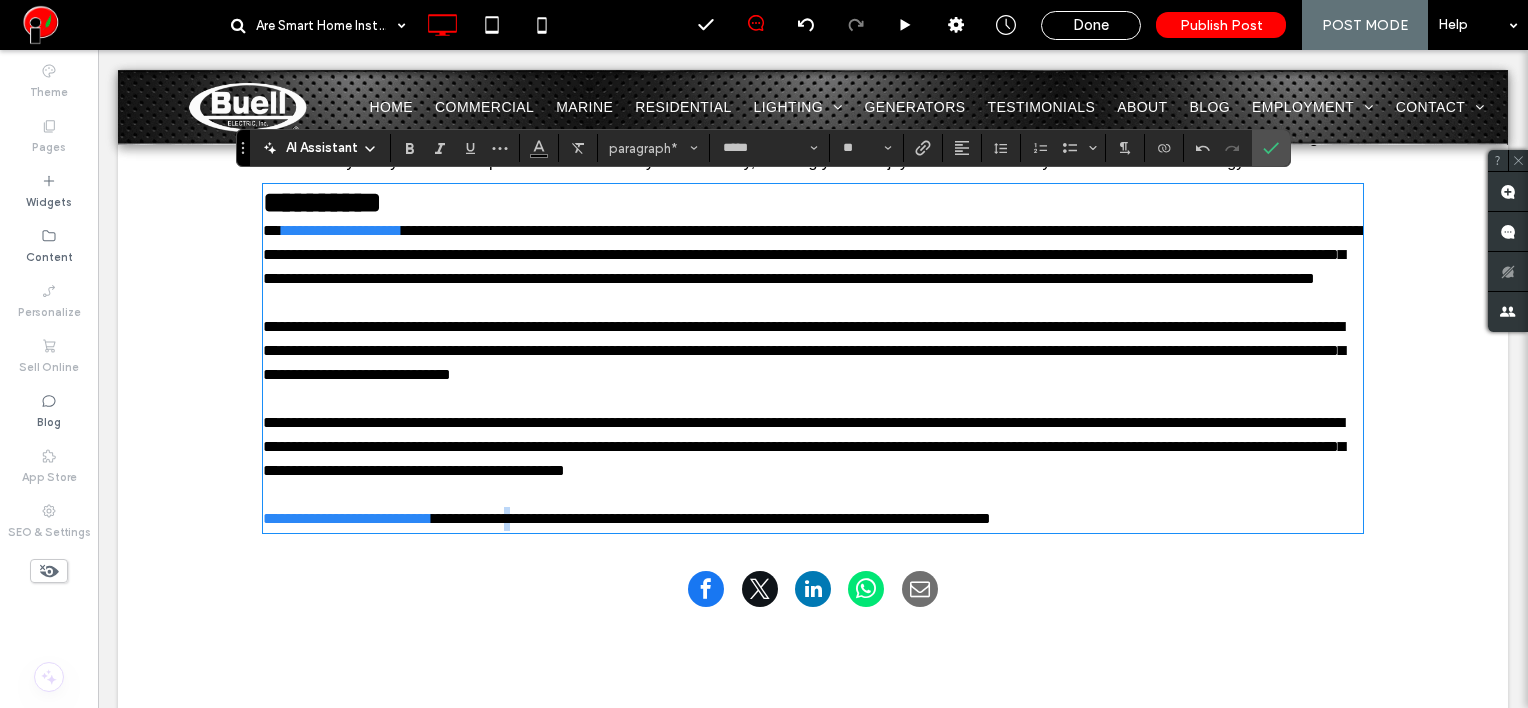 click on "**********" at bounding box center [711, 518] 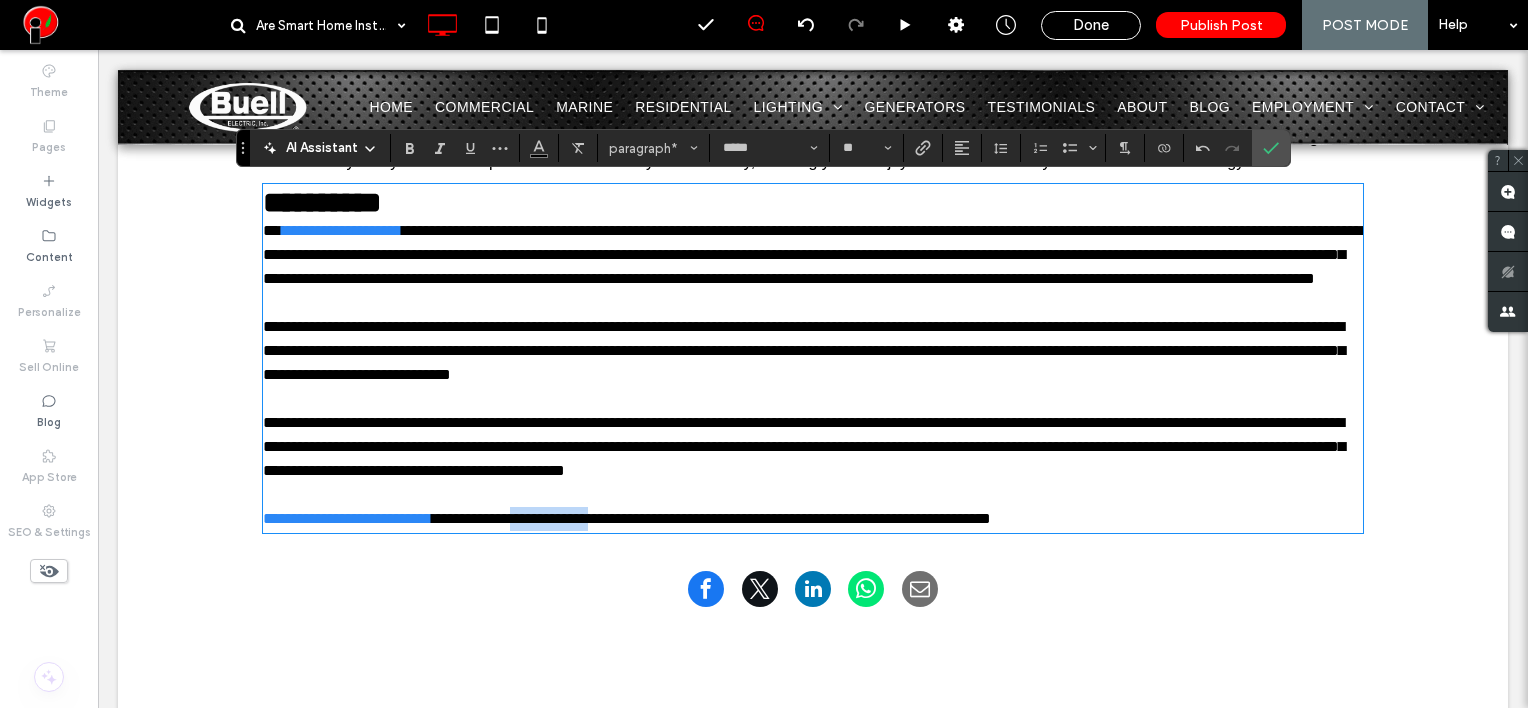 drag, startPoint x: 526, startPoint y: 533, endPoint x: 620, endPoint y: 544, distance: 94.641426 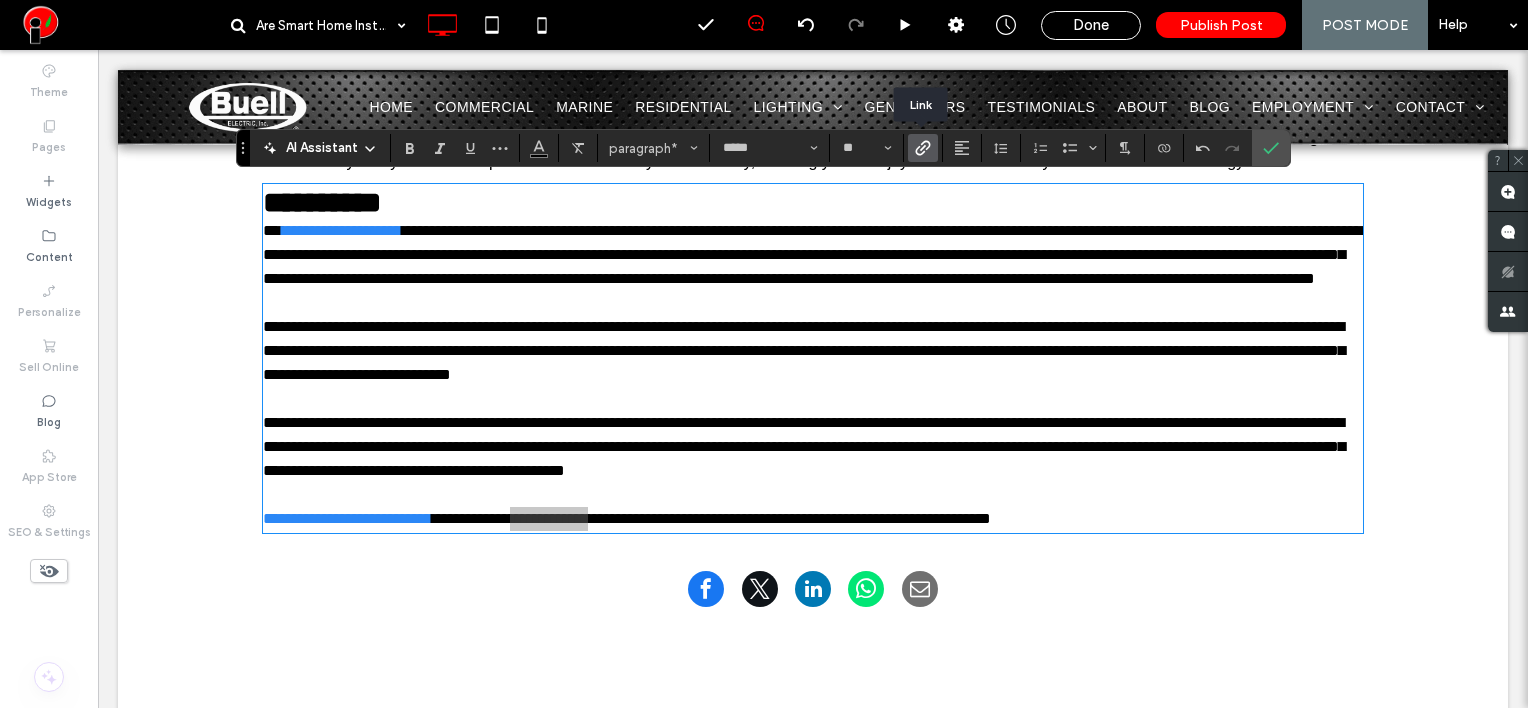 click 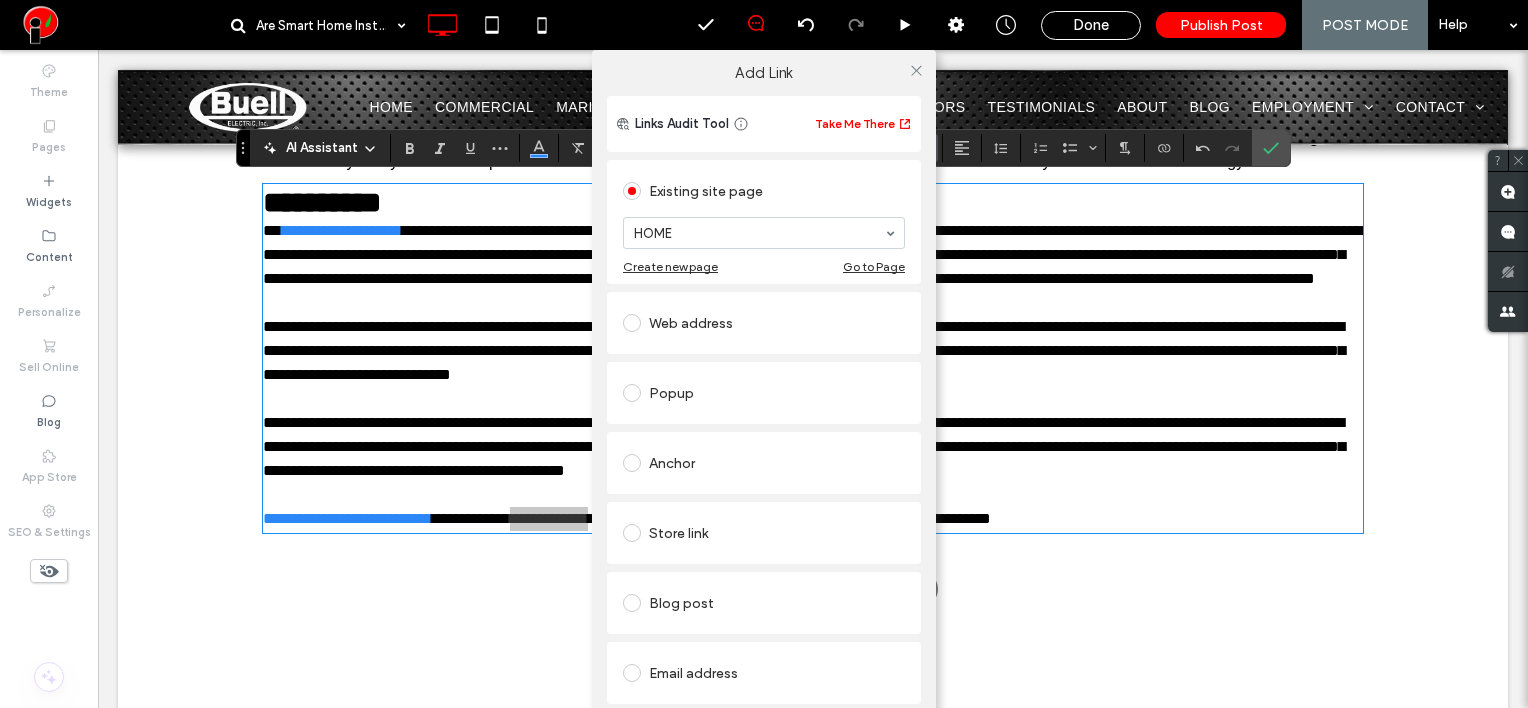 click on "Web address" at bounding box center [764, 323] 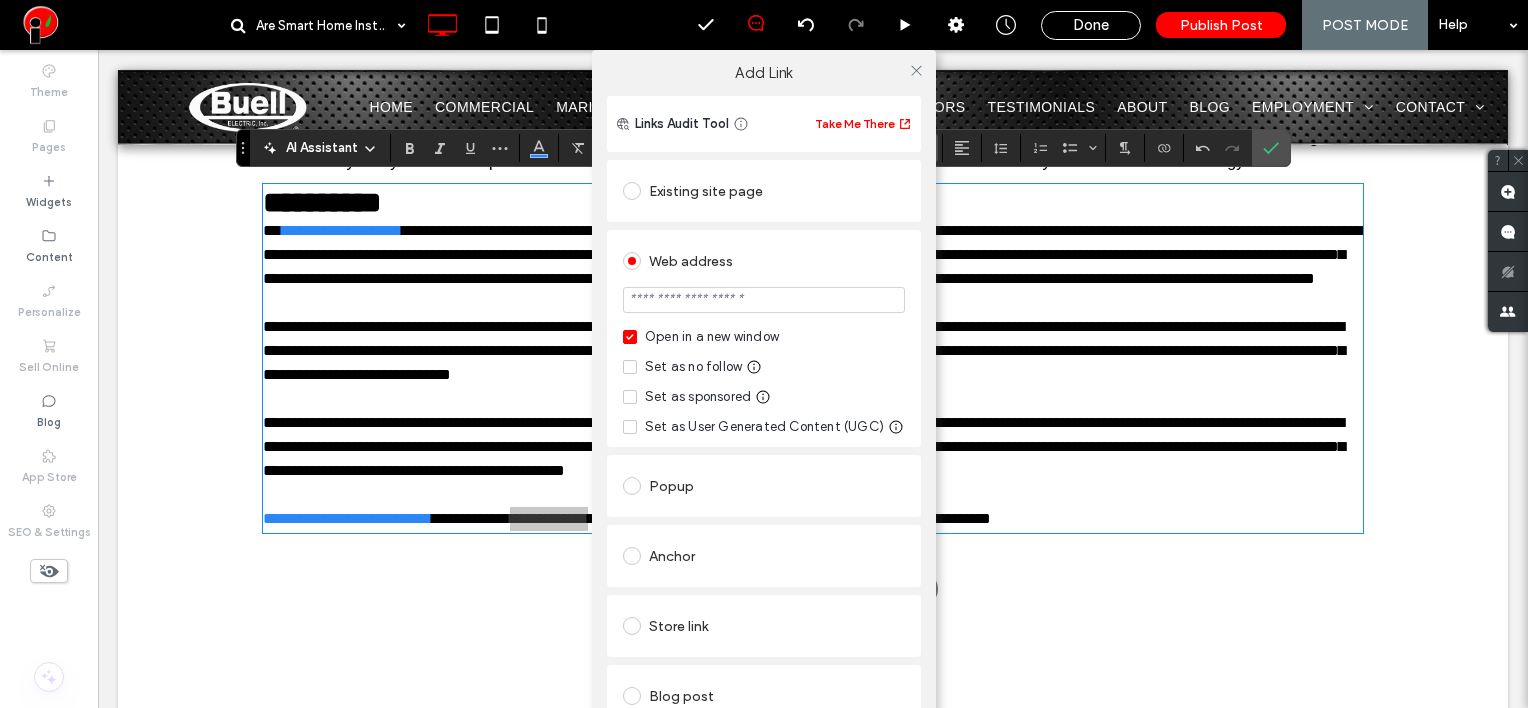 click at bounding box center (764, 300) 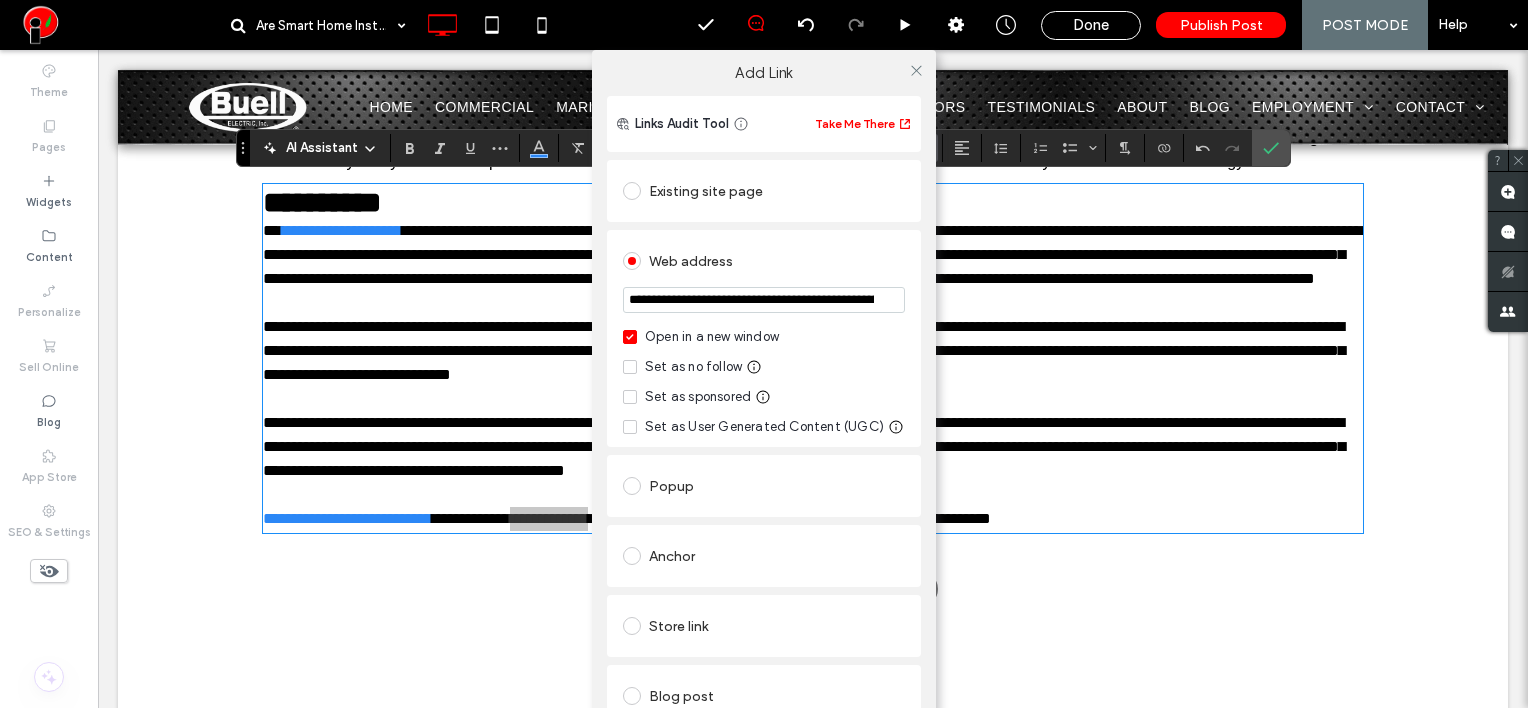 scroll, scrollTop: 0, scrollLeft: 90, axis: horizontal 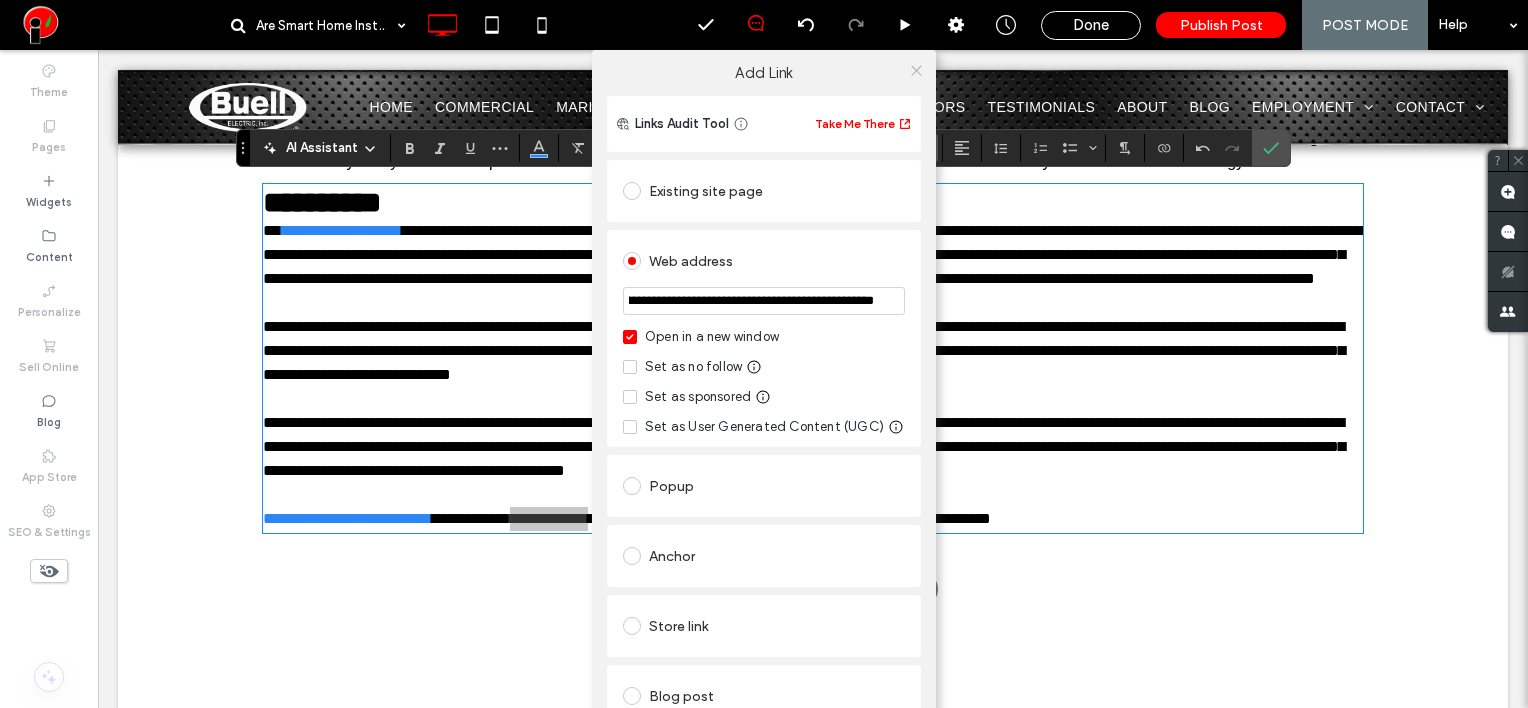type on "**********" 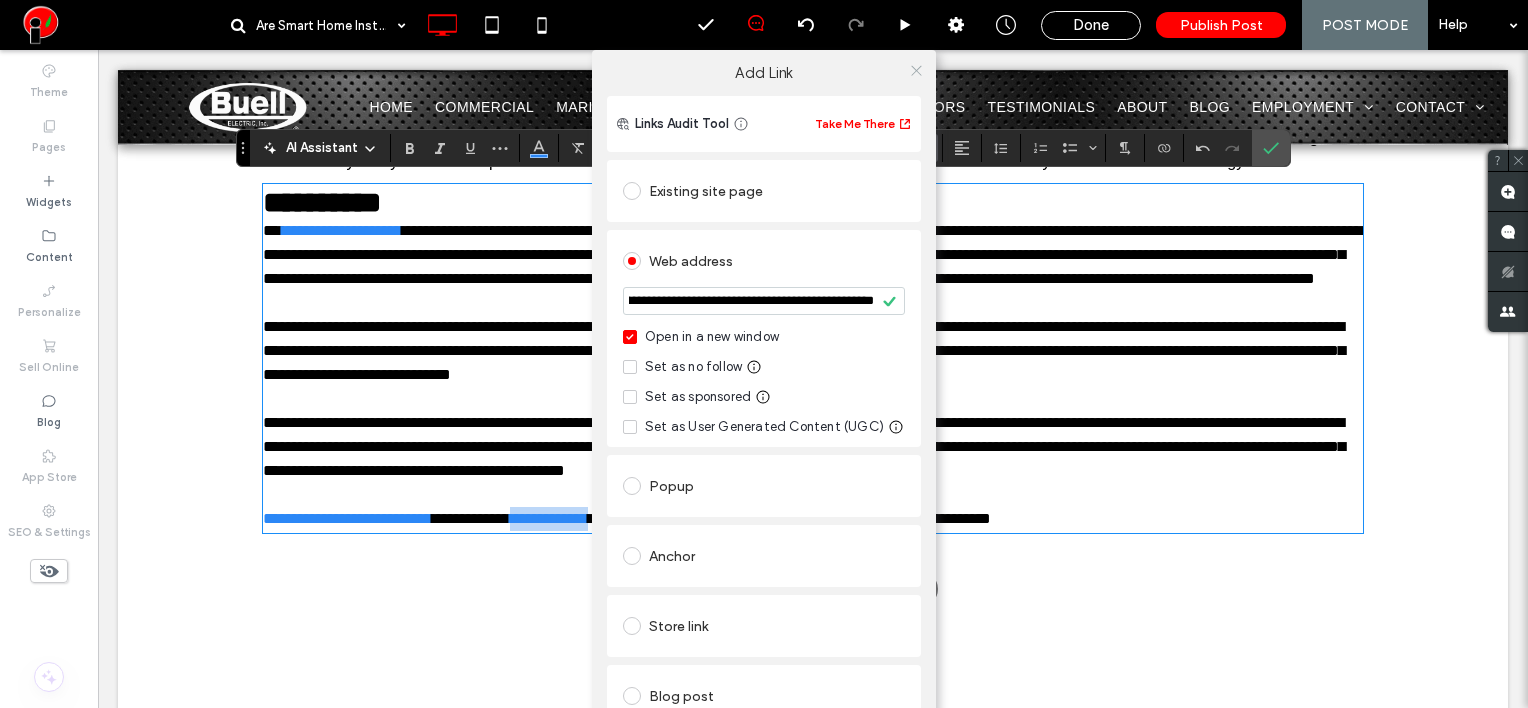 scroll, scrollTop: 0, scrollLeft: 0, axis: both 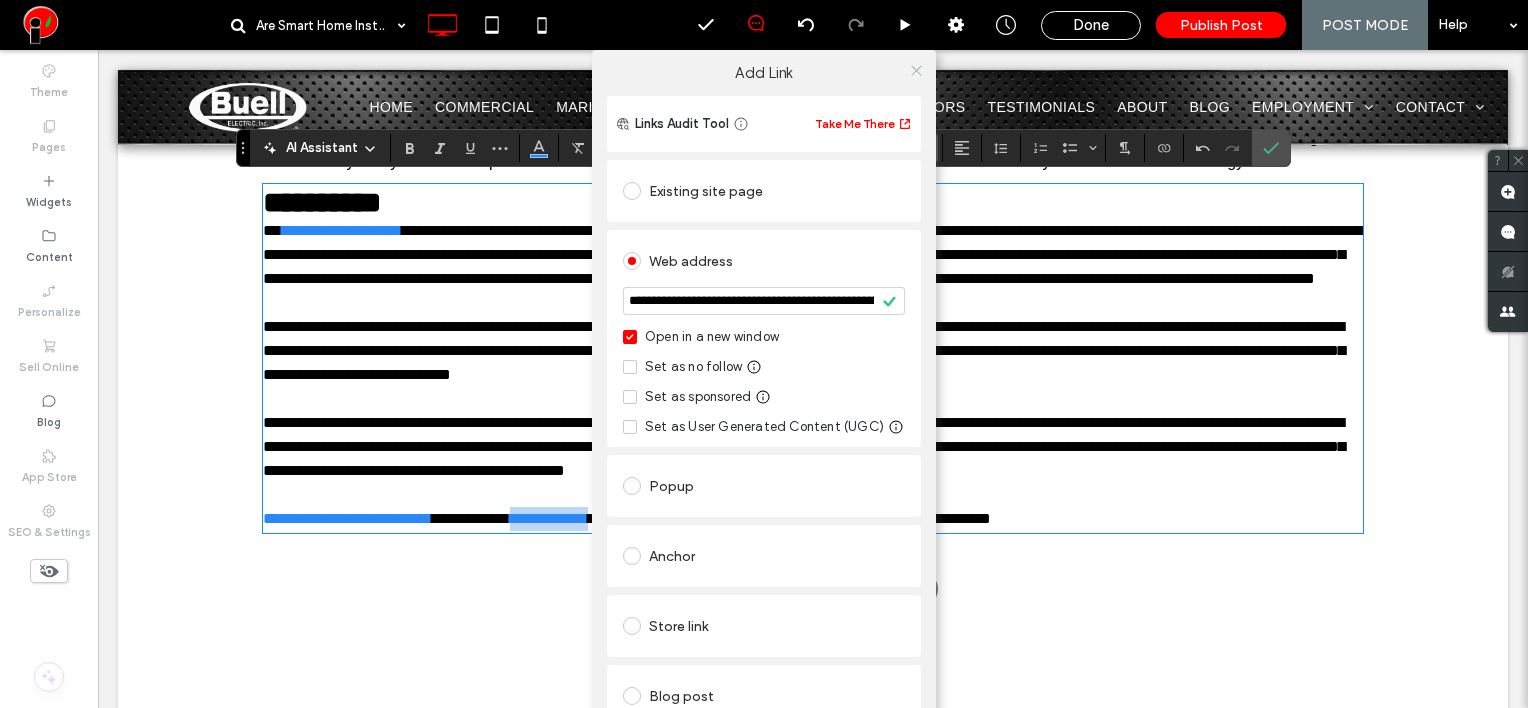 click 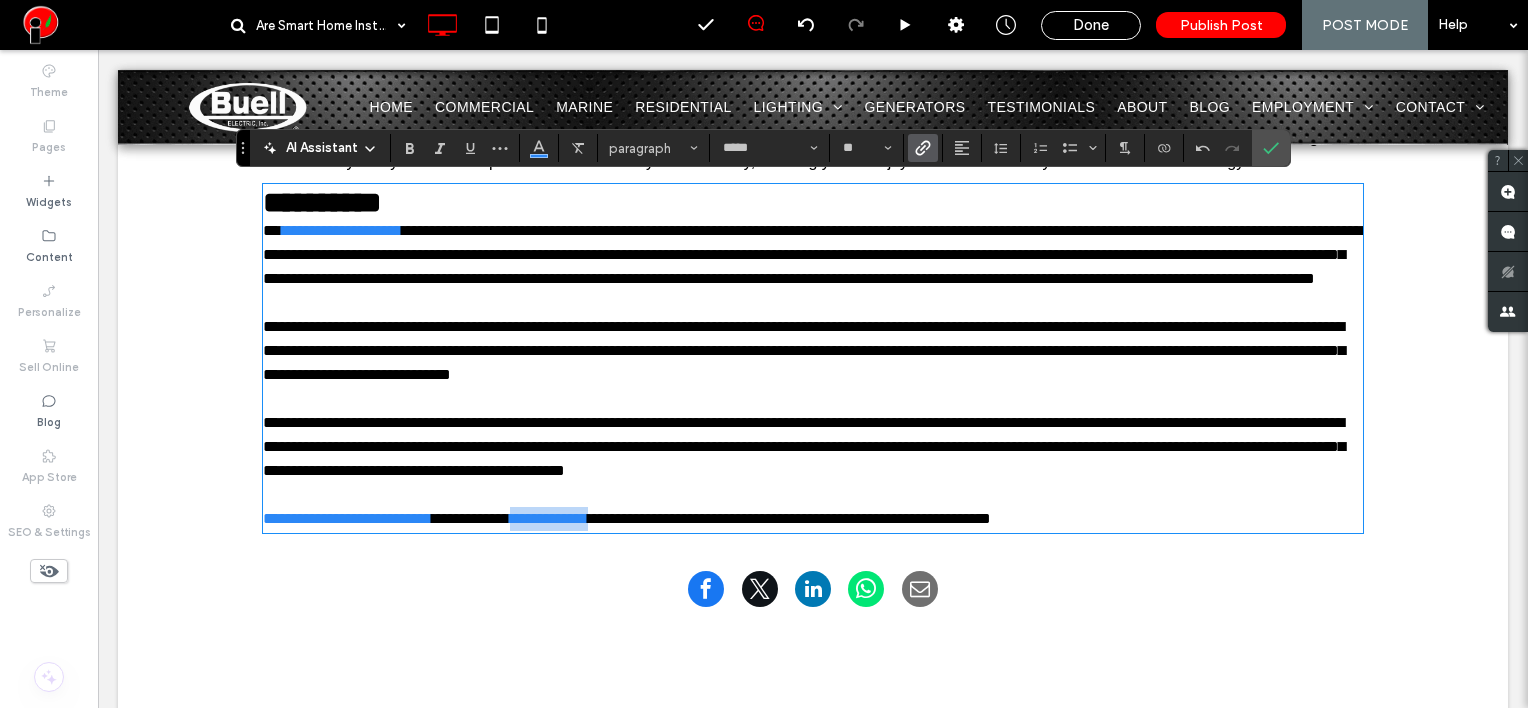 type on "**********" 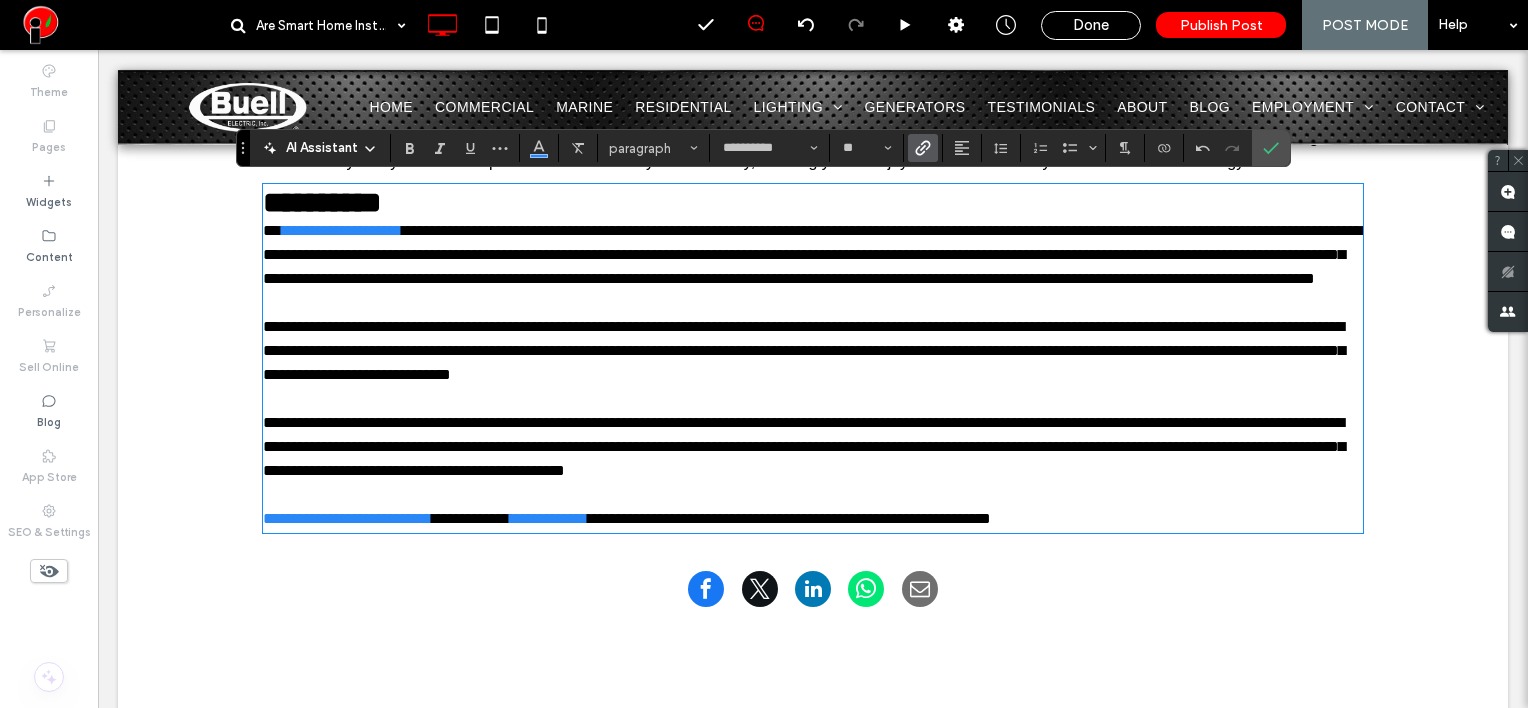 click on "**********" at bounding box center [813, 202] 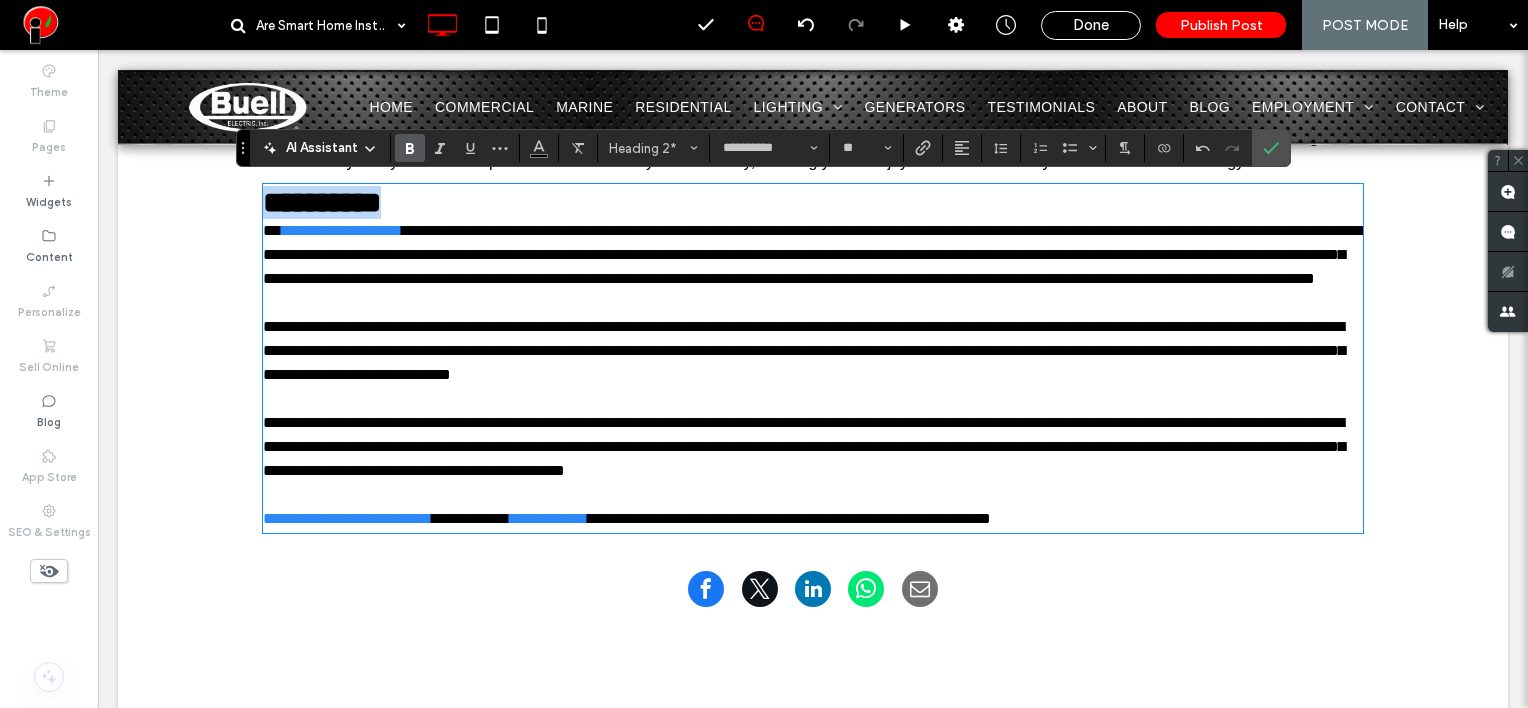 drag, startPoint x: 395, startPoint y: 200, endPoint x: 124, endPoint y: 184, distance: 271.47192 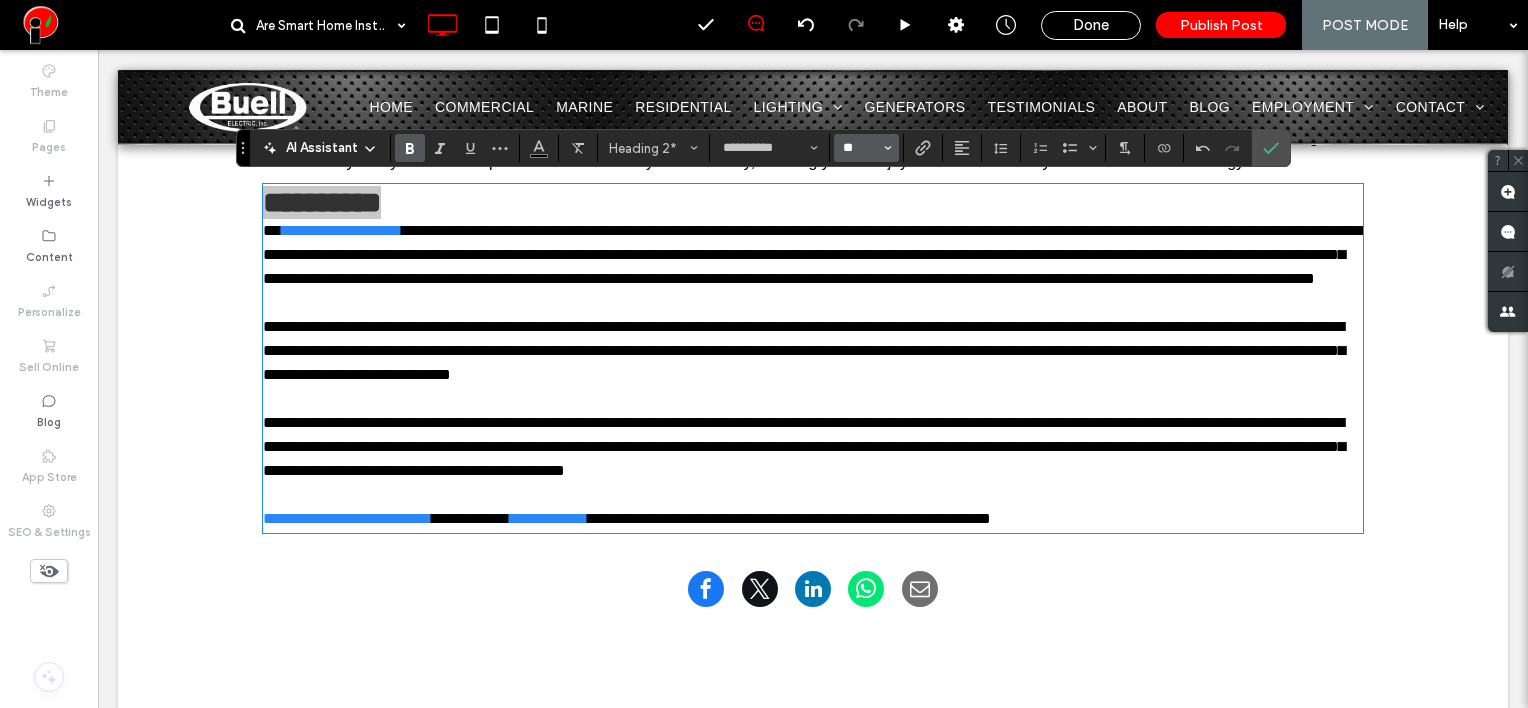 click on "**" at bounding box center [860, 148] 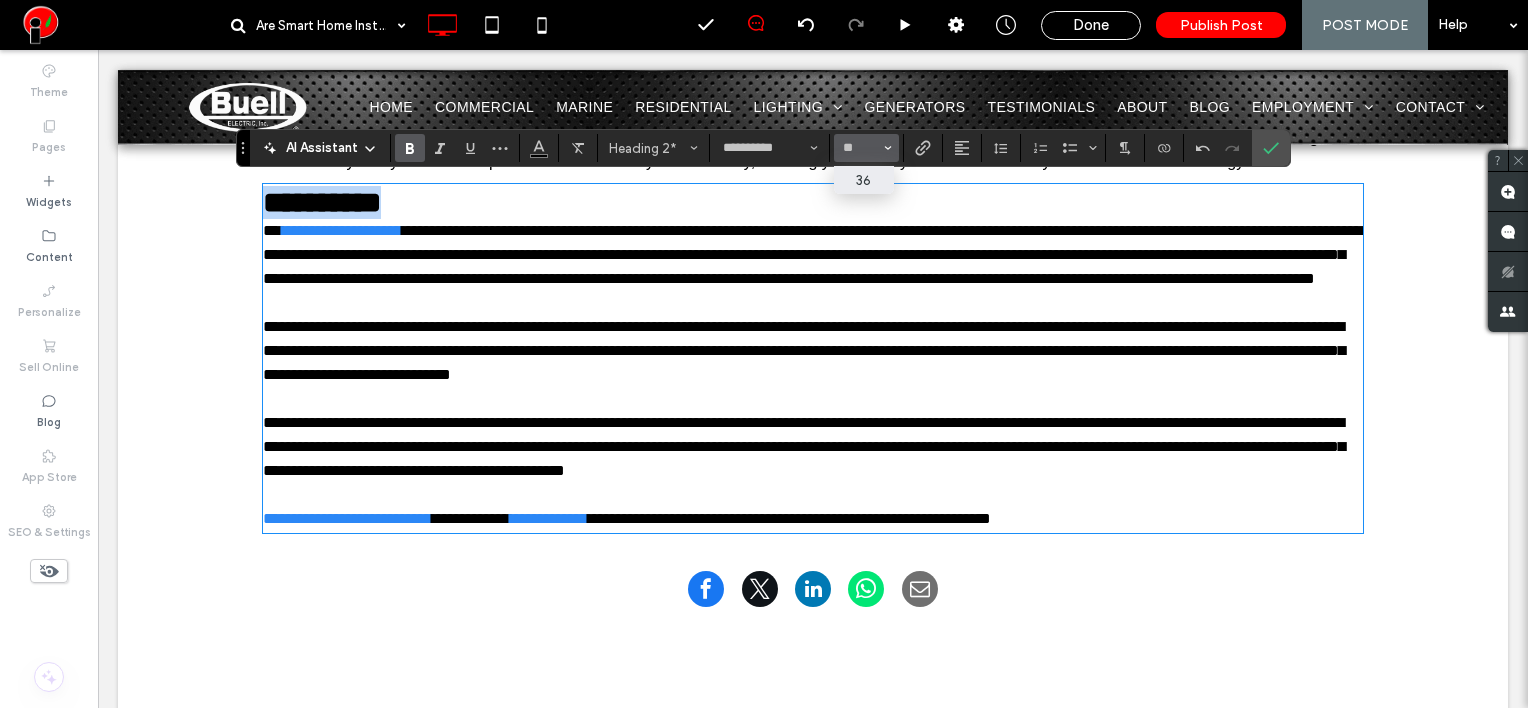 type on "**" 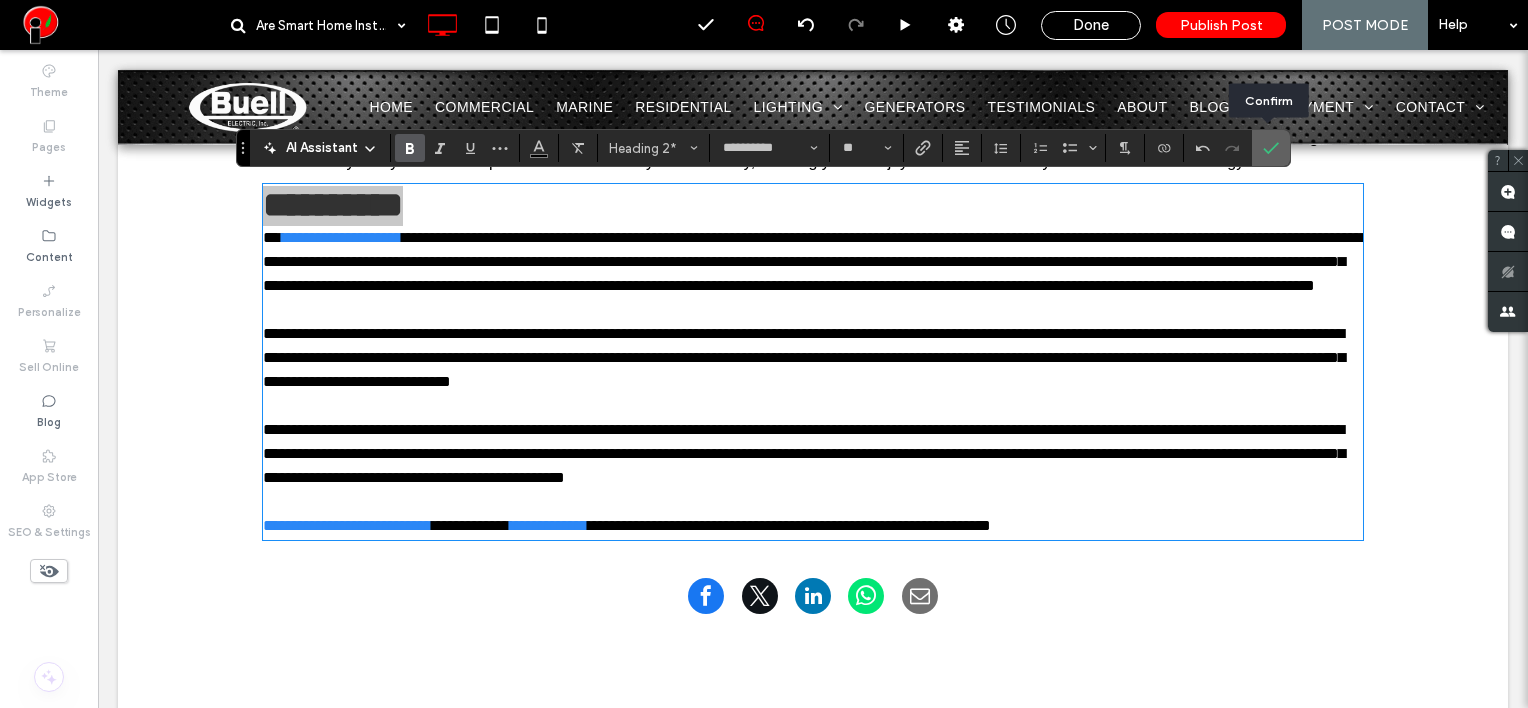 drag, startPoint x: 1272, startPoint y: 148, endPoint x: 1099, endPoint y: 123, distance: 174.79703 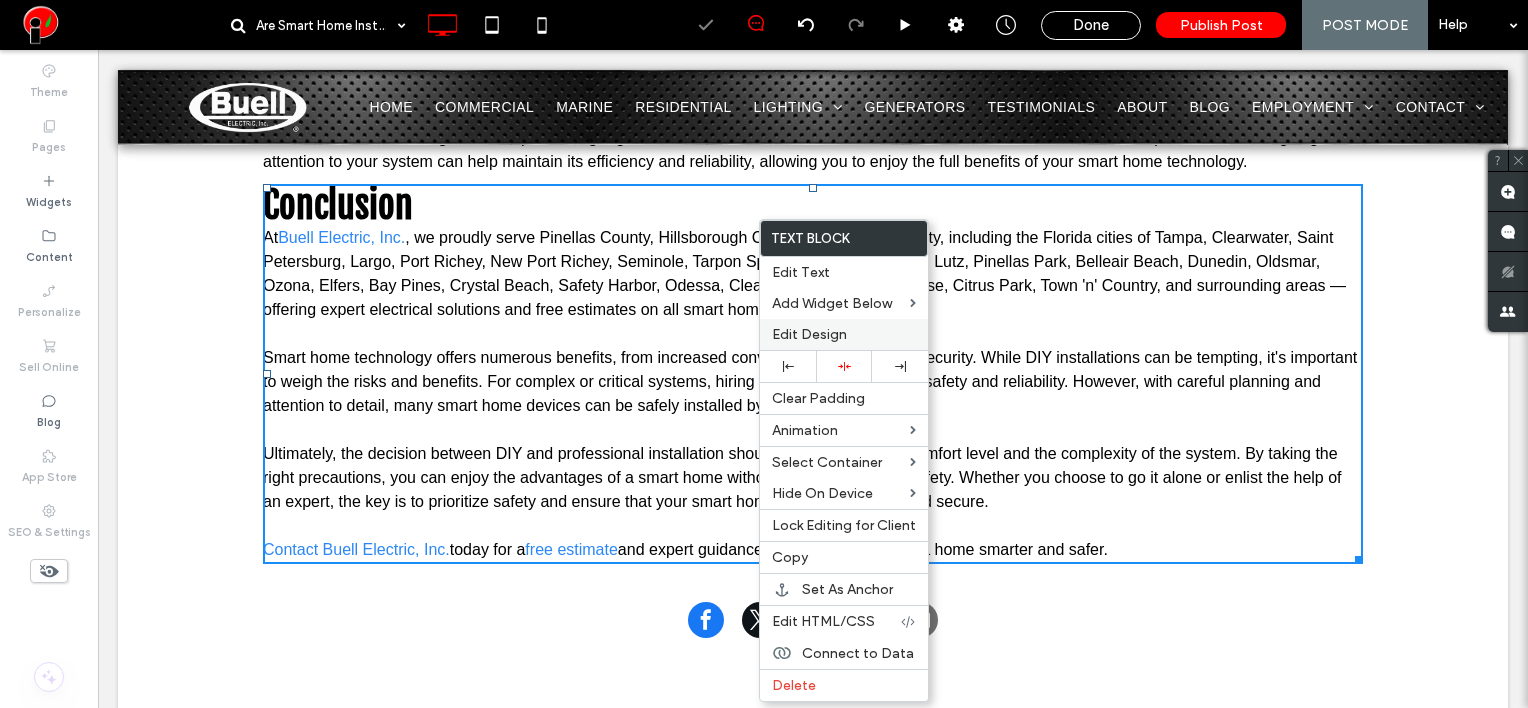 drag, startPoint x: 798, startPoint y: 326, endPoint x: 611, endPoint y: 262, distance: 197.64868 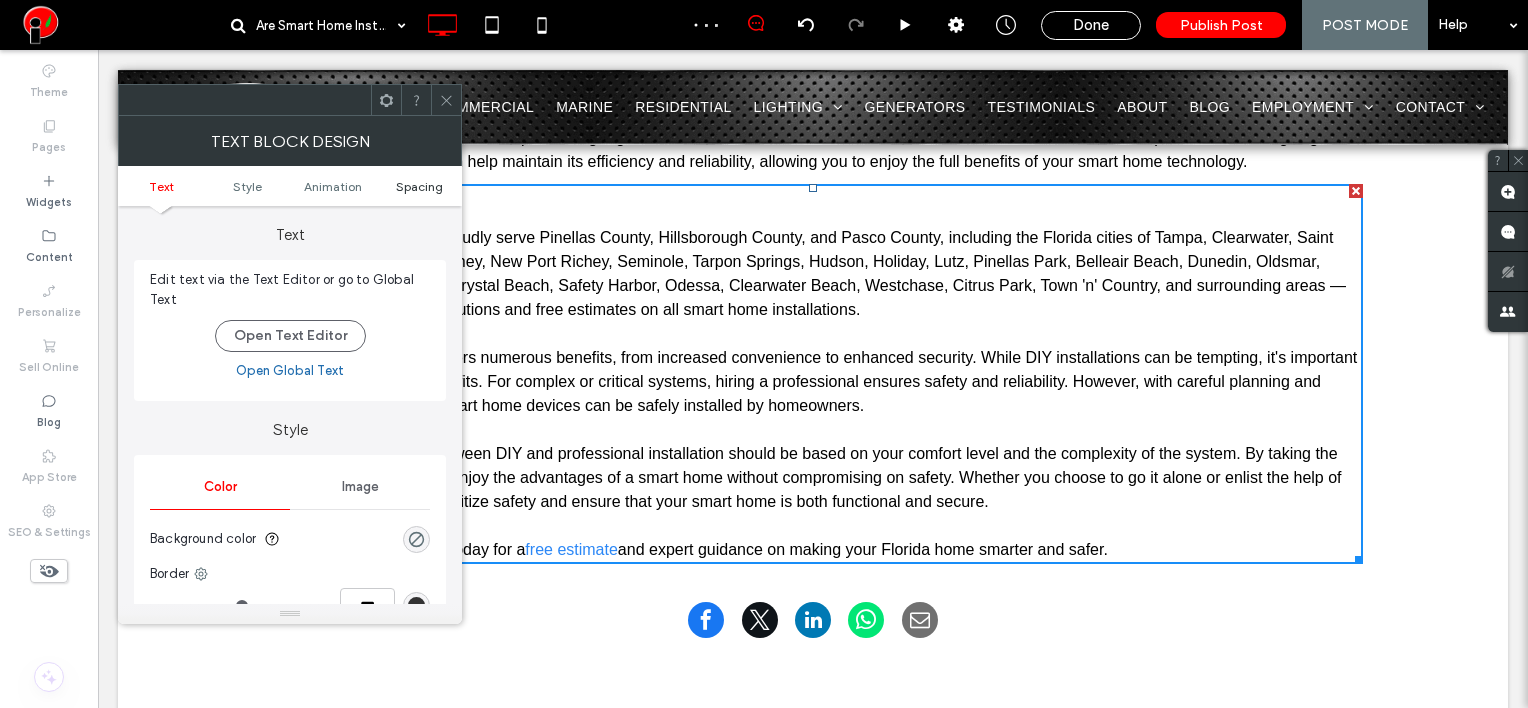 click on "Spacing" at bounding box center [419, 186] 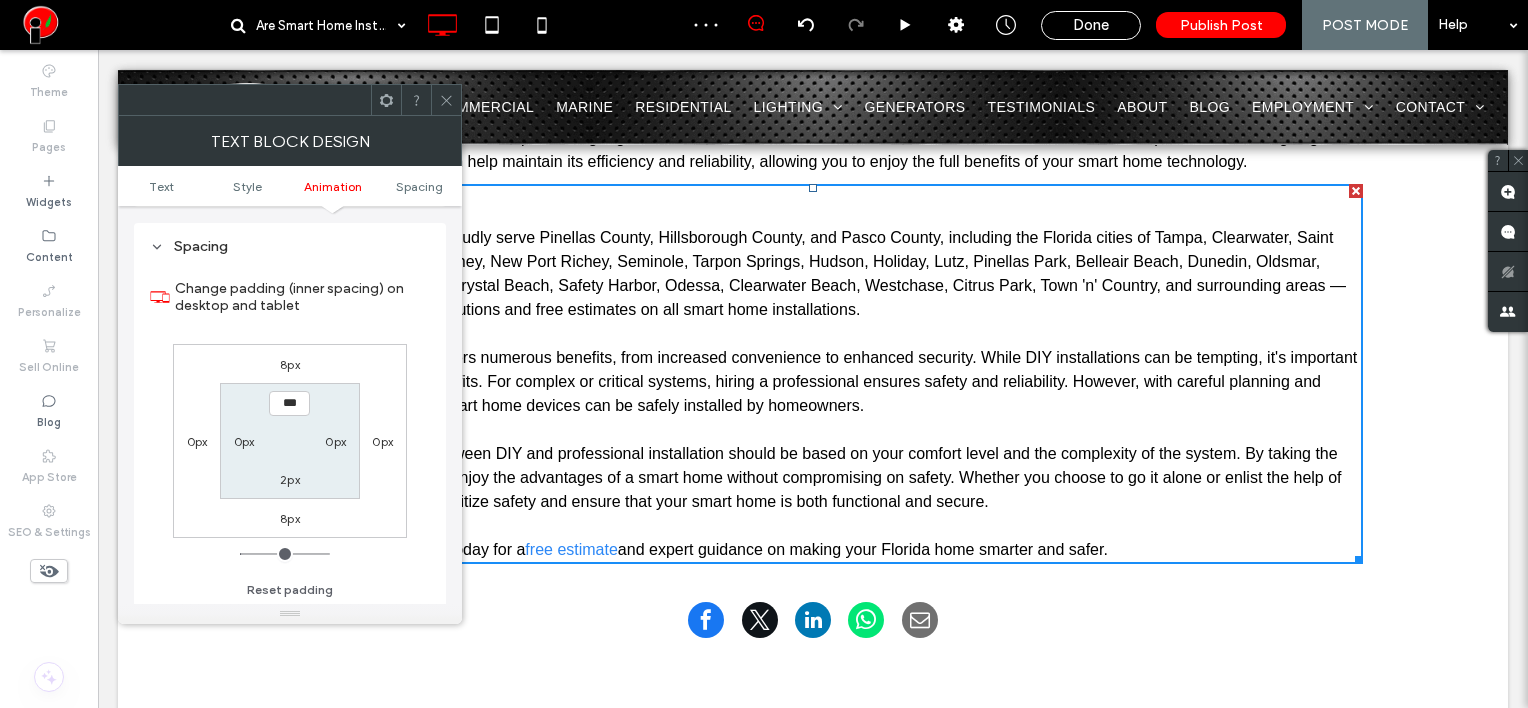 scroll, scrollTop: 572, scrollLeft: 0, axis: vertical 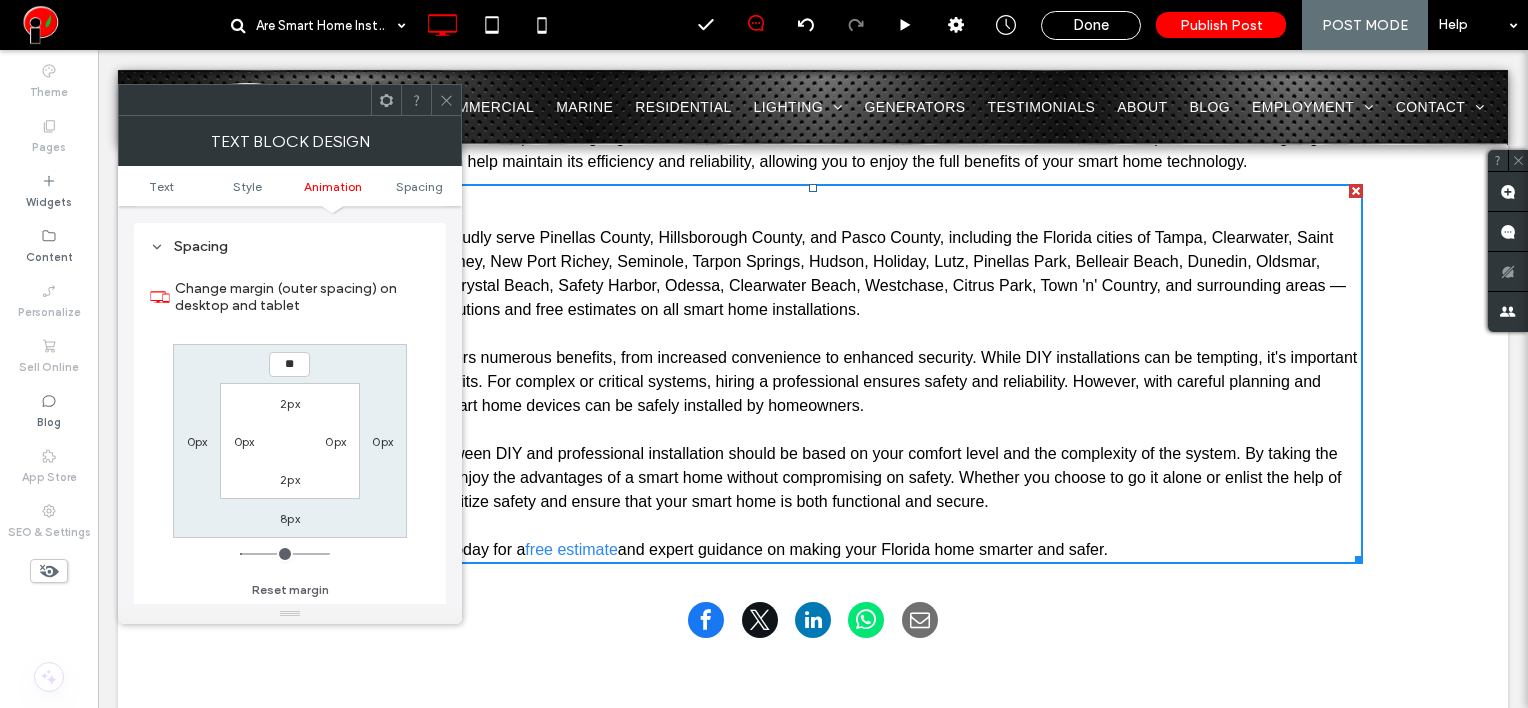 type on "**" 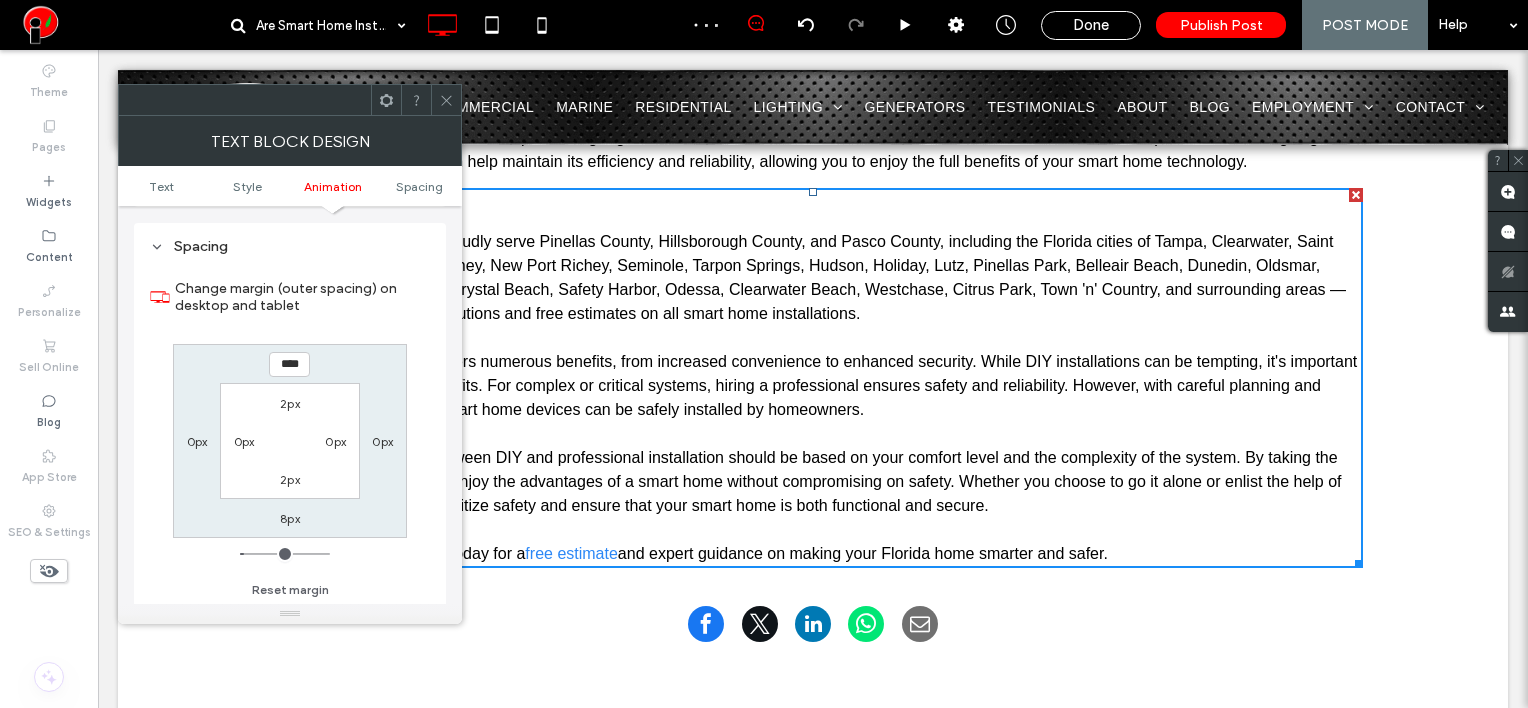 click 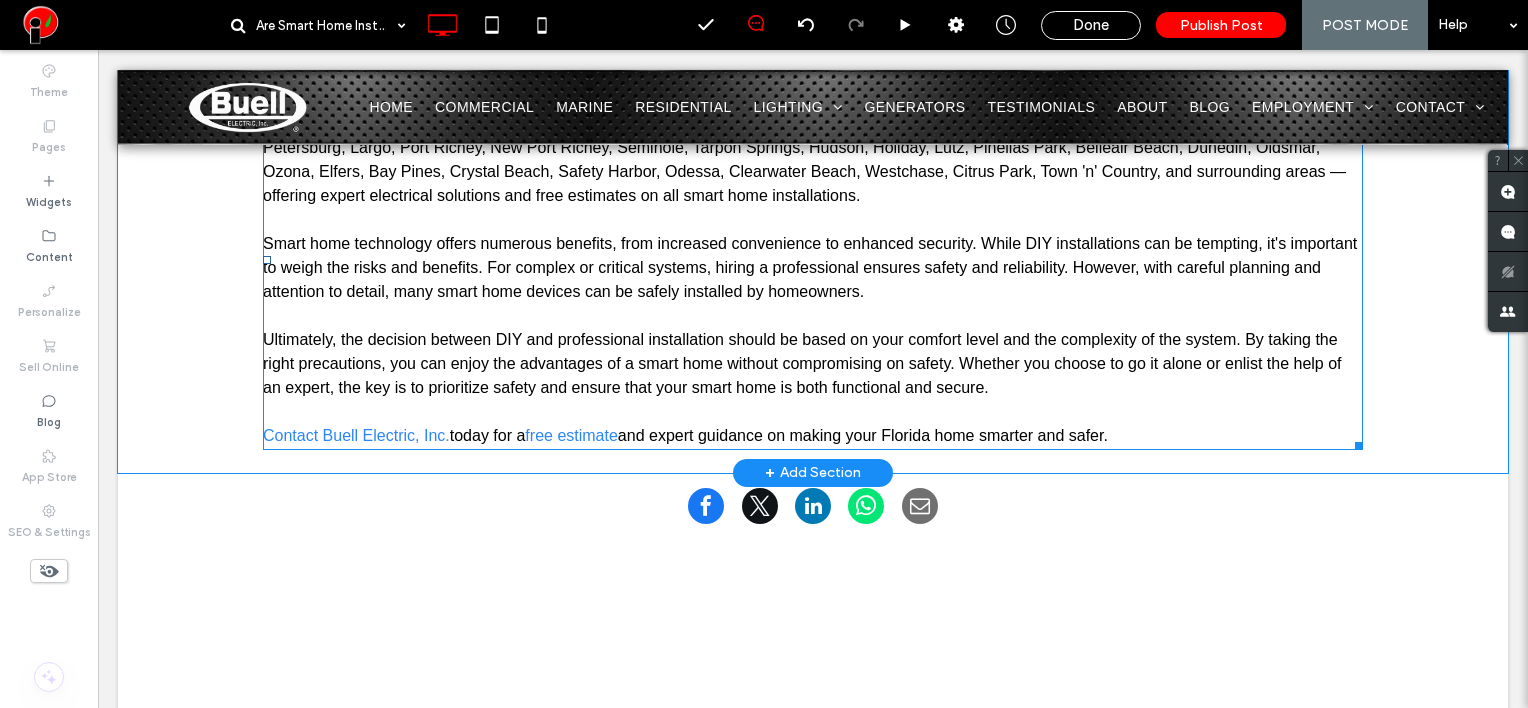 scroll, scrollTop: 5004, scrollLeft: 0, axis: vertical 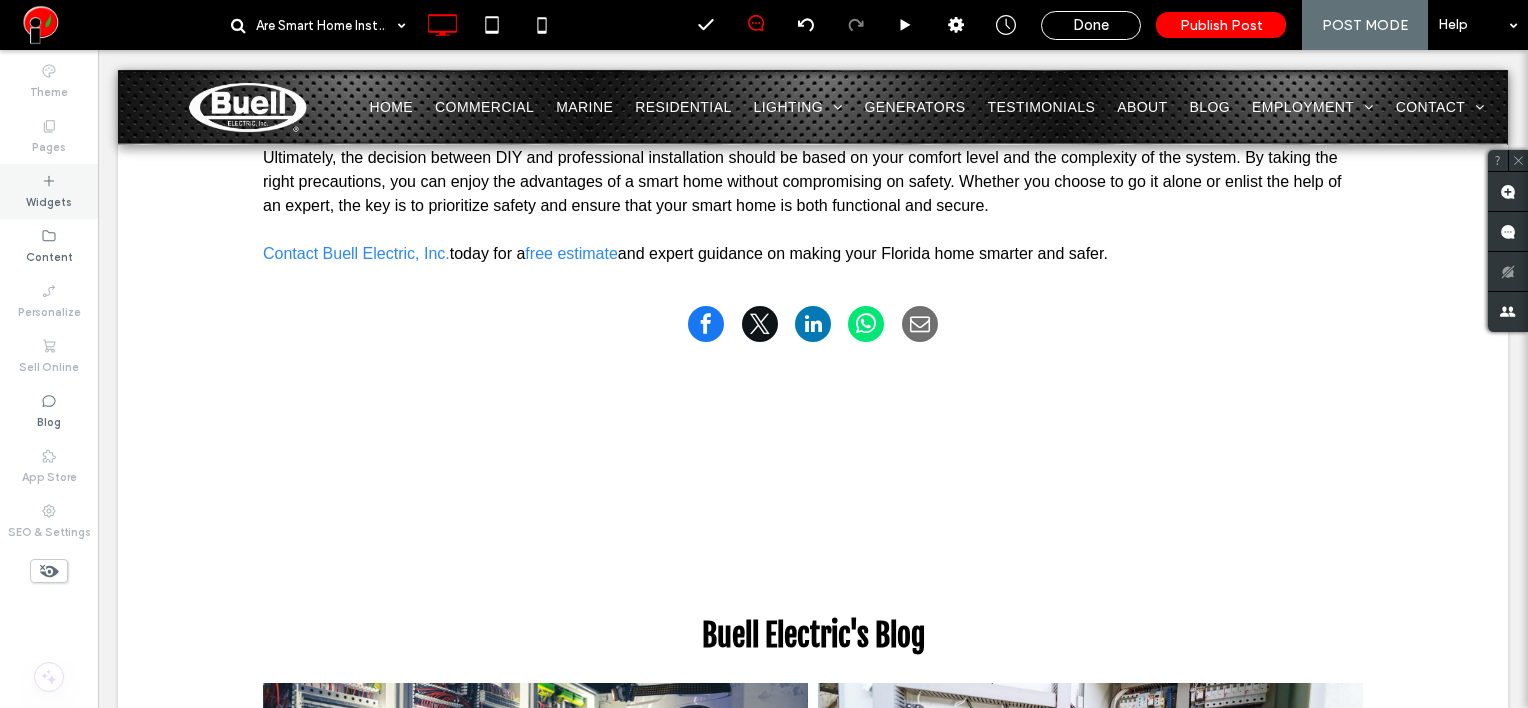 click on "Widgets" at bounding box center (49, 200) 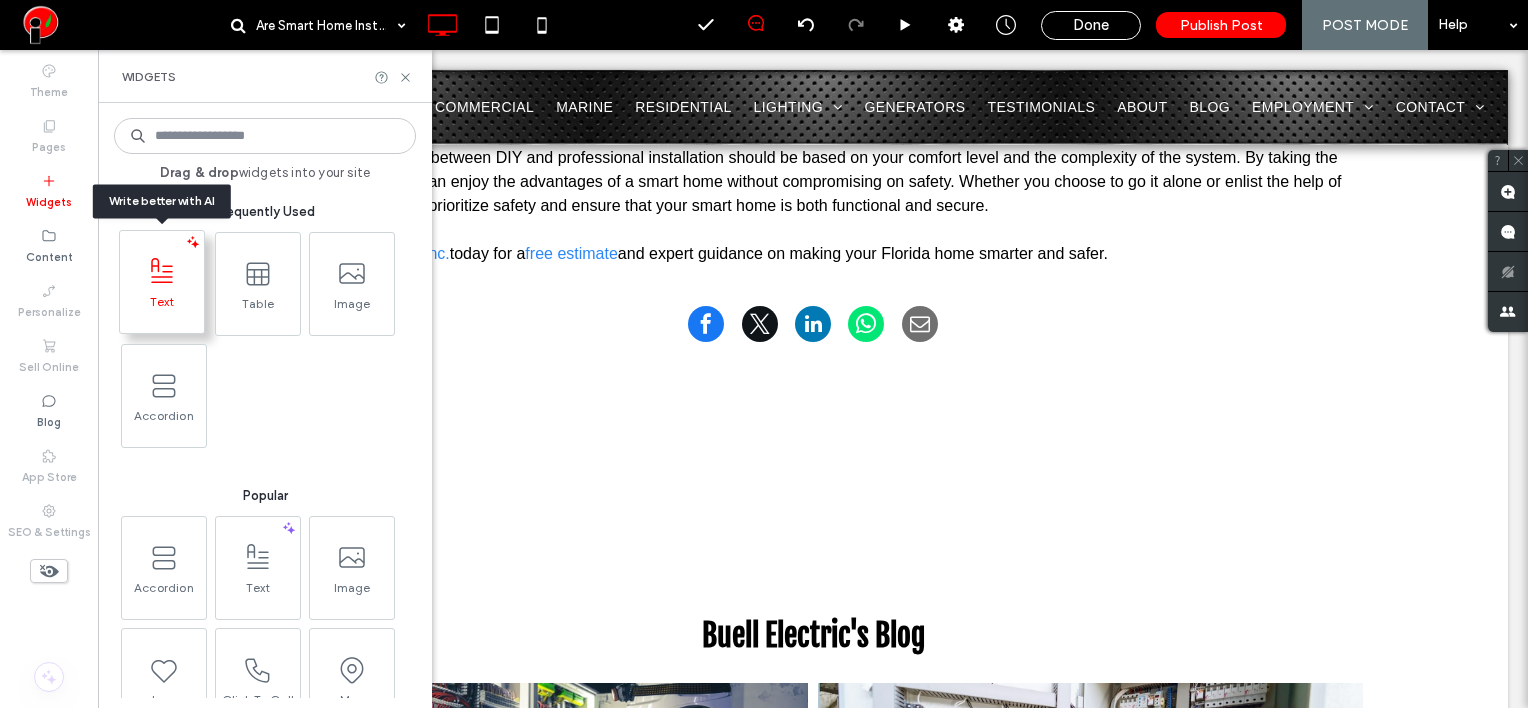 click 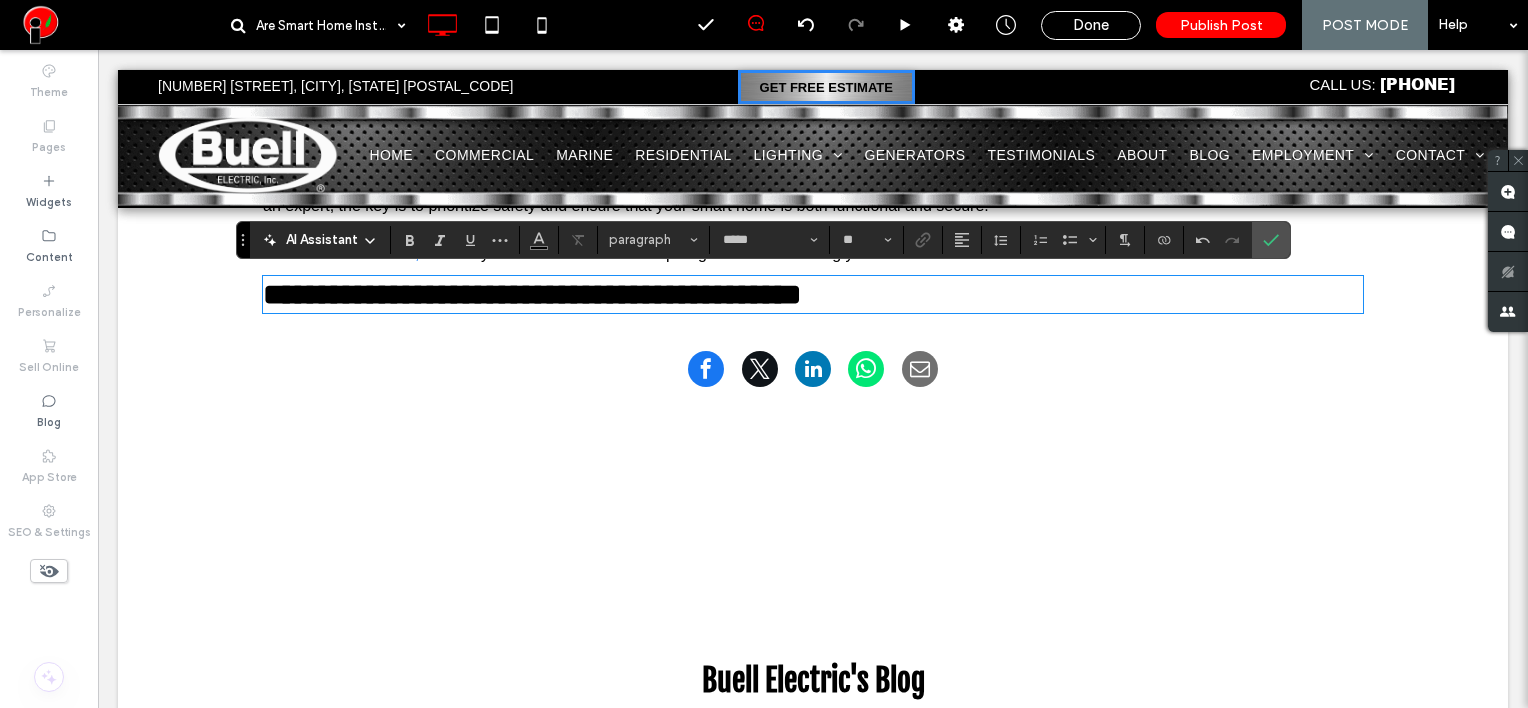 type on "**********" 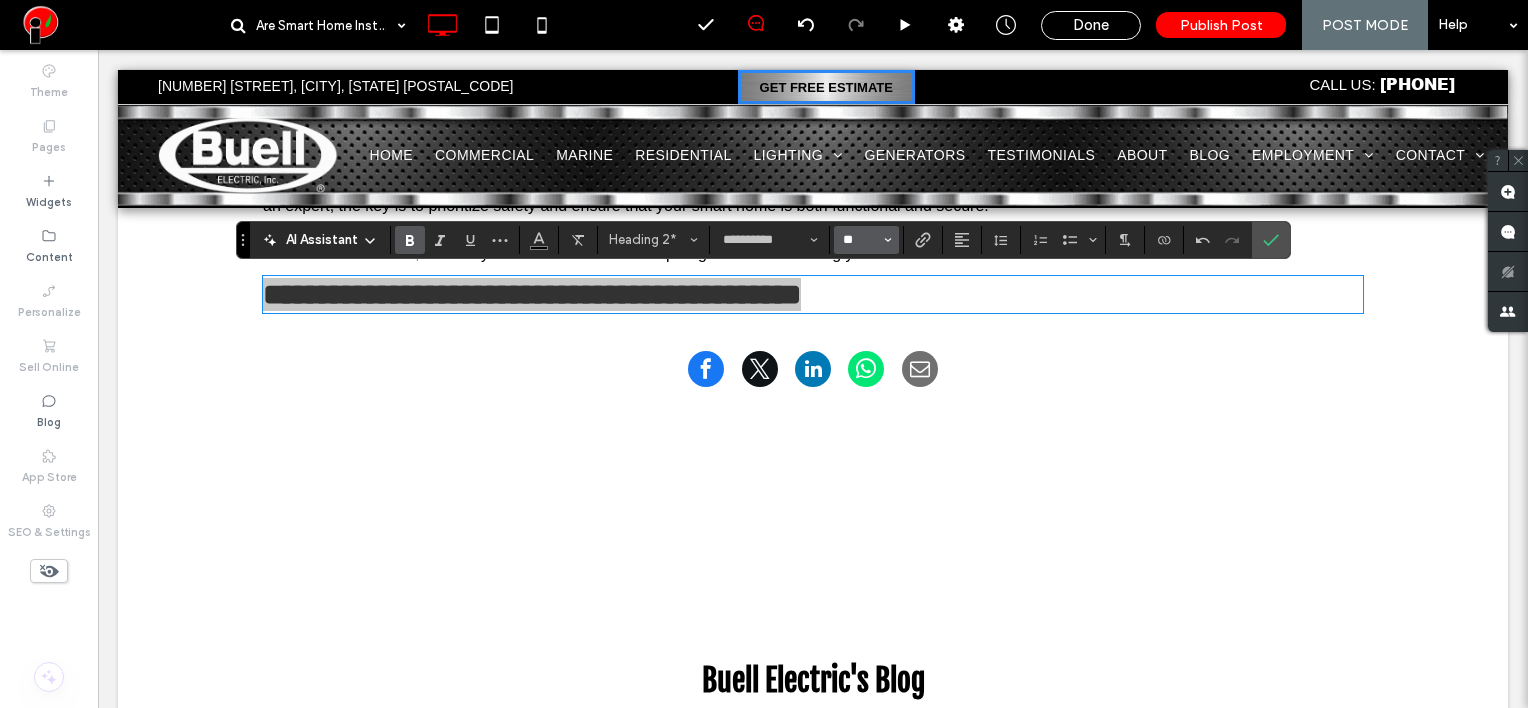 click on "**" at bounding box center (860, 240) 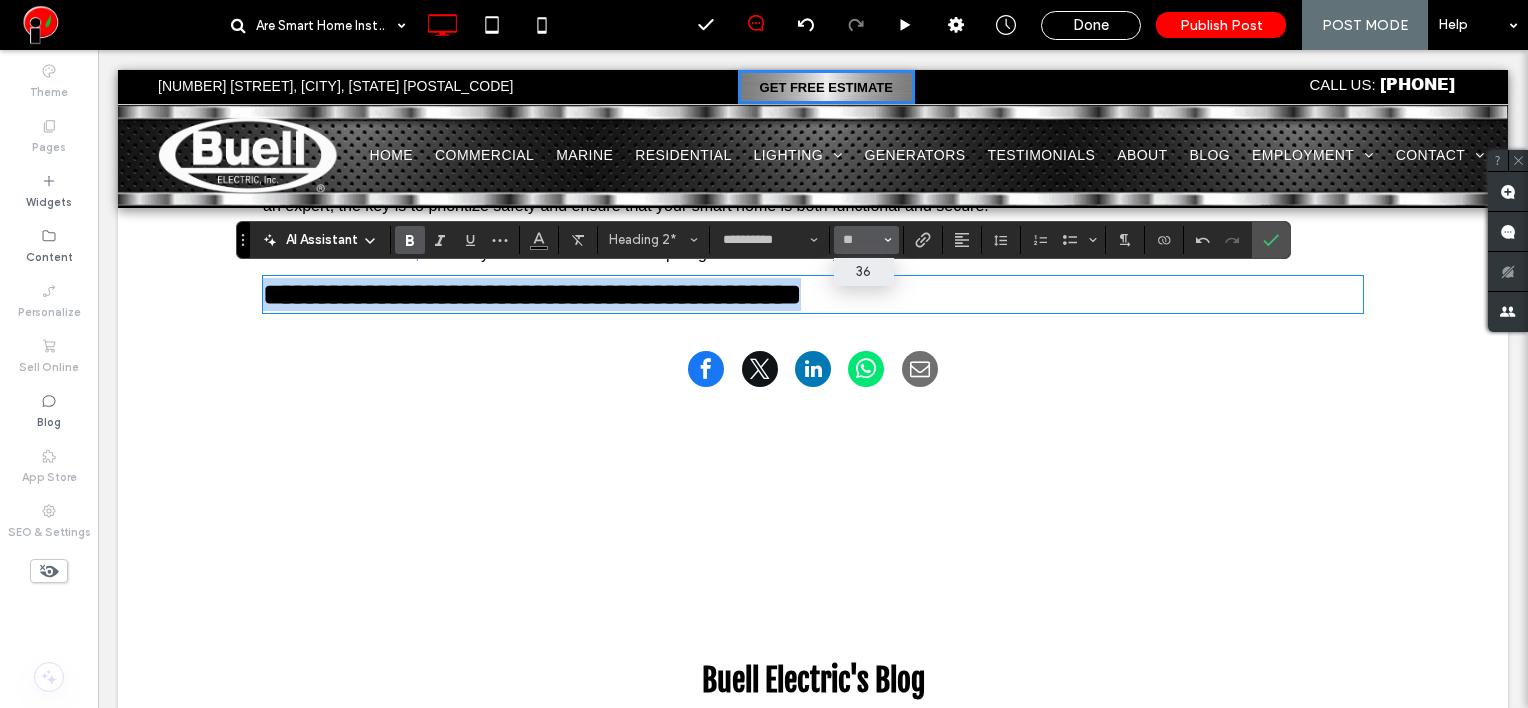 type on "**" 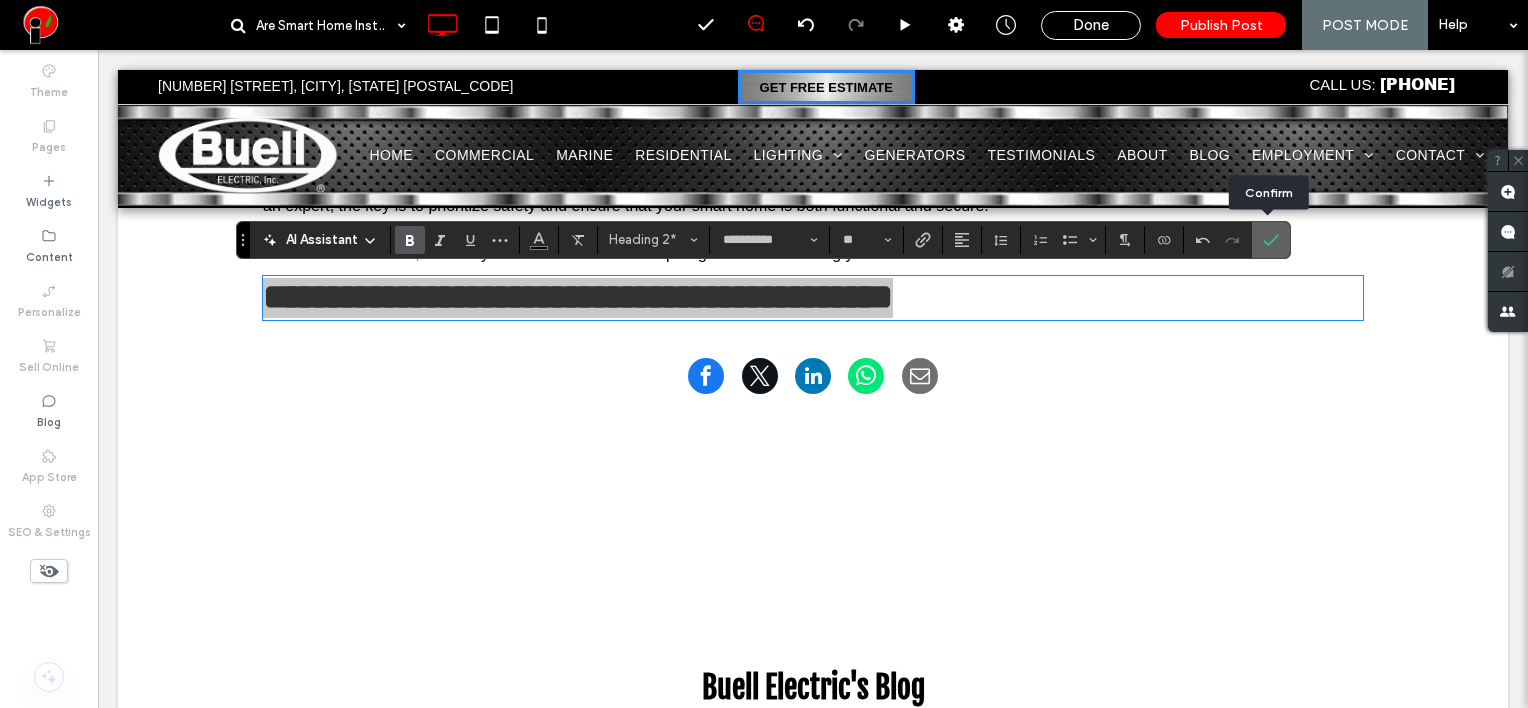 drag, startPoint x: 1274, startPoint y: 240, endPoint x: 1176, endPoint y: 192, distance: 109.12378 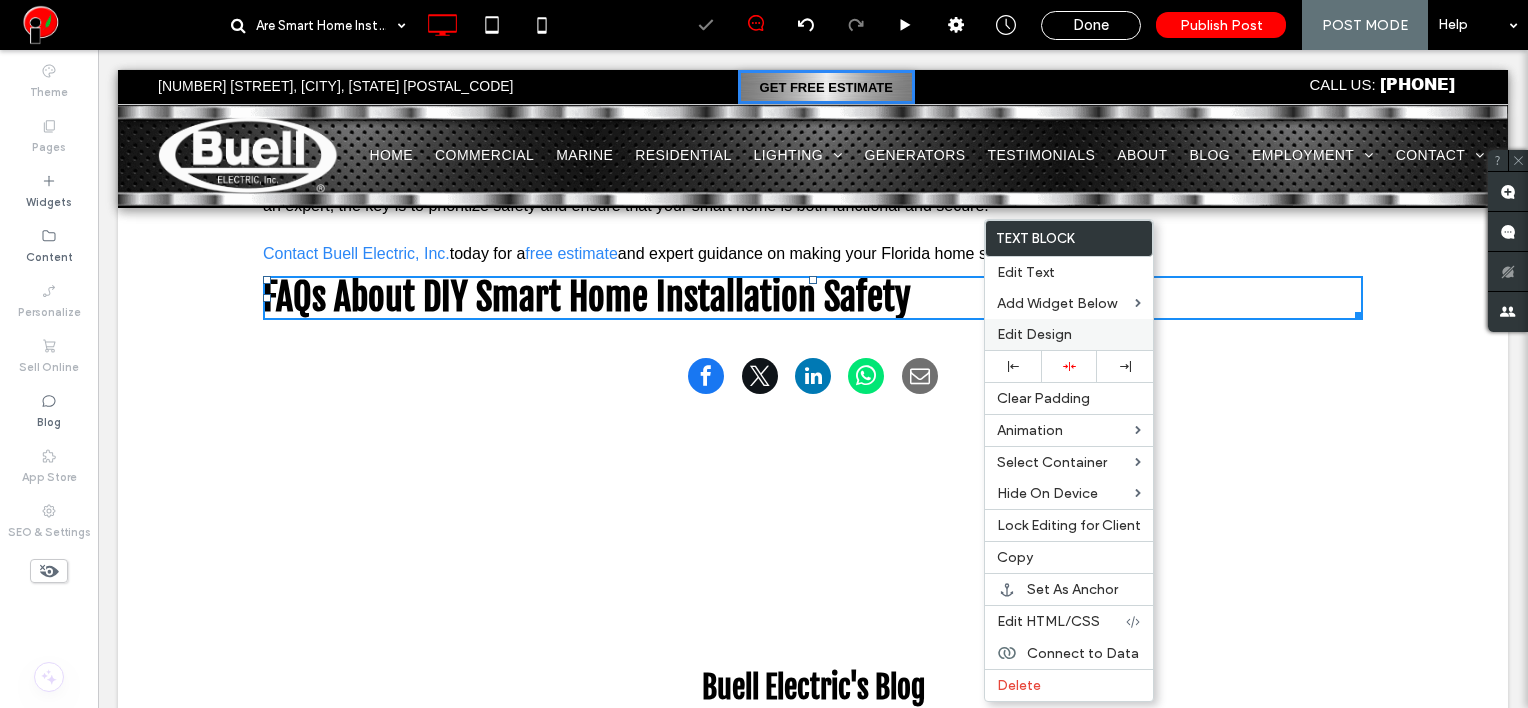 click on "Edit Design" at bounding box center (1034, 334) 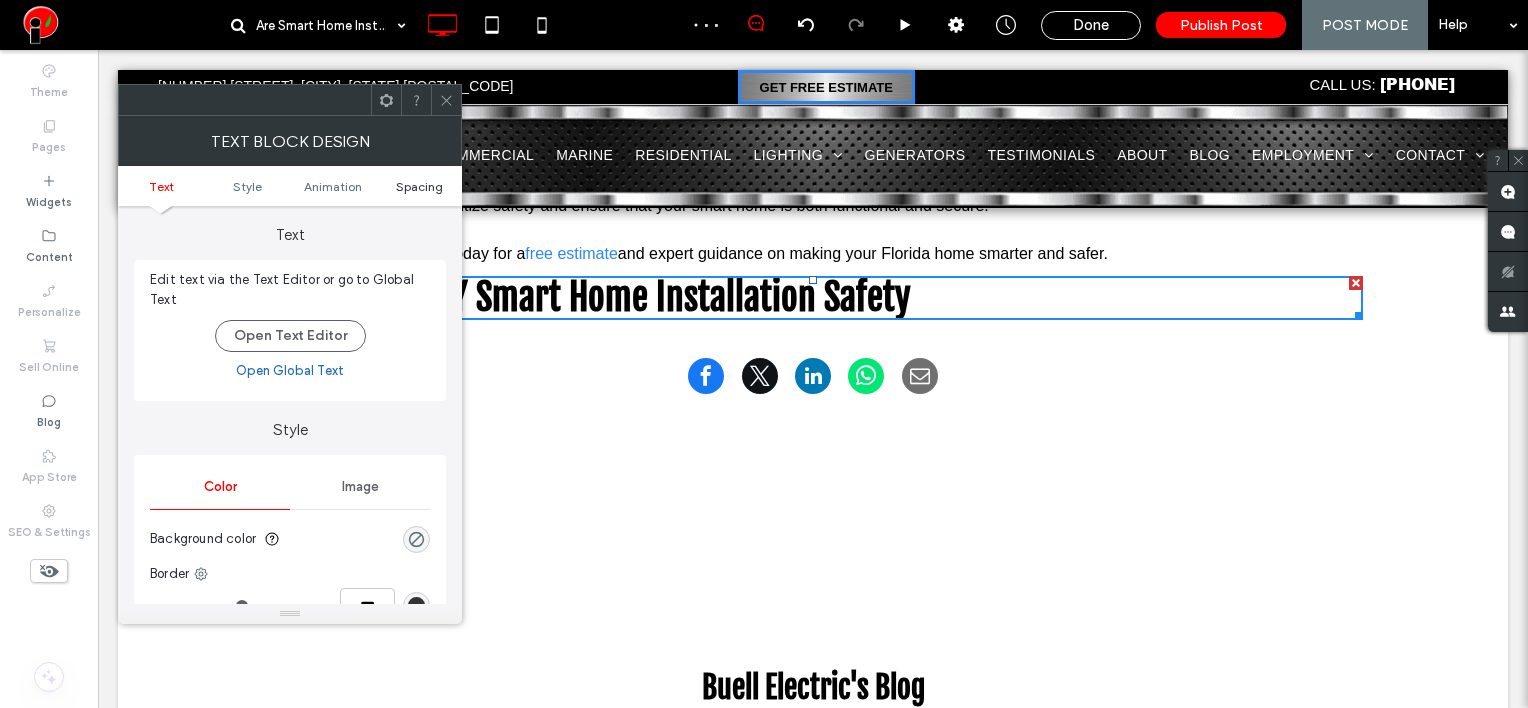 click on "Spacing" at bounding box center [419, 186] 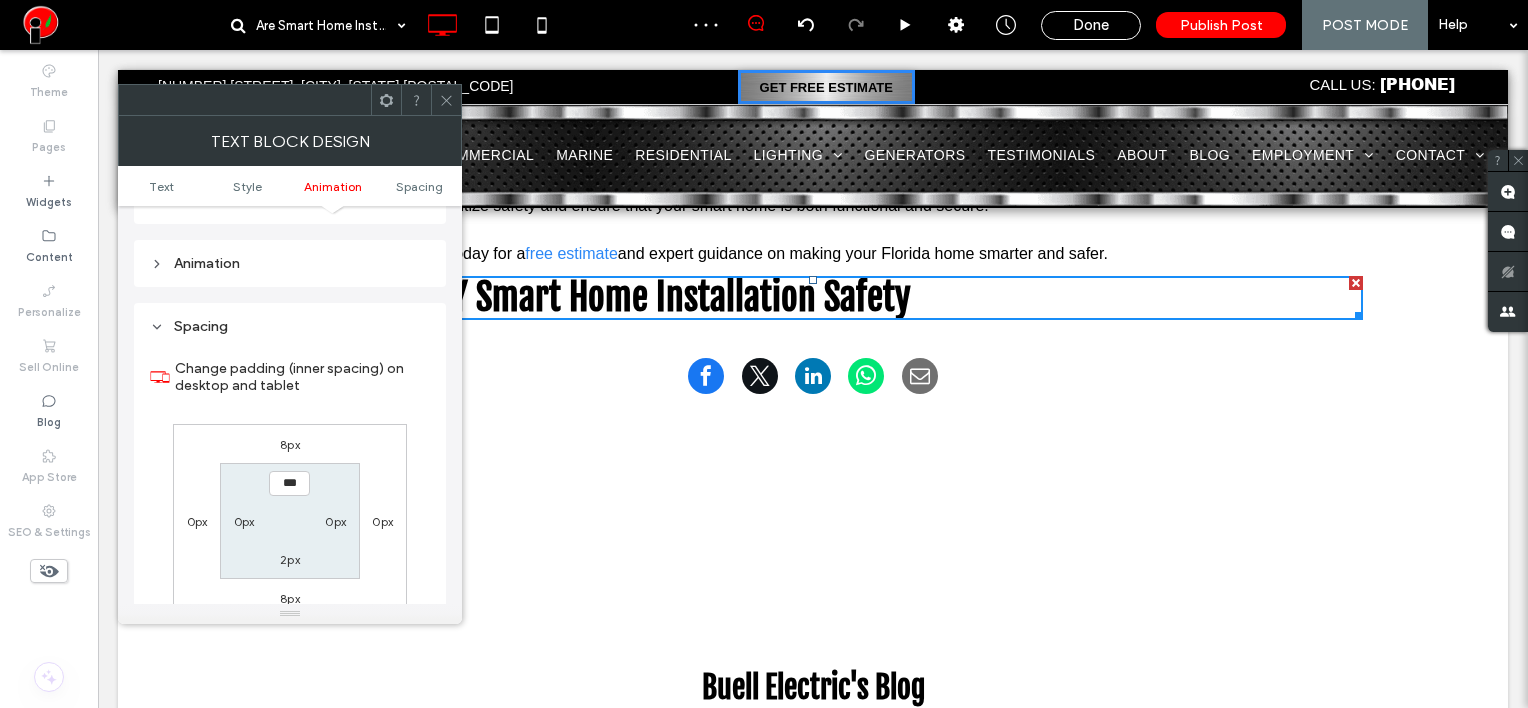 scroll, scrollTop: 572, scrollLeft: 0, axis: vertical 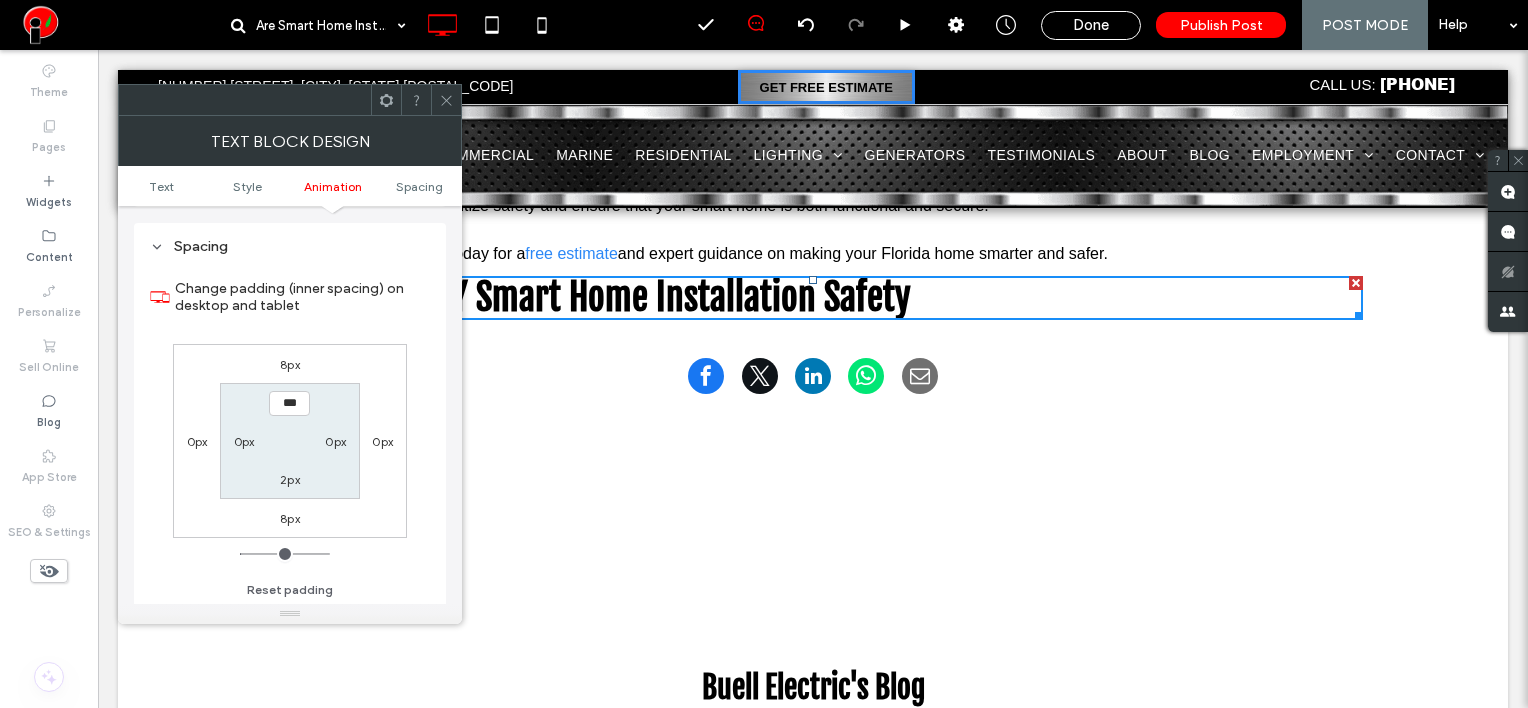 click on "8px" at bounding box center (290, 364) 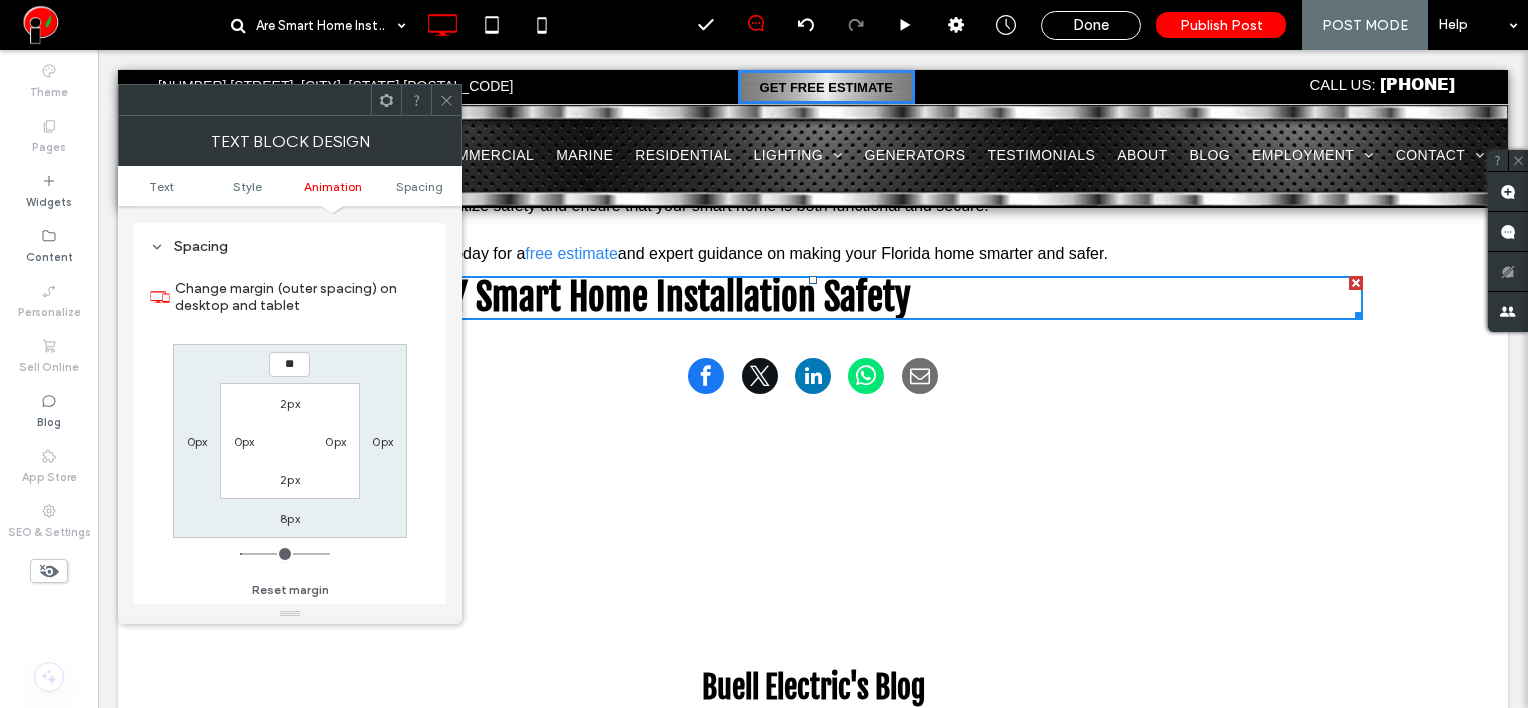 type on "**" 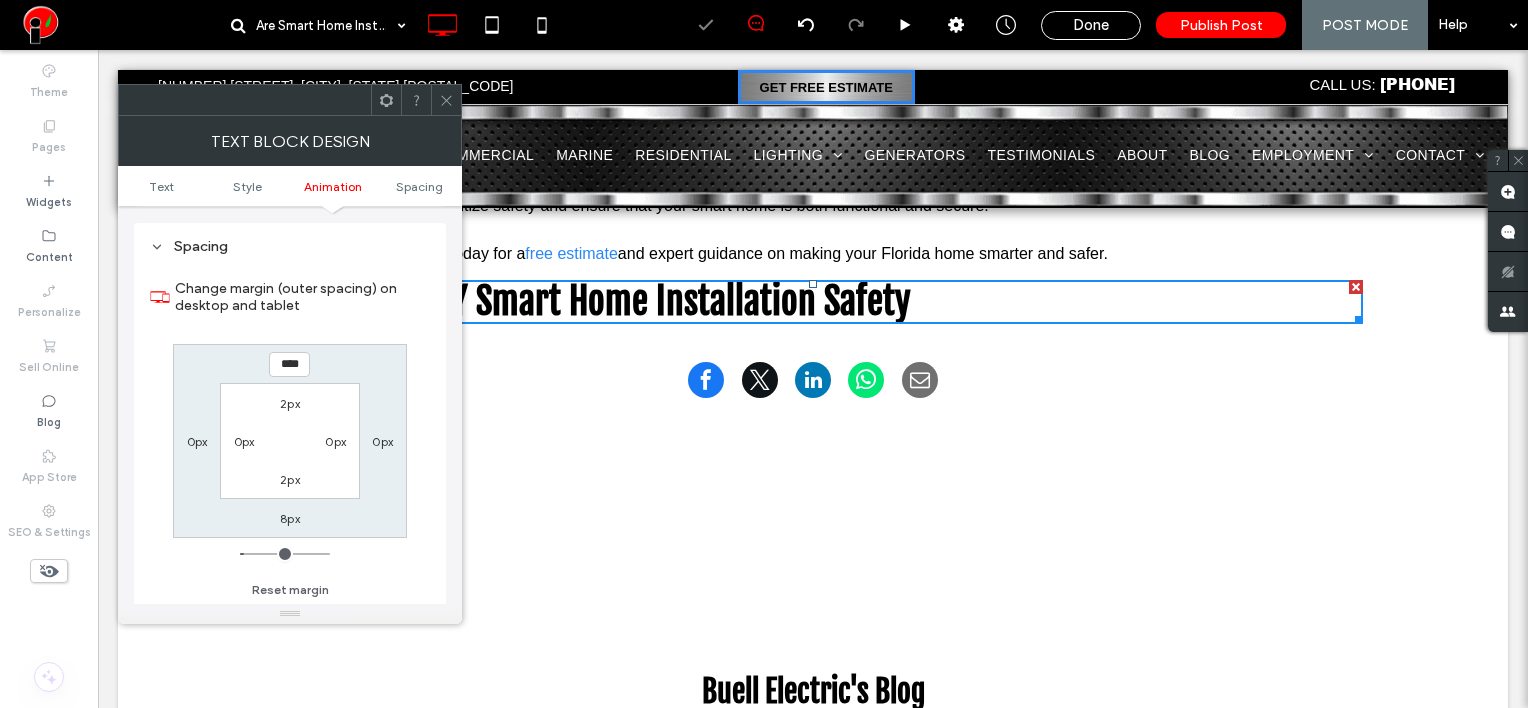 click 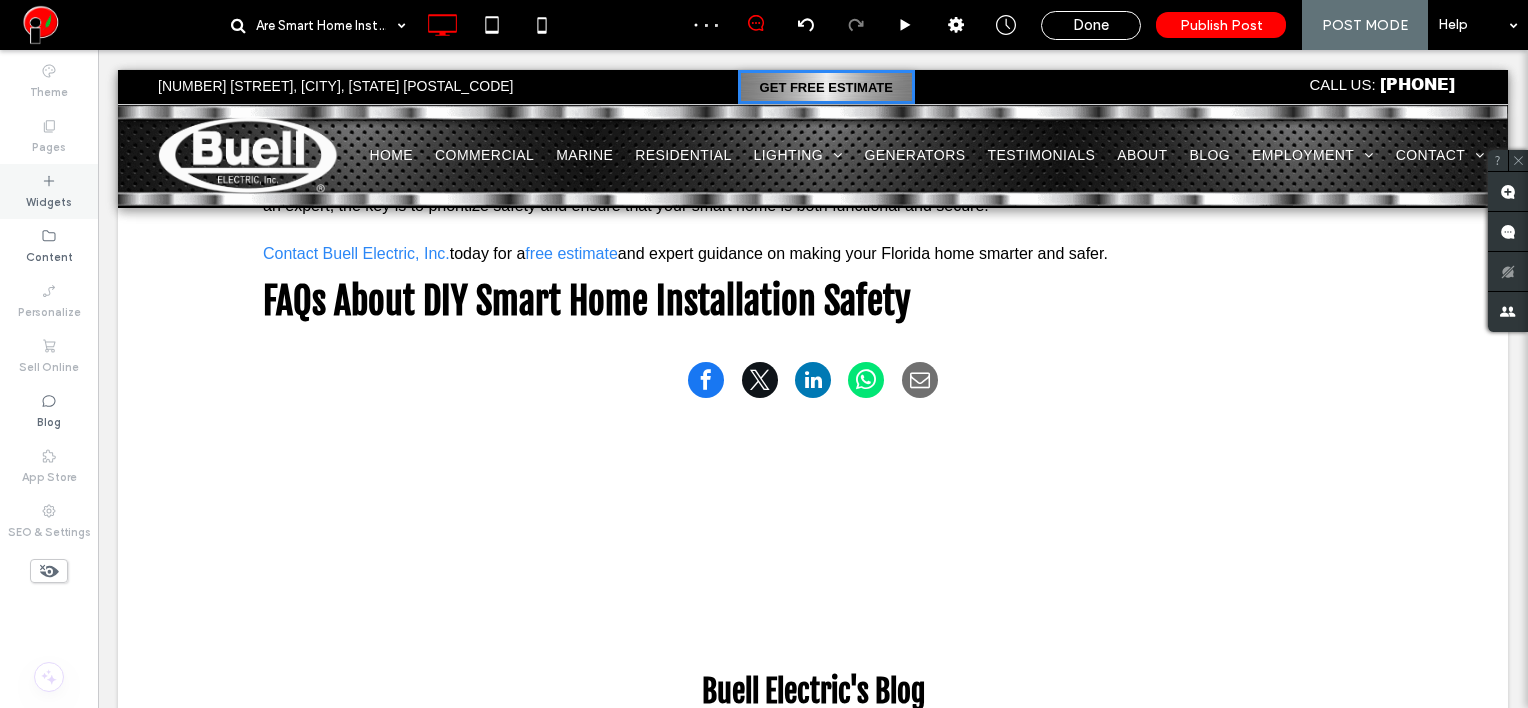 click on "Widgets" at bounding box center [49, 191] 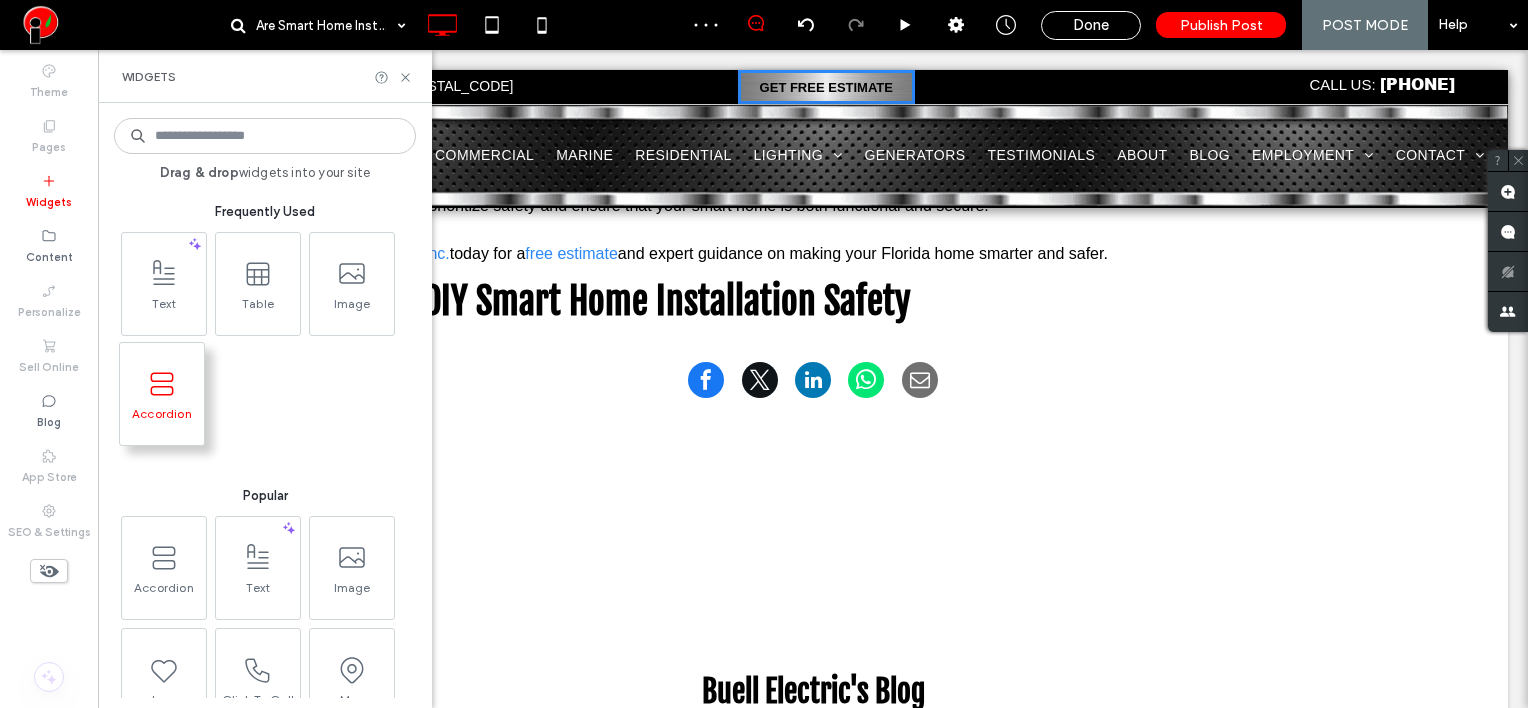 click 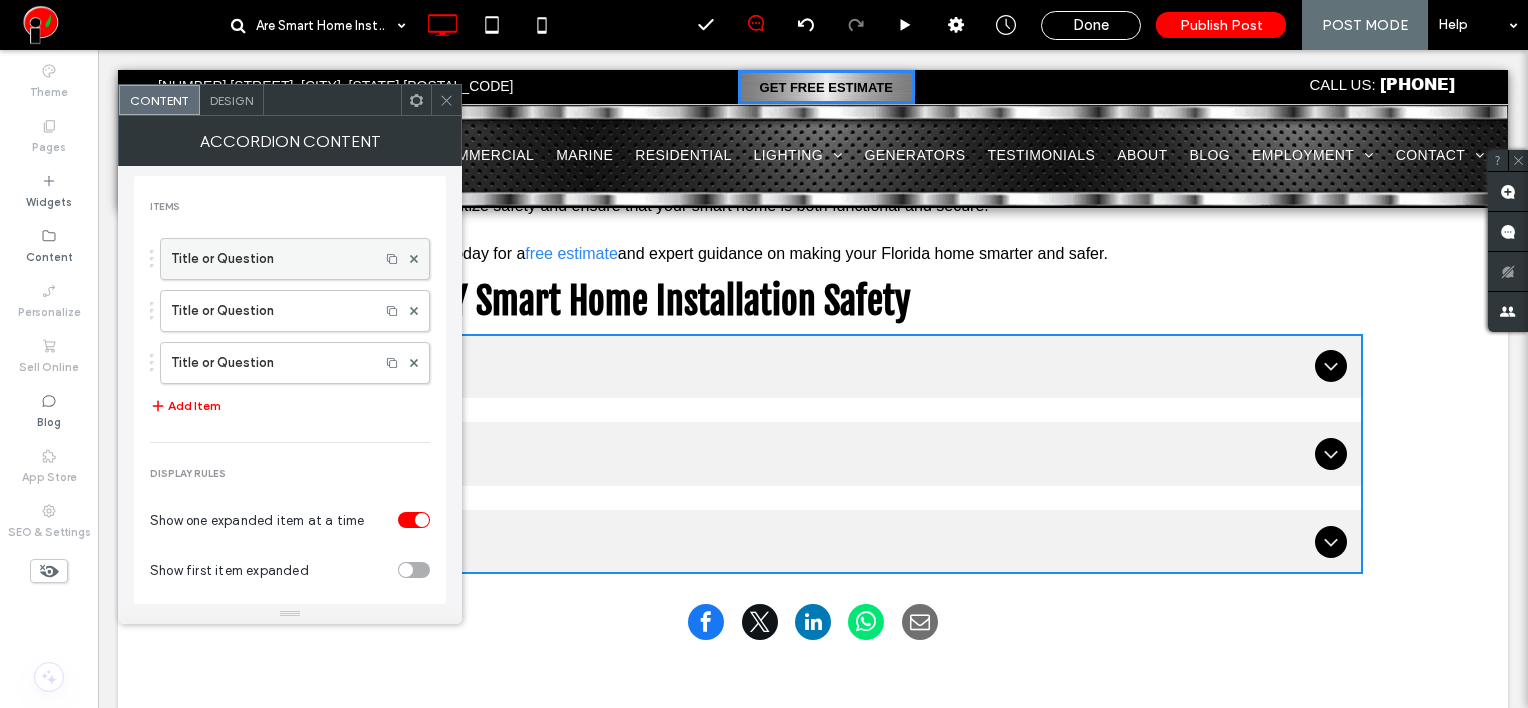 click on "Title or Question" at bounding box center [270, 259] 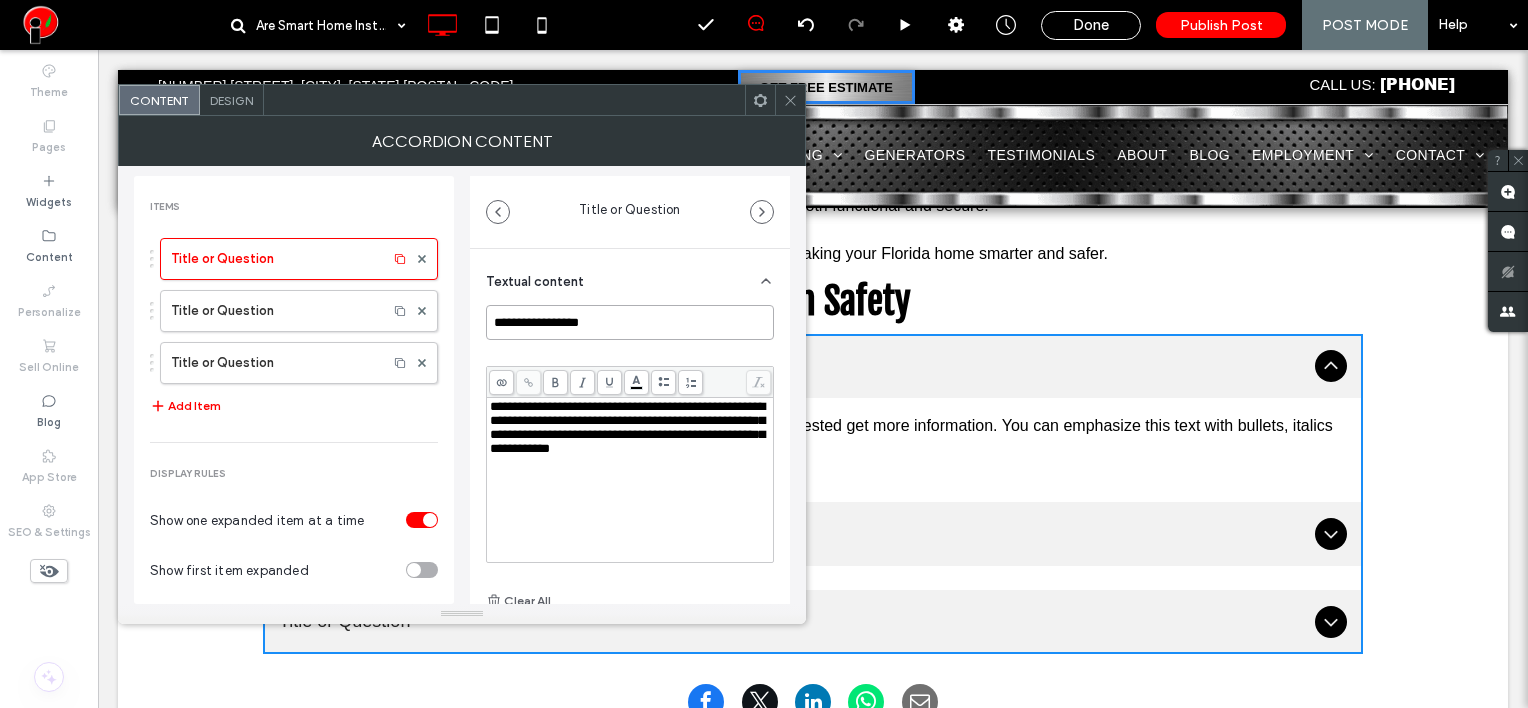 drag, startPoint x: 620, startPoint y: 329, endPoint x: 446, endPoint y: 343, distance: 174.56232 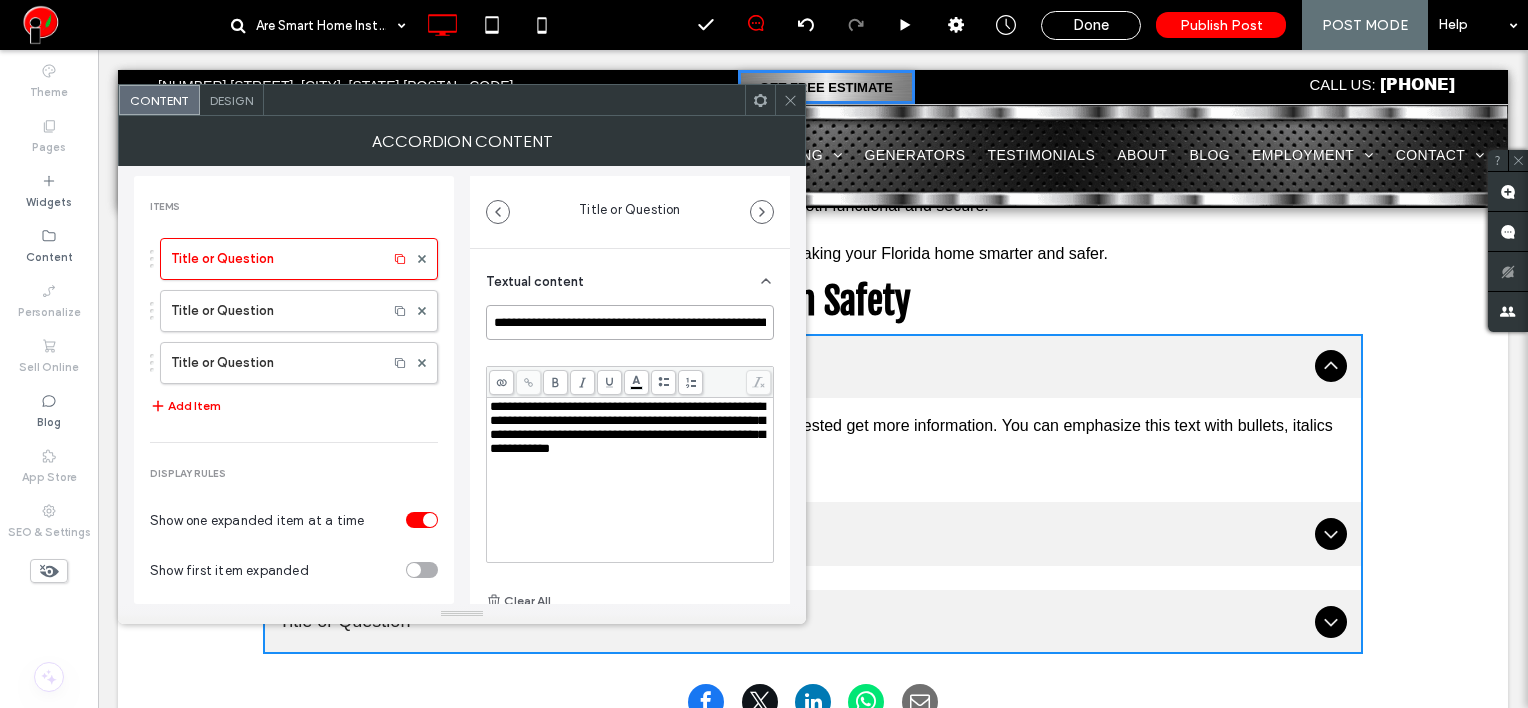 scroll, scrollTop: 0, scrollLeft: 70, axis: horizontal 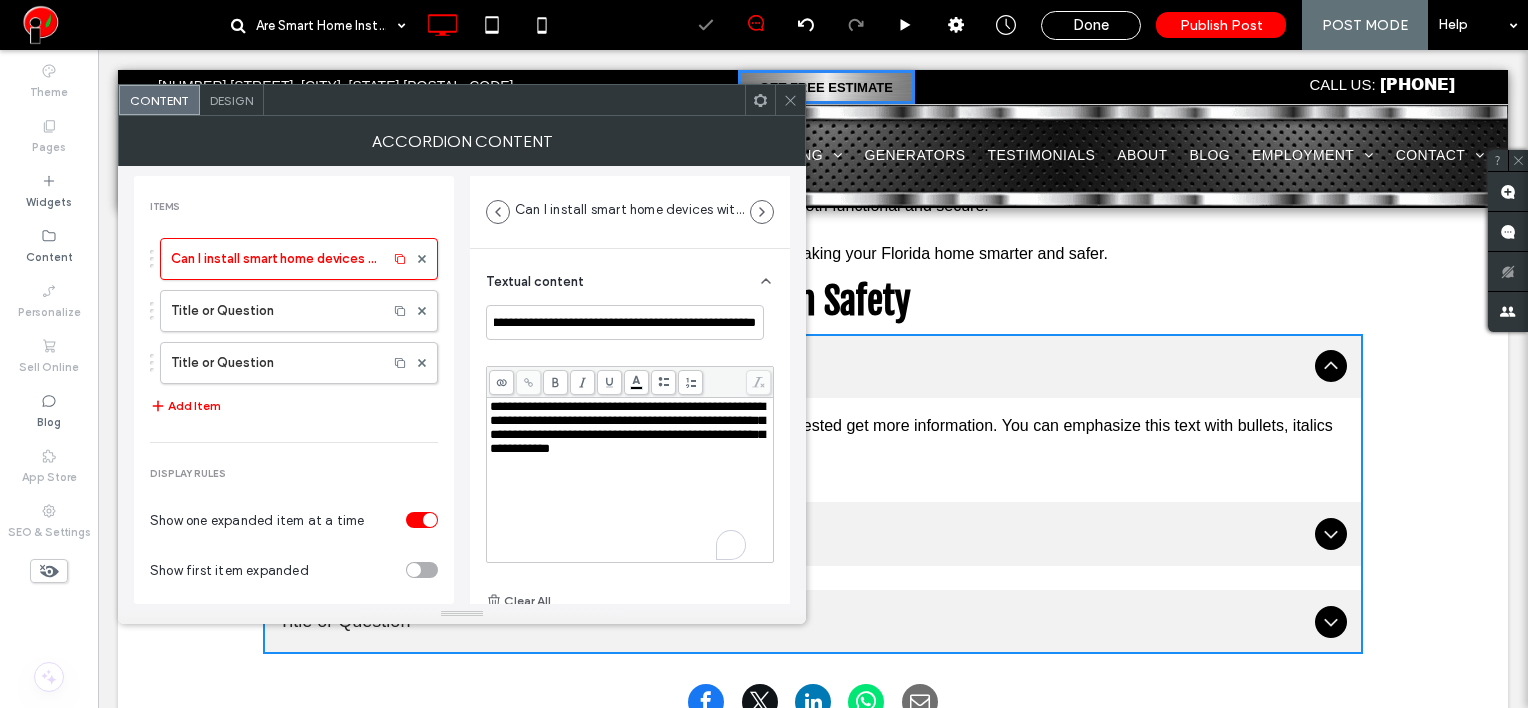 click on "**********" at bounding box center [627, 427] 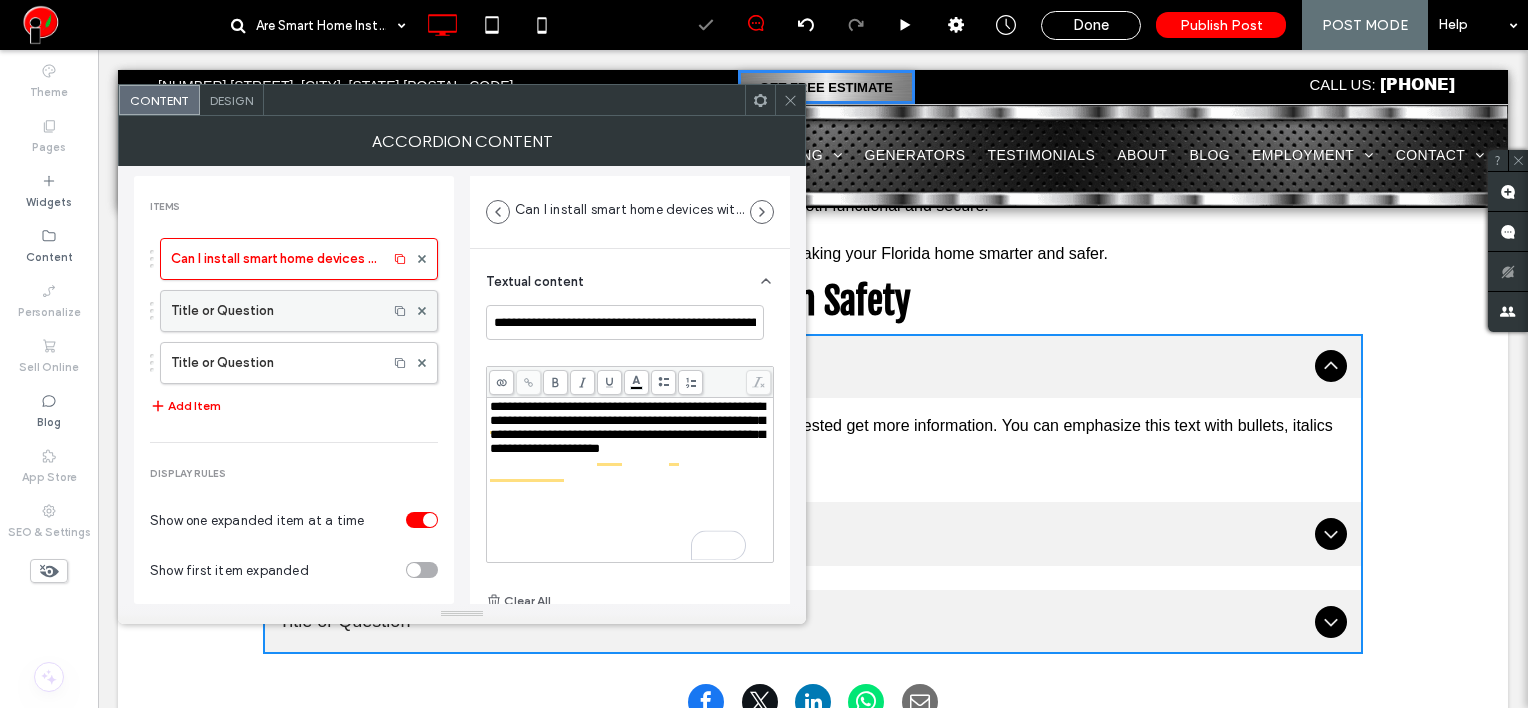 click on "Title or Question" at bounding box center [274, 311] 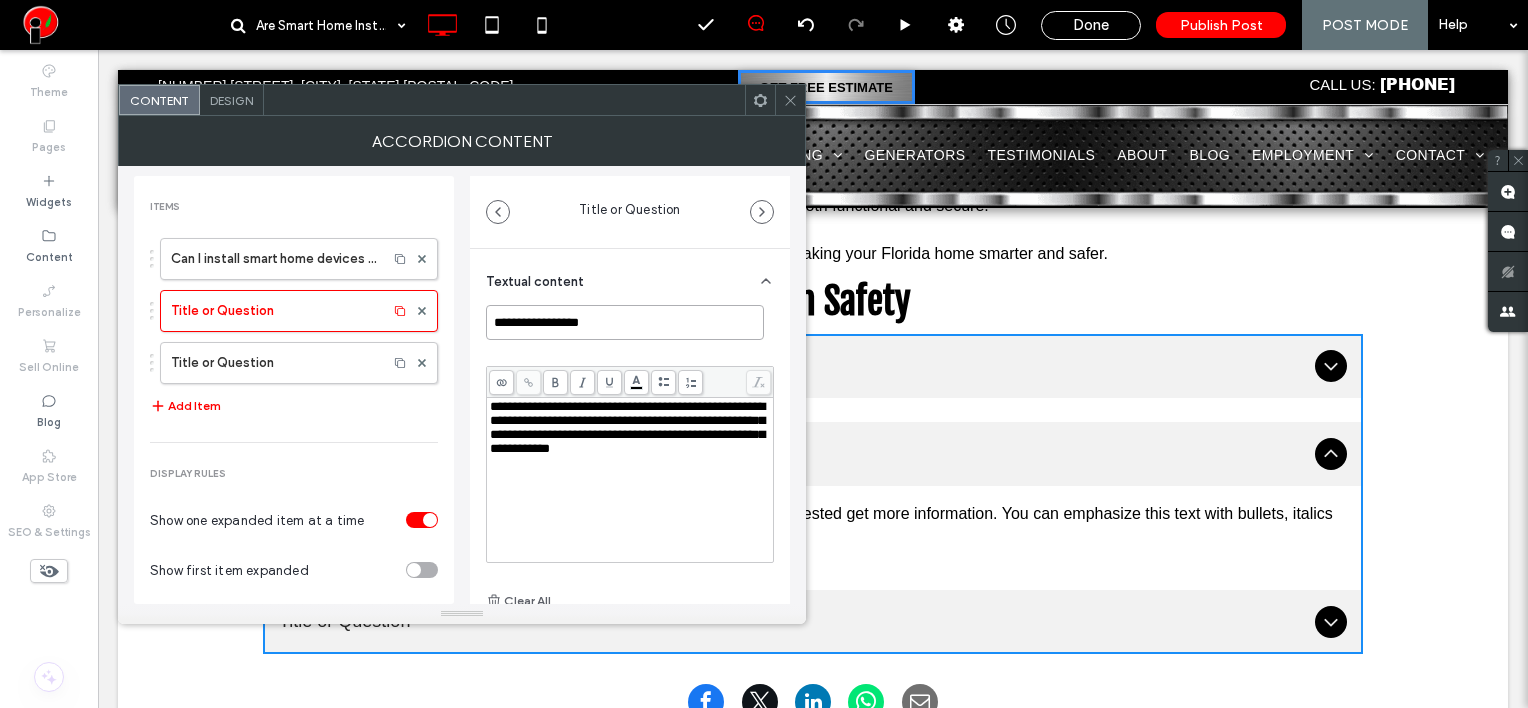 drag, startPoint x: 609, startPoint y: 317, endPoint x: 490, endPoint y: 308, distance: 119.33985 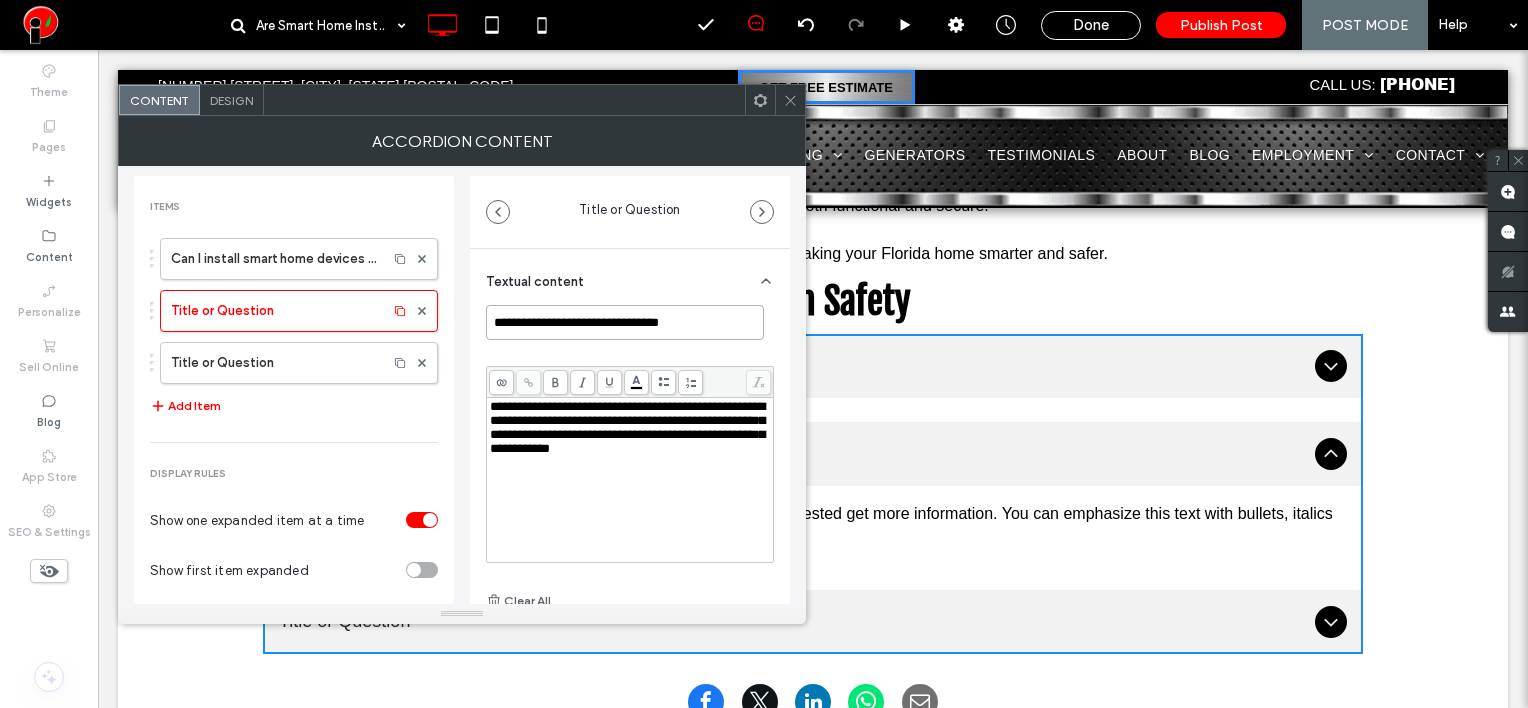 type on "**********" 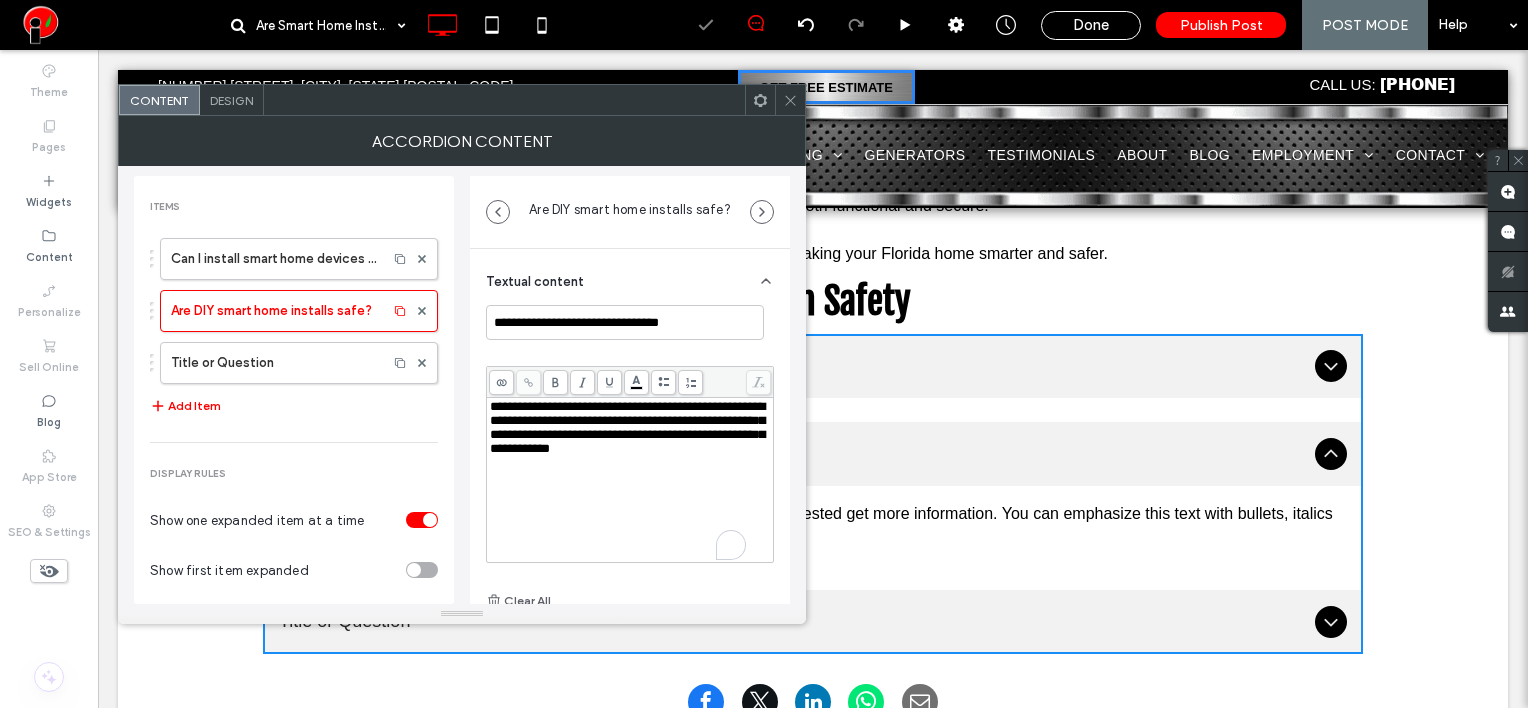 click on "**********" at bounding box center (627, 427) 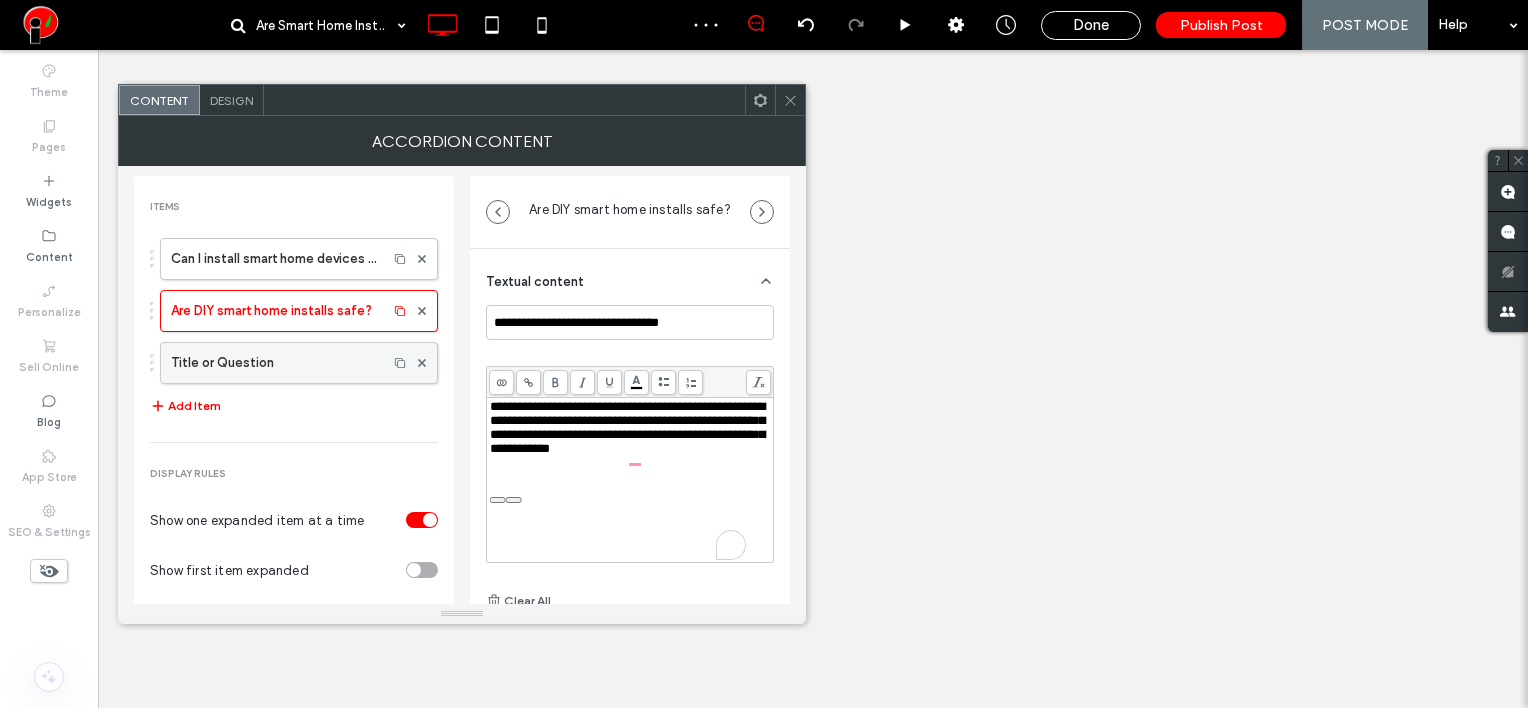 click on "Title or Question" at bounding box center [274, 363] 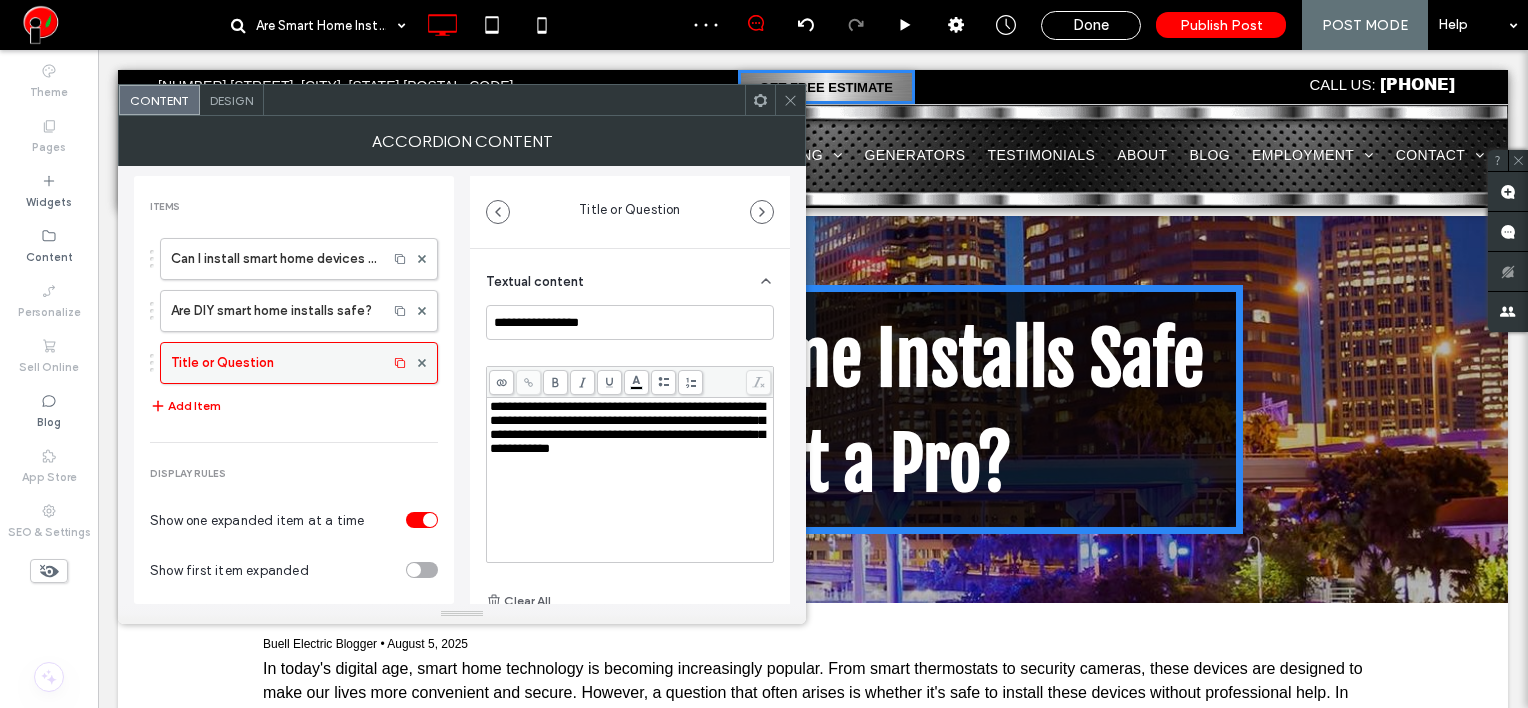scroll, scrollTop: 5004, scrollLeft: 0, axis: vertical 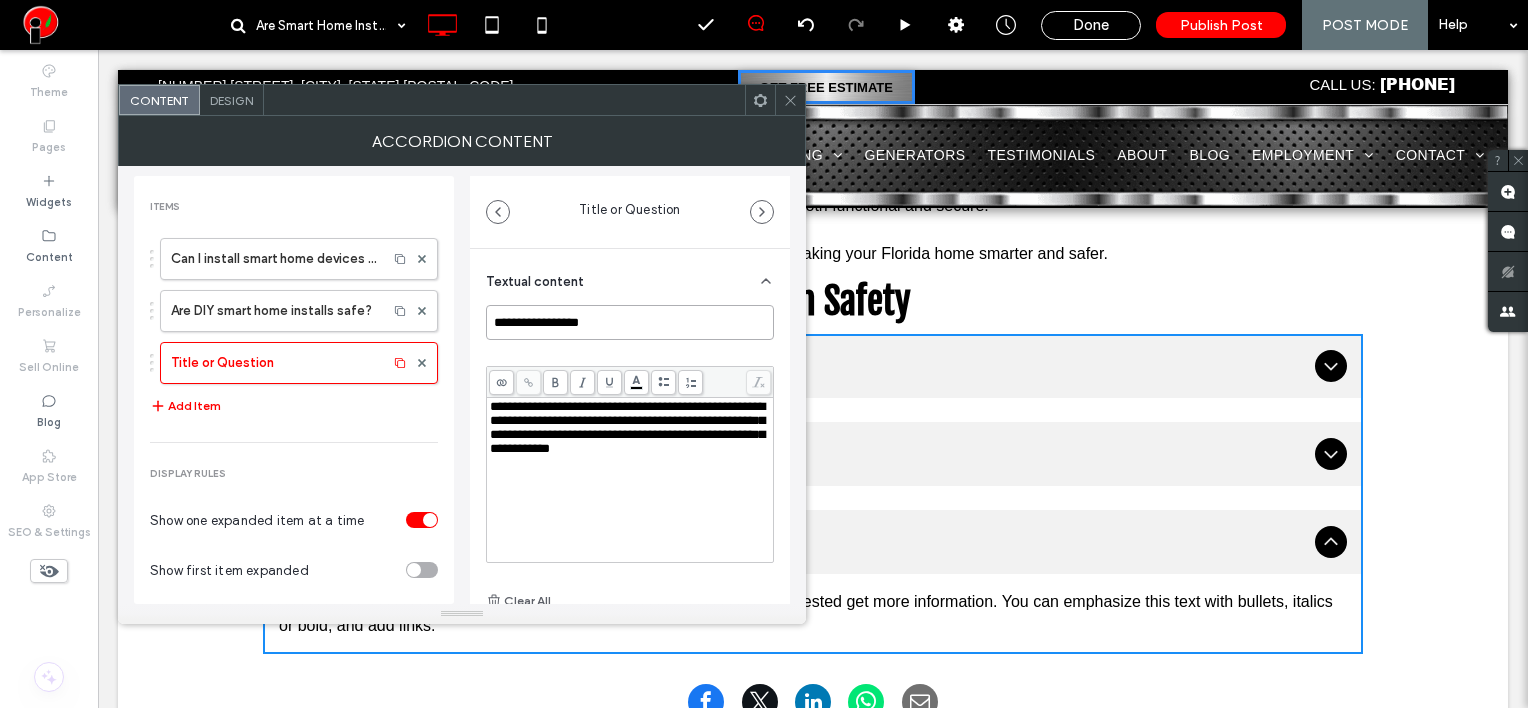 drag, startPoint x: 628, startPoint y: 332, endPoint x: 476, endPoint y: 299, distance: 155.54099 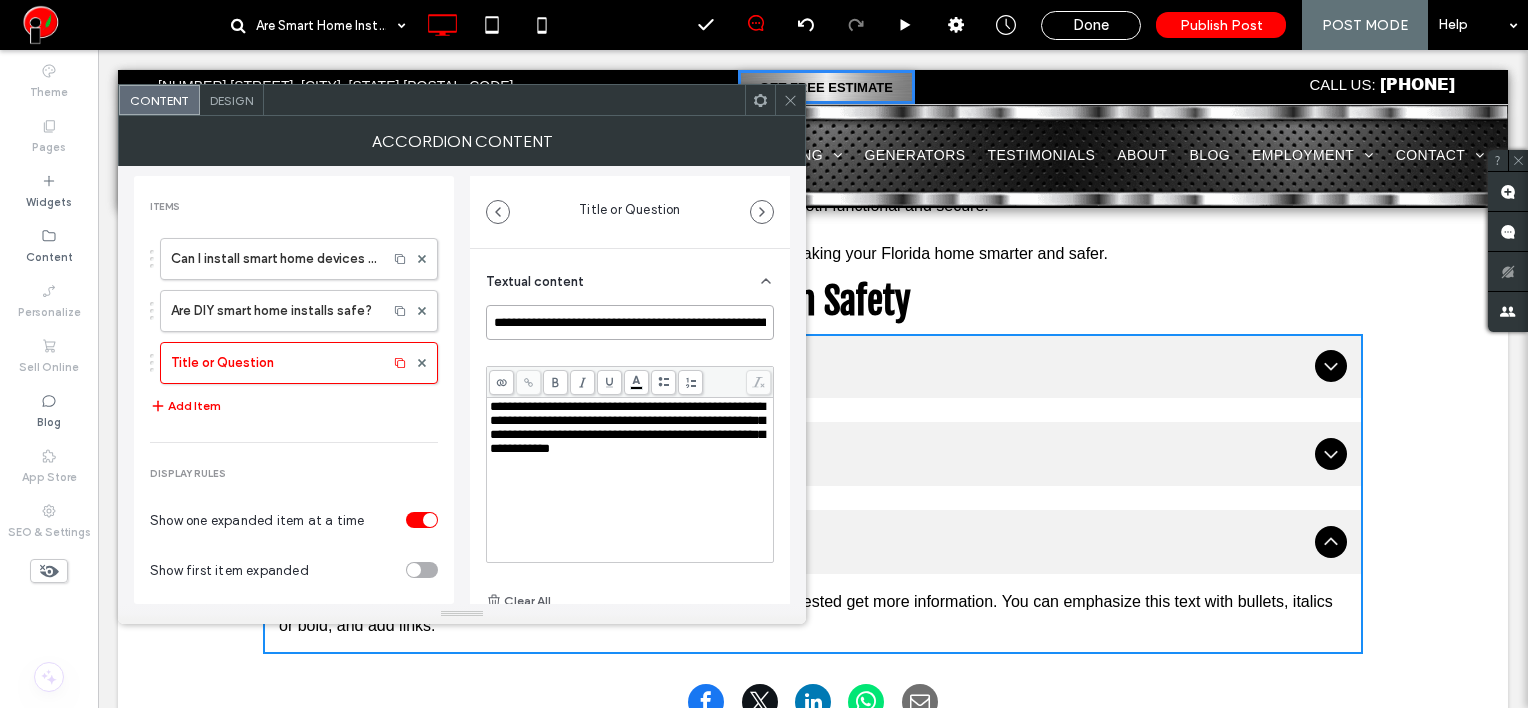 scroll, scrollTop: 0, scrollLeft: 93, axis: horizontal 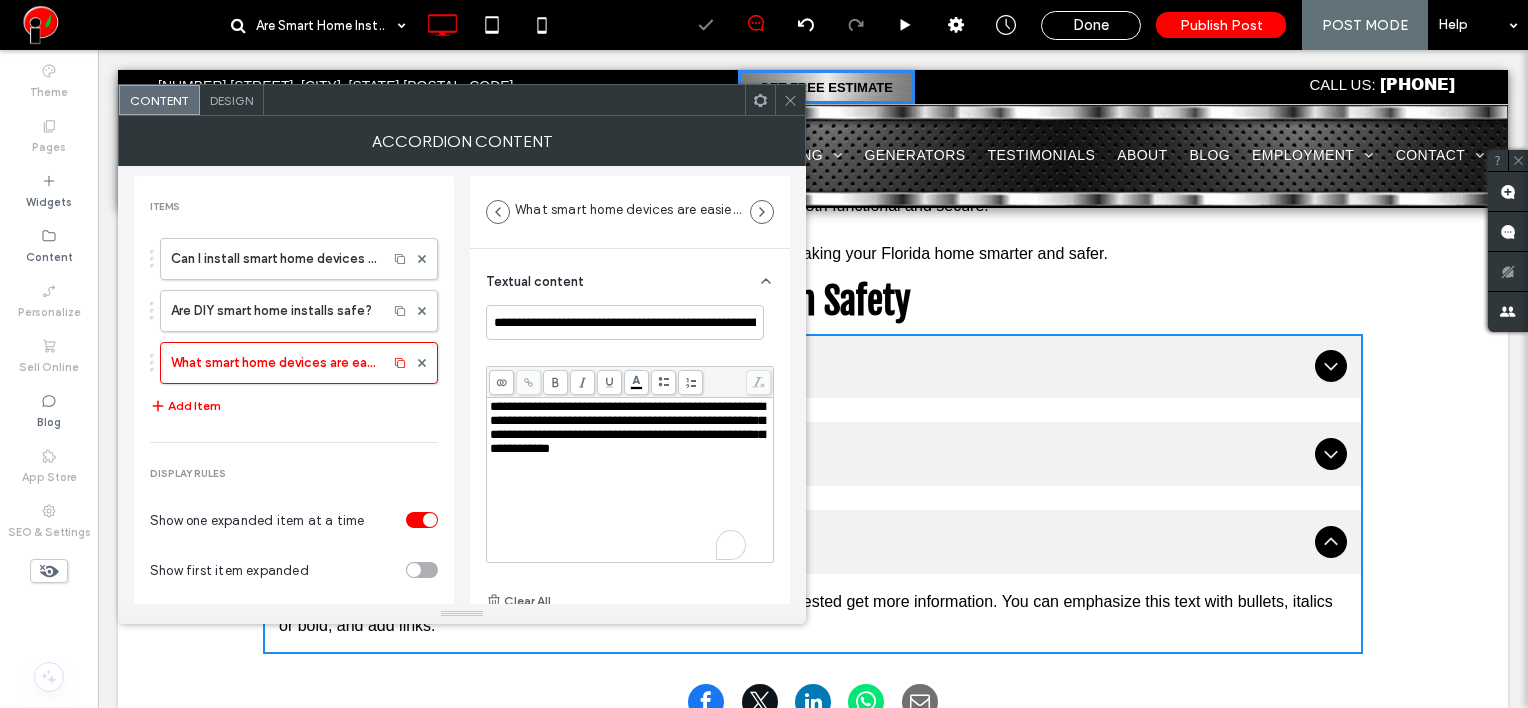click on "**********" at bounding box center (627, 427) 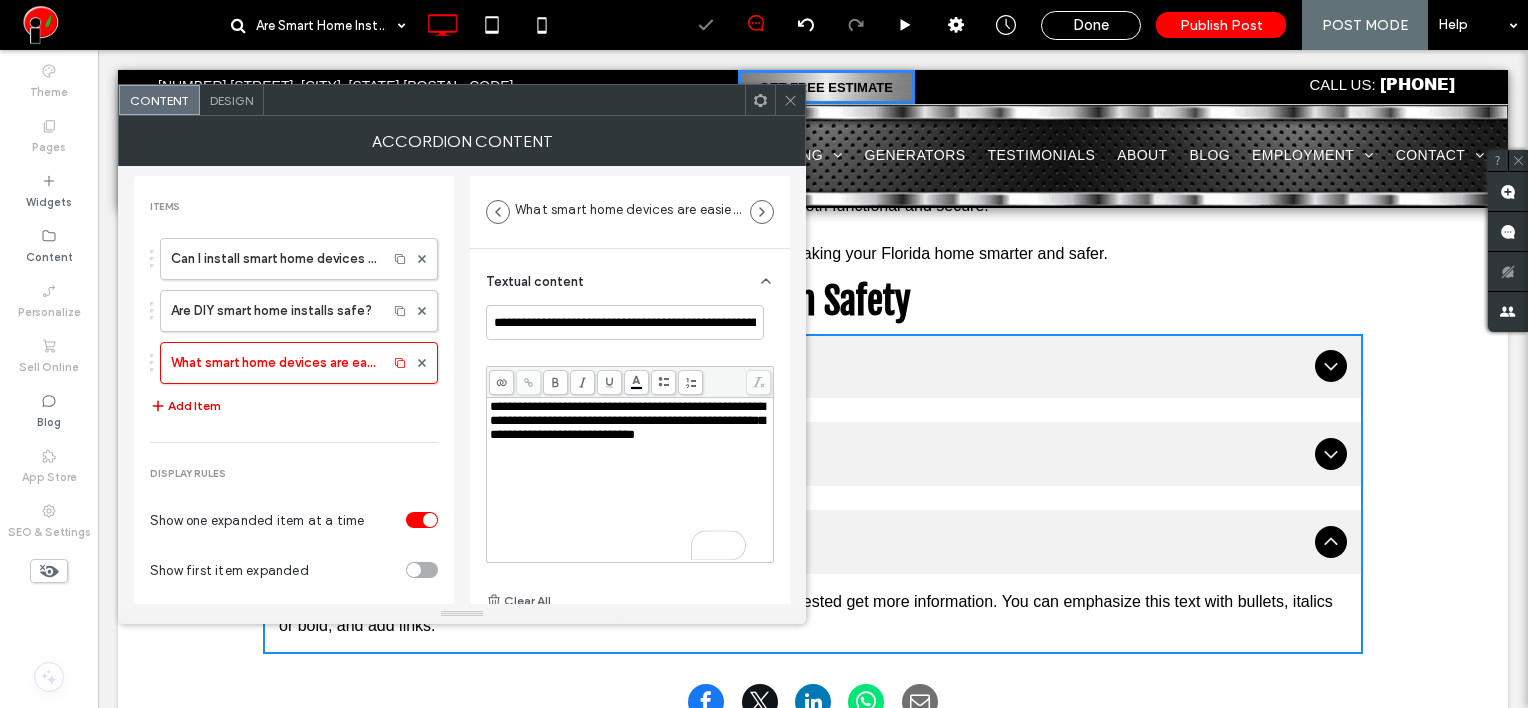 click on "Add Item" at bounding box center (185, 406) 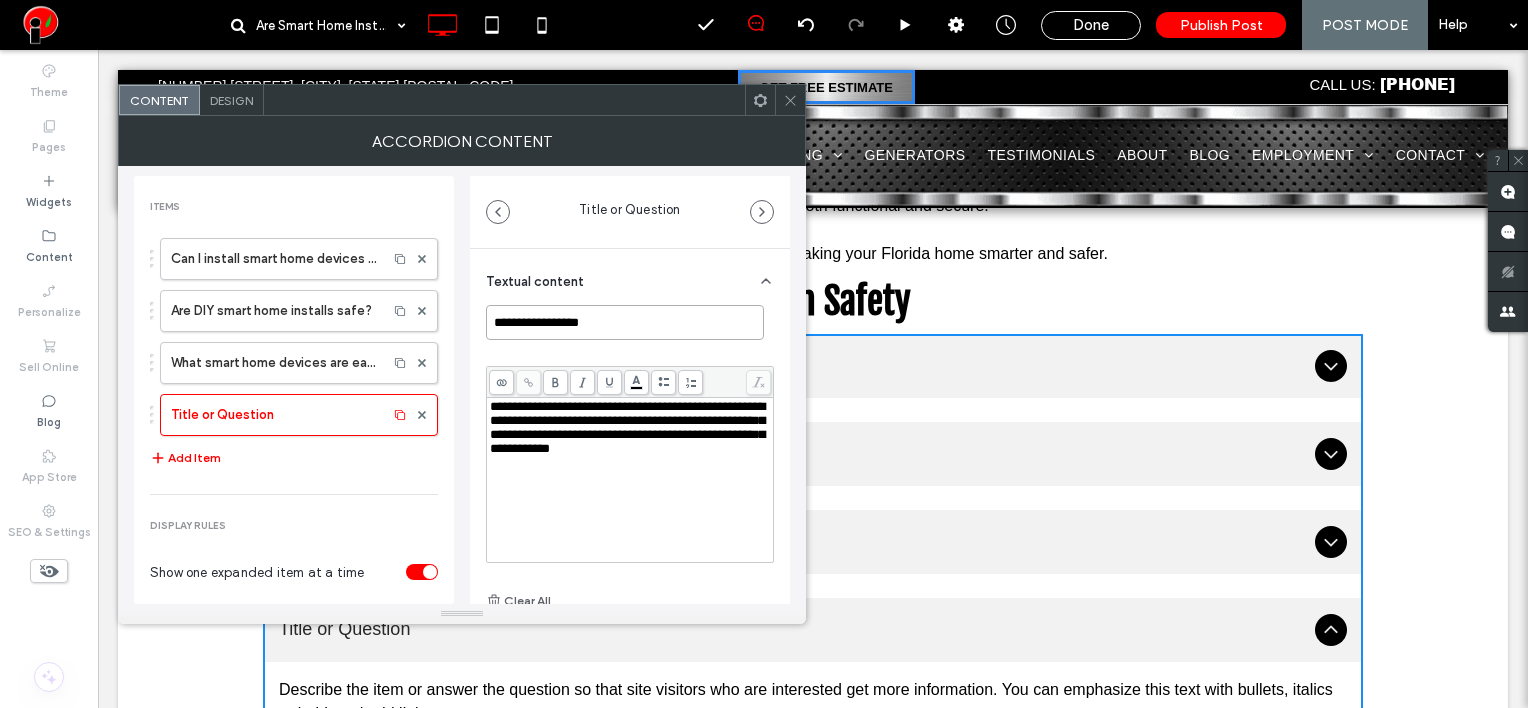 drag, startPoint x: 604, startPoint y: 328, endPoint x: 470, endPoint y: 333, distance: 134.09325 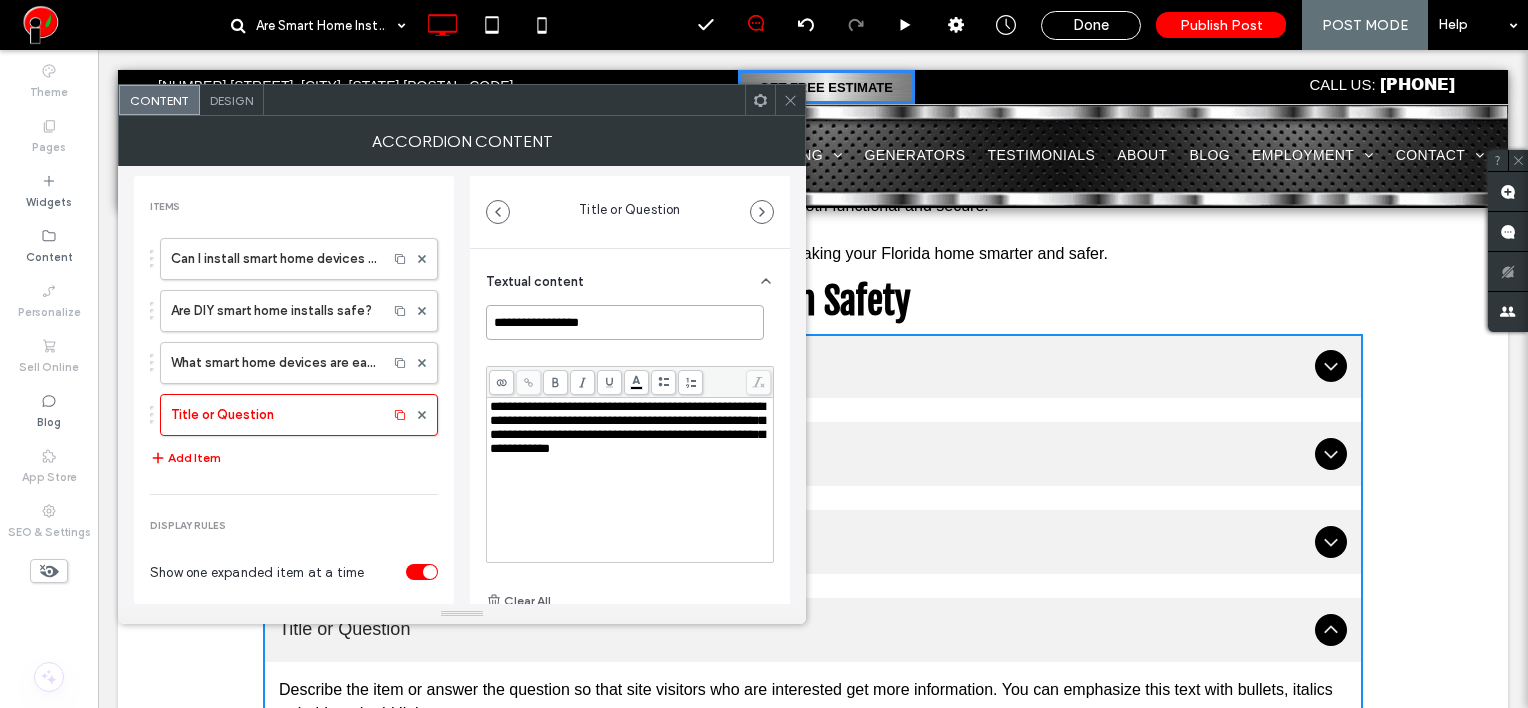 click on "**********" at bounding box center [630, 496] 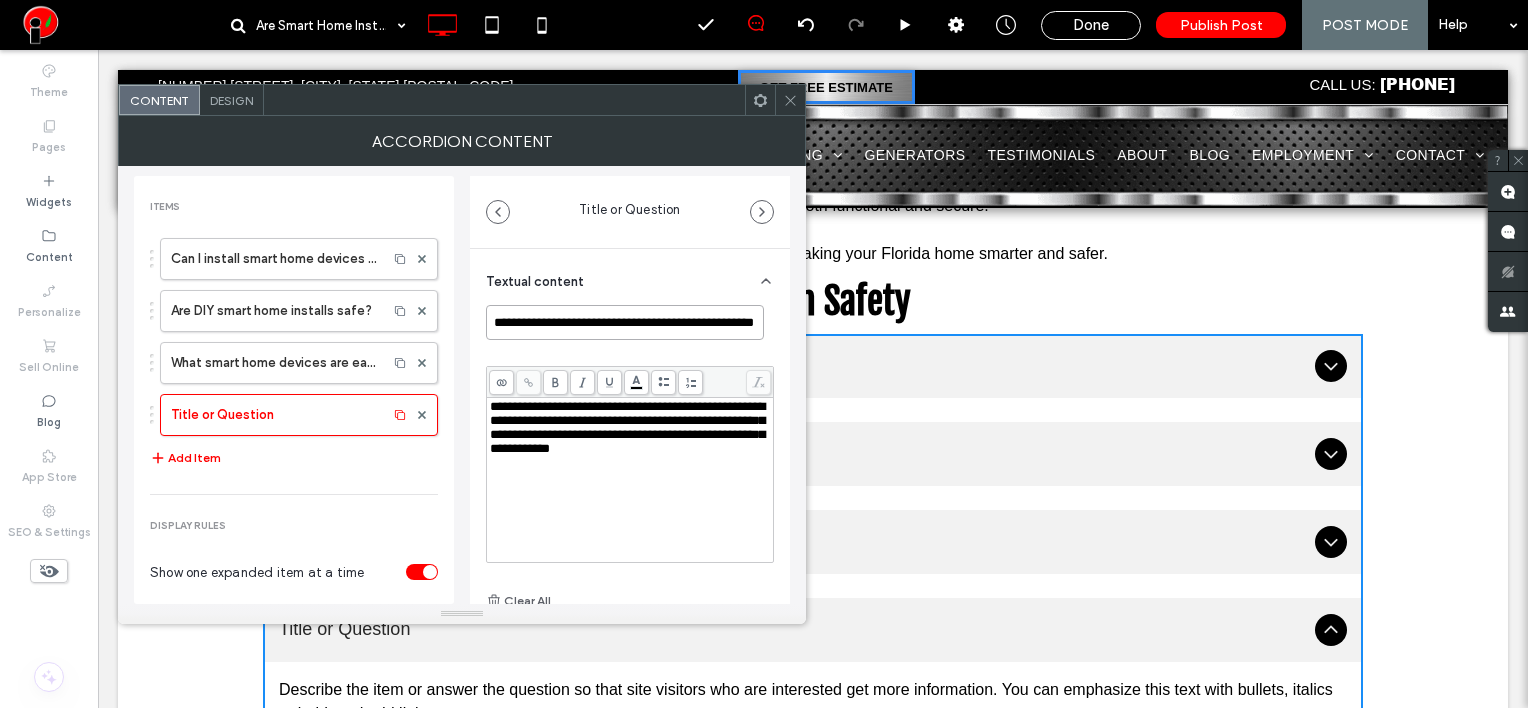 scroll, scrollTop: 0, scrollLeft: 50, axis: horizontal 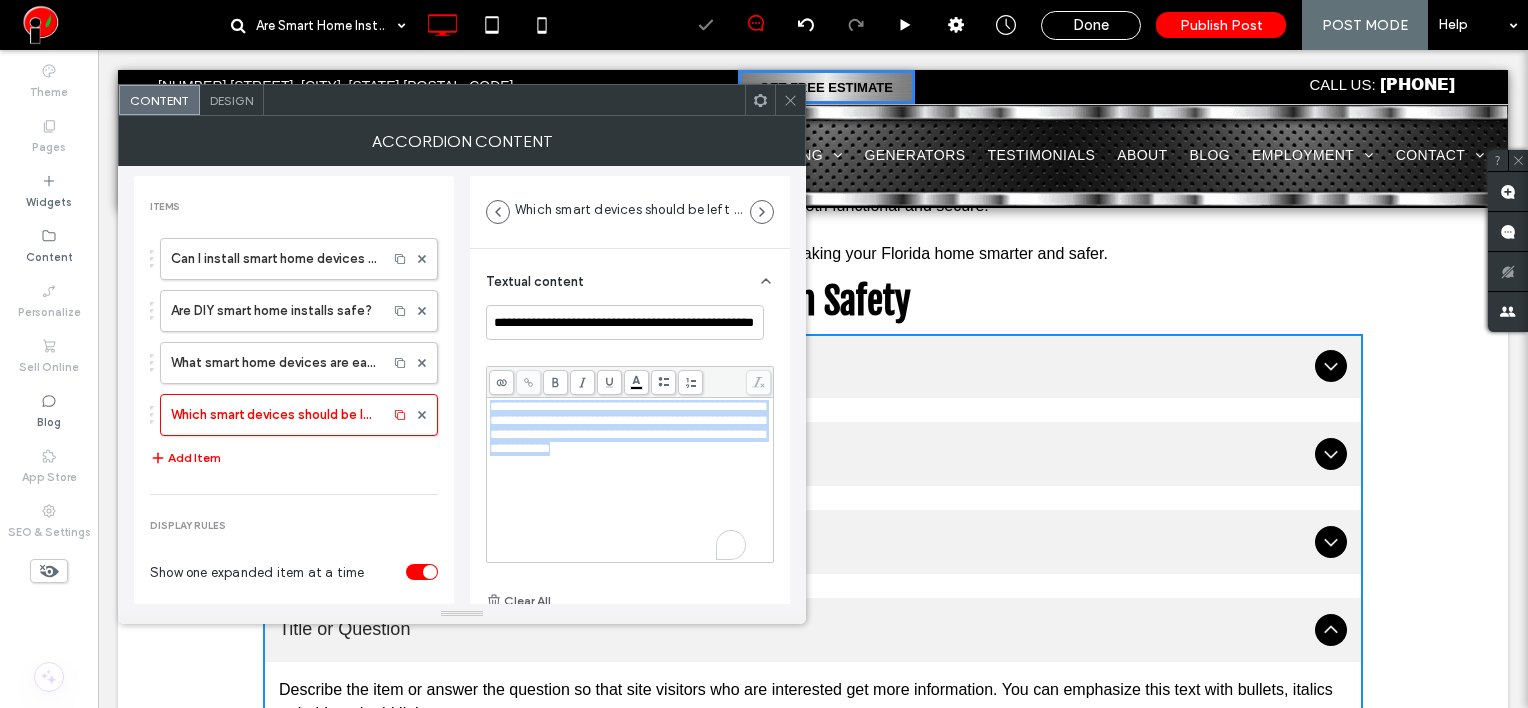 click on "**********" at bounding box center (627, 427) 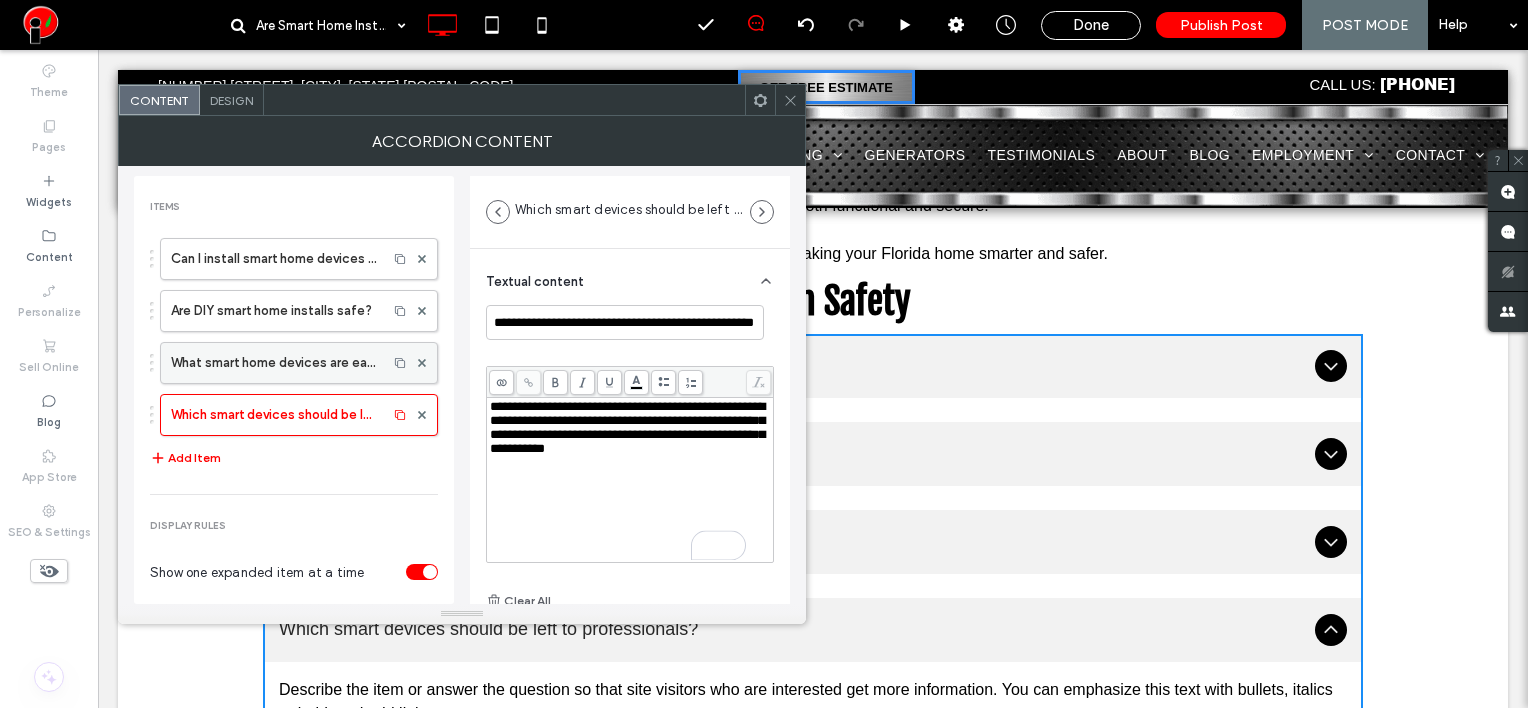 drag, startPoint x: 202, startPoint y: 454, endPoint x: 203, endPoint y: 372, distance: 82.006096 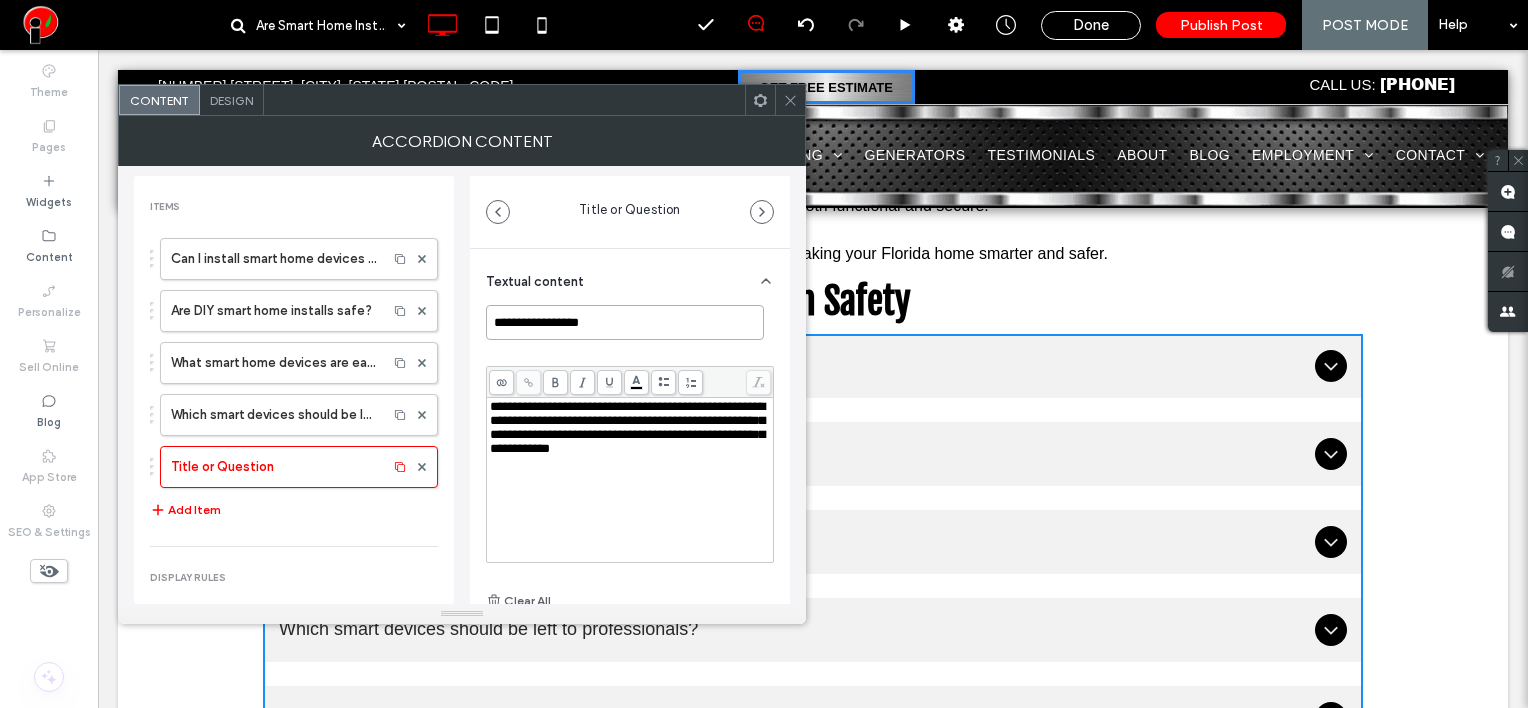 drag, startPoint x: 624, startPoint y: 328, endPoint x: 484, endPoint y: 314, distance: 140.69826 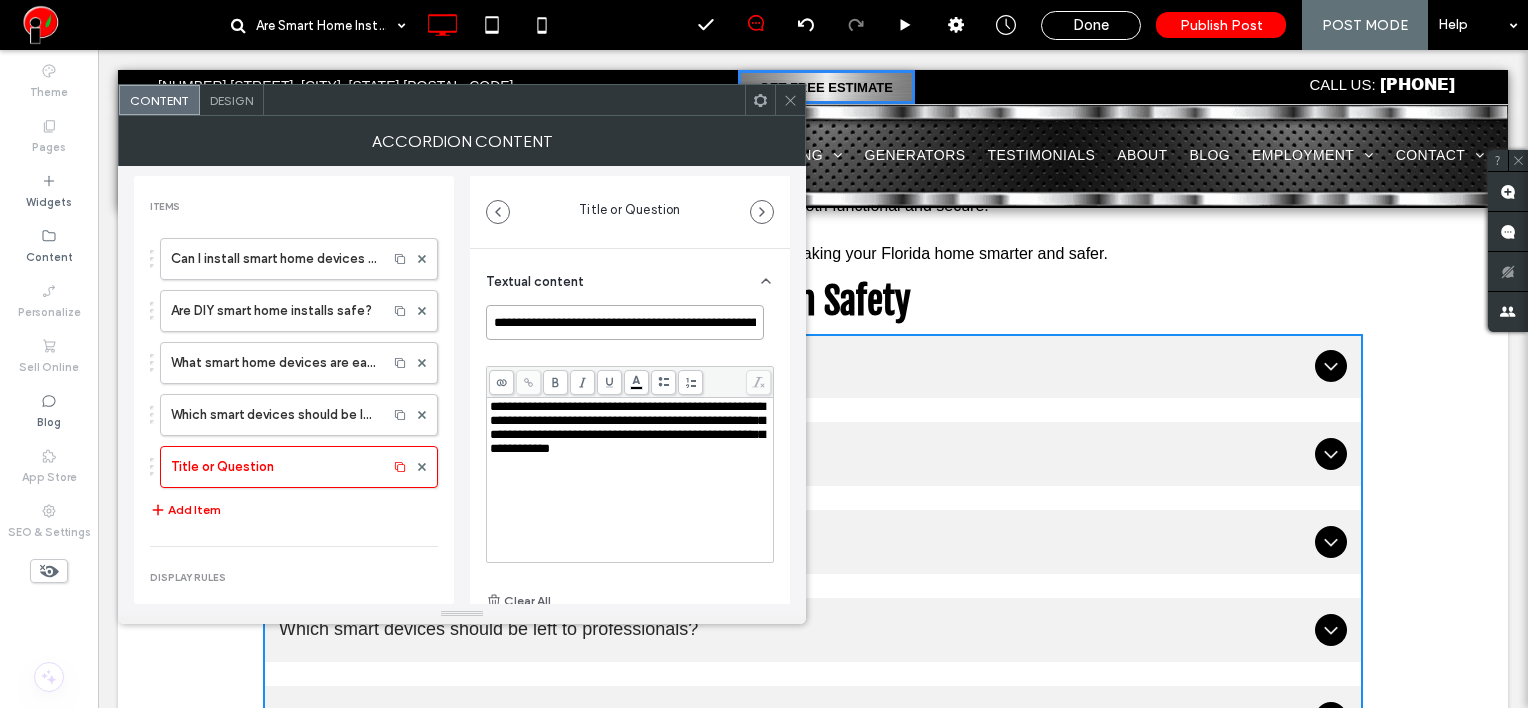 scroll, scrollTop: 0, scrollLeft: 55, axis: horizontal 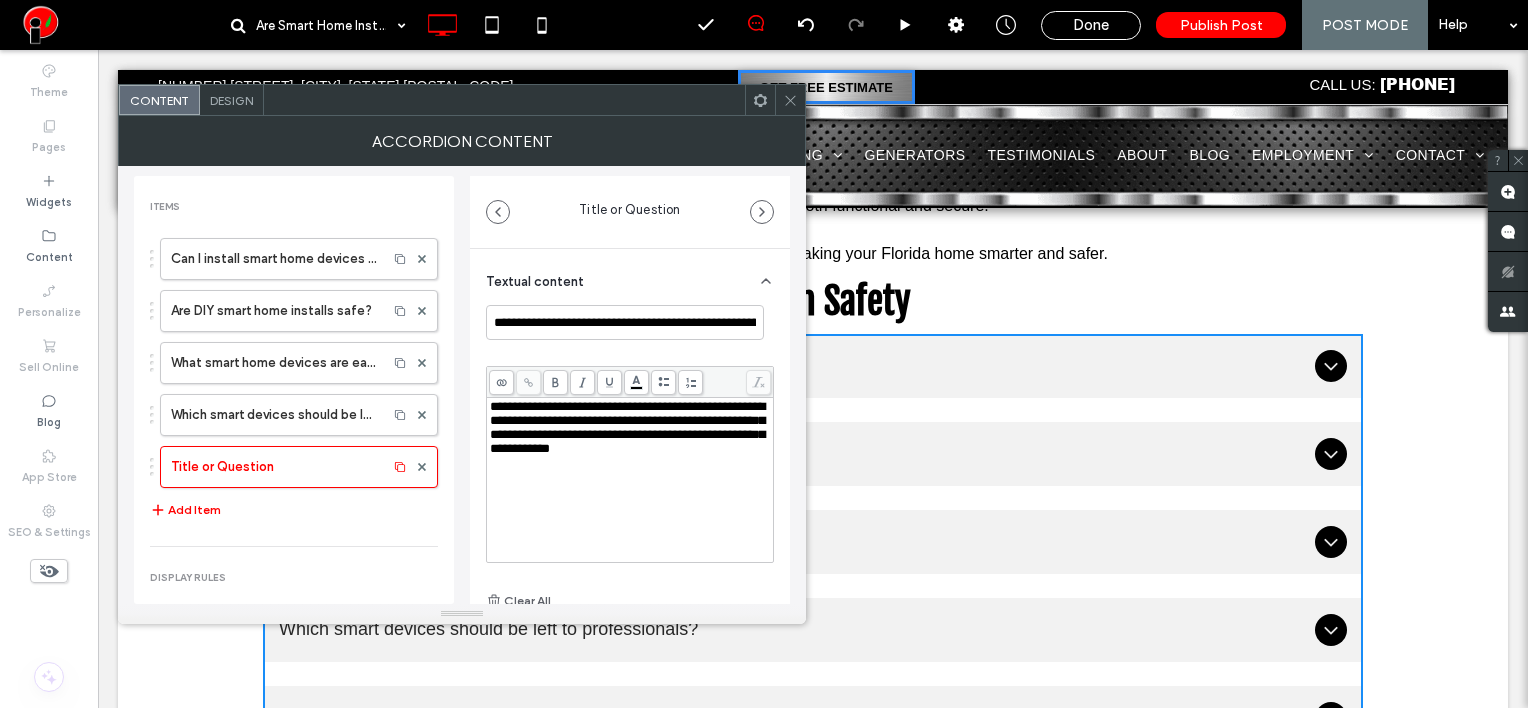 click on "**********" at bounding box center (630, 480) 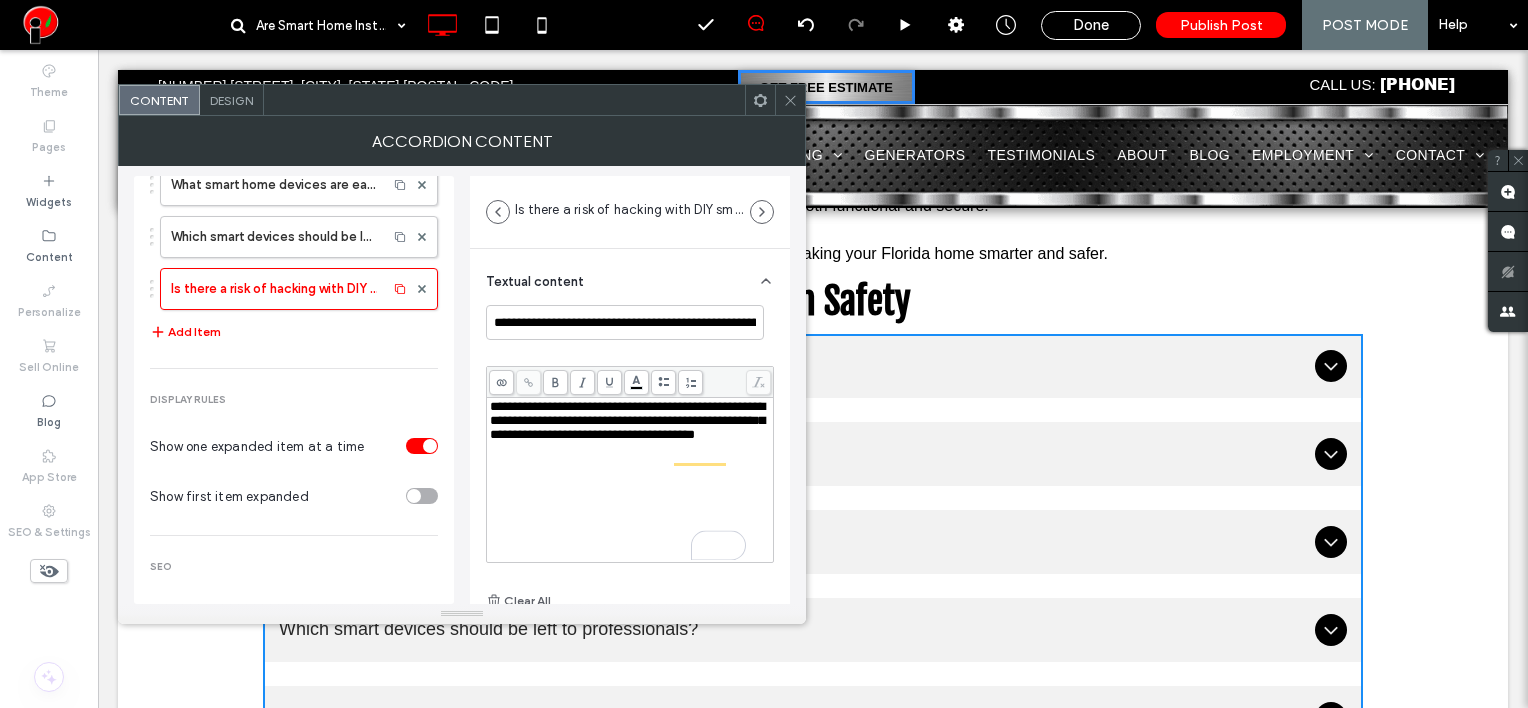 scroll, scrollTop: 200, scrollLeft: 0, axis: vertical 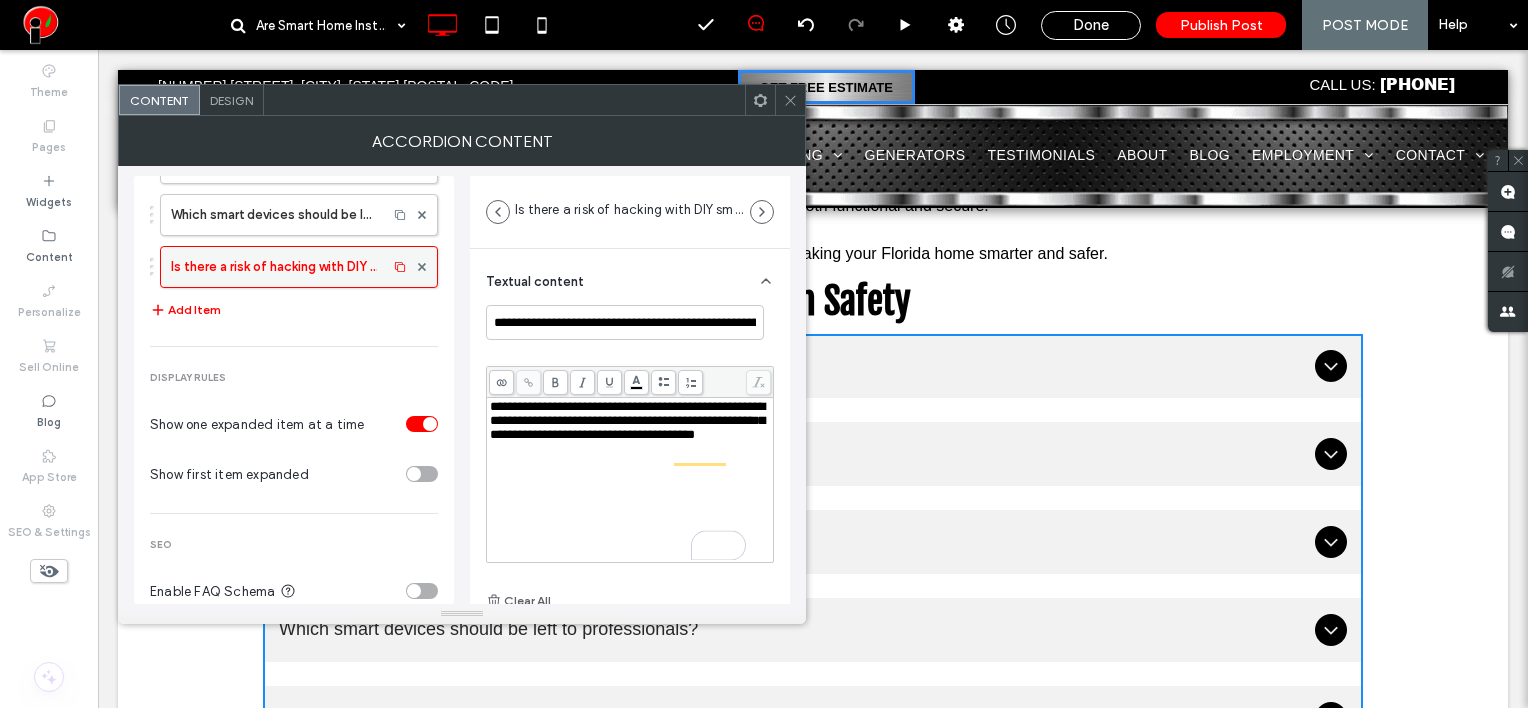 drag, startPoint x: 202, startPoint y: 300, endPoint x: 215, endPoint y: 275, distance: 28.178005 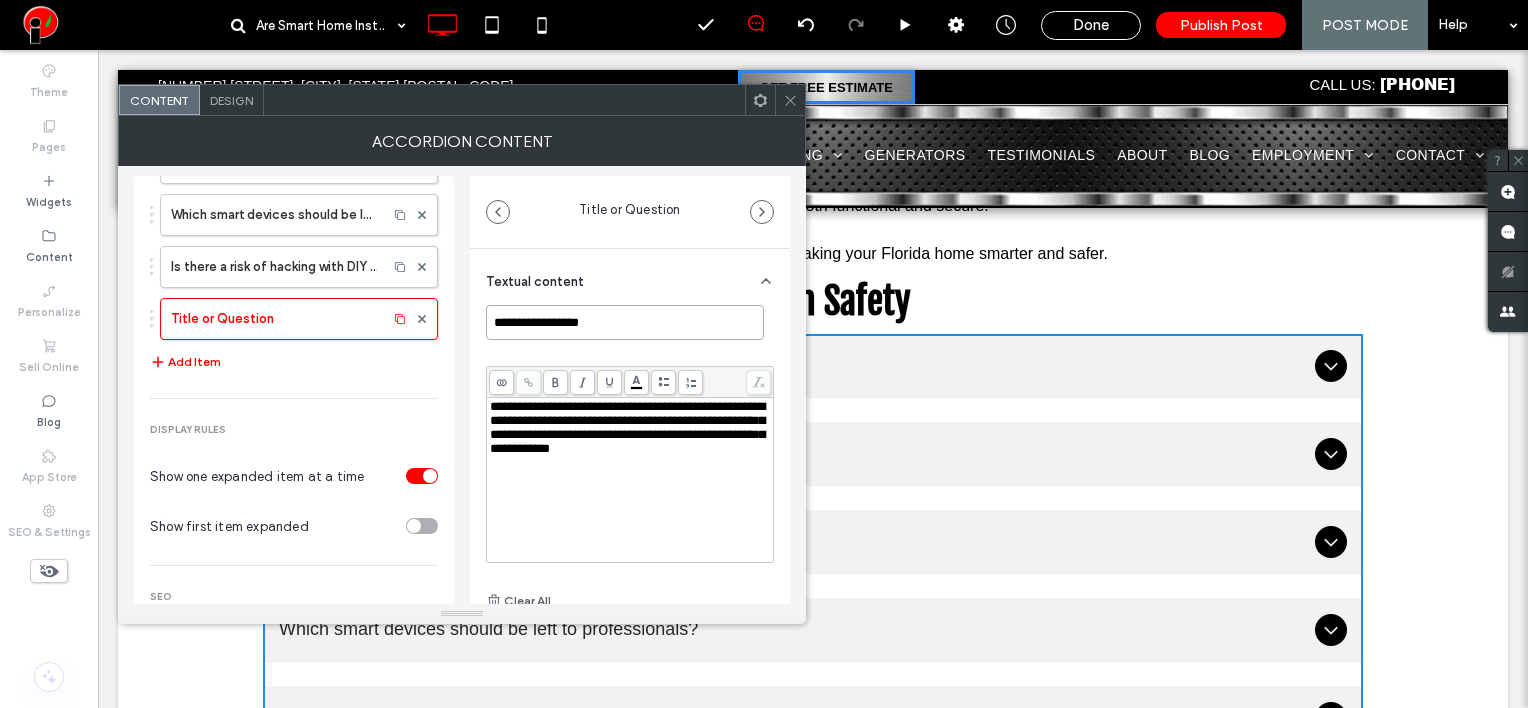 drag, startPoint x: 612, startPoint y: 328, endPoint x: 470, endPoint y: 320, distance: 142.22517 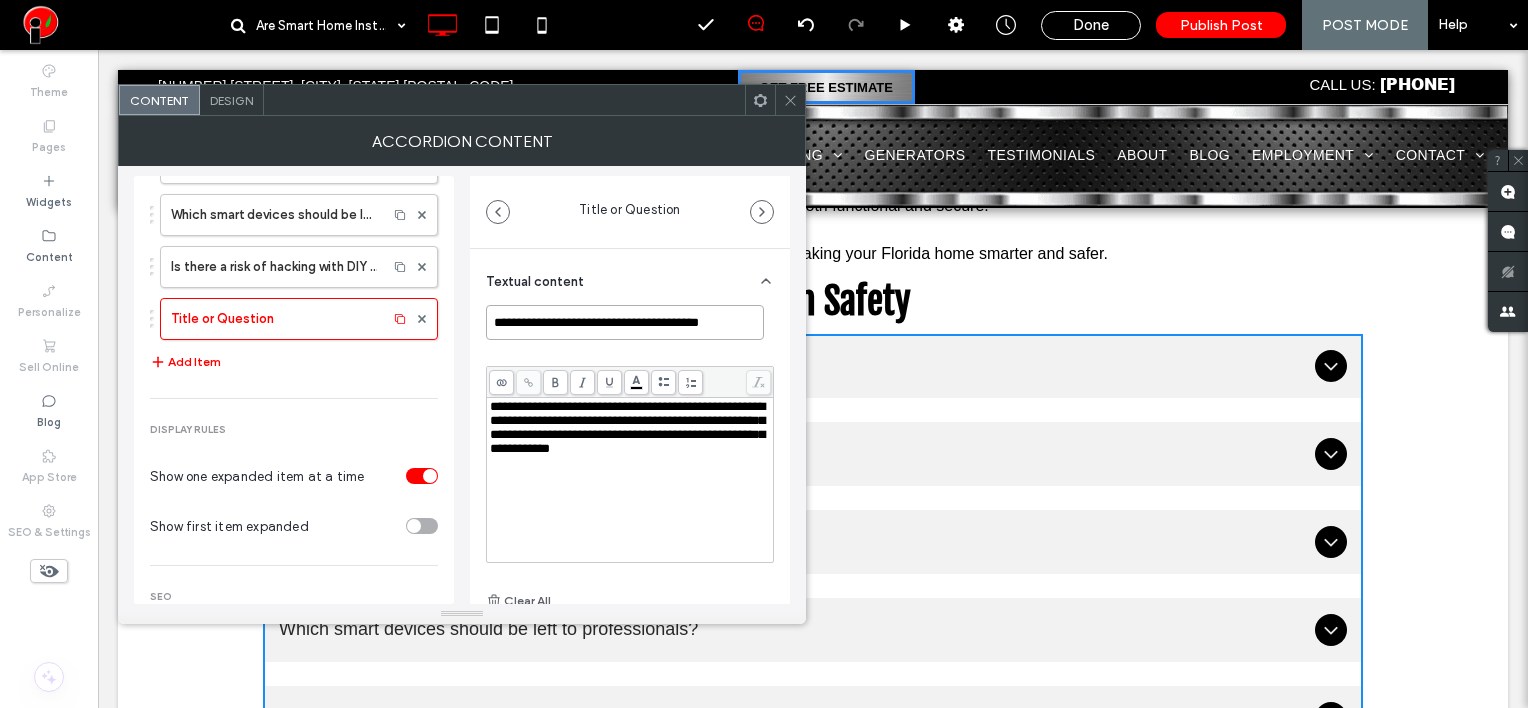 scroll, scrollTop: 0, scrollLeft: 4, axis: horizontal 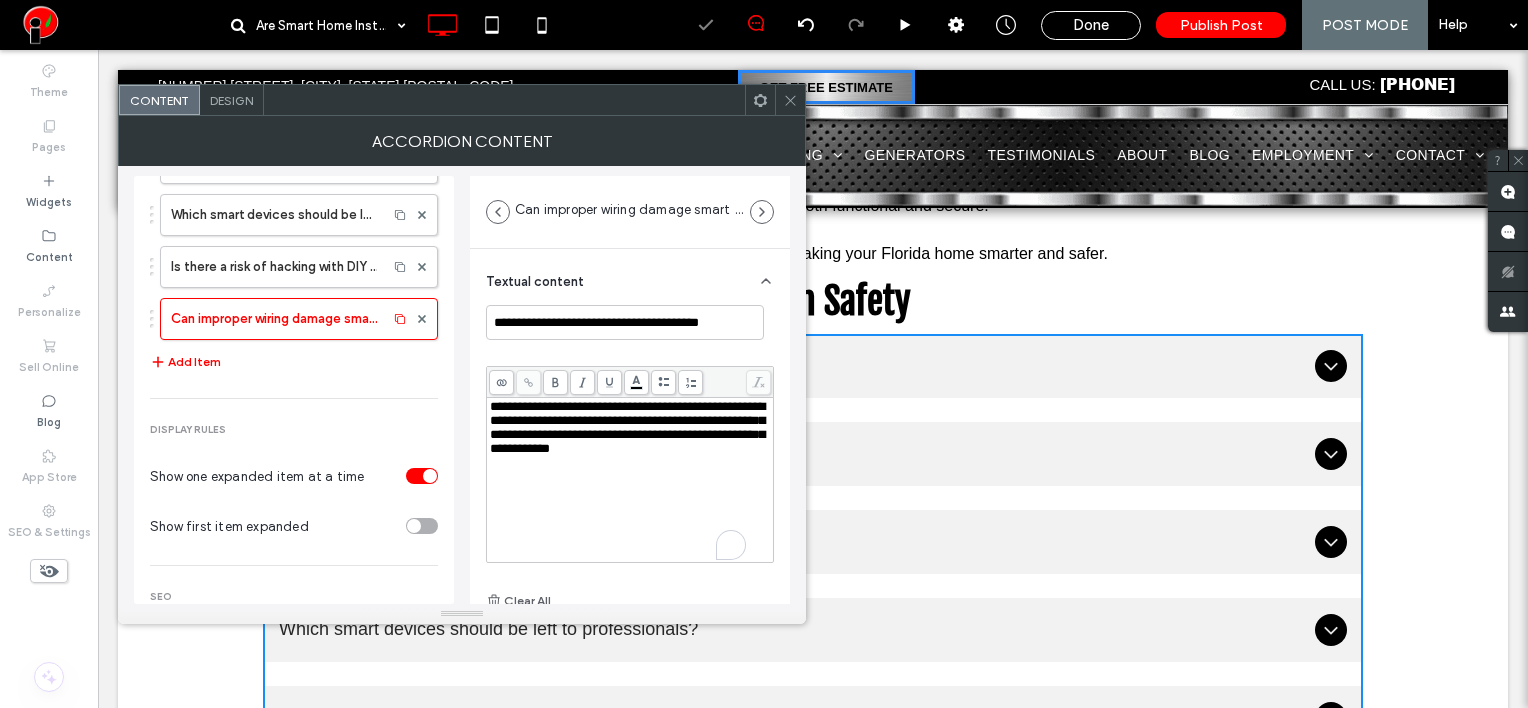 click on "**********" at bounding box center (627, 427) 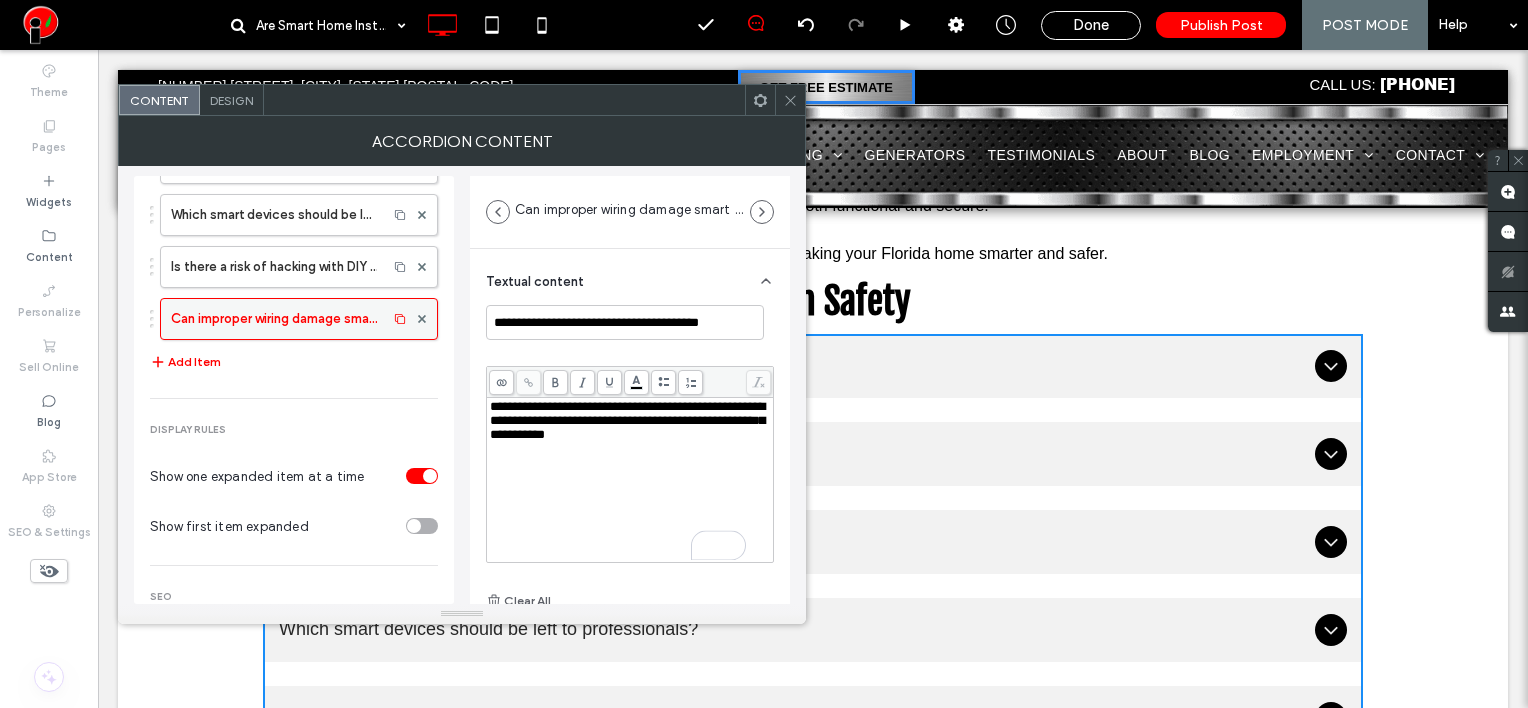 drag, startPoint x: 200, startPoint y: 360, endPoint x: 207, endPoint y: 322, distance: 38.63936 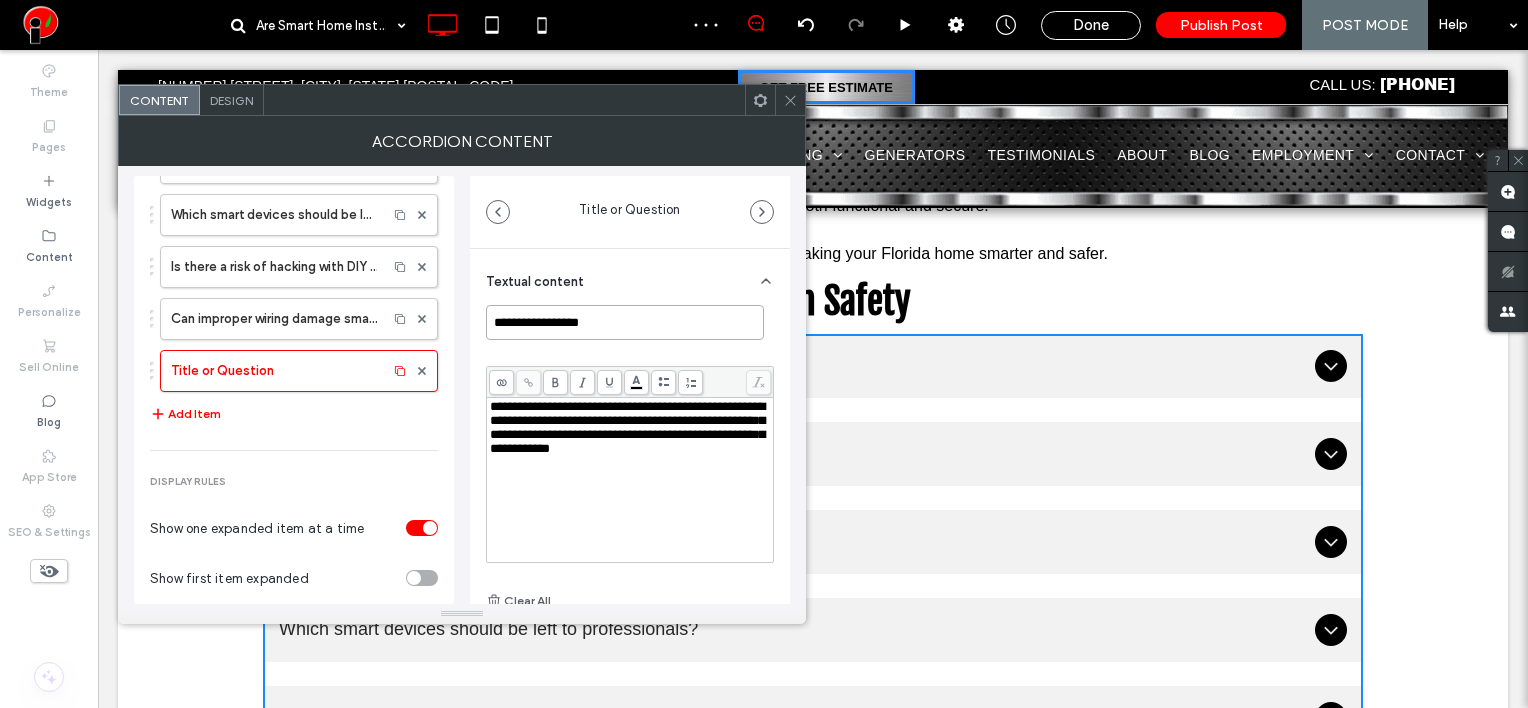 drag, startPoint x: 569, startPoint y: 327, endPoint x: 485, endPoint y: 327, distance: 84 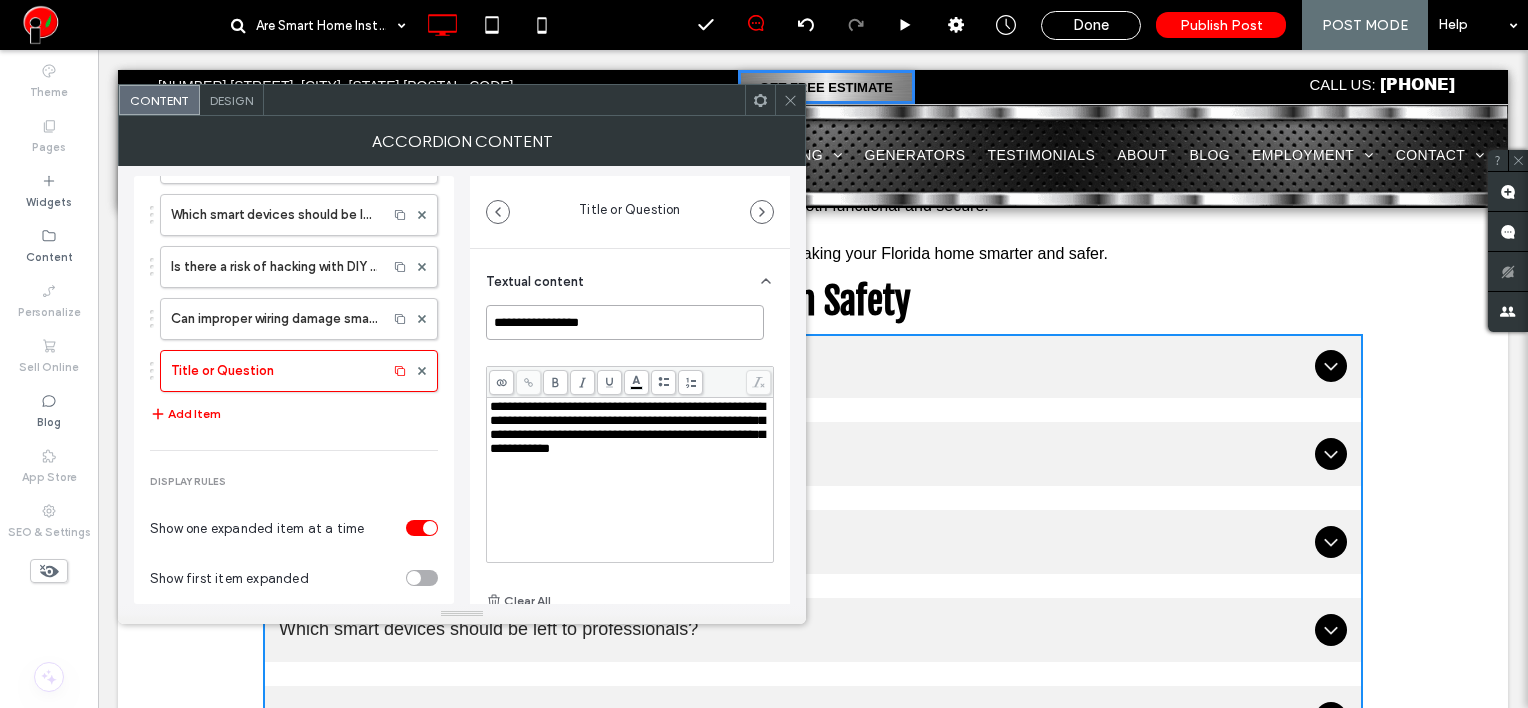 paste on "**********" 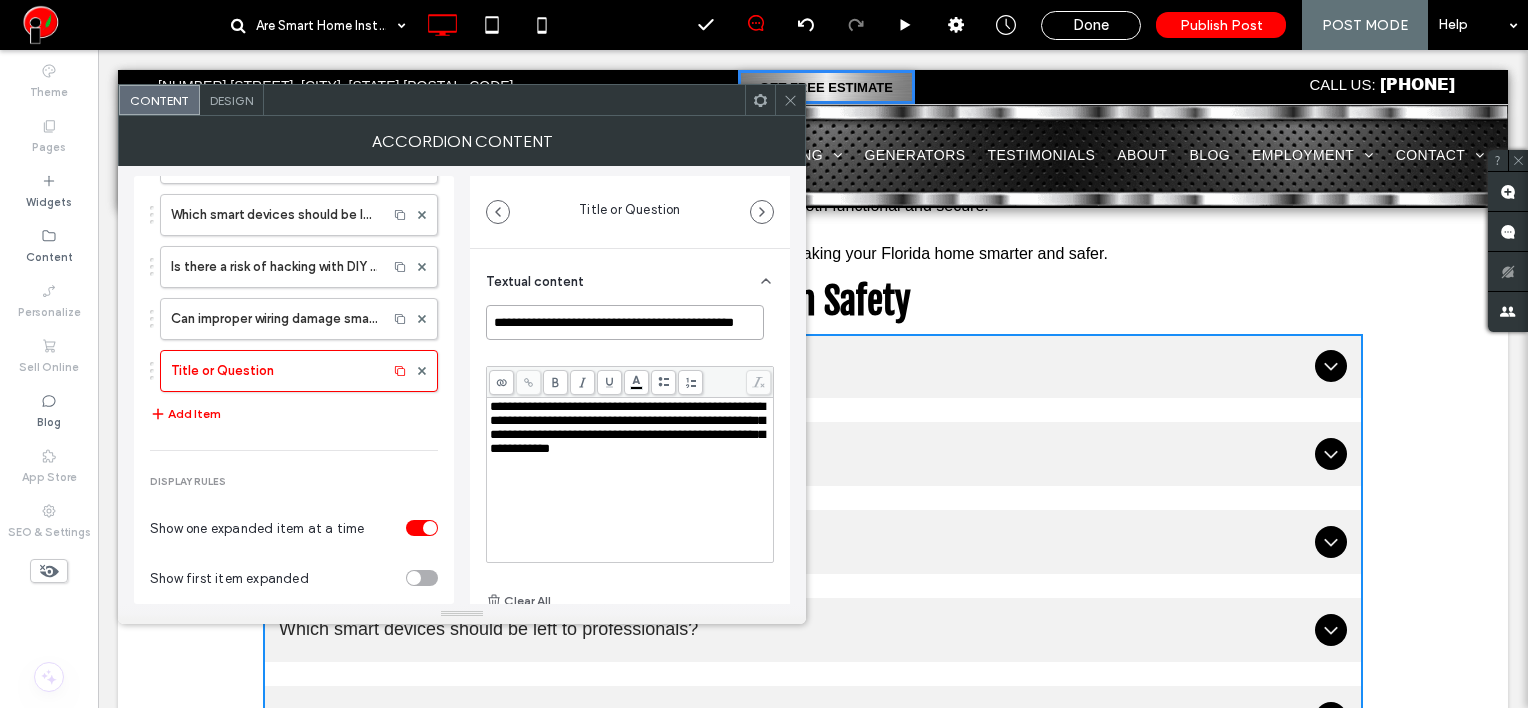 scroll, scrollTop: 0, scrollLeft: 13, axis: horizontal 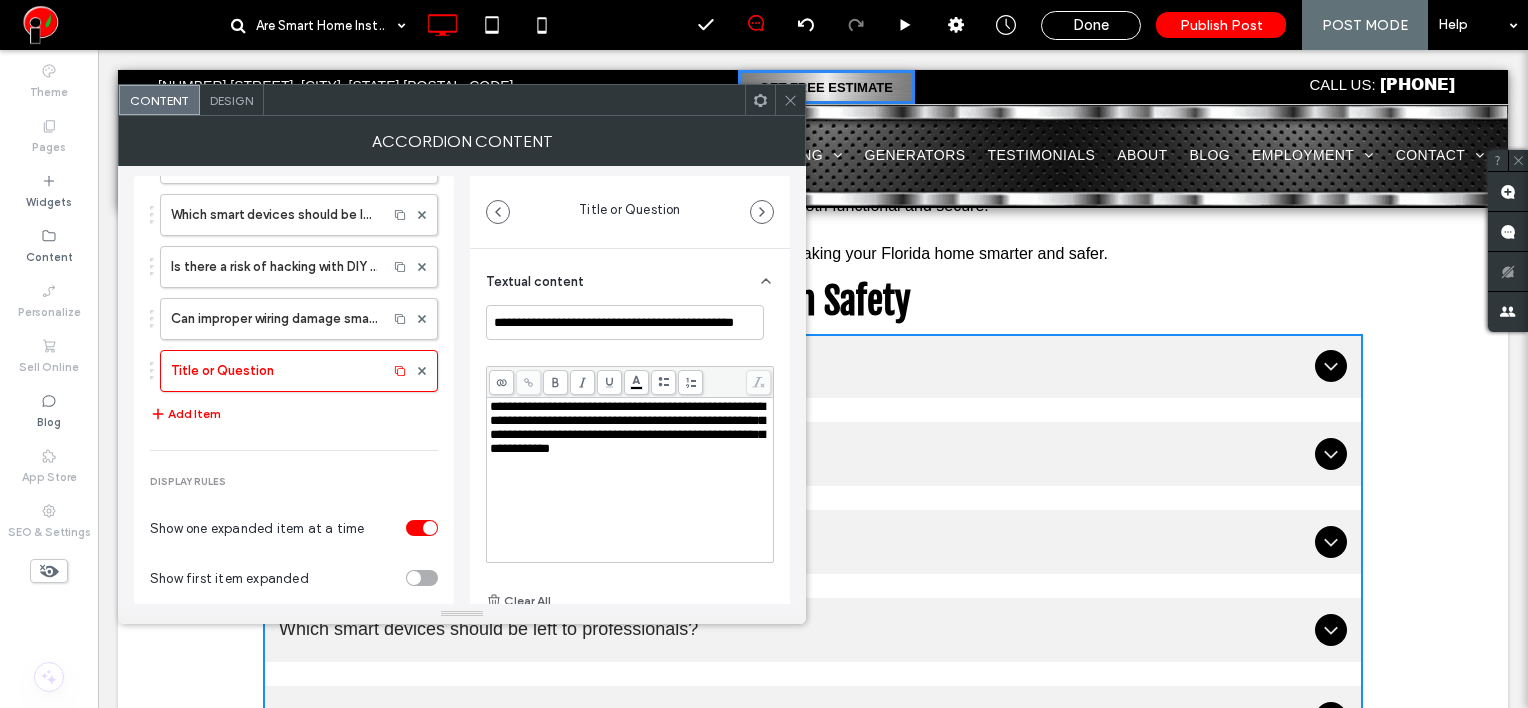 click on "**********" at bounding box center (627, 427) 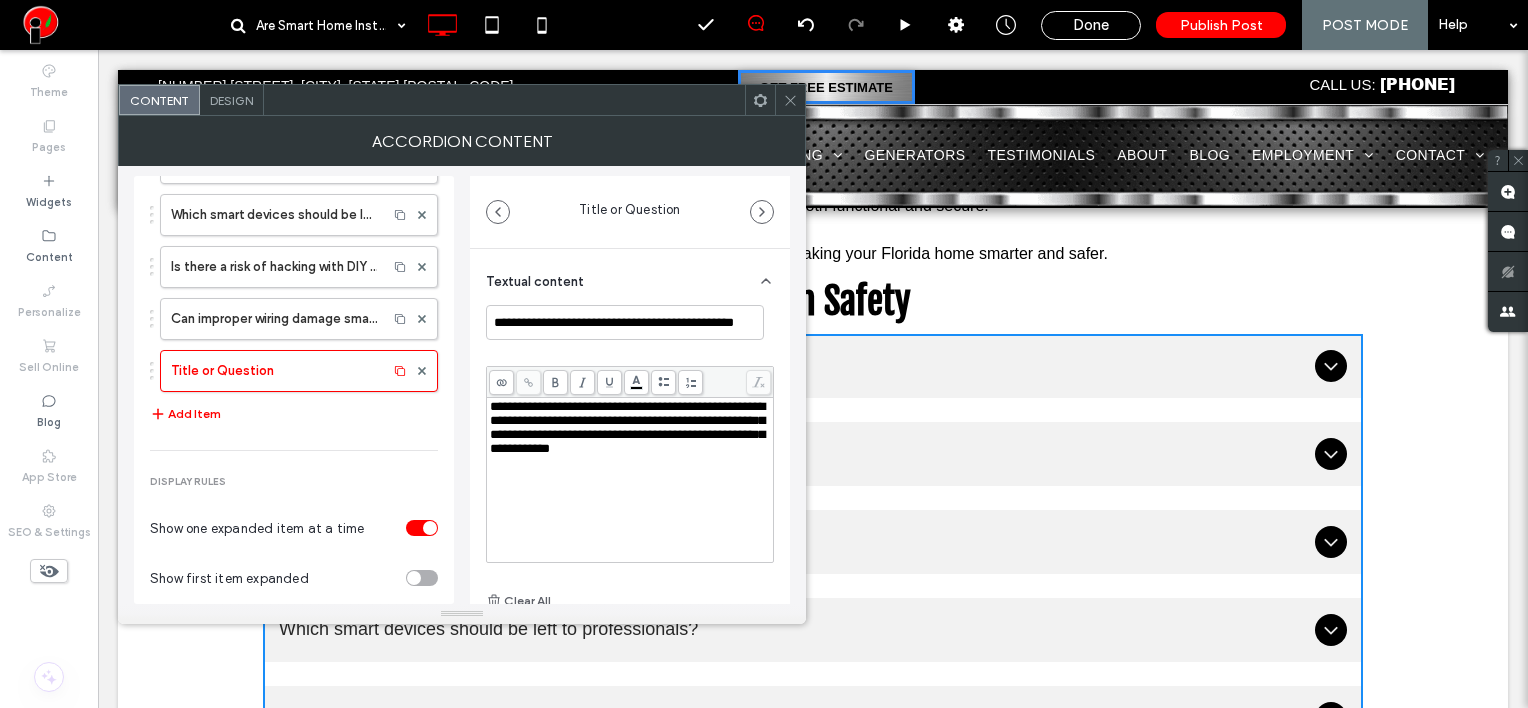 scroll, scrollTop: 0, scrollLeft: 0, axis: both 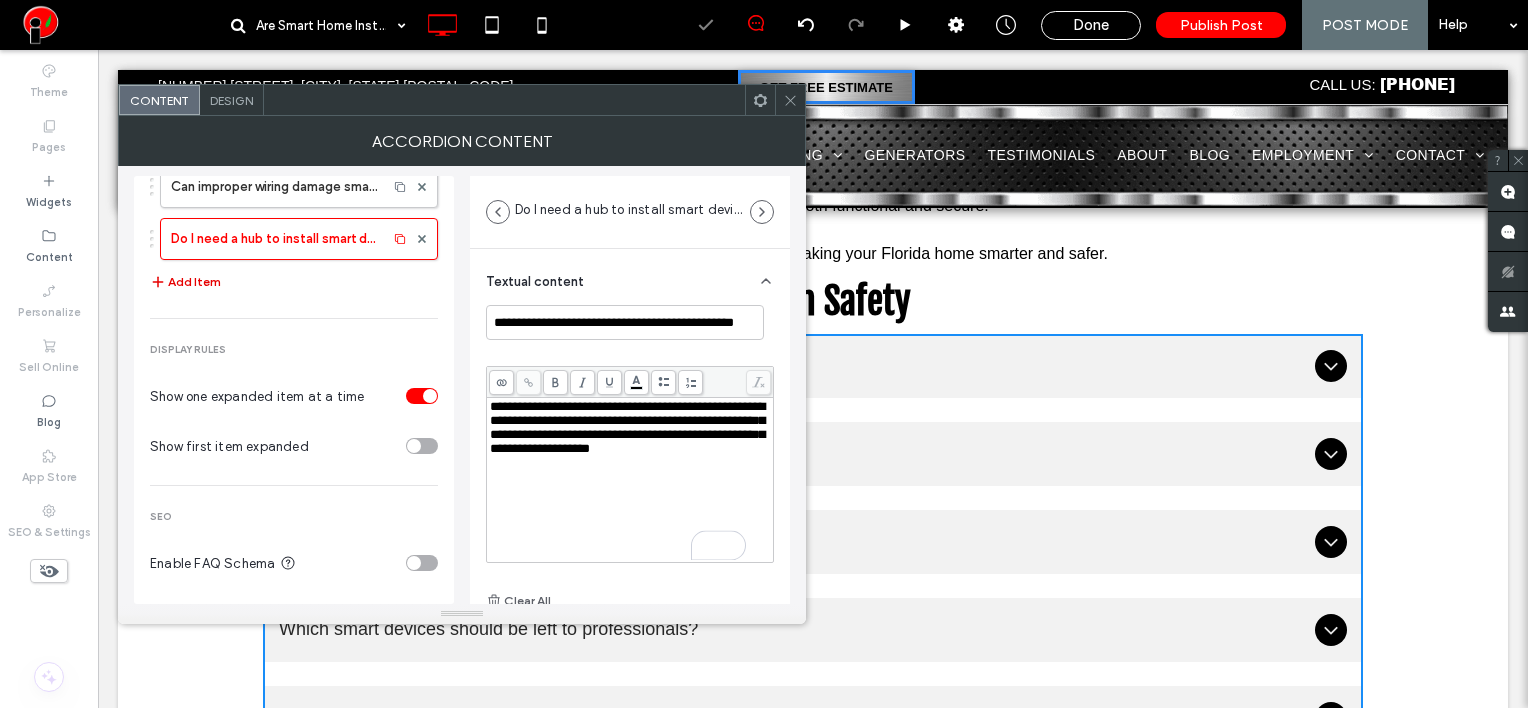 click on "Add Item" at bounding box center [185, 282] 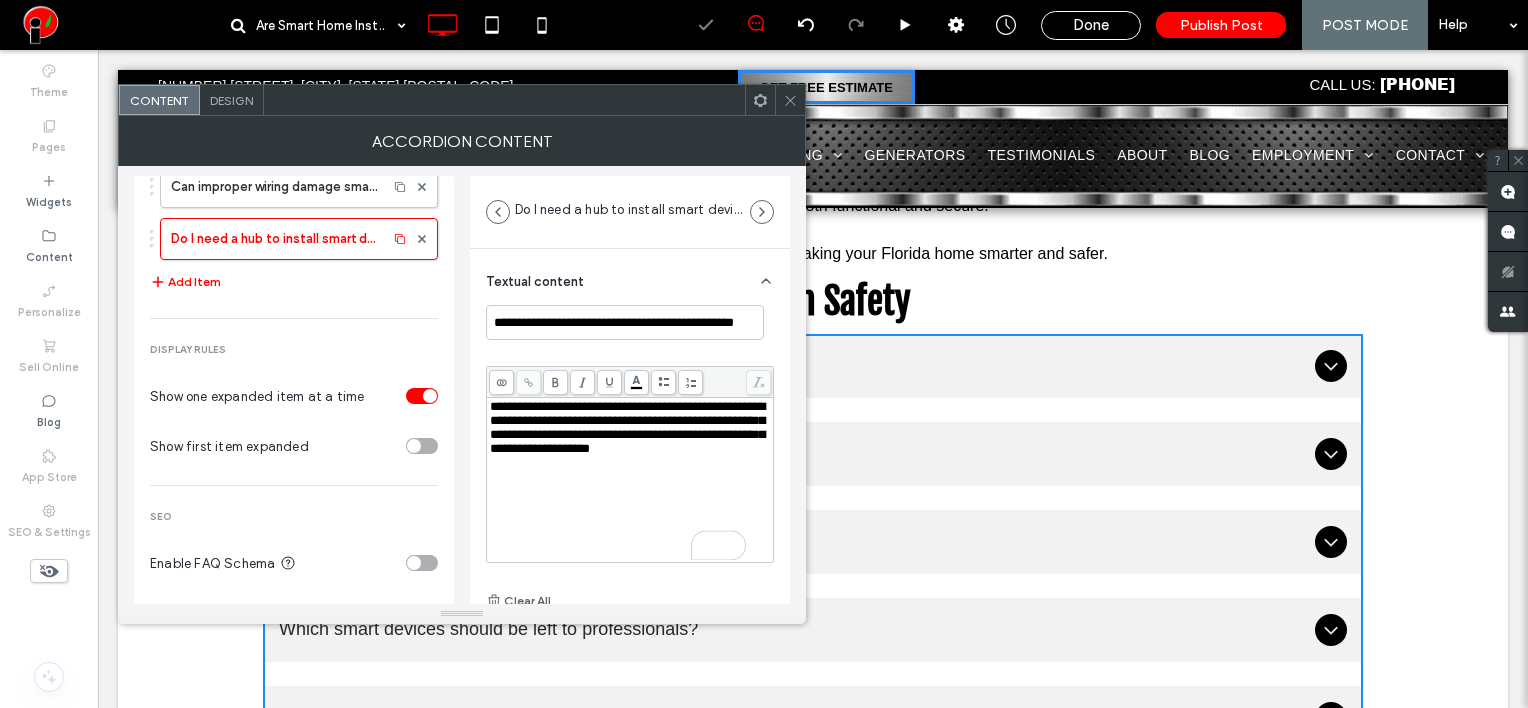 type on "**********" 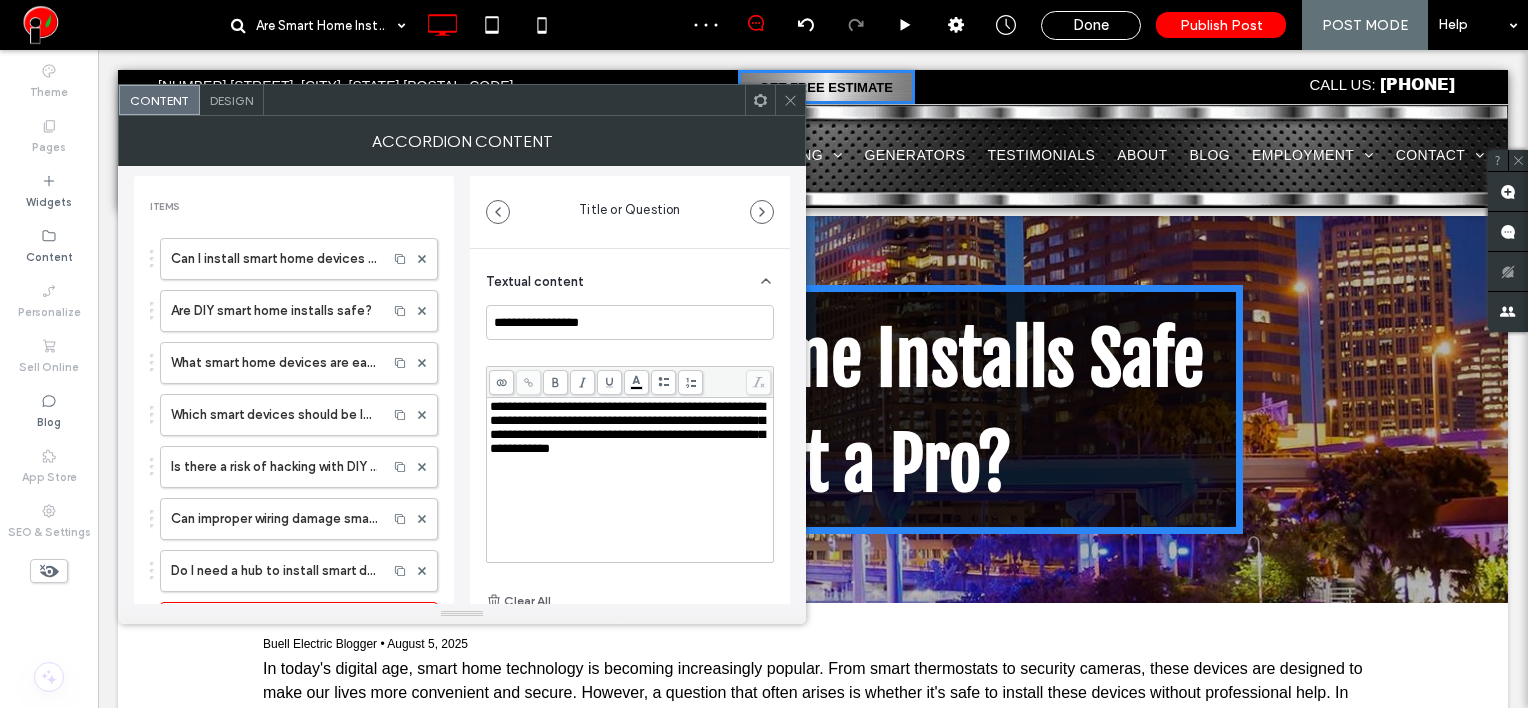 scroll, scrollTop: 0, scrollLeft: 0, axis: both 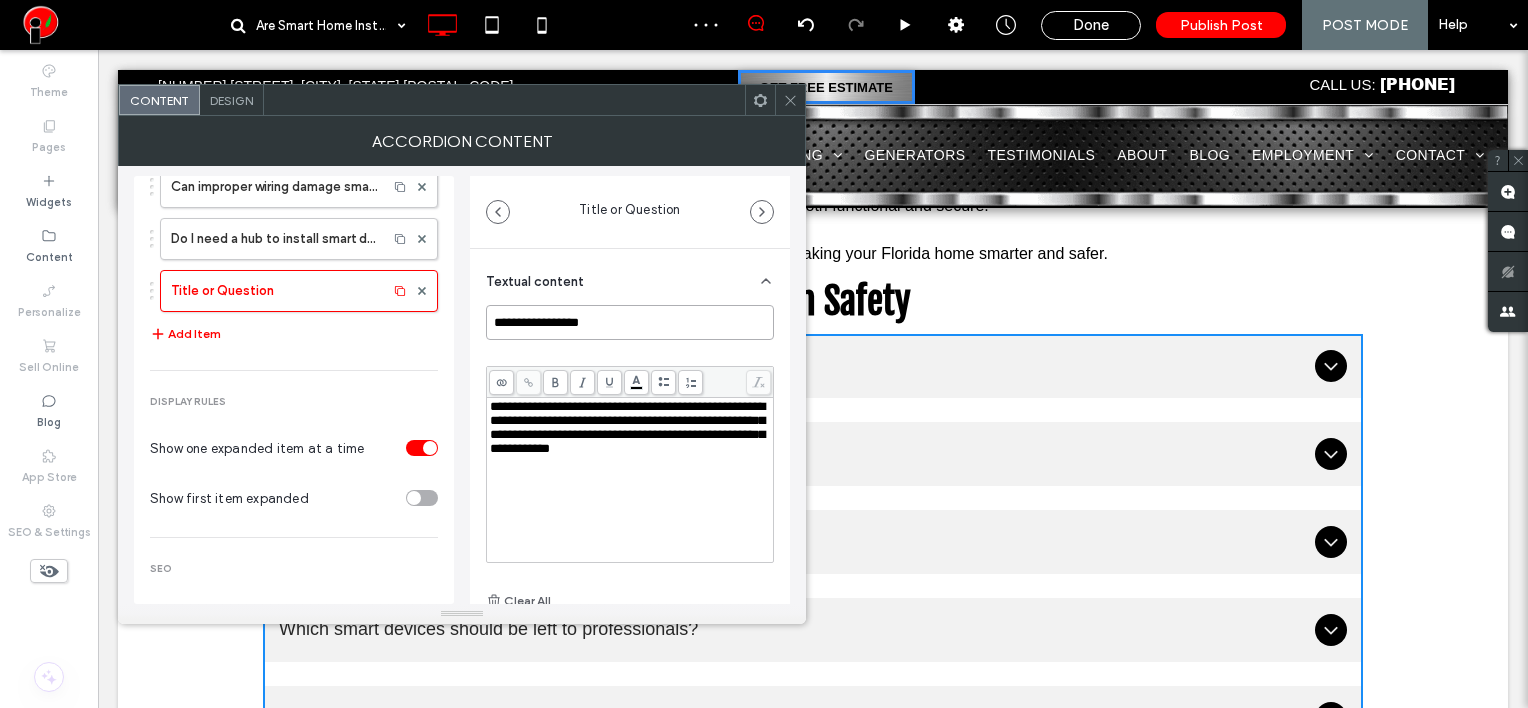 drag, startPoint x: 616, startPoint y: 311, endPoint x: 471, endPoint y: 303, distance: 145.22052 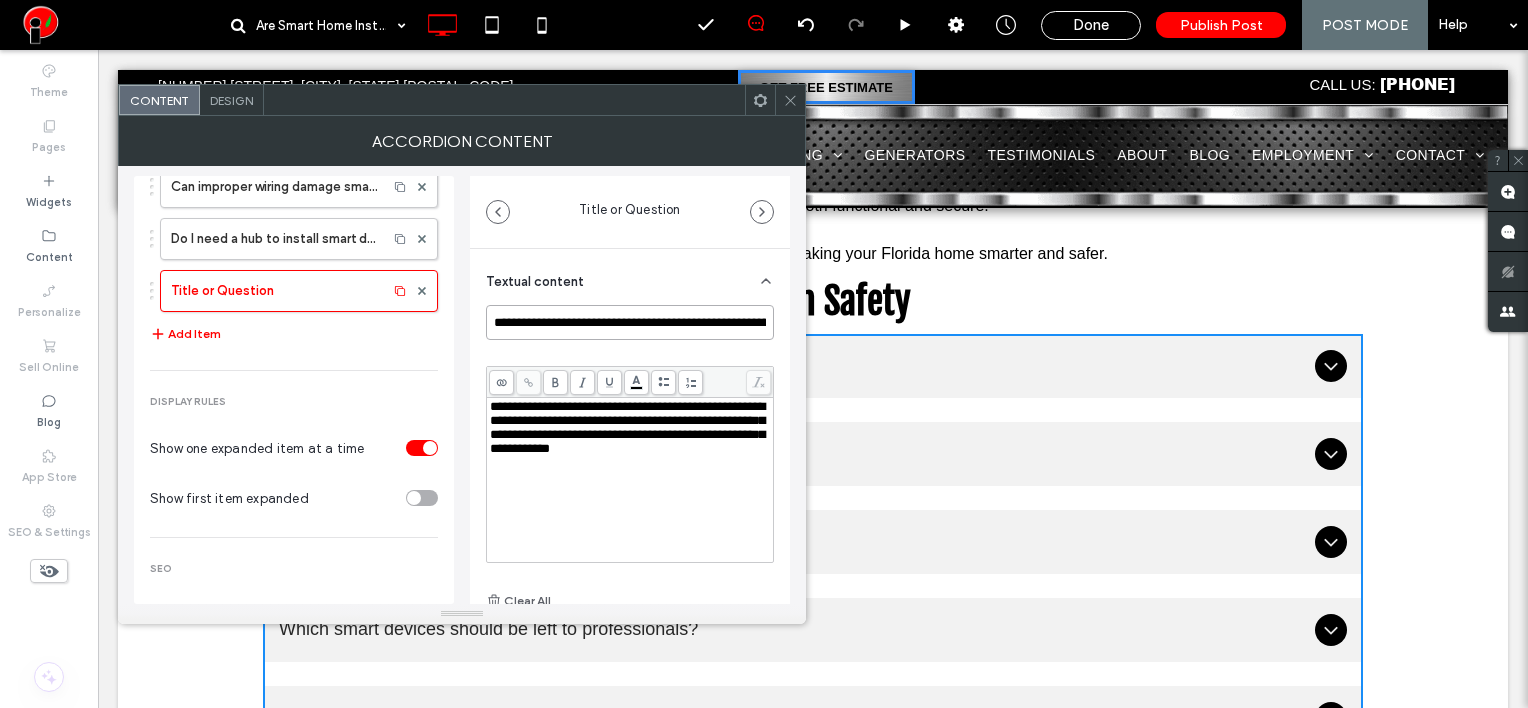 scroll, scrollTop: 0, scrollLeft: 144, axis: horizontal 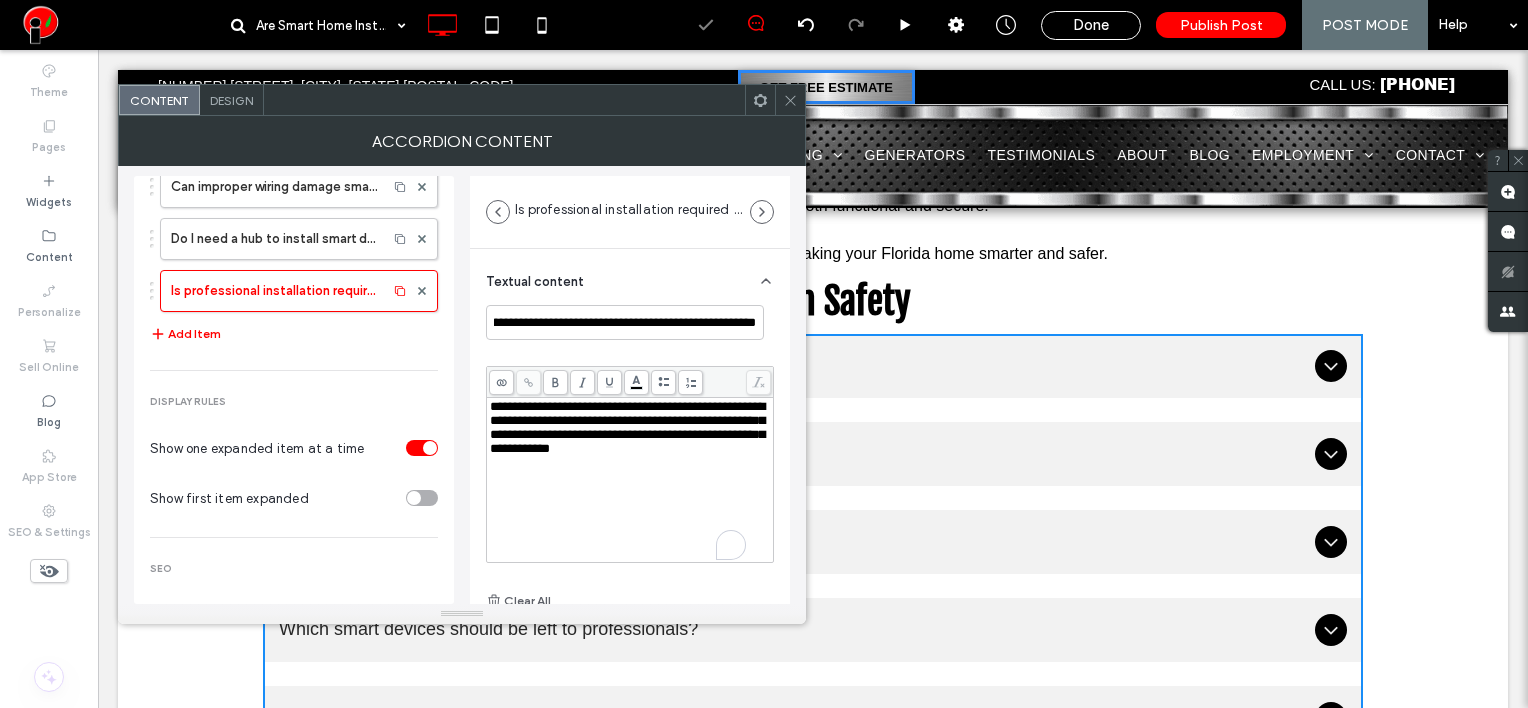 click on "**********" at bounding box center [627, 427] 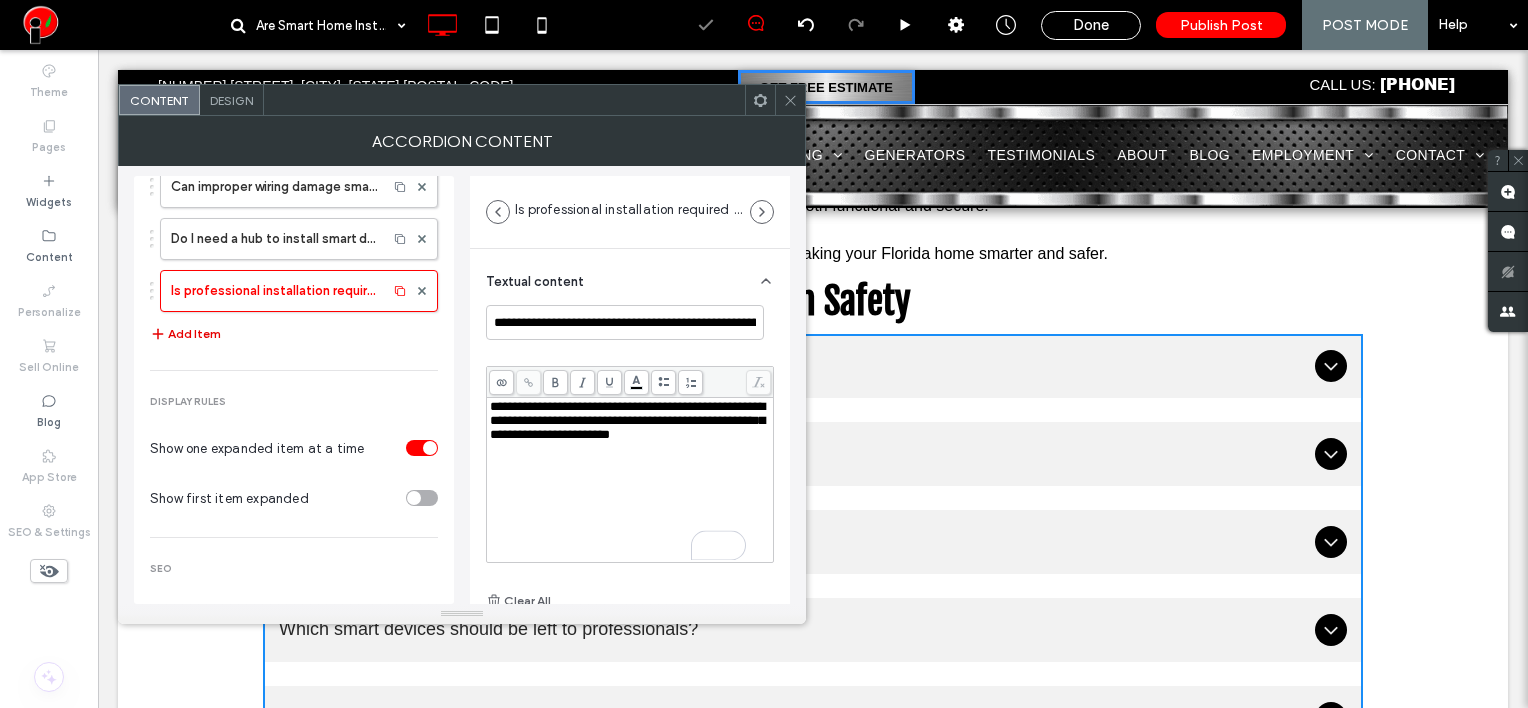 click on "Add Item" at bounding box center [185, 334] 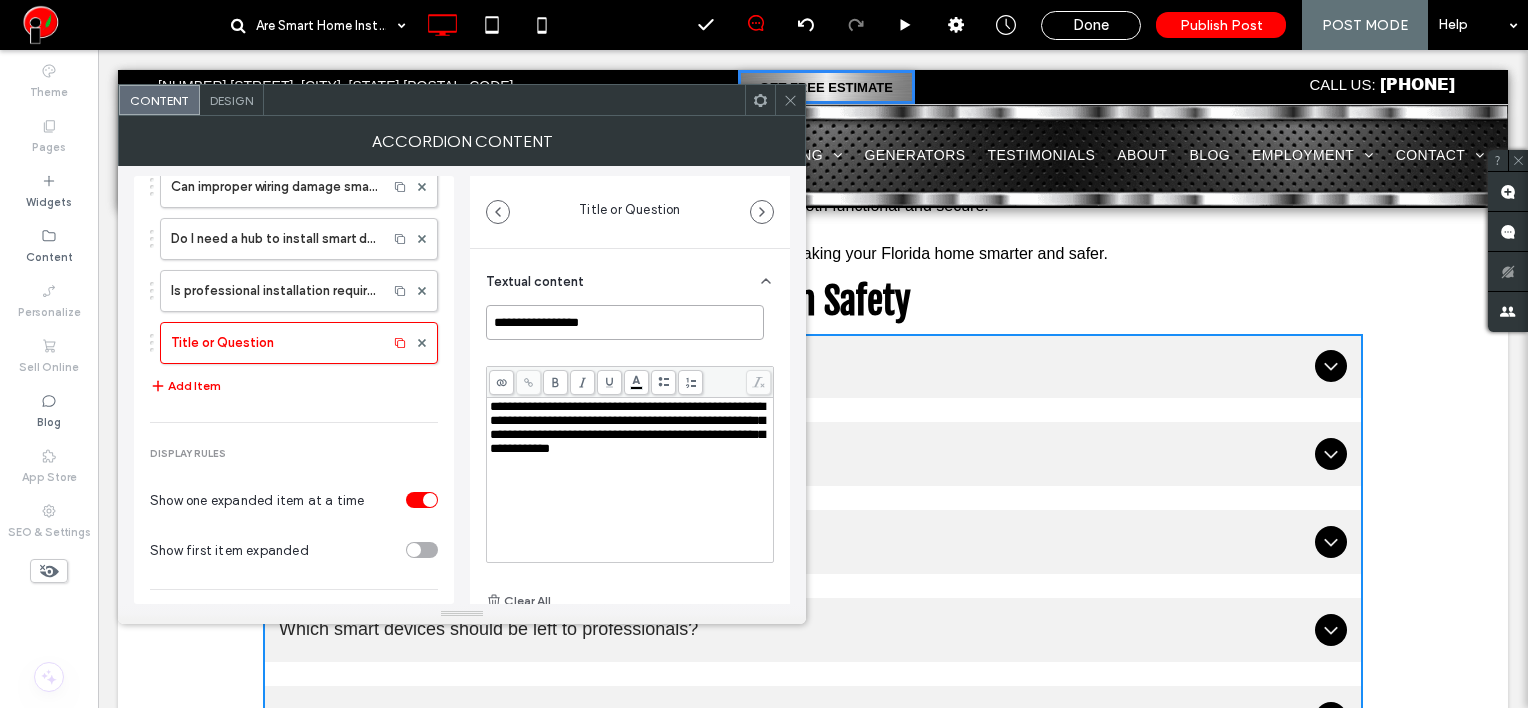 drag, startPoint x: 615, startPoint y: 325, endPoint x: 448, endPoint y: 306, distance: 168.07736 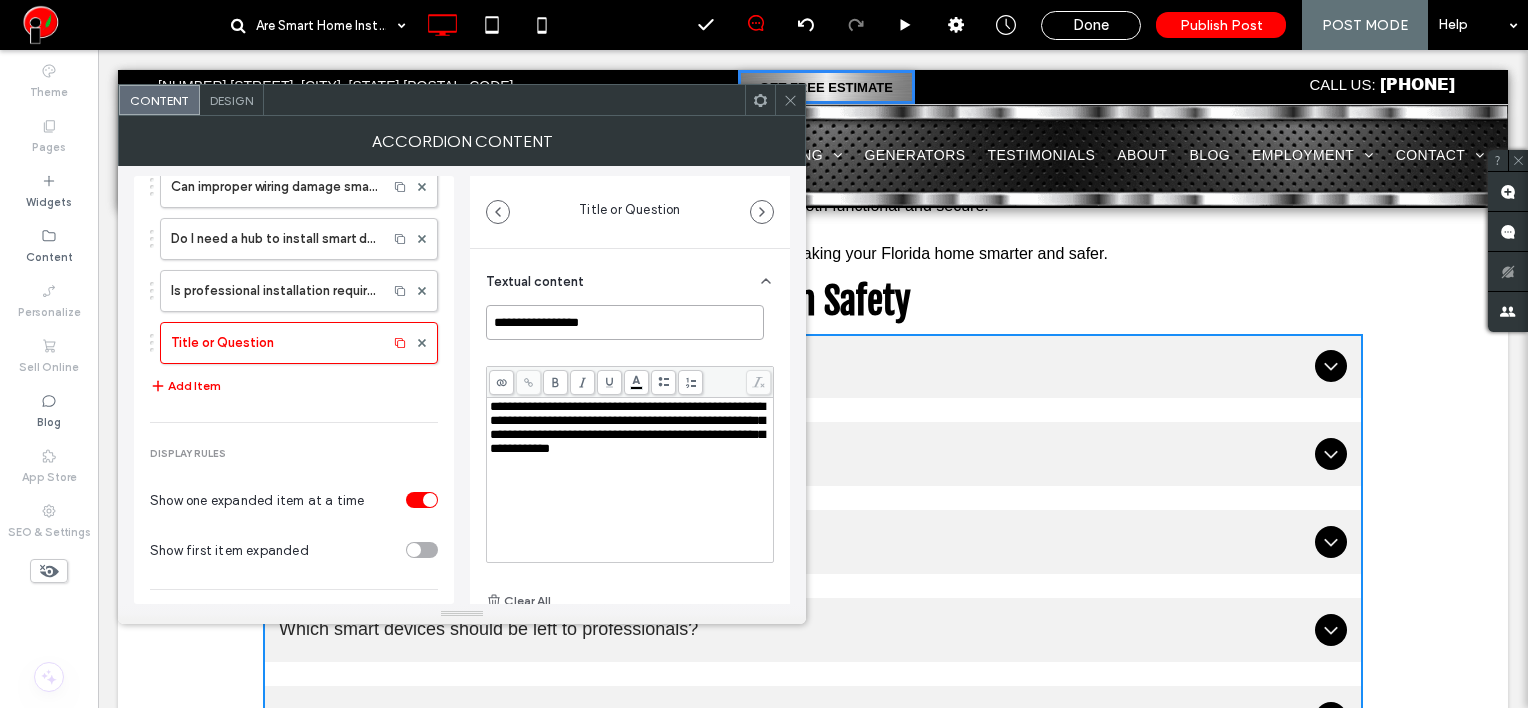 click on "**********" at bounding box center [462, 385] 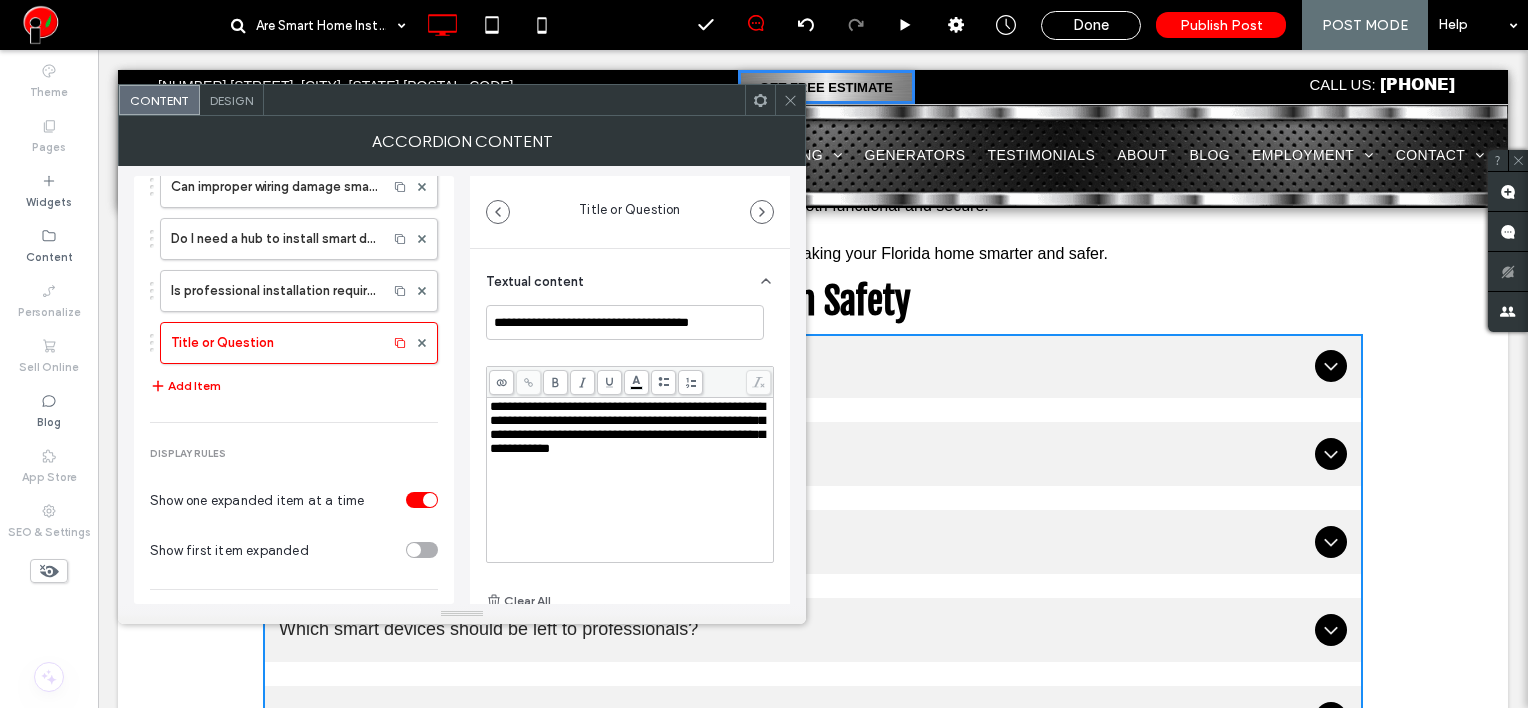 click on "**********" at bounding box center [630, 428] 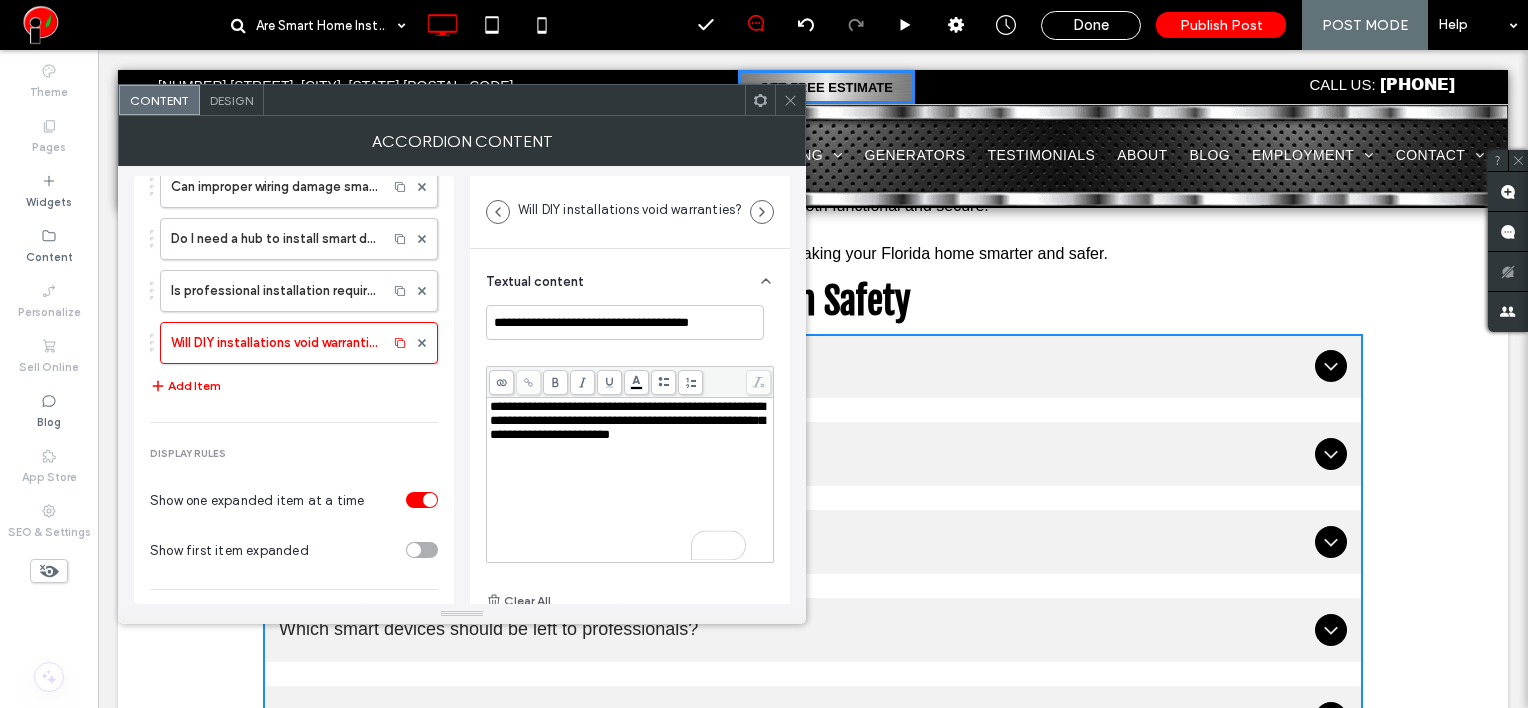 drag, startPoint x: 209, startPoint y: 380, endPoint x: 212, endPoint y: 364, distance: 16.27882 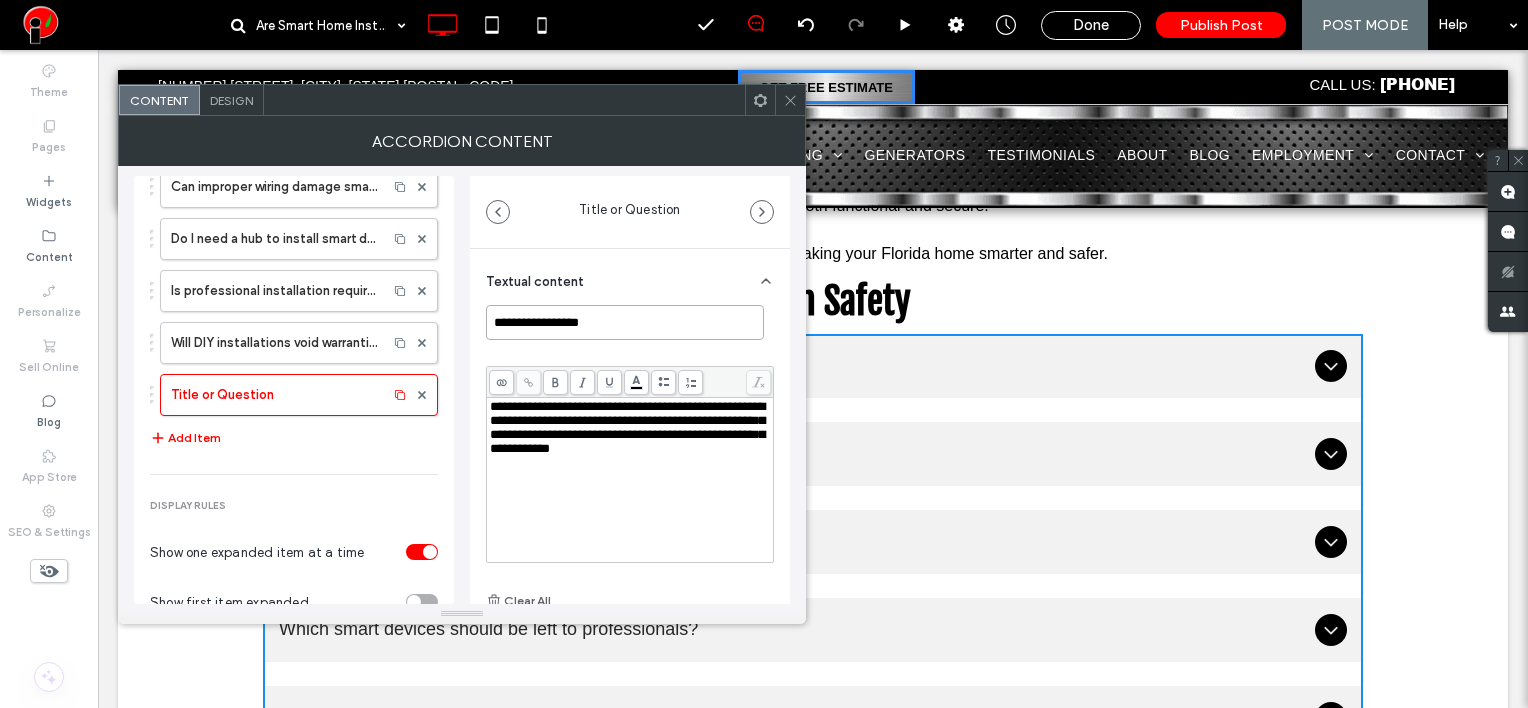 drag, startPoint x: 605, startPoint y: 321, endPoint x: 492, endPoint y: 304, distance: 114.27161 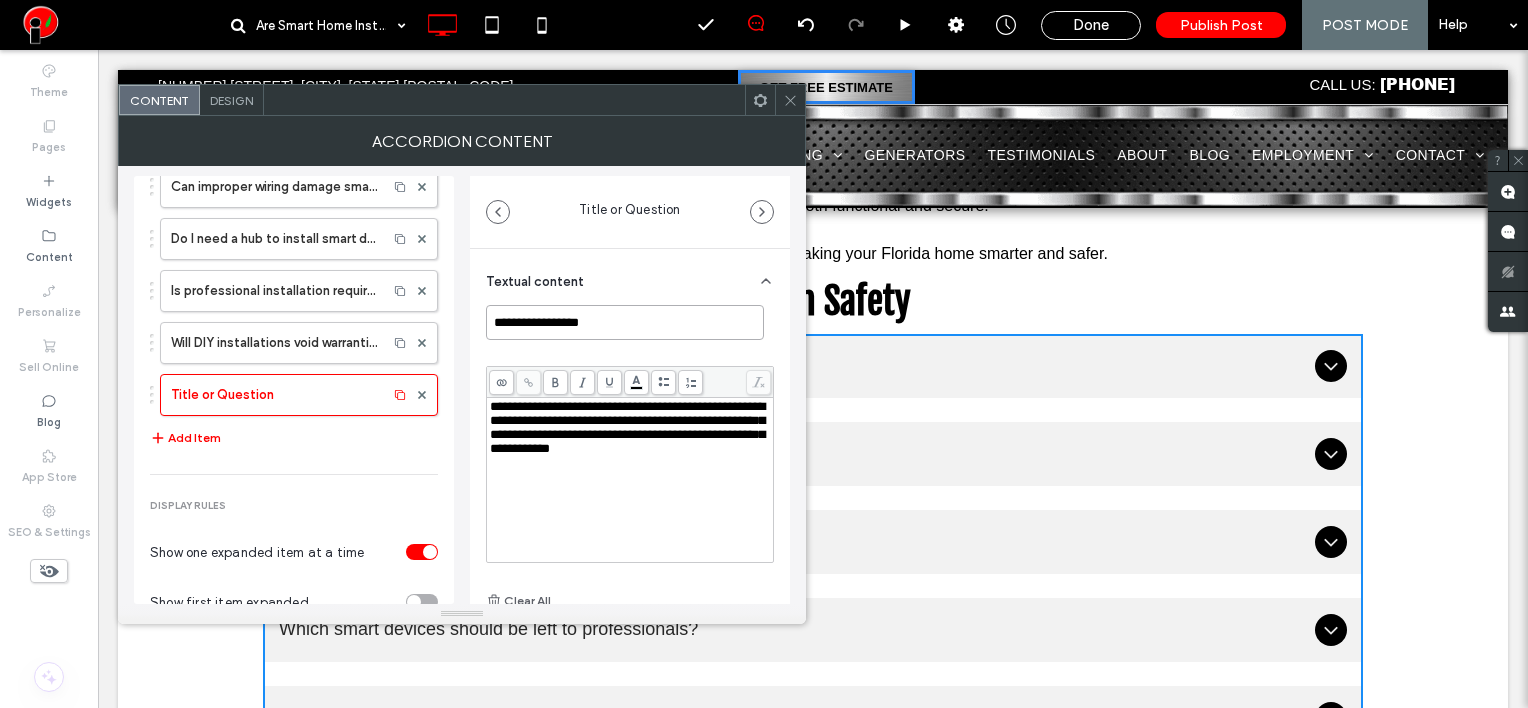 click on "**********" at bounding box center [625, 322] 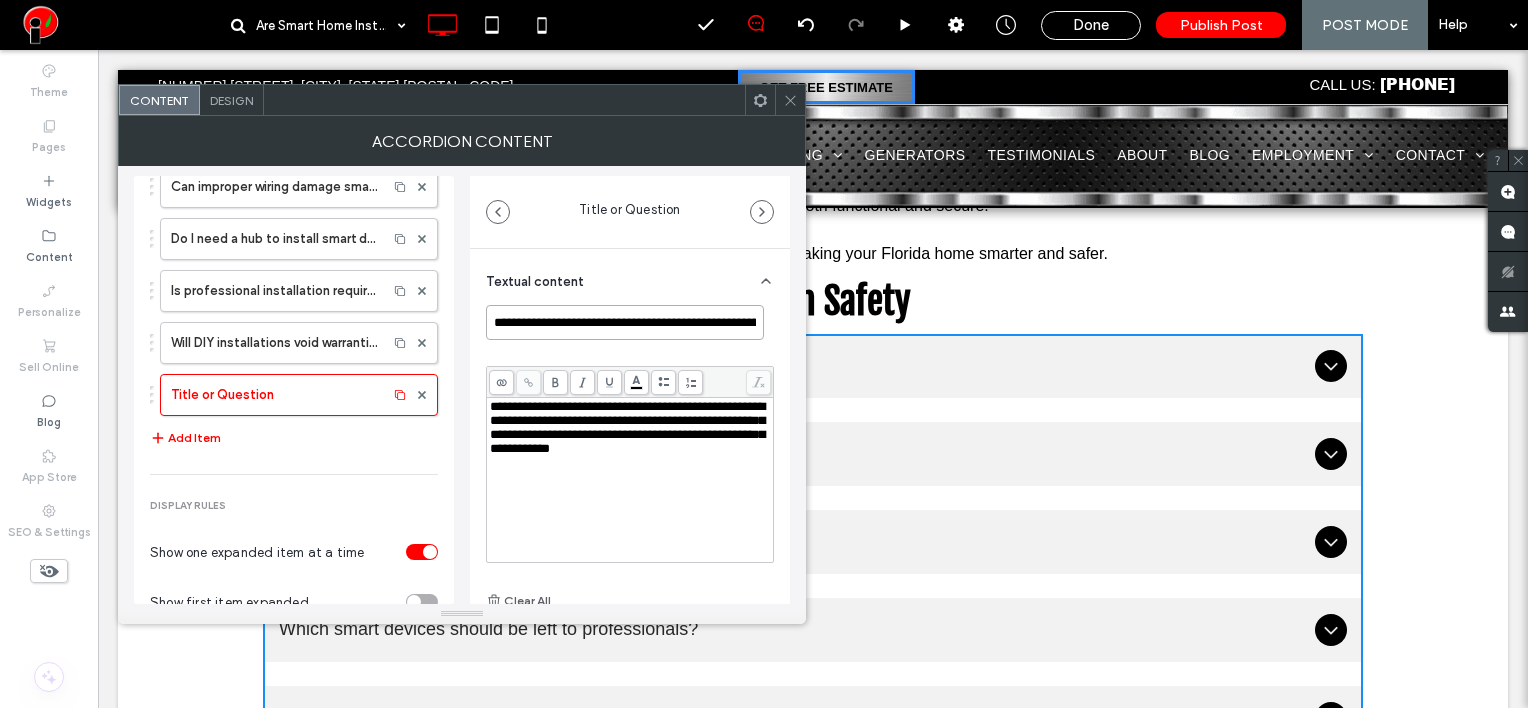 scroll, scrollTop: 0, scrollLeft: 84, axis: horizontal 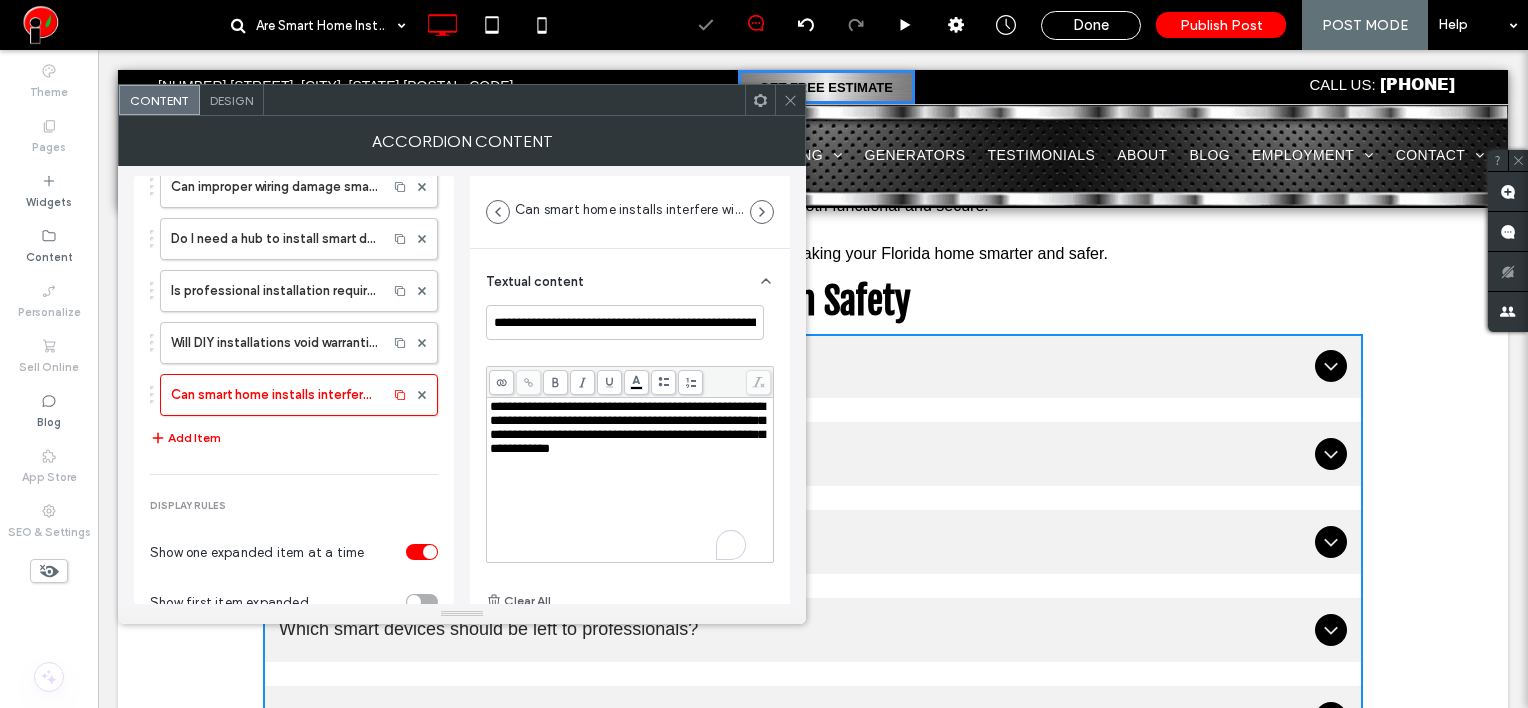 click on "**********" at bounding box center (627, 427) 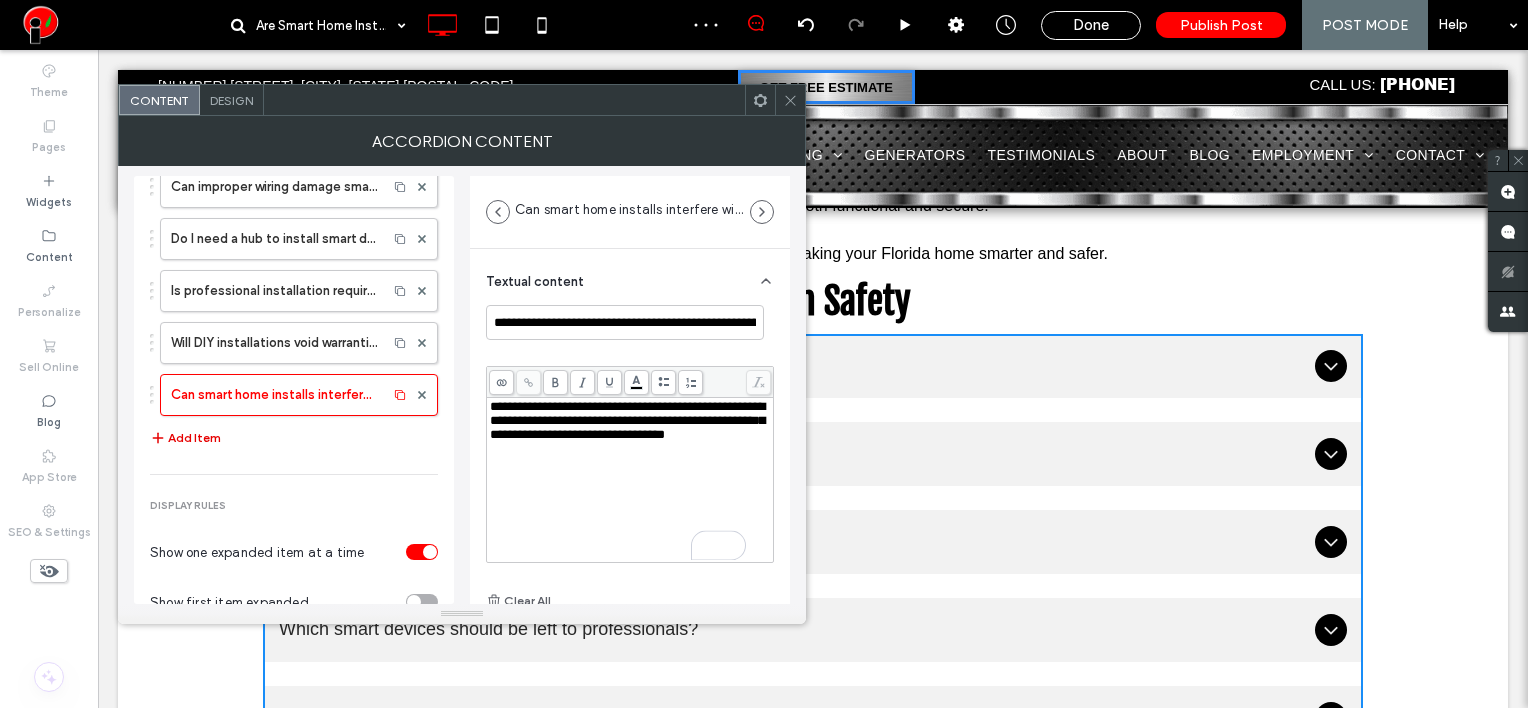 click on "Add Item" at bounding box center (185, 438) 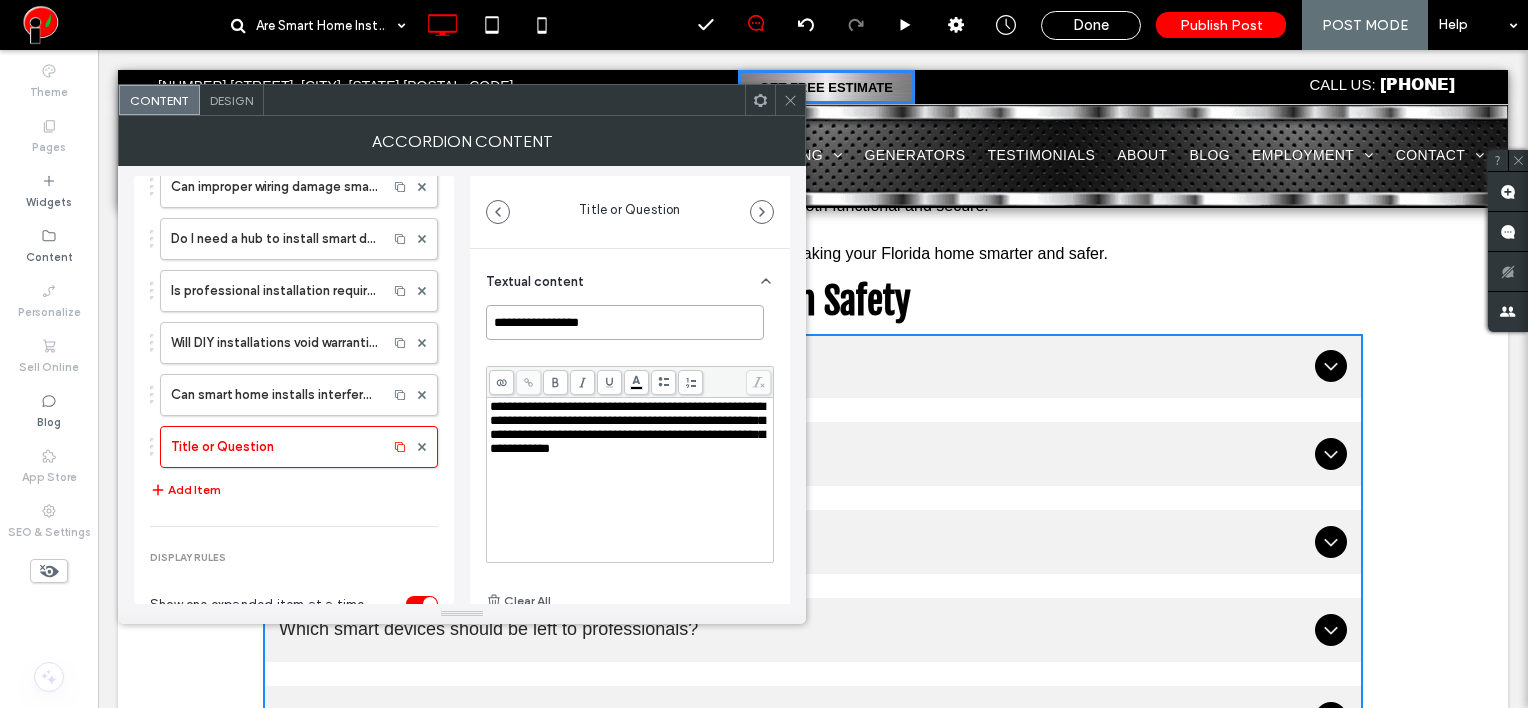 drag, startPoint x: 592, startPoint y: 316, endPoint x: 474, endPoint y: 311, distance: 118.10589 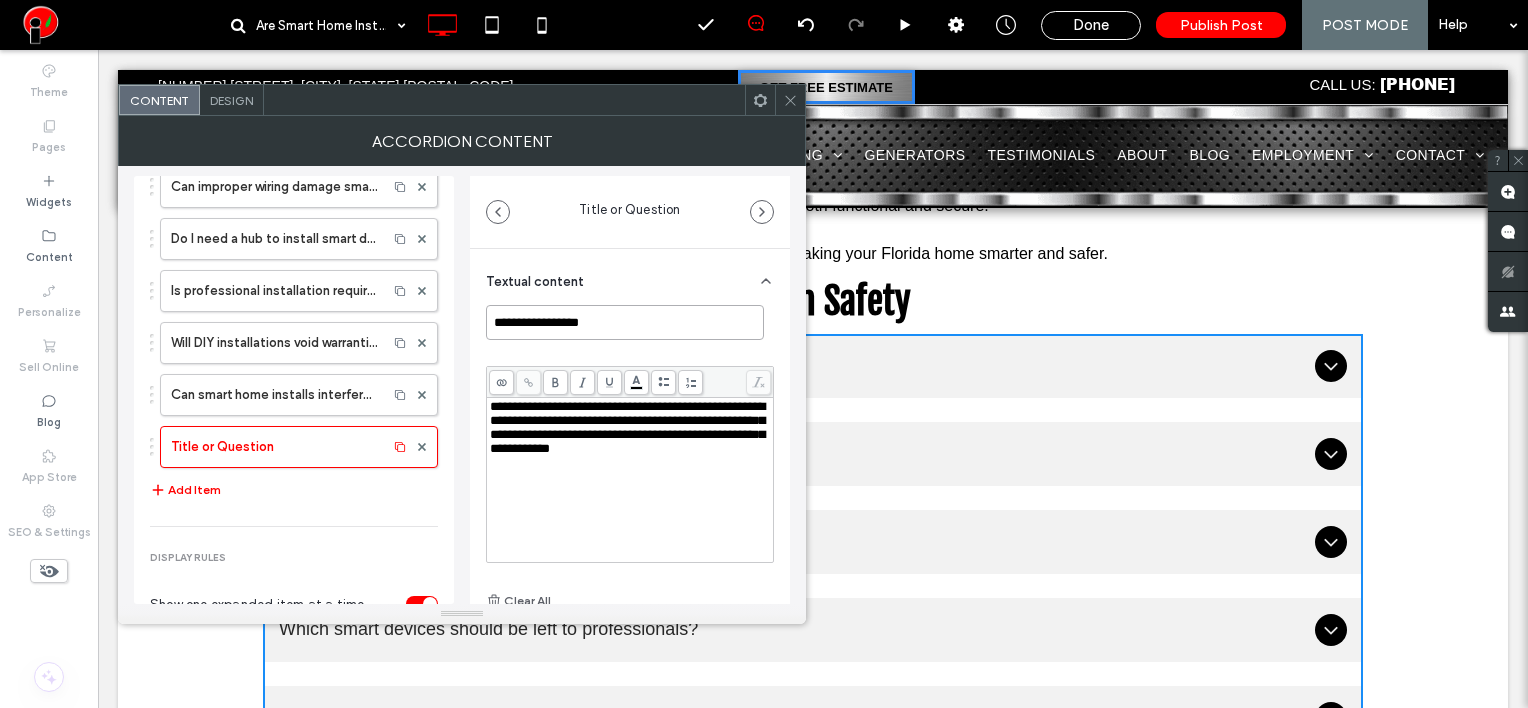 click on "**********" at bounding box center [630, 496] 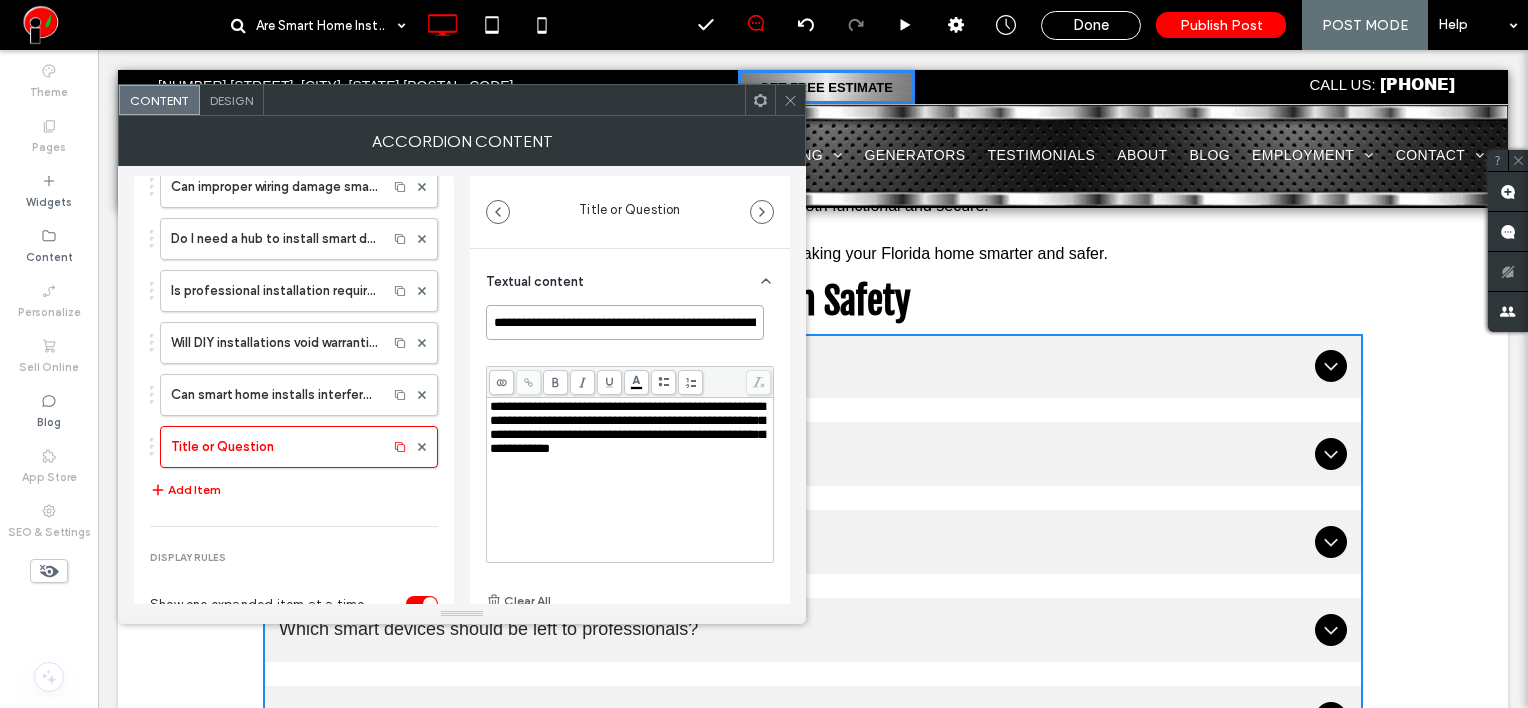scroll, scrollTop: 0, scrollLeft: 74, axis: horizontal 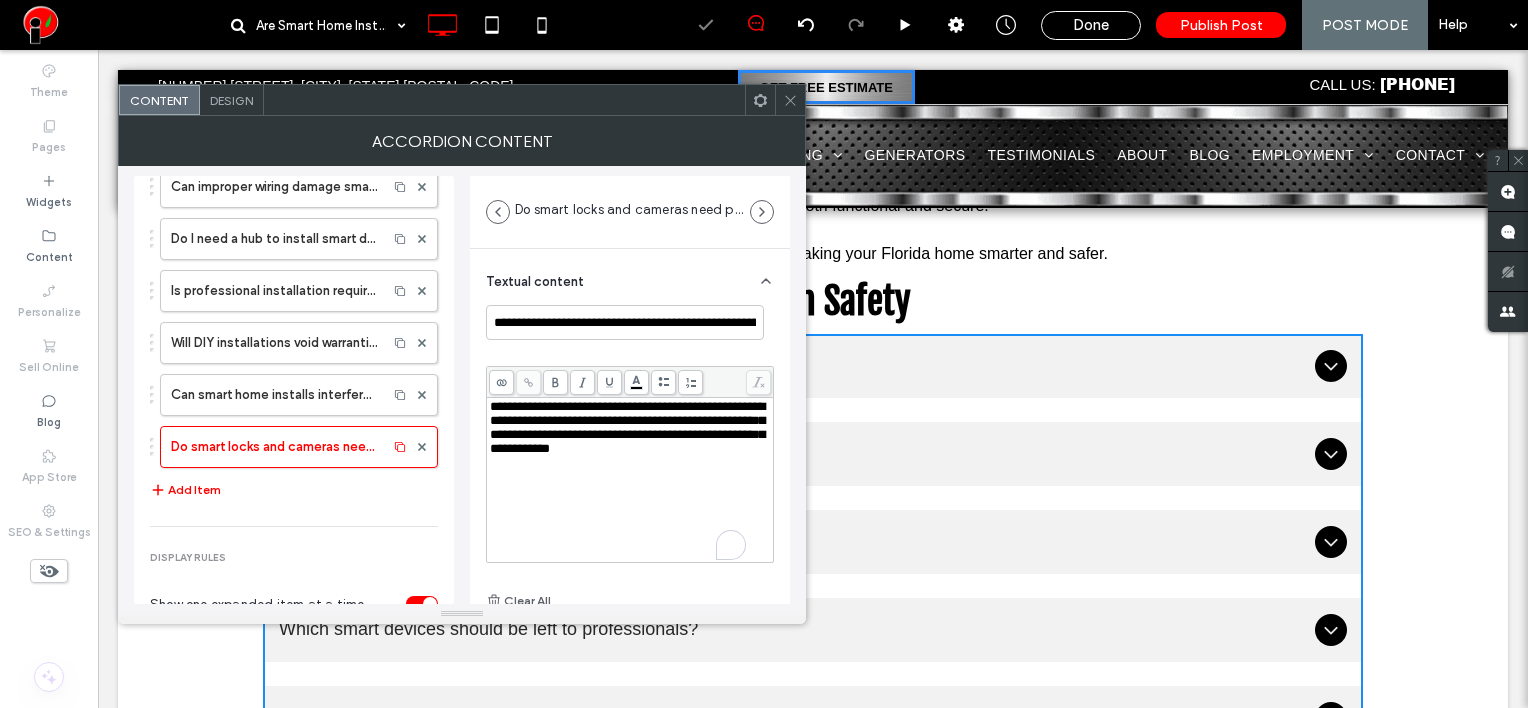 click on "**********" at bounding box center (627, 427) 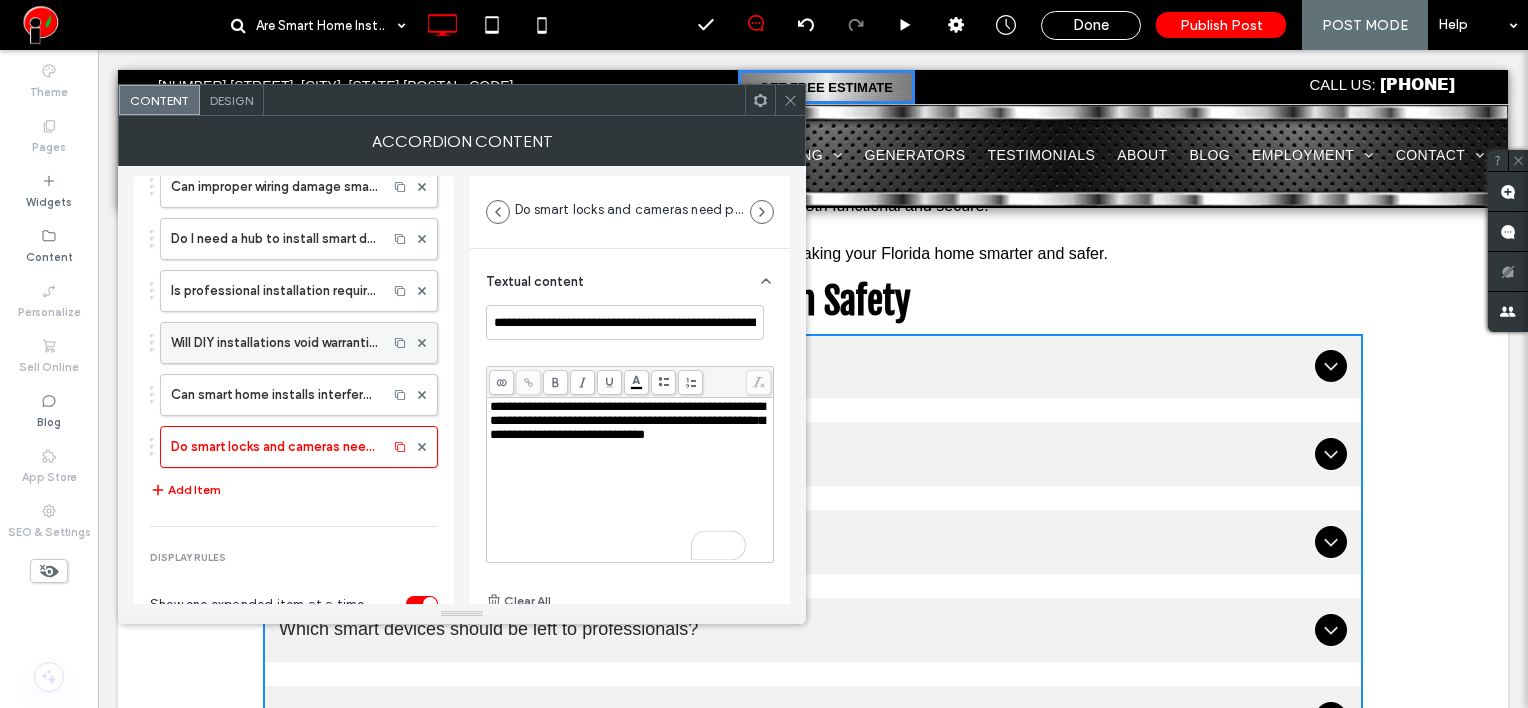 drag, startPoint x: 205, startPoint y: 480, endPoint x: 236, endPoint y: 352, distance: 131.70042 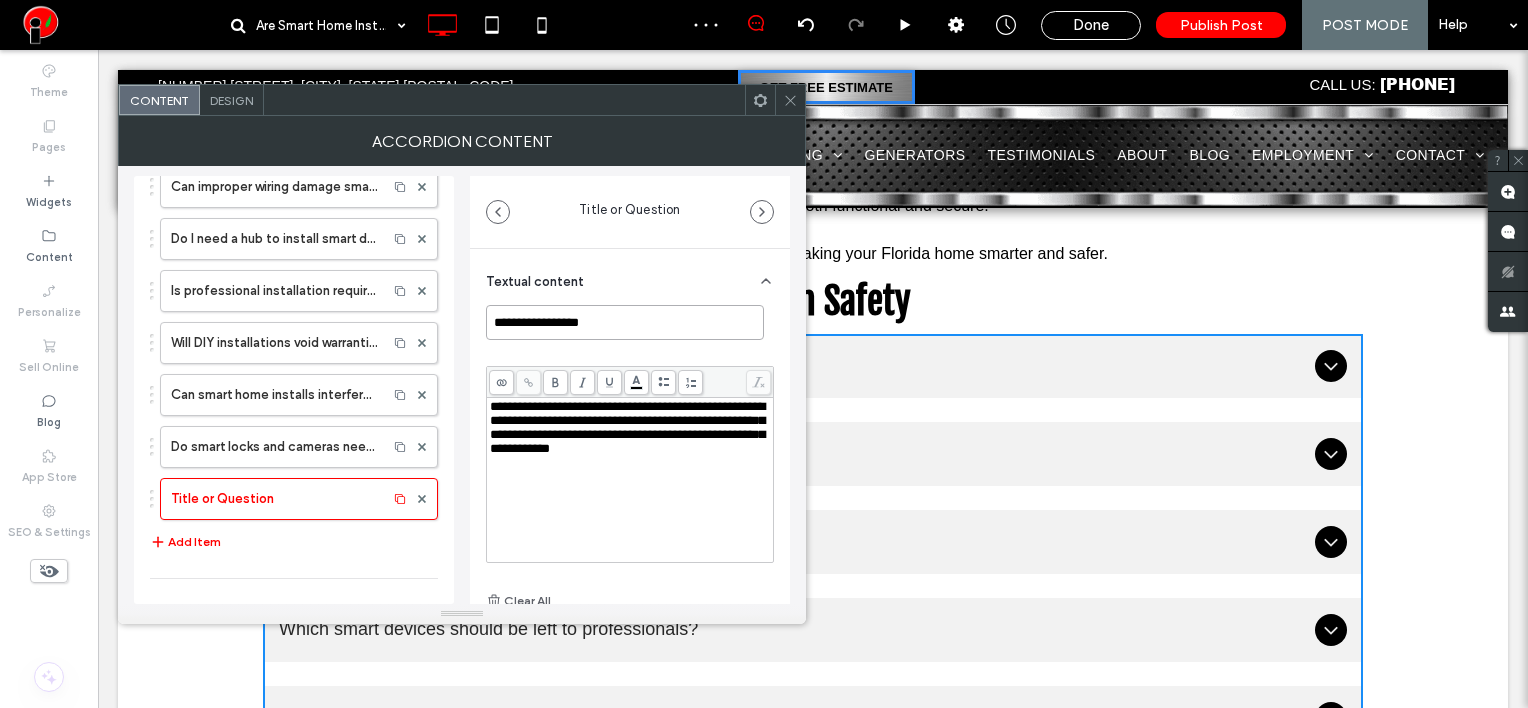 drag, startPoint x: 608, startPoint y: 324, endPoint x: 473, endPoint y: 317, distance: 135.18137 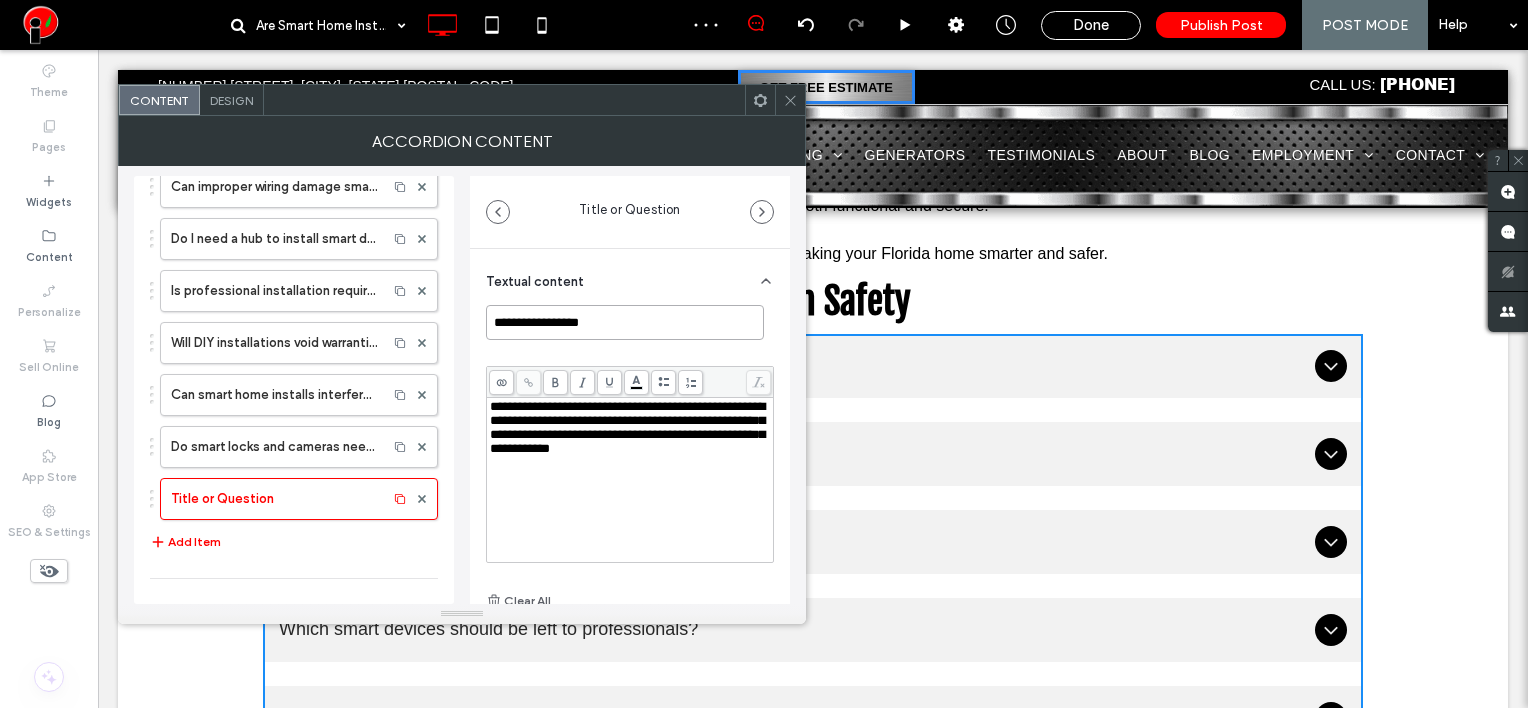 click on "**********" at bounding box center (630, 496) 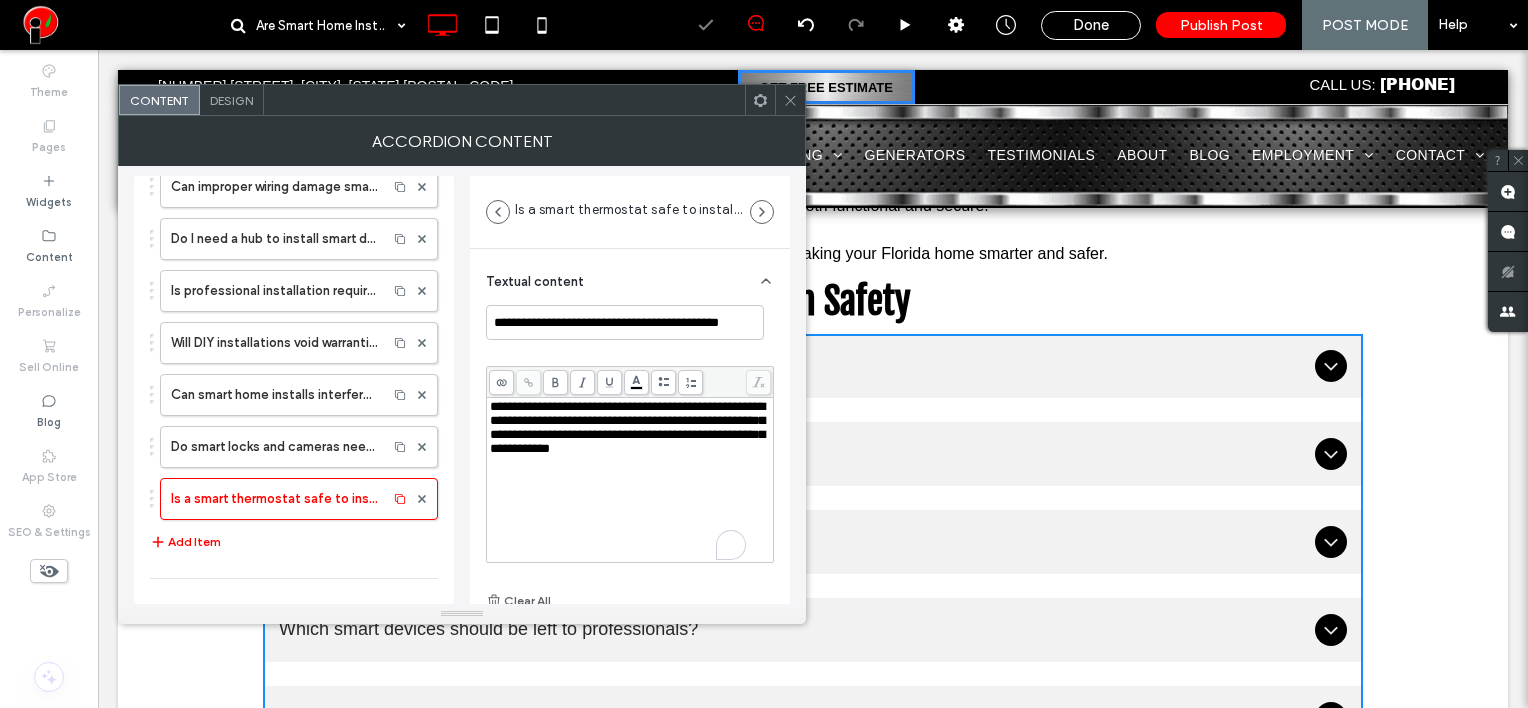 click on "**********" at bounding box center (627, 427) 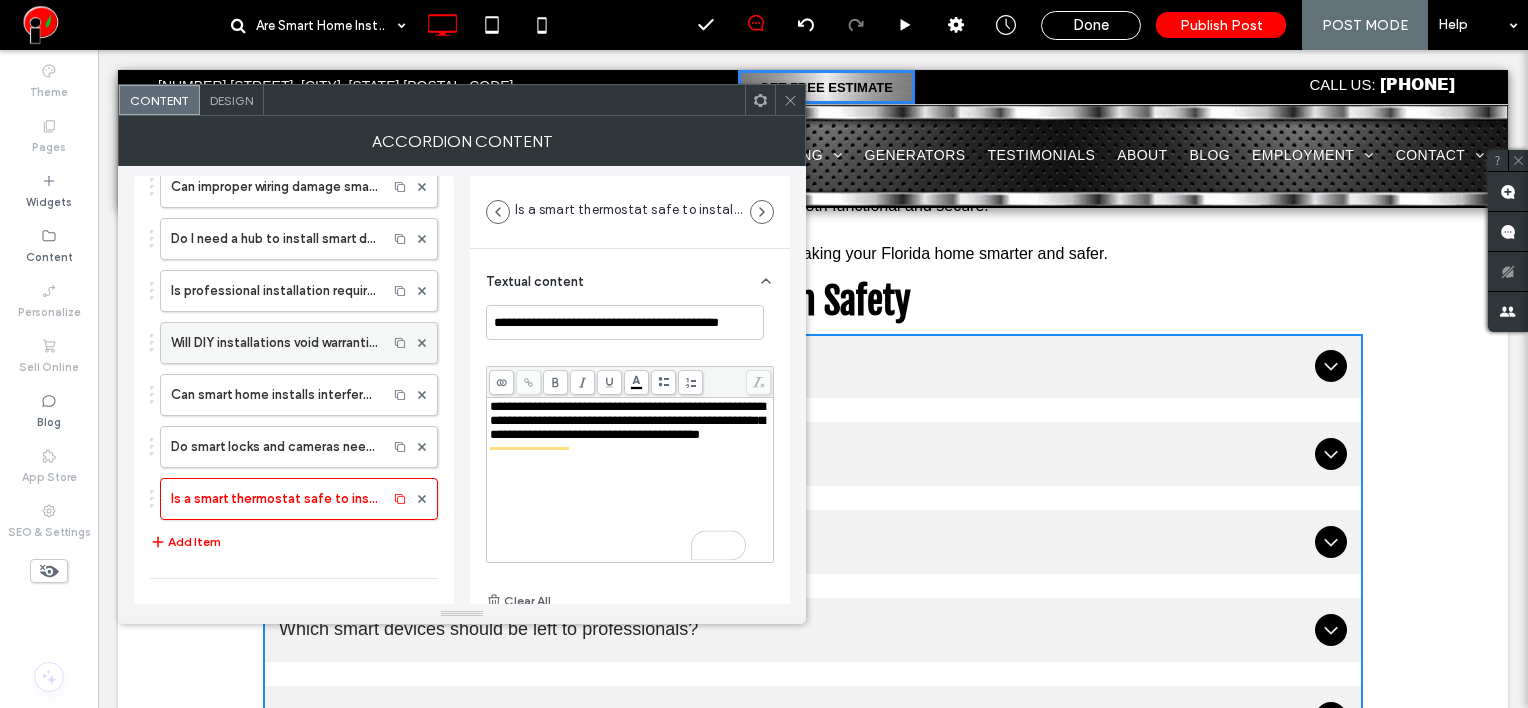 scroll, scrollTop: 532, scrollLeft: 0, axis: vertical 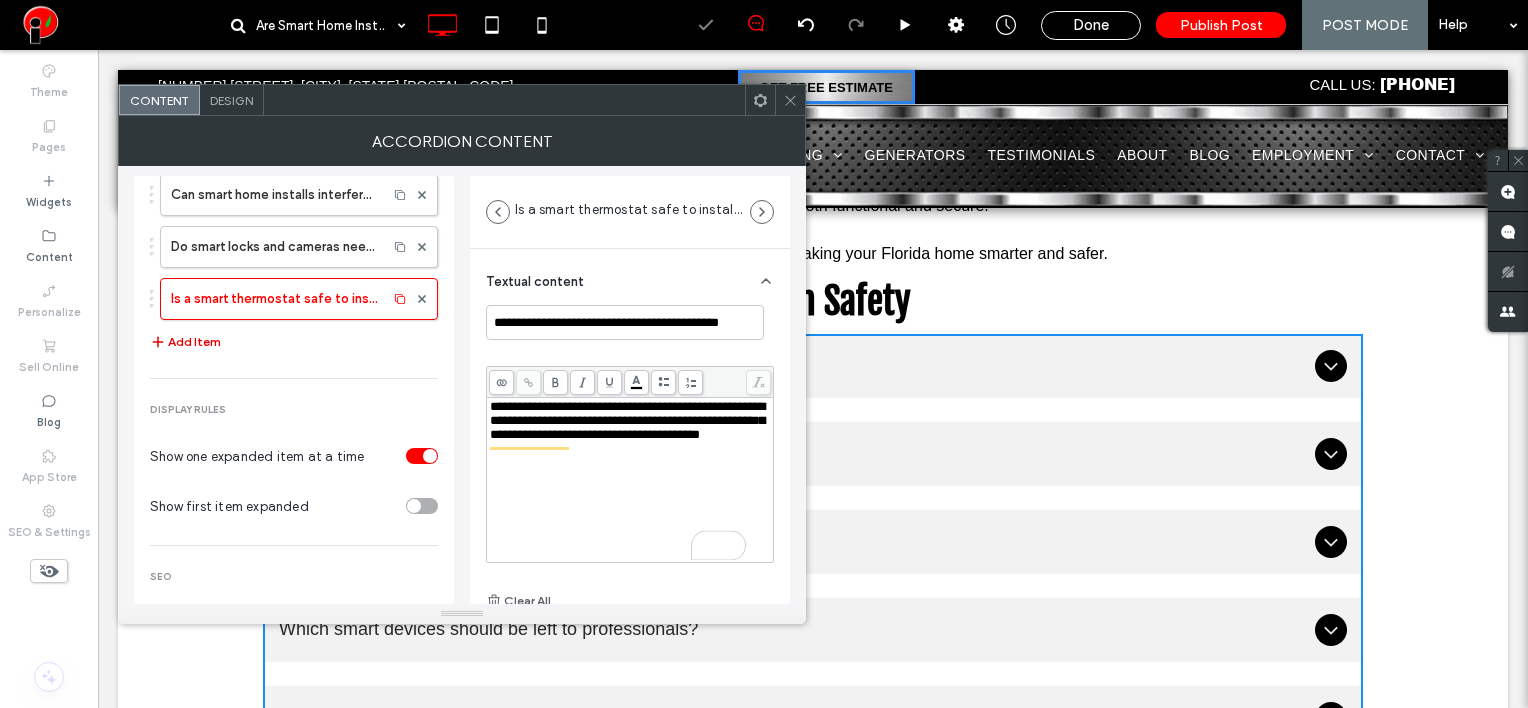 click on "Add Item" at bounding box center (185, 342) 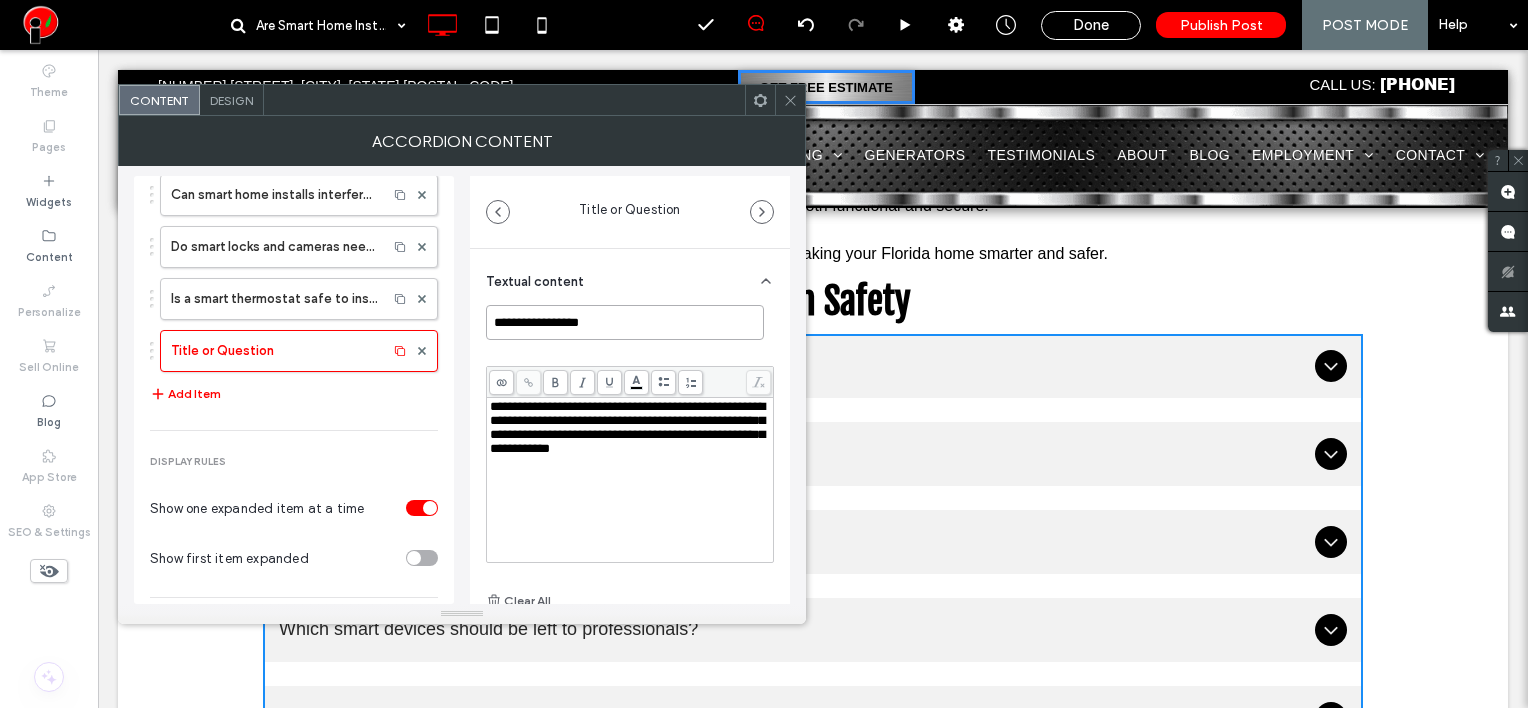 drag, startPoint x: 611, startPoint y: 321, endPoint x: 468, endPoint y: 300, distance: 144.53374 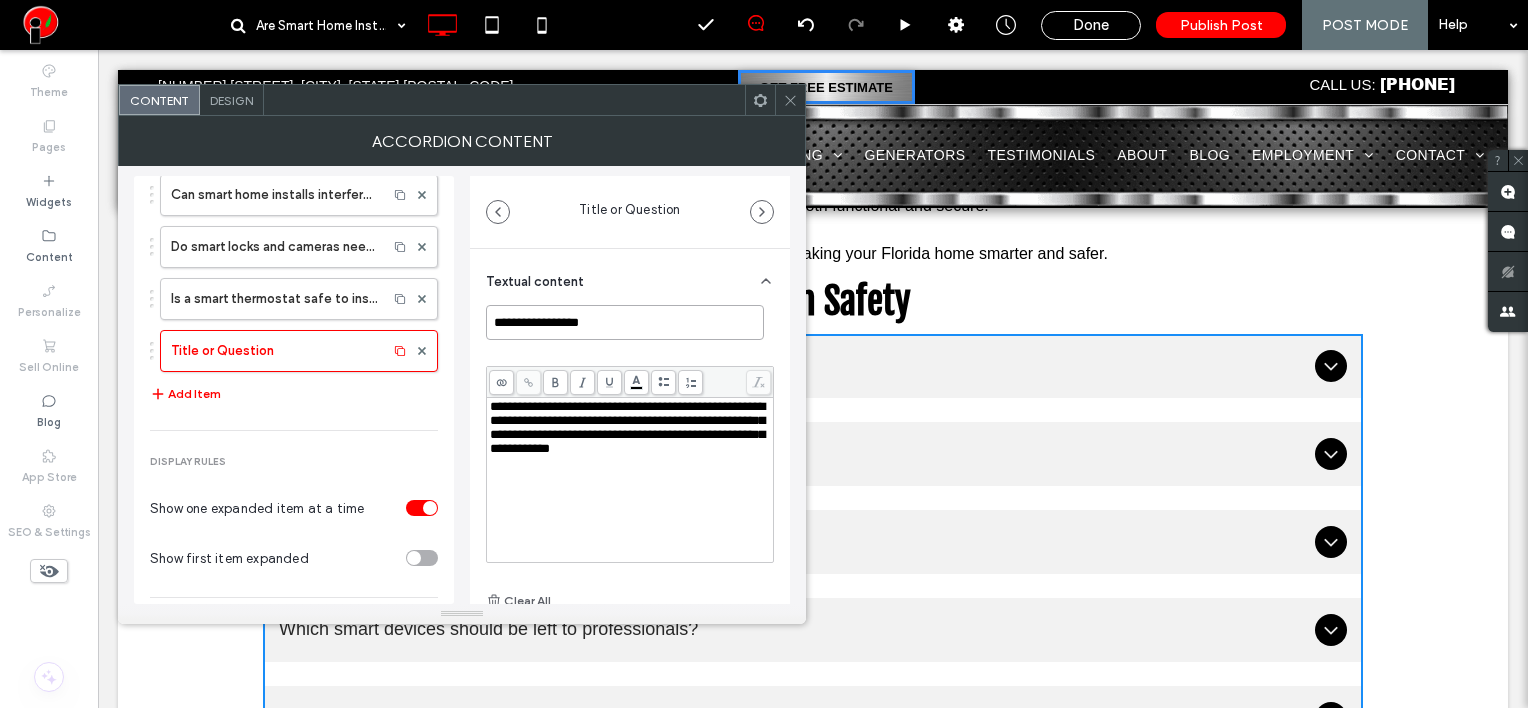click on "**********" at bounding box center [462, 385] 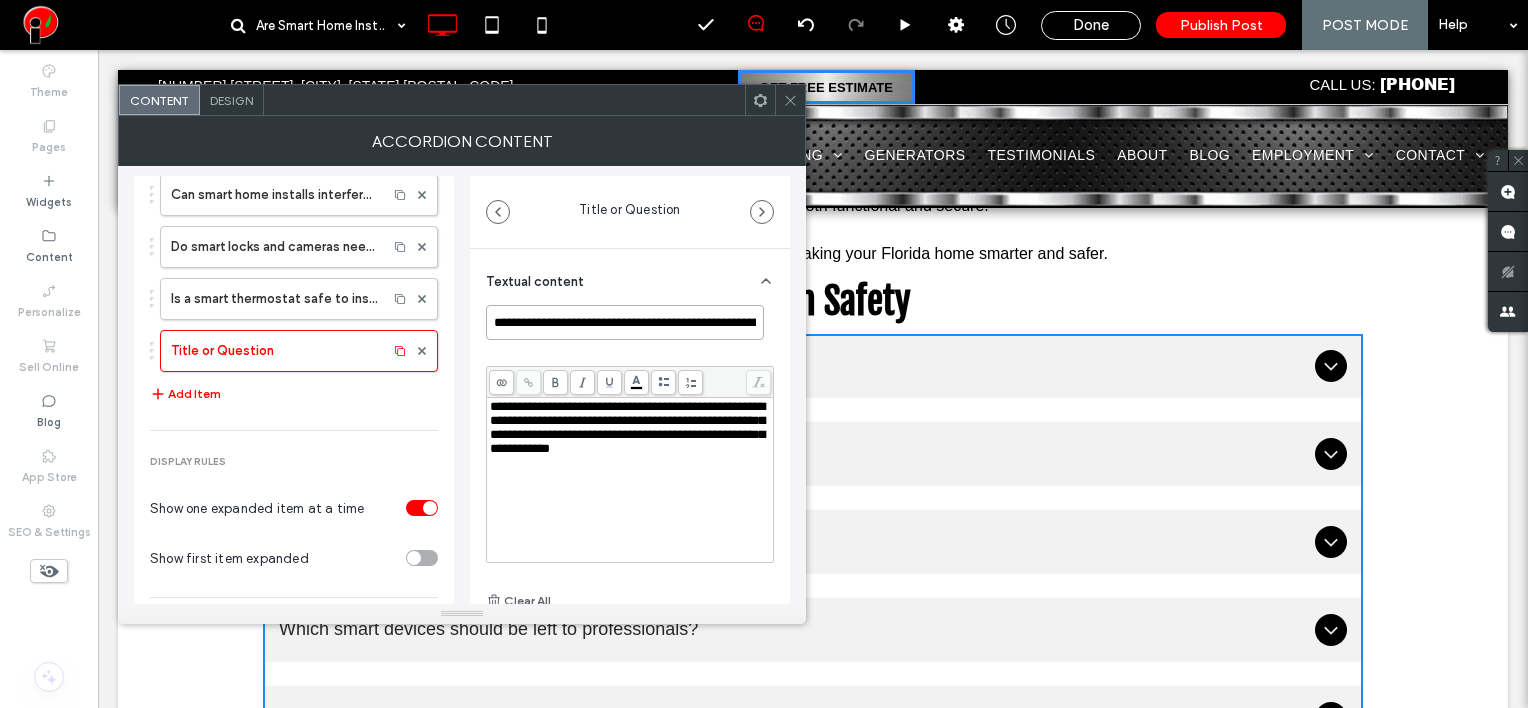 scroll, scrollTop: 0, scrollLeft: 63, axis: horizontal 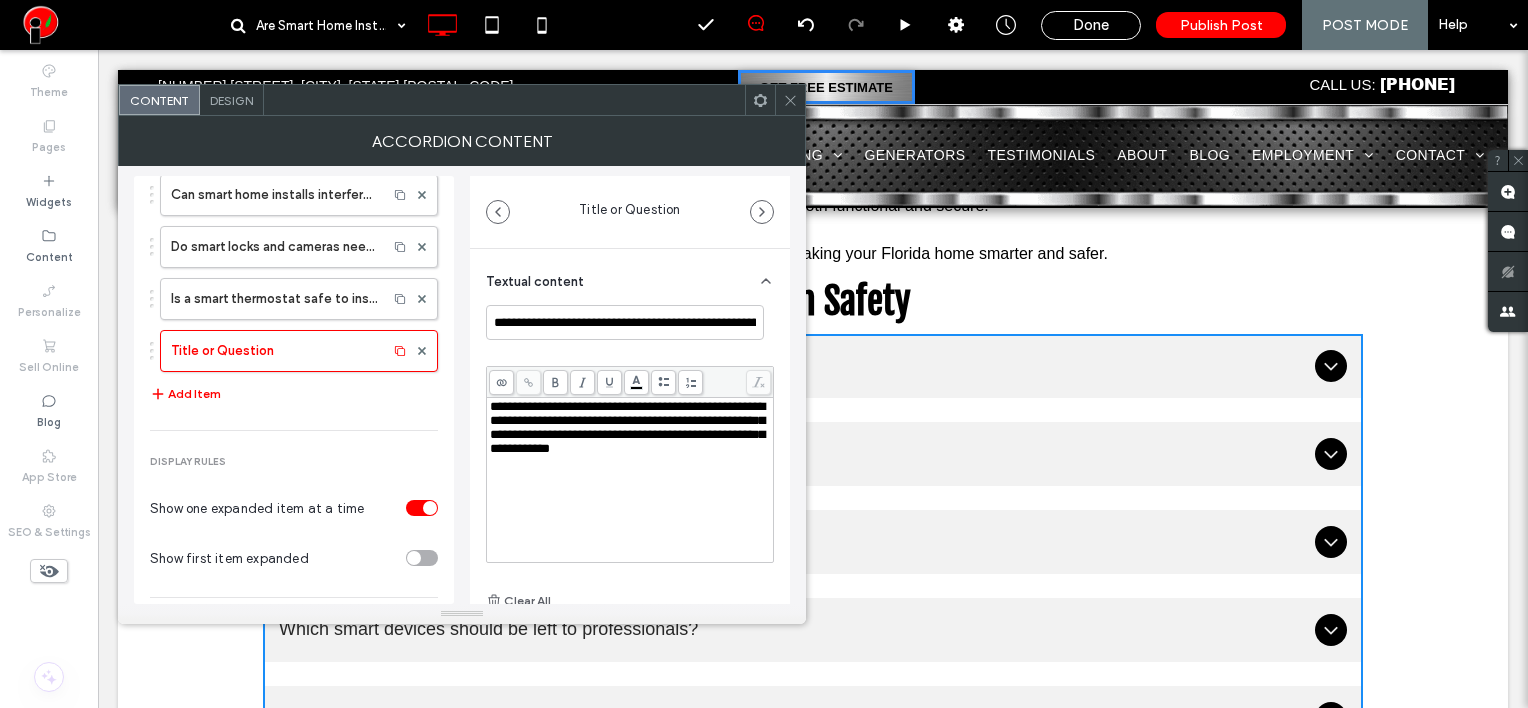 click on "**********" at bounding box center (630, 428) 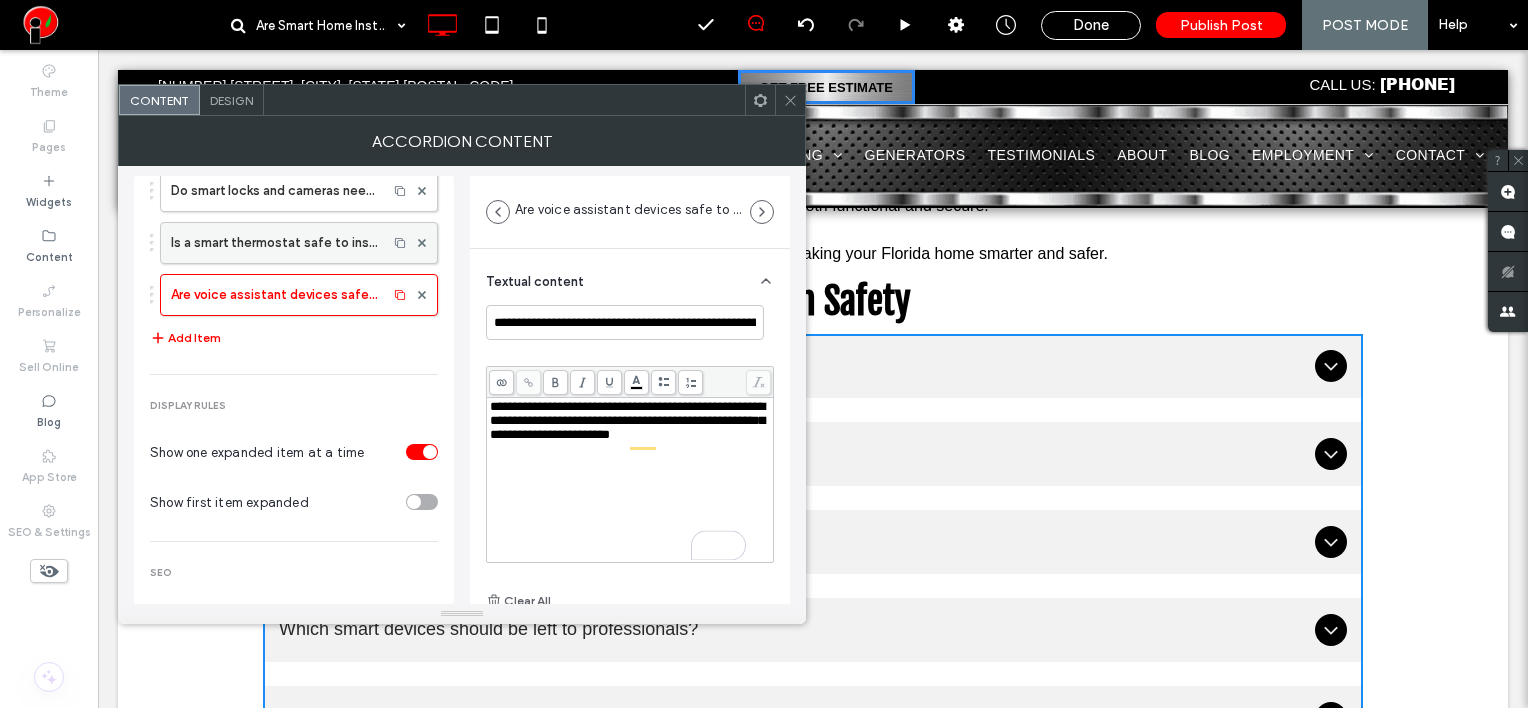scroll, scrollTop: 632, scrollLeft: 0, axis: vertical 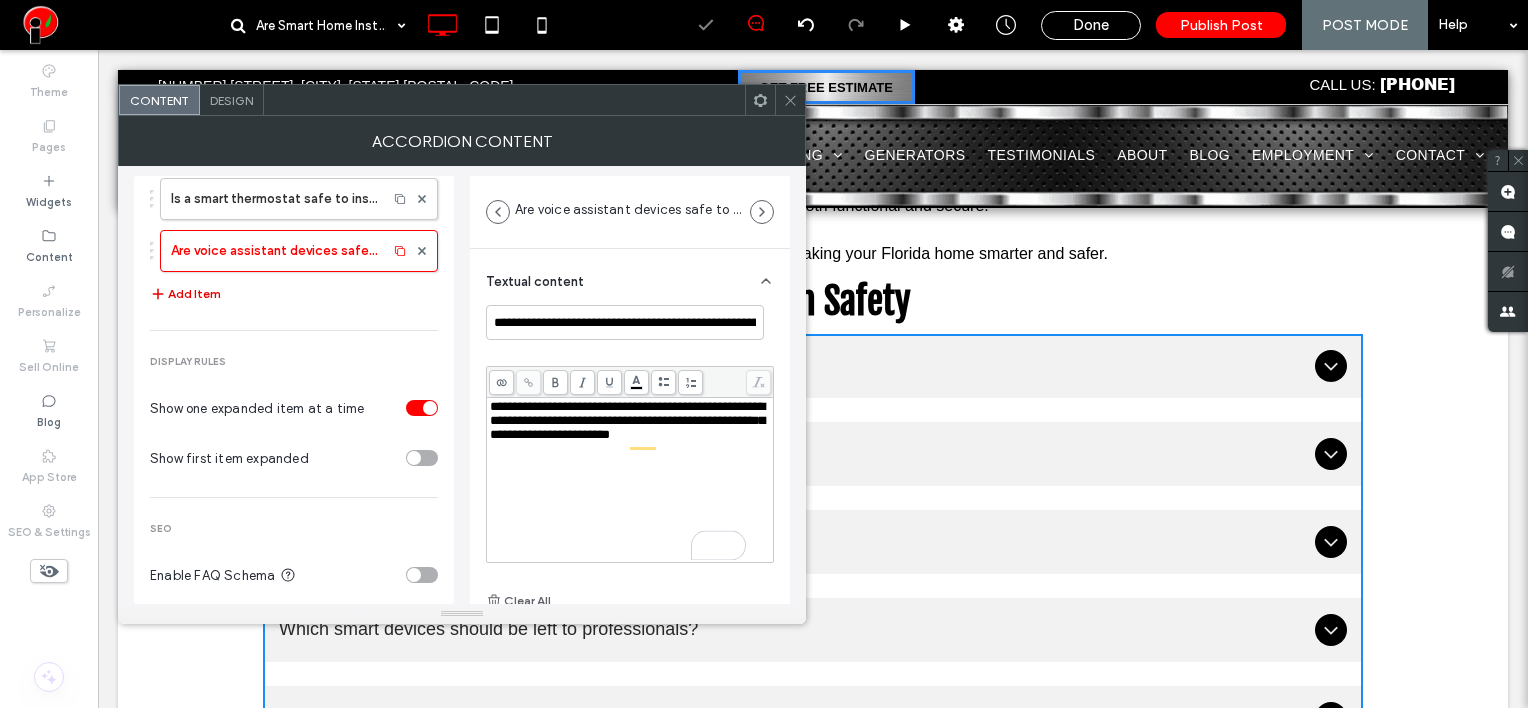 click on "Add Item" at bounding box center [185, 294] 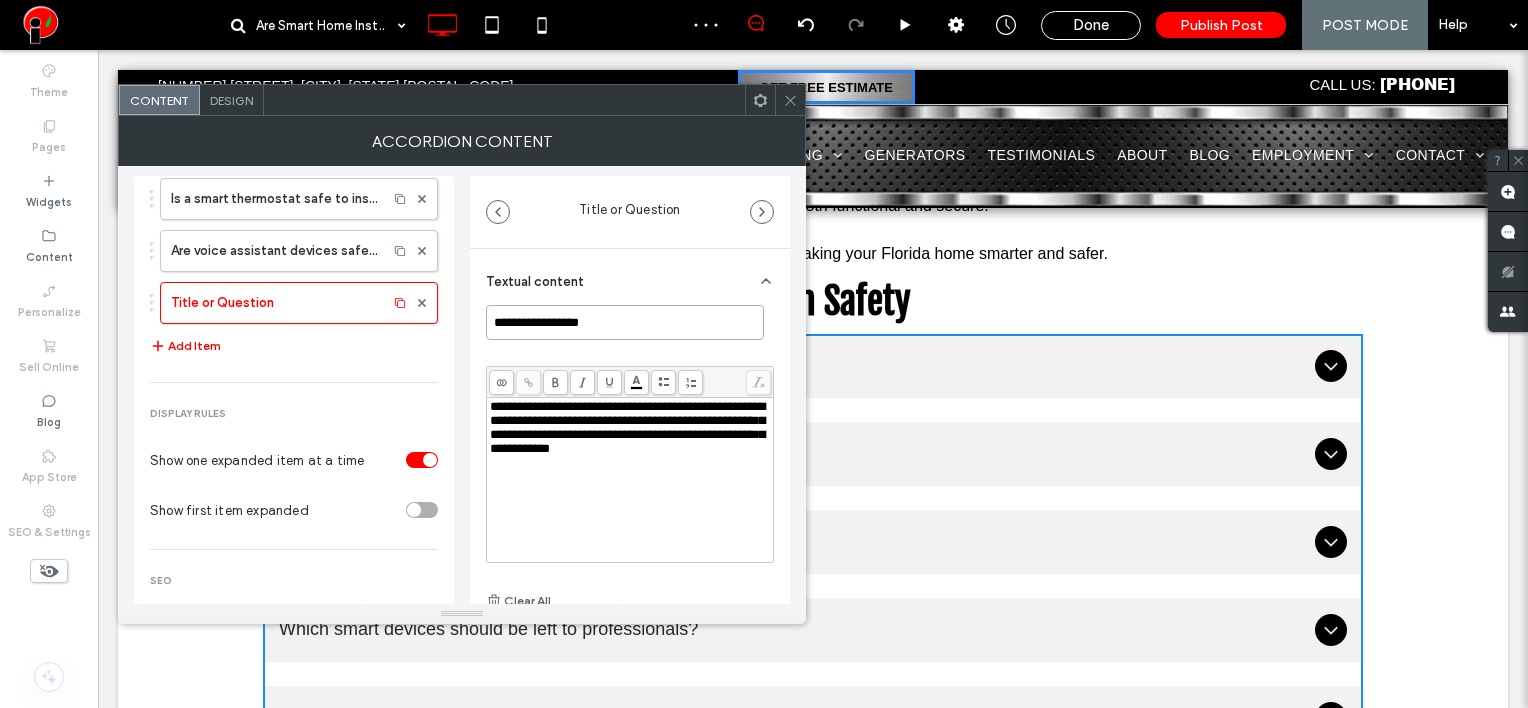 drag, startPoint x: 622, startPoint y: 322, endPoint x: 444, endPoint y: 313, distance: 178.22739 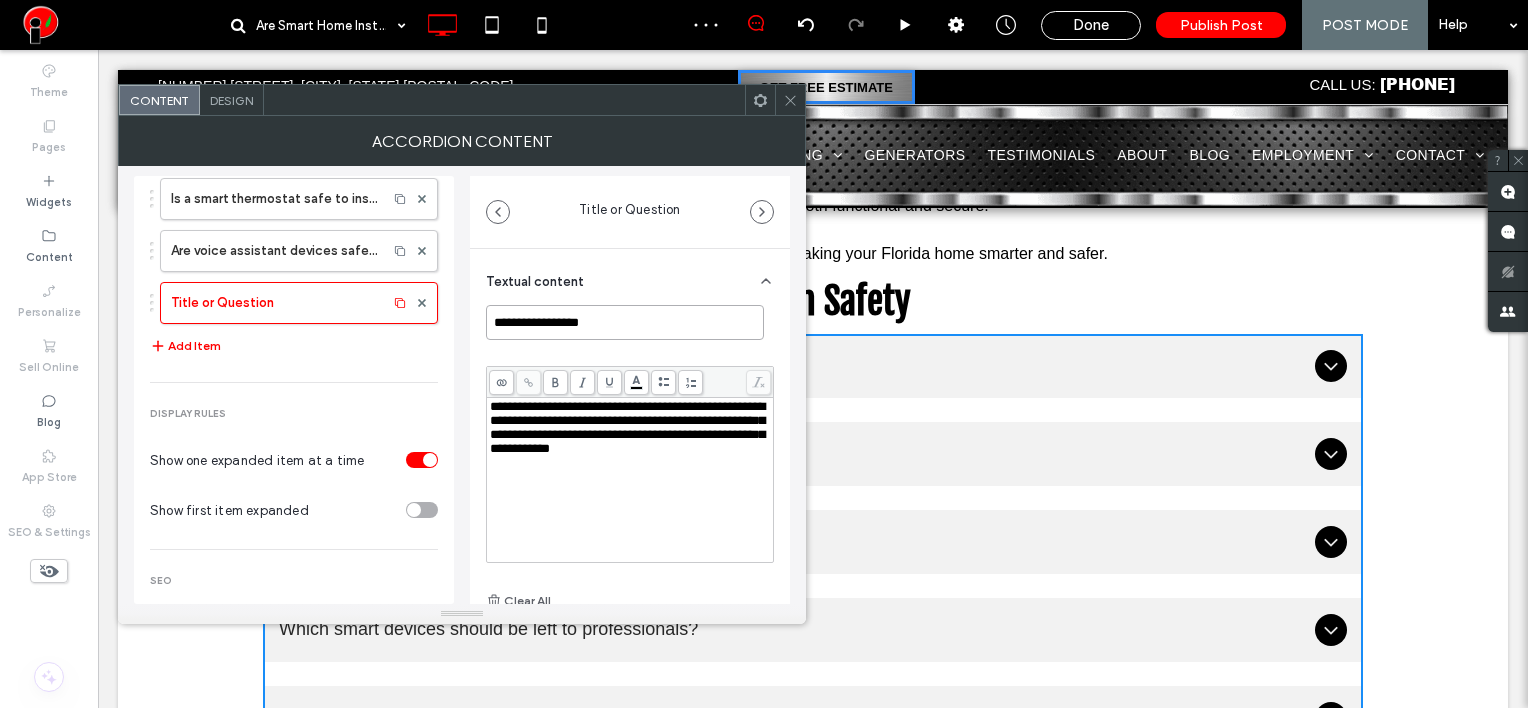 click on "**********" at bounding box center [462, 385] 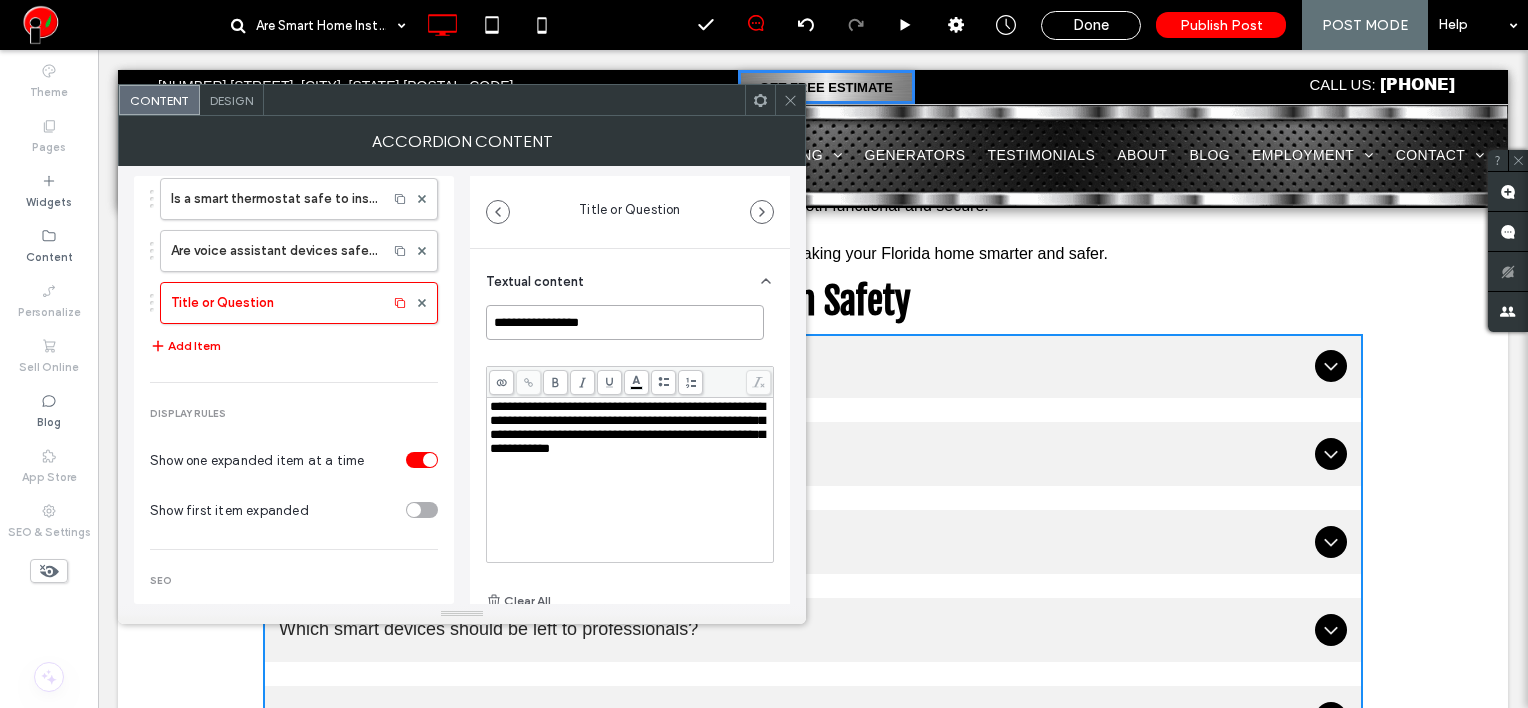 paste on "**********" 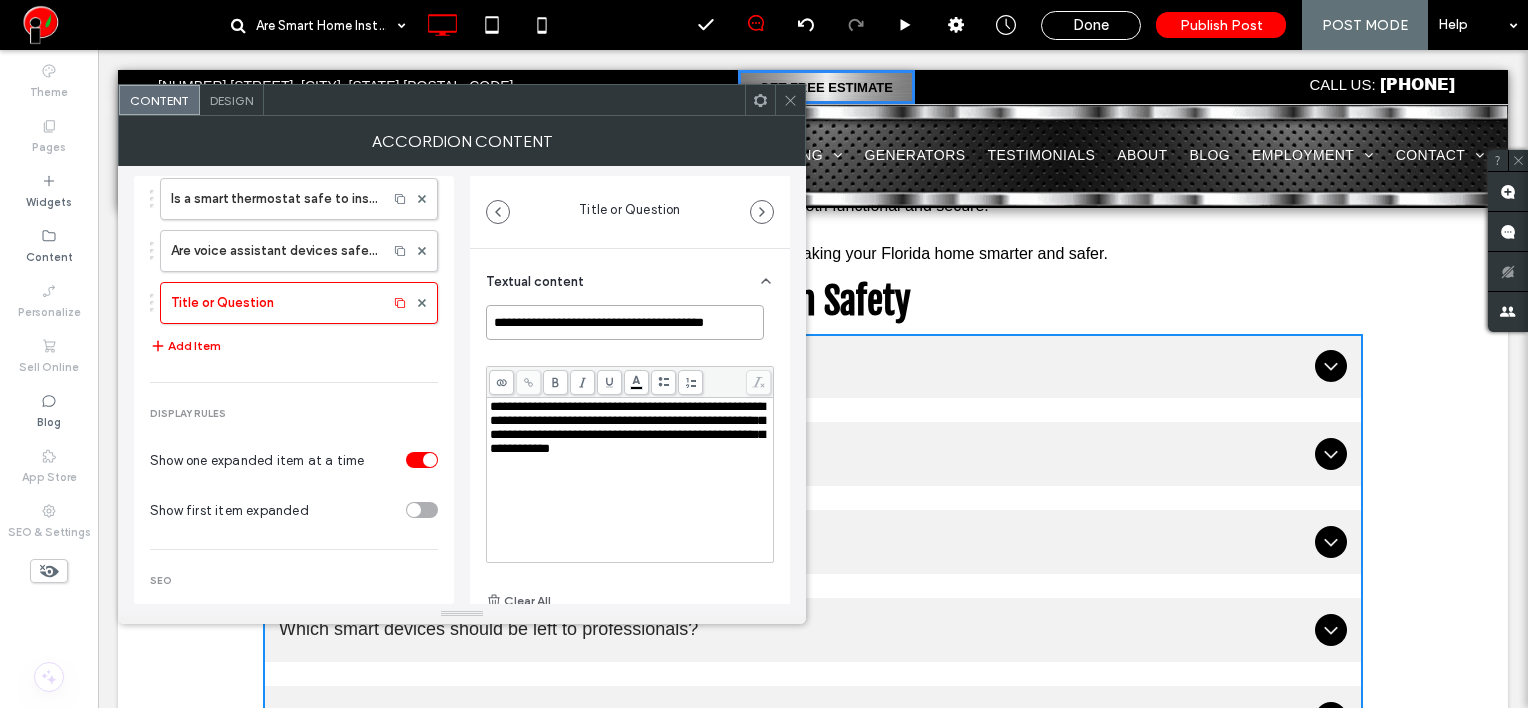 type on "**********" 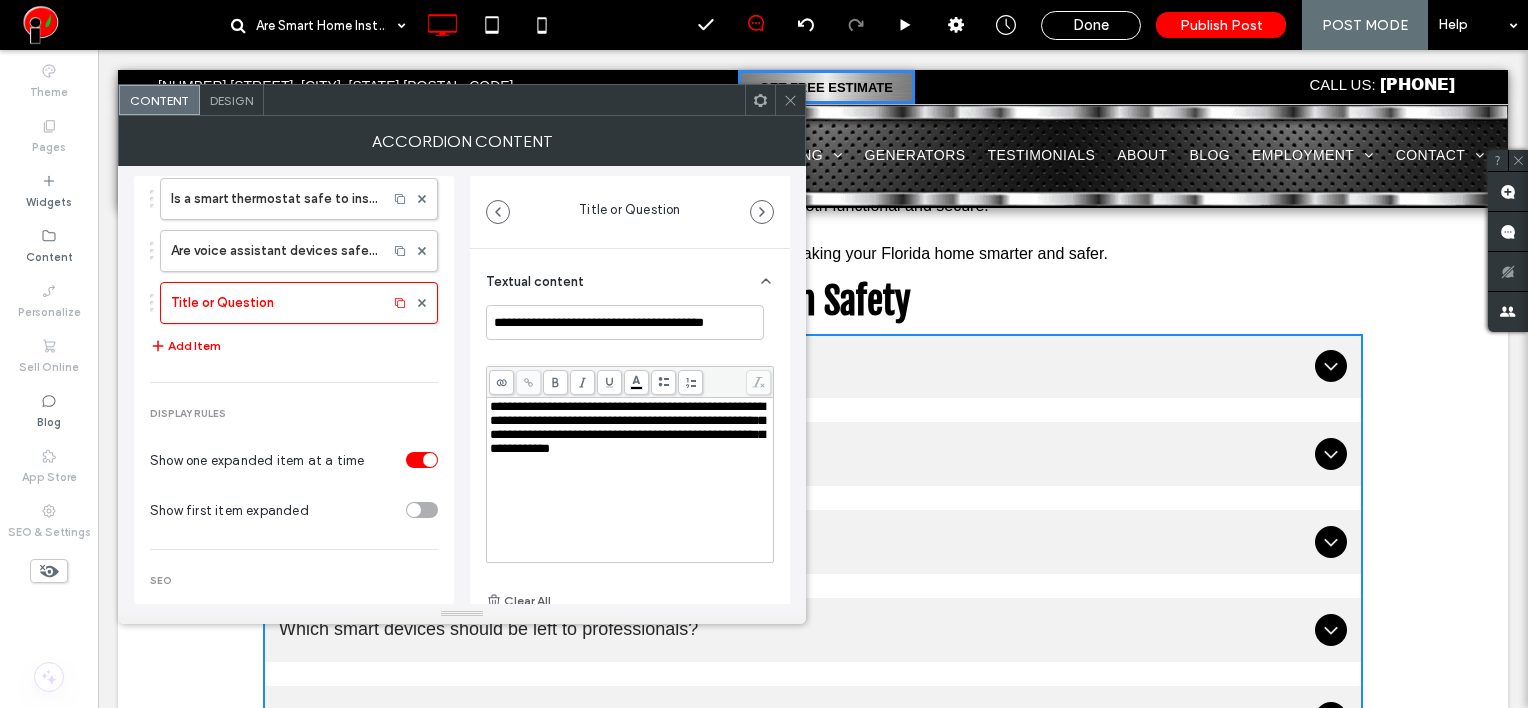click on "**********" at bounding box center (627, 427) 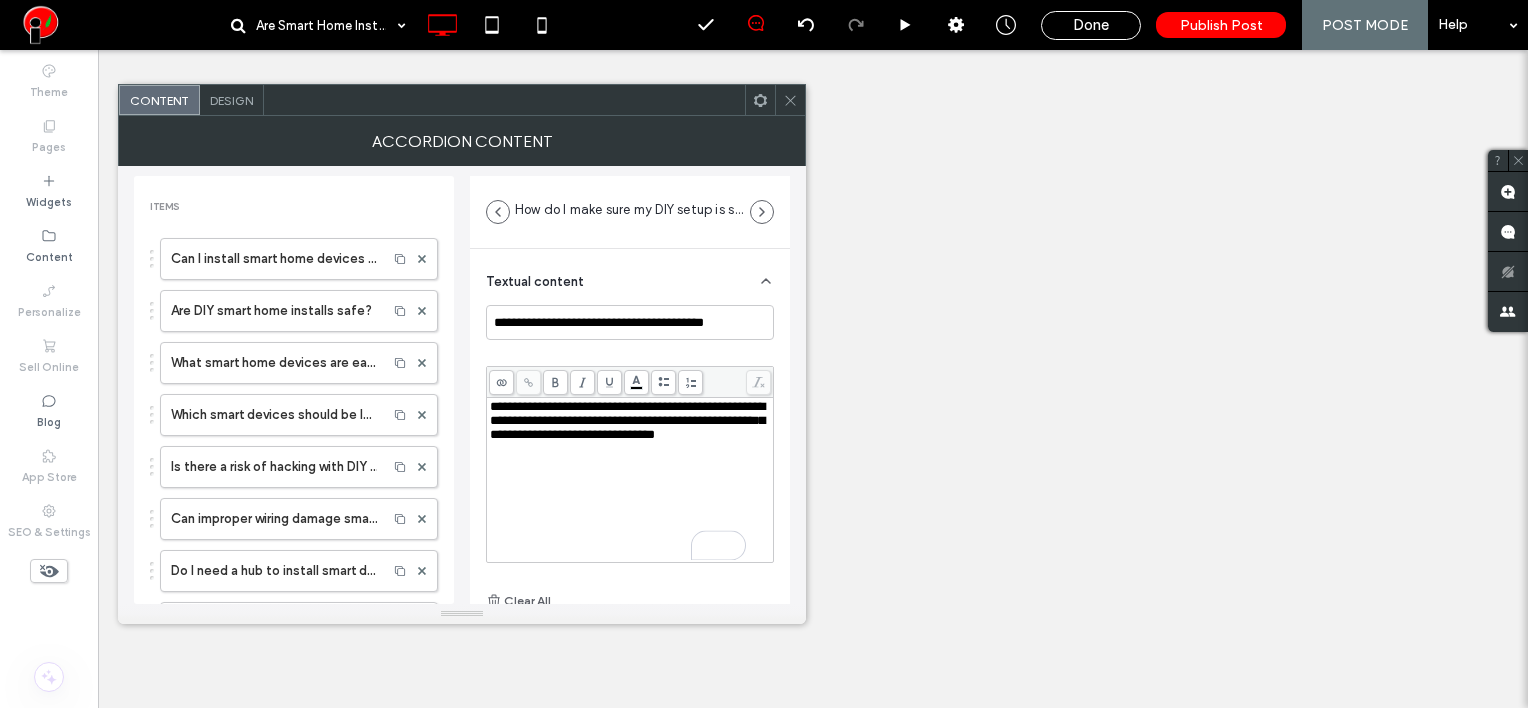 drag, startPoint x: 0, startPoint y: 0, endPoint x: 221, endPoint y: 226, distance: 316.0965 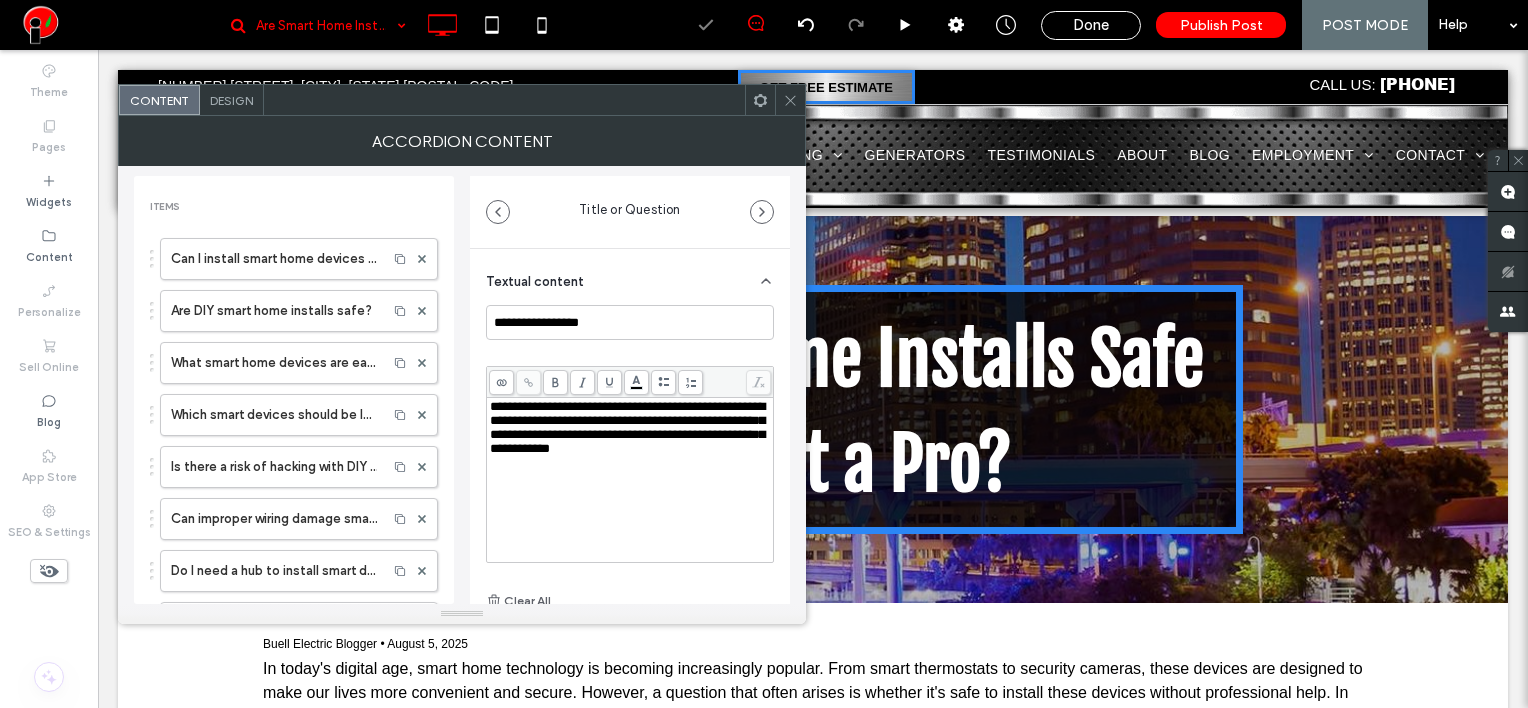 scroll, scrollTop: 5004, scrollLeft: 0, axis: vertical 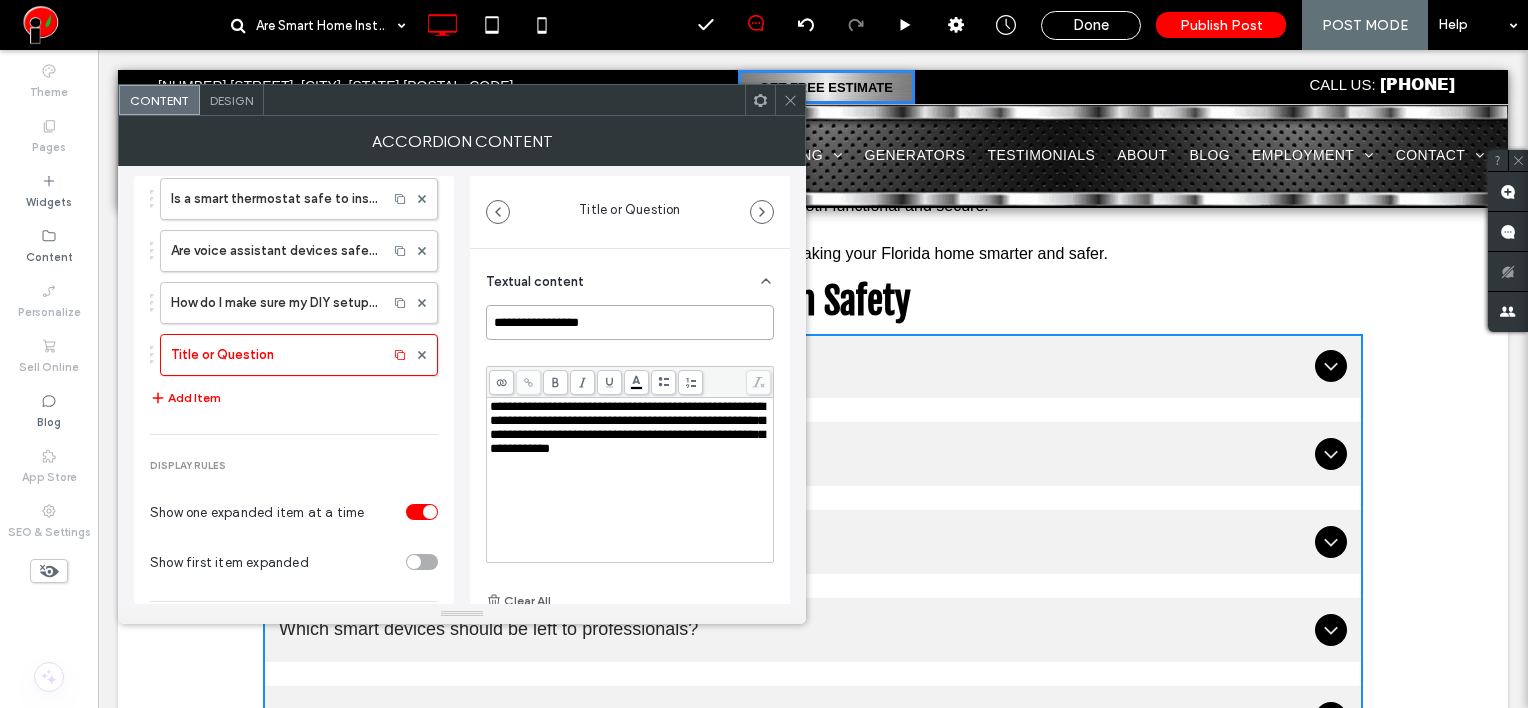 drag, startPoint x: 614, startPoint y: 319, endPoint x: 452, endPoint y: 335, distance: 162.78821 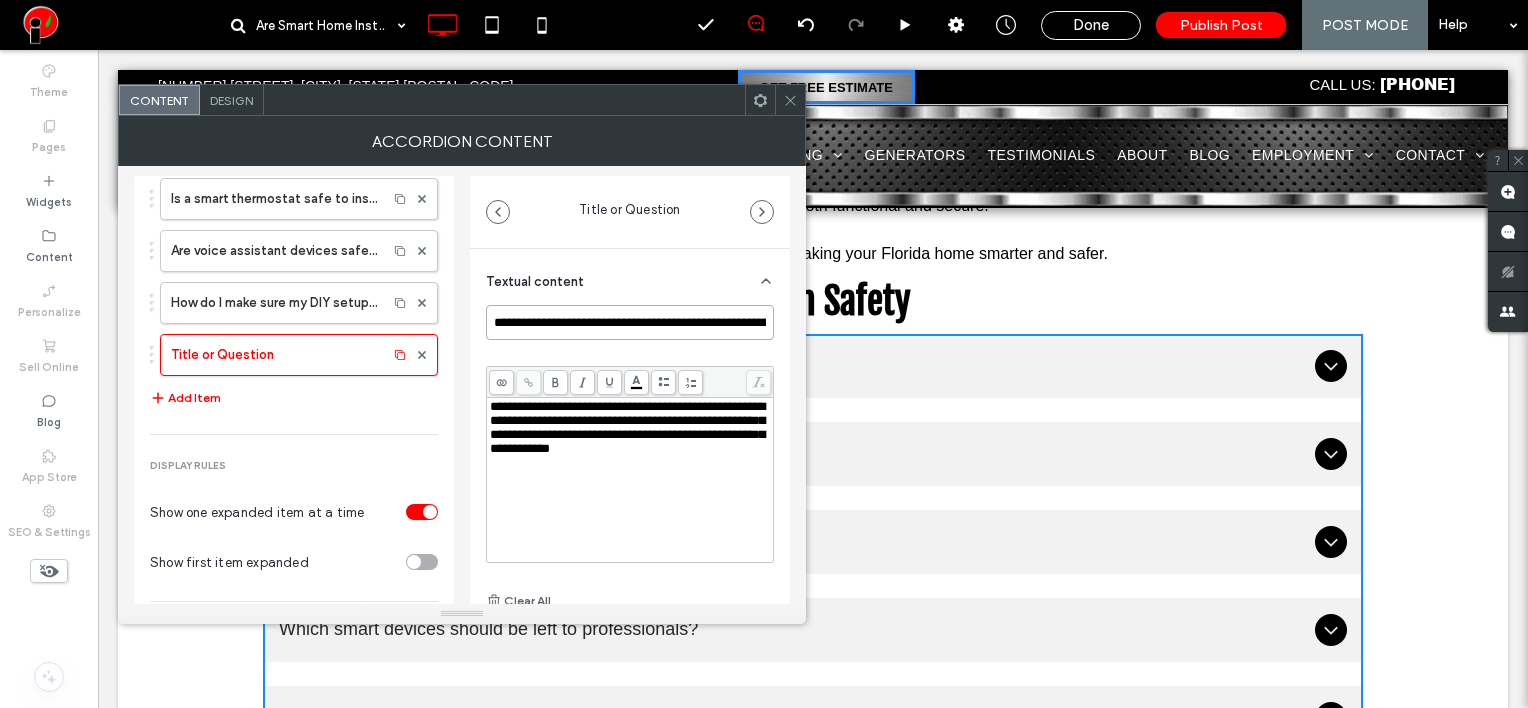 scroll, scrollTop: 0, scrollLeft: 76, axis: horizontal 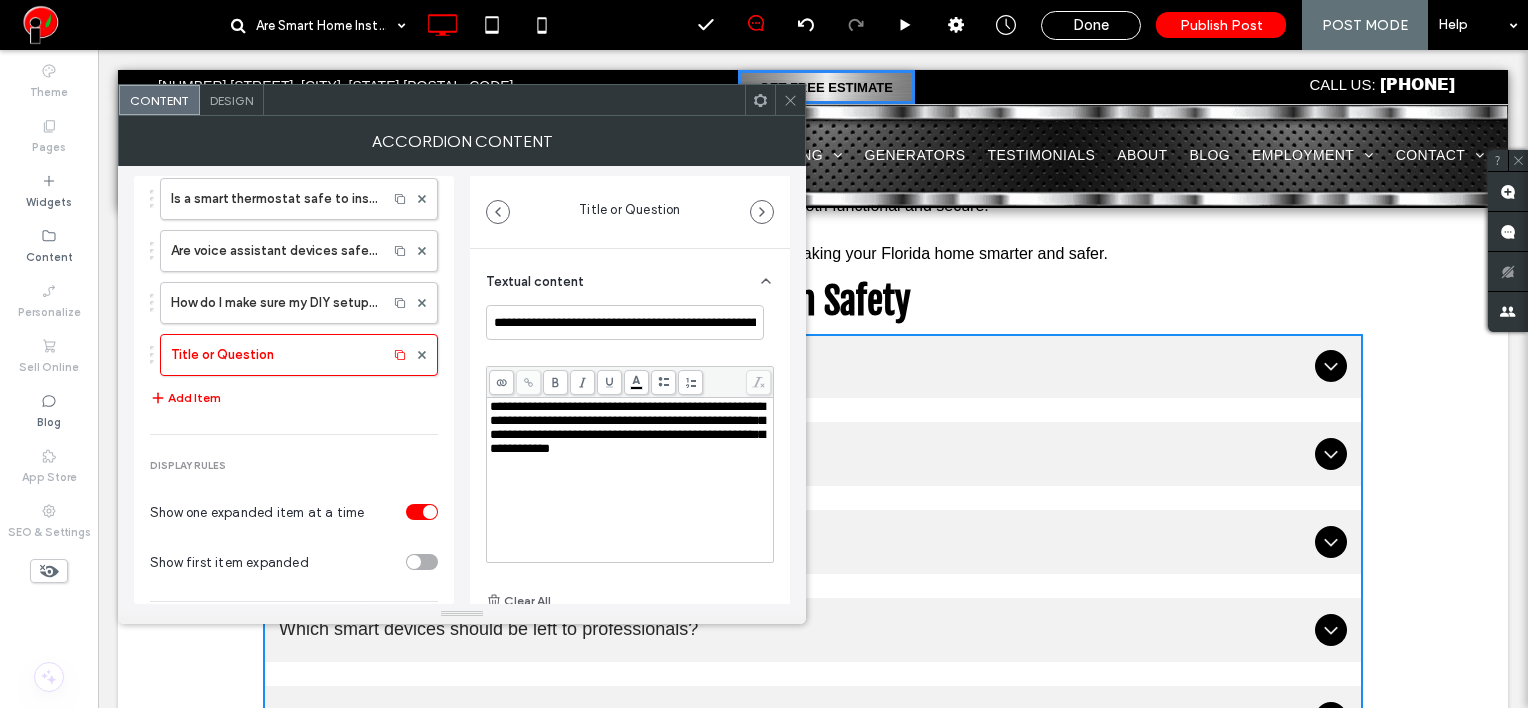 click on "**********" at bounding box center (630, 428) 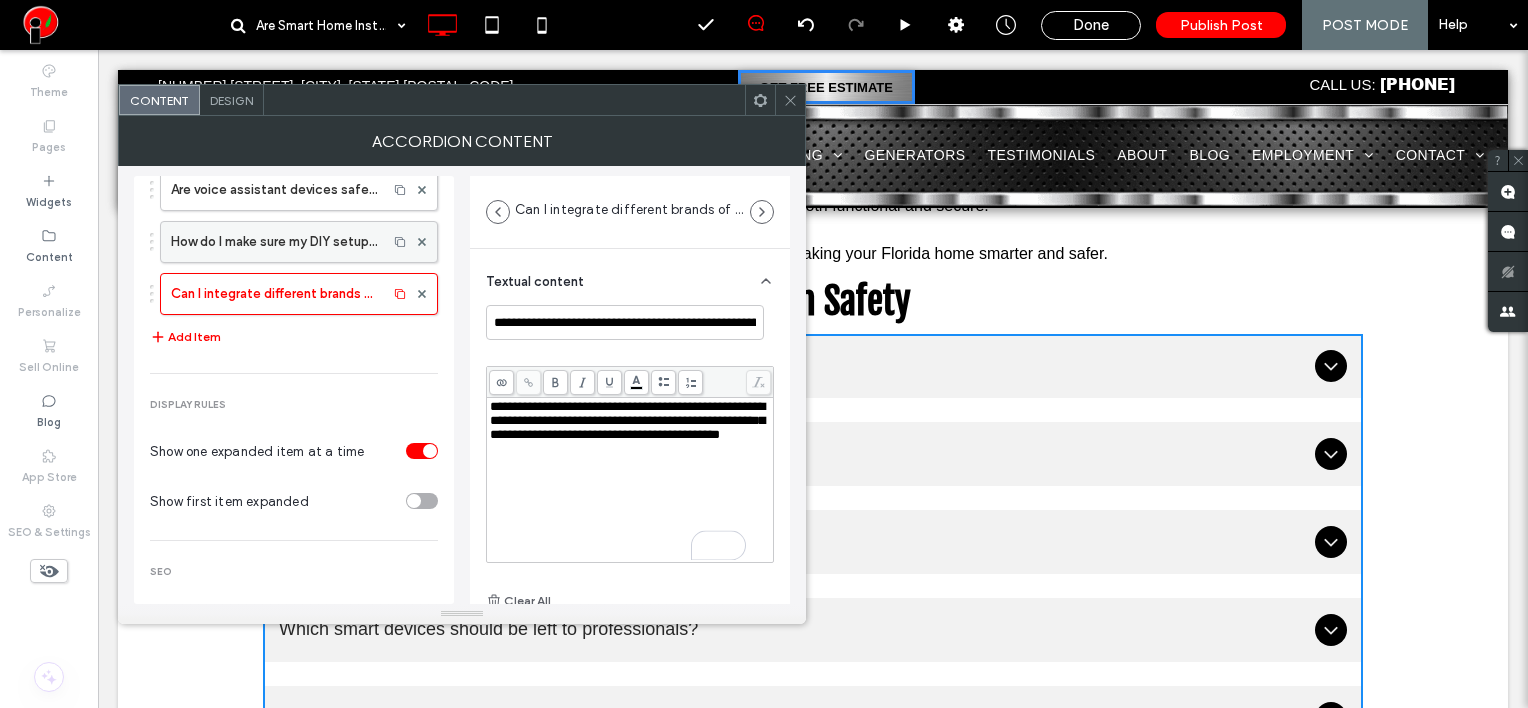 scroll, scrollTop: 744, scrollLeft: 0, axis: vertical 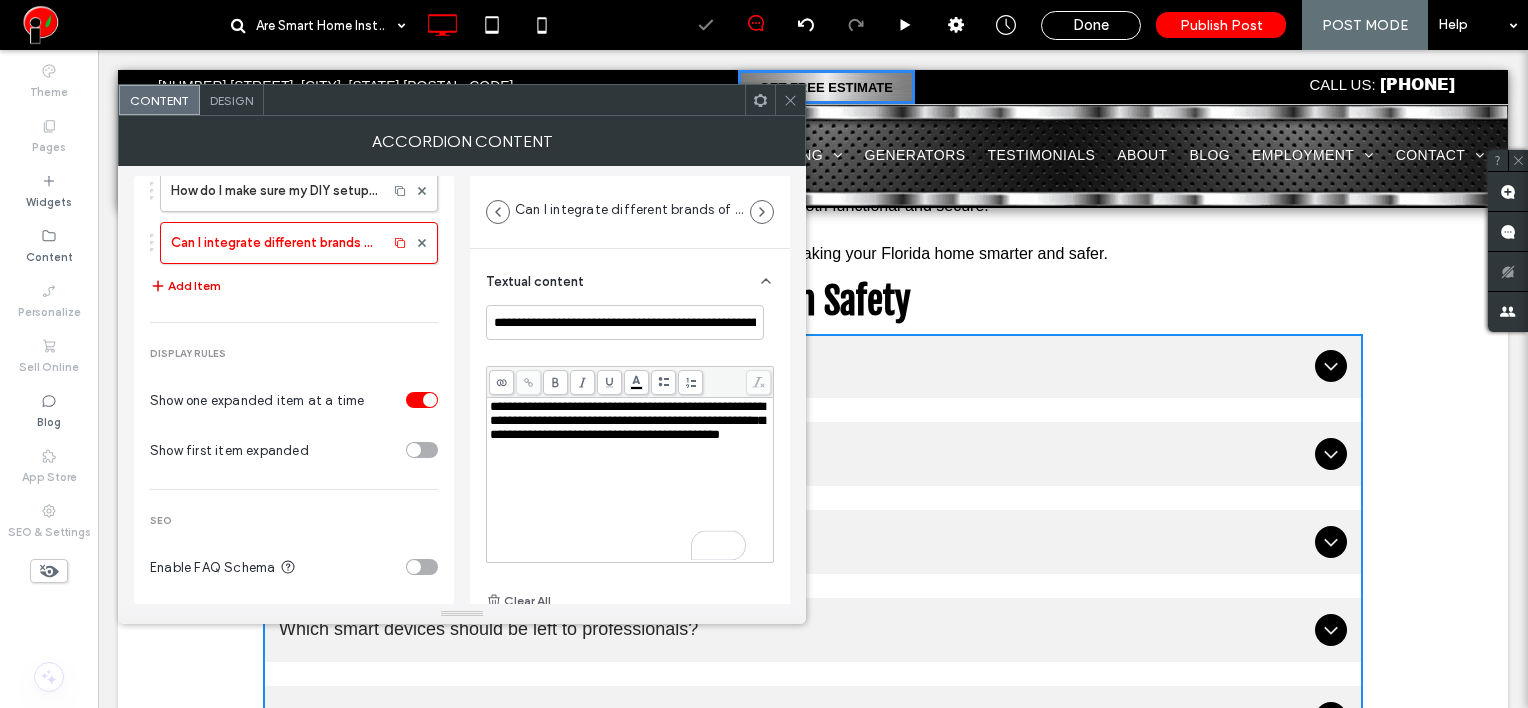 click on "Add Item" at bounding box center [185, 286] 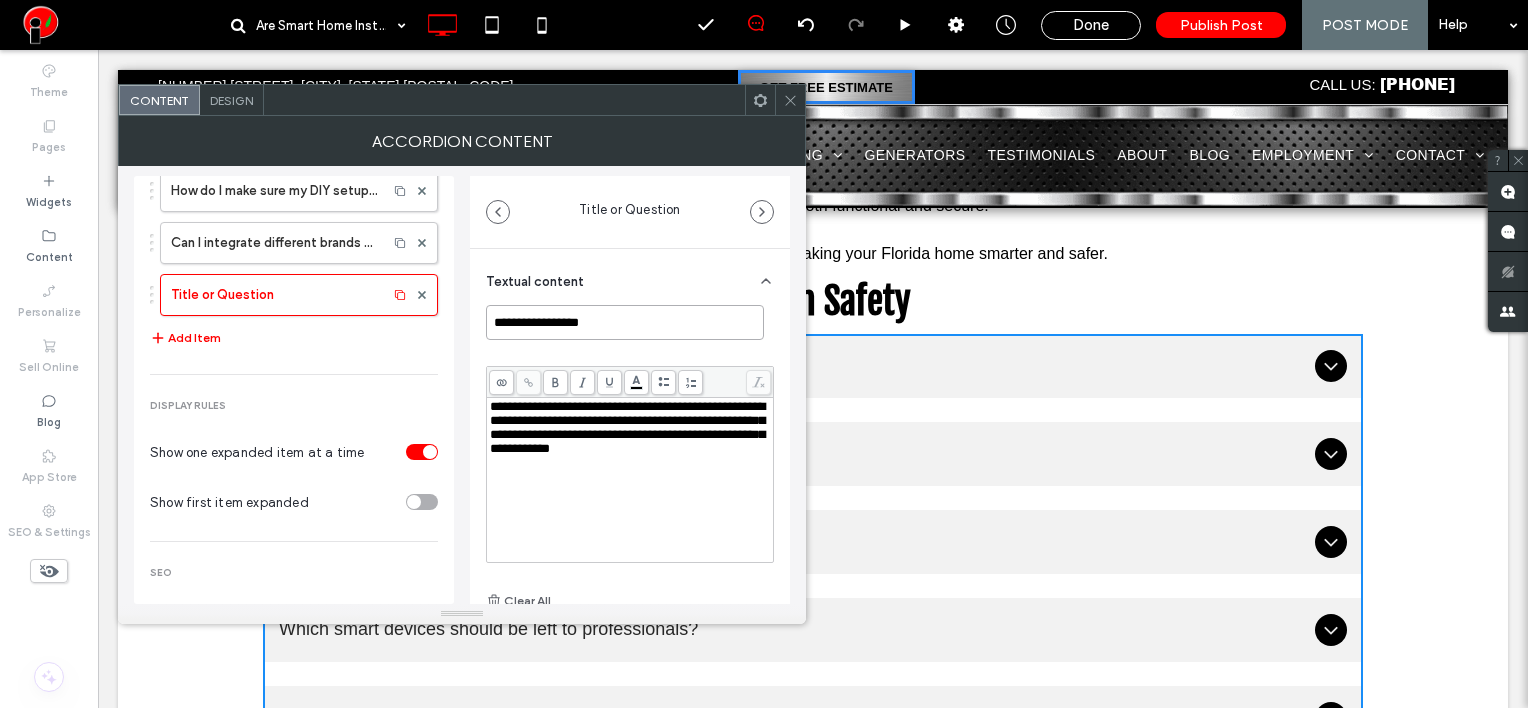 drag, startPoint x: 613, startPoint y: 321, endPoint x: 461, endPoint y: 292, distance: 154.74171 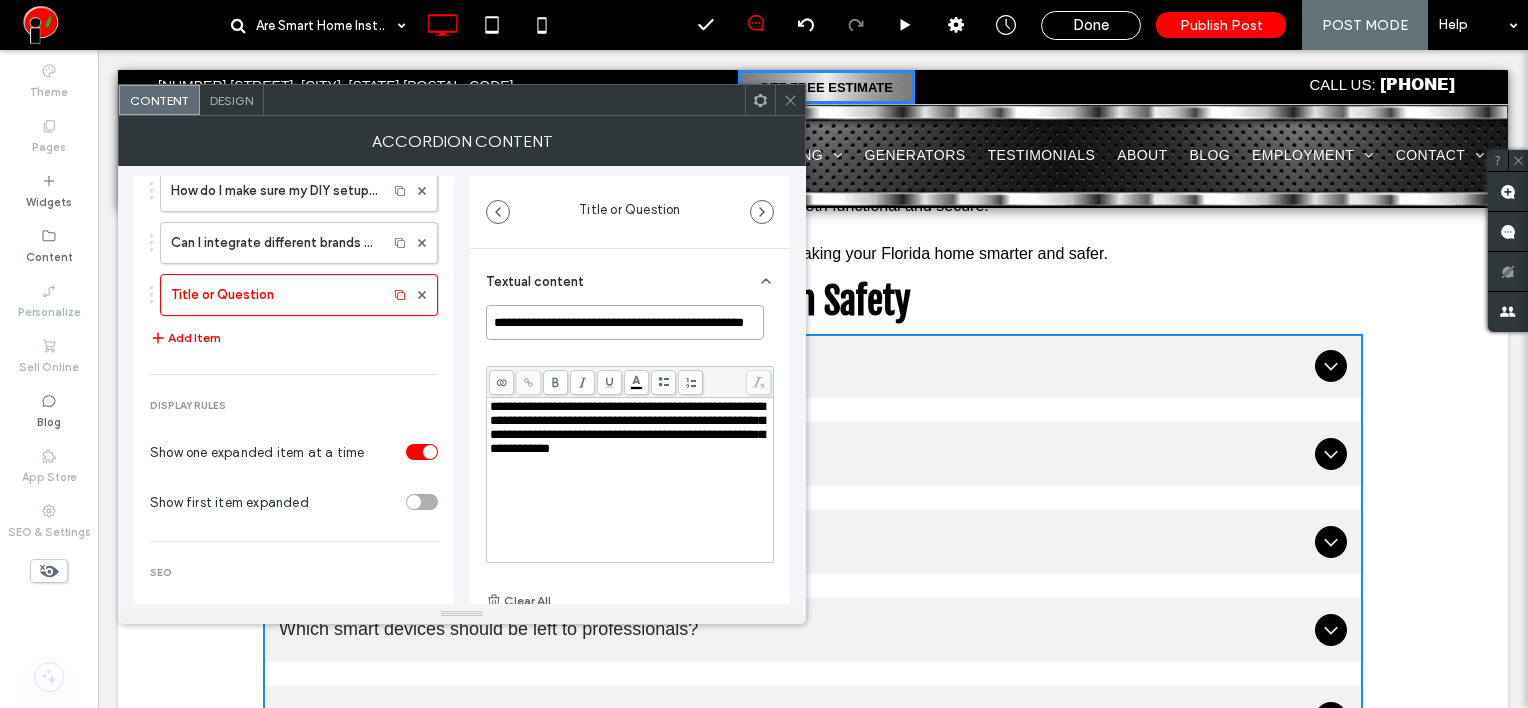 scroll, scrollTop: 0, scrollLeft: 30, axis: horizontal 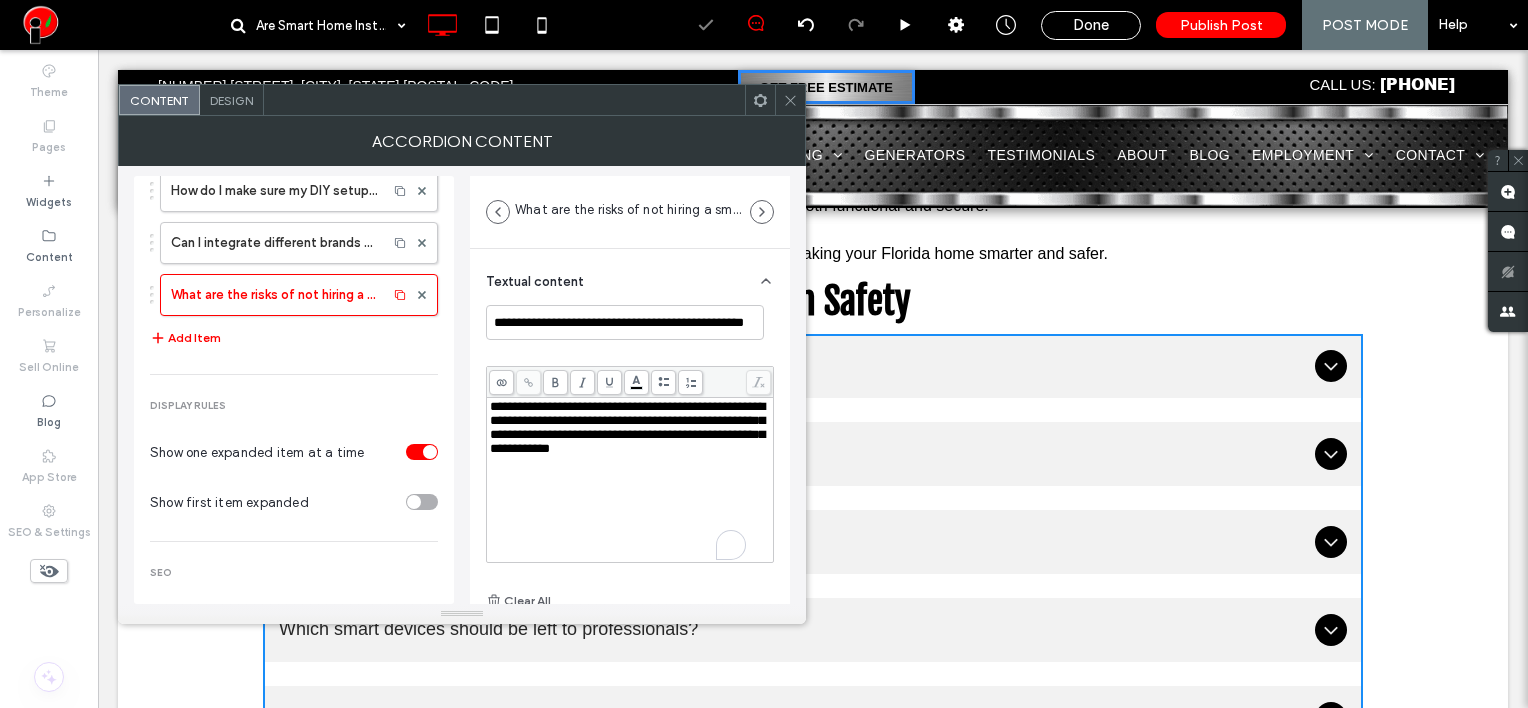 click on "**********" at bounding box center [630, 428] 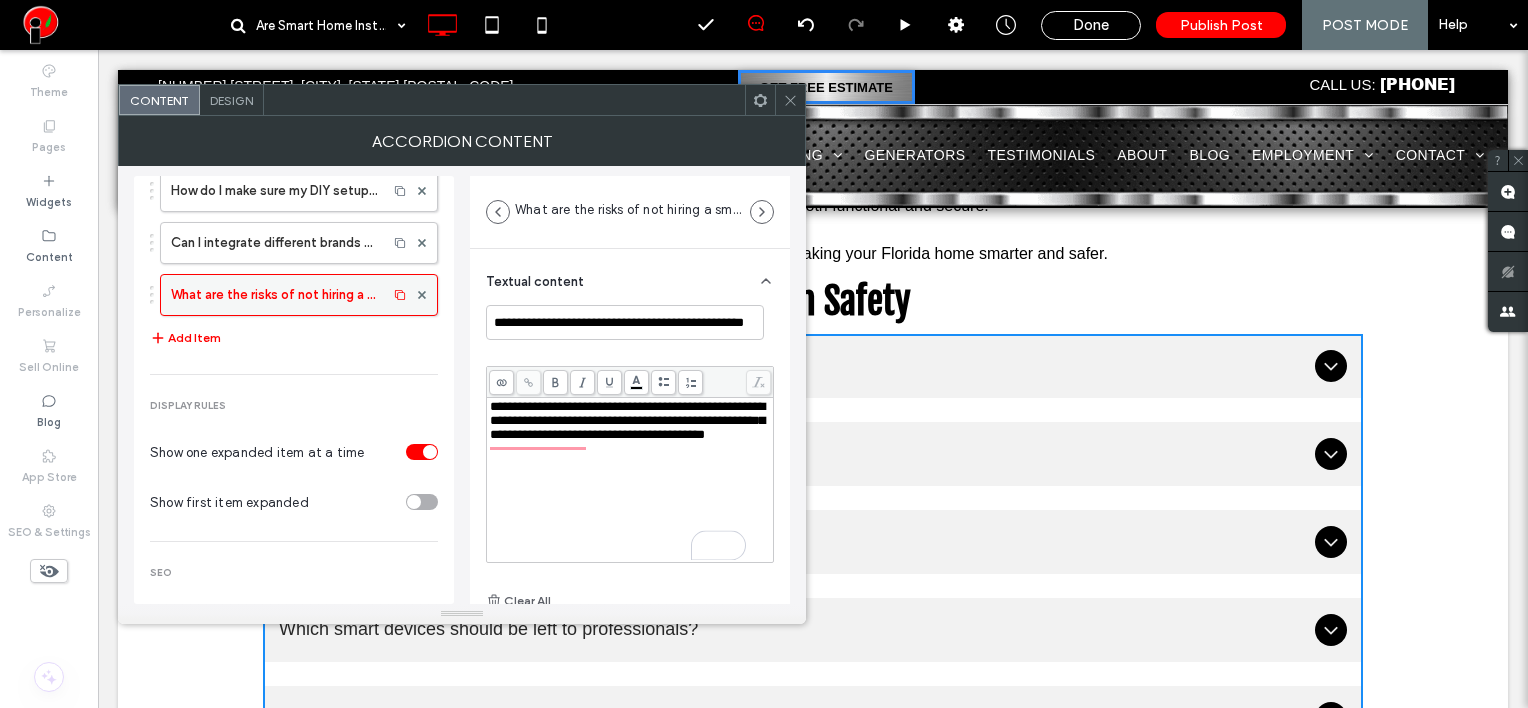 scroll, scrollTop: 796, scrollLeft: 0, axis: vertical 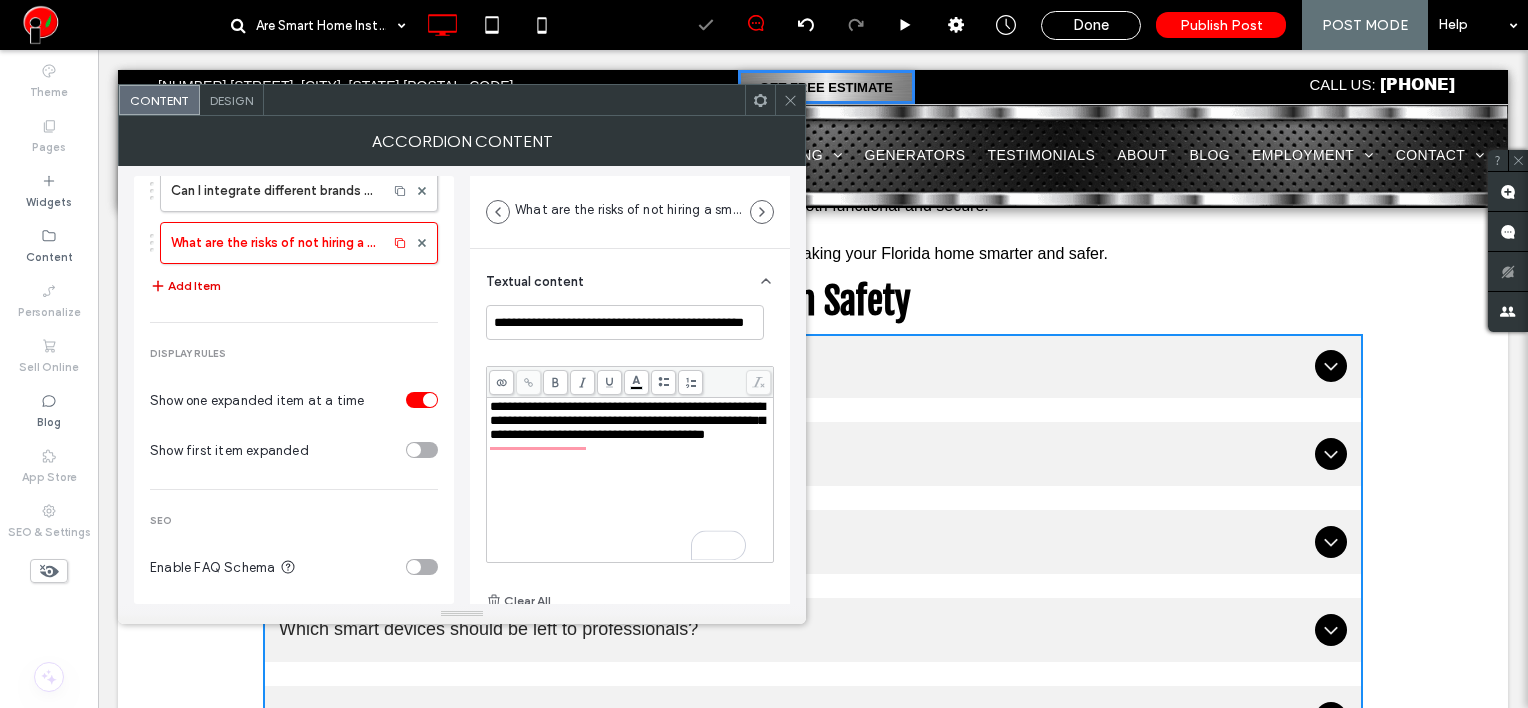 click on "Add Item" at bounding box center [185, 286] 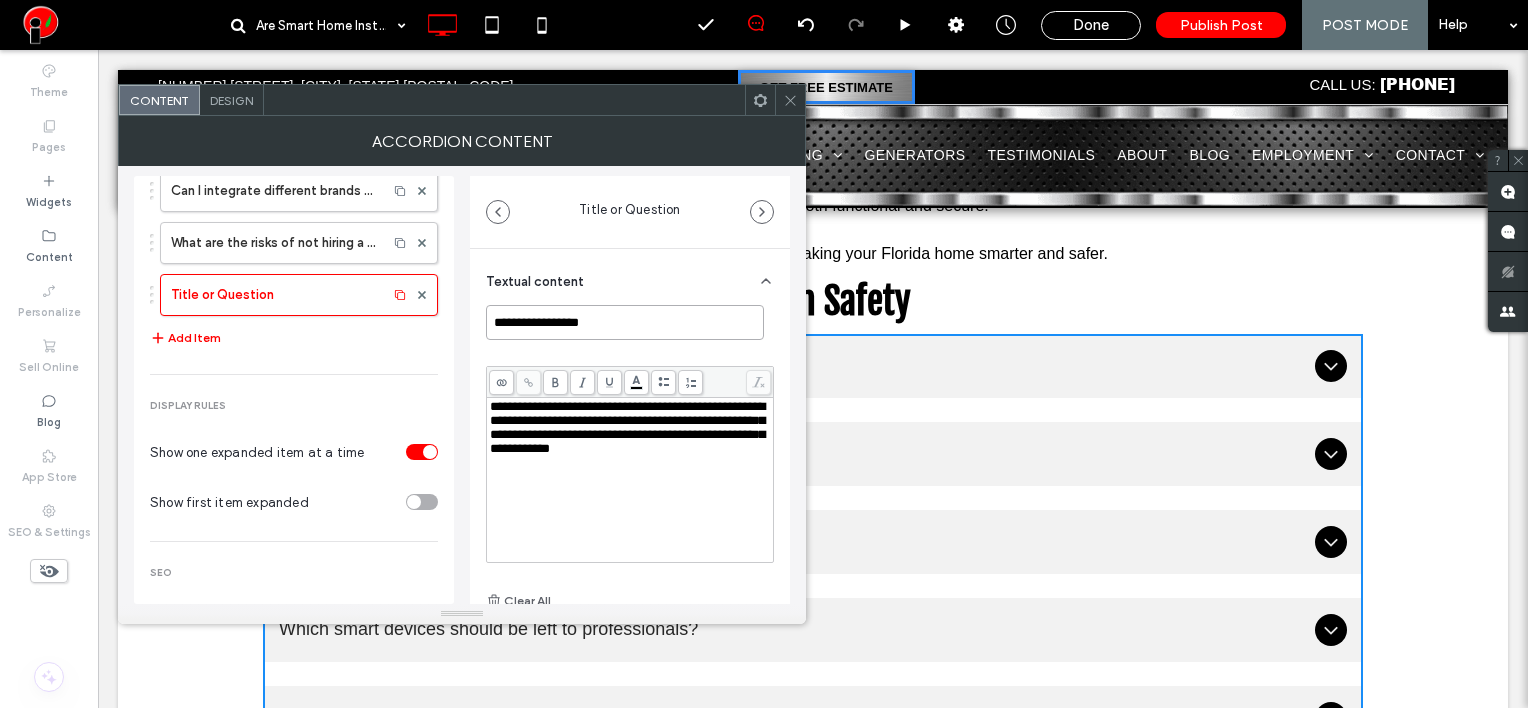 drag, startPoint x: 615, startPoint y: 328, endPoint x: 470, endPoint y: 308, distance: 146.37282 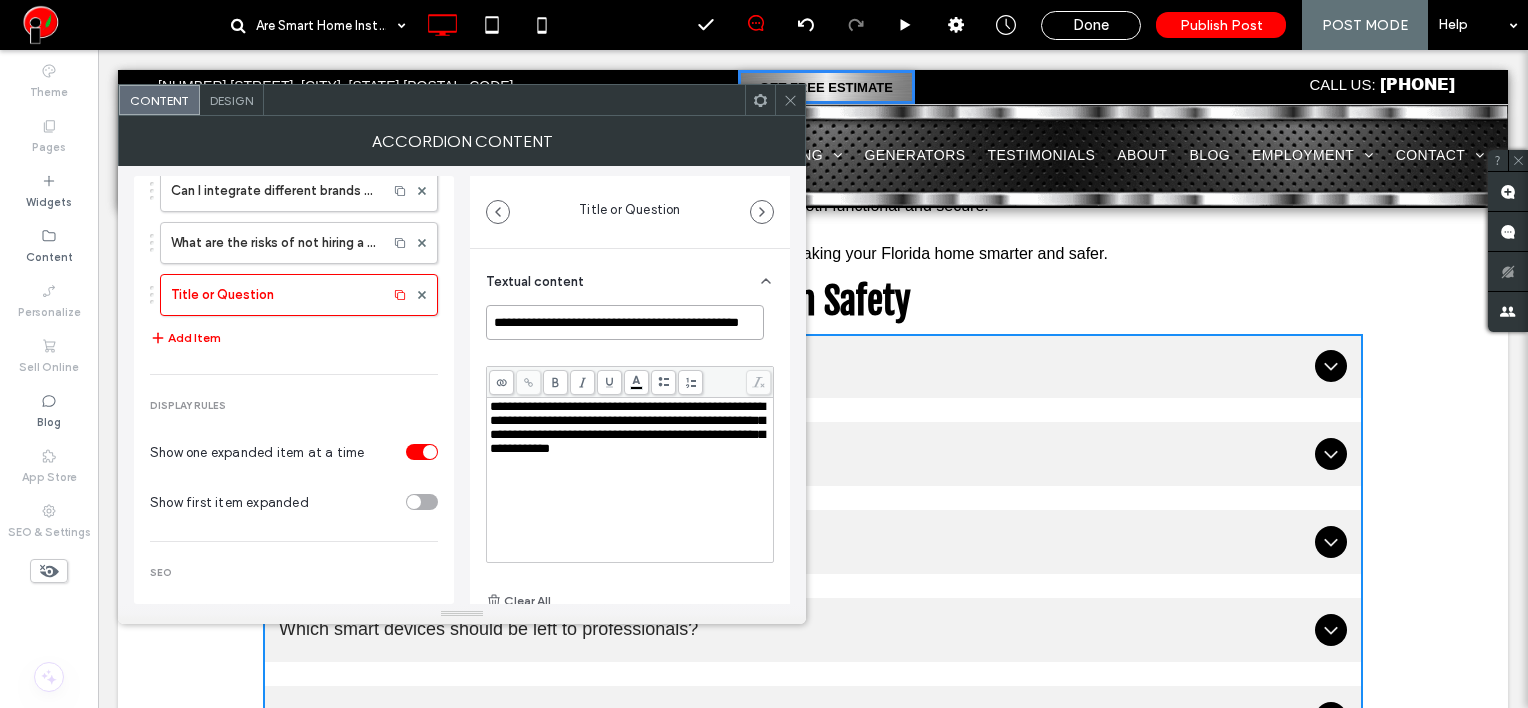 scroll, scrollTop: 0, scrollLeft: 20, axis: horizontal 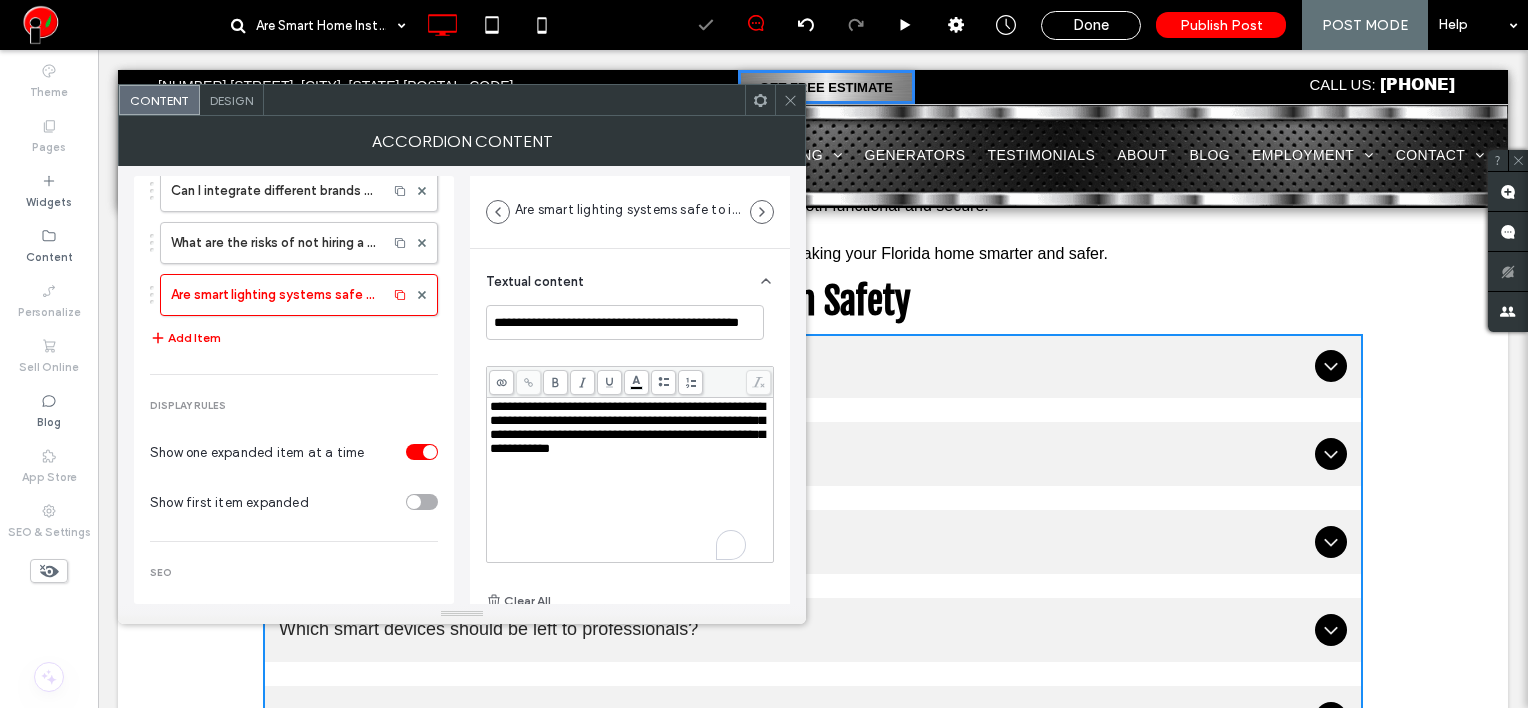 click on "**********" at bounding box center [627, 427] 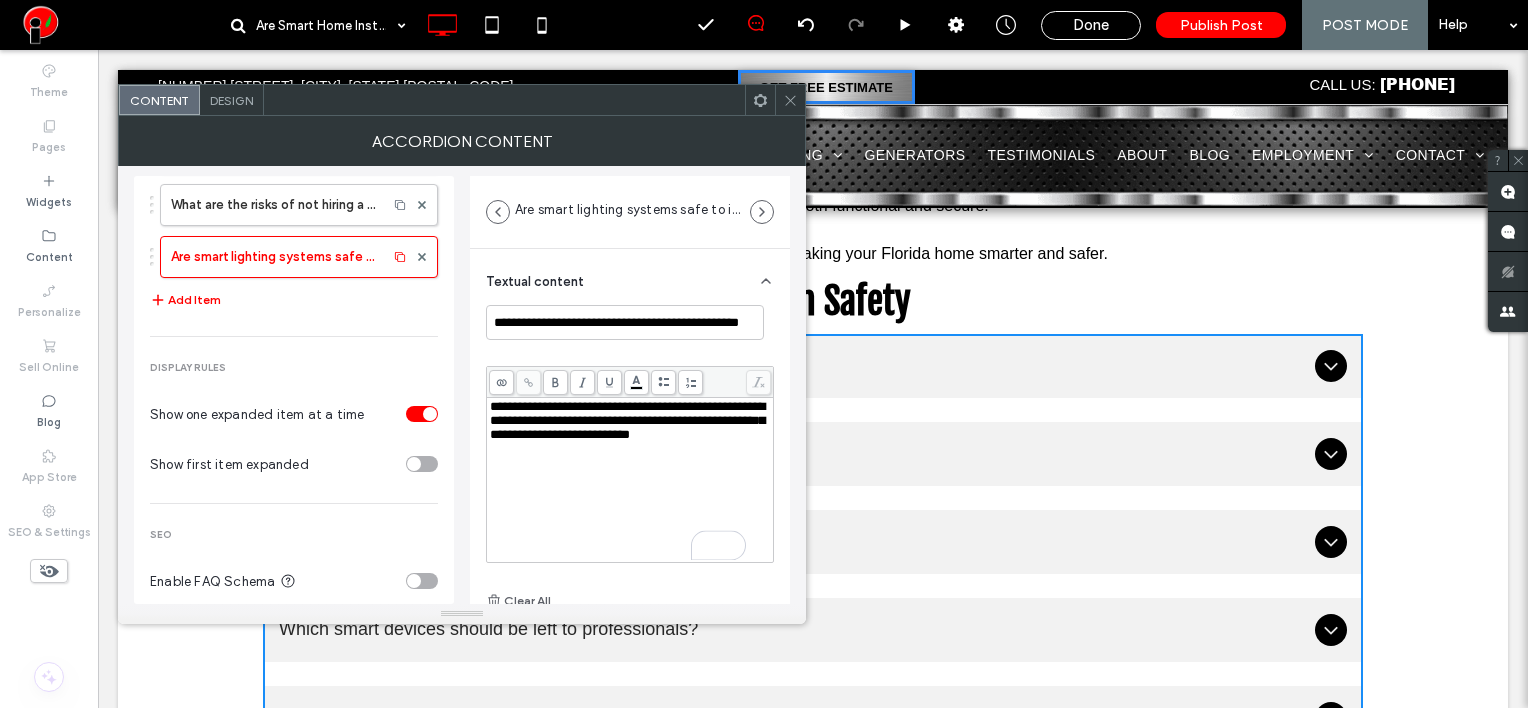 scroll, scrollTop: 848, scrollLeft: 0, axis: vertical 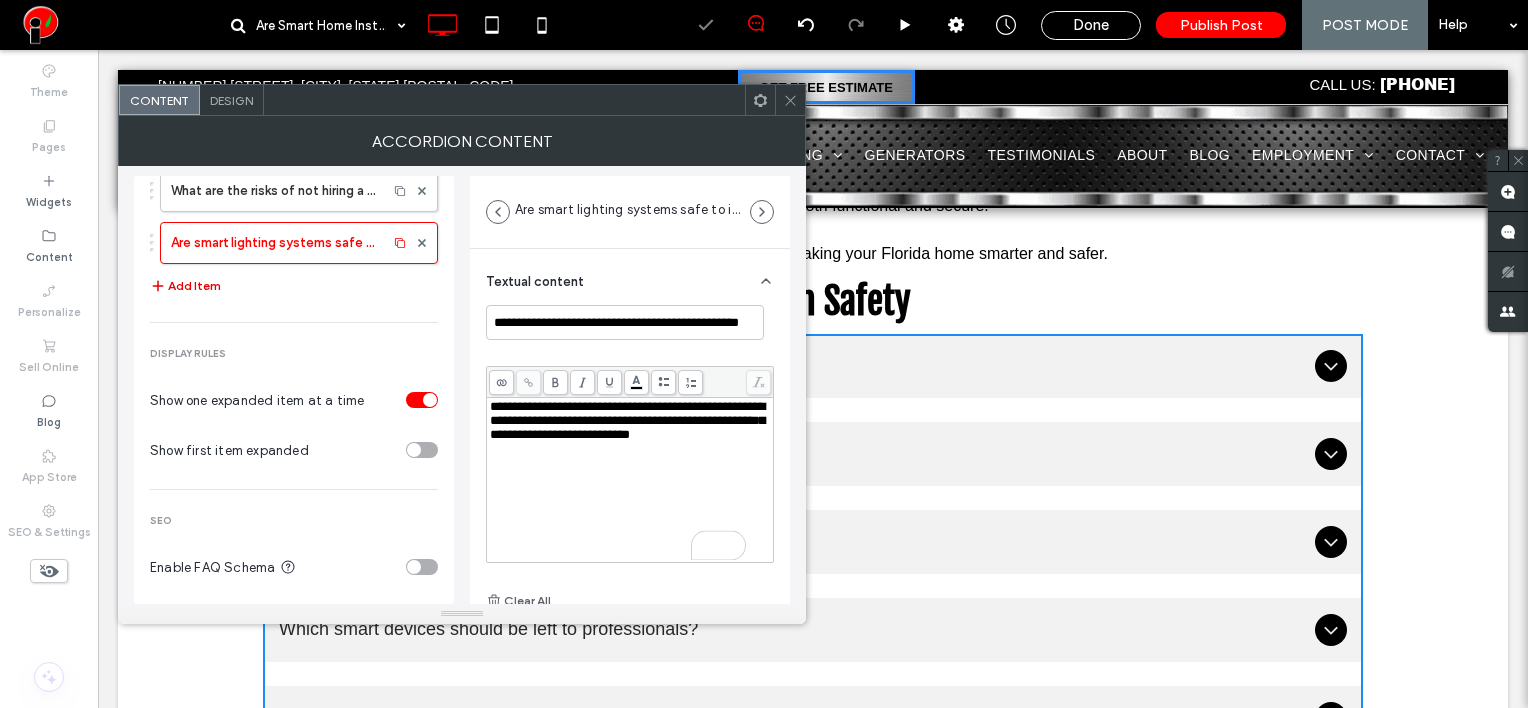 click on "Add Item" at bounding box center (185, 286) 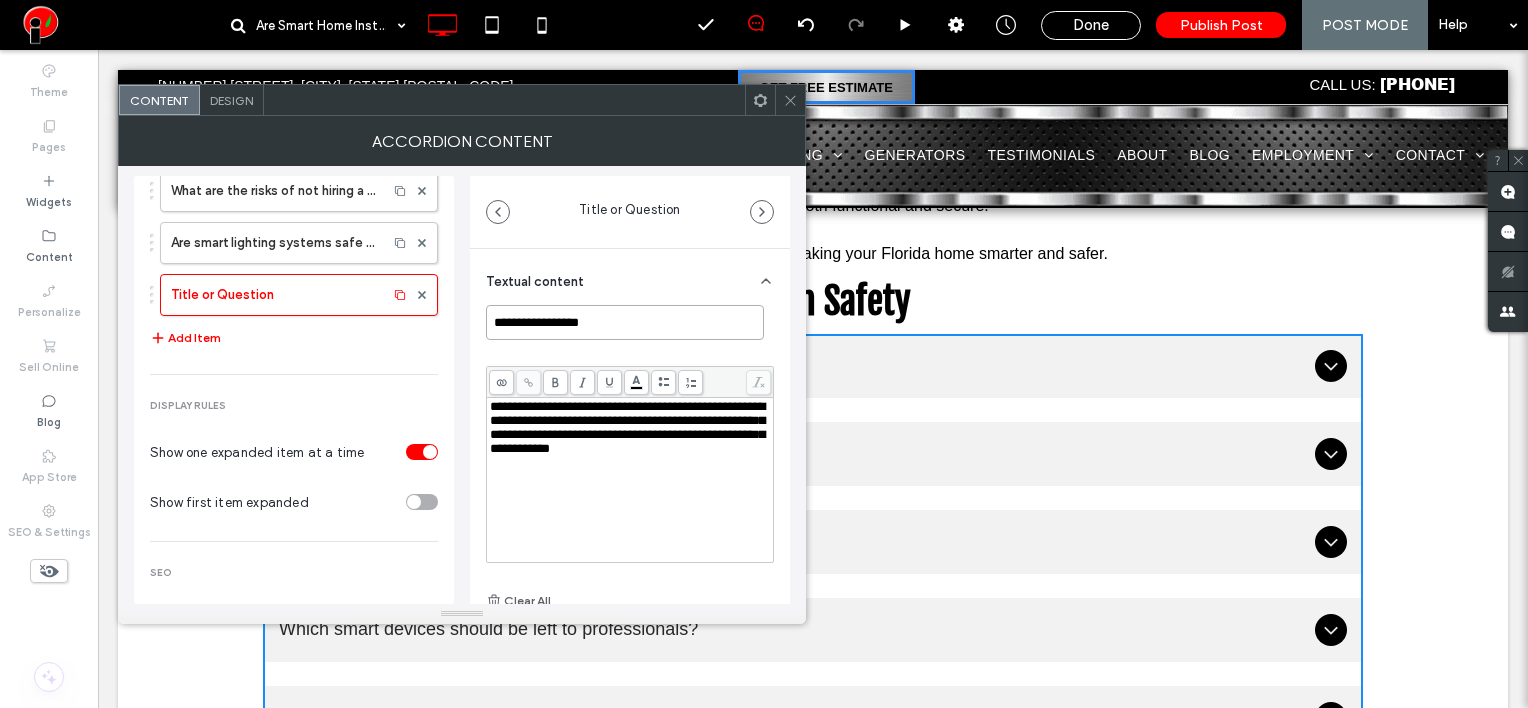drag, startPoint x: 624, startPoint y: 328, endPoint x: 483, endPoint y: 327, distance: 141.00354 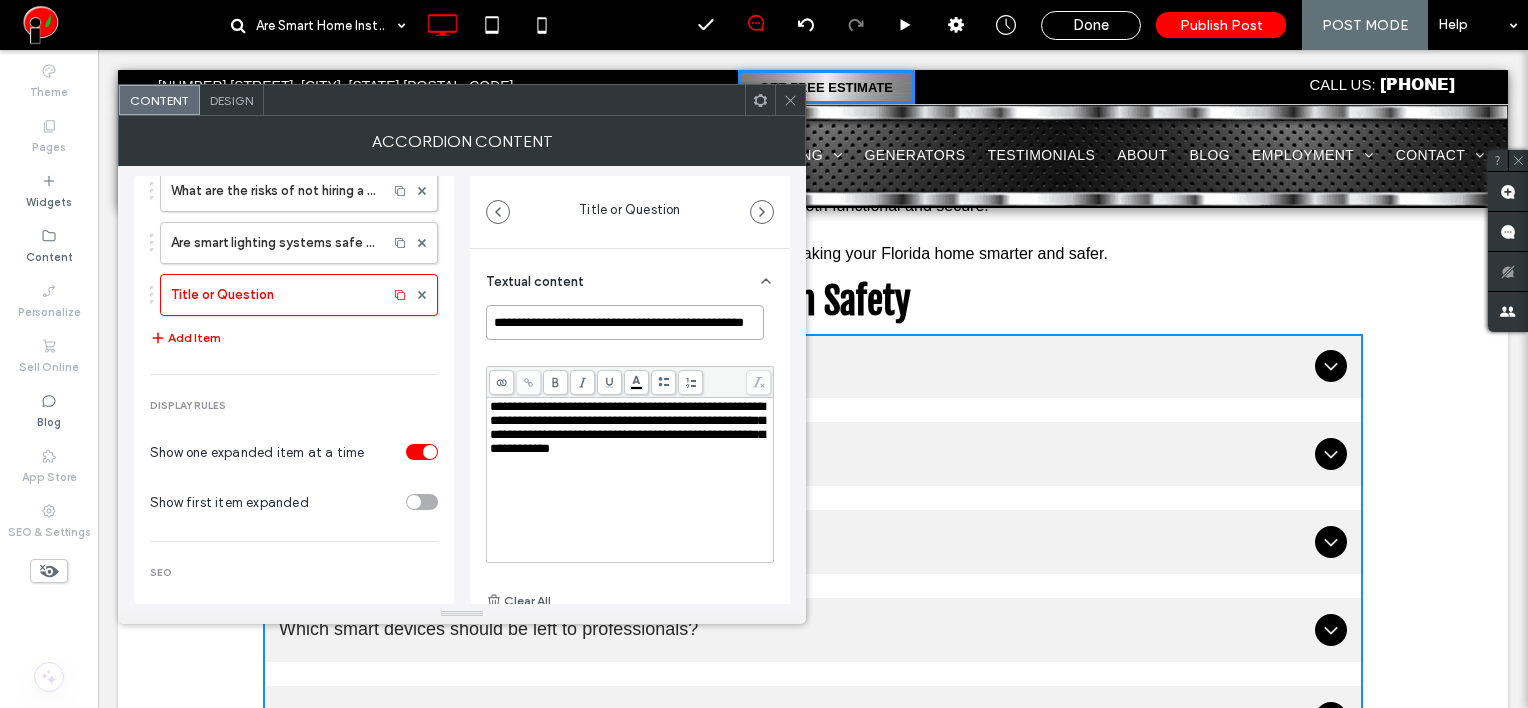 scroll, scrollTop: 0, scrollLeft: 47, axis: horizontal 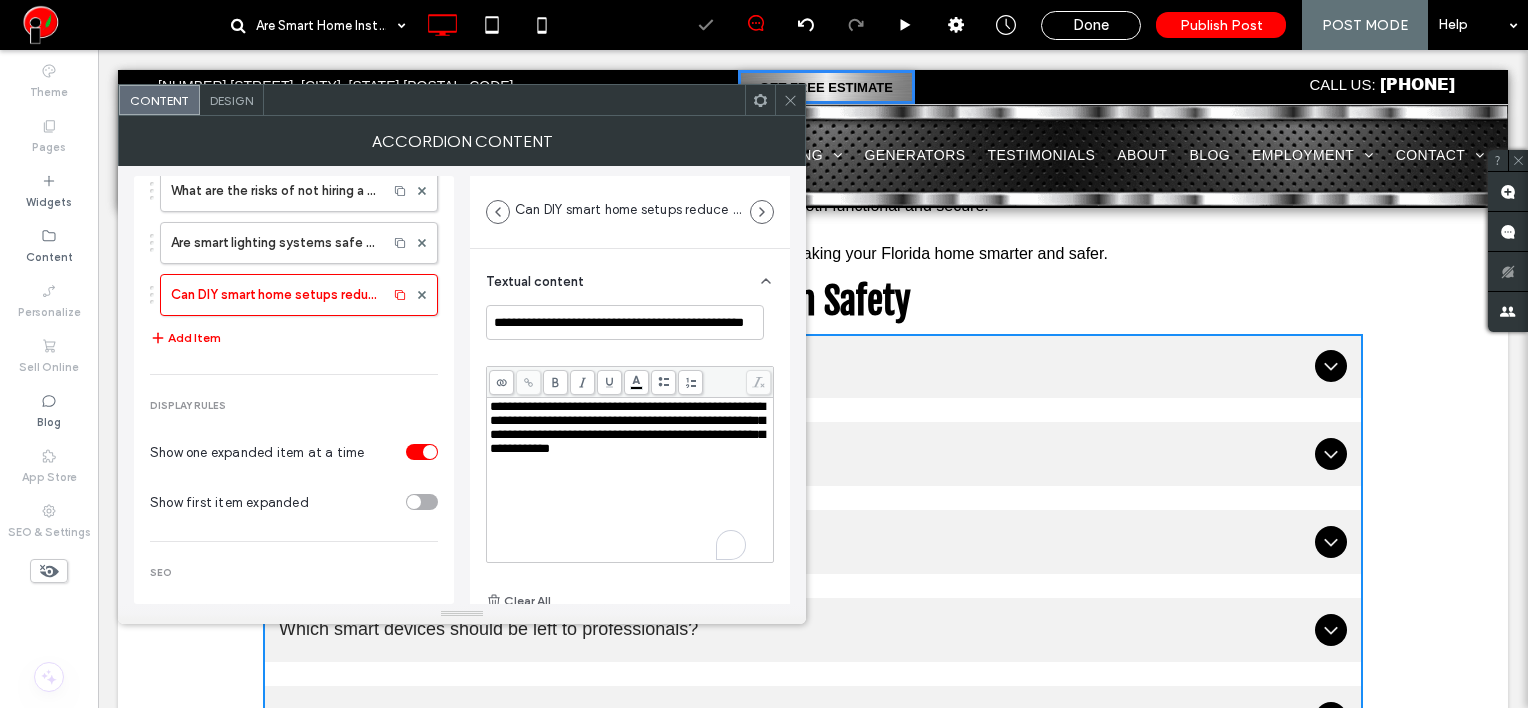 click on "**********" at bounding box center (627, 427) 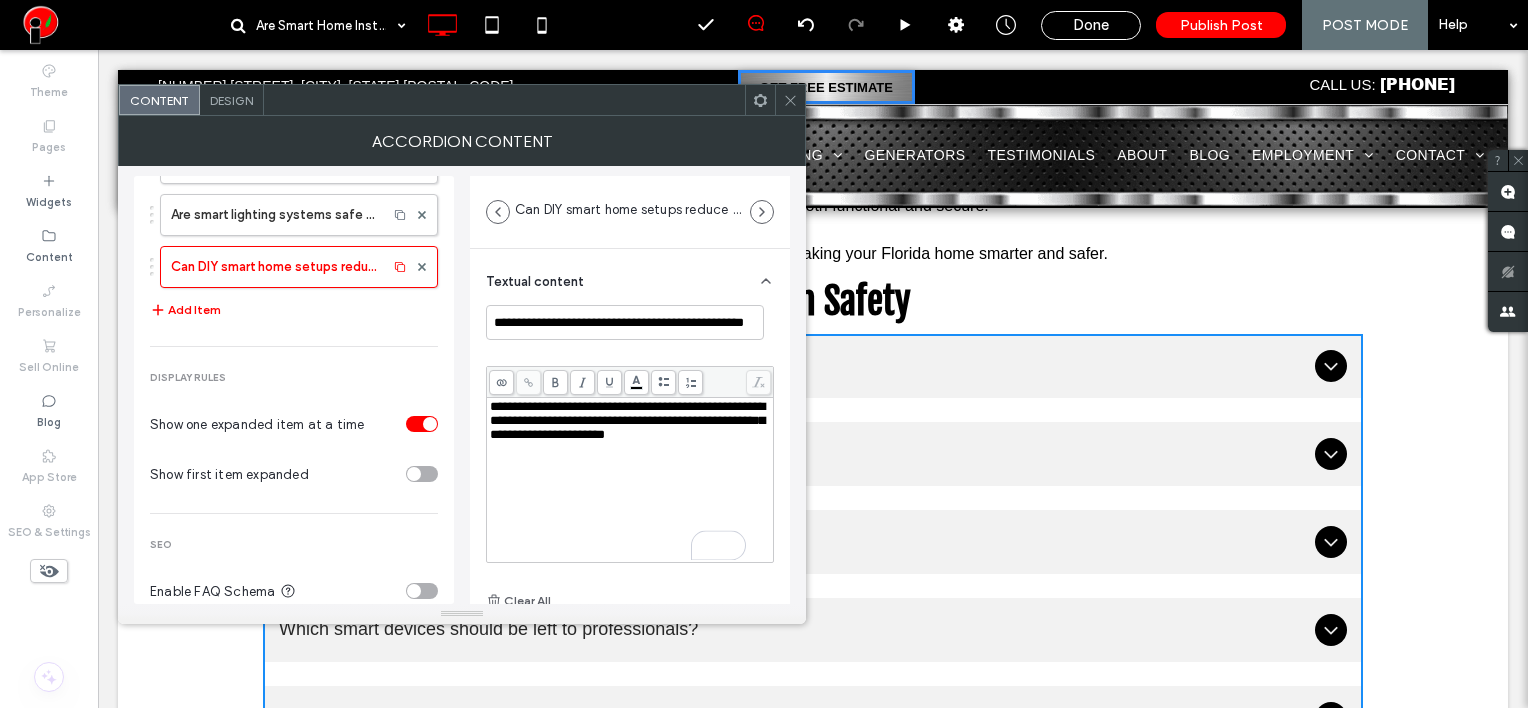 scroll, scrollTop: 900, scrollLeft: 0, axis: vertical 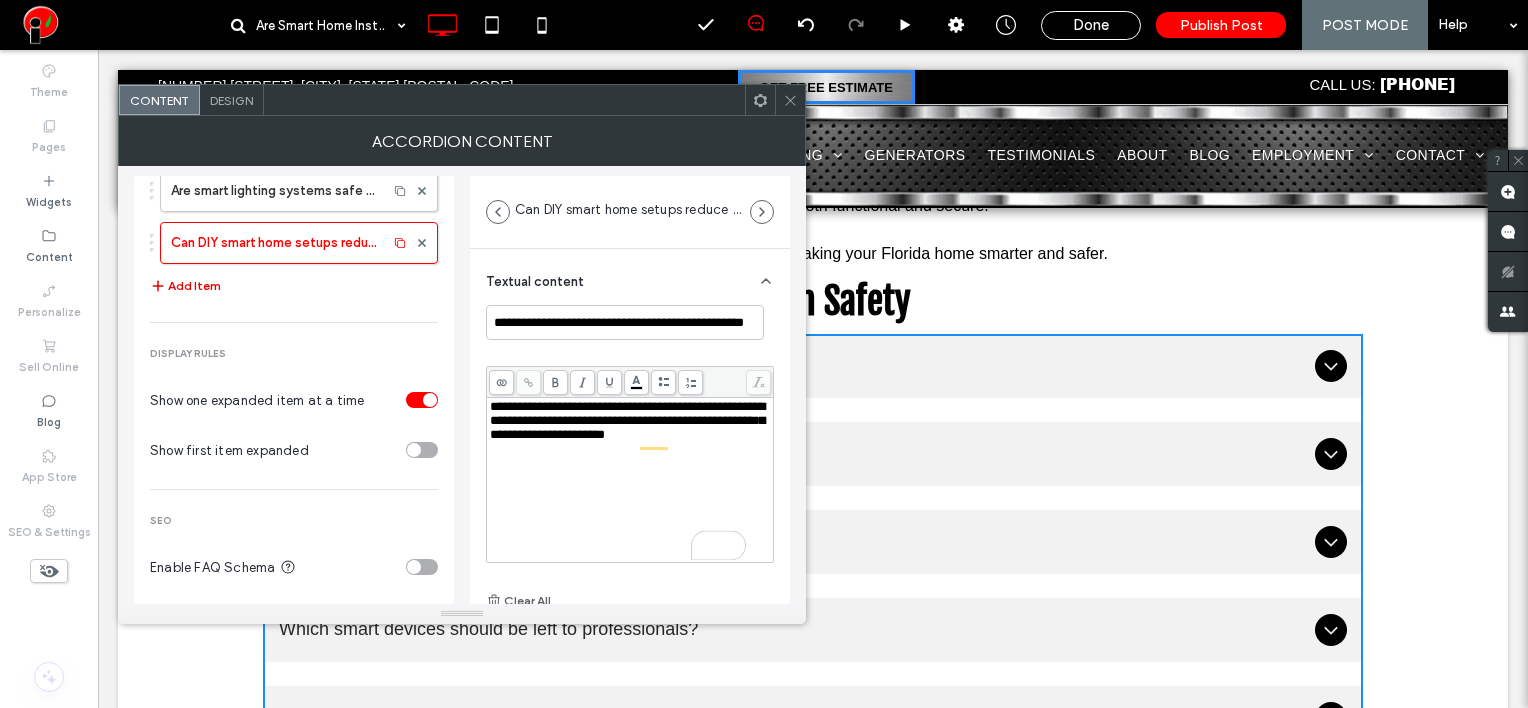 click on "Add Item" at bounding box center [185, 286] 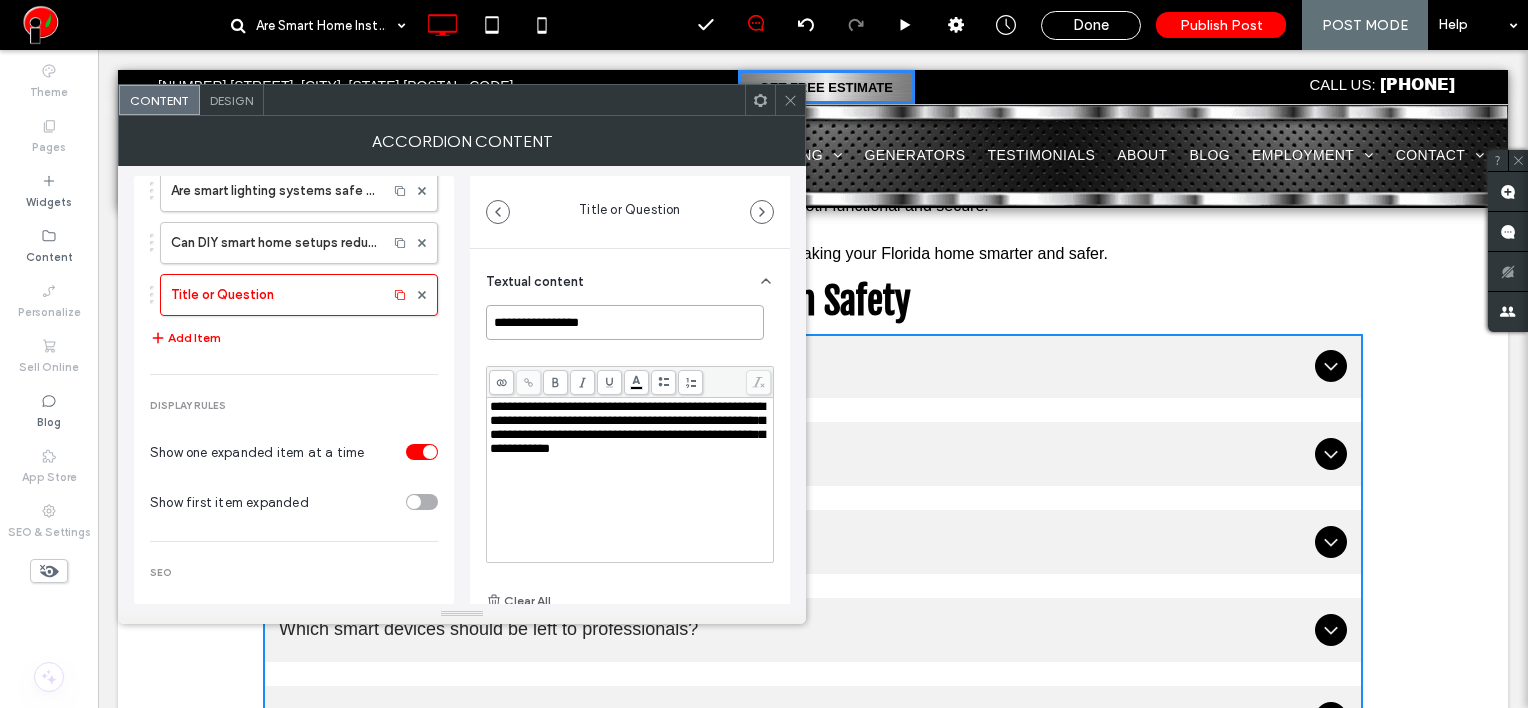 drag, startPoint x: 610, startPoint y: 336, endPoint x: 473, endPoint y: 314, distance: 138.75517 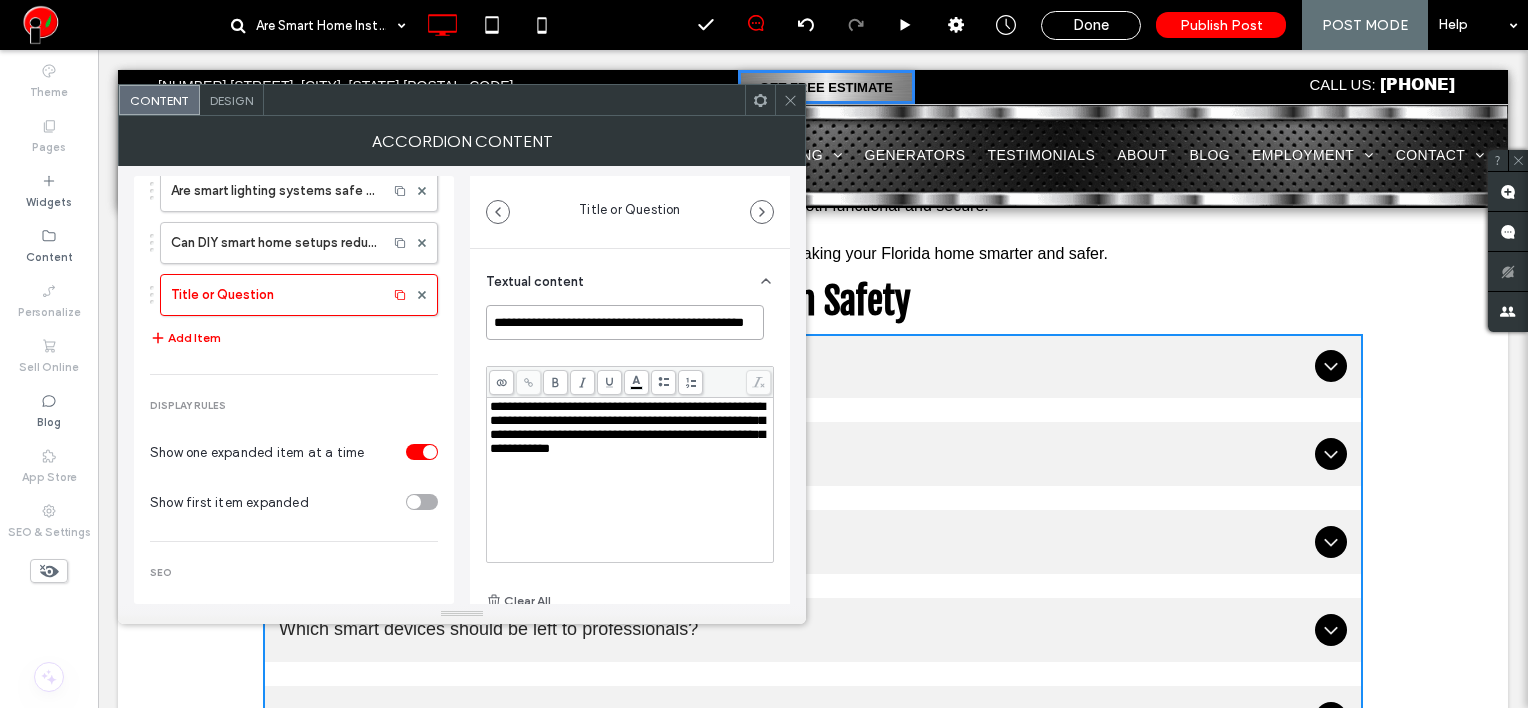 scroll, scrollTop: 0, scrollLeft: 29, axis: horizontal 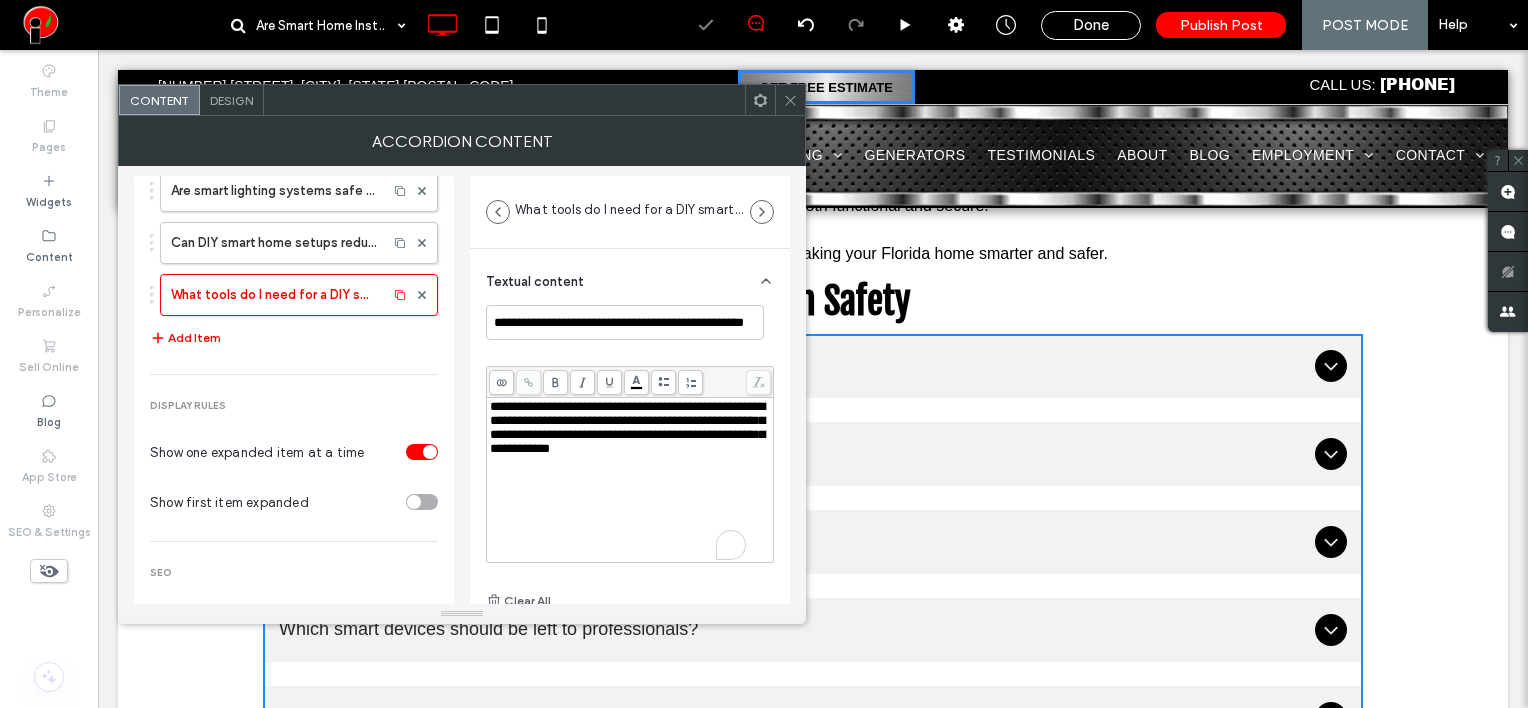 click on "**********" at bounding box center [627, 427] 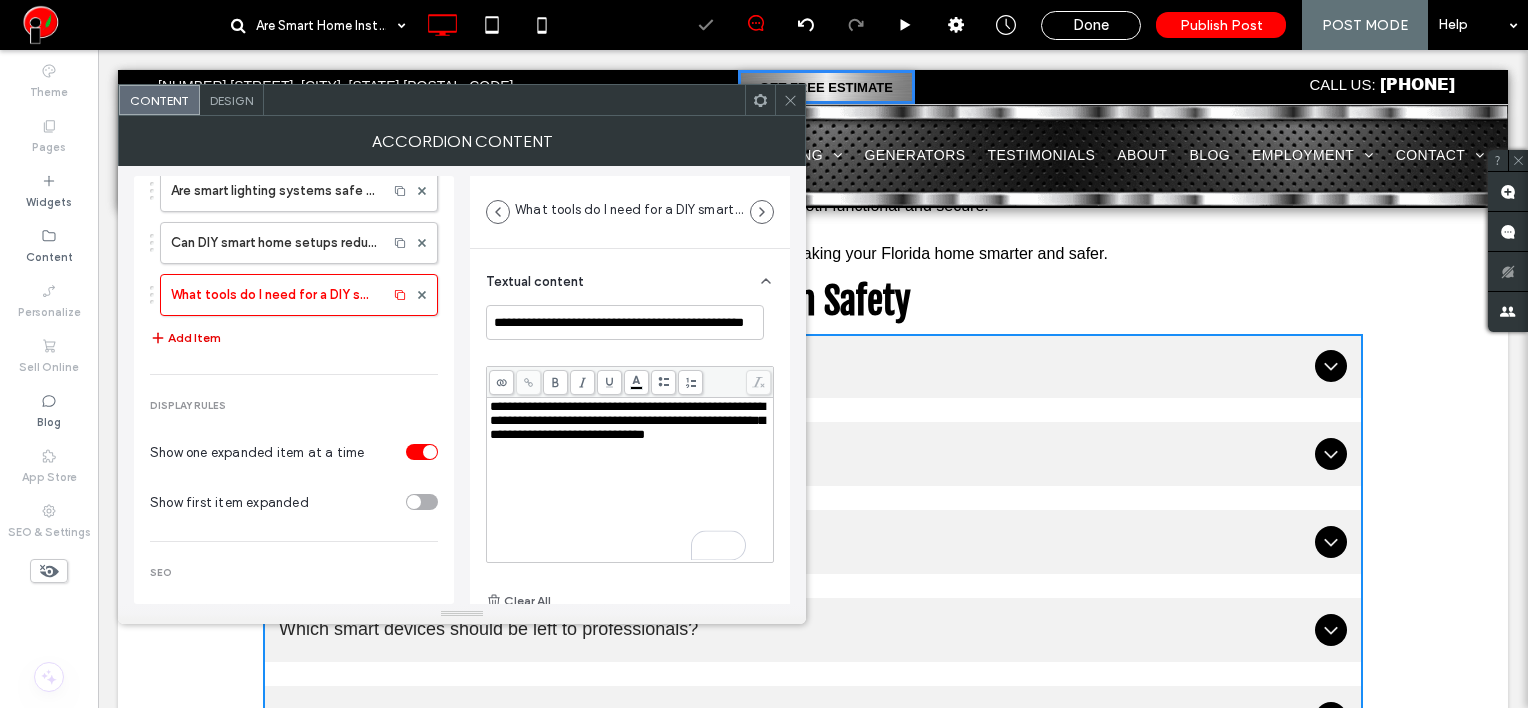 click on "Add Item" at bounding box center [185, 338] 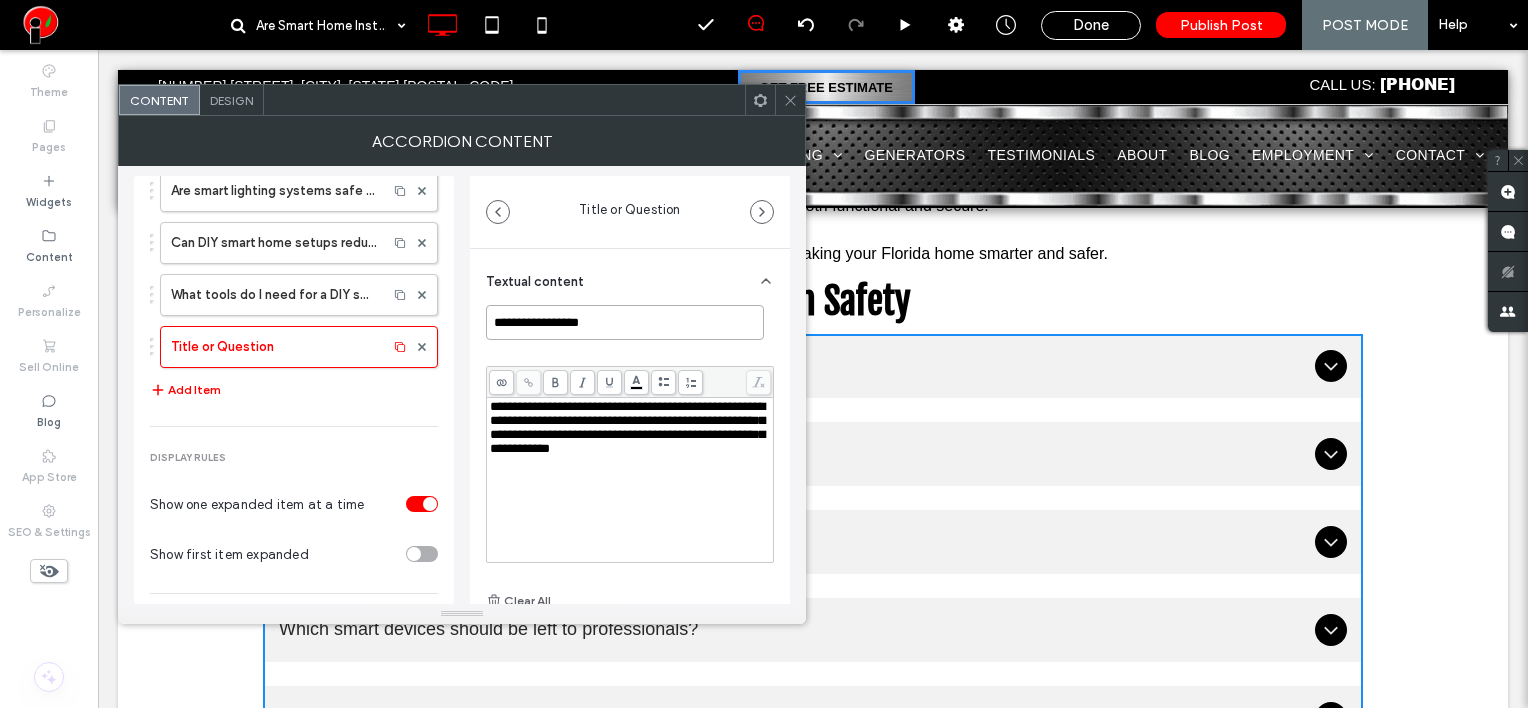 drag, startPoint x: 605, startPoint y: 333, endPoint x: 454, endPoint y: 304, distance: 153.75955 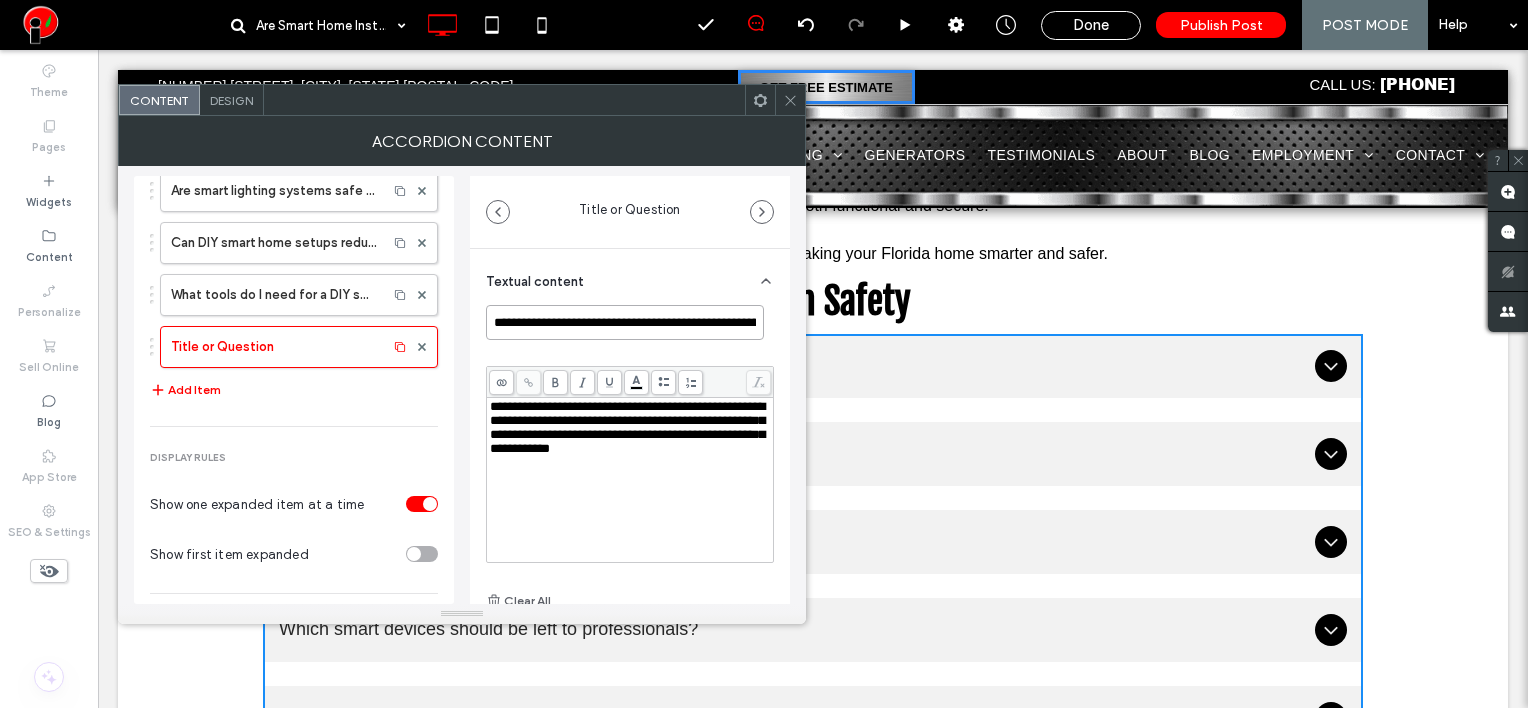 scroll, scrollTop: 0, scrollLeft: 70, axis: horizontal 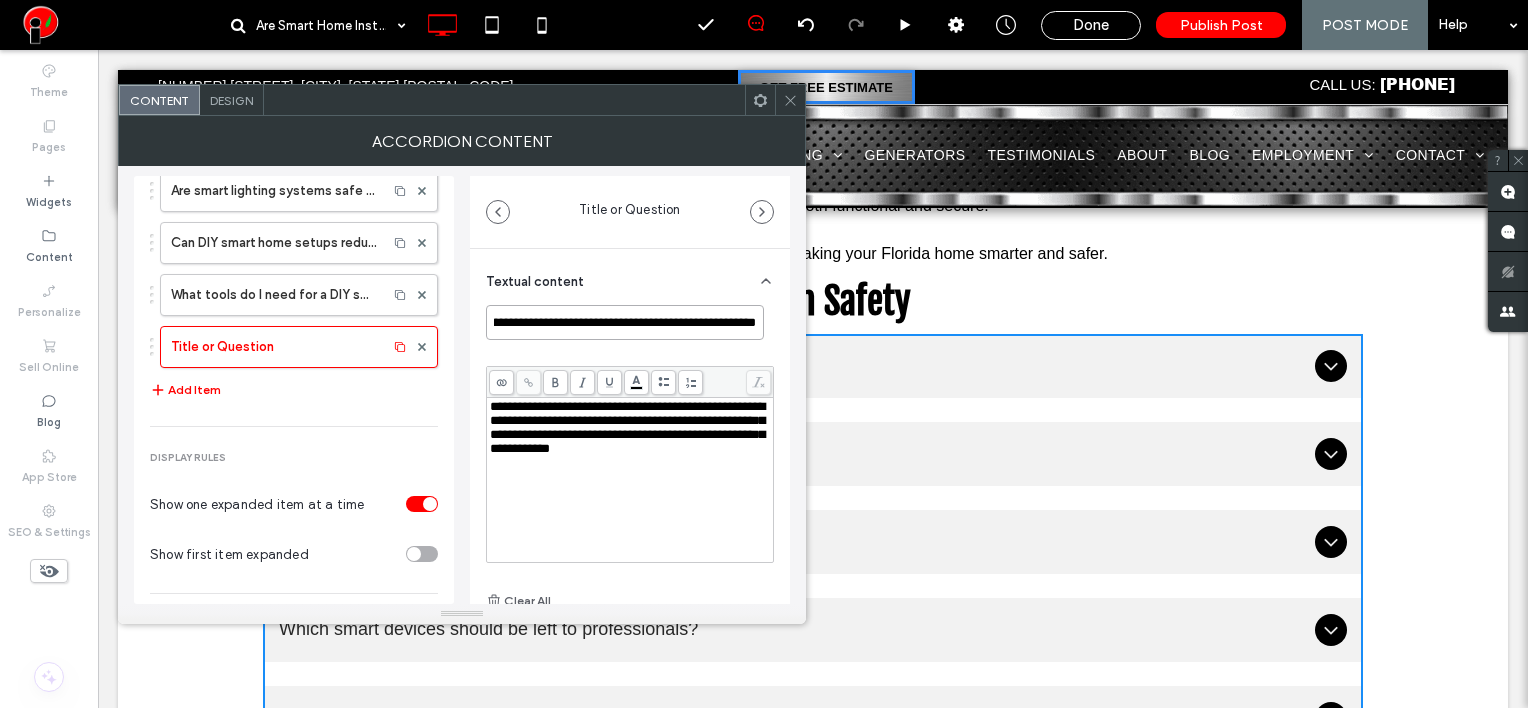 type on "**********" 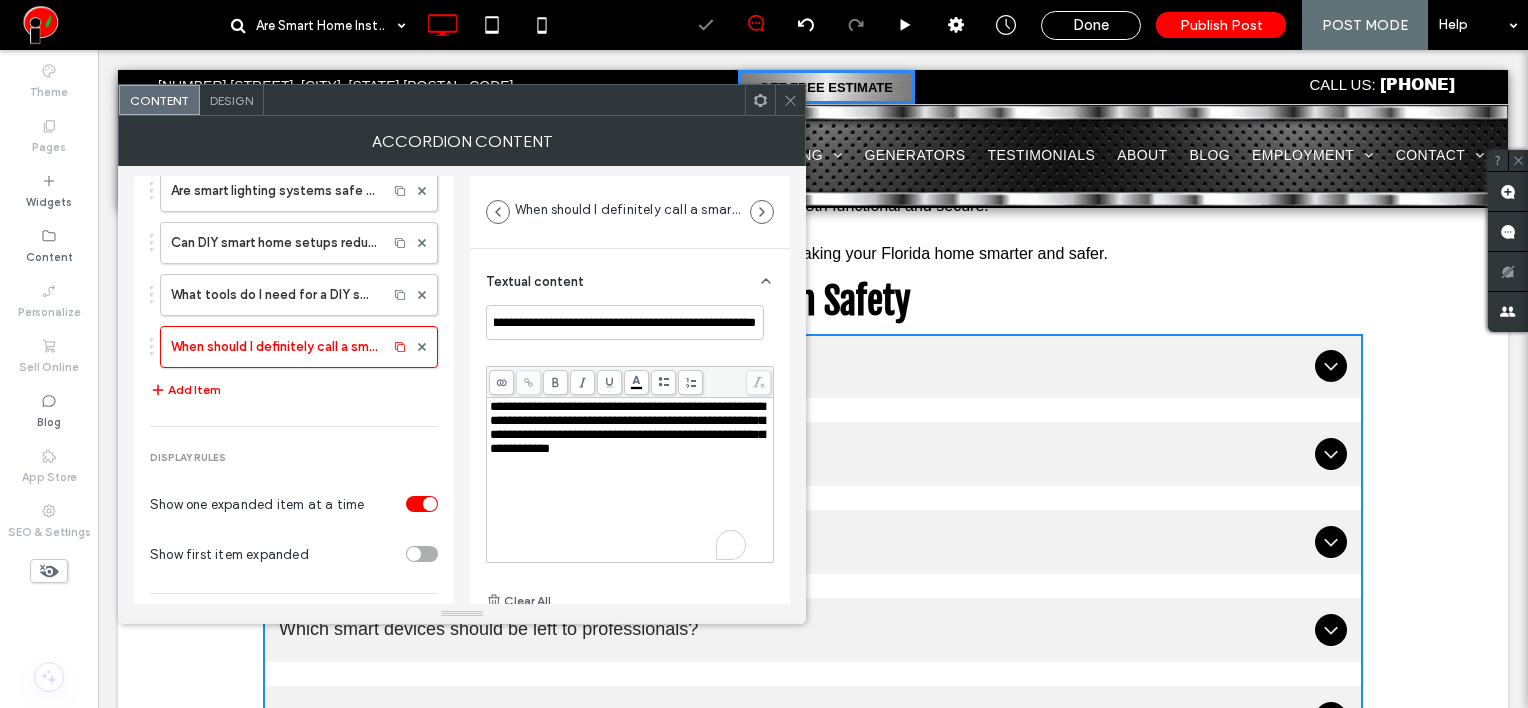 scroll, scrollTop: 0, scrollLeft: 0, axis: both 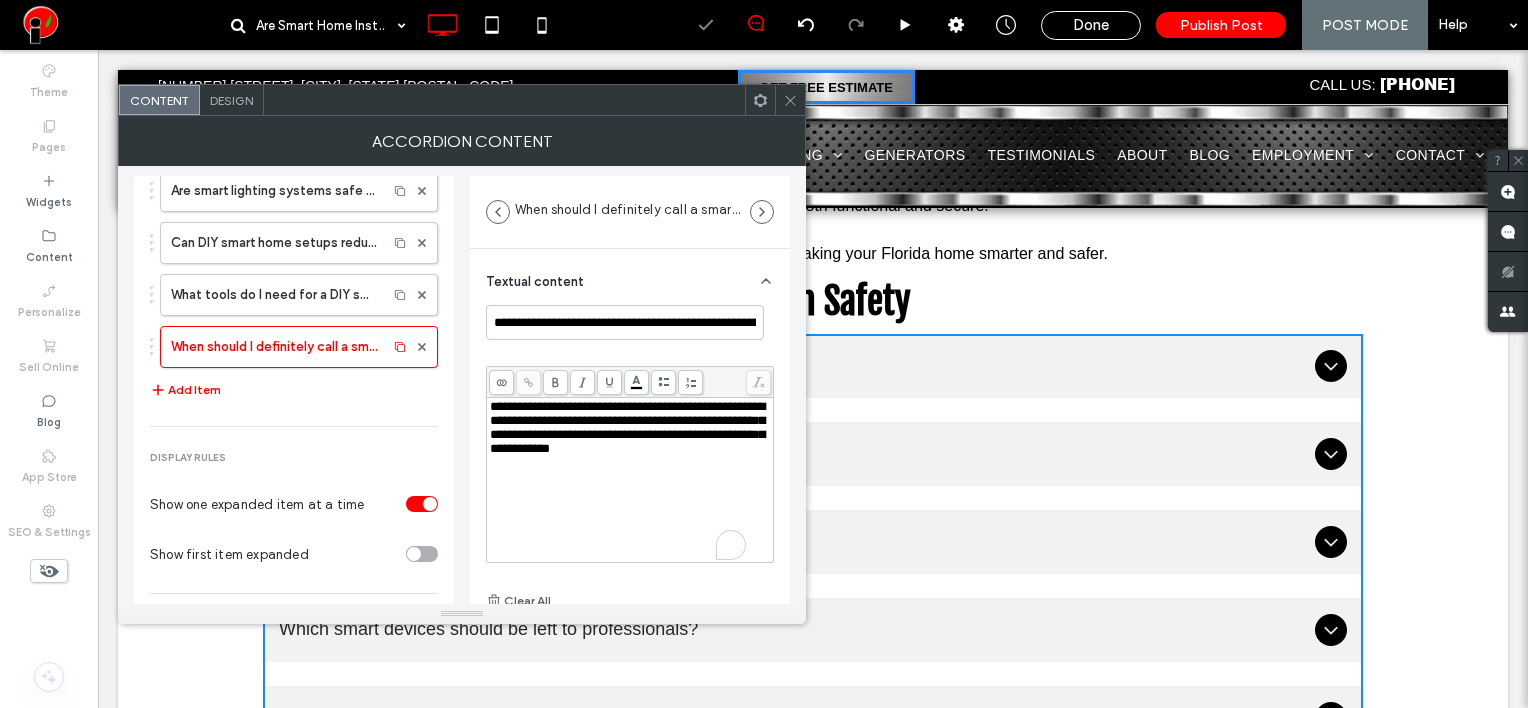 click on "**********" at bounding box center (627, 427) 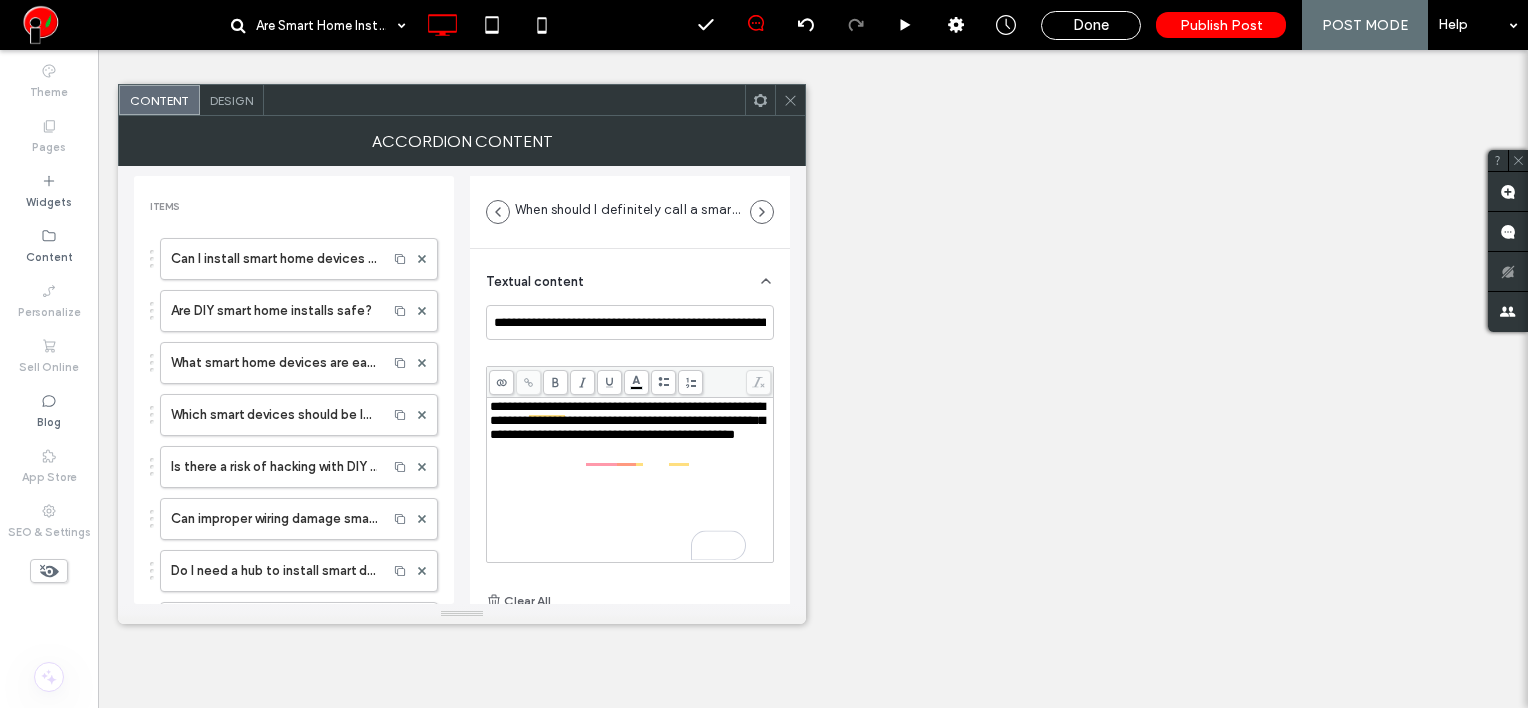 scroll, scrollTop: 0, scrollLeft: 0, axis: both 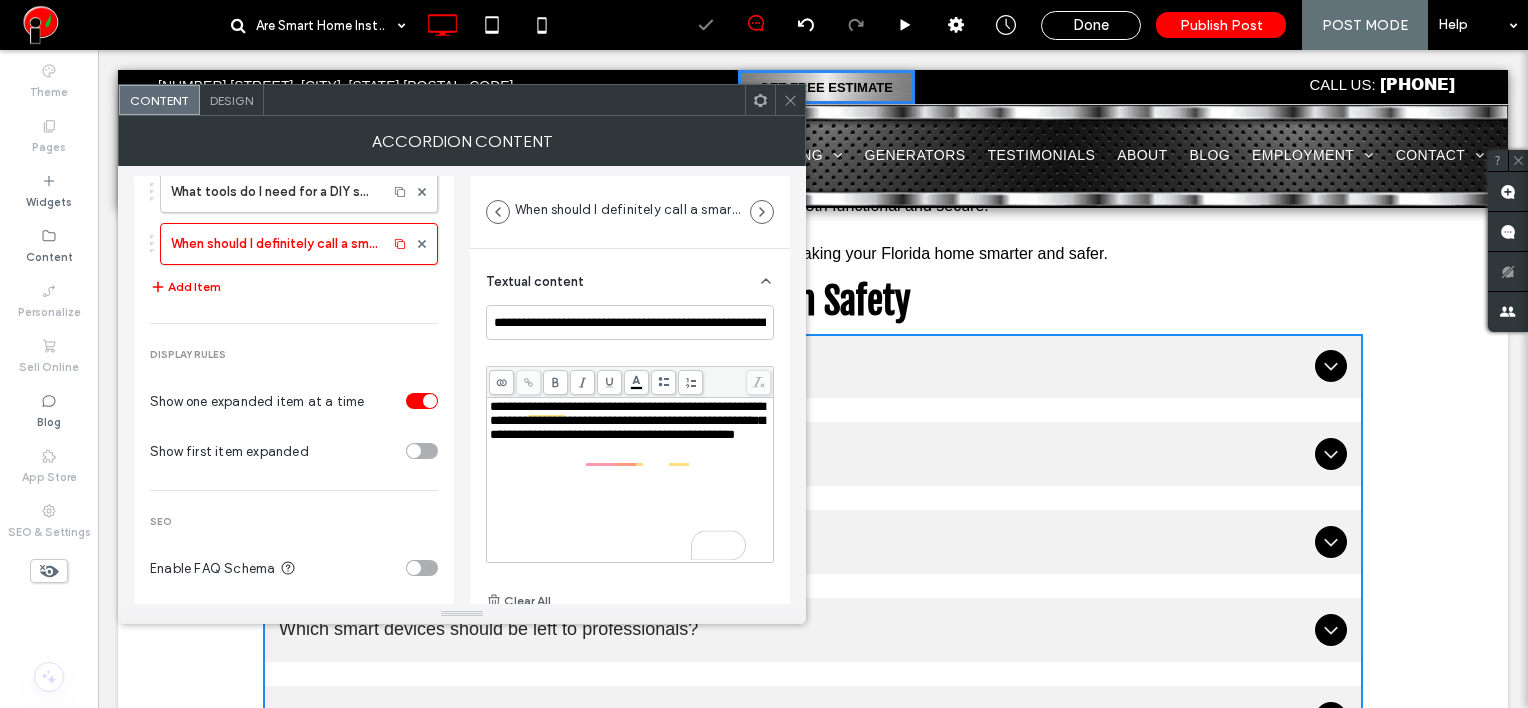 click at bounding box center [414, 568] 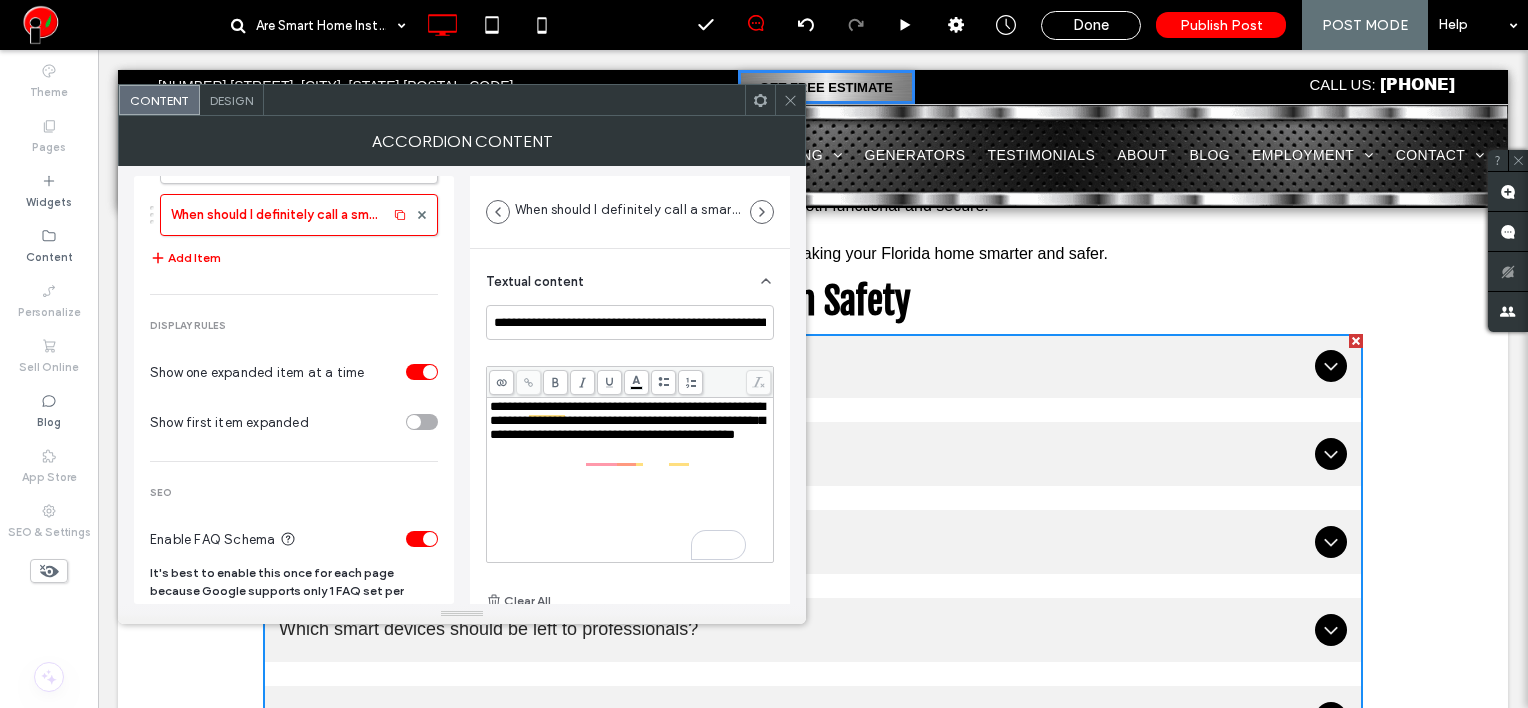 scroll, scrollTop: 1056, scrollLeft: 0, axis: vertical 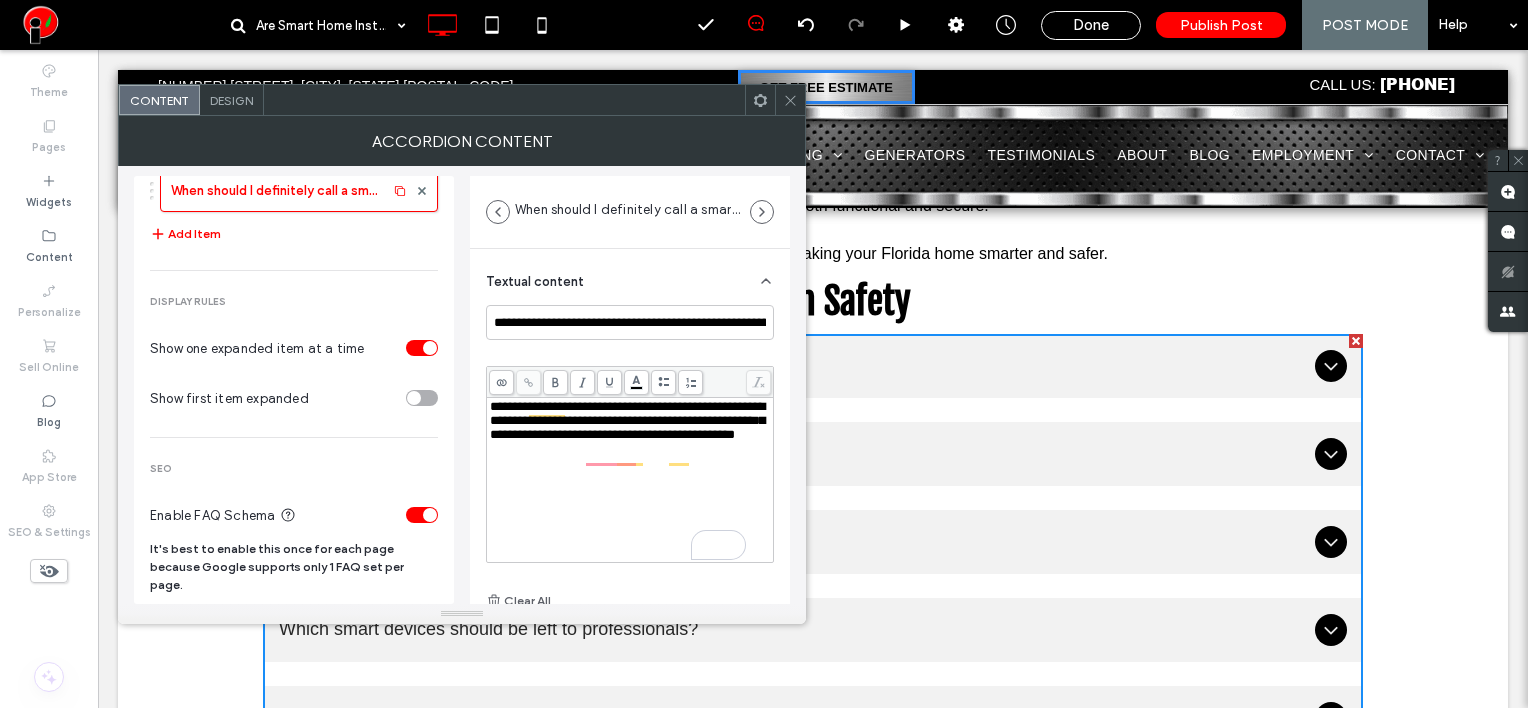 click on "Design" at bounding box center [231, 100] 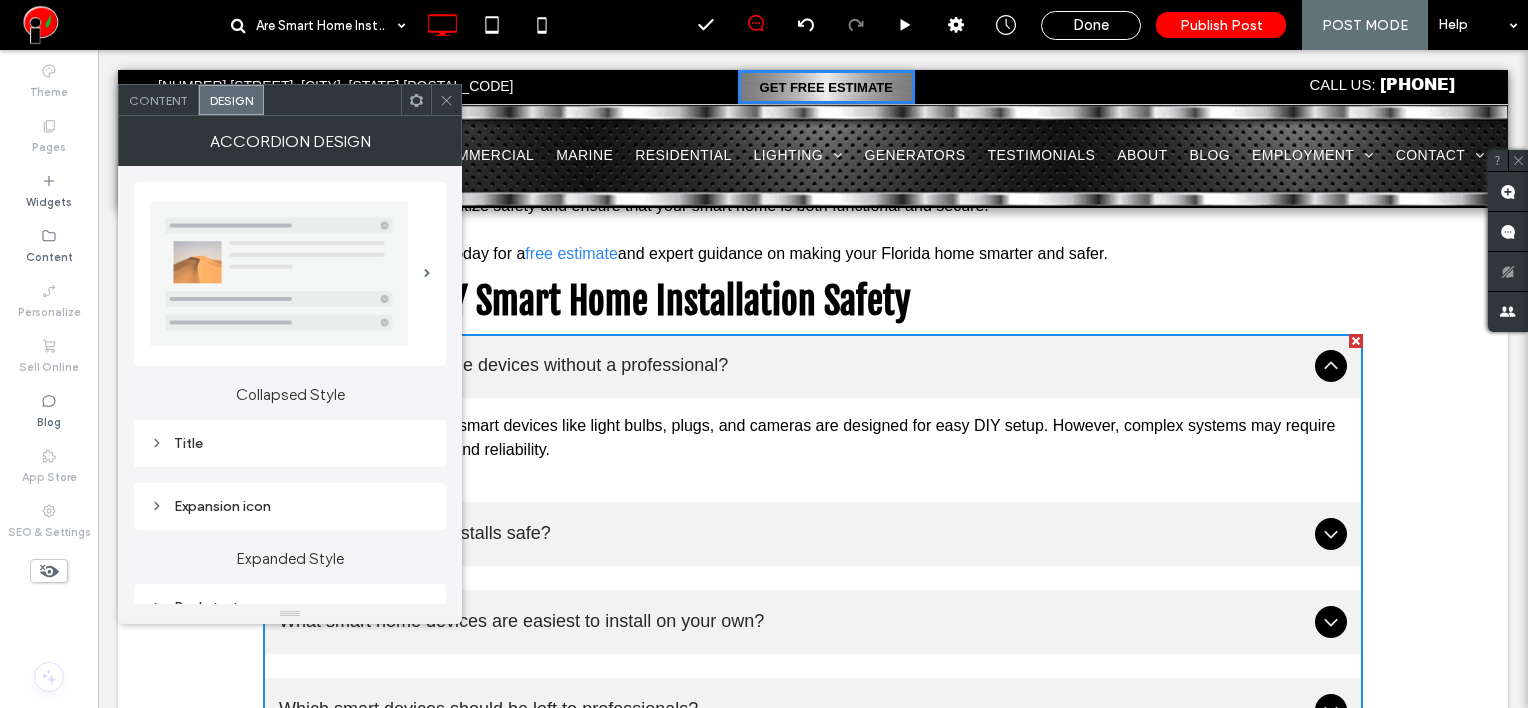 click on "Title" at bounding box center [290, 443] 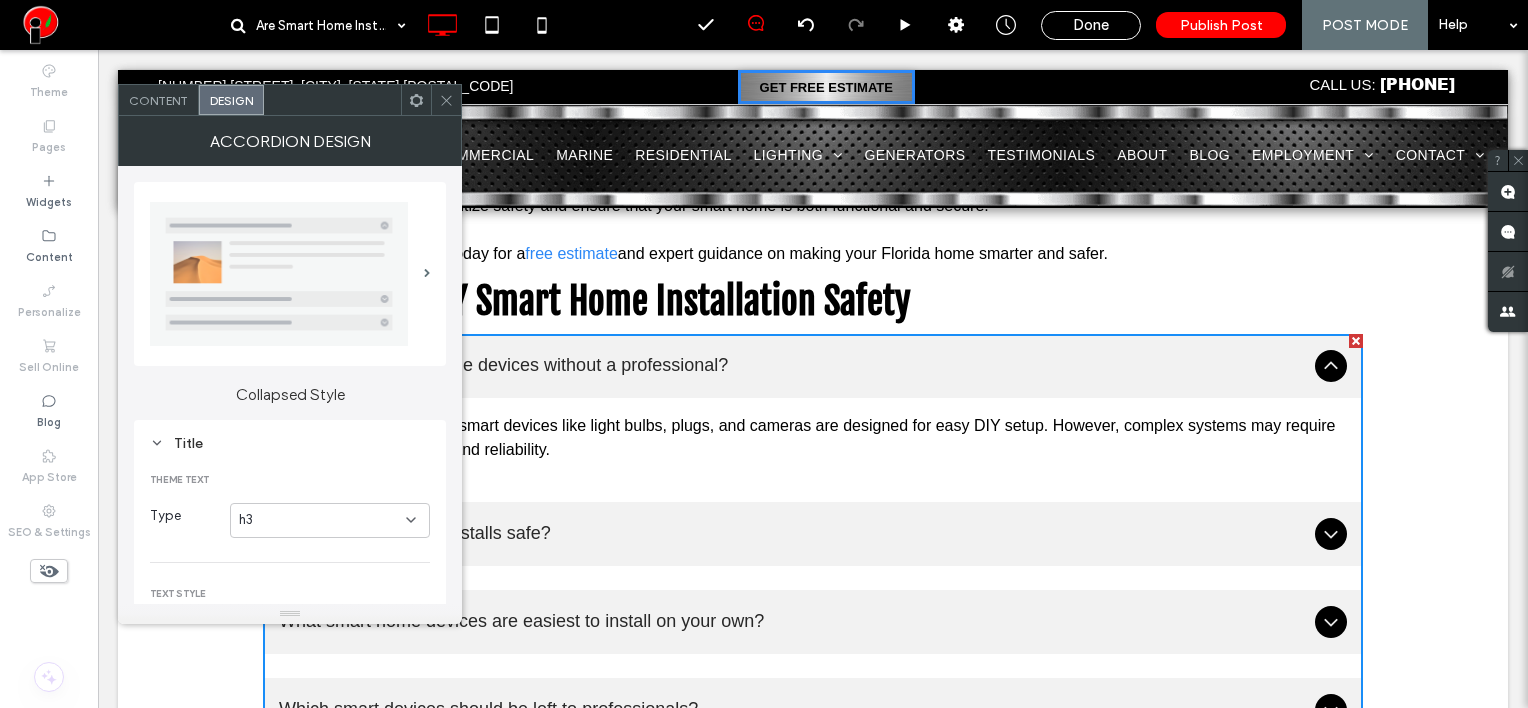 scroll, scrollTop: 300, scrollLeft: 0, axis: vertical 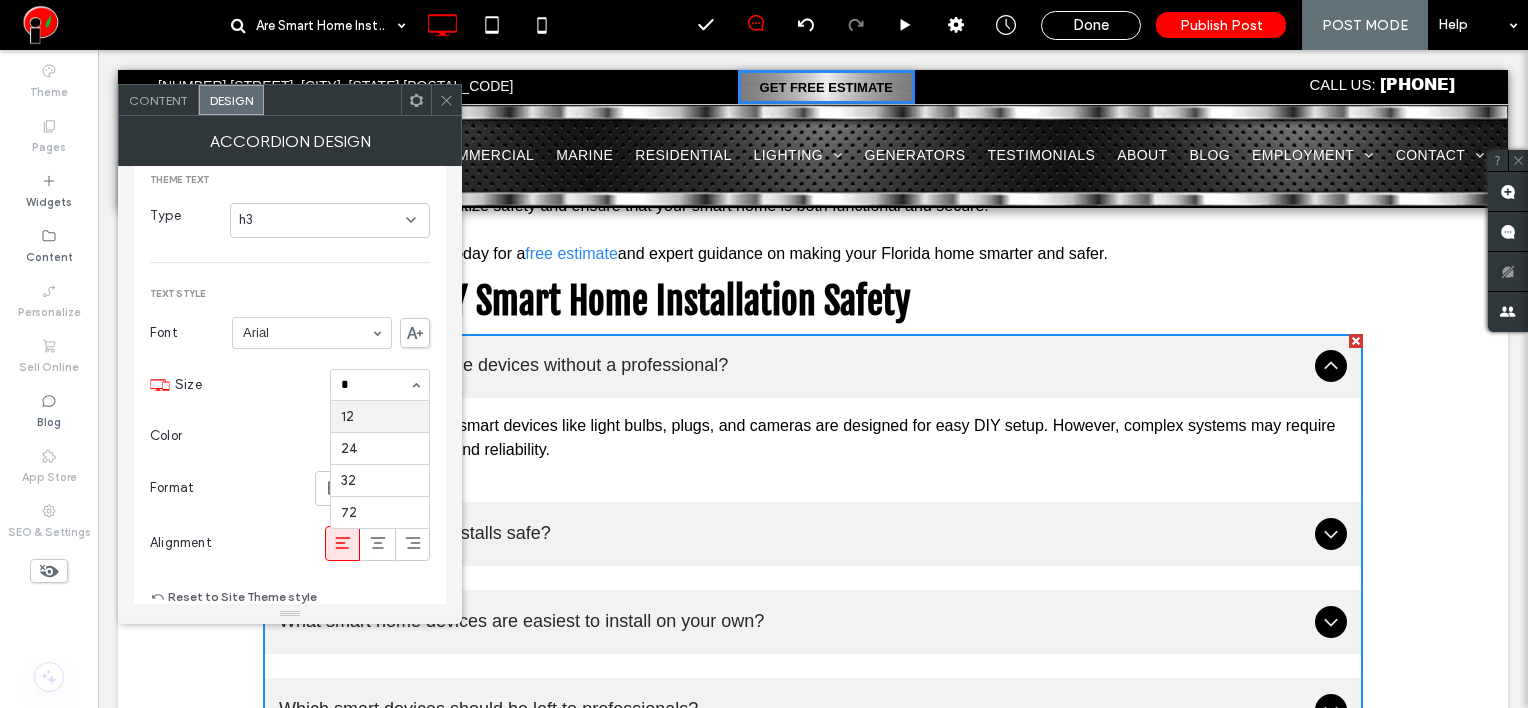 type on "**" 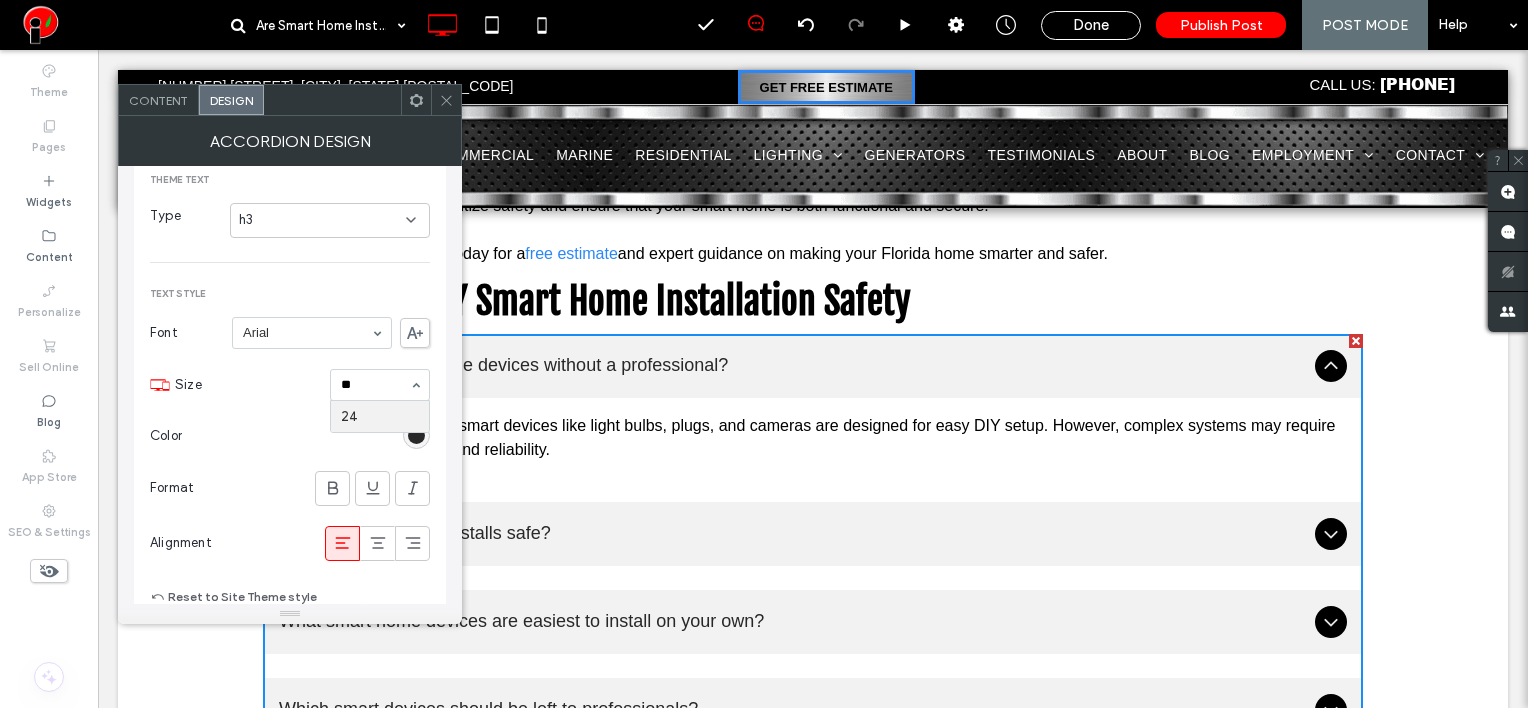 type 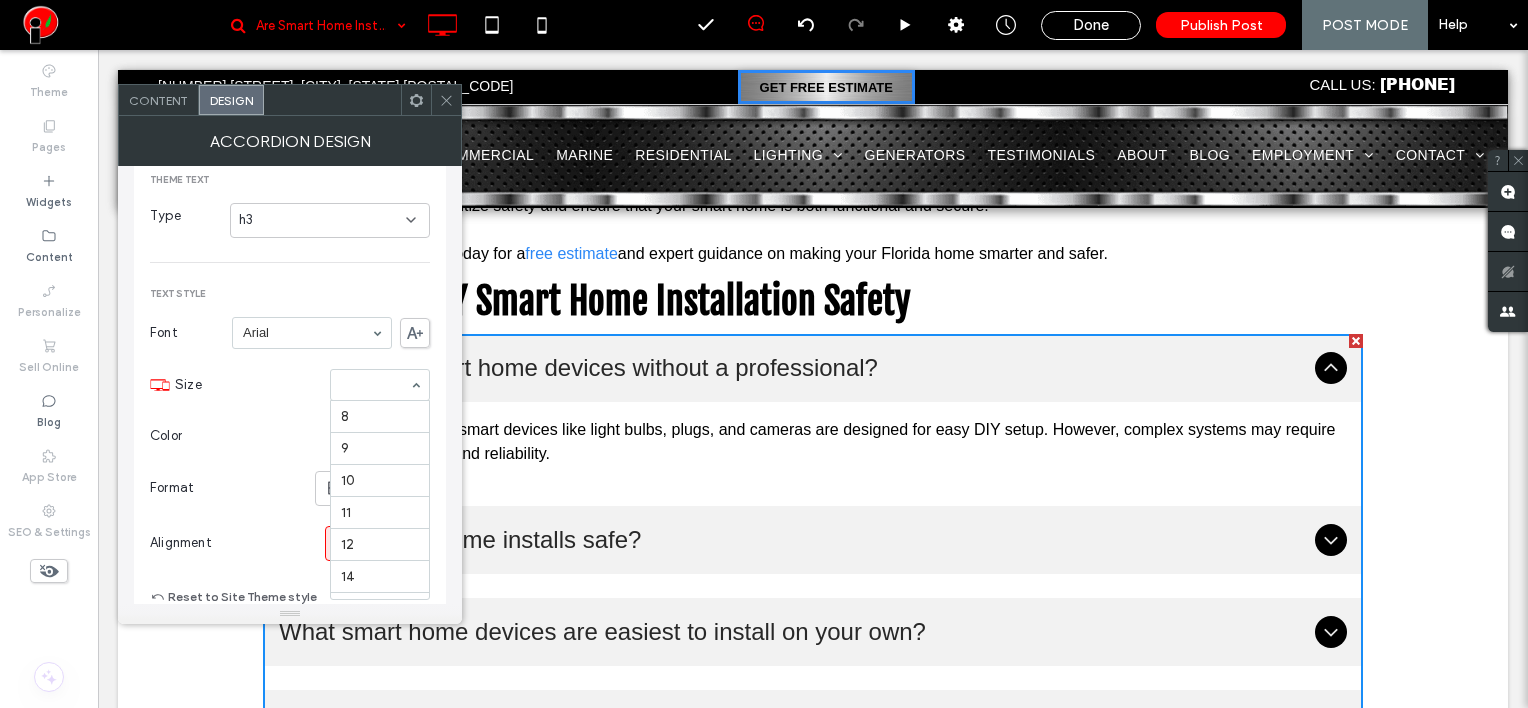 scroll, scrollTop: 262, scrollLeft: 0, axis: vertical 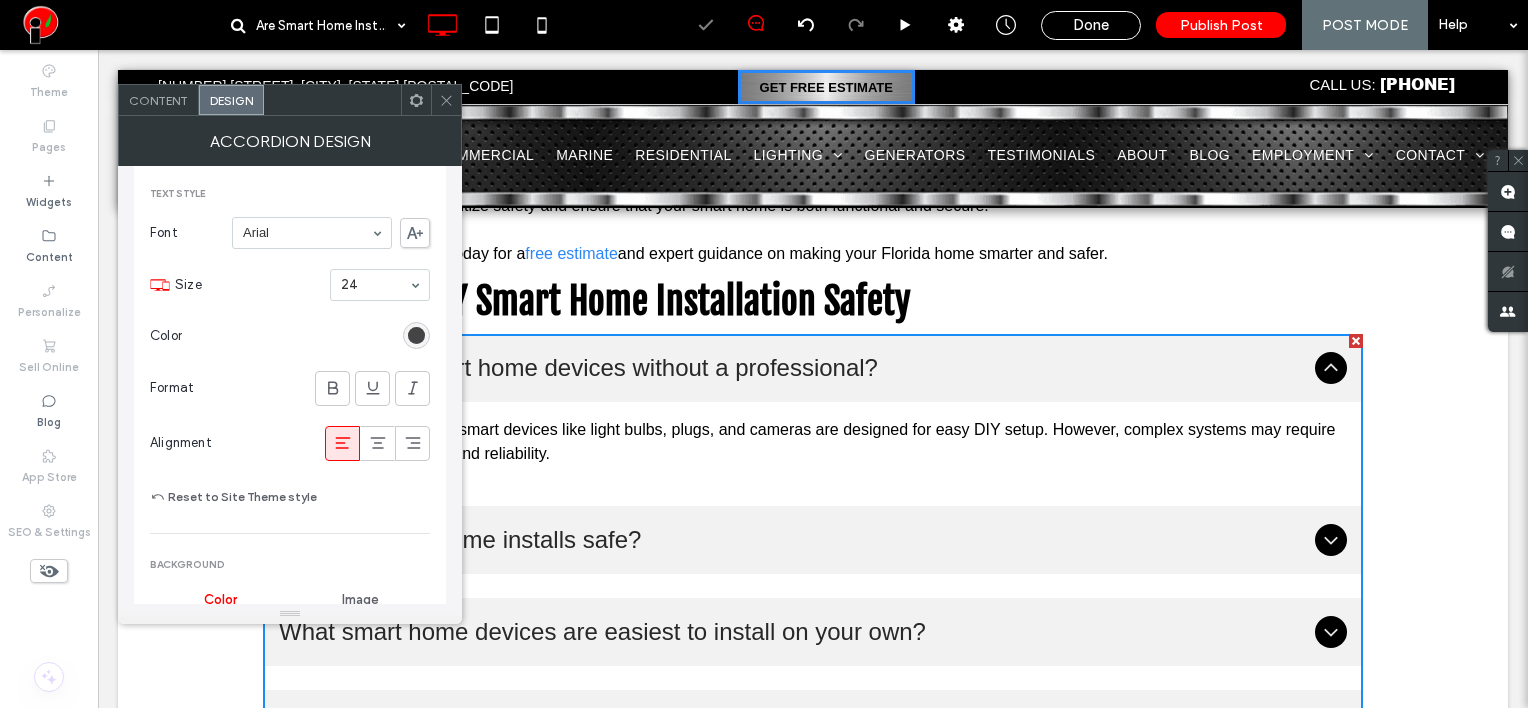 click at bounding box center [416, 335] 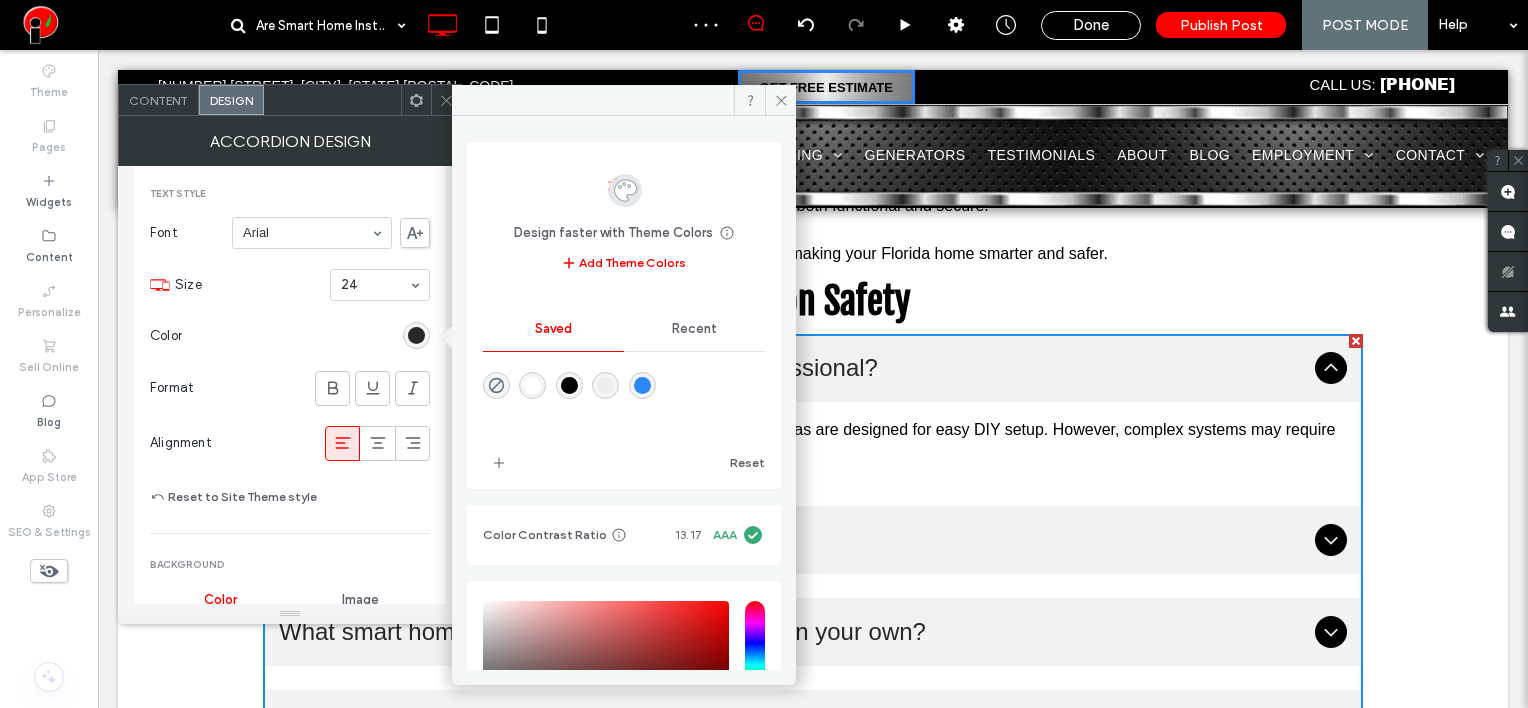 click at bounding box center (532, 385) 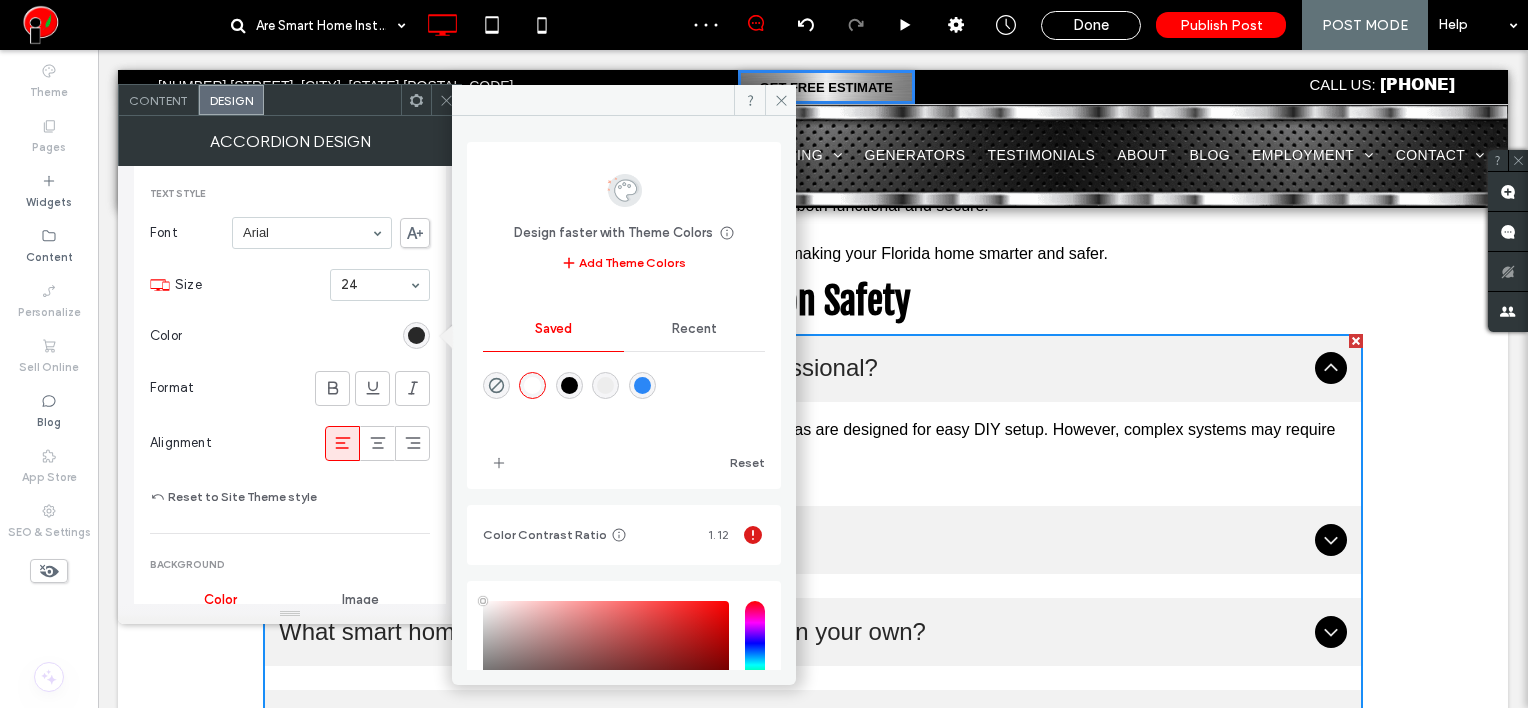 type on "*******" 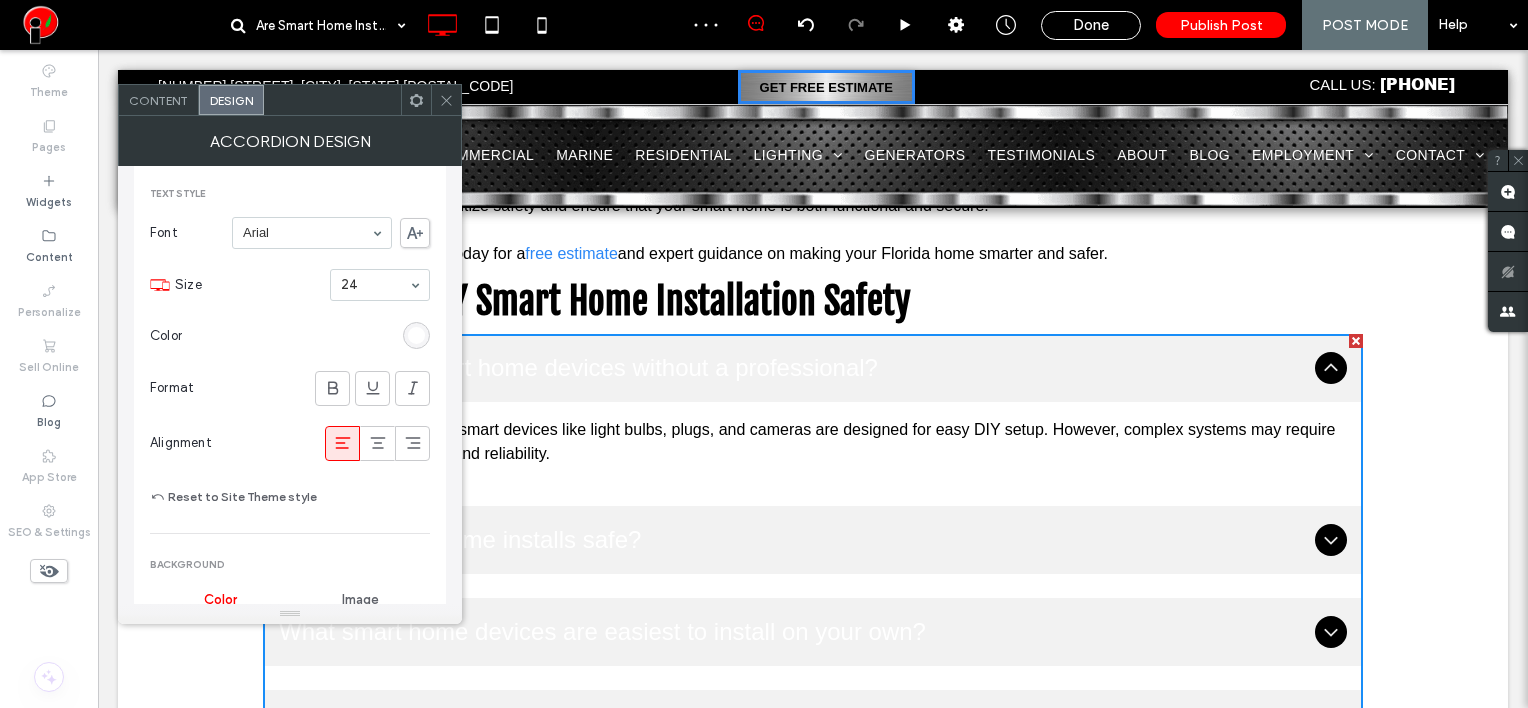 scroll, scrollTop: 600, scrollLeft: 0, axis: vertical 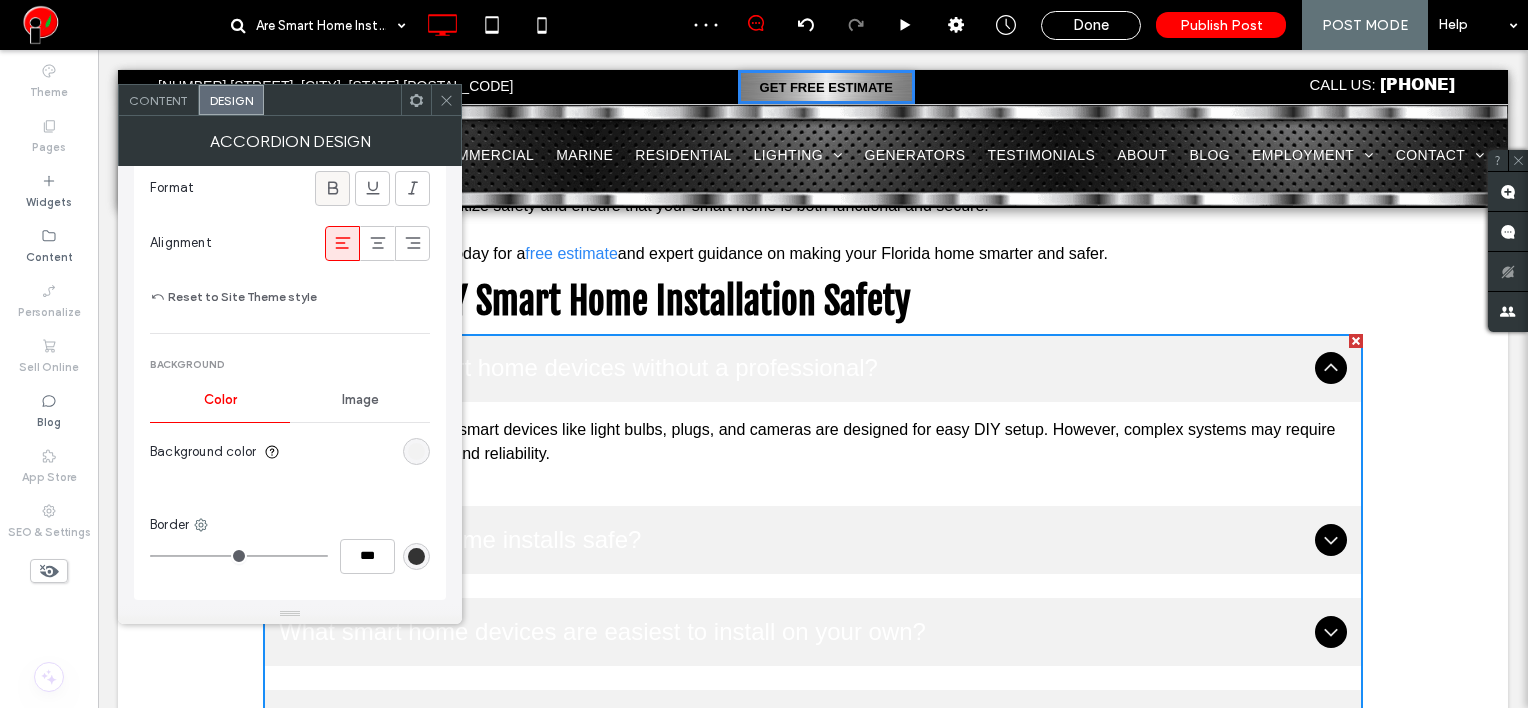 click at bounding box center (332, 188) 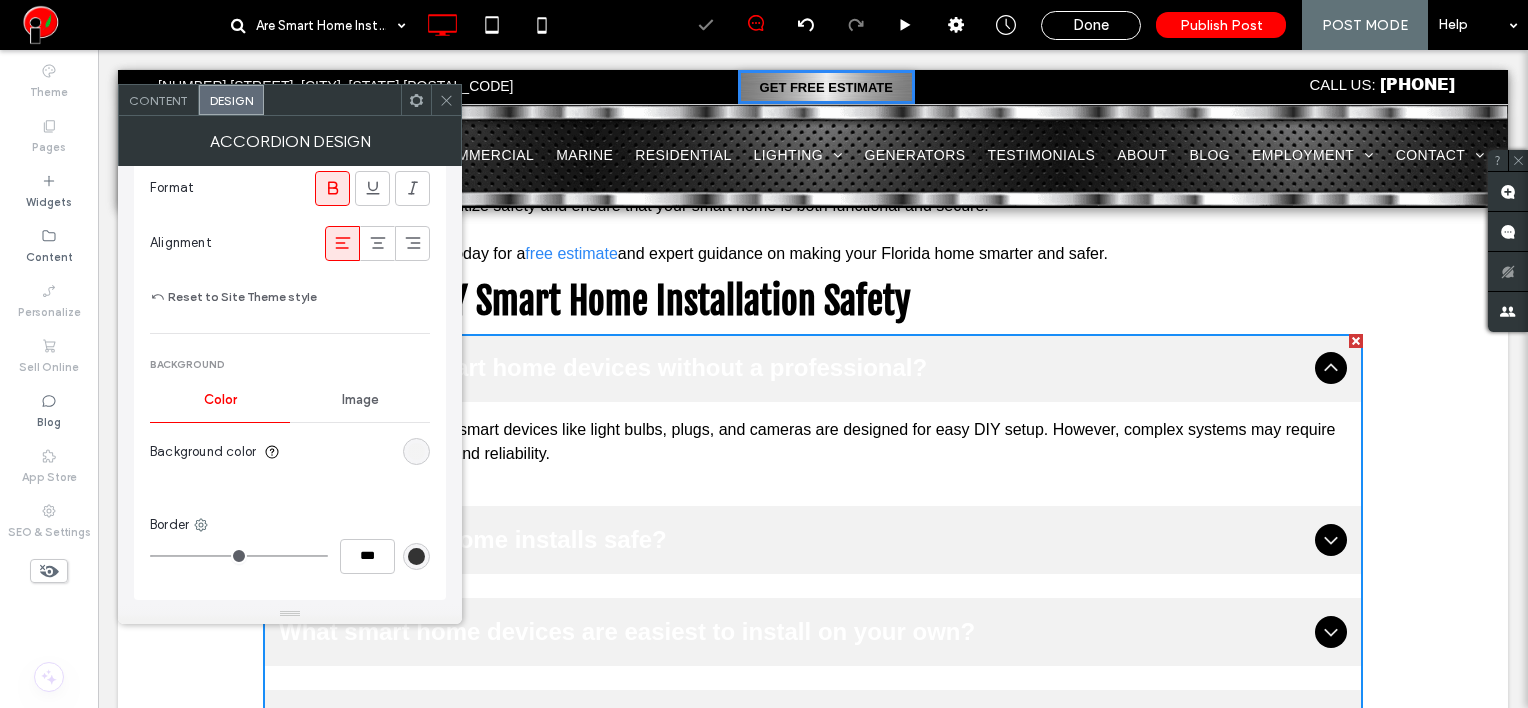 click at bounding box center [416, 451] 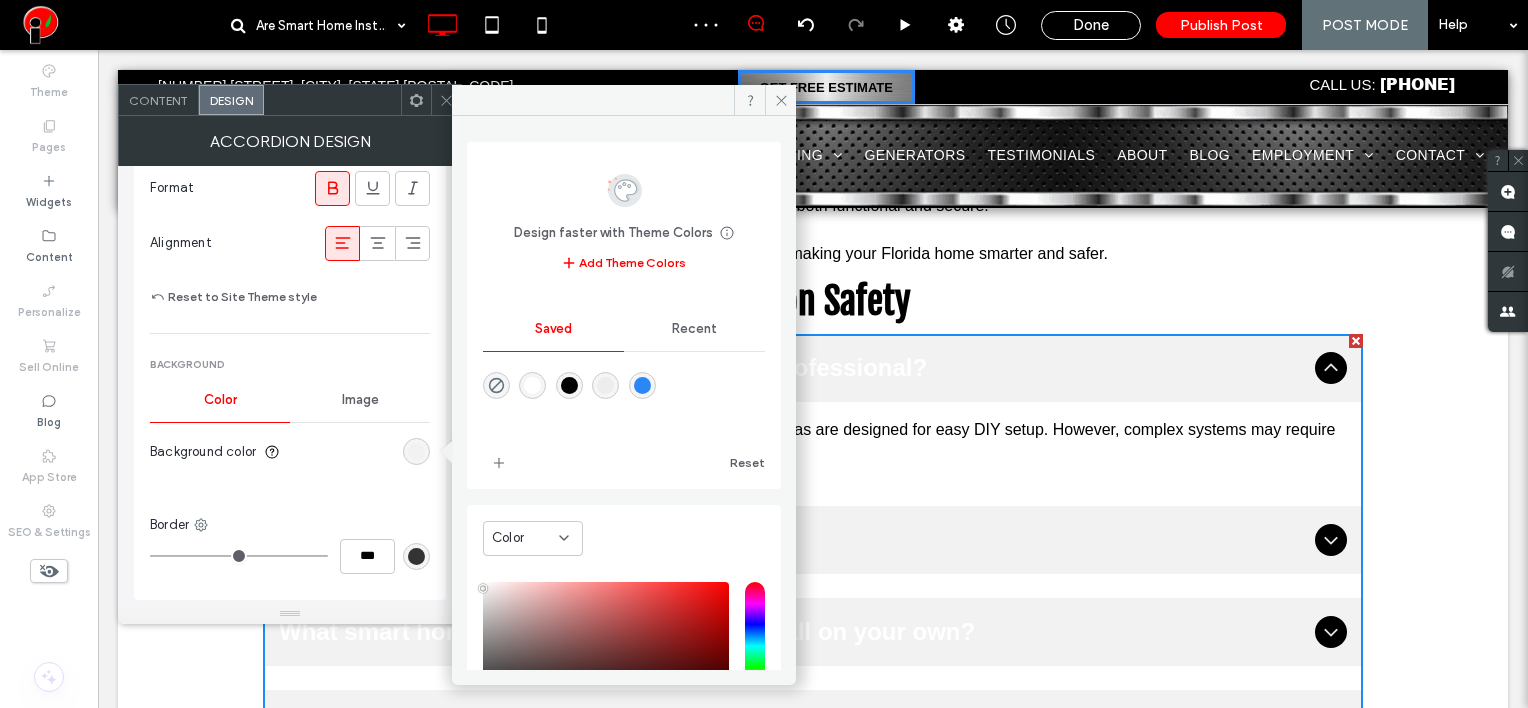 click at bounding box center (569, 385) 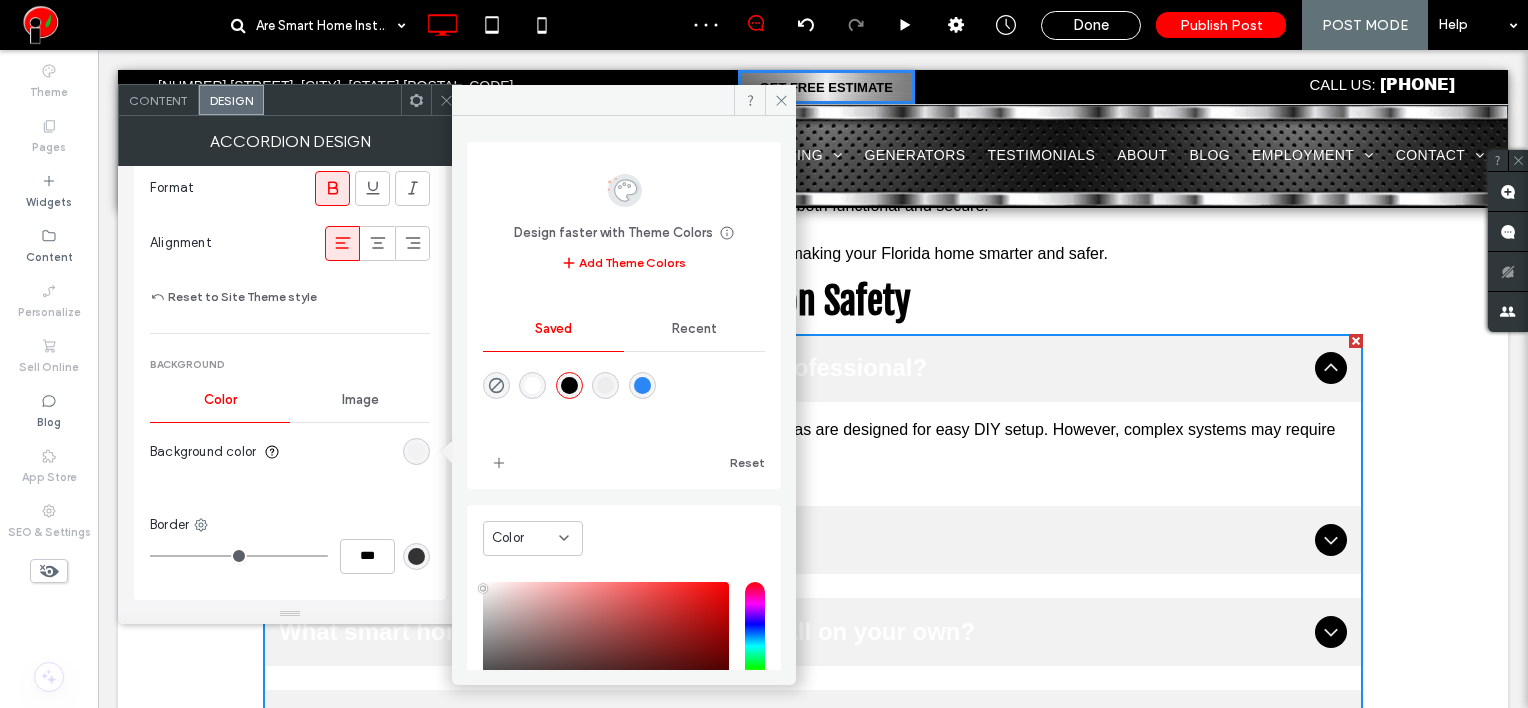 type on "*******" 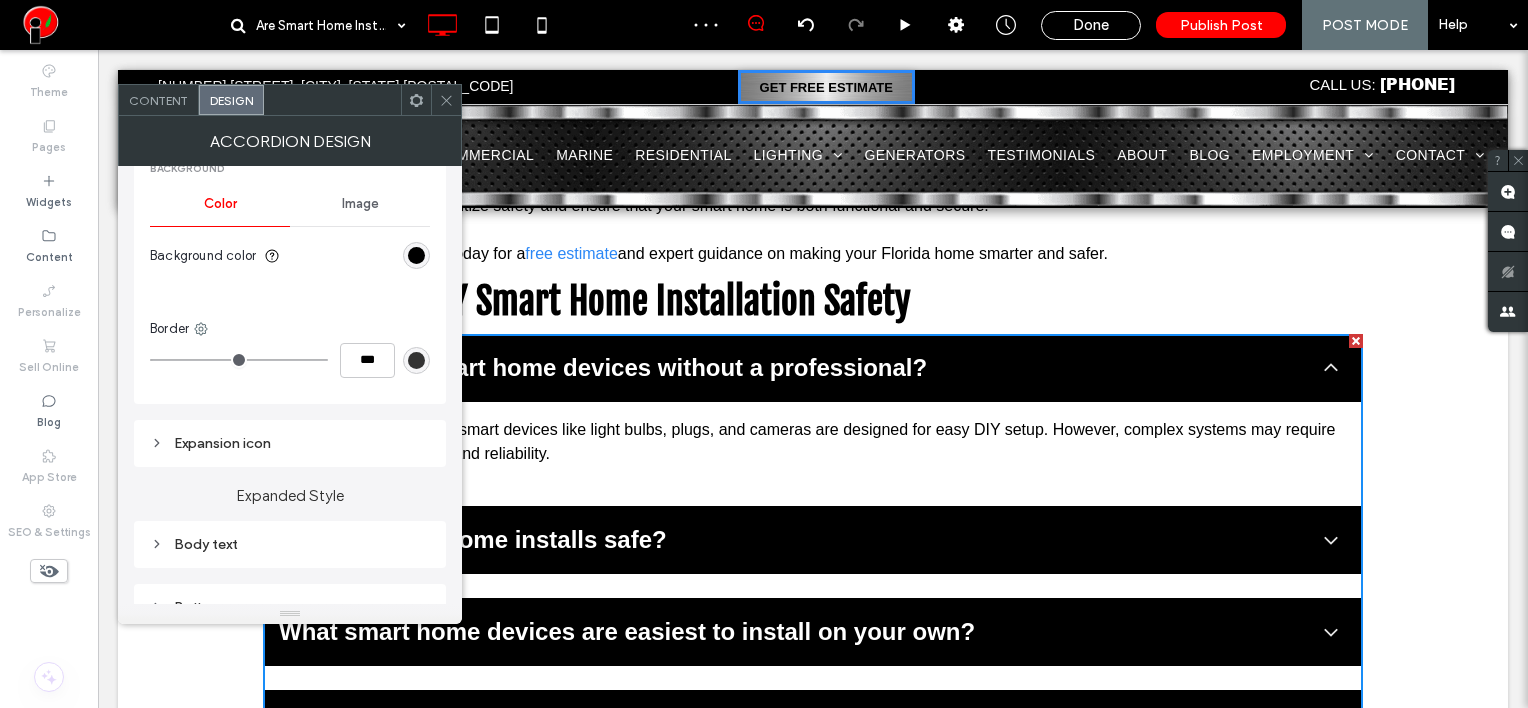 scroll, scrollTop: 800, scrollLeft: 0, axis: vertical 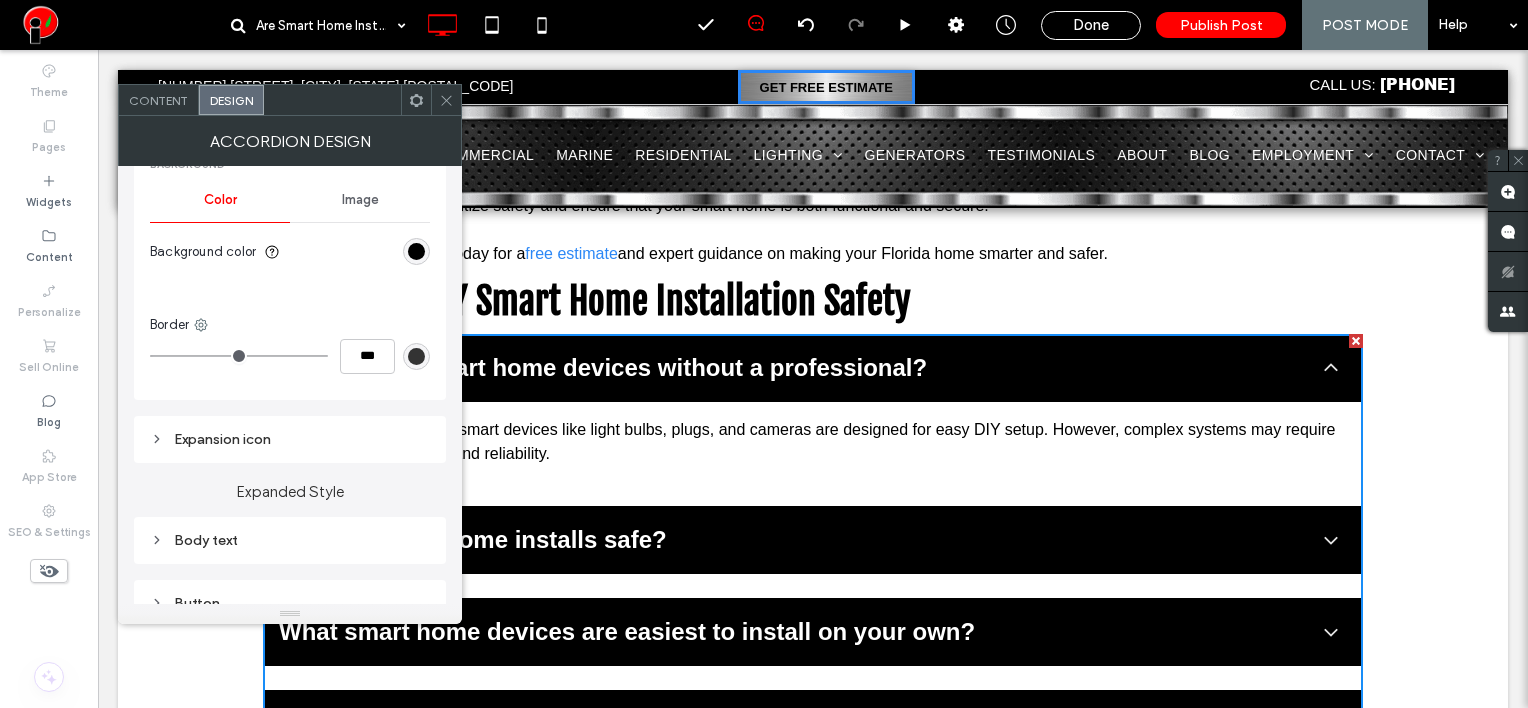 click at bounding box center (416, 356) 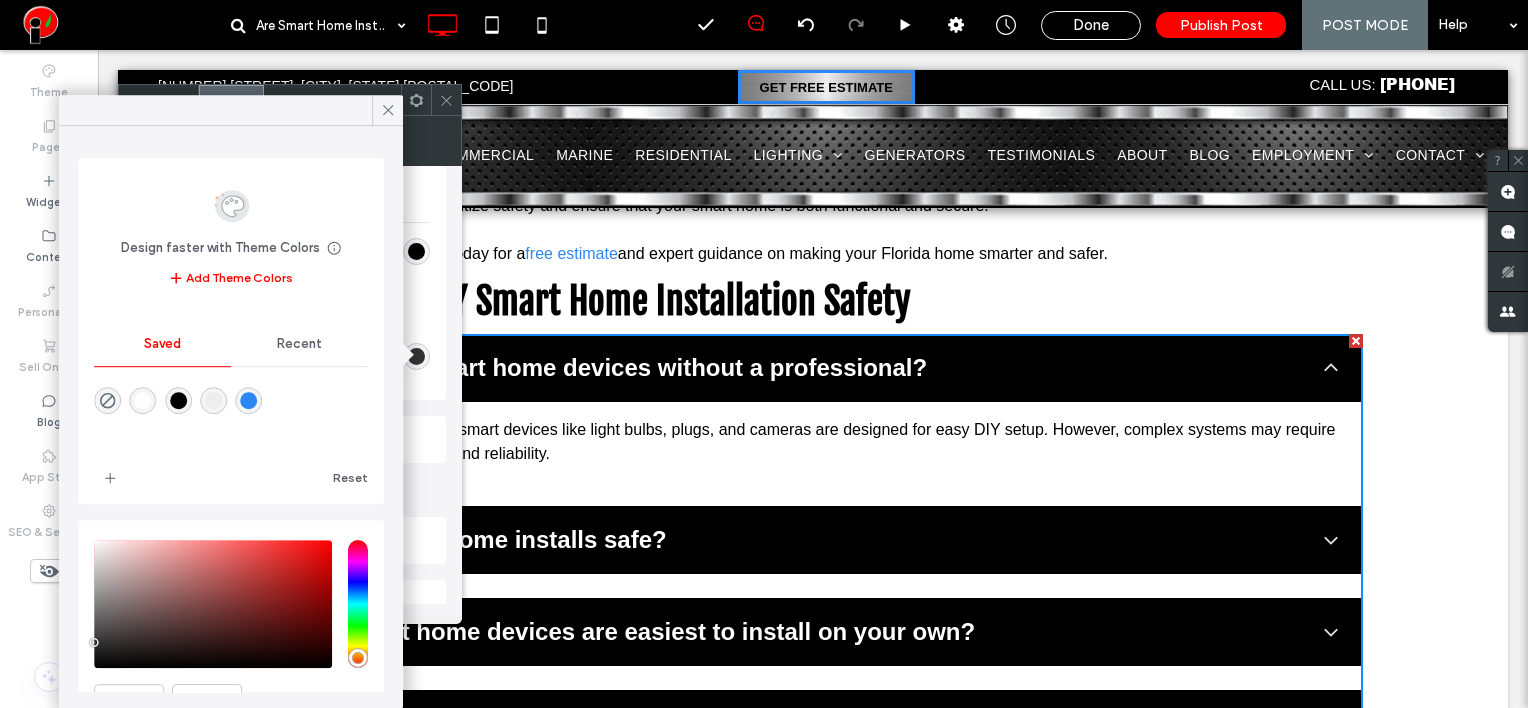 click at bounding box center (248, 401) 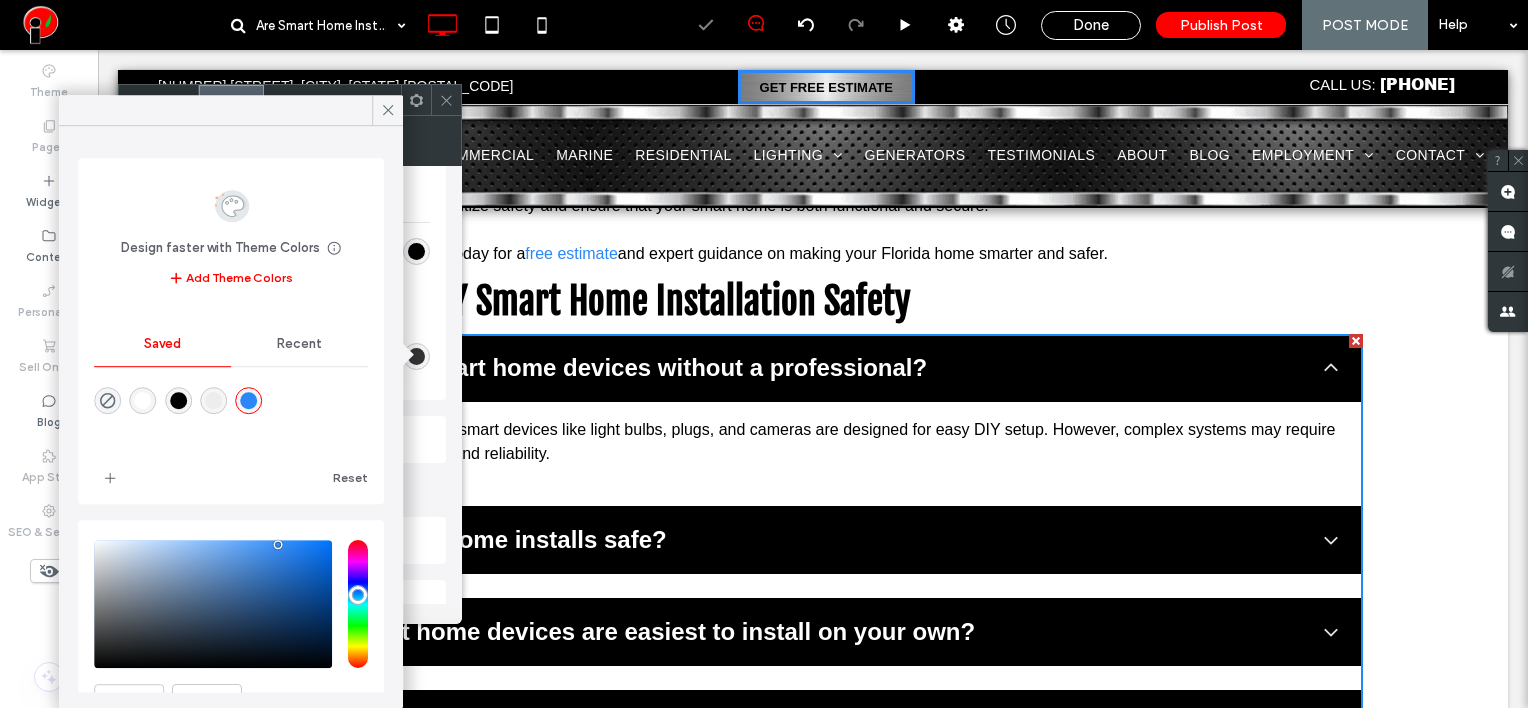type on "*******" 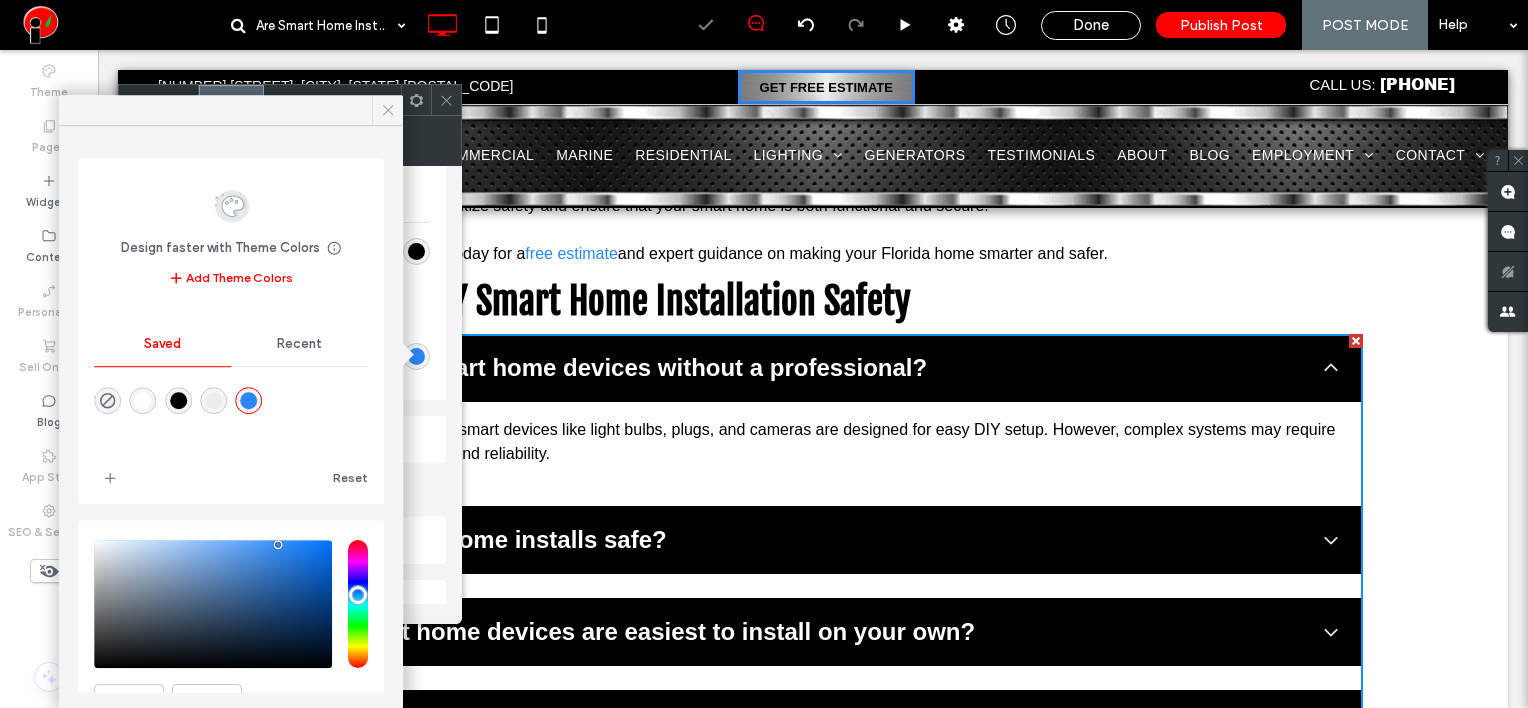 click 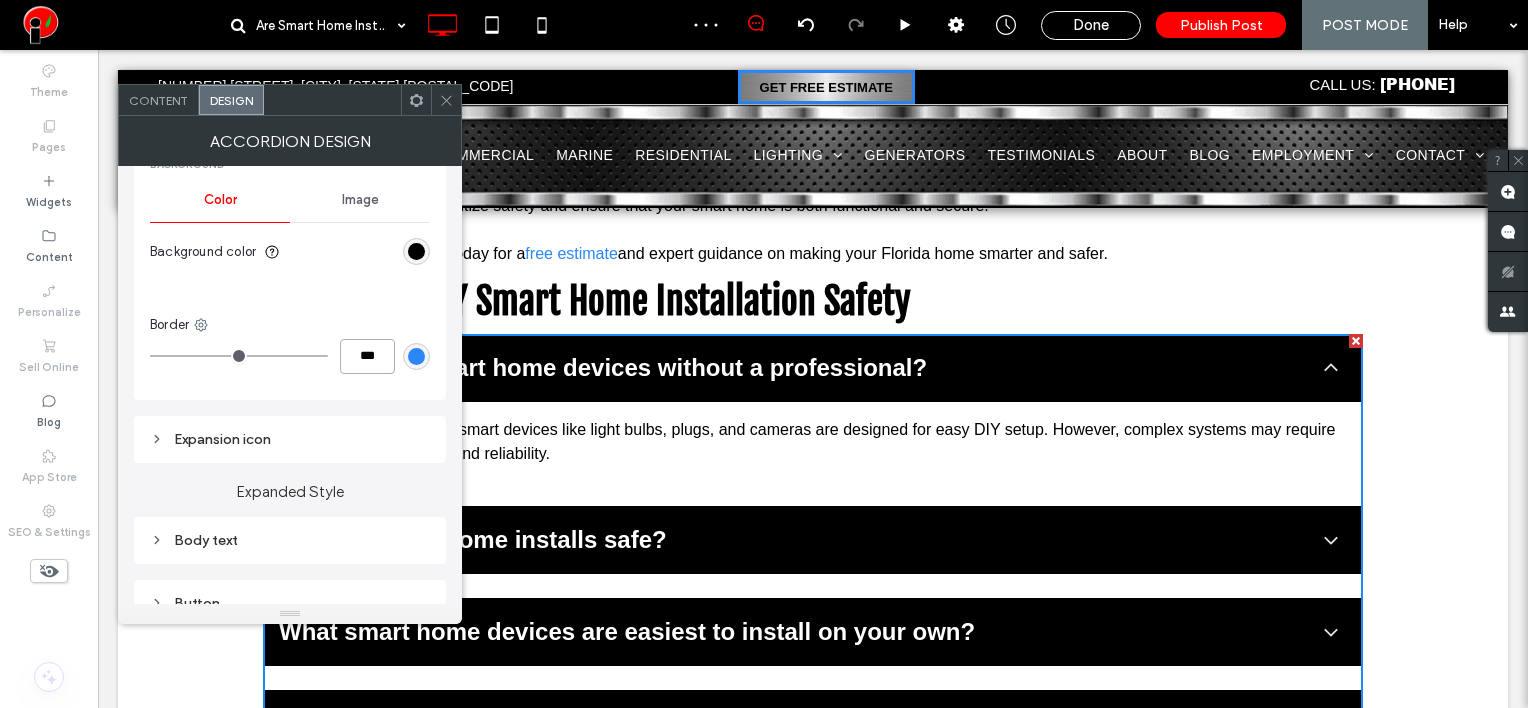 click on "***" at bounding box center [367, 356] 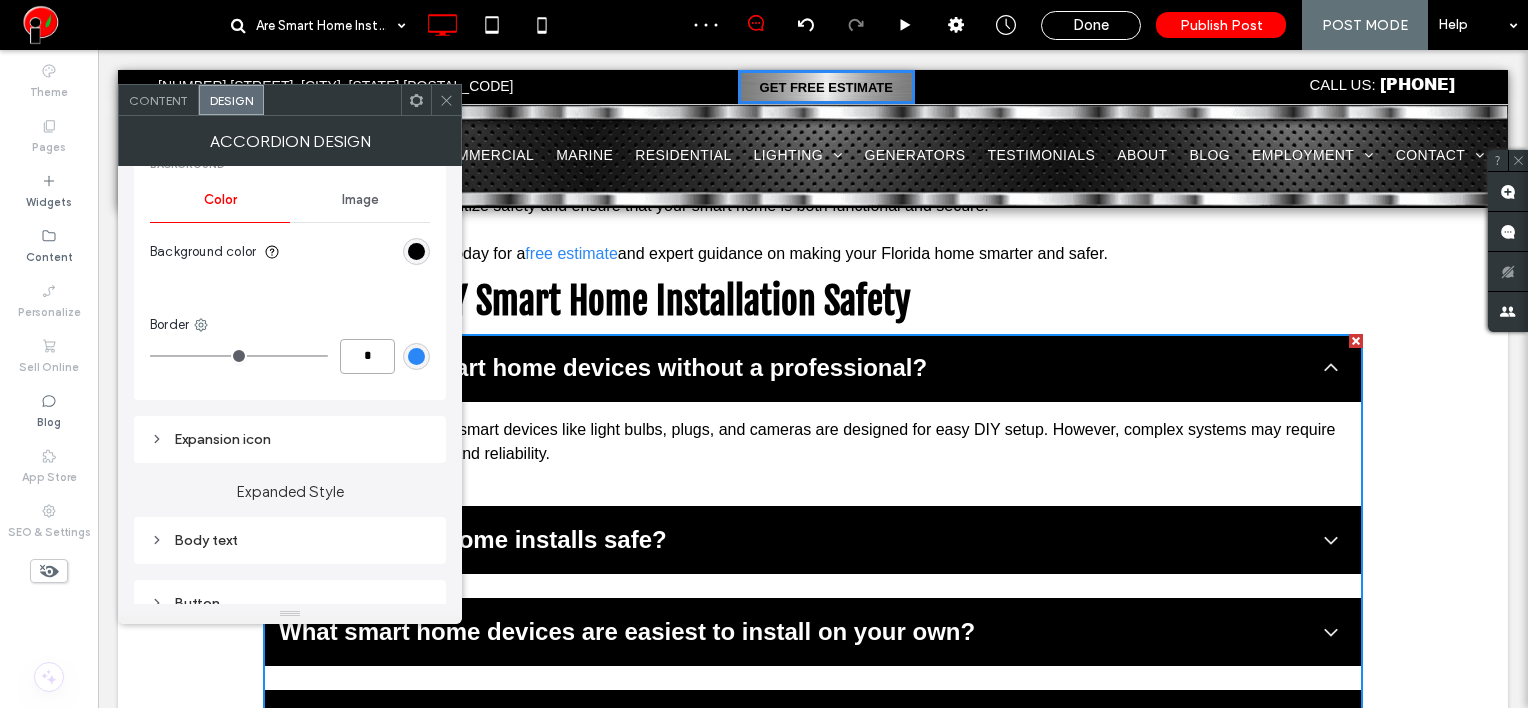 type on "*" 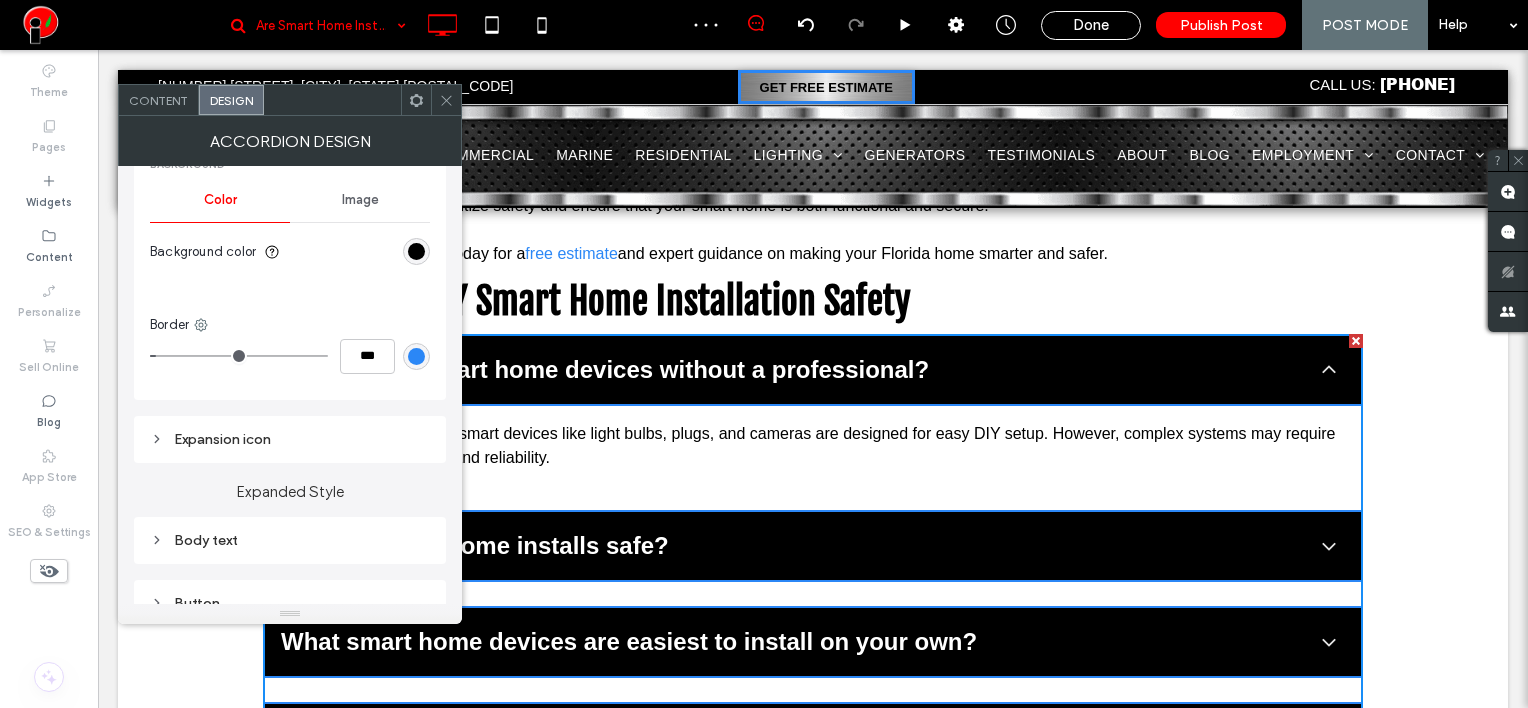 type on "*" 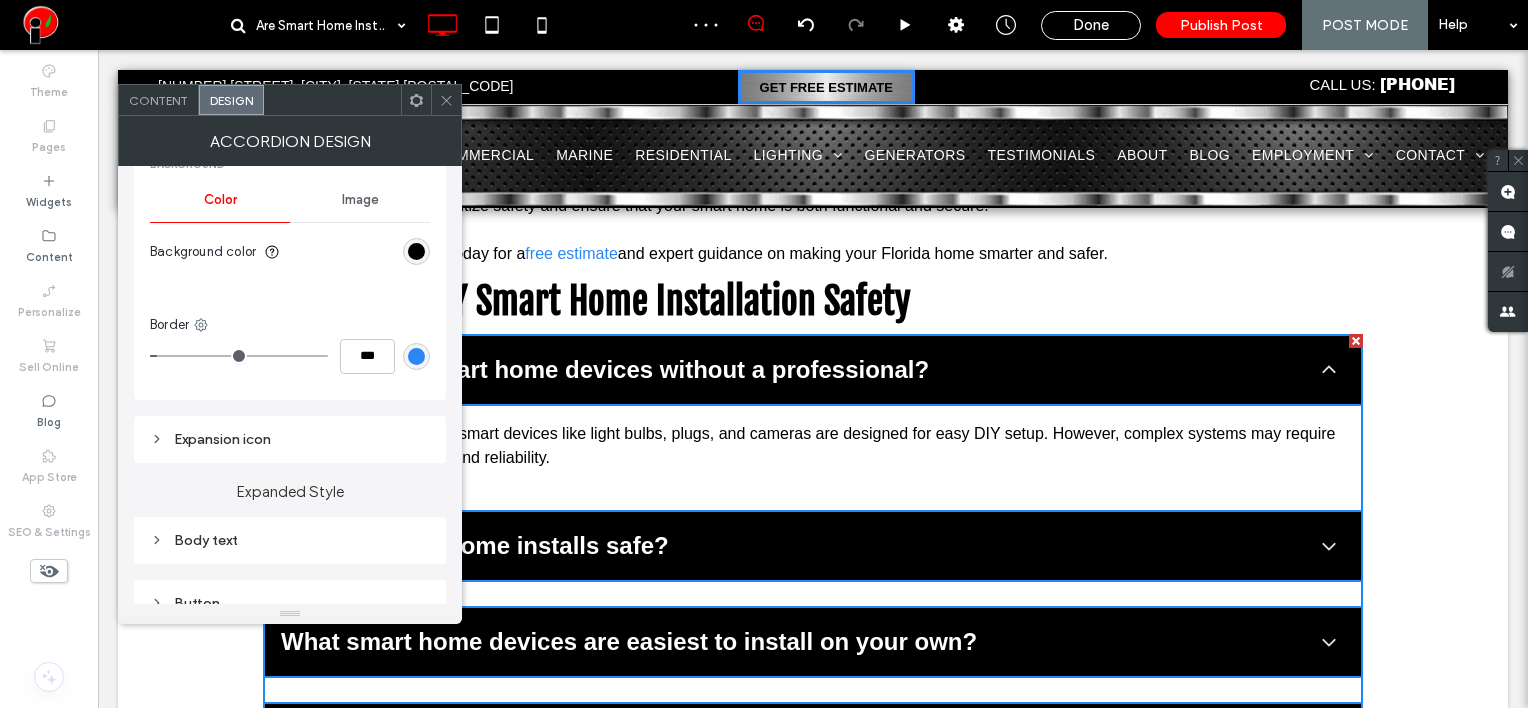 click on "Expansion icon" at bounding box center (290, 439) 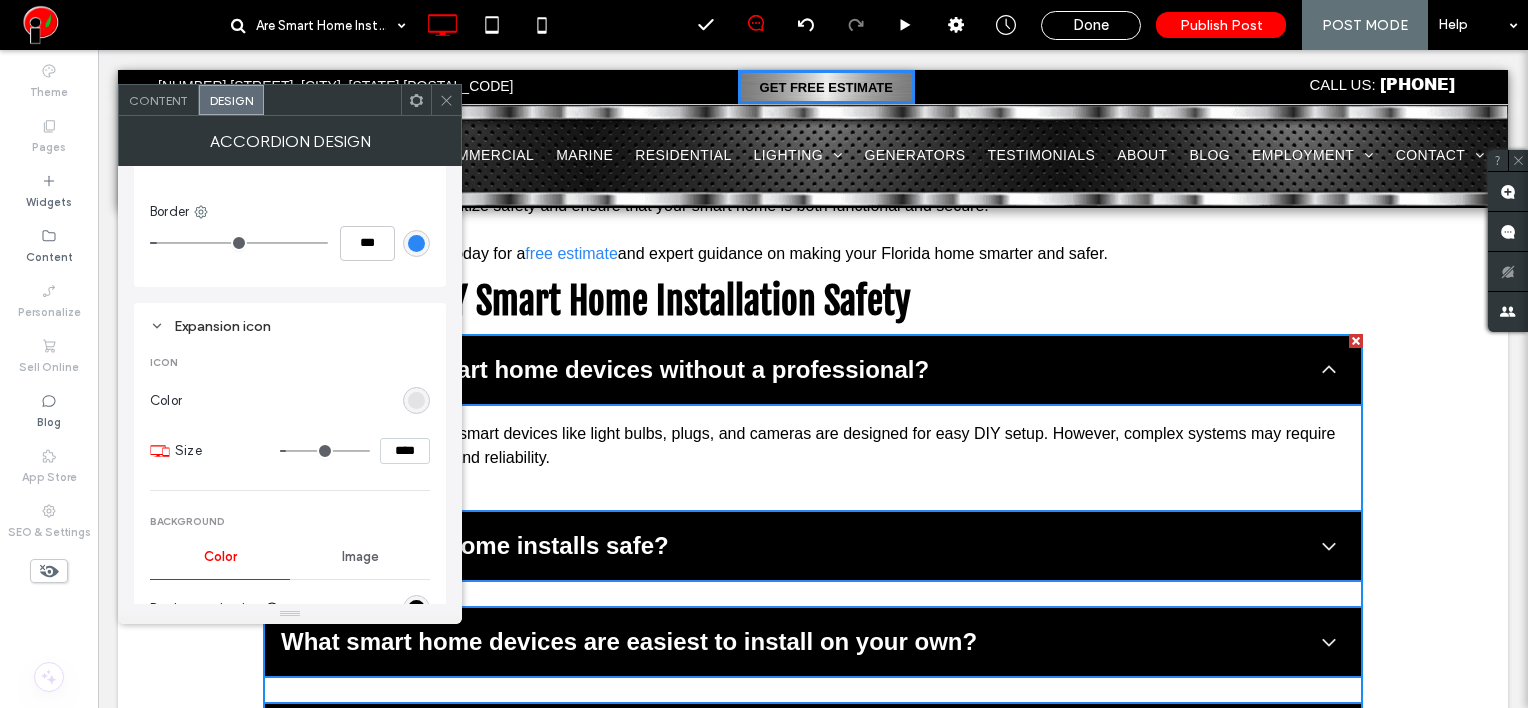 scroll, scrollTop: 1000, scrollLeft: 0, axis: vertical 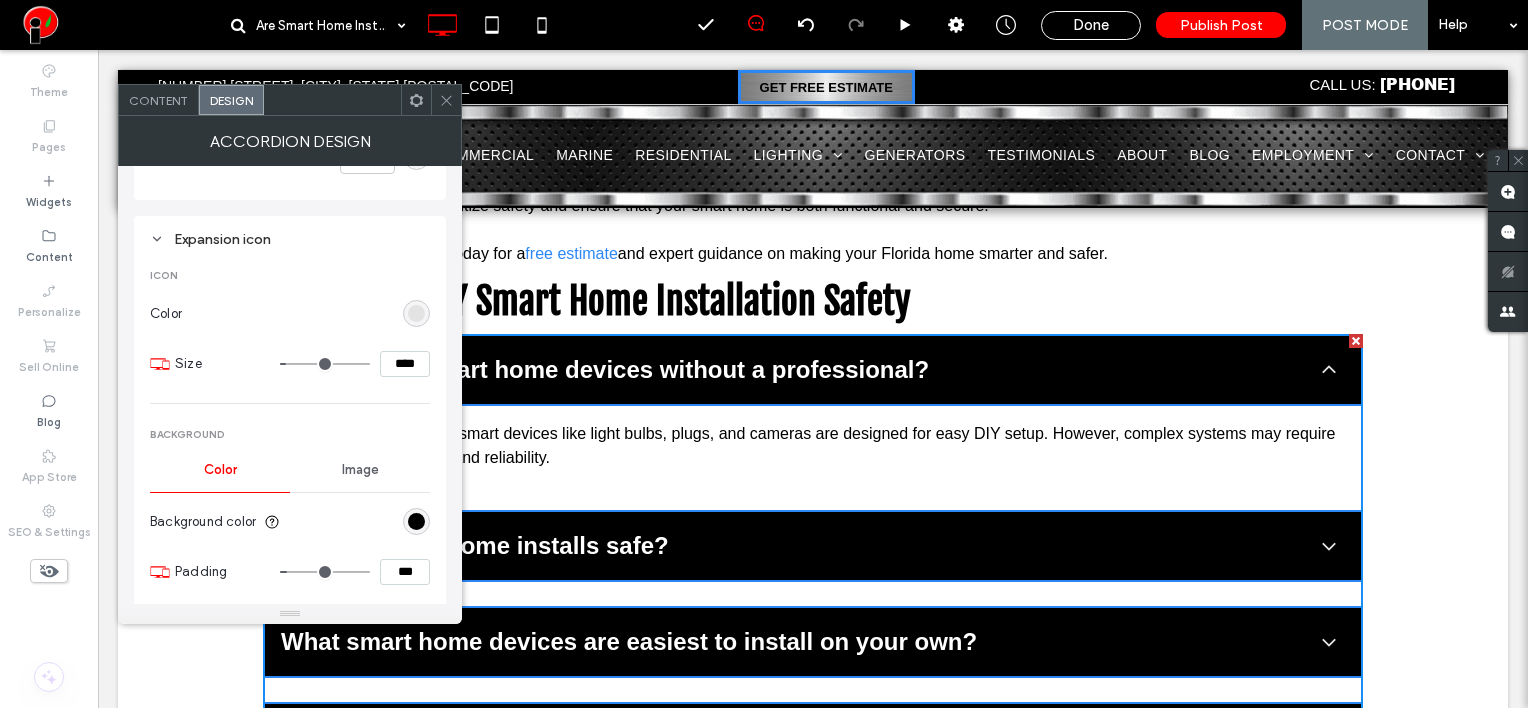 click at bounding box center (416, 521) 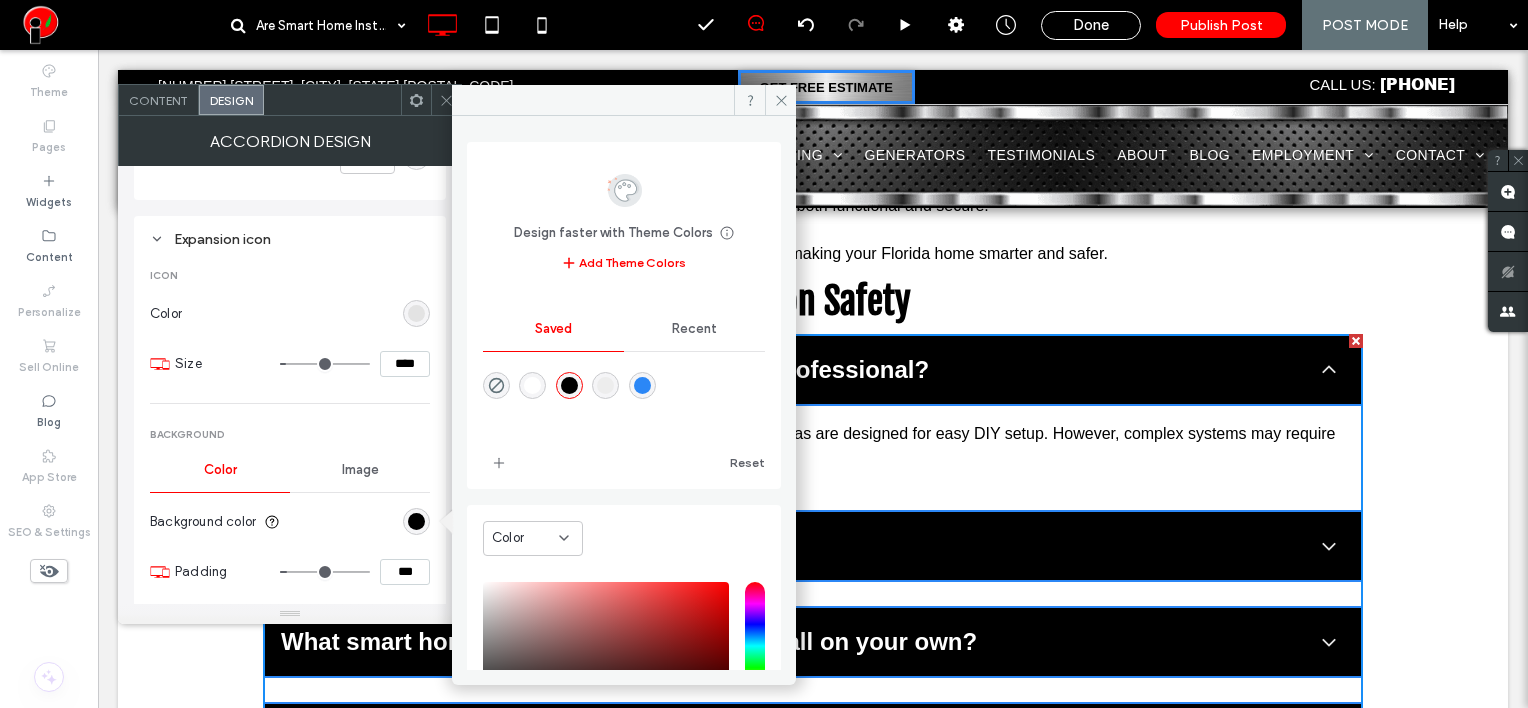 click at bounding box center [642, 385] 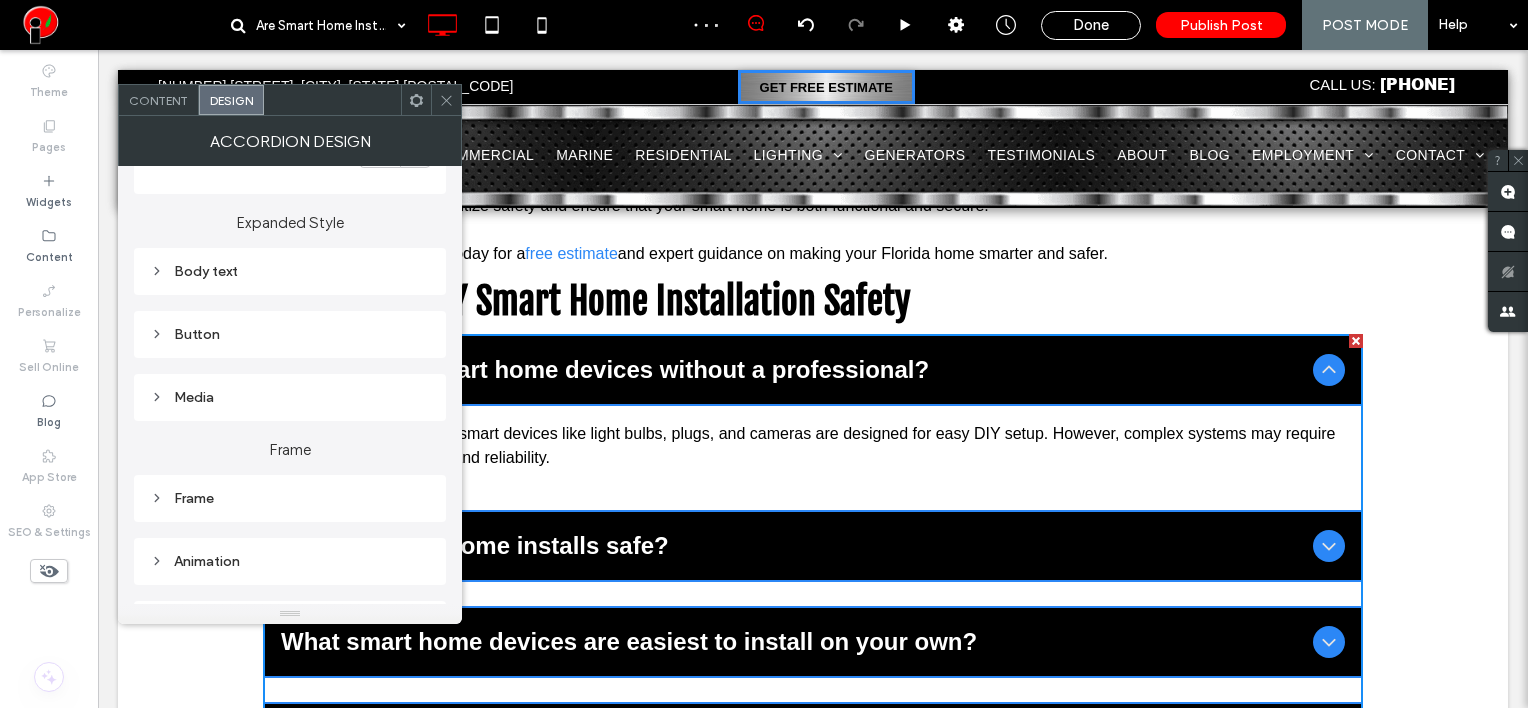scroll, scrollTop: 1552, scrollLeft: 0, axis: vertical 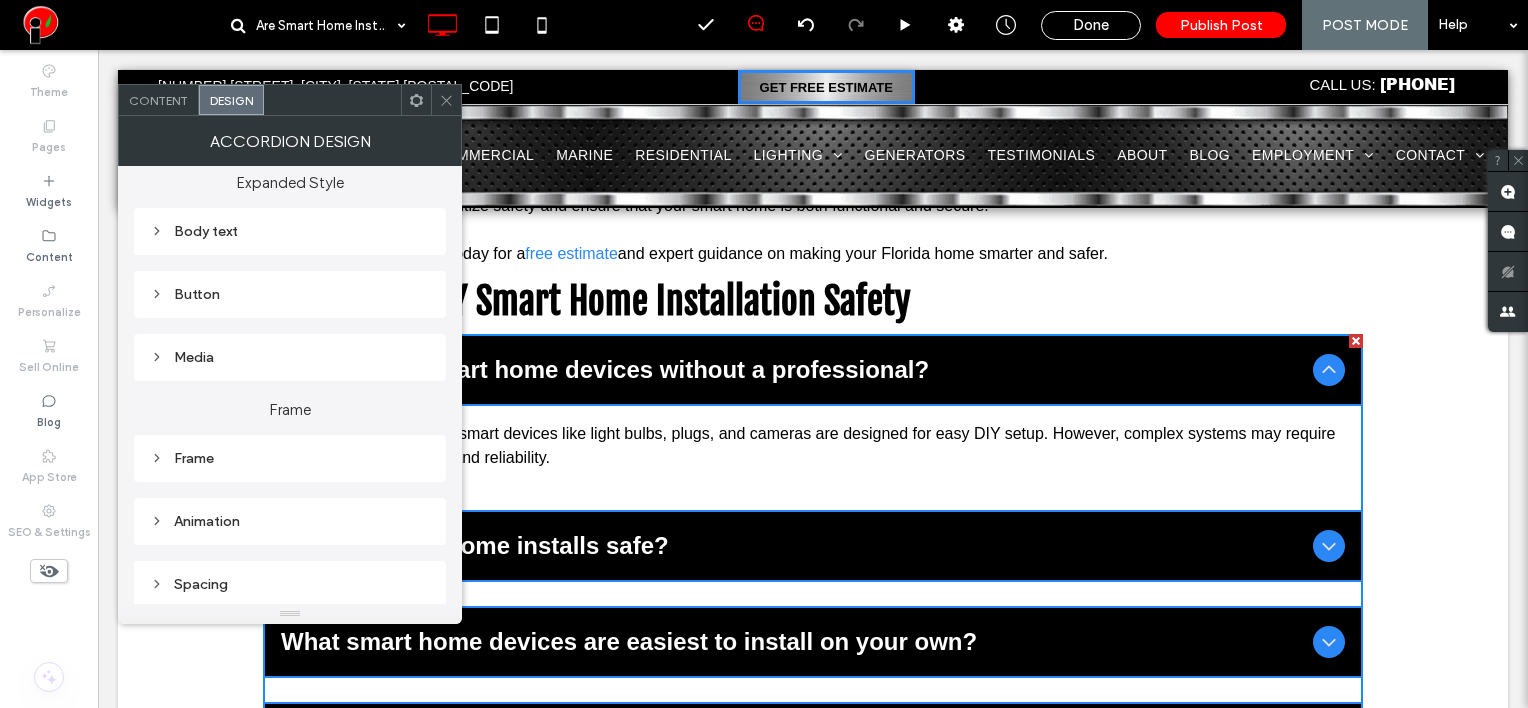 click on "Frame" at bounding box center [290, 458] 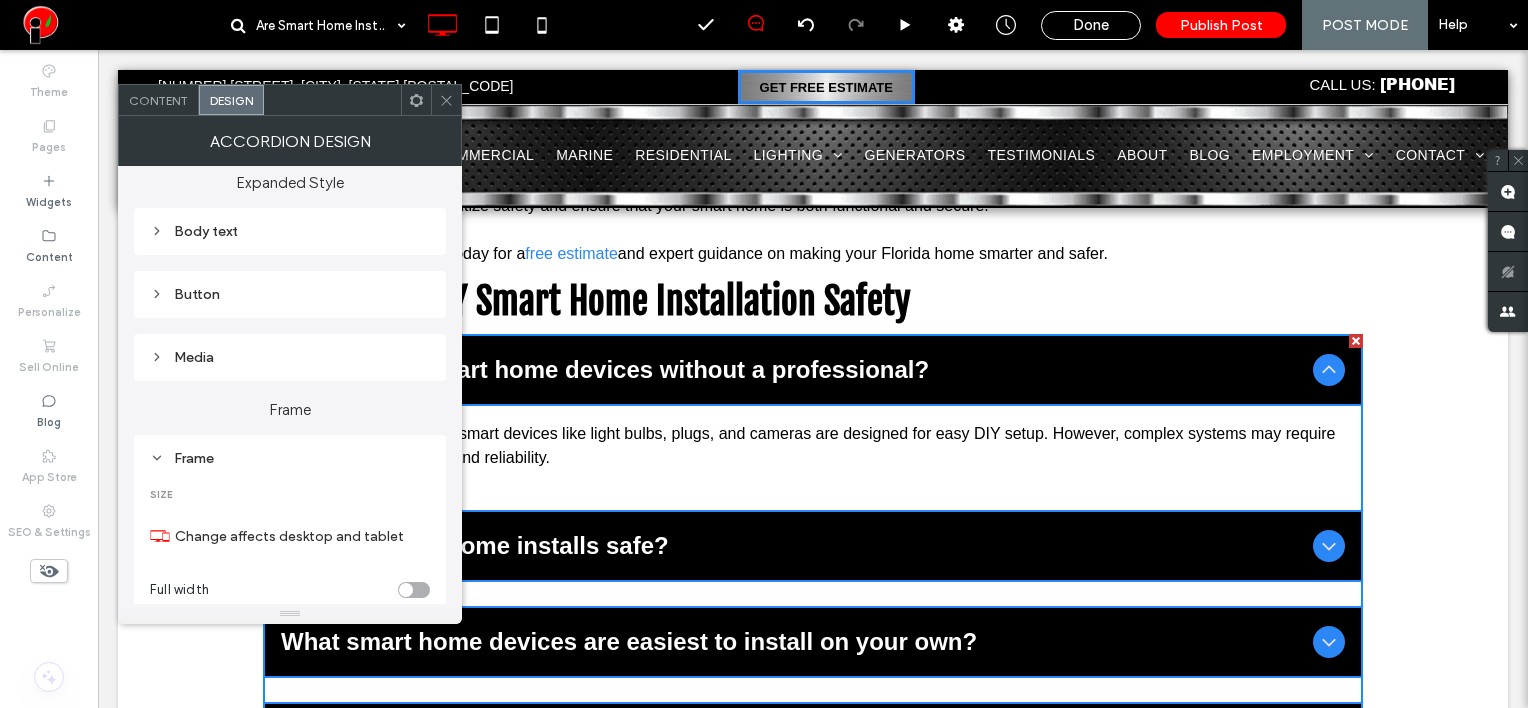click on "Frame" at bounding box center (290, 458) 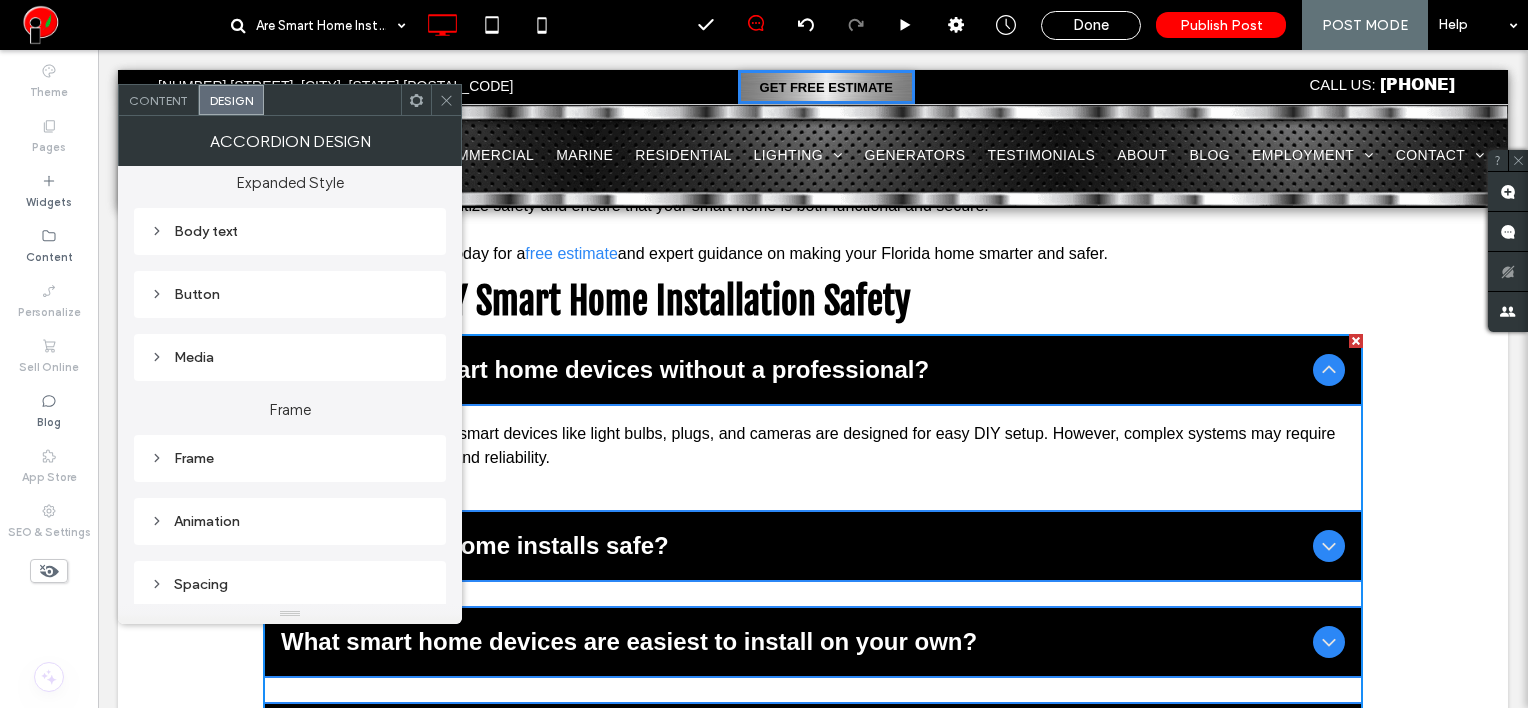 click on "Frame" at bounding box center (290, 458) 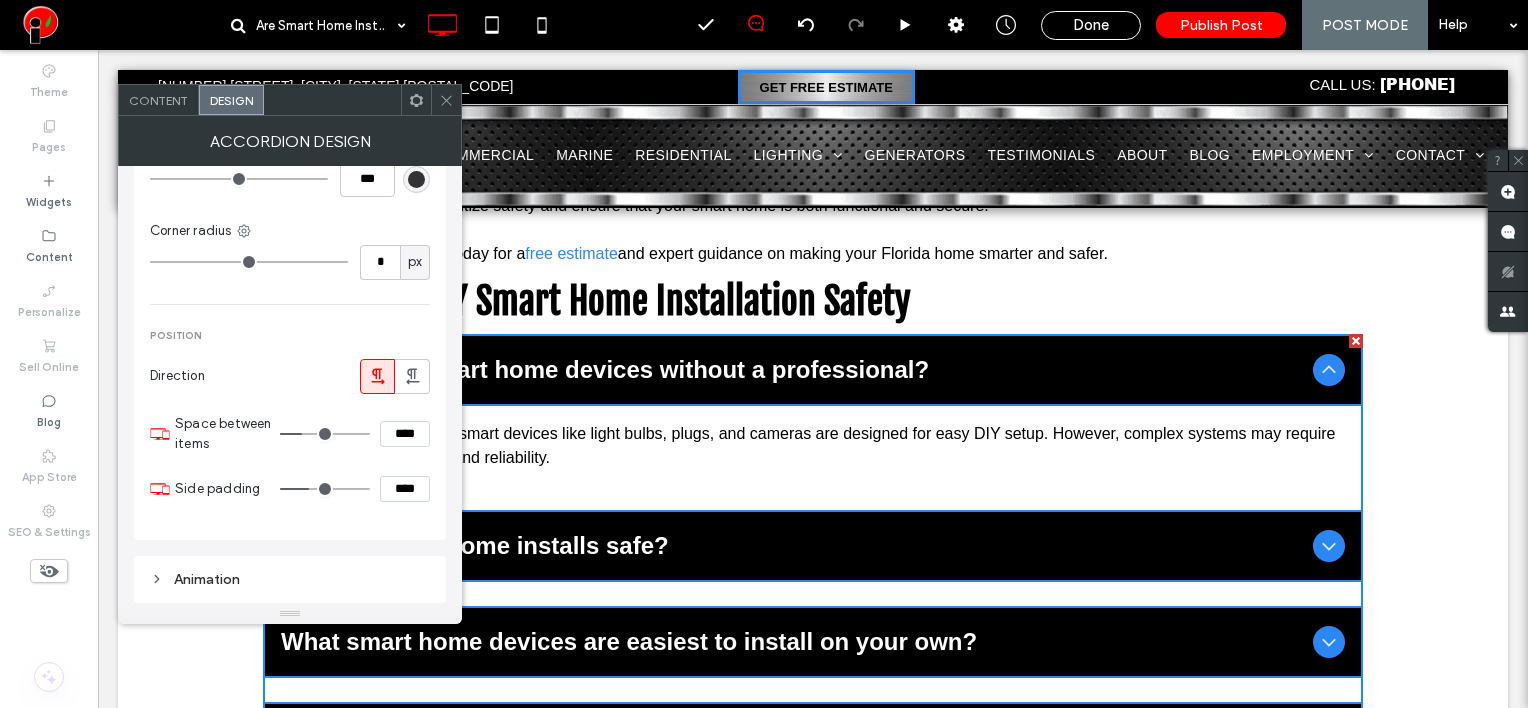 scroll, scrollTop: 2372, scrollLeft: 0, axis: vertical 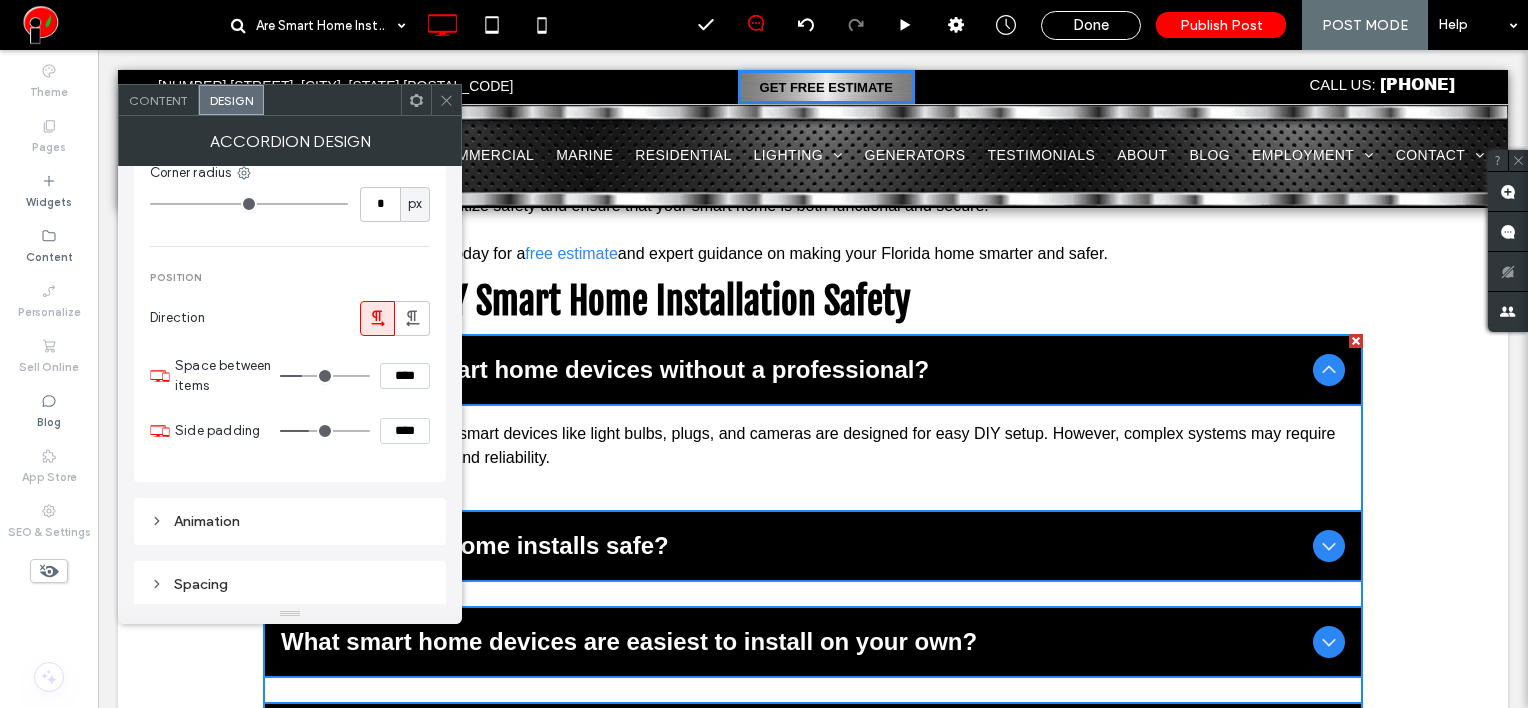 drag, startPoint x: 385, startPoint y: 364, endPoint x: 444, endPoint y: 361, distance: 59.07622 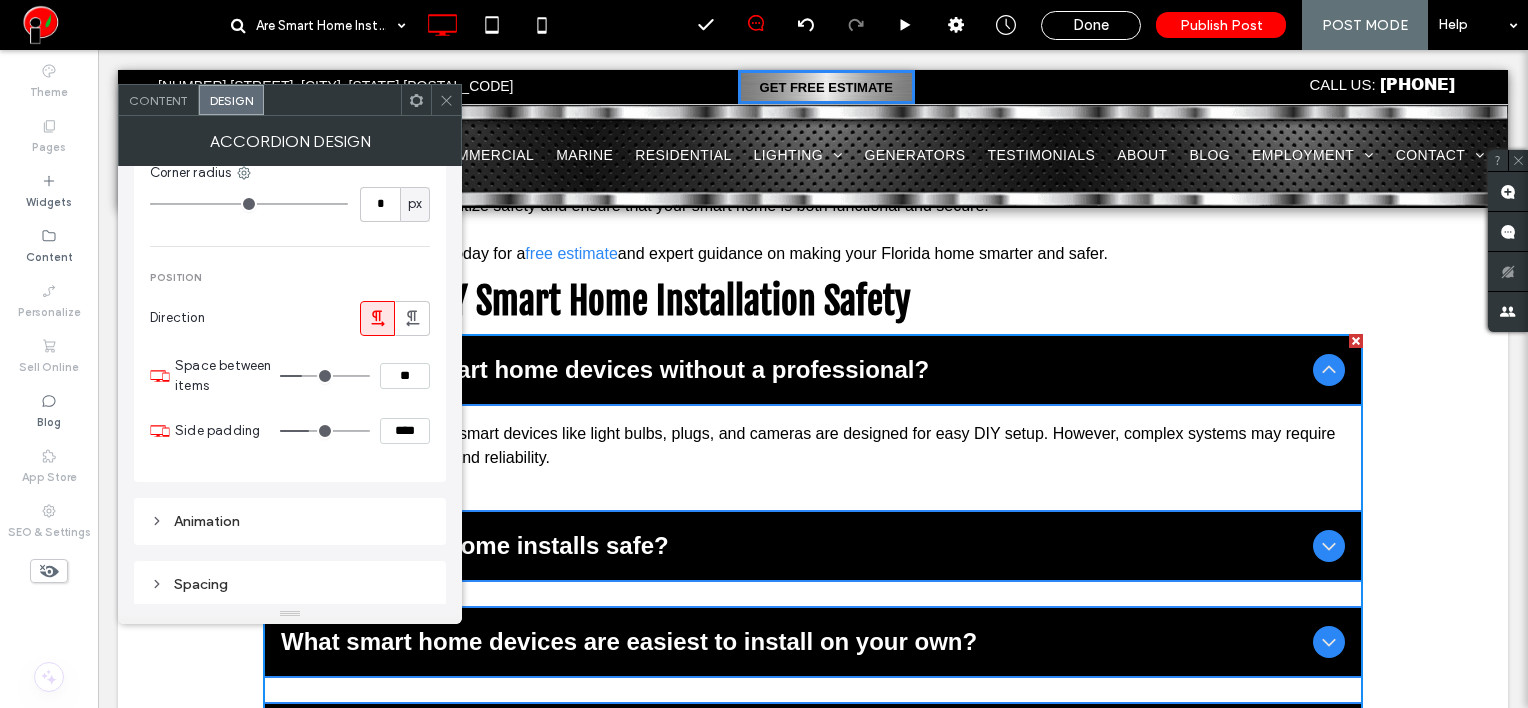 type on "**" 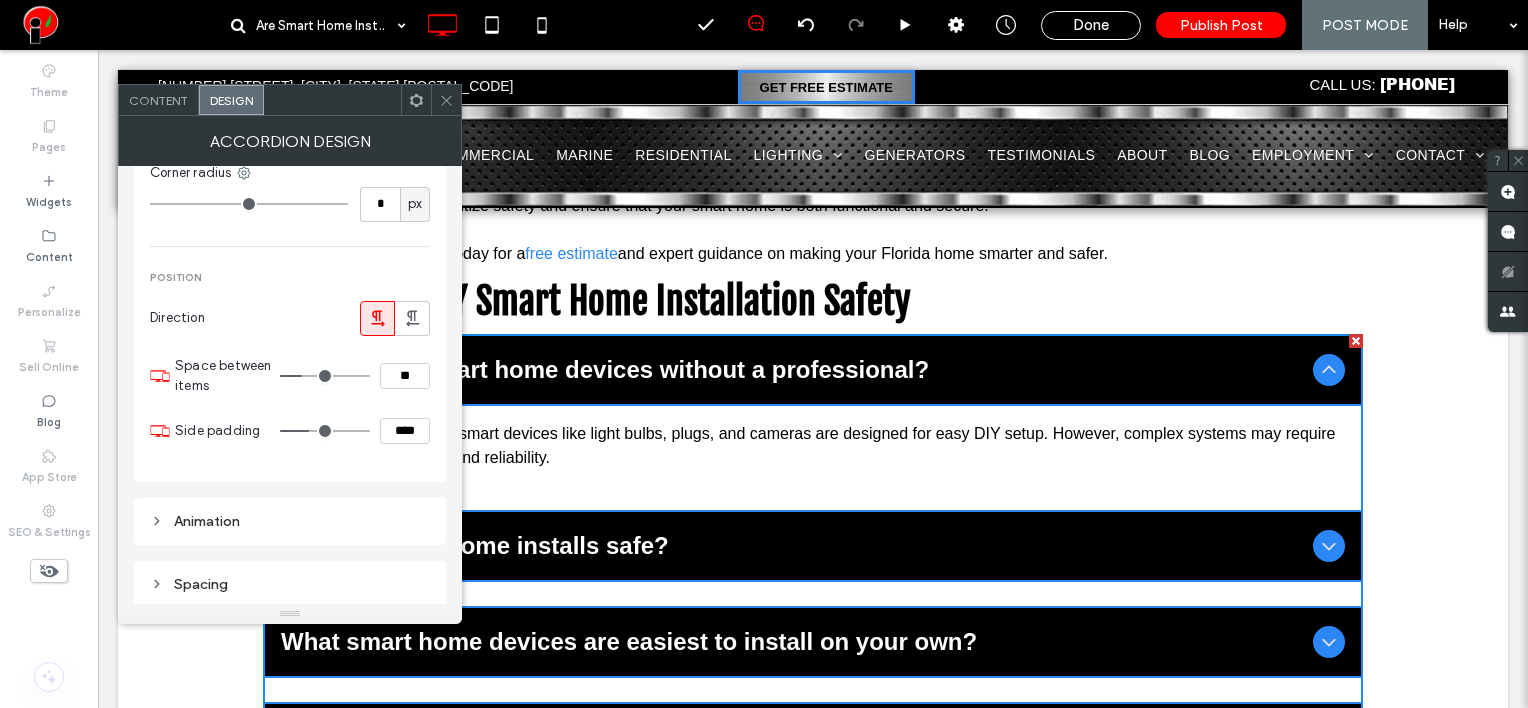 type on "**" 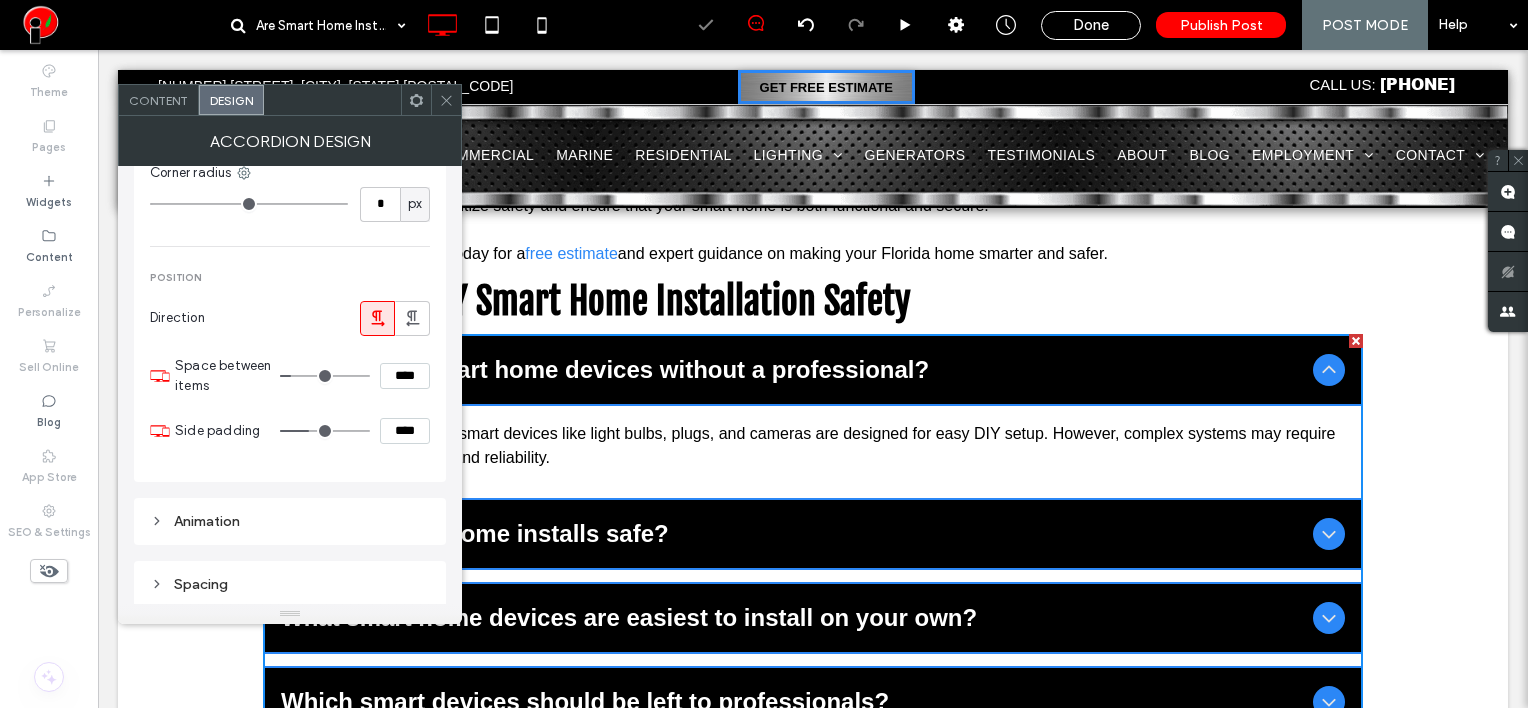 click 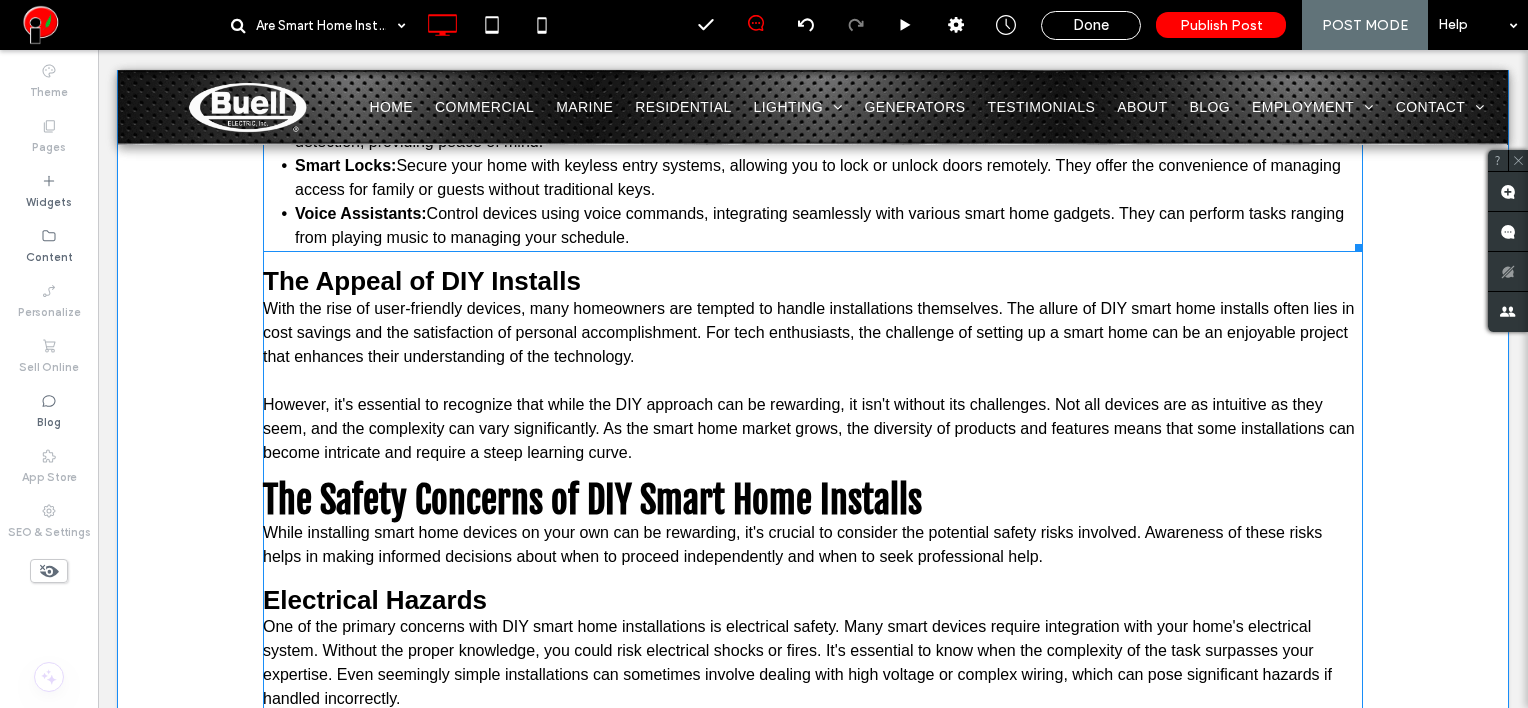 scroll, scrollTop: 1704, scrollLeft: 0, axis: vertical 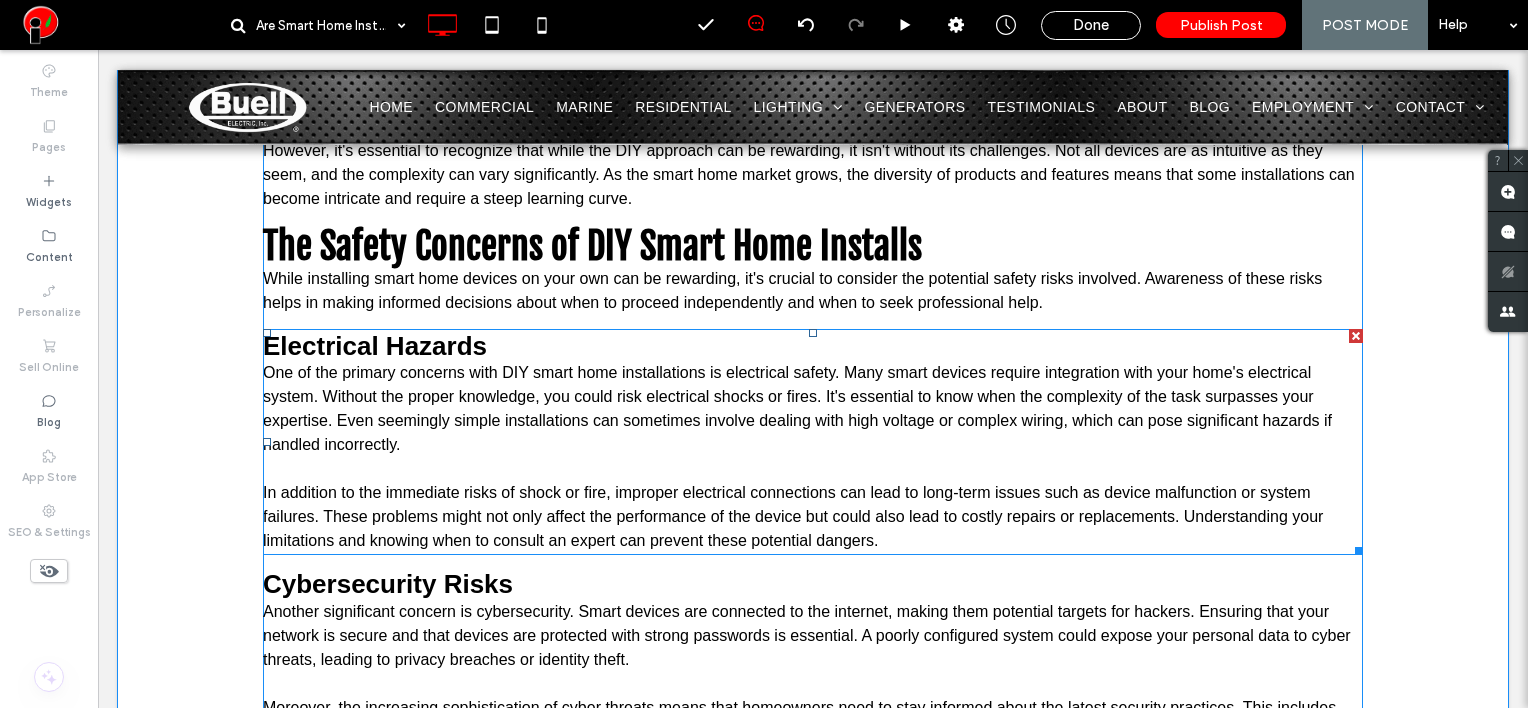 click on "One of the primary concerns with DIY smart home installations is electrical safety. Many smart devices require integration with your home's electrical system. Without the proper knowledge, you could risk electrical shocks or fires. It's essential to know when the complexity of the task surpasses your expertise. Even seemingly simple installations can sometimes involve dealing with high voltage or complex wiring, which can pose significant hazards if handled incorrectly." at bounding box center [797, 408] 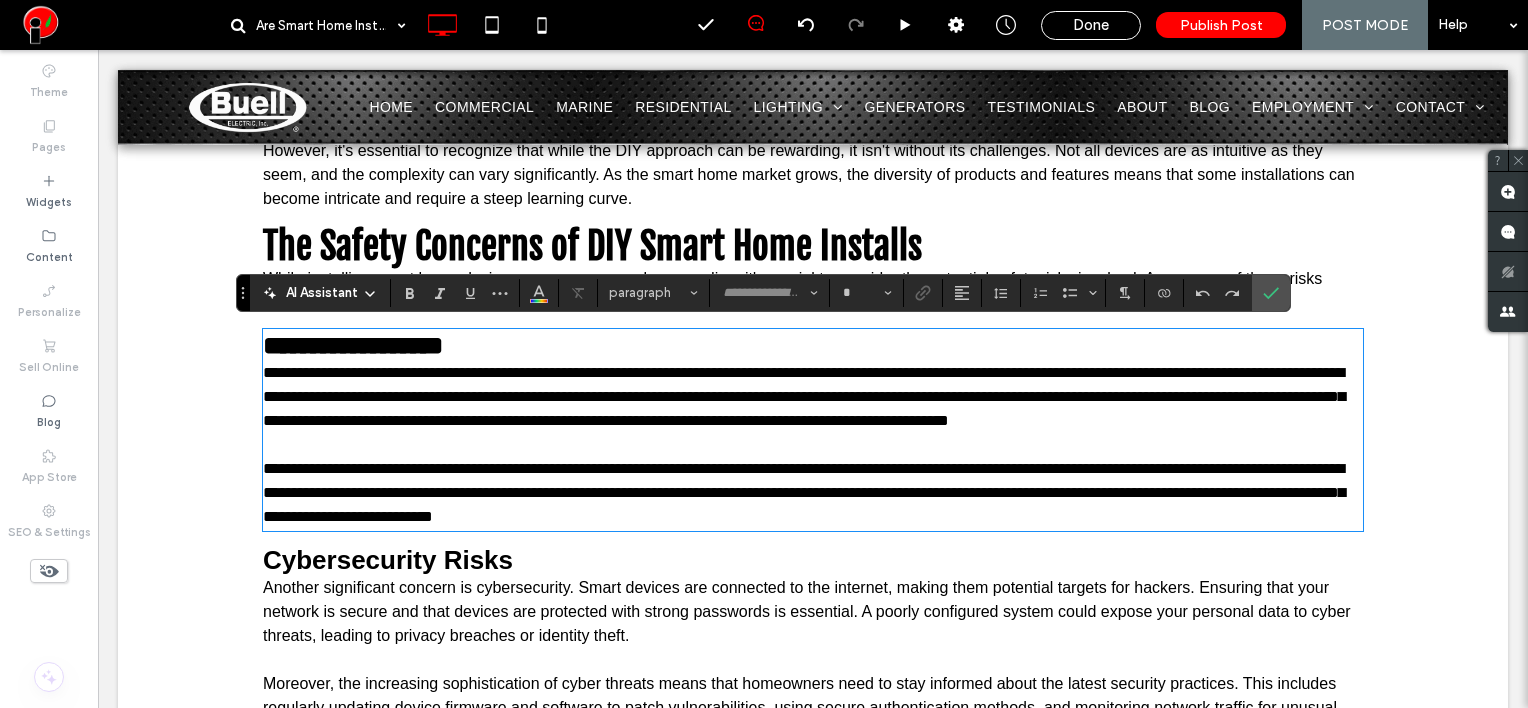 click on "**********" at bounding box center [804, 396] 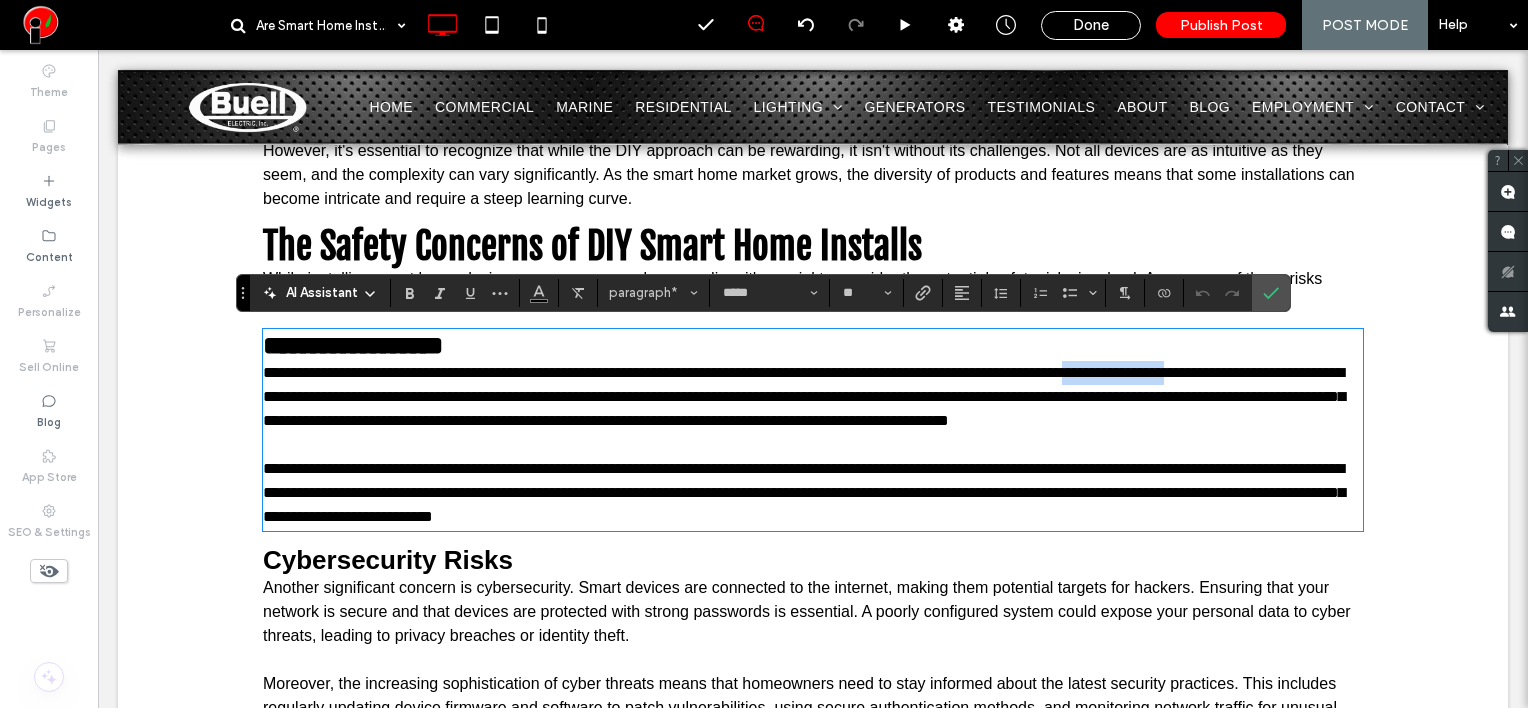 drag, startPoint x: 1187, startPoint y: 368, endPoint x: 1302, endPoint y: 360, distance: 115.27792 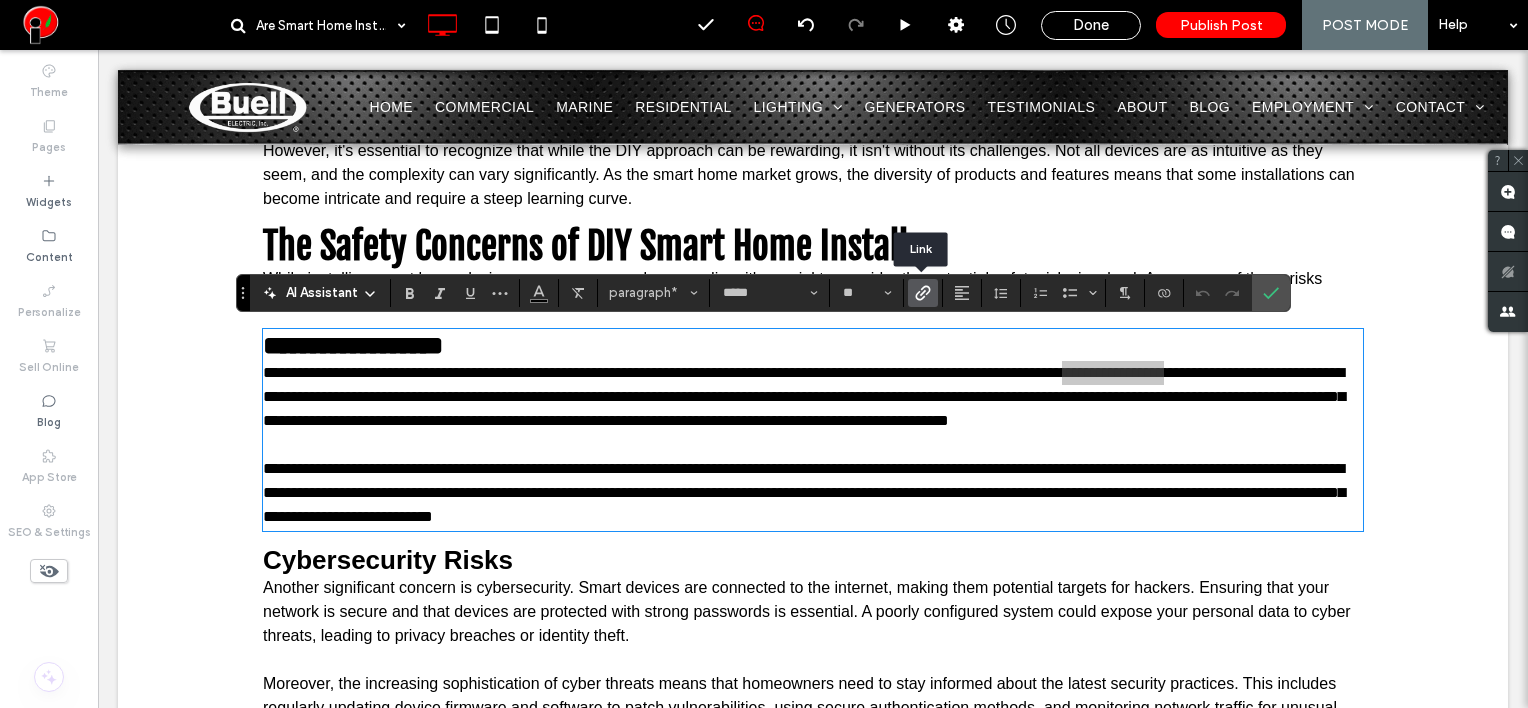 click at bounding box center (919, 293) 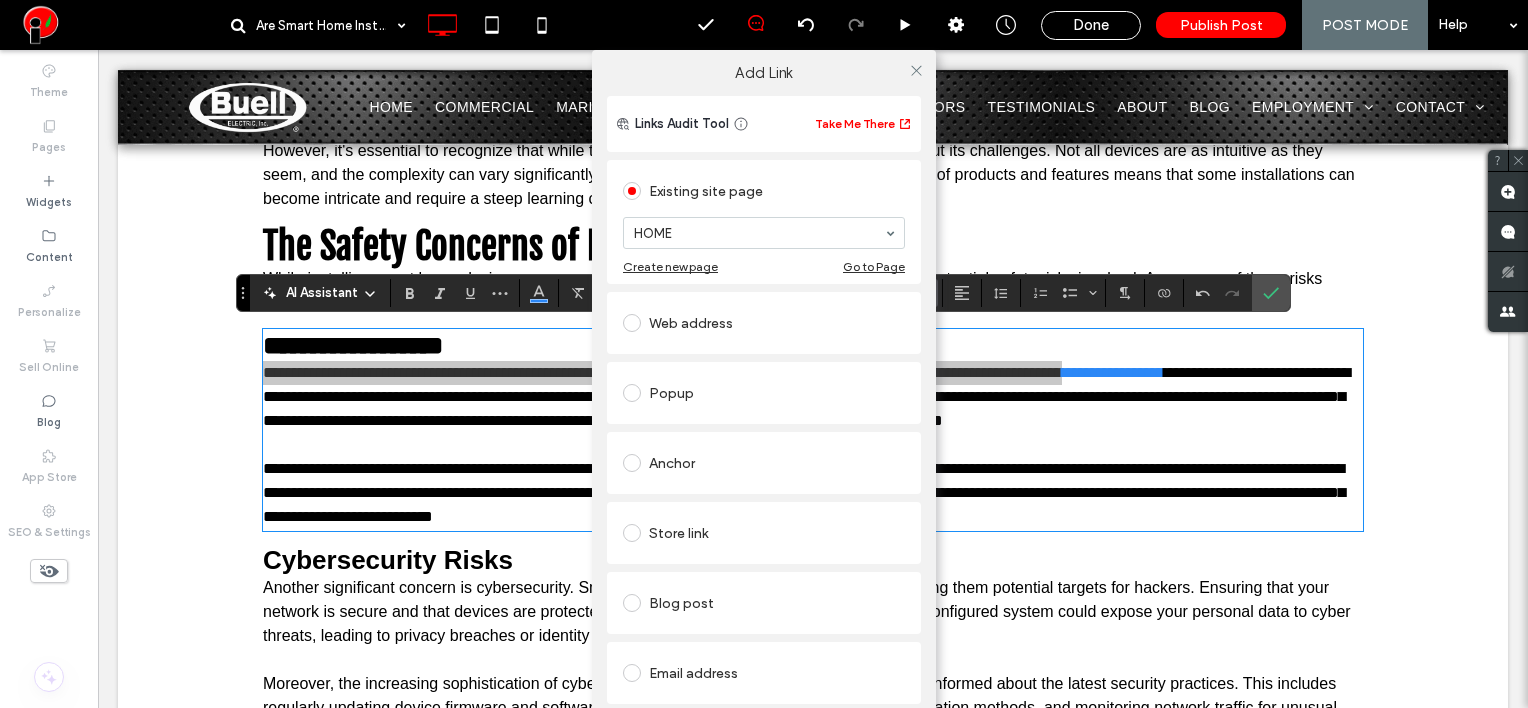 click on "Web address" at bounding box center (764, 323) 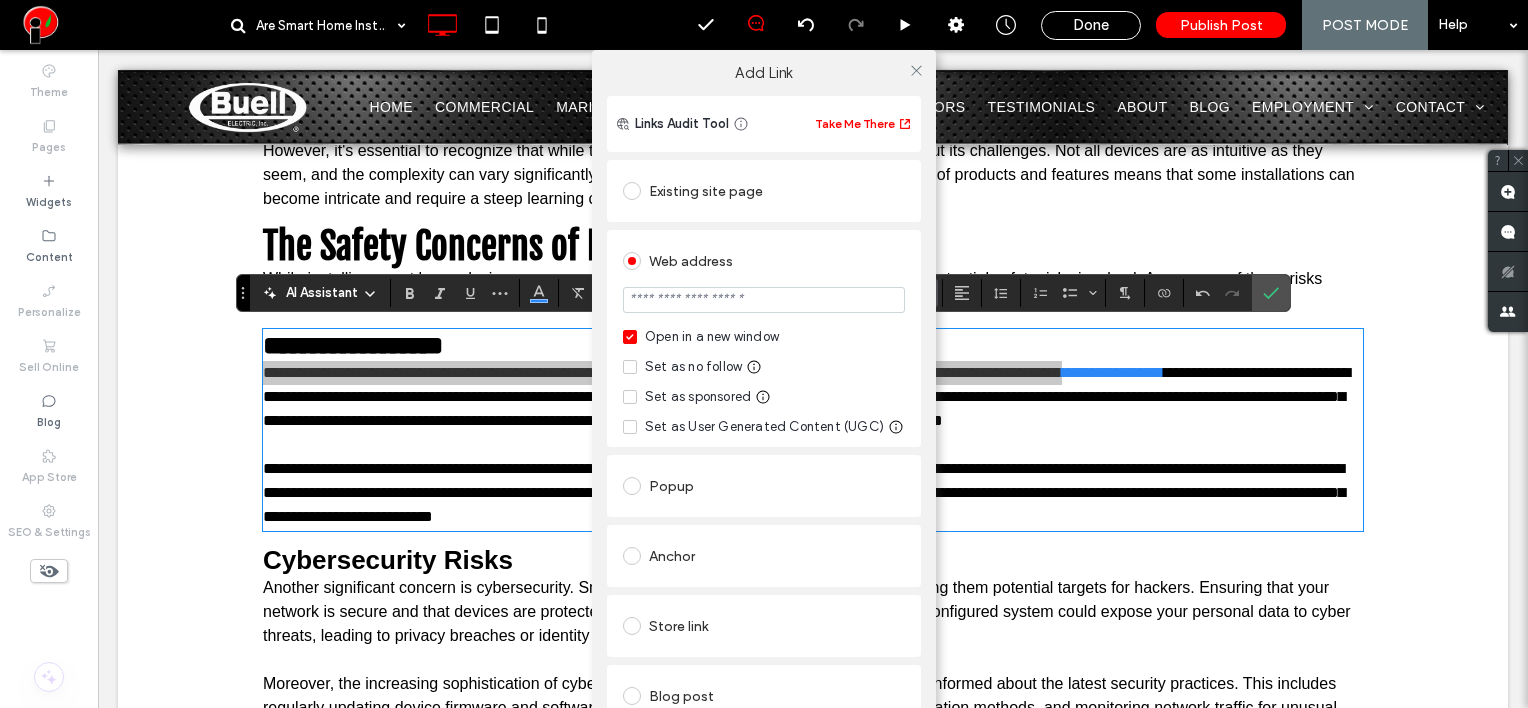 click at bounding box center [764, 300] 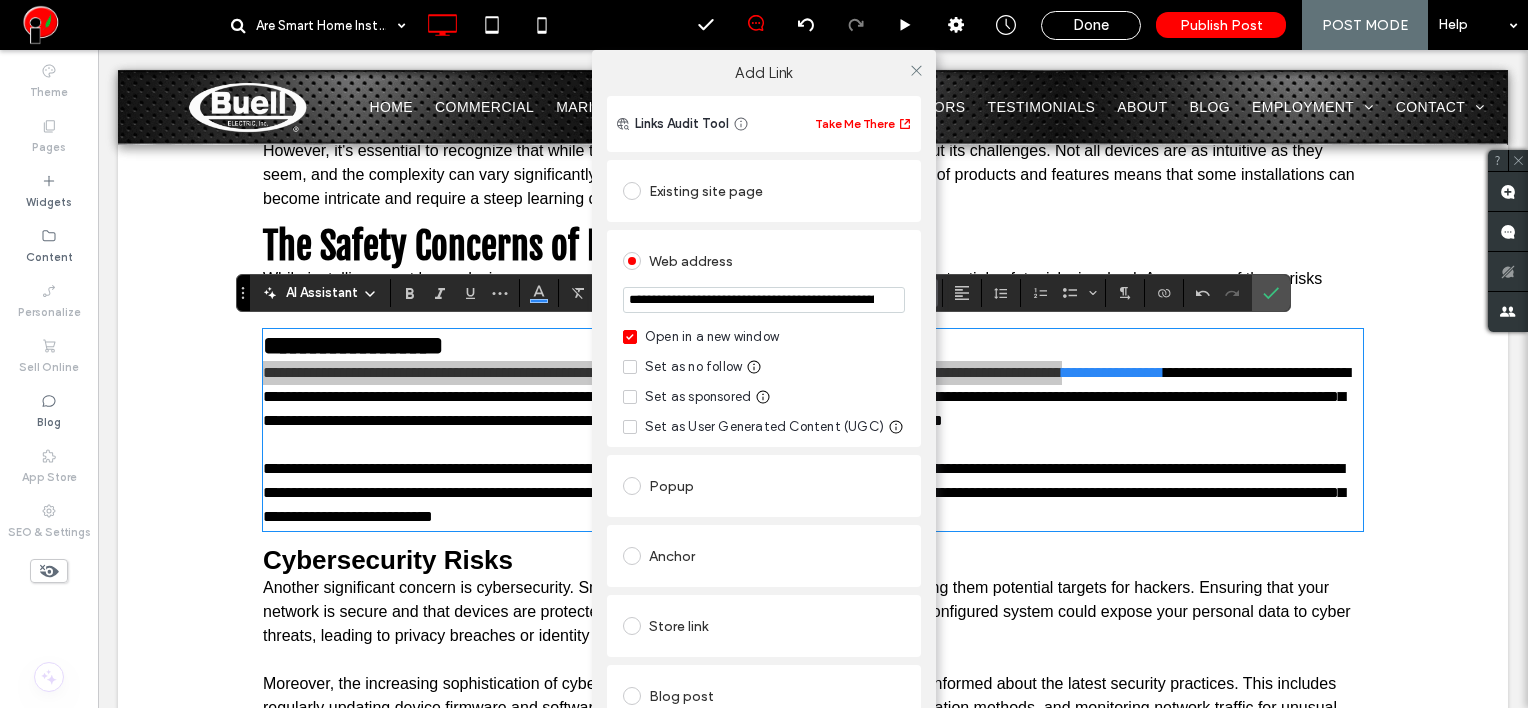 scroll, scrollTop: 0, scrollLeft: 84, axis: horizontal 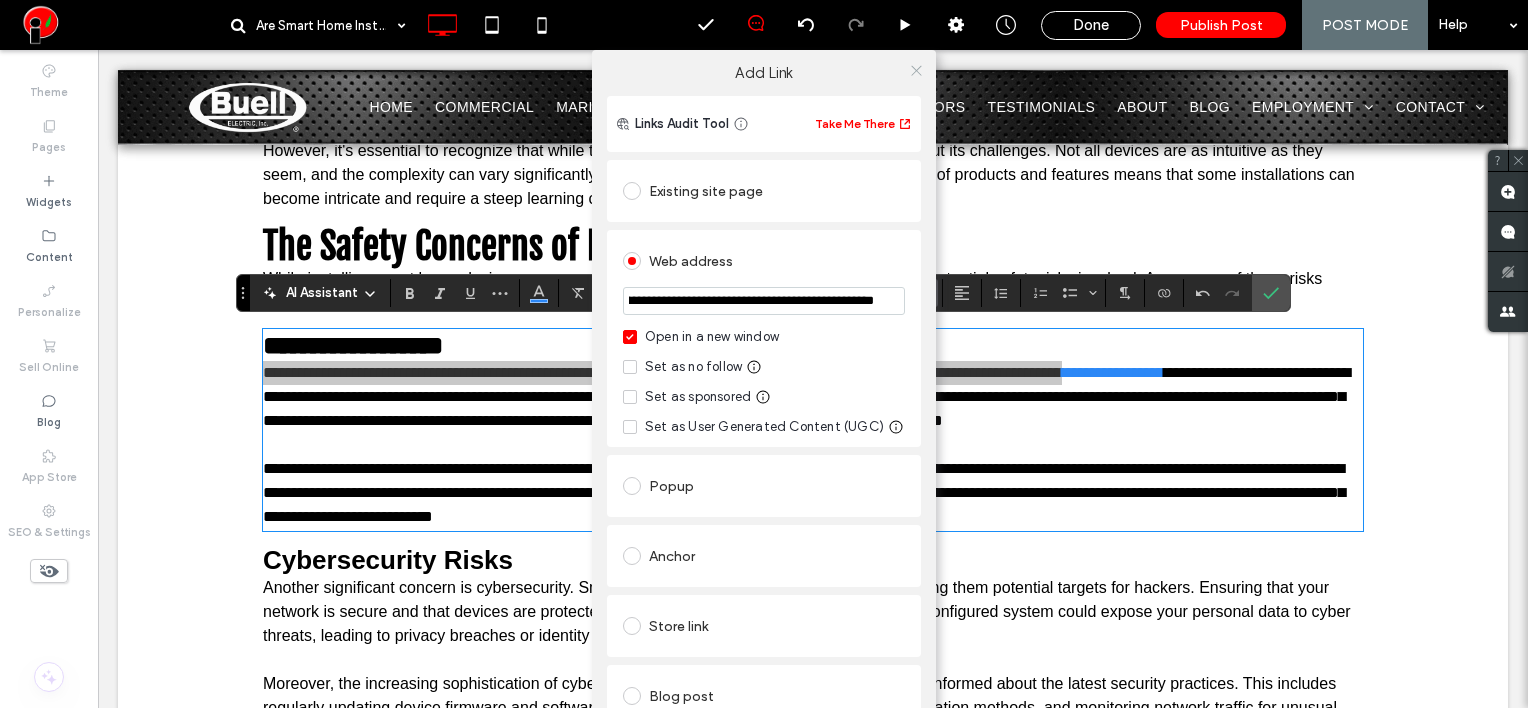 type on "**********" 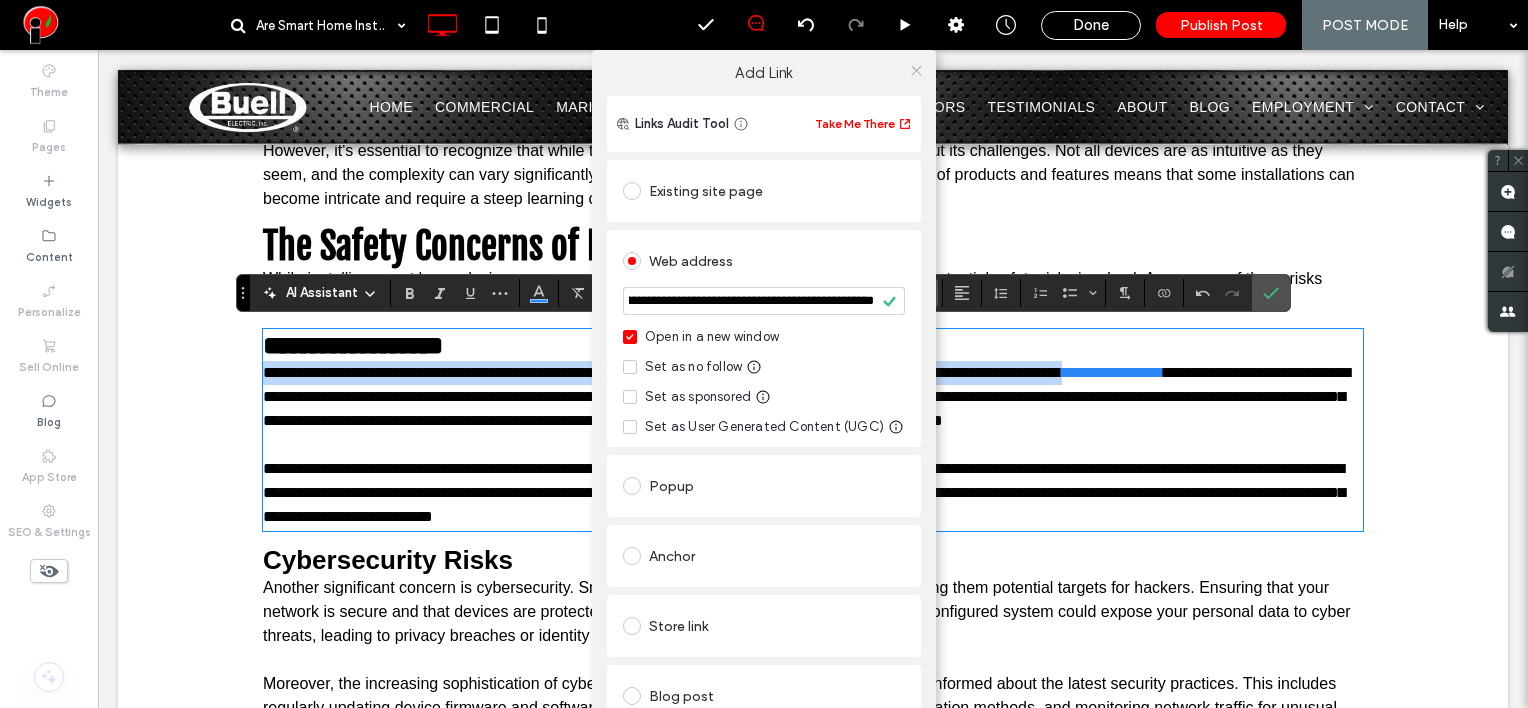 scroll, scrollTop: 0, scrollLeft: 0, axis: both 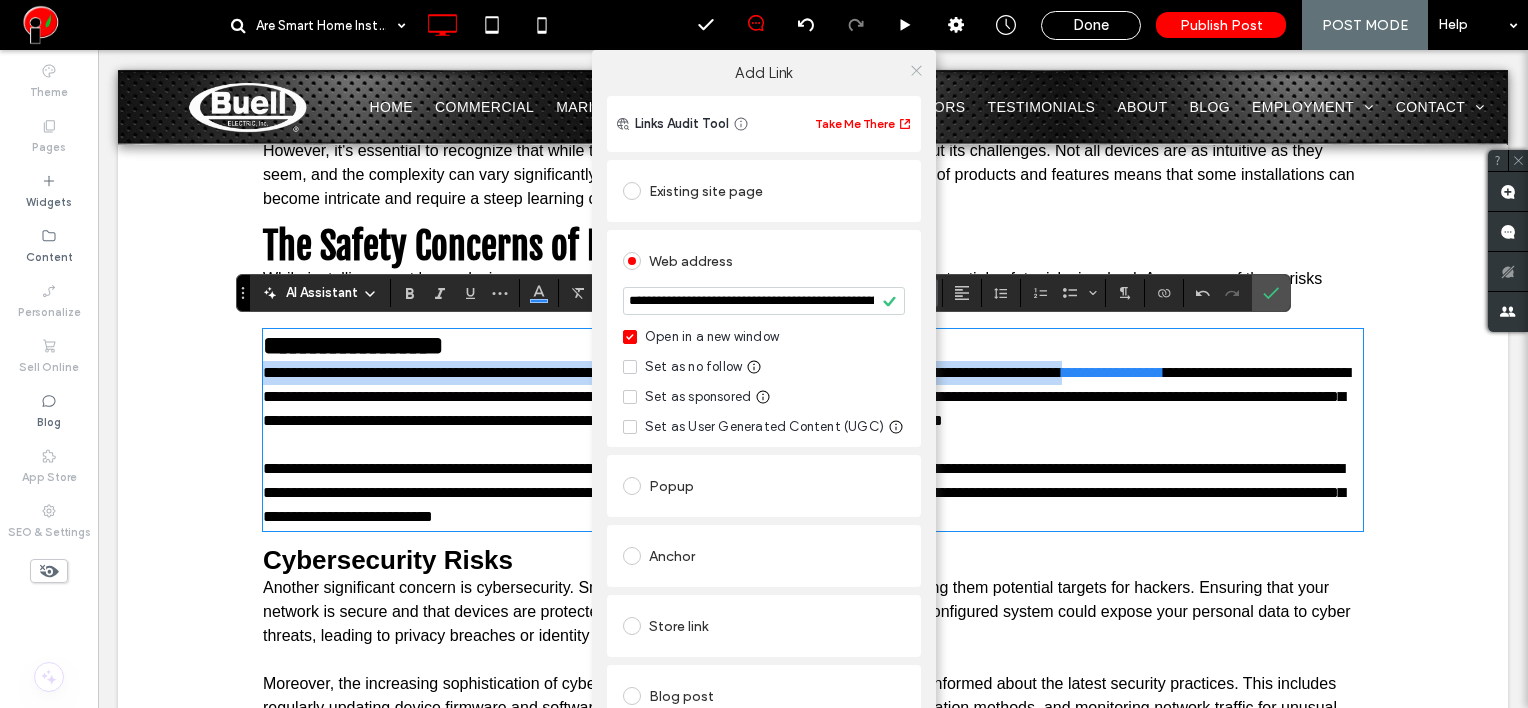 click 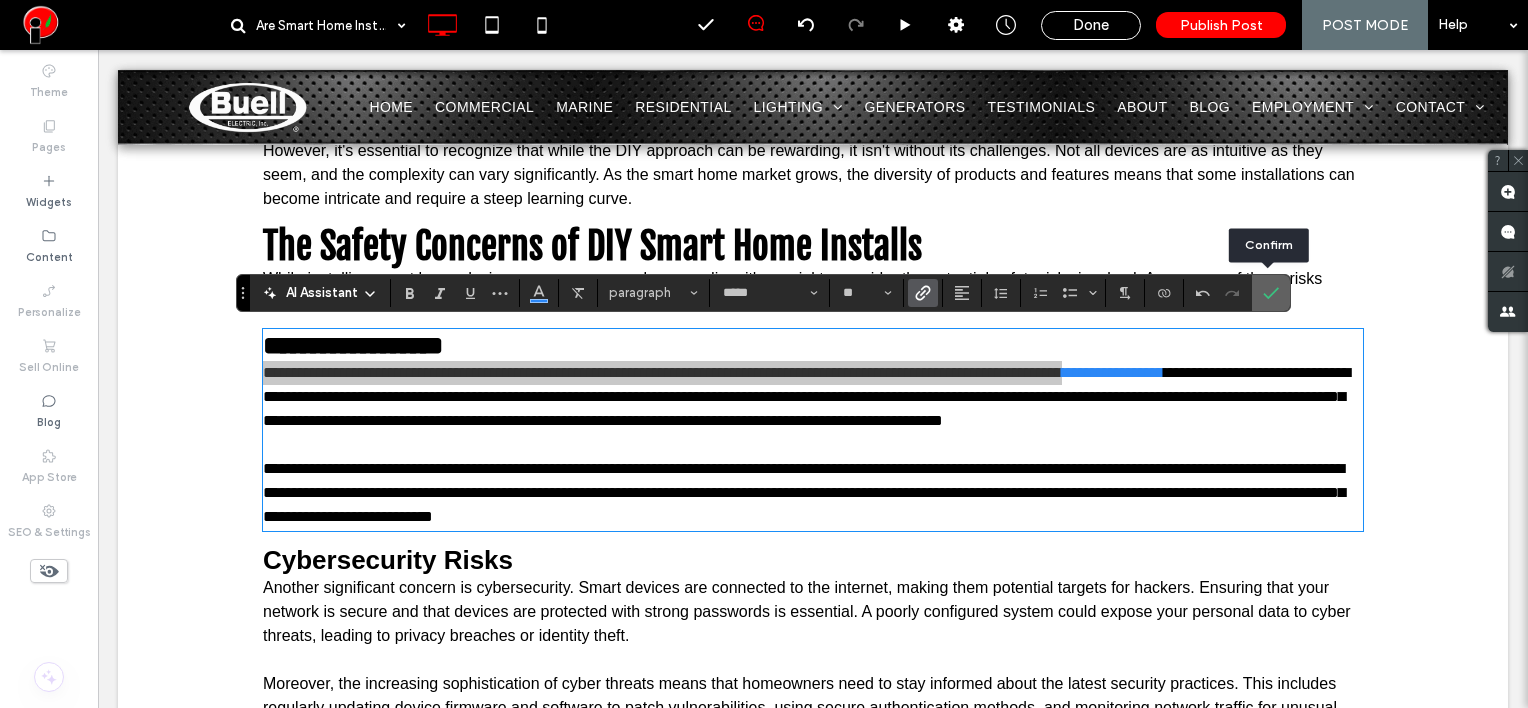 drag, startPoint x: 1268, startPoint y: 288, endPoint x: 1151, endPoint y: 266, distance: 119.05041 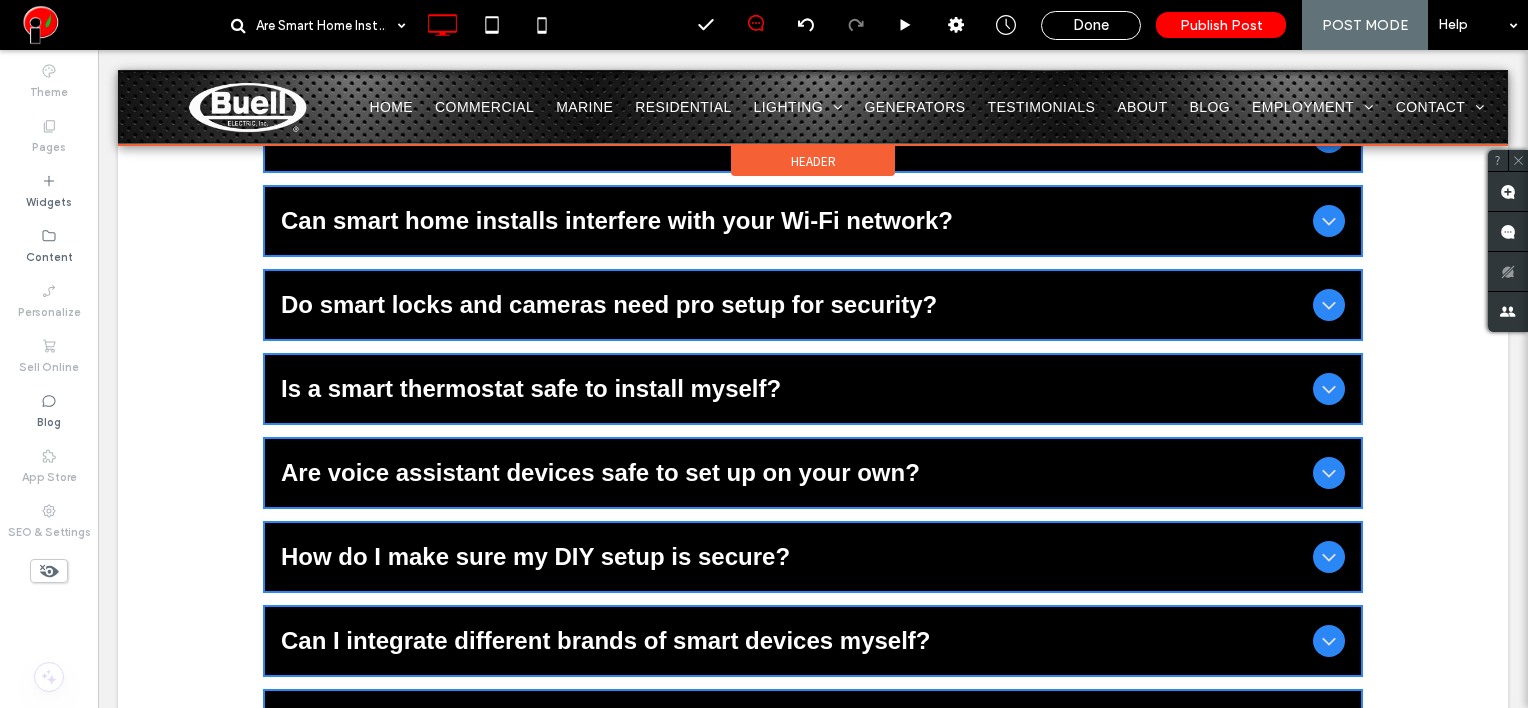 scroll, scrollTop: 1140, scrollLeft: 0, axis: vertical 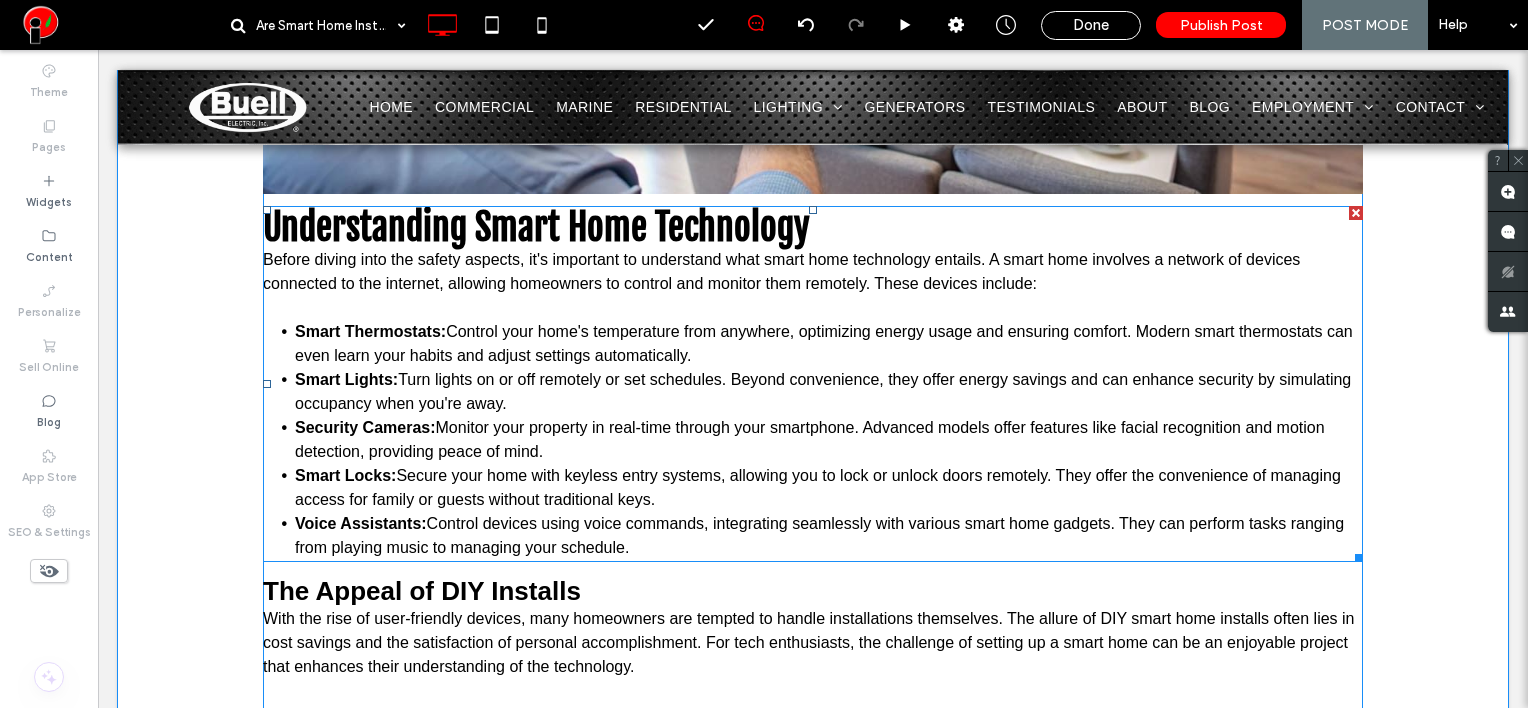 click on "Monitor your property in real-time through your smartphone. Advanced models offer features like facial recognition and motion detection, providing peace of mind." at bounding box center [810, 439] 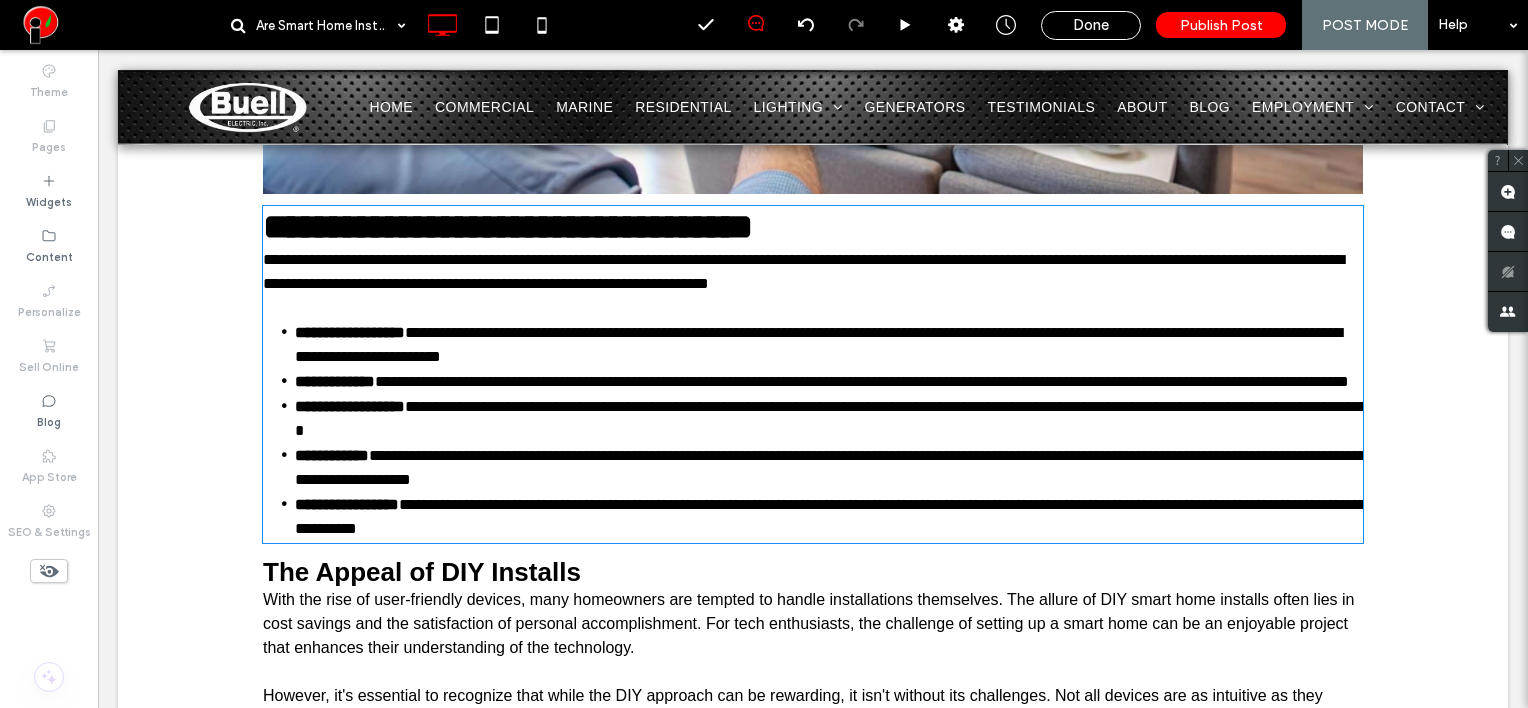 click on "**********" at bounding box center (834, 418) 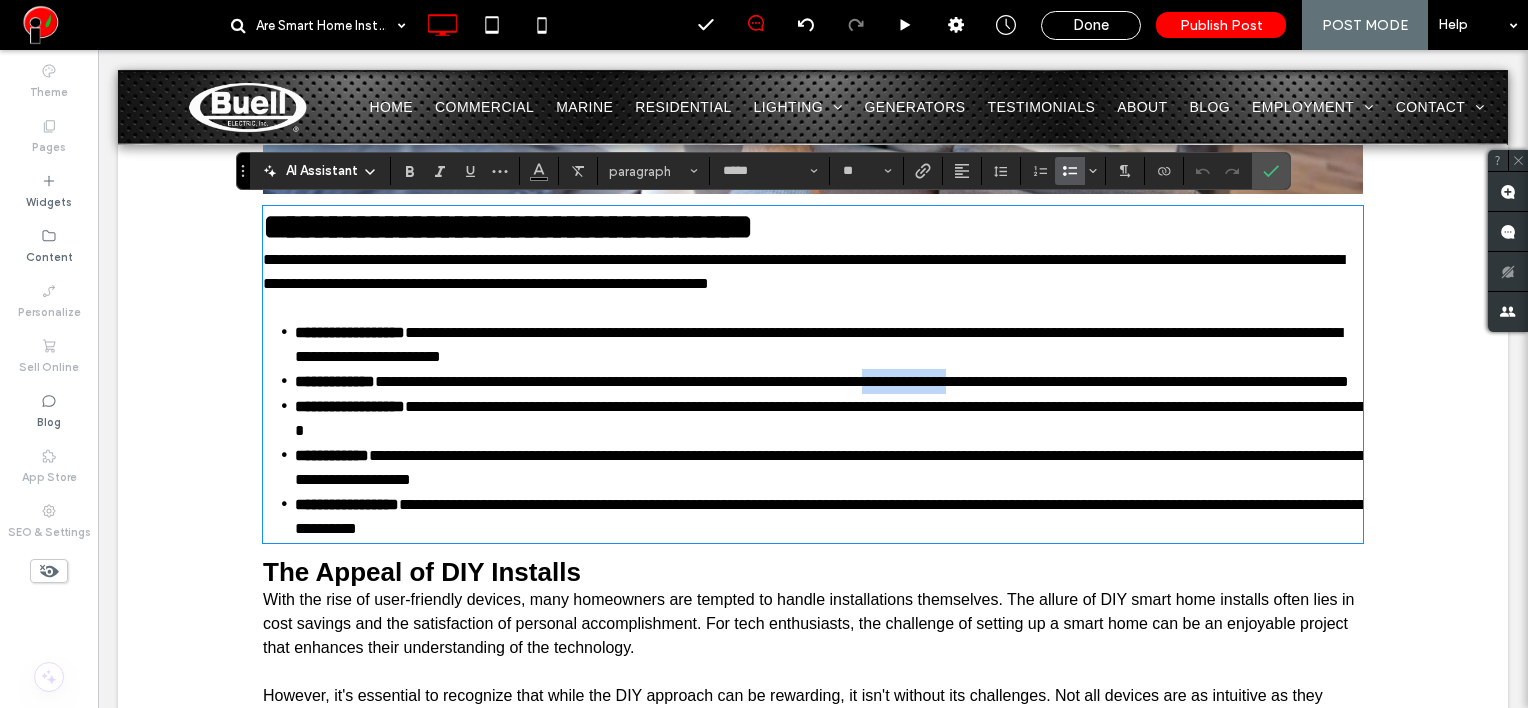 drag, startPoint x: 956, startPoint y: 384, endPoint x: 1061, endPoint y: 384, distance: 105 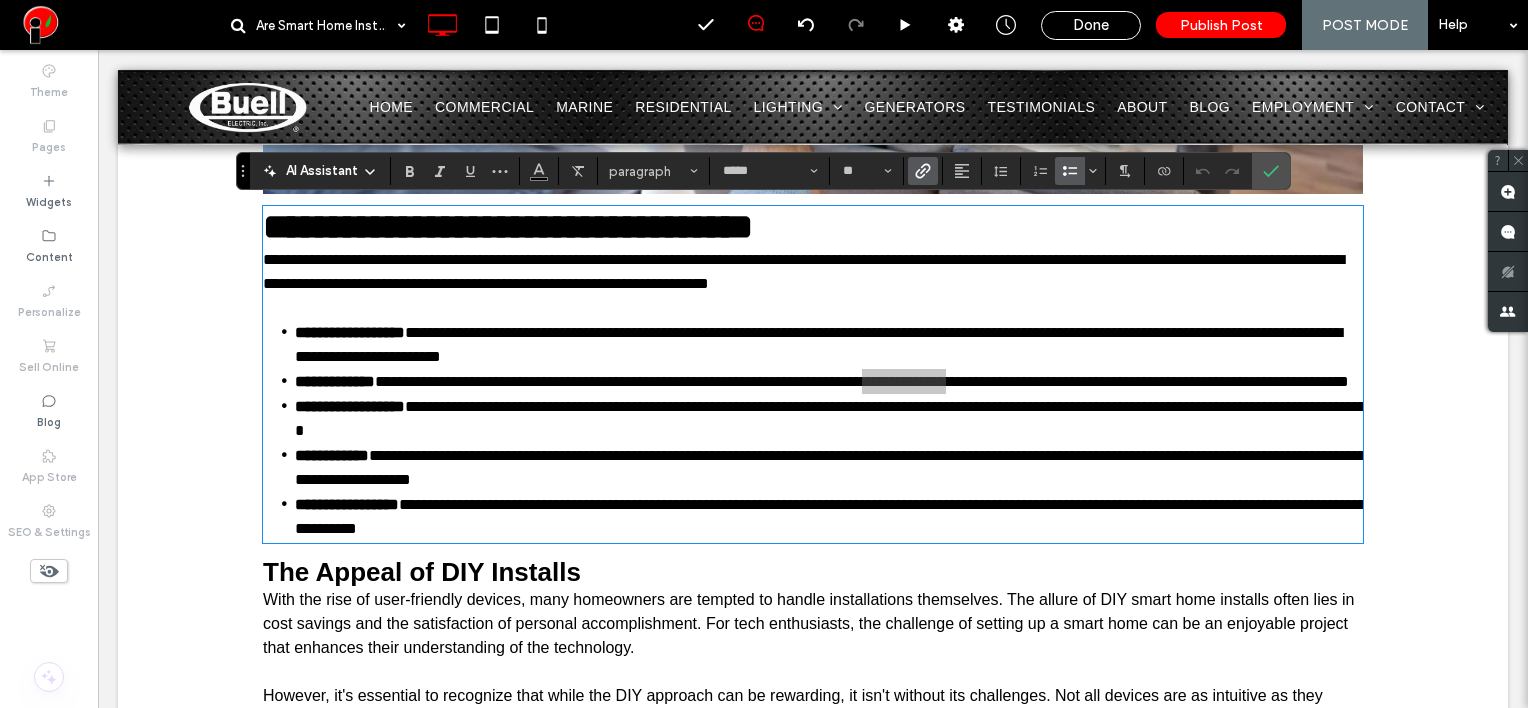 click 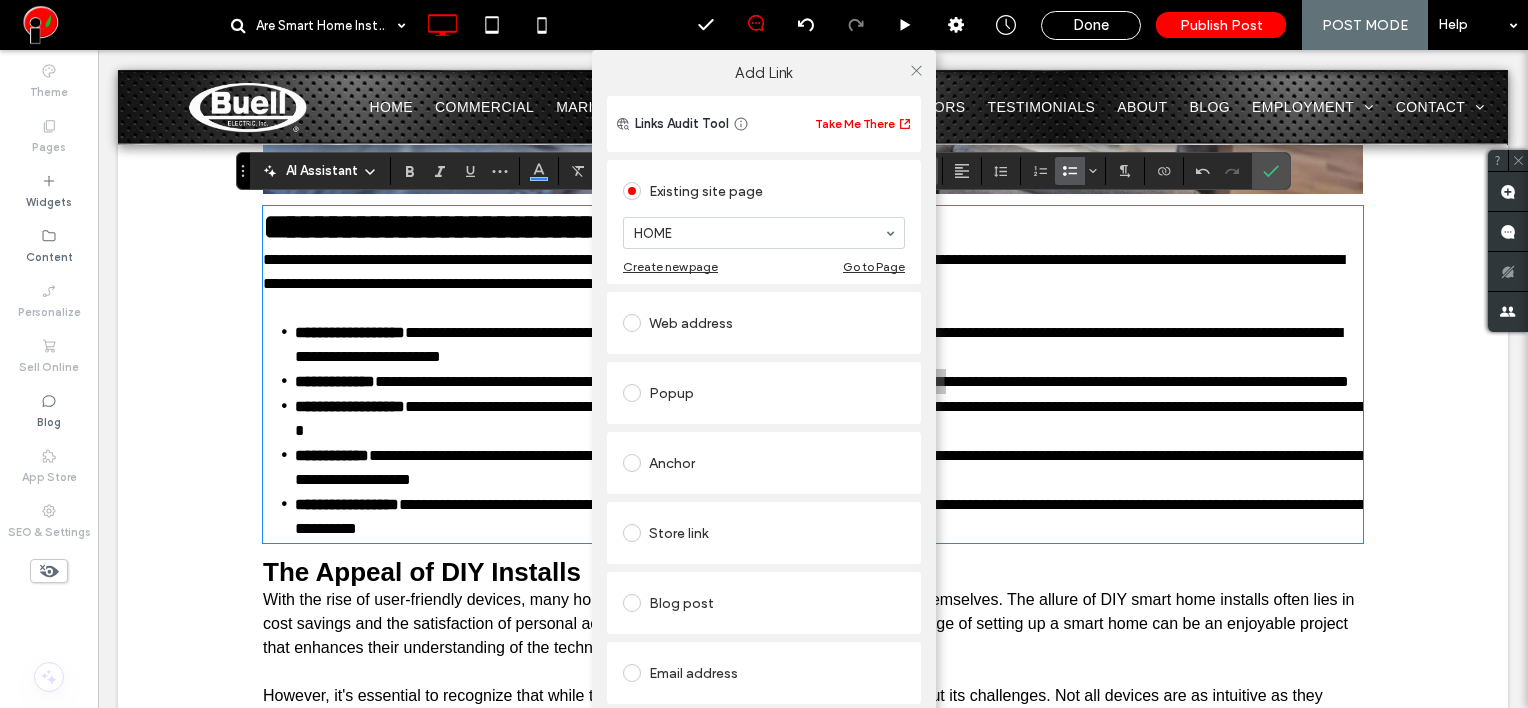 click on "Web address" at bounding box center (764, 323) 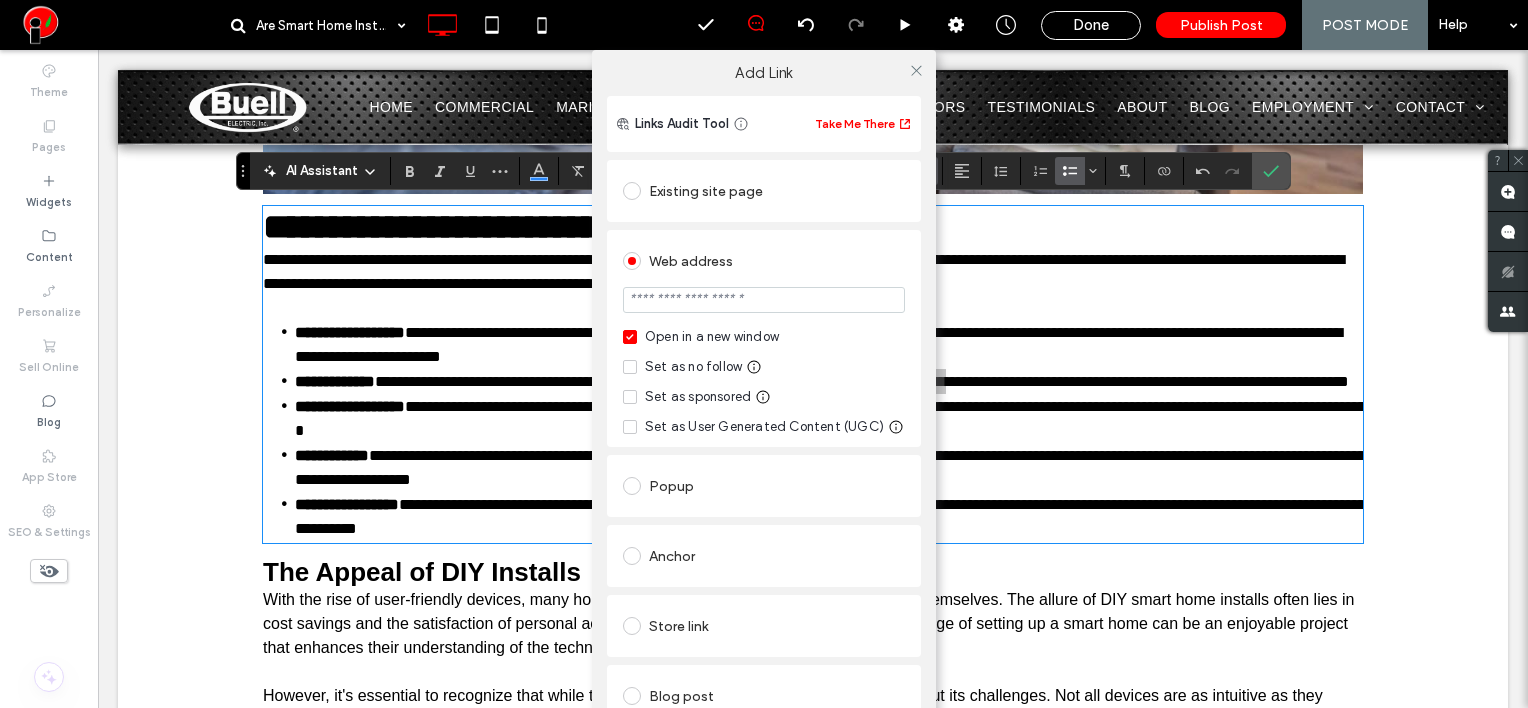 click at bounding box center [764, 300] 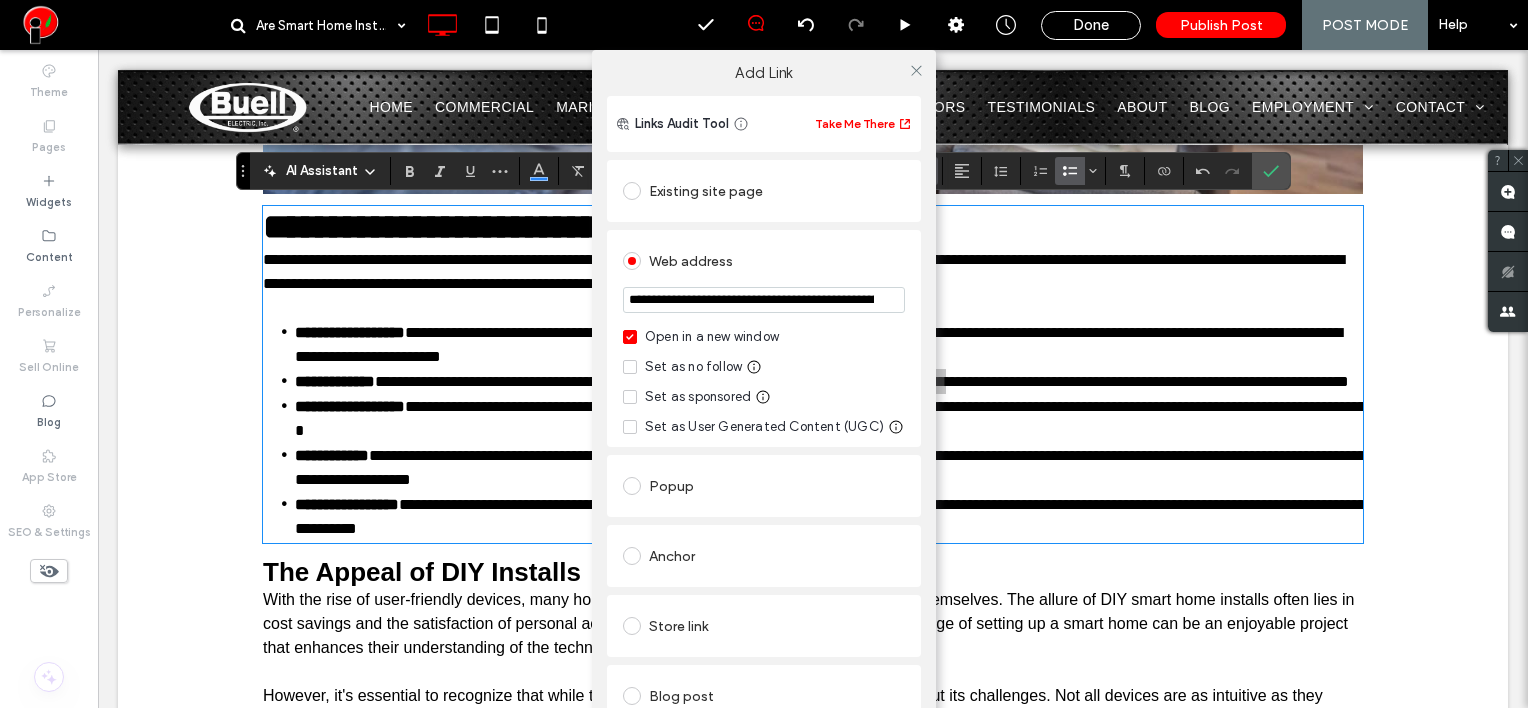 scroll, scrollTop: 0, scrollLeft: 252, axis: horizontal 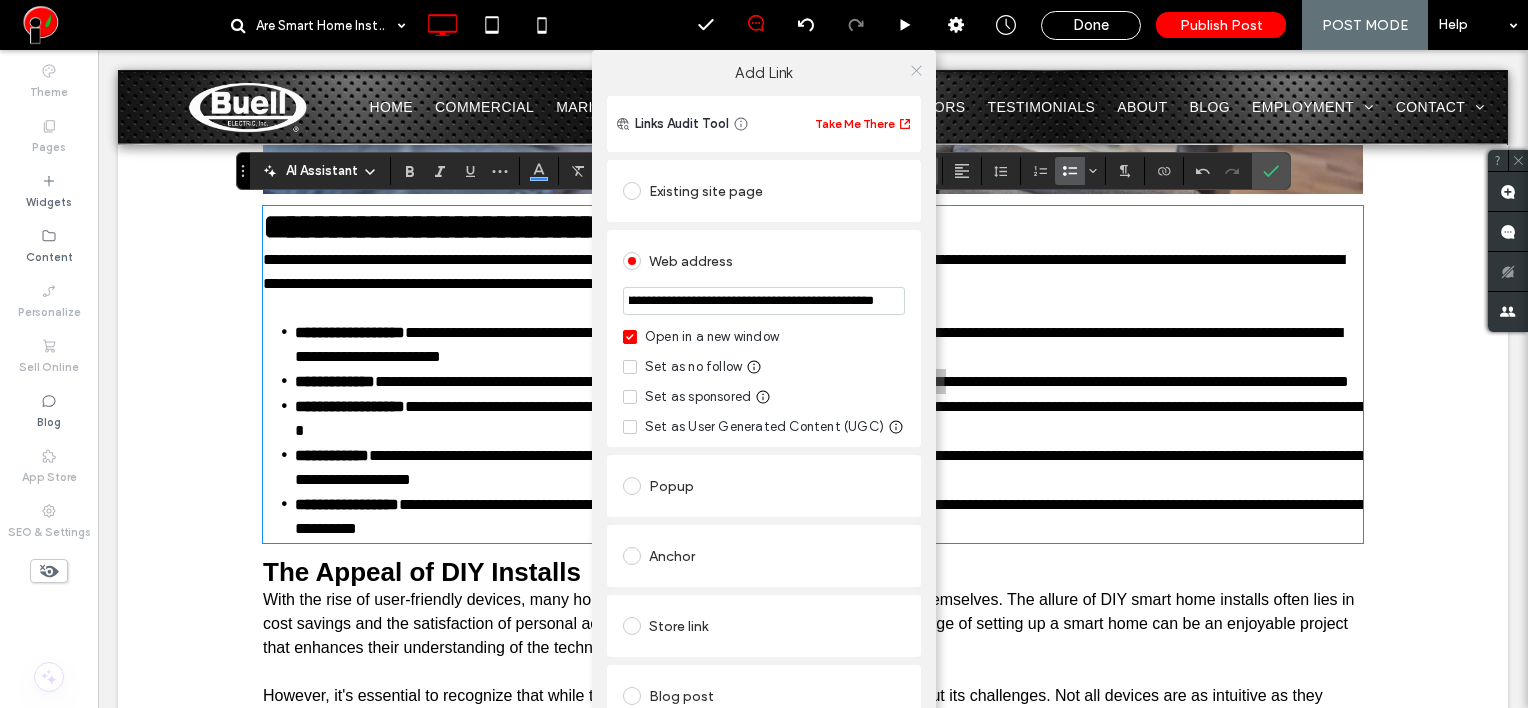 type on "**********" 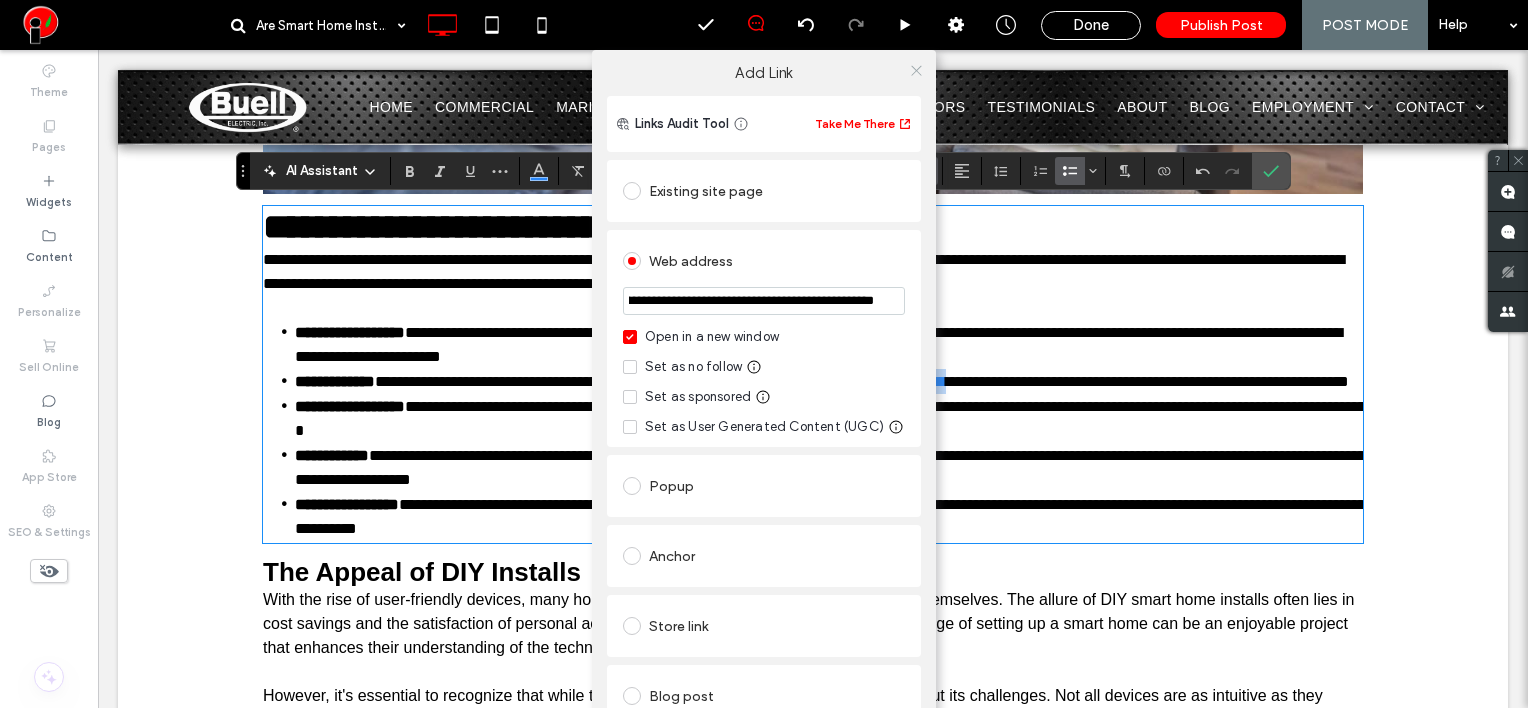 scroll, scrollTop: 0, scrollLeft: 0, axis: both 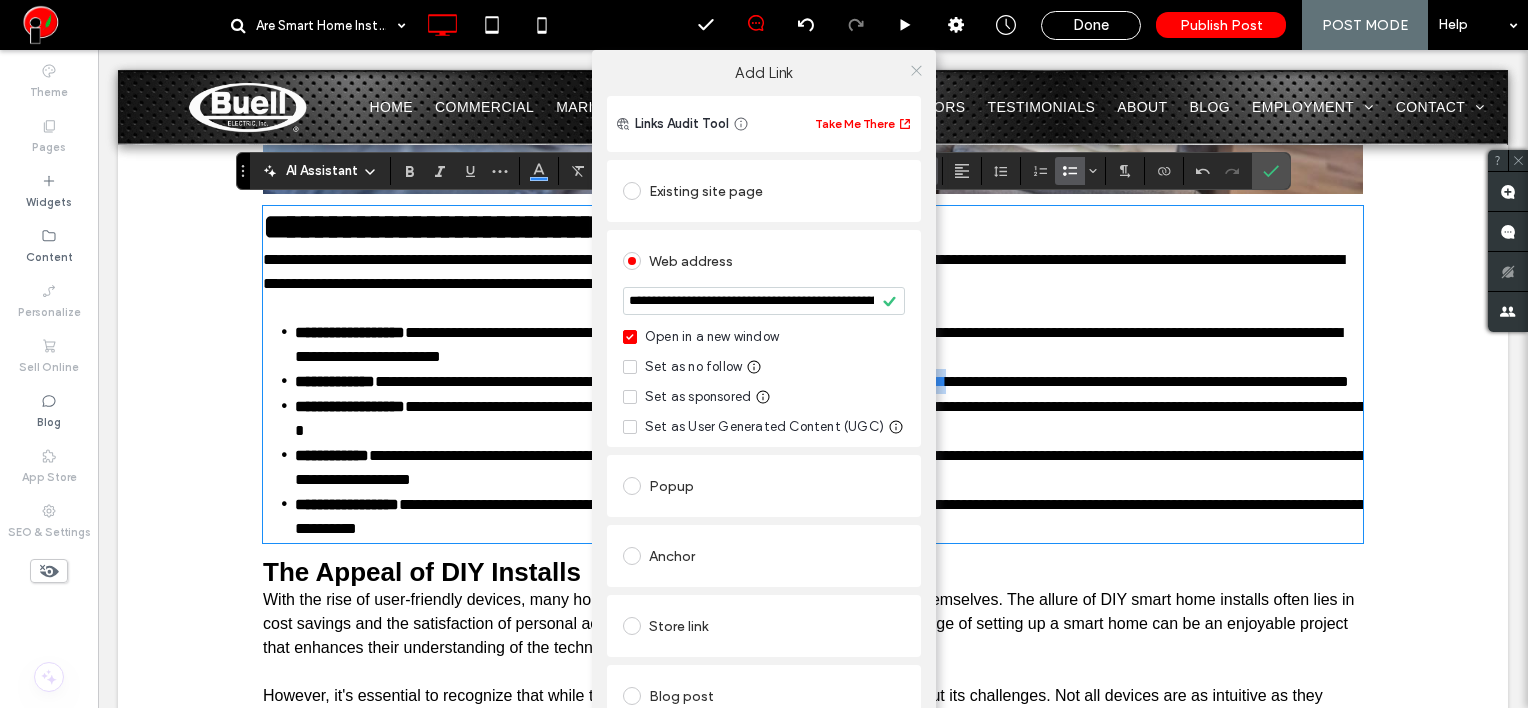 click 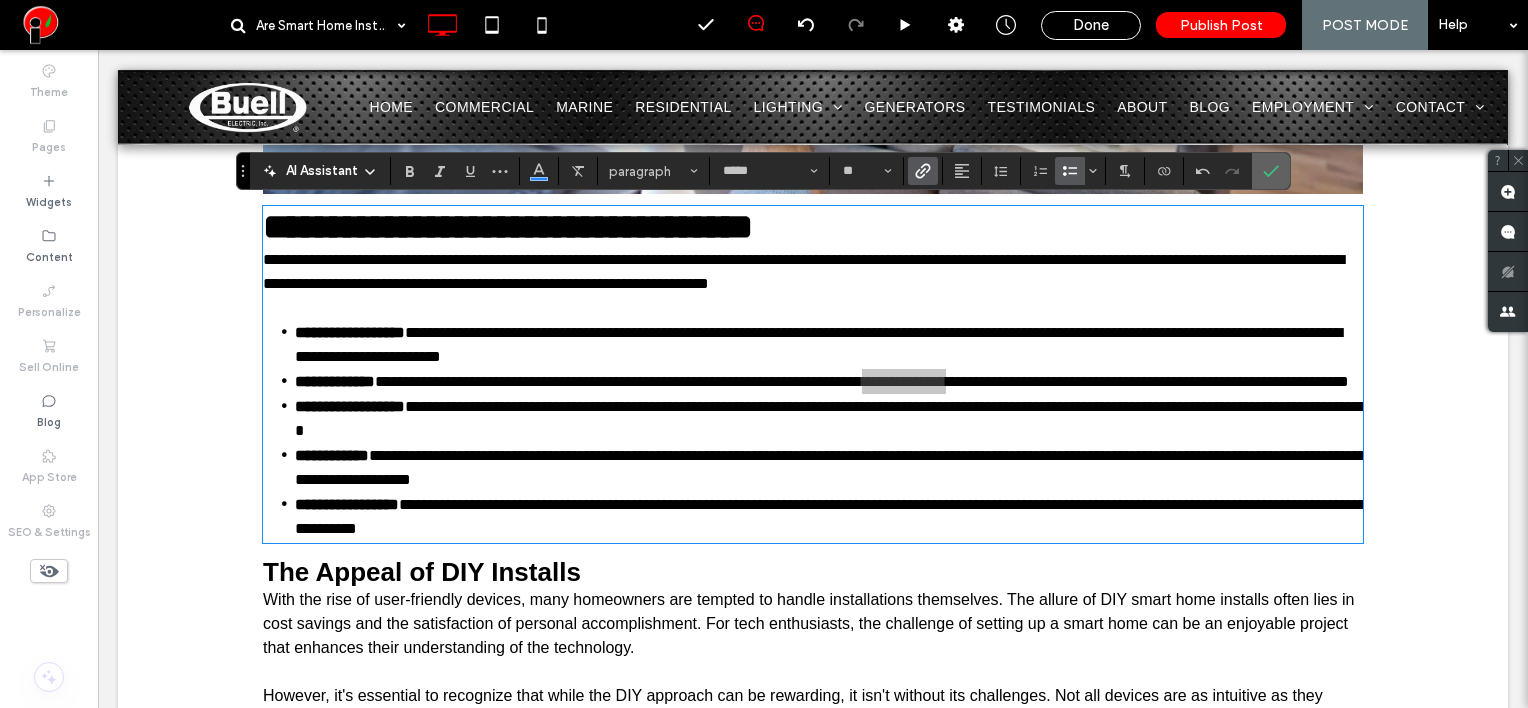 click 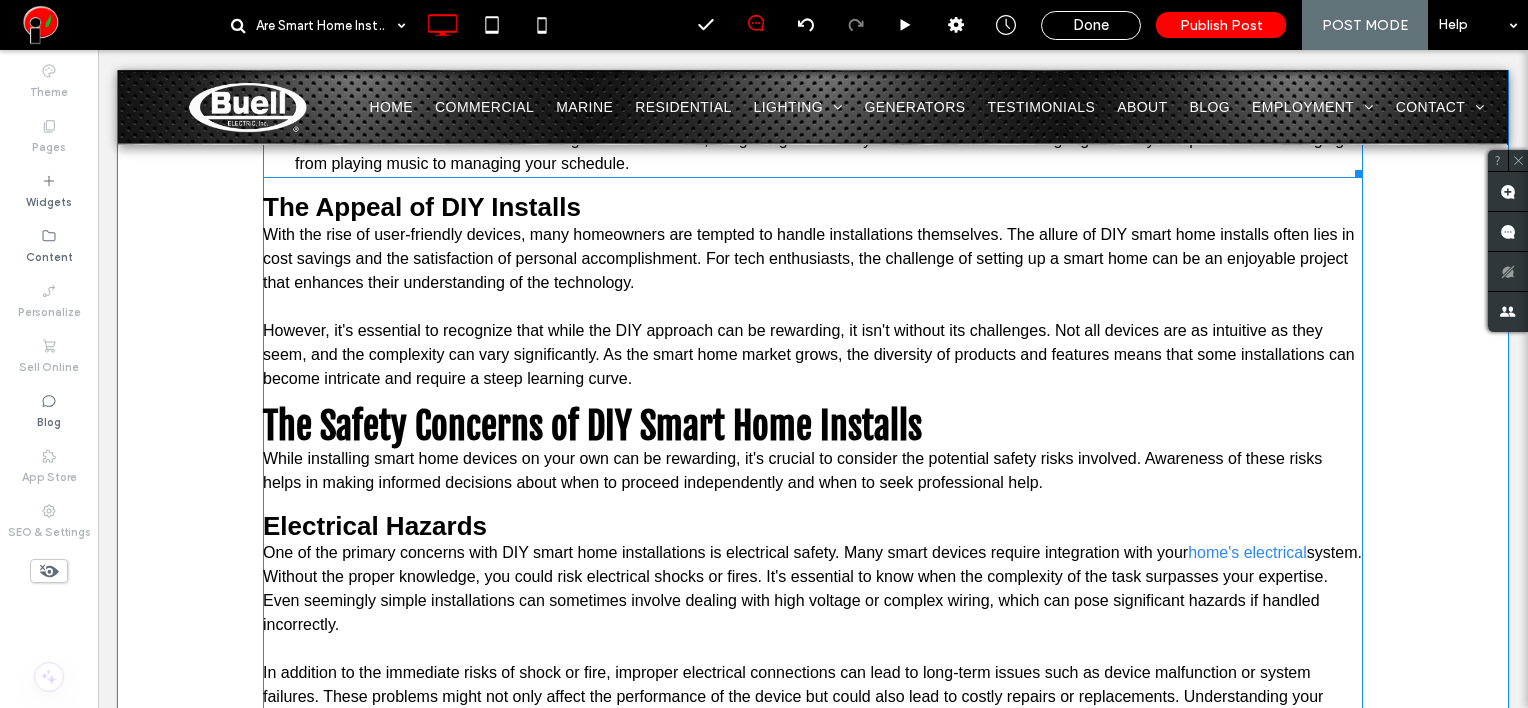 scroll, scrollTop: 1640, scrollLeft: 0, axis: vertical 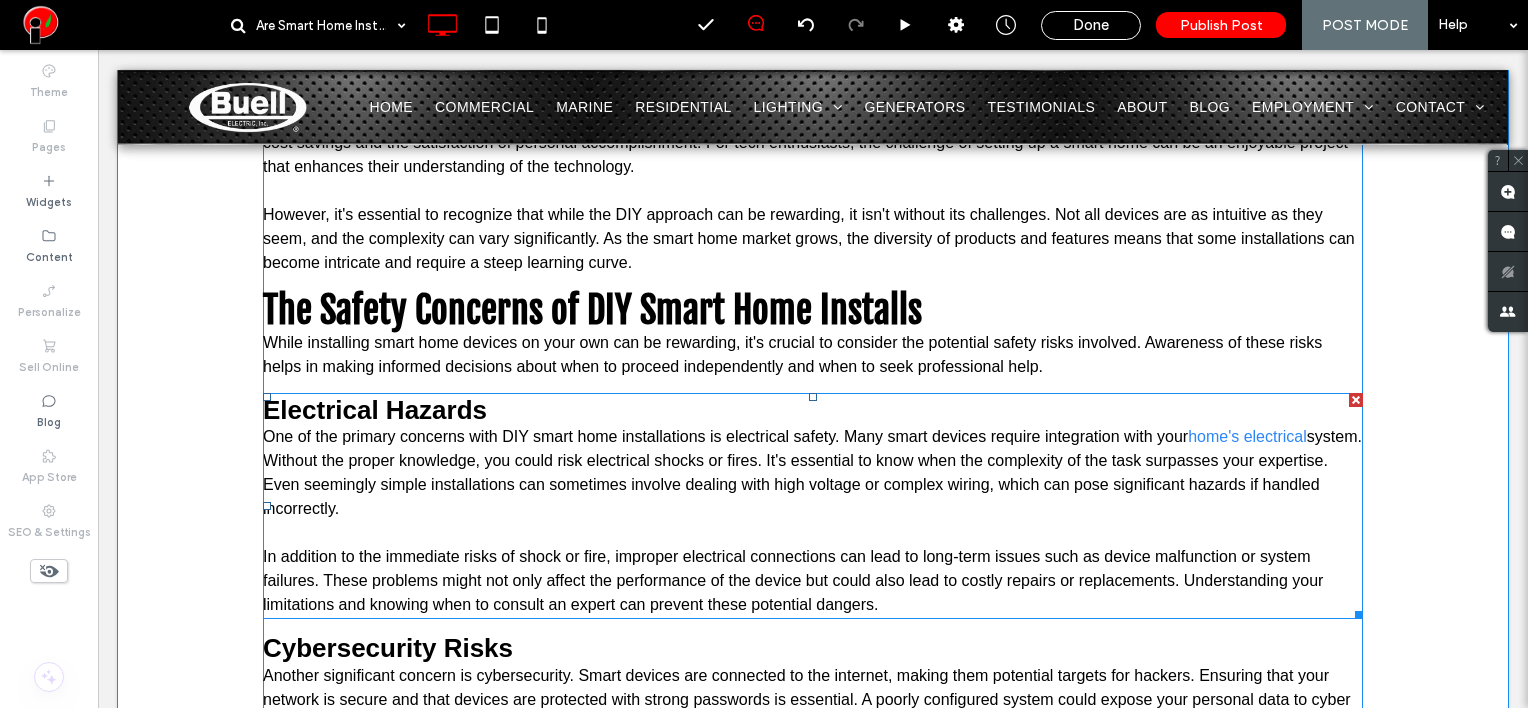 click on "One of the primary concerns with DIY smart home installations is electrical safety. Many smart devices require integration with your home's electrical system. Without the proper knowledge, you could risk electrical shocks or fires. It's essential to know when the complexity of the task surpasses your expertise. Even seemingly simple installations can sometimes involve dealing with high voltage or complex wiring, which can pose significant hazards if handled incorrectly." at bounding box center (813, 473) 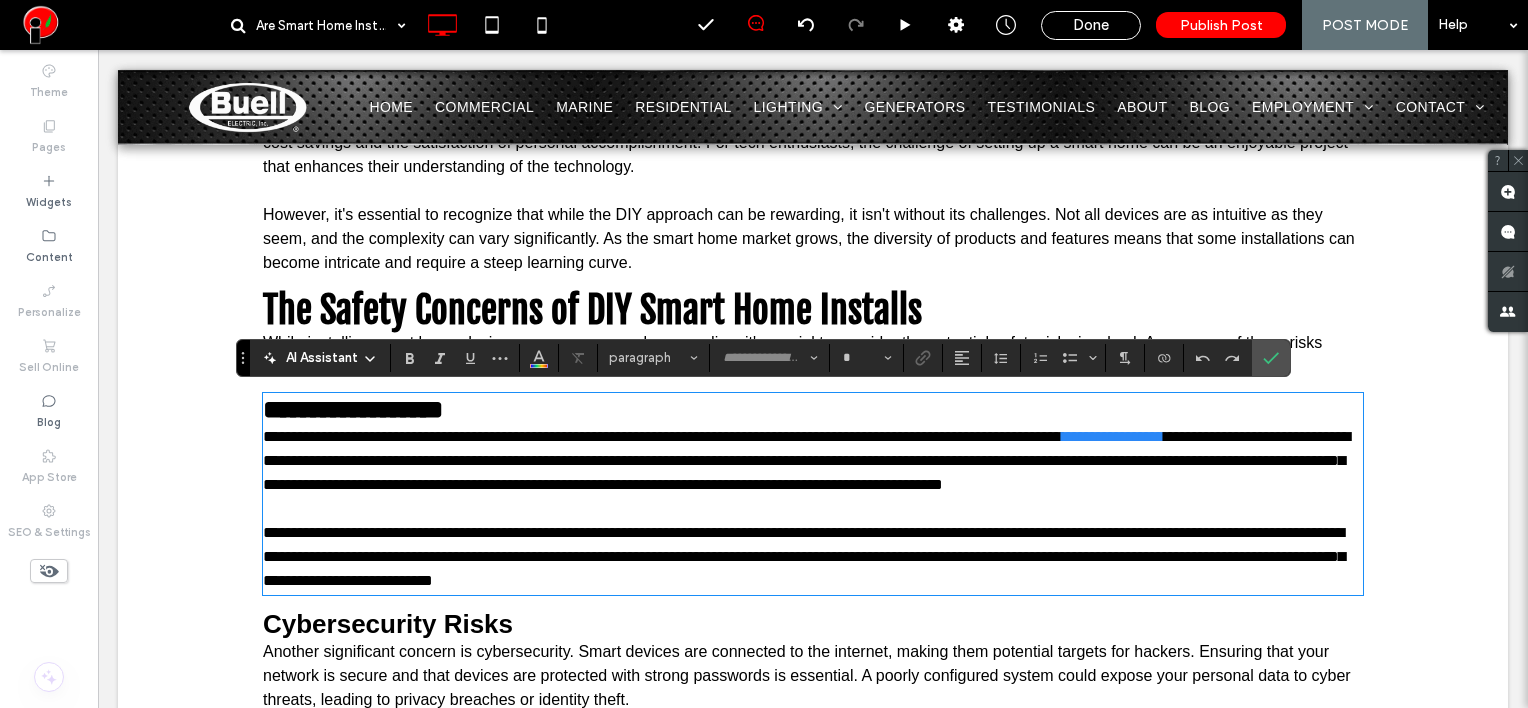 type on "*****" 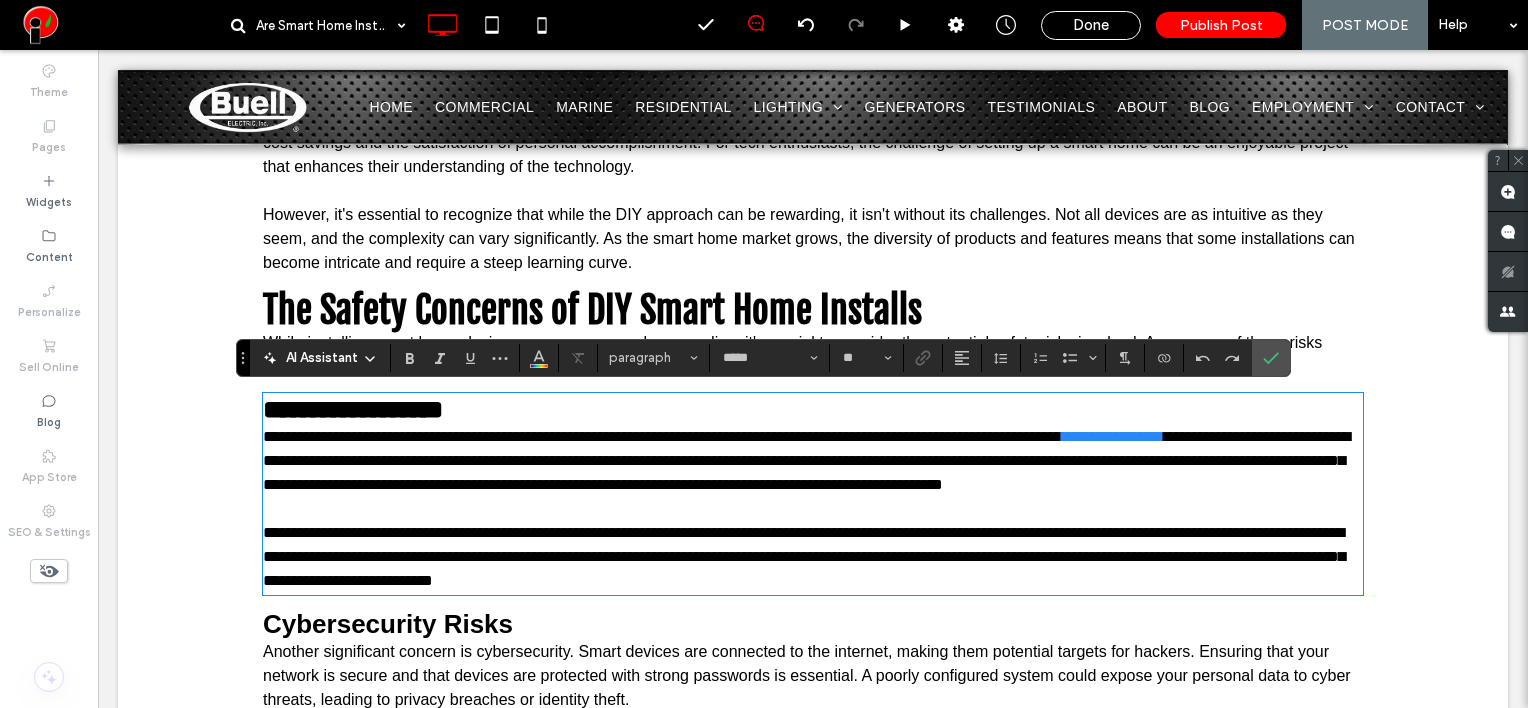 click on "**********" at bounding box center (813, 461) 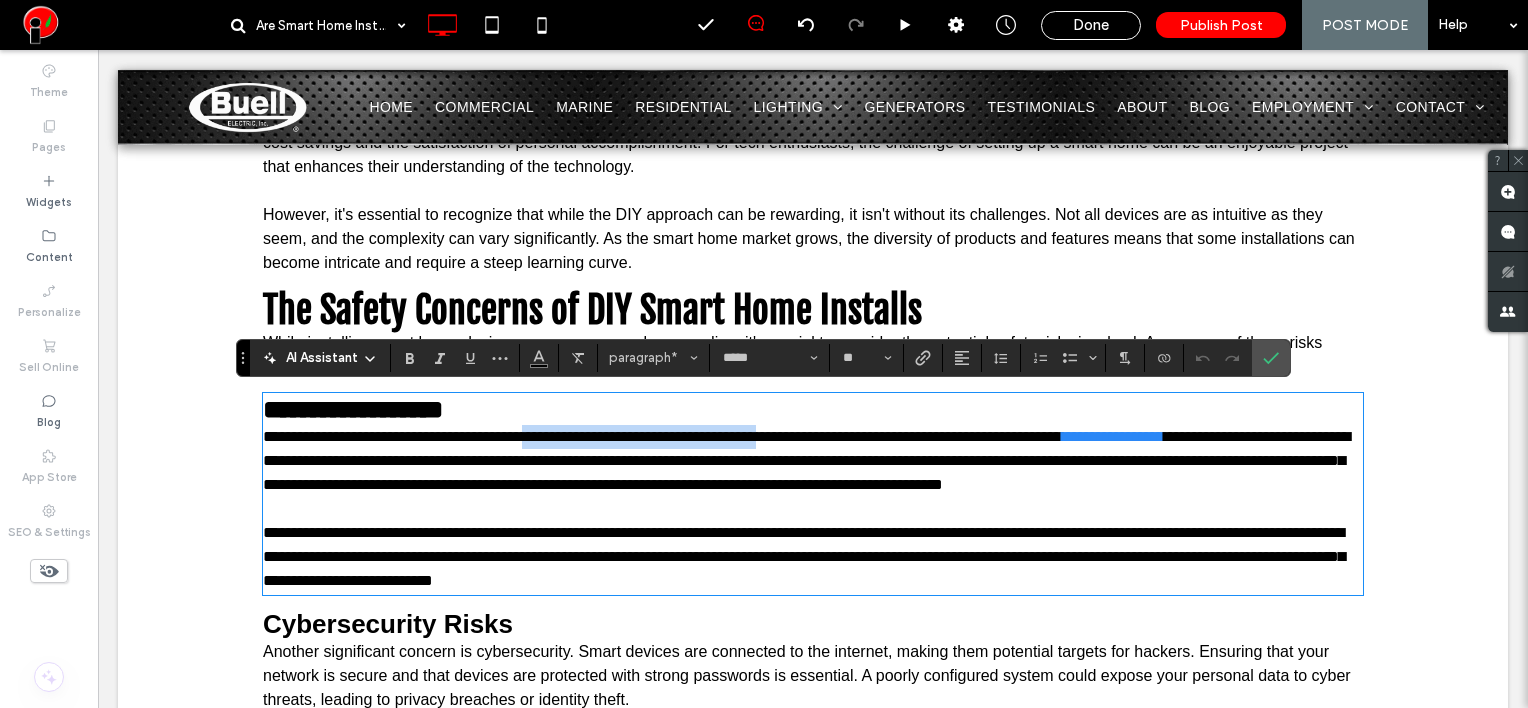 drag, startPoint x: 573, startPoint y: 429, endPoint x: 826, endPoint y: 438, distance: 253.16003 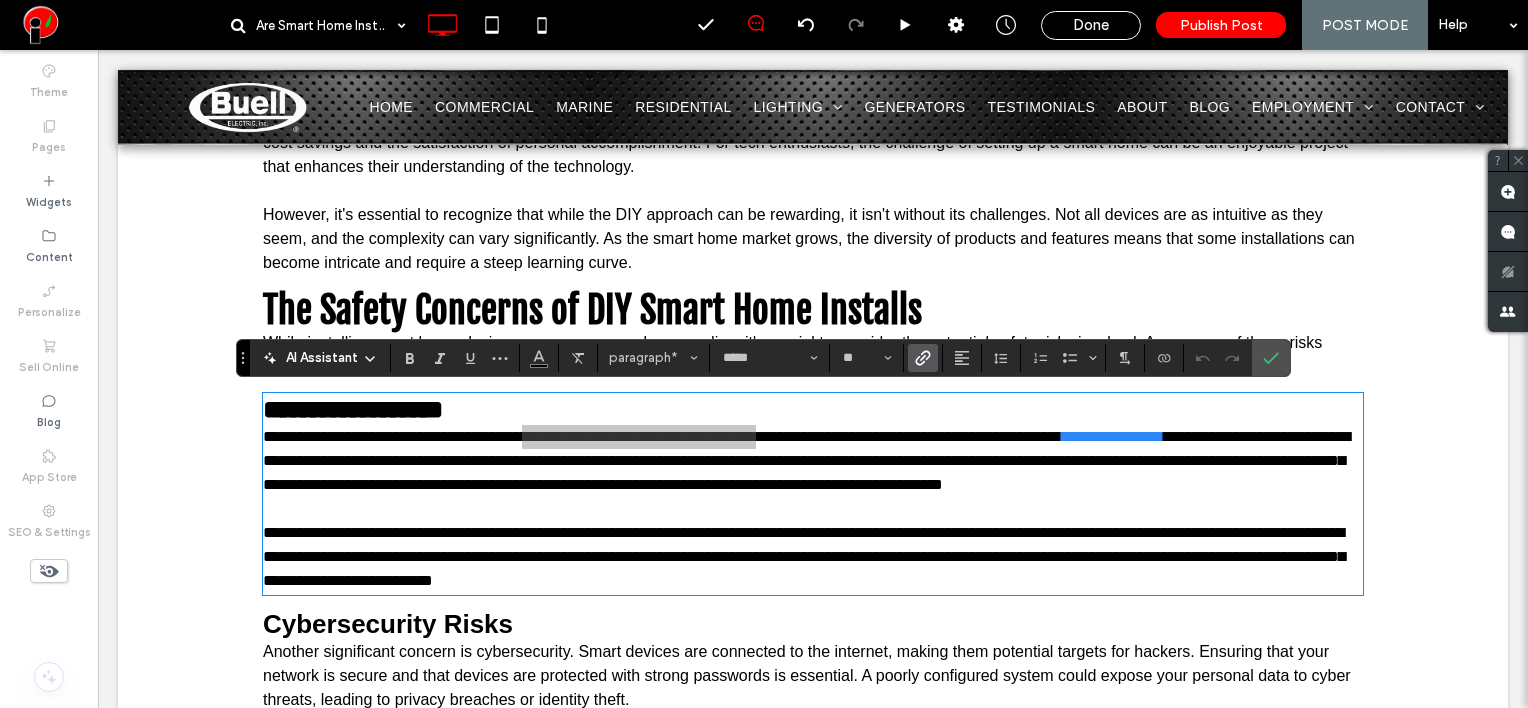 click 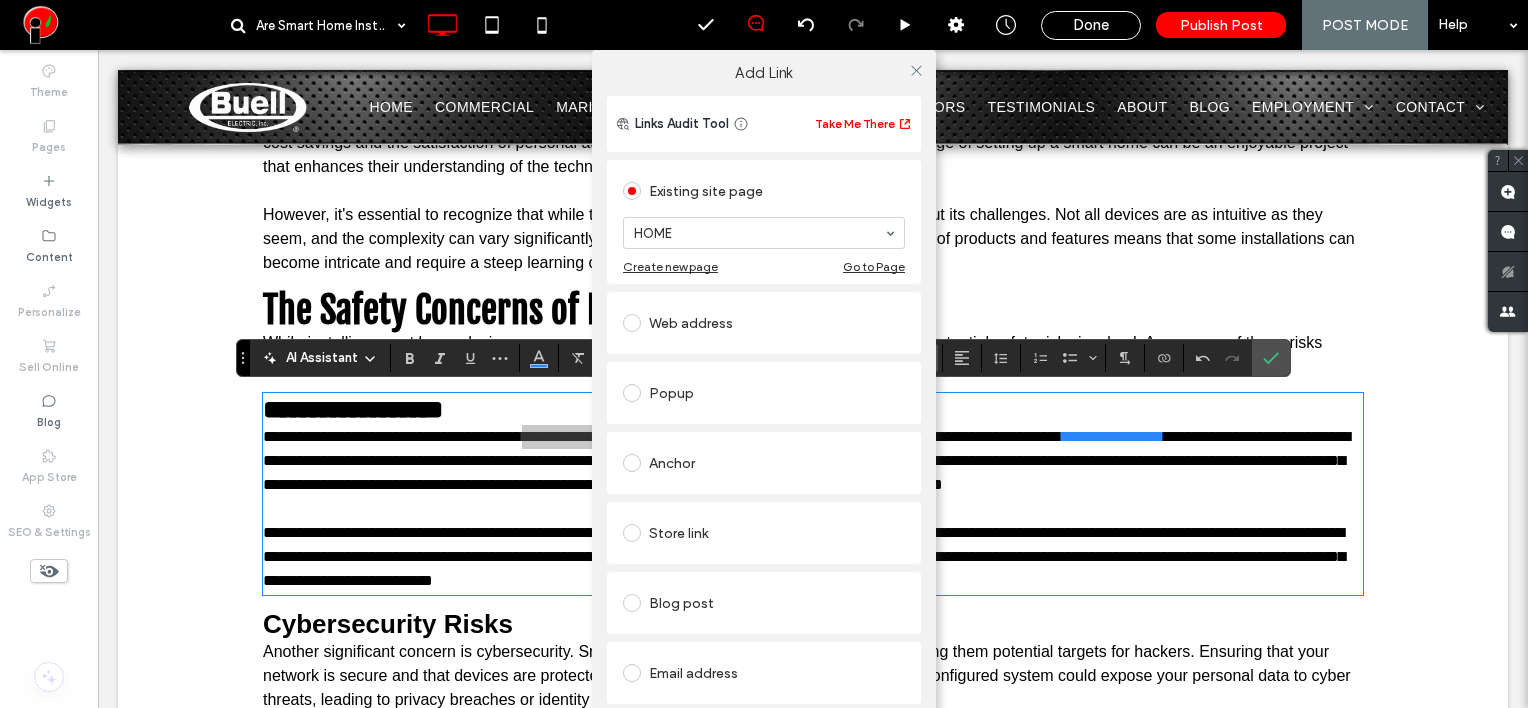 click on "Web address" at bounding box center [764, 323] 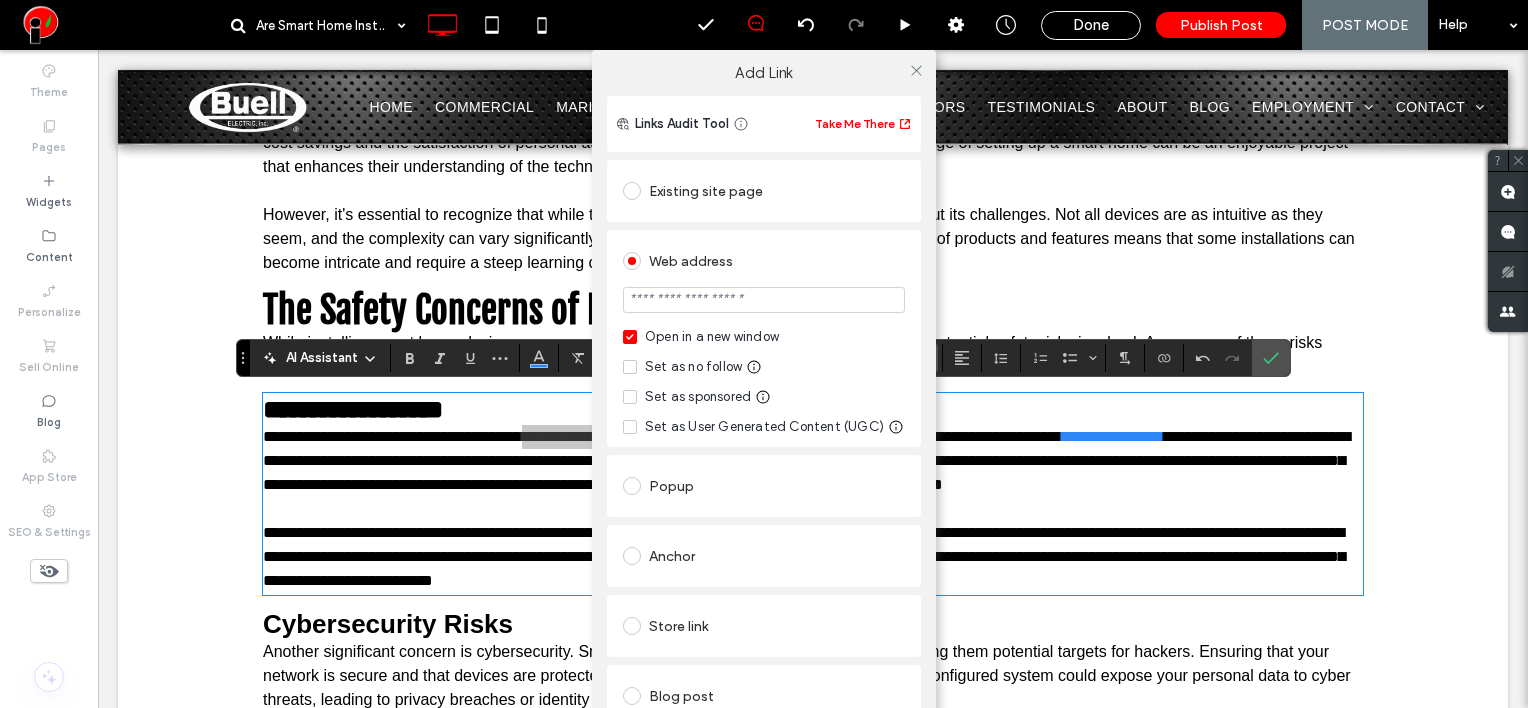 click at bounding box center [764, 300] 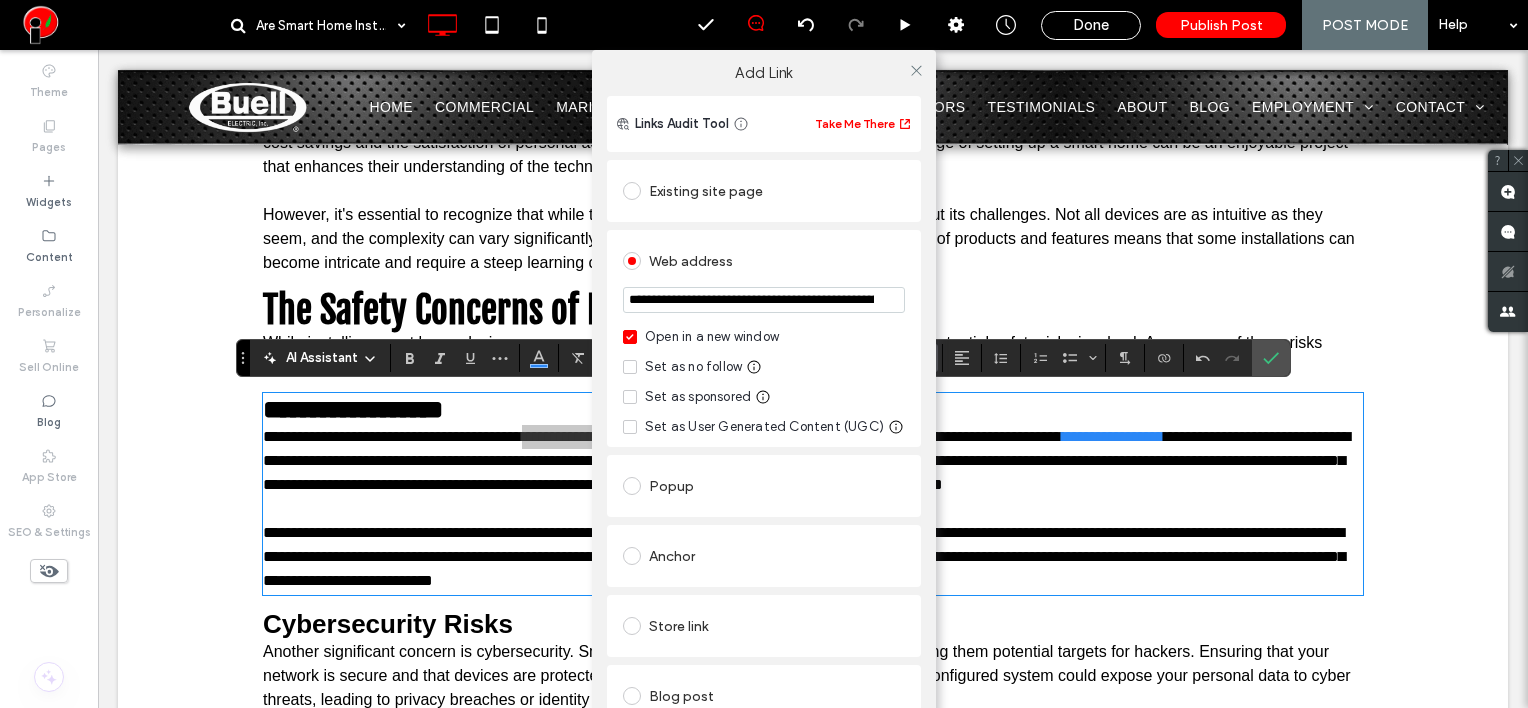 scroll, scrollTop: 0, scrollLeft: 358, axis: horizontal 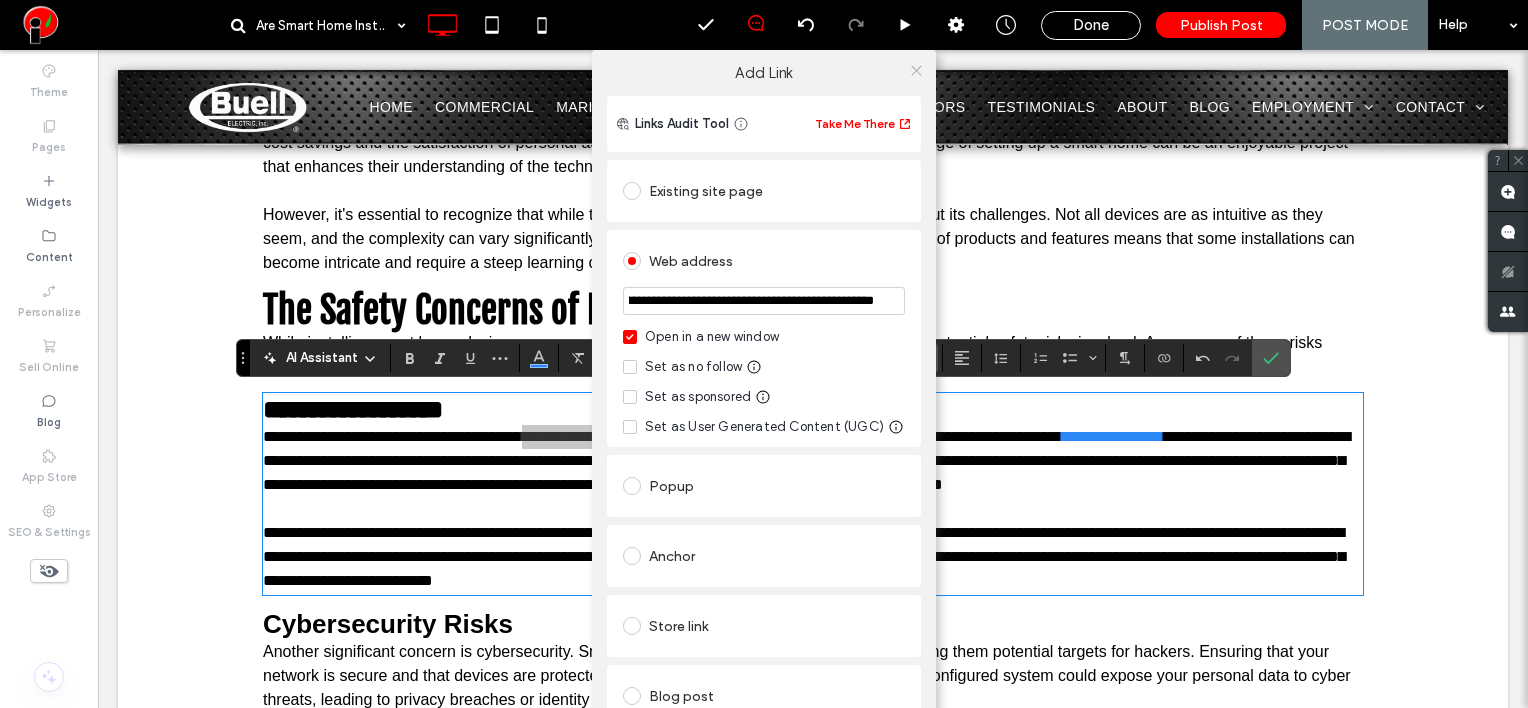 type on "**********" 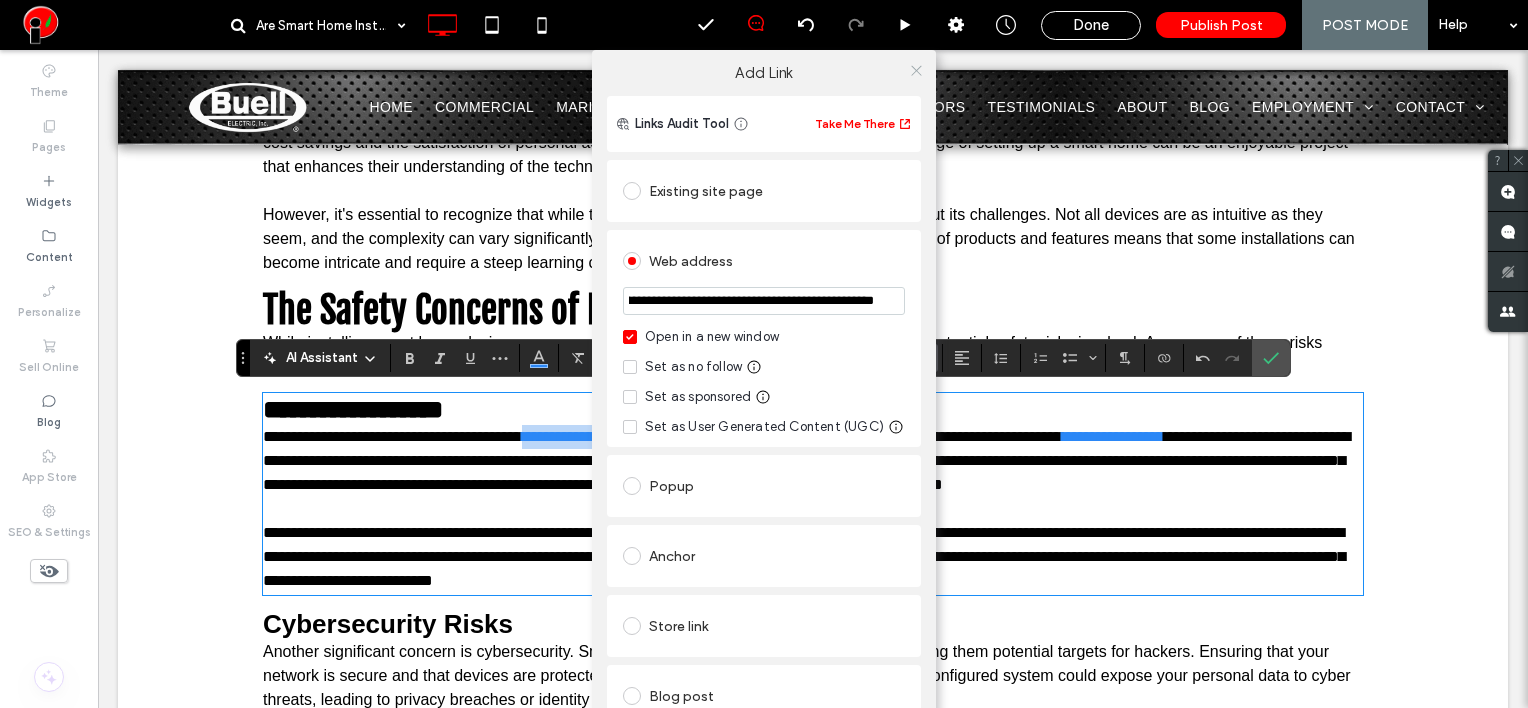 scroll, scrollTop: 0, scrollLeft: 0, axis: both 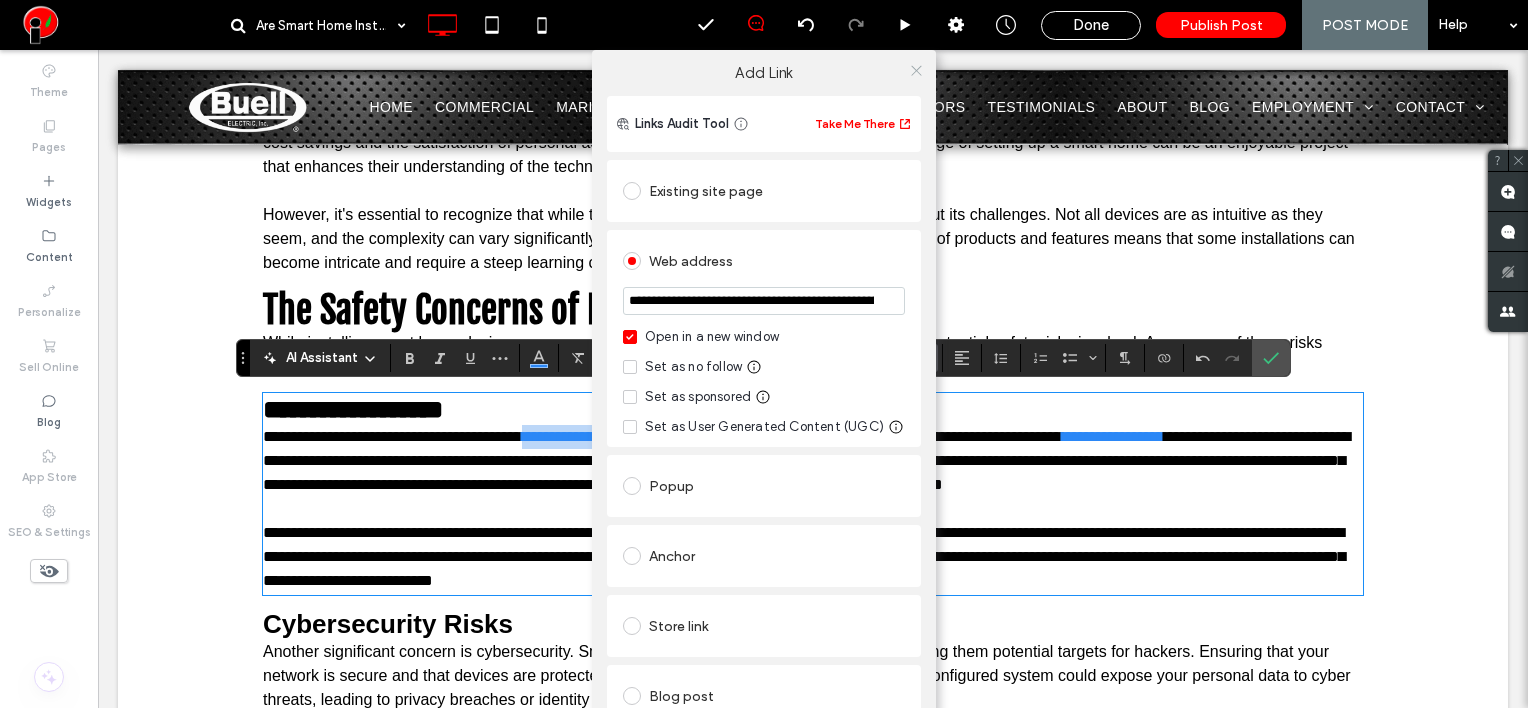 click 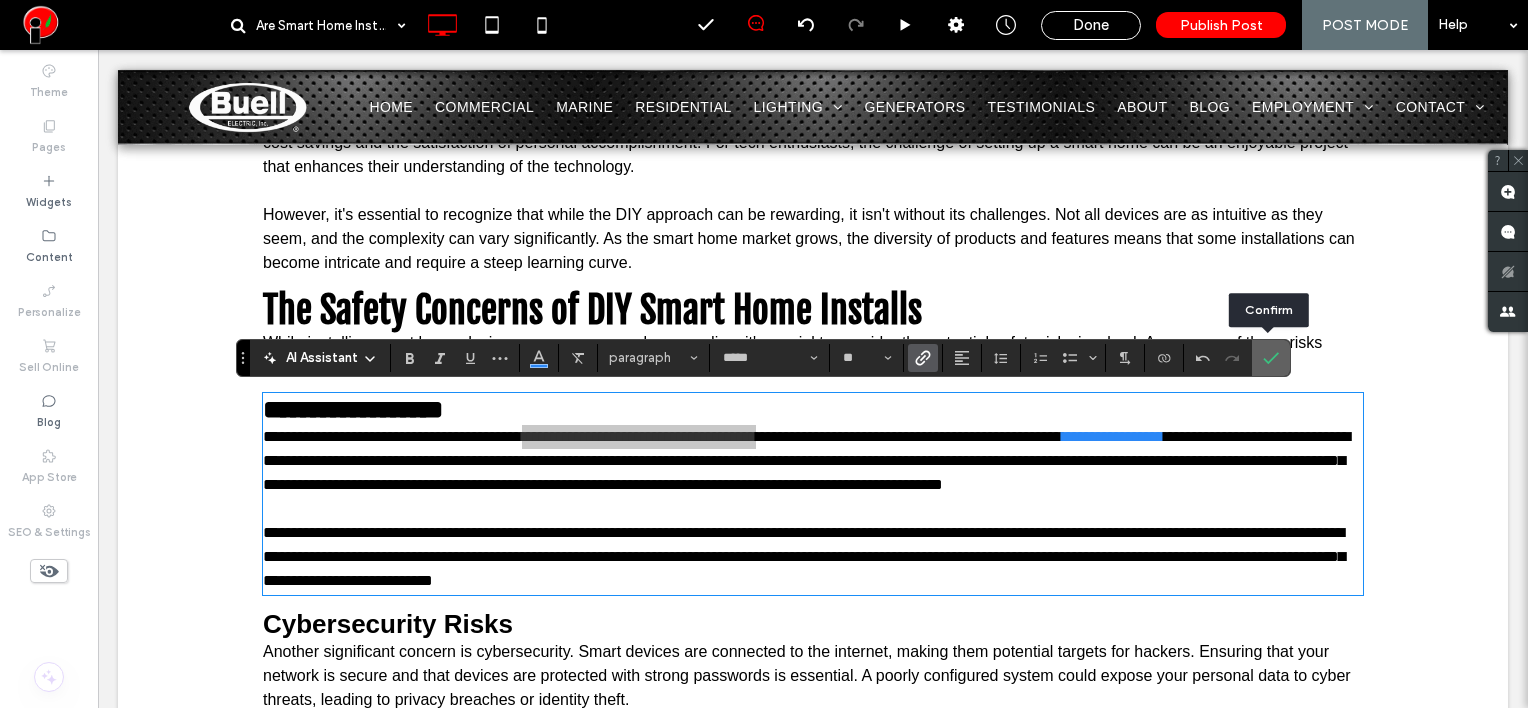 drag, startPoint x: 1265, startPoint y: 353, endPoint x: 1089, endPoint y: 298, distance: 184.3936 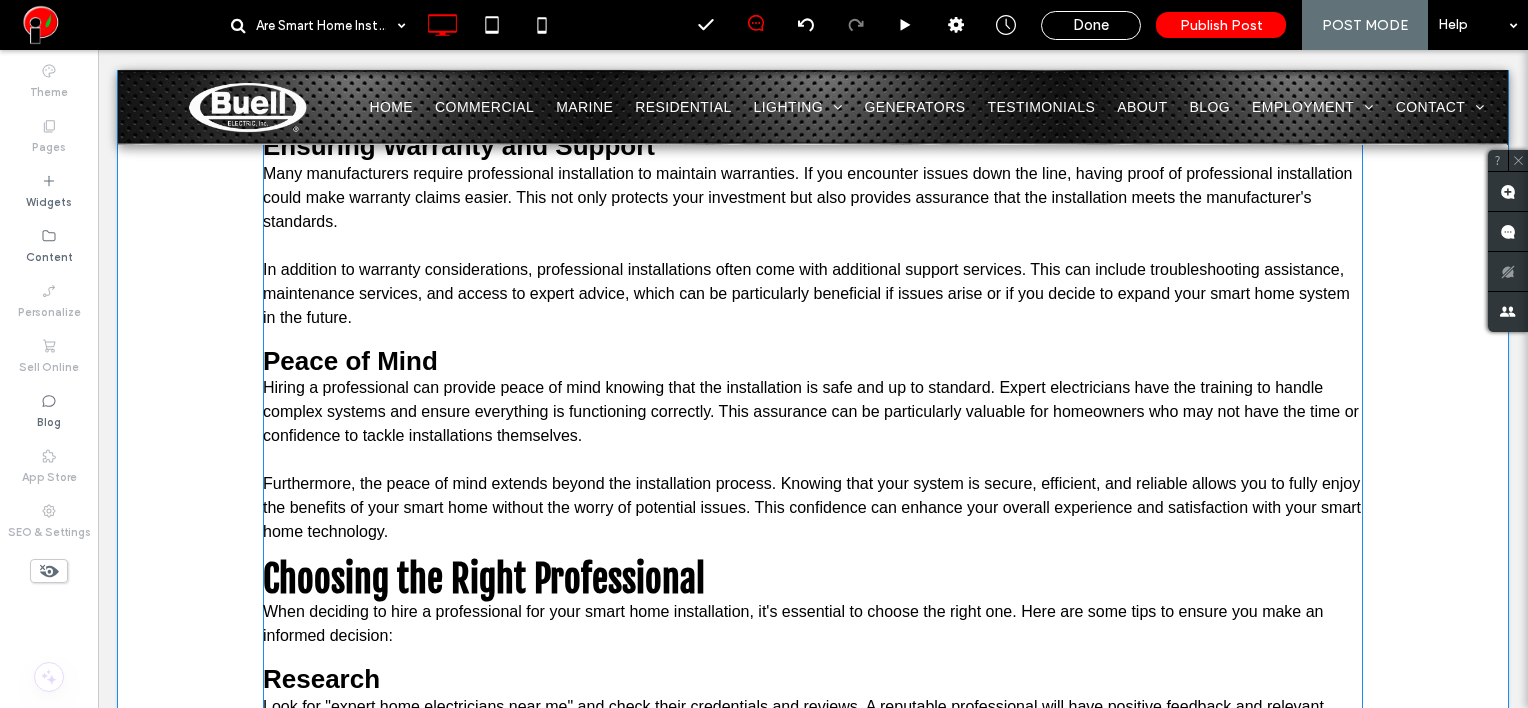 scroll, scrollTop: 3100, scrollLeft: 0, axis: vertical 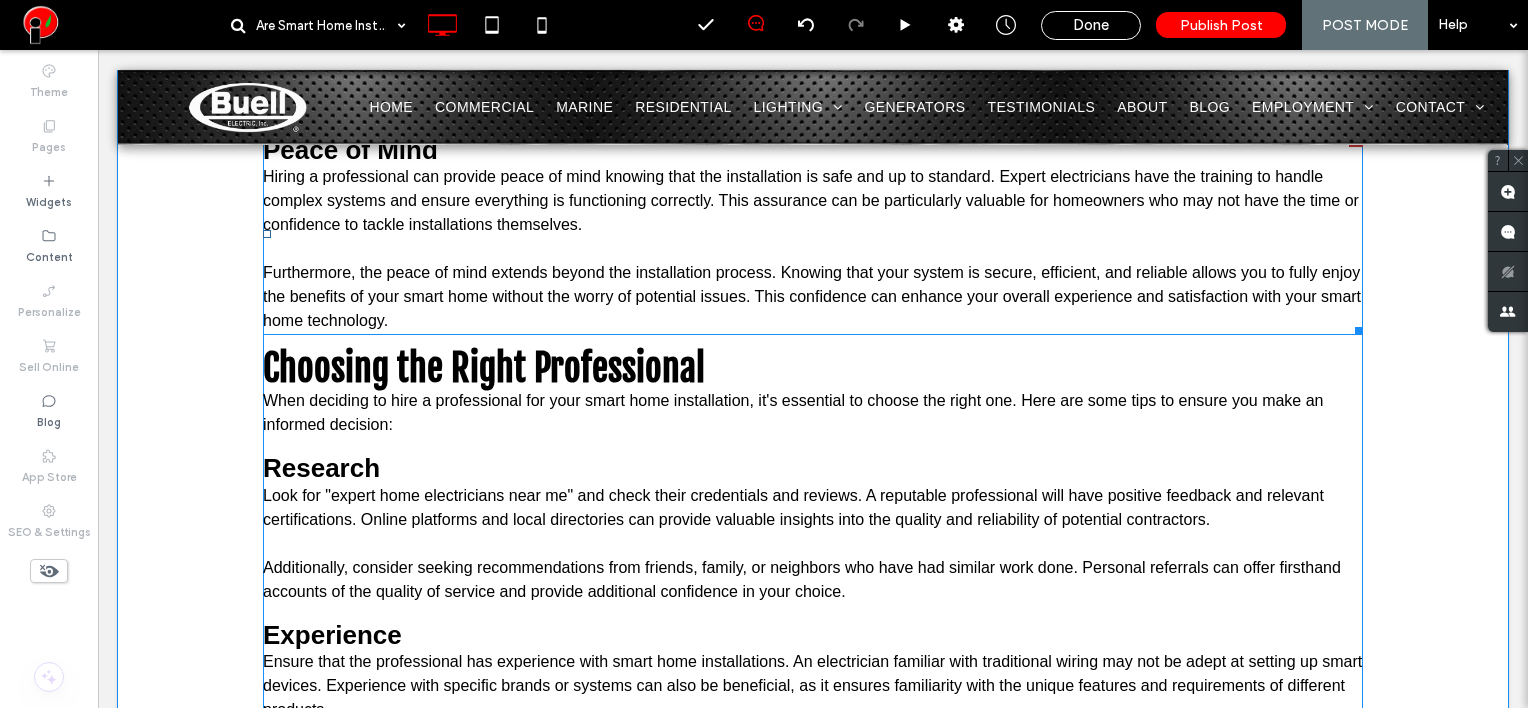click on "Furthermore, the peace of mind extends beyond the installation process. Knowing that your system is secure, efficient, and reliable allows you to fully enjoy the benefits of your smart home without the worry of potential issues. This confidence can enhance your overall experience and satisfaction with your smart home technology." at bounding box center [812, 296] 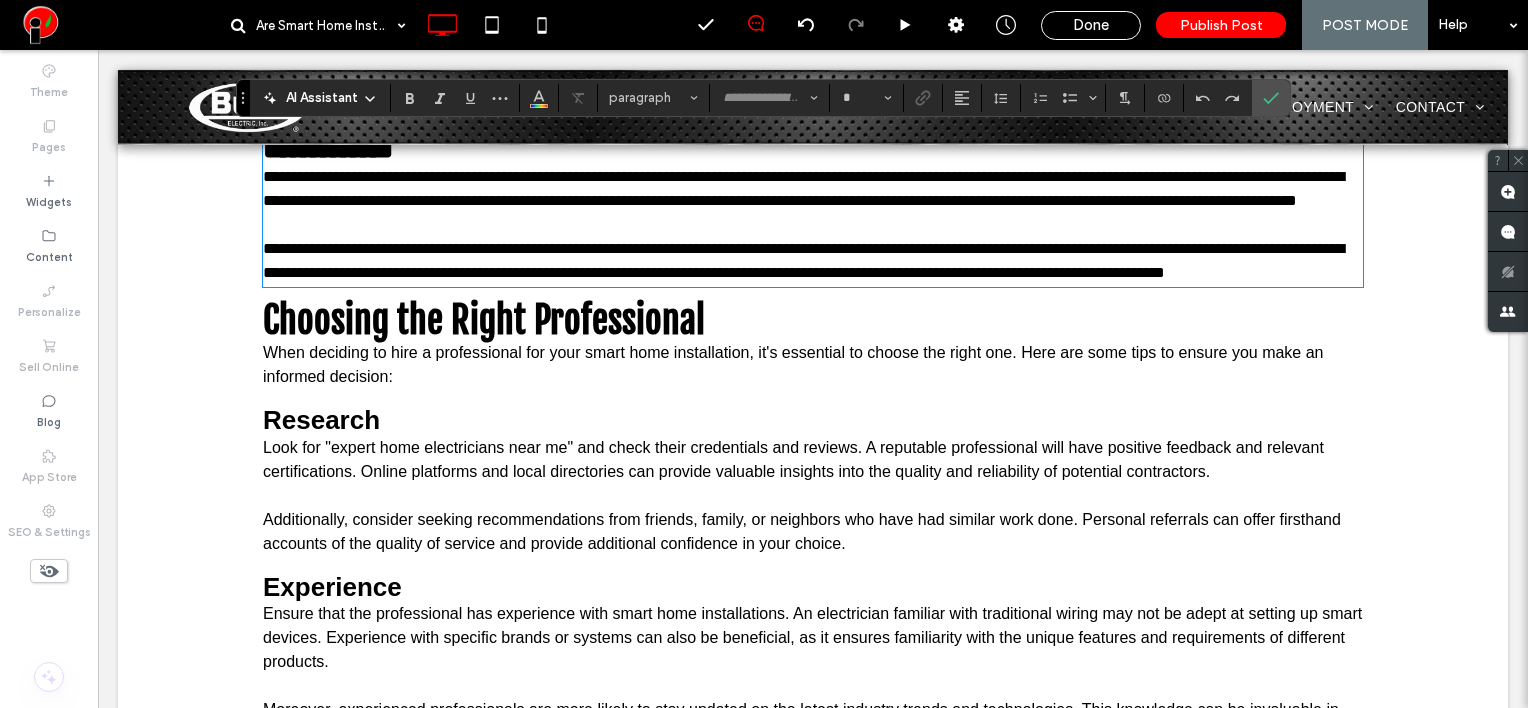click on "**********" at bounding box center [803, 260] 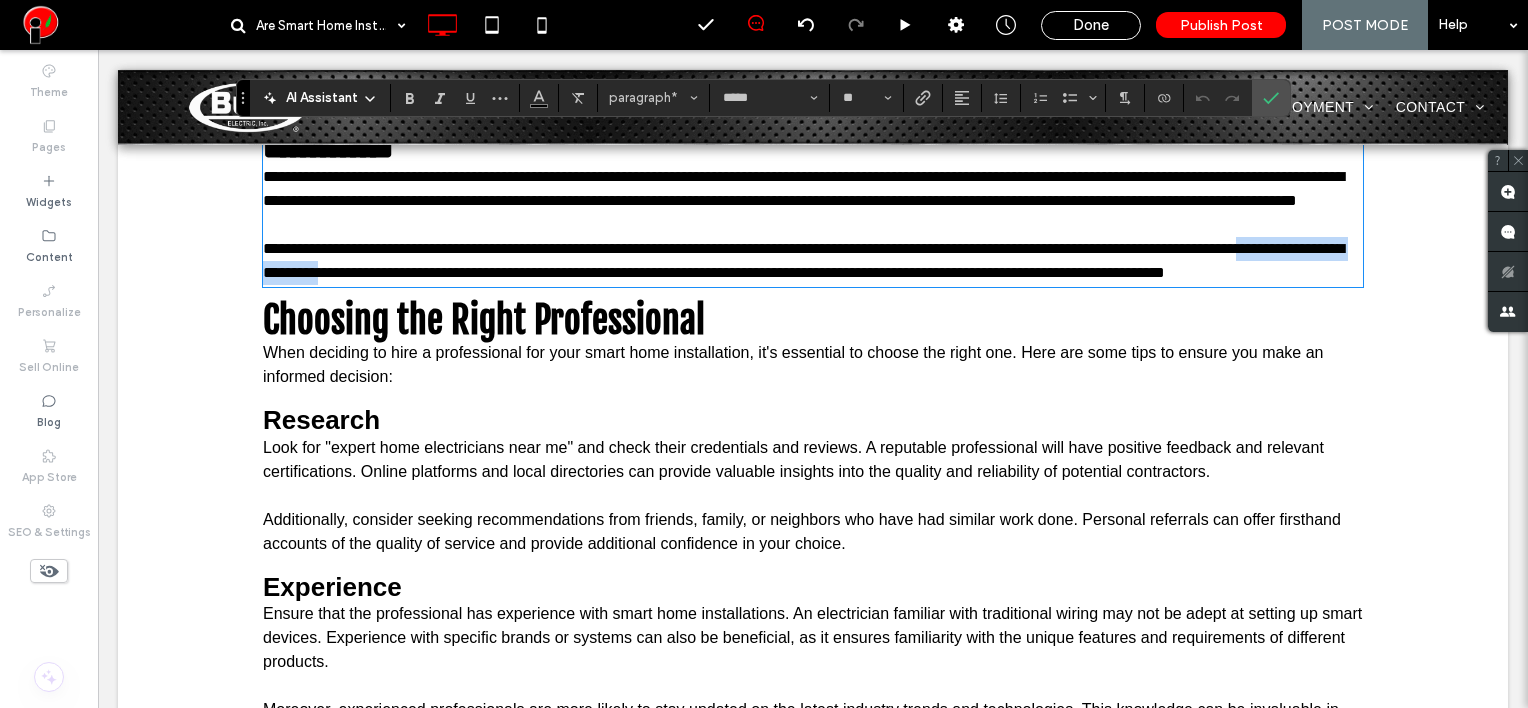 drag, startPoint x: 478, startPoint y: 291, endPoint x: 284, endPoint y: 300, distance: 194.20865 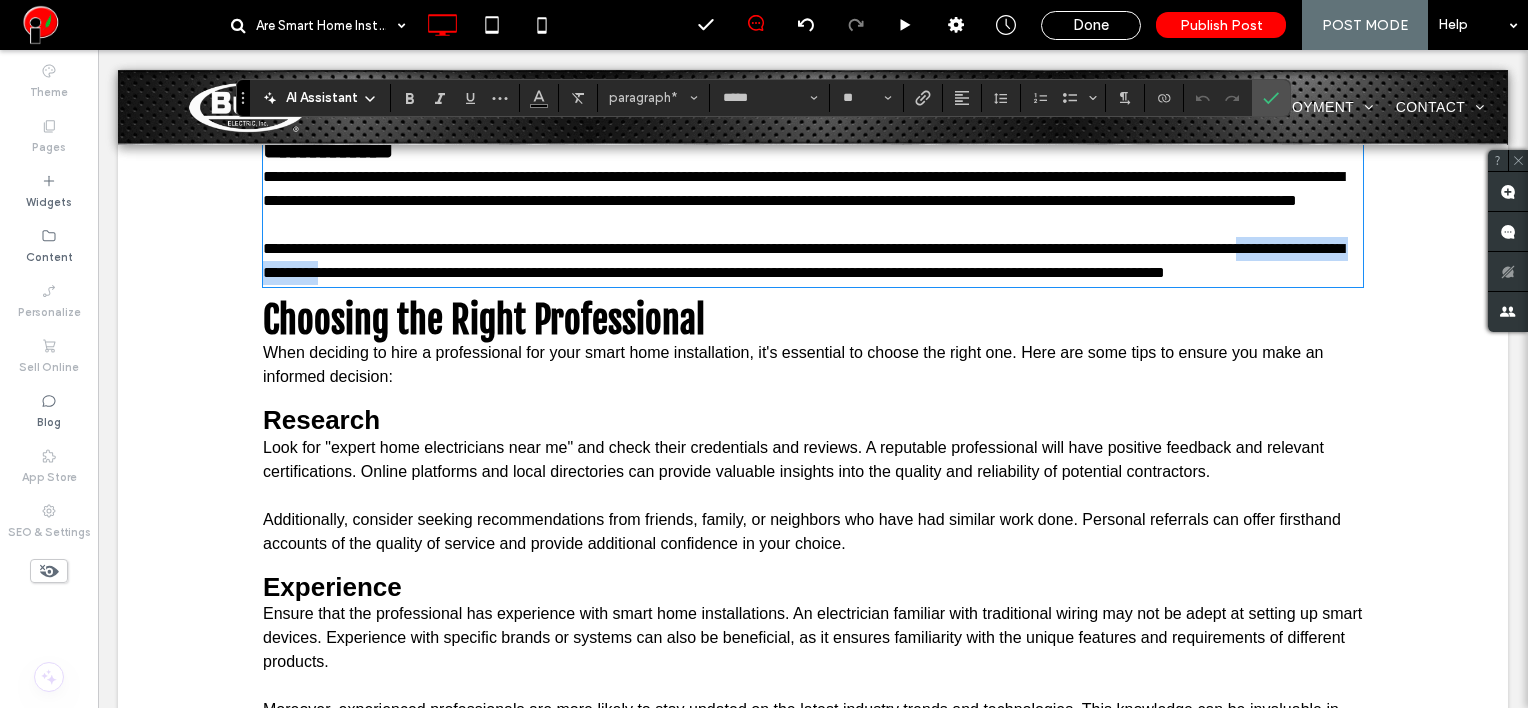 click on "**********" at bounding box center [803, 260] 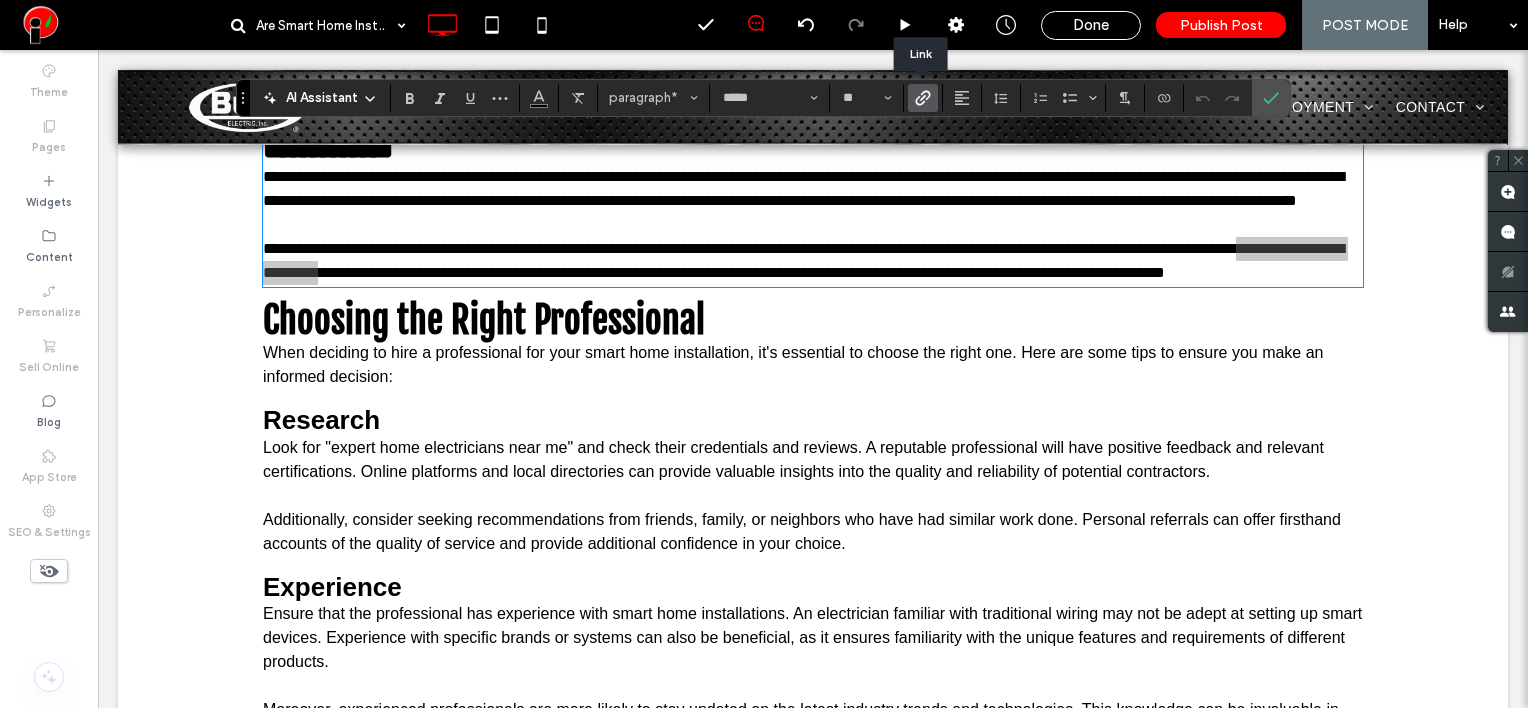 click 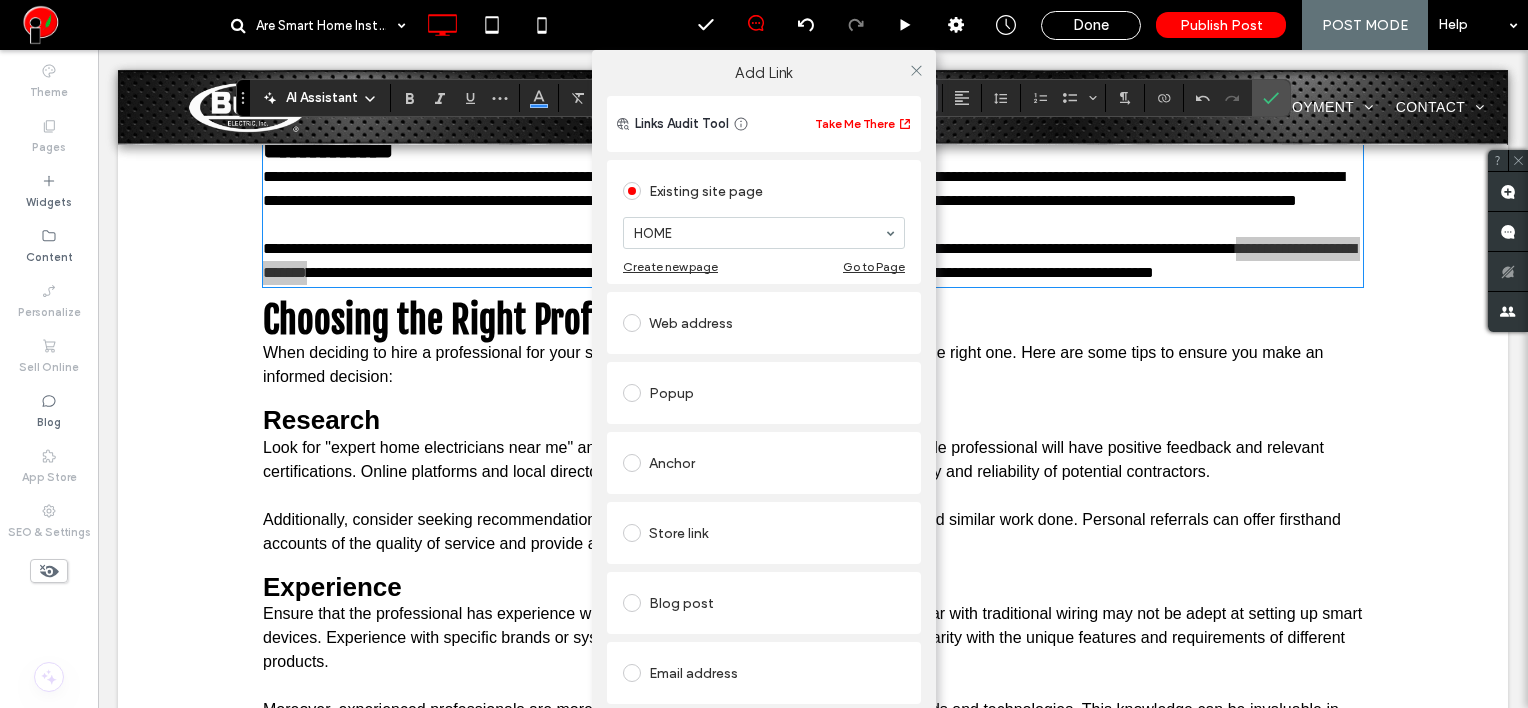 click on "Web address" at bounding box center [764, 323] 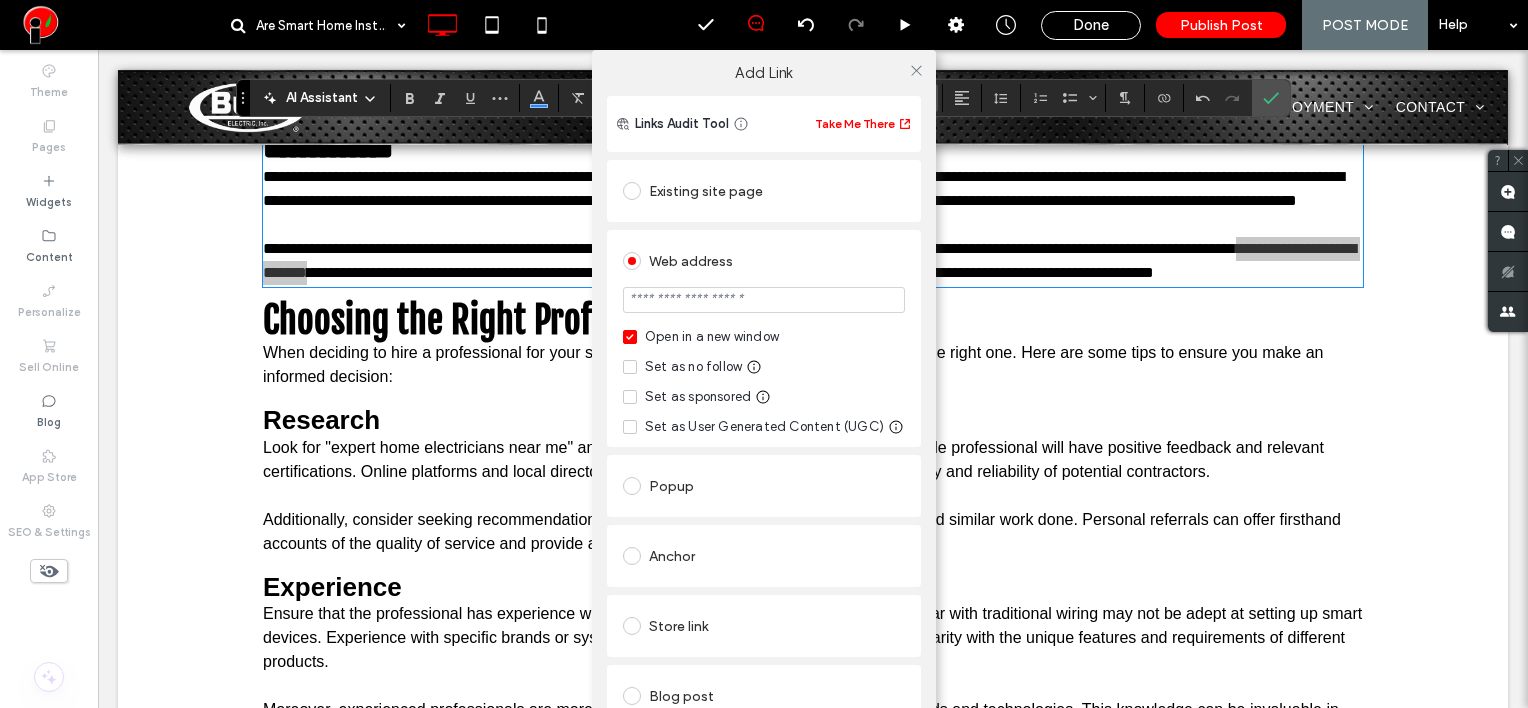 click at bounding box center (764, 300) 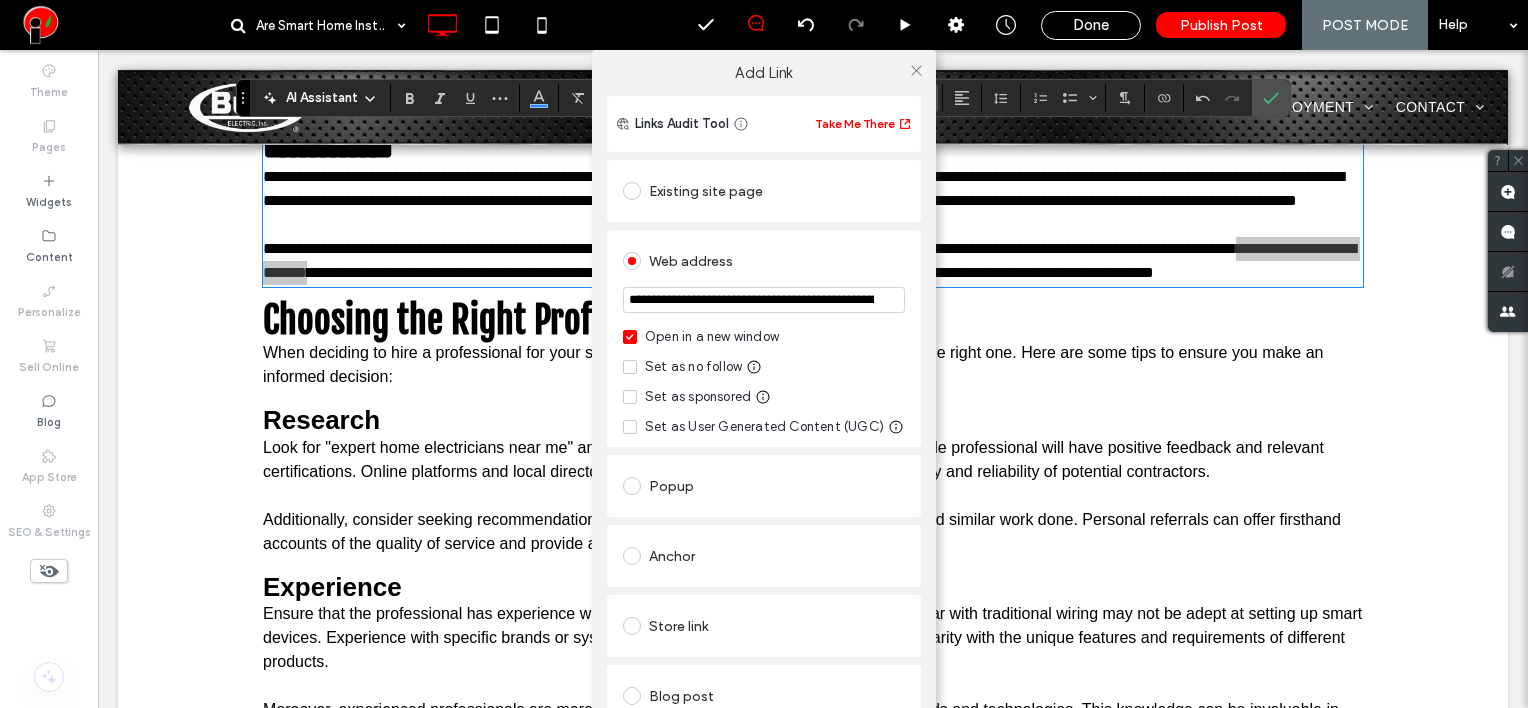 scroll, scrollTop: 0, scrollLeft: 245, axis: horizontal 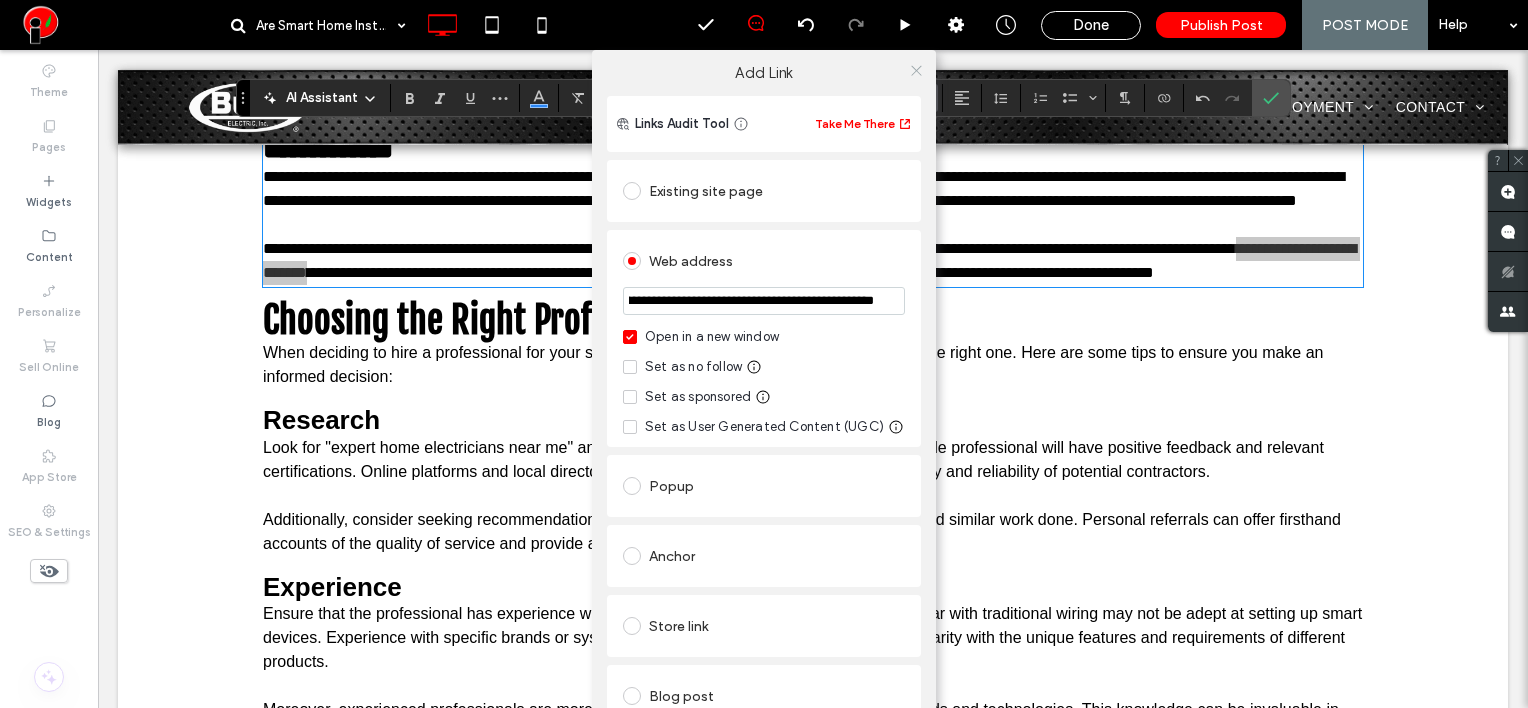 type on "**********" 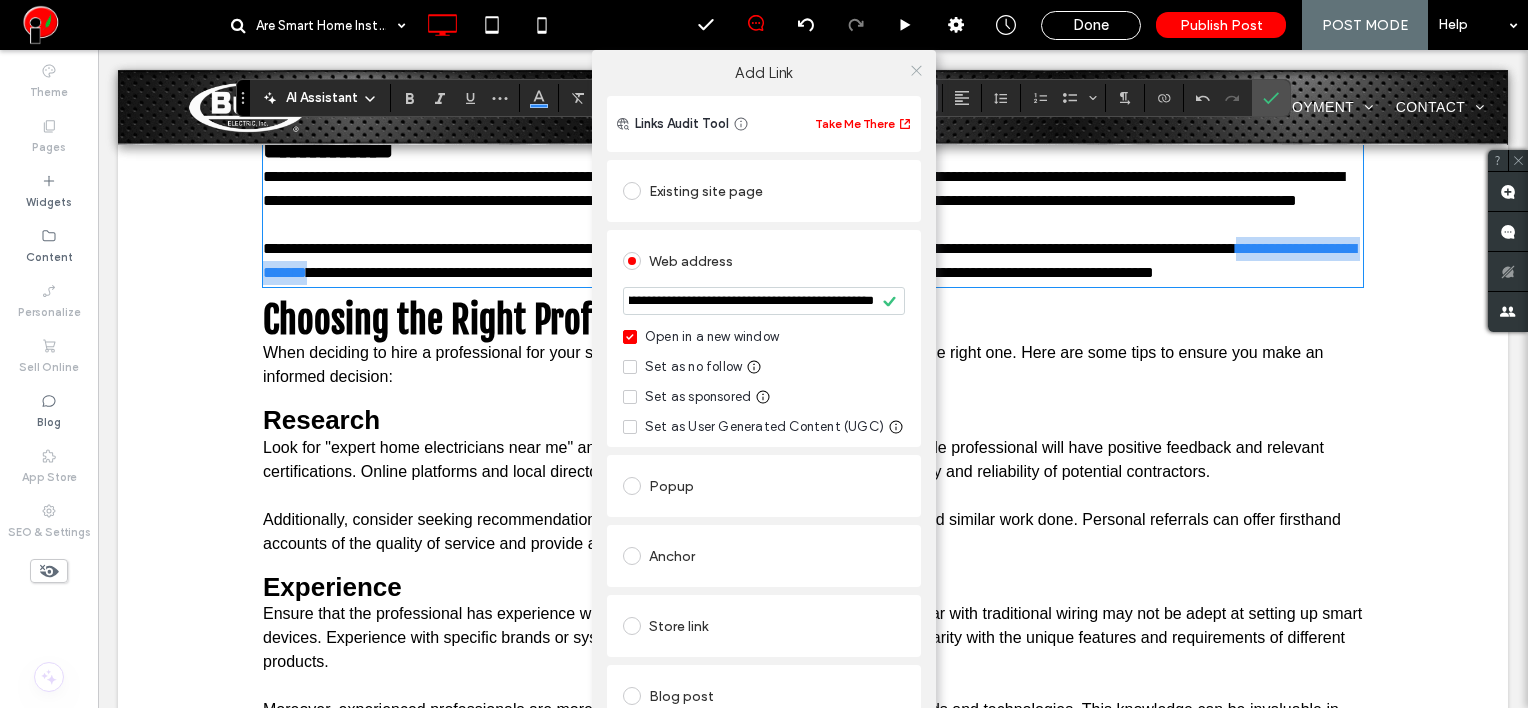 click 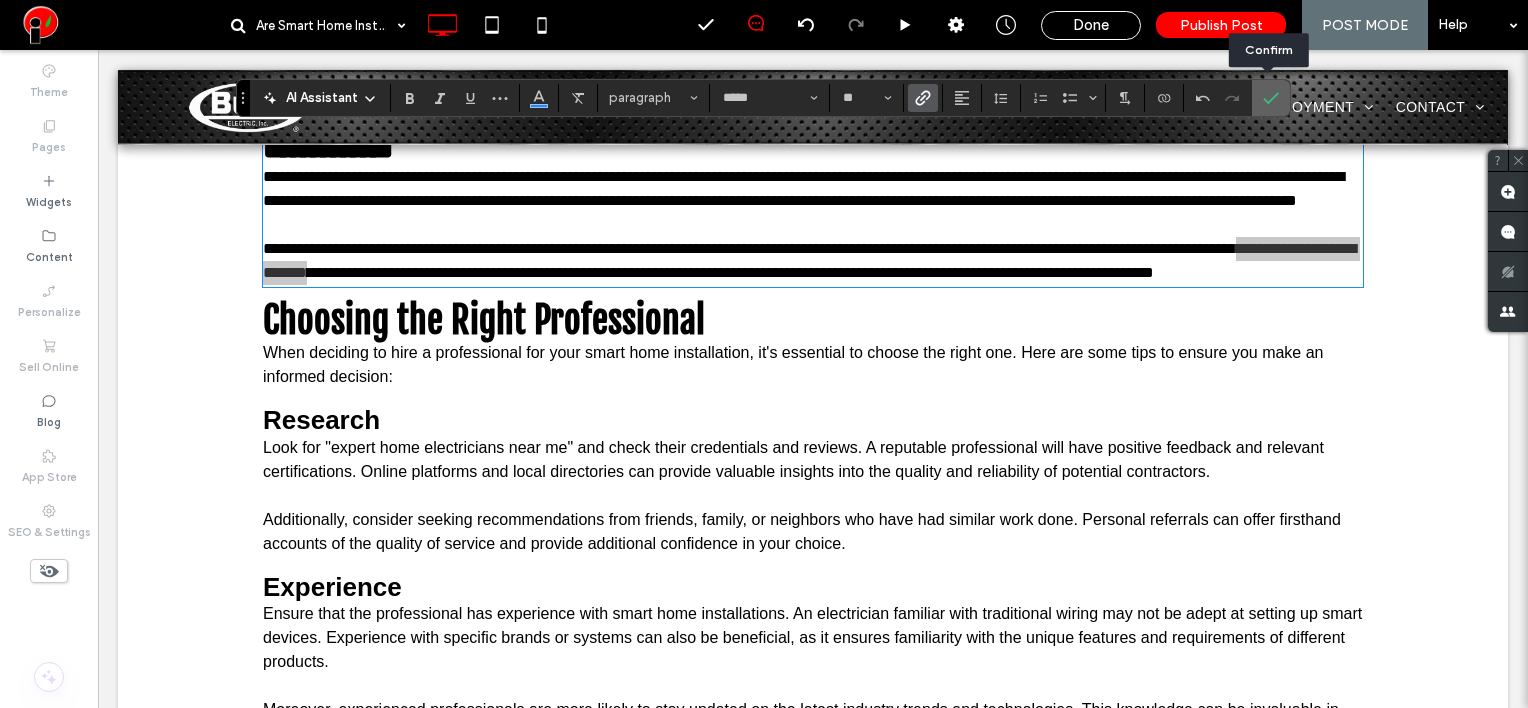 click 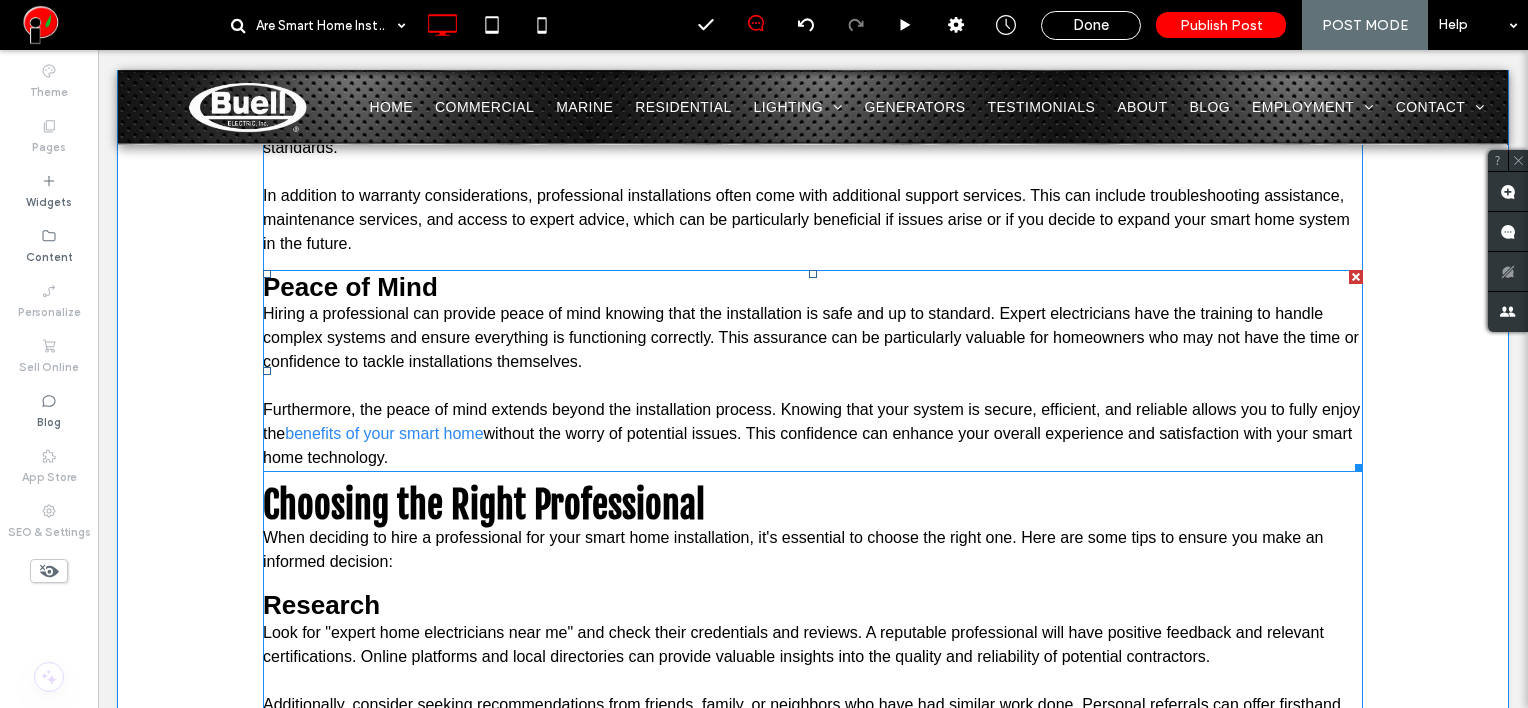 scroll, scrollTop: 3096, scrollLeft: 0, axis: vertical 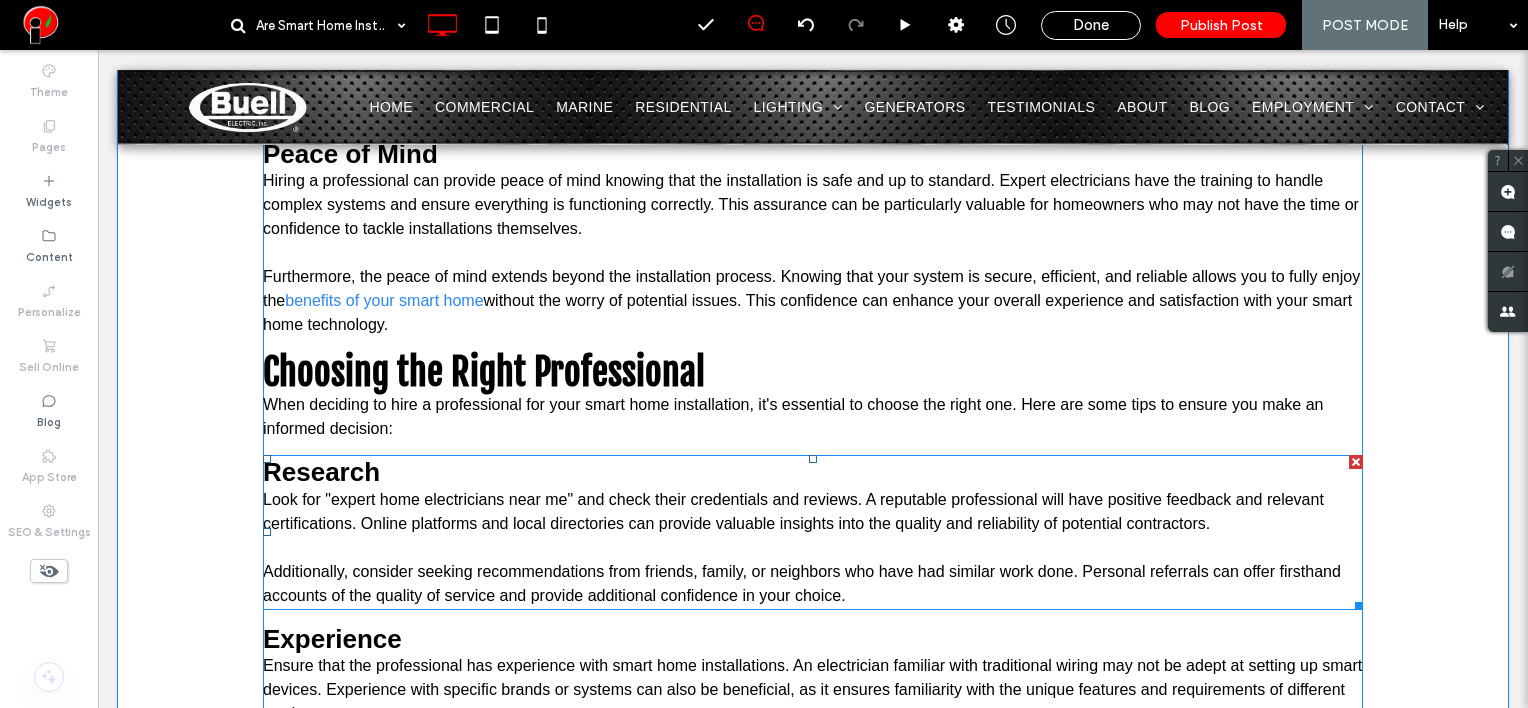 click at bounding box center (813, 548) 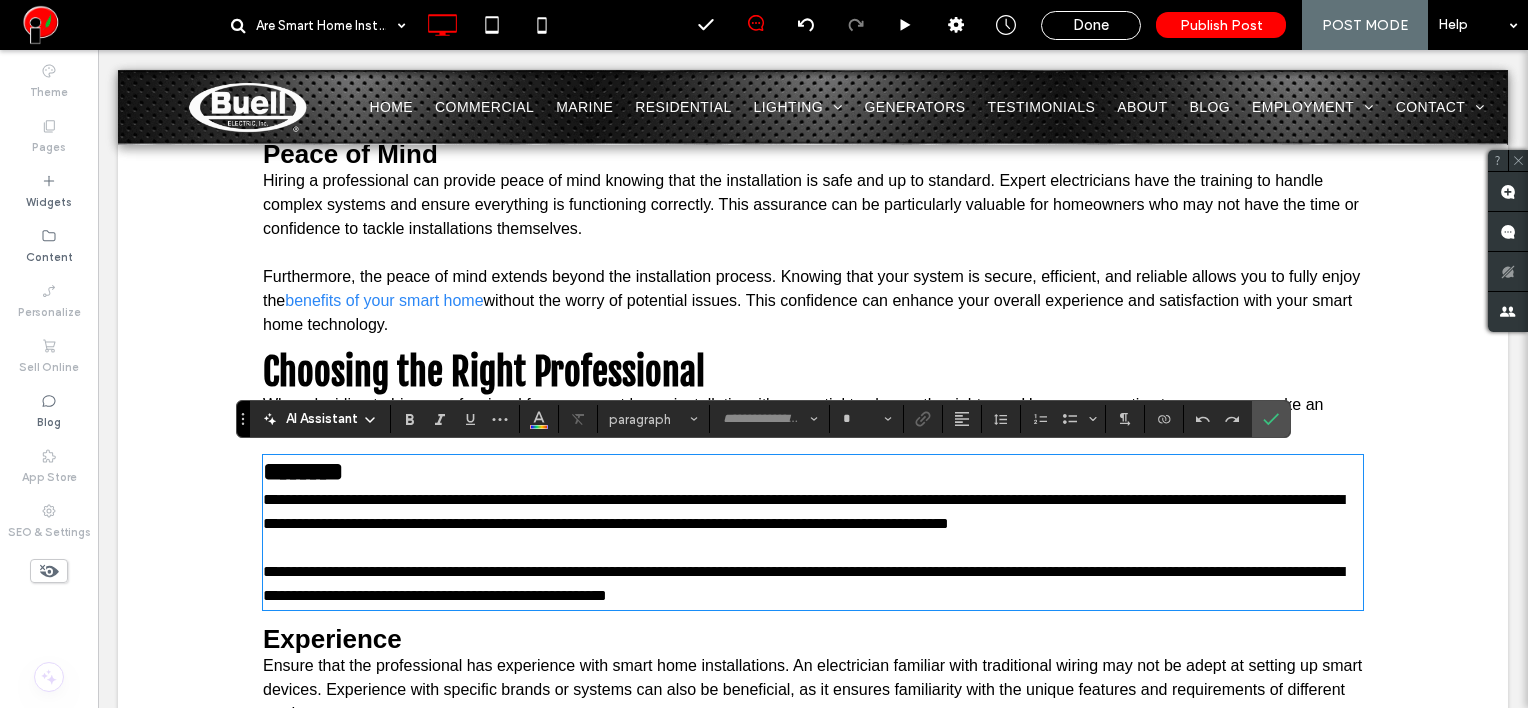 type on "*****" 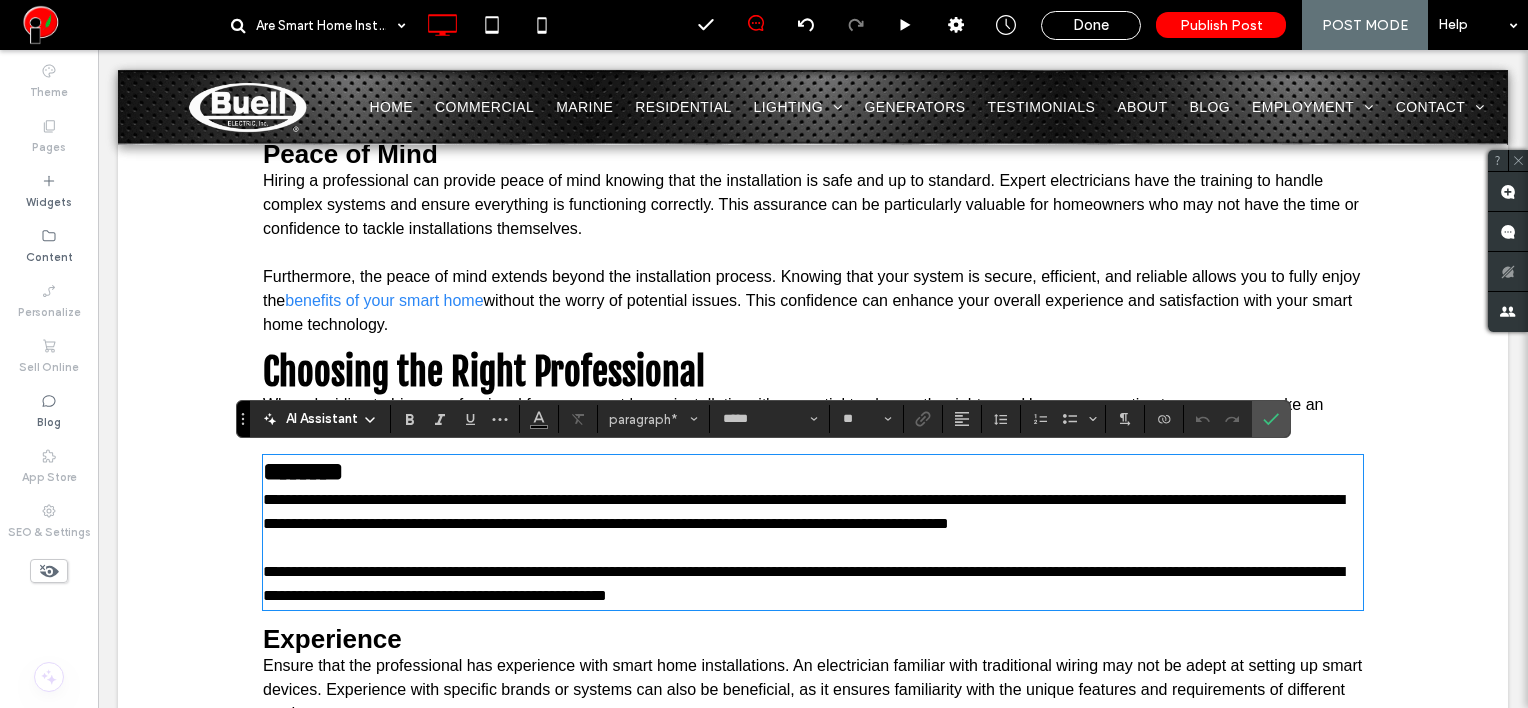 click on "**********" at bounding box center [803, 511] 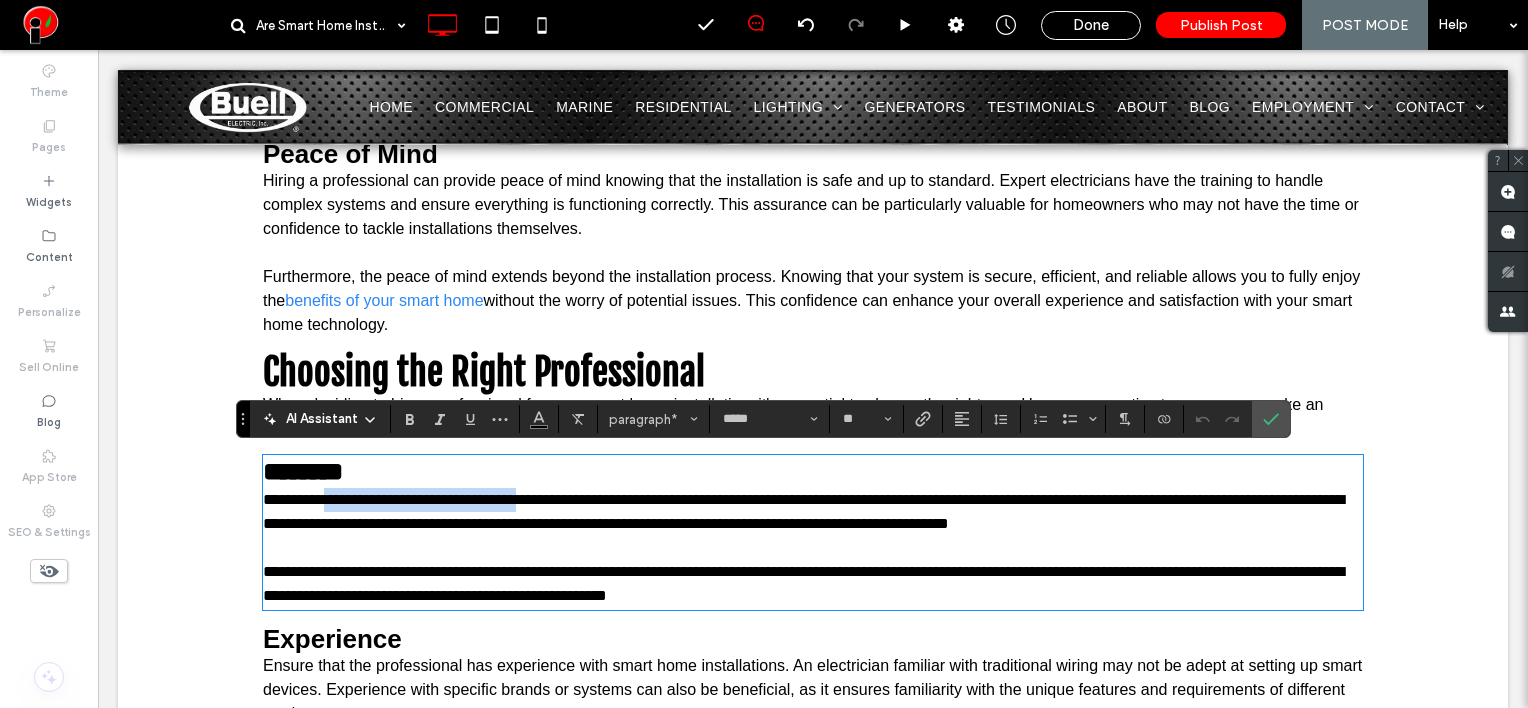 drag, startPoint x: 326, startPoint y: 499, endPoint x: 556, endPoint y: 504, distance: 230.05434 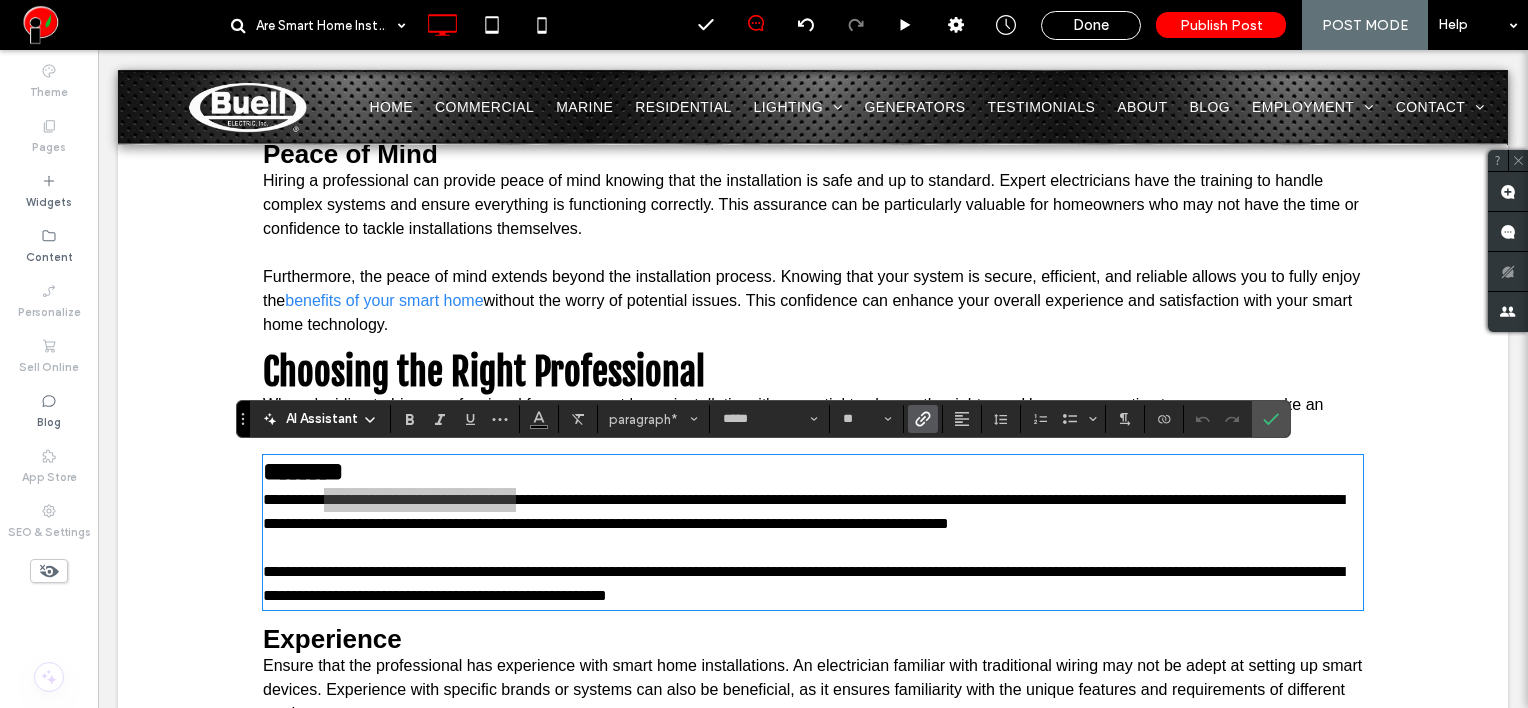 click at bounding box center (923, 419) 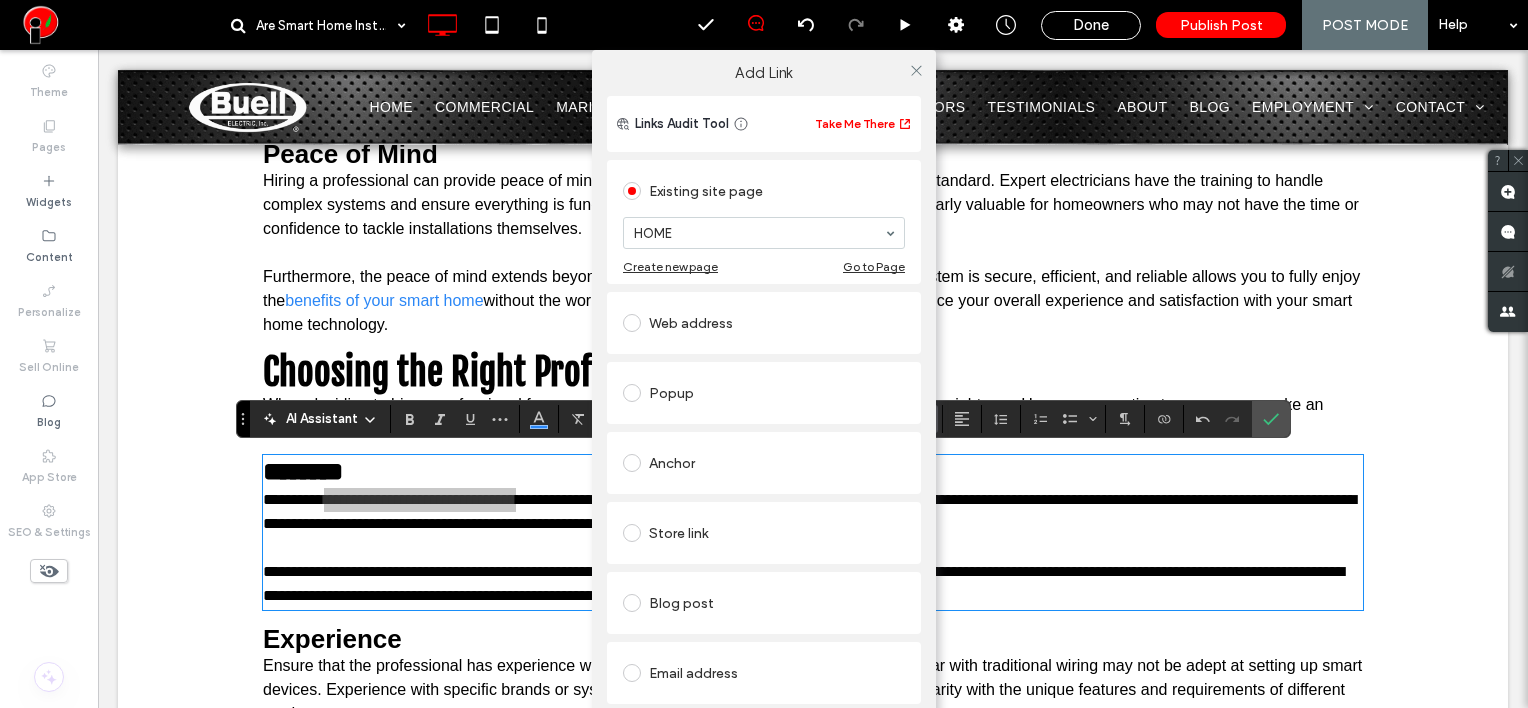click on "Popup" at bounding box center (764, 393) 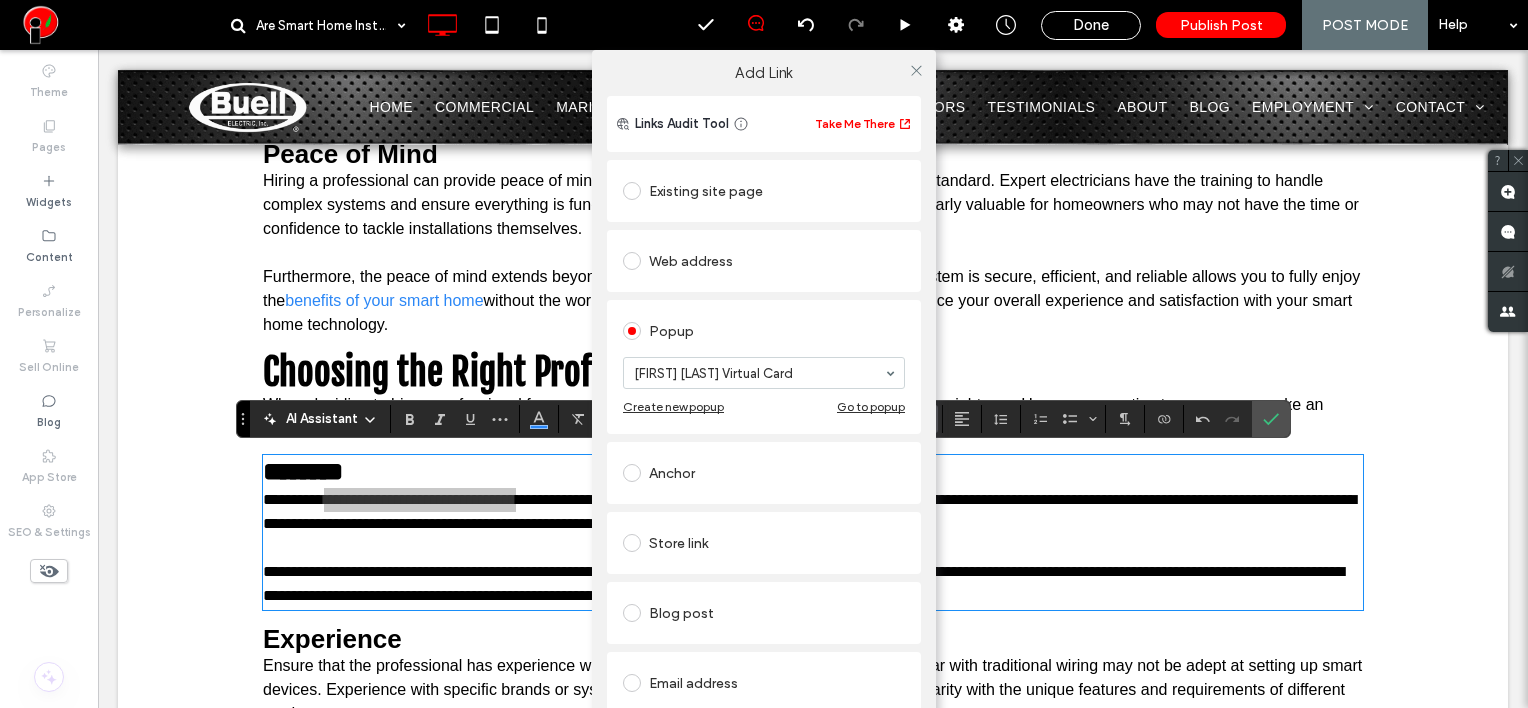 click on "Web address" at bounding box center (764, 261) 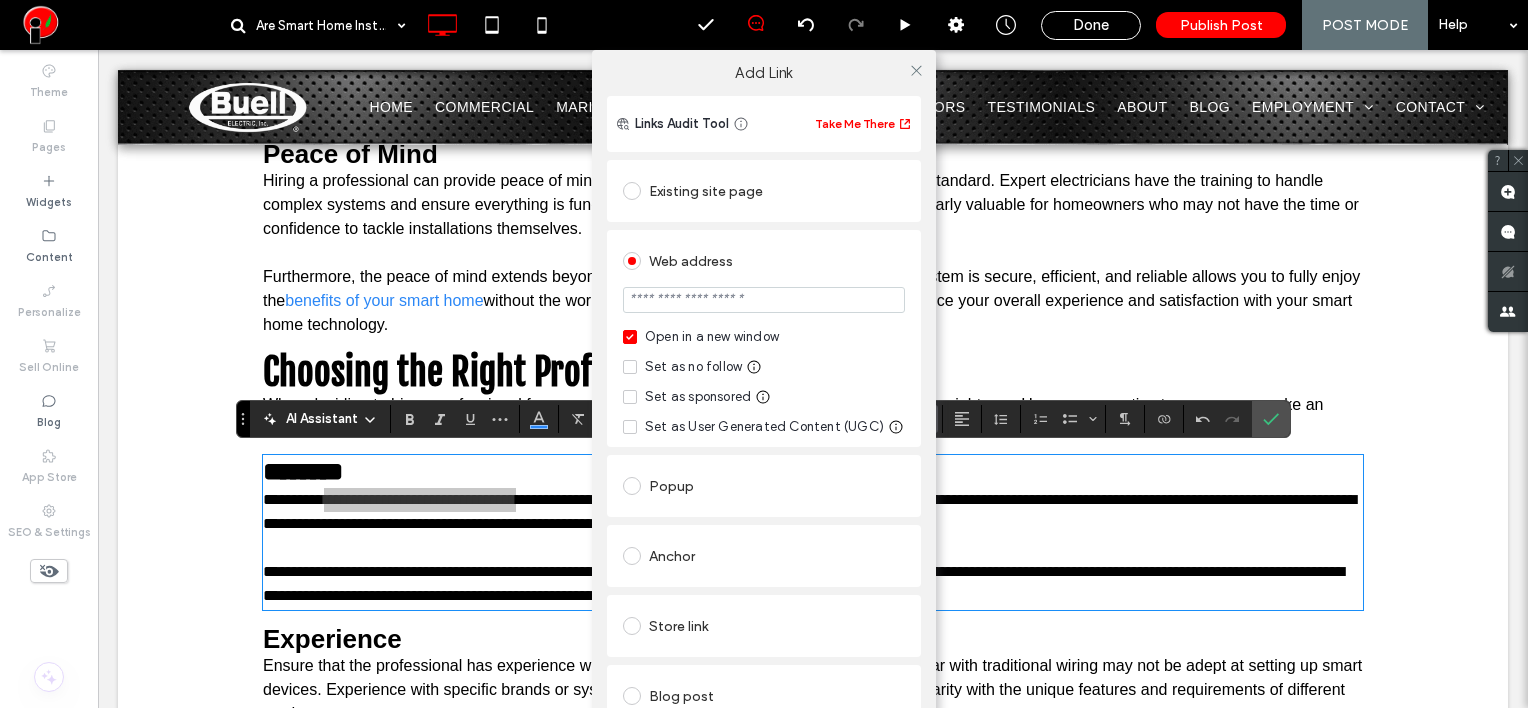 click at bounding box center (764, 300) 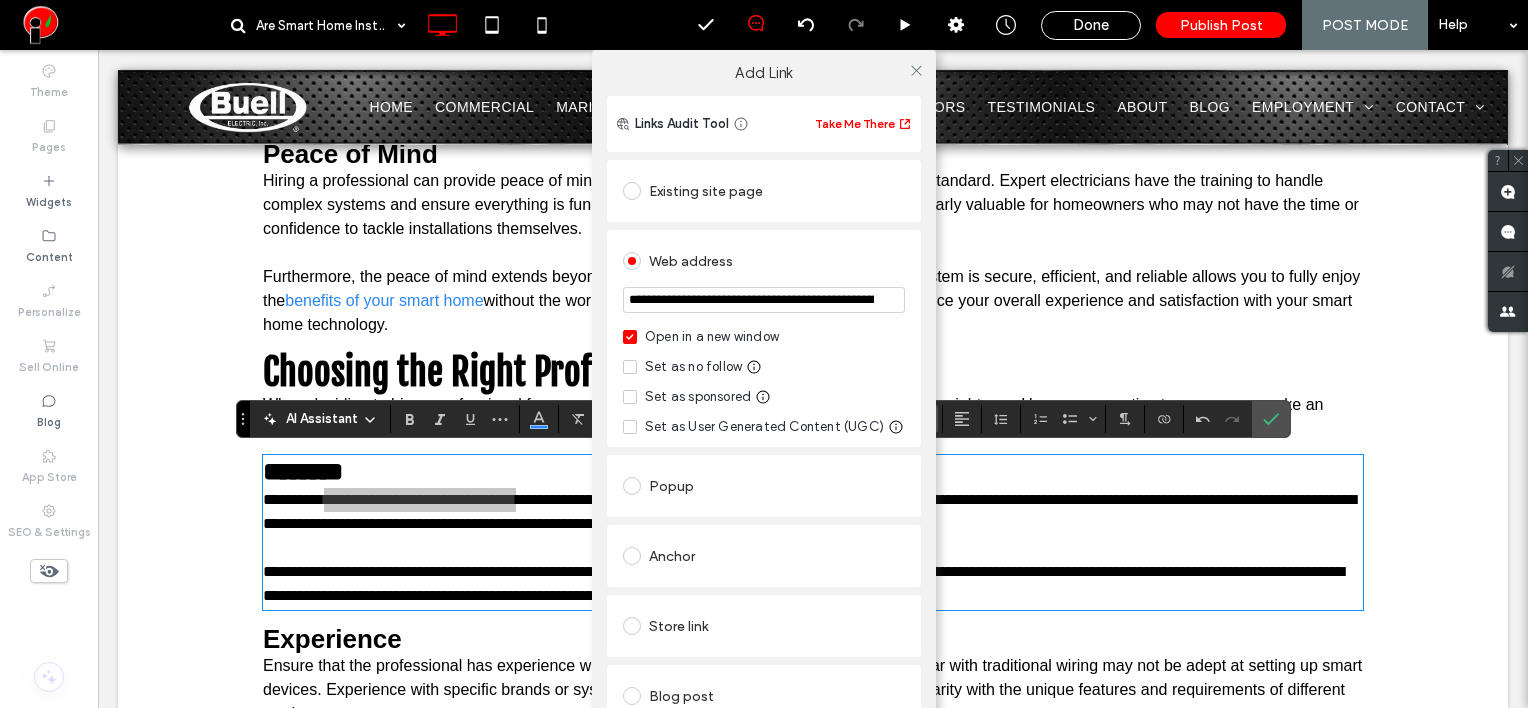 scroll, scrollTop: 0, scrollLeft: 311, axis: horizontal 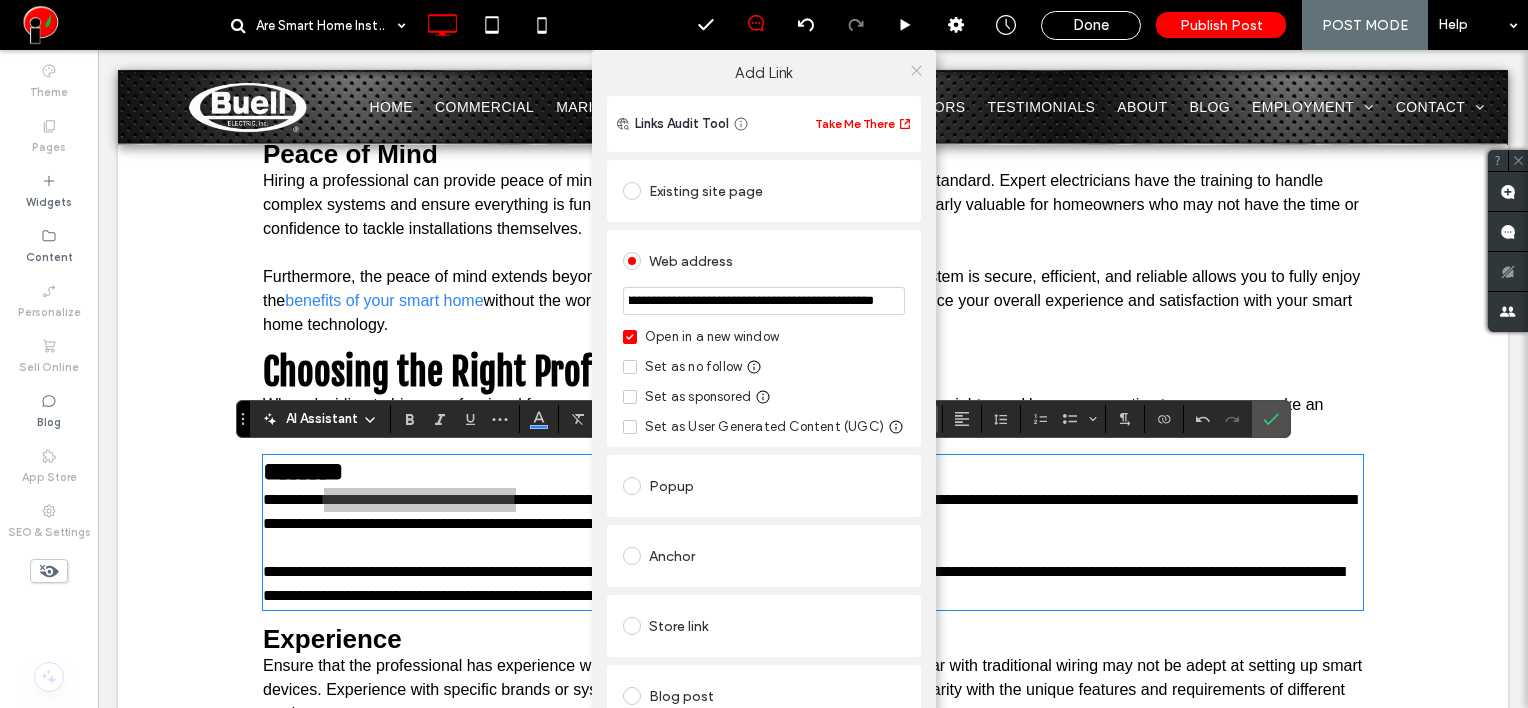 type on "**********" 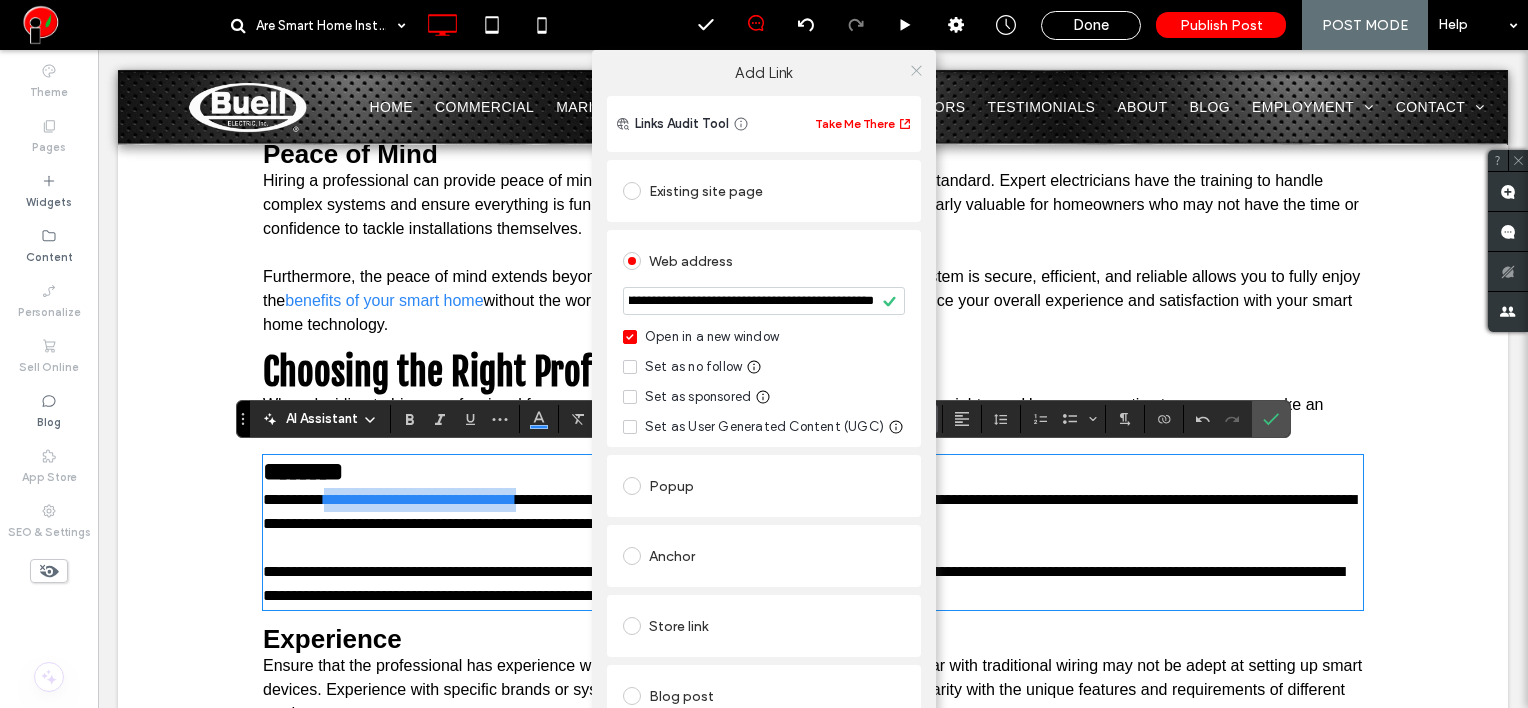 scroll, scrollTop: 0, scrollLeft: 0, axis: both 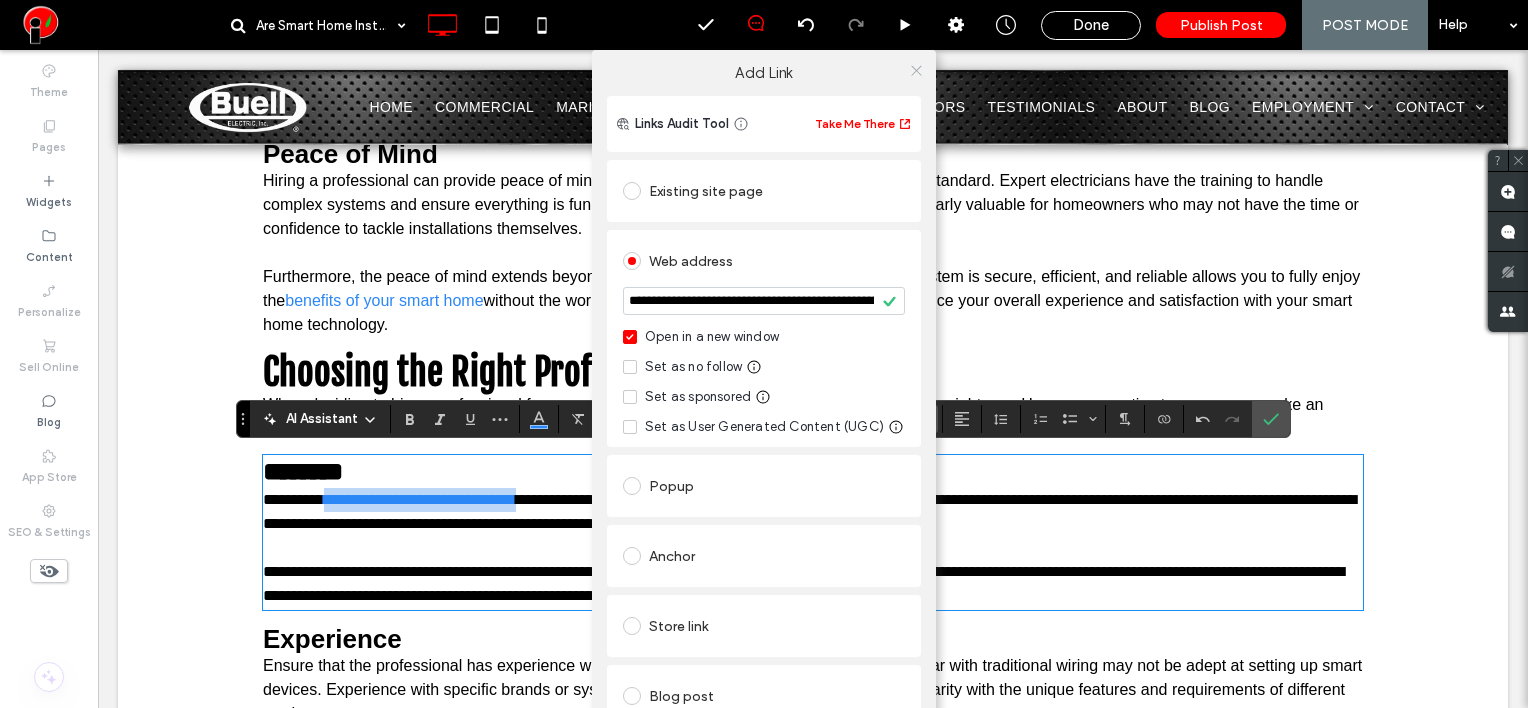 click 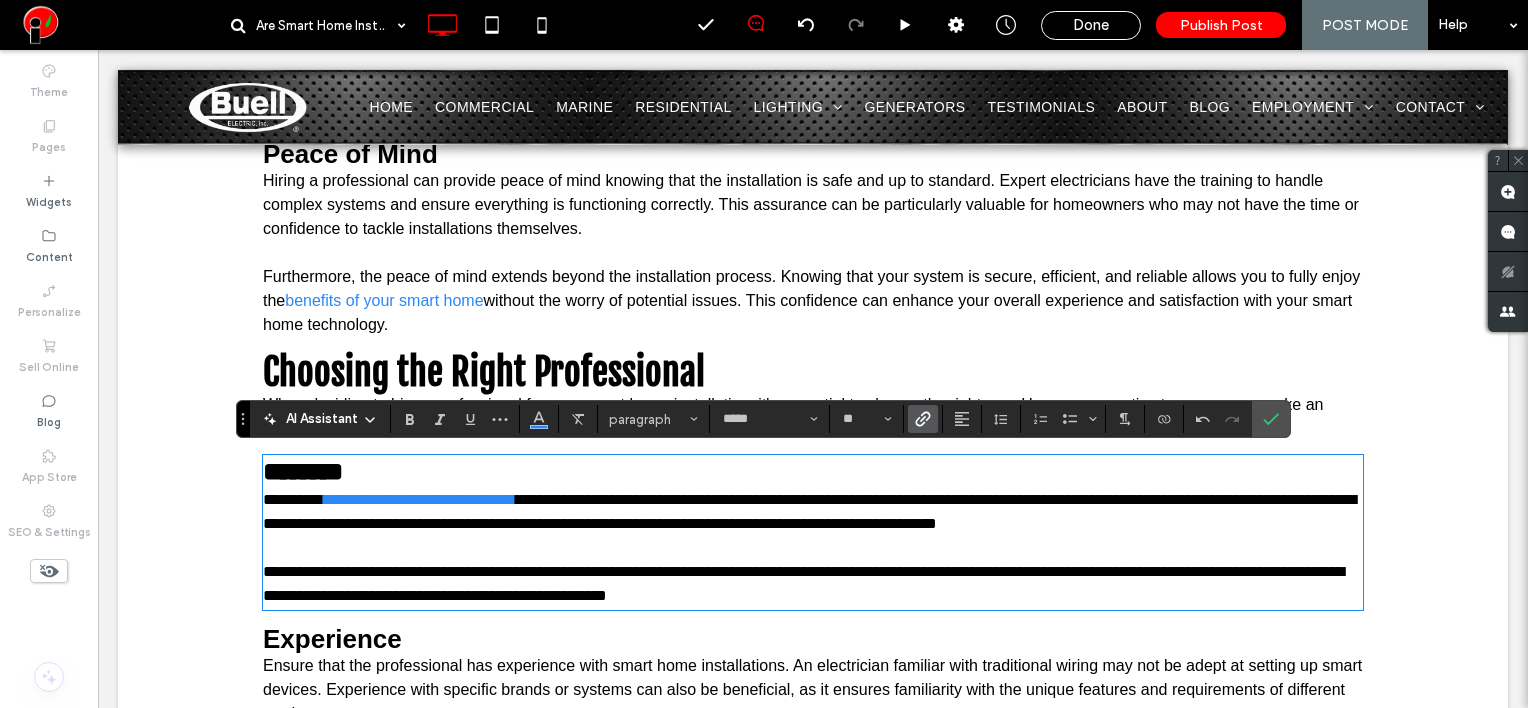 click on "**********" at bounding box center (813, 512) 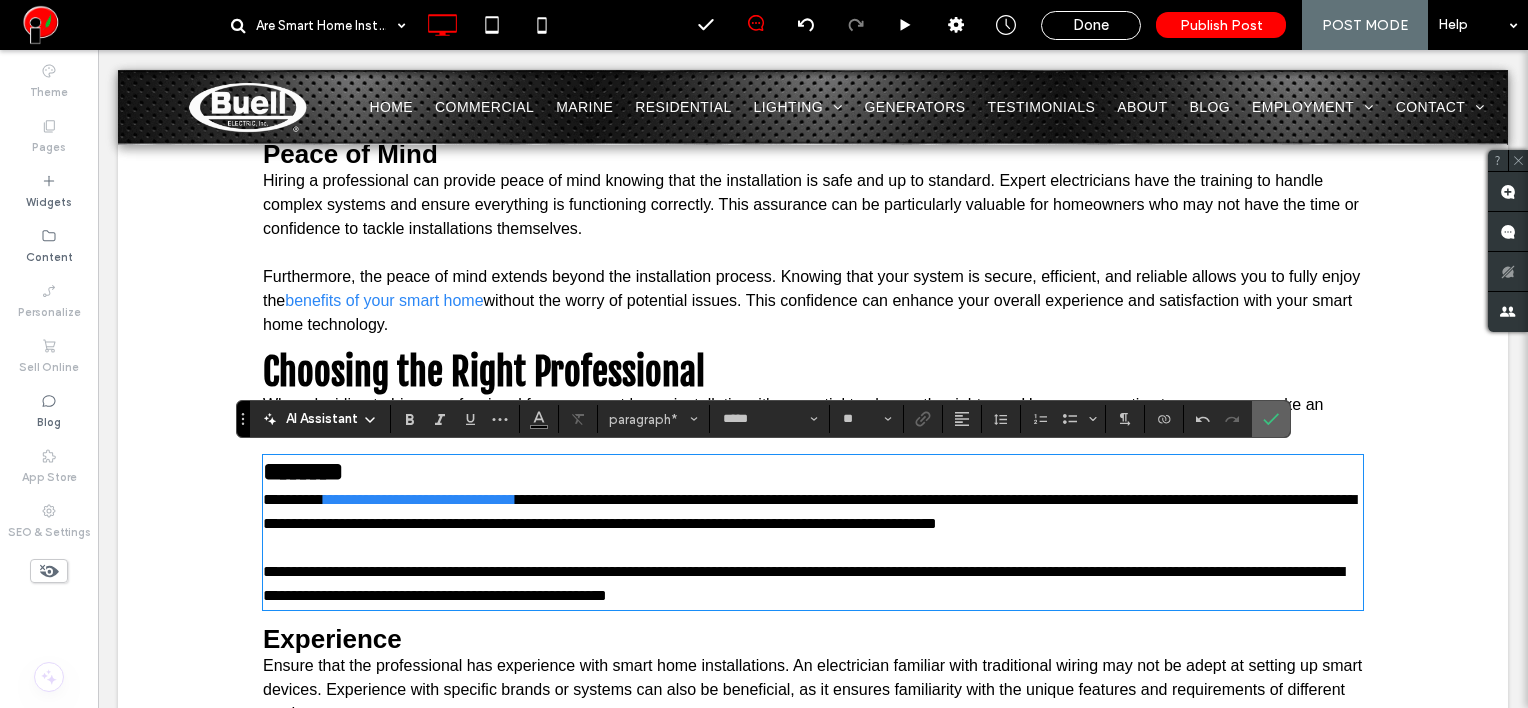 drag, startPoint x: 1273, startPoint y: 418, endPoint x: 1001, endPoint y: 391, distance: 273.3368 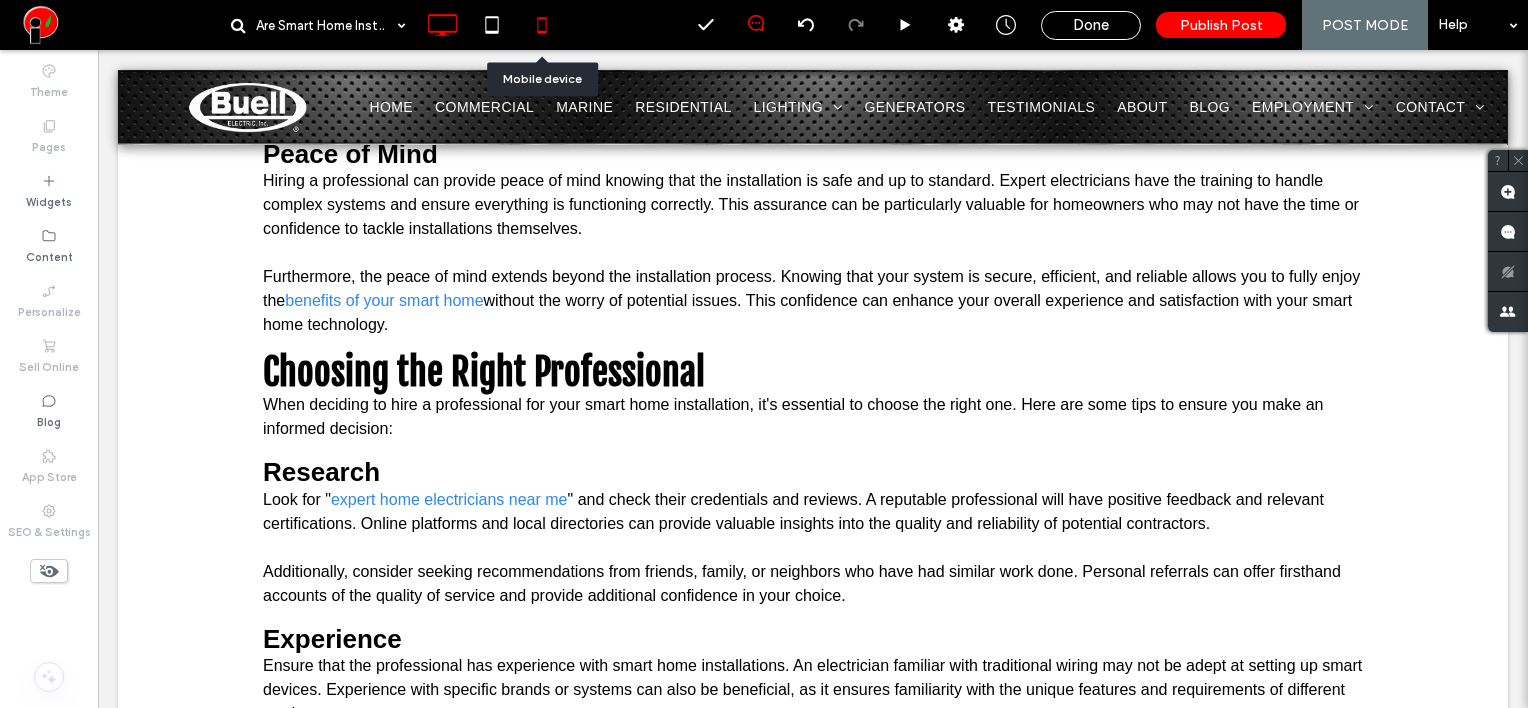 click 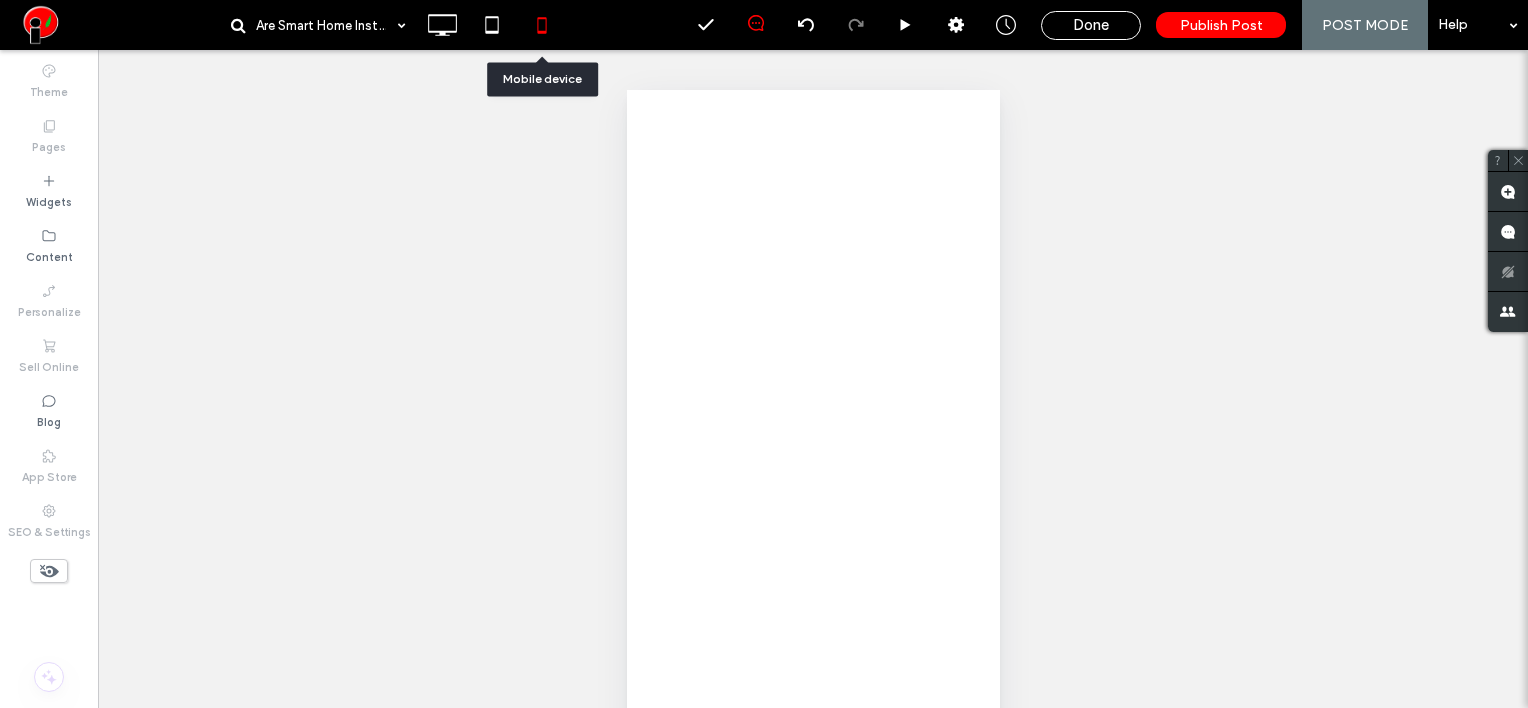 scroll, scrollTop: 0, scrollLeft: 0, axis: both 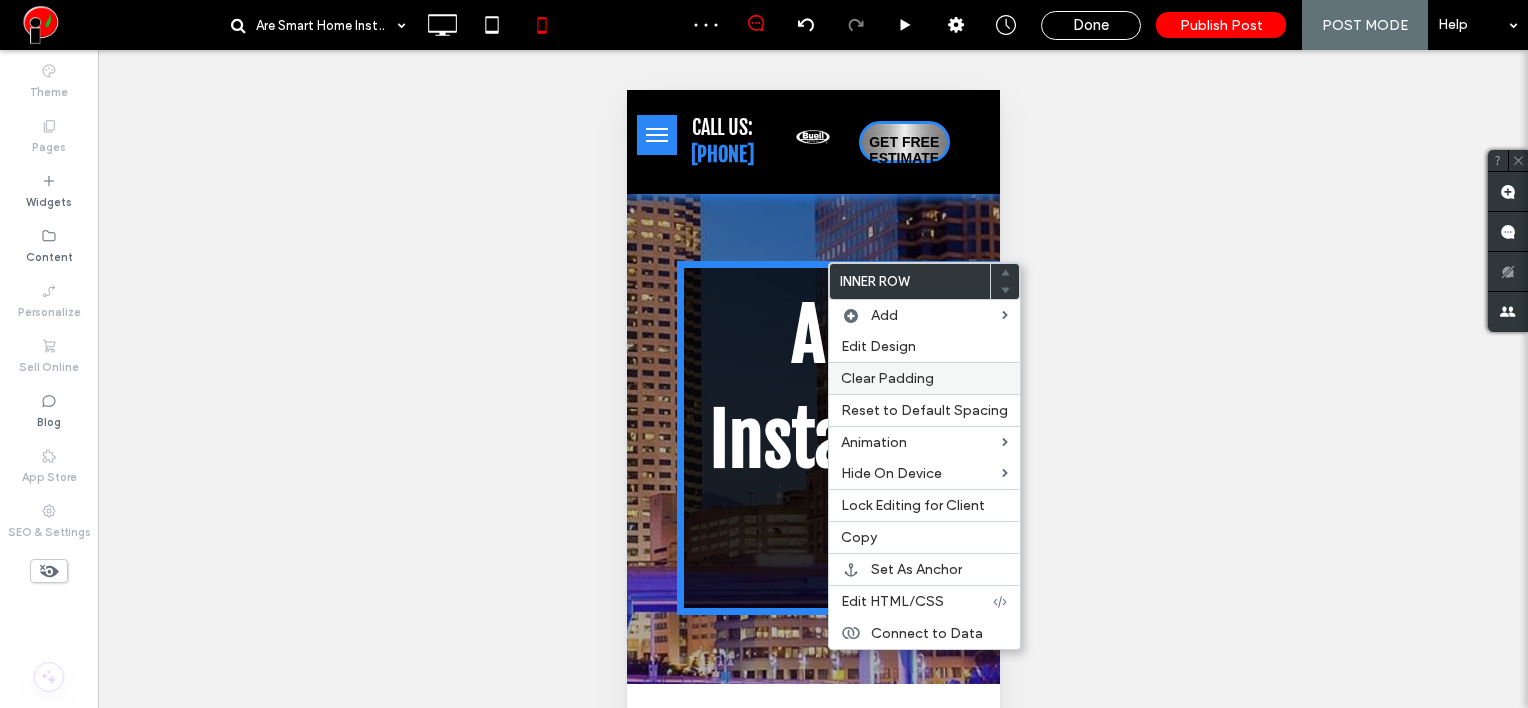 click on "Clear Padding" at bounding box center [924, 378] 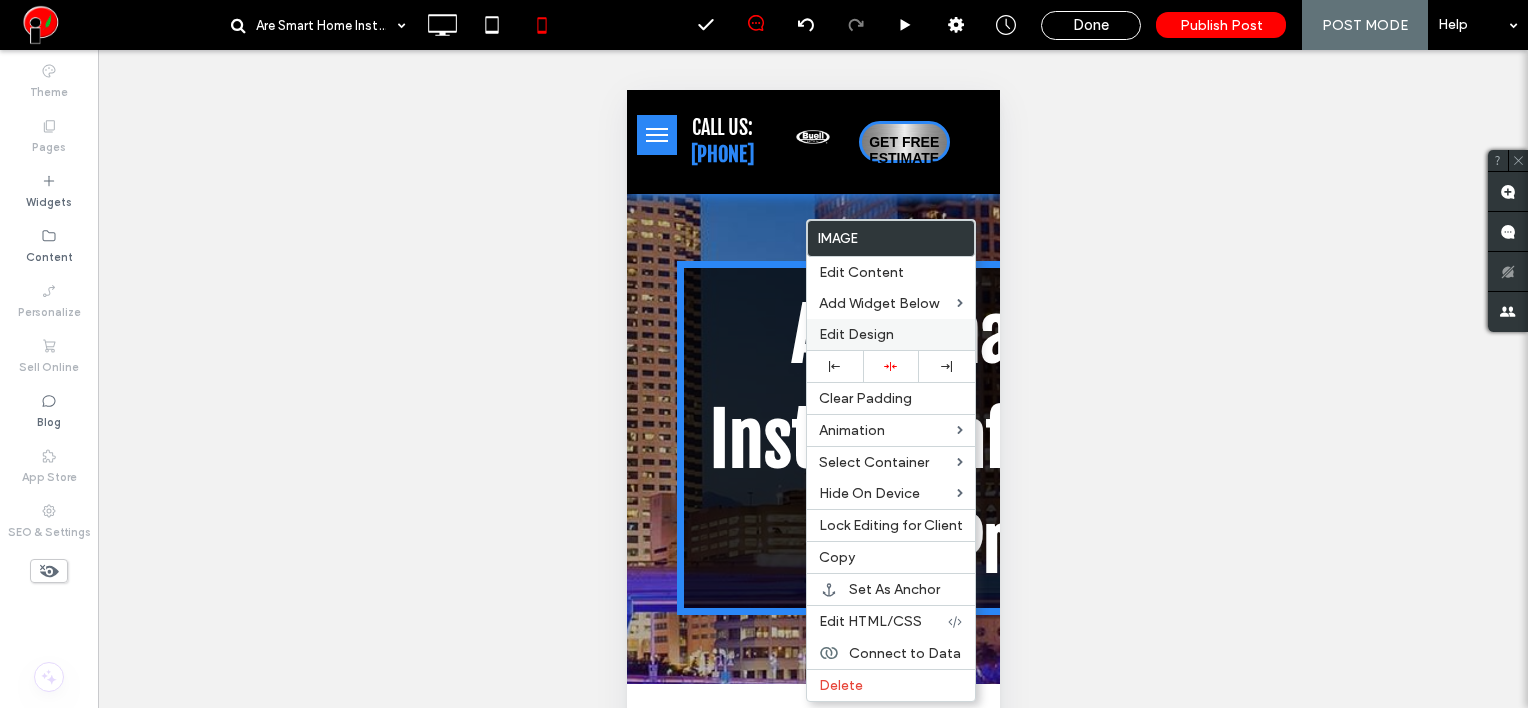 click on "Edit Design" at bounding box center (856, 334) 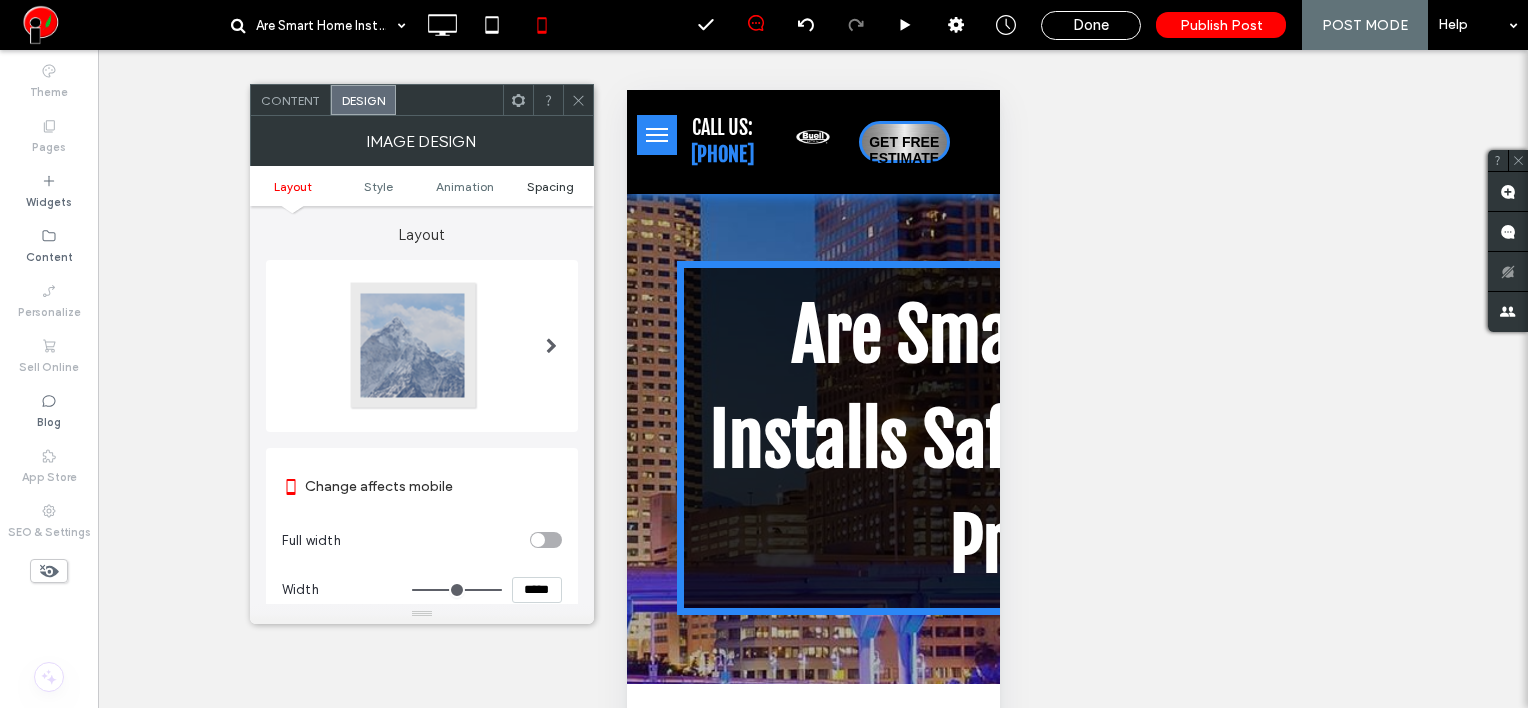 click on "Spacing" at bounding box center (550, 186) 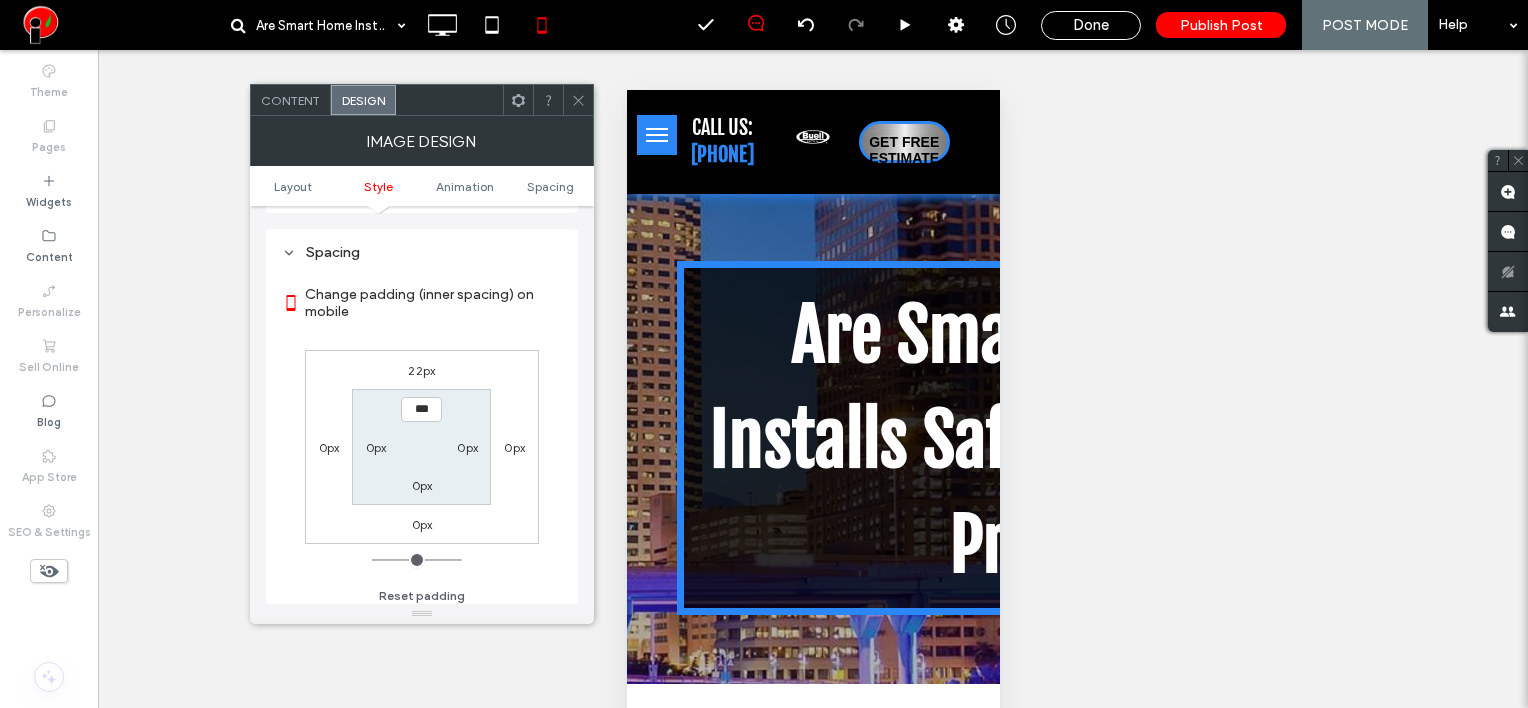 scroll, scrollTop: 798, scrollLeft: 0, axis: vertical 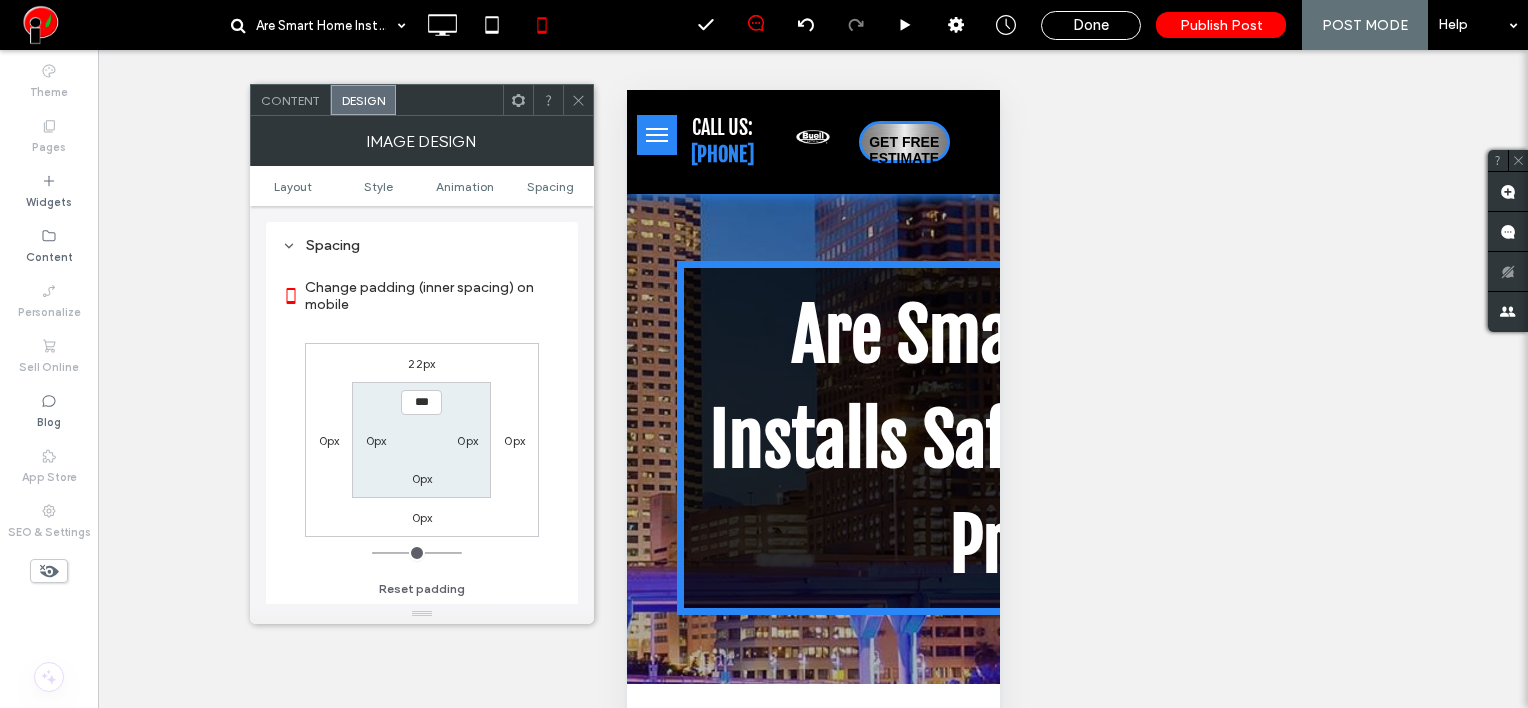 click on "22px" at bounding box center [421, 363] 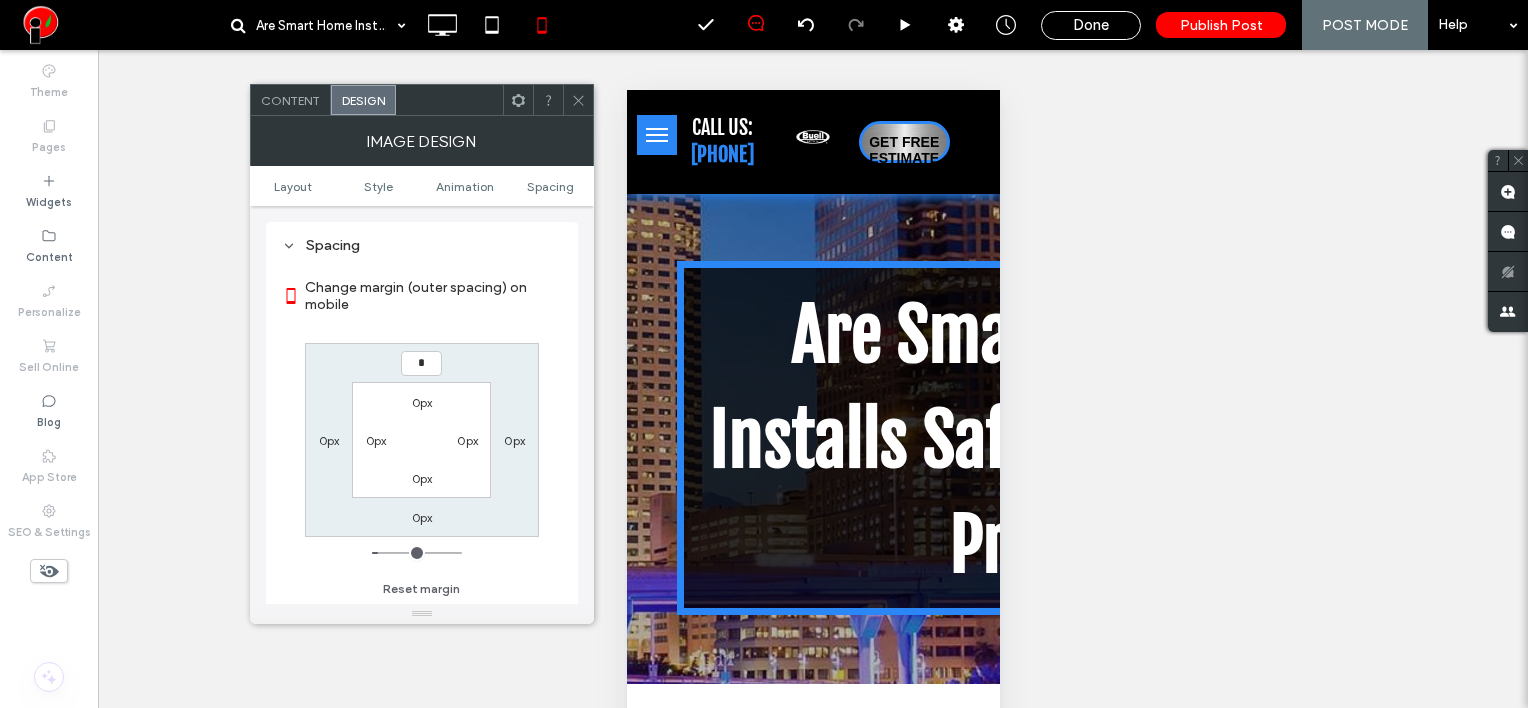 type on "*" 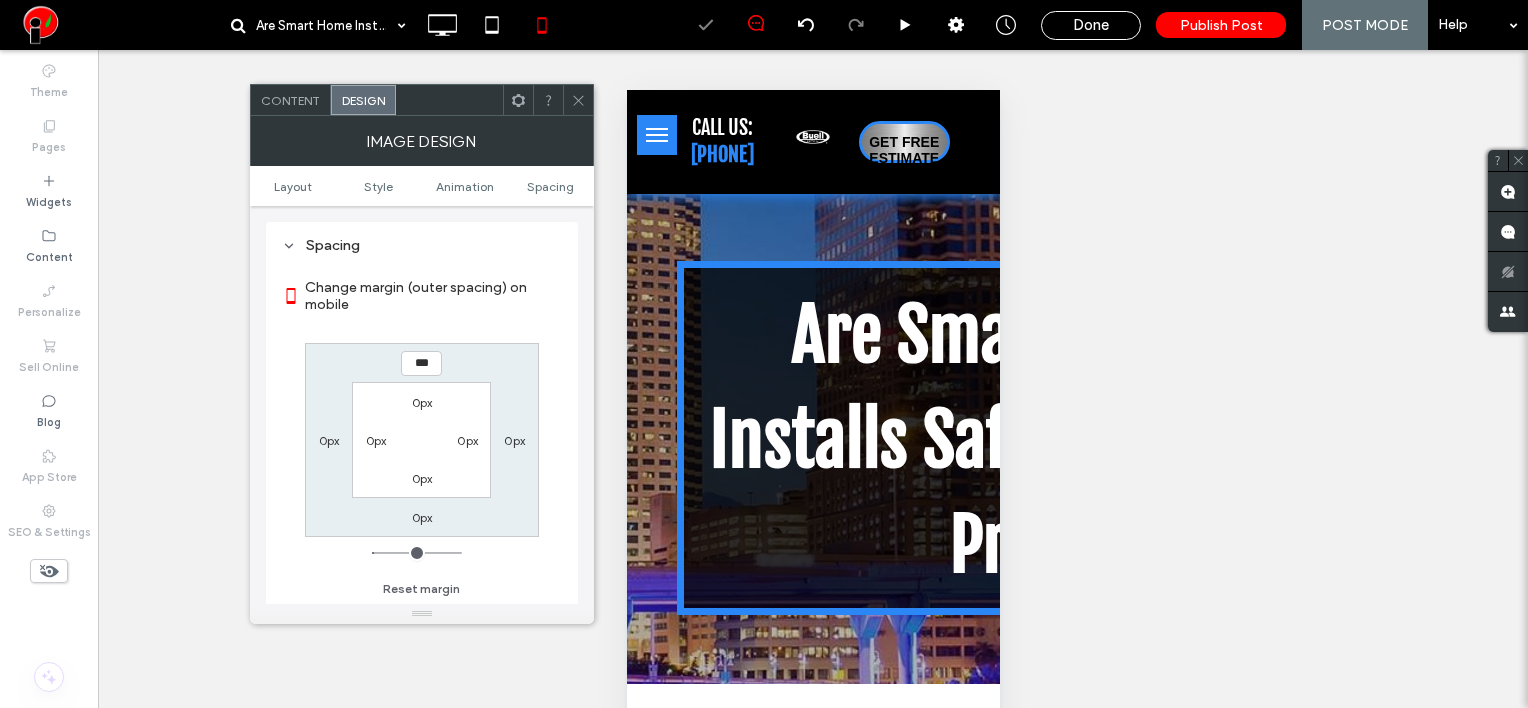 click 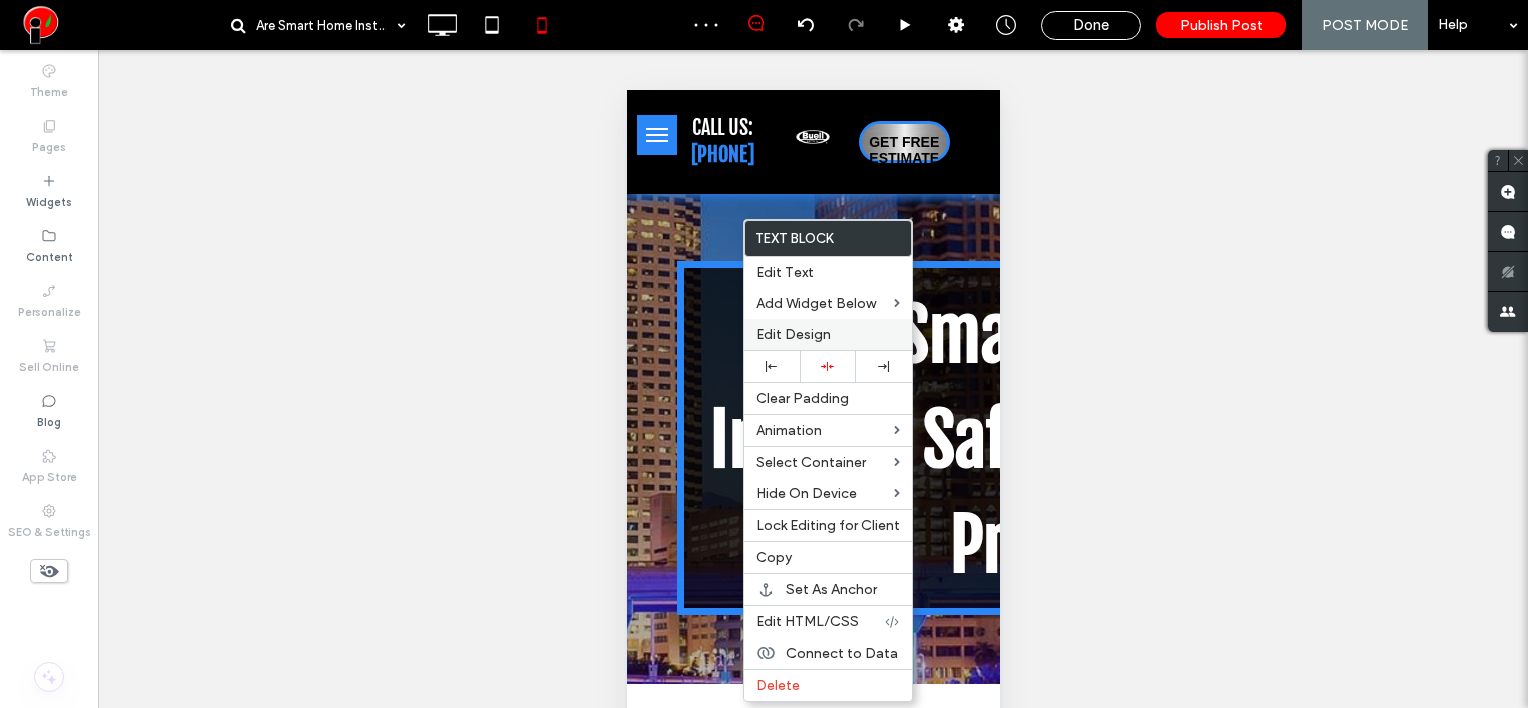 click on "Edit Design" at bounding box center [828, 334] 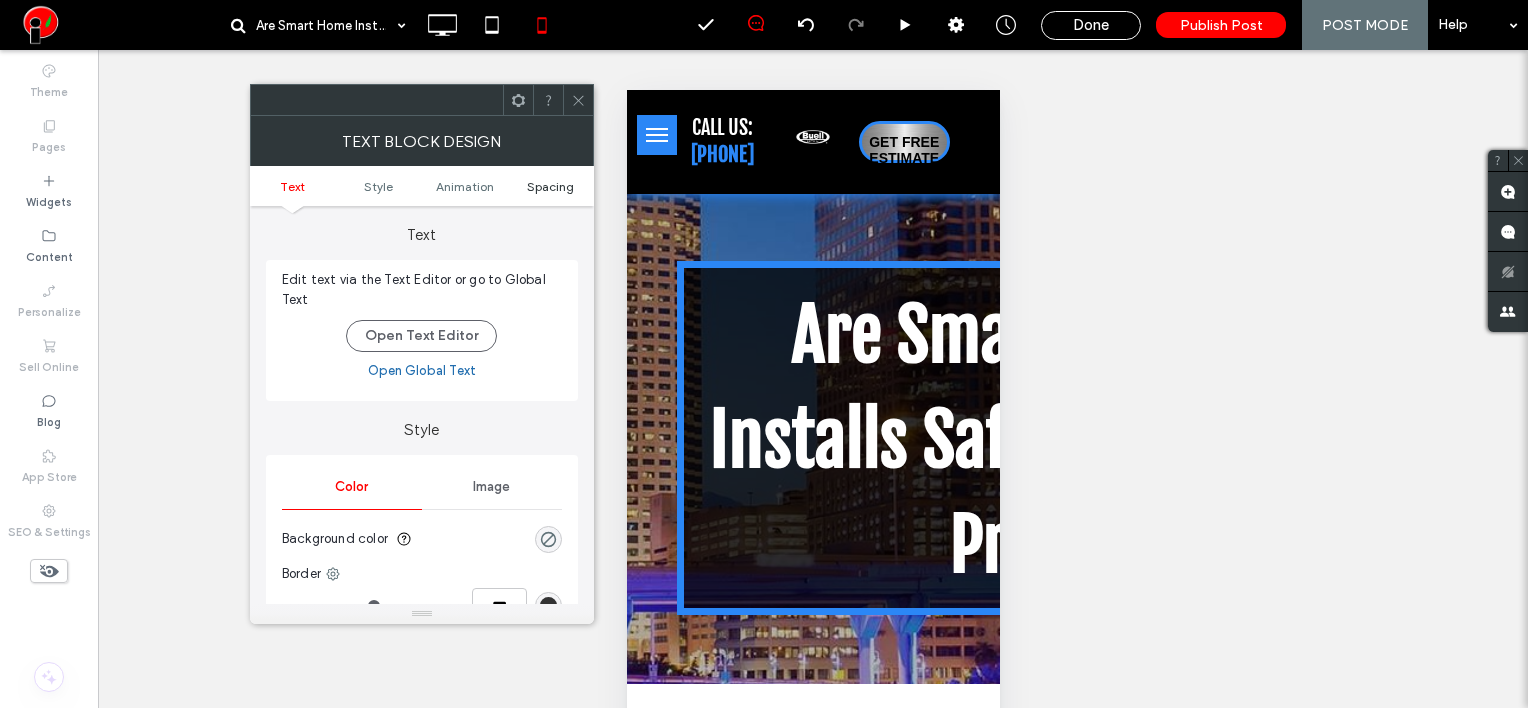 click on "Spacing" at bounding box center [551, 186] 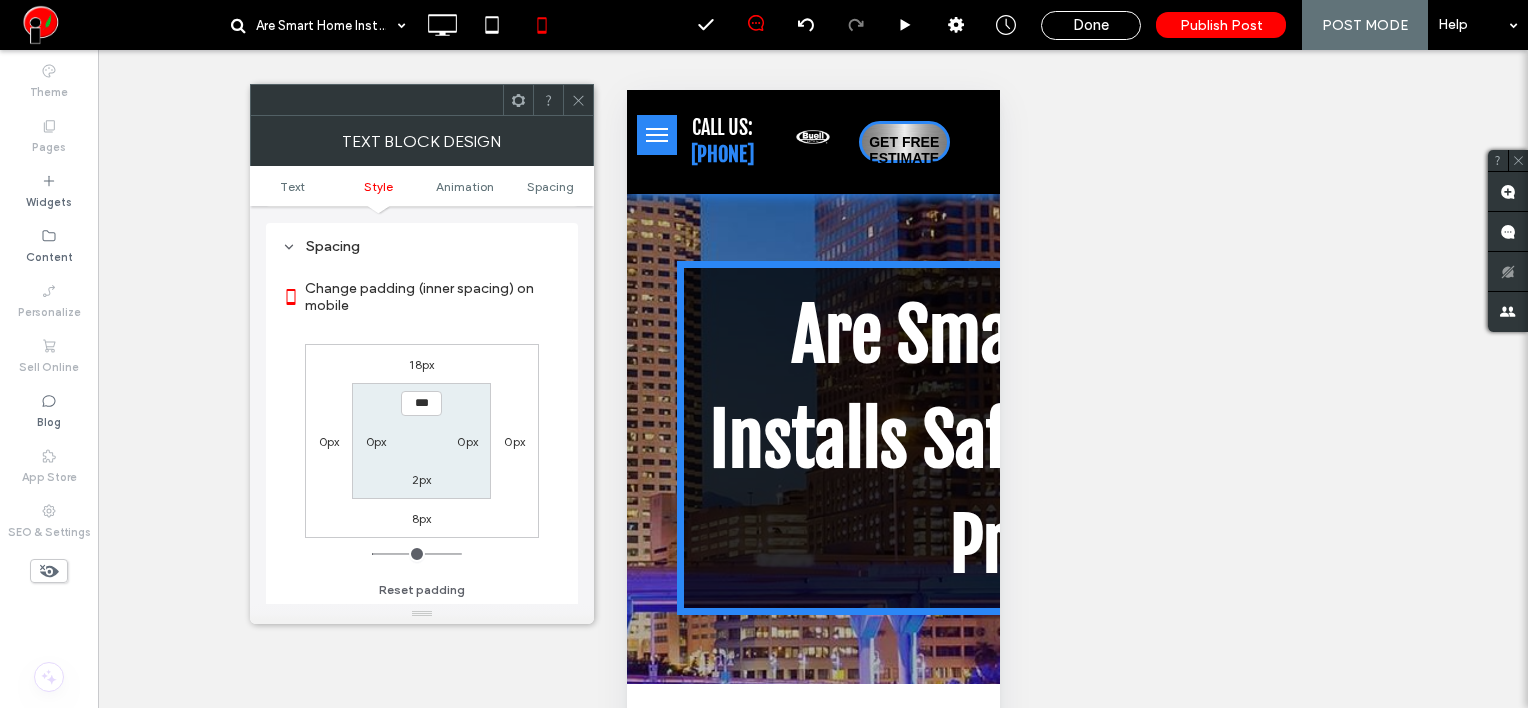 scroll, scrollTop: 572, scrollLeft: 0, axis: vertical 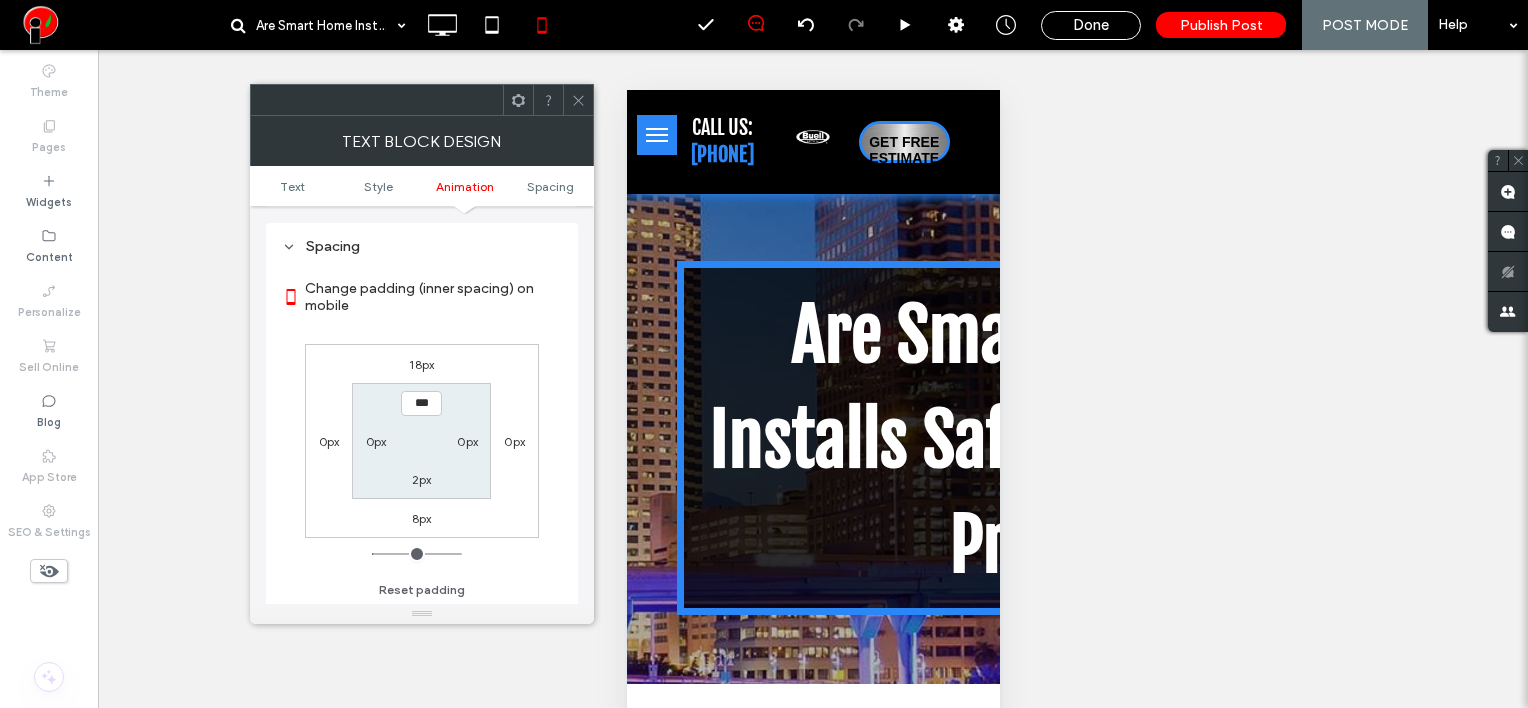 click on "18px" at bounding box center [421, 364] 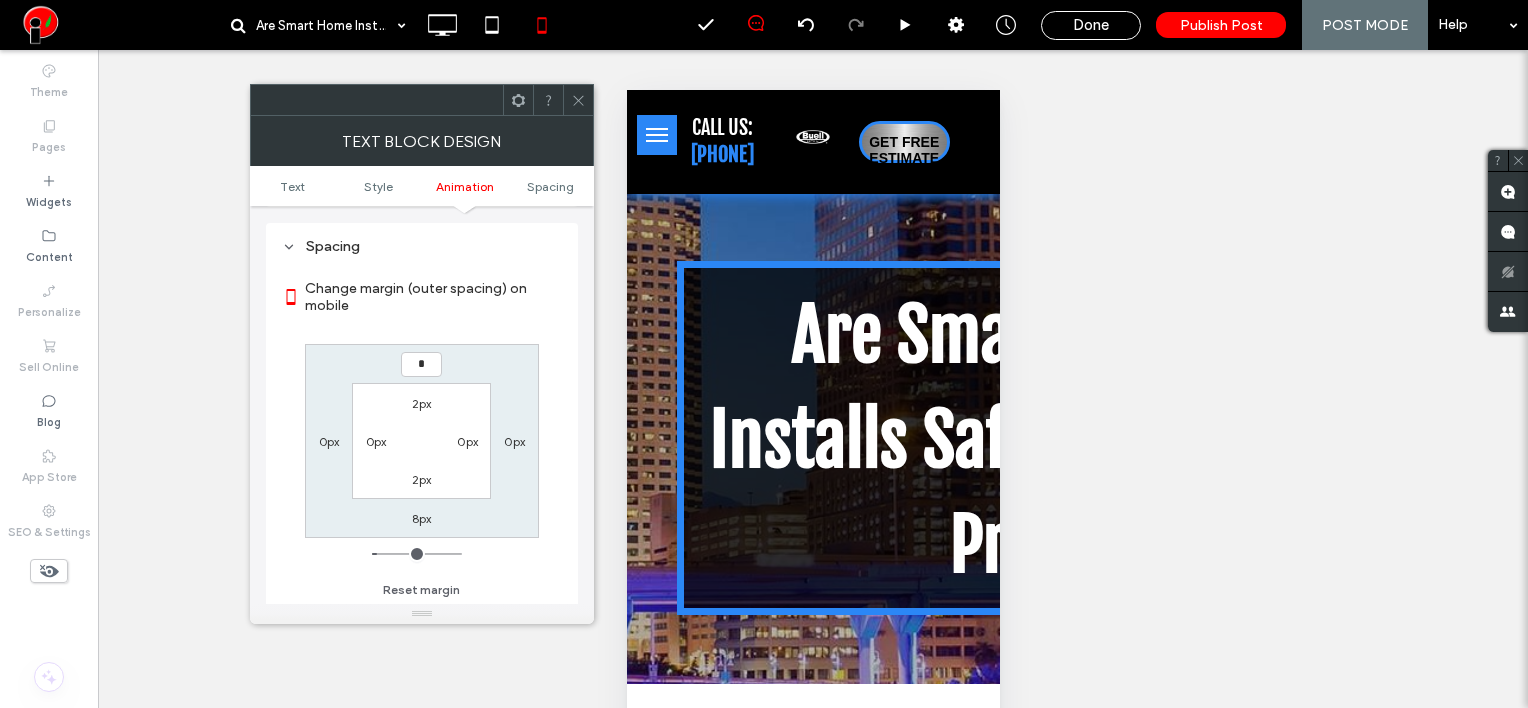 type on "*" 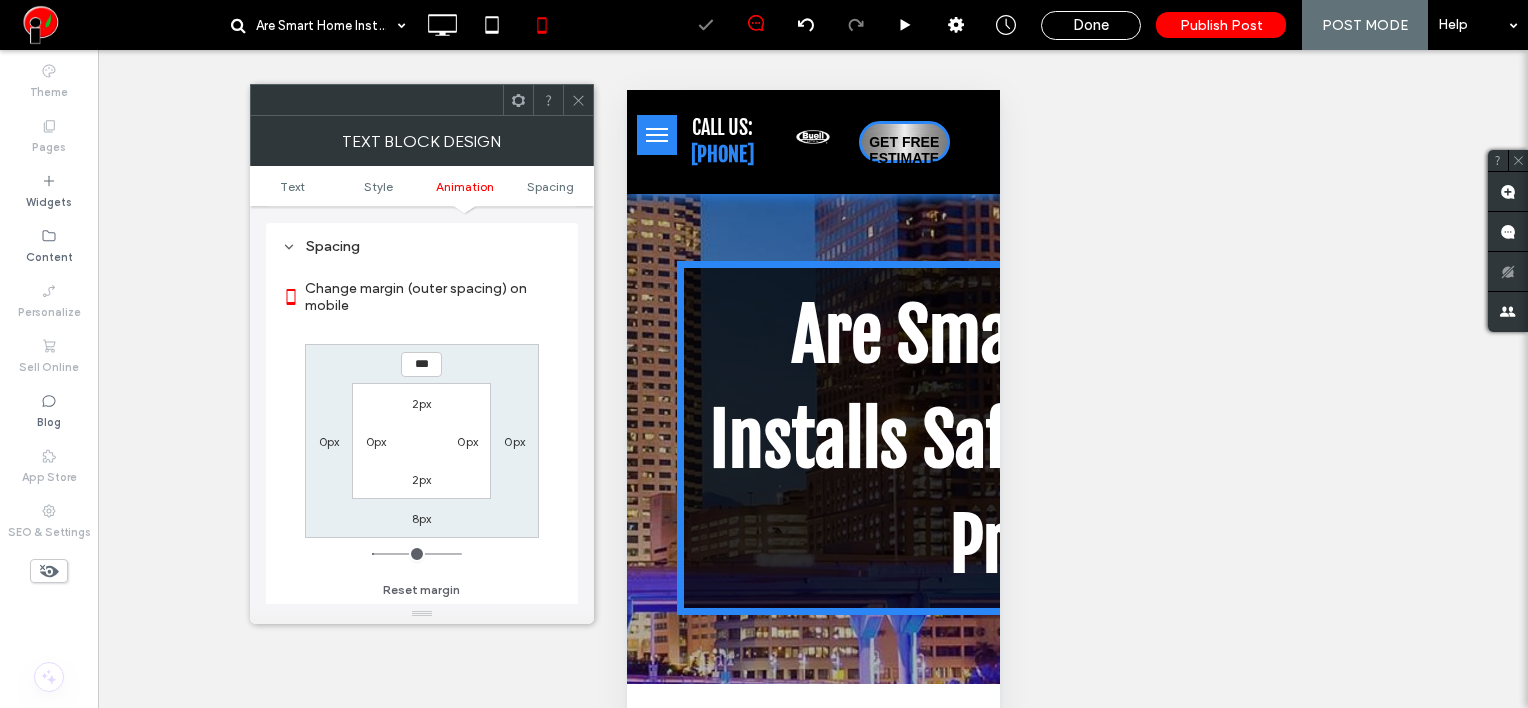 click 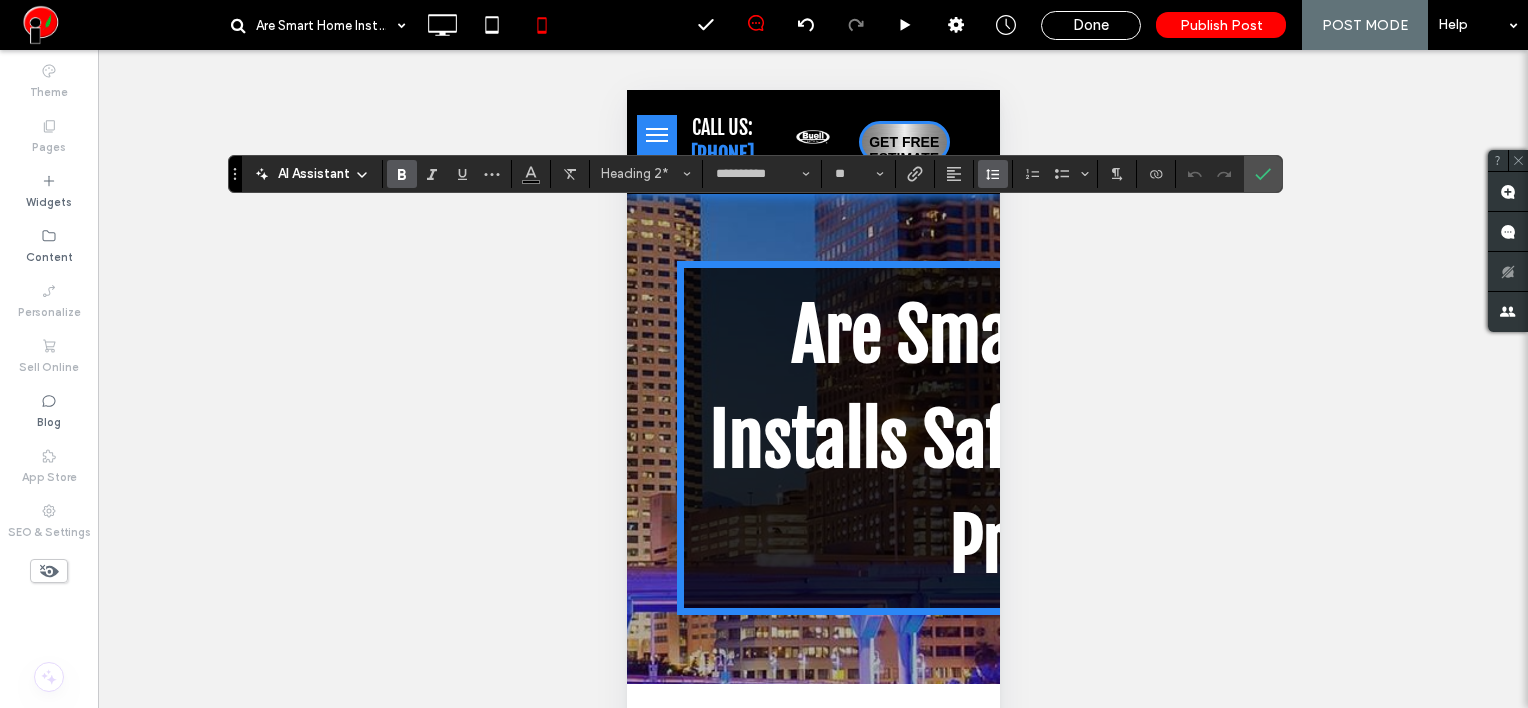 click 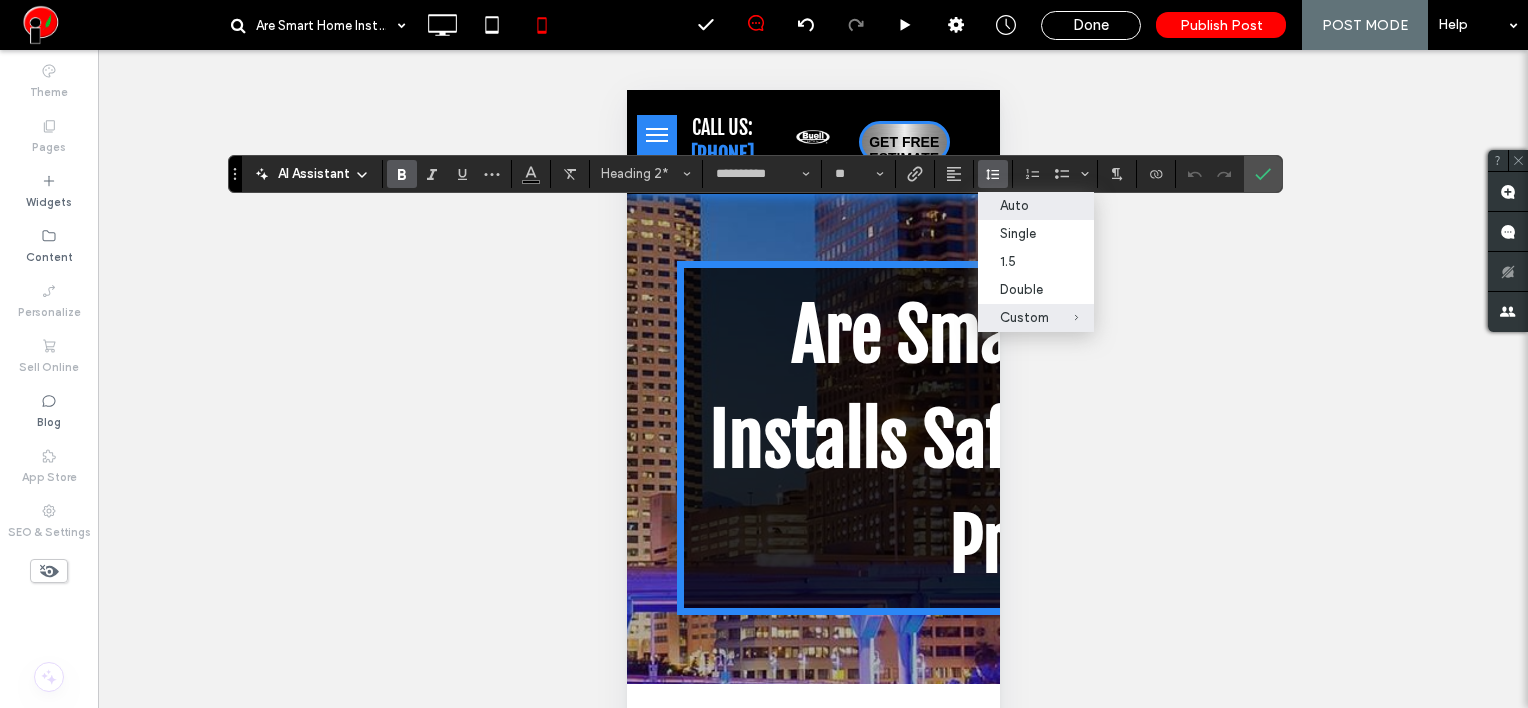 click on "Auto" at bounding box center [1024, 205] 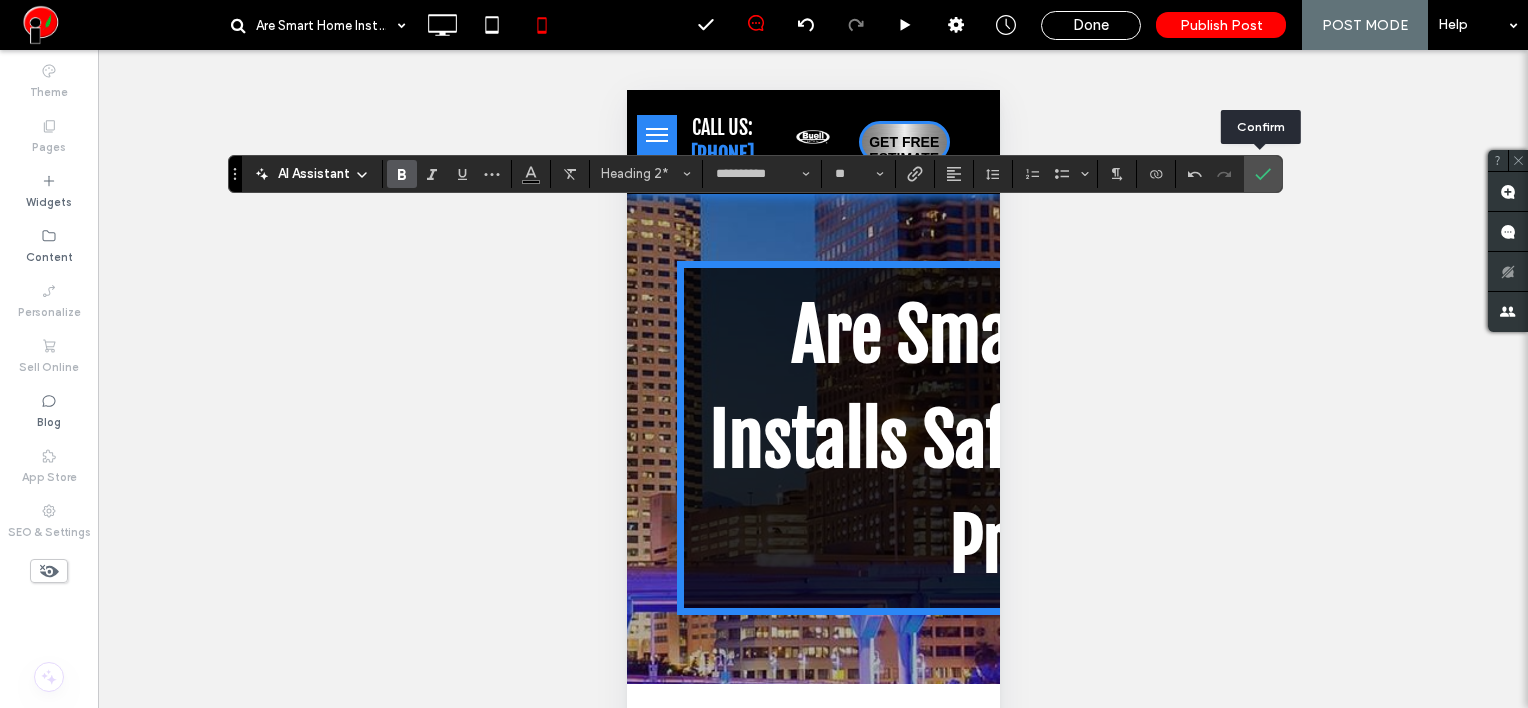 drag, startPoint x: 1264, startPoint y: 176, endPoint x: 1232, endPoint y: 183, distance: 32.75668 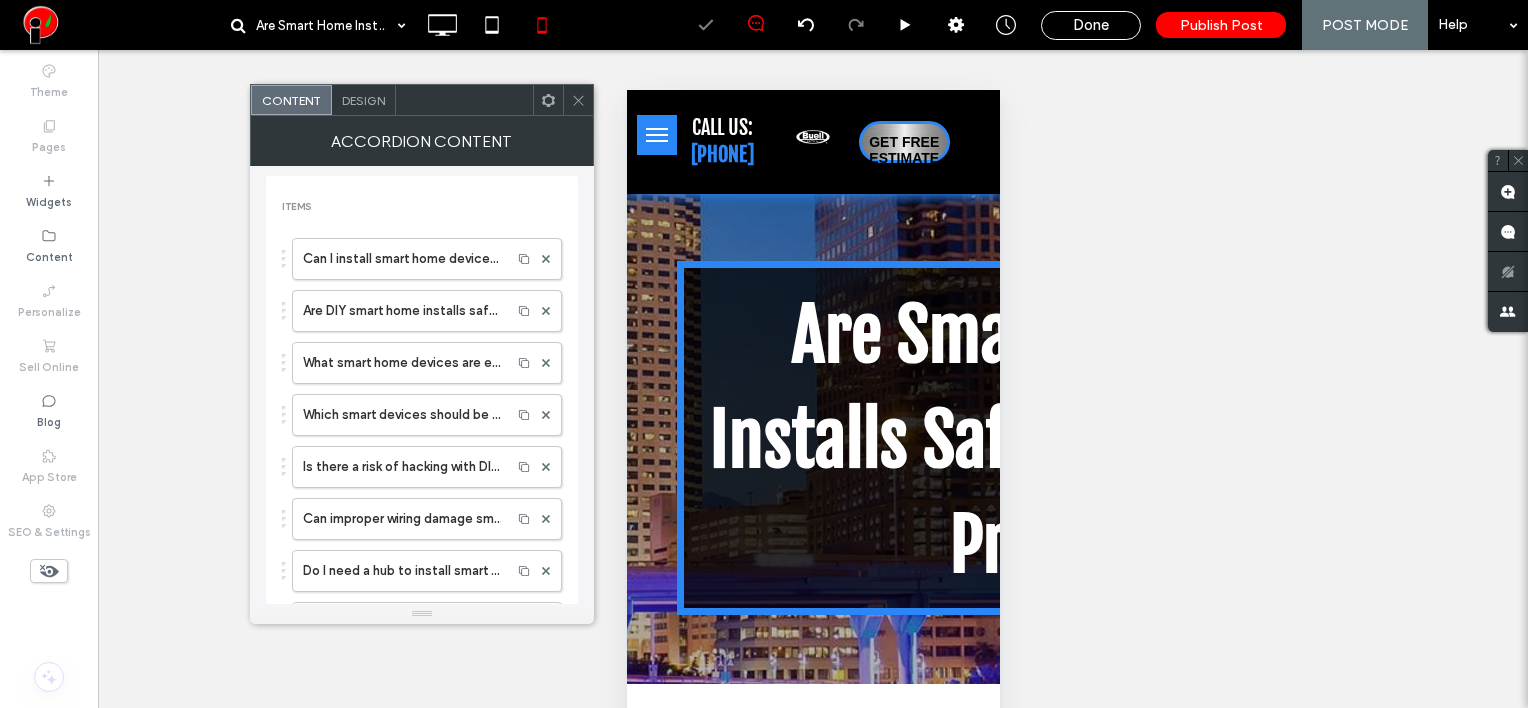 click on "Design" at bounding box center (363, 100) 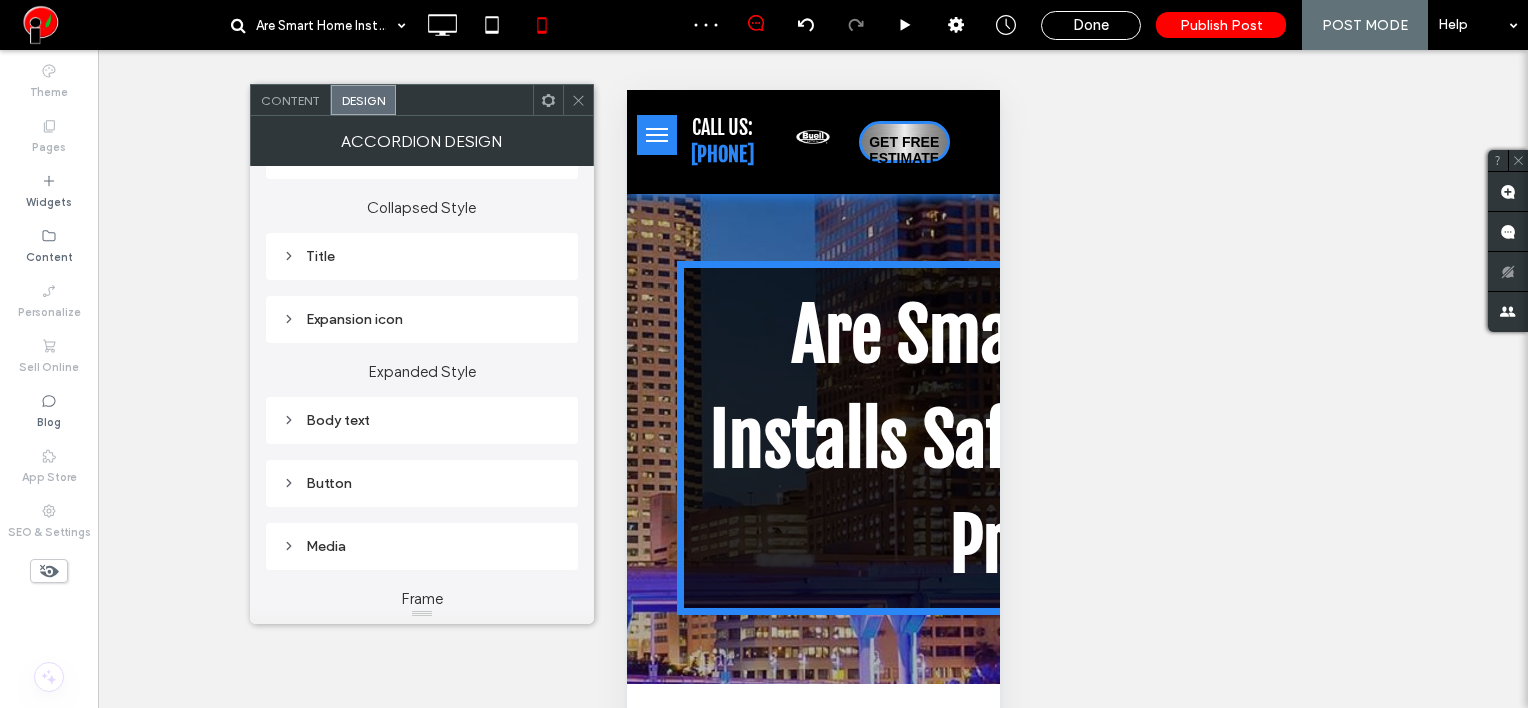 scroll, scrollTop: 200, scrollLeft: 0, axis: vertical 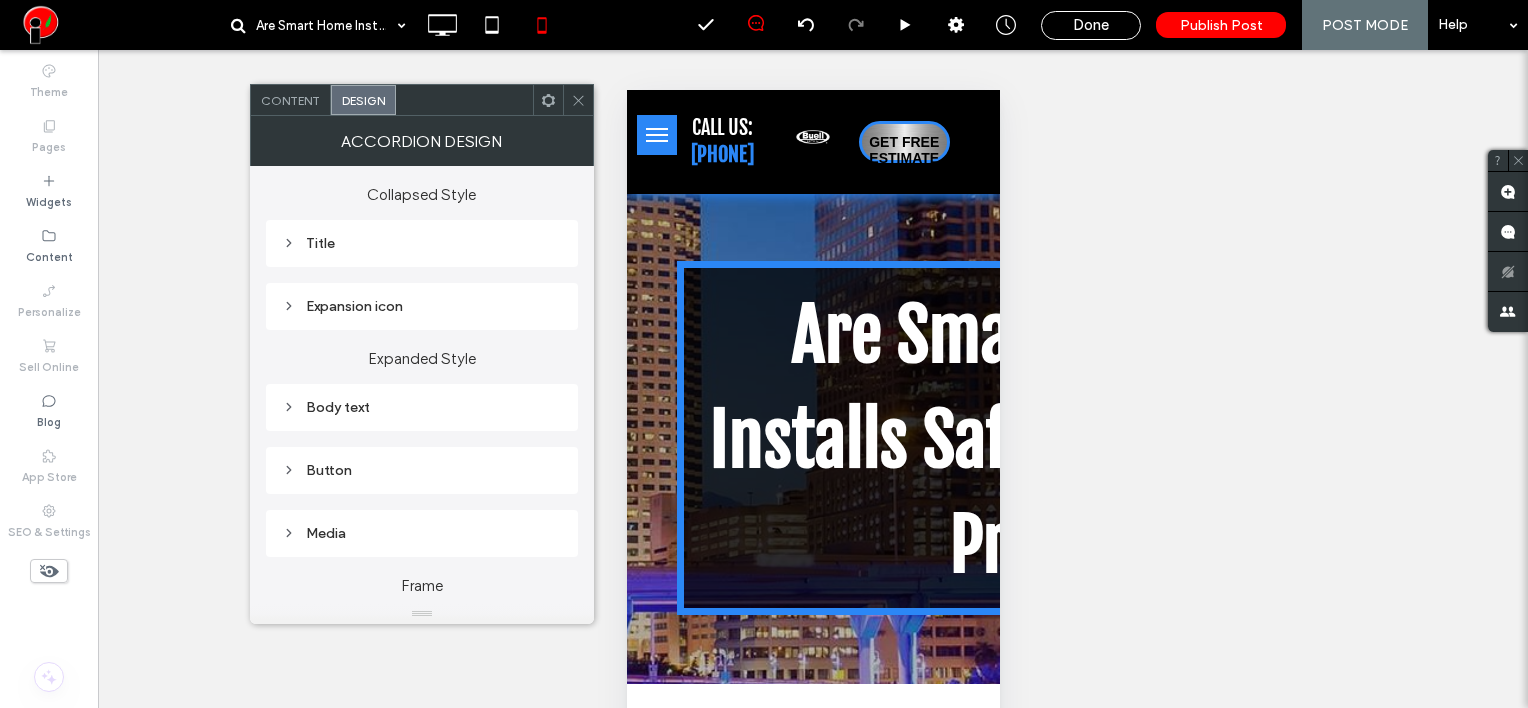 click on "Title" at bounding box center (422, 243) 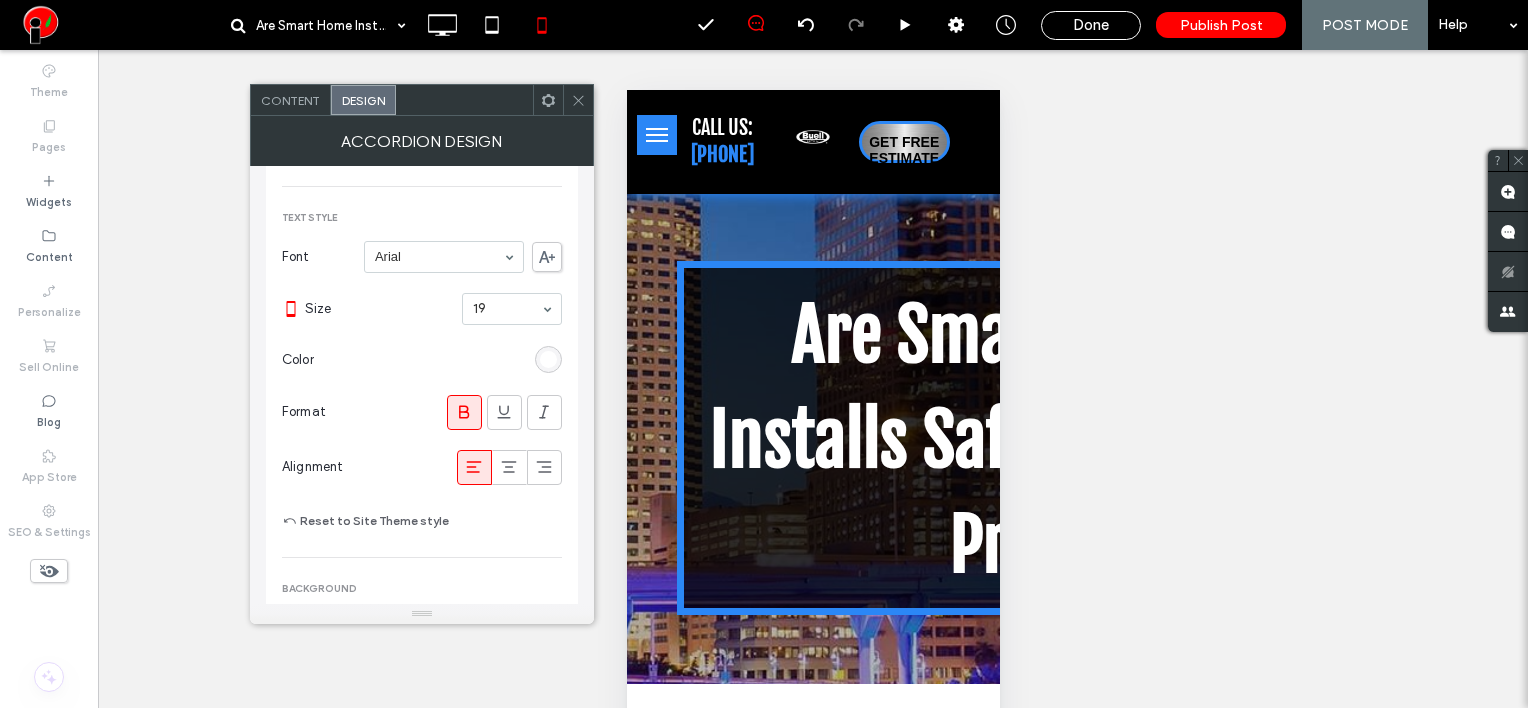 scroll, scrollTop: 400, scrollLeft: 0, axis: vertical 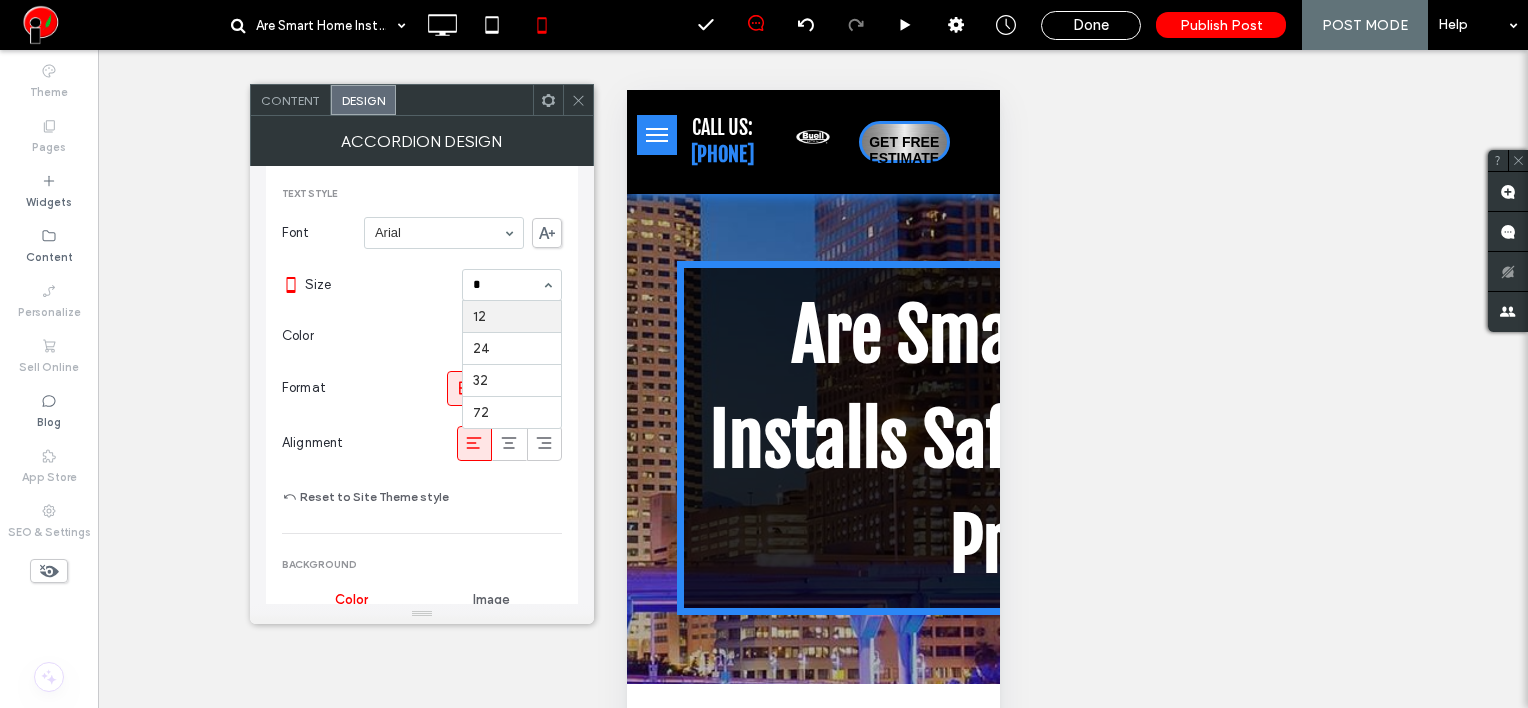type on "**" 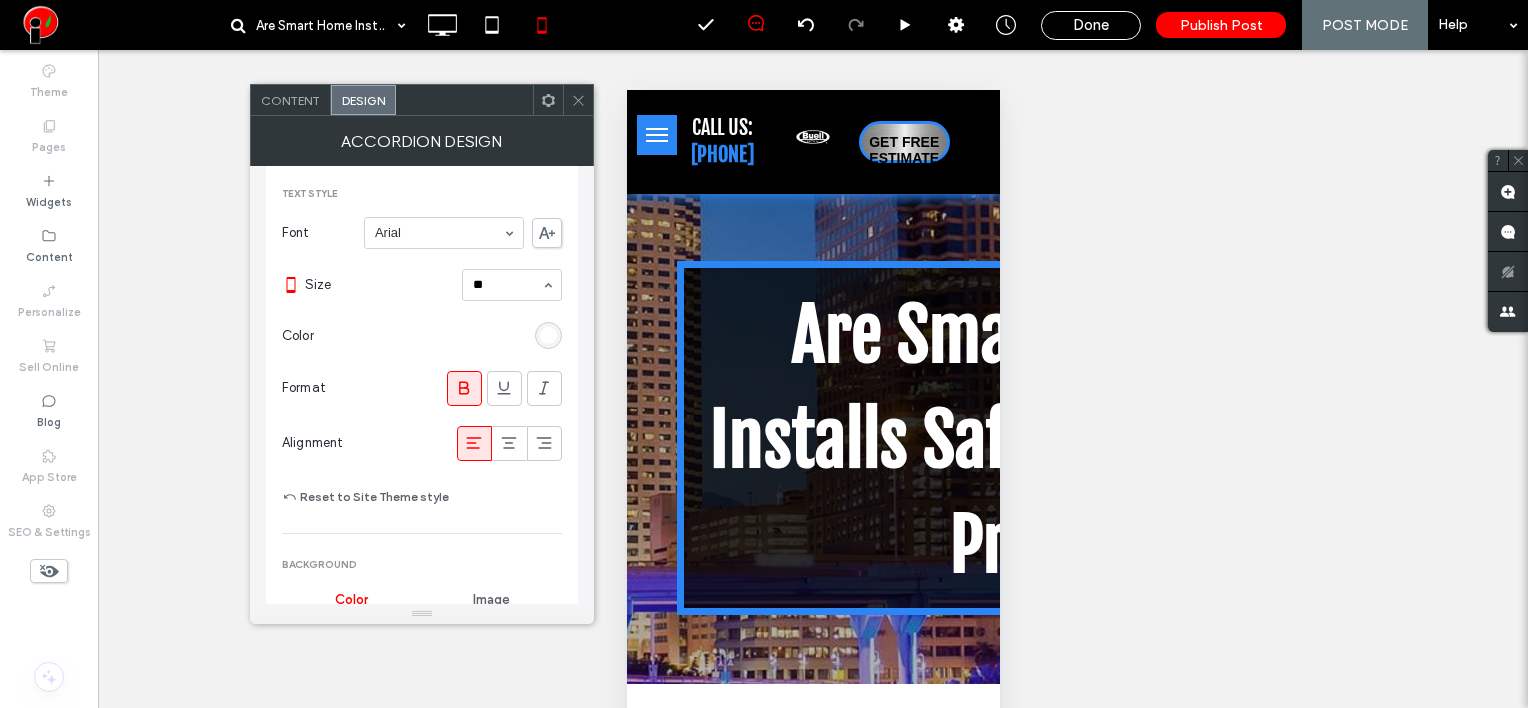 type 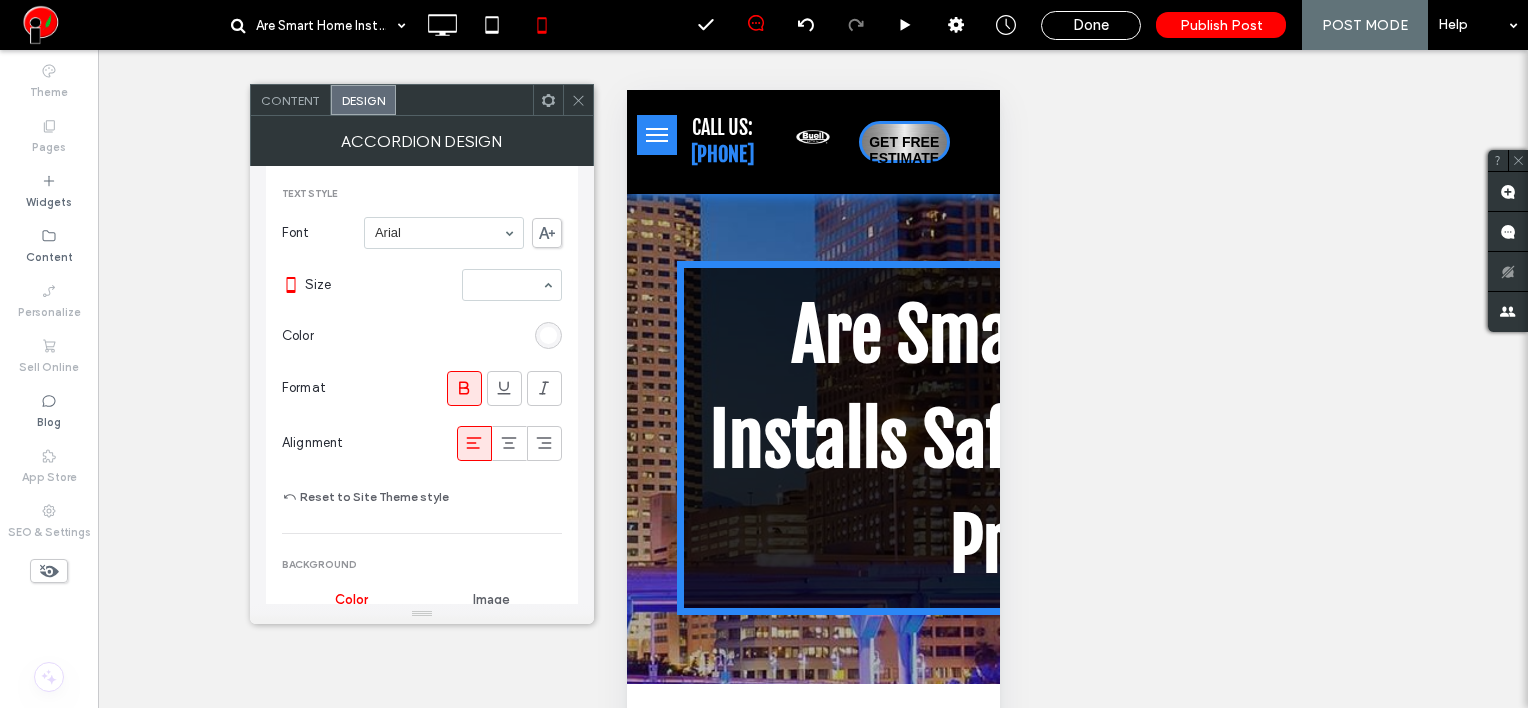 type on "*" 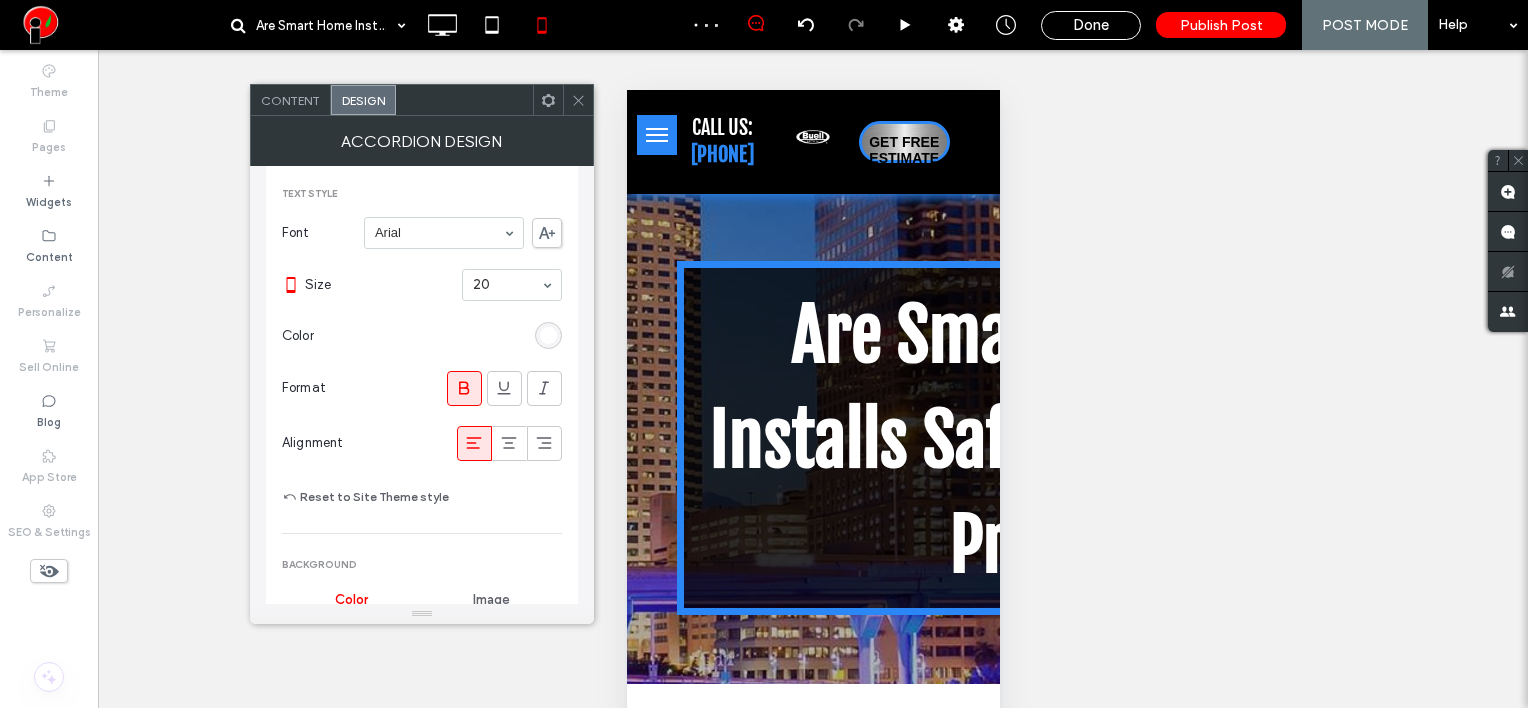 click 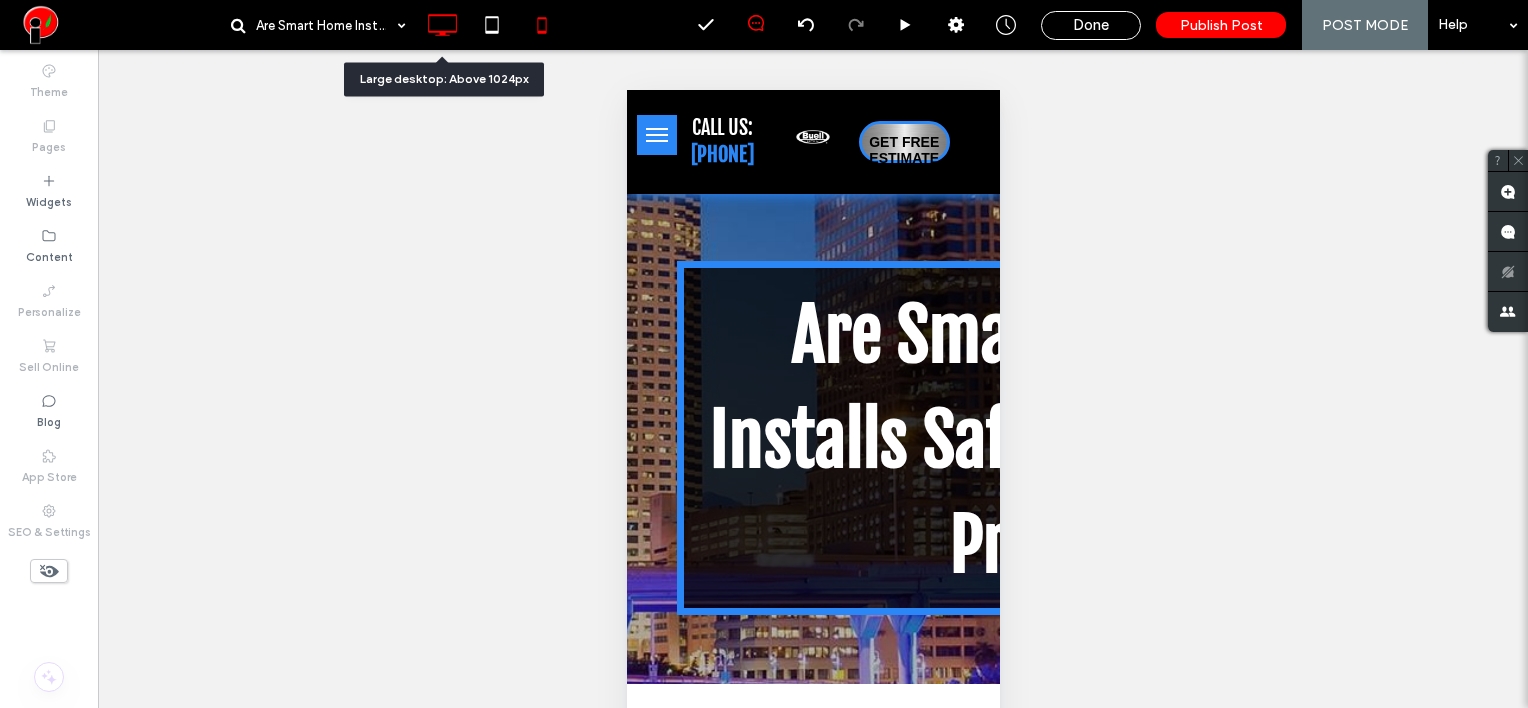 click 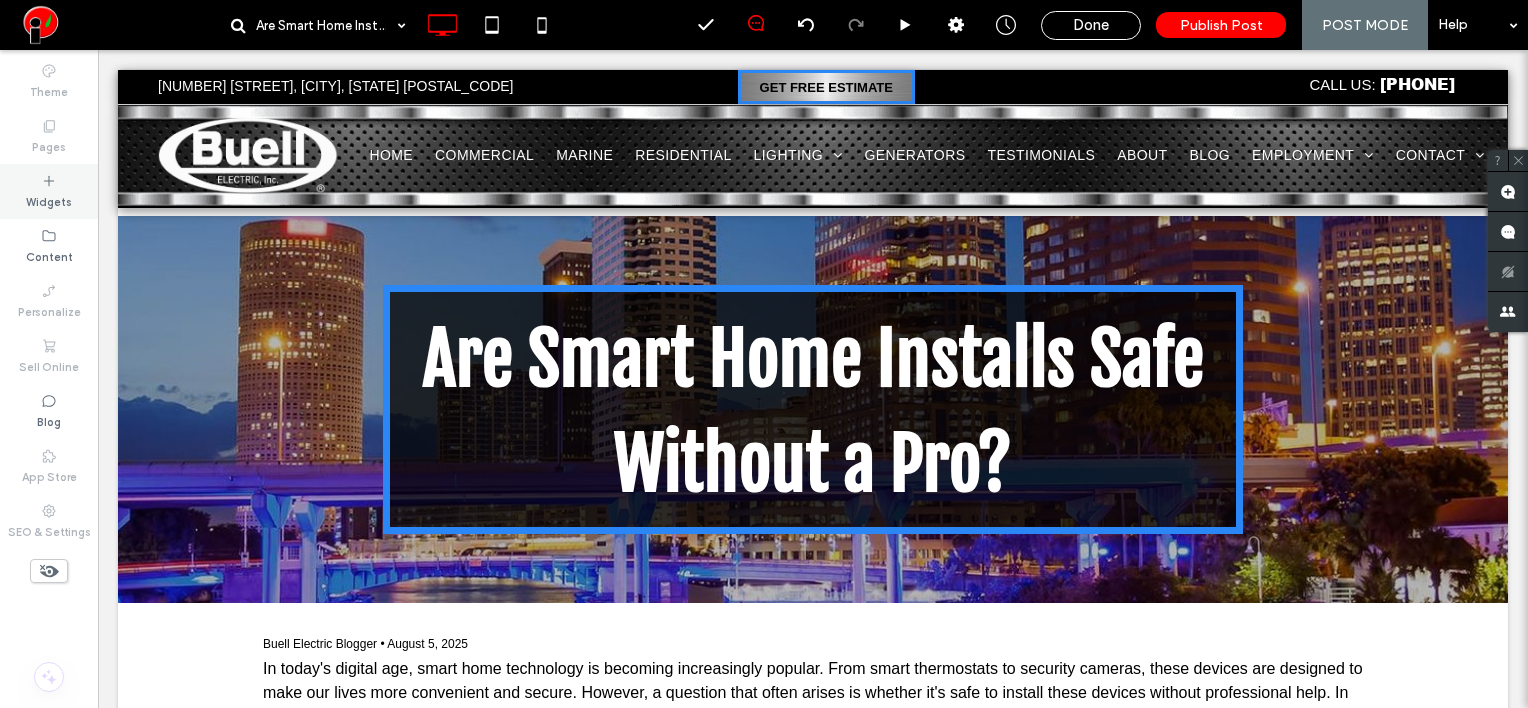 click 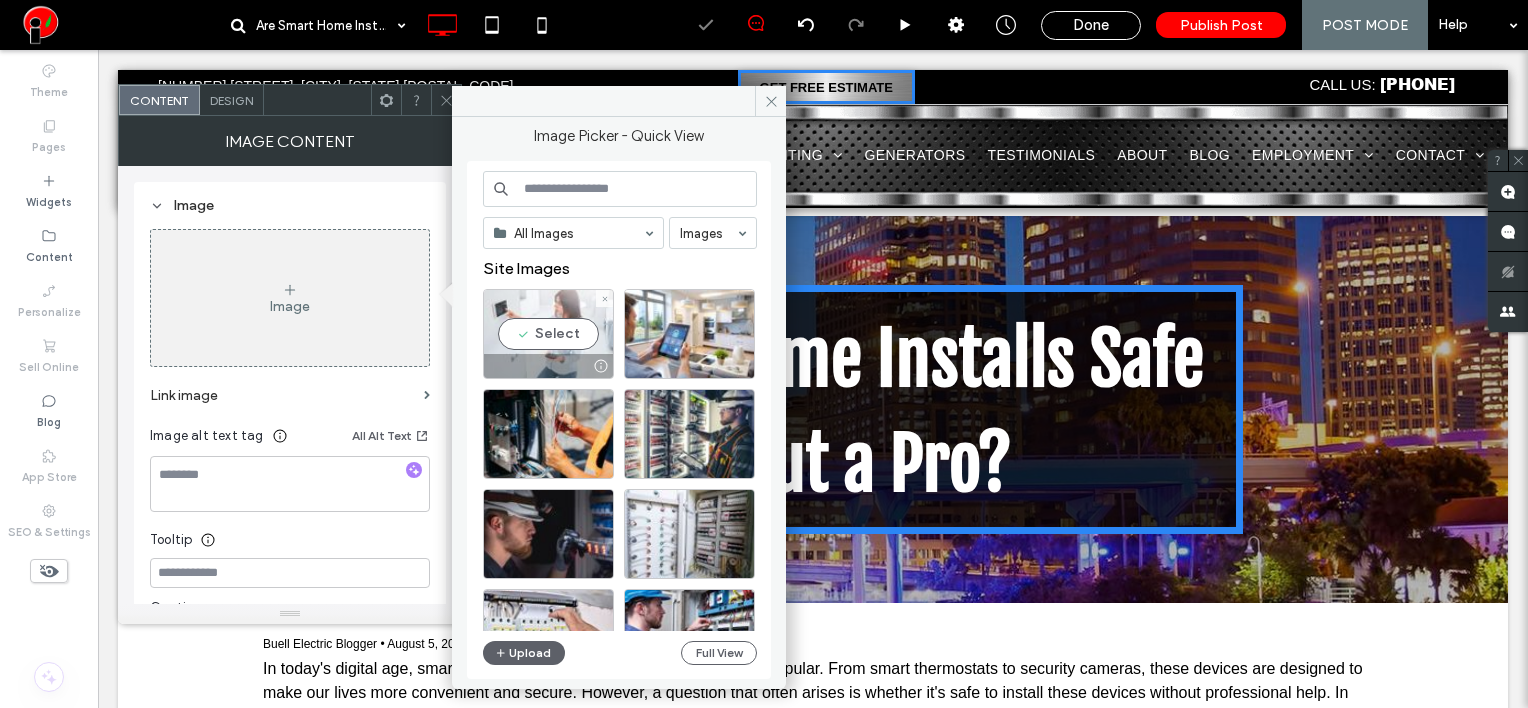 click on "Select" at bounding box center (548, 334) 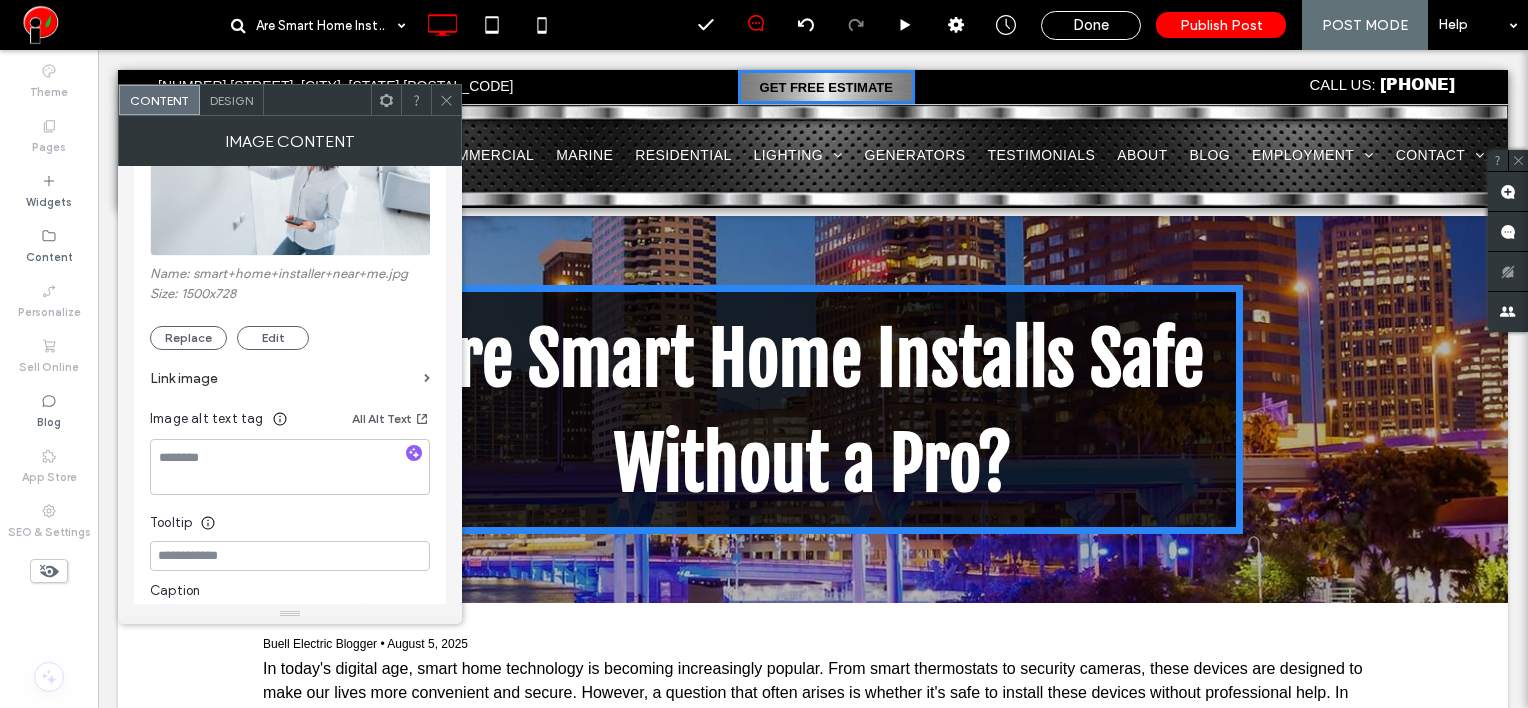 scroll, scrollTop: 300, scrollLeft: 0, axis: vertical 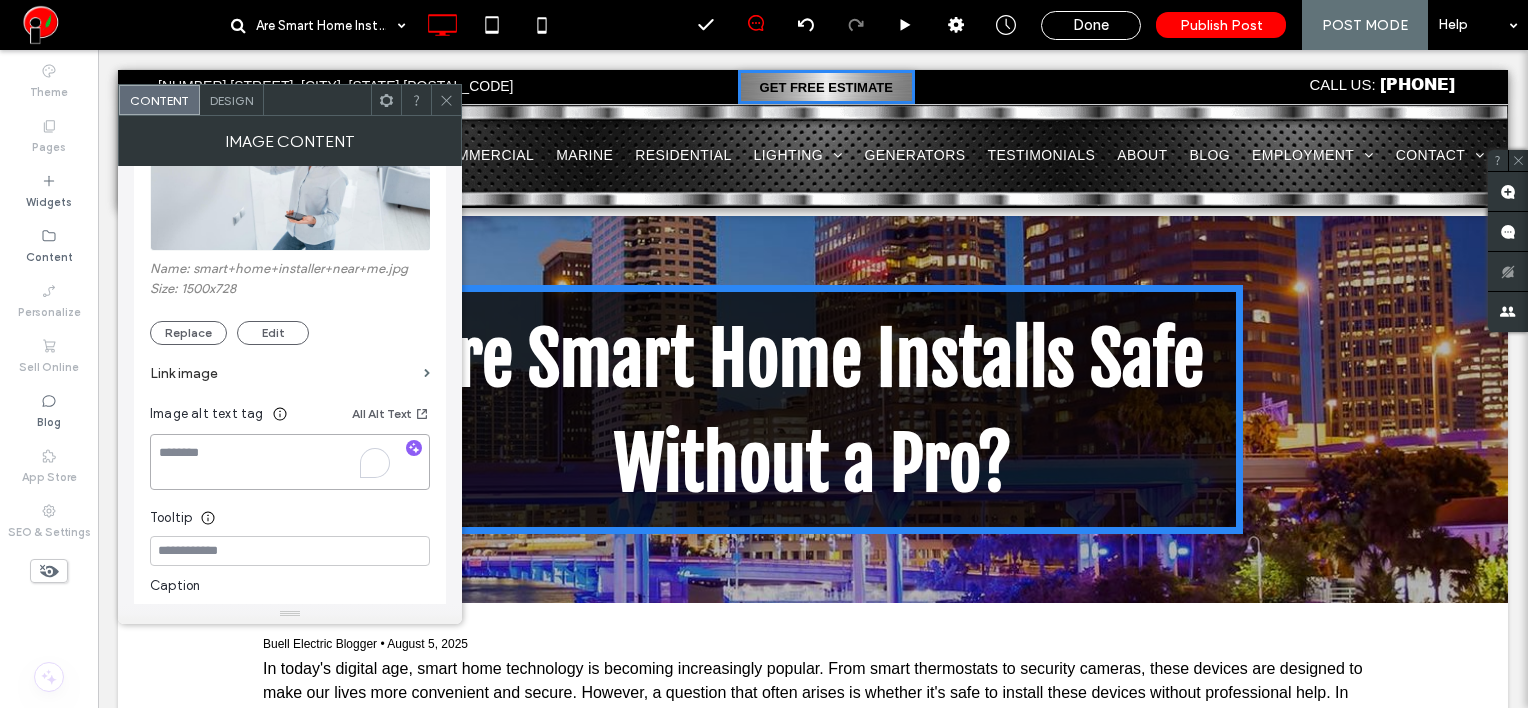 click at bounding box center (290, 462) 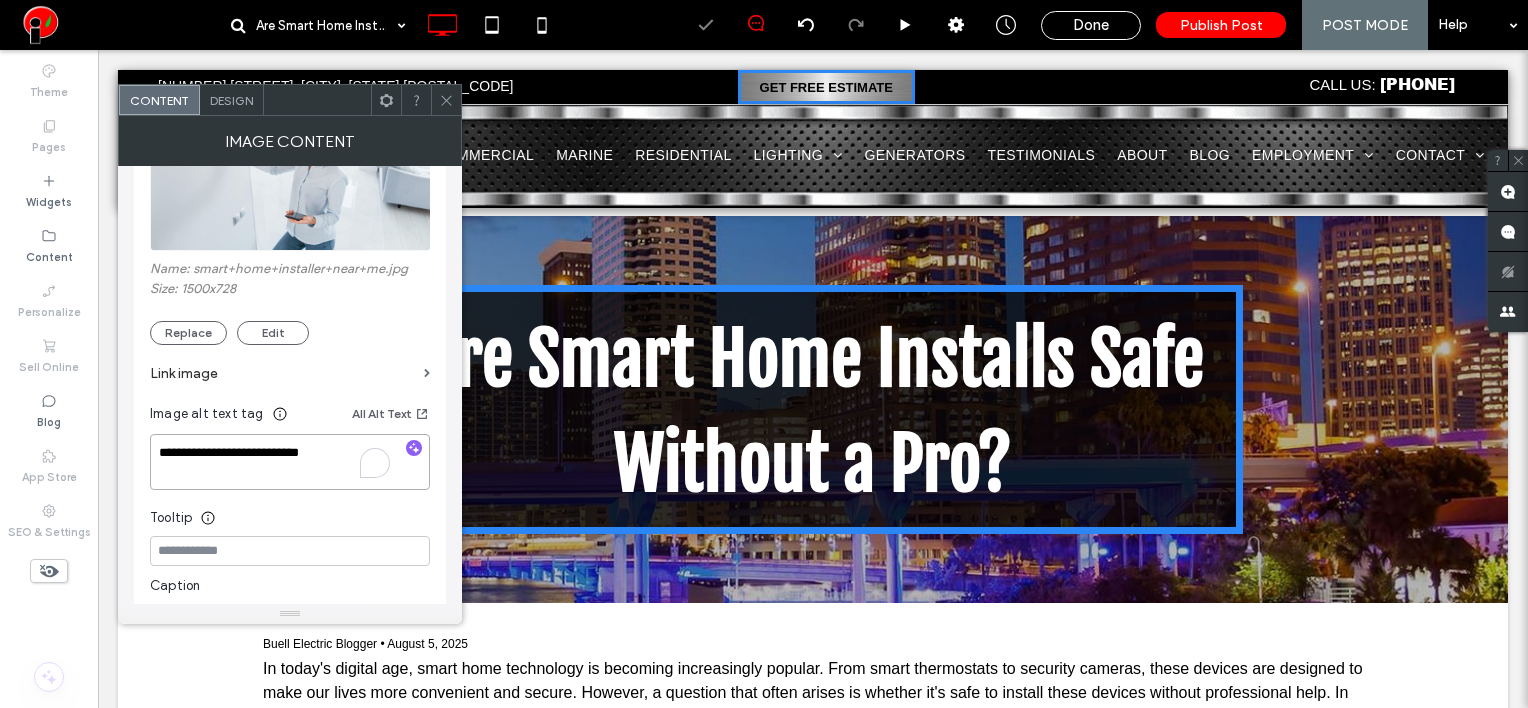 type on "**********" 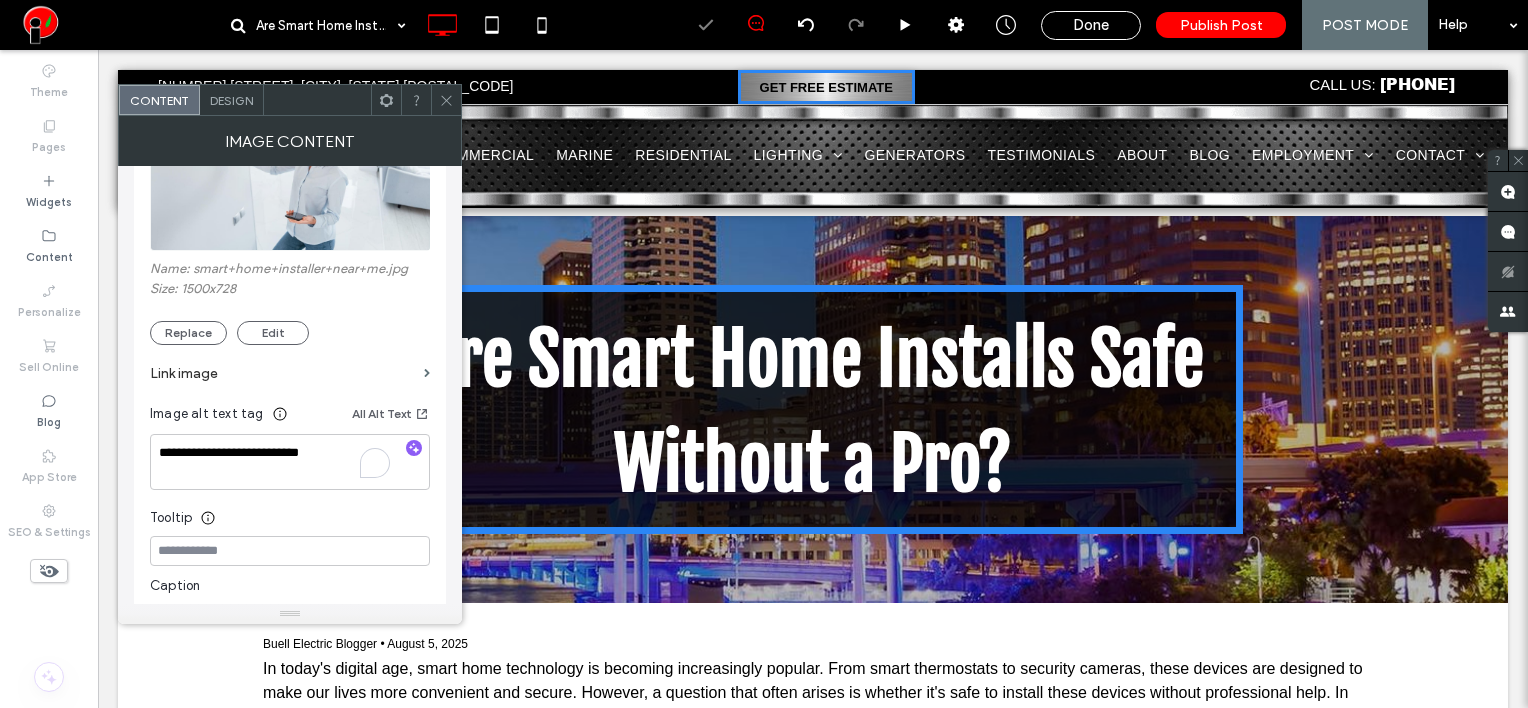 click on "Design" at bounding box center (231, 100) 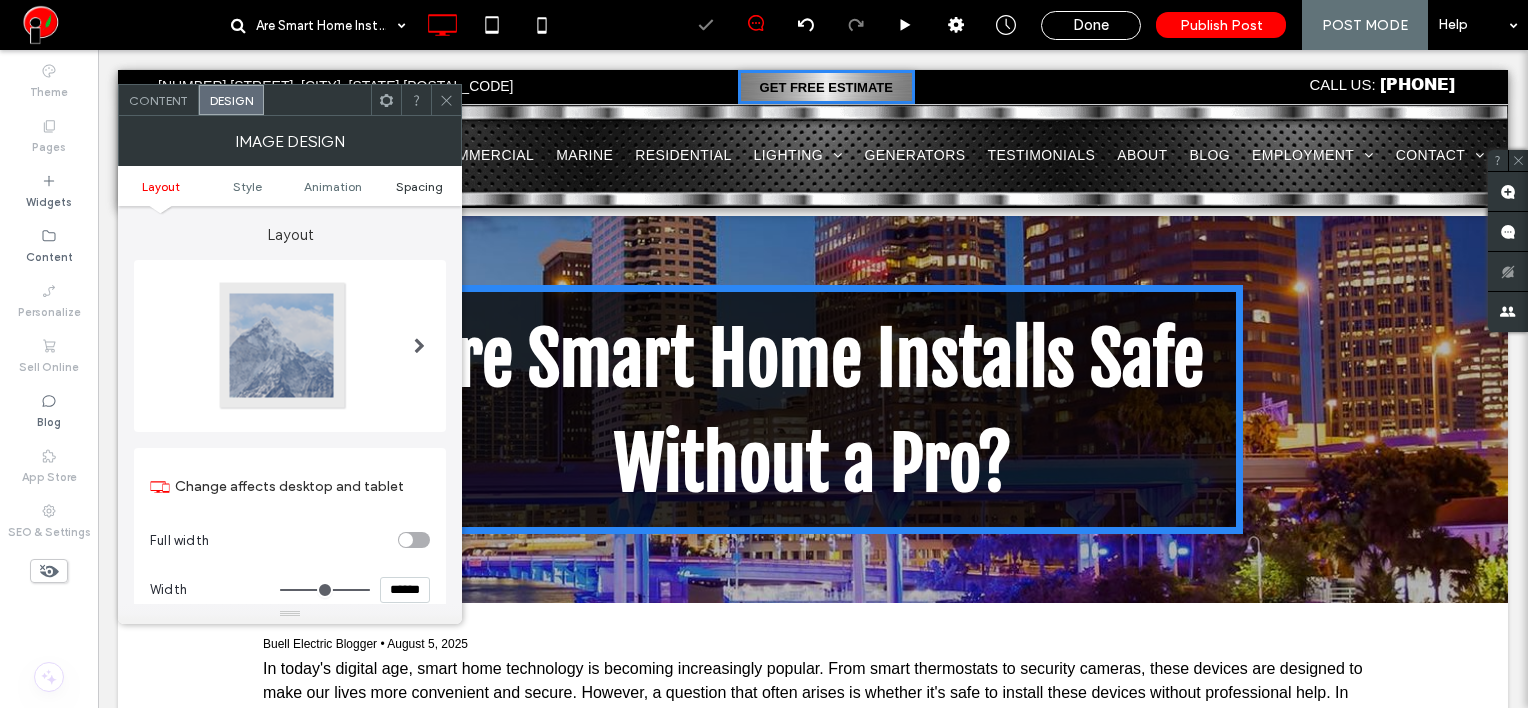 click on "Spacing" at bounding box center [419, 186] 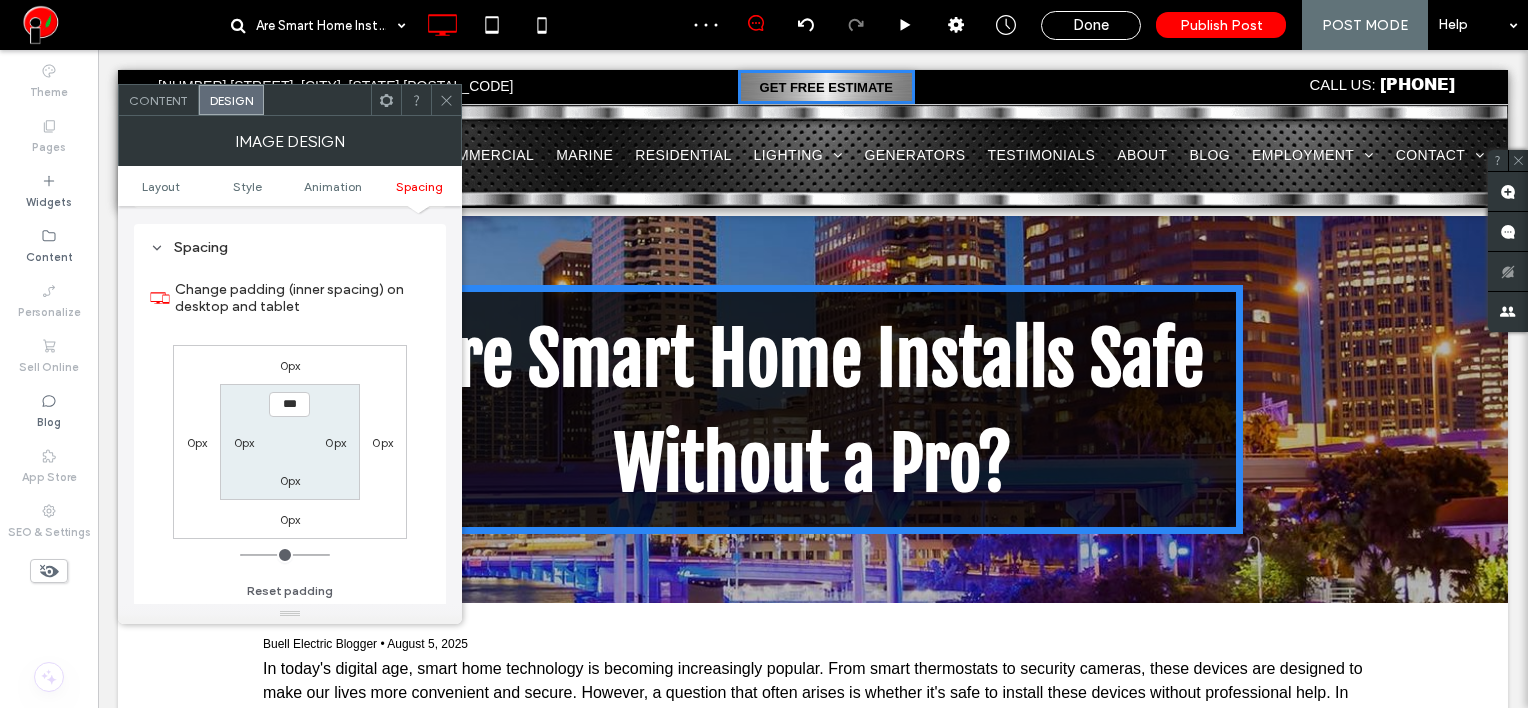 scroll, scrollTop: 1006, scrollLeft: 0, axis: vertical 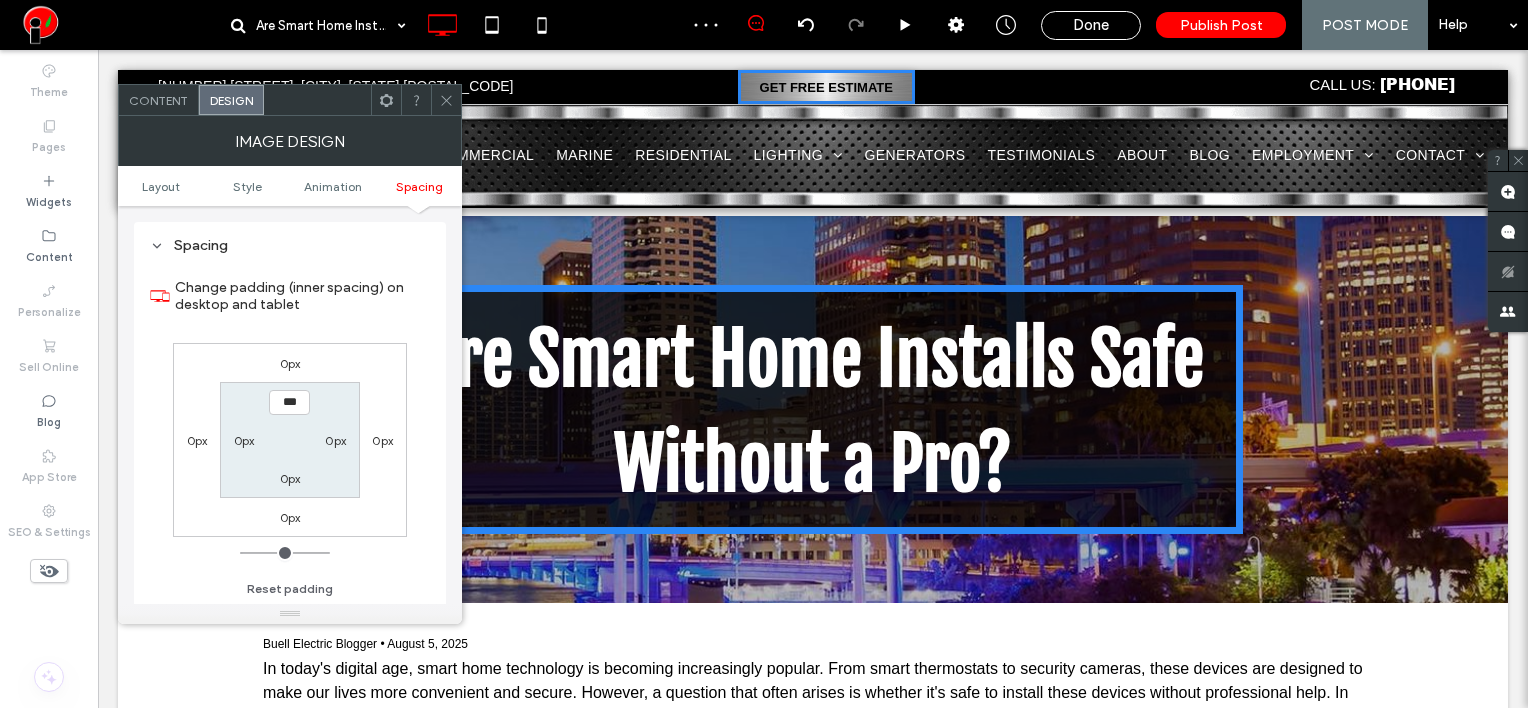 click on "0px" at bounding box center [290, 363] 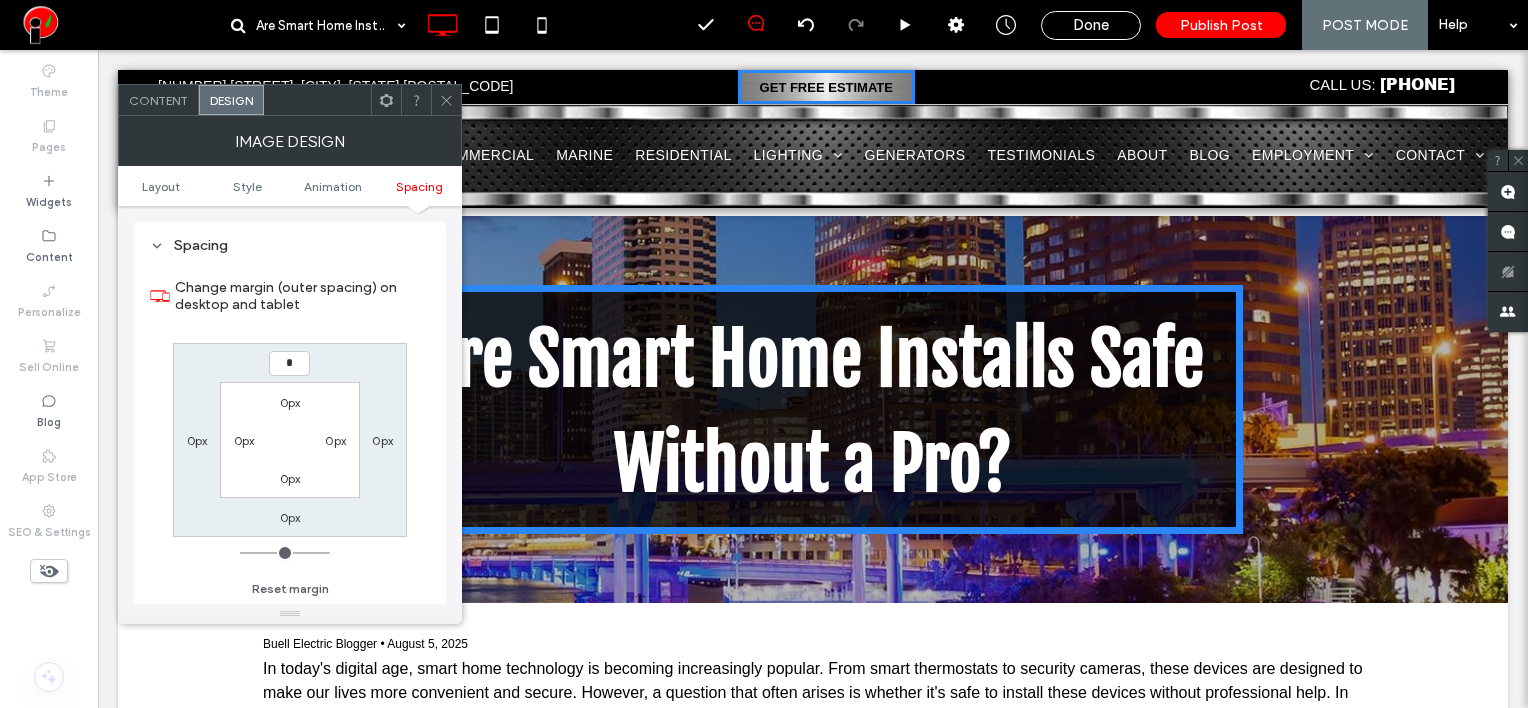 type on "*" 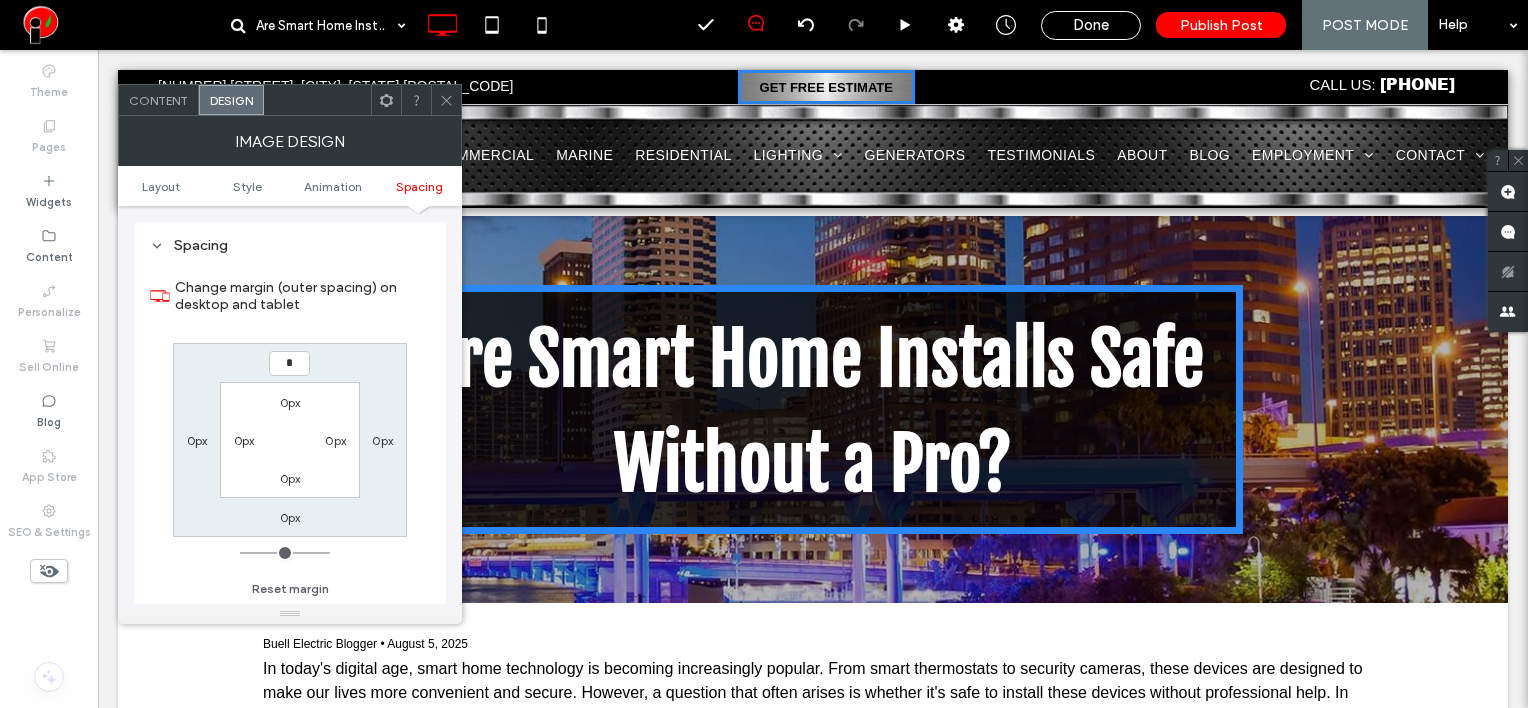 type on "*" 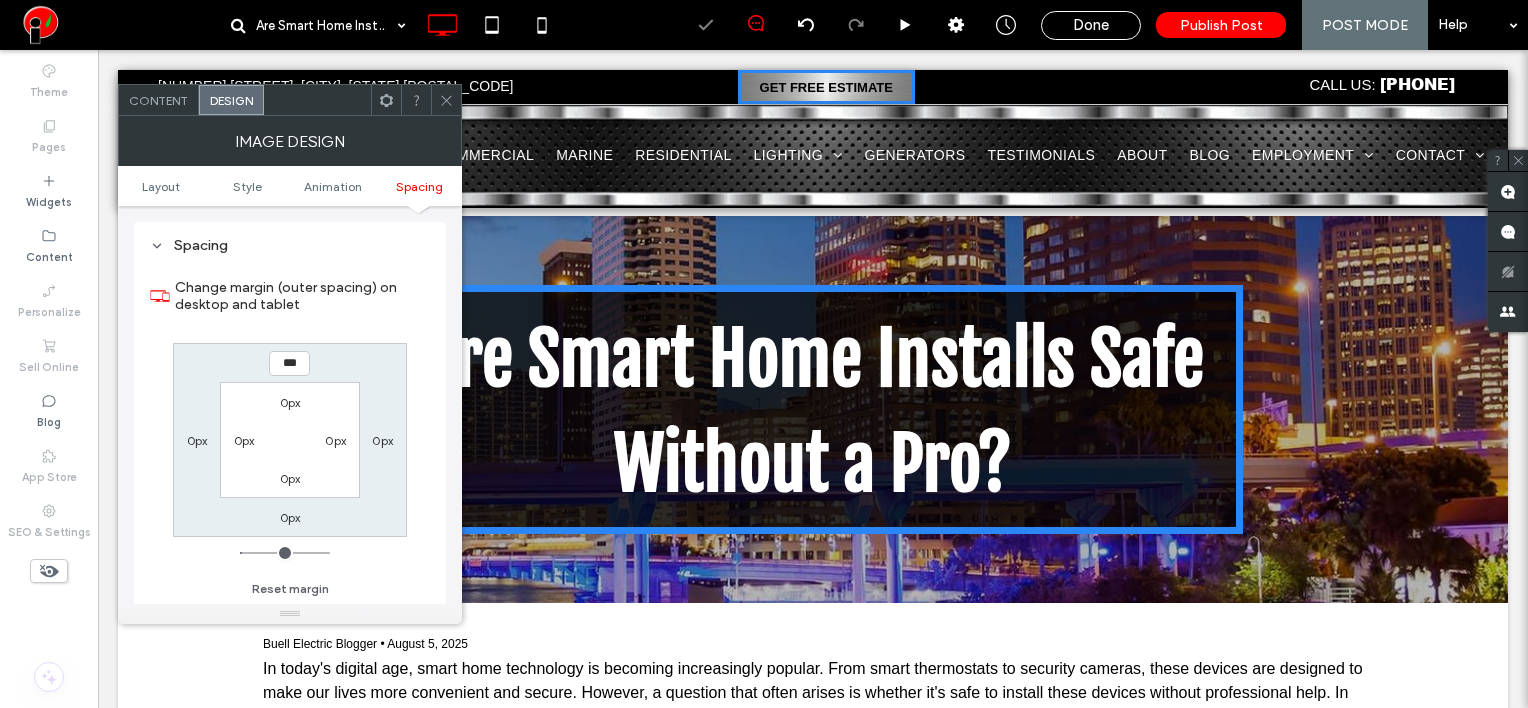 click 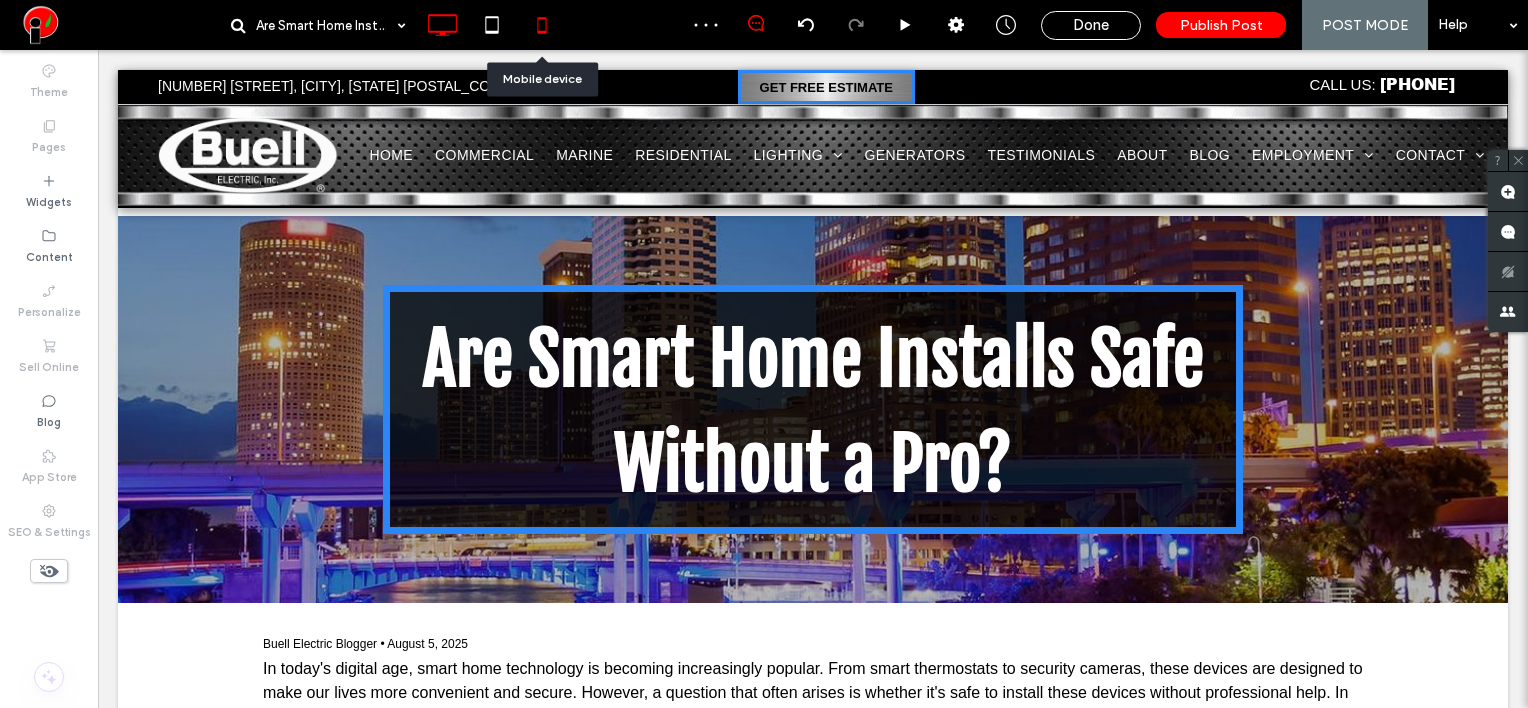 click 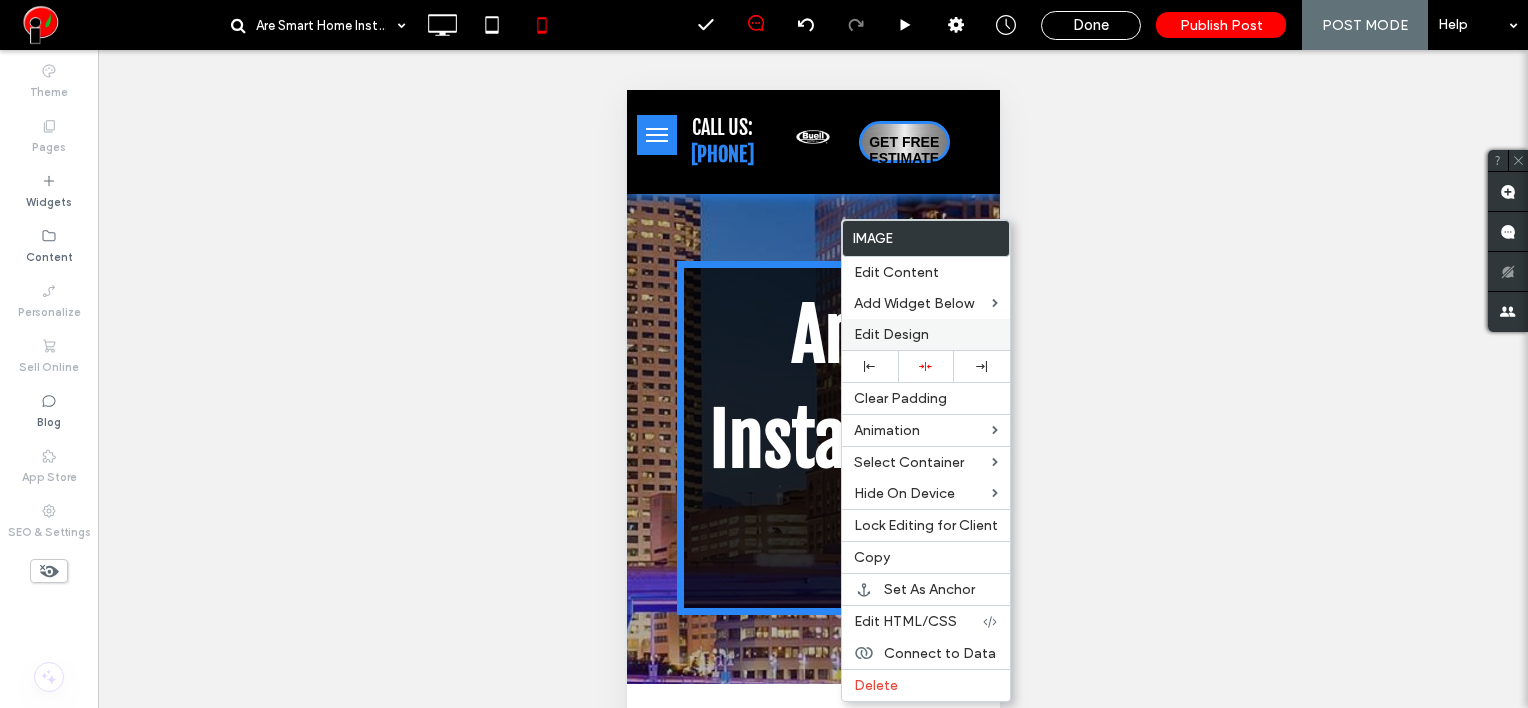 click on "Edit Design" at bounding box center (891, 334) 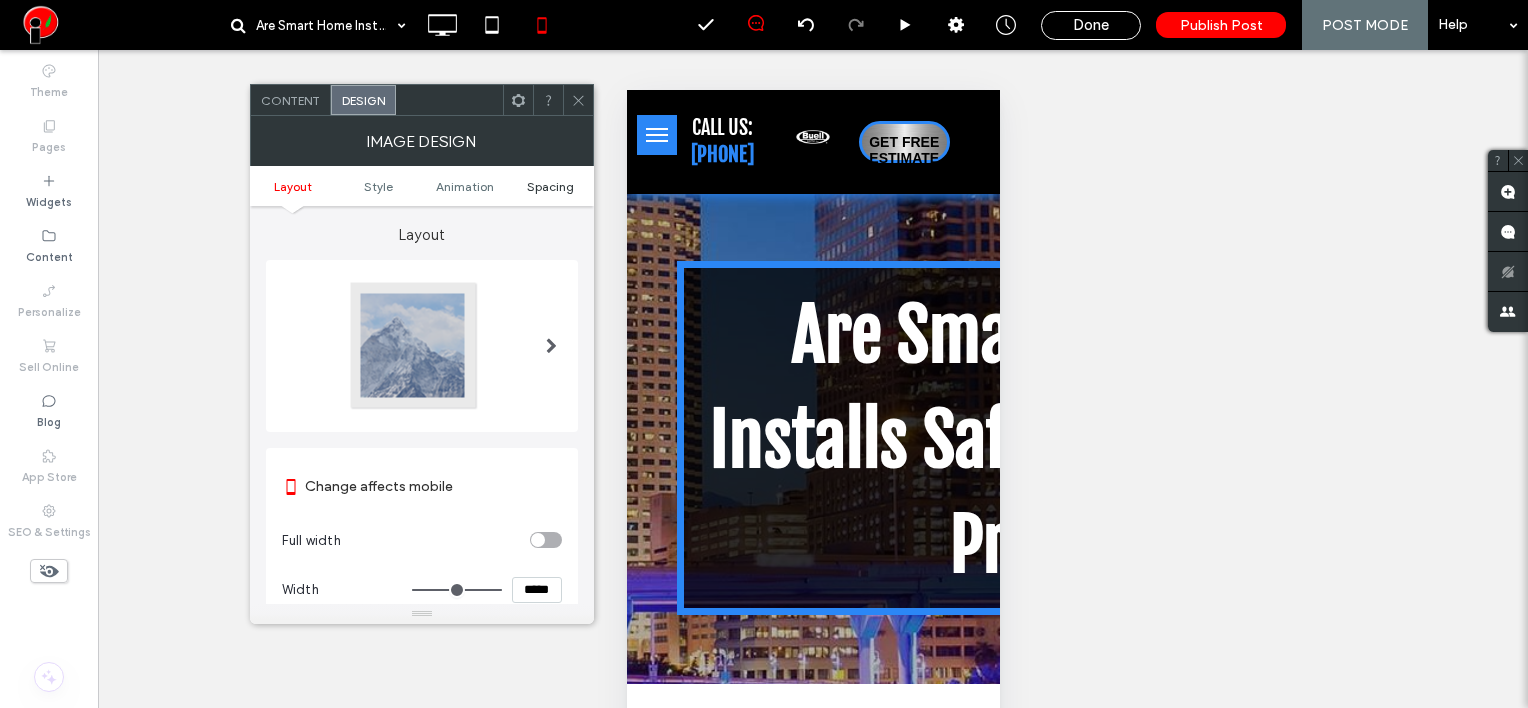 click on "Spacing" at bounding box center (550, 186) 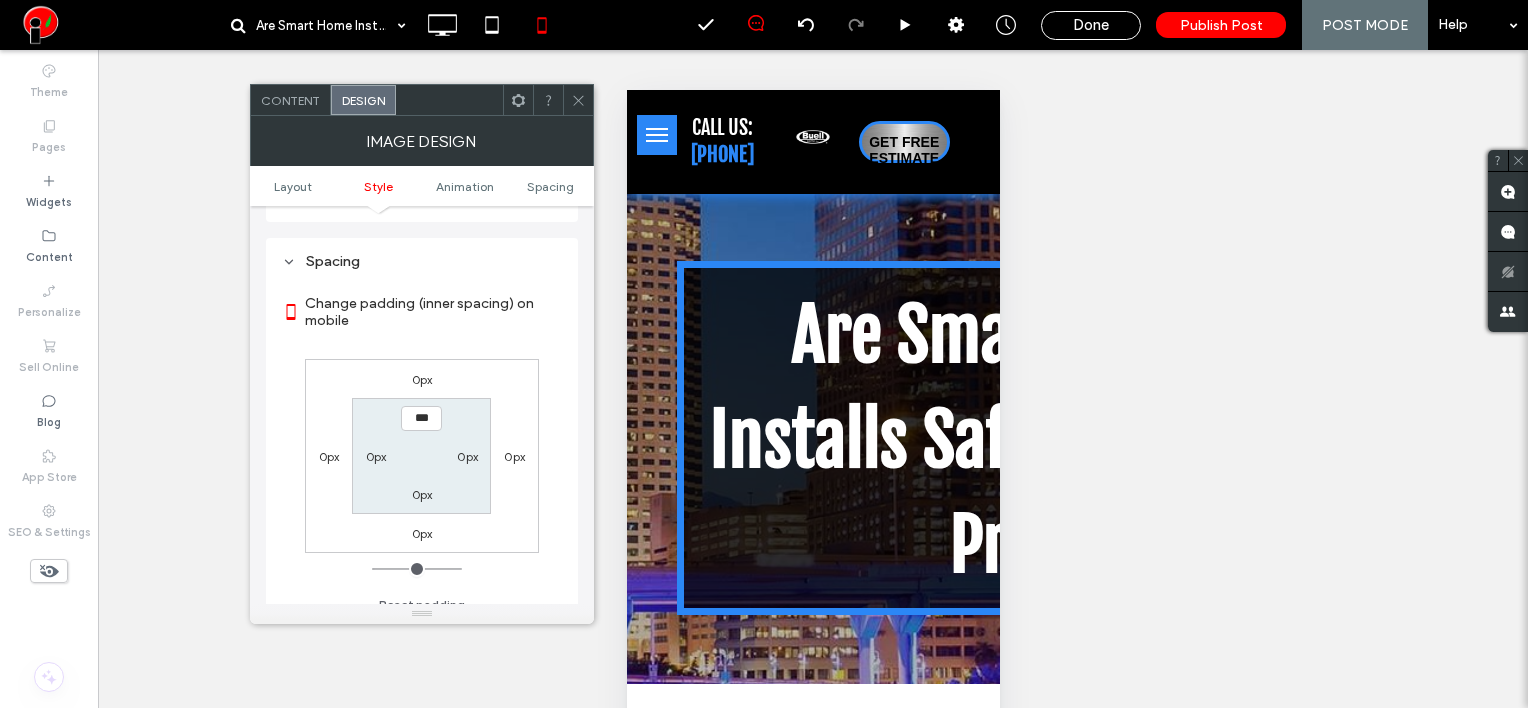 scroll, scrollTop: 798, scrollLeft: 0, axis: vertical 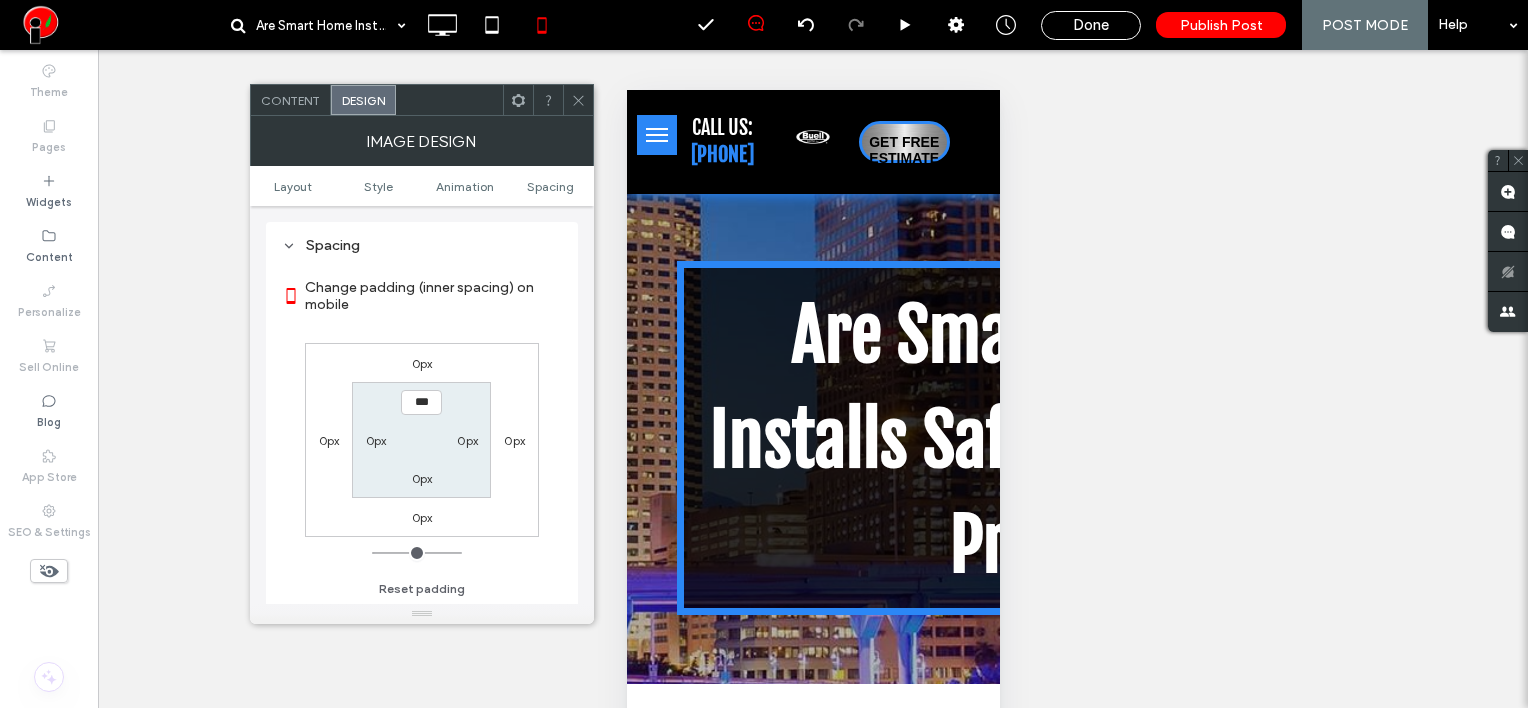 click on "0px" at bounding box center (422, 363) 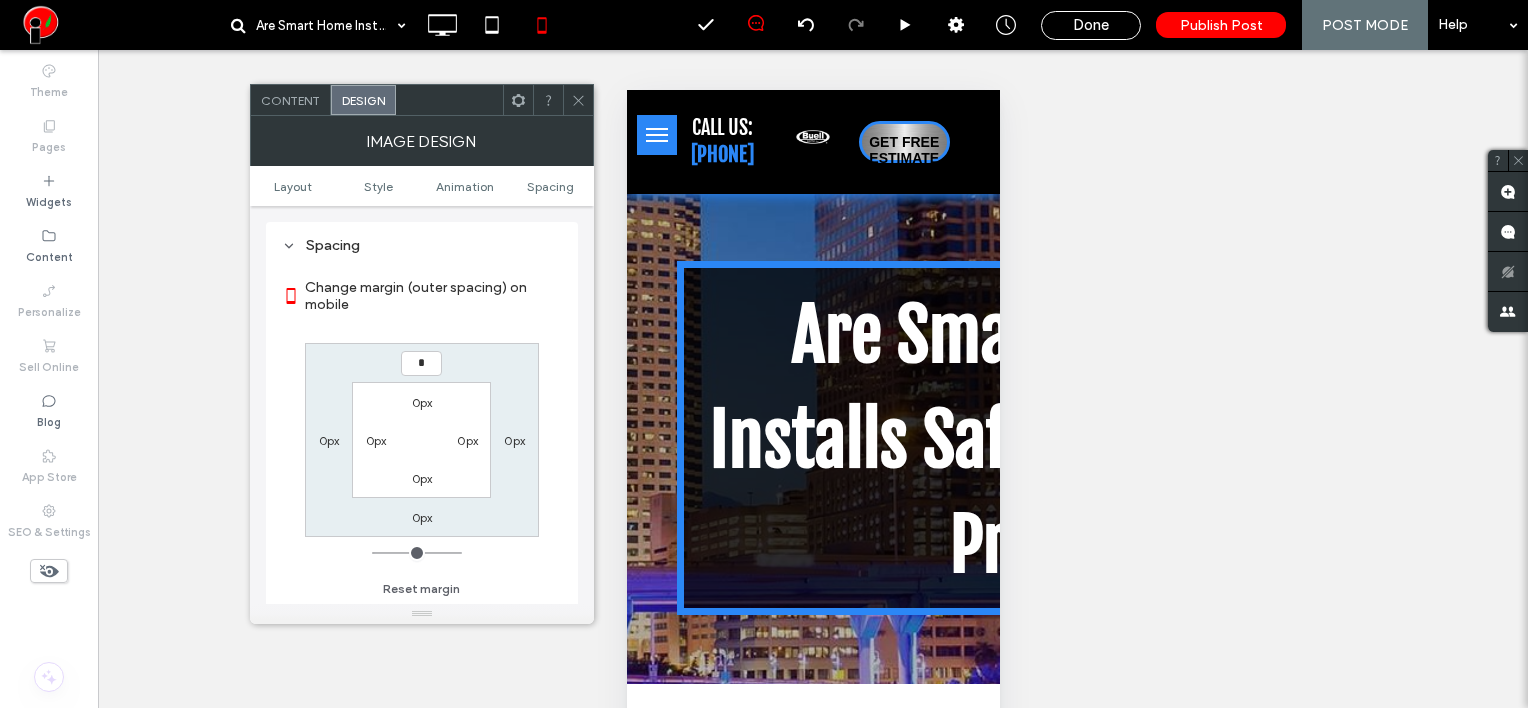 type on "*" 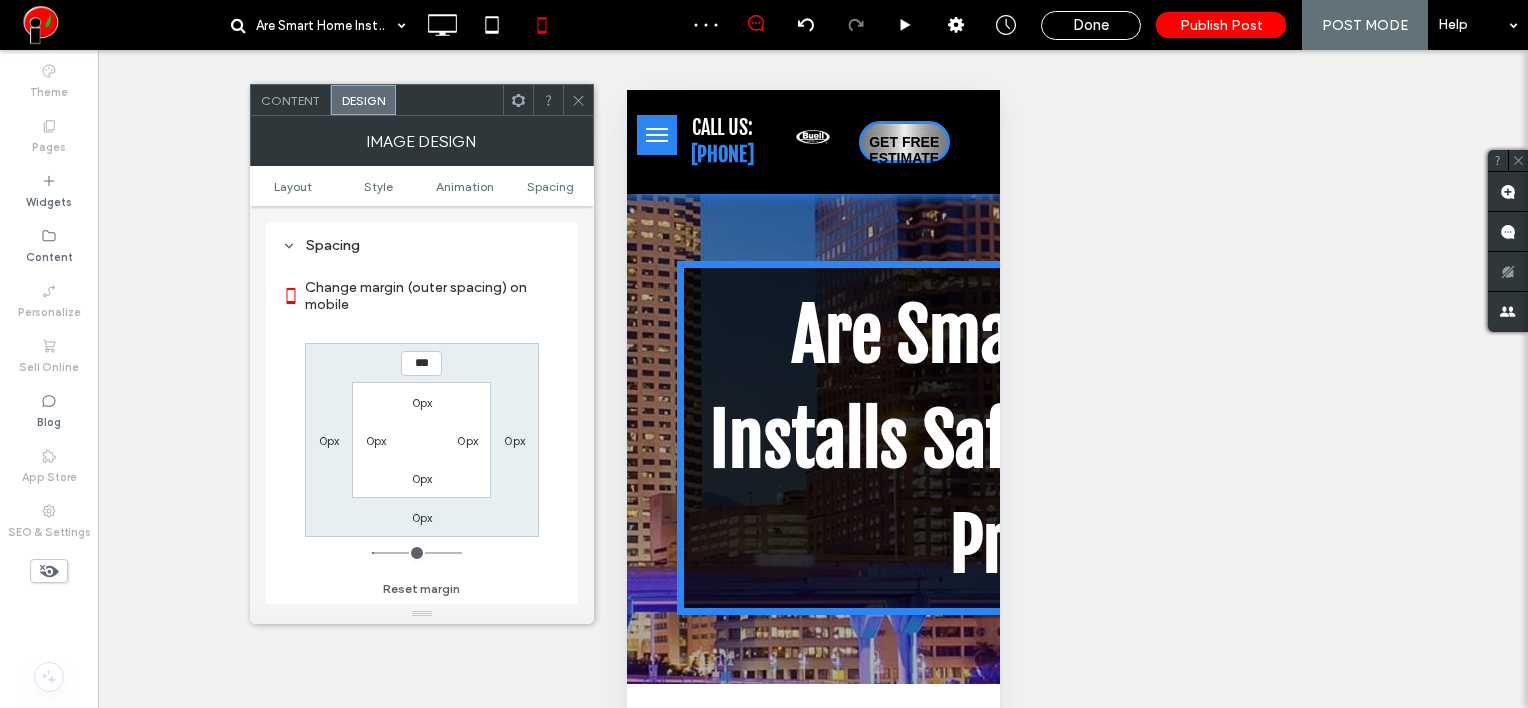 click at bounding box center (578, 100) 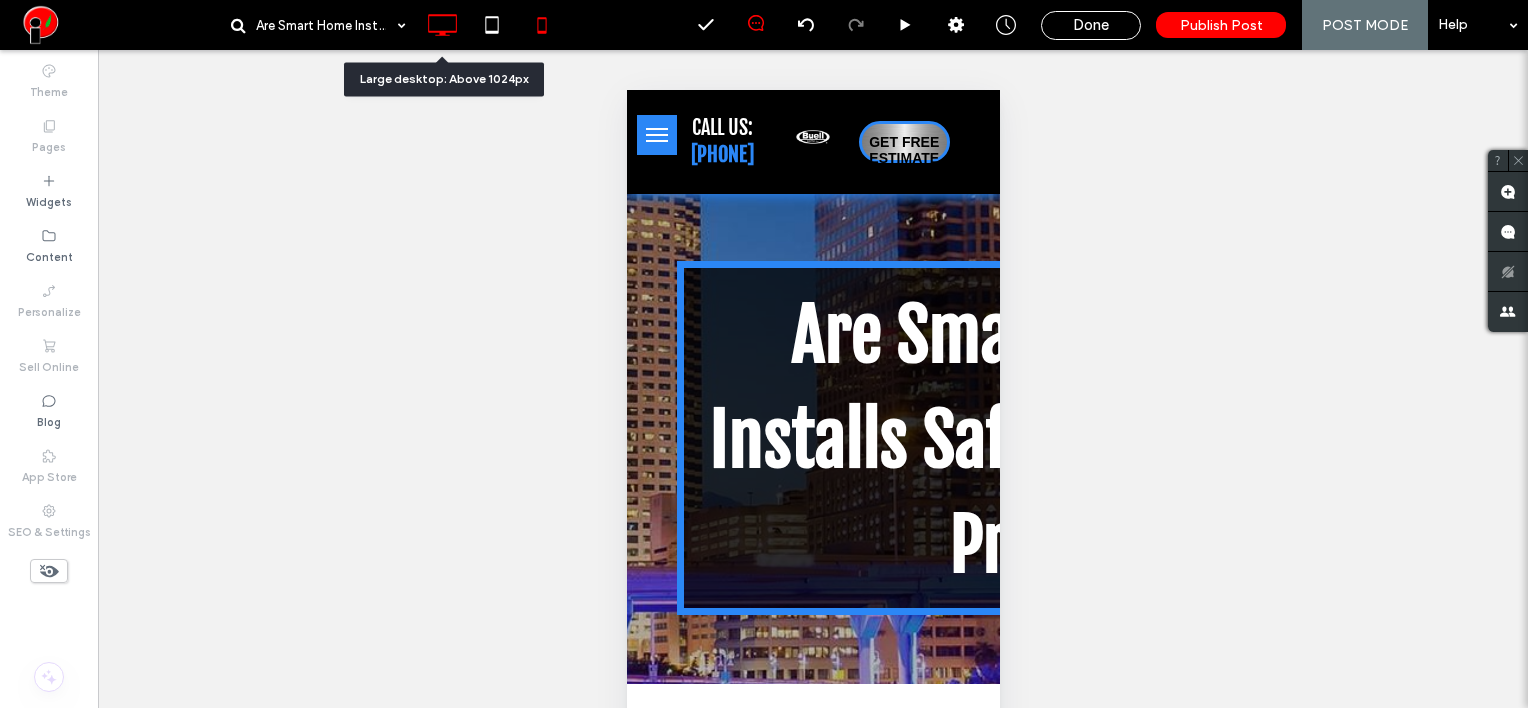 click 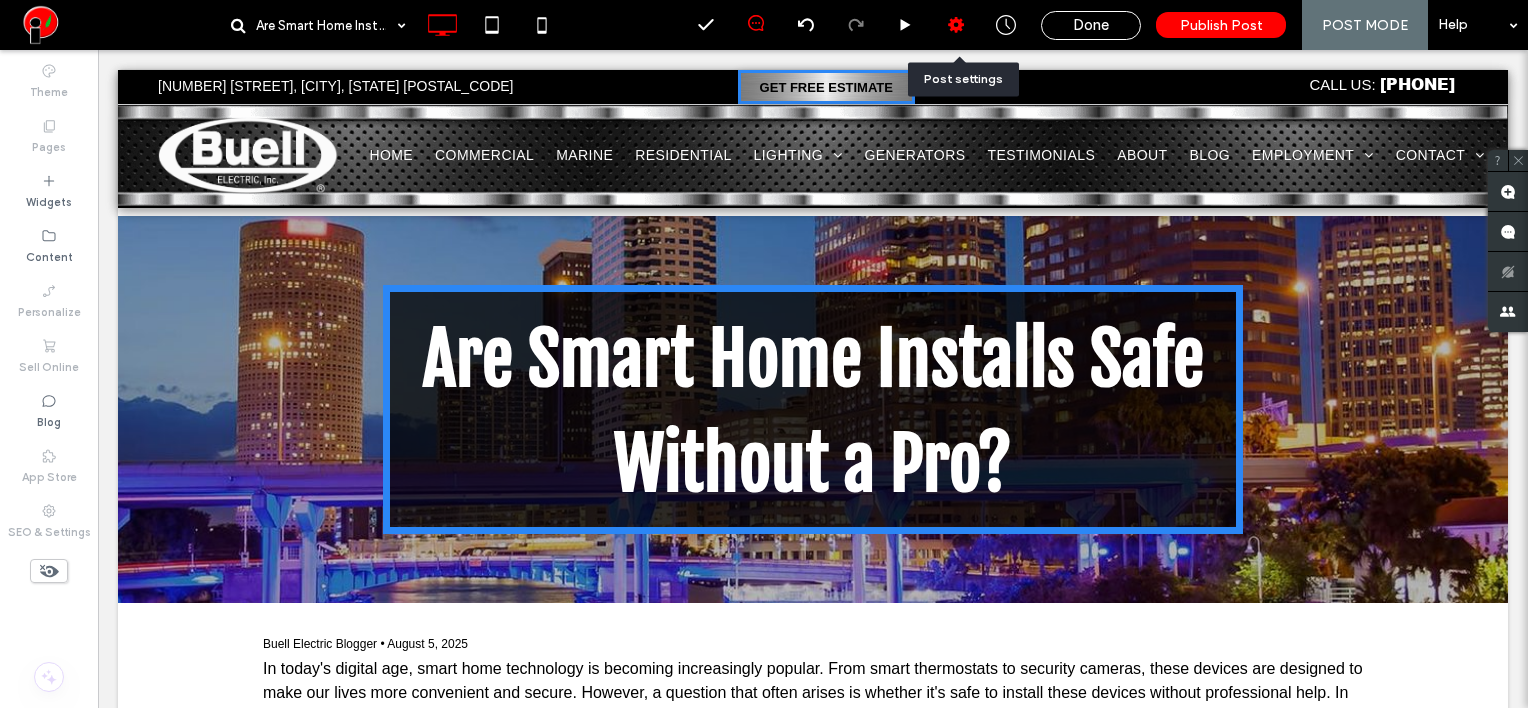 click 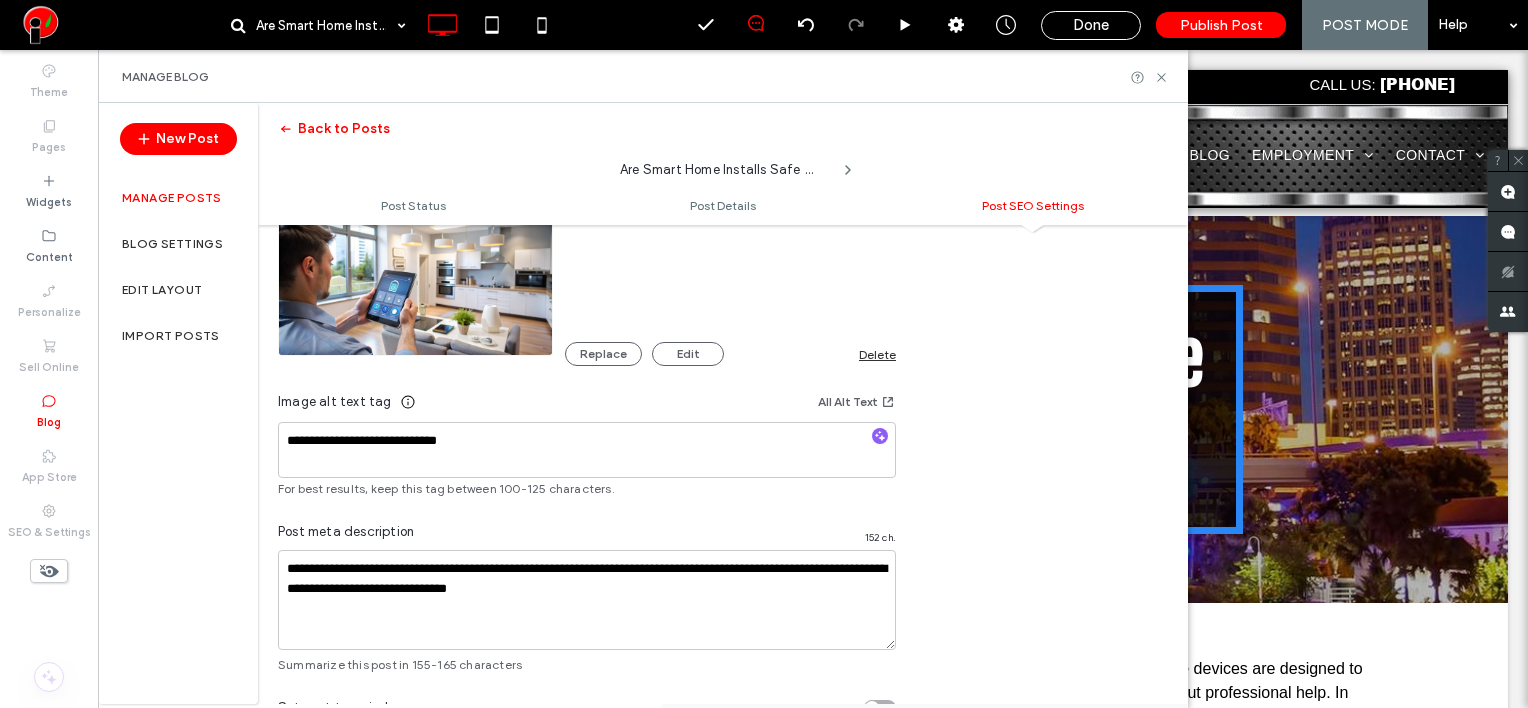 scroll, scrollTop: 1292, scrollLeft: 0, axis: vertical 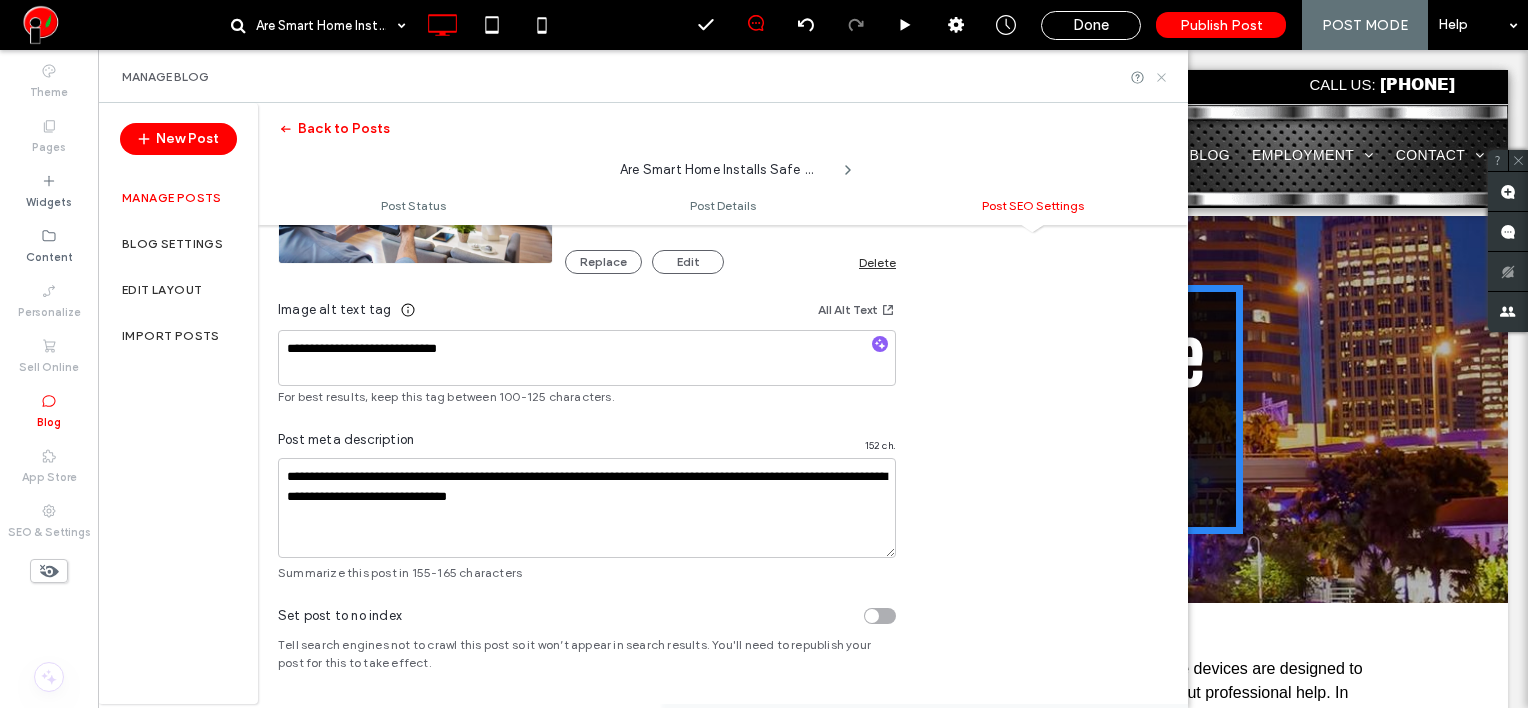 click 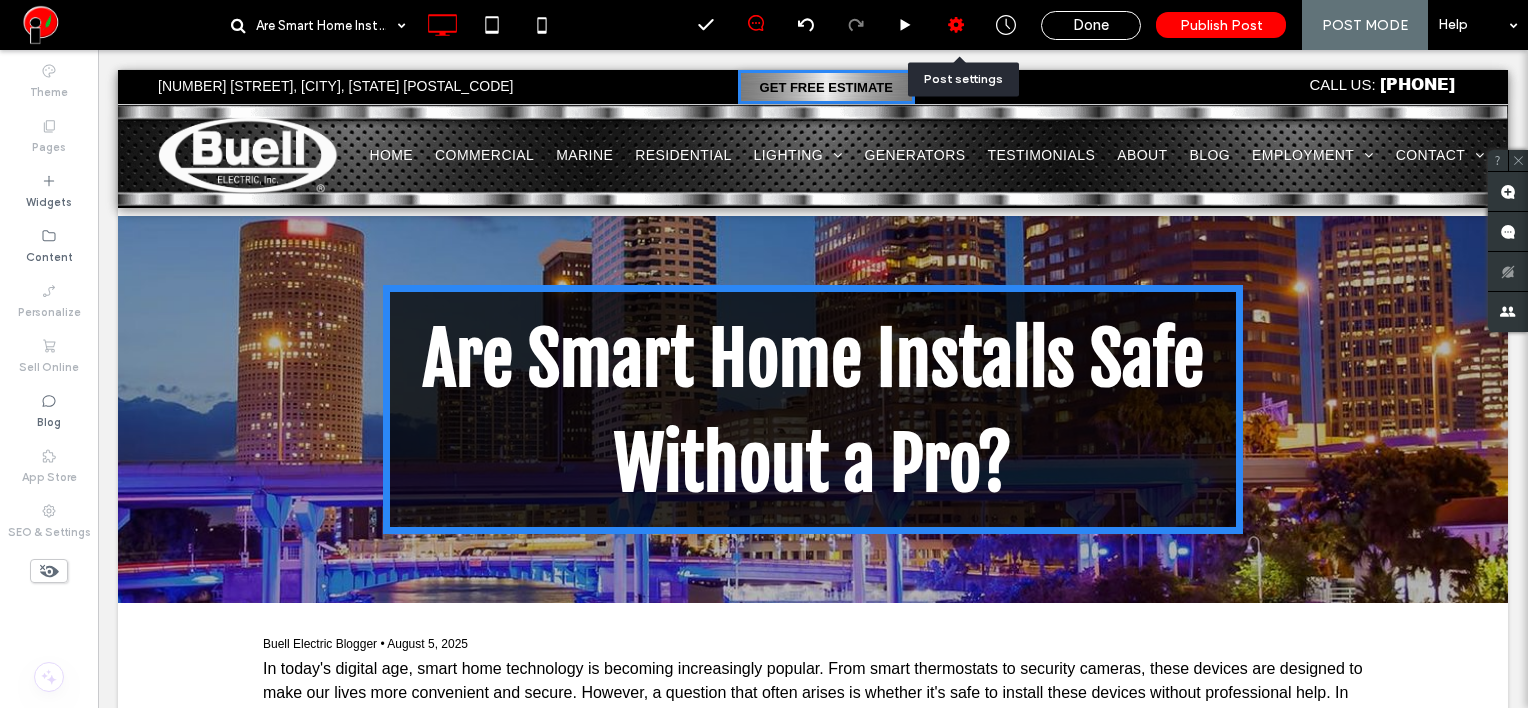 click 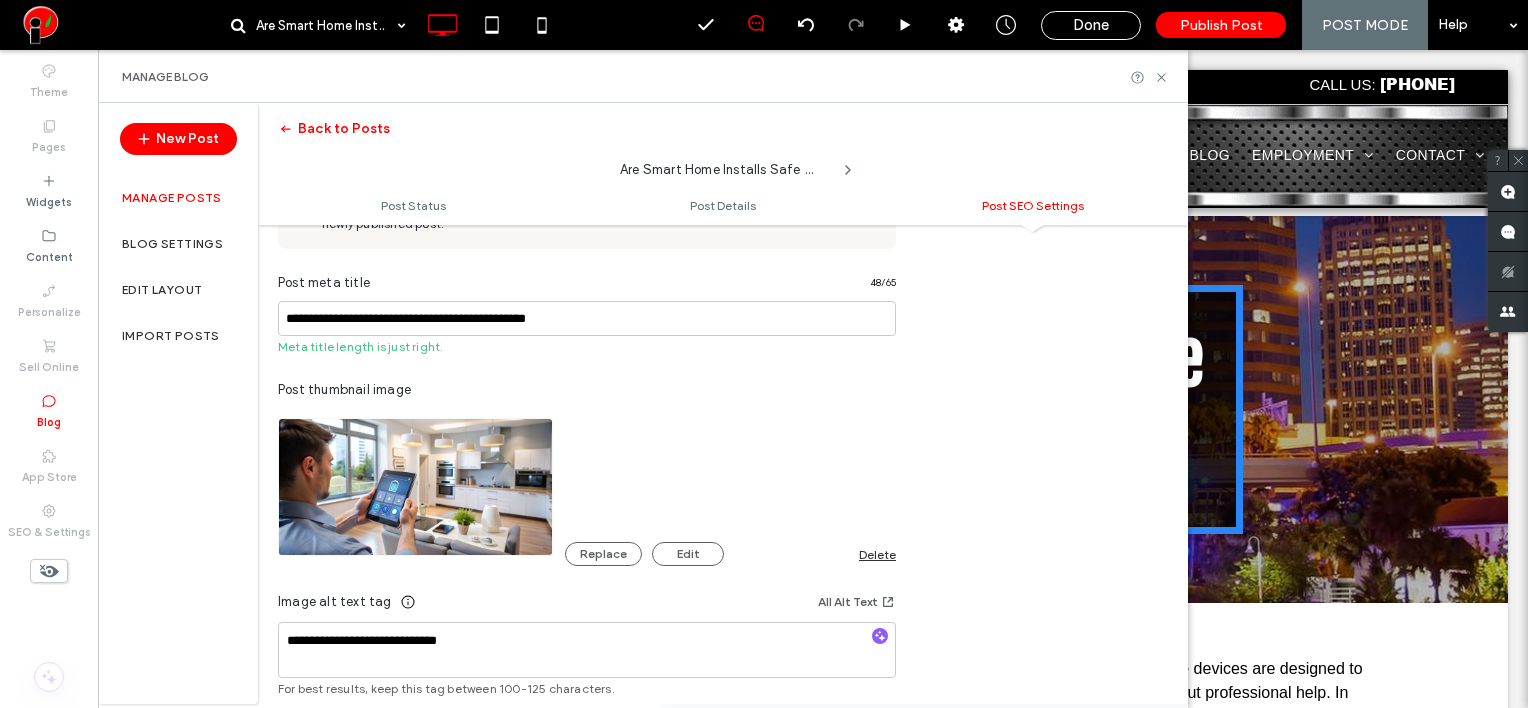 scroll, scrollTop: 1292, scrollLeft: 0, axis: vertical 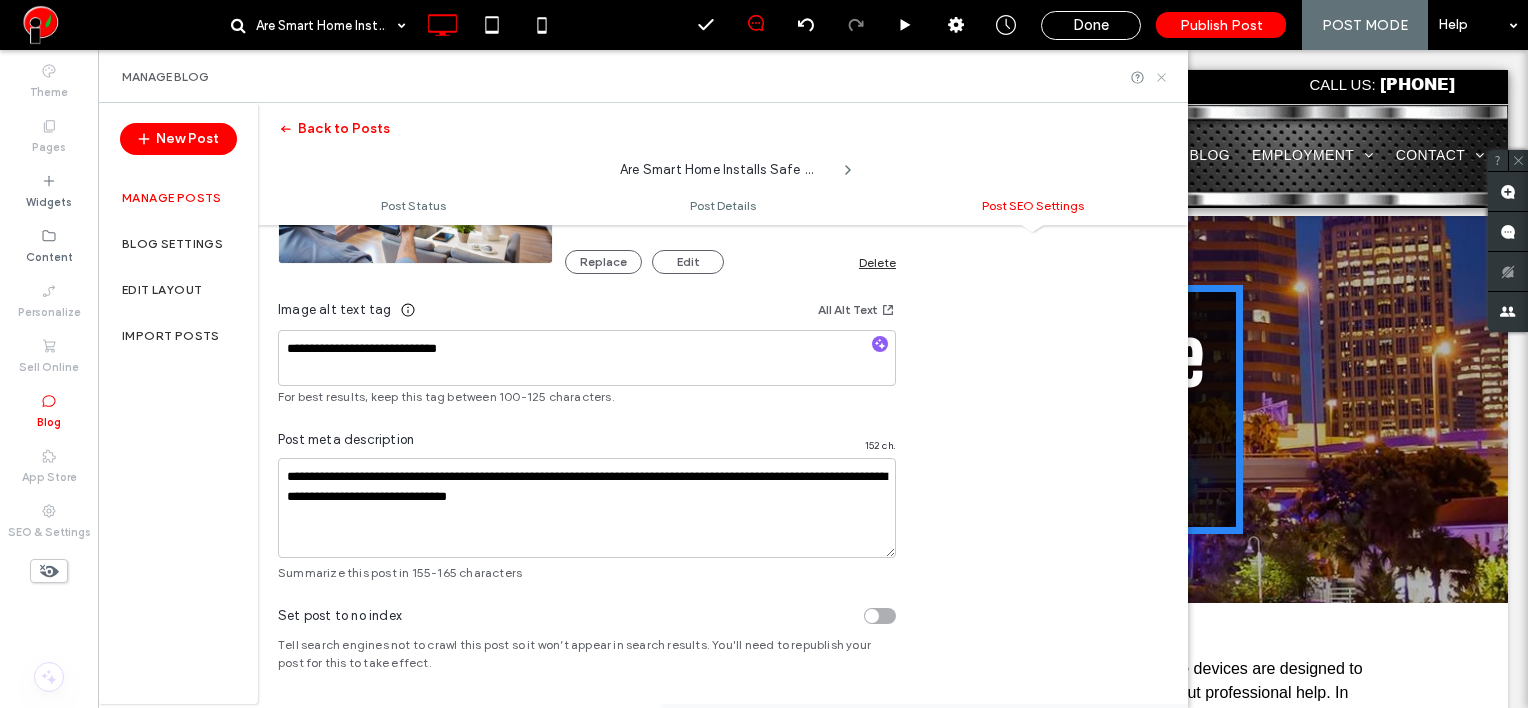click 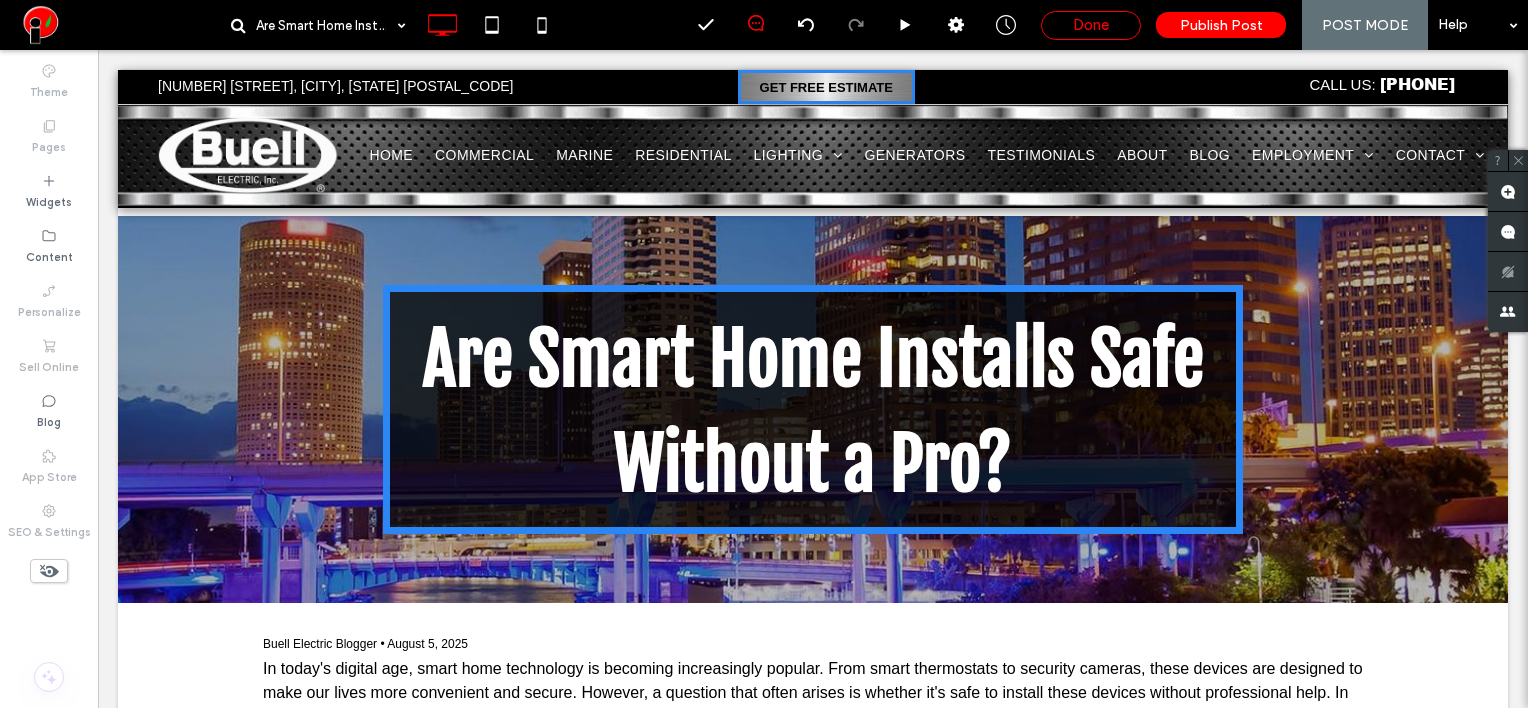 click on "Done" at bounding box center (1091, 25) 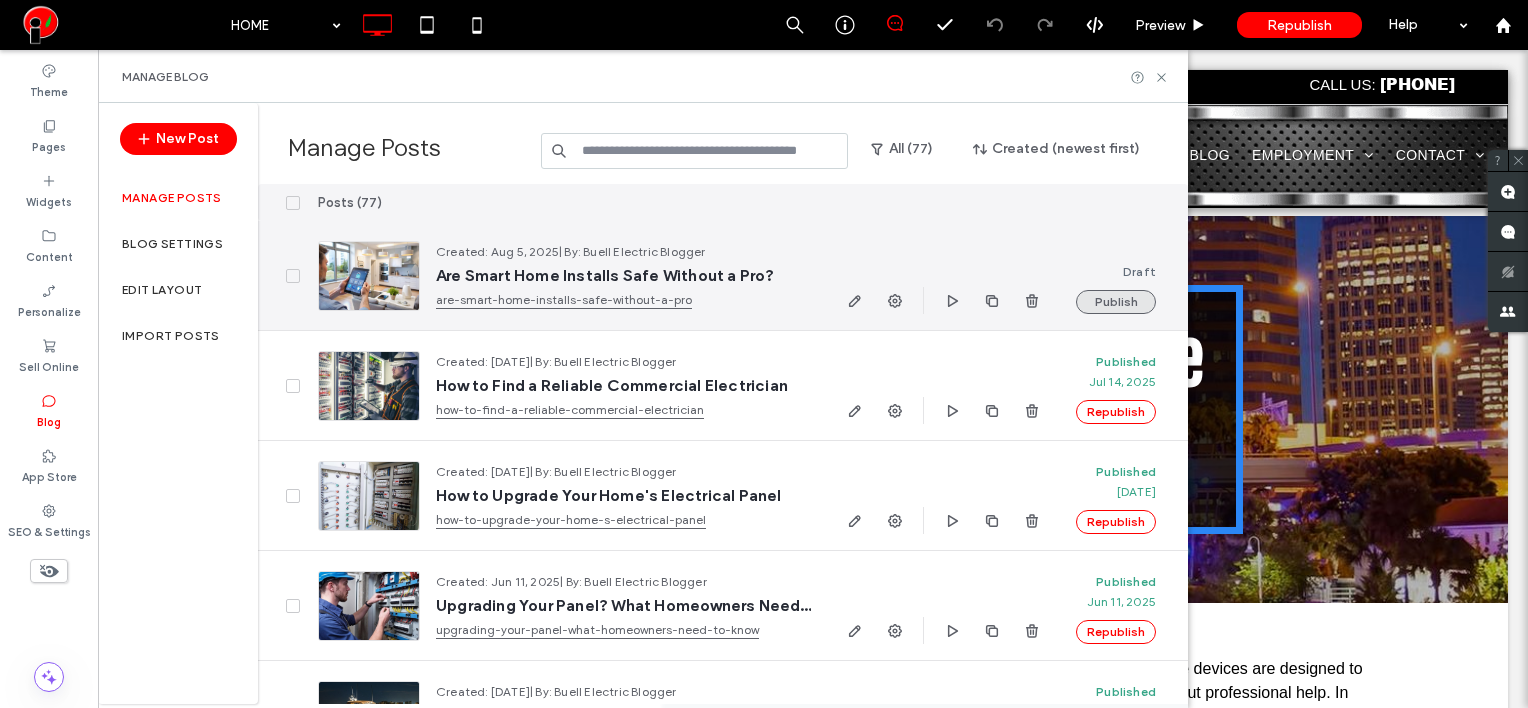 click on "Publish" at bounding box center (1116, 302) 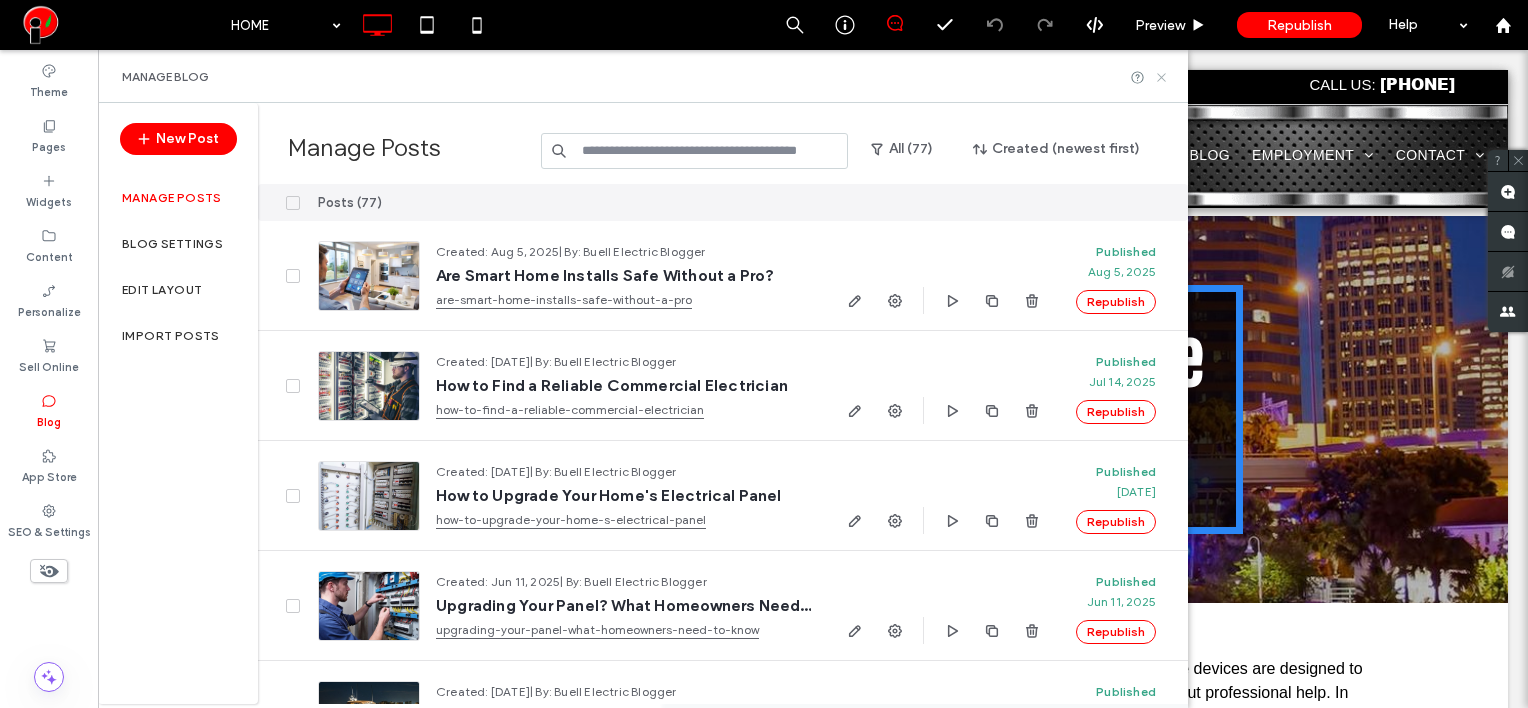 click 